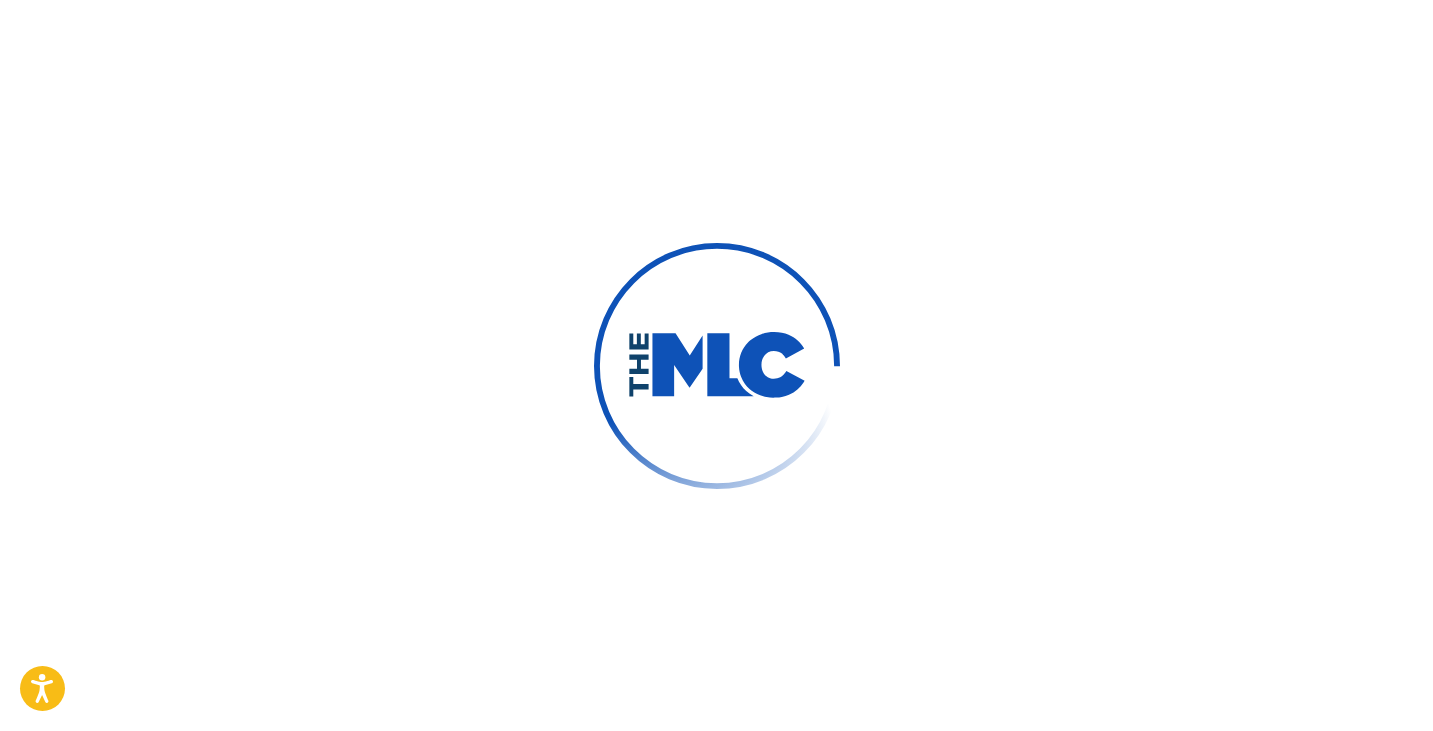 scroll, scrollTop: 0, scrollLeft: 0, axis: both 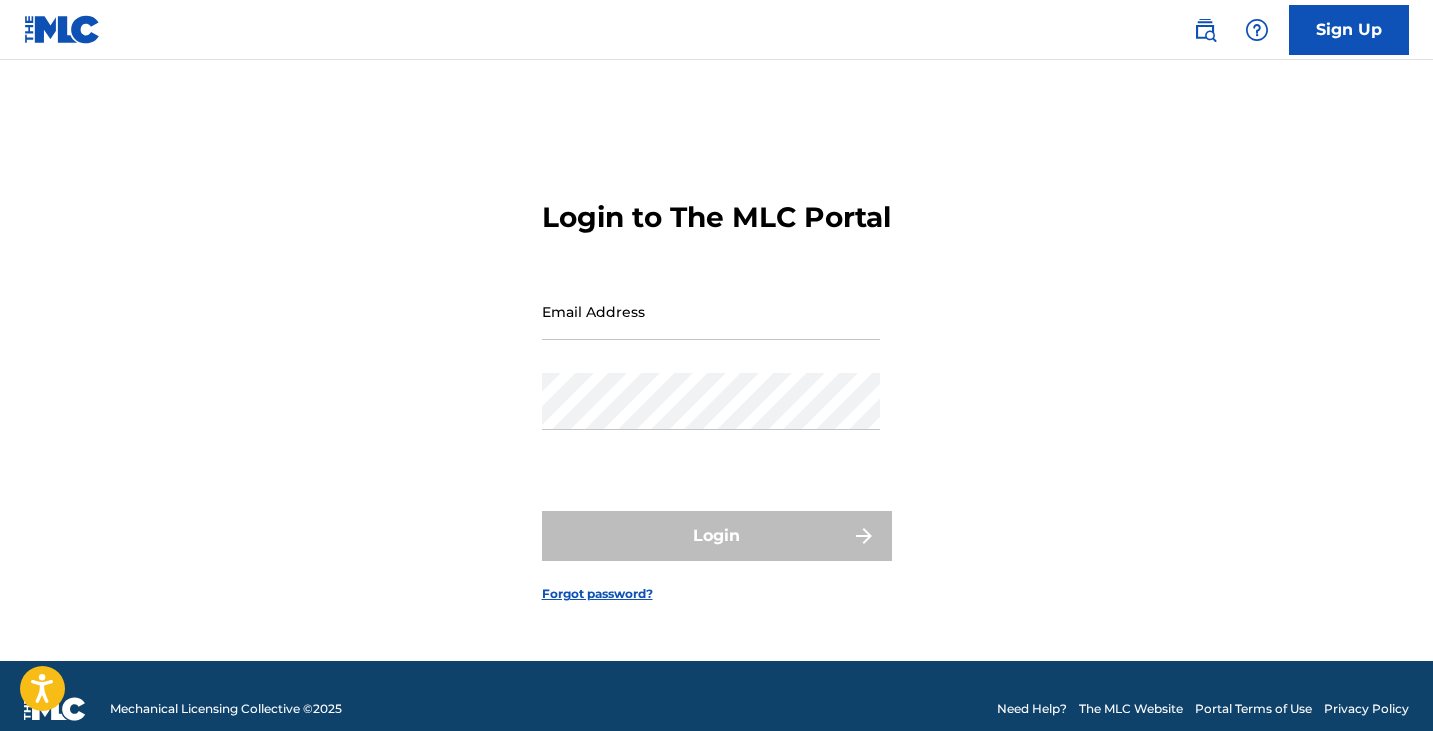 click on "Email Address" at bounding box center [711, 311] 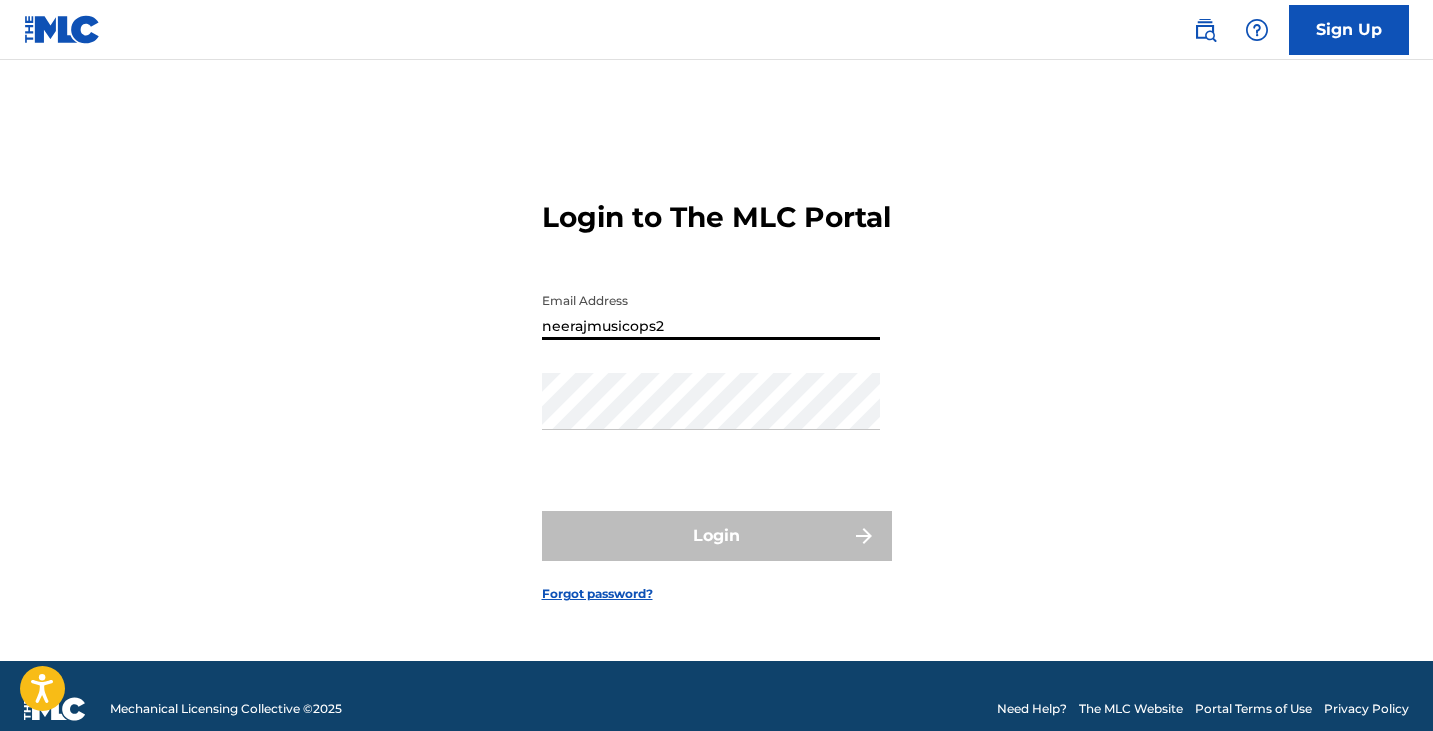 click on "neerajmusicops2" at bounding box center (711, 311) 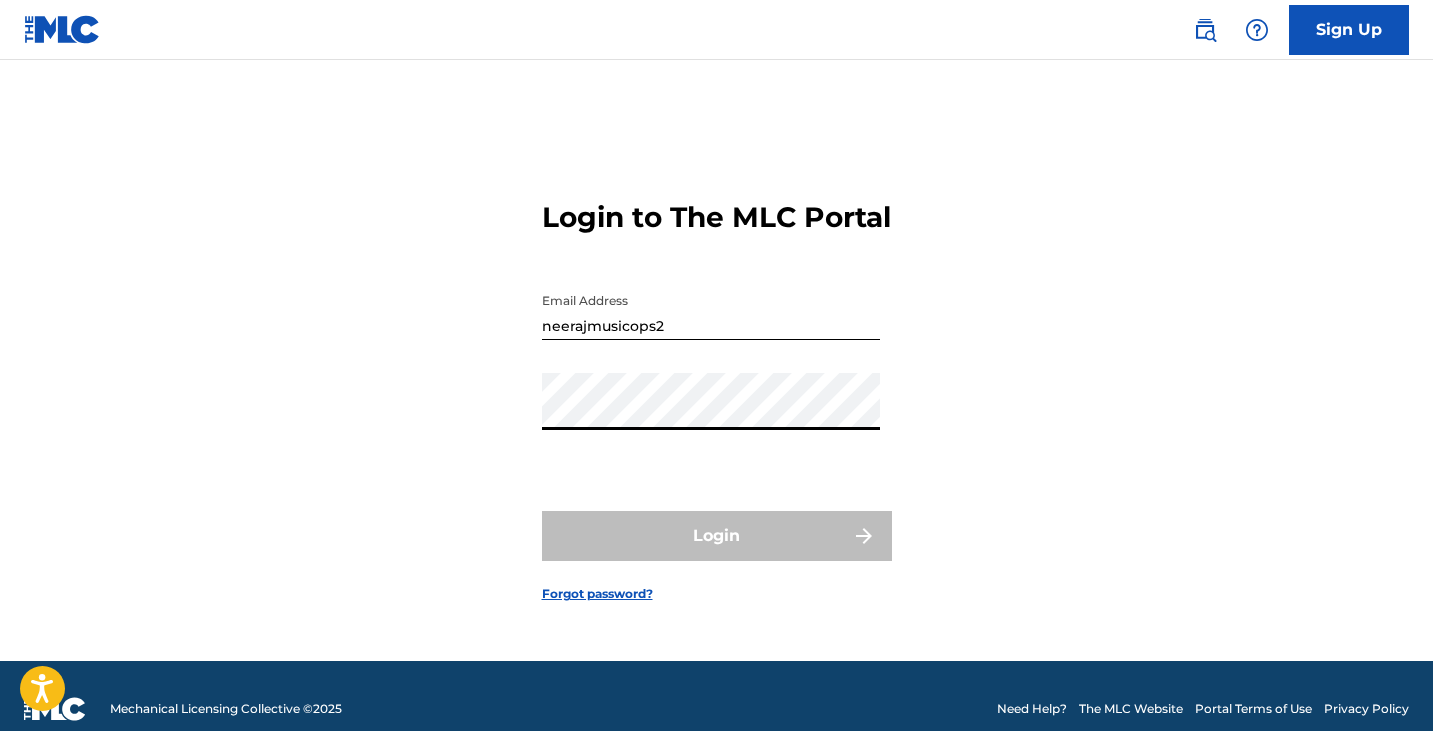 type on "[EMAIL_ADDRESS][DOMAIN_NAME]" 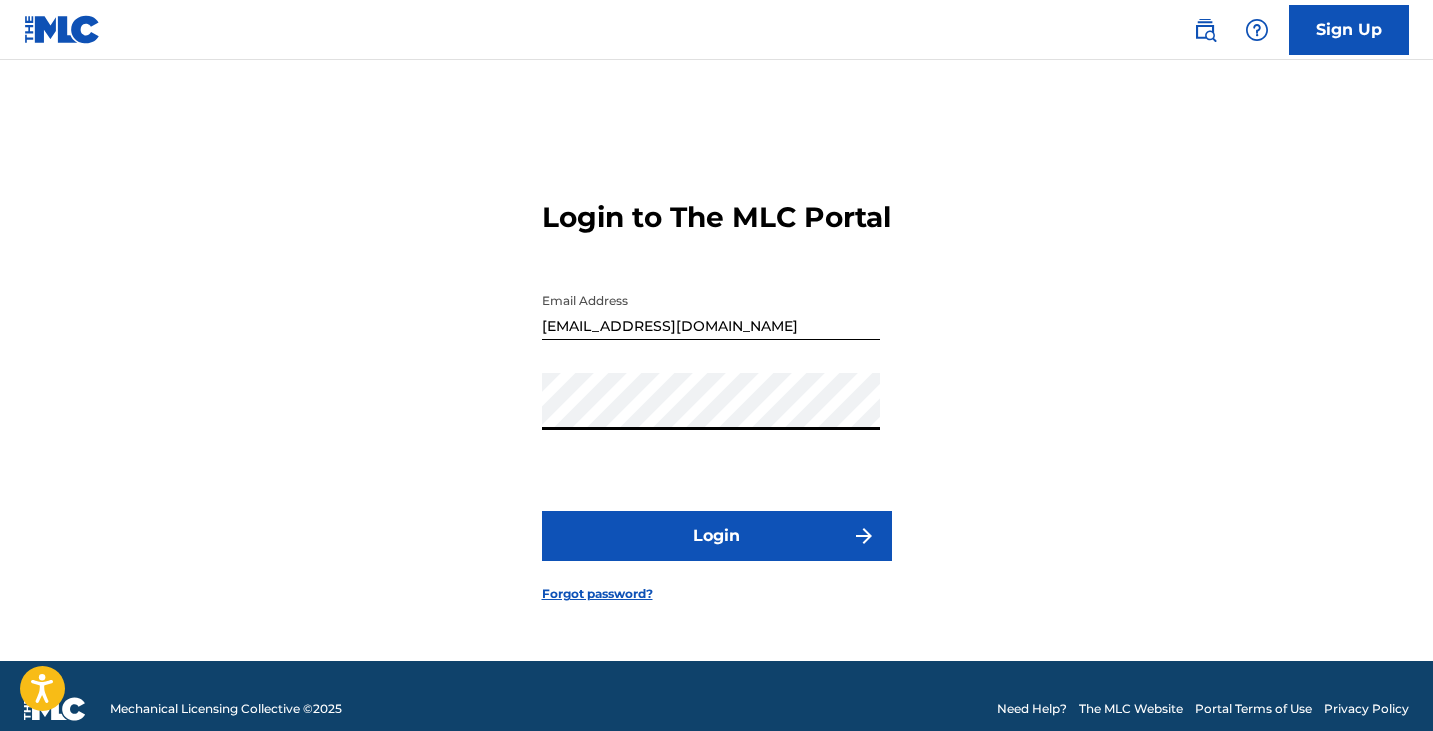 click on "Login" at bounding box center [717, 536] 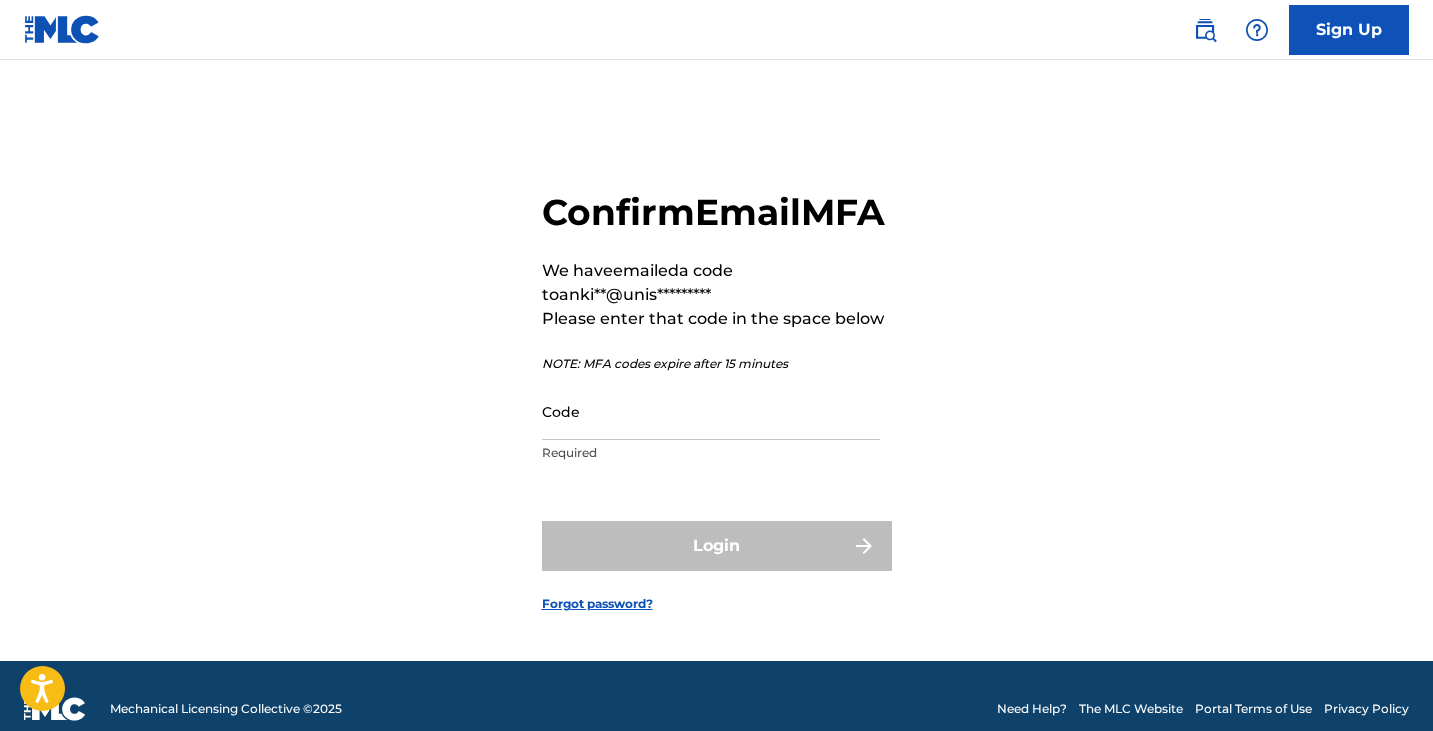click on "Code" at bounding box center [711, 411] 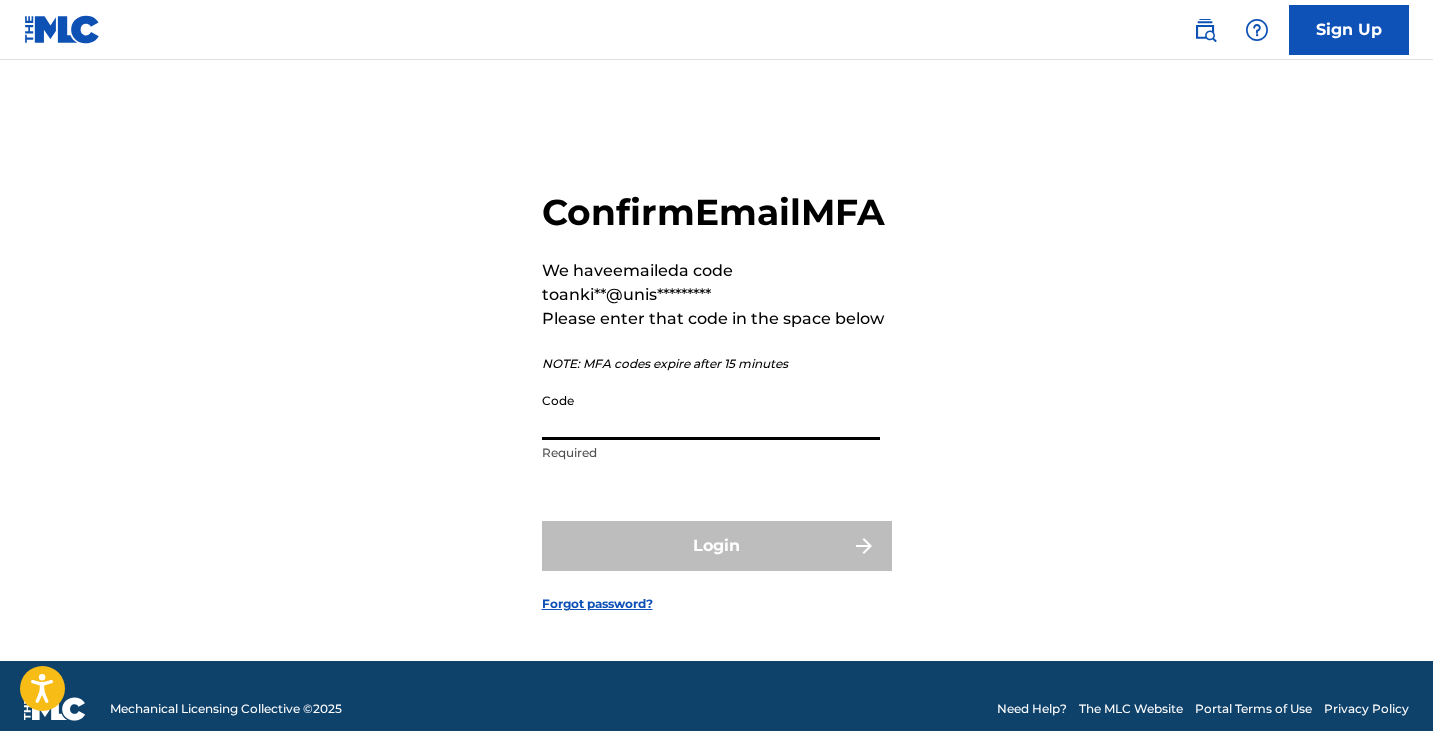 type on "8" 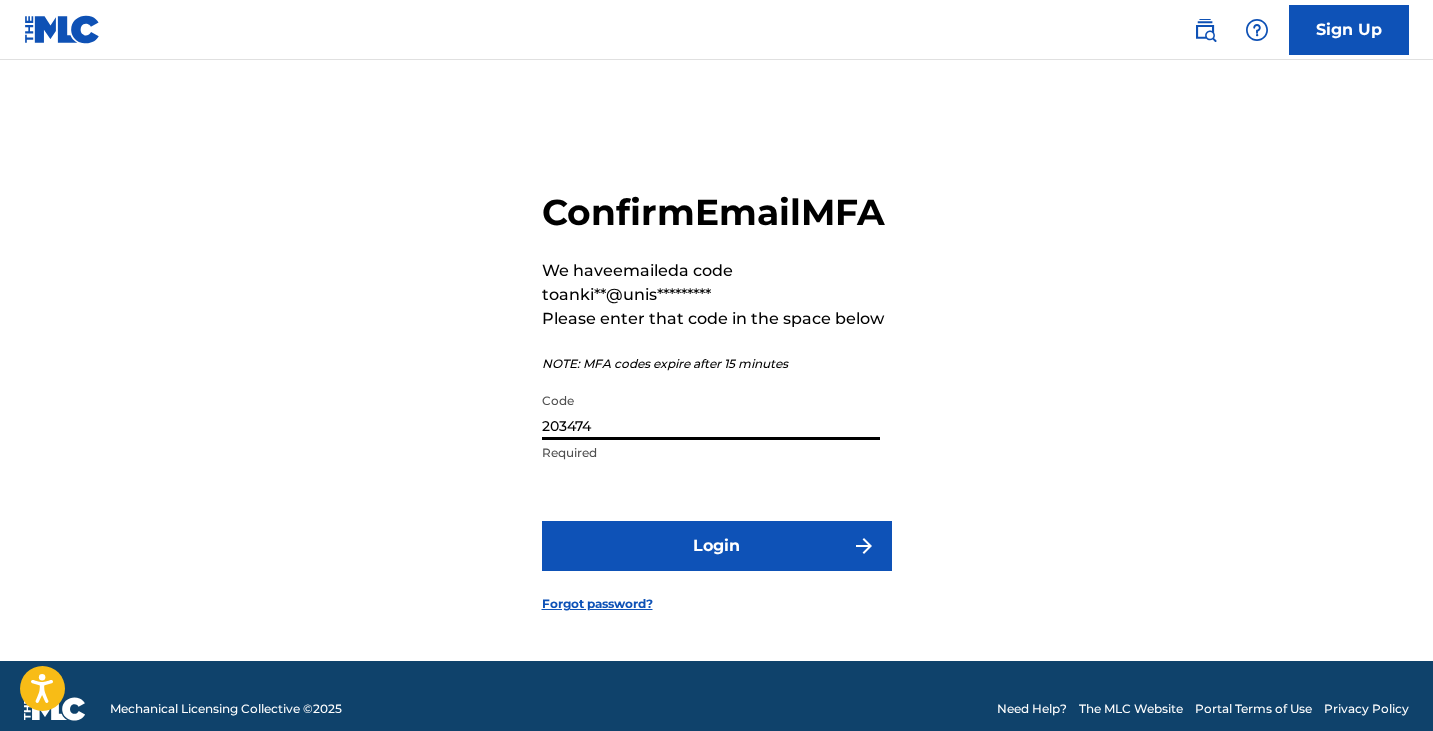 type on "203474" 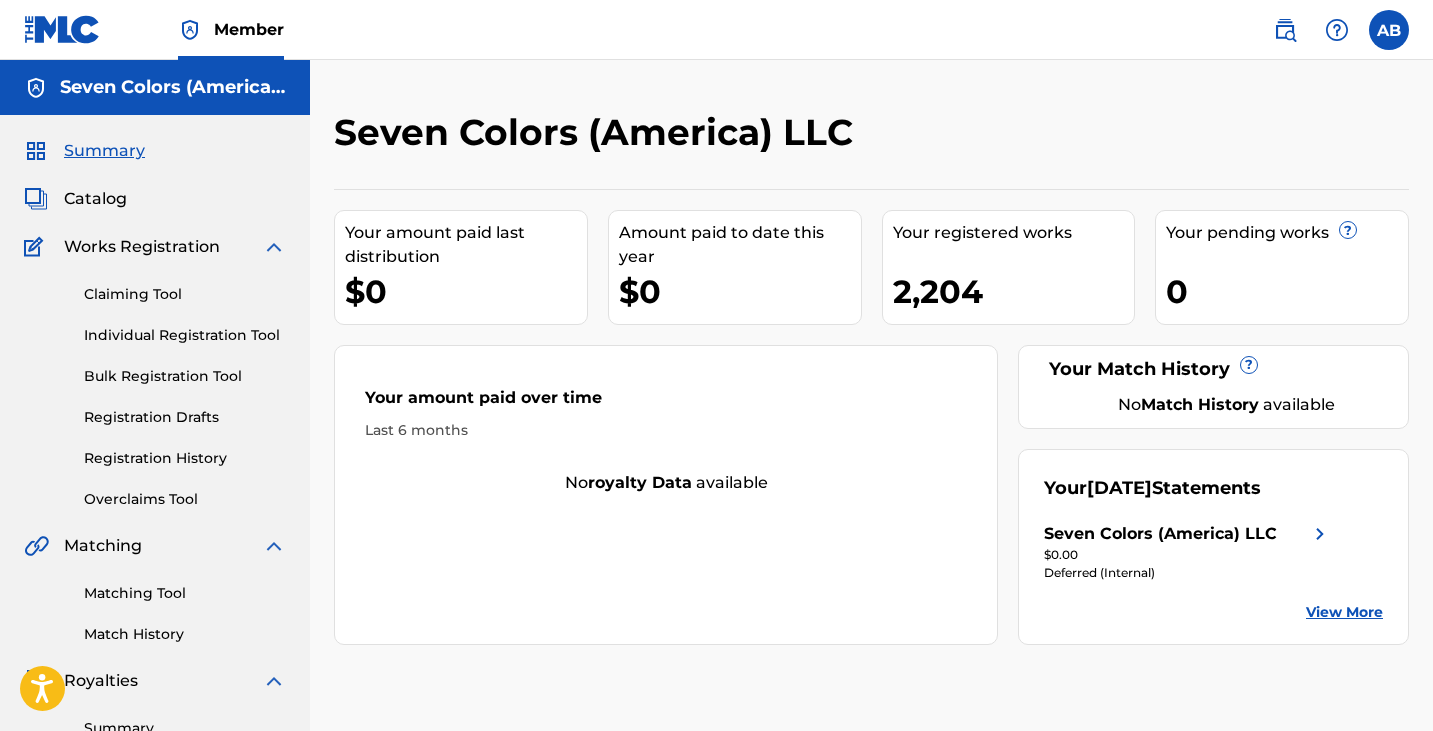 click on "Works Registration" at bounding box center [142, 247] 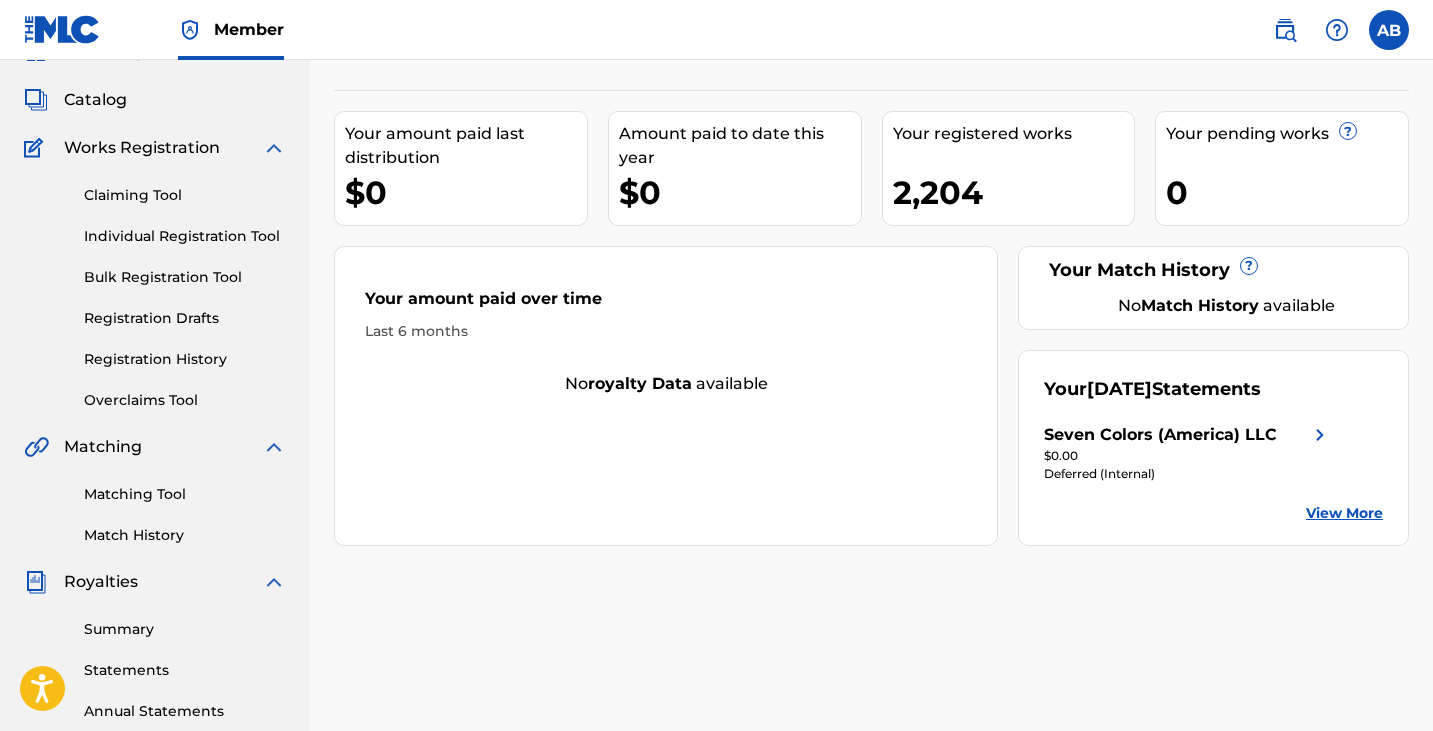scroll, scrollTop: 100, scrollLeft: 0, axis: vertical 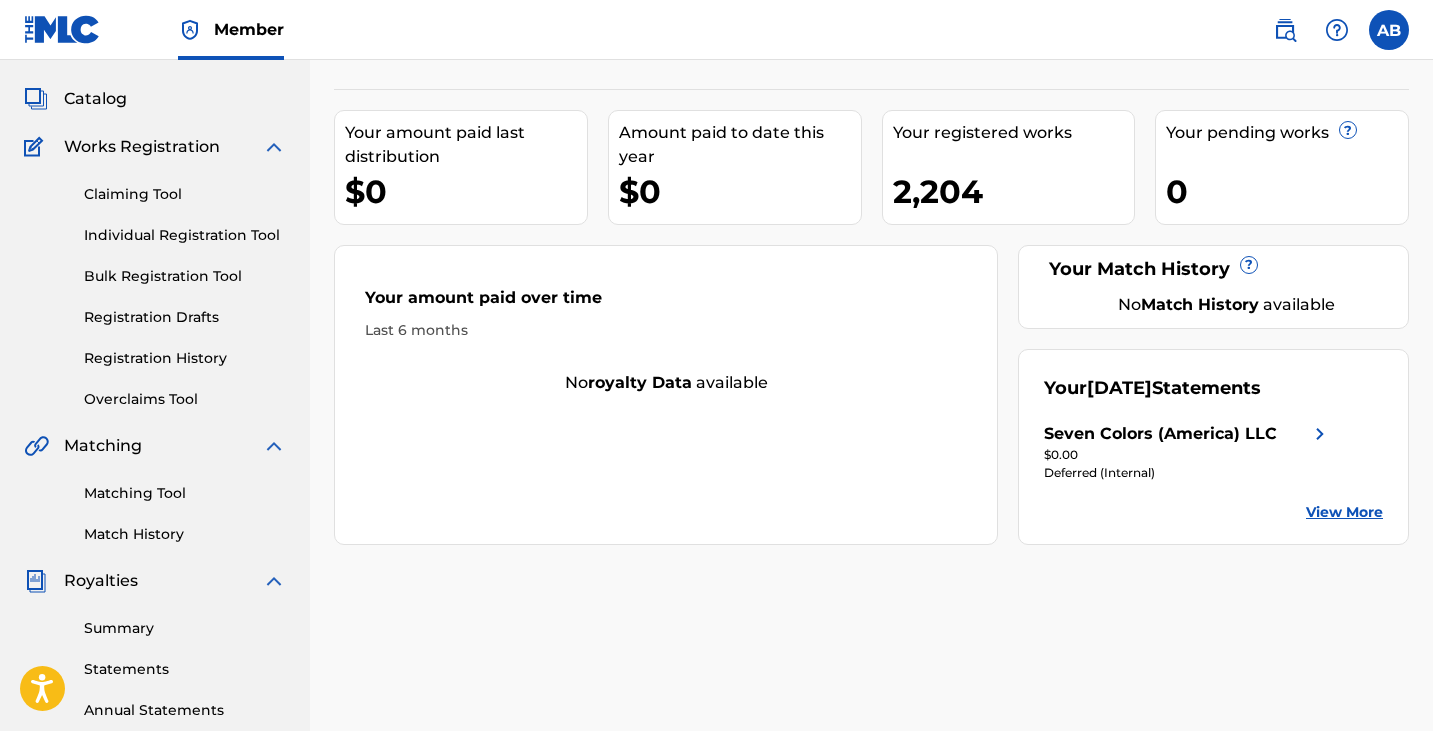 click on "Bulk Registration Tool" at bounding box center (185, 276) 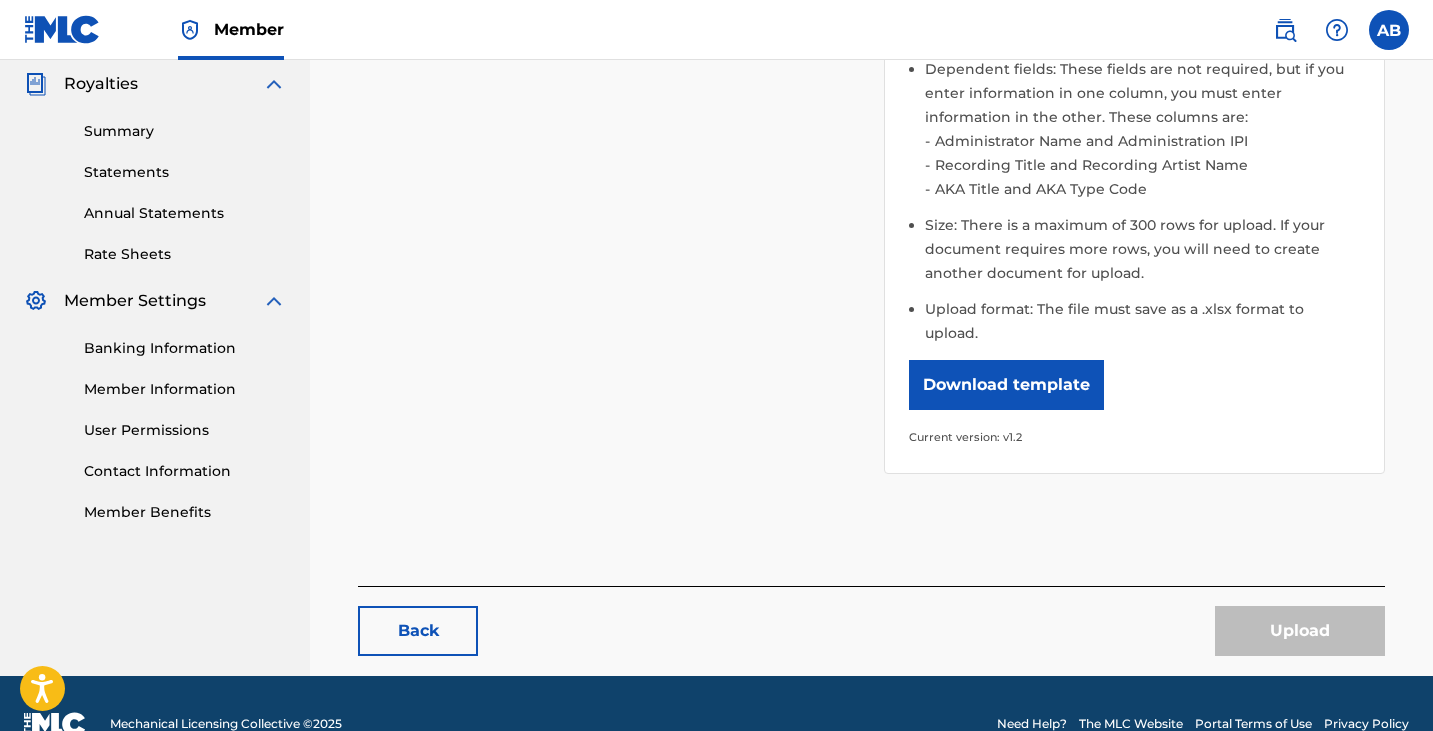 scroll, scrollTop: 600, scrollLeft: 0, axis: vertical 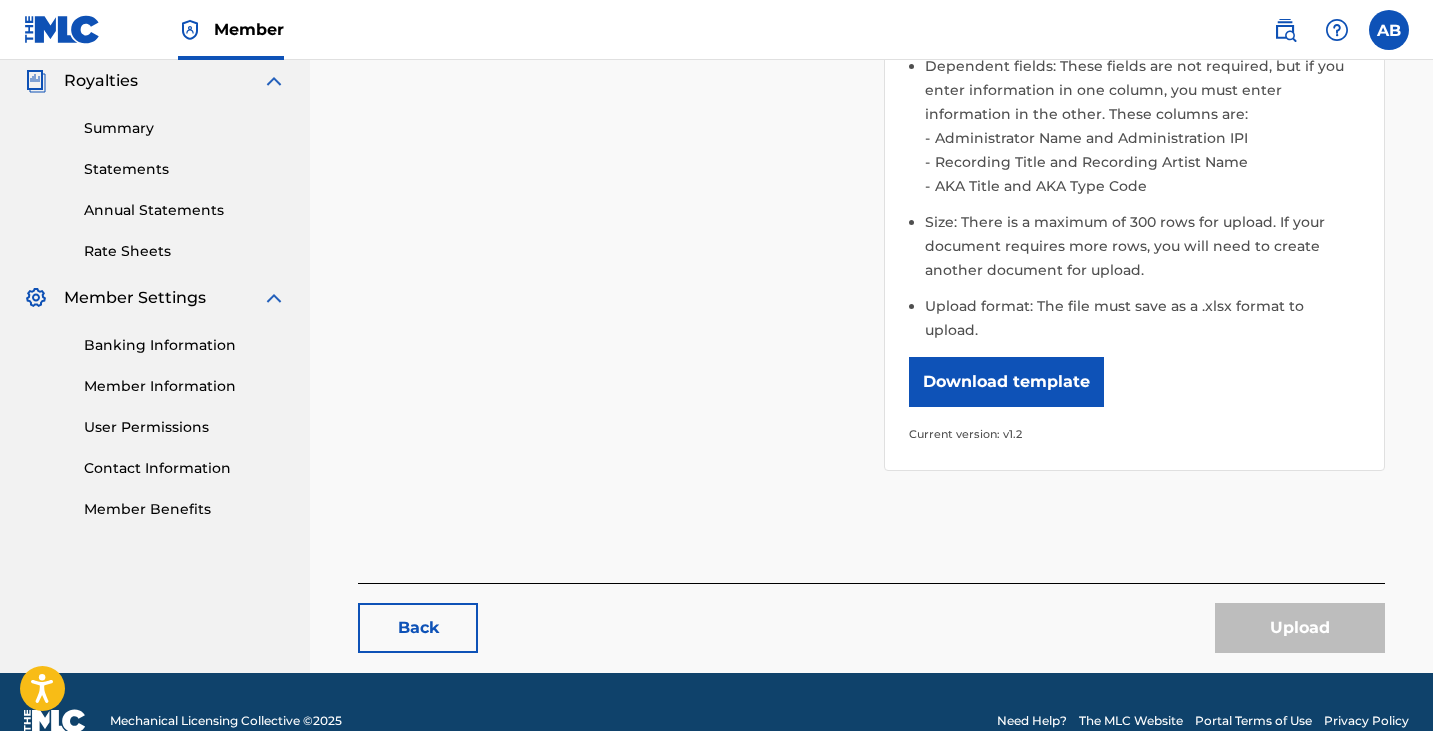 click on "Download template" at bounding box center [1006, 382] 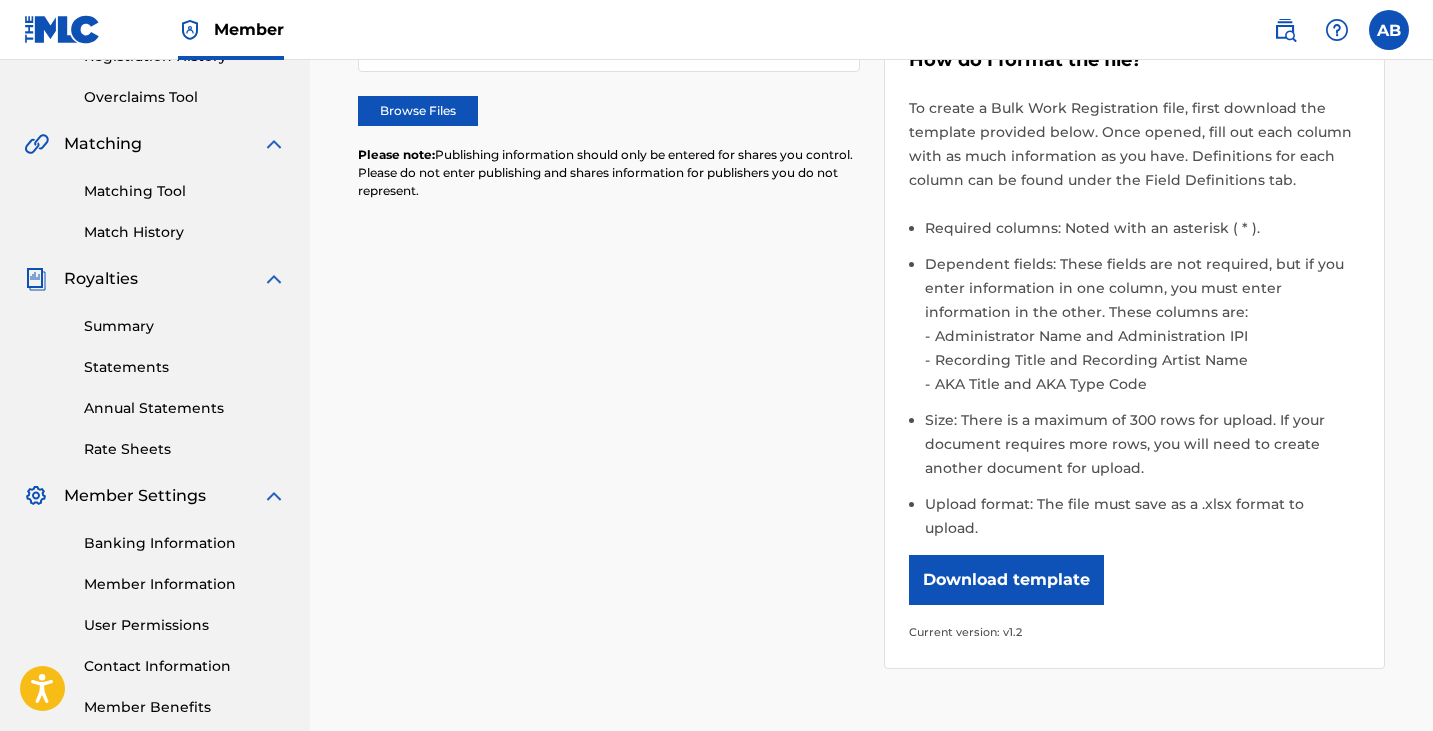 scroll, scrollTop: 400, scrollLeft: 0, axis: vertical 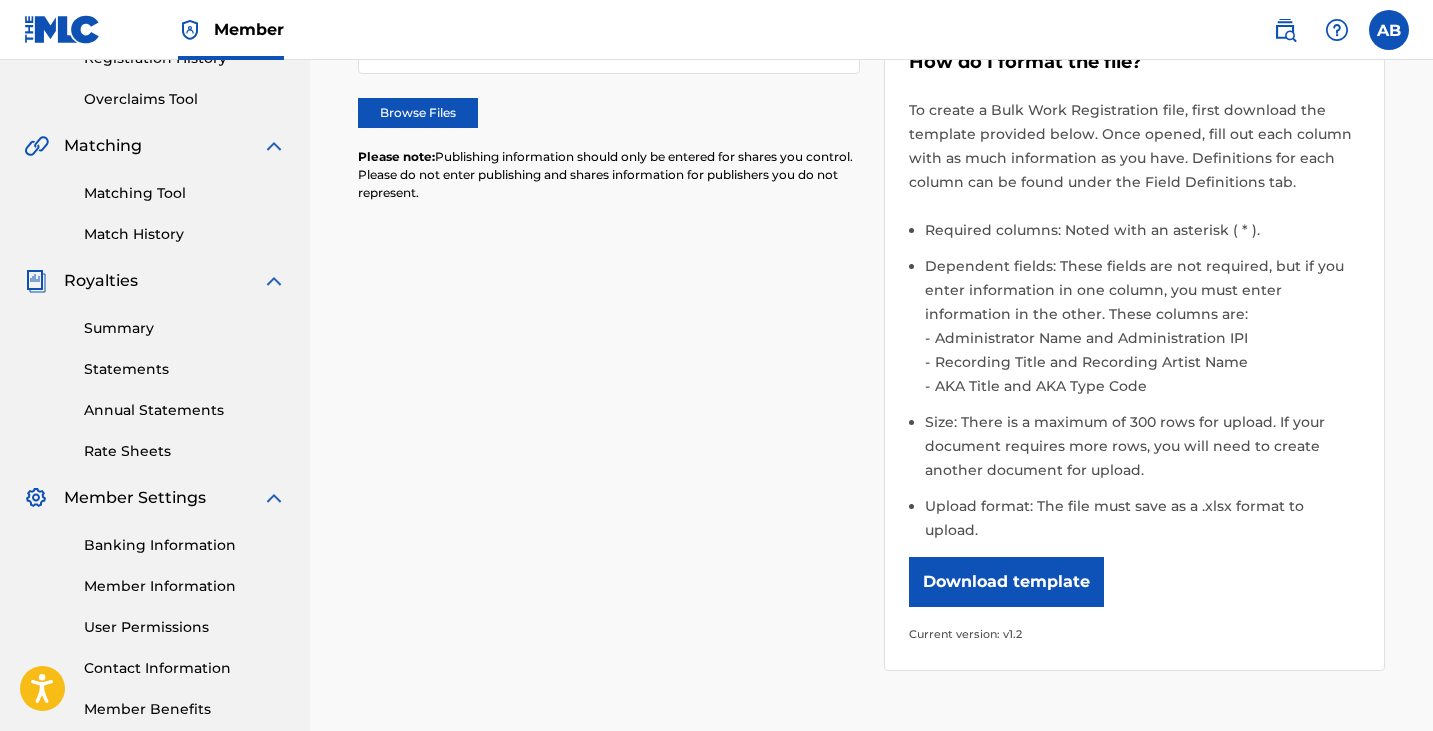 type 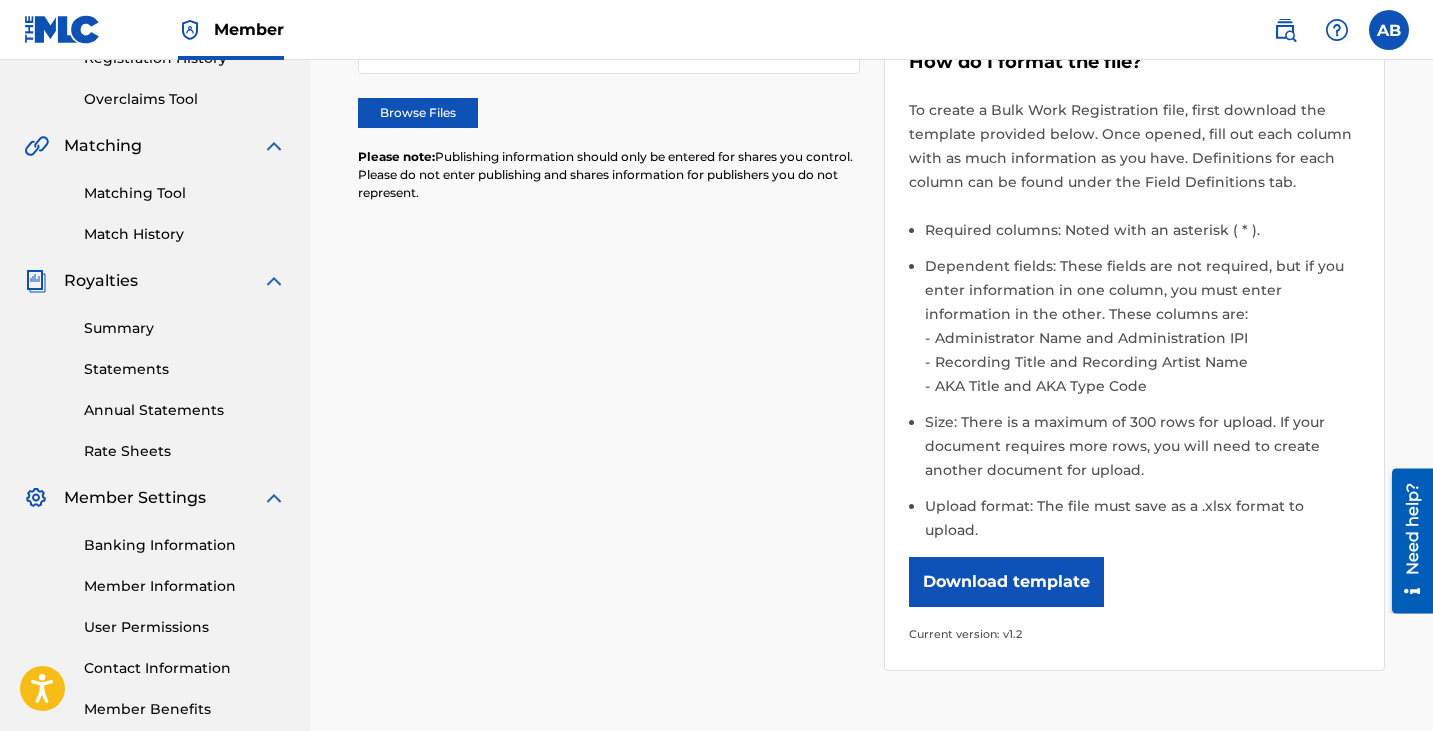 scroll, scrollTop: 0, scrollLeft: 0, axis: both 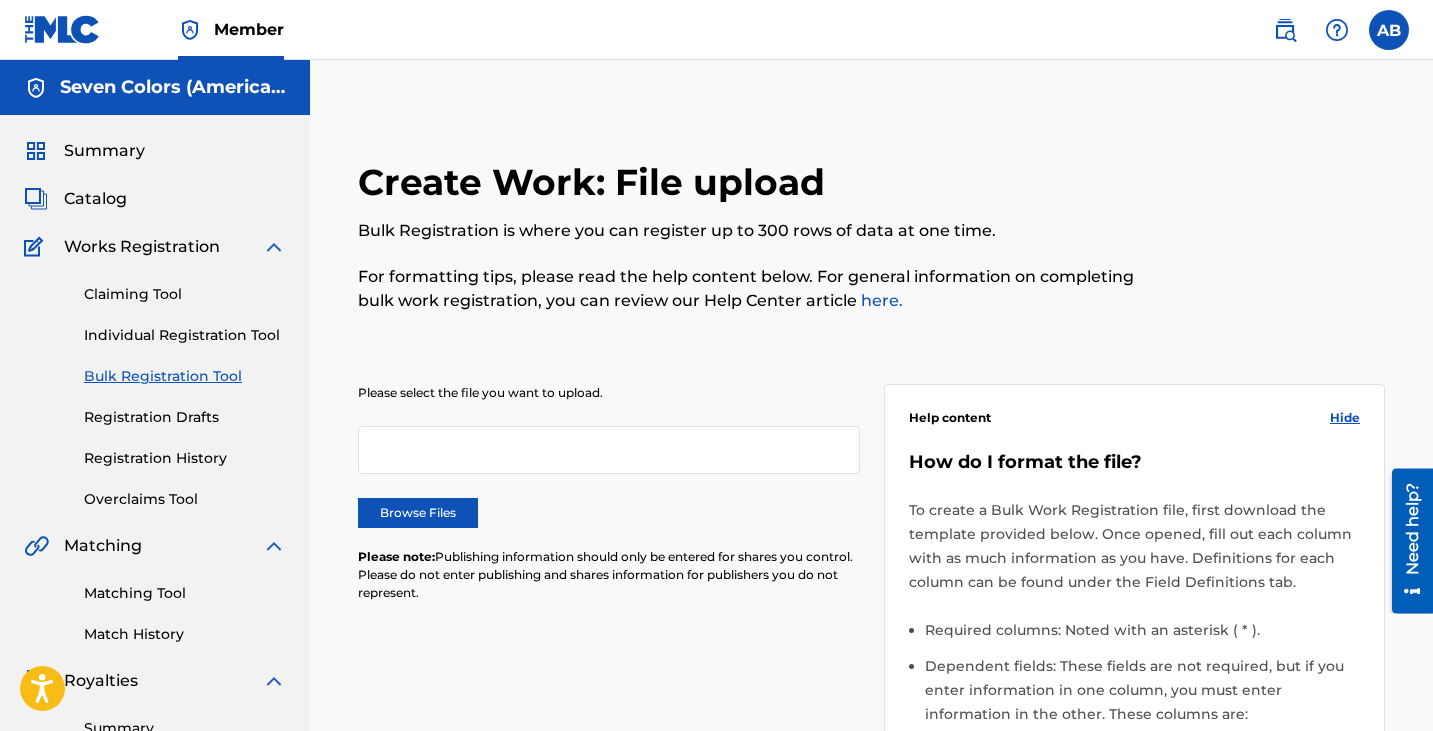 click on "Catalog" at bounding box center (95, 199) 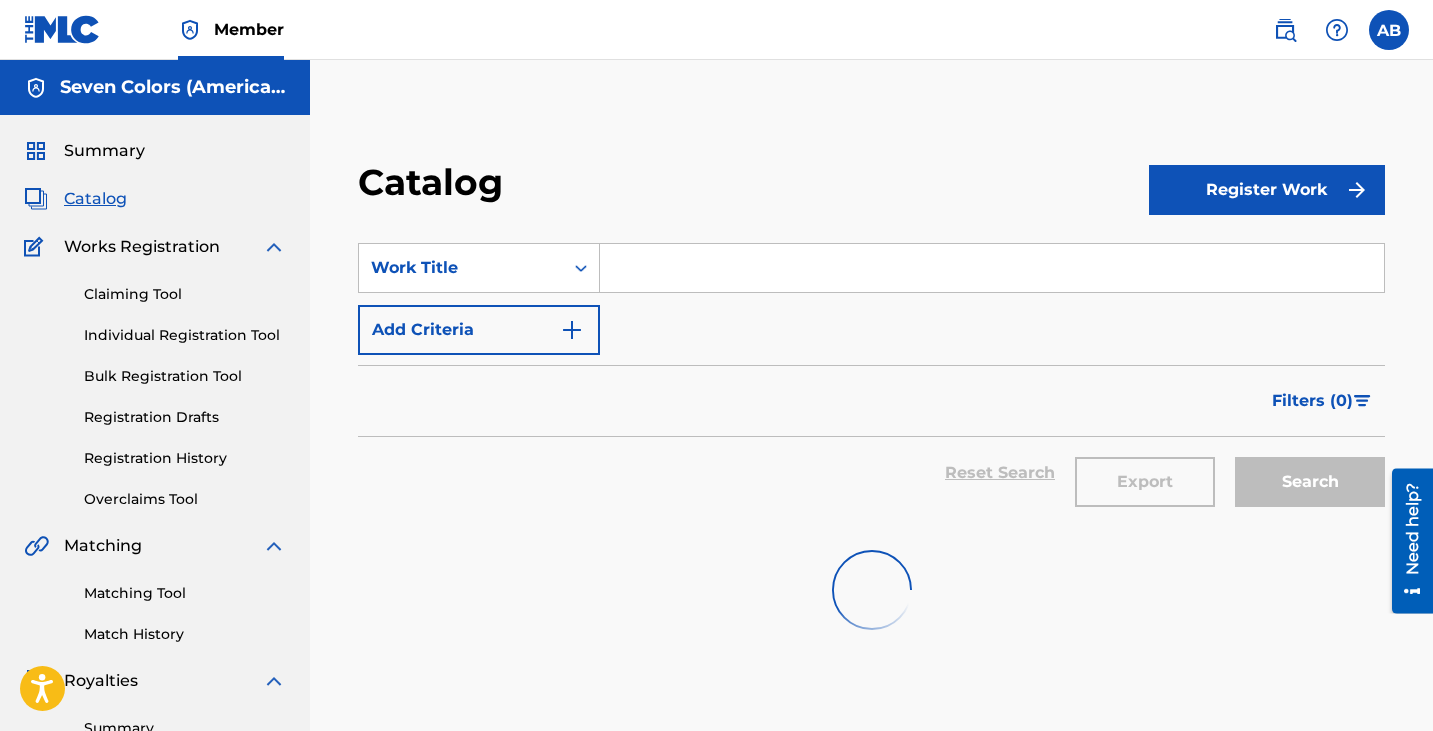click at bounding box center [992, 268] 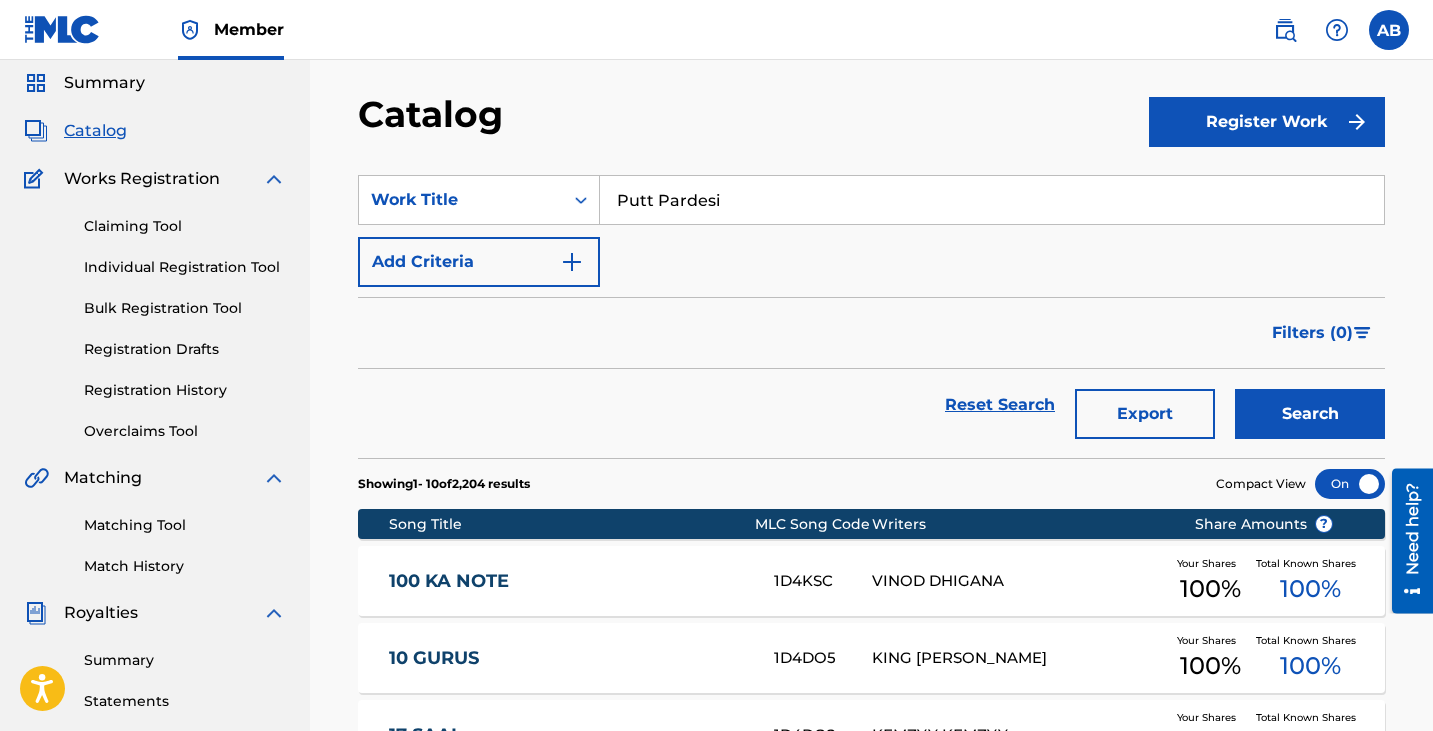 scroll, scrollTop: 100, scrollLeft: 0, axis: vertical 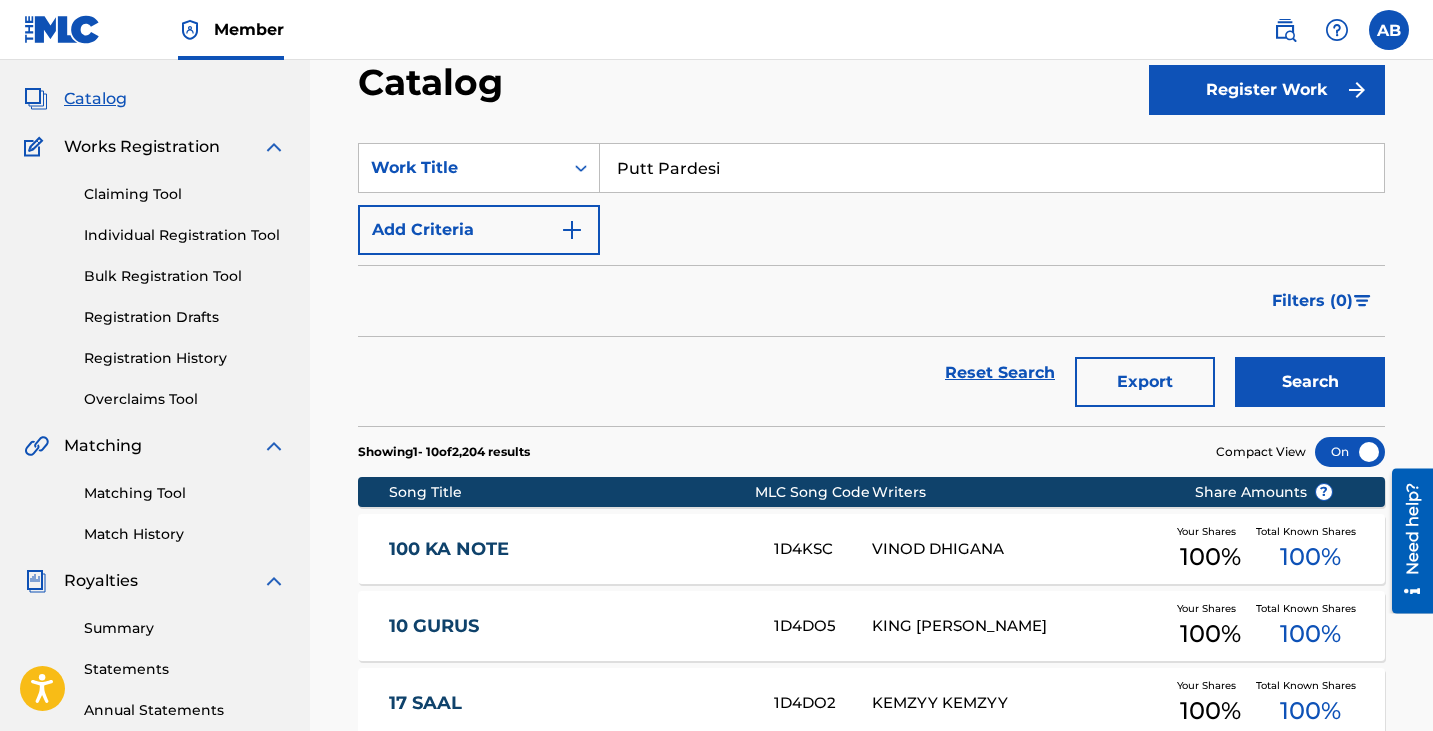 click on "Register Work" at bounding box center (1267, 90) 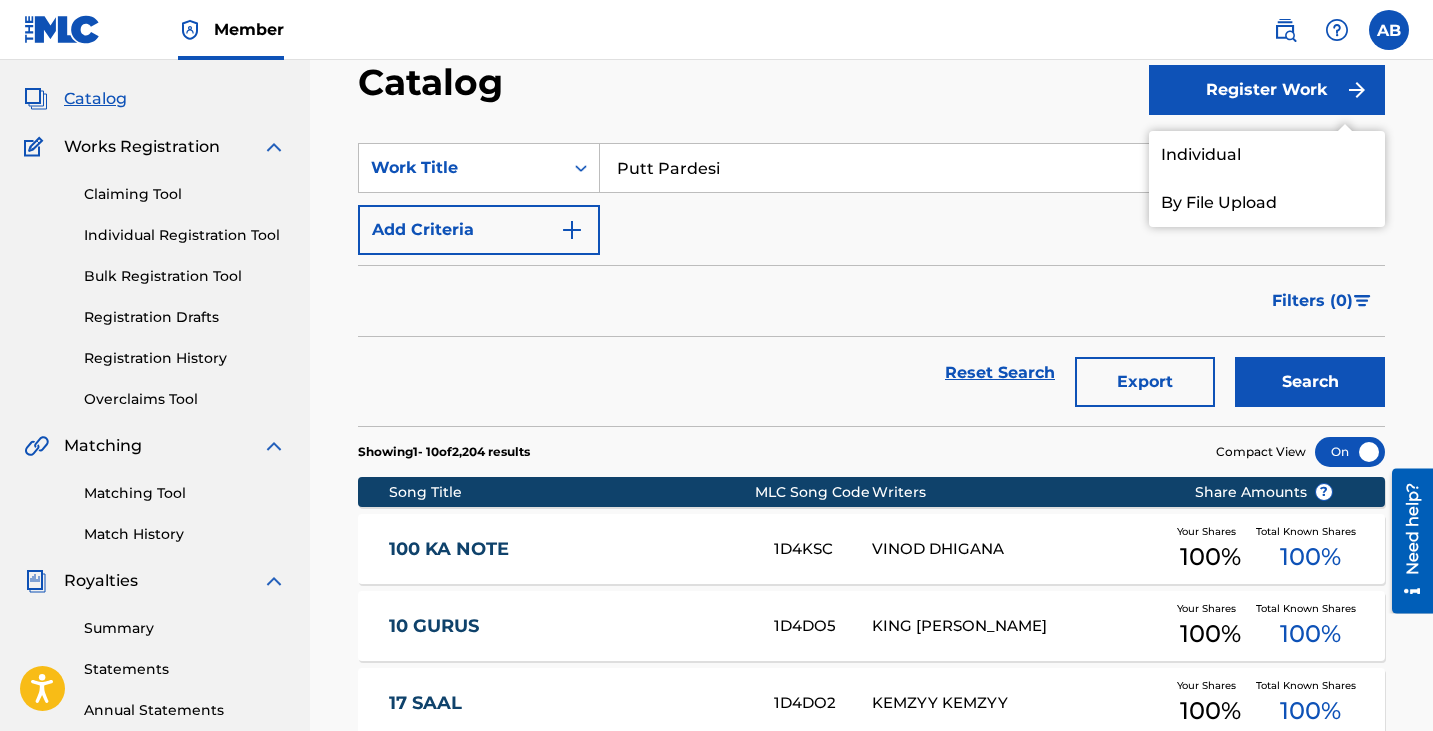 click on "Search" at bounding box center (1310, 382) 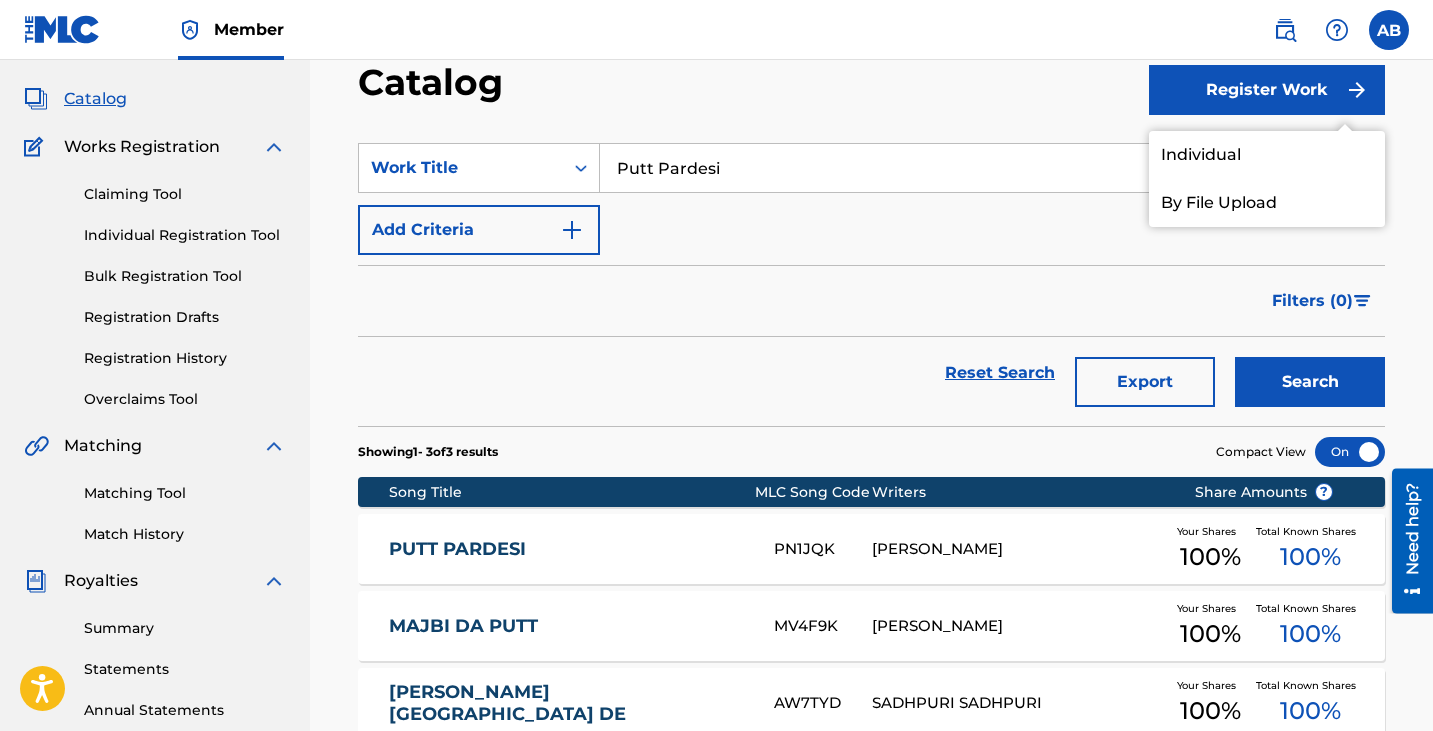 click on "PUTT PARDESI" at bounding box center (568, 549) 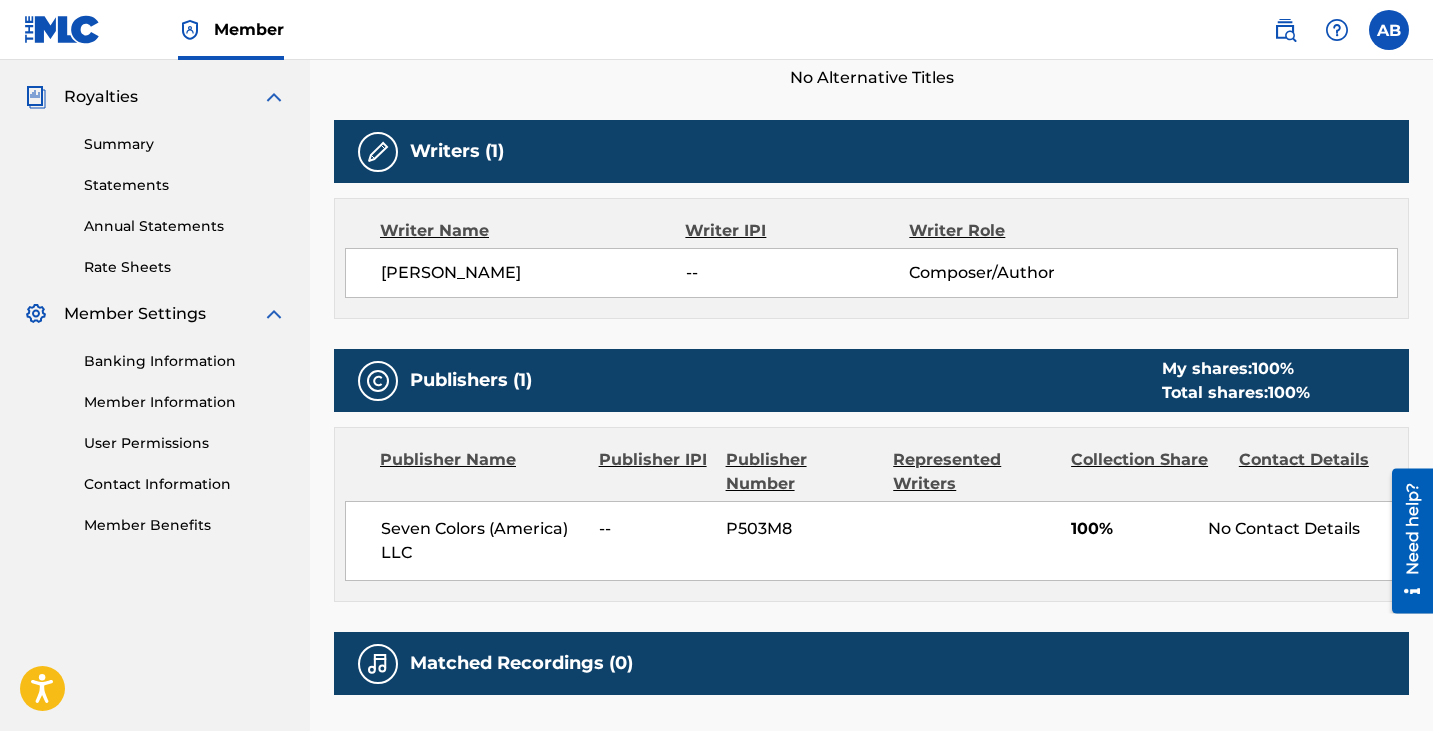 scroll, scrollTop: 600, scrollLeft: 0, axis: vertical 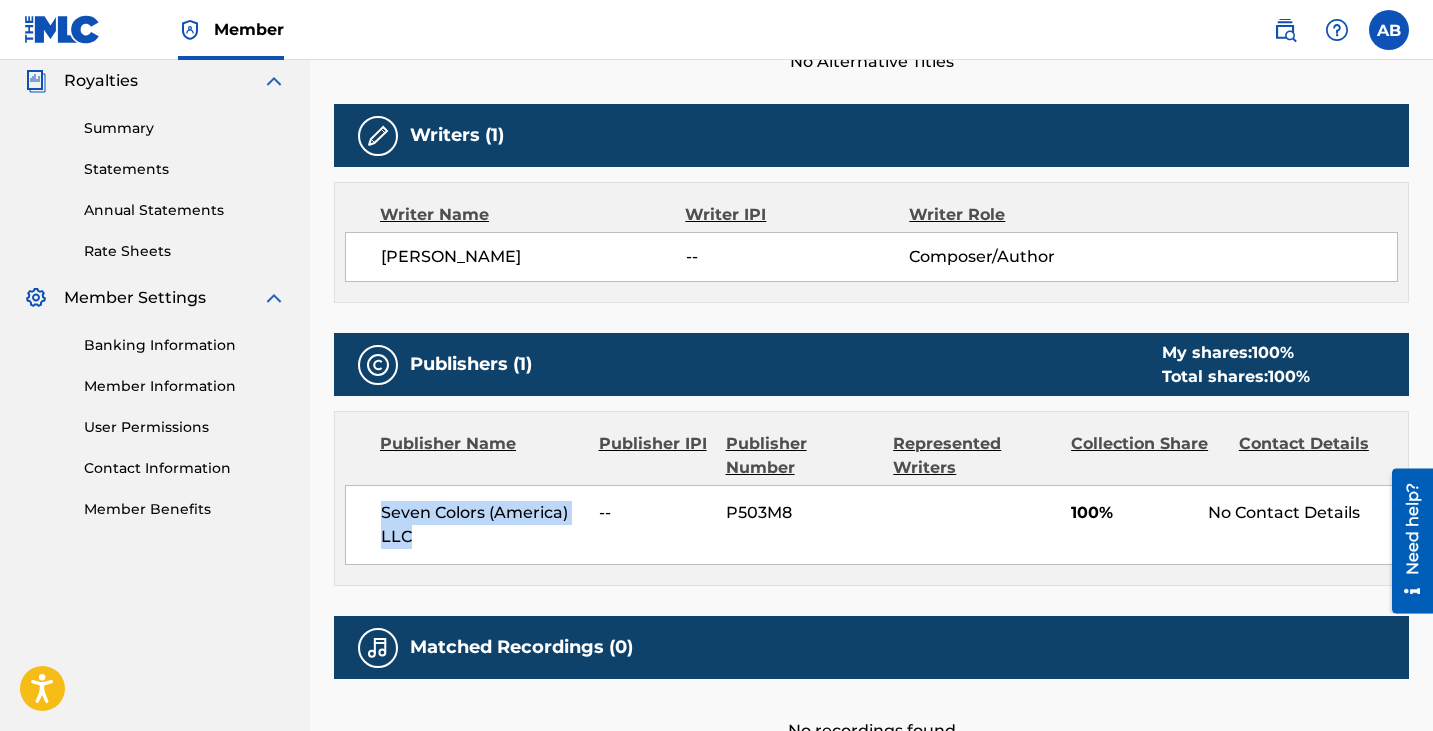 drag, startPoint x: 455, startPoint y: 540, endPoint x: 360, endPoint y: 521, distance: 96.88137 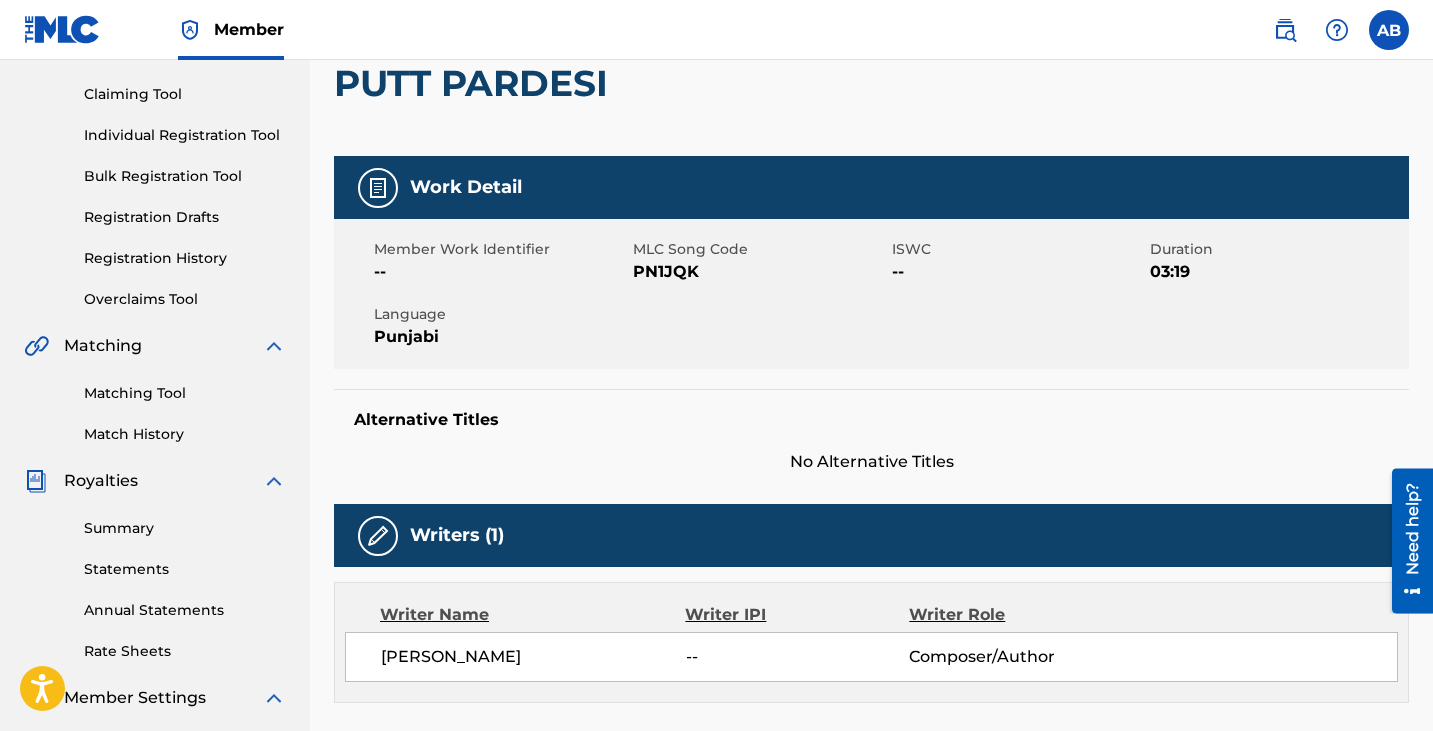 scroll, scrollTop: 0, scrollLeft: 0, axis: both 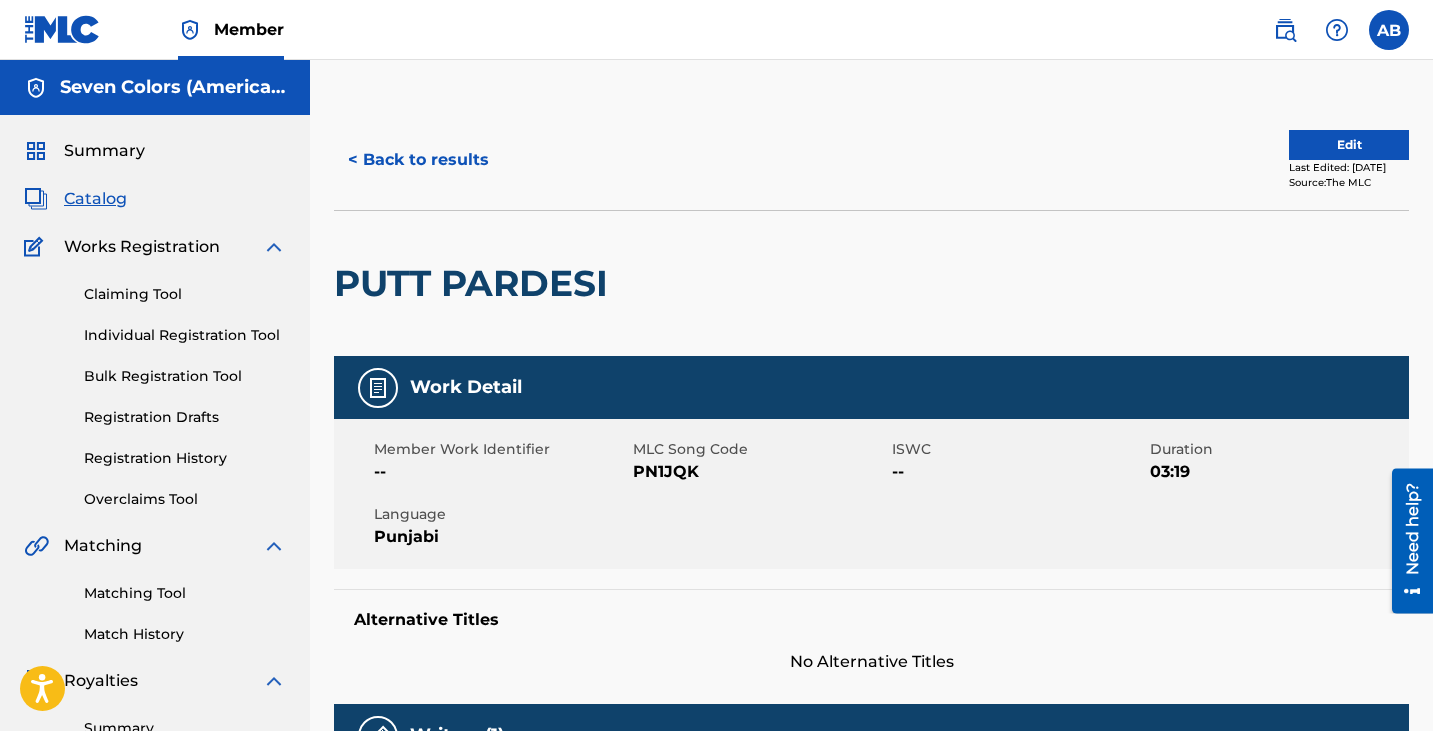 click on "Summary" at bounding box center (104, 151) 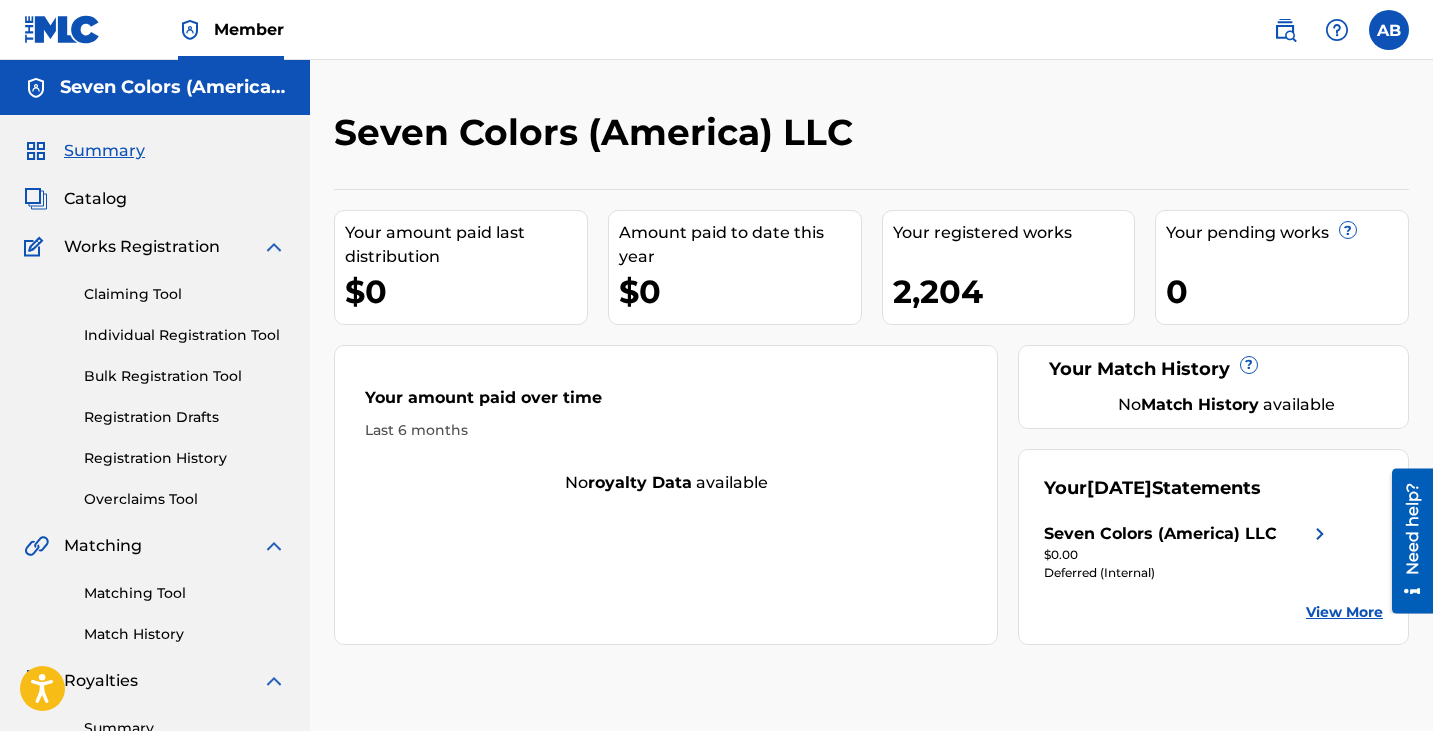 click on "Works Registration" at bounding box center [142, 247] 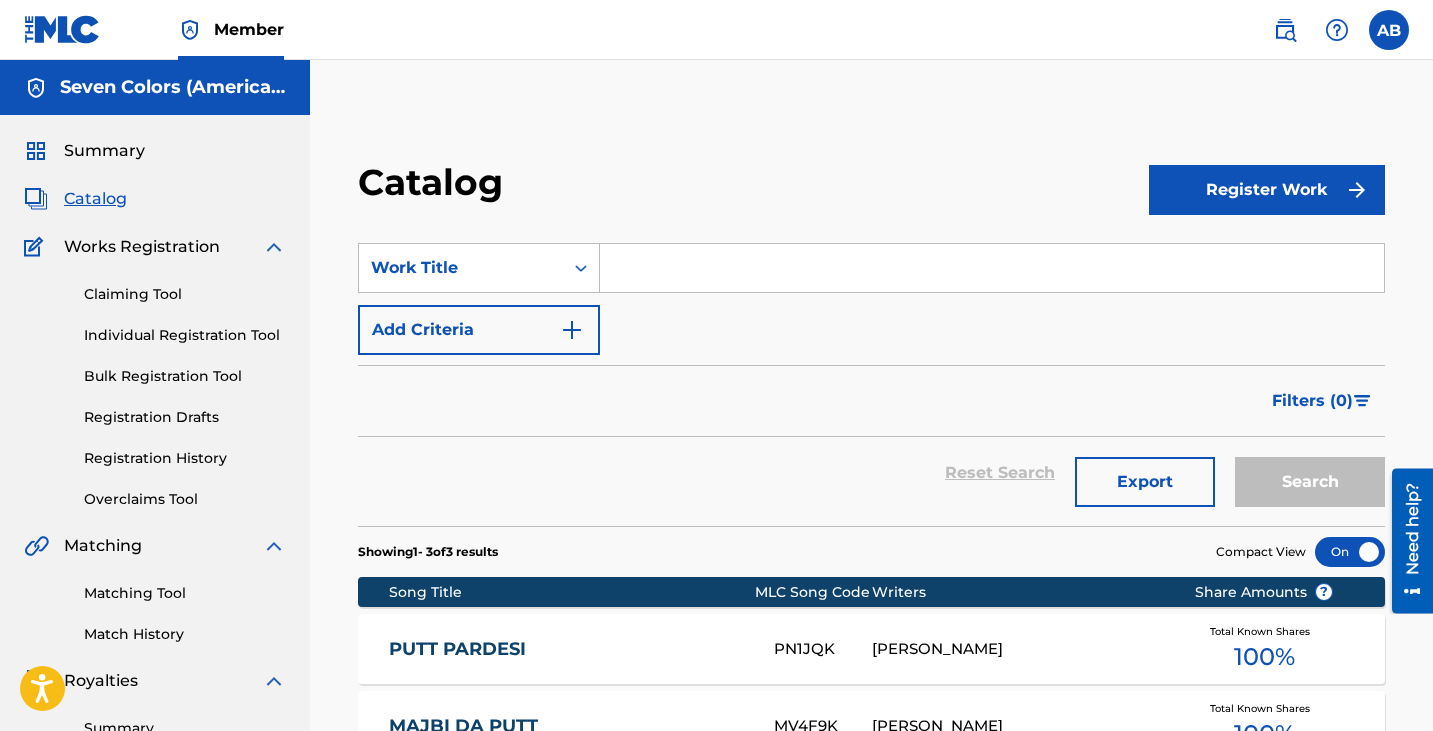 click at bounding box center [992, 268] 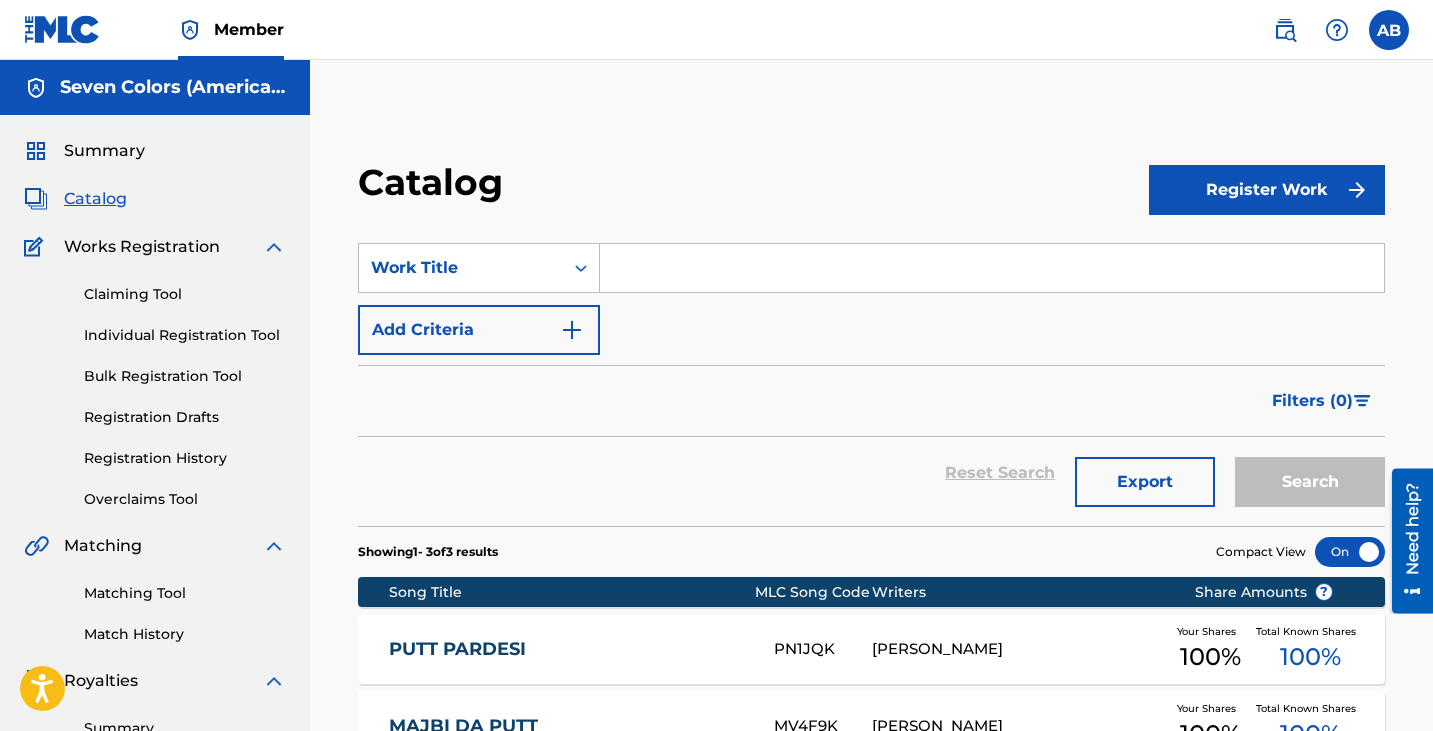 type on "Putt Pardesi" 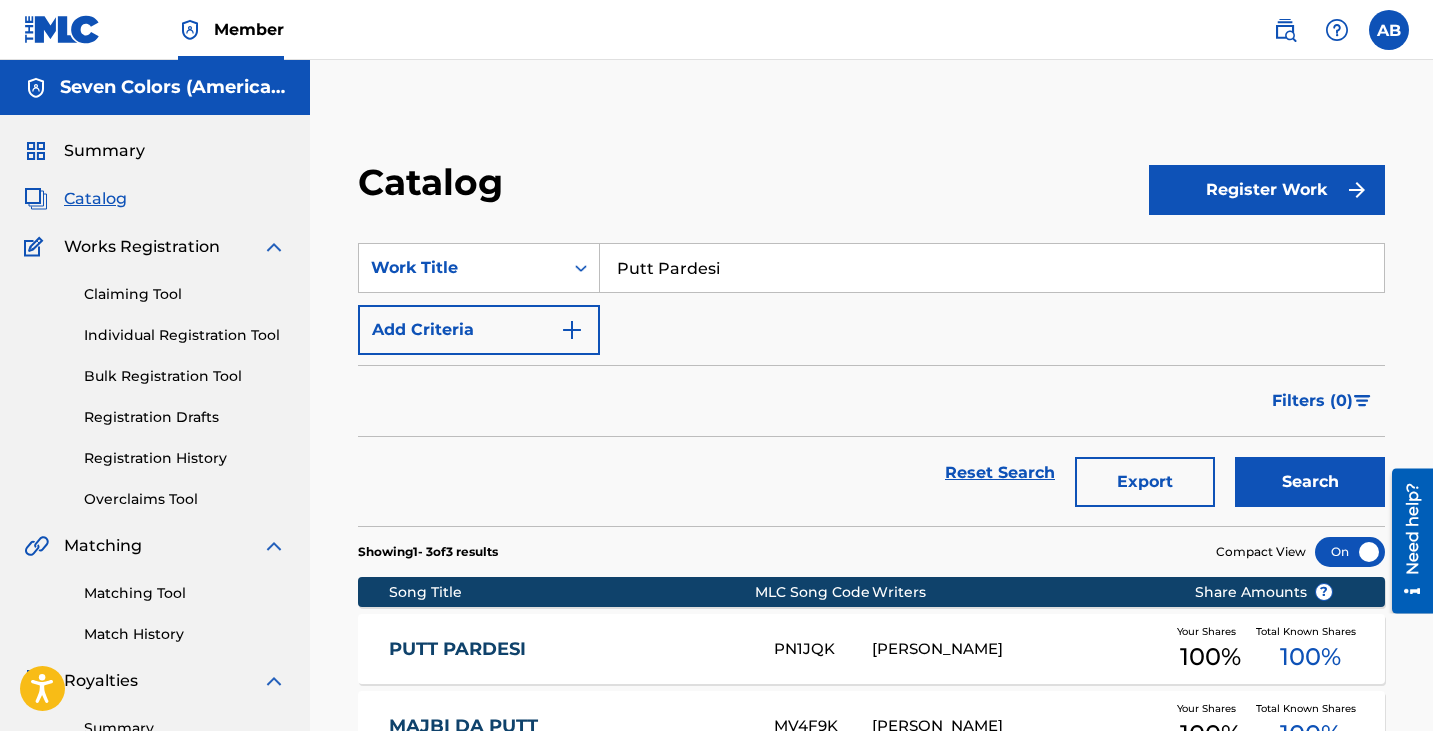 click on "Search" at bounding box center (1310, 482) 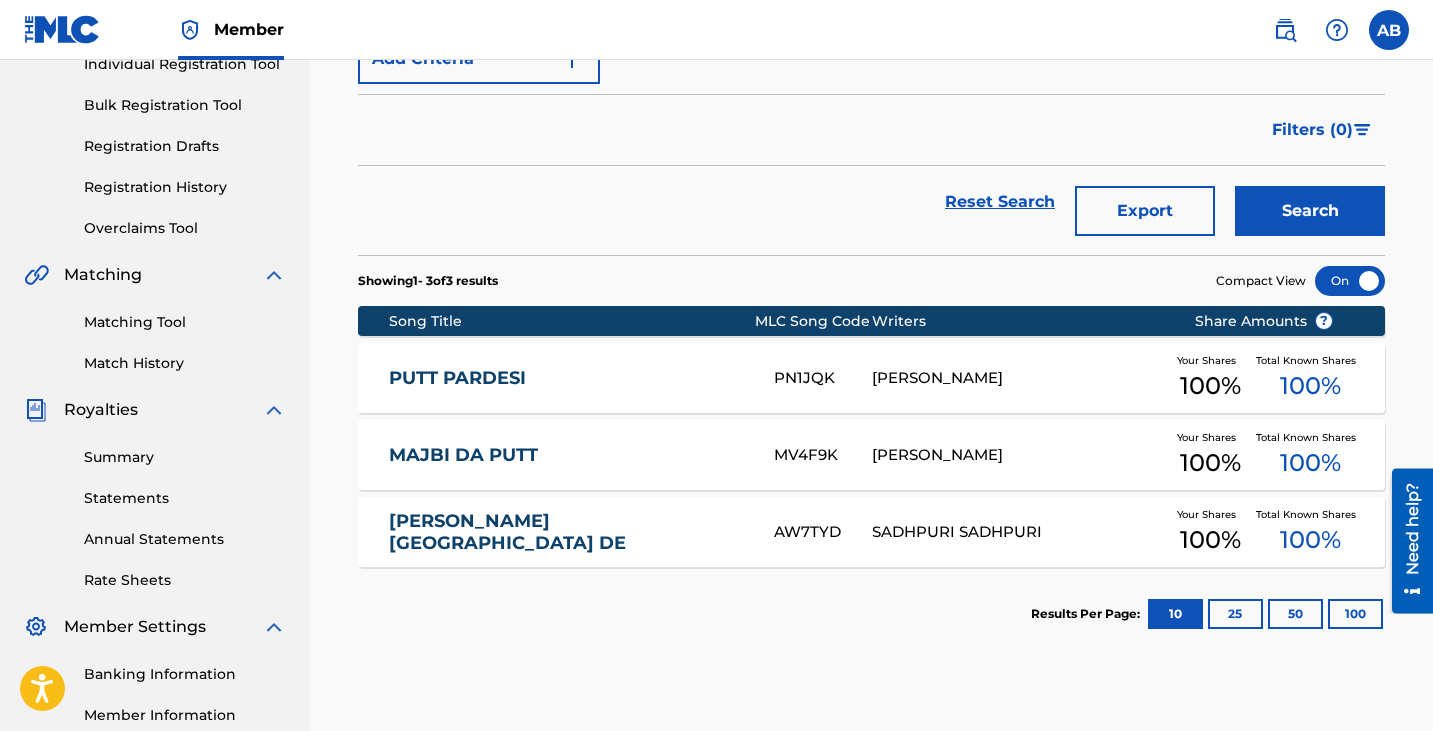 scroll, scrollTop: 300, scrollLeft: 0, axis: vertical 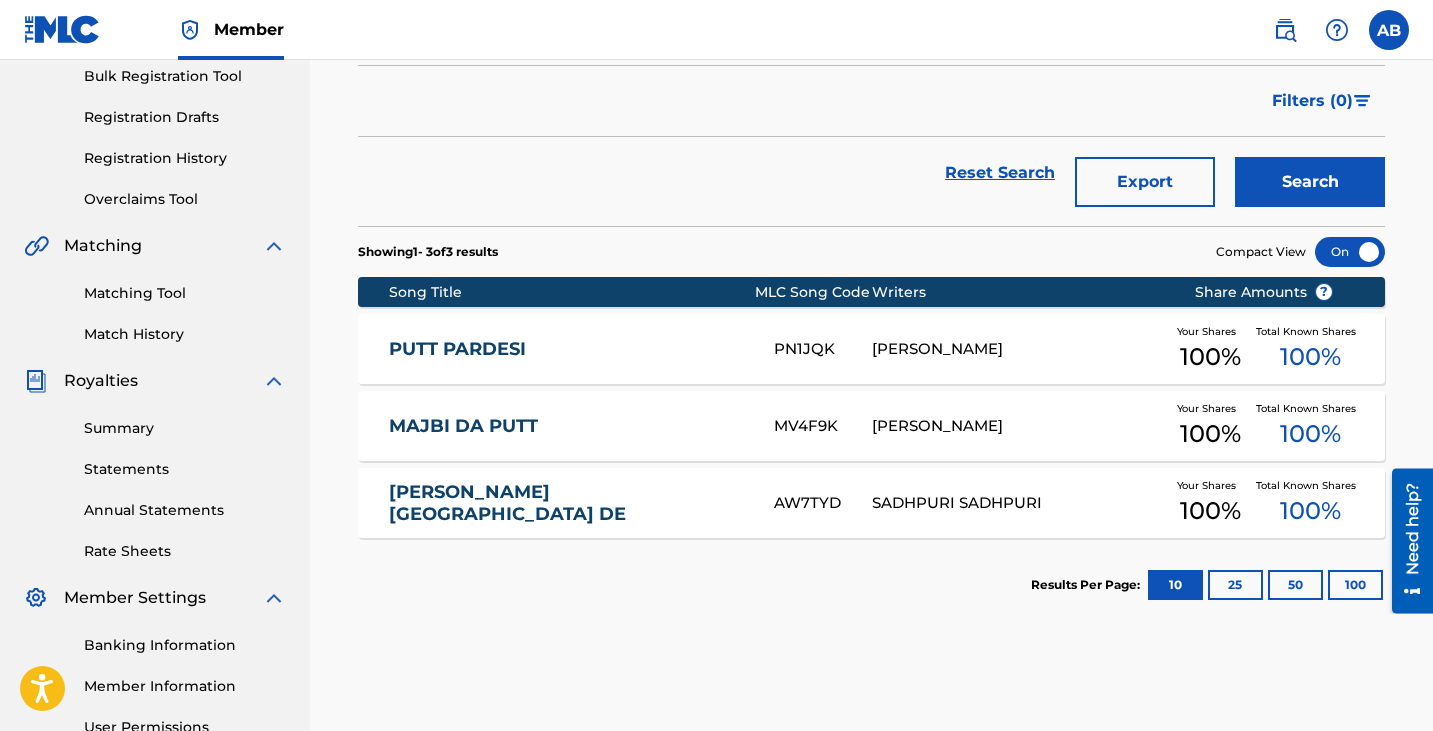 click on "PUTT PARDESI" at bounding box center [568, 349] 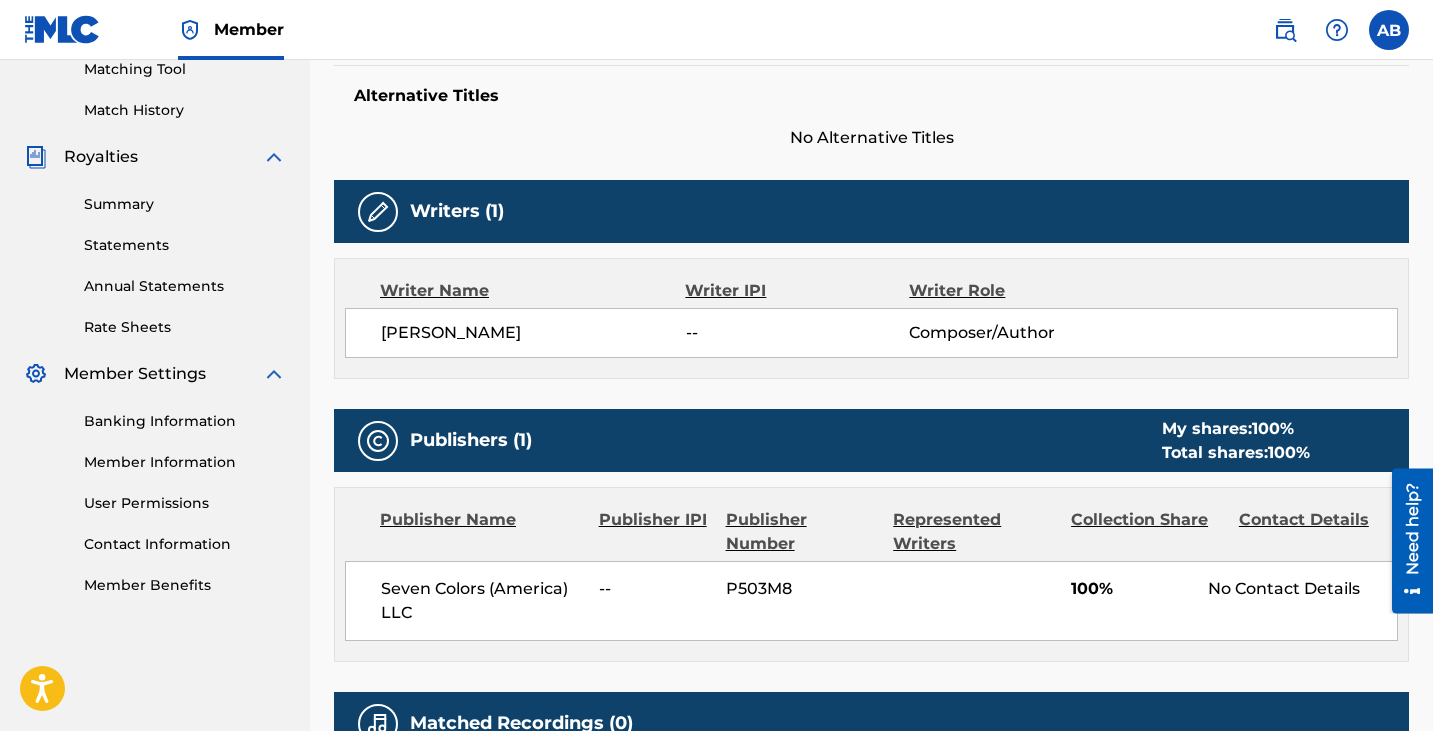 scroll, scrollTop: 788, scrollLeft: 0, axis: vertical 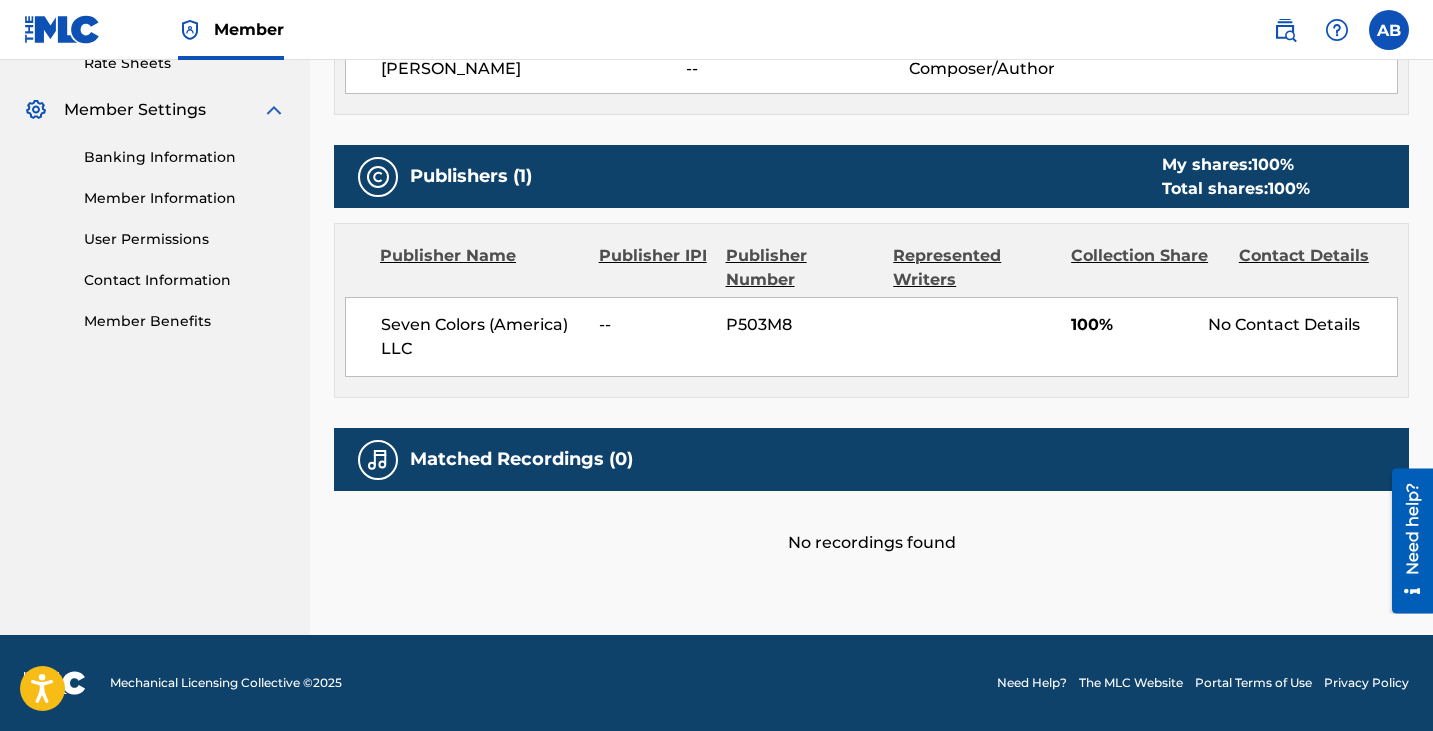 click on "P503M8" at bounding box center [802, 325] 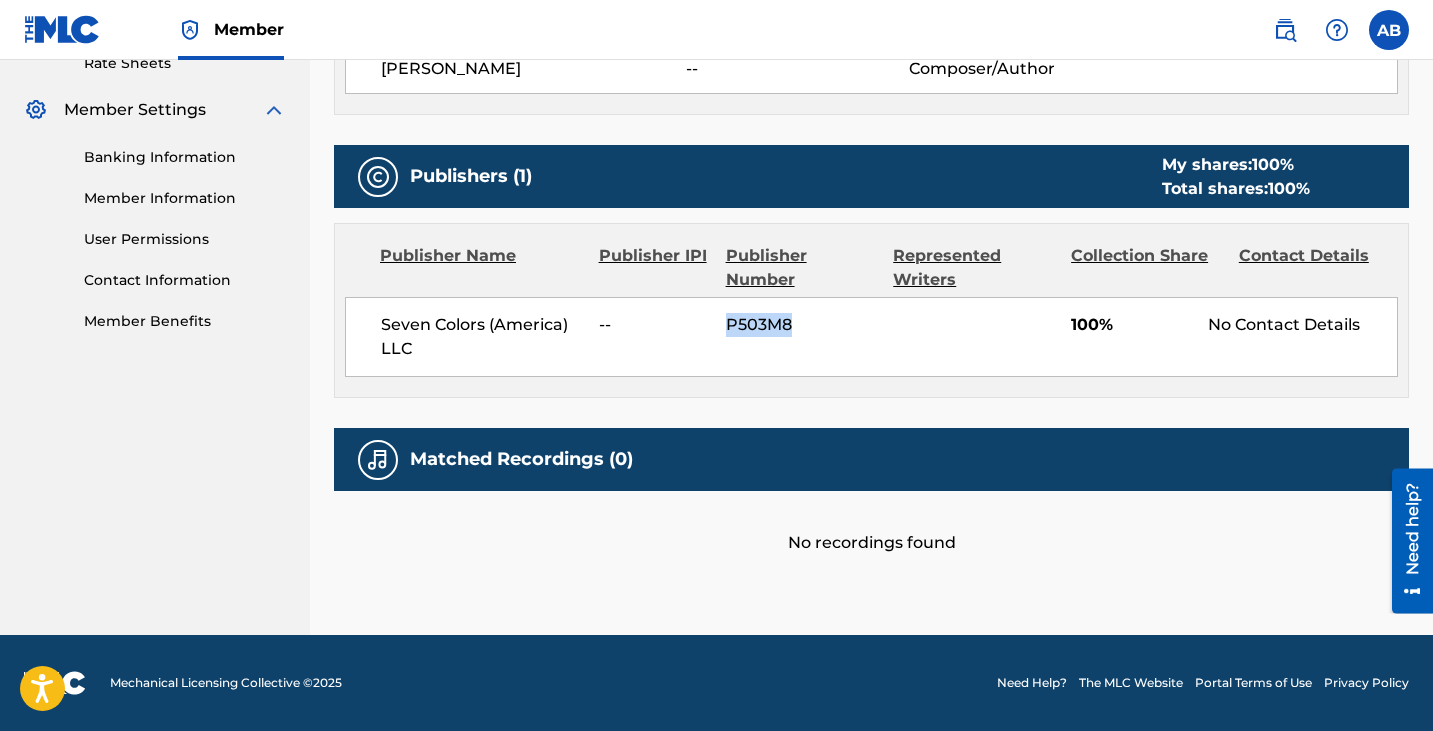 click on "P503M8" at bounding box center [802, 325] 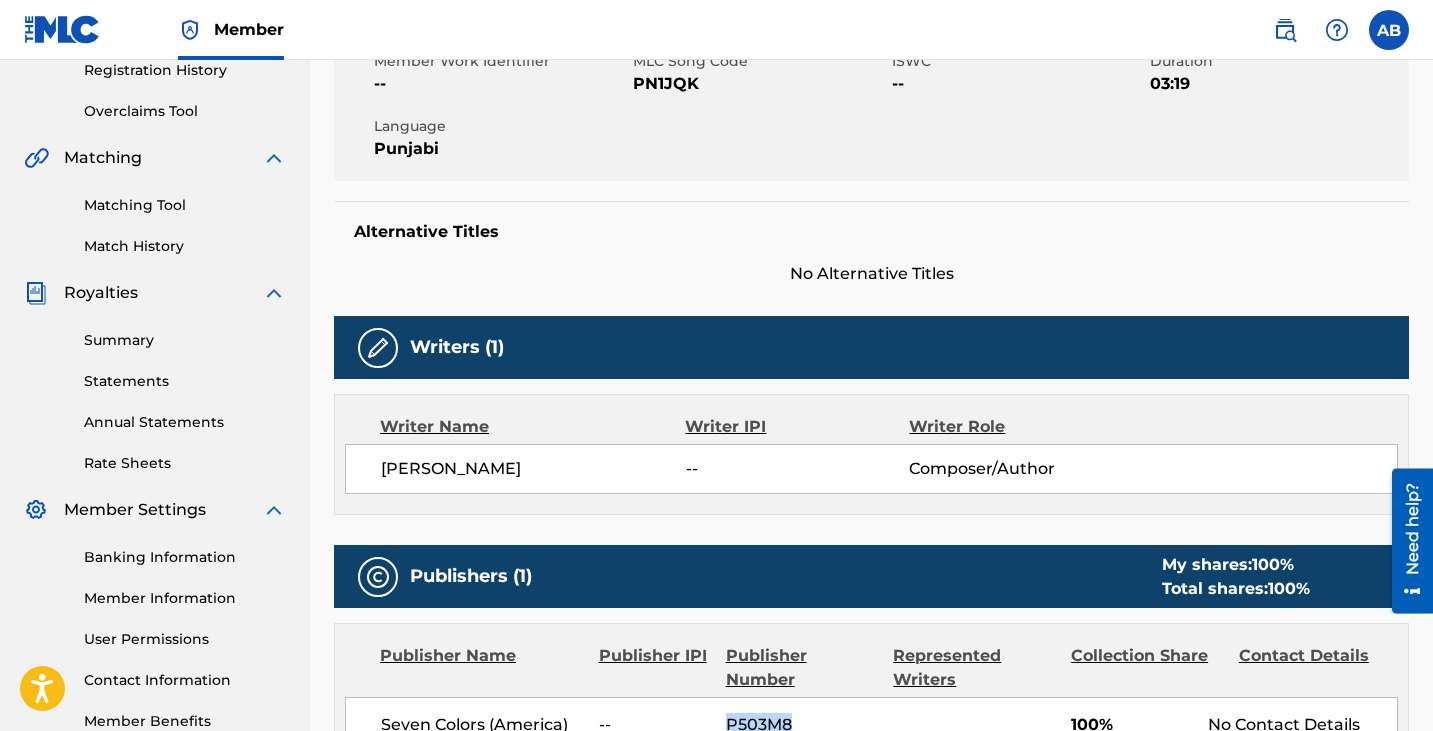 scroll, scrollTop: 0, scrollLeft: 0, axis: both 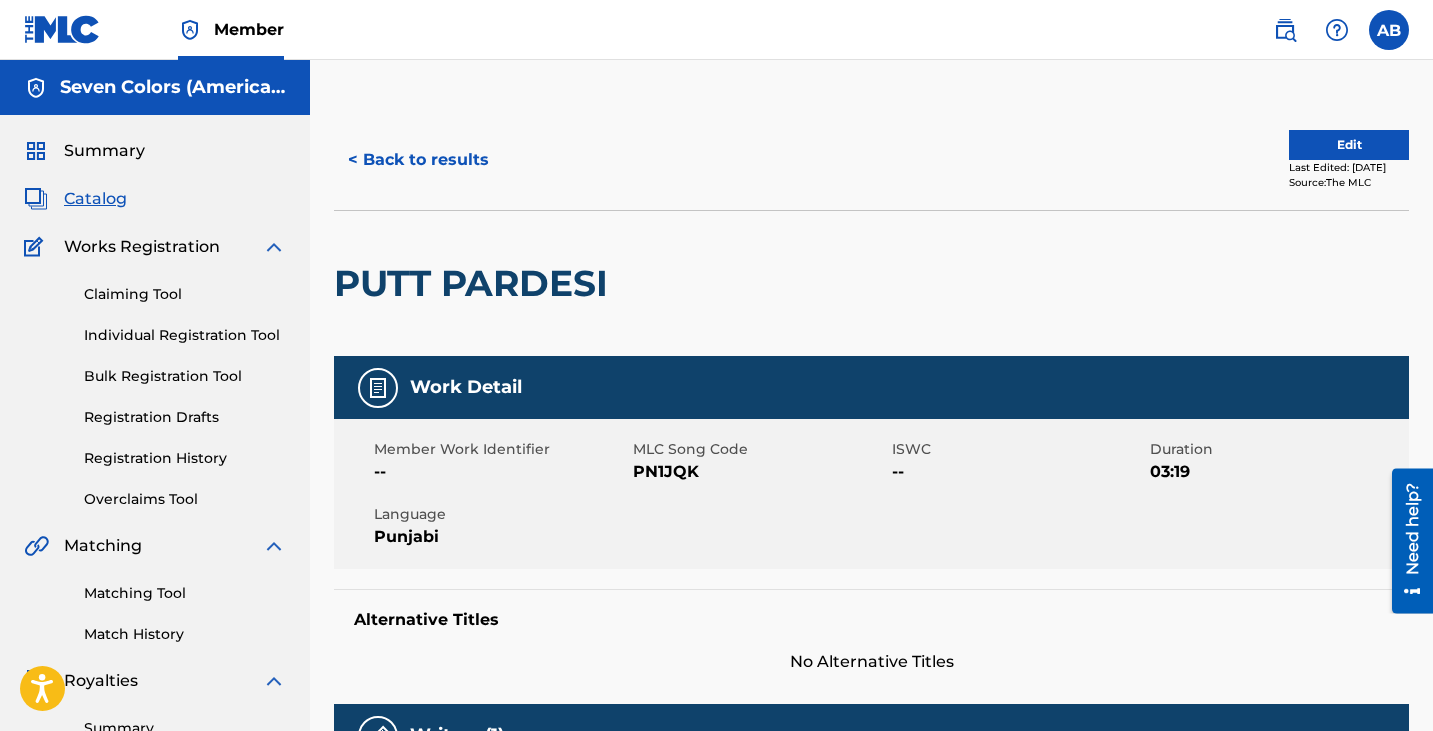 click on "Catalog" at bounding box center (95, 199) 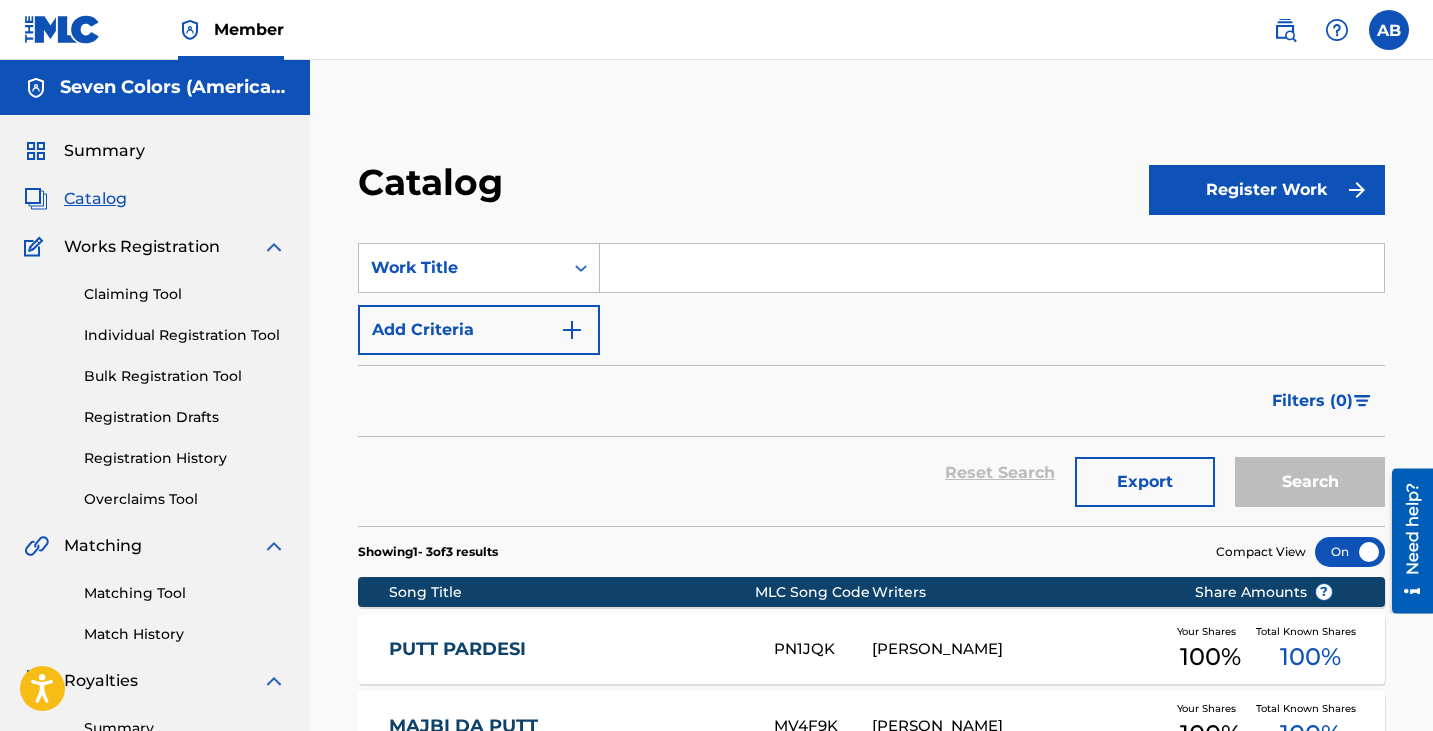 click on "Register Work" at bounding box center [1267, 190] 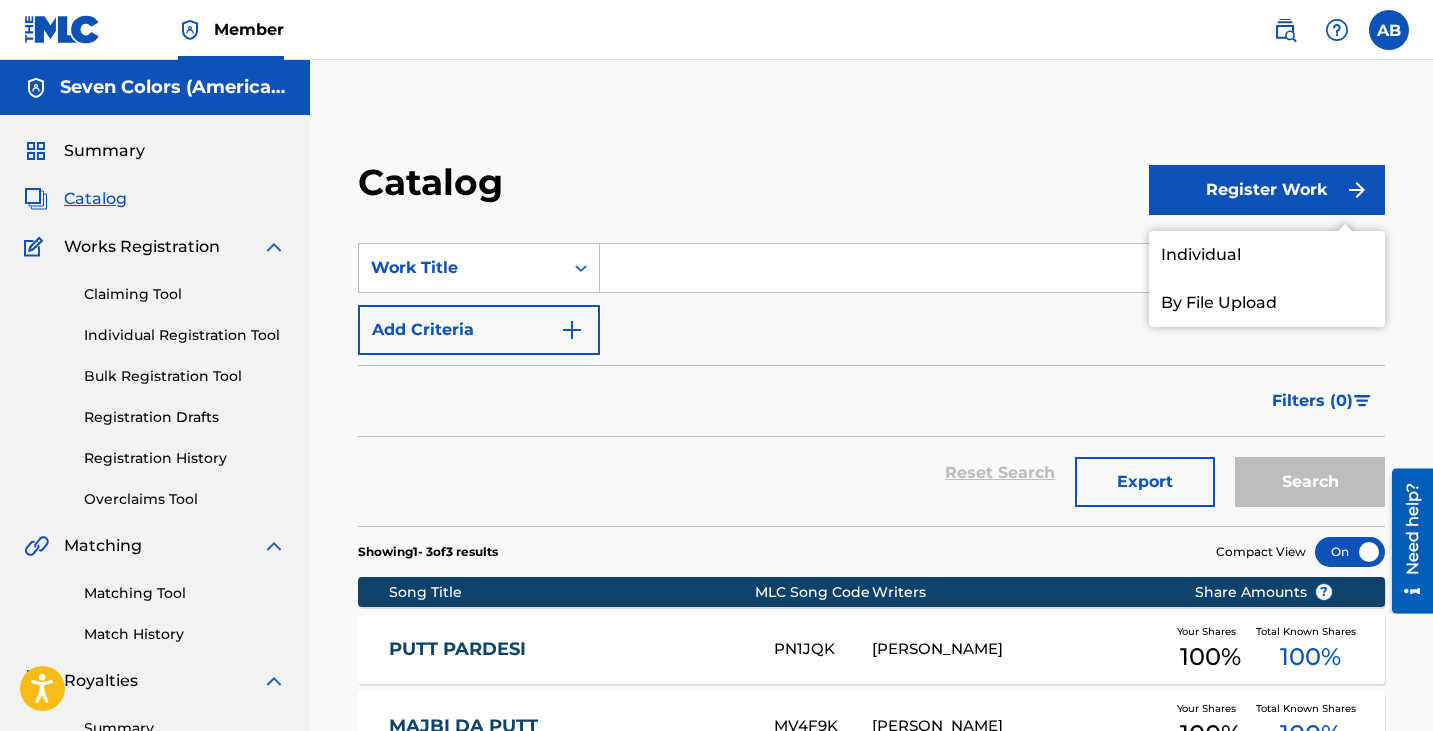 click on "Individual" at bounding box center [1267, 255] 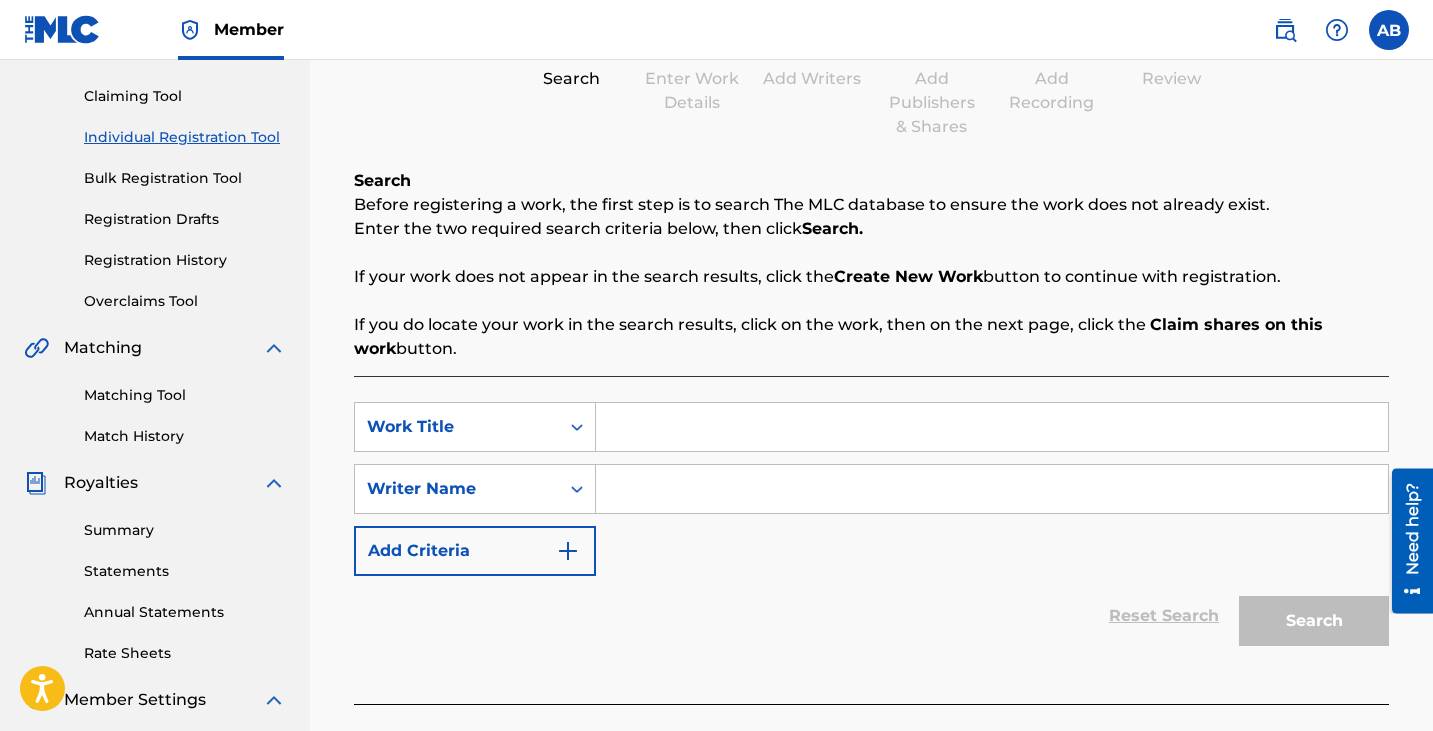 scroll, scrollTop: 200, scrollLeft: 0, axis: vertical 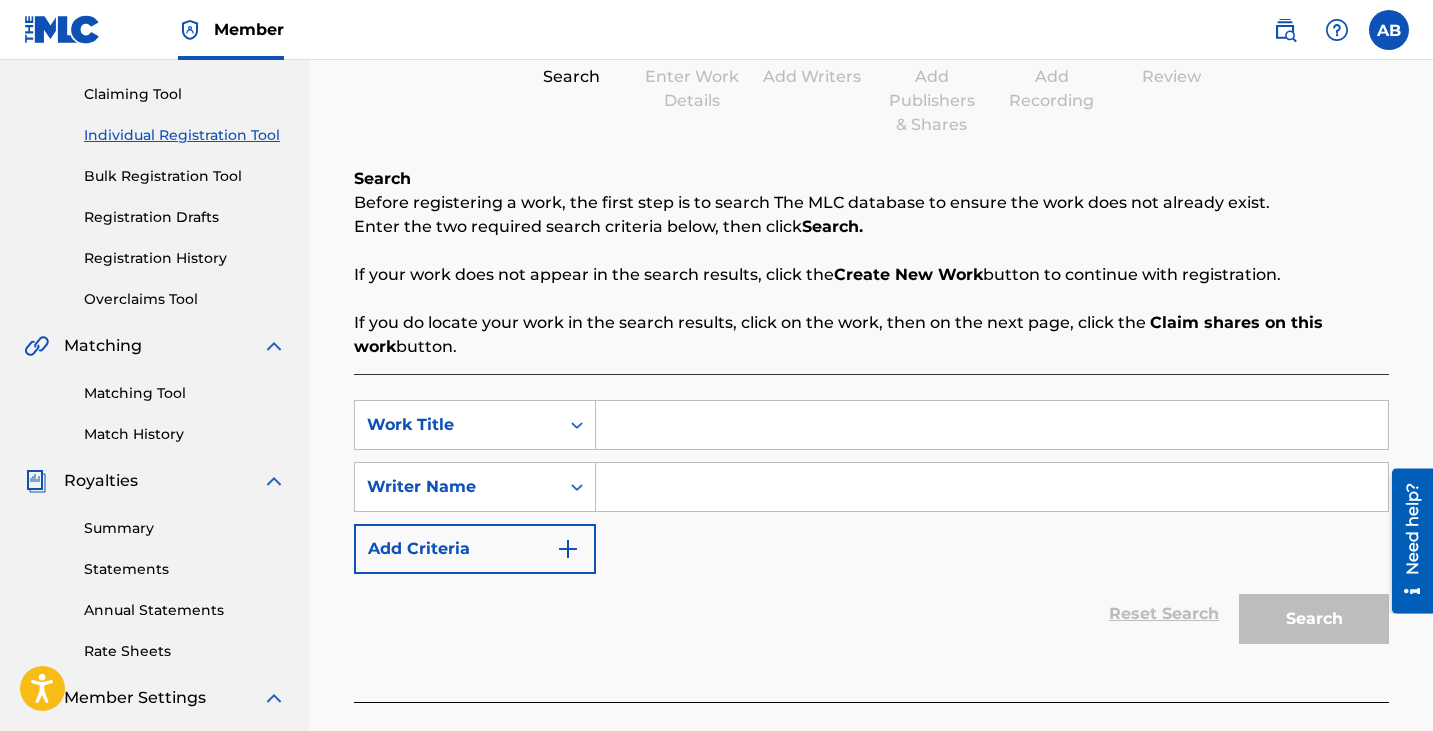 click at bounding box center [992, 425] 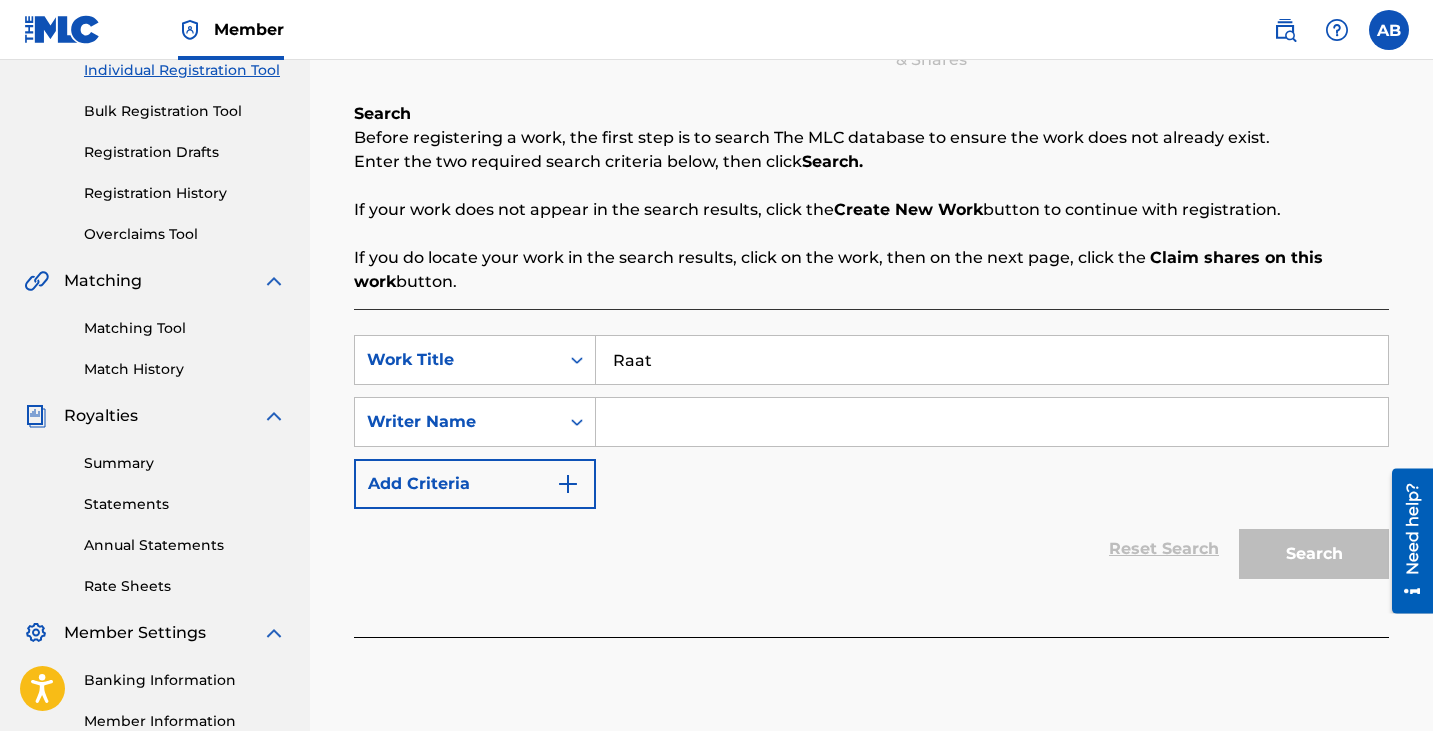 scroll, scrollTop: 300, scrollLeft: 0, axis: vertical 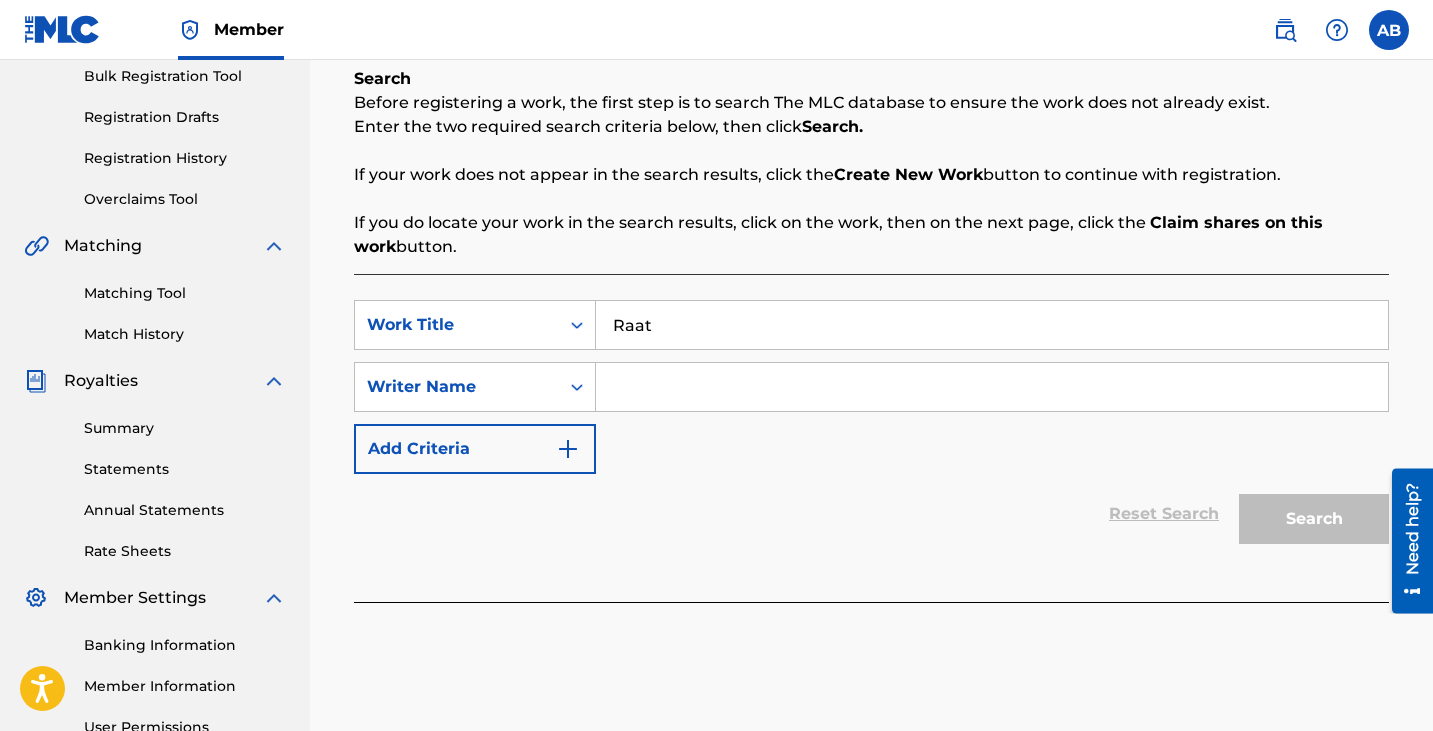 type on "Raat" 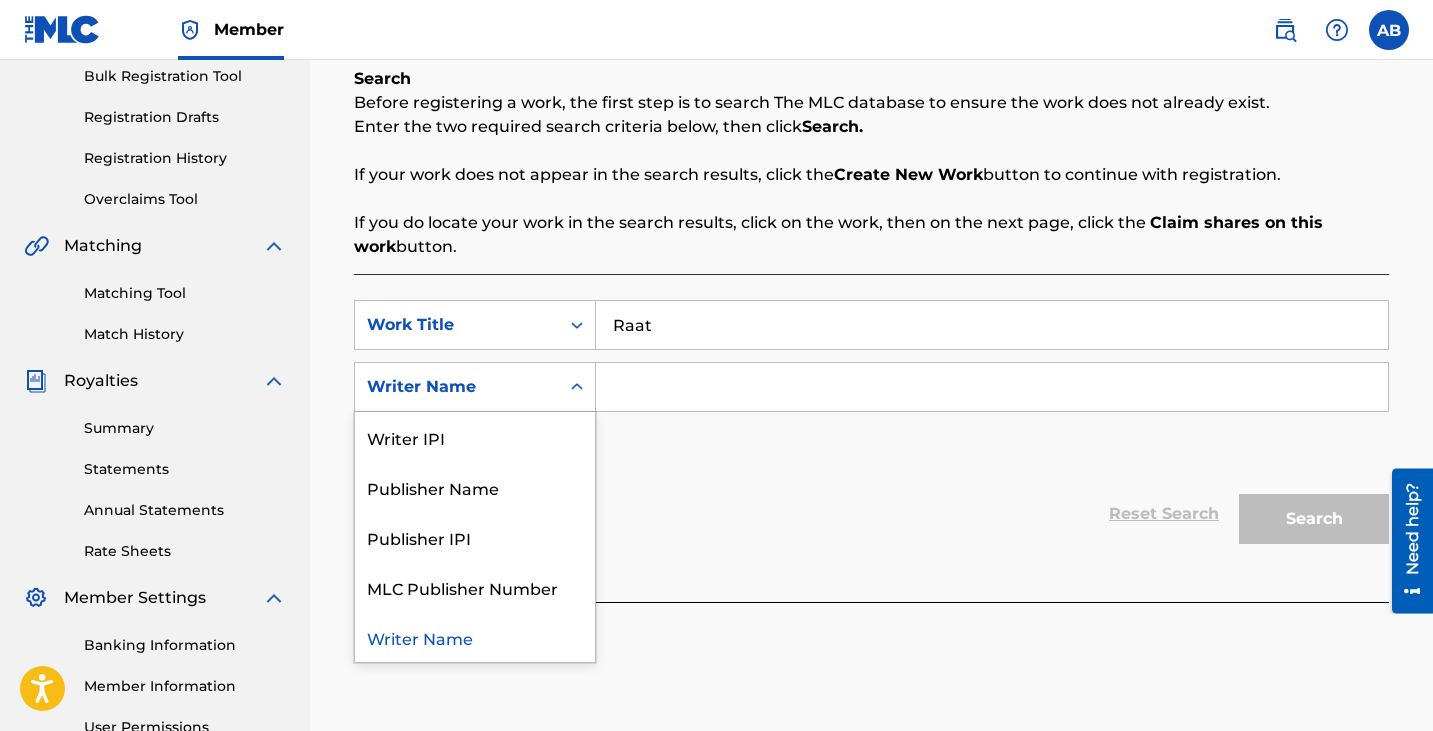 click on "Writer Name" at bounding box center (457, 387) 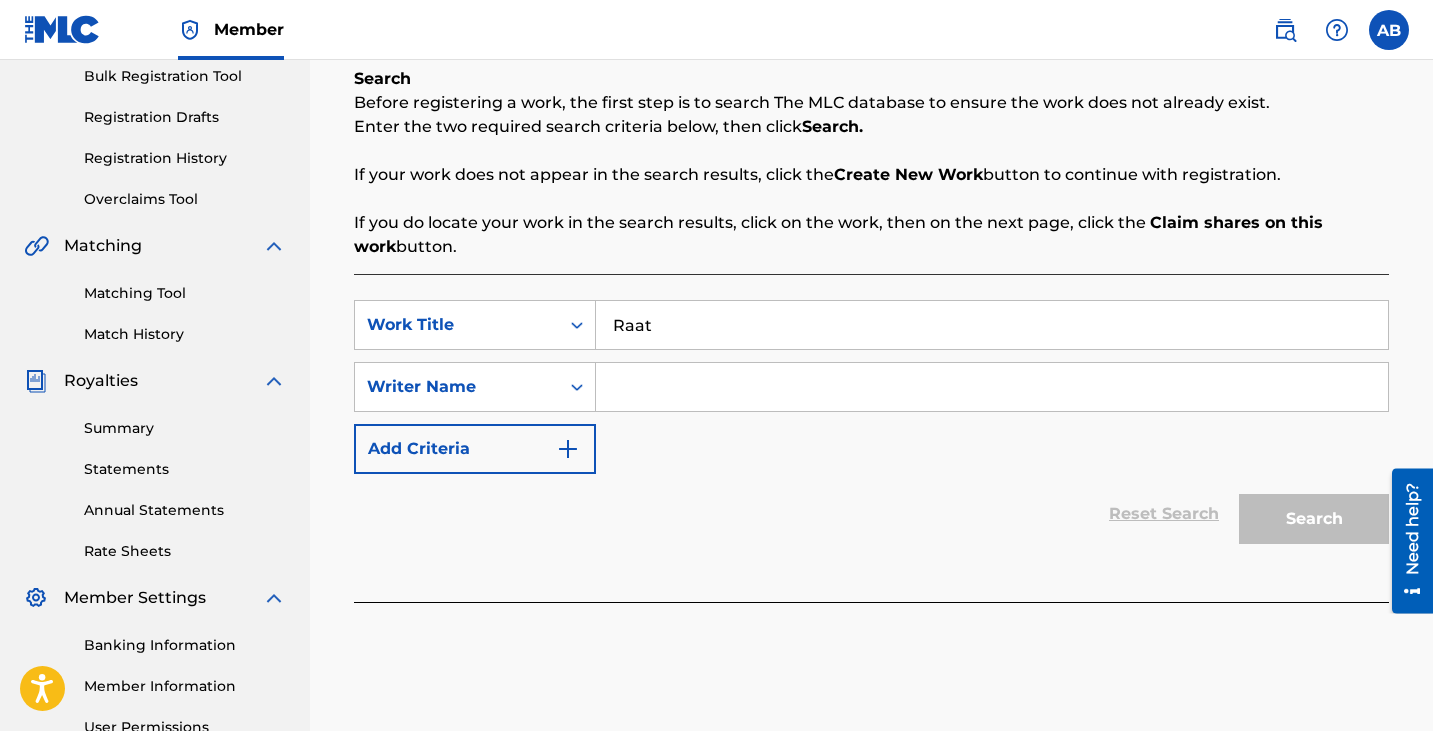 click at bounding box center [992, 387] 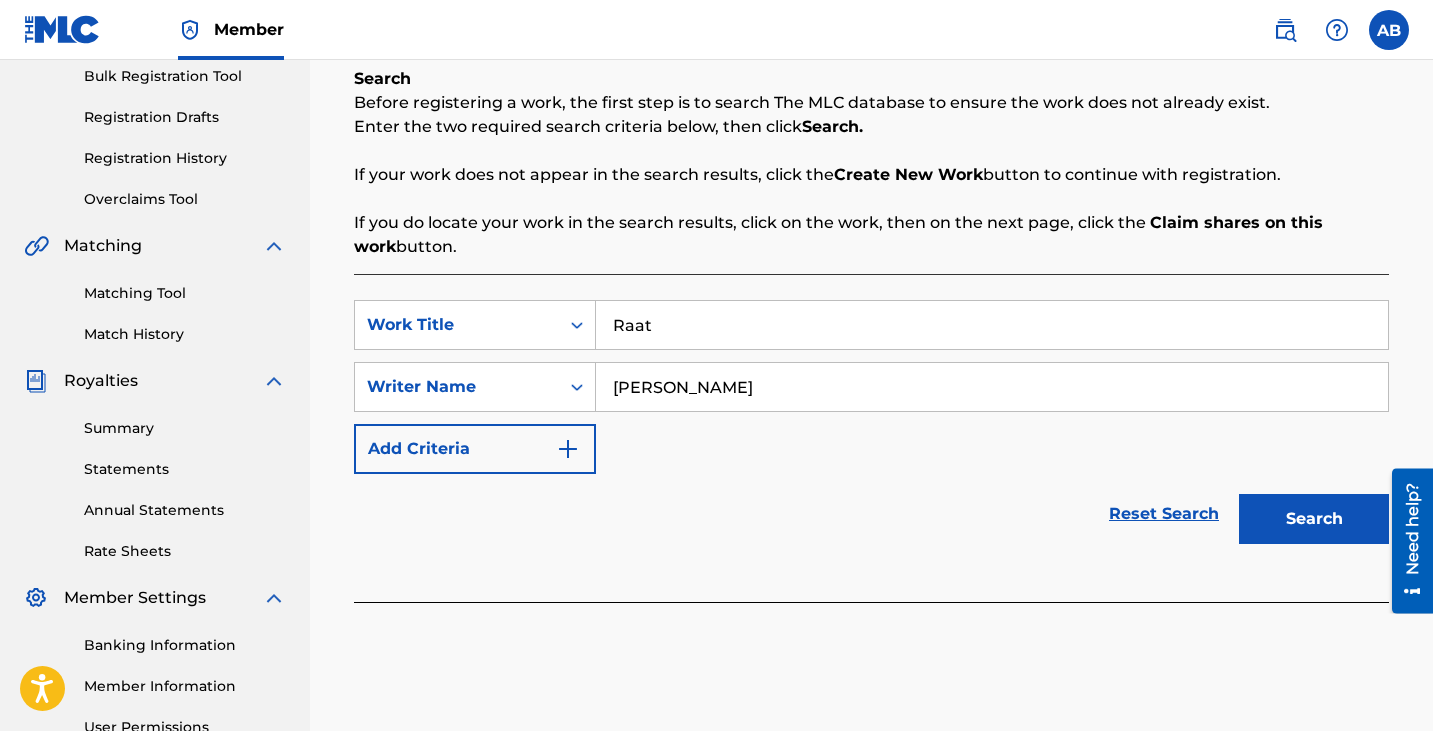 type on "[PERSON_NAME]" 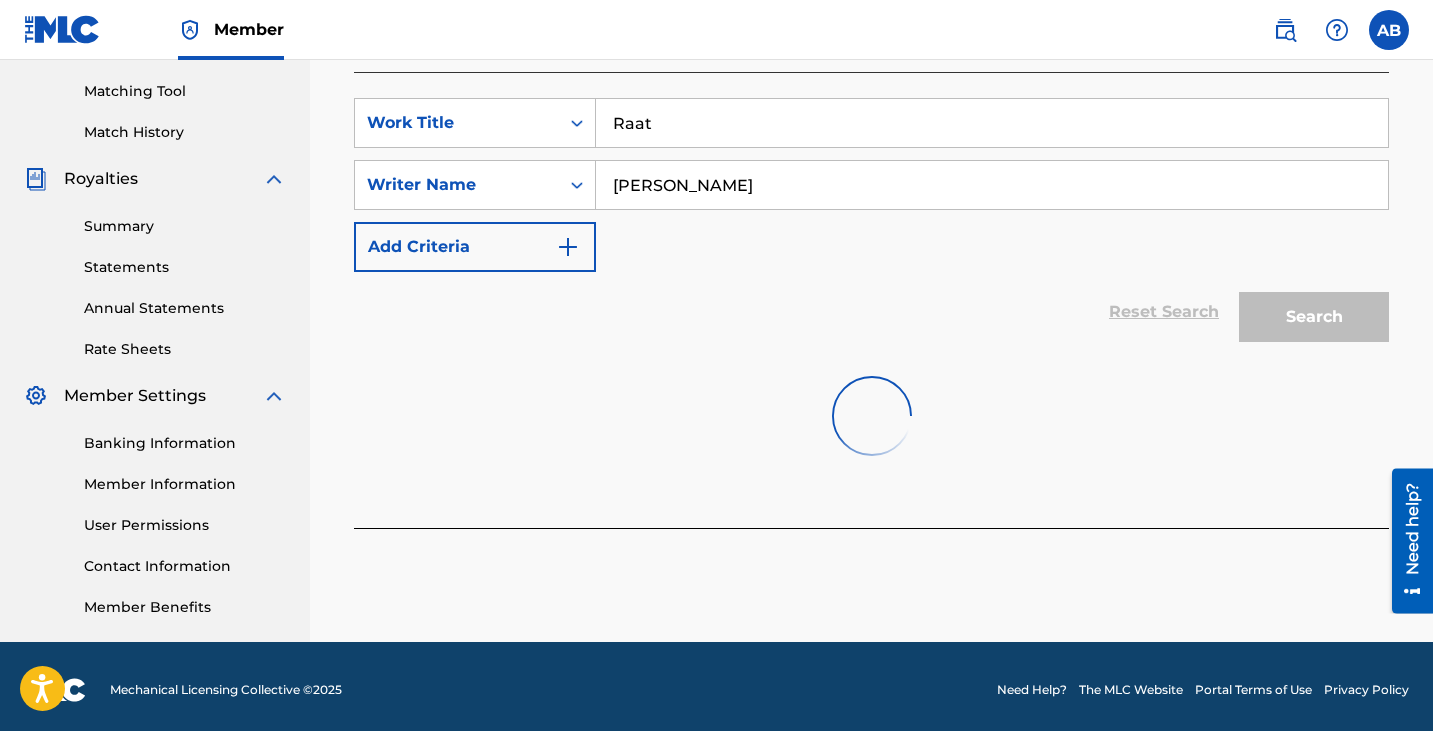 scroll, scrollTop: 509, scrollLeft: 0, axis: vertical 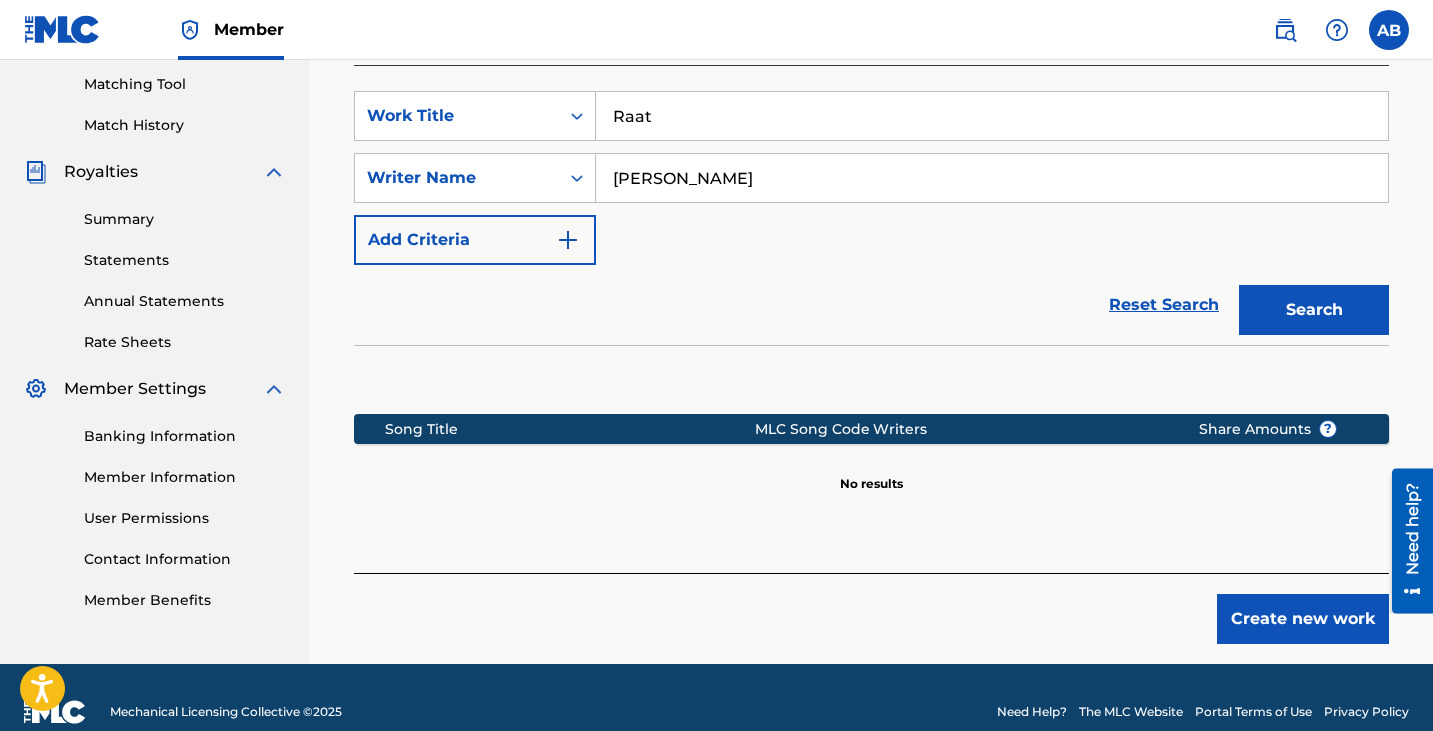 click on "Create new work" at bounding box center [1303, 619] 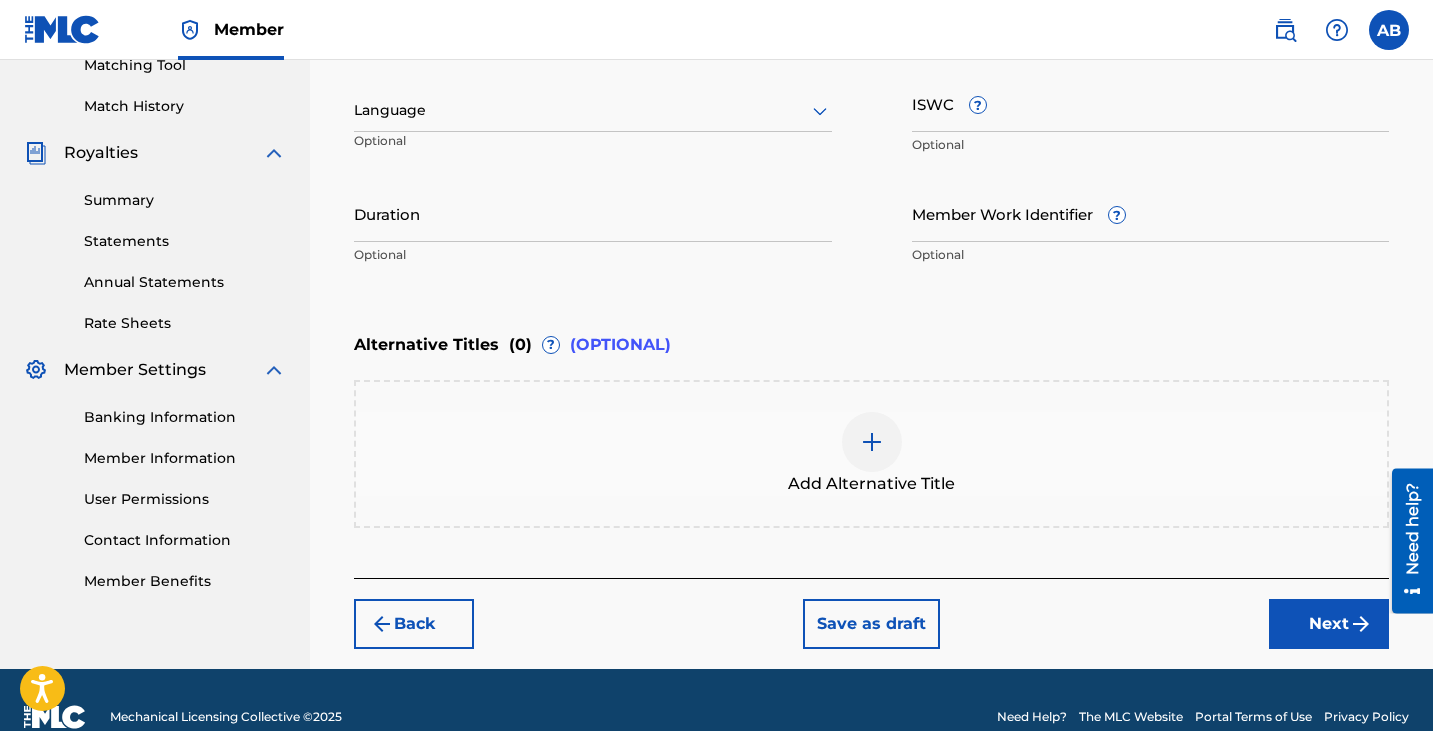 scroll, scrollTop: 562, scrollLeft: 0, axis: vertical 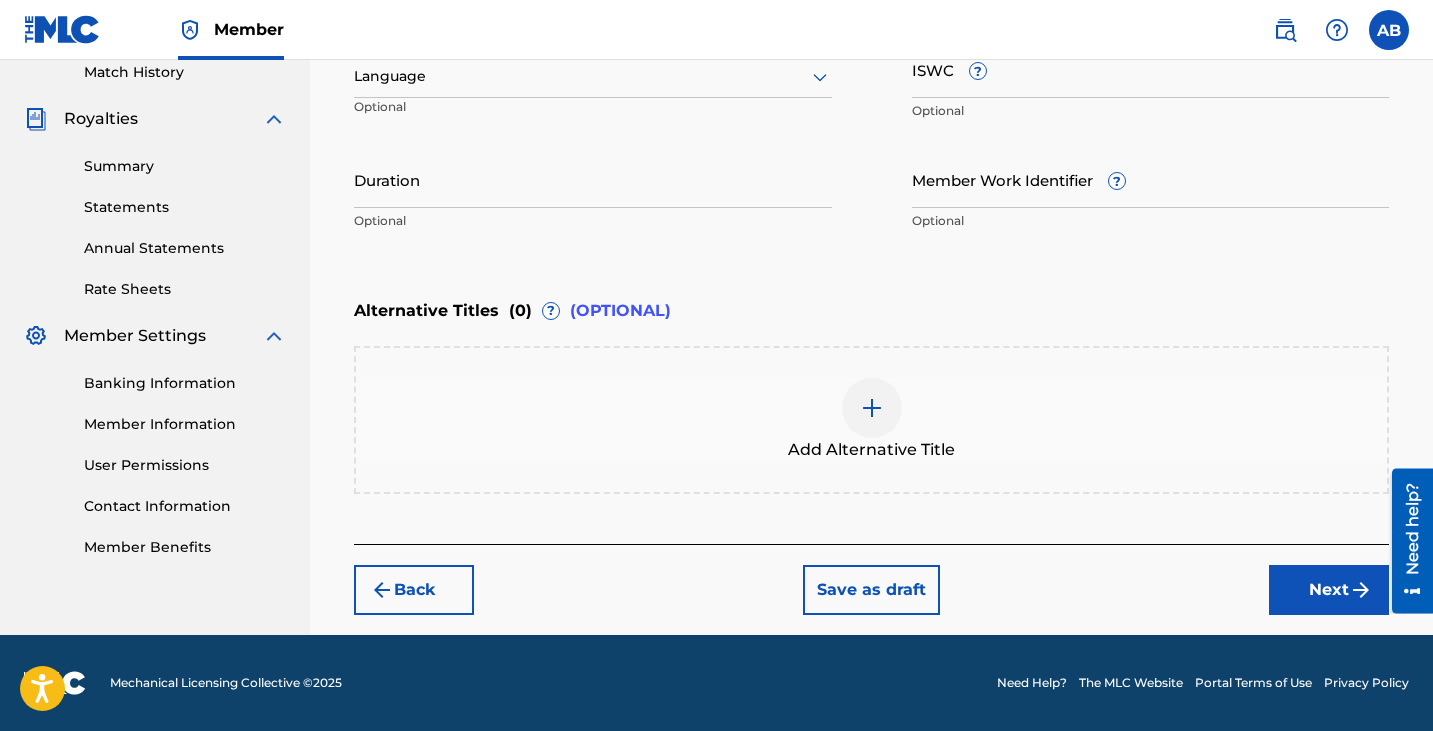 click at bounding box center (872, 408) 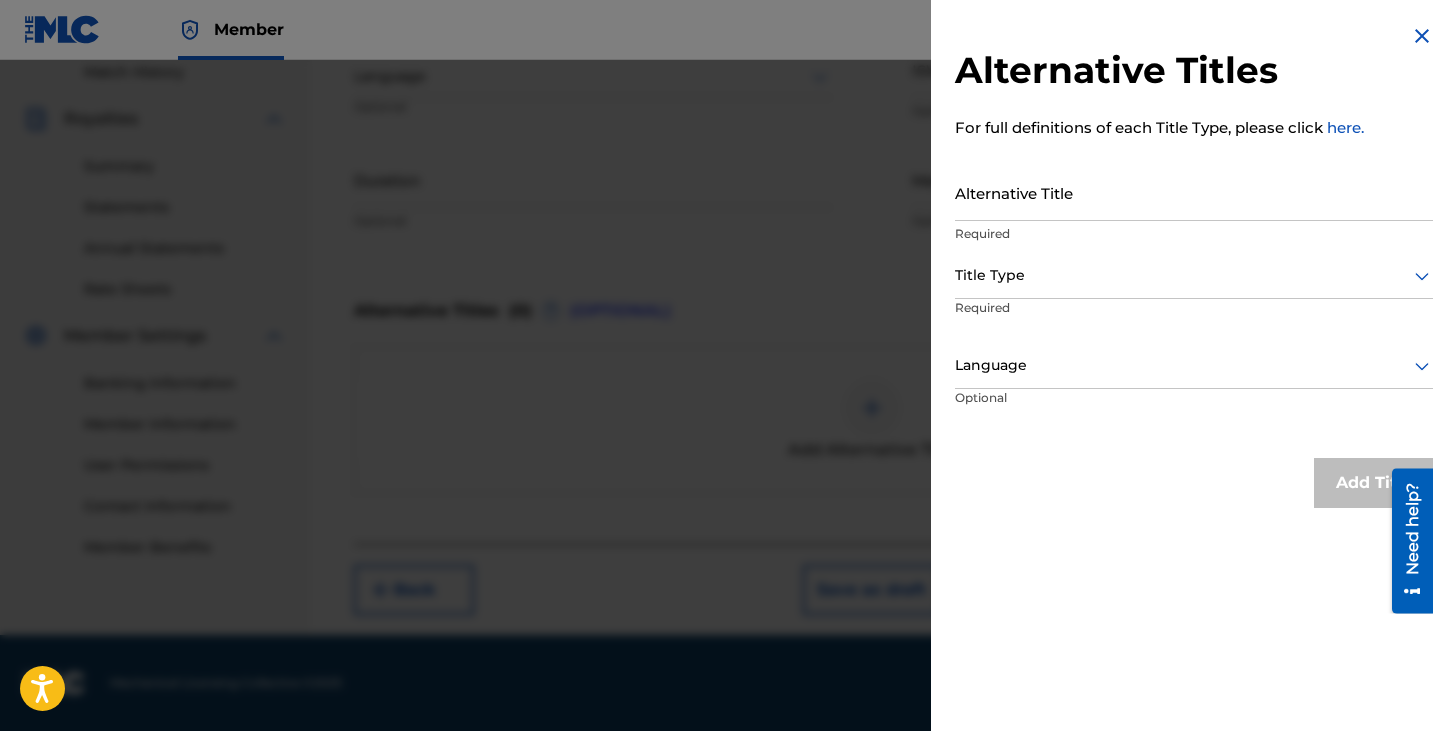 click on "Alternative Title" at bounding box center [1194, 192] 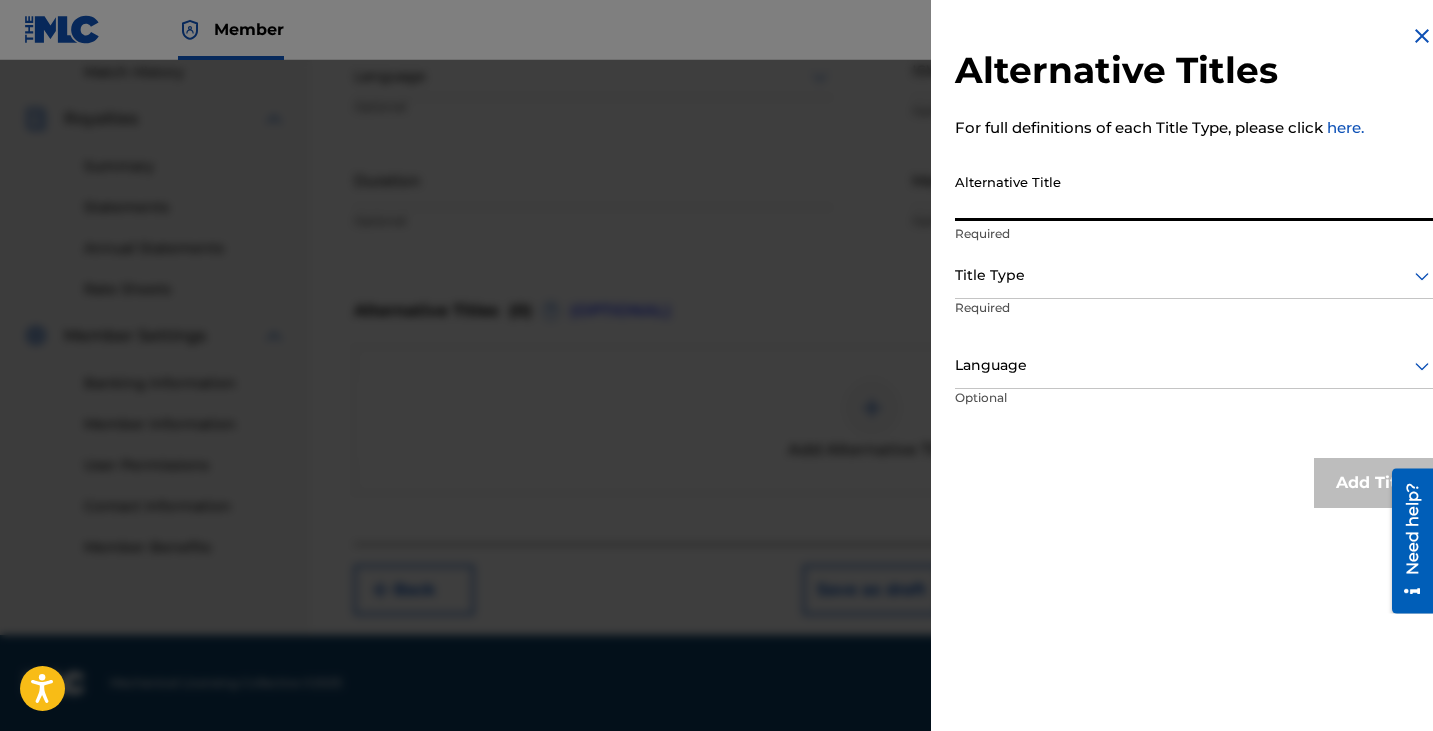 click on "Alternative Titles" at bounding box center (1194, 70) 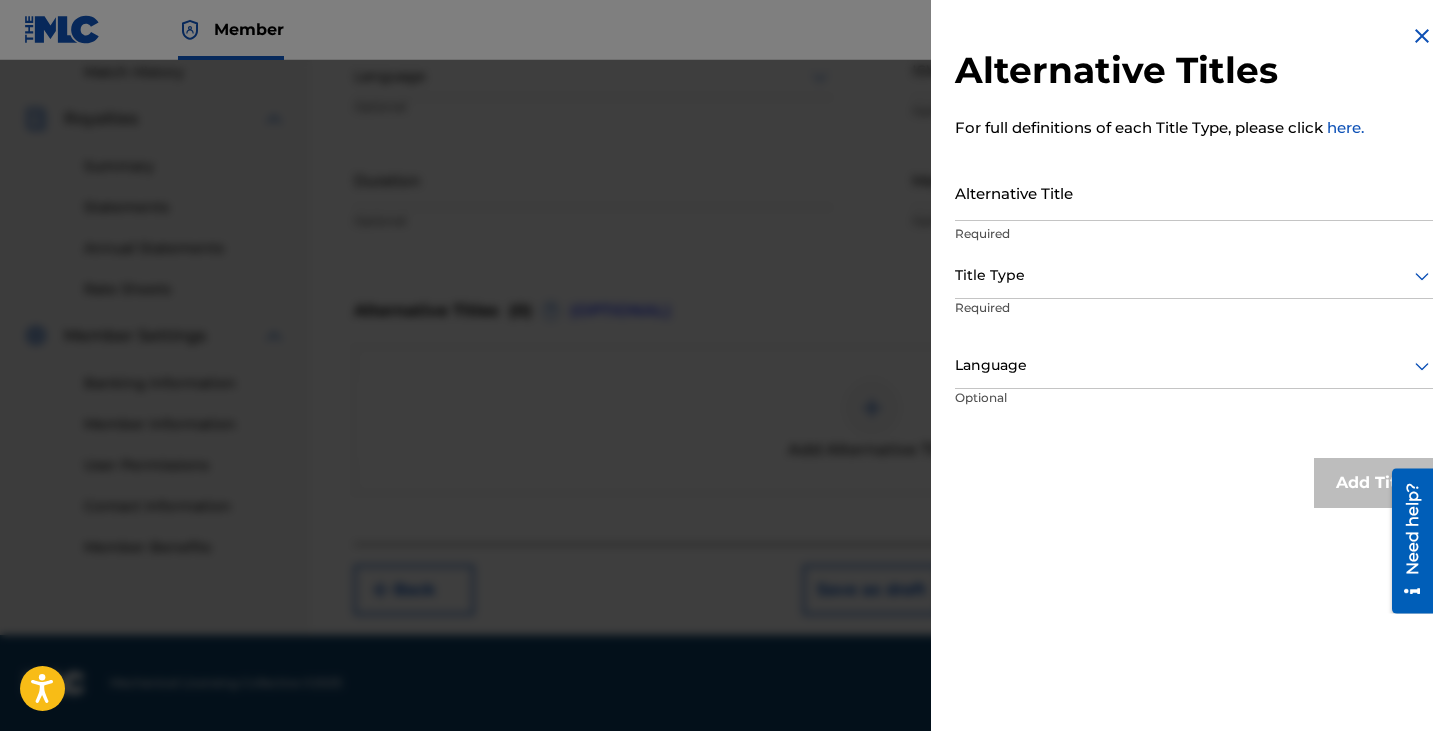 click at bounding box center [1422, 36] 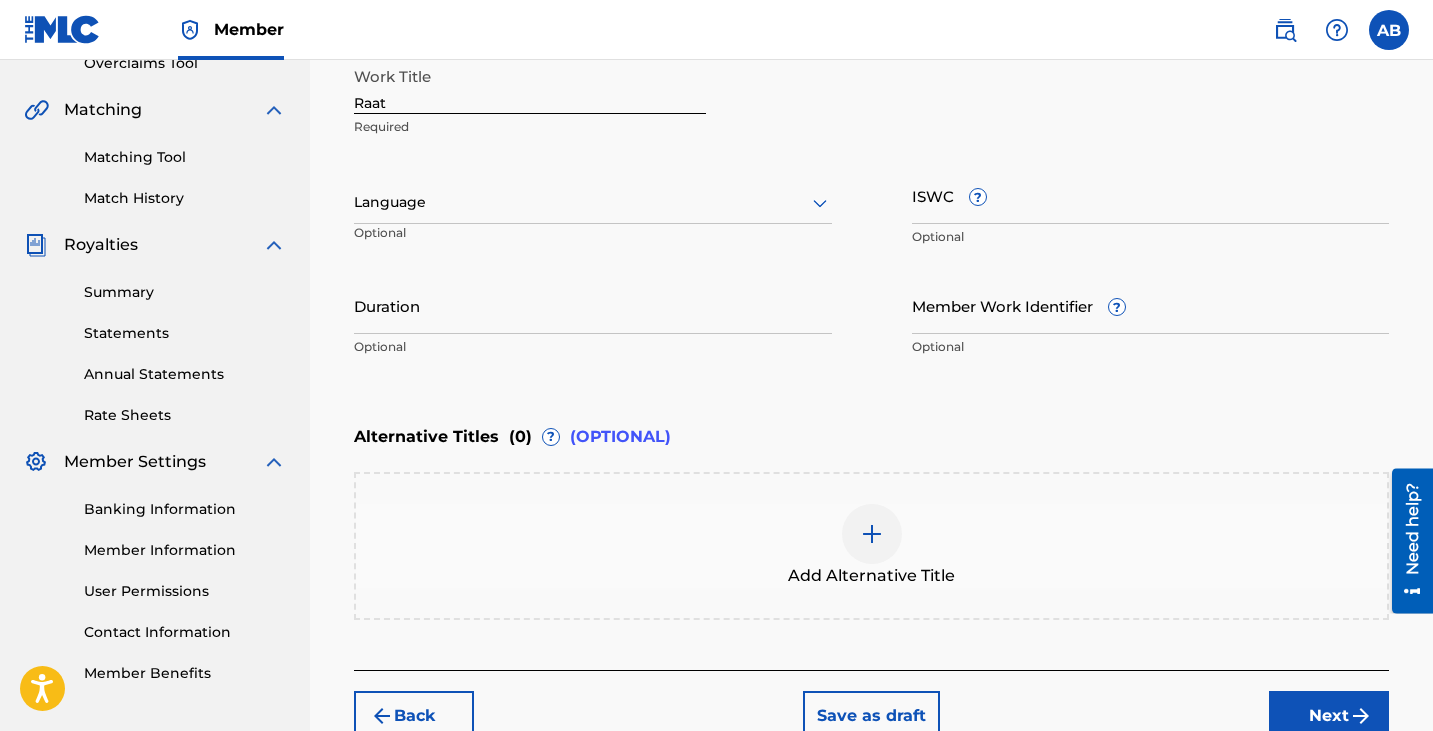 scroll, scrollTop: 362, scrollLeft: 0, axis: vertical 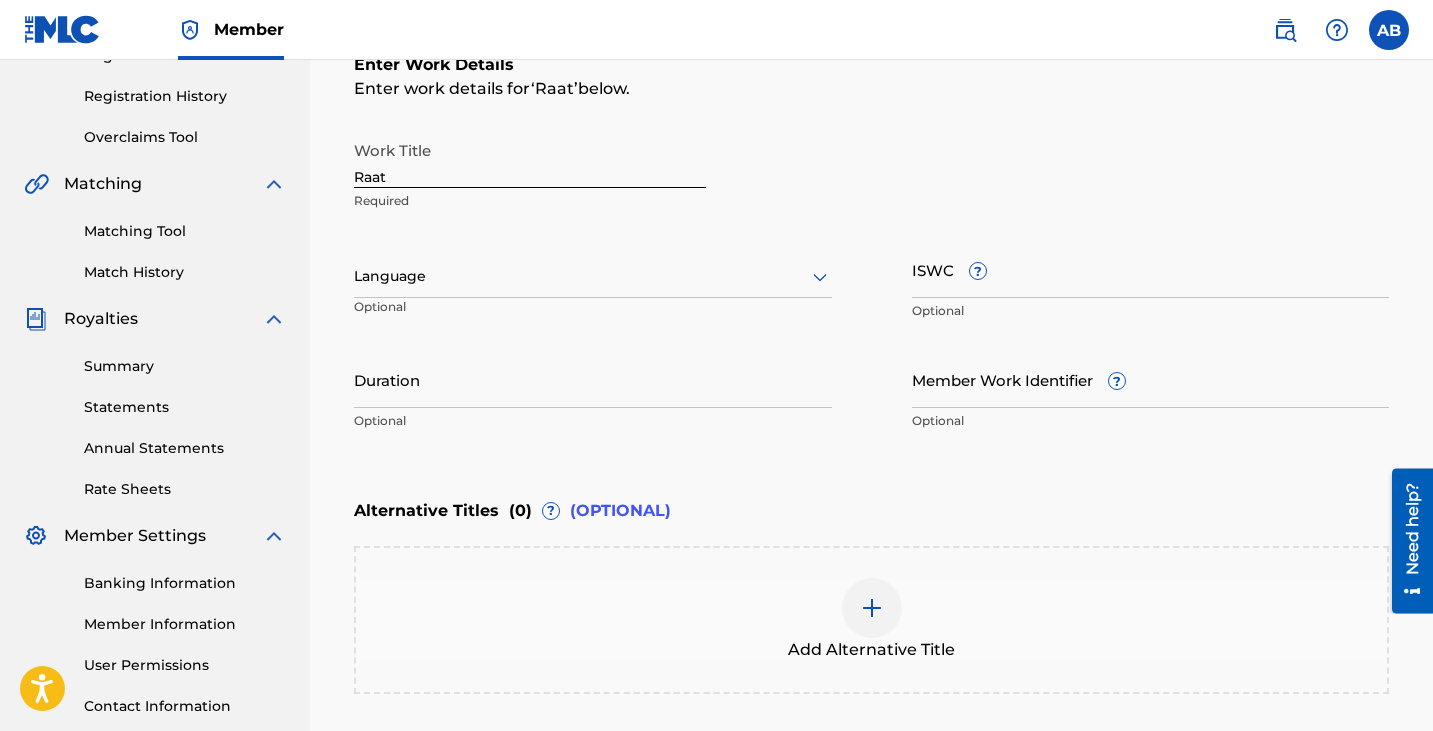 click on "Raat" at bounding box center (530, 159) 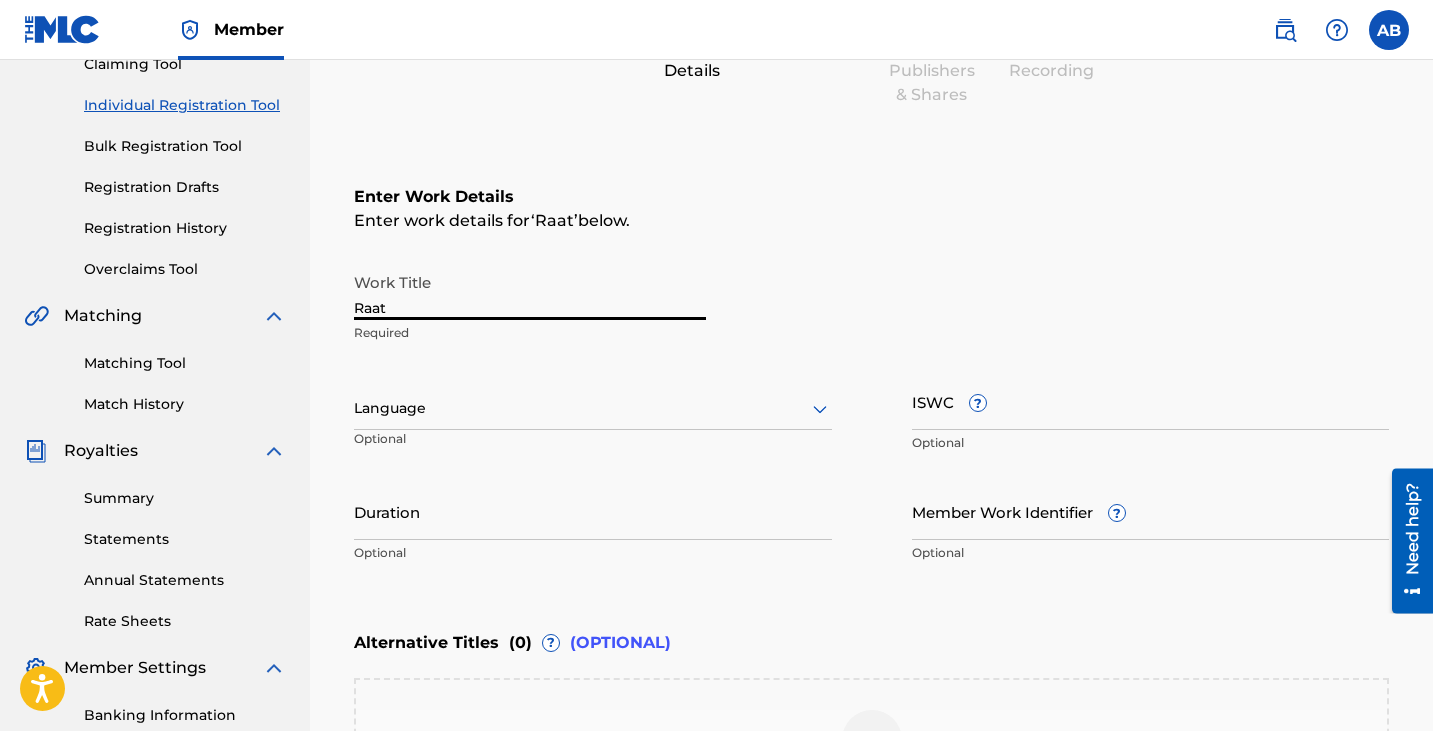 scroll, scrollTop: 262, scrollLeft: 0, axis: vertical 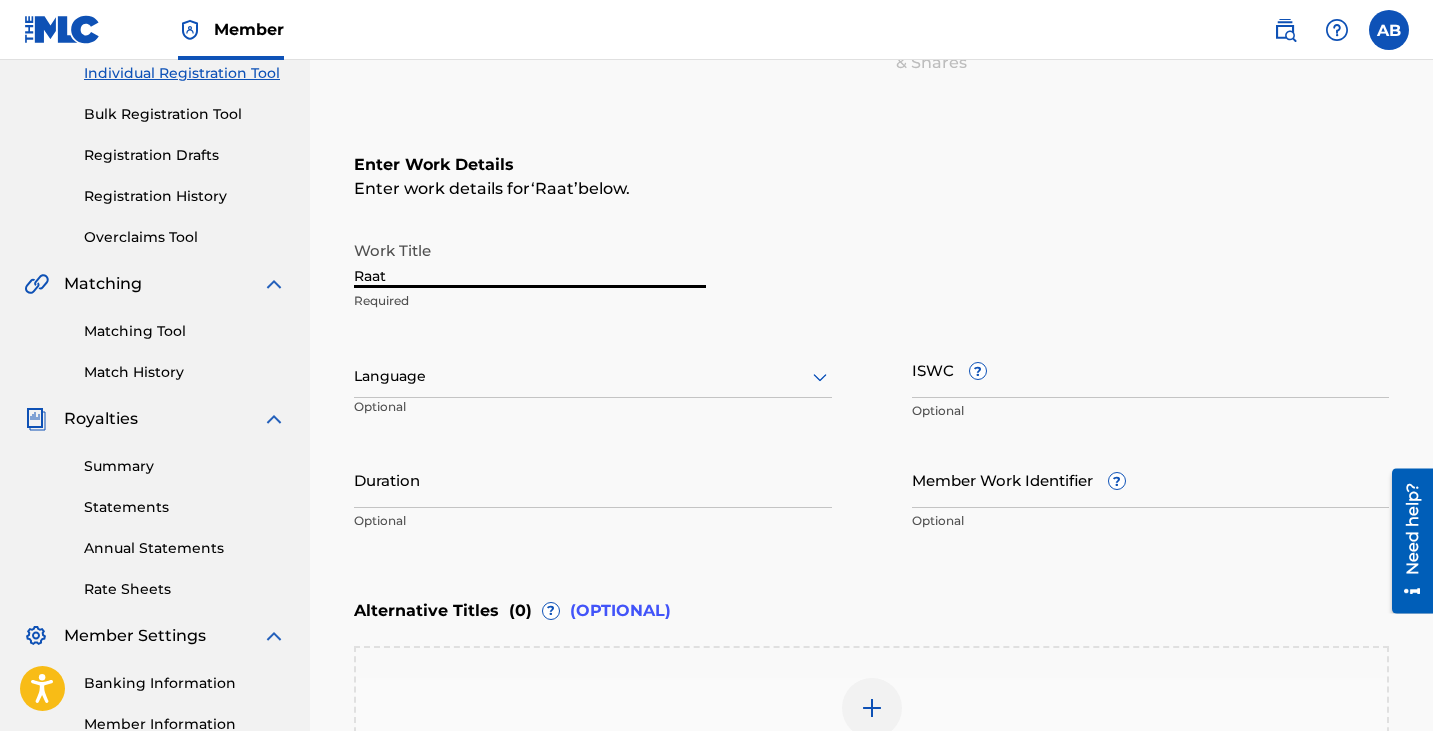 click at bounding box center (593, 376) 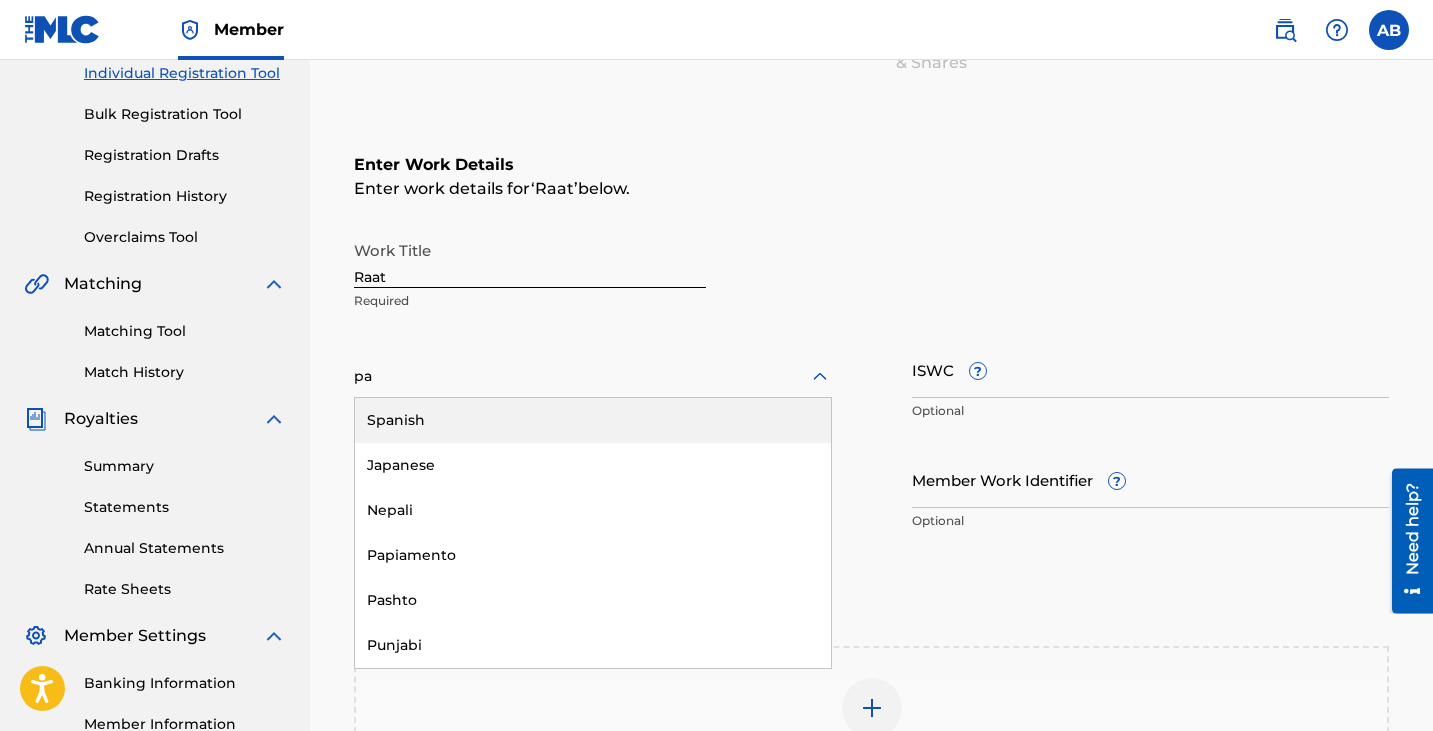 type on "pa" 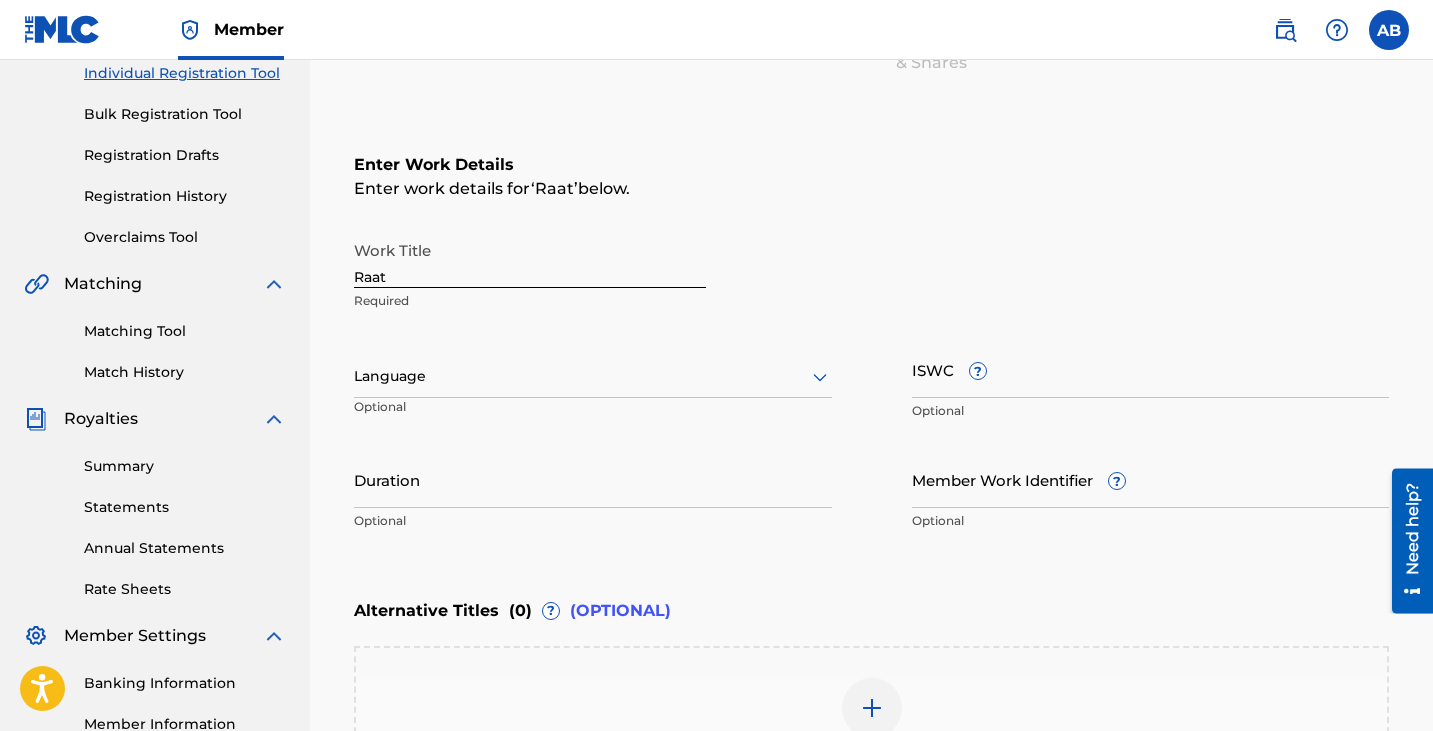 click at bounding box center (593, 376) 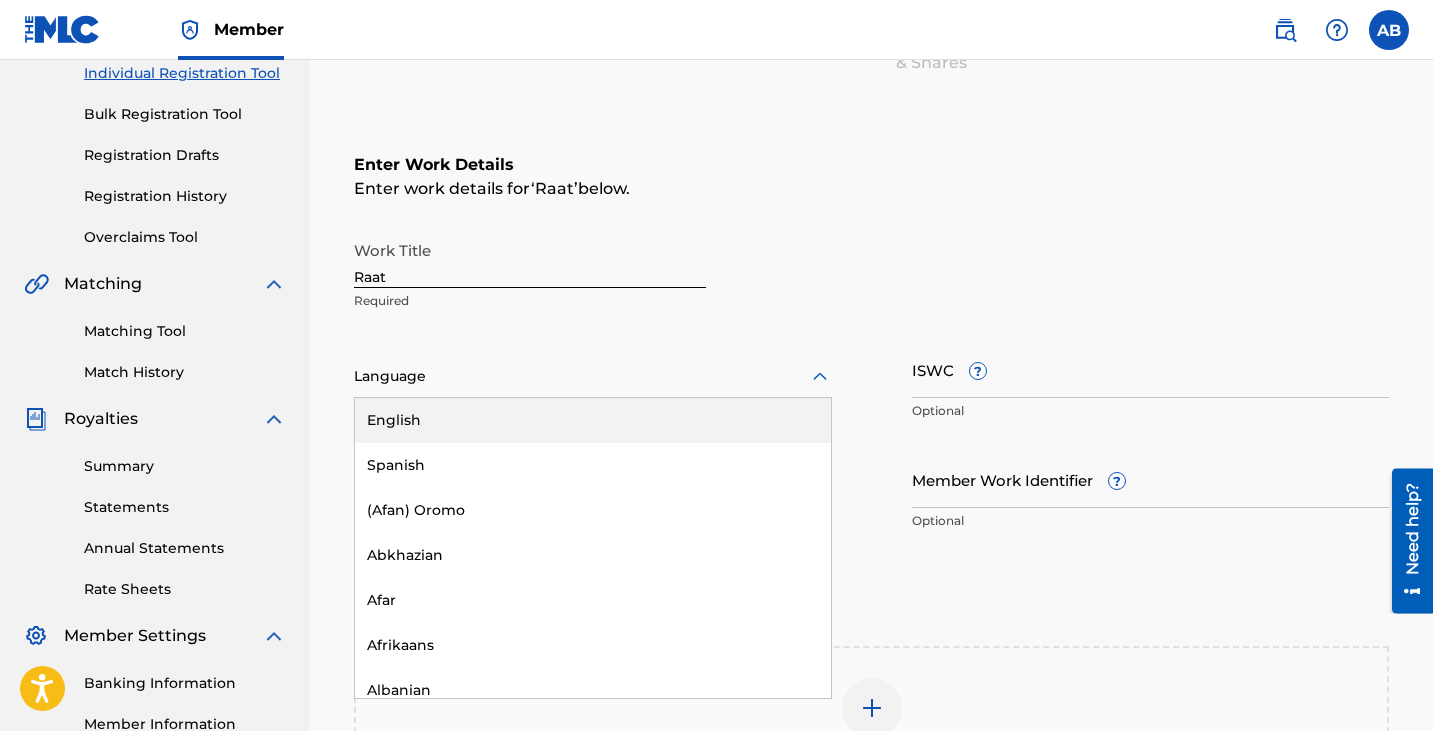paste on "Punjabi" 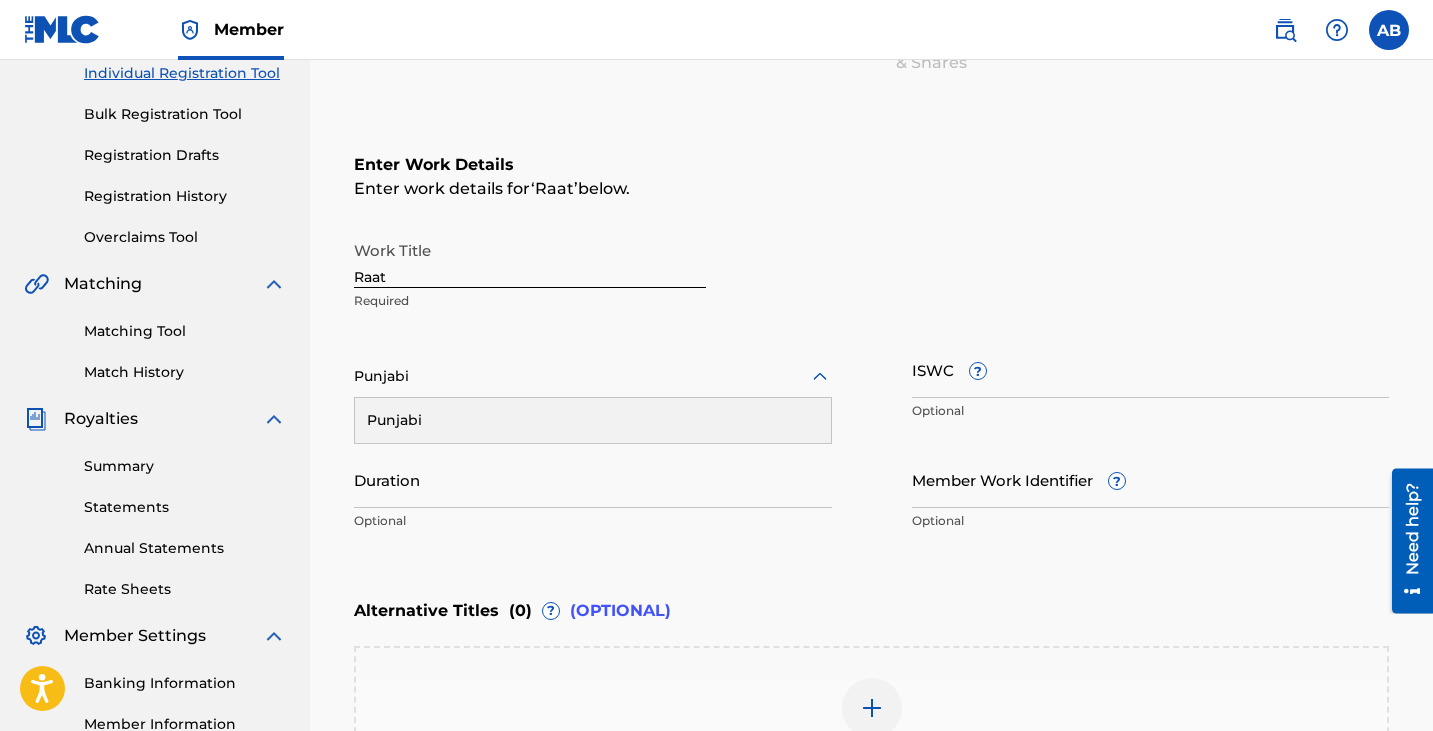 click on "Punjabi" at bounding box center [593, 420] 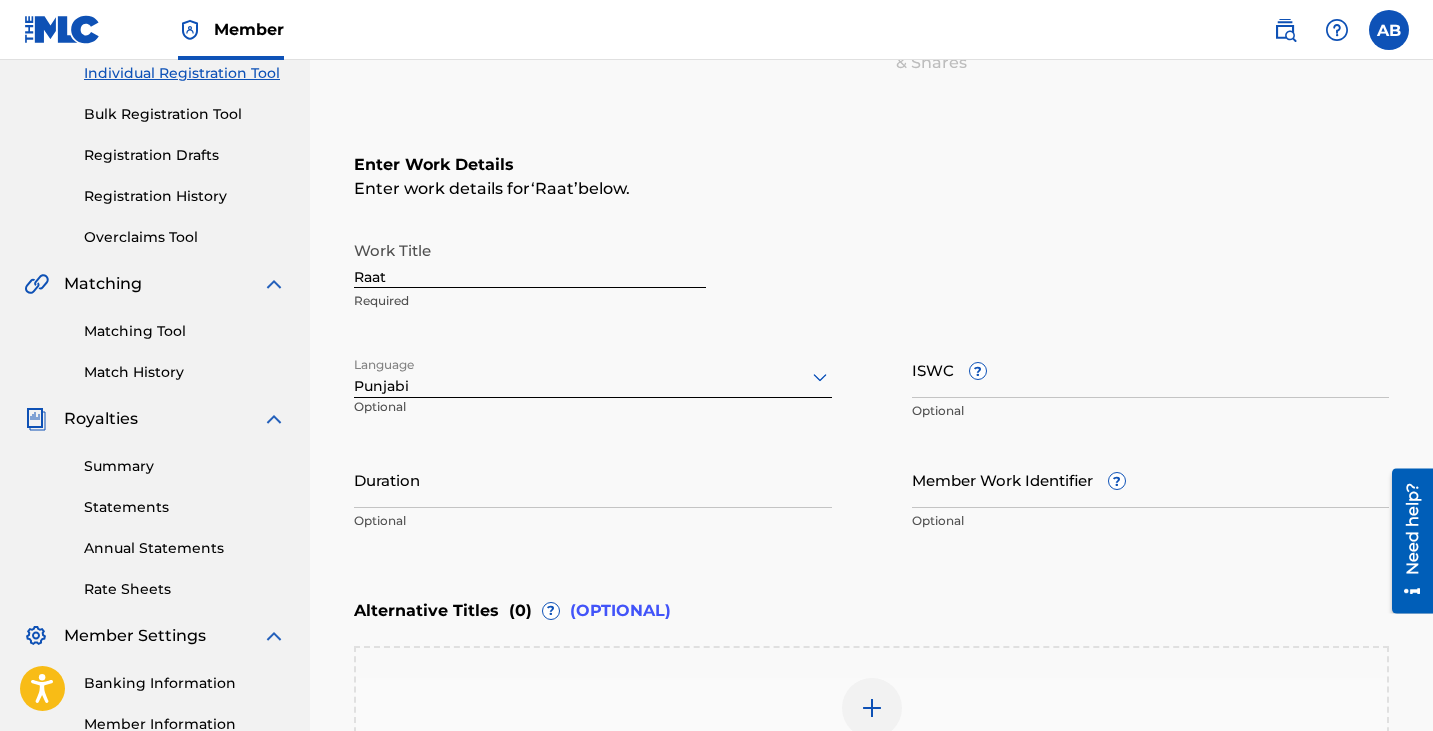 click on "Duration" at bounding box center (593, 479) 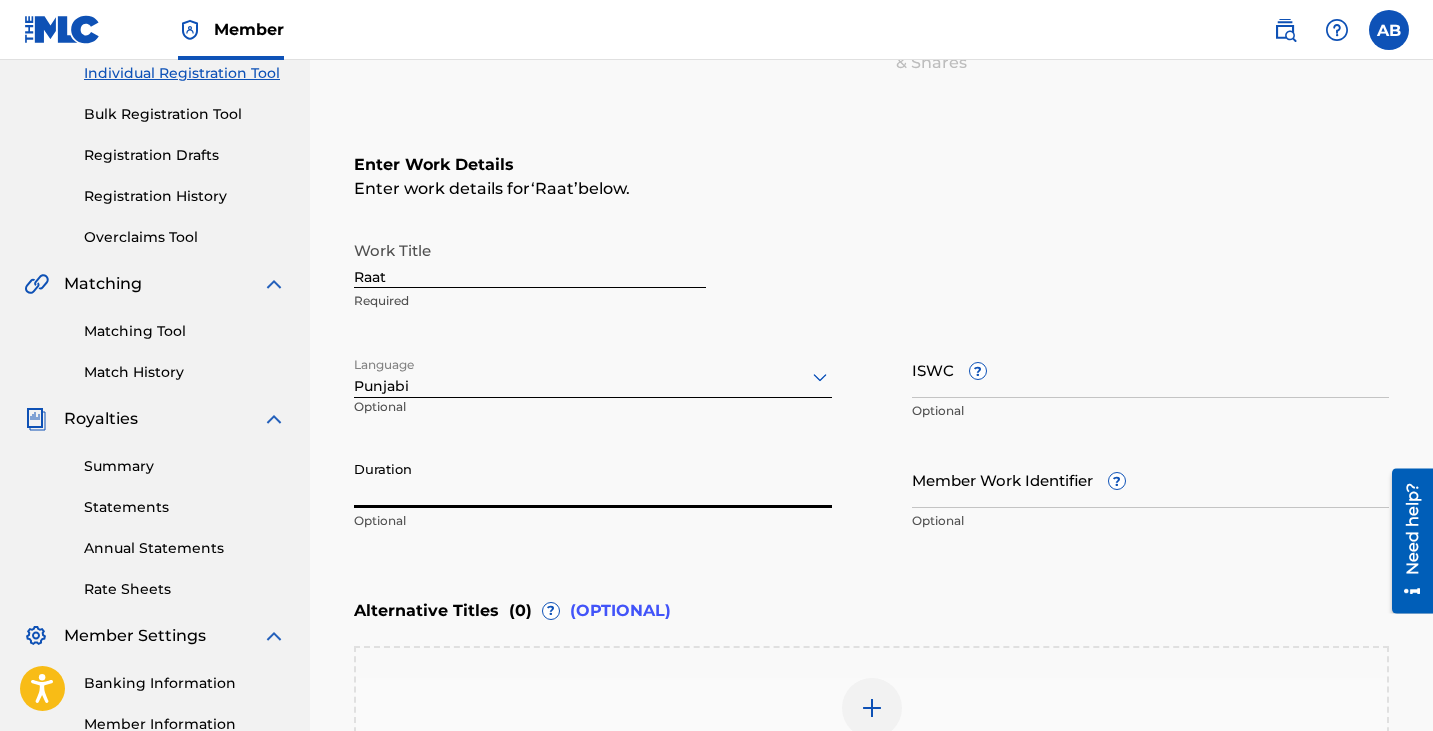 paste on "03:09" 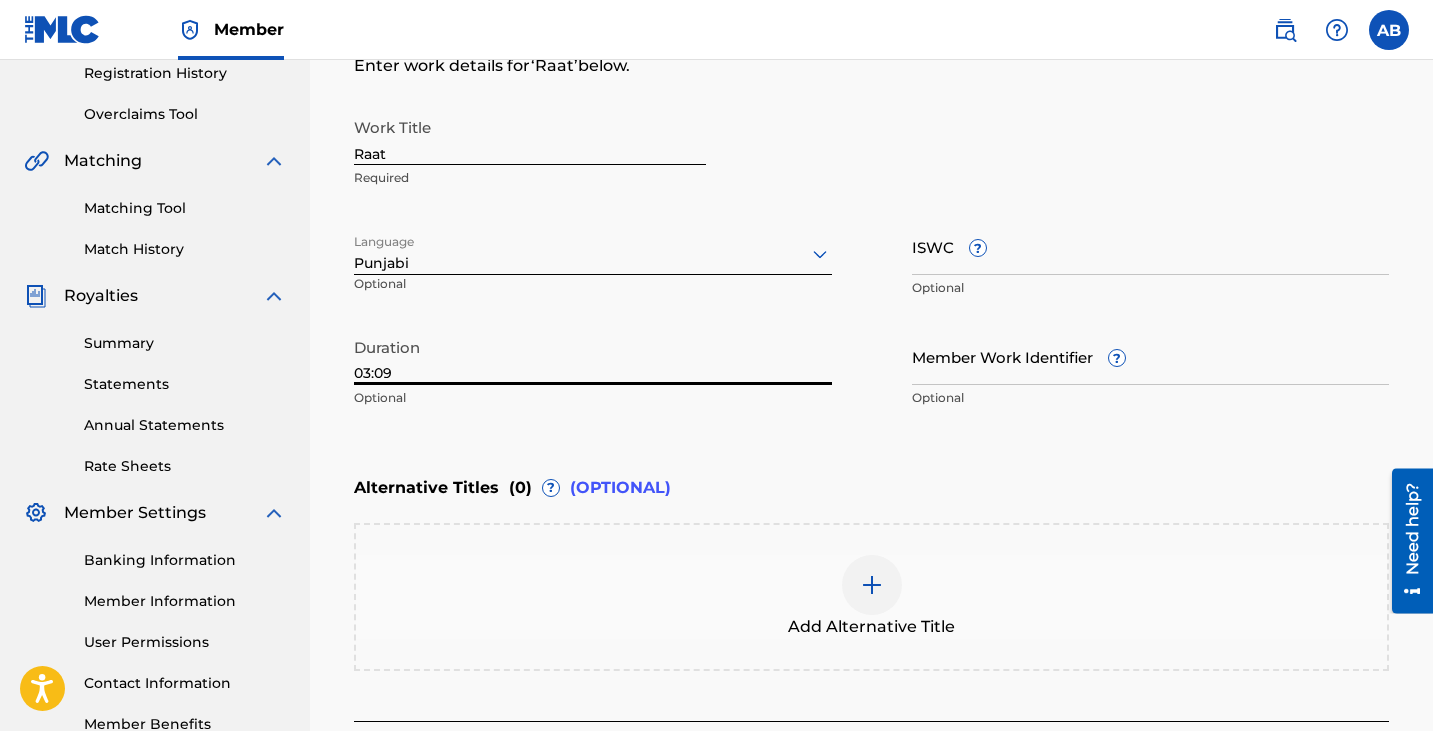 scroll, scrollTop: 562, scrollLeft: 0, axis: vertical 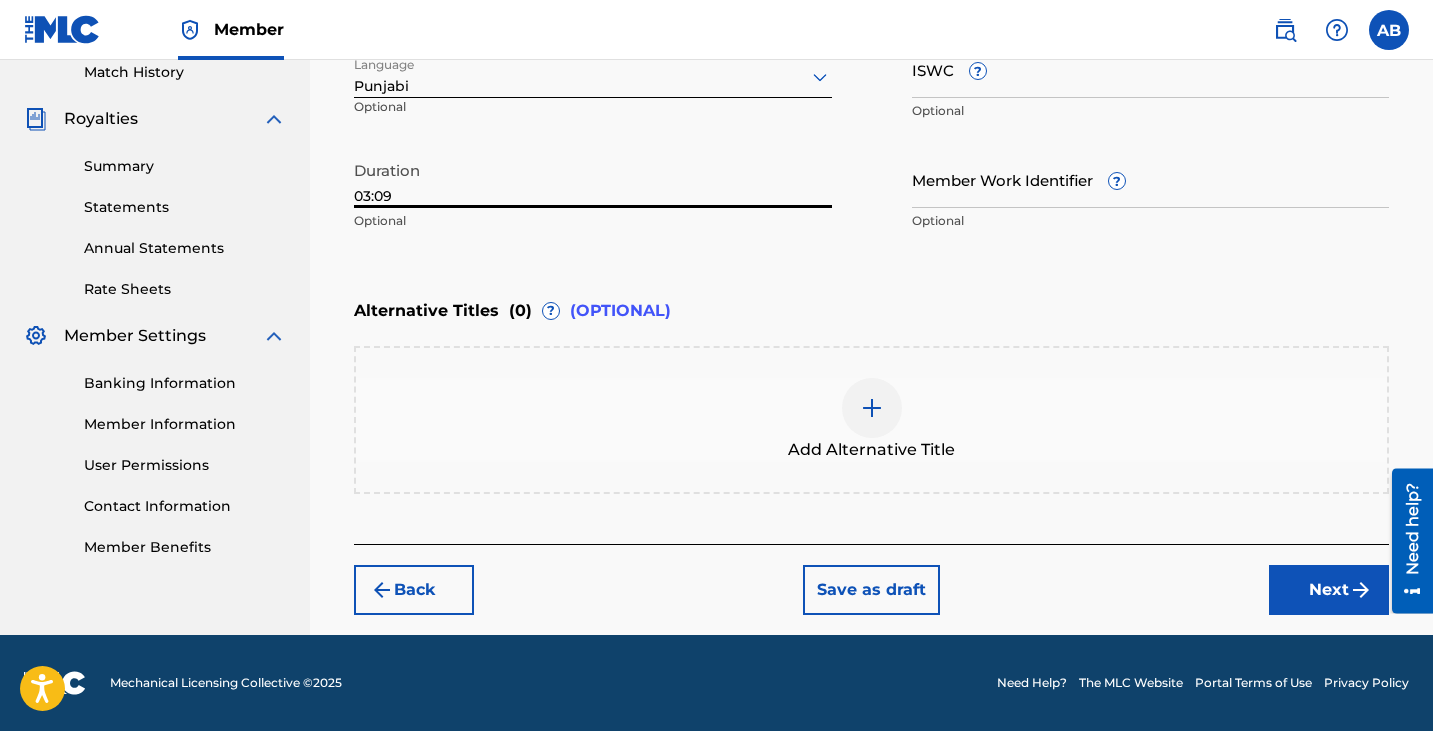 type on "03:09" 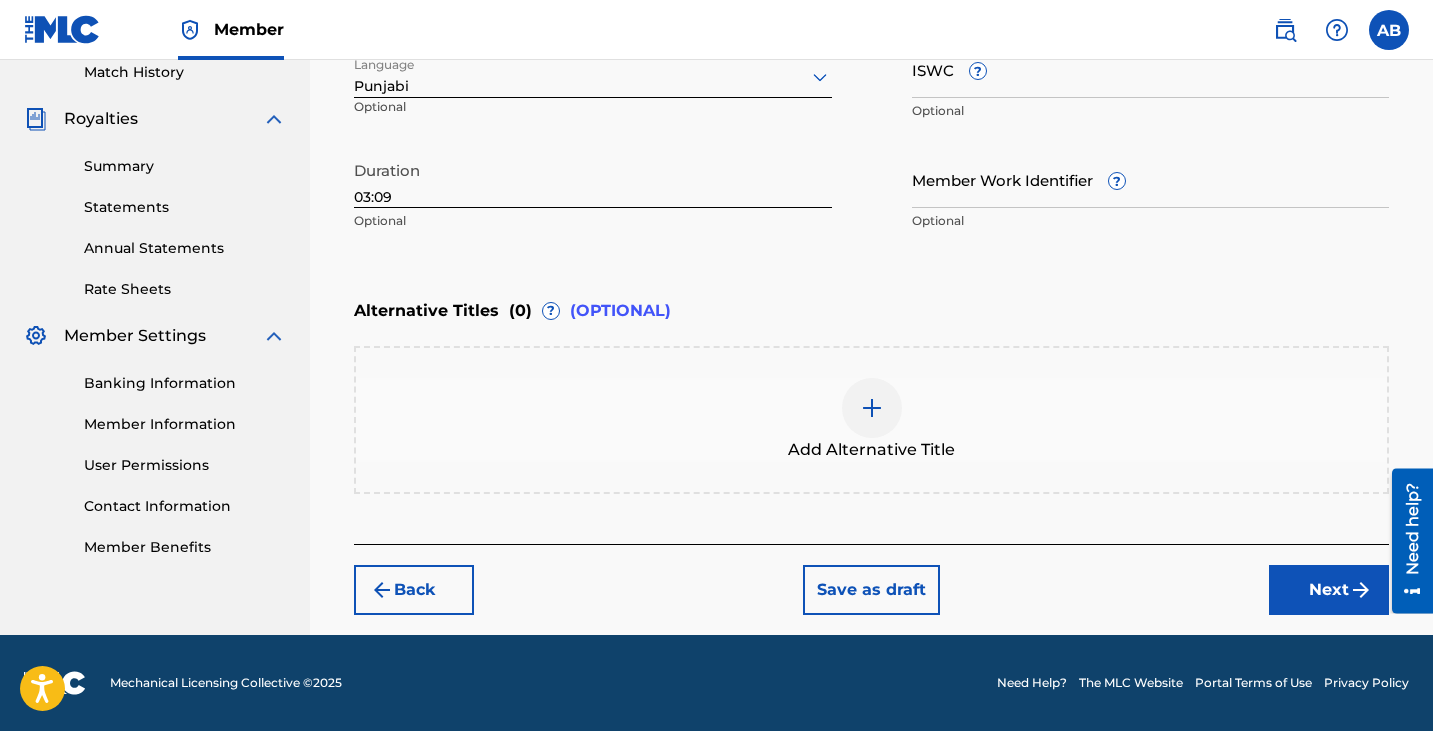 click on "Next" at bounding box center [1329, 590] 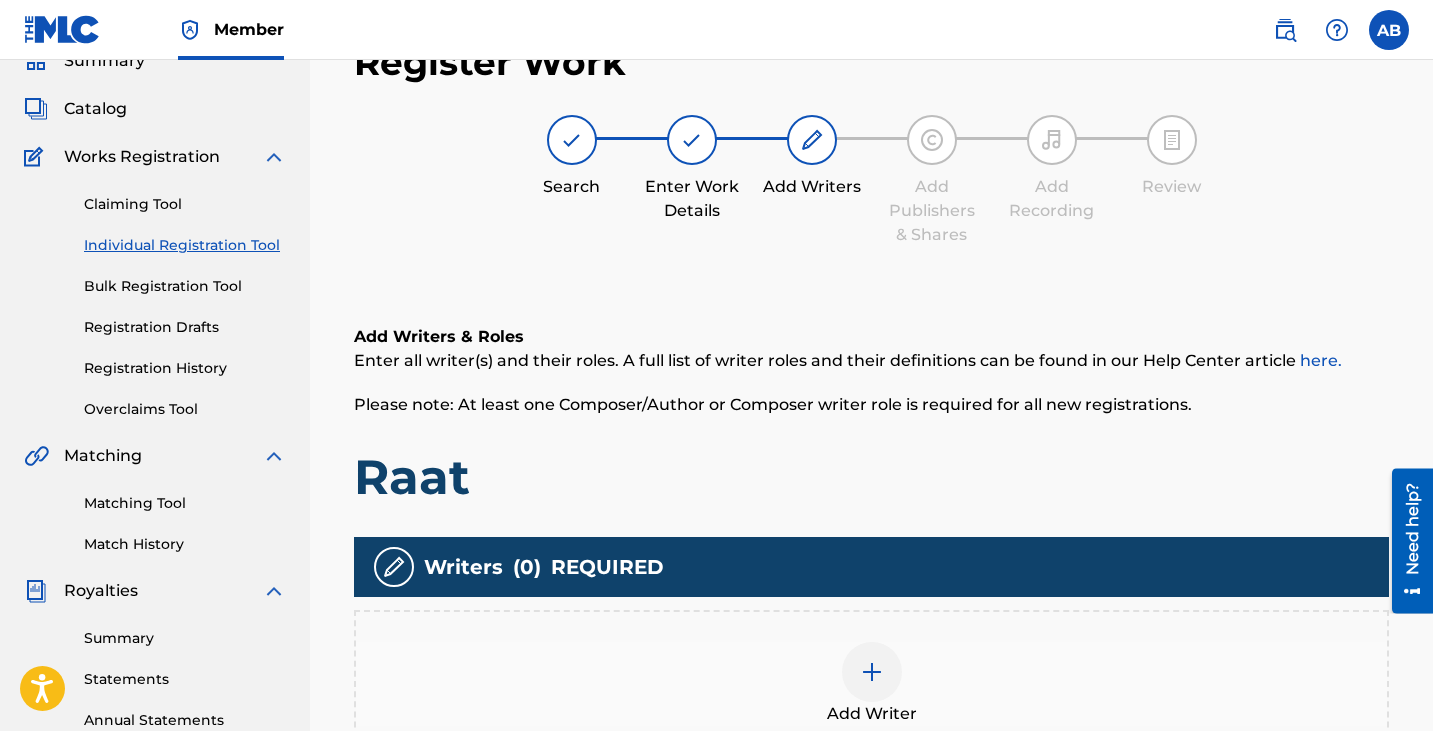 scroll, scrollTop: 490, scrollLeft: 0, axis: vertical 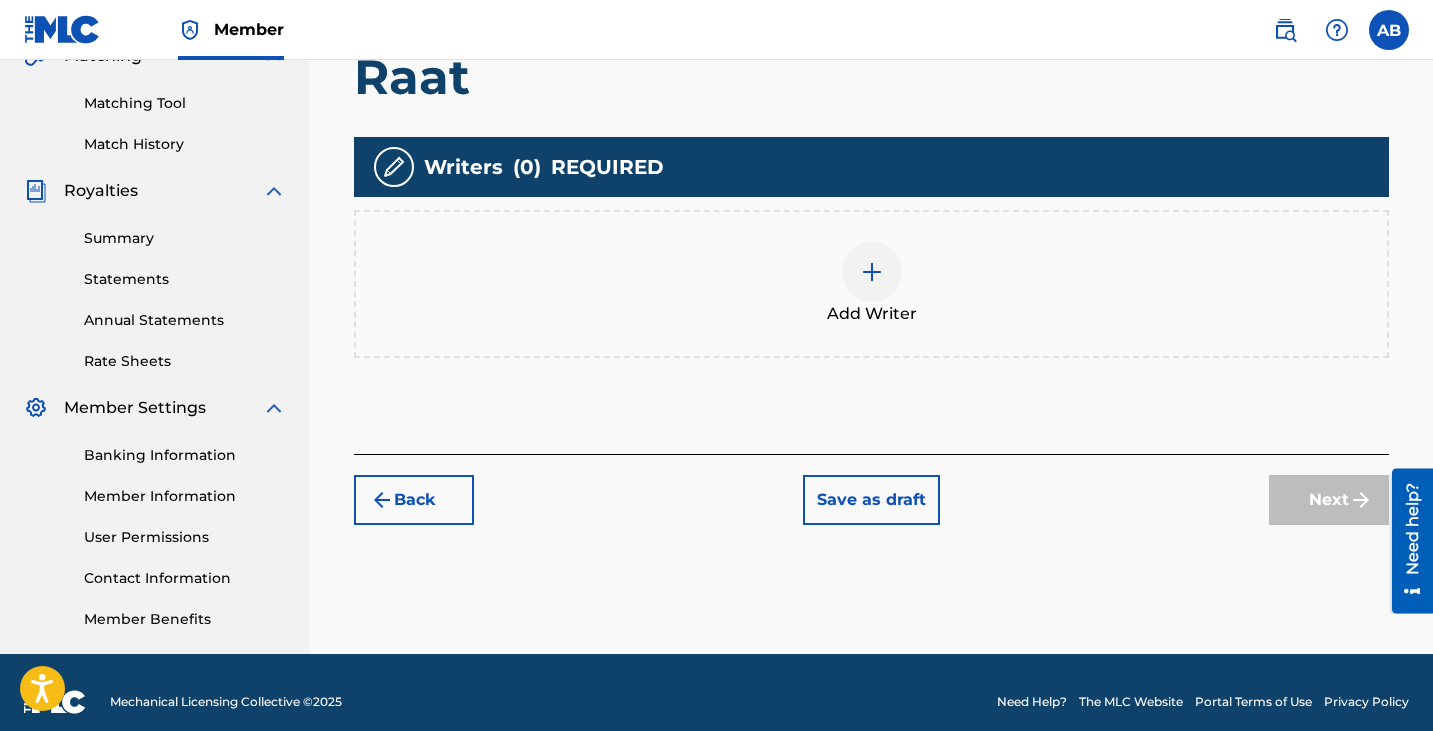 click at bounding box center [872, 272] 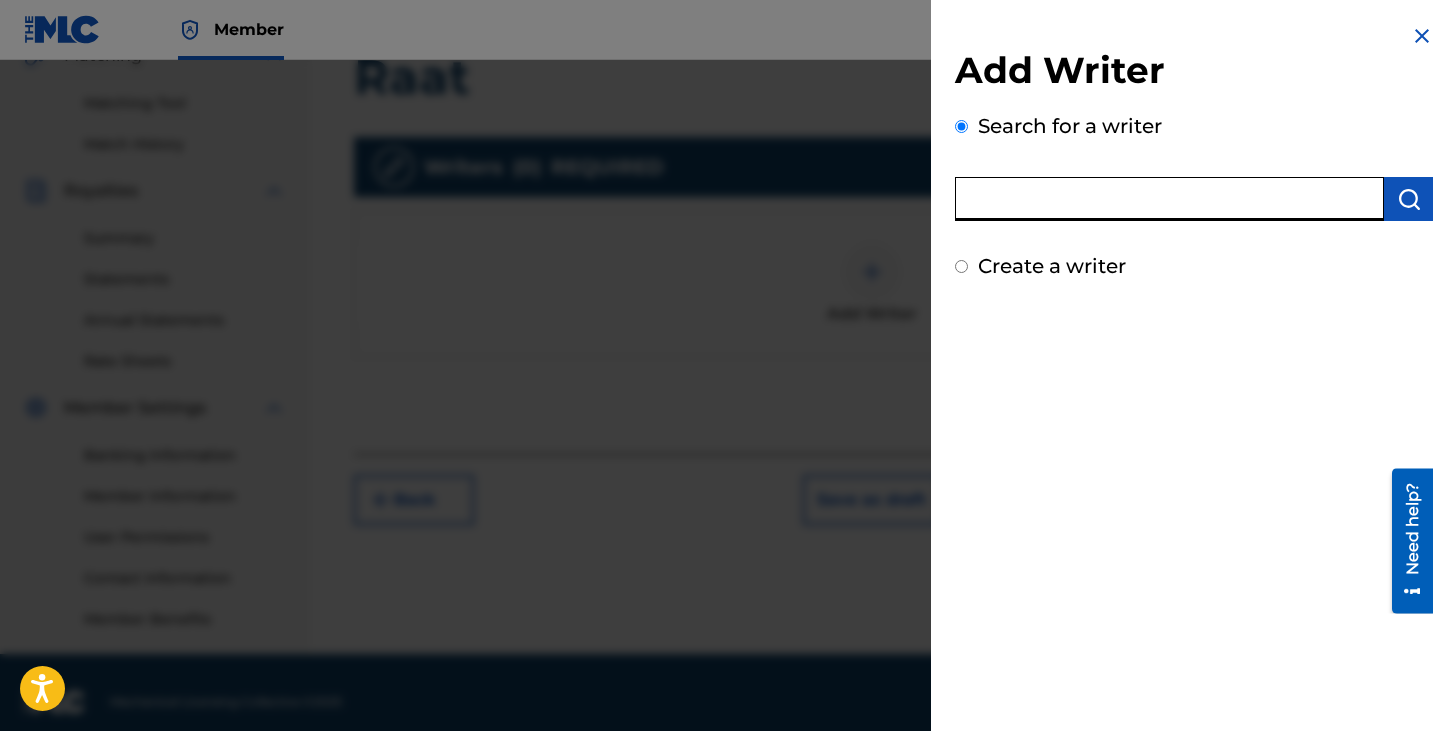 click at bounding box center [1169, 199] 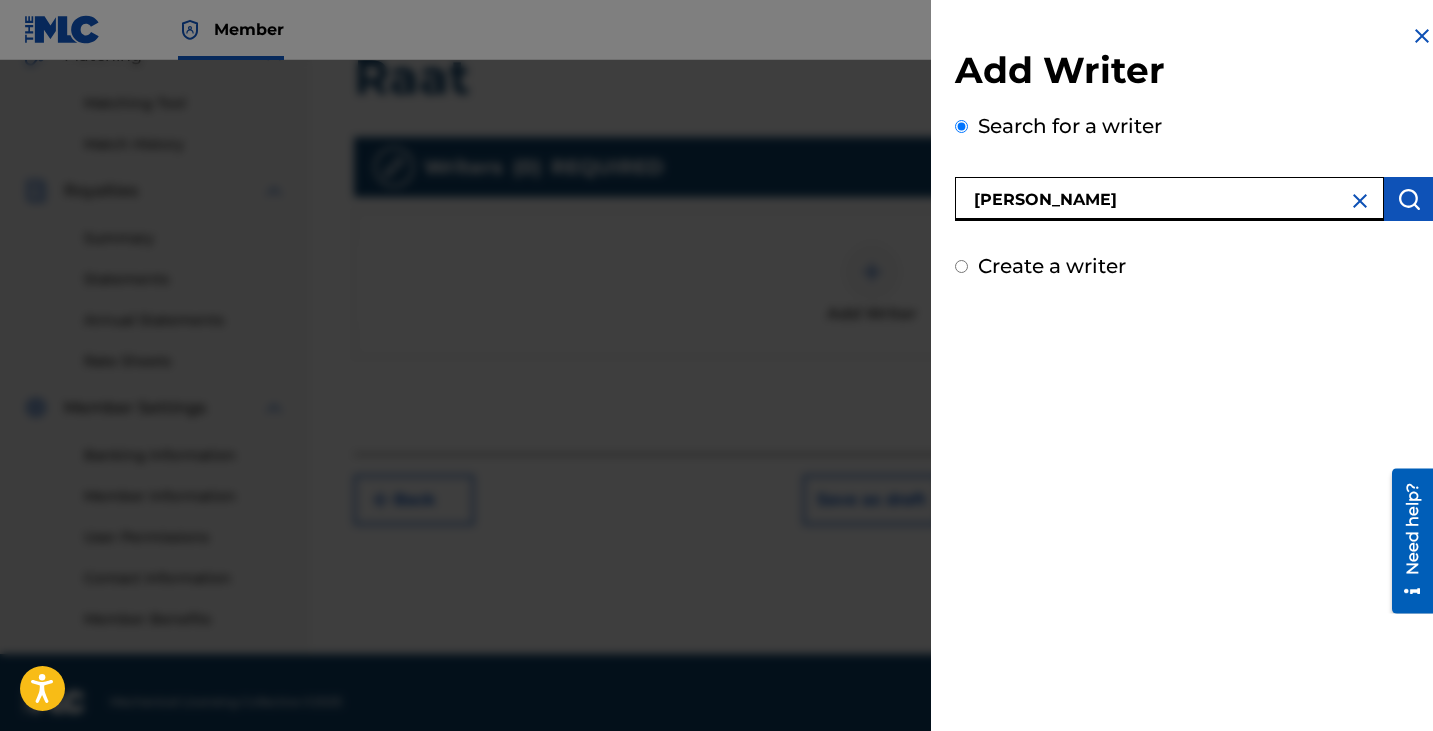 type on "[PERSON_NAME]" 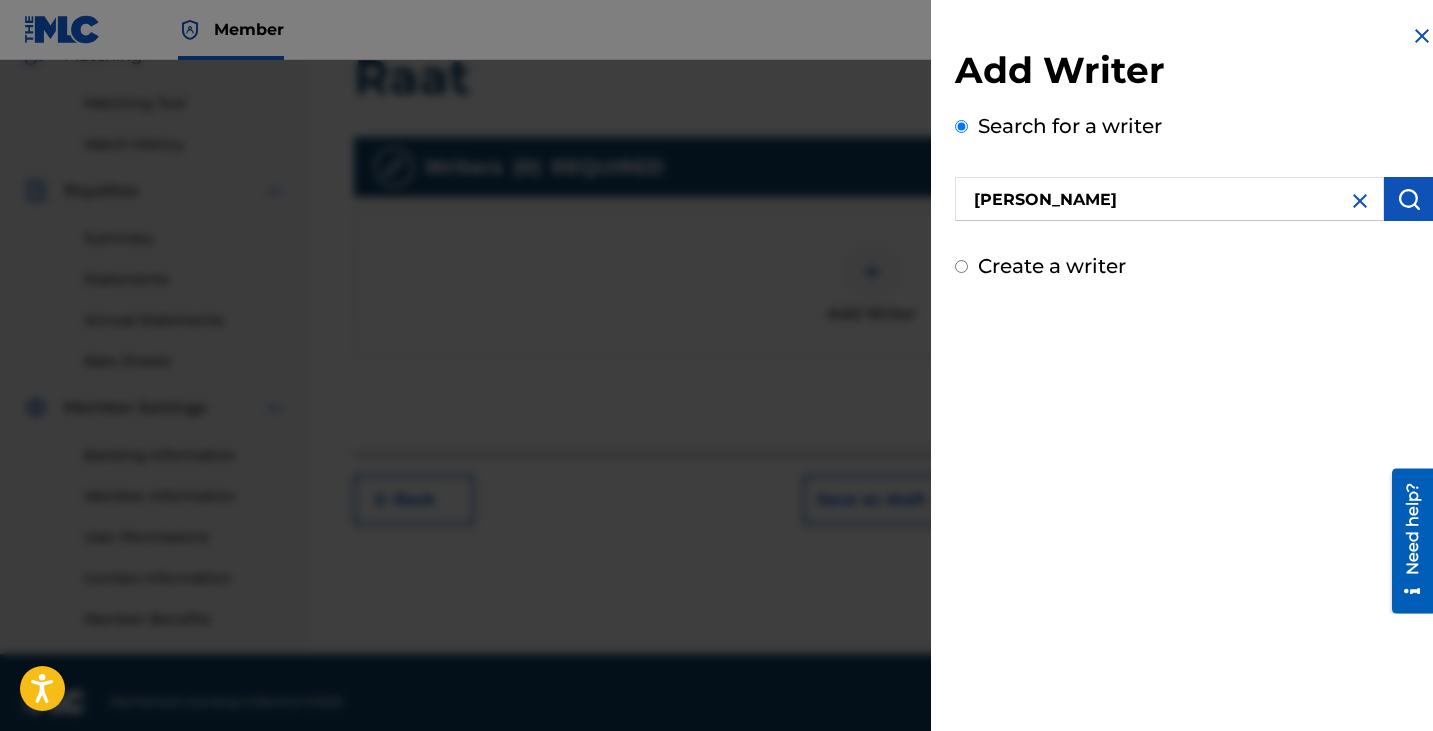 click at bounding box center (1409, 199) 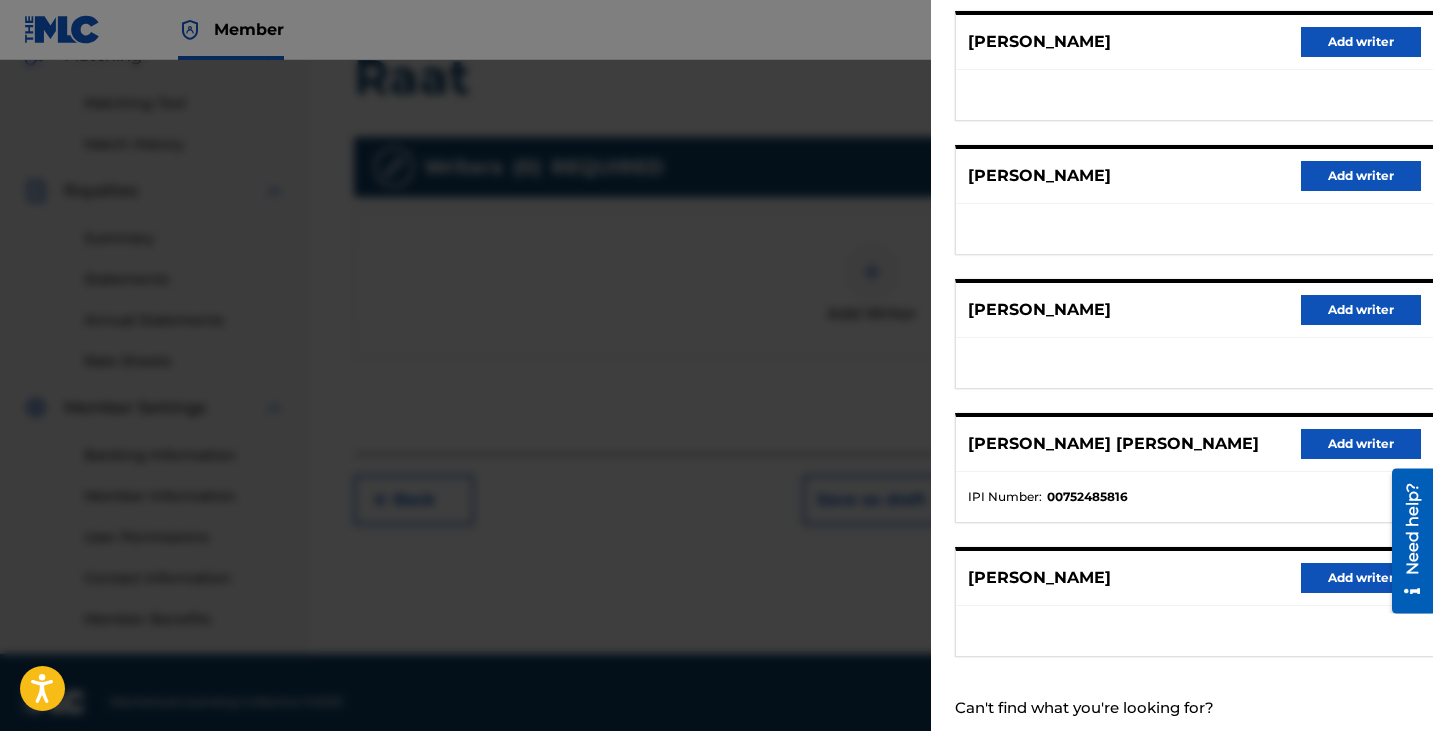 scroll, scrollTop: 300, scrollLeft: 0, axis: vertical 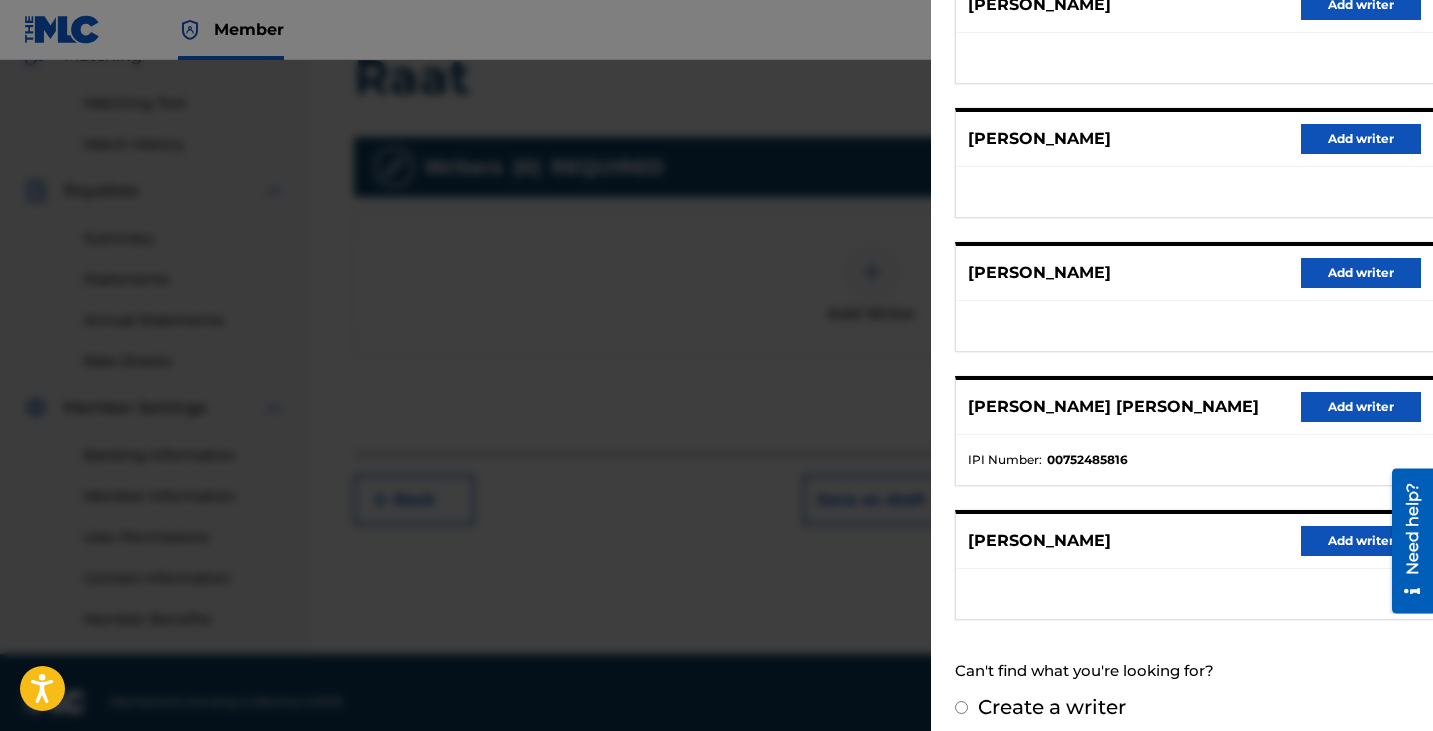 type 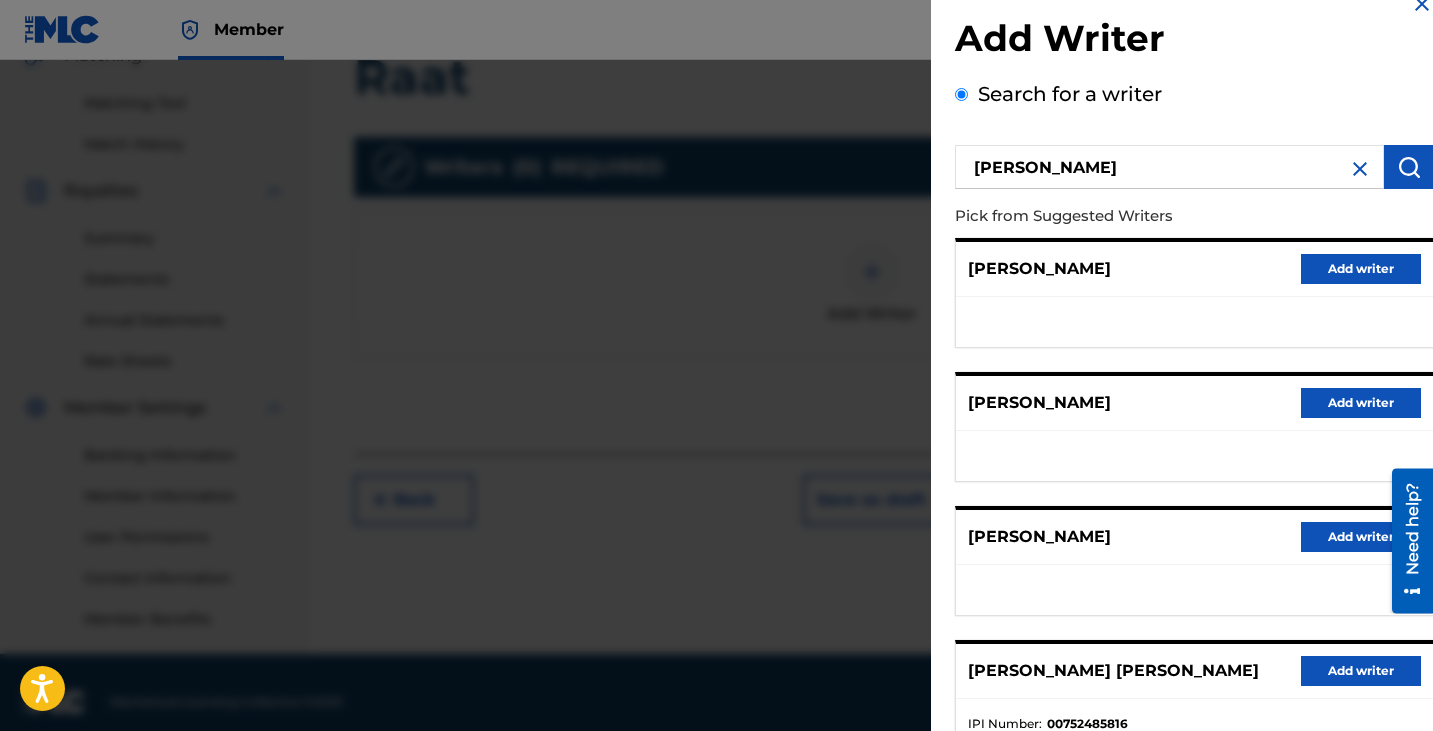 scroll, scrollTop: 311, scrollLeft: 0, axis: vertical 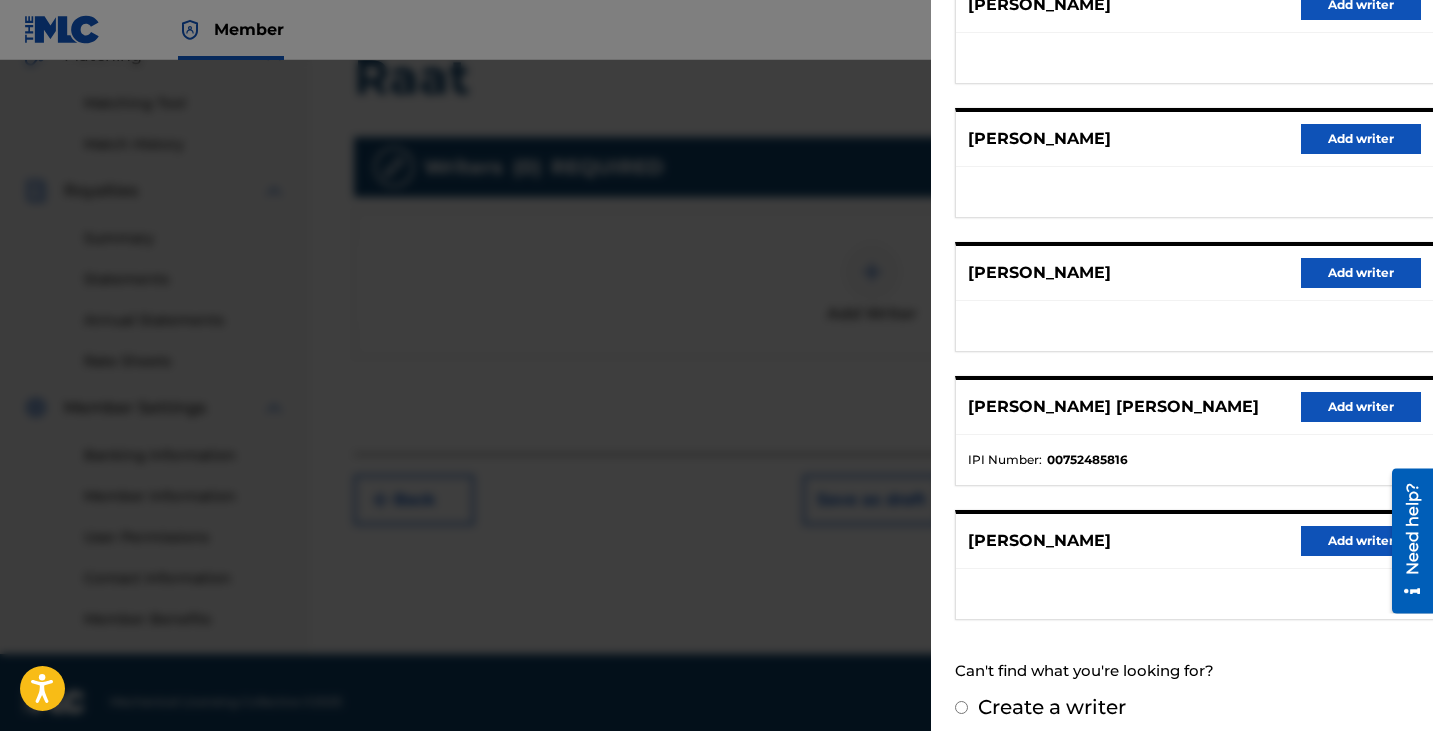 click on "Create a writer" at bounding box center [961, 707] 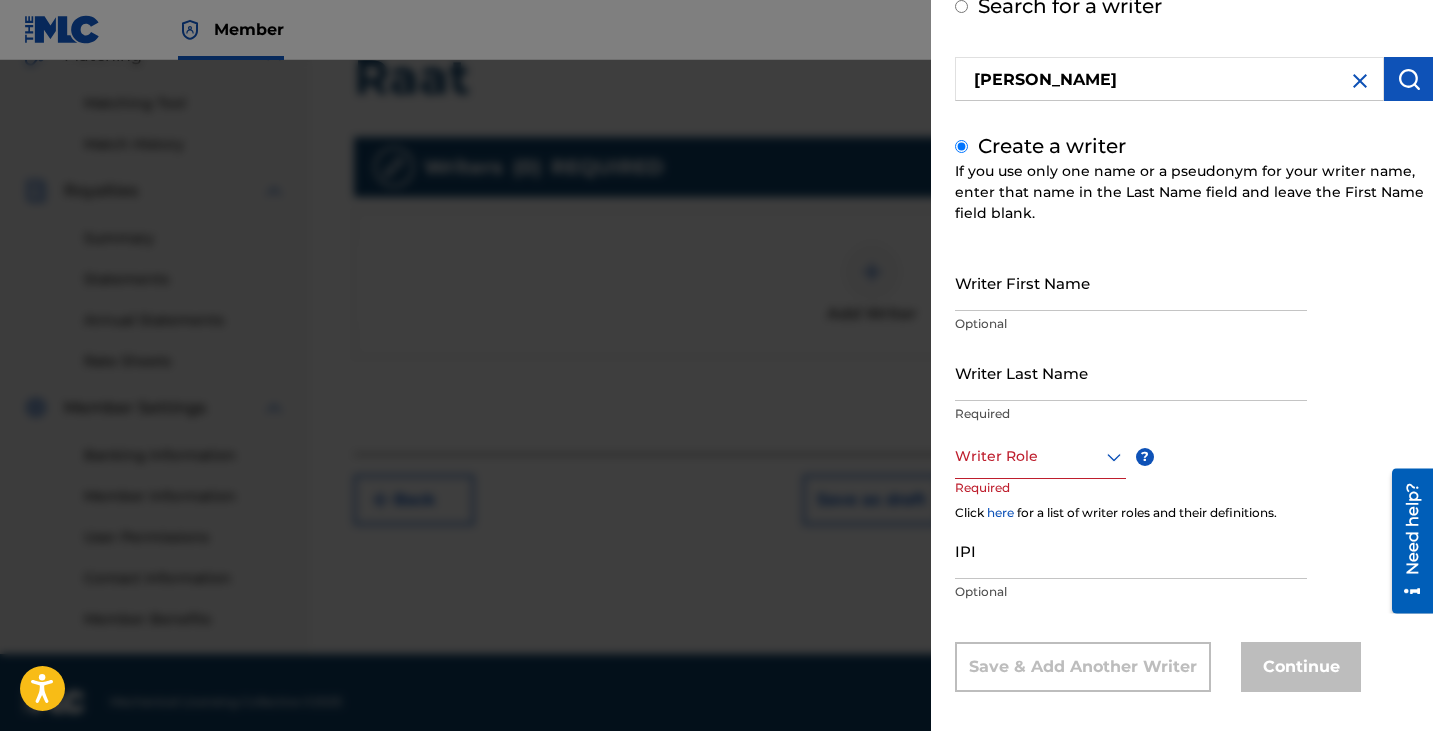 scroll, scrollTop: 135, scrollLeft: 0, axis: vertical 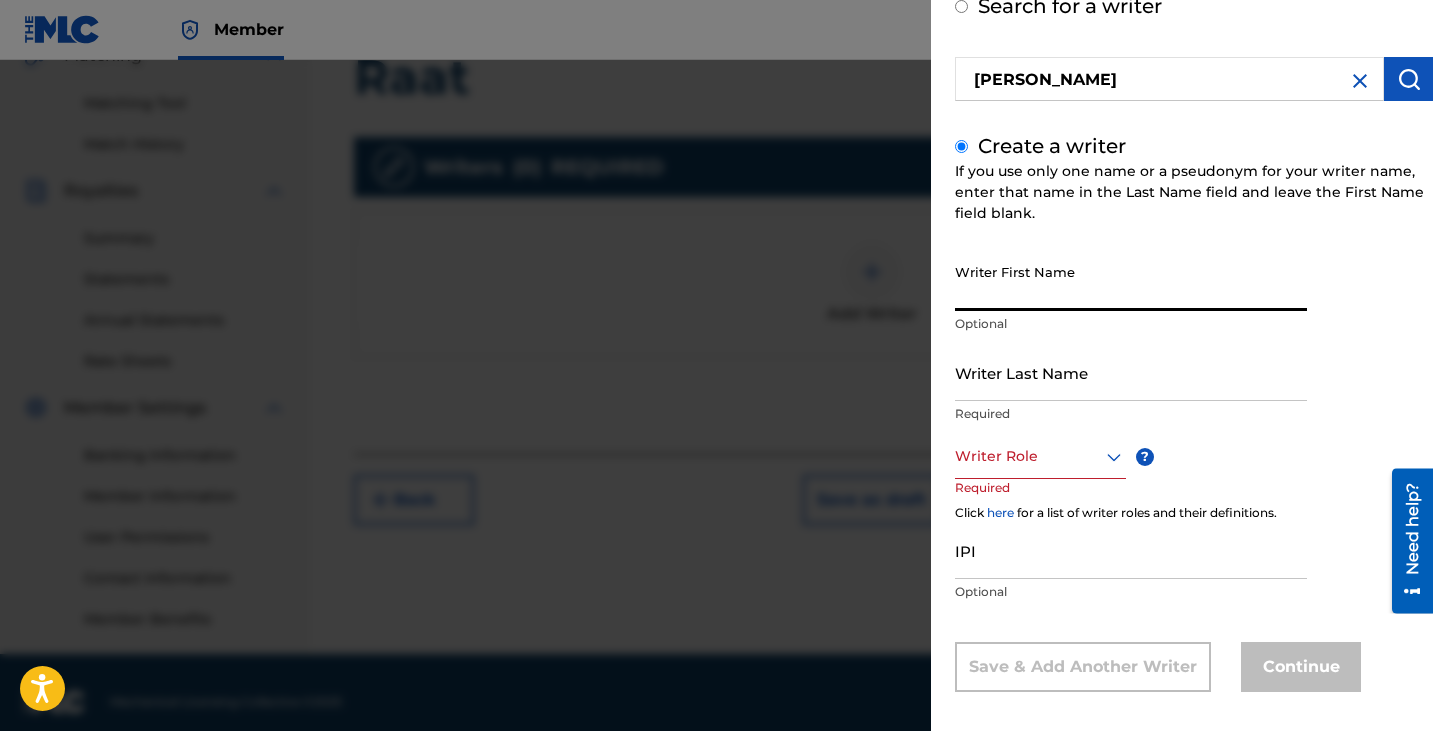 click on "Writer First Name" at bounding box center [1131, 282] 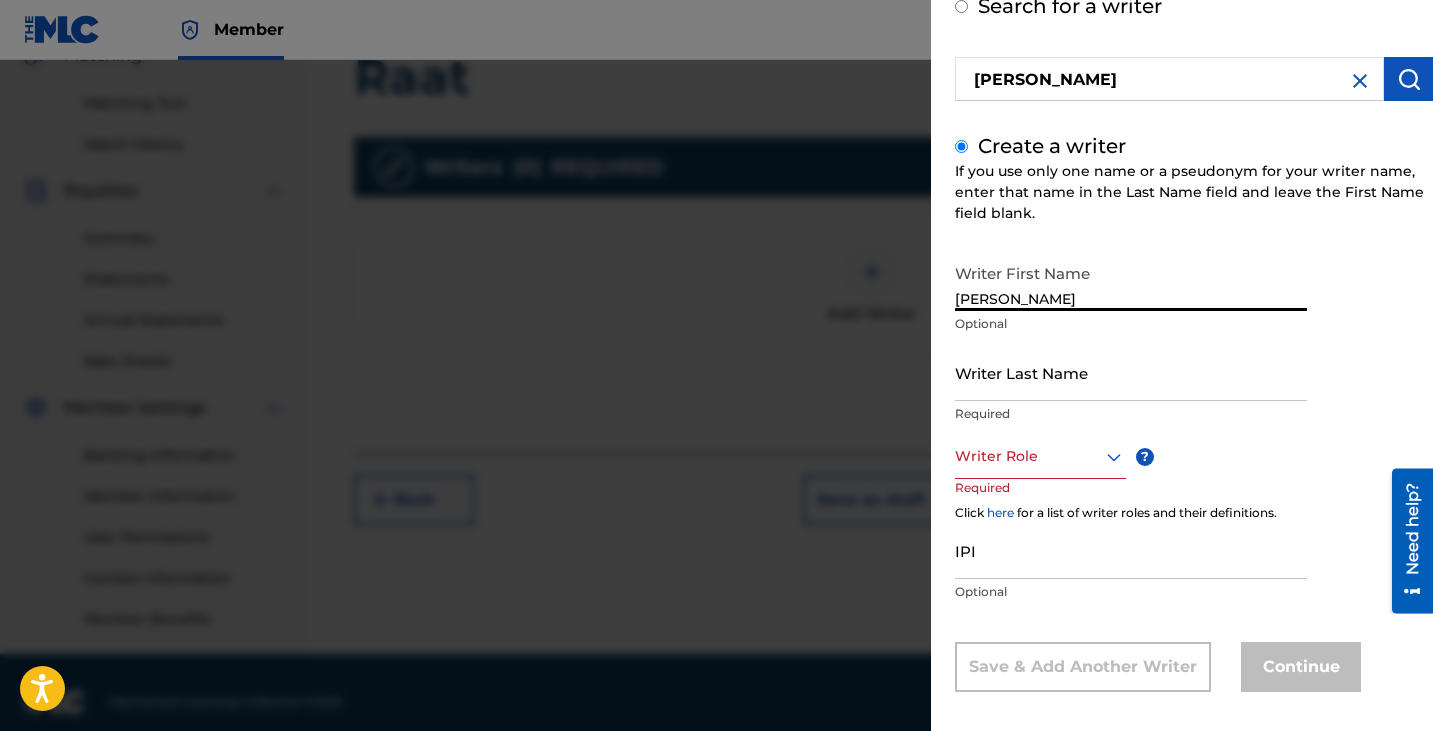 drag, startPoint x: 1047, startPoint y: 284, endPoint x: 1178, endPoint y: 285, distance: 131.00381 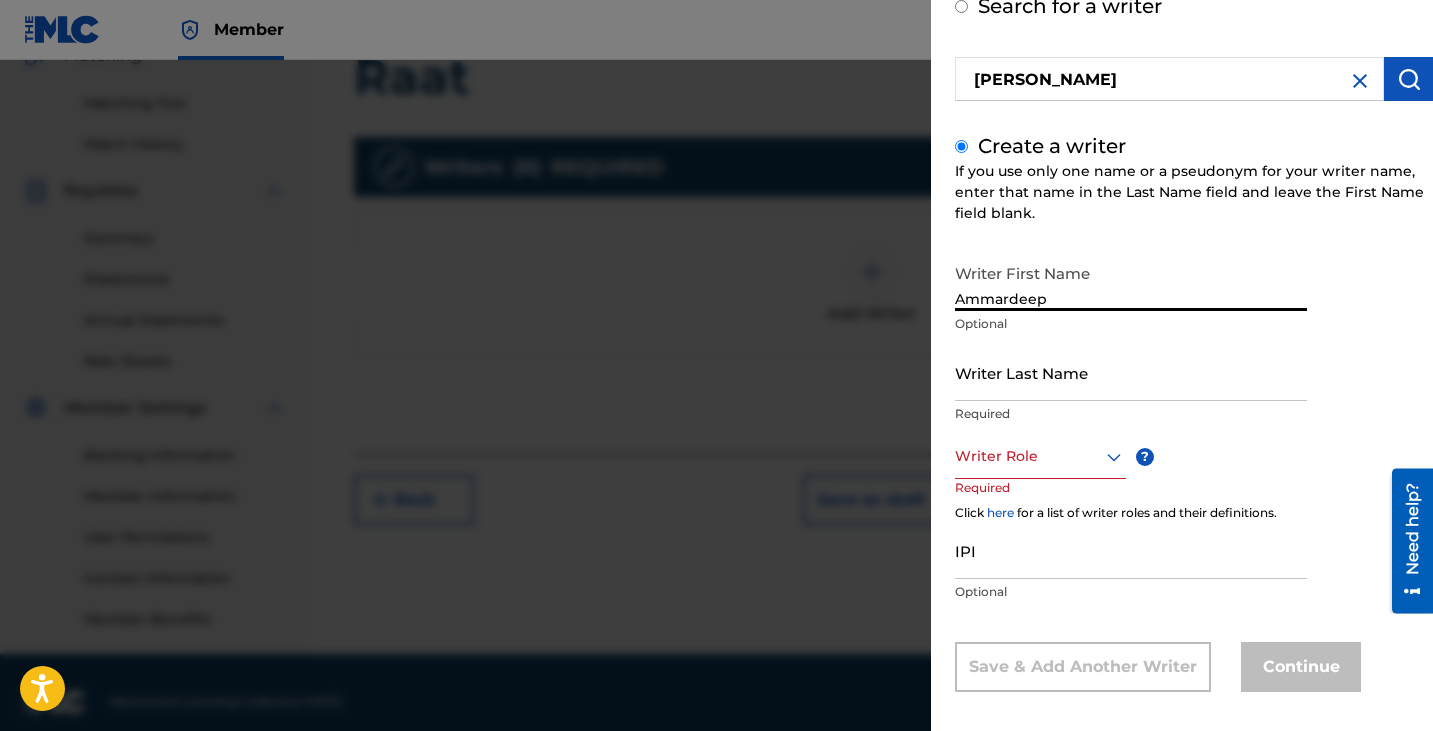 type on "Ammardeep" 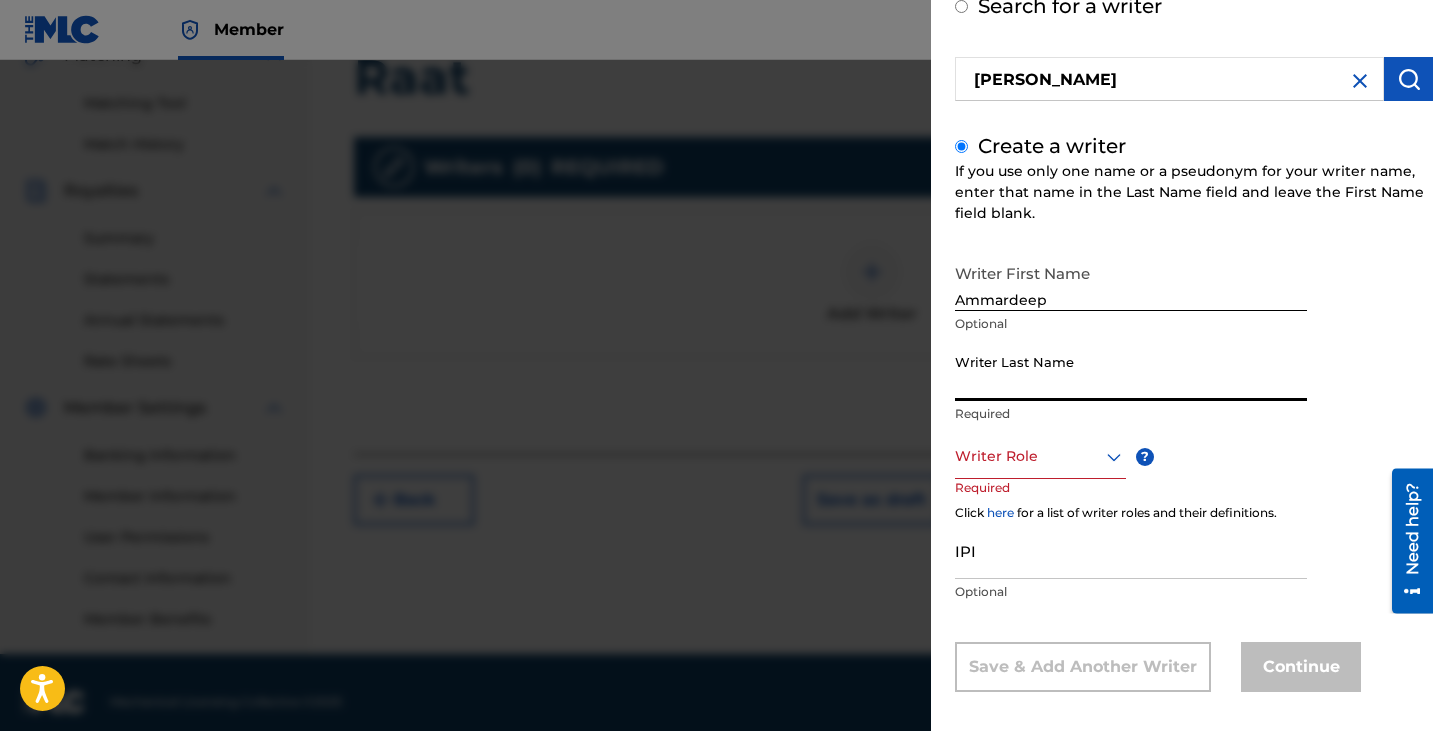 paste on "[PERSON_NAME]" 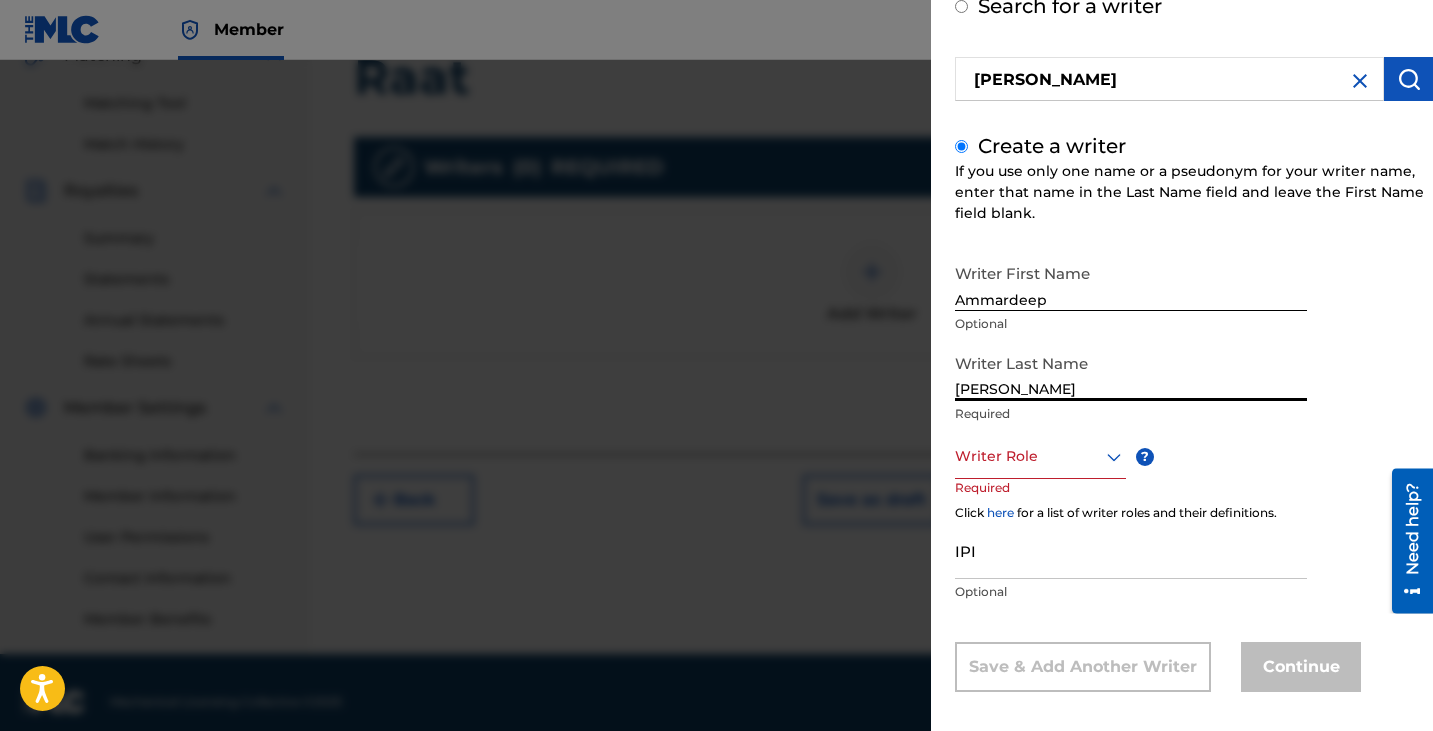 type on "[PERSON_NAME]" 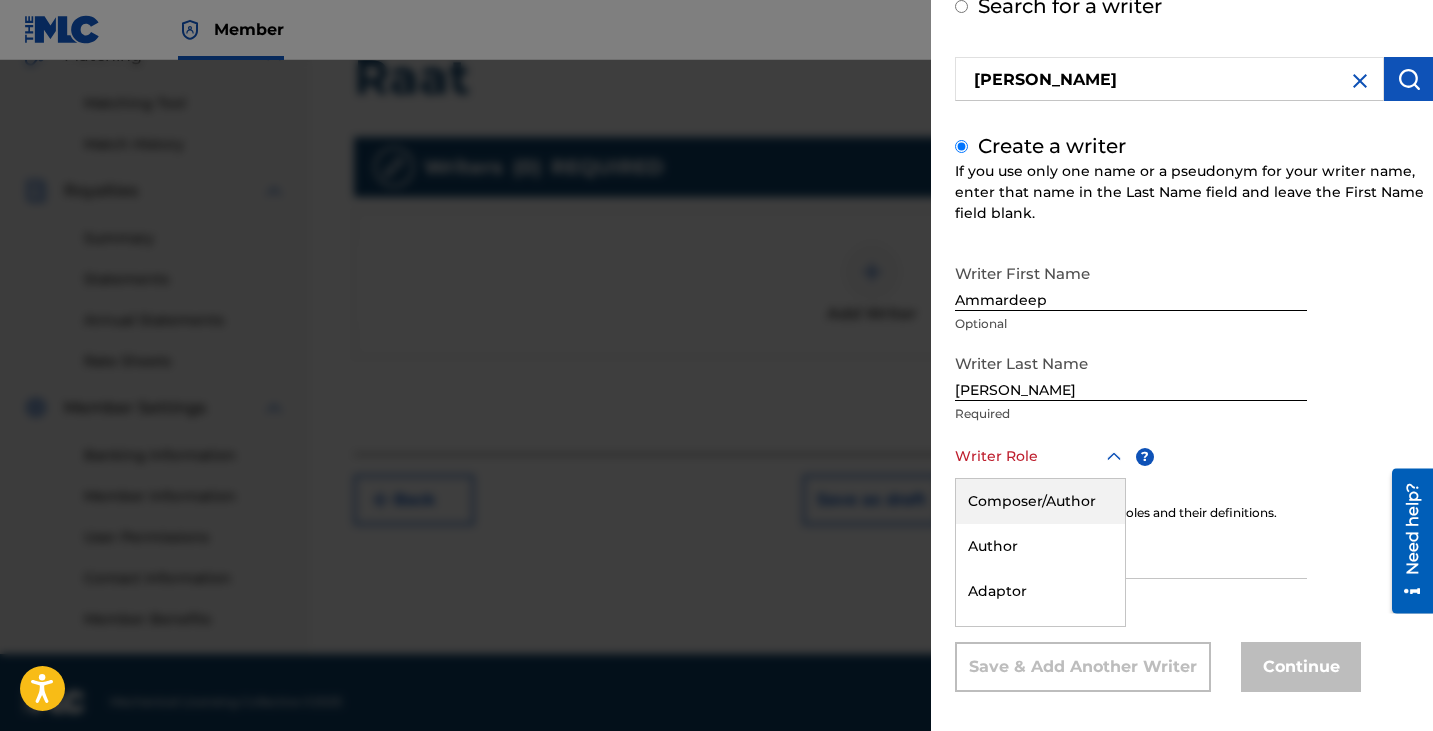 click on "Composer/Author" at bounding box center [1040, 501] 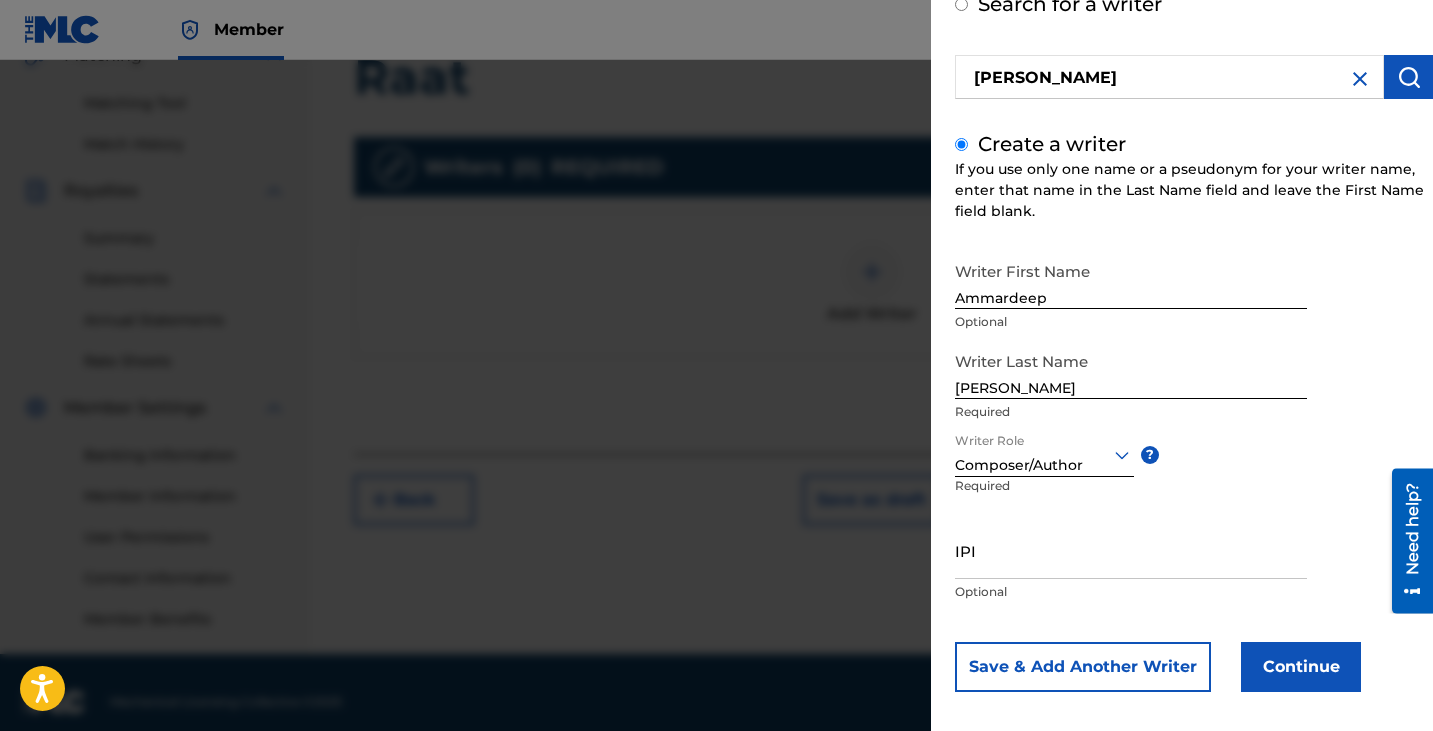 scroll, scrollTop: 137, scrollLeft: 0, axis: vertical 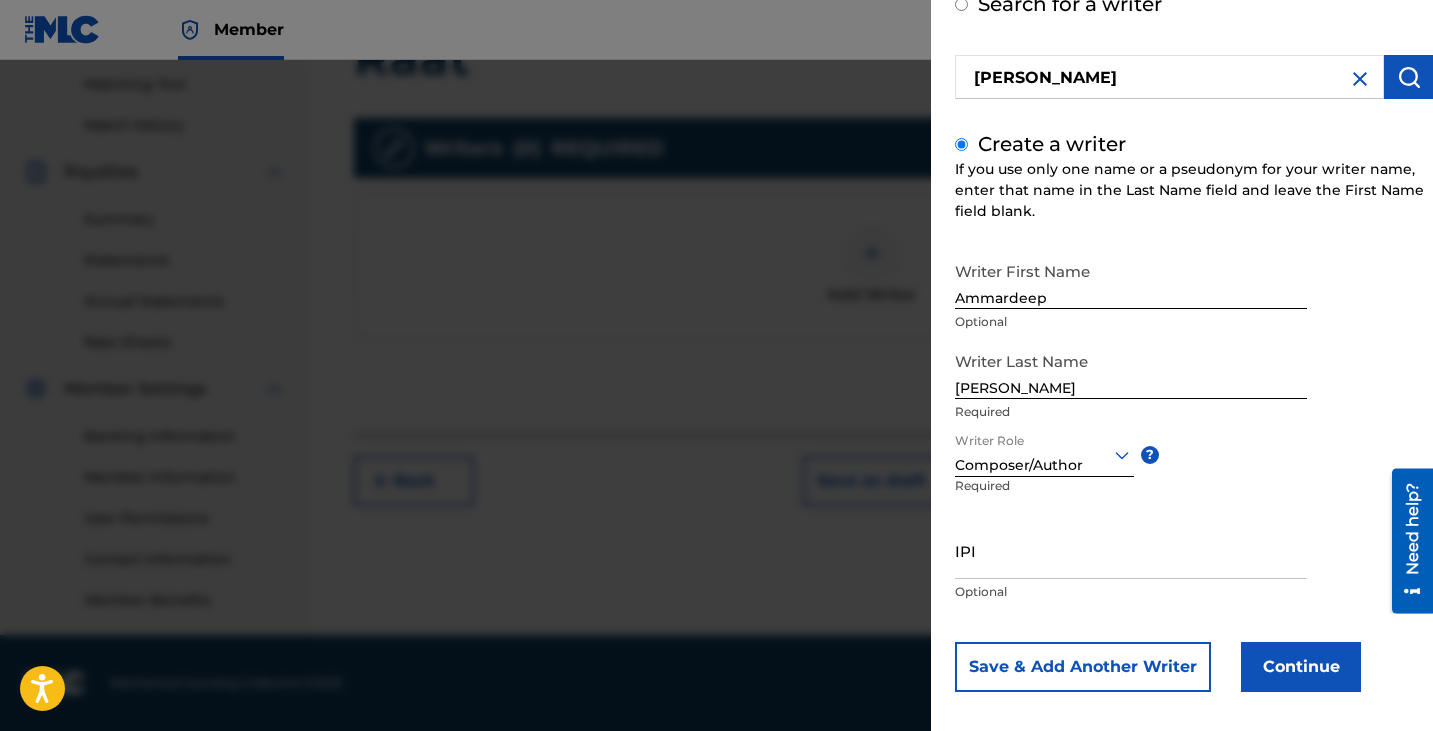 click on "Continue" at bounding box center [1301, 667] 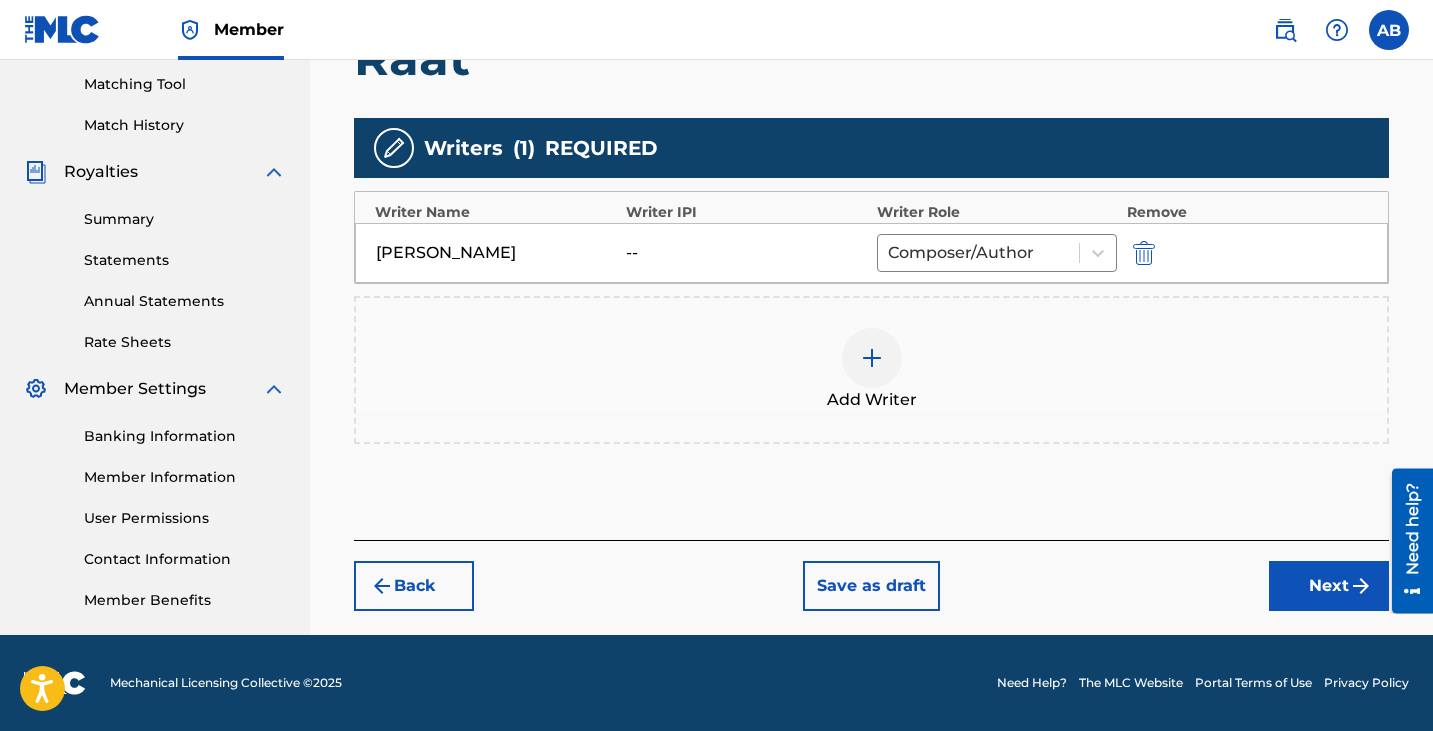click on "Next" at bounding box center (1329, 586) 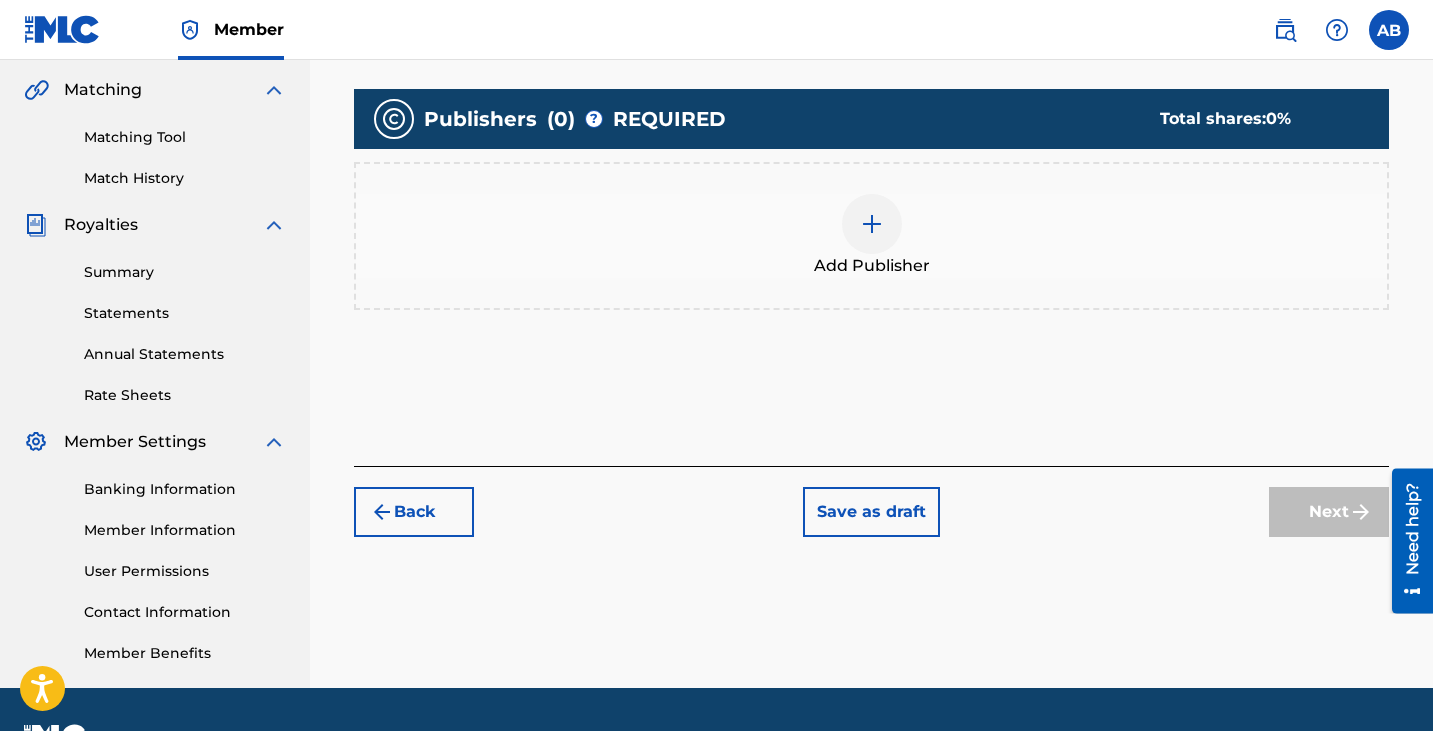 scroll, scrollTop: 490, scrollLeft: 0, axis: vertical 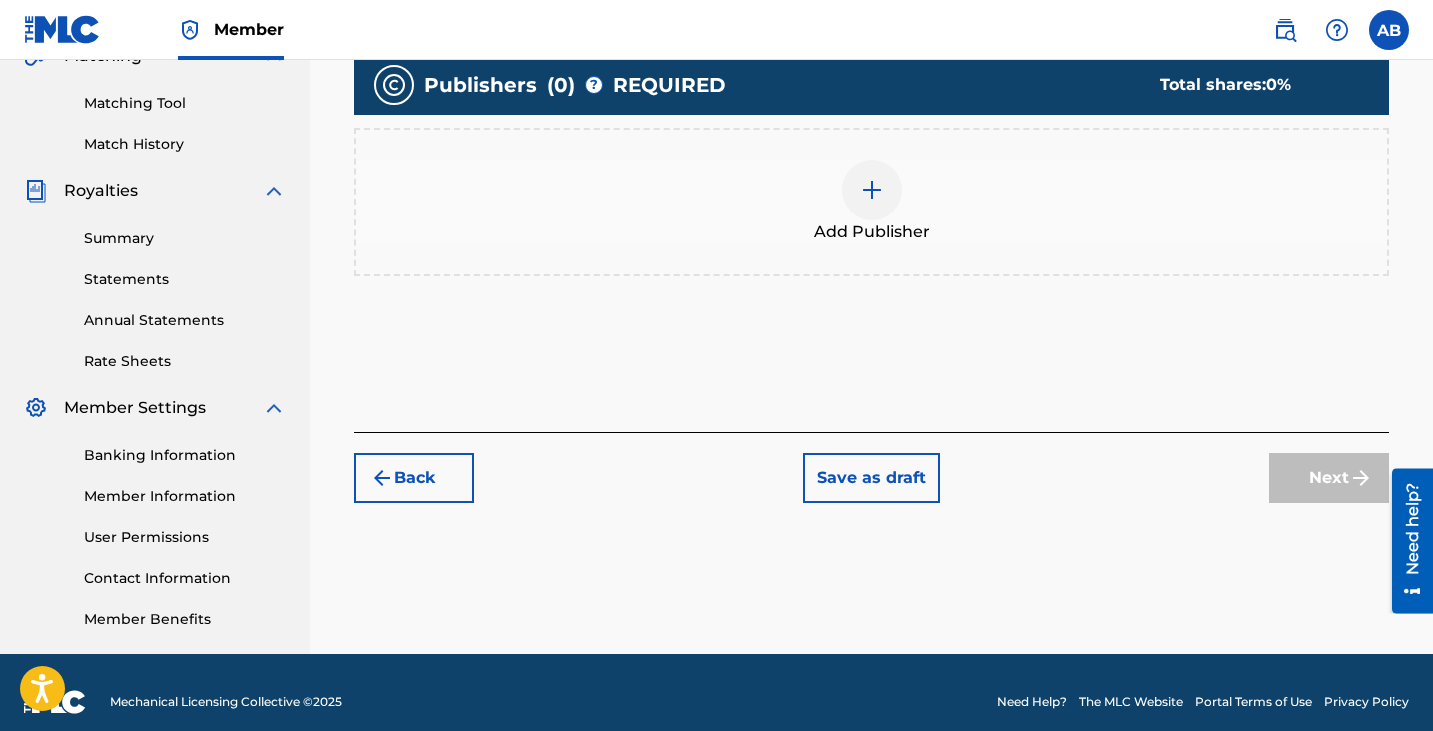 click on "Add Publisher" at bounding box center (872, 232) 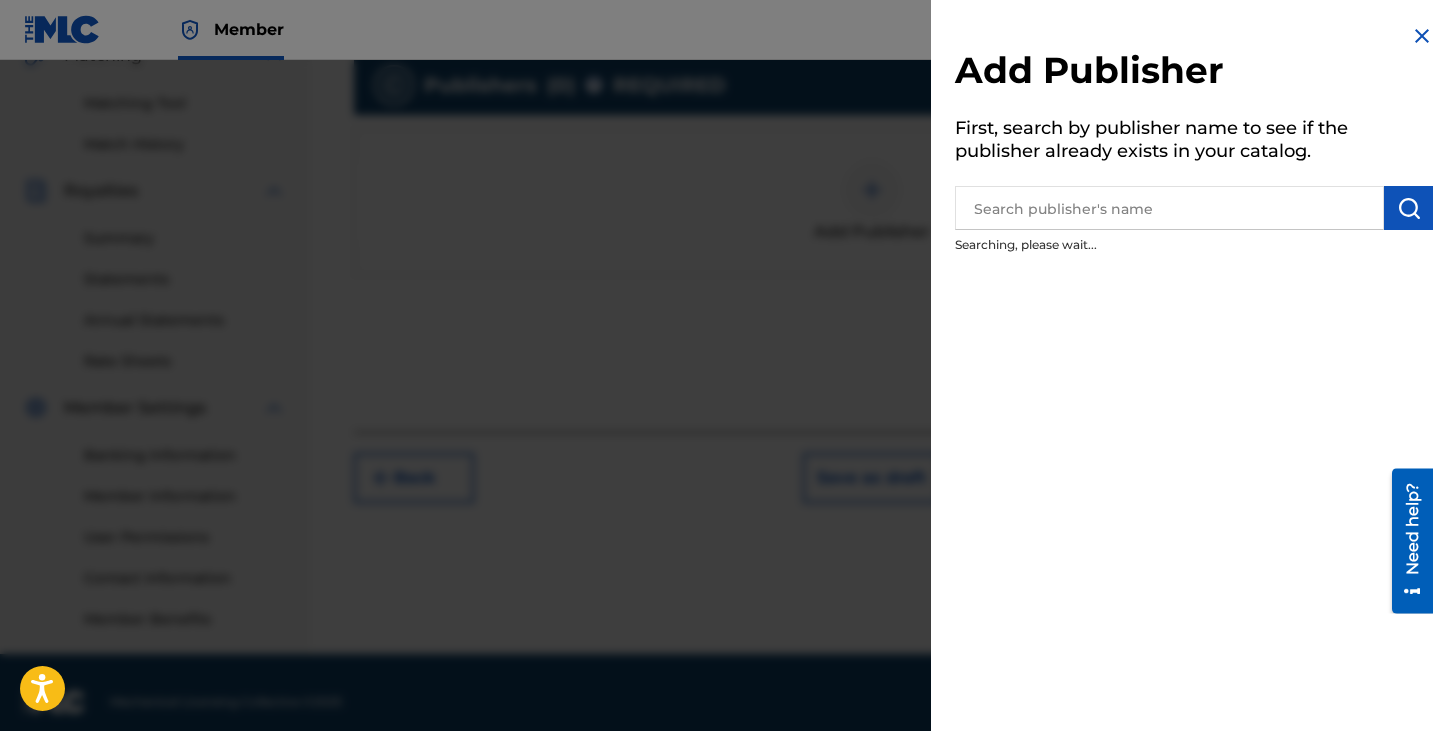 click at bounding box center [1169, 208] 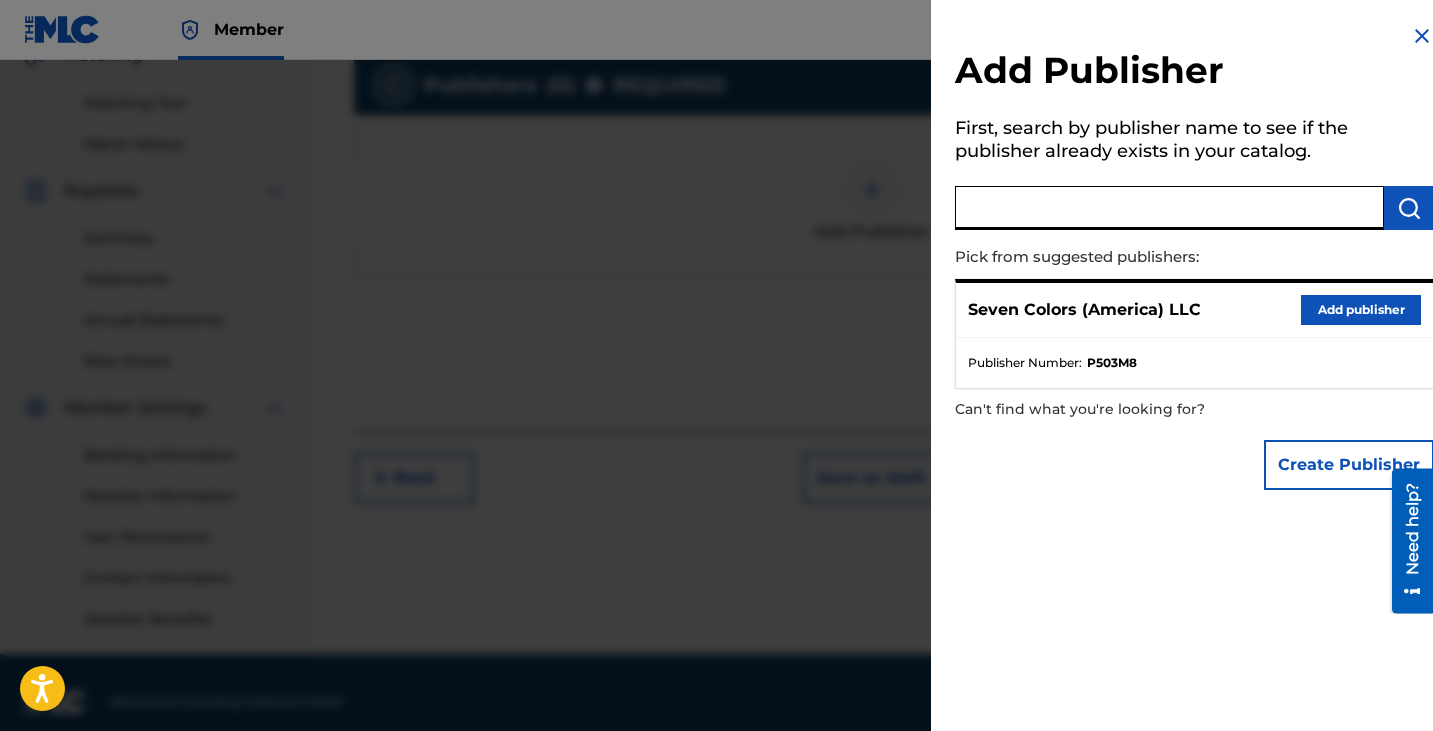 paste on "100" 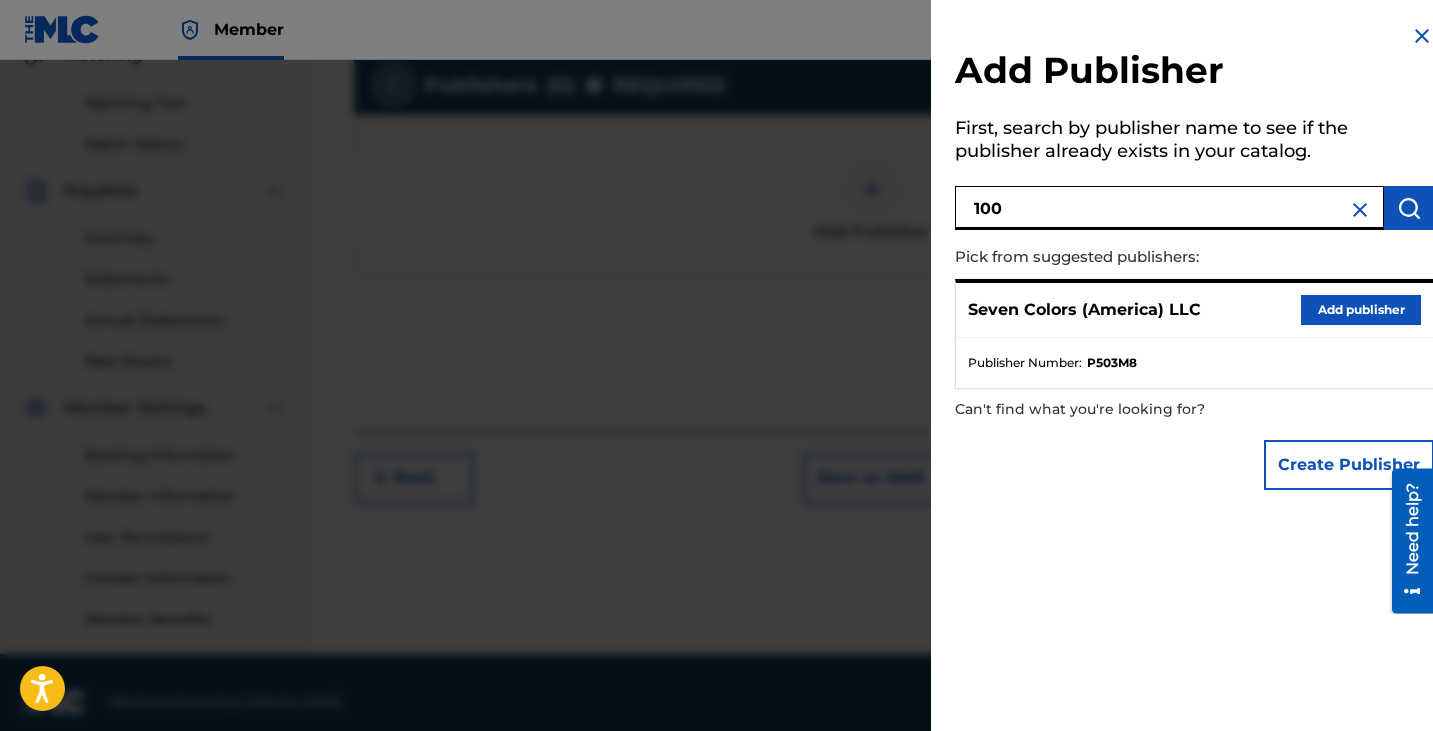 type on "100" 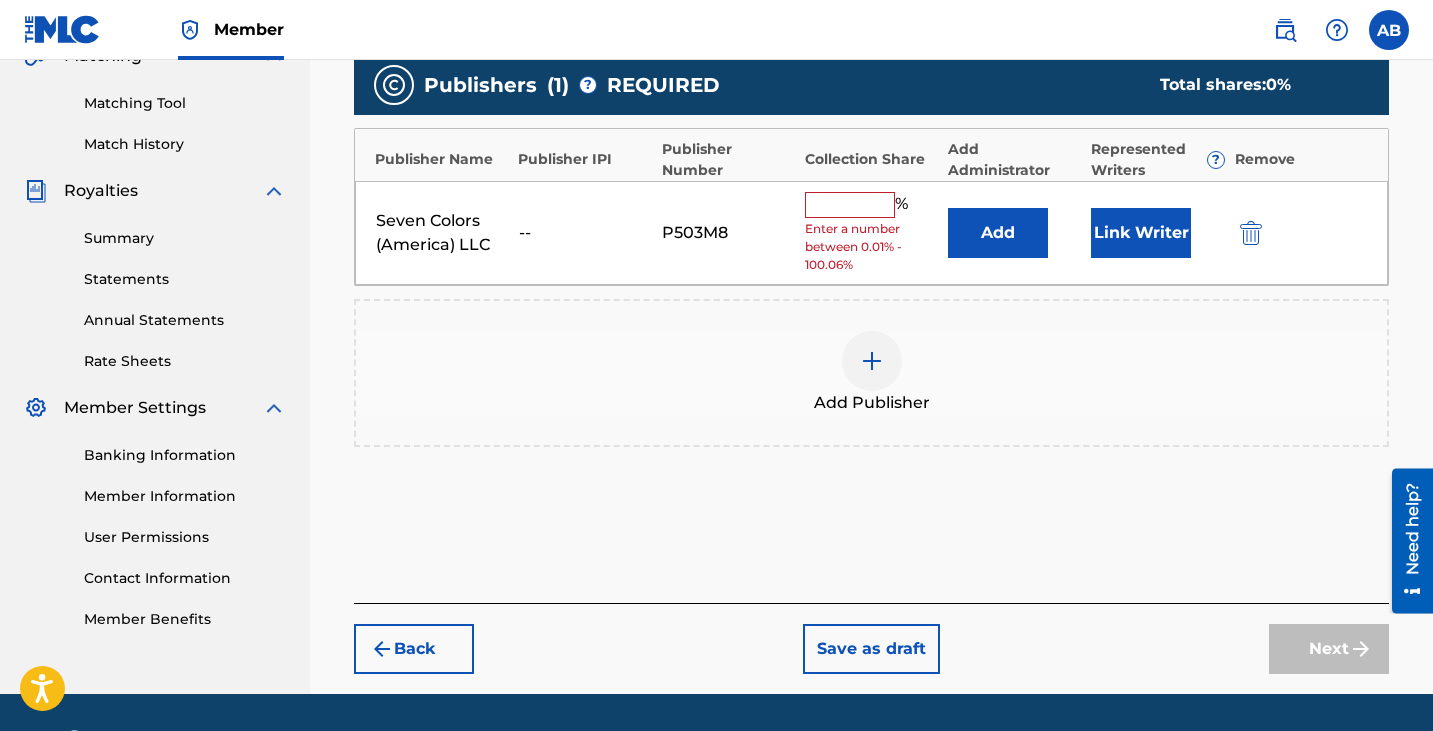 click at bounding box center [850, 205] 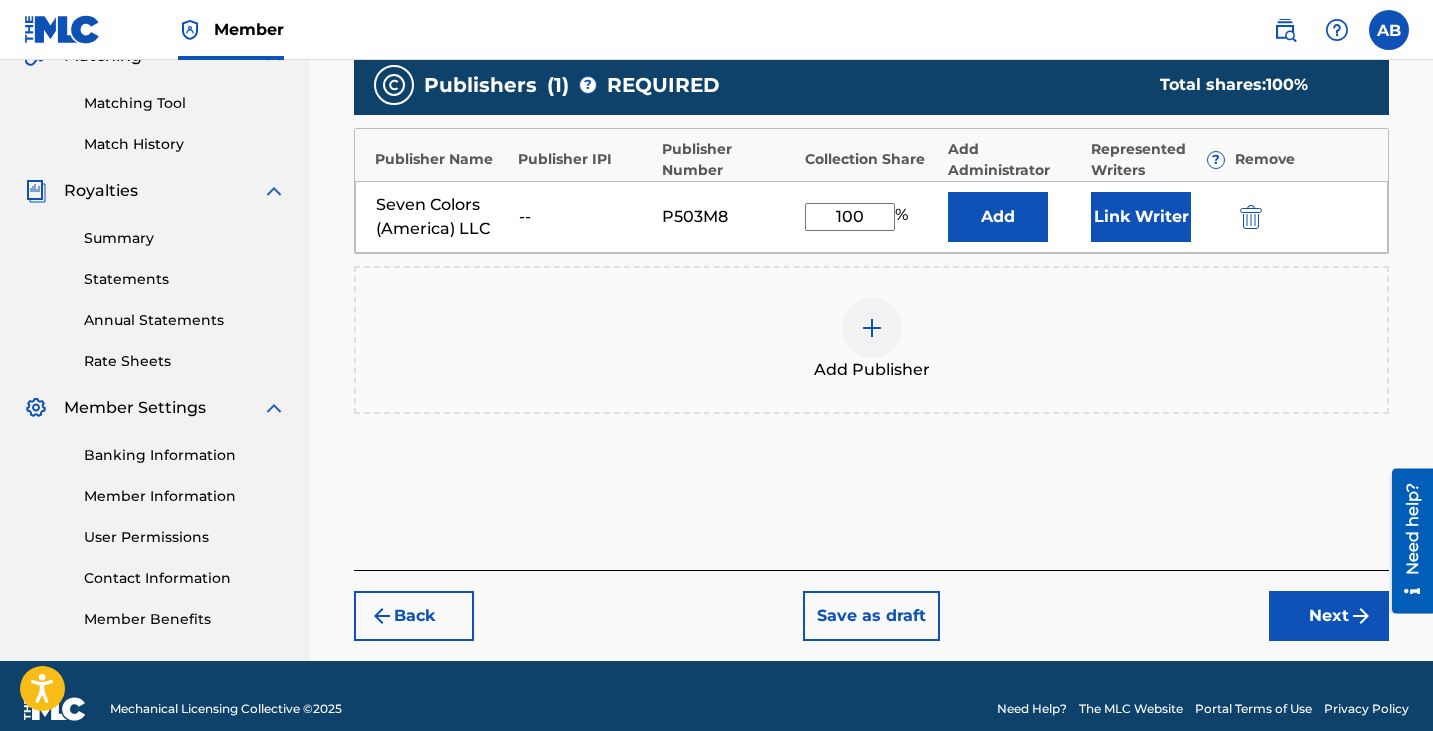 type on "100" 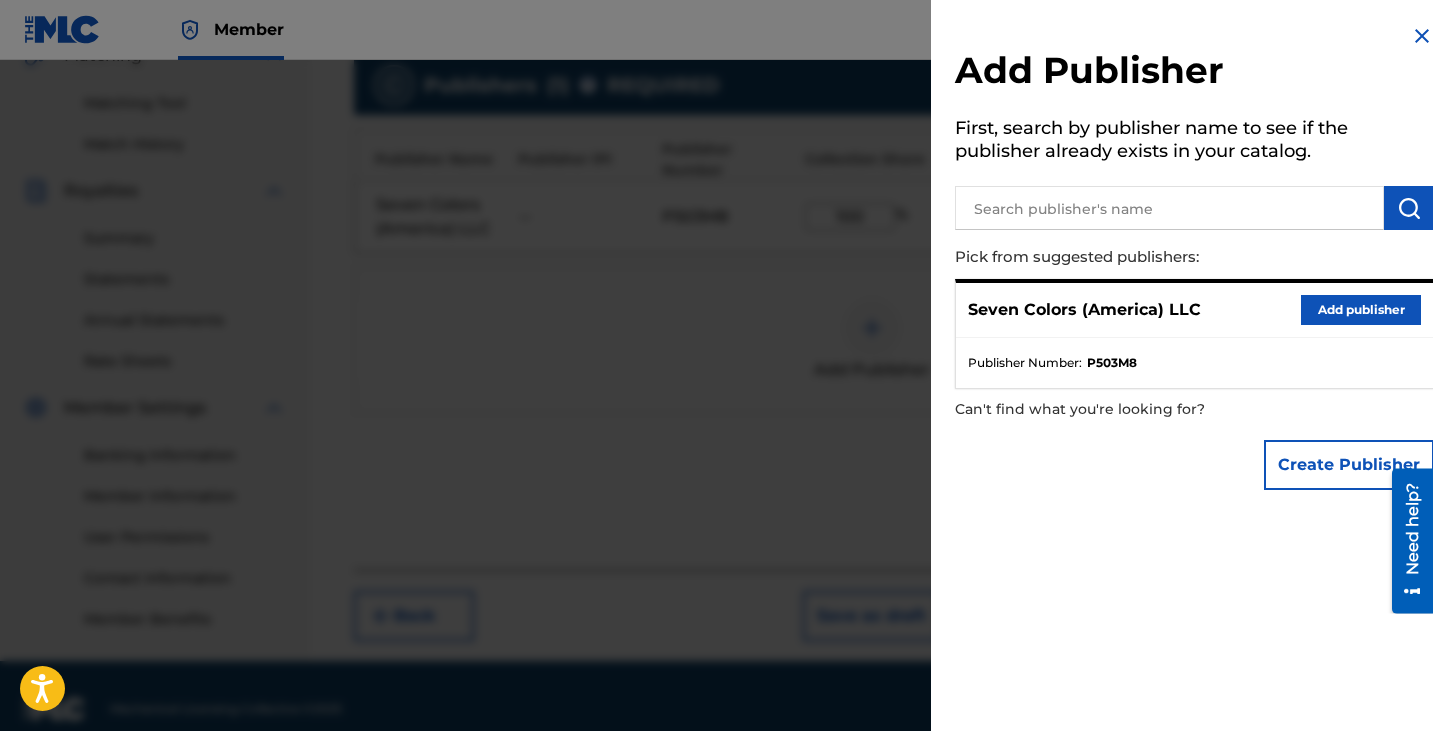click on "Add publisher" at bounding box center [1361, 310] 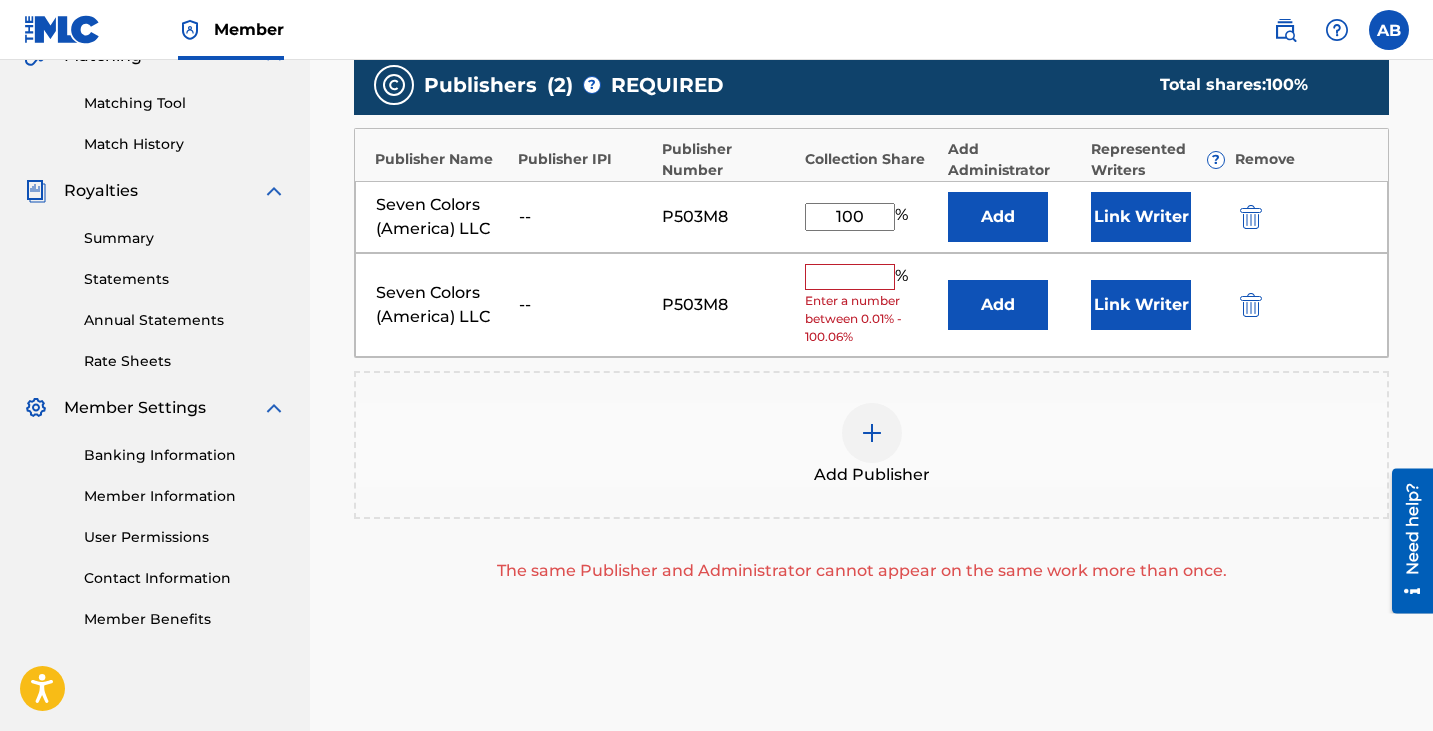 click at bounding box center (1251, 305) 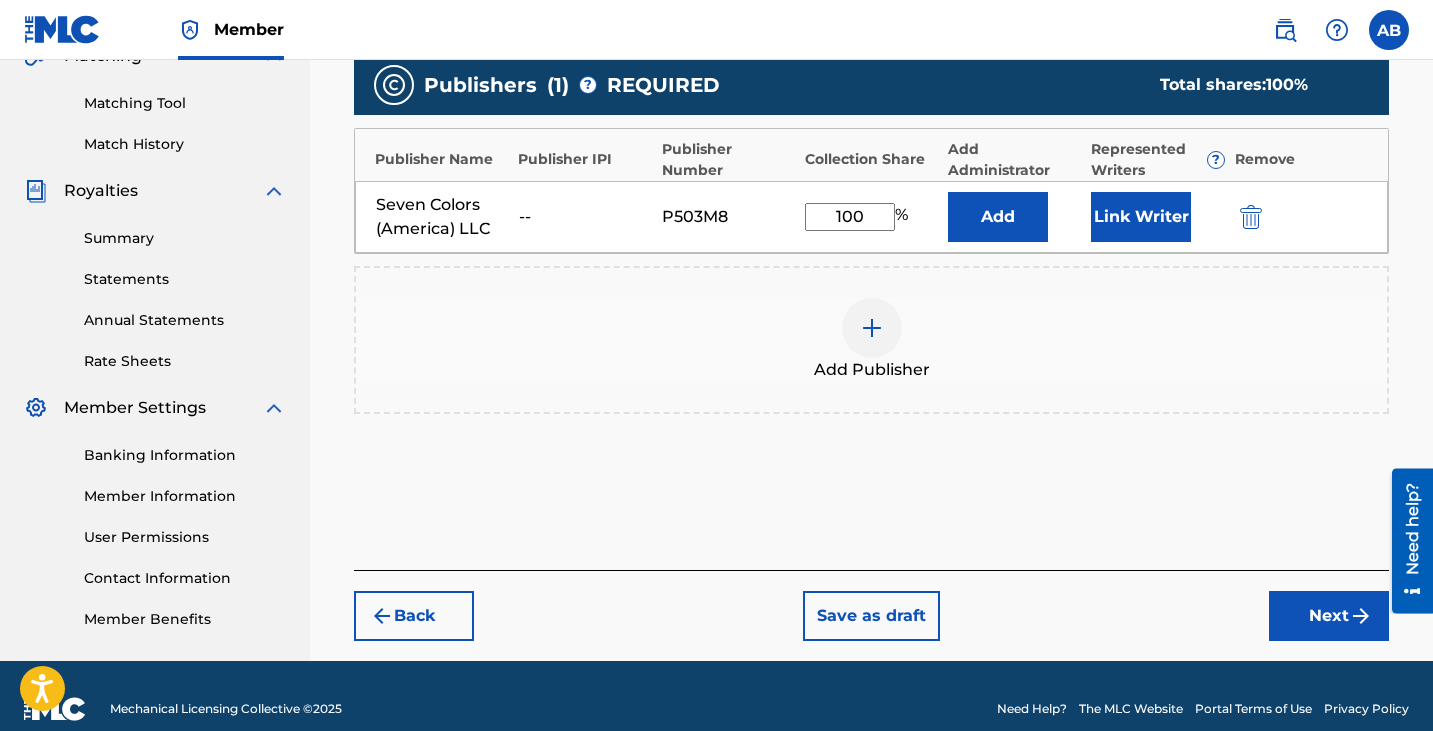 click on "Next" at bounding box center [1329, 616] 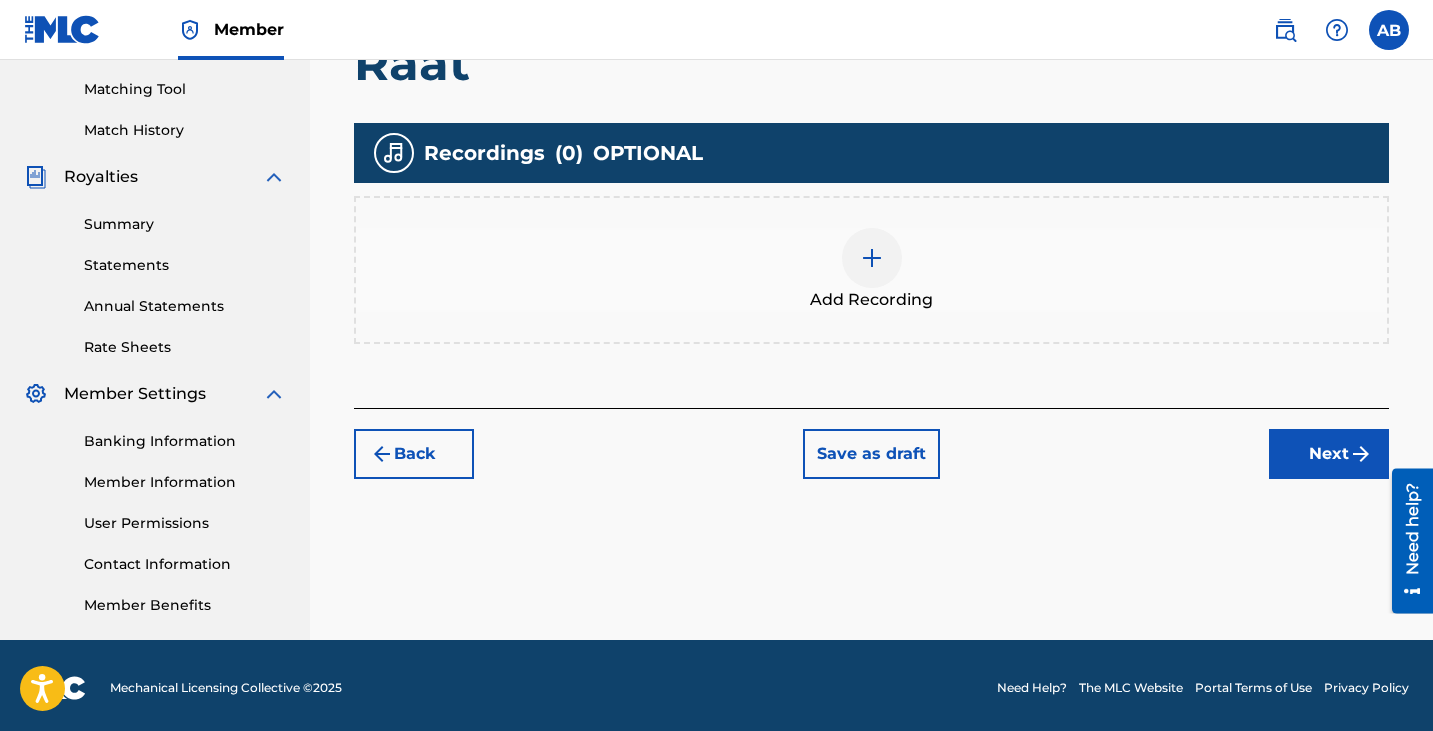 scroll, scrollTop: 509, scrollLeft: 0, axis: vertical 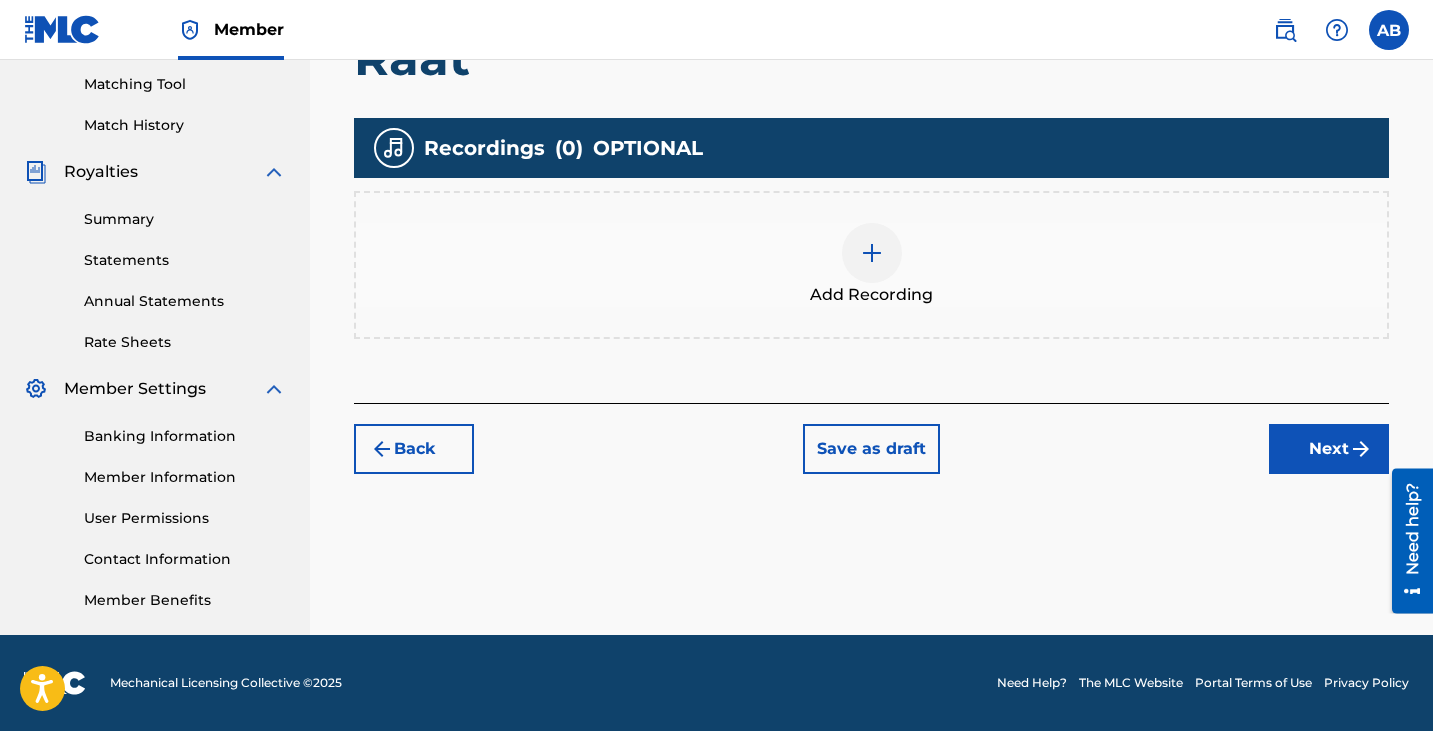 click on "Next" at bounding box center [1329, 449] 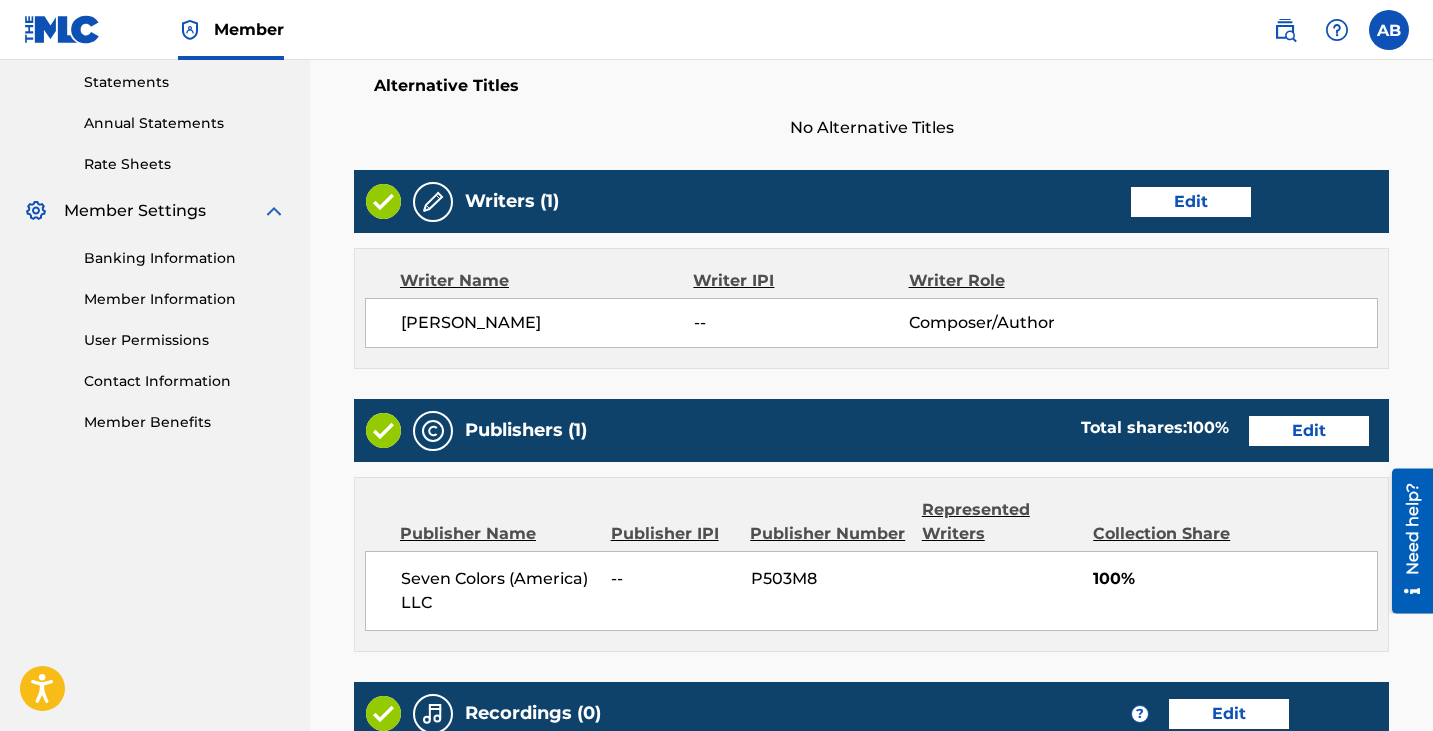 scroll, scrollTop: 982, scrollLeft: 0, axis: vertical 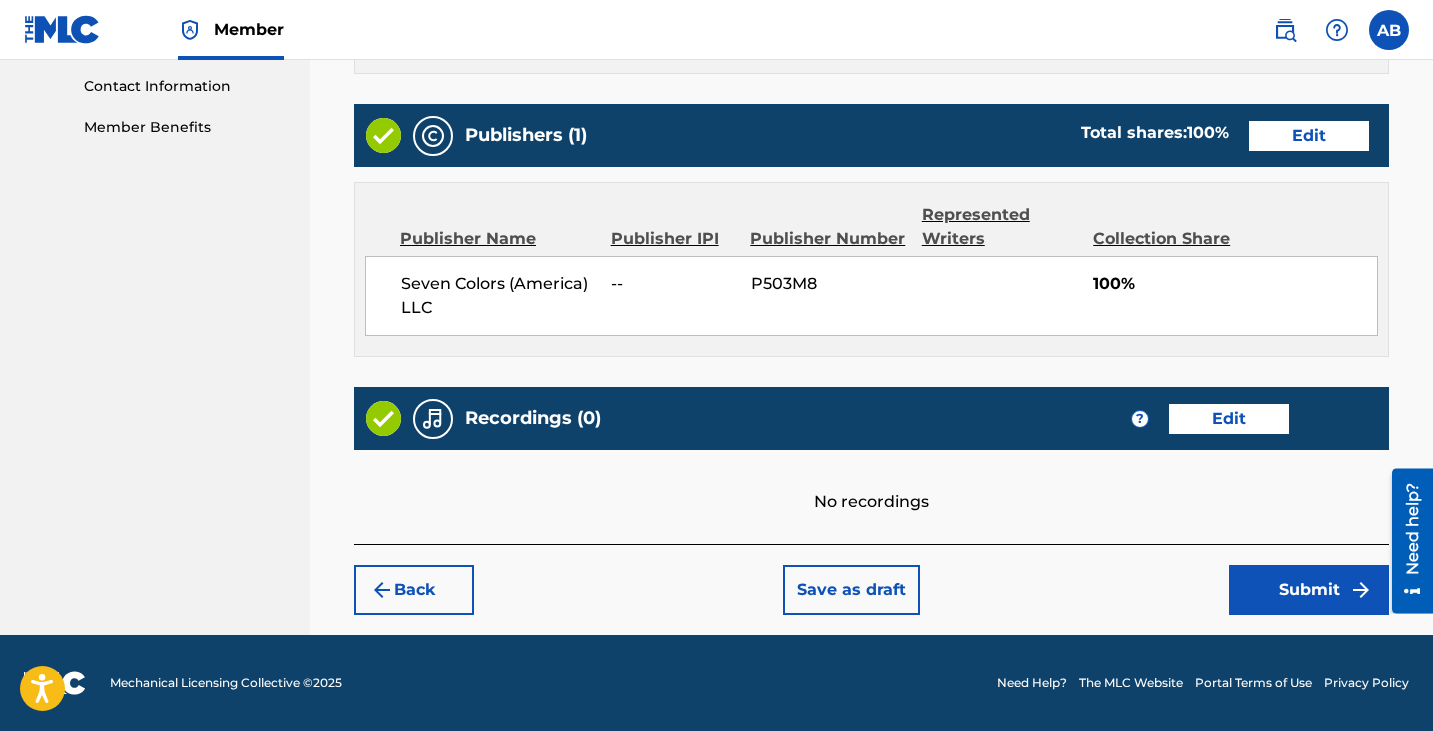 click on "Submit" at bounding box center (1309, 590) 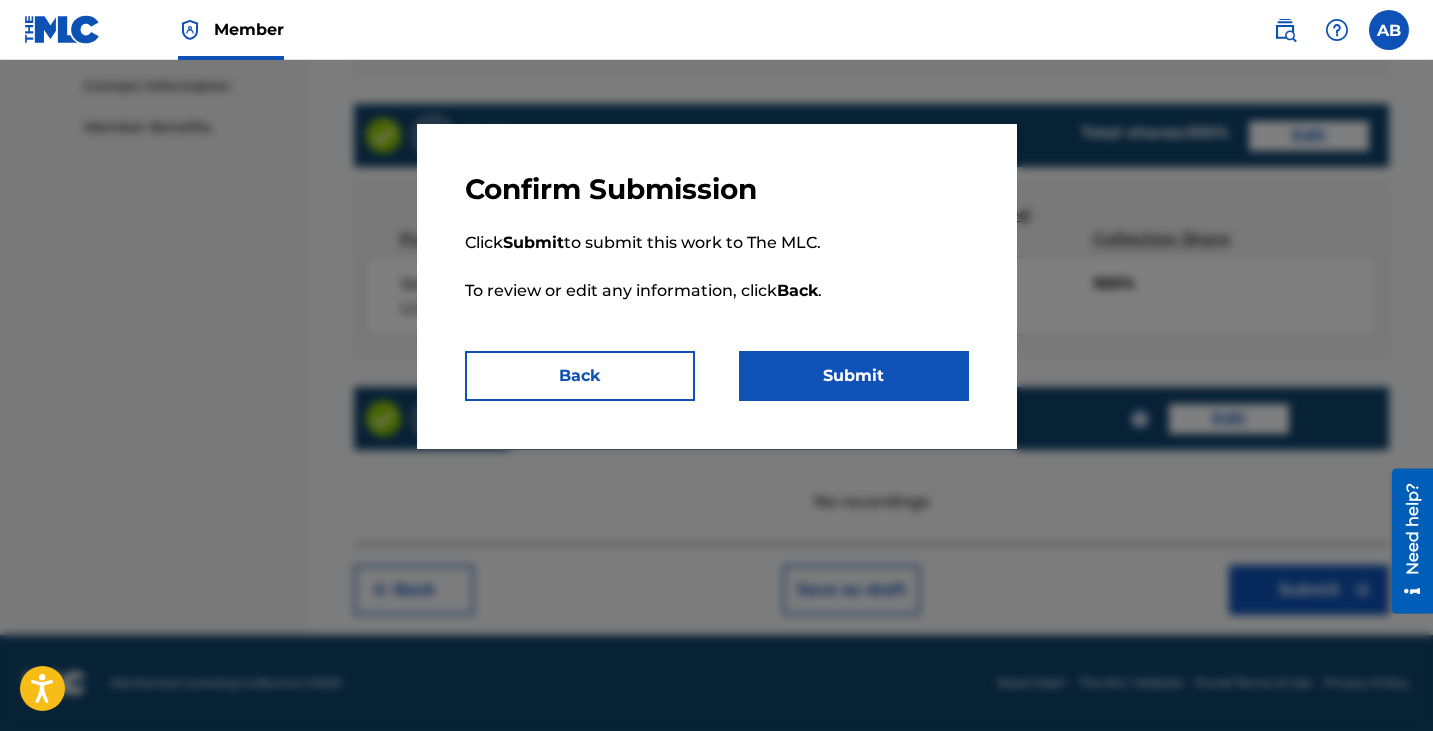 click on "Submit" at bounding box center (854, 376) 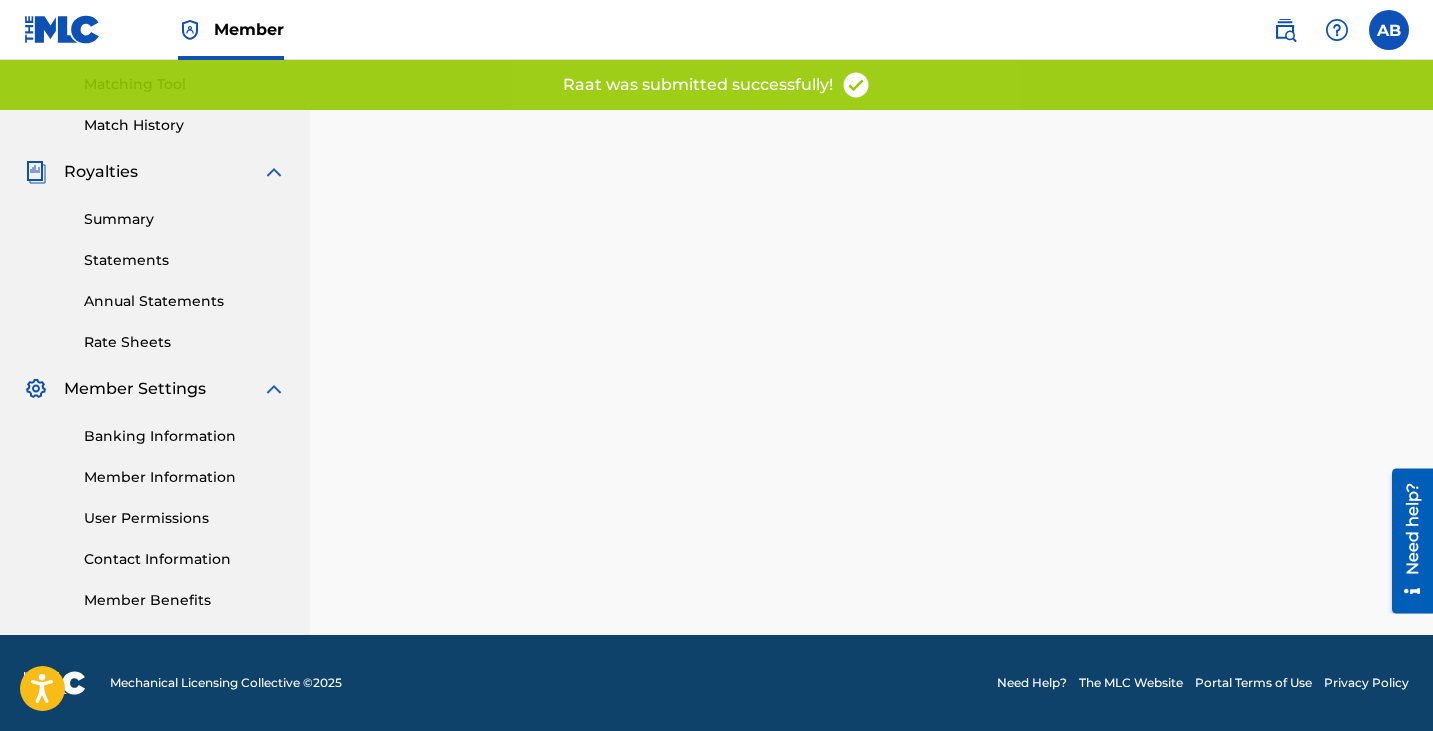 scroll, scrollTop: 0, scrollLeft: 0, axis: both 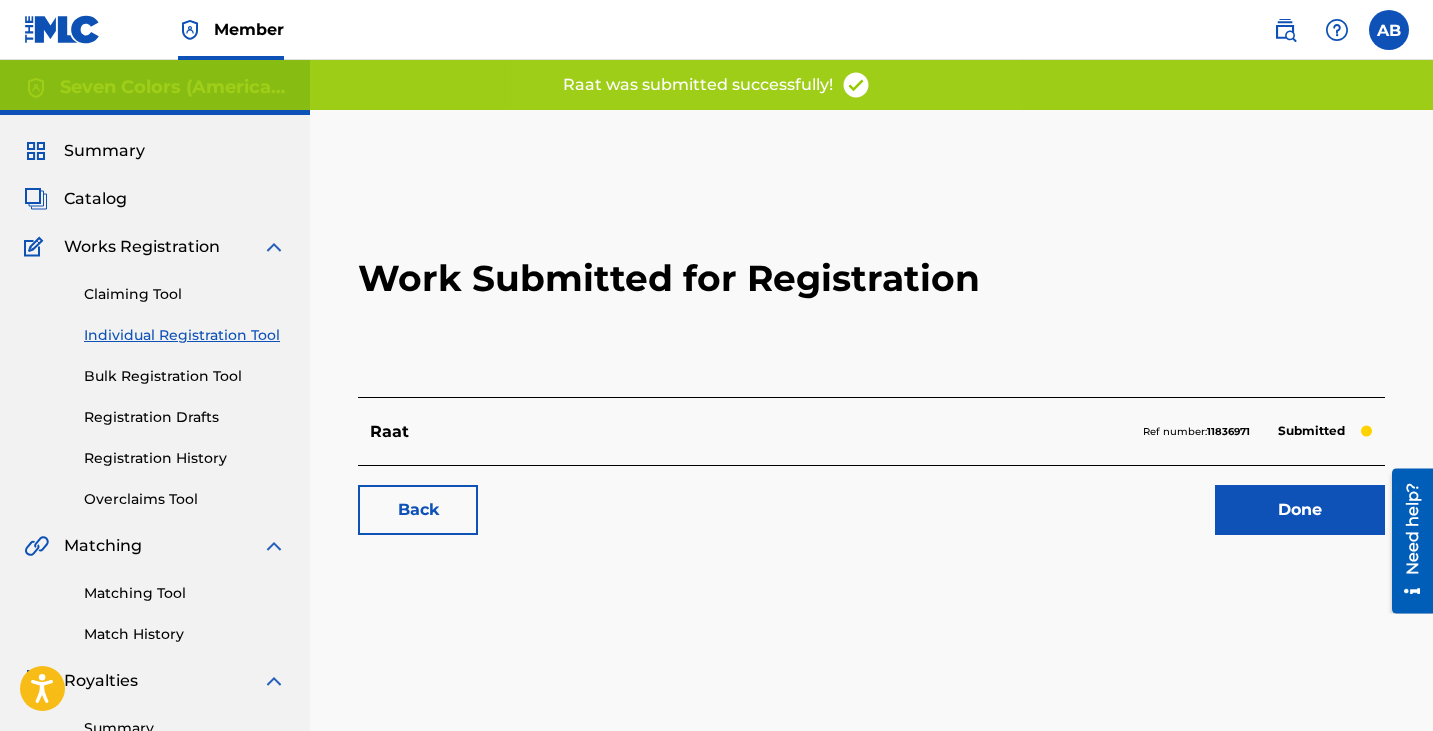 click on "Work Submitted for Registration Raat Ref number:  11836971 Submitted Back Done" at bounding box center (871, 357) 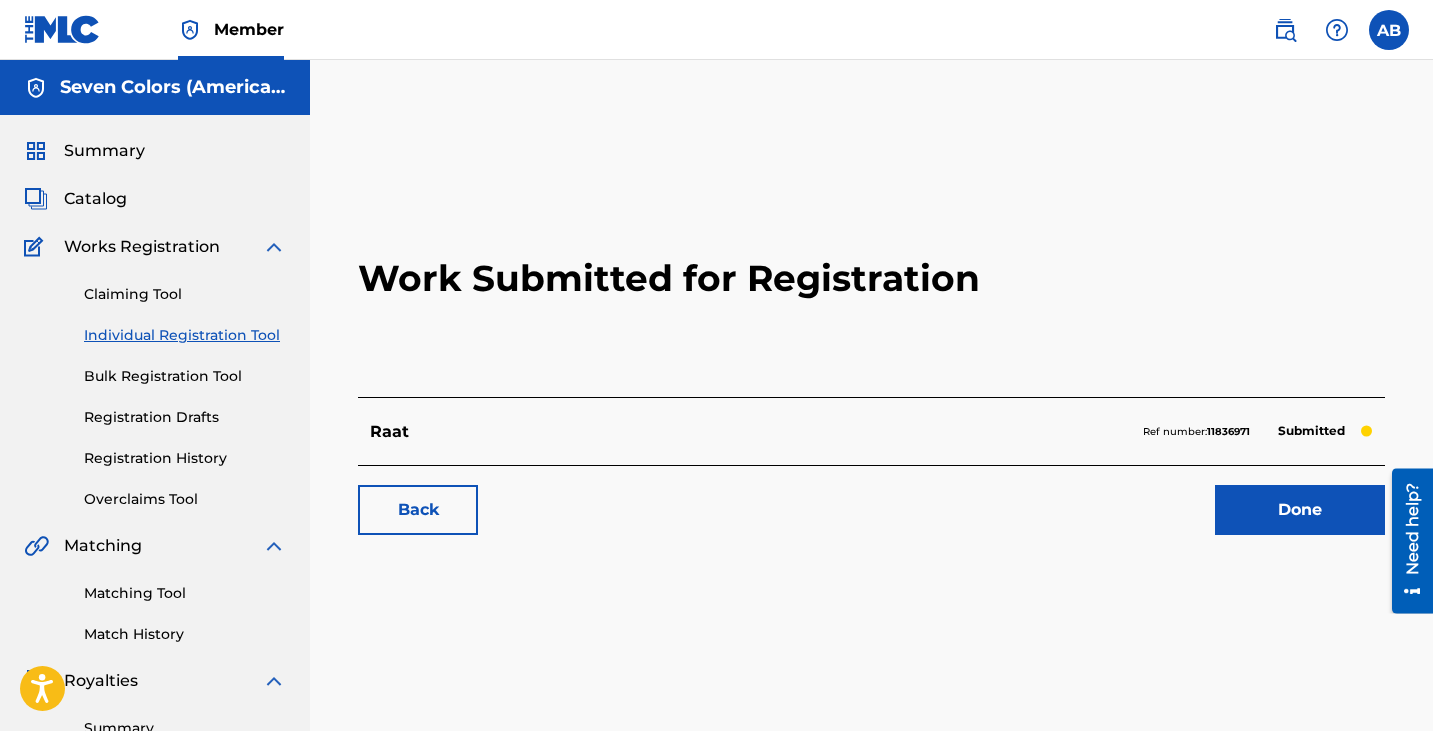 click on "Done" at bounding box center (1300, 510) 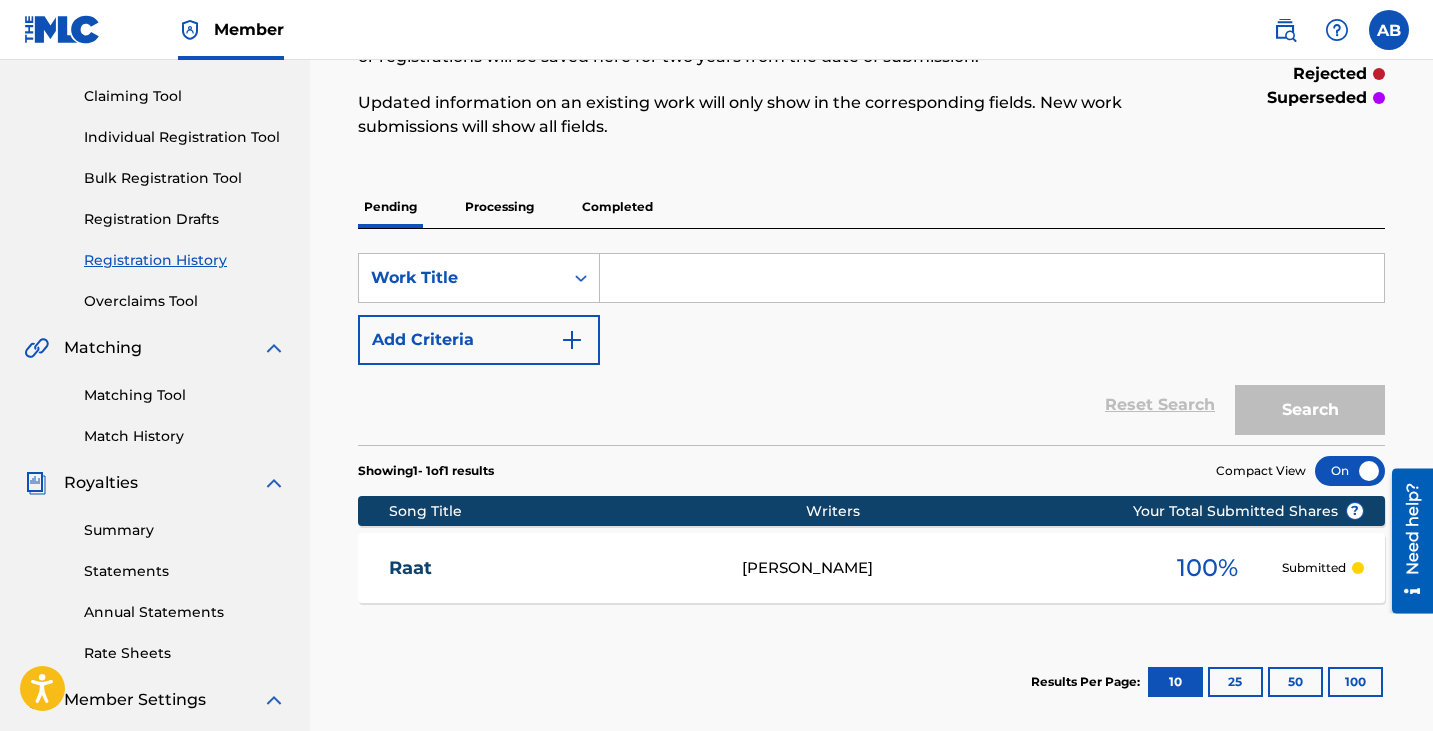 scroll, scrollTop: 200, scrollLeft: 0, axis: vertical 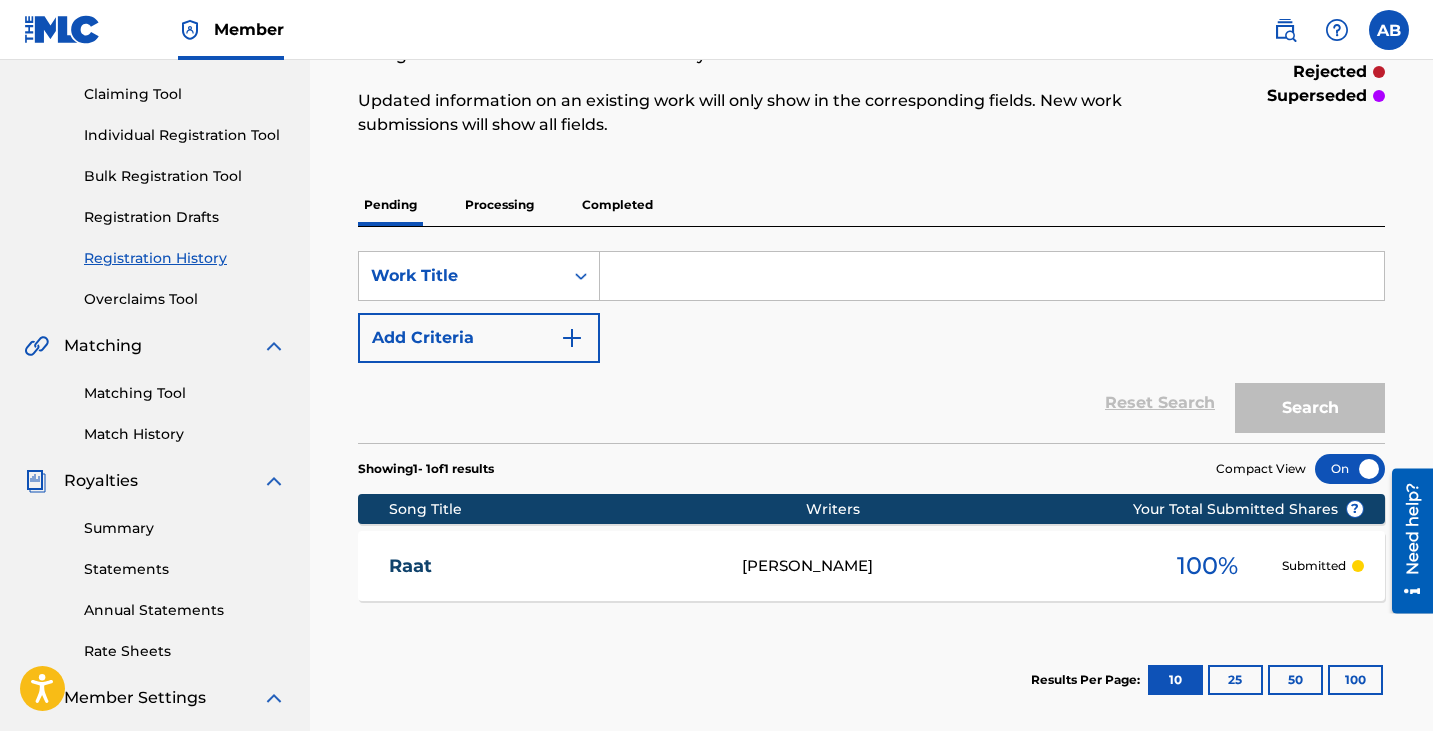 click on "SearchWithCriteriaa6f85476-ee5c-4fc9-a543-c687ce1f61d9 Work Title Add Criteria Reset Search Search" at bounding box center (871, 335) 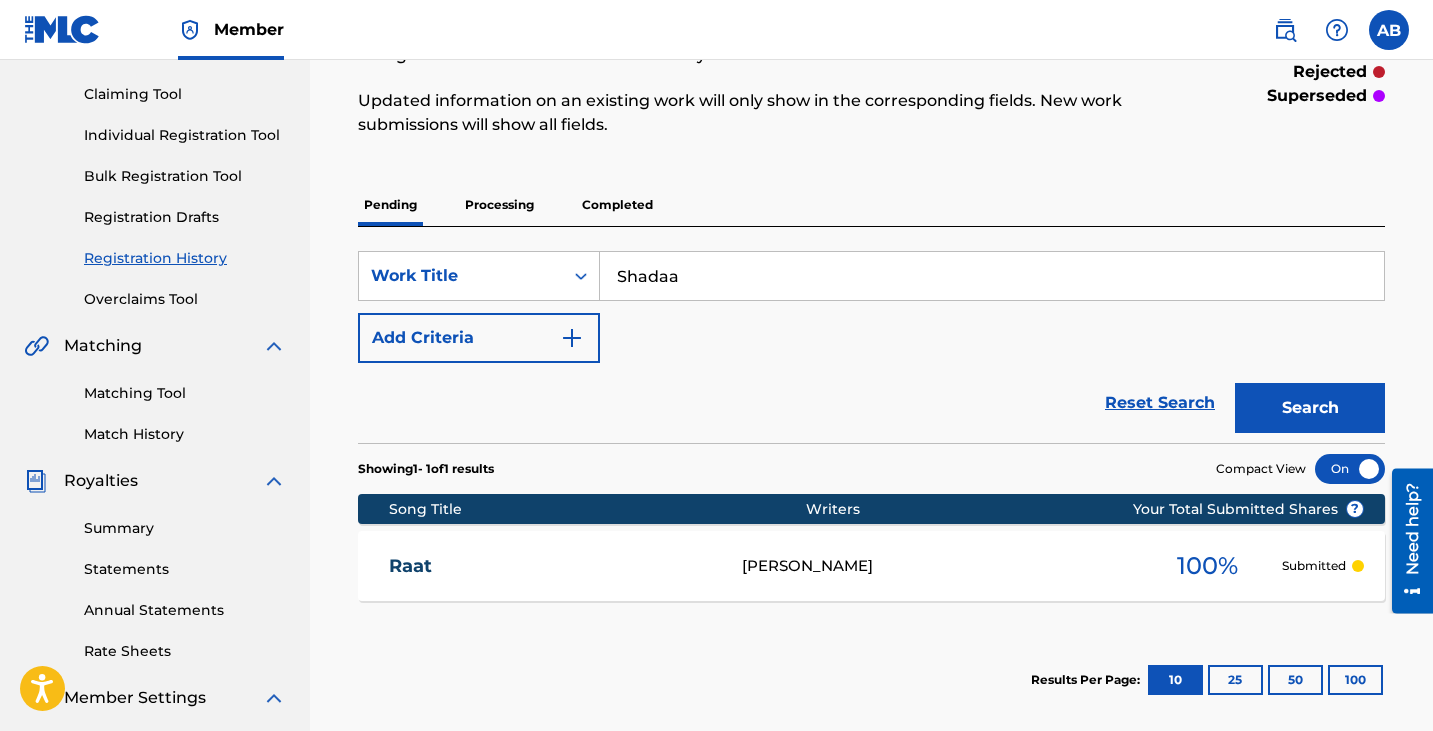 type on "Shadaa" 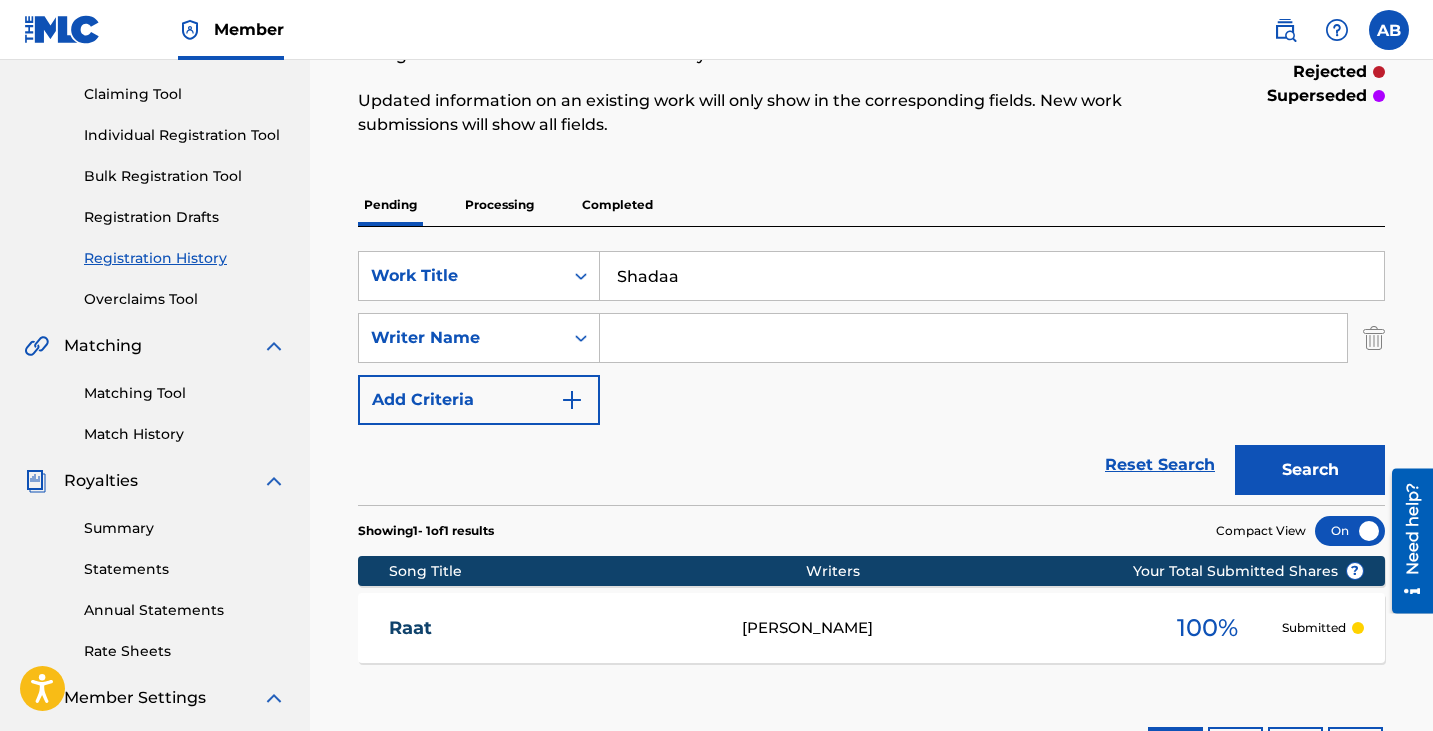 type 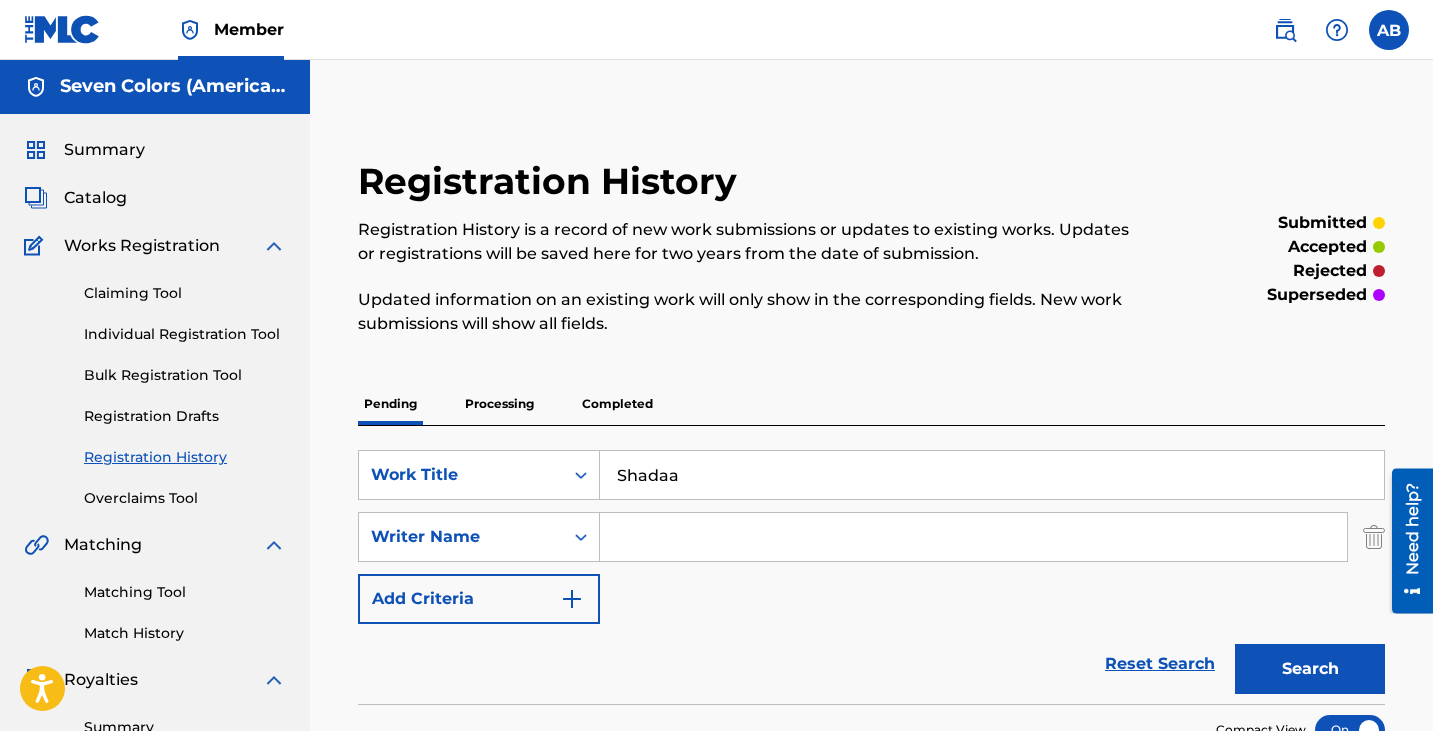 scroll, scrollTop: 0, scrollLeft: 0, axis: both 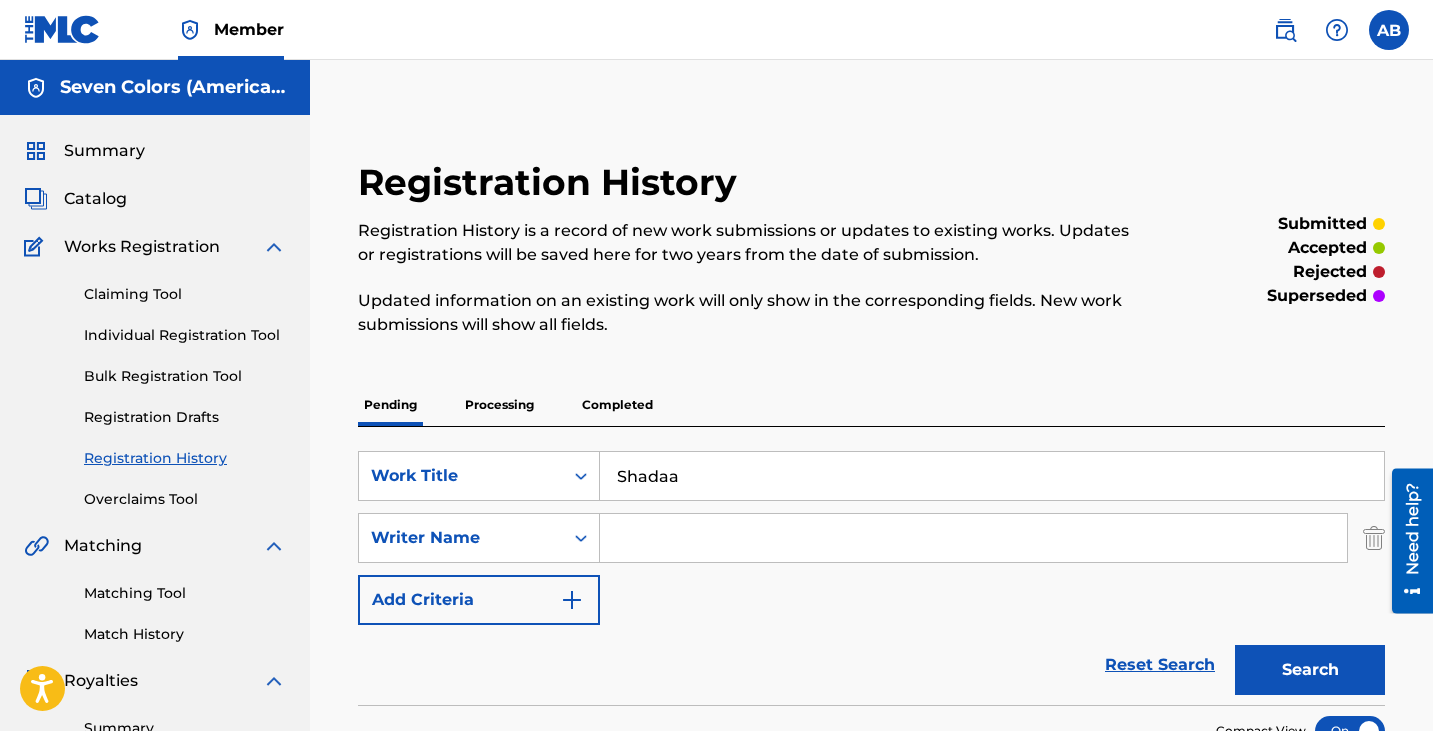click on "Catalog" at bounding box center (95, 199) 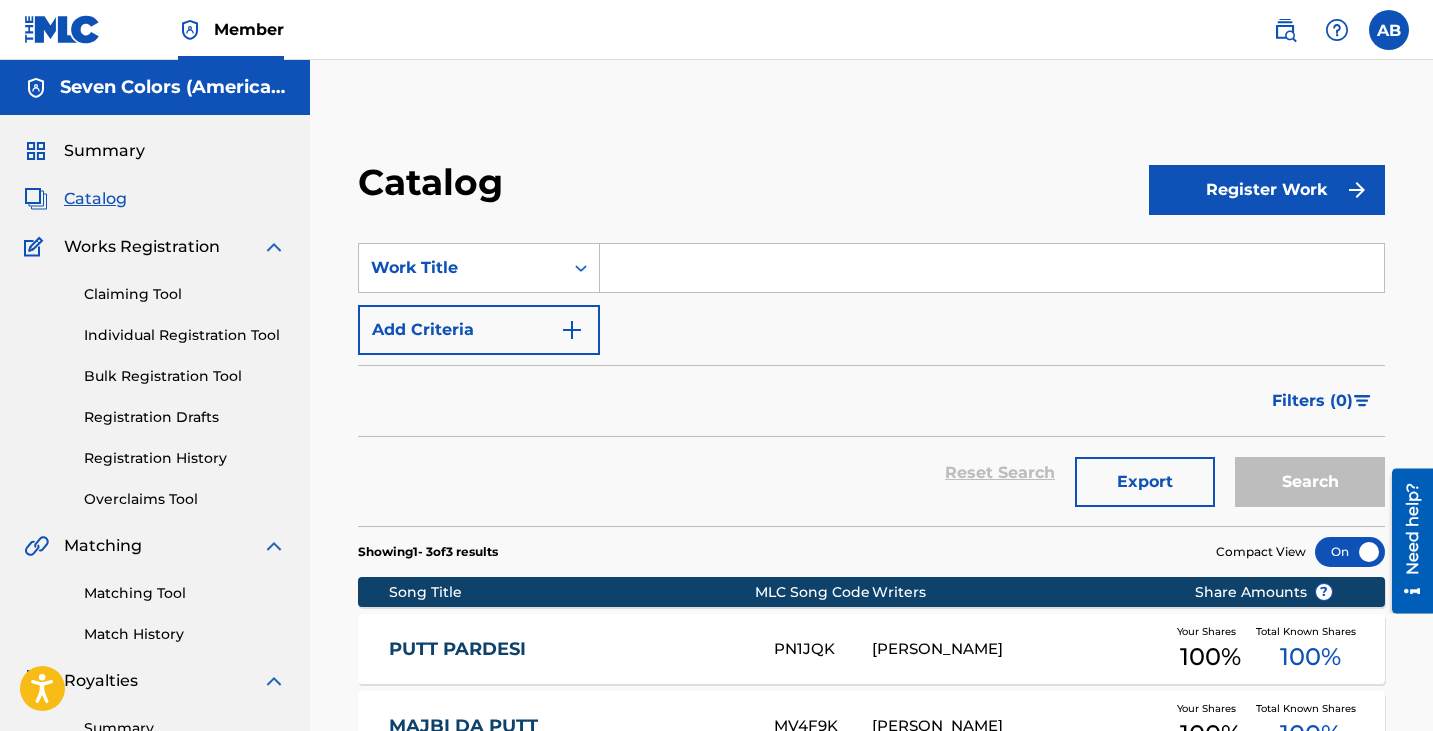 click on "Register Work" at bounding box center (1267, 190) 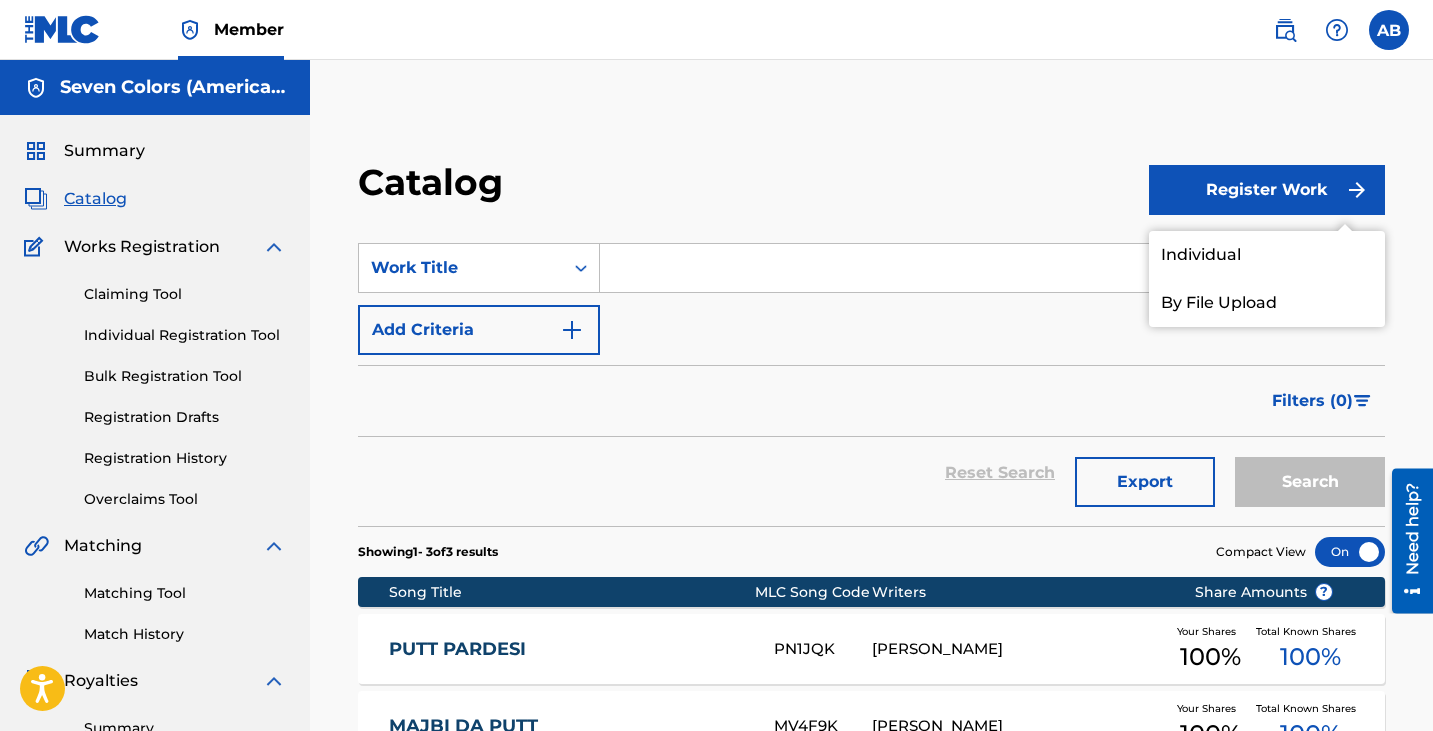 click on "Individual" at bounding box center [1267, 255] 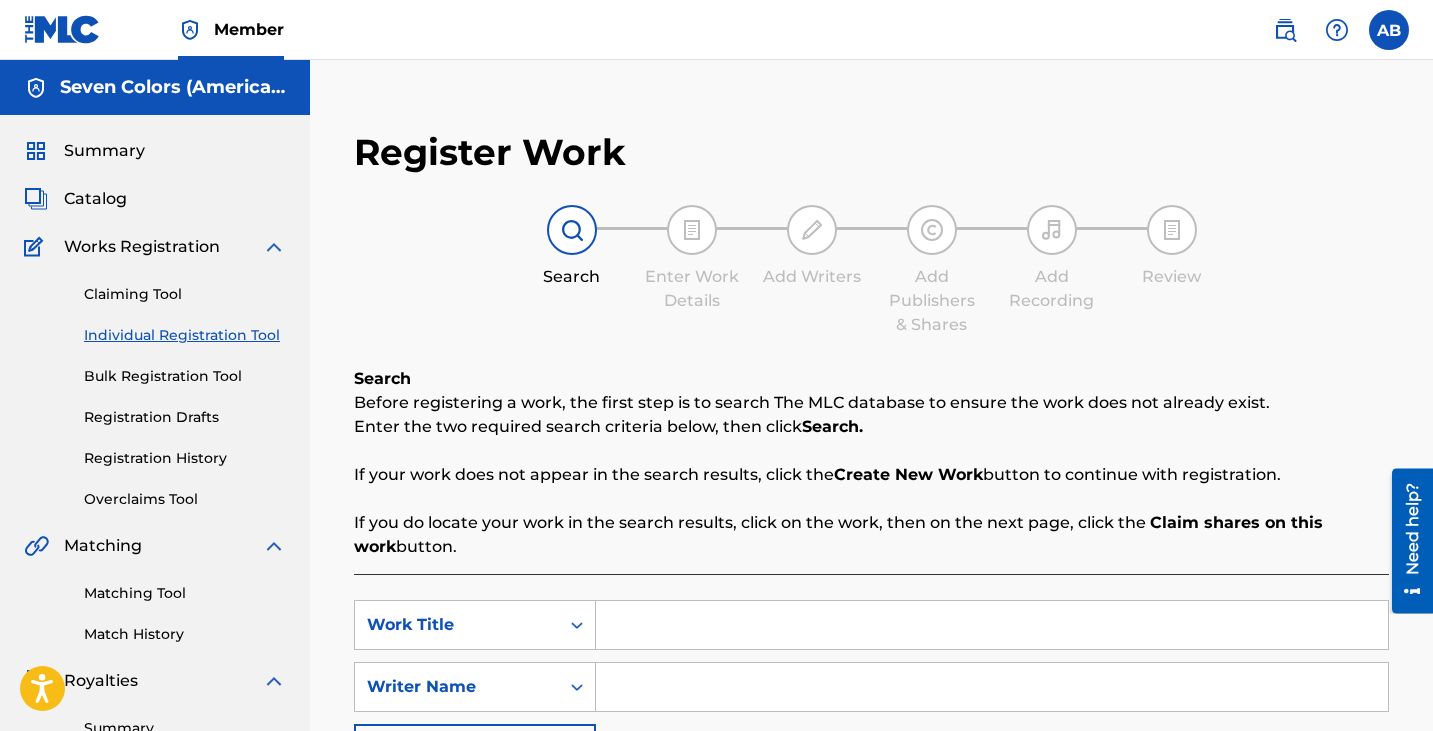click at bounding box center (992, 625) 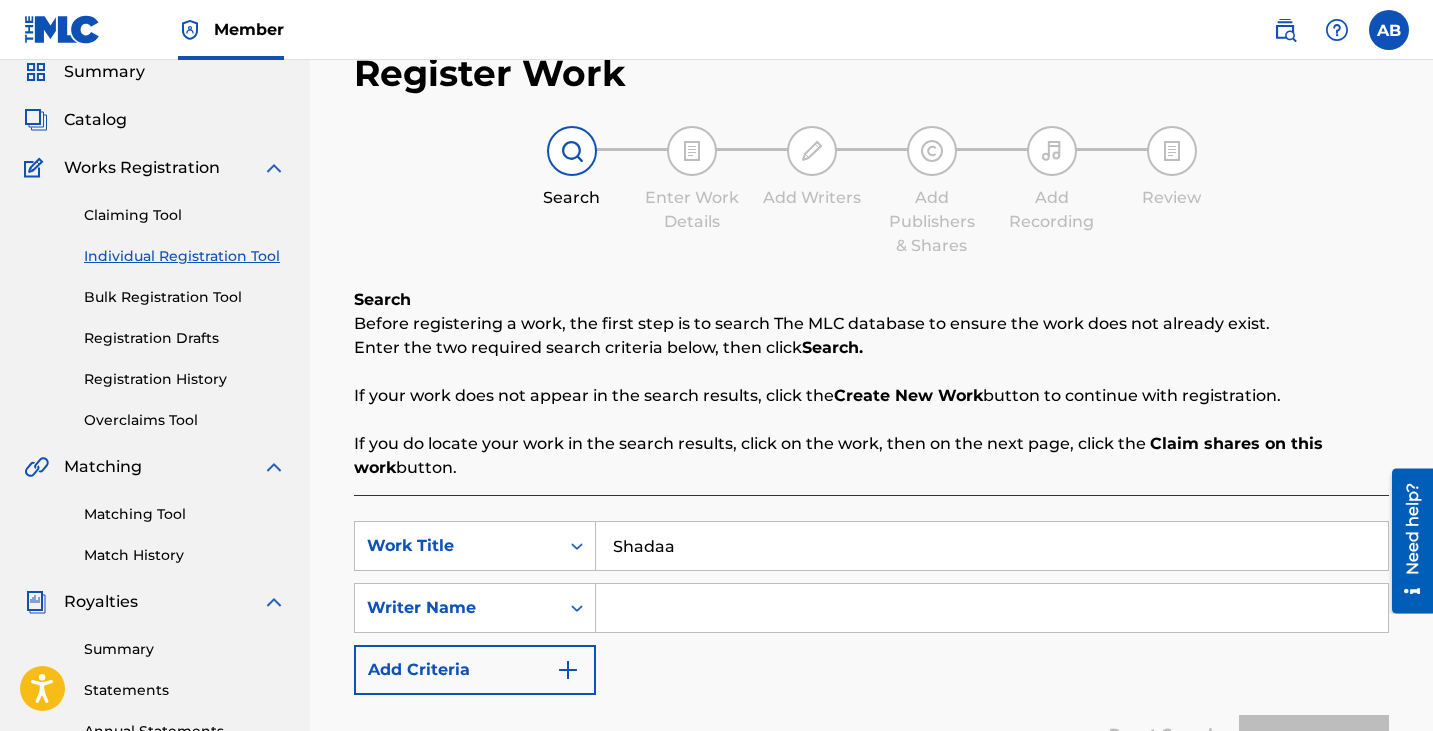 scroll, scrollTop: 200, scrollLeft: 0, axis: vertical 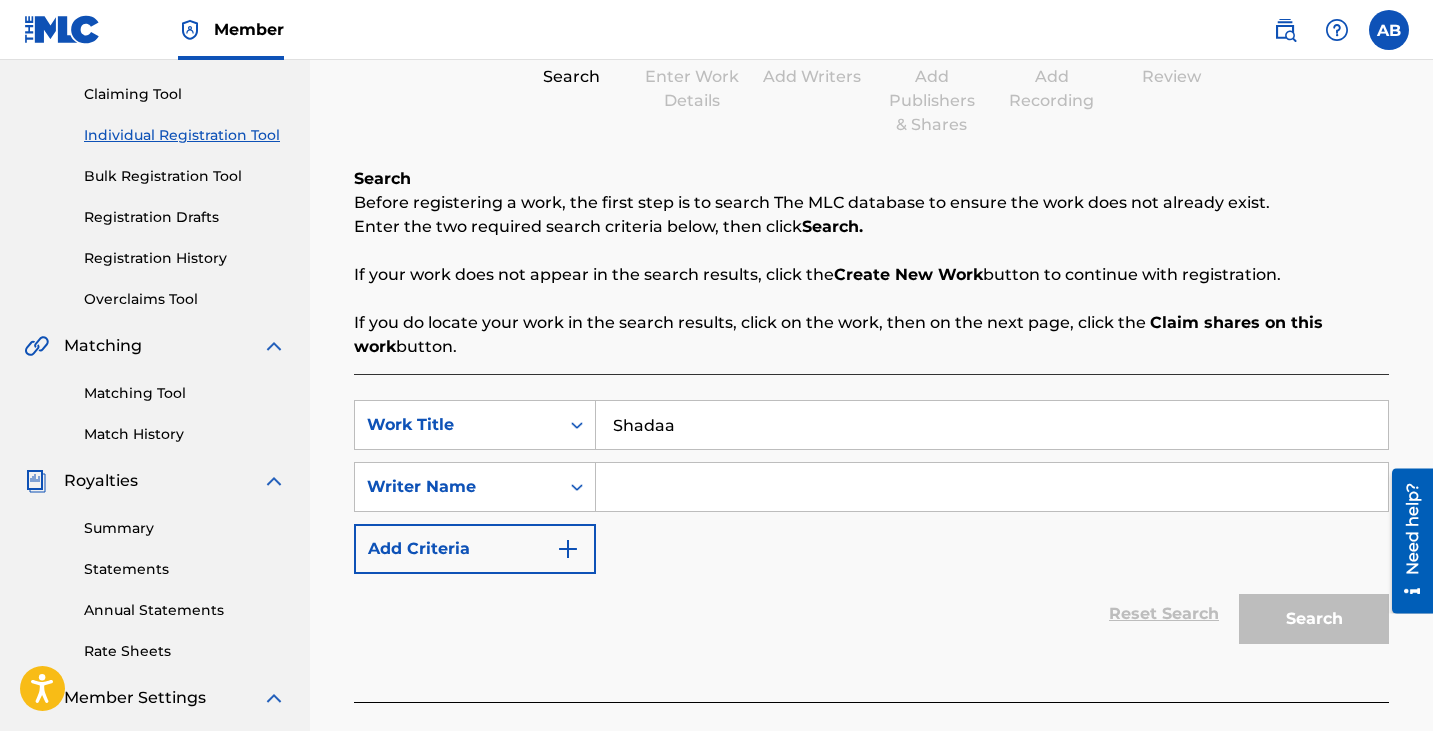 type on "Shadaa" 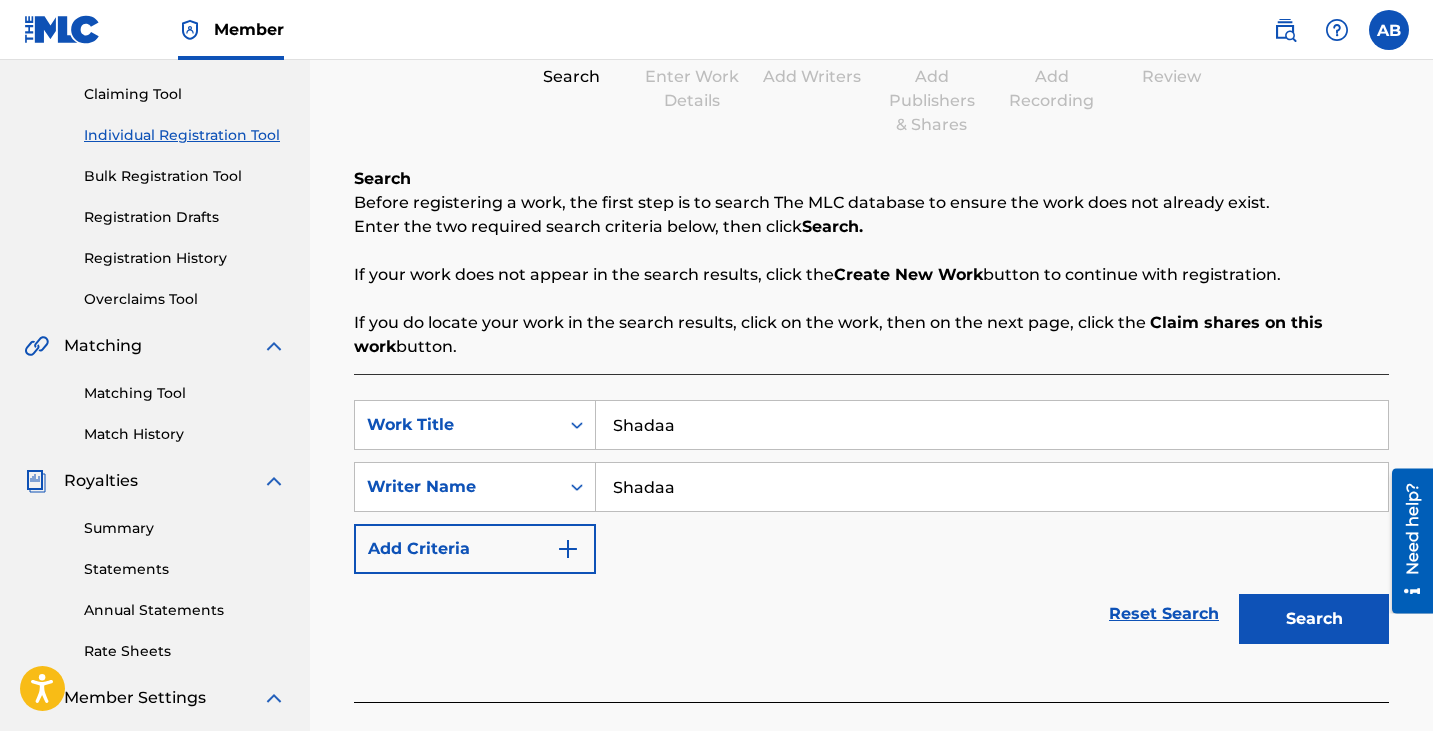 type on "Shadaa" 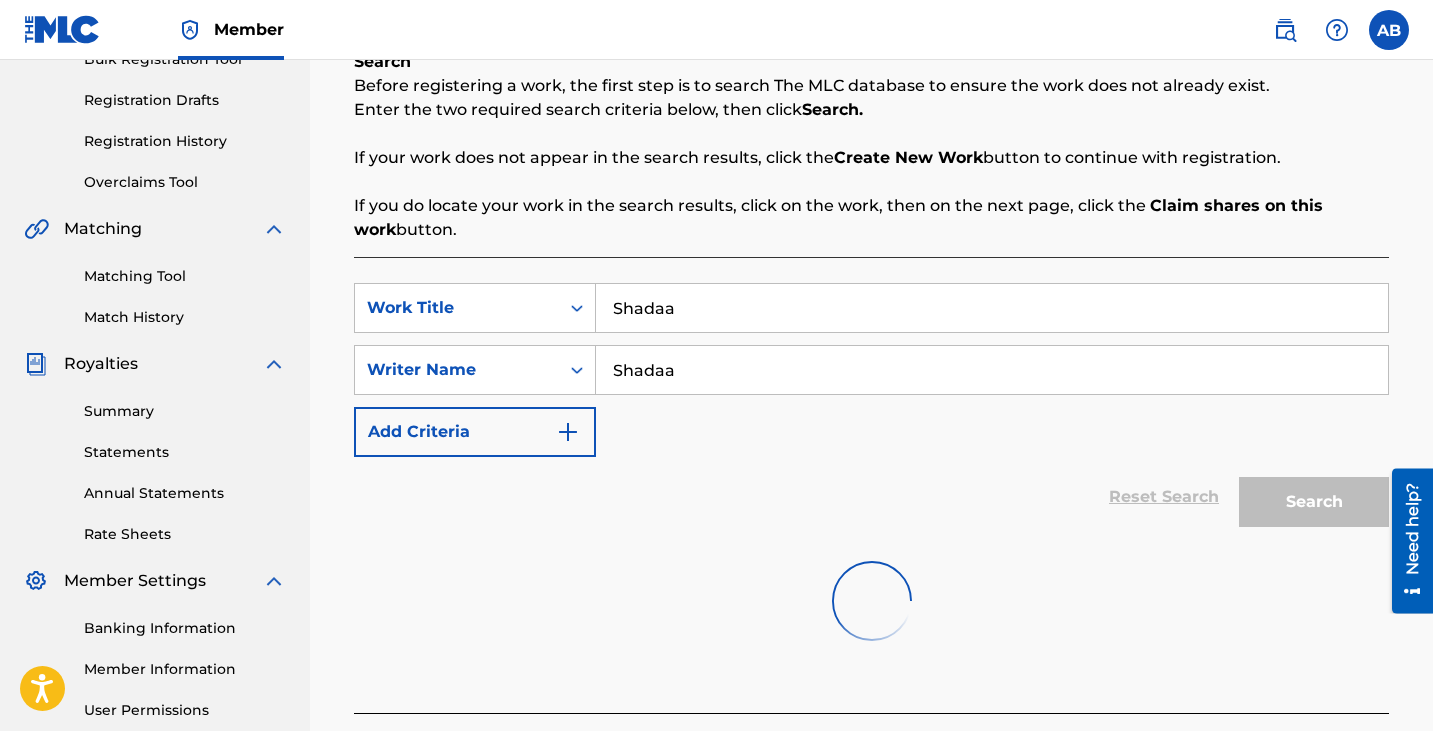 scroll, scrollTop: 500, scrollLeft: 0, axis: vertical 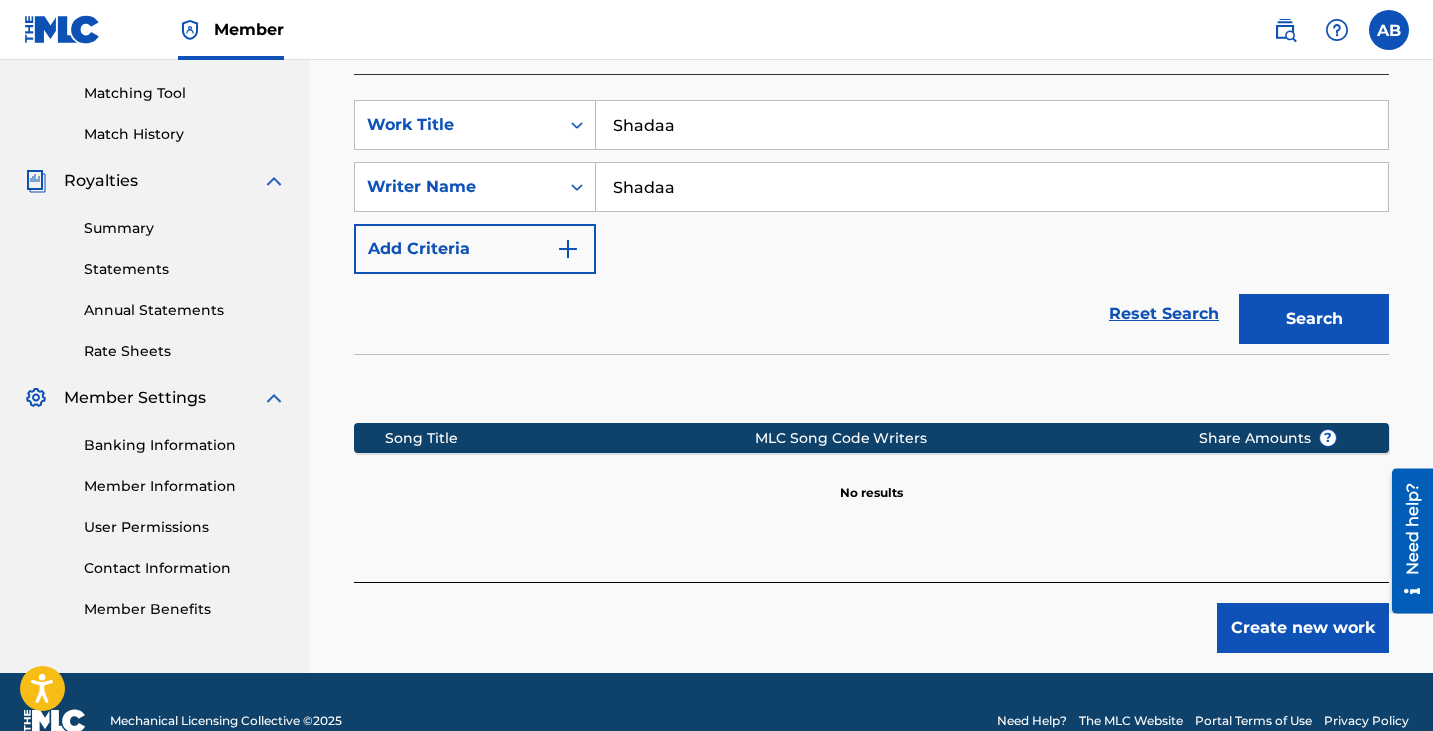 click on "Create new work" at bounding box center (1303, 628) 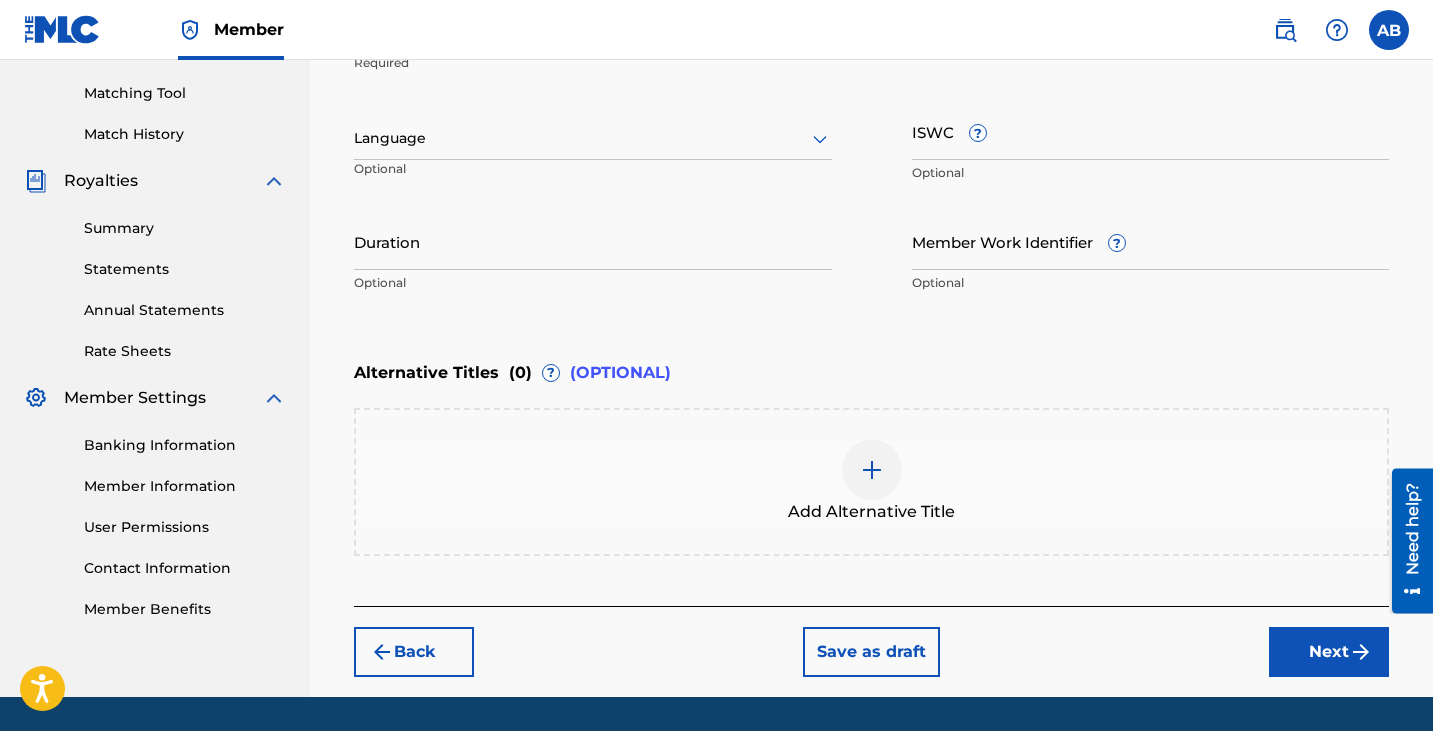 scroll, scrollTop: 400, scrollLeft: 0, axis: vertical 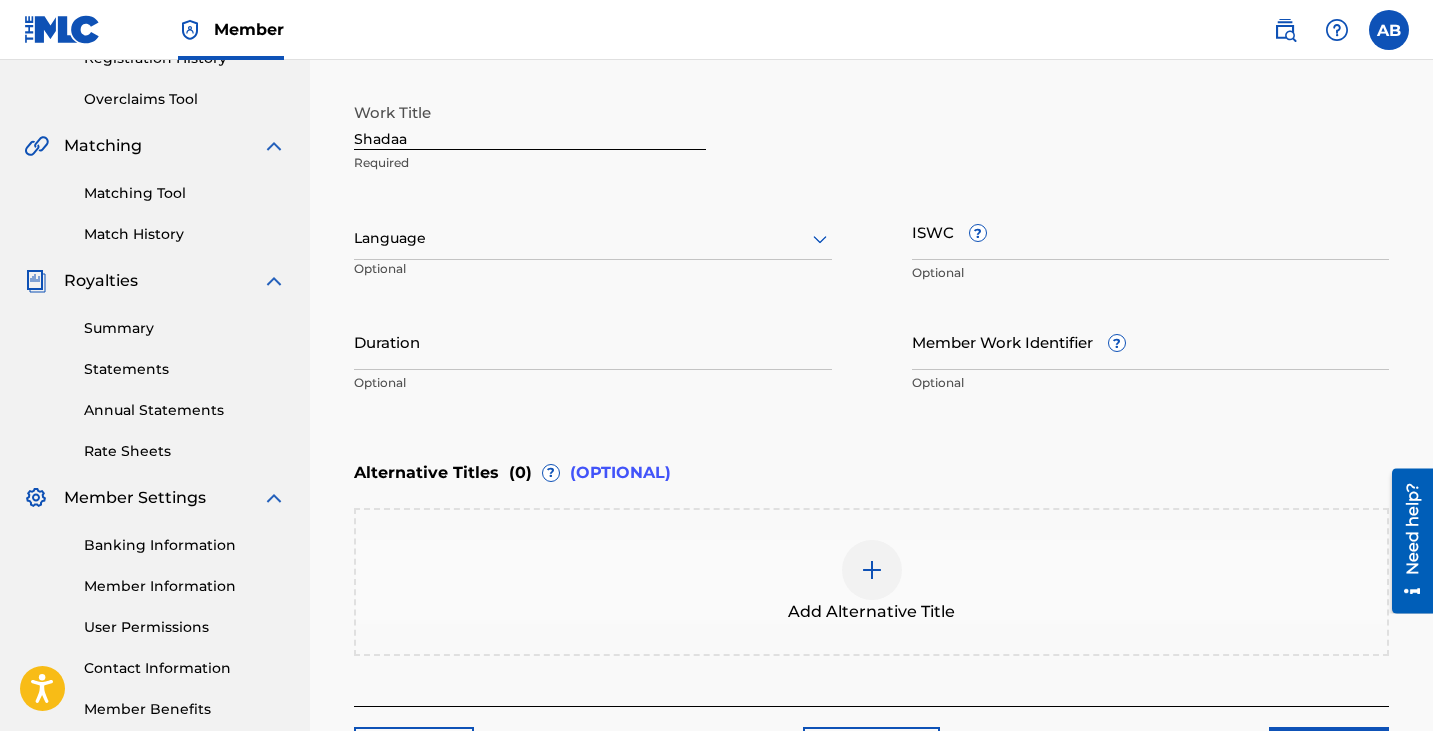 click at bounding box center (593, 238) 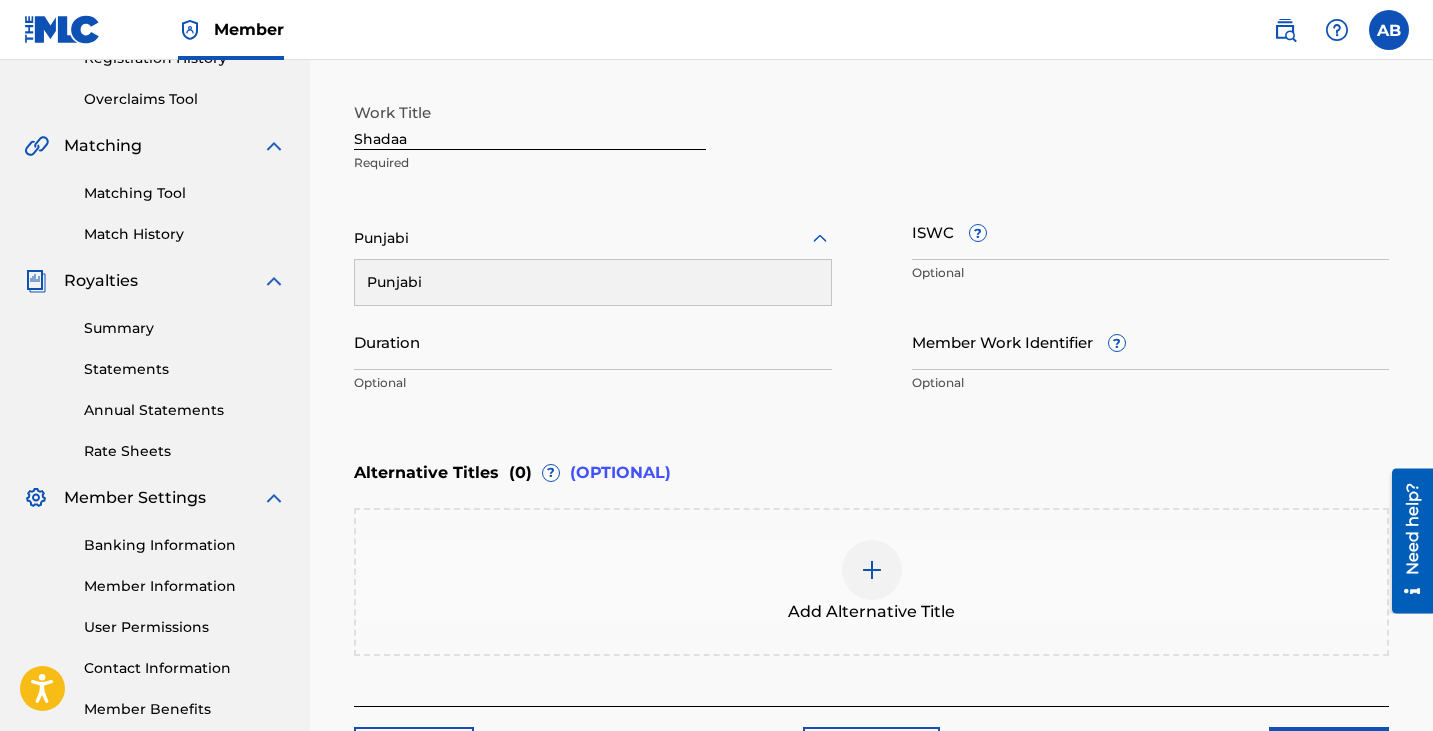 type 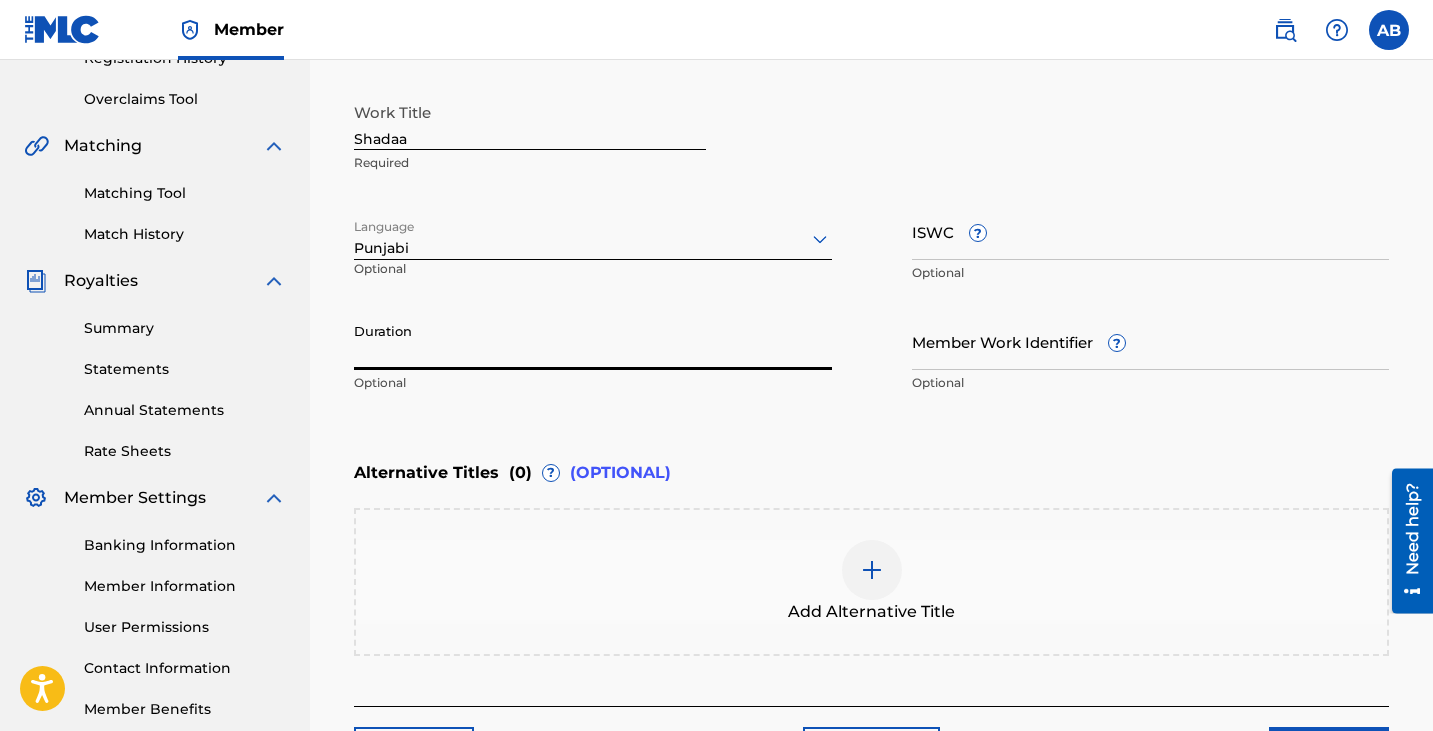 paste on "05:17" 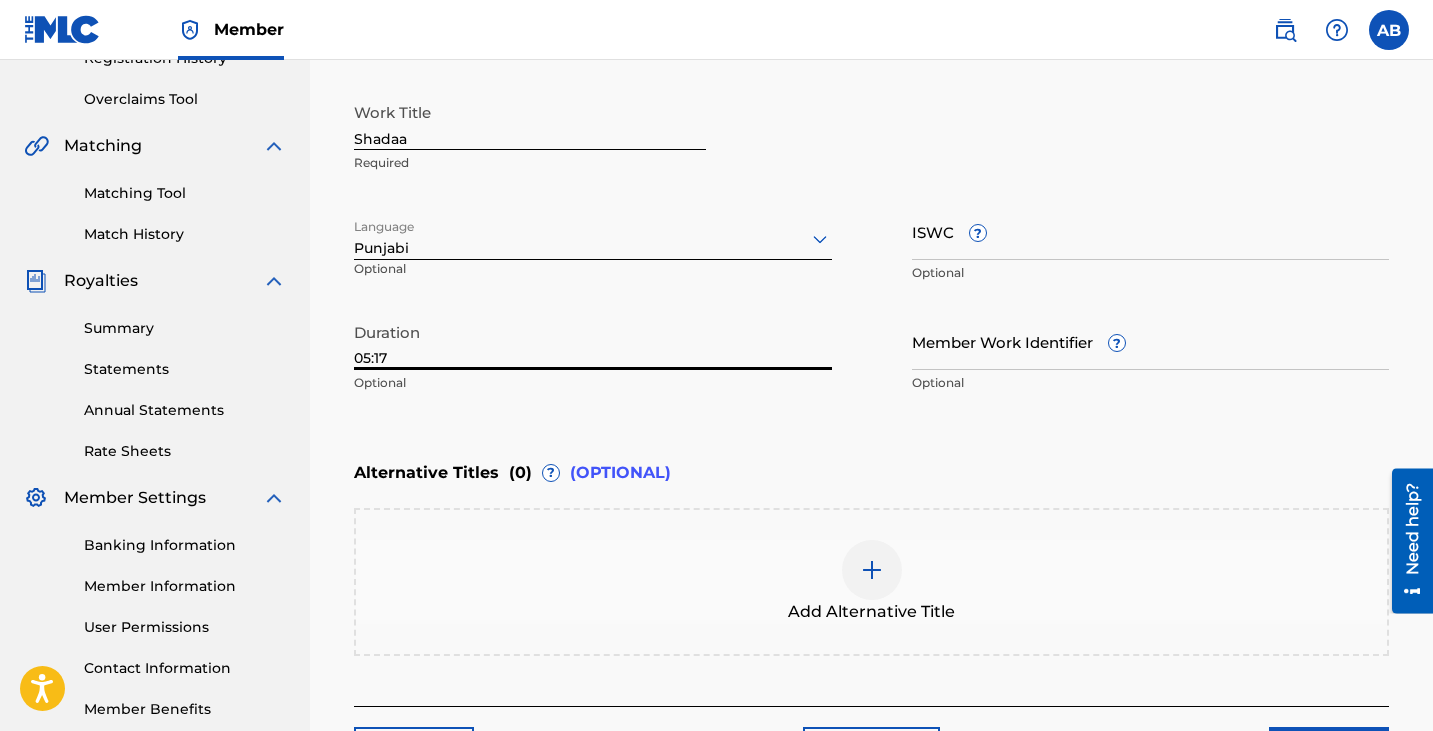 type on "05:17" 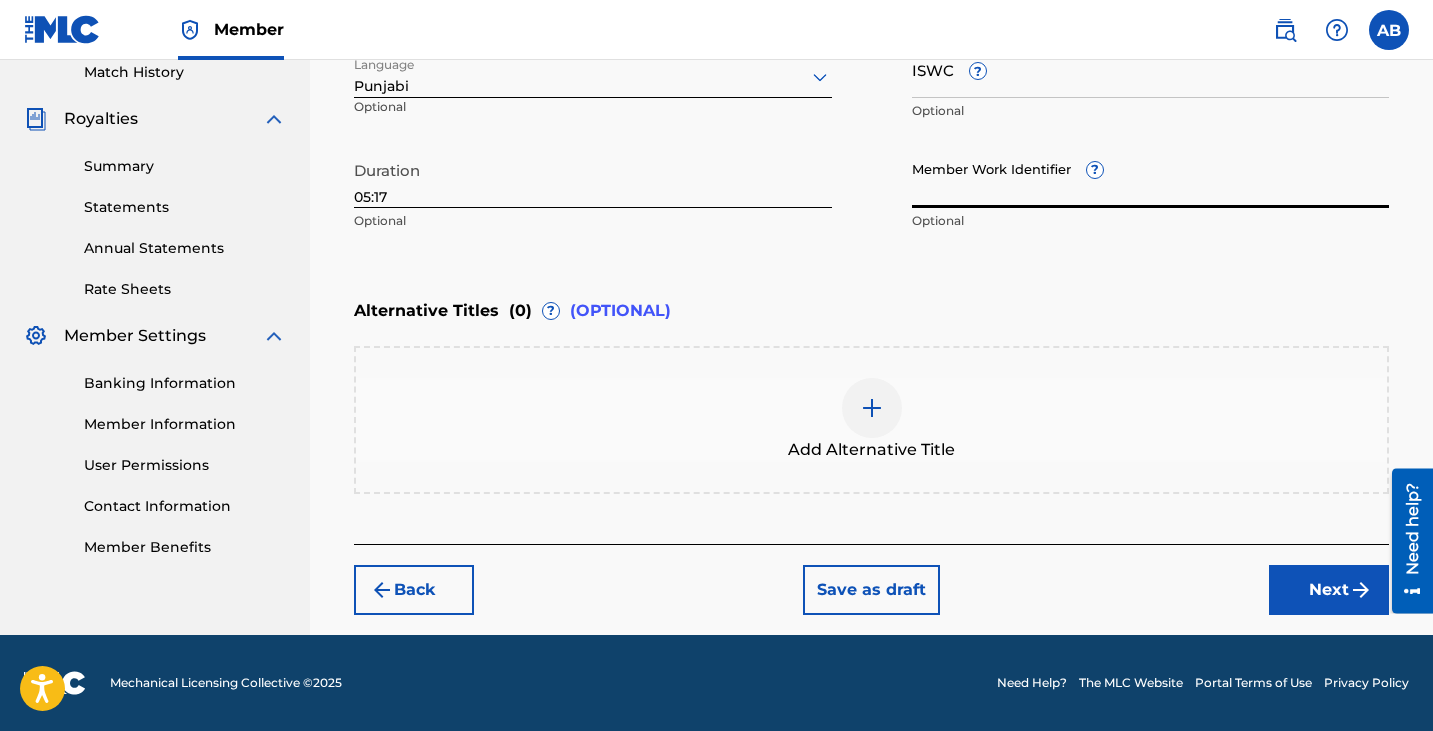 click on "Next" at bounding box center [1329, 590] 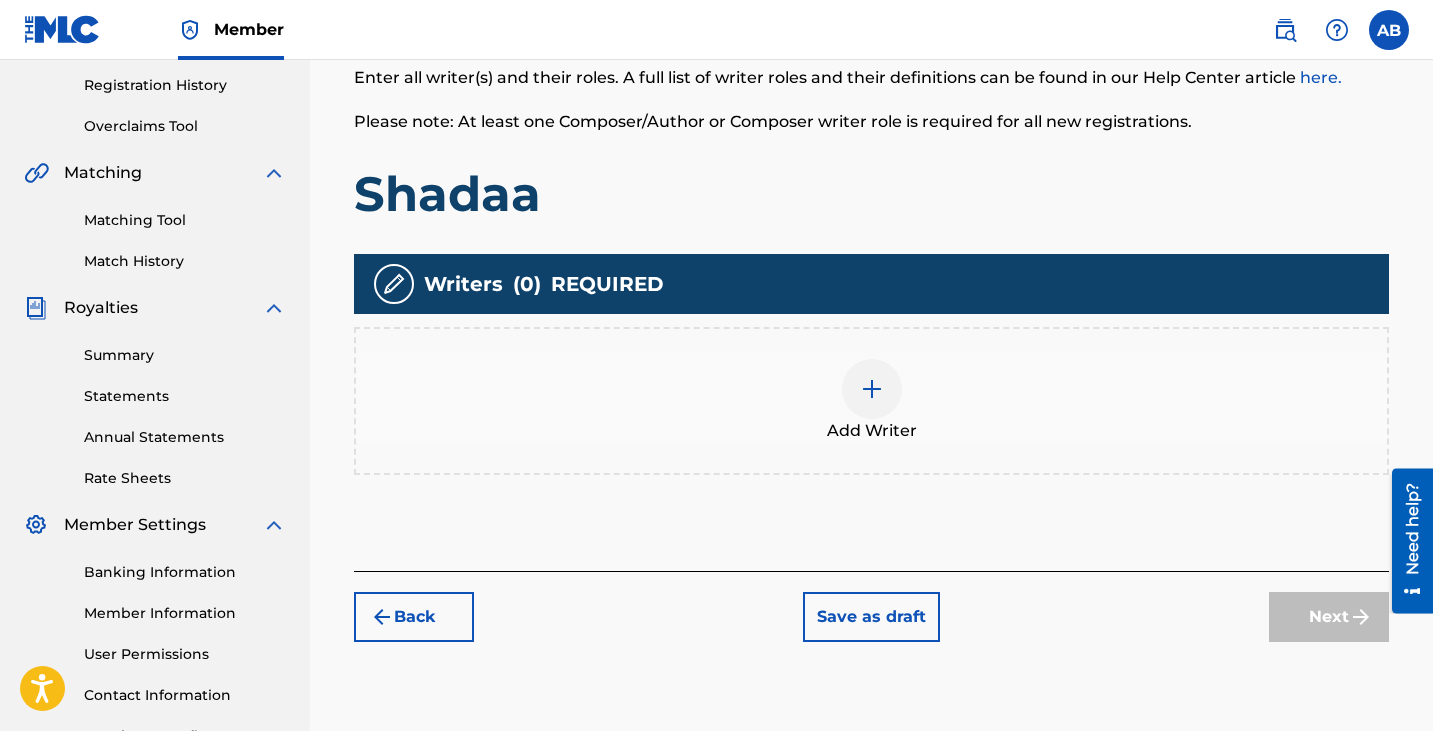 scroll, scrollTop: 490, scrollLeft: 0, axis: vertical 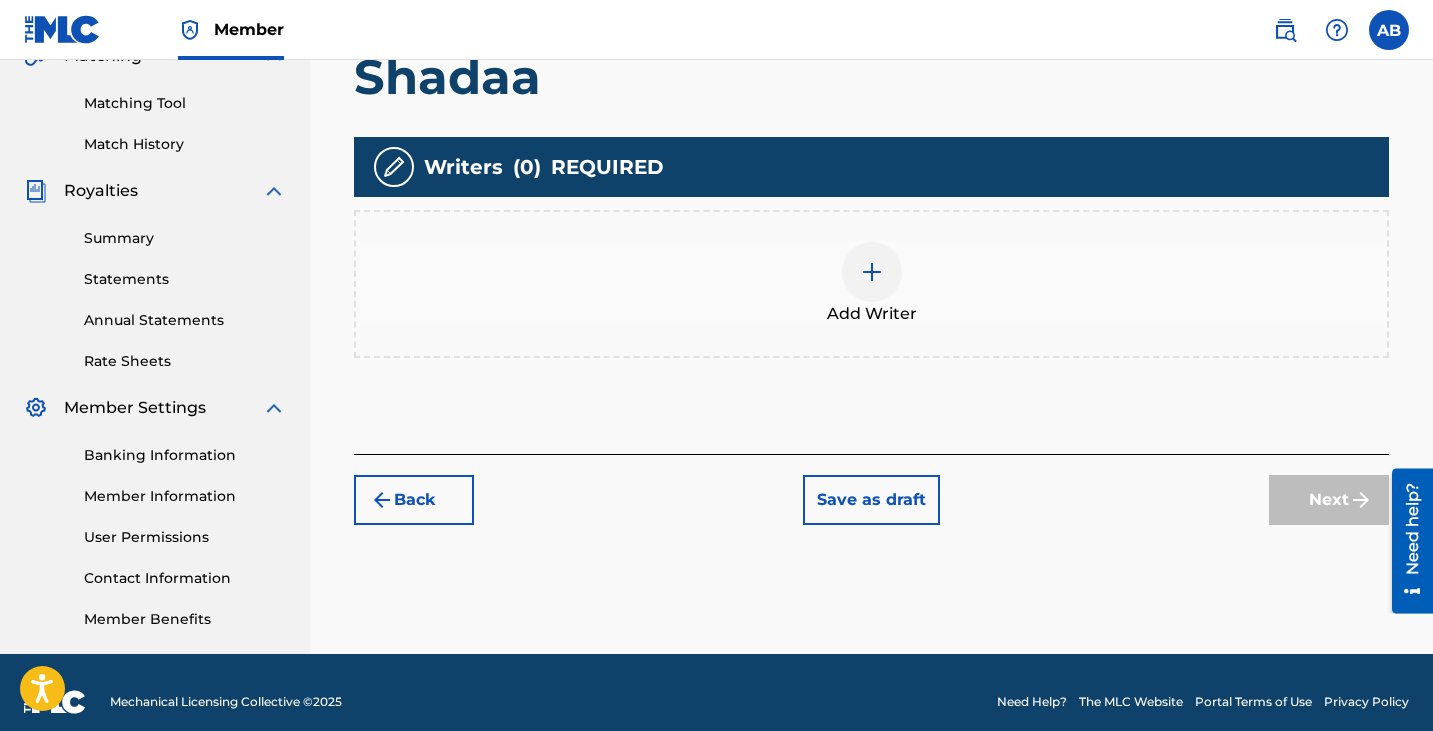 click on "Add Writer" at bounding box center [872, 314] 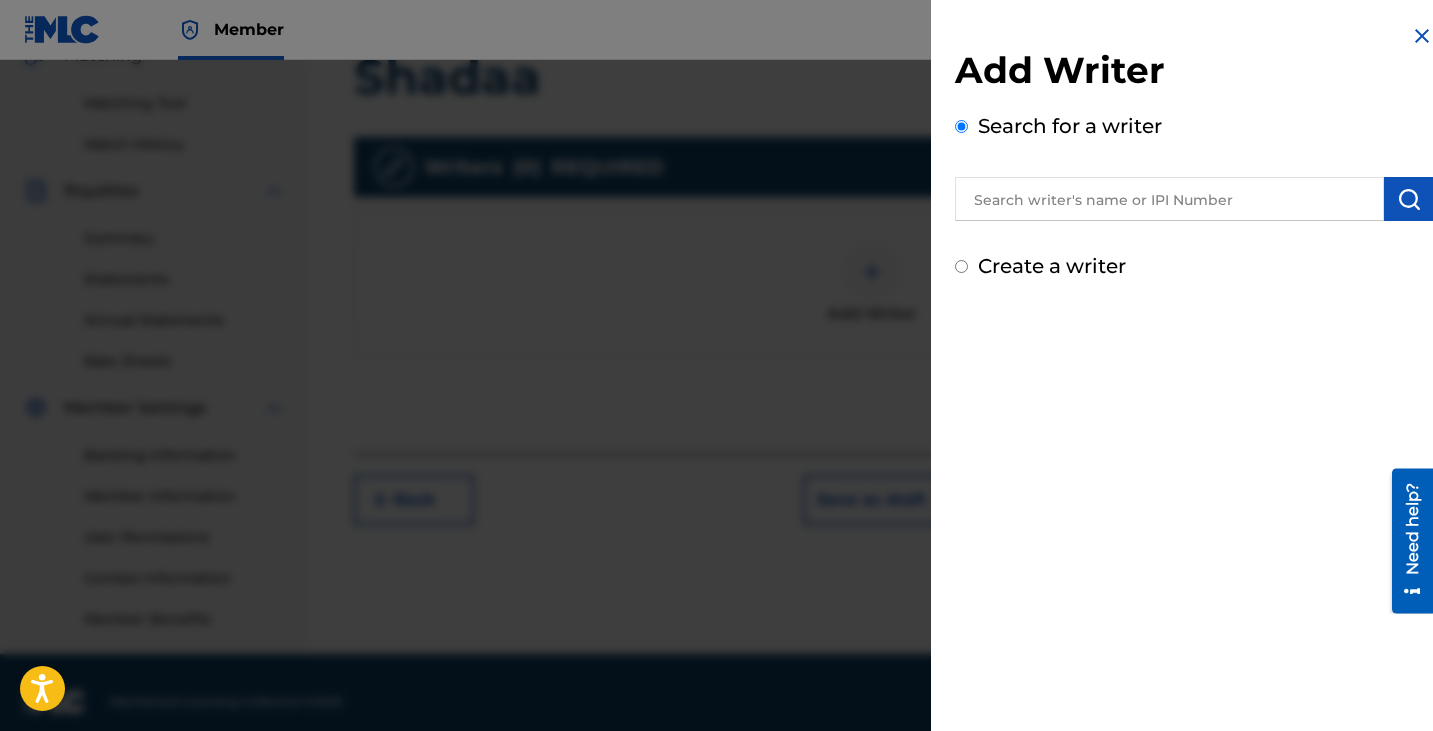 click on "Create a writer" at bounding box center [1052, 266] 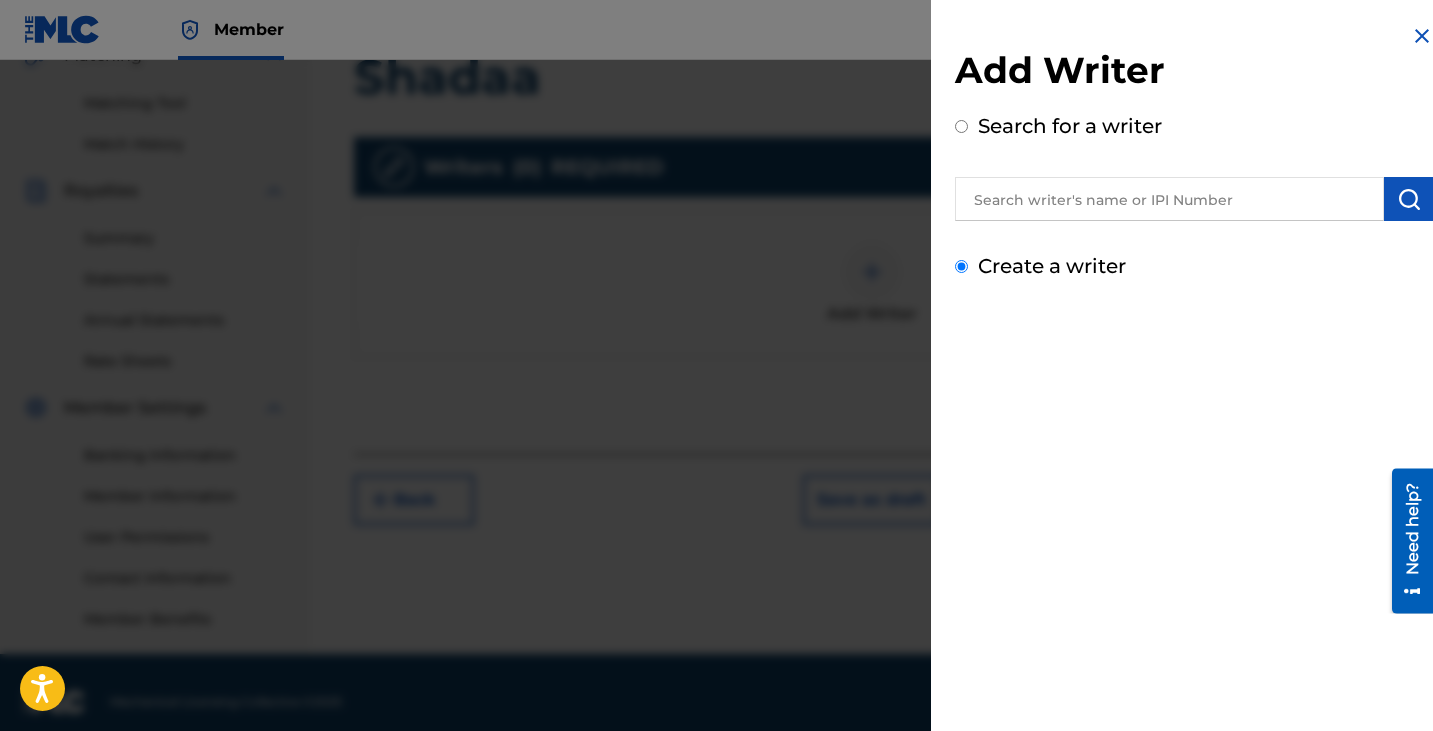 click on "Create a writer" at bounding box center (961, 266) 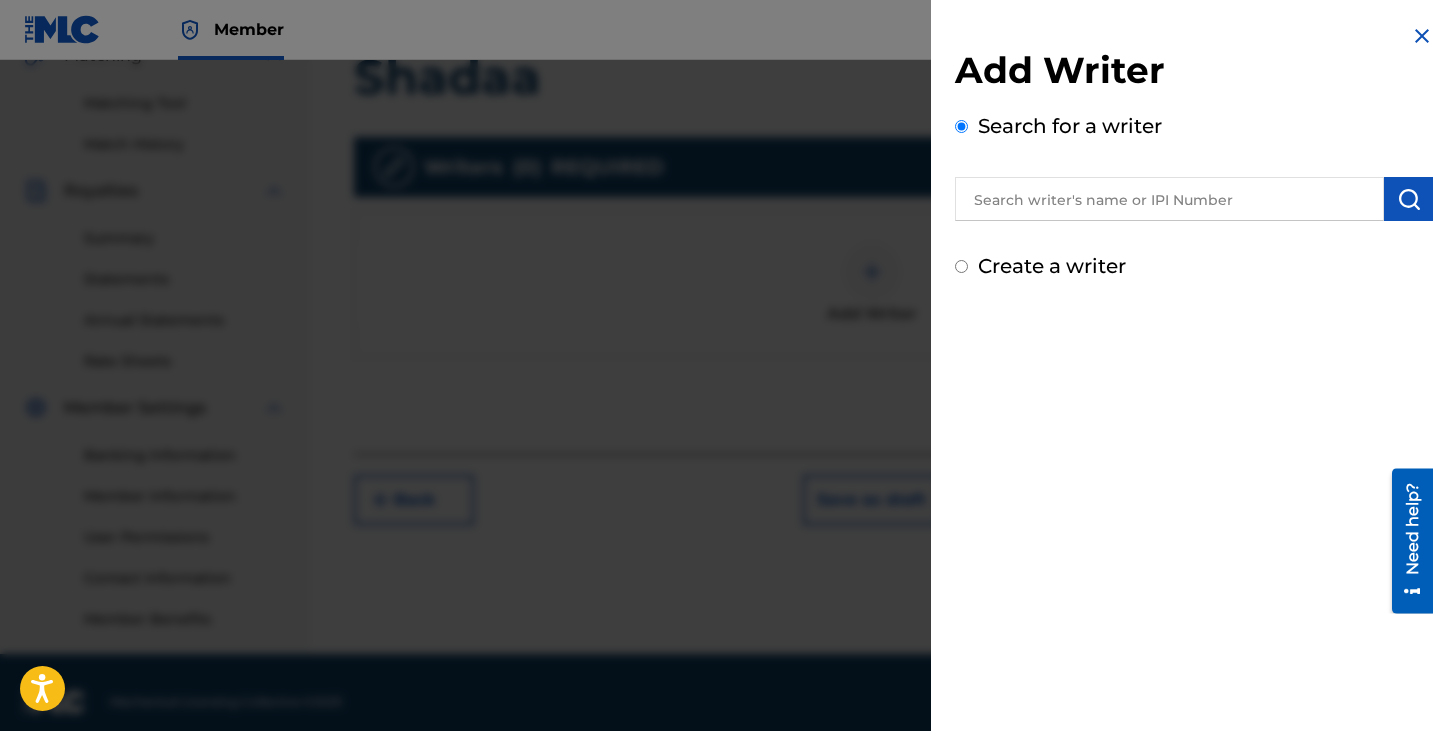 radio on "false" 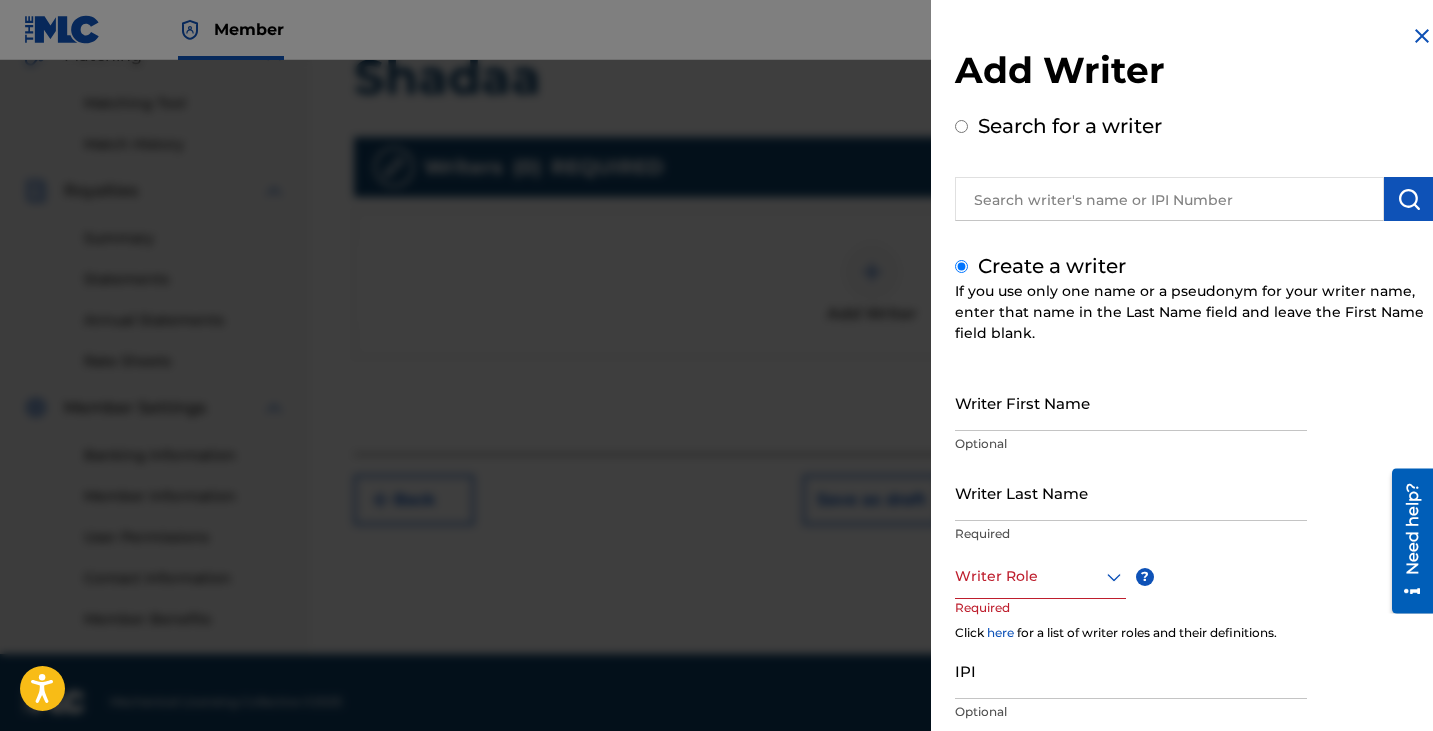 drag, startPoint x: 1060, startPoint y: 436, endPoint x: 1060, endPoint y: 415, distance: 21 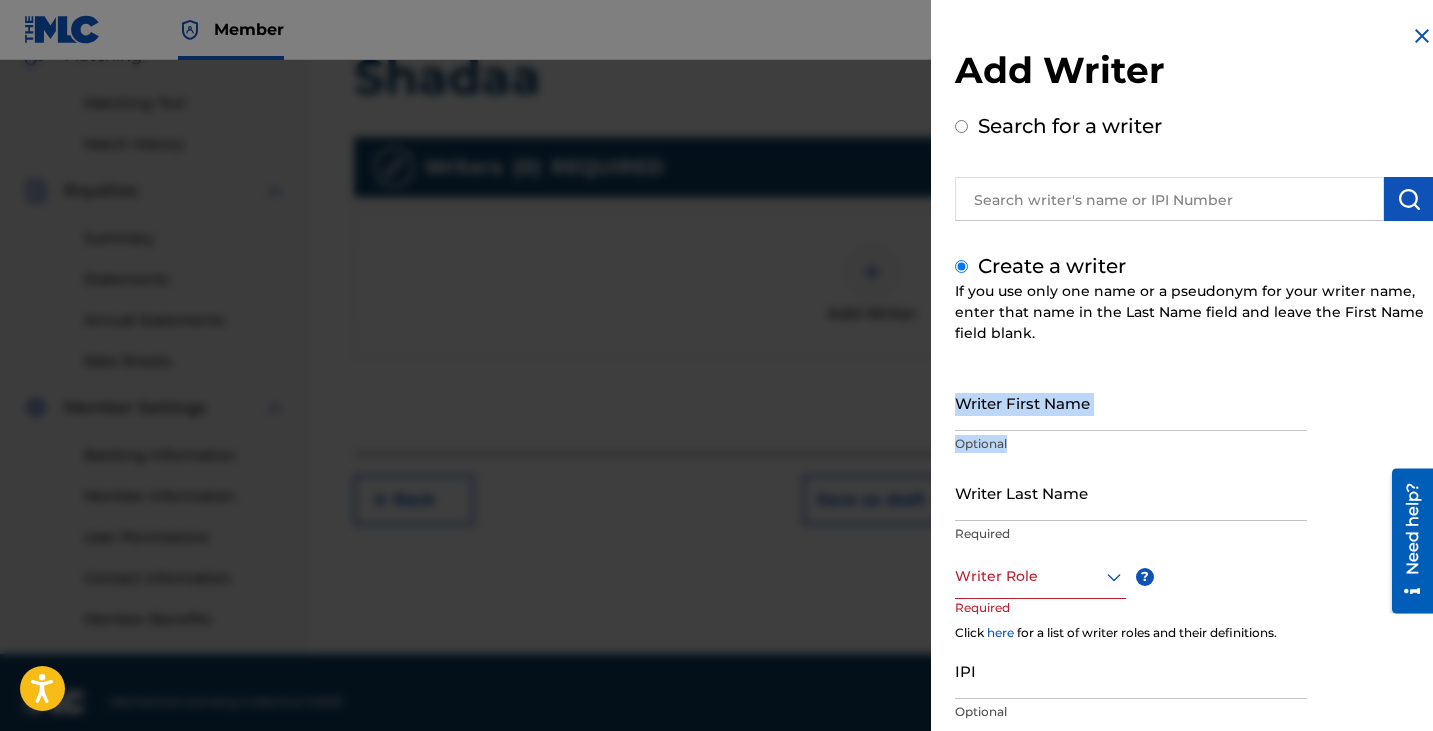 click on "Writer First Name" at bounding box center (1131, 402) 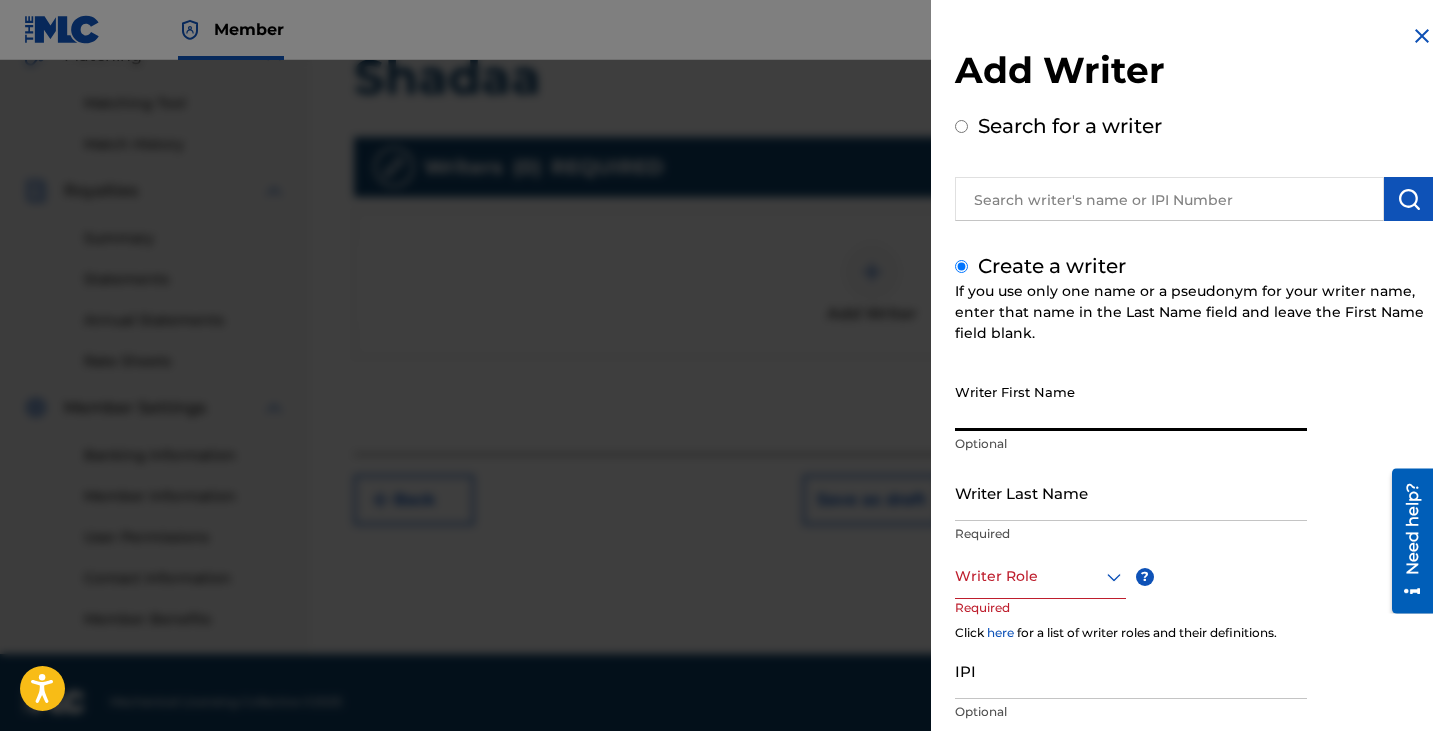 paste on "[PERSON_NAME]" 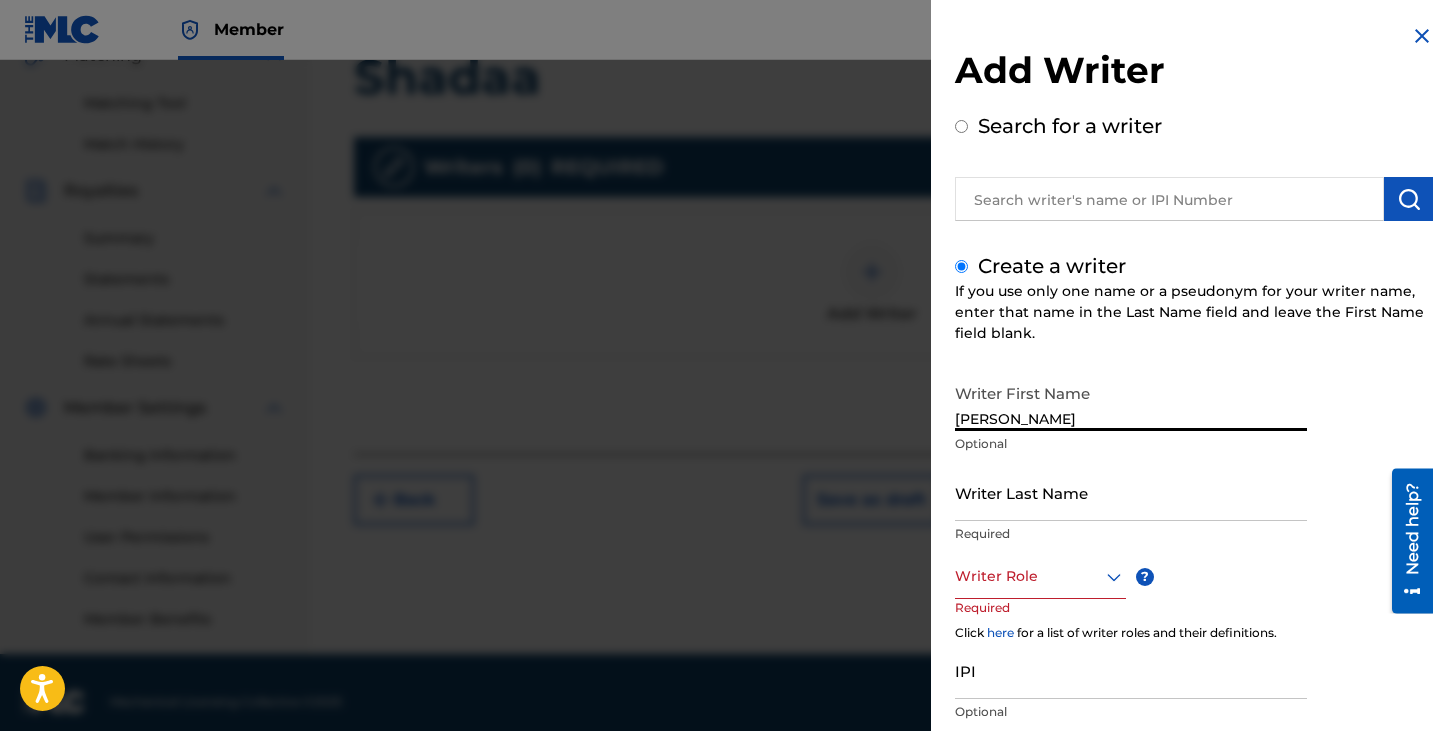 click on "[PERSON_NAME]" at bounding box center [1131, 402] 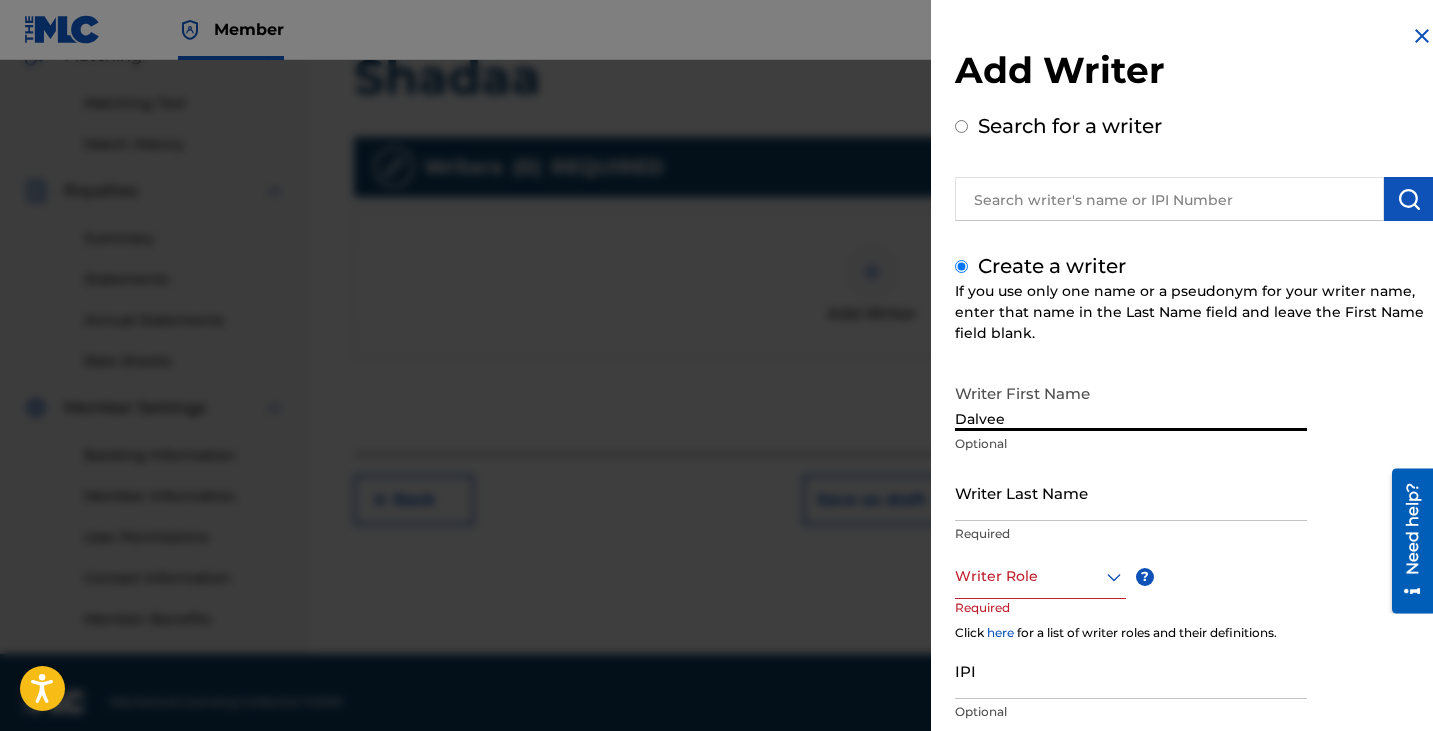 type on "Dalvee" 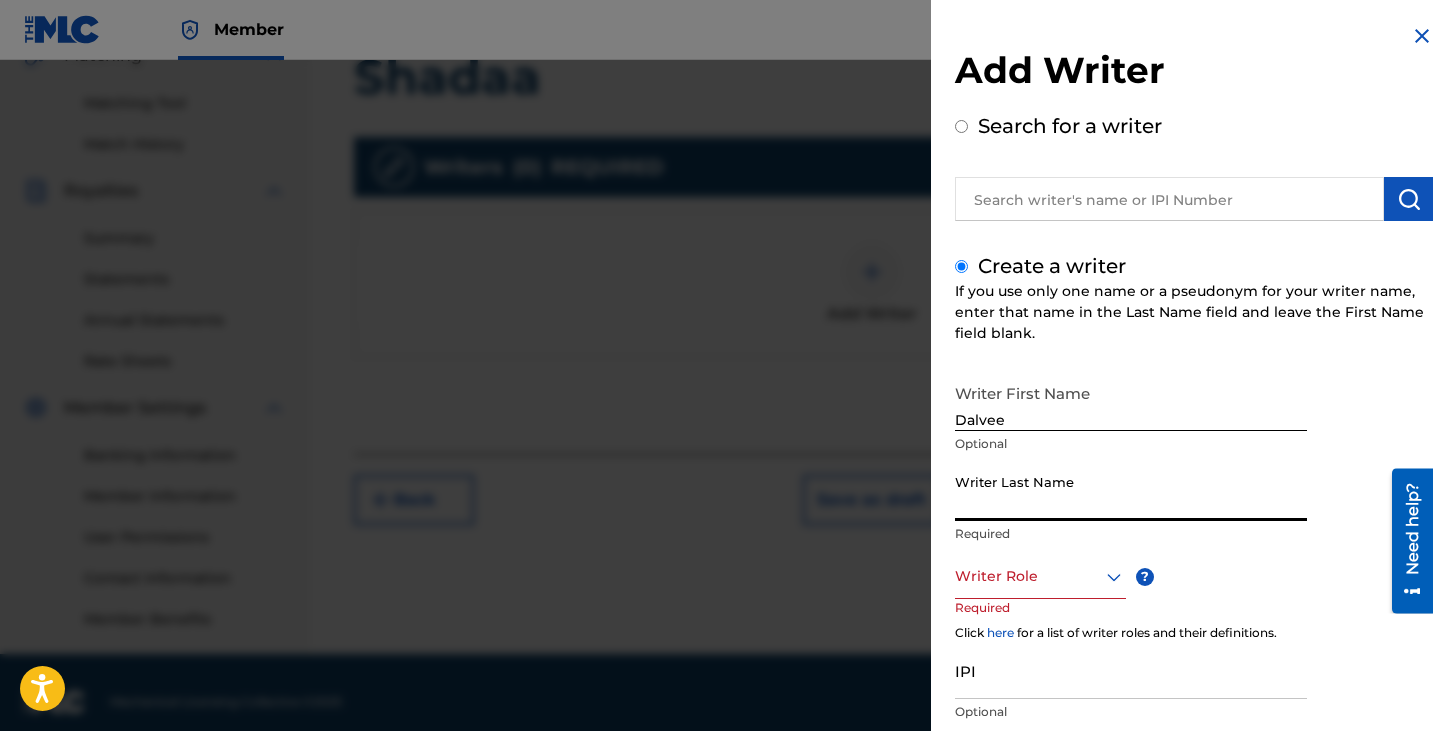 paste on "Togawal" 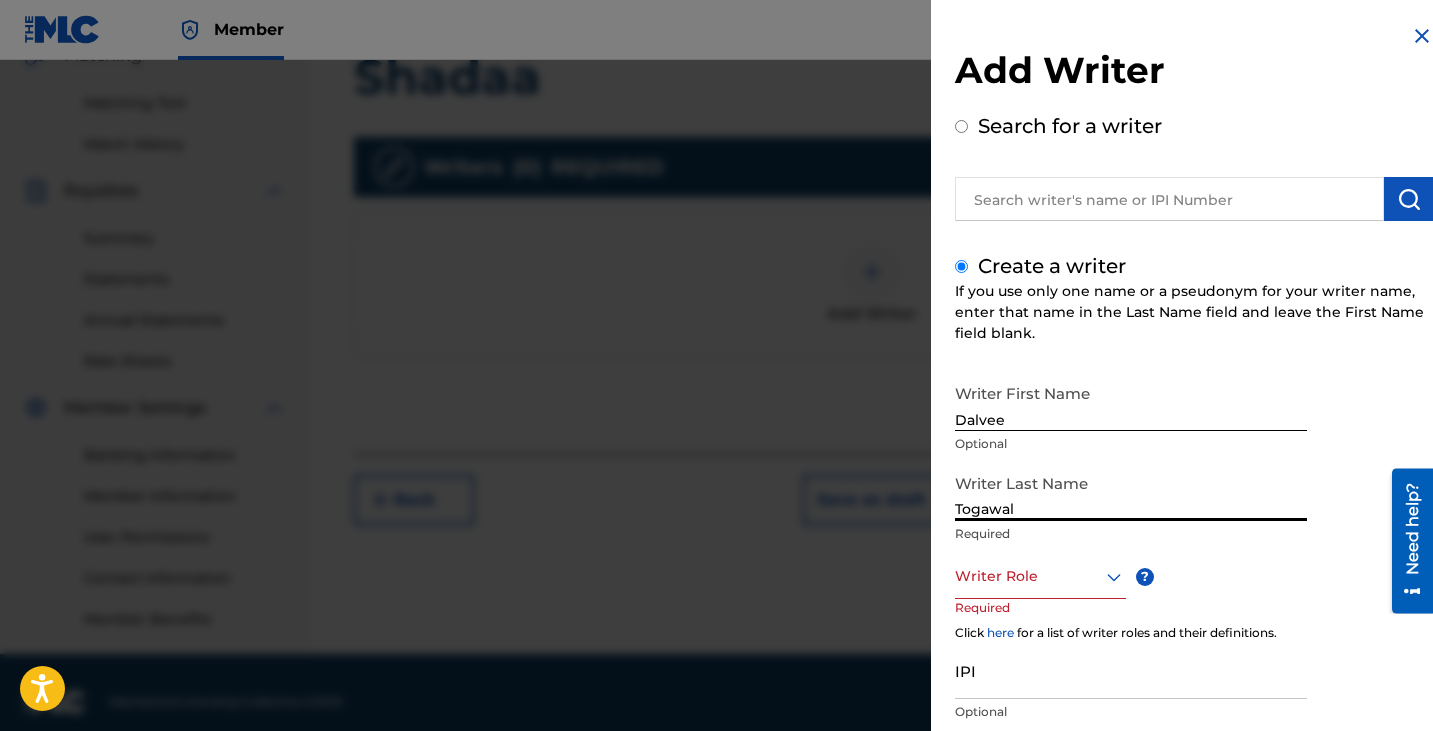 type on "Togawal" 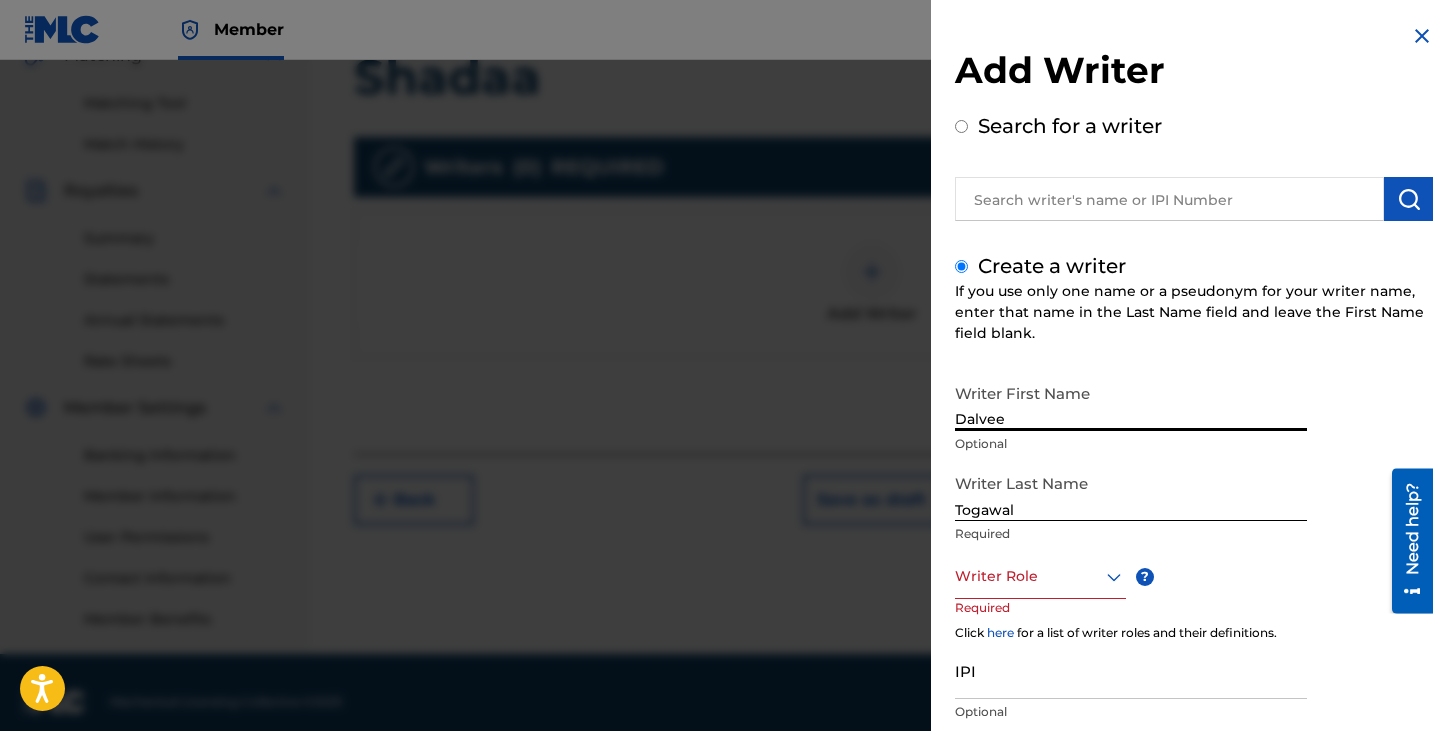 click on "Dalvee" at bounding box center (1131, 402) 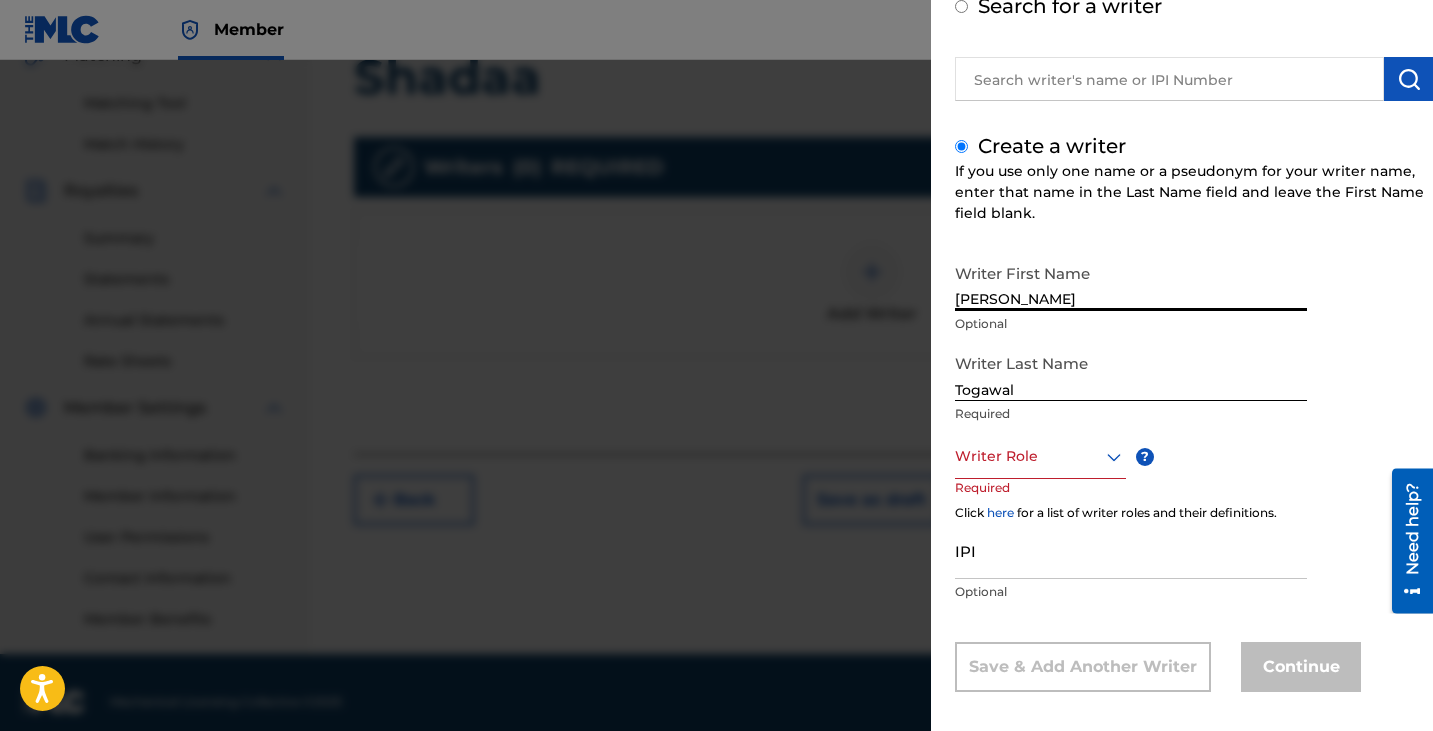 type on "[PERSON_NAME]" 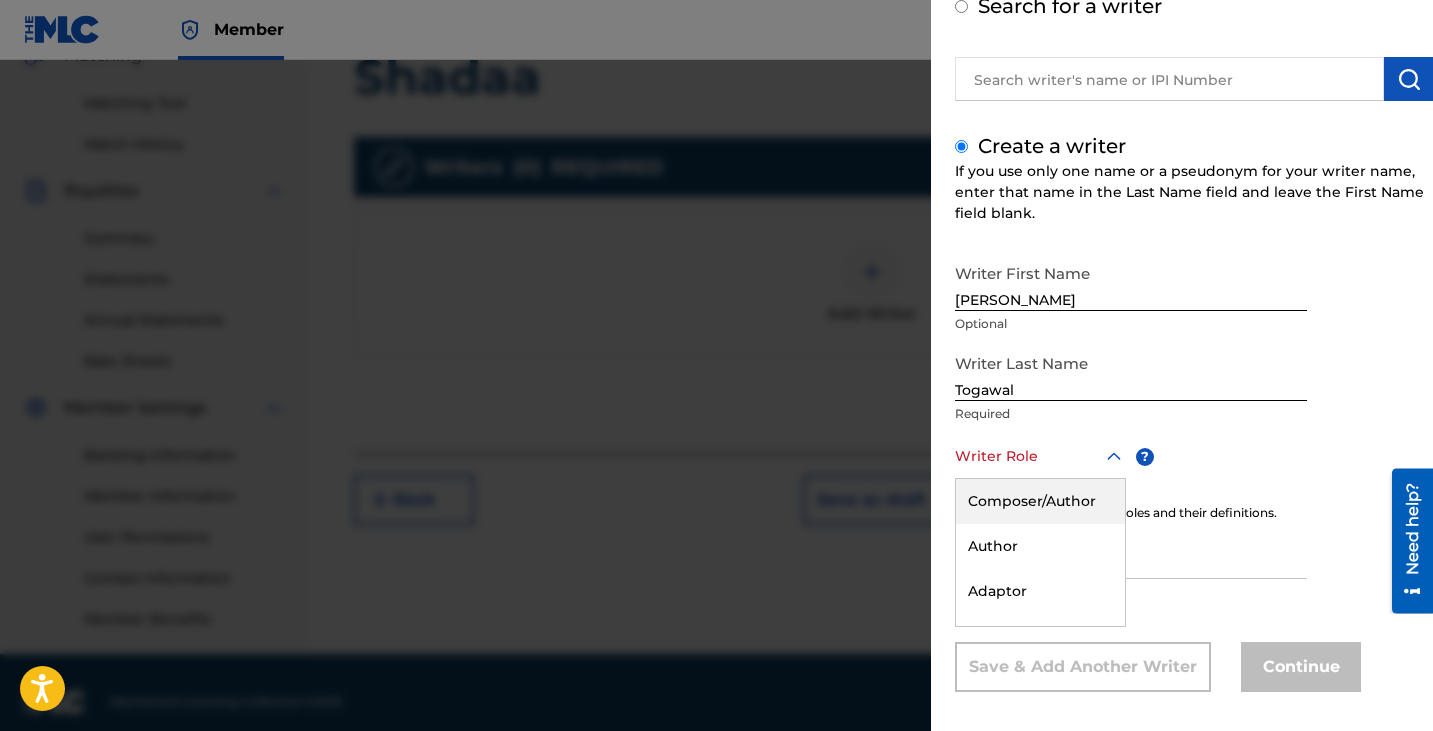click on "Composer/Author" at bounding box center (1040, 501) 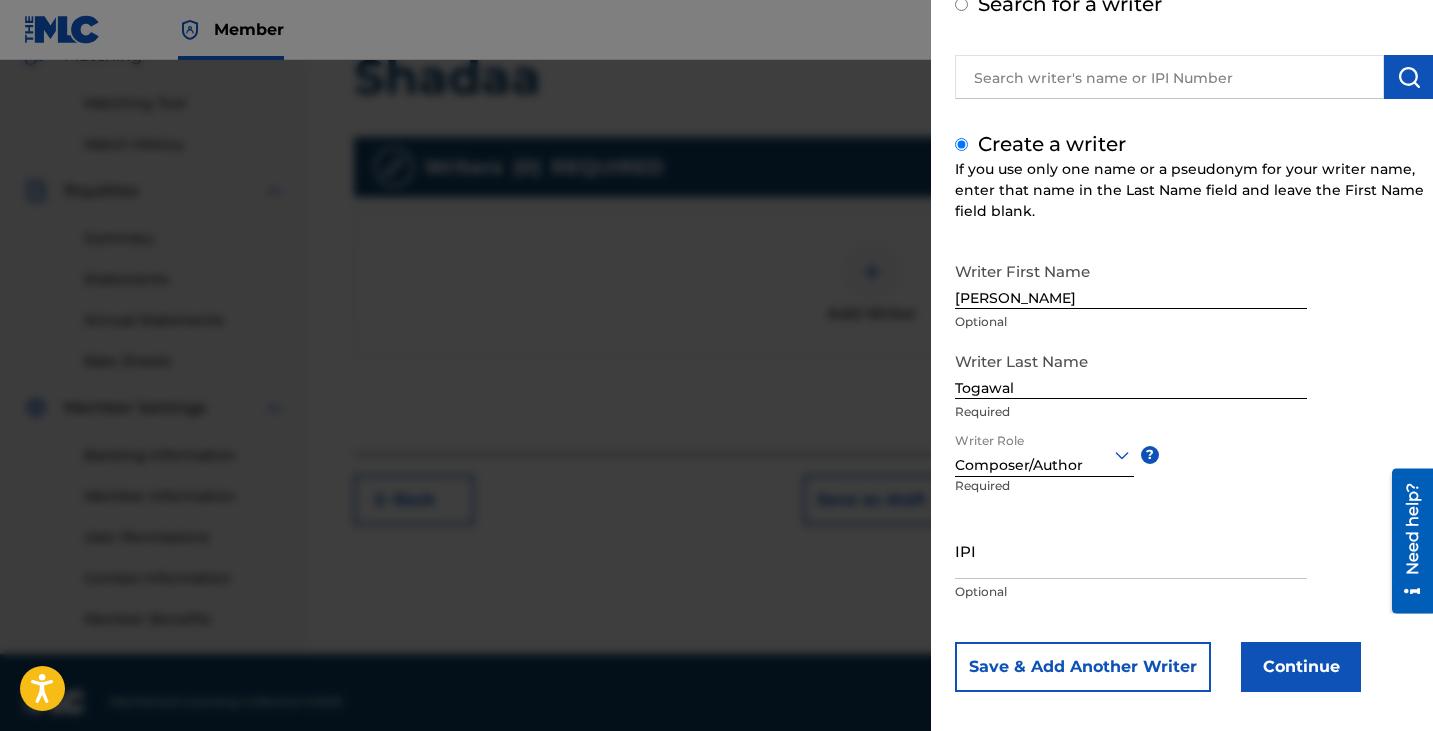 scroll, scrollTop: 137, scrollLeft: 0, axis: vertical 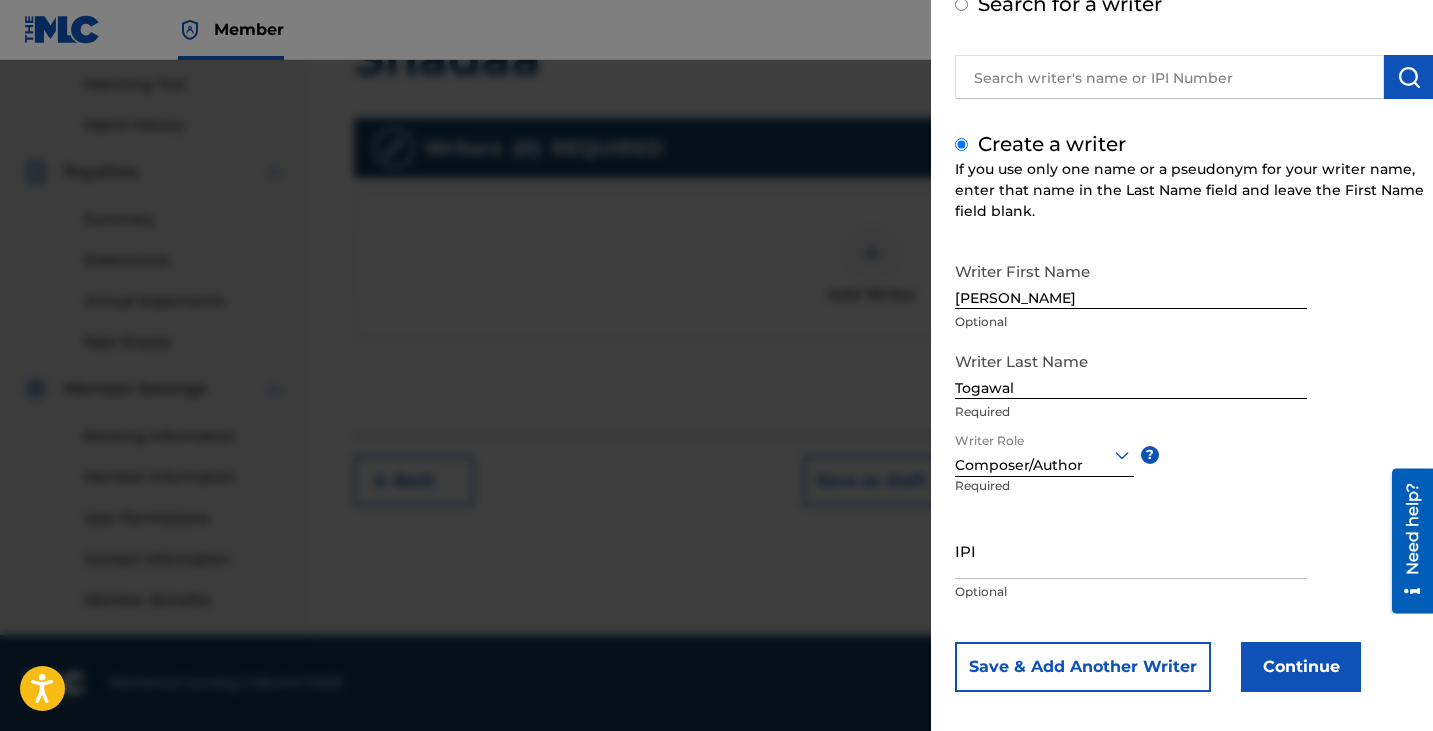 click on "Continue" at bounding box center [1301, 667] 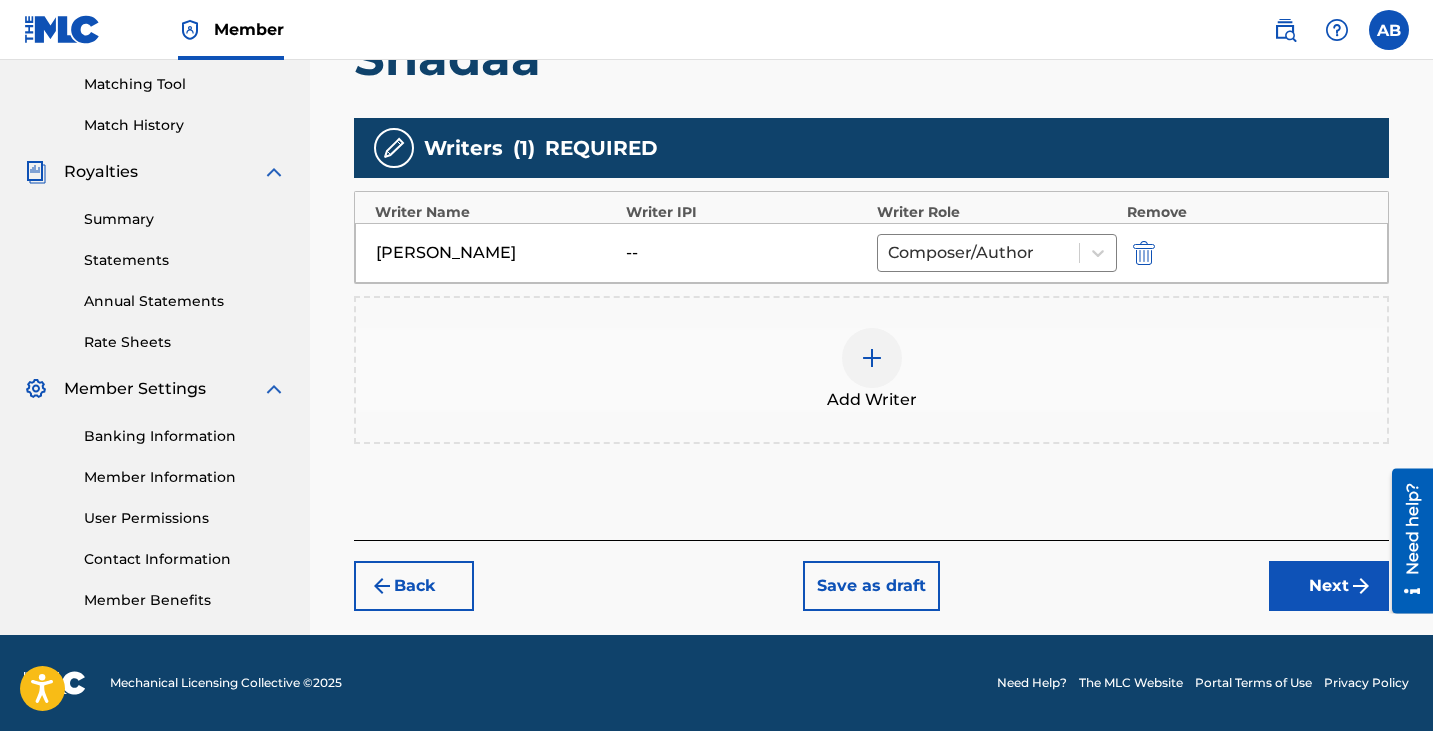 click on "Next" at bounding box center (1329, 586) 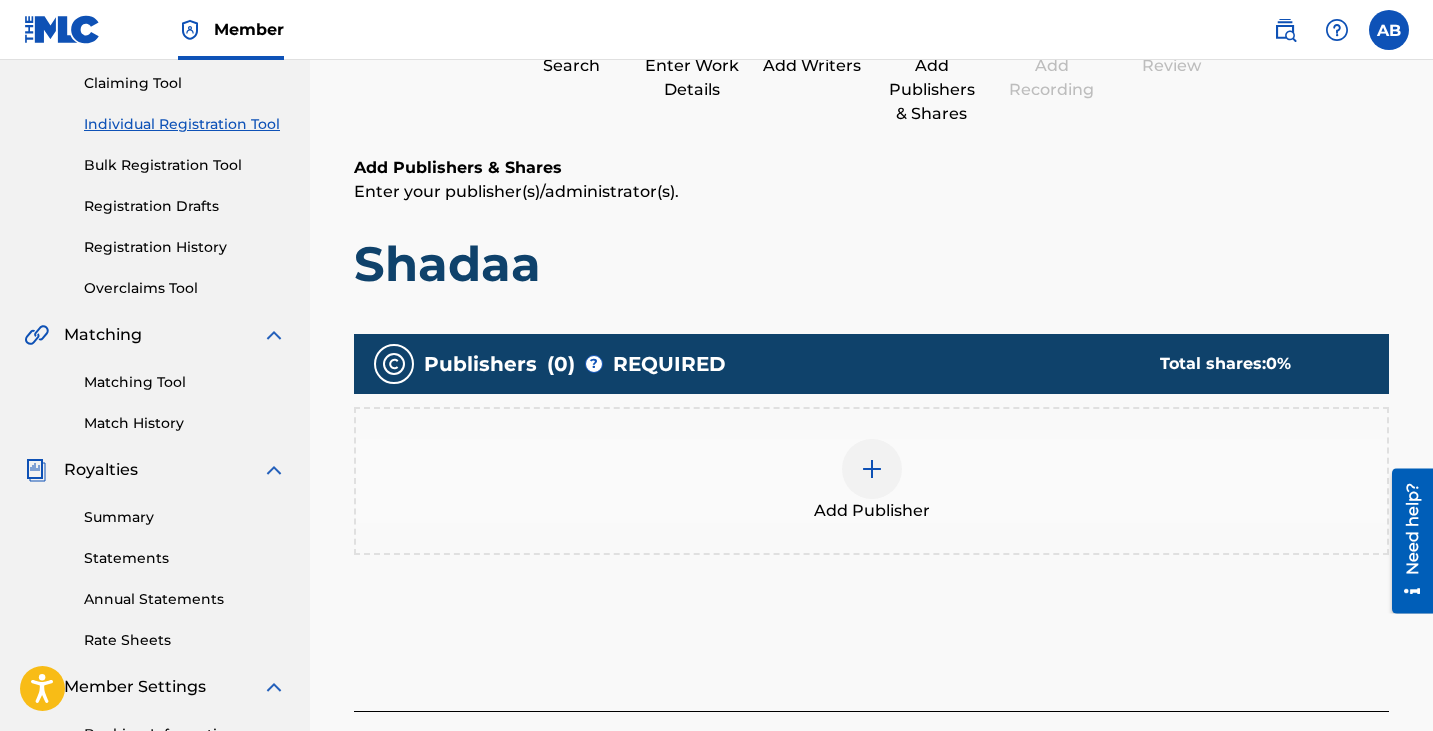 scroll, scrollTop: 390, scrollLeft: 0, axis: vertical 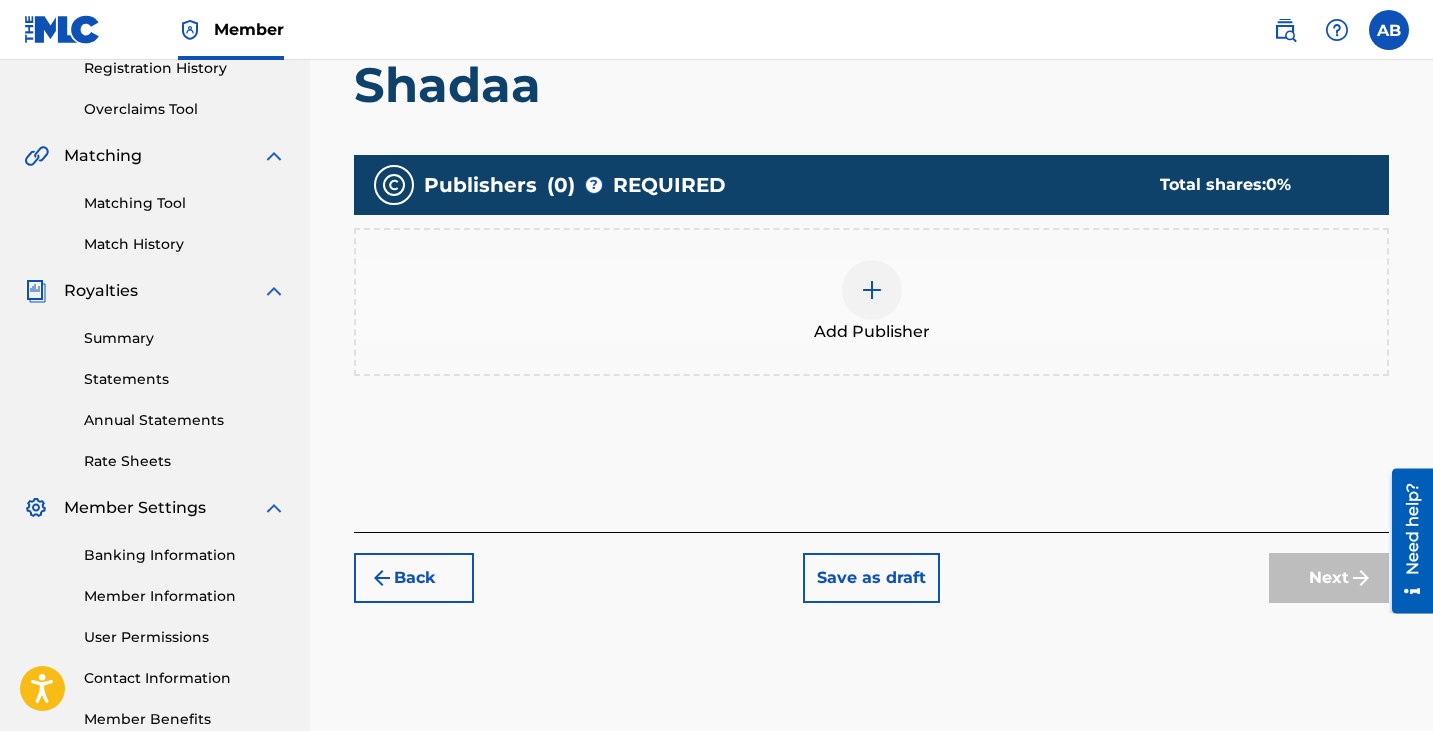 click on "Add Publisher" at bounding box center [871, 302] 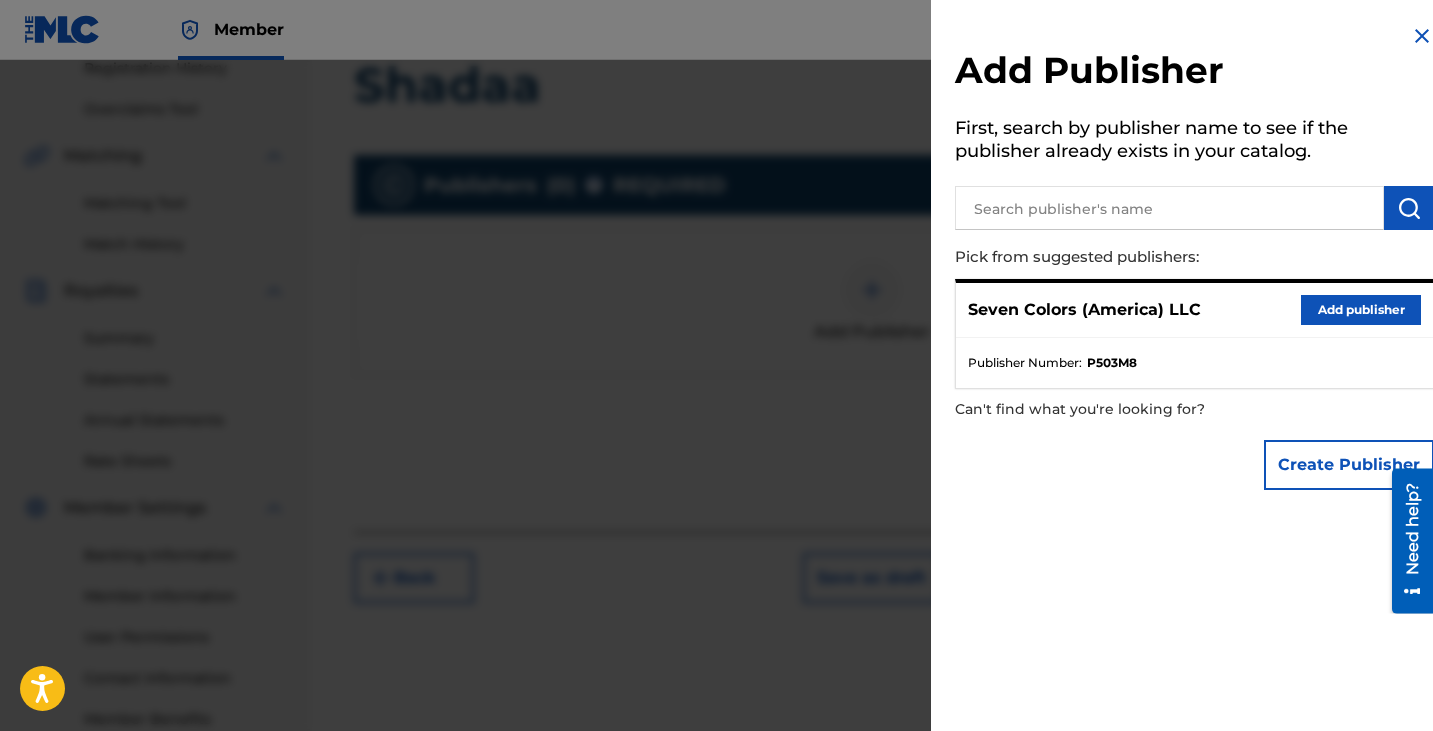 click on "Add publisher" at bounding box center (1361, 310) 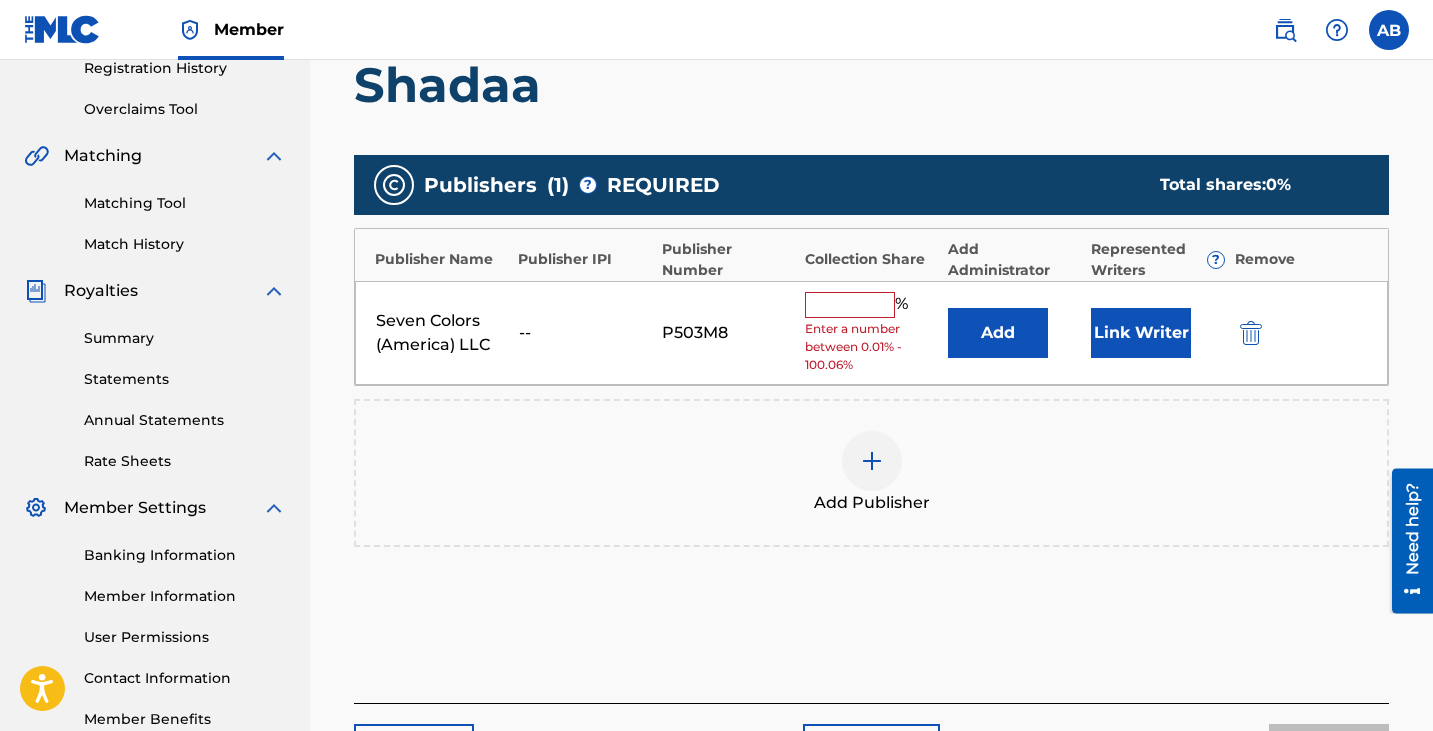 click at bounding box center [850, 305] 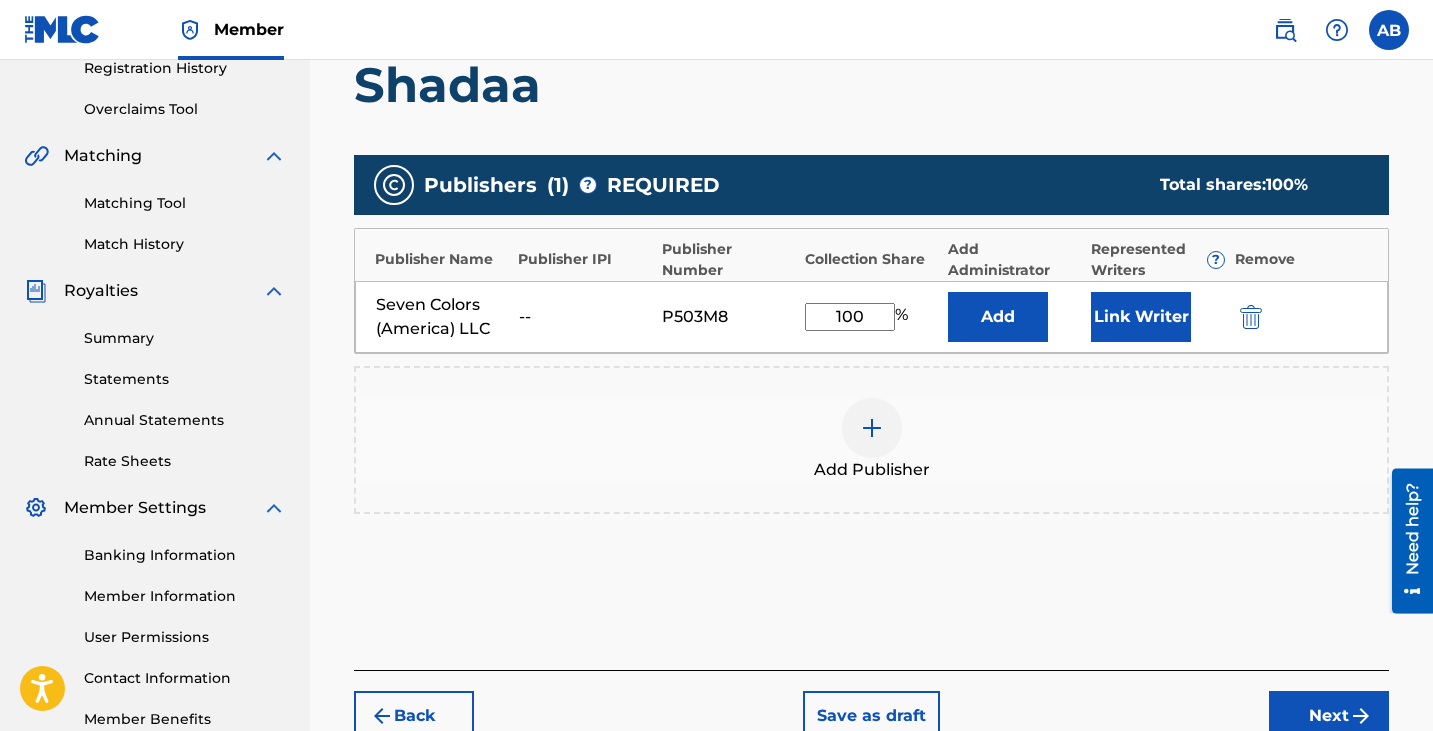 type on "100" 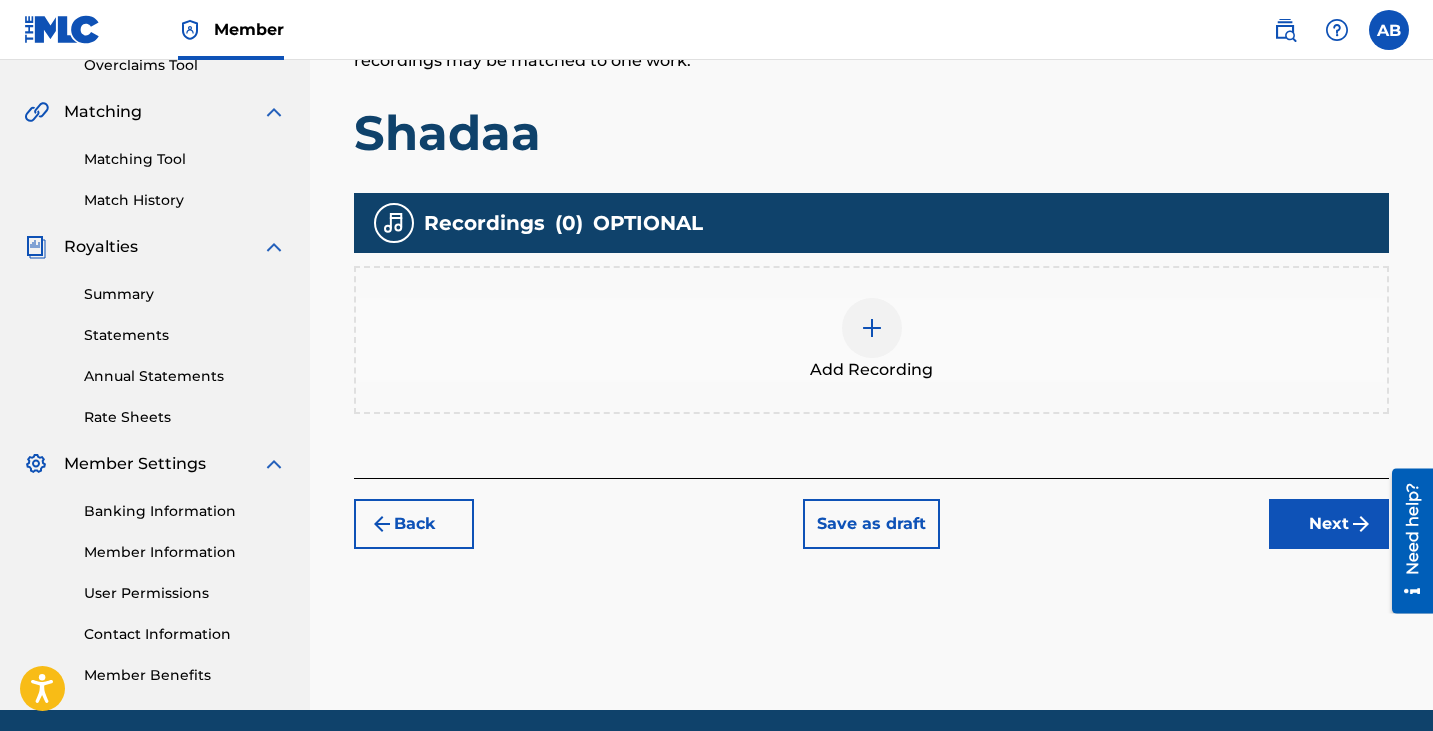 scroll, scrollTop: 509, scrollLeft: 0, axis: vertical 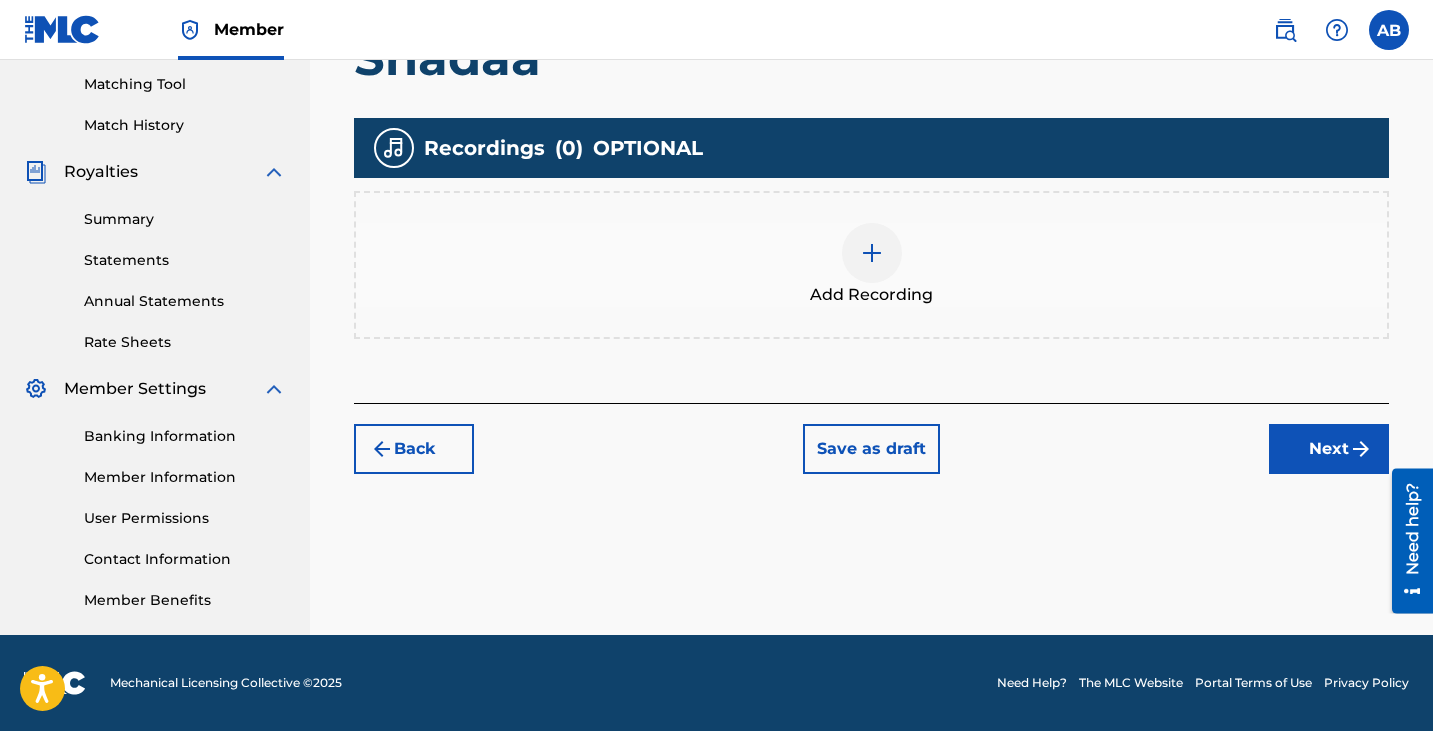 click on "Next" at bounding box center [1329, 449] 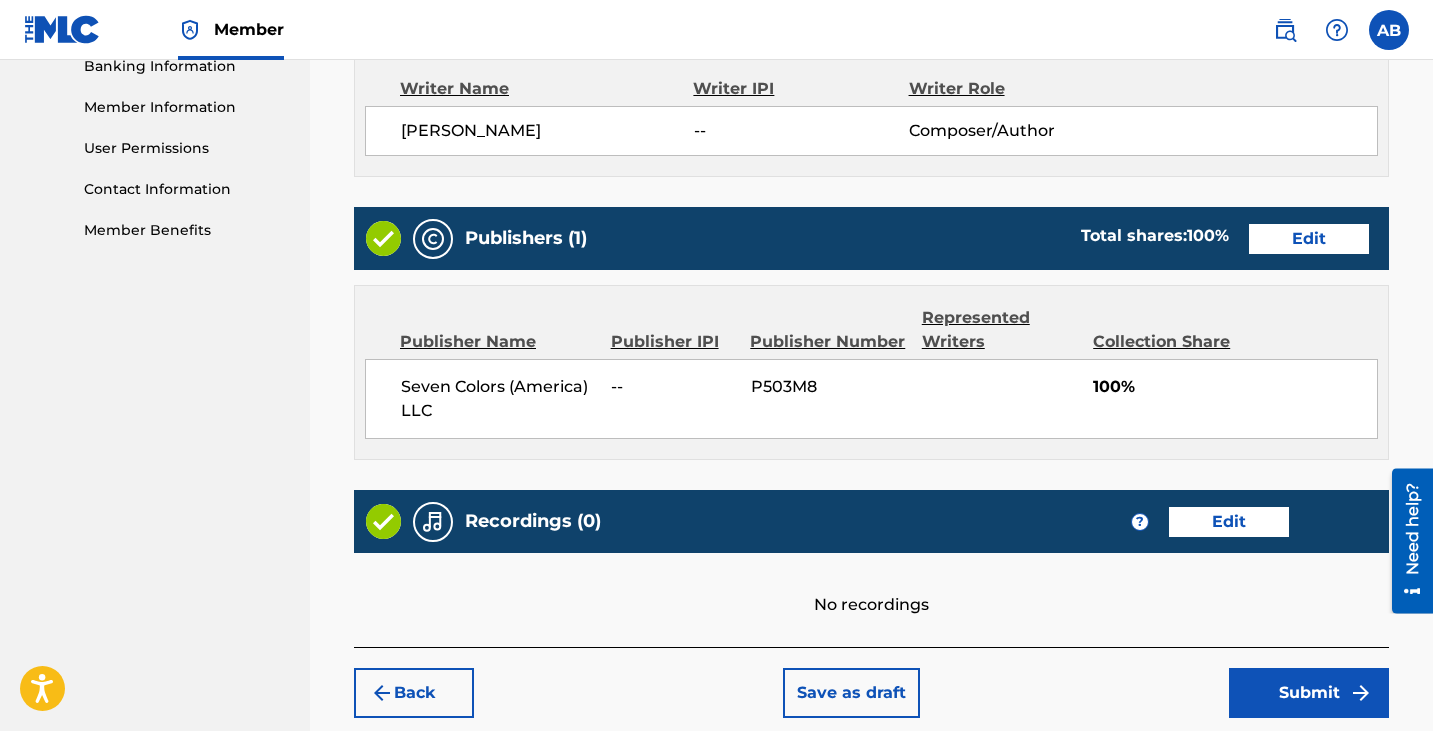 scroll, scrollTop: 982, scrollLeft: 0, axis: vertical 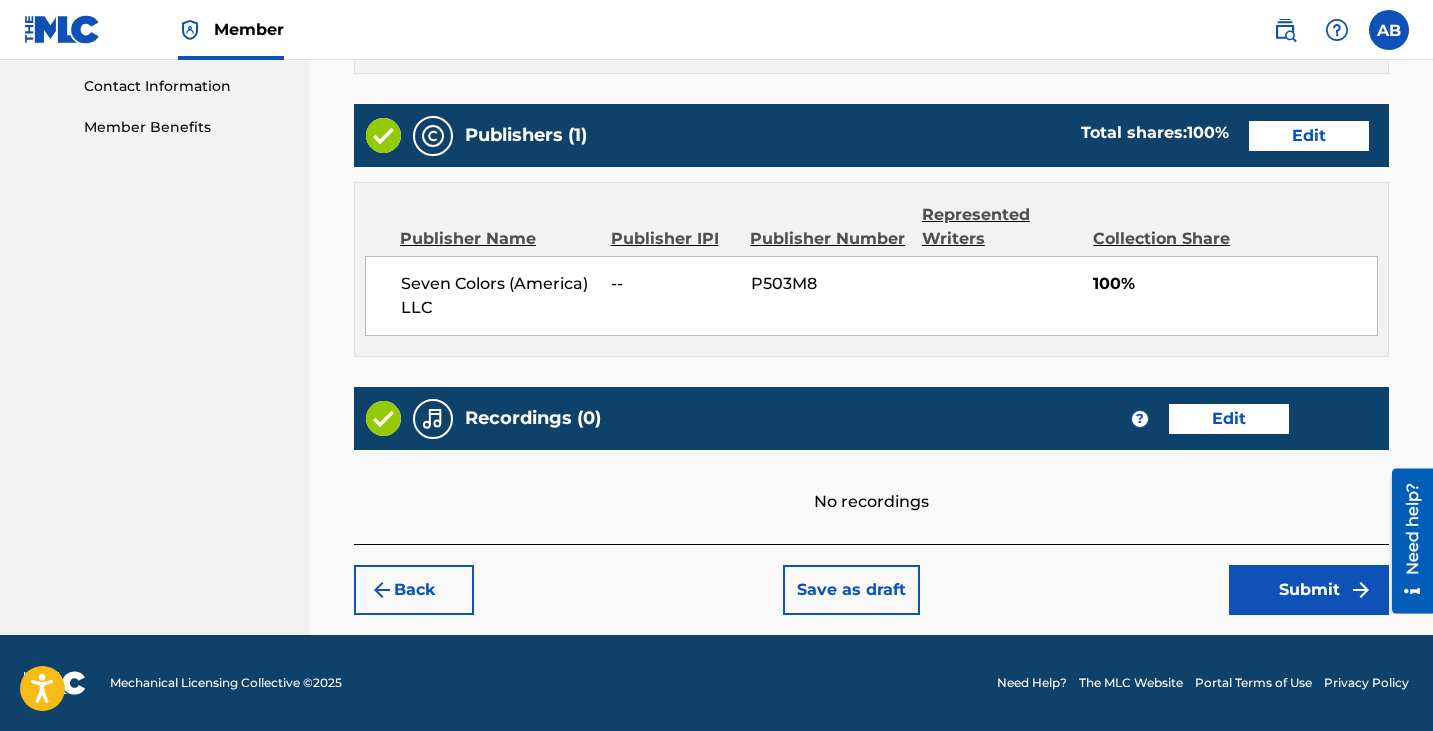 click on "Submit" at bounding box center (1309, 590) 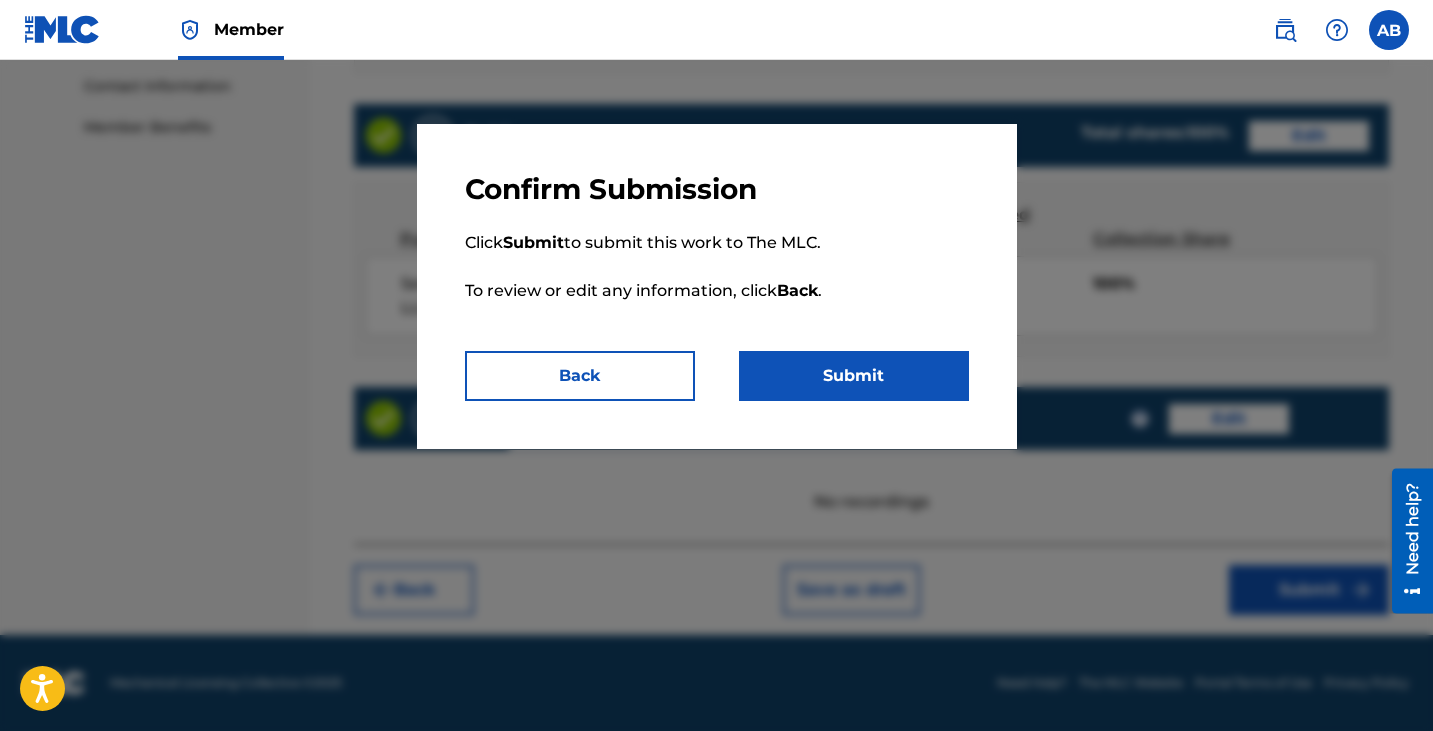 click on "Submit" at bounding box center [854, 376] 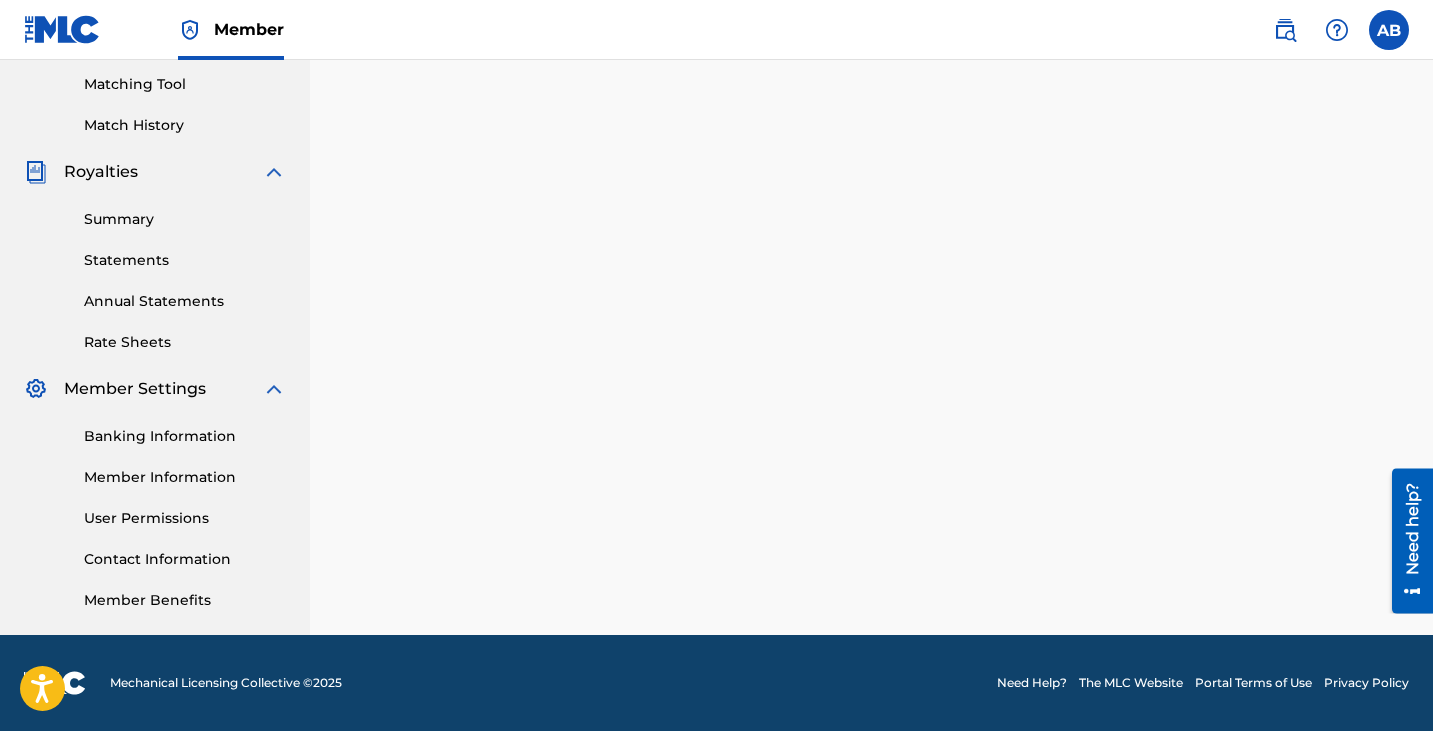 scroll, scrollTop: 0, scrollLeft: 0, axis: both 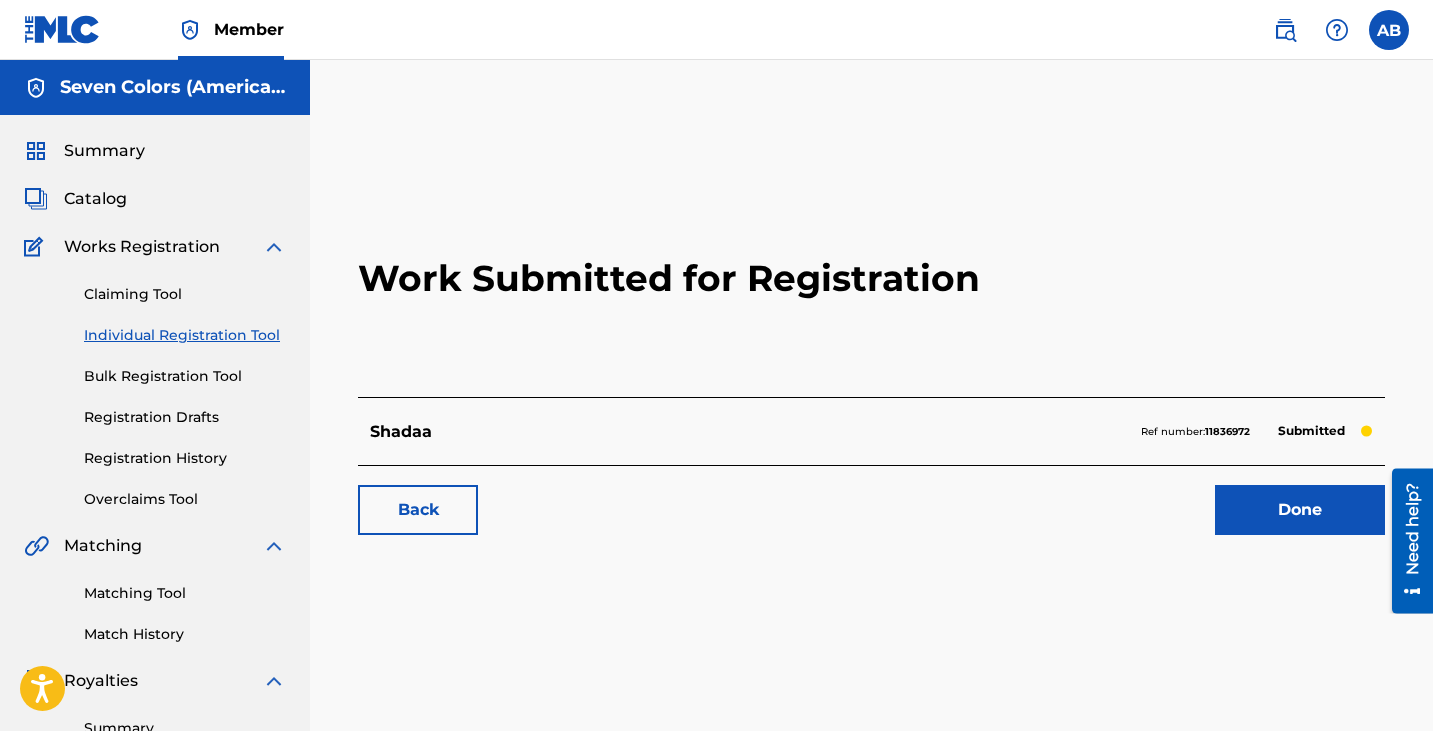 click on "Done" at bounding box center [1300, 510] 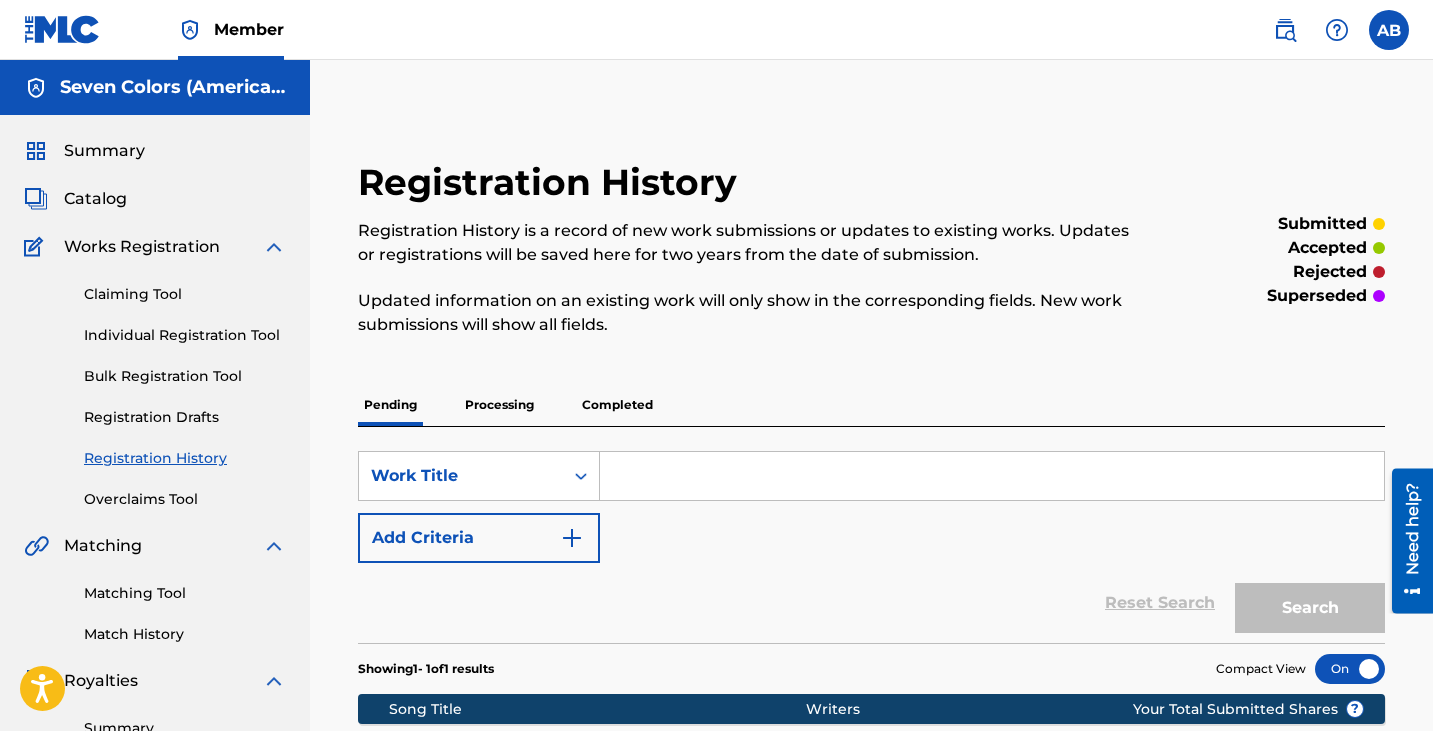 click on "Catalog" at bounding box center (95, 199) 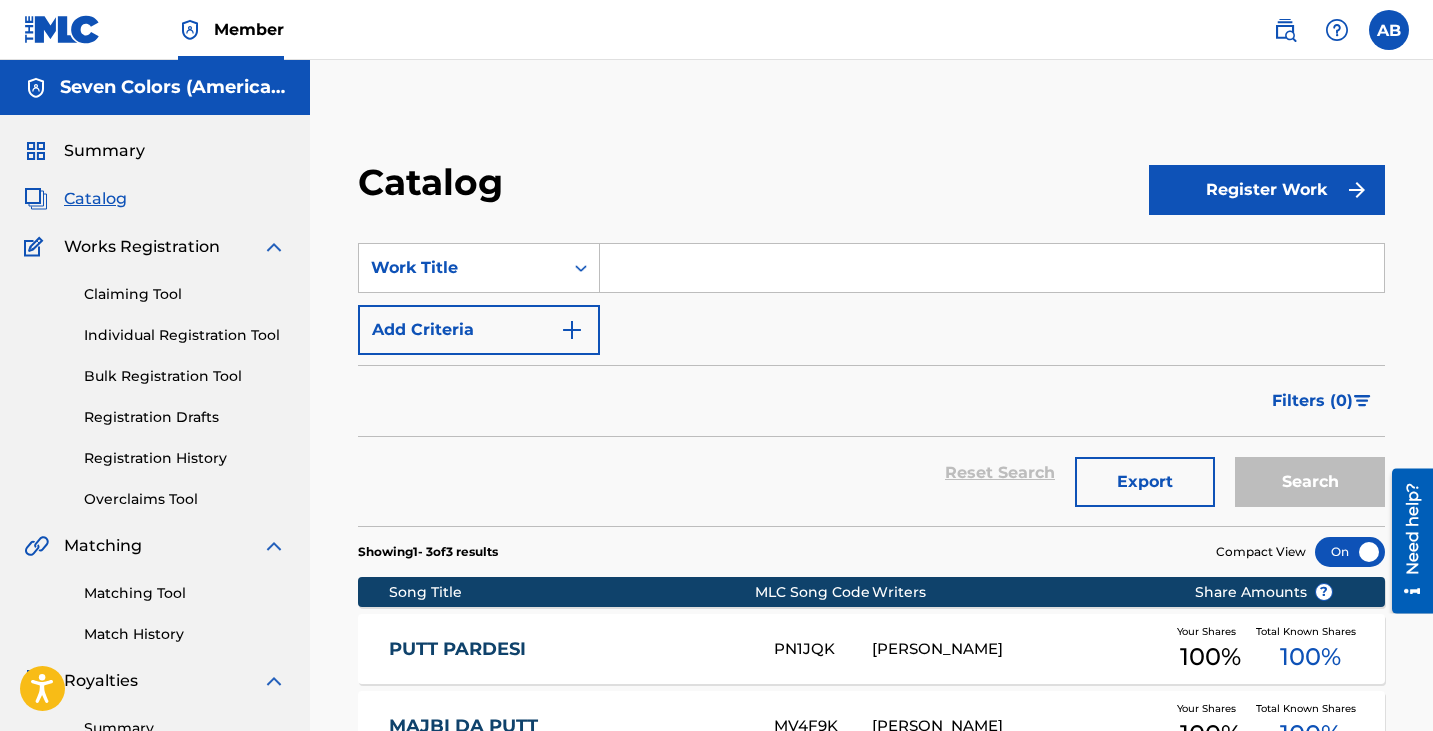 click on "Register Work" at bounding box center (1267, 190) 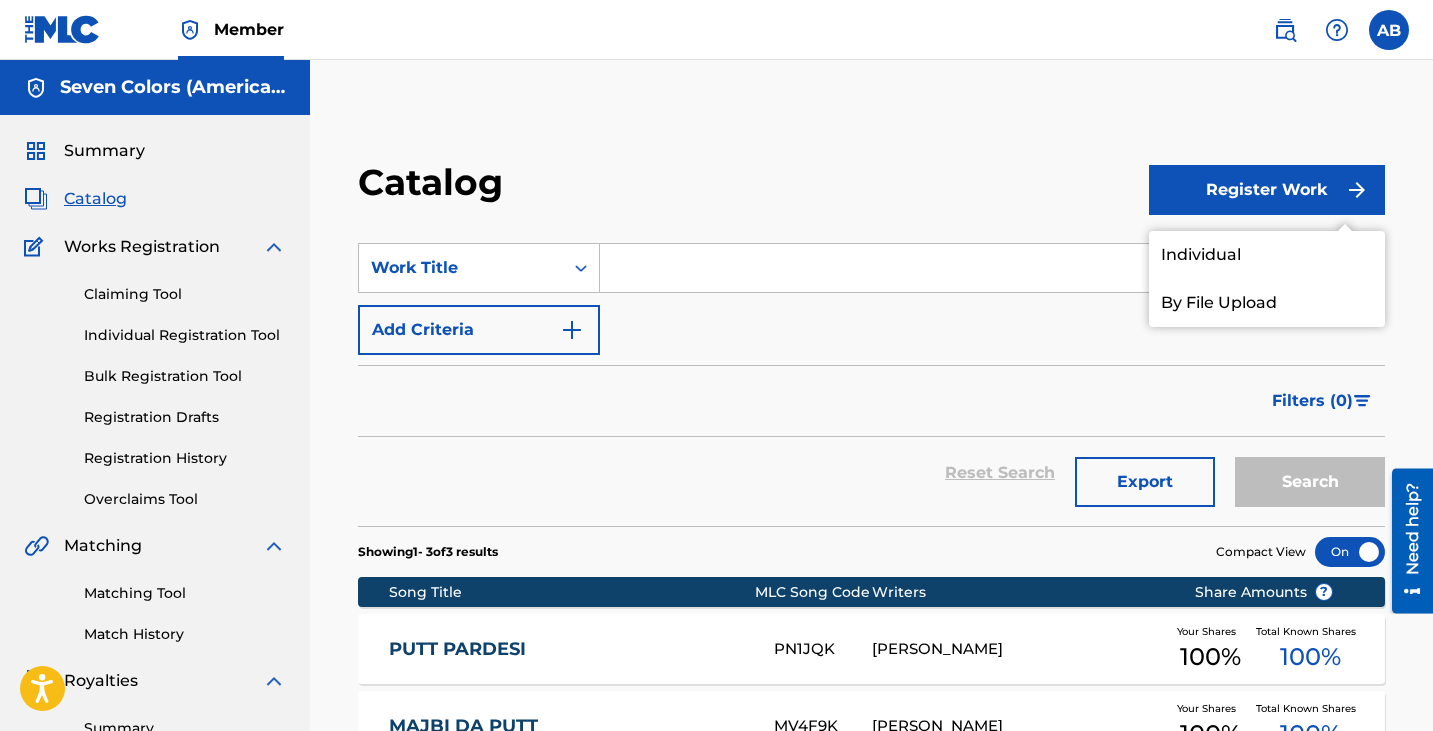 click on "Individual" at bounding box center (1267, 255) 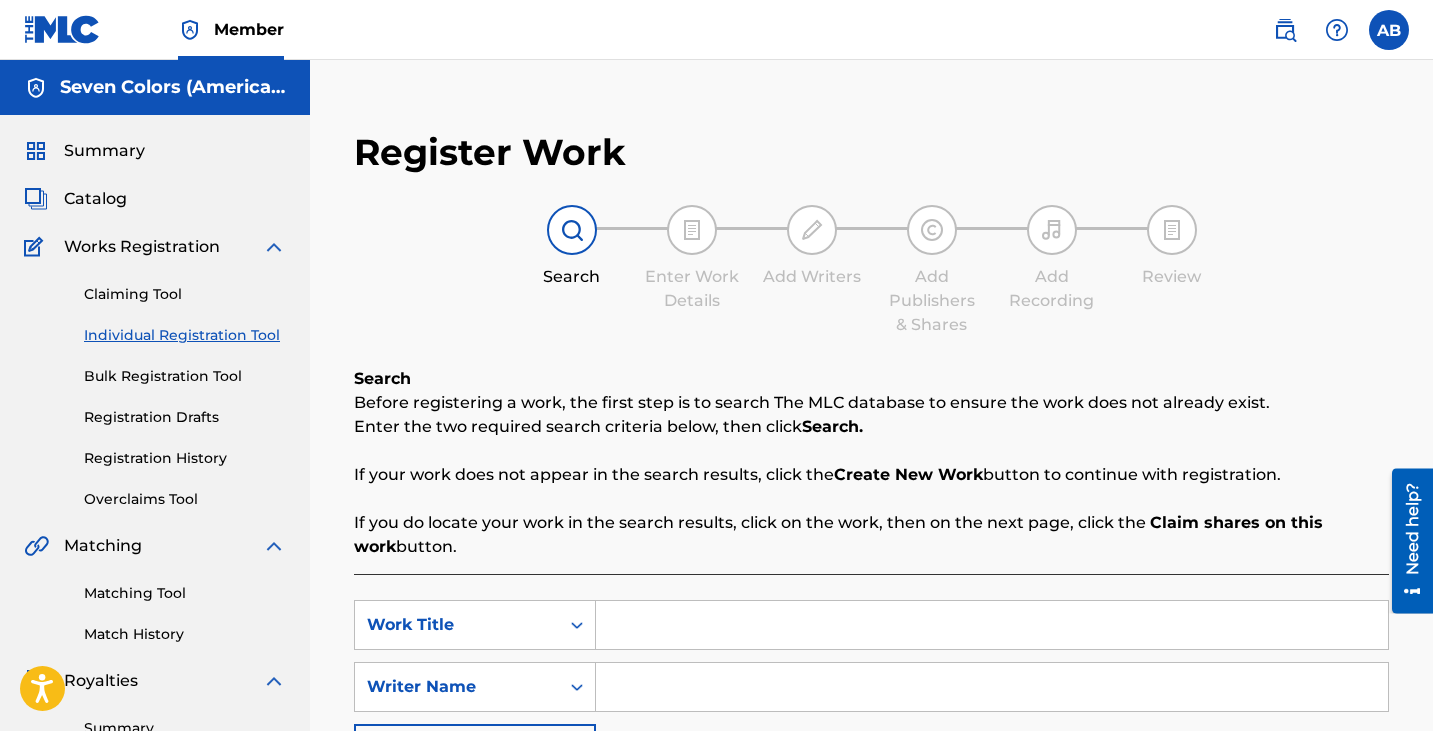 click at bounding box center [992, 625] 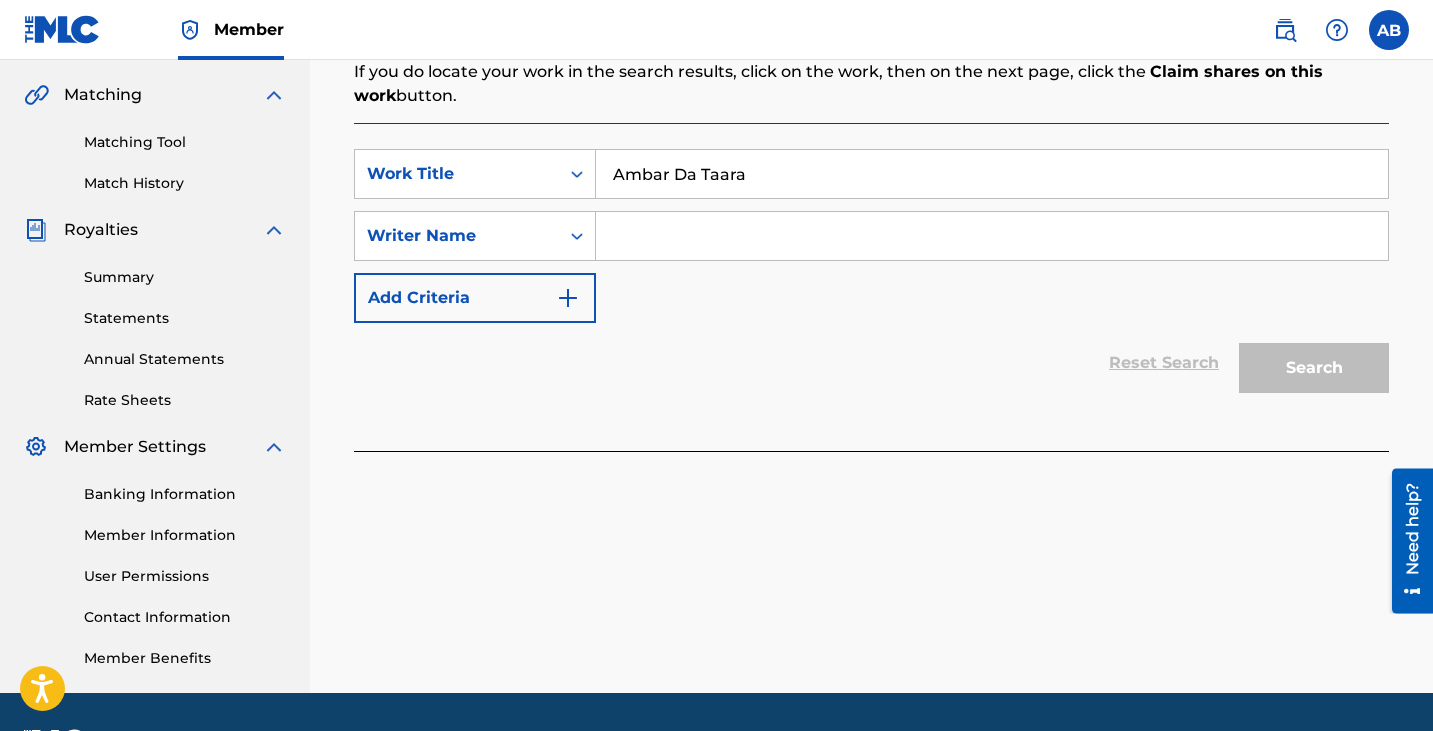 scroll, scrollTop: 500, scrollLeft: 0, axis: vertical 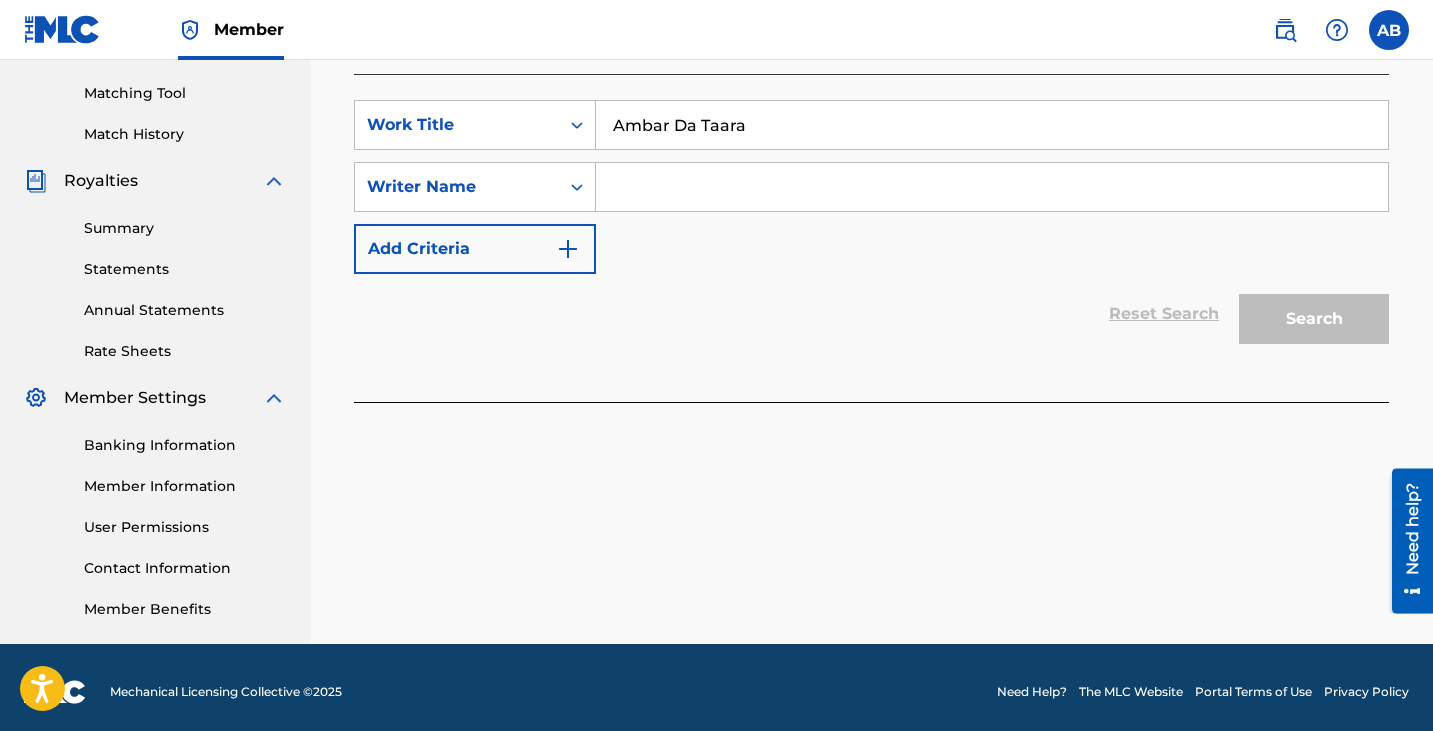 type on "Ambar Da Taara" 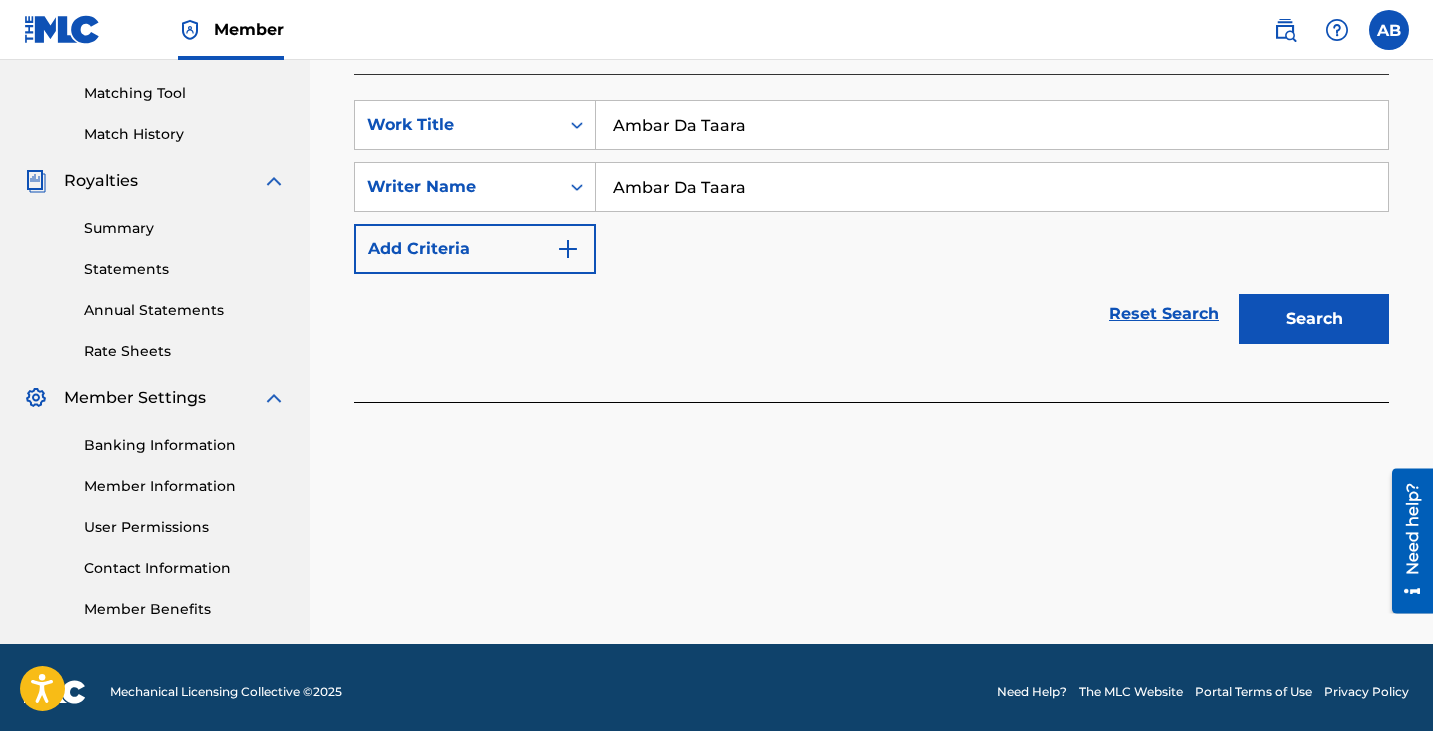 type on "Ambar Da Taara" 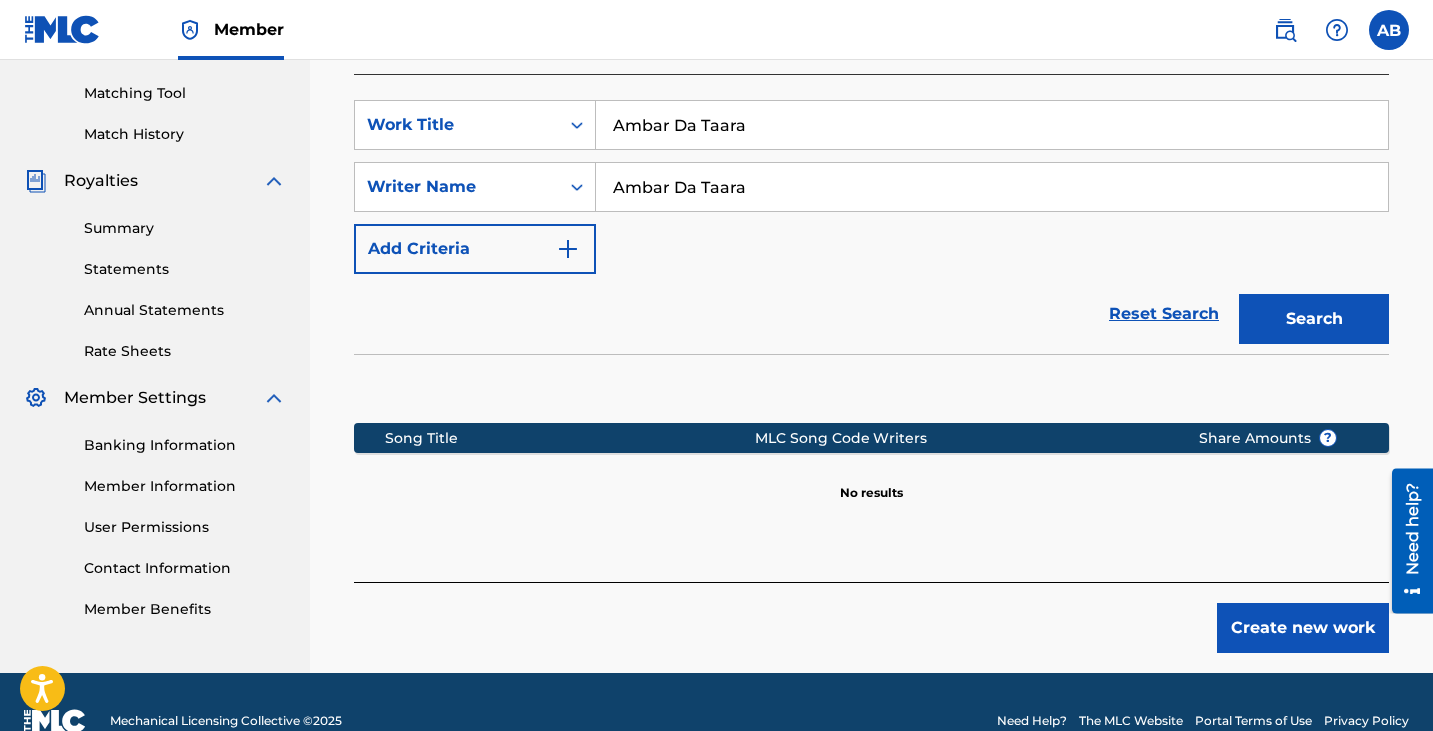 click on "Create new work" at bounding box center [1303, 628] 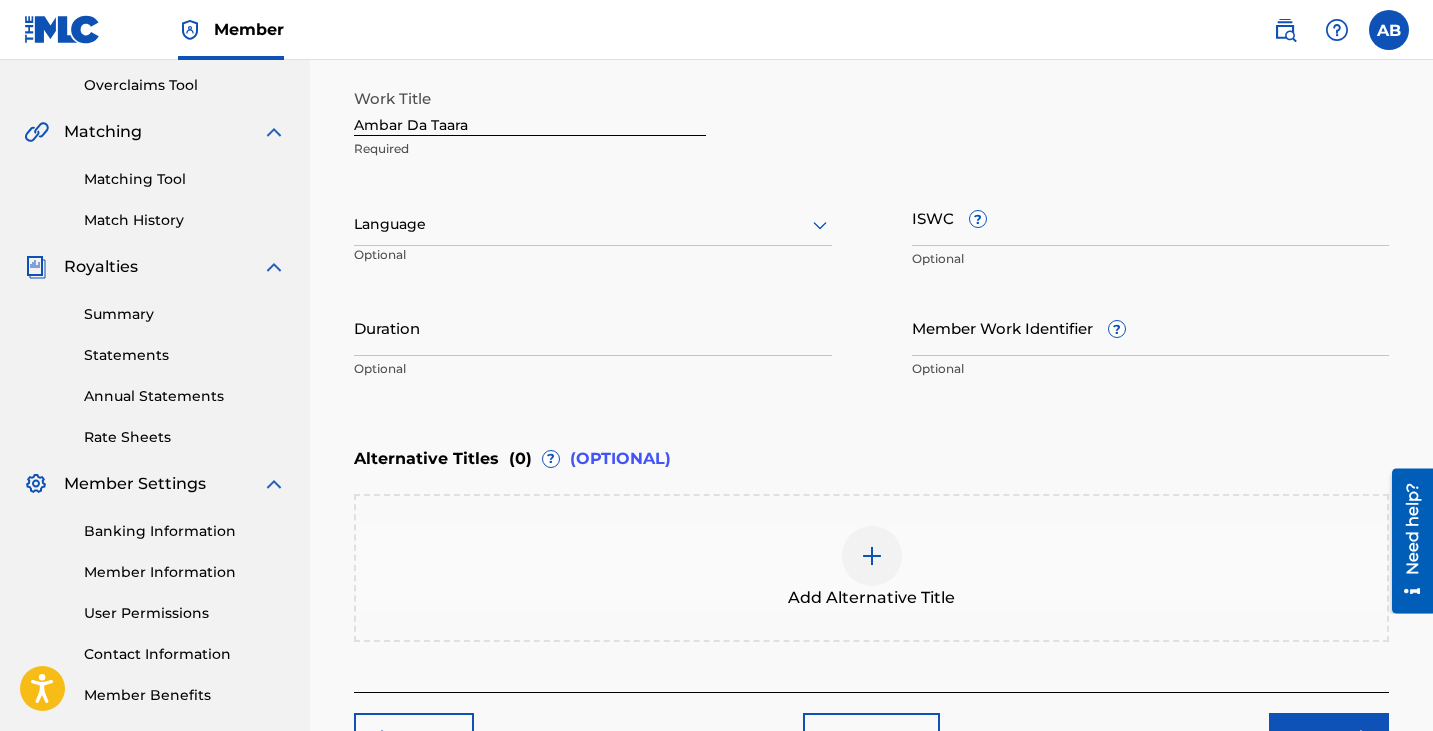 scroll, scrollTop: 300, scrollLeft: 0, axis: vertical 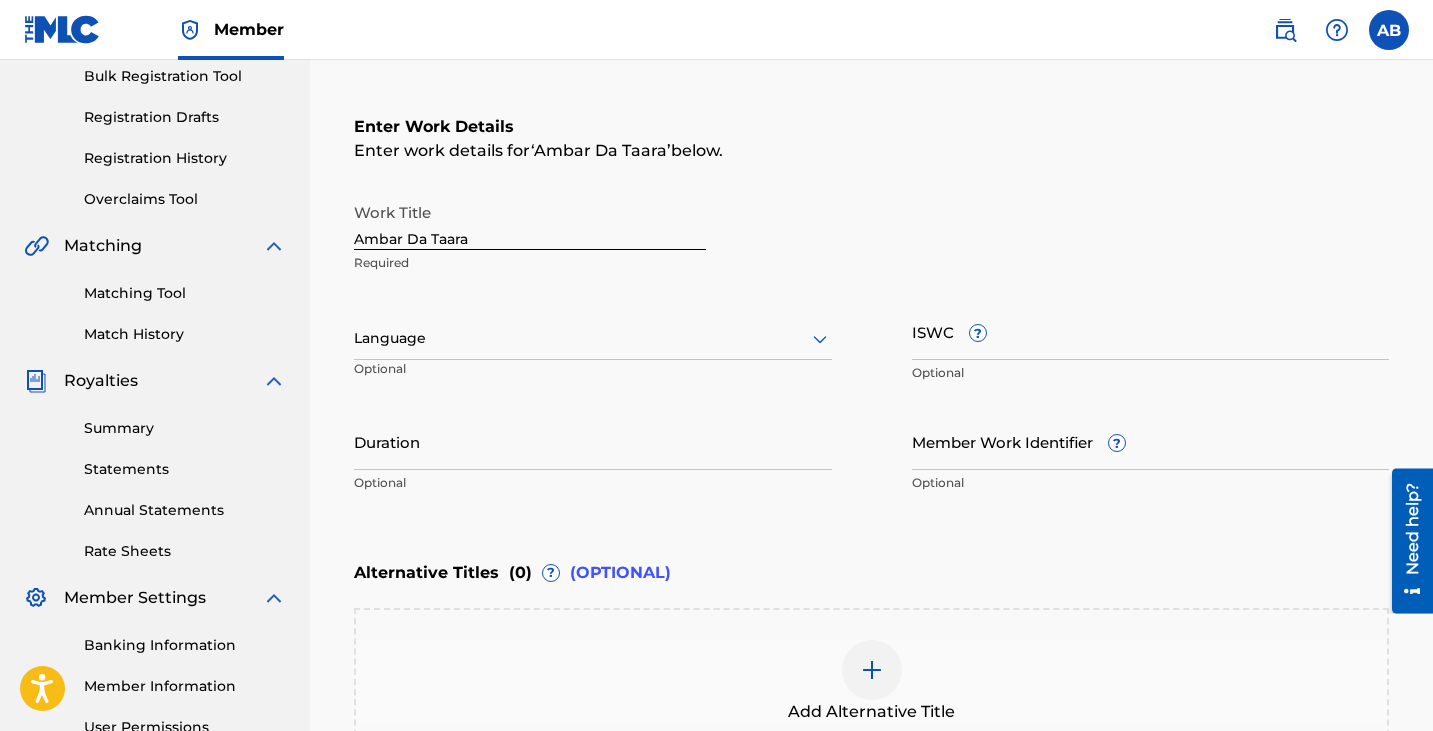click on "Language" at bounding box center (593, 339) 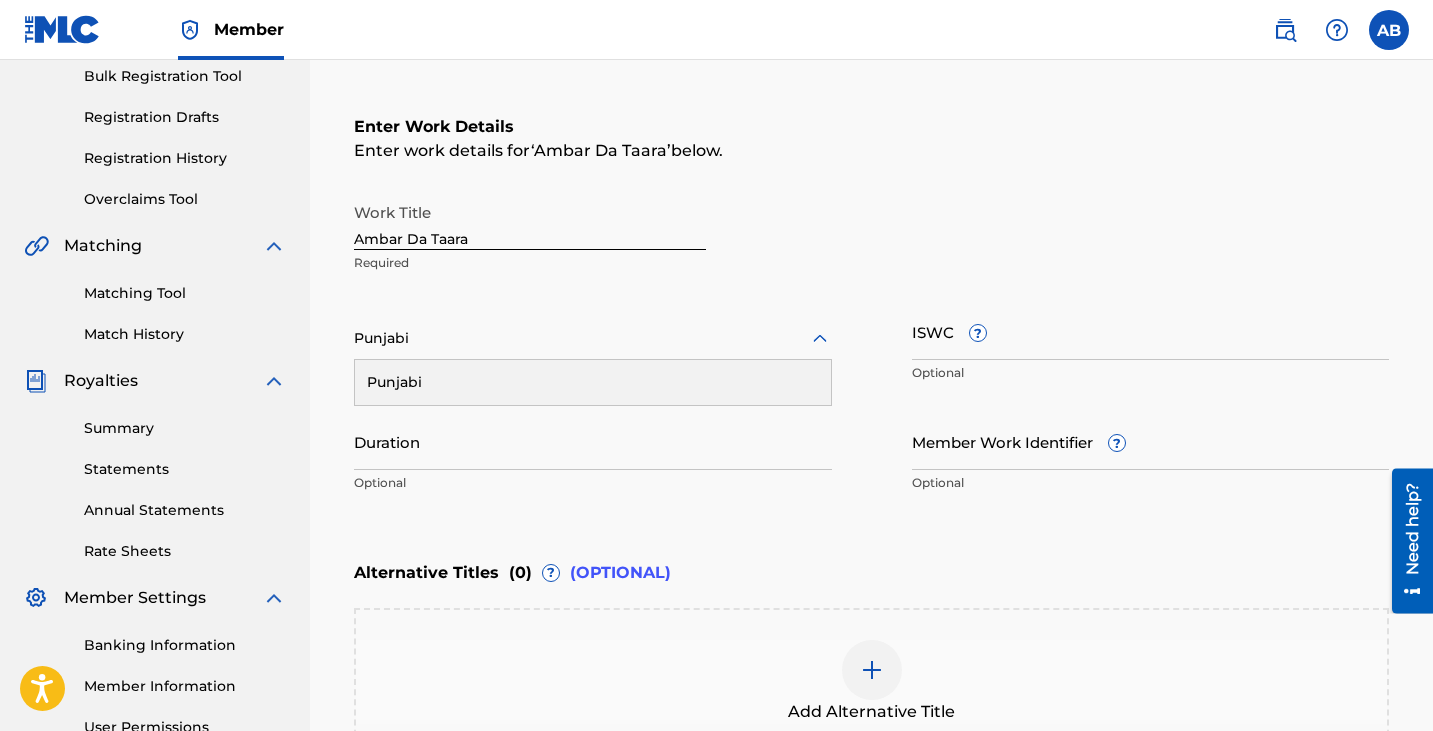 type on "Punjabi" 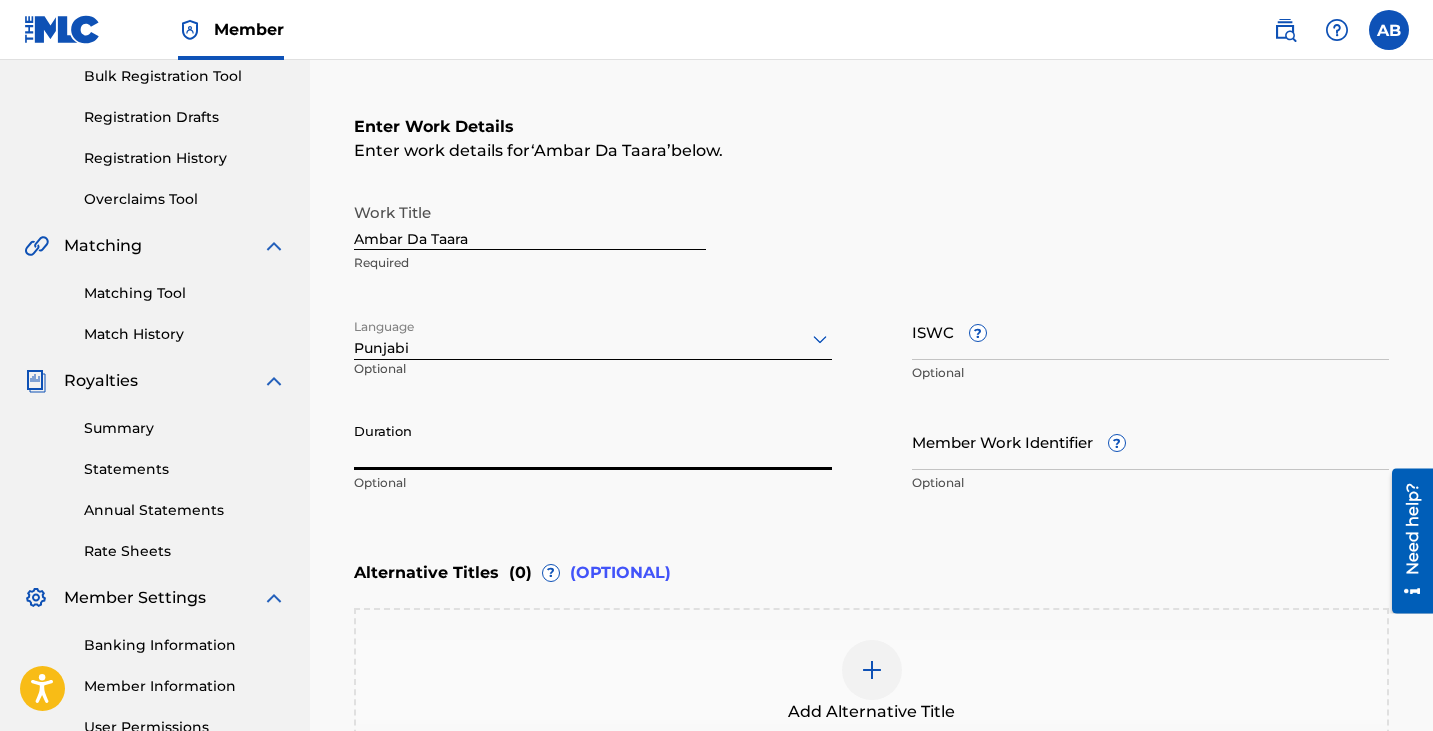 click on "Duration" at bounding box center (593, 441) 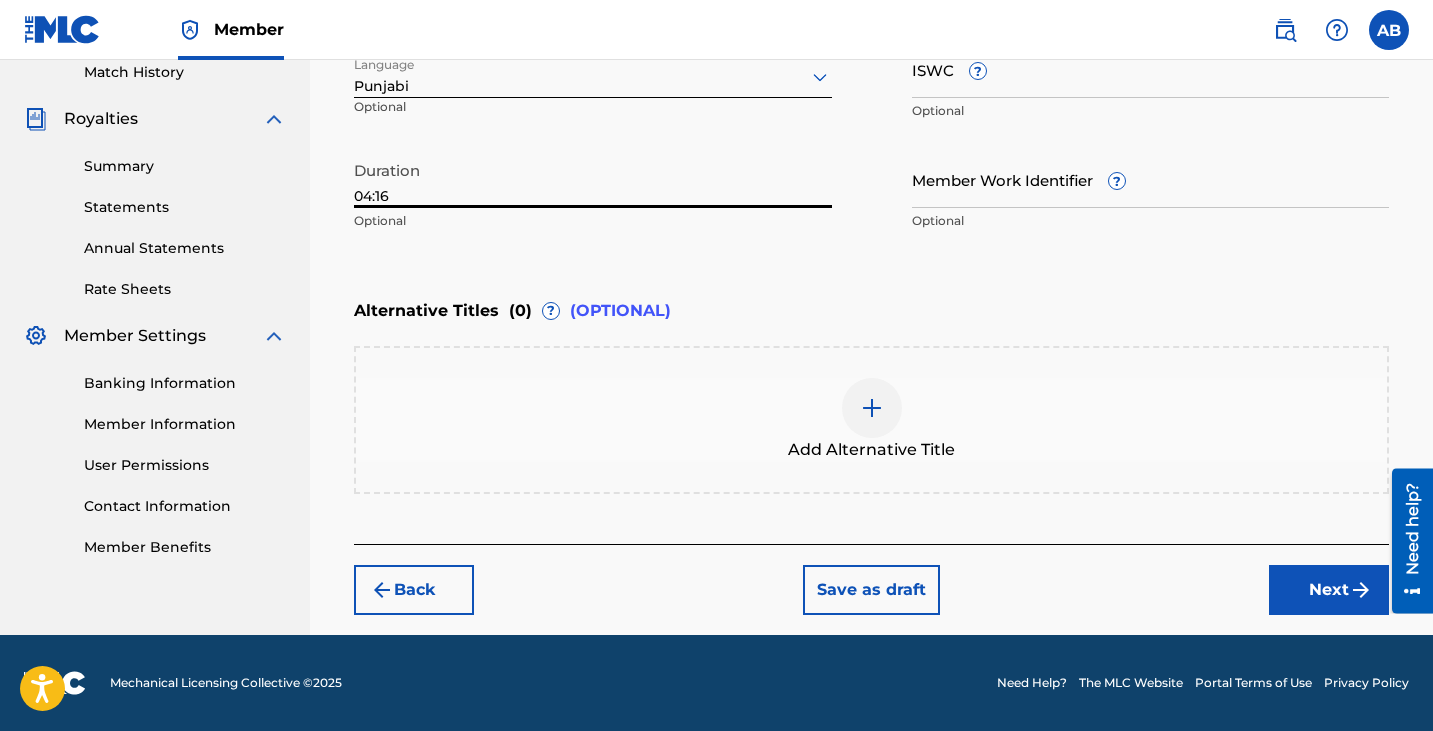 type on "04:16" 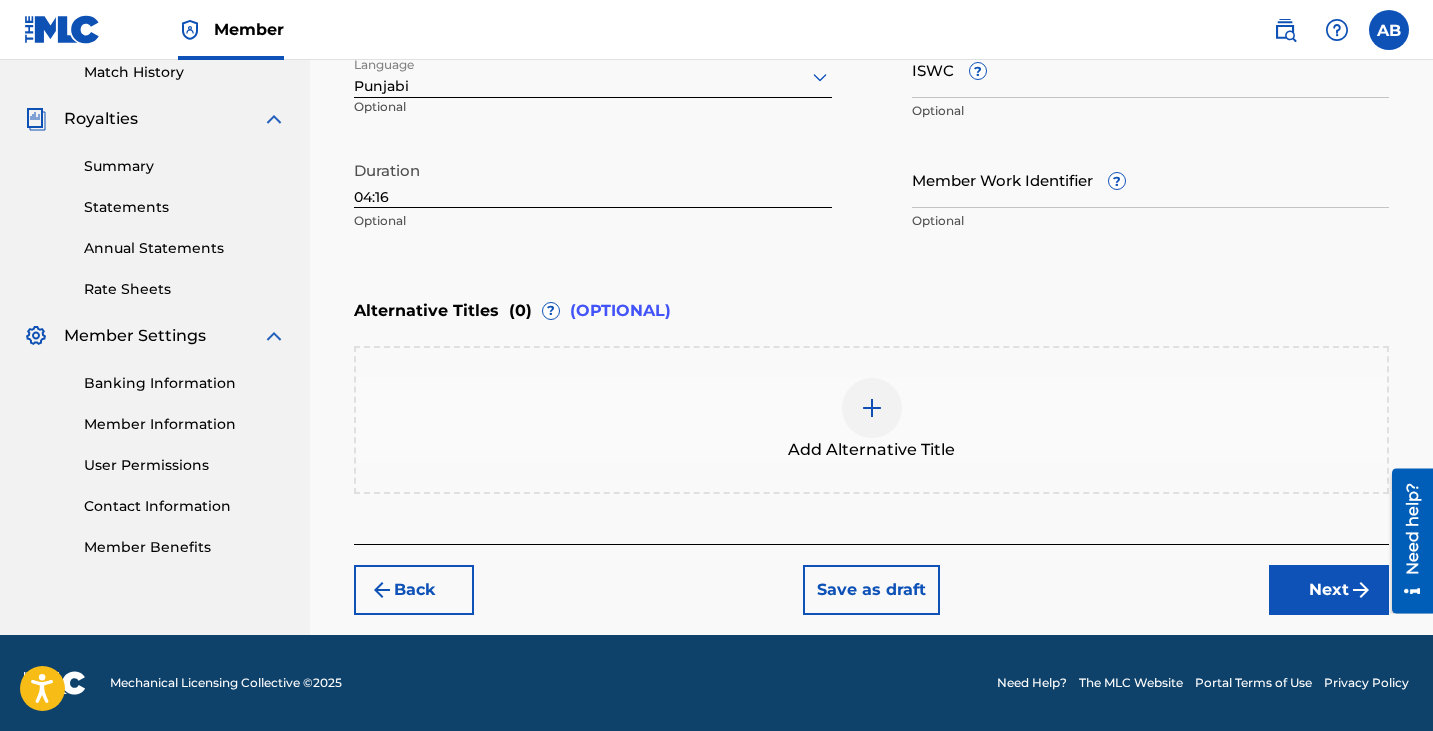 drag, startPoint x: 1279, startPoint y: 603, endPoint x: 1262, endPoint y: 581, distance: 27.802877 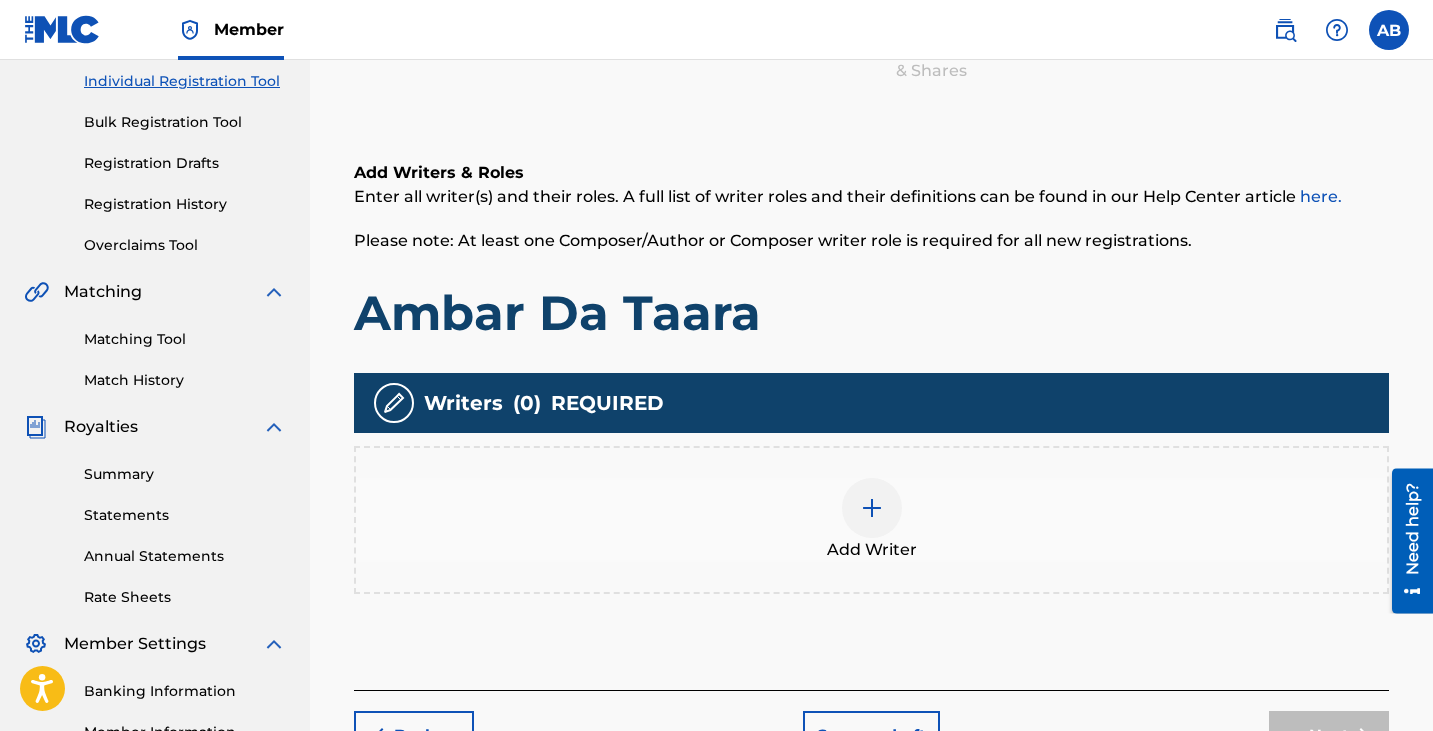 scroll, scrollTop: 509, scrollLeft: 0, axis: vertical 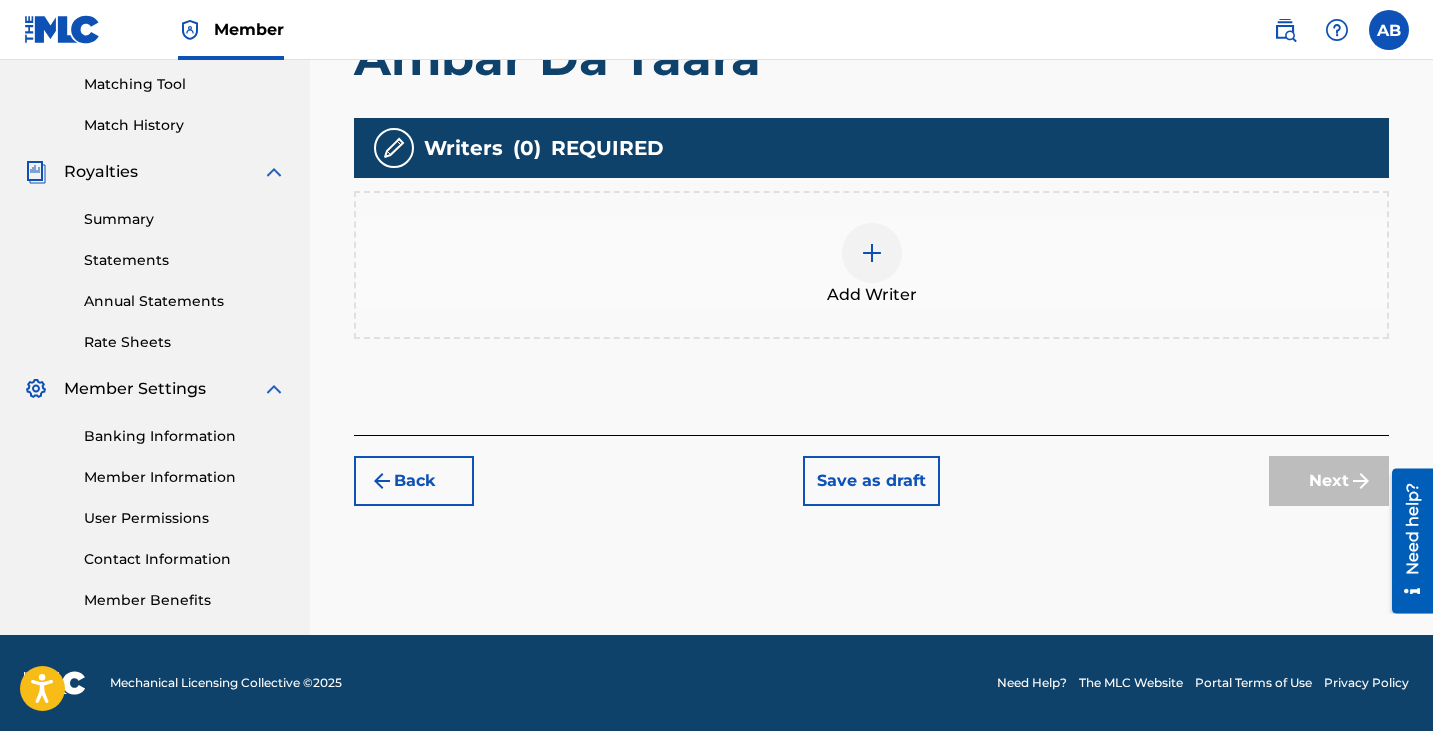 click at bounding box center [872, 253] 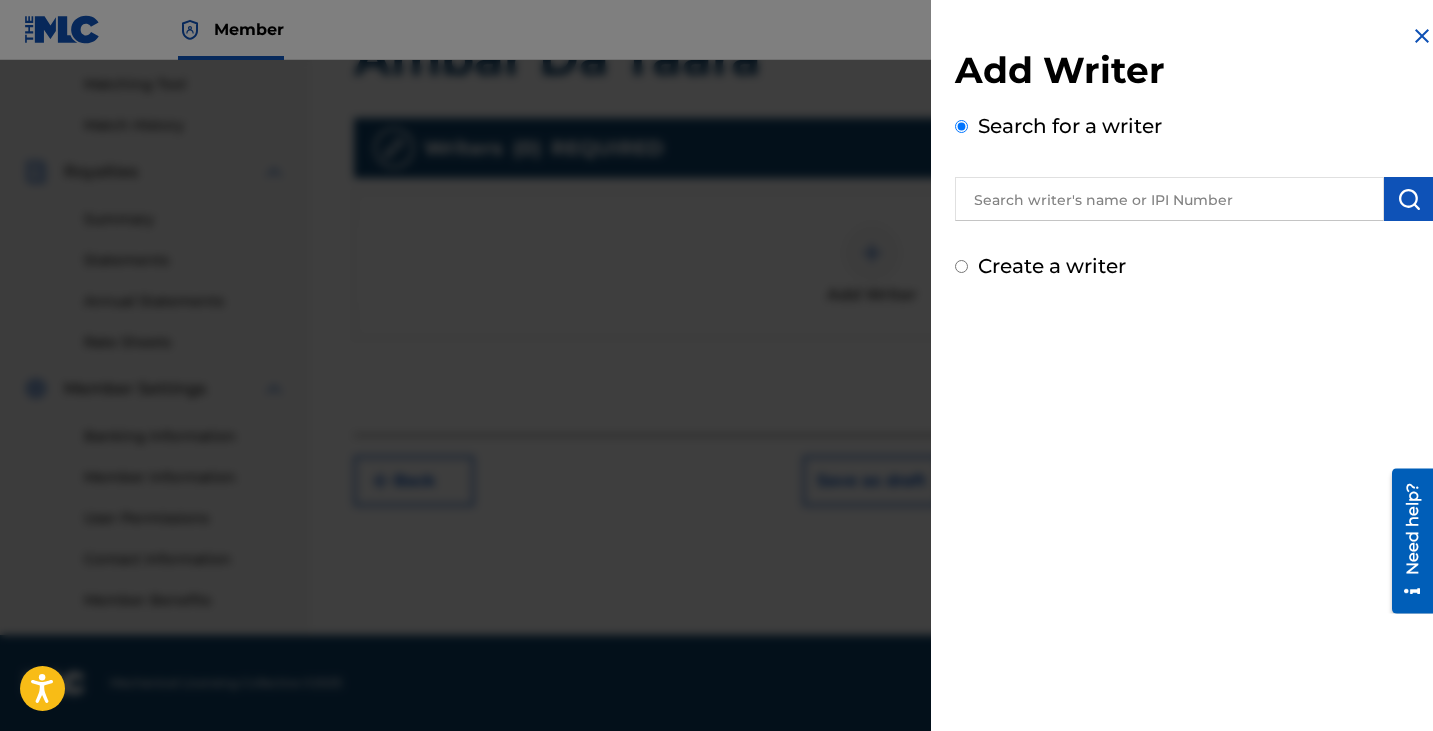 click on "Create a writer" at bounding box center [1052, 266] 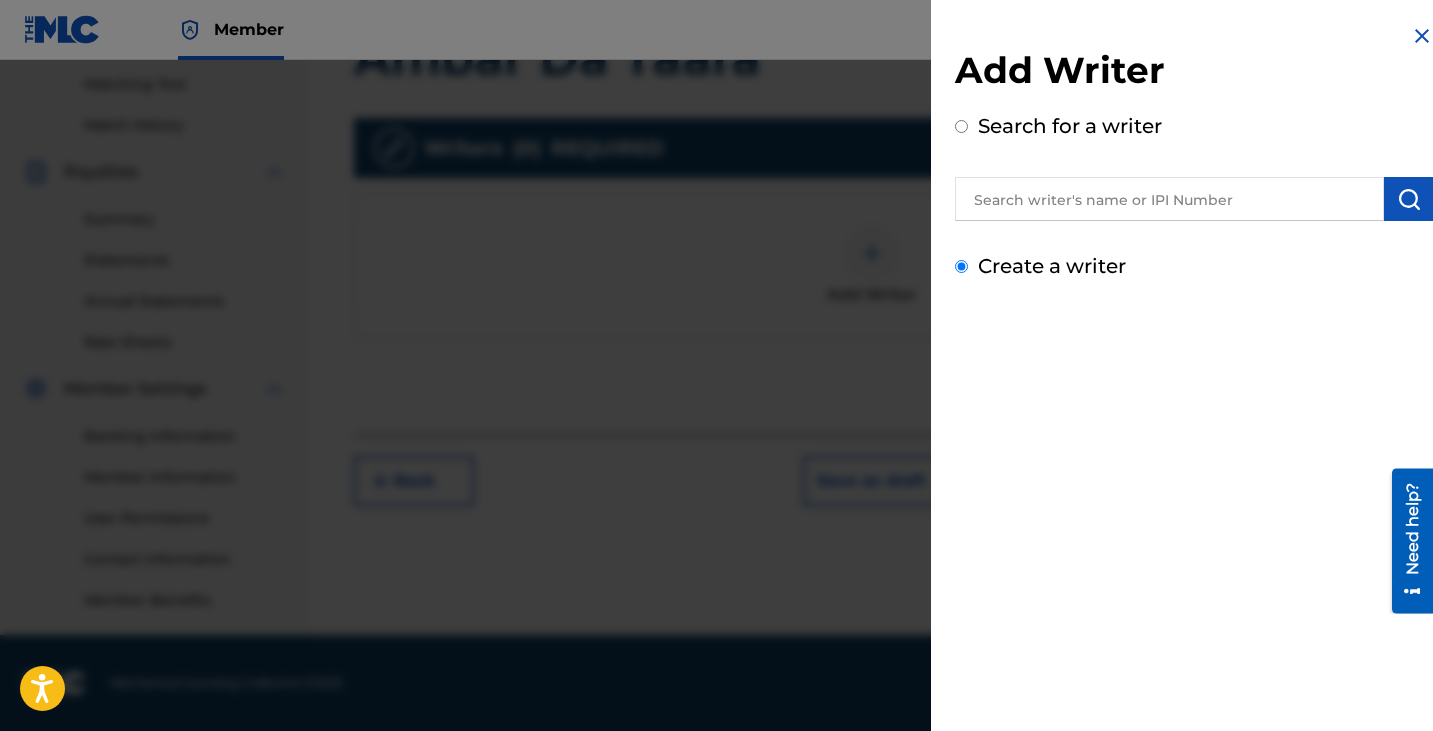 click on "Create a writer" at bounding box center (961, 266) 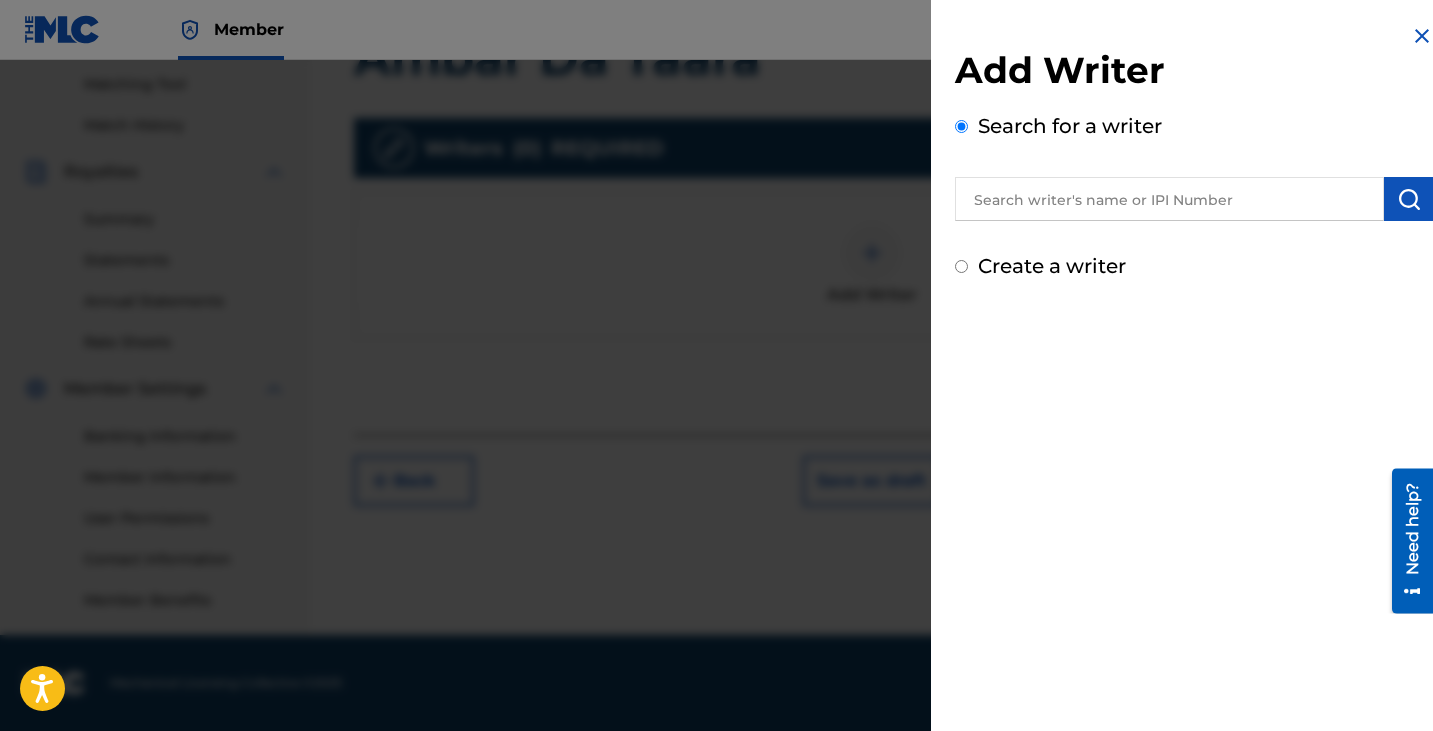 radio on "false" 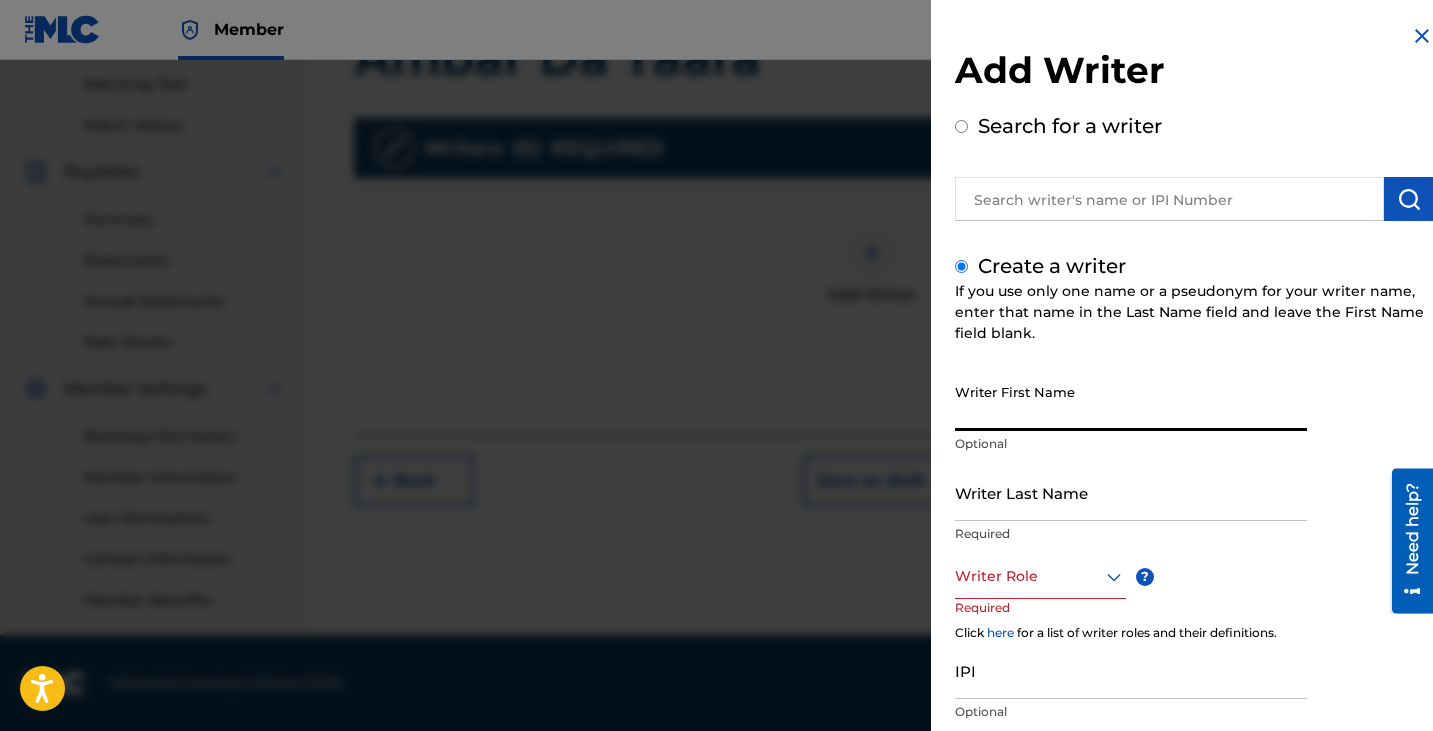 click on "Writer First Name" at bounding box center [1131, 402] 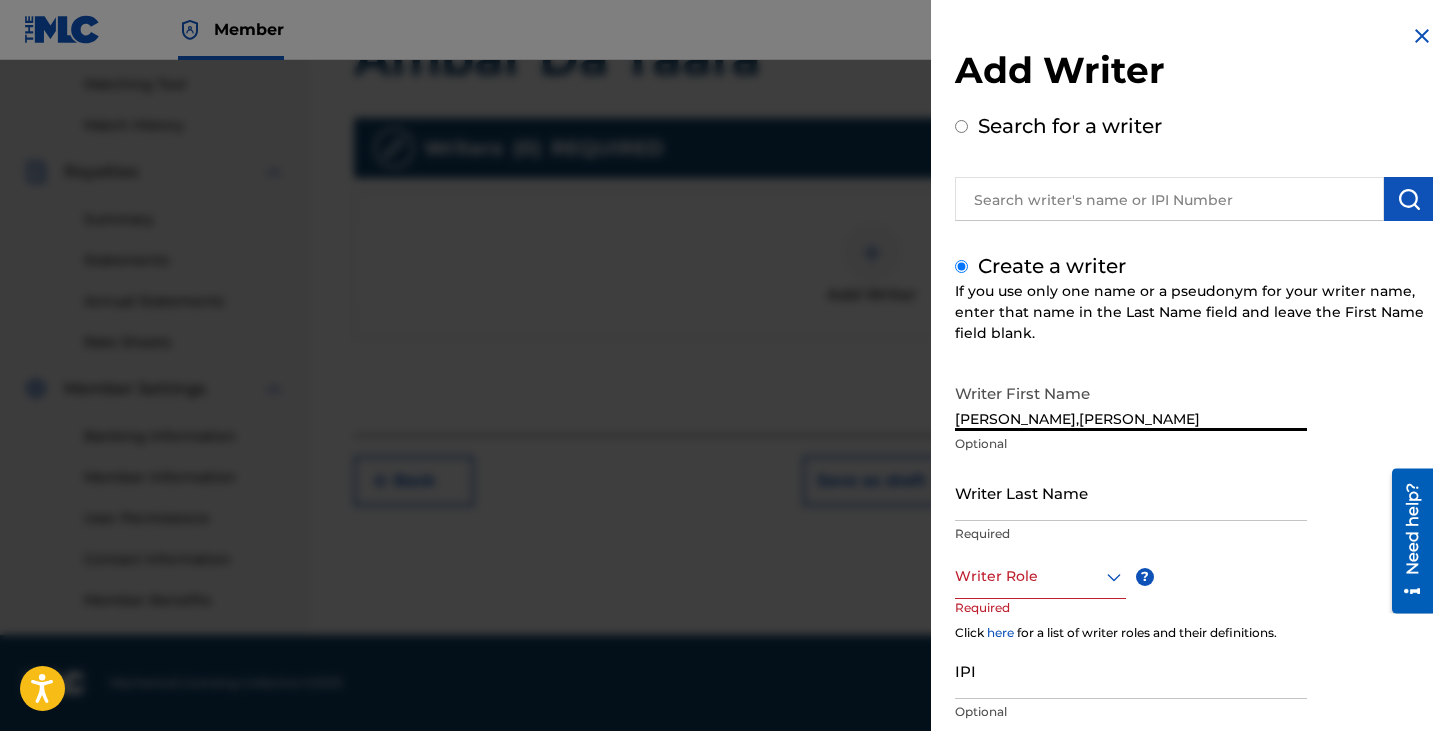 drag, startPoint x: 998, startPoint y: 415, endPoint x: 1269, endPoint y: 436, distance: 271.81244 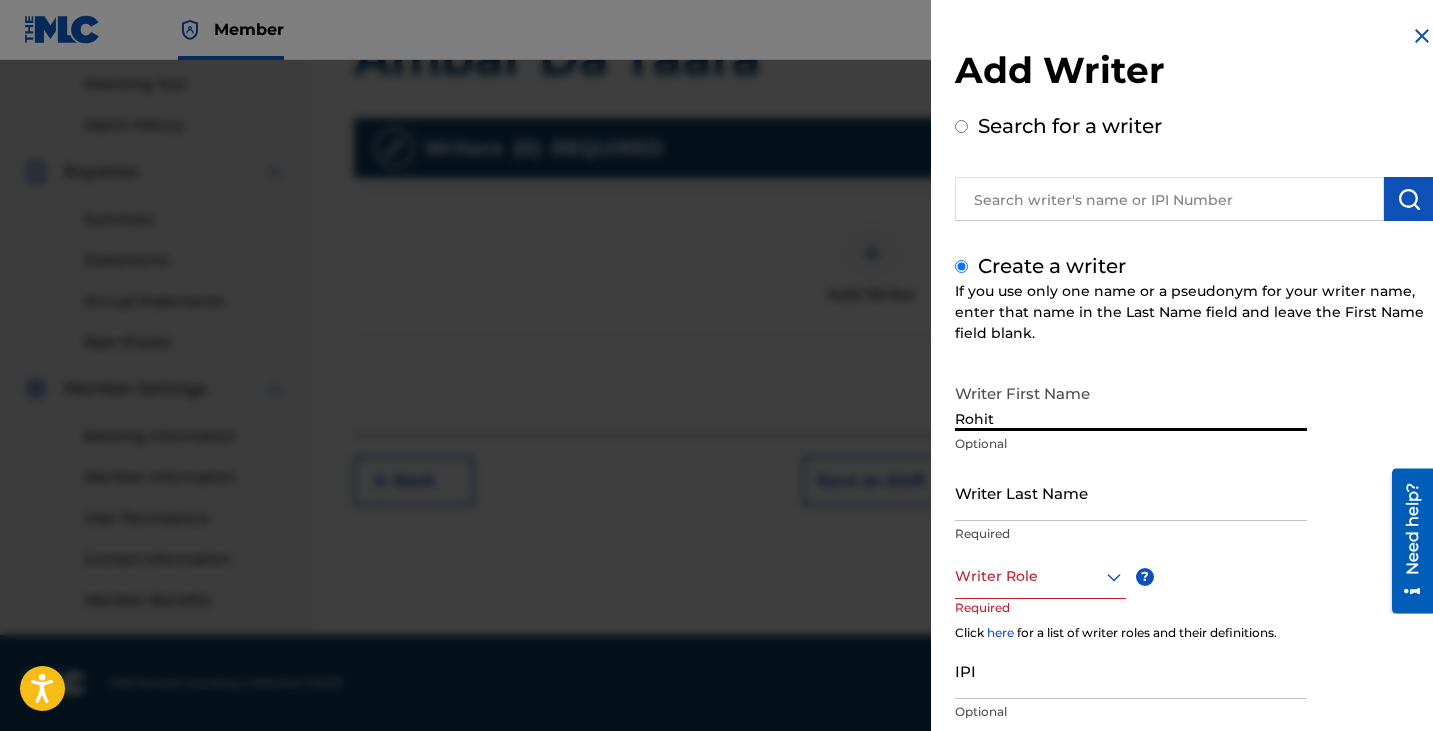 type on "Rohit" 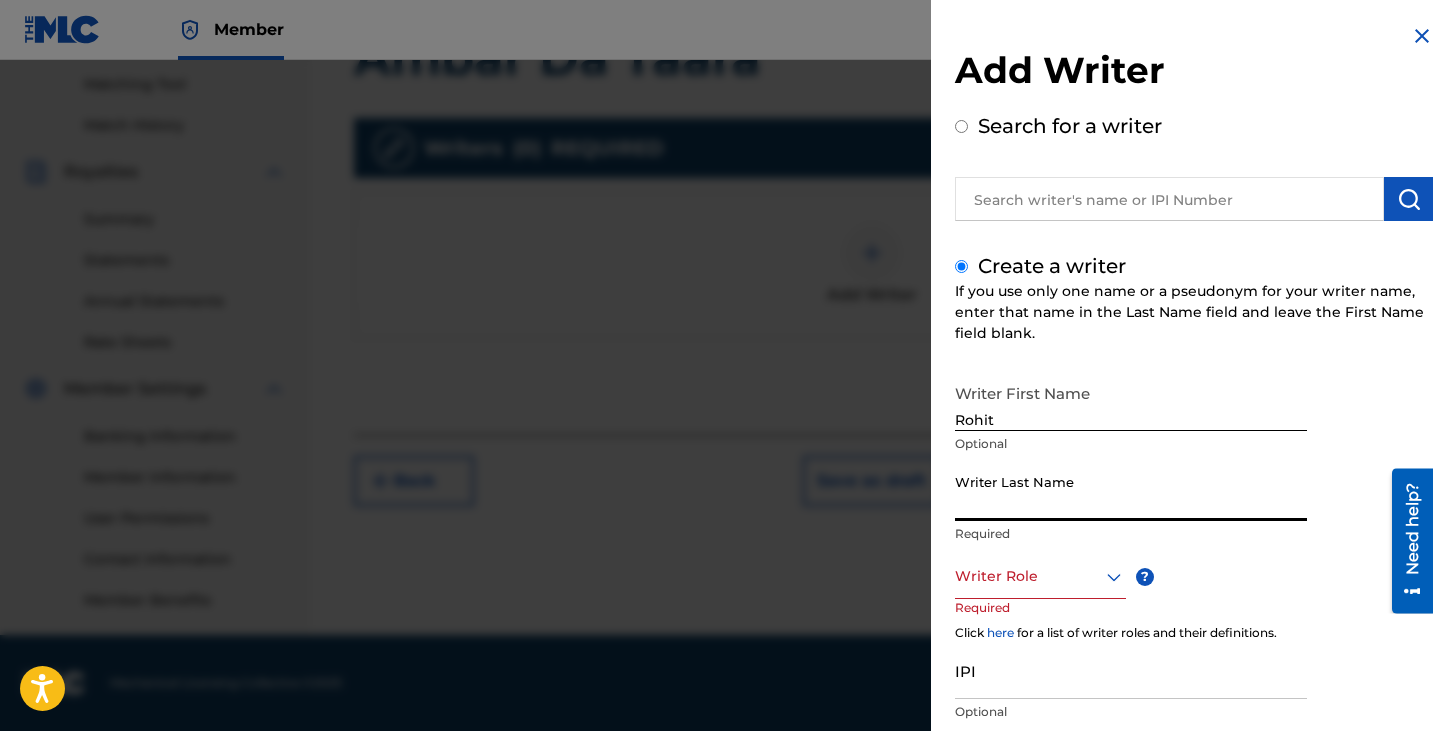 paste on "[PERSON_NAME],[PERSON_NAME]" 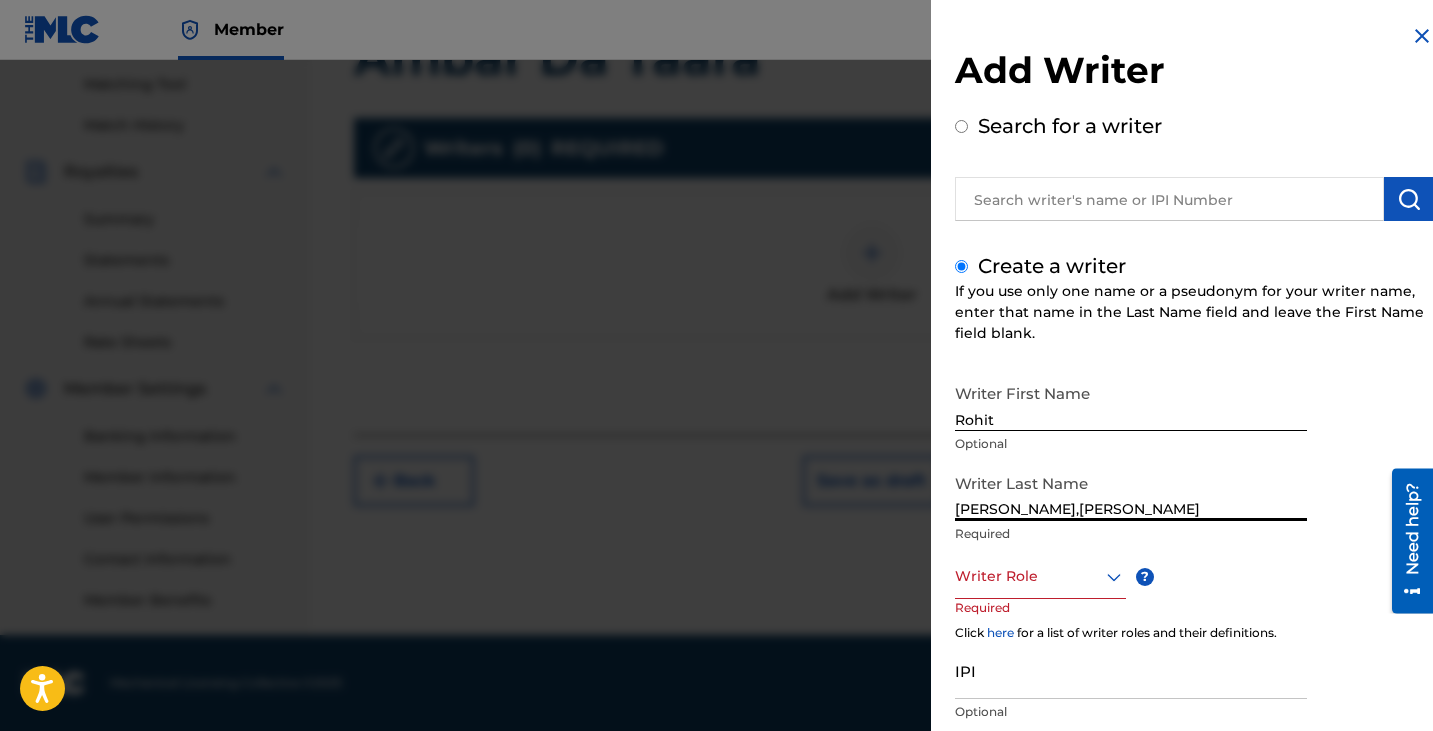 drag, startPoint x: 1020, startPoint y: 512, endPoint x: 1230, endPoint y: 515, distance: 210.02142 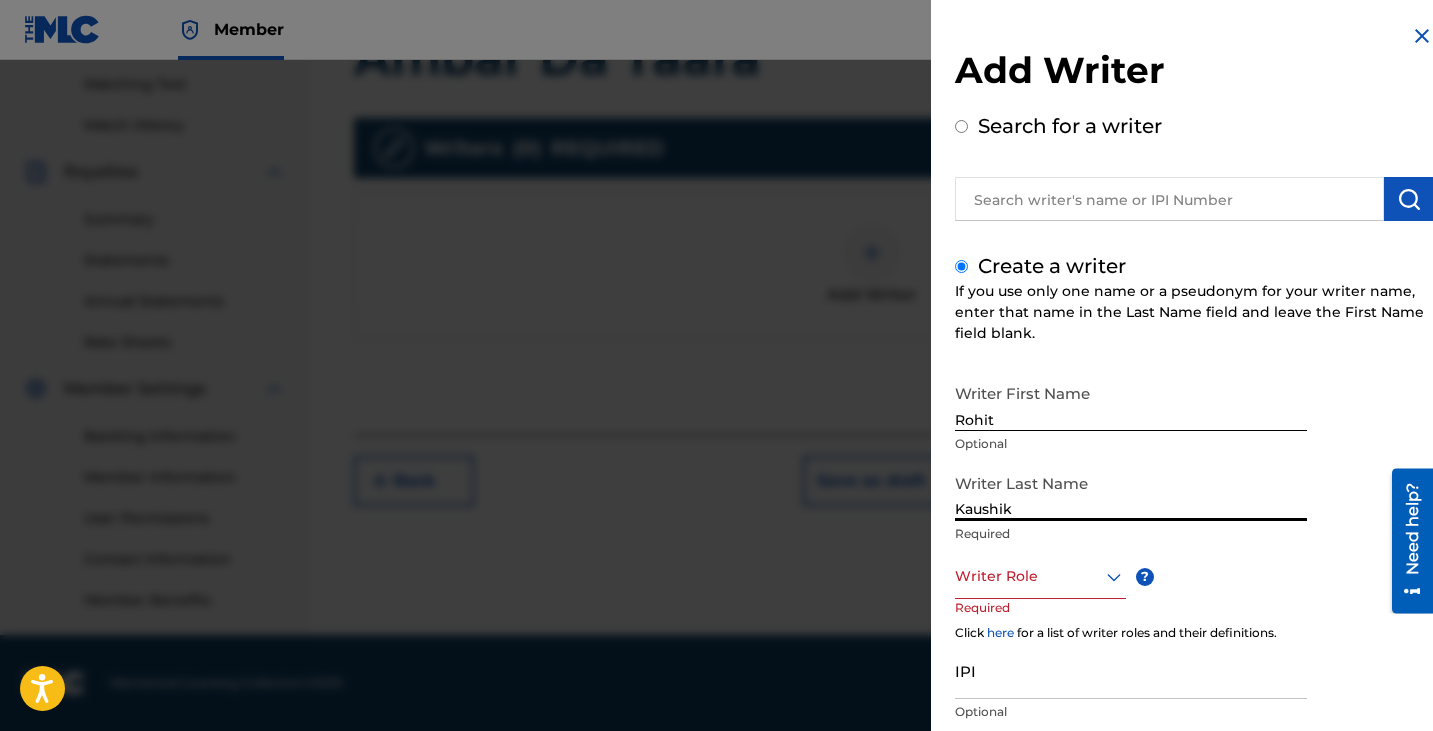 type on "Kaushik" 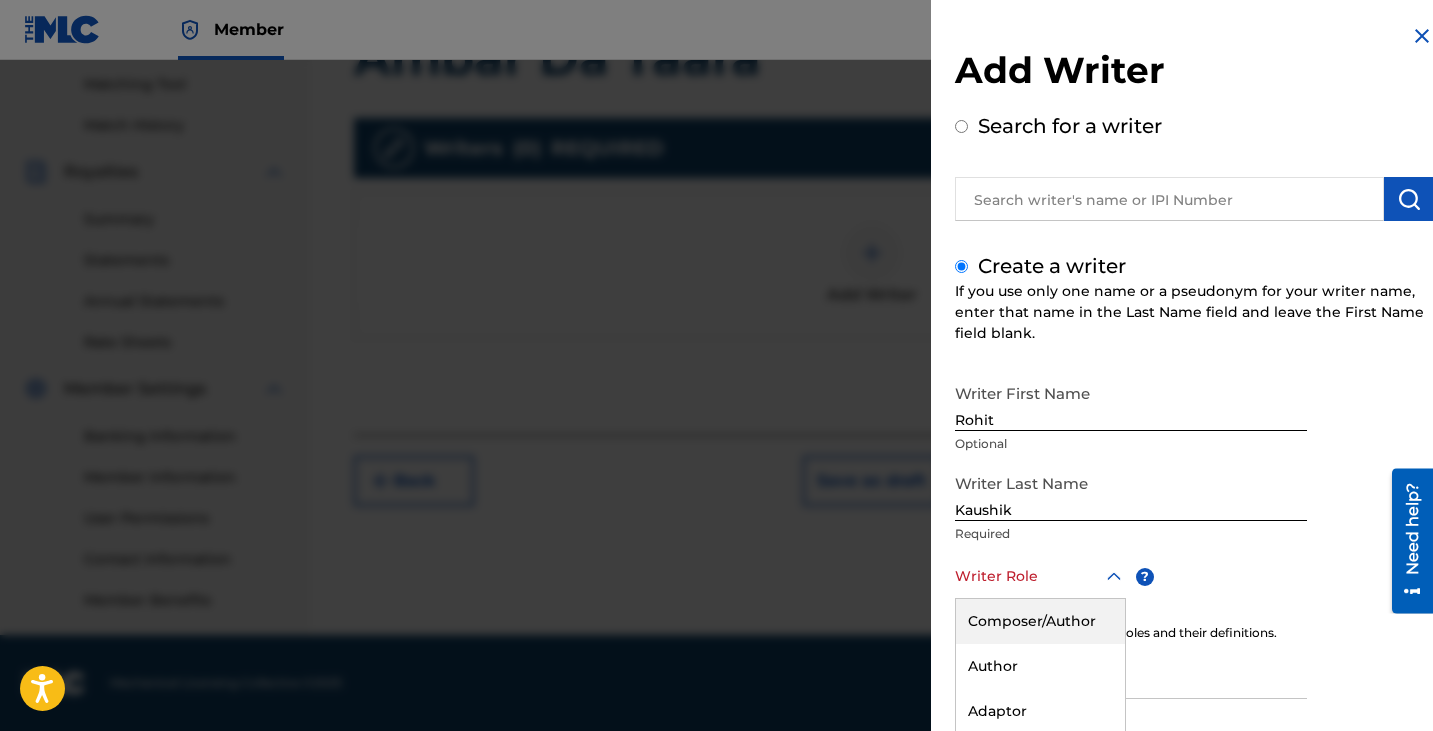 scroll, scrollTop: 135, scrollLeft: 0, axis: vertical 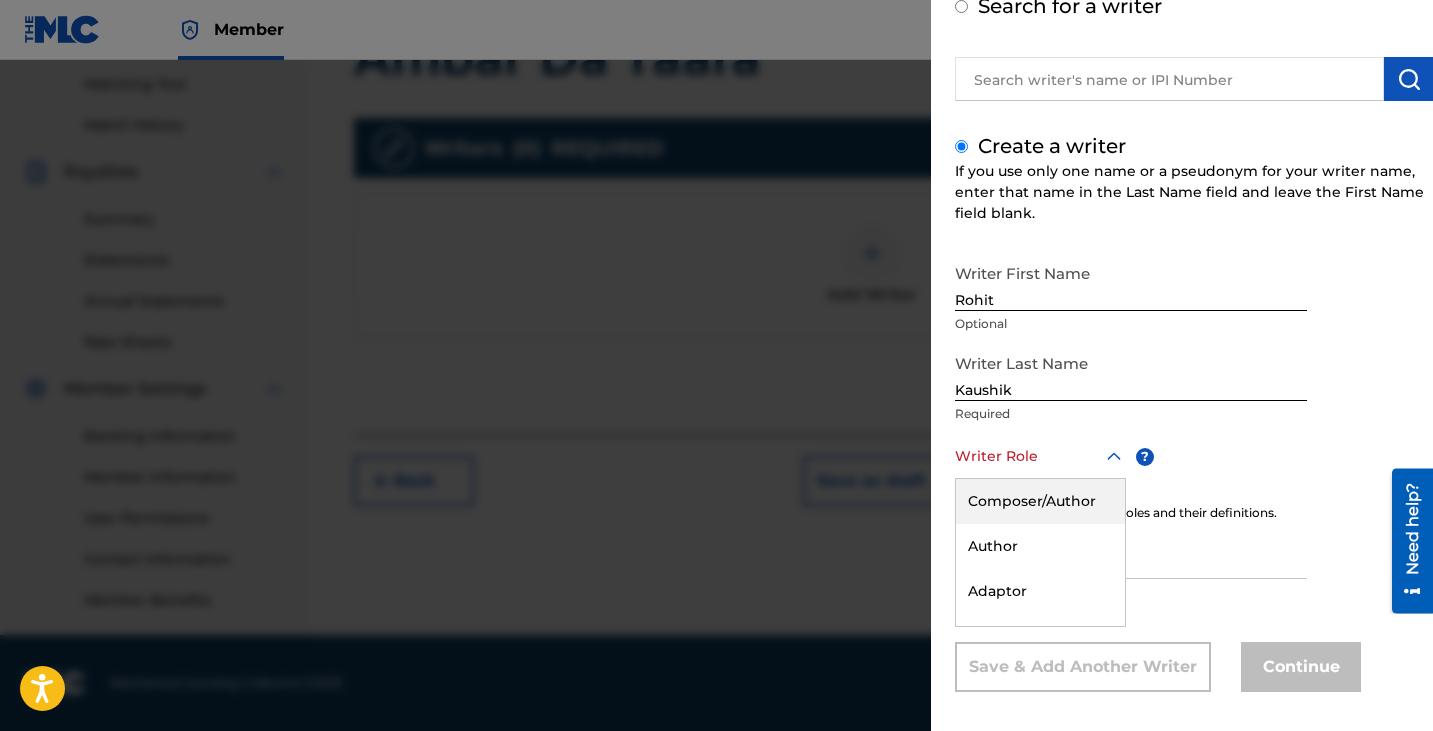 click on "8 results available. Use Up and Down to choose options, press Enter to select the currently focused option, press Escape to exit the menu, press Tab to select the option and exit the menu. Writer Role Composer/Author Author Adaptor Arranger Composer Translator Sub Arranger Sub Author" at bounding box center [1040, 456] 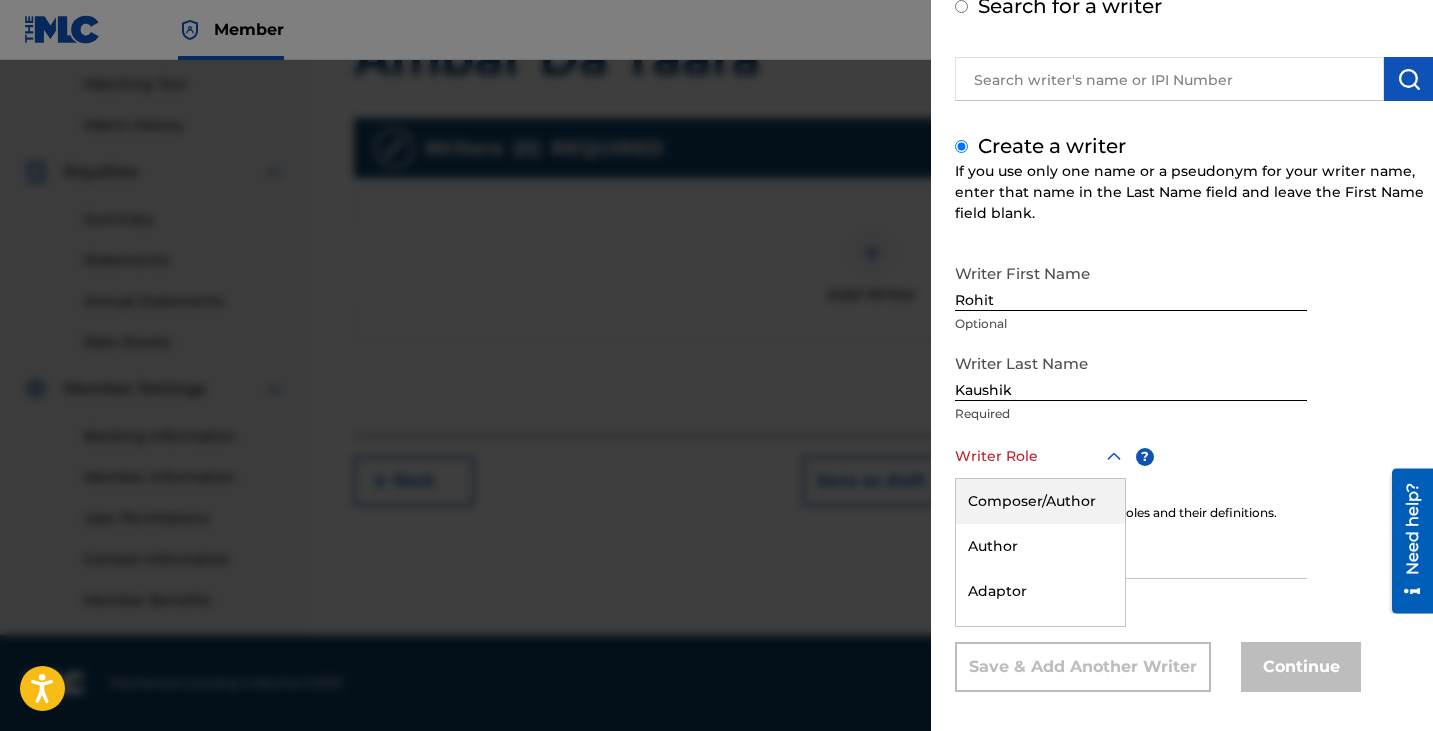 click on "Composer/Author" at bounding box center [1040, 501] 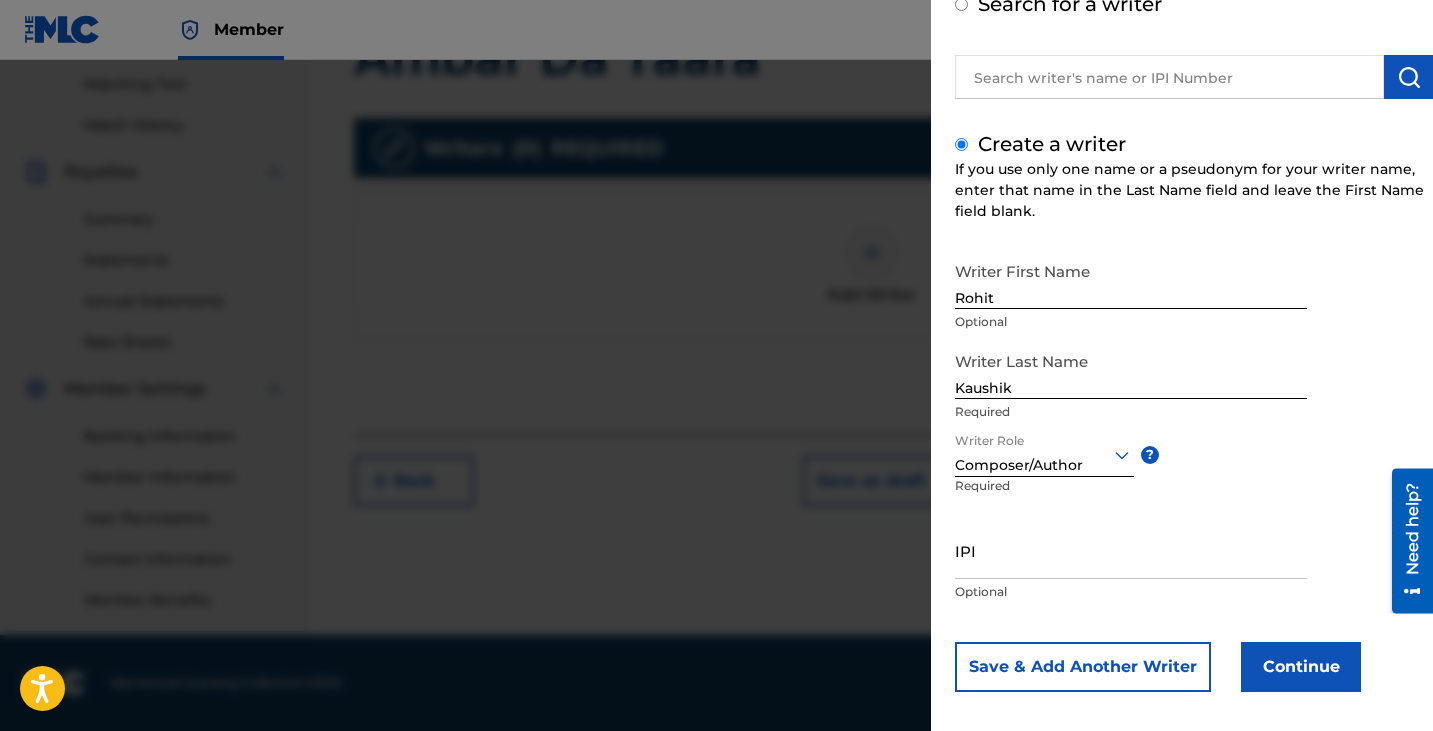 click on "Continue" at bounding box center [1301, 667] 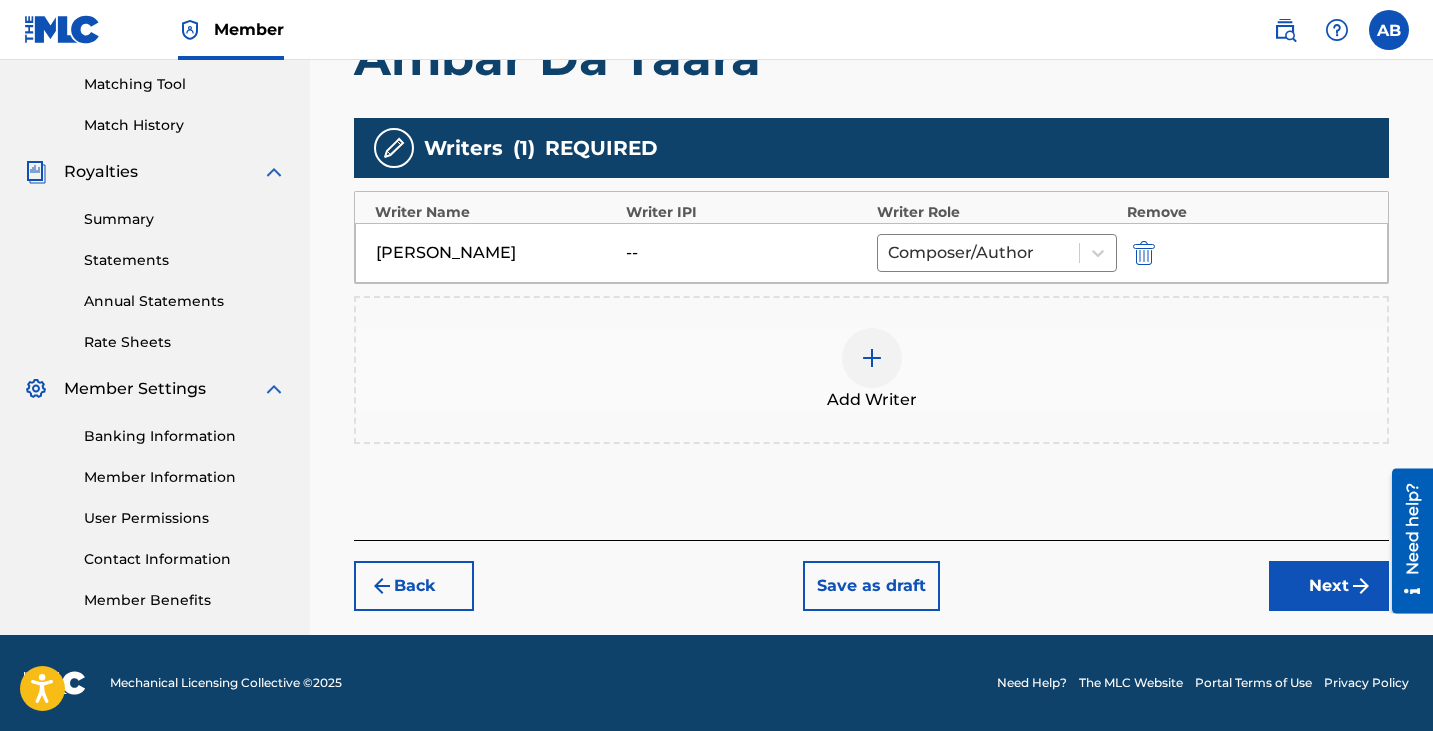 click at bounding box center [872, 358] 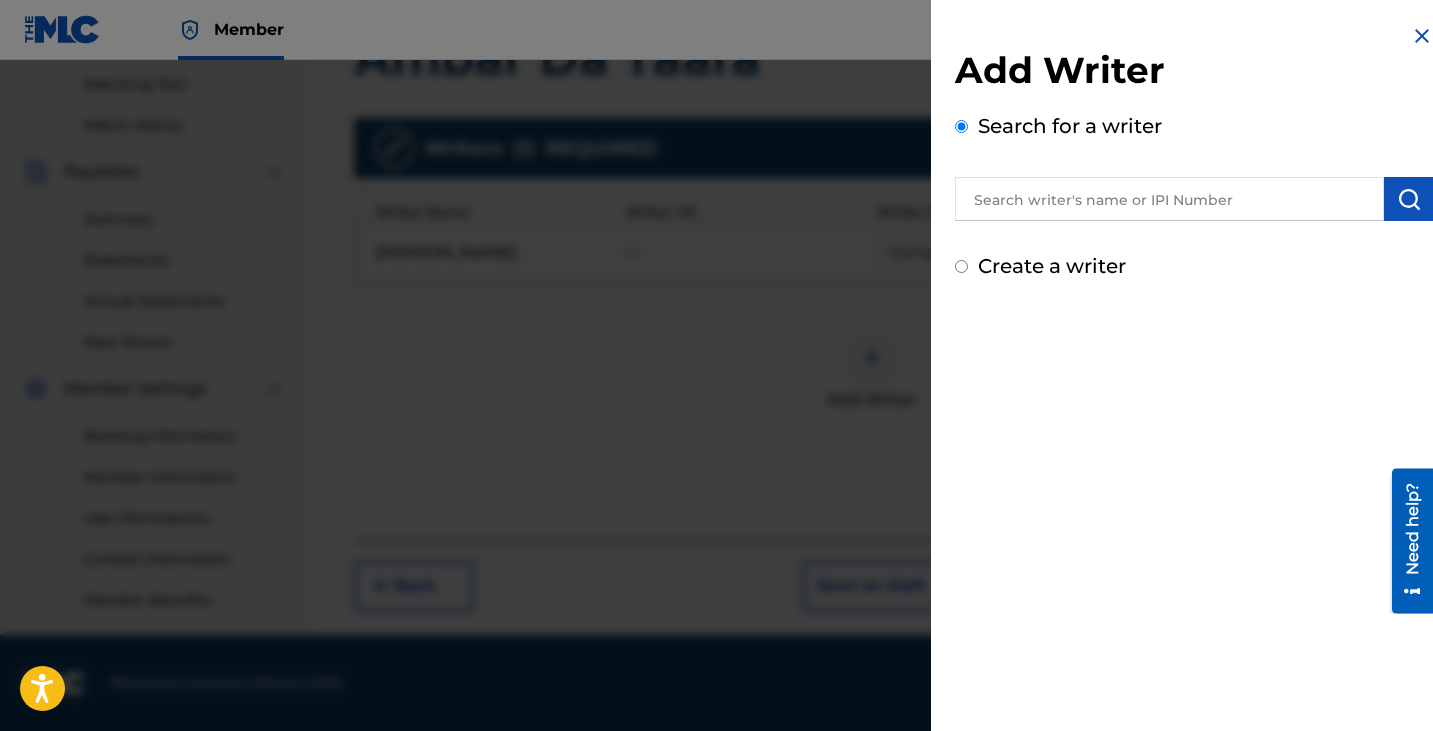 click on "Create a writer" at bounding box center [1194, 266] 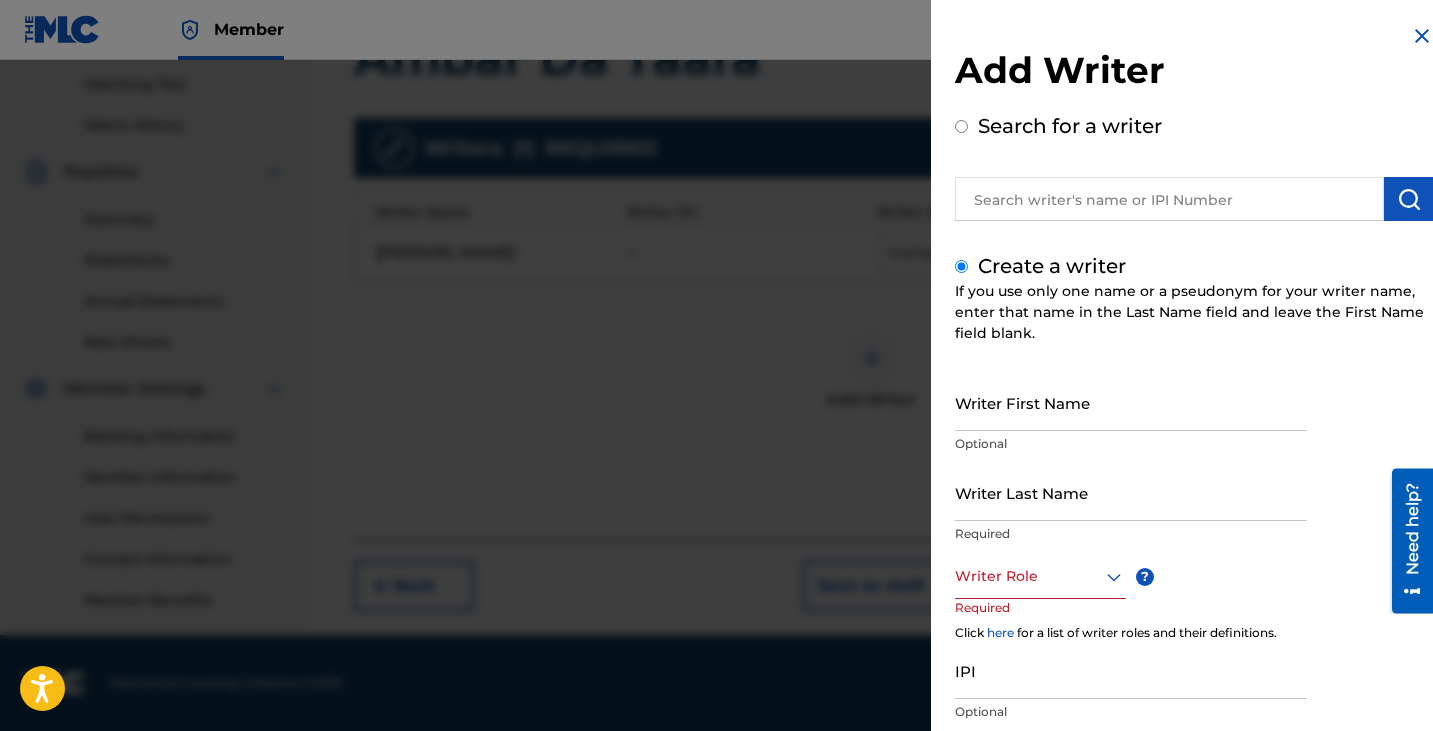 drag, startPoint x: 1031, startPoint y: 431, endPoint x: 1039, endPoint y: 420, distance: 13.601471 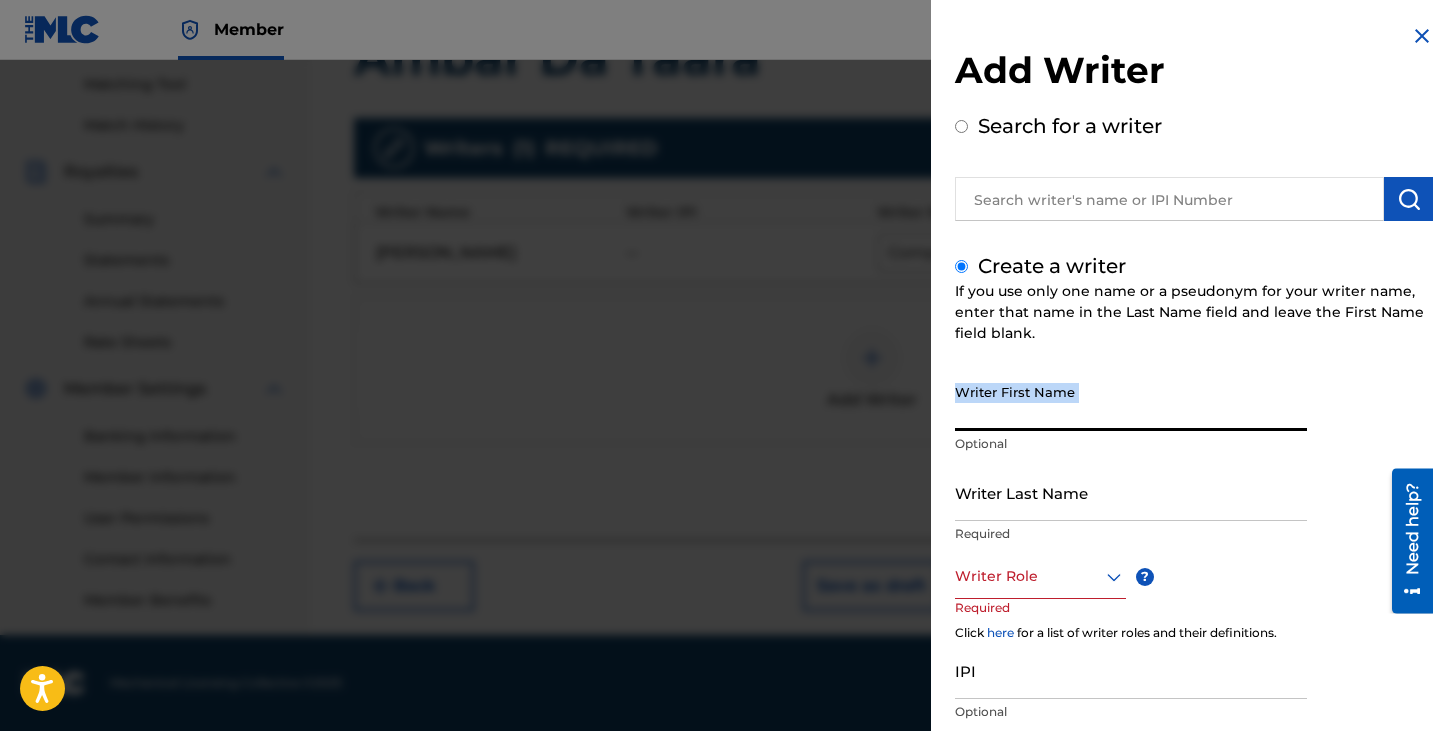 click on "Writer First Name" at bounding box center [1131, 402] 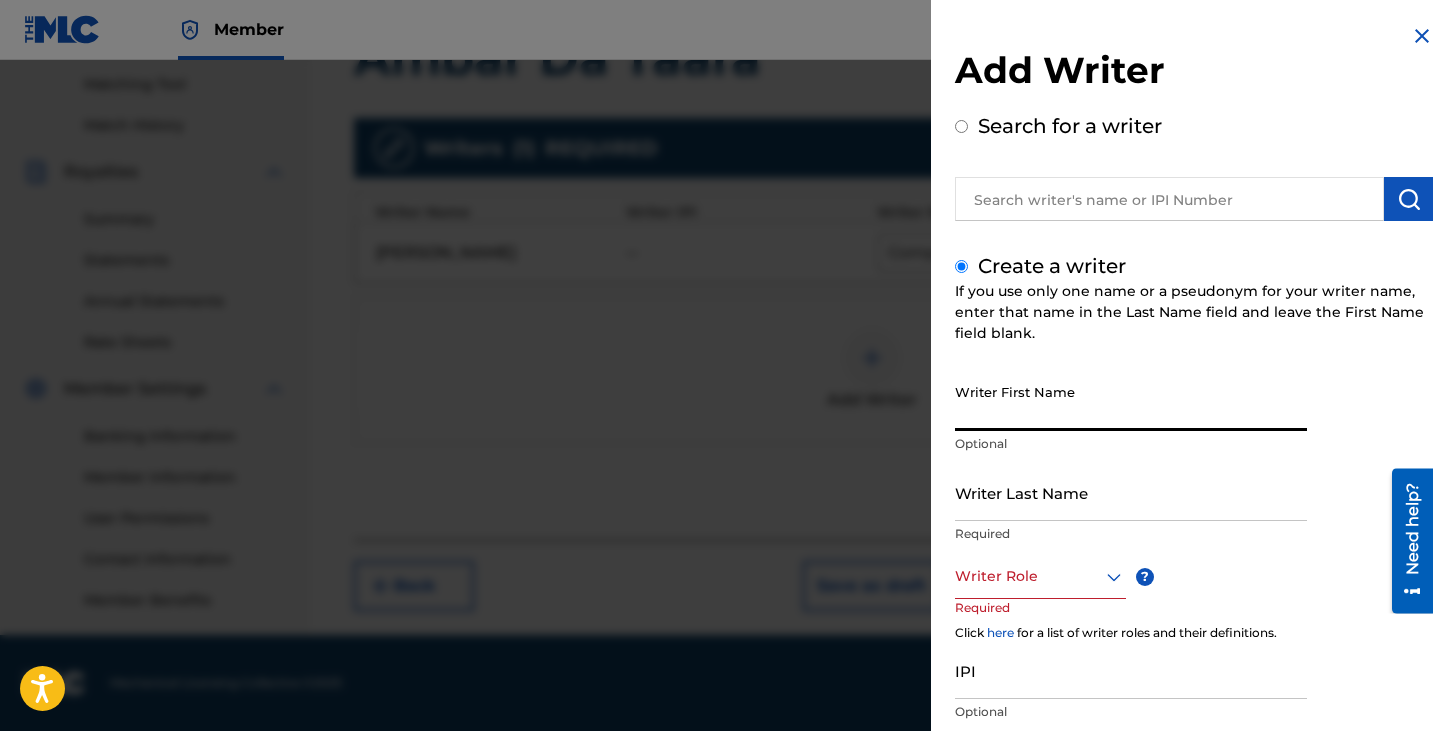 paste on "[PERSON_NAME]" 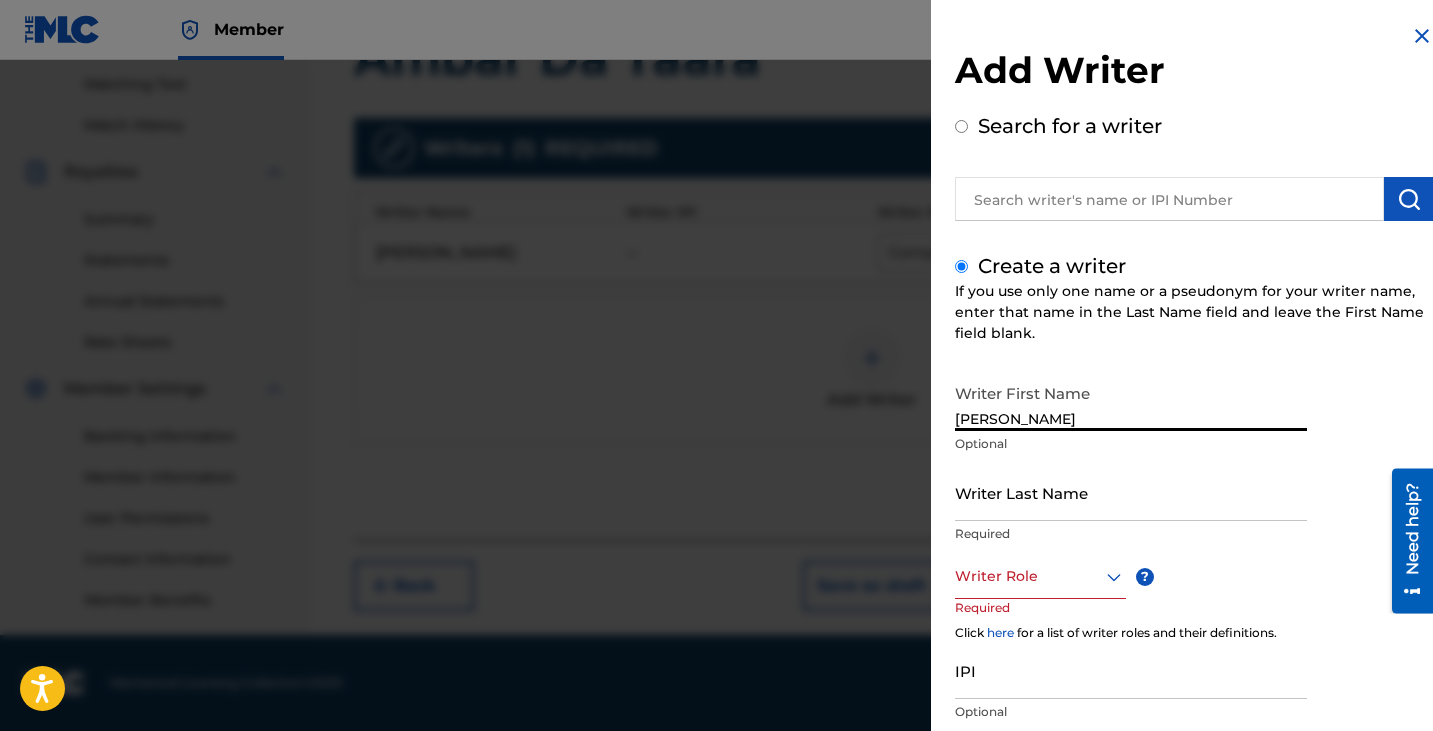 click on "[PERSON_NAME]" at bounding box center (1131, 402) 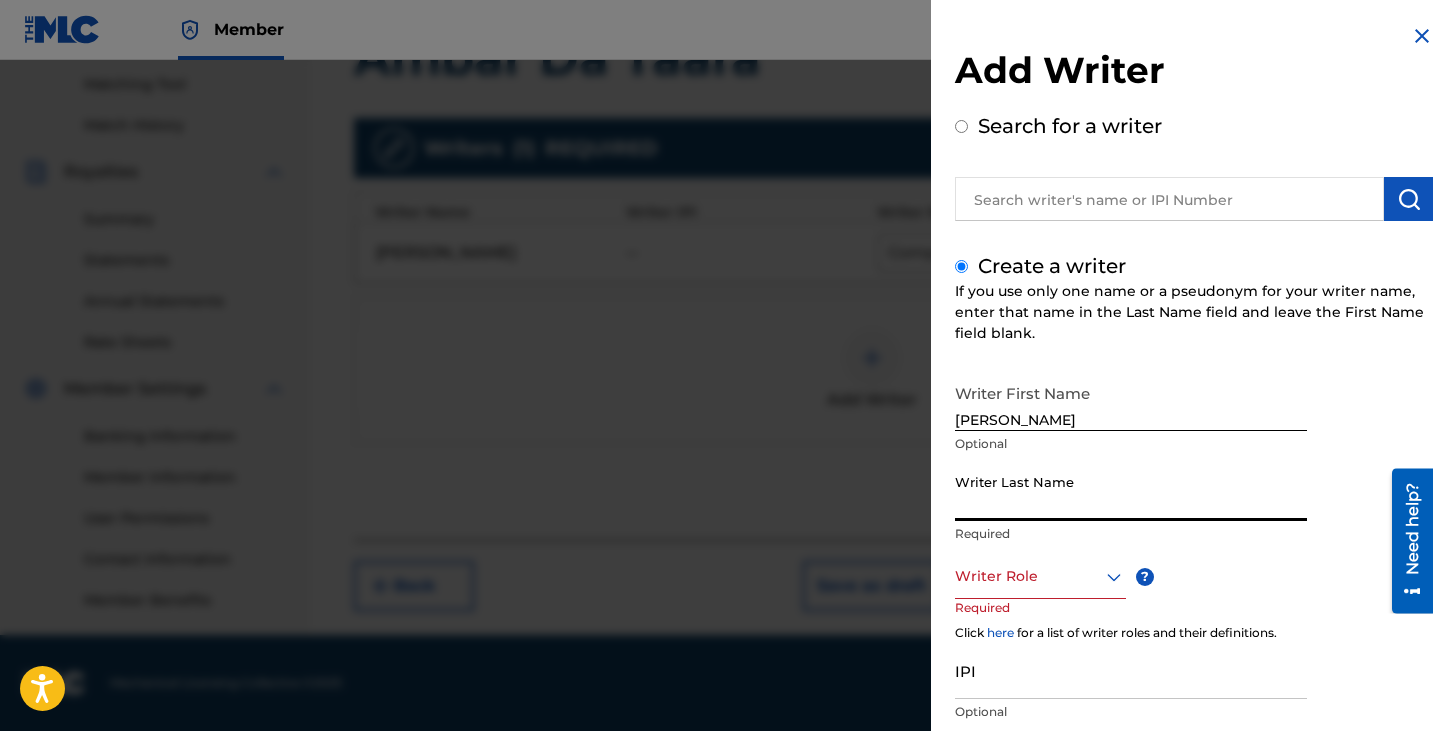 paste on "[PERSON_NAME]" 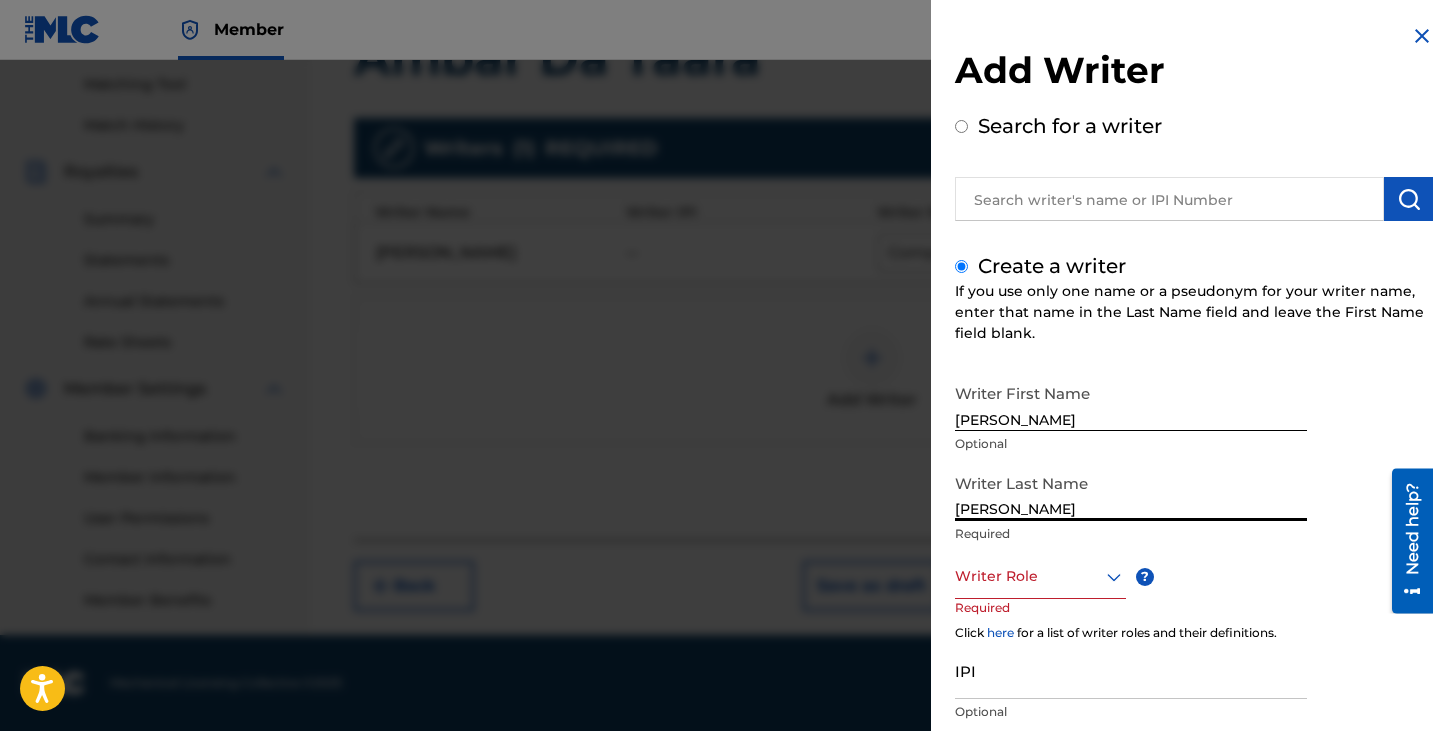 type on "[PERSON_NAME]" 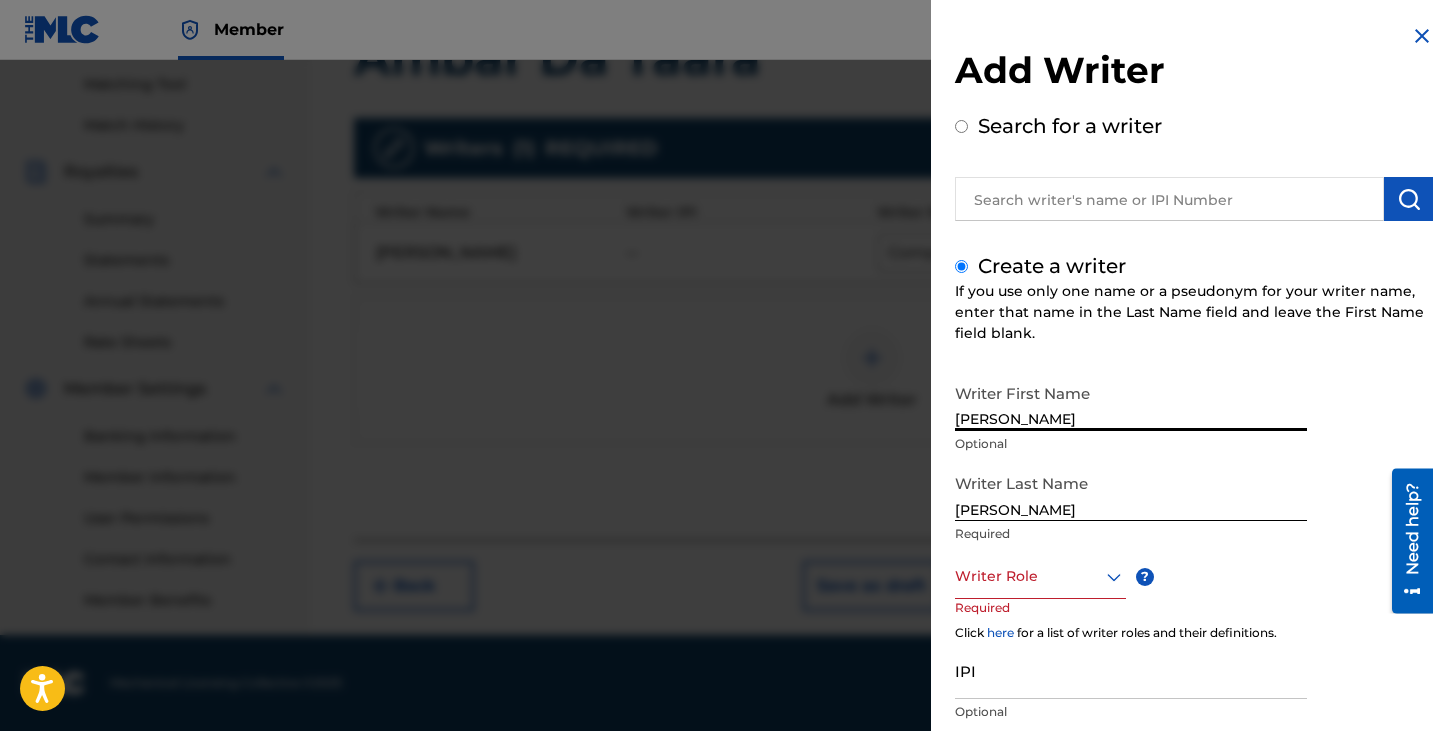 click on "[PERSON_NAME]" at bounding box center (1131, 402) 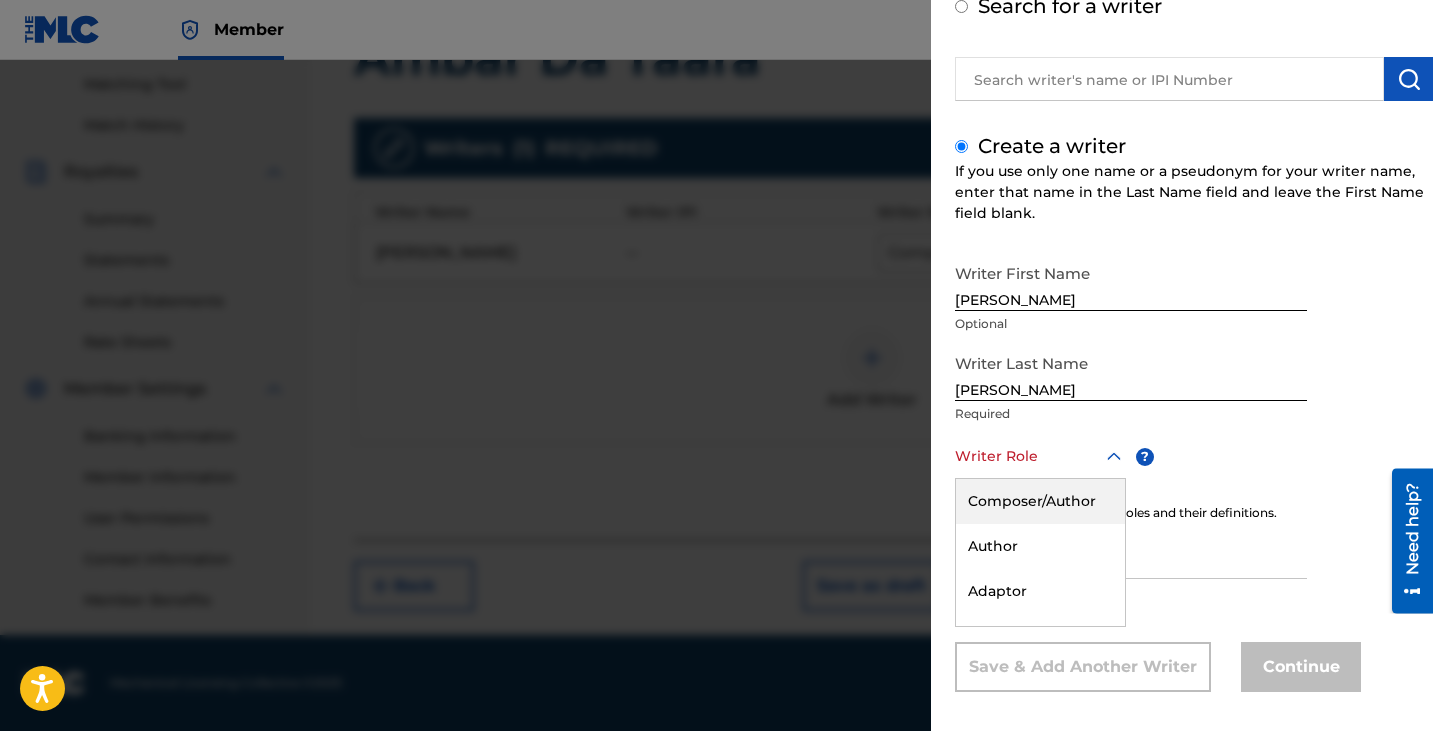 click on "Composer/Author" at bounding box center [1040, 501] 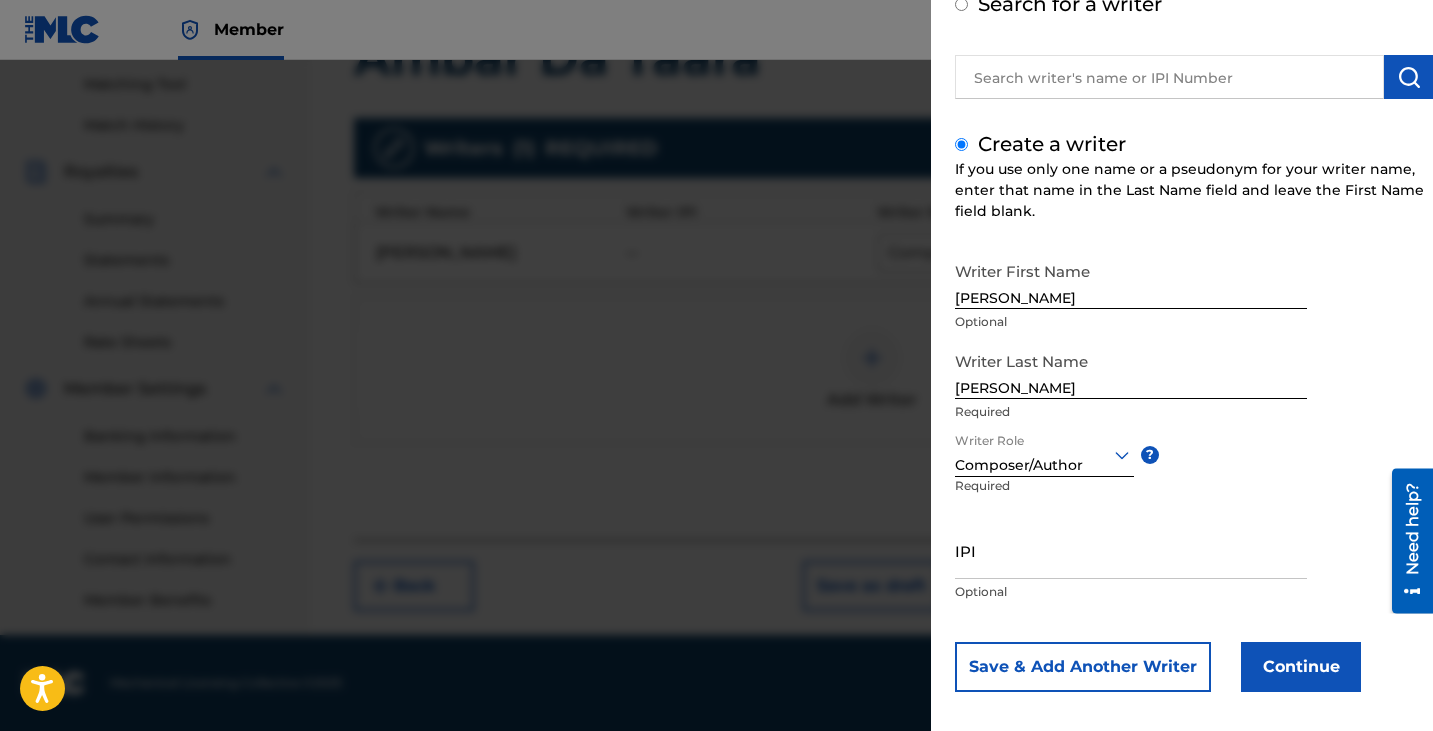click on "Continue" at bounding box center (1301, 667) 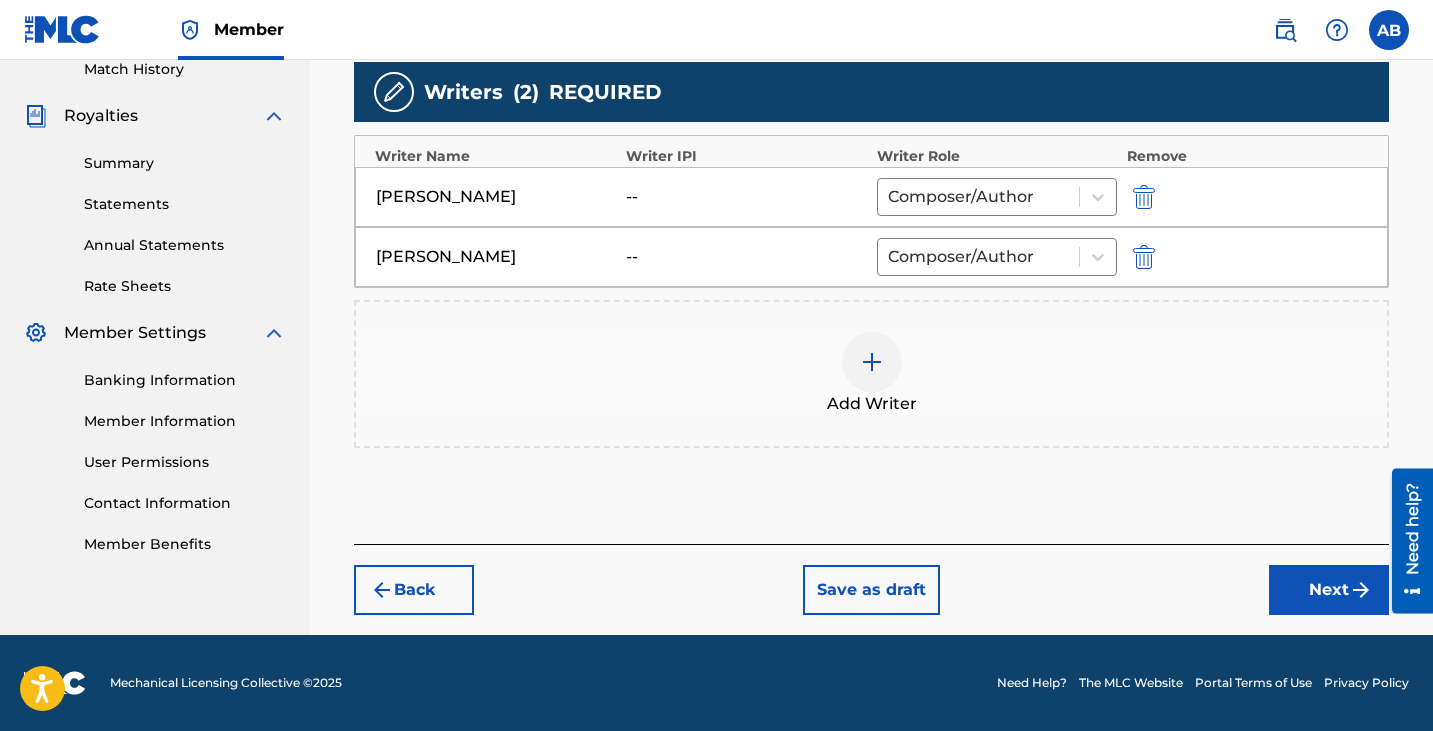 click on "Register Work Search Enter Work Details Add Writers Add Publishers & Shares Add Recording Review Add Writers & Roles Enter all writer(s) and their roles. A full list of writer roles and their definitions can be found in our Help Center article   here. Please note: At least one Composer/Author or Composer writer role is required for all new registrations. [PERSON_NAME] Writers ( 2 ) REQUIRED Writer Name Writer IPI Writer Role Remove [PERSON_NAME] -- Composer/Author [PERSON_NAME] -- Composer/Author Add Writer Back Save as draft Next" at bounding box center (871, 90) 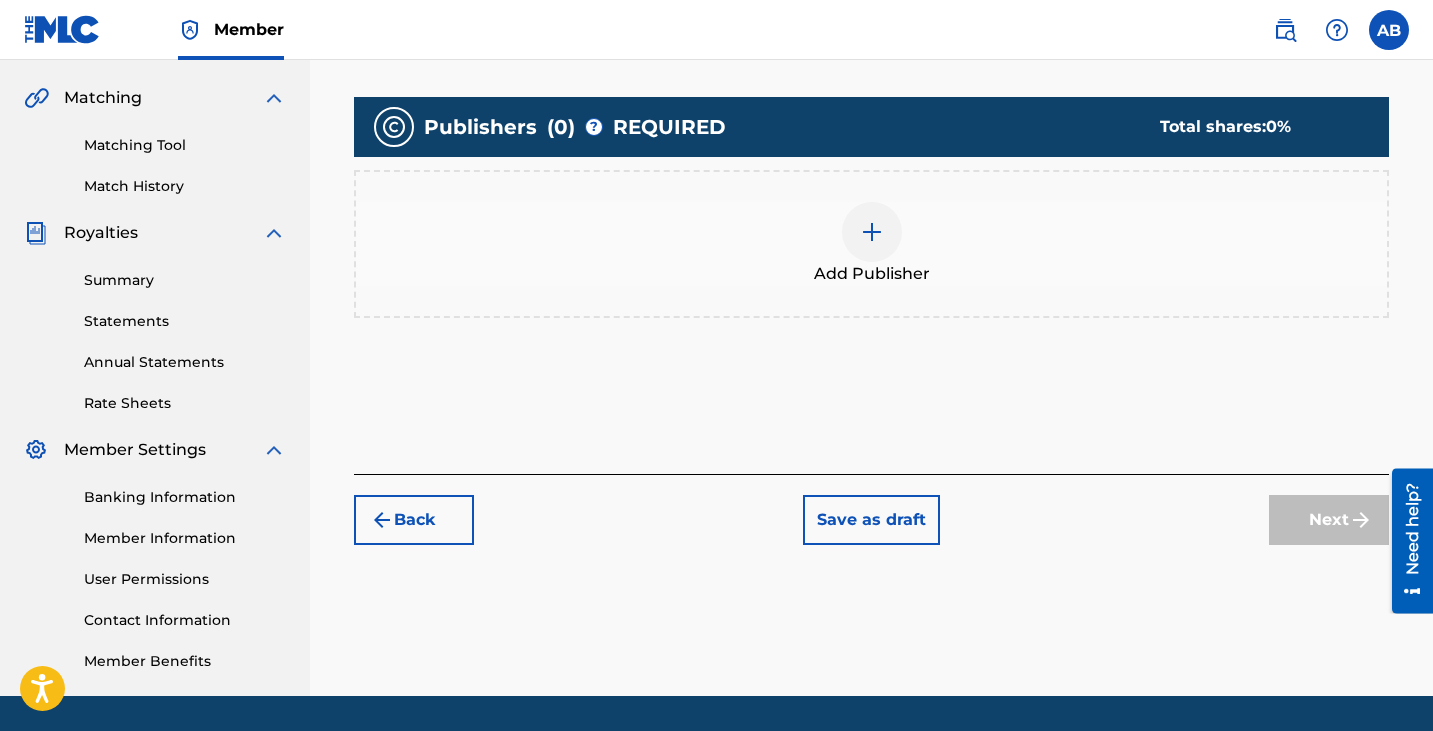 scroll, scrollTop: 490, scrollLeft: 0, axis: vertical 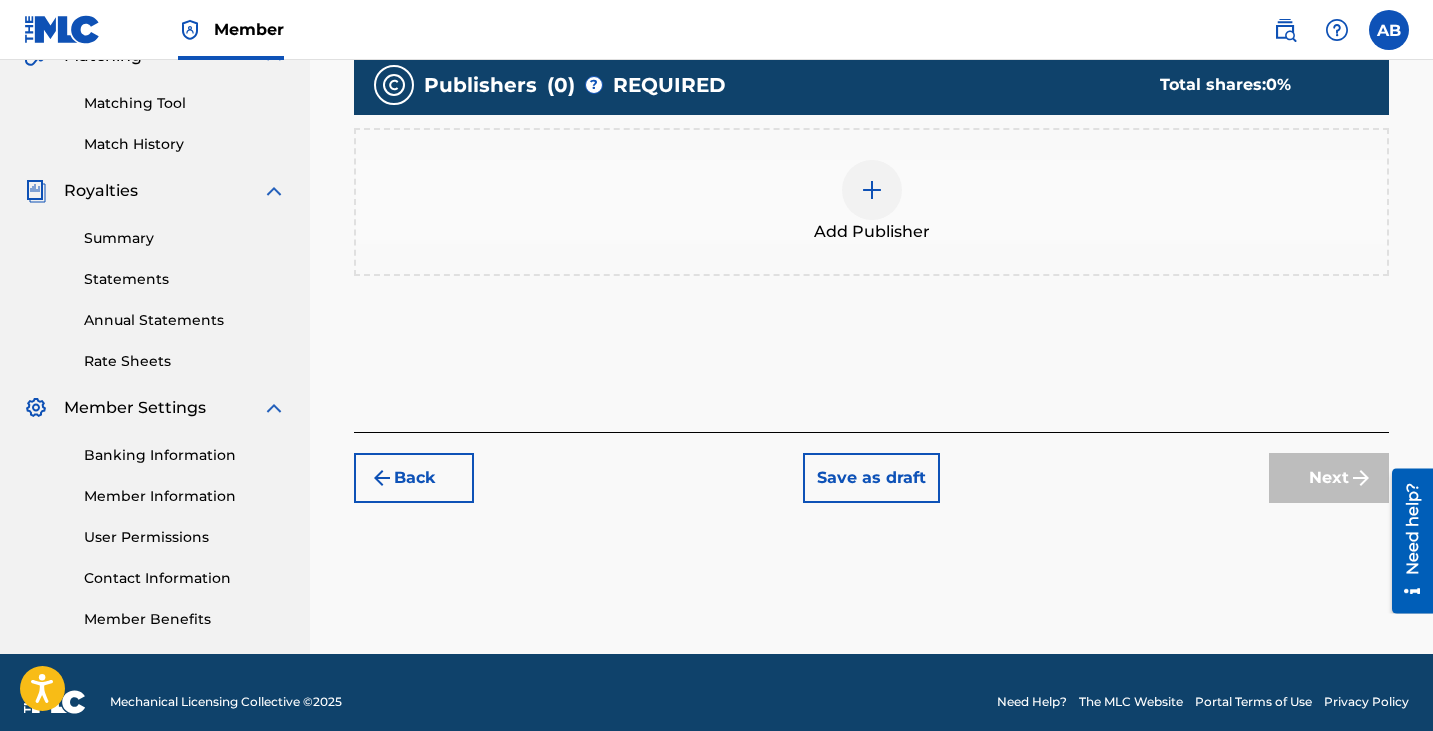 click at bounding box center (872, 190) 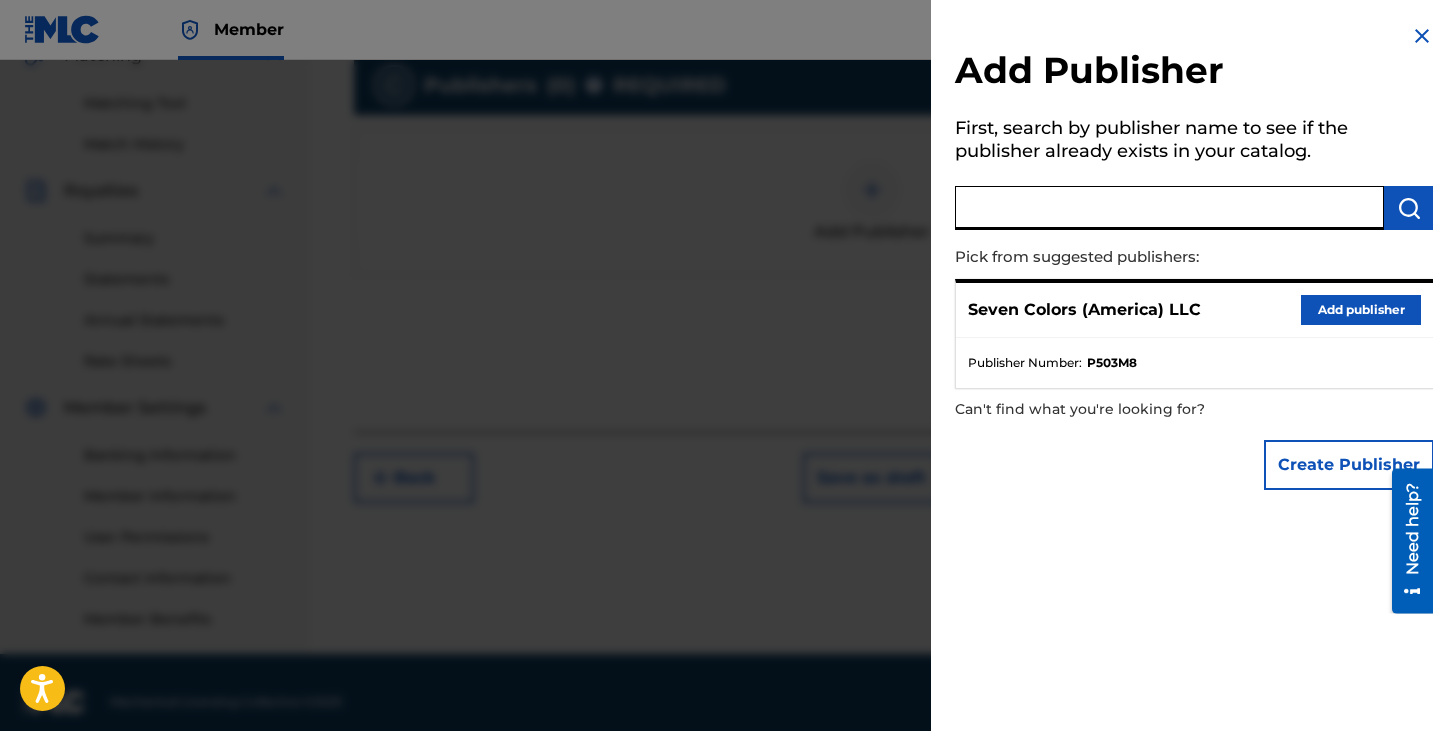 click at bounding box center (1169, 208) 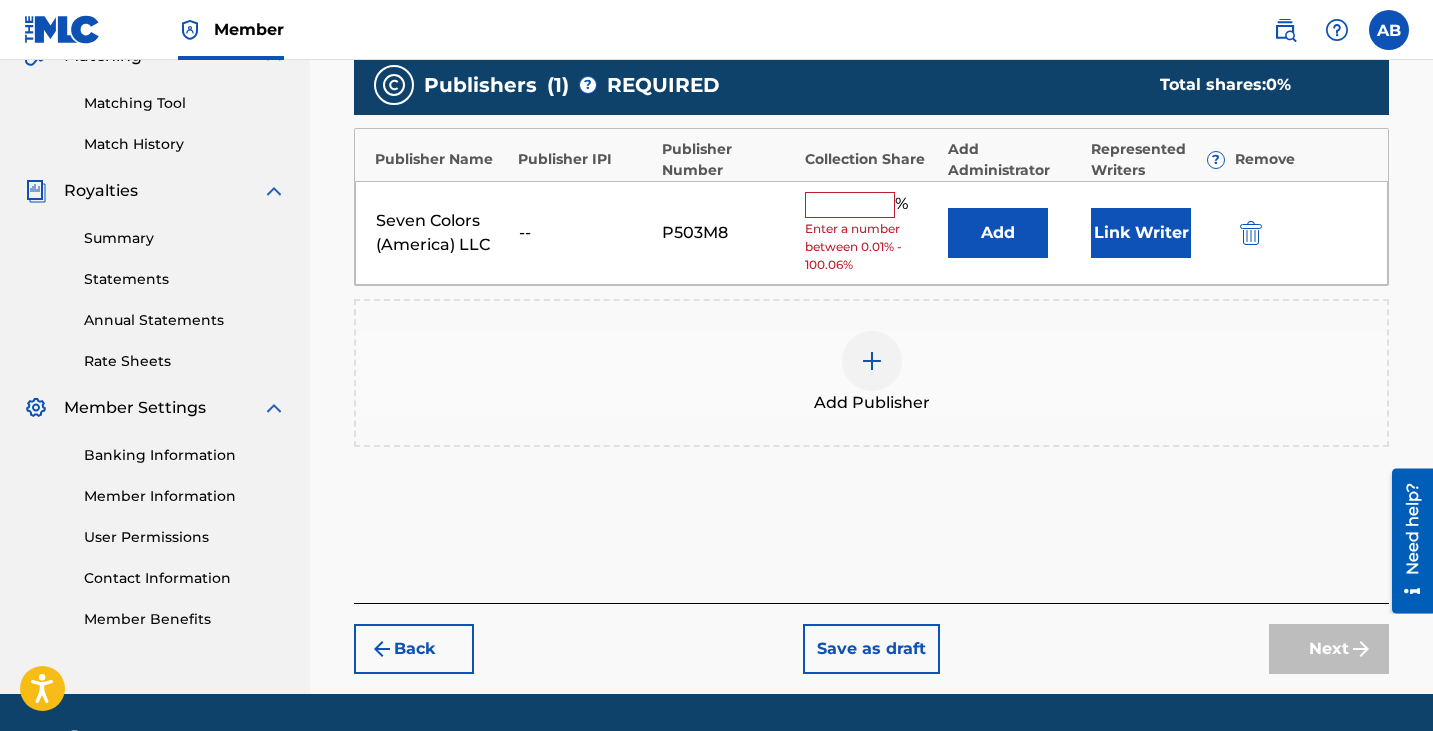 click at bounding box center (850, 205) 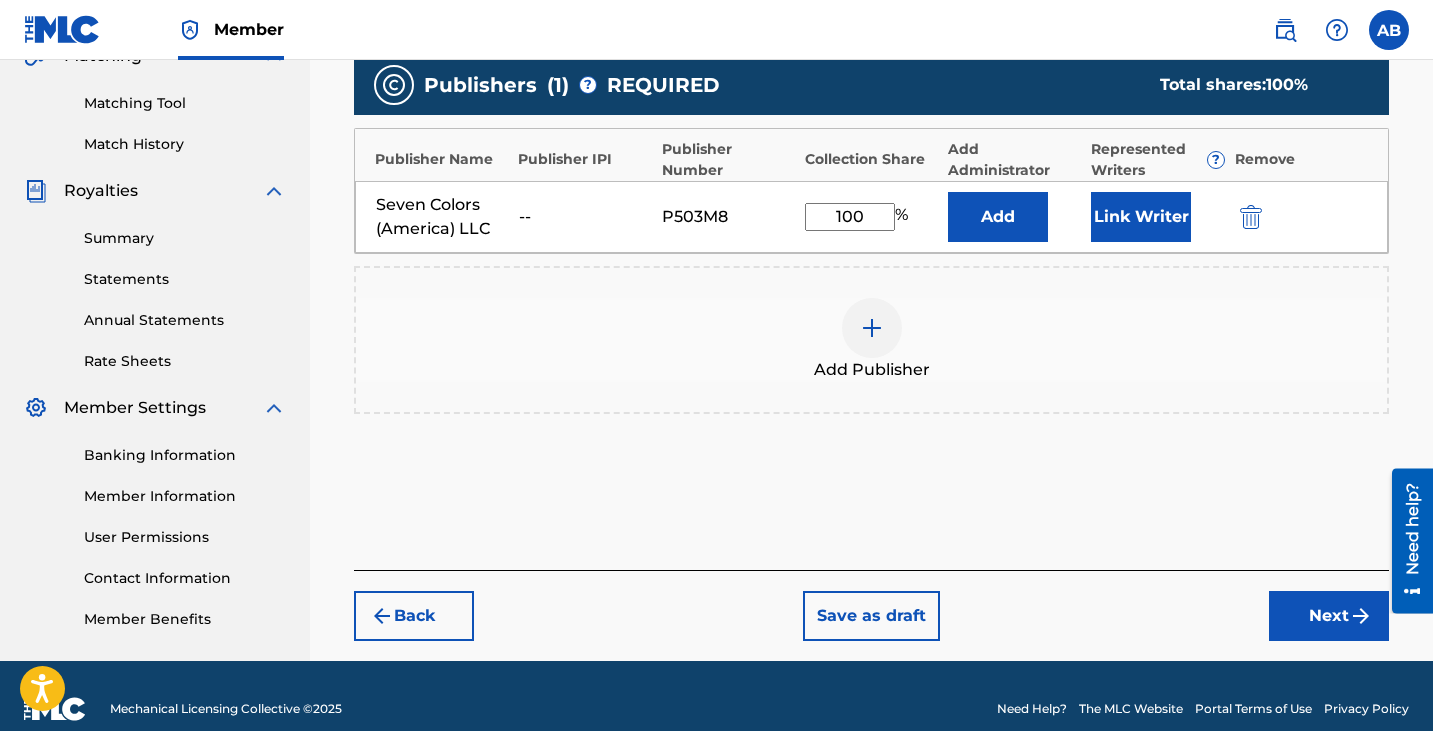 type on "100" 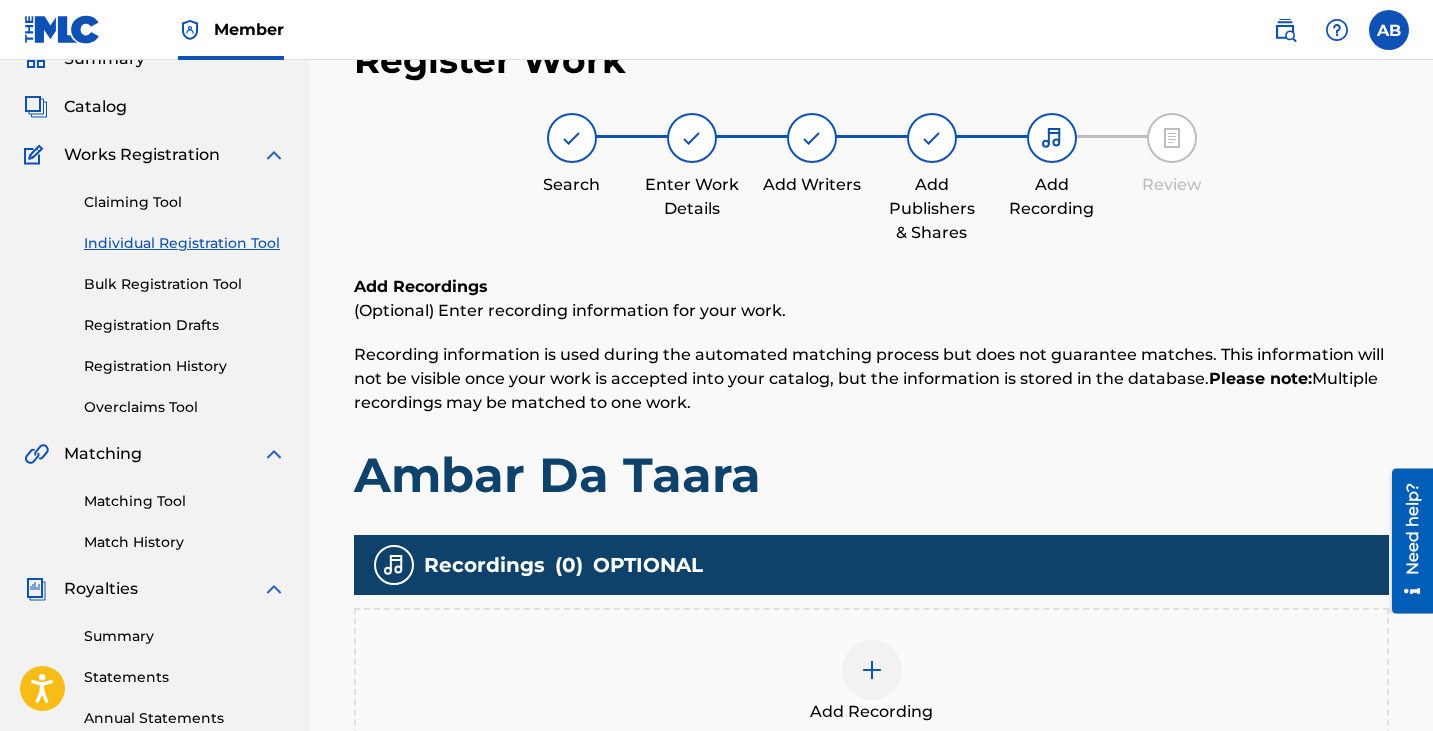 scroll, scrollTop: 90, scrollLeft: 0, axis: vertical 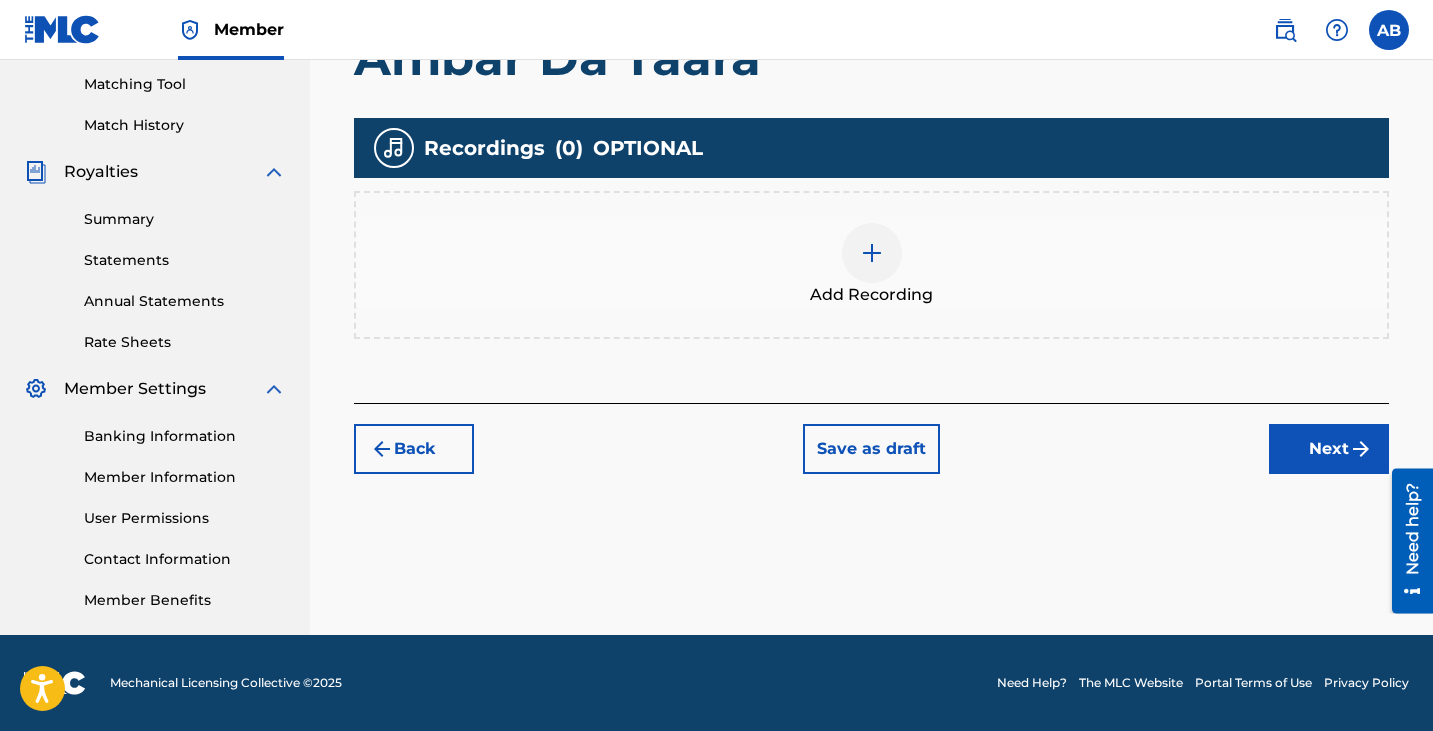 click on "Next" at bounding box center (1329, 449) 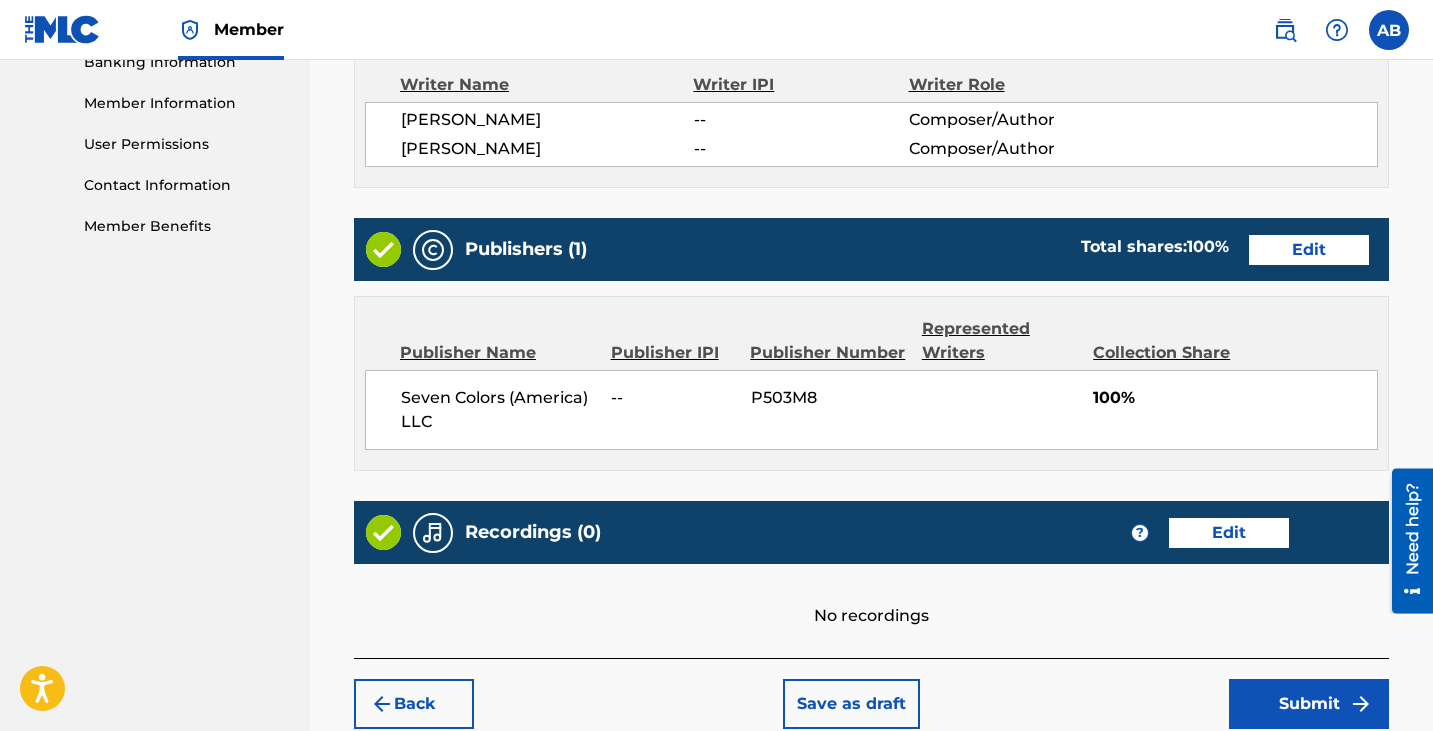 scroll, scrollTop: 997, scrollLeft: 0, axis: vertical 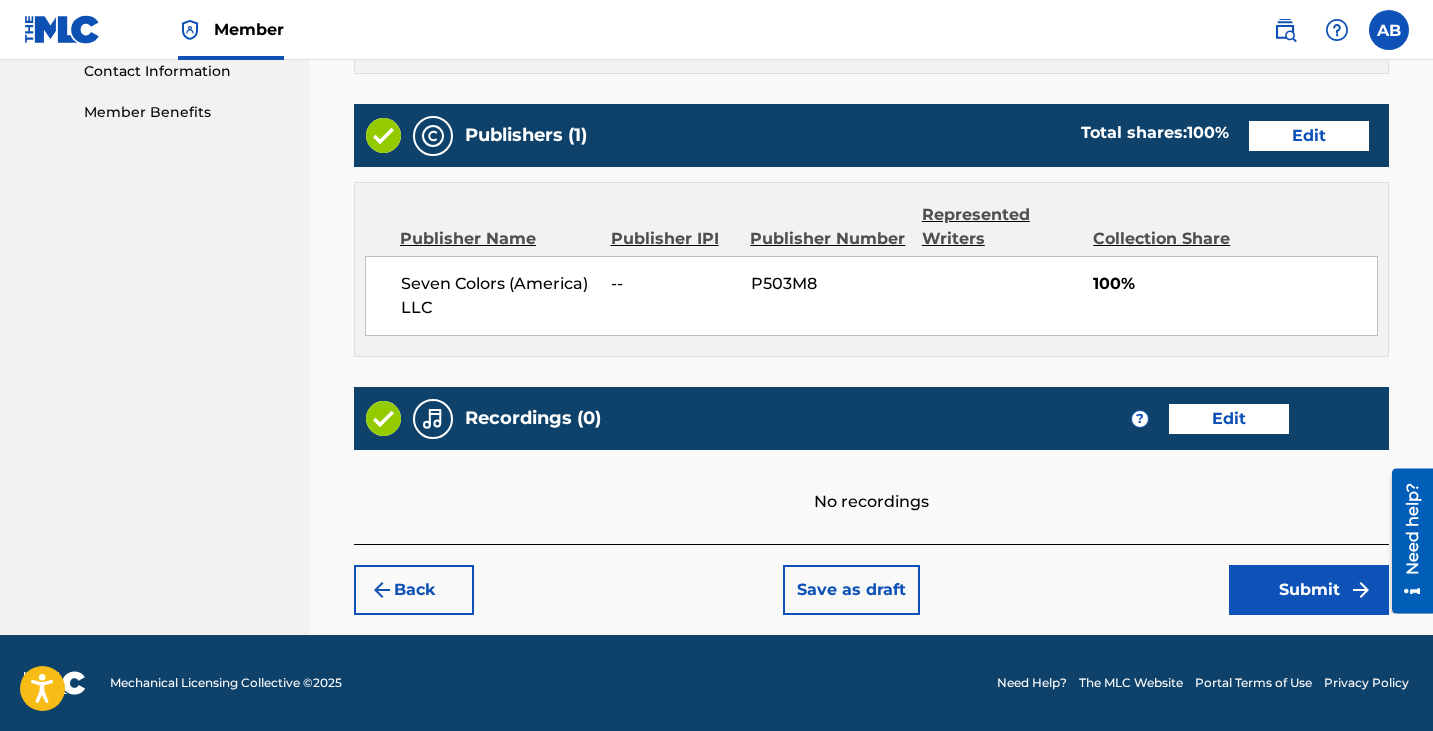 click on "Submit" at bounding box center (1309, 590) 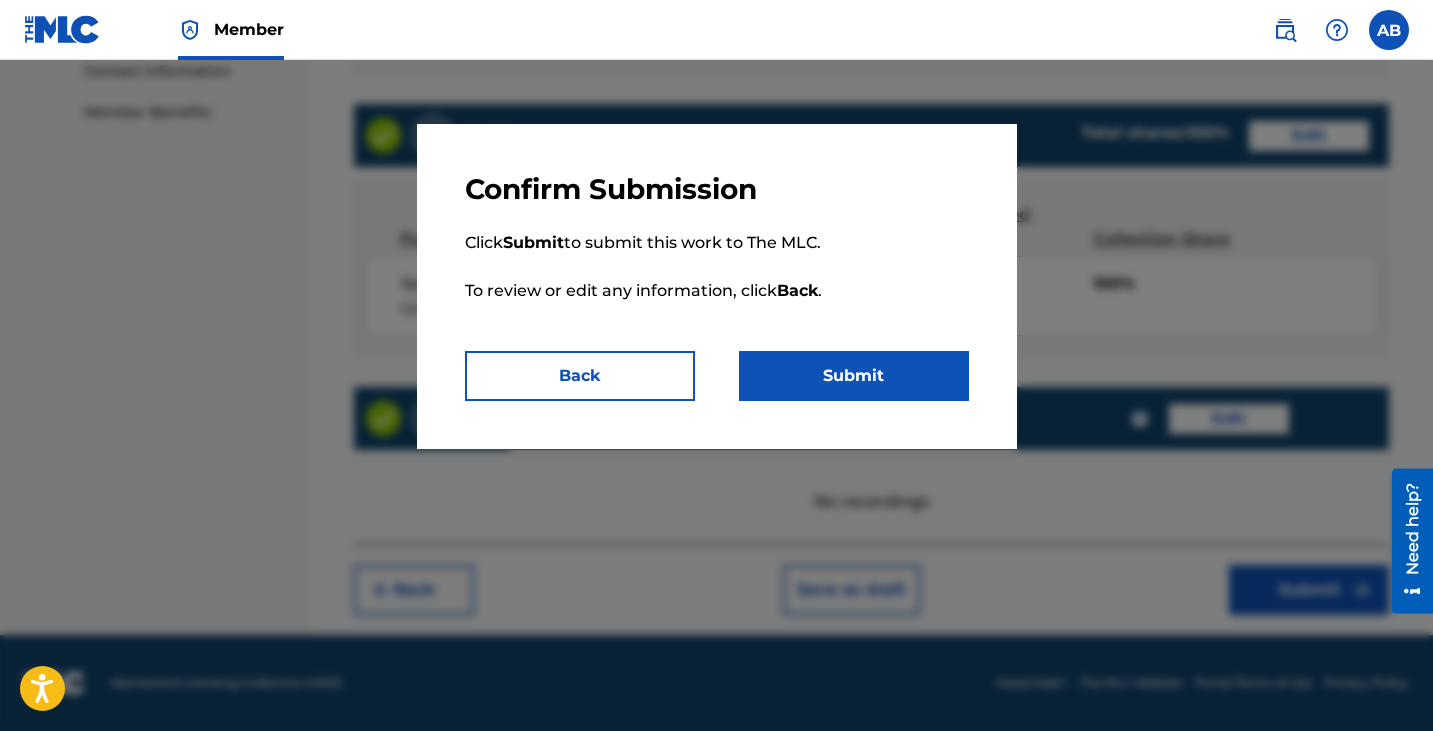 click on "Submit" at bounding box center (854, 376) 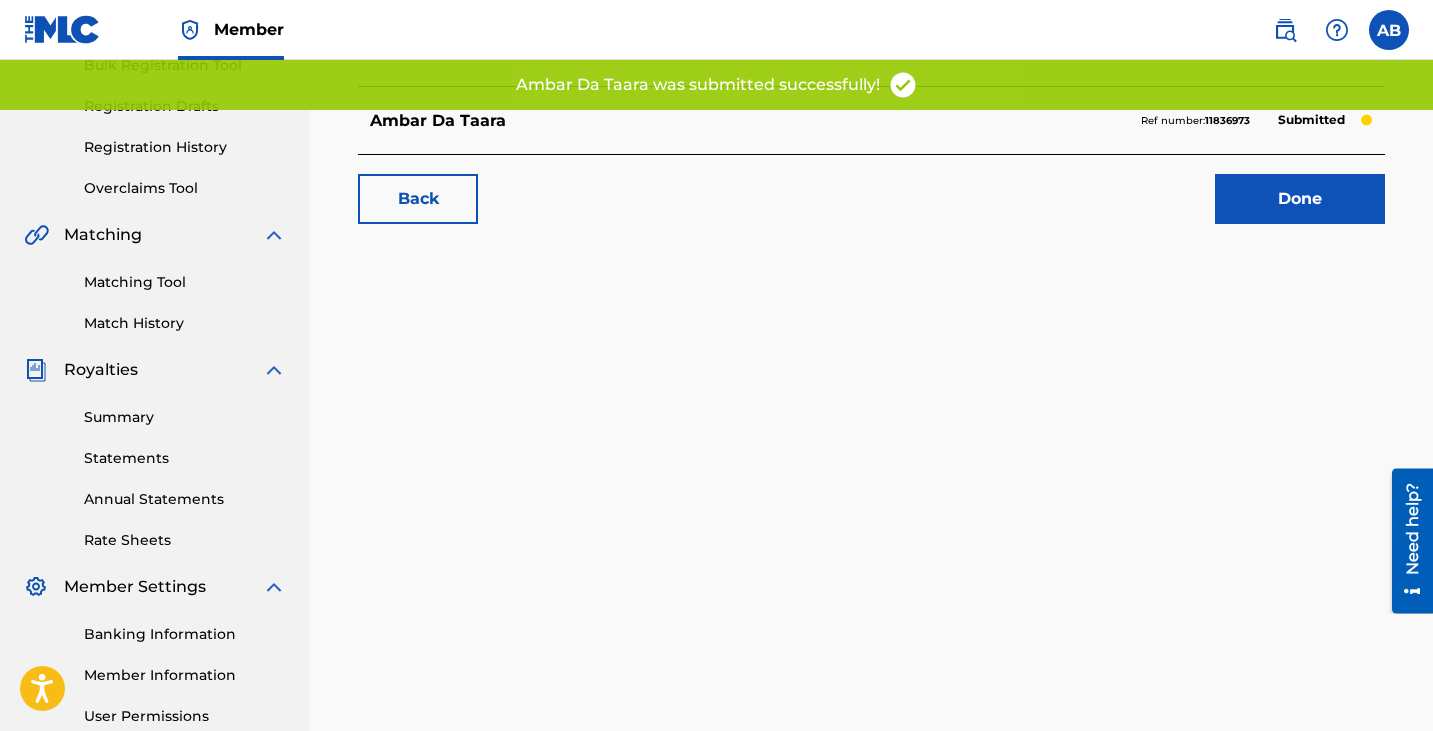 scroll, scrollTop: 200, scrollLeft: 0, axis: vertical 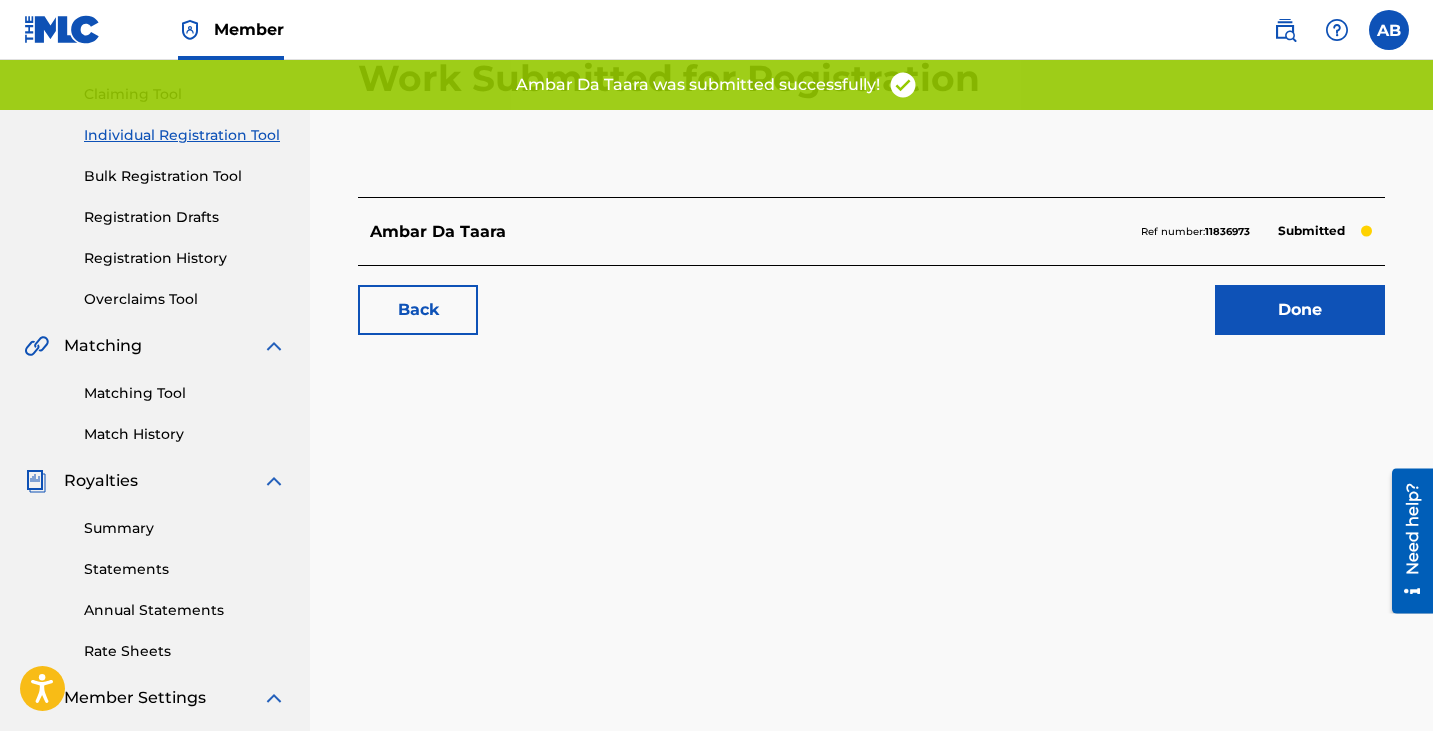 click on "Done" at bounding box center [1300, 310] 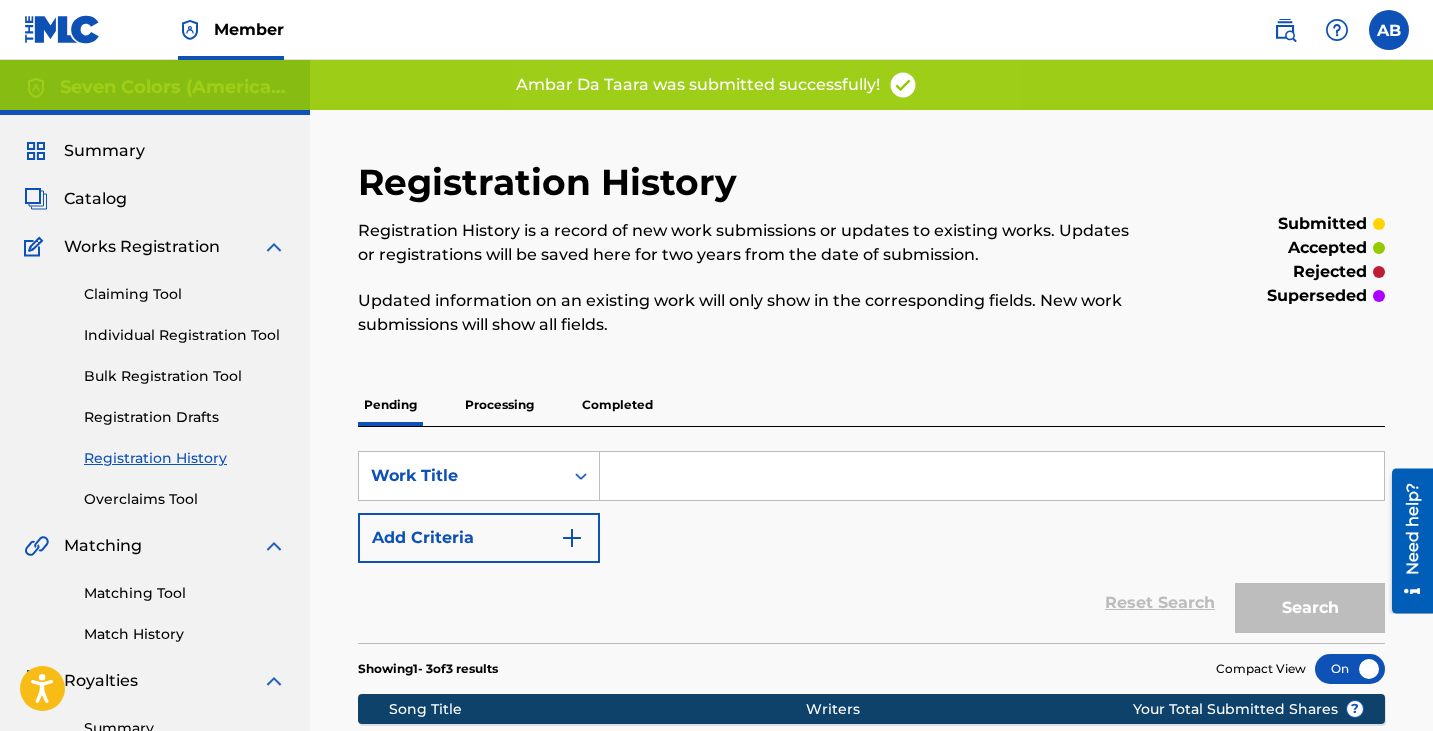 click on "Summary Catalog Works Registration Claiming Tool Individual Registration Tool Bulk Registration Tool Registration Drafts Registration History Overclaims Tool Matching Matching Tool Match History Royalties Summary Statements Annual Statements Rate Sheets Member Settings Banking Information Member Information User Permissions Contact Information Member Benefits" at bounding box center (155, 629) 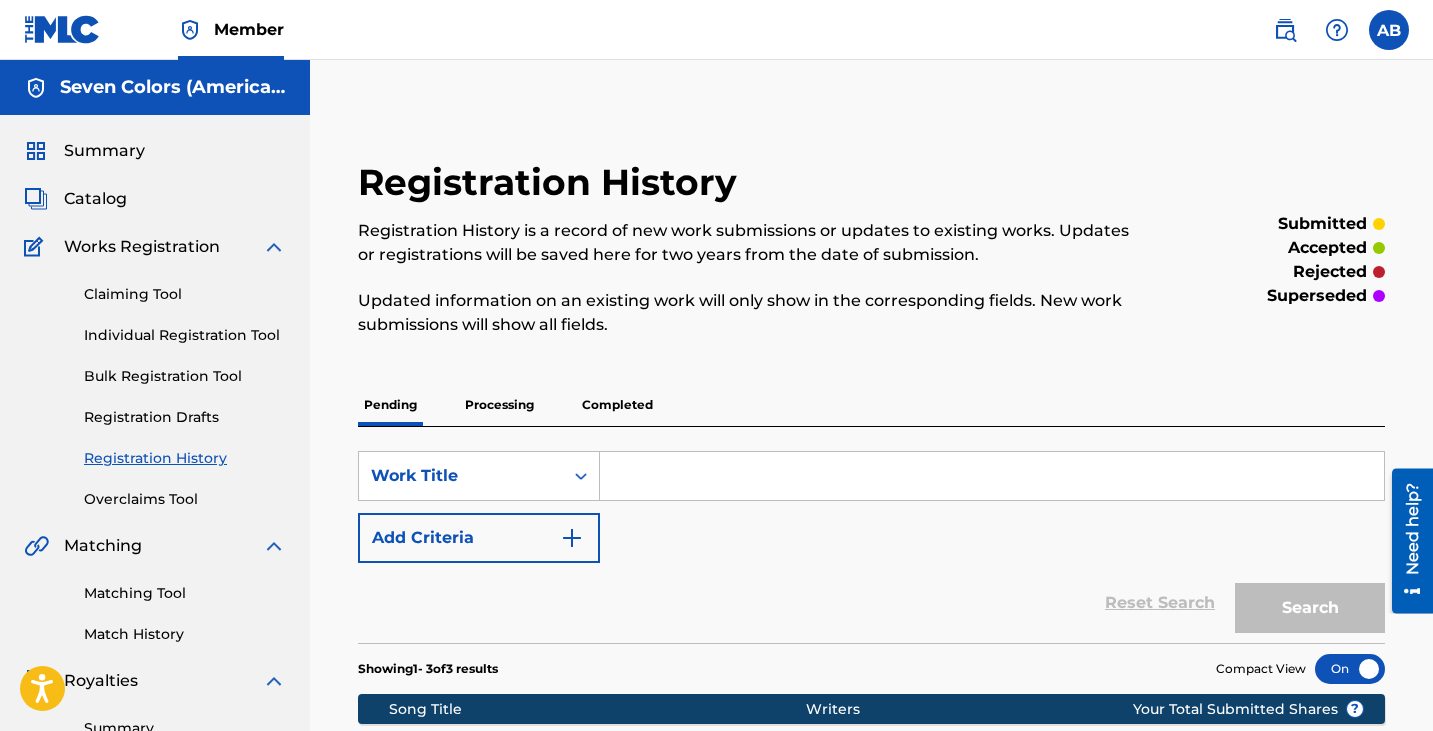 click on "Catalog" at bounding box center (95, 199) 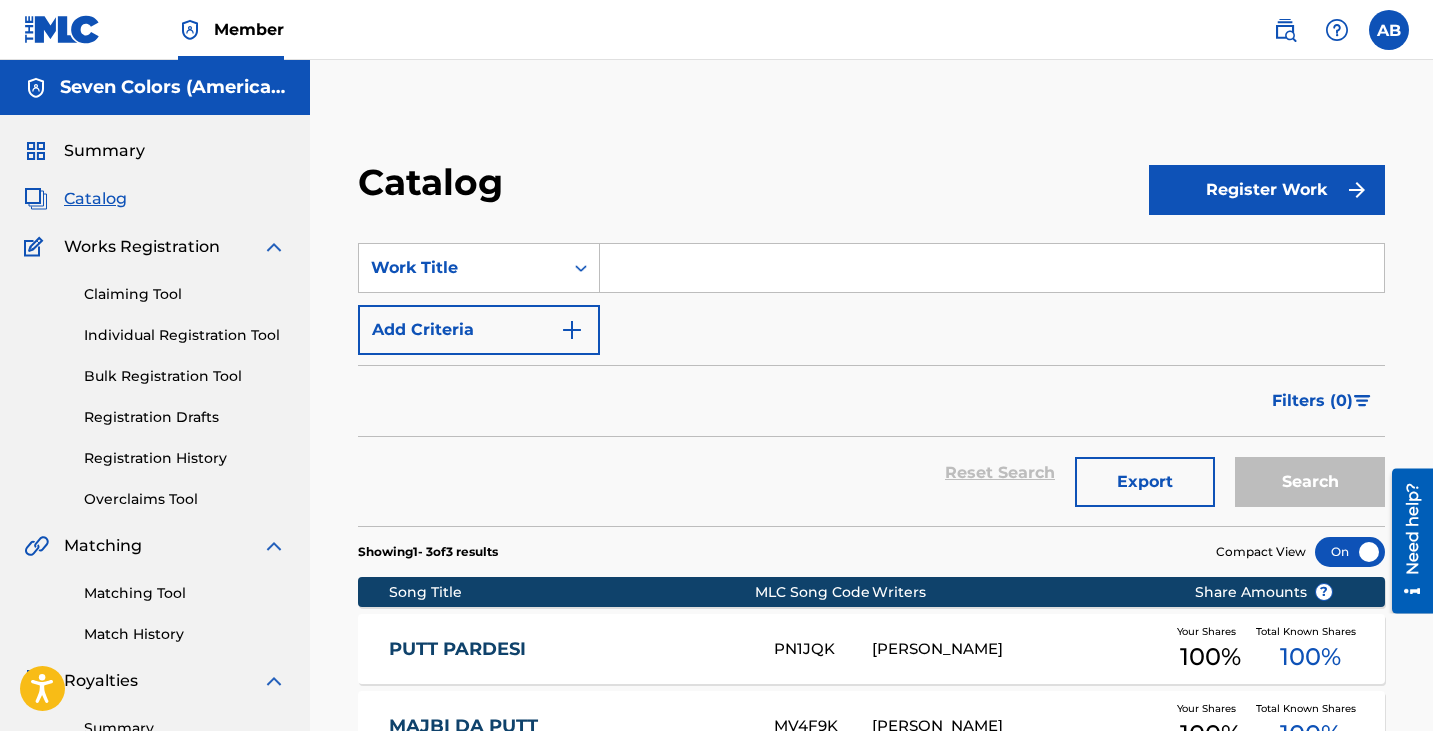 click on "Register Work" at bounding box center (1267, 190) 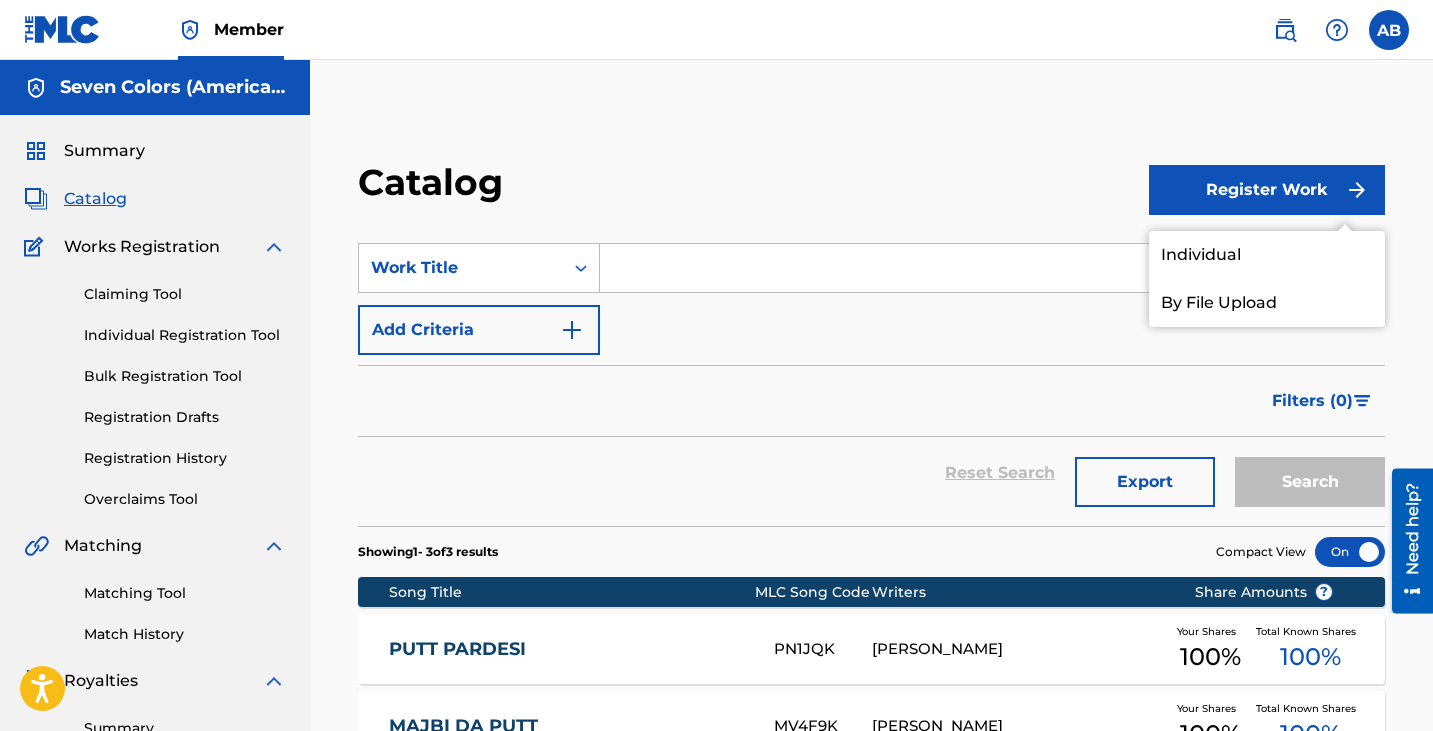 click on "Individual" at bounding box center [1267, 255] 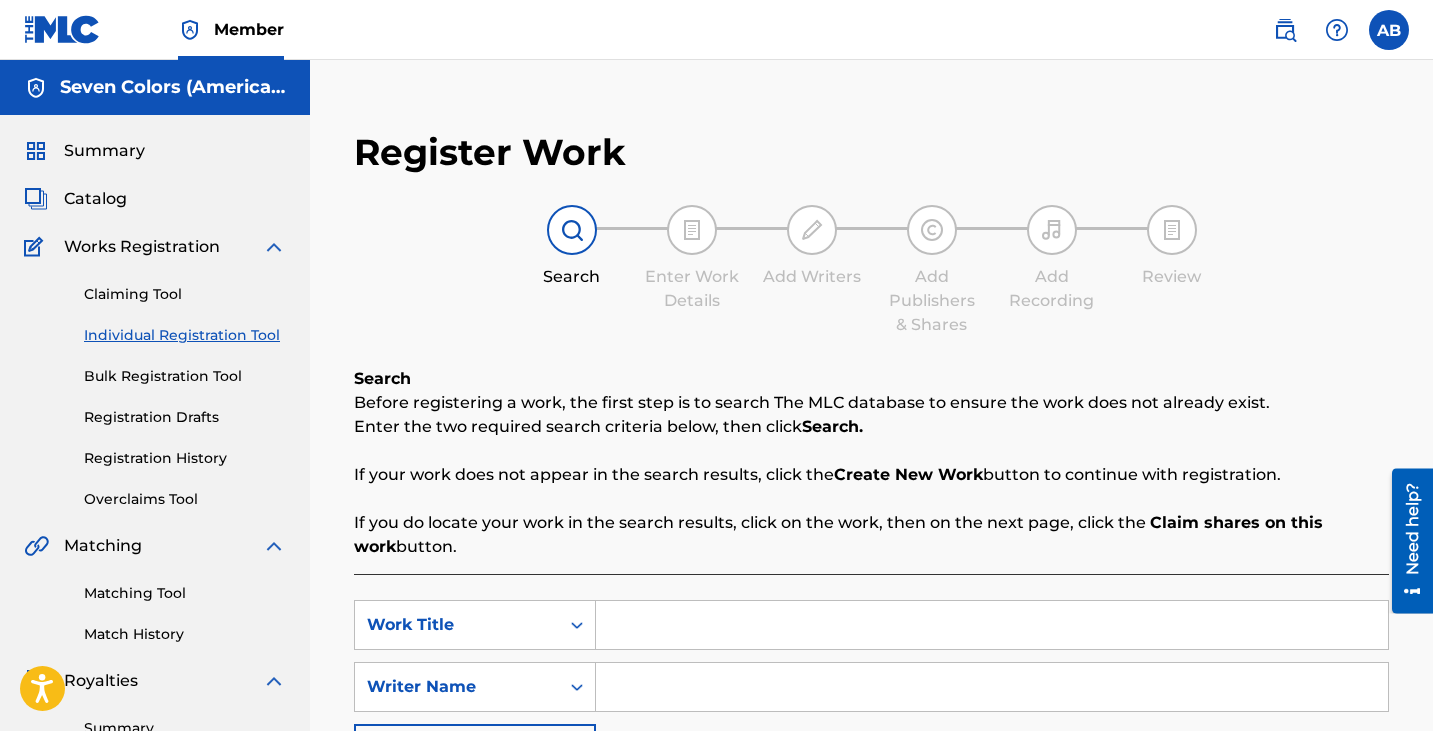click at bounding box center (992, 625) 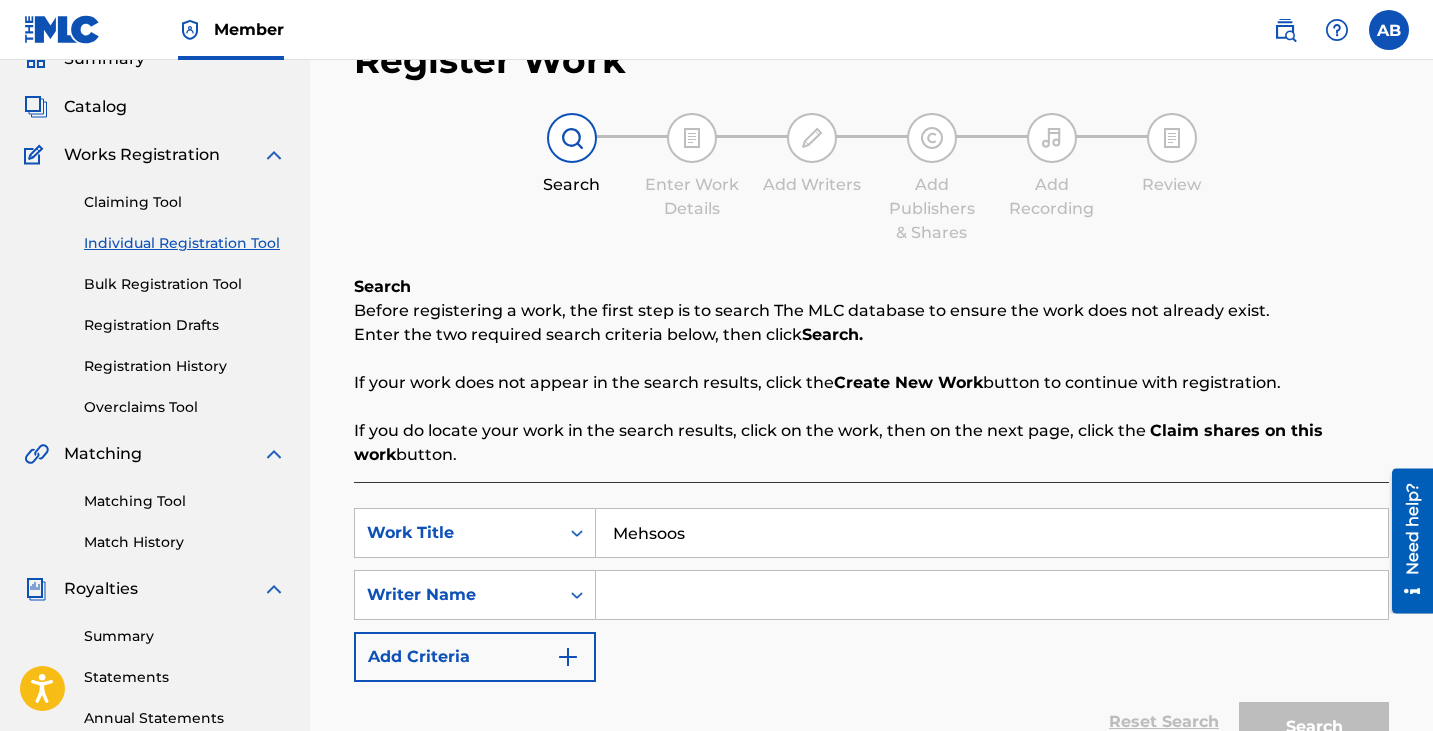 scroll, scrollTop: 200, scrollLeft: 0, axis: vertical 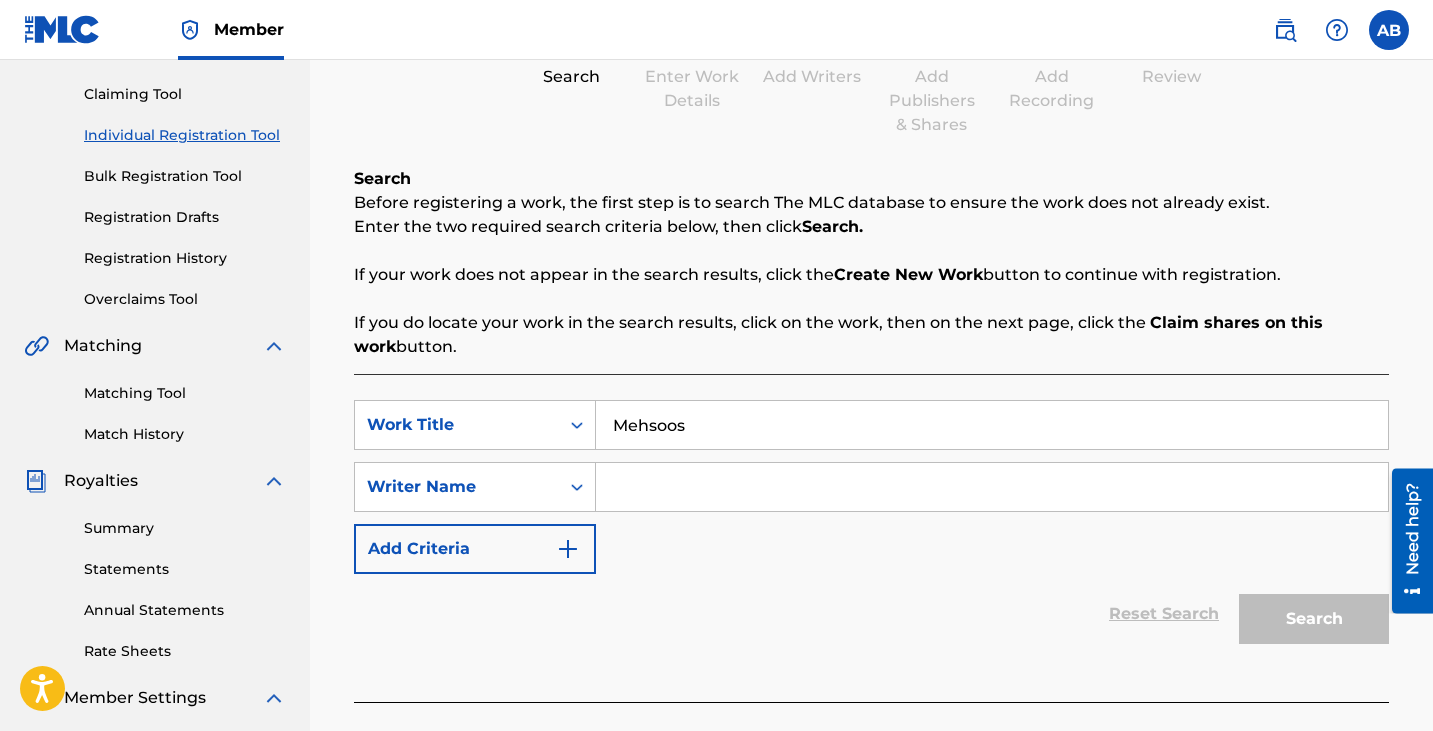type on "Mehsoos" 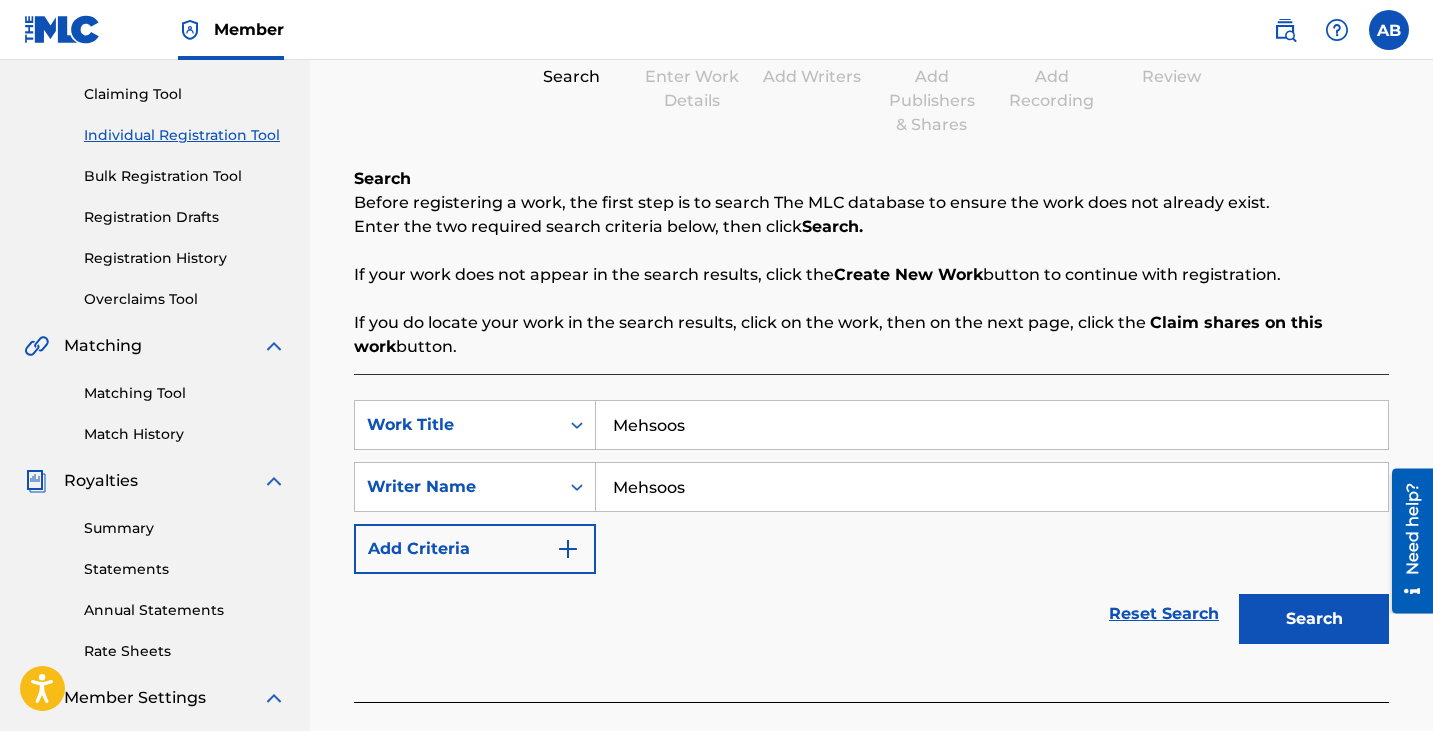type on "Mehsoos" 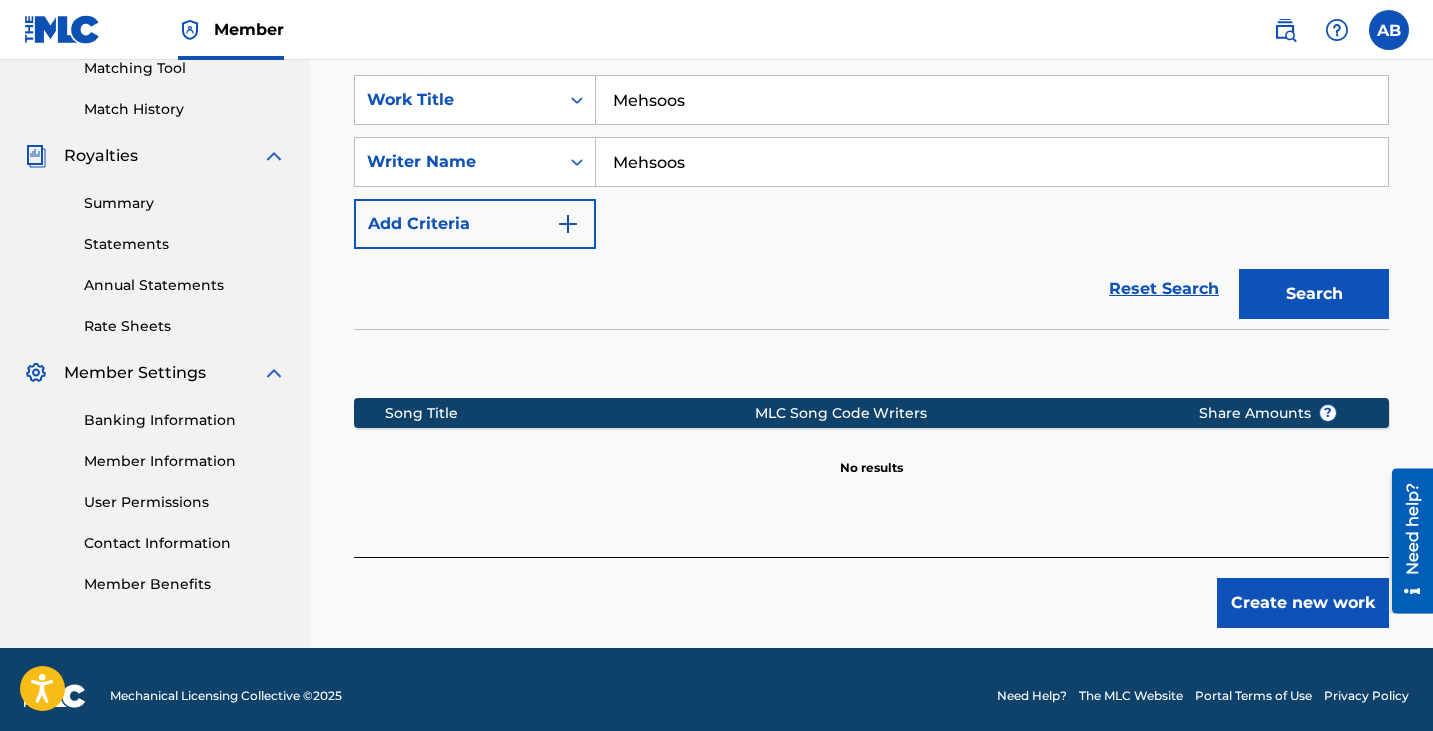 scroll, scrollTop: 538, scrollLeft: 0, axis: vertical 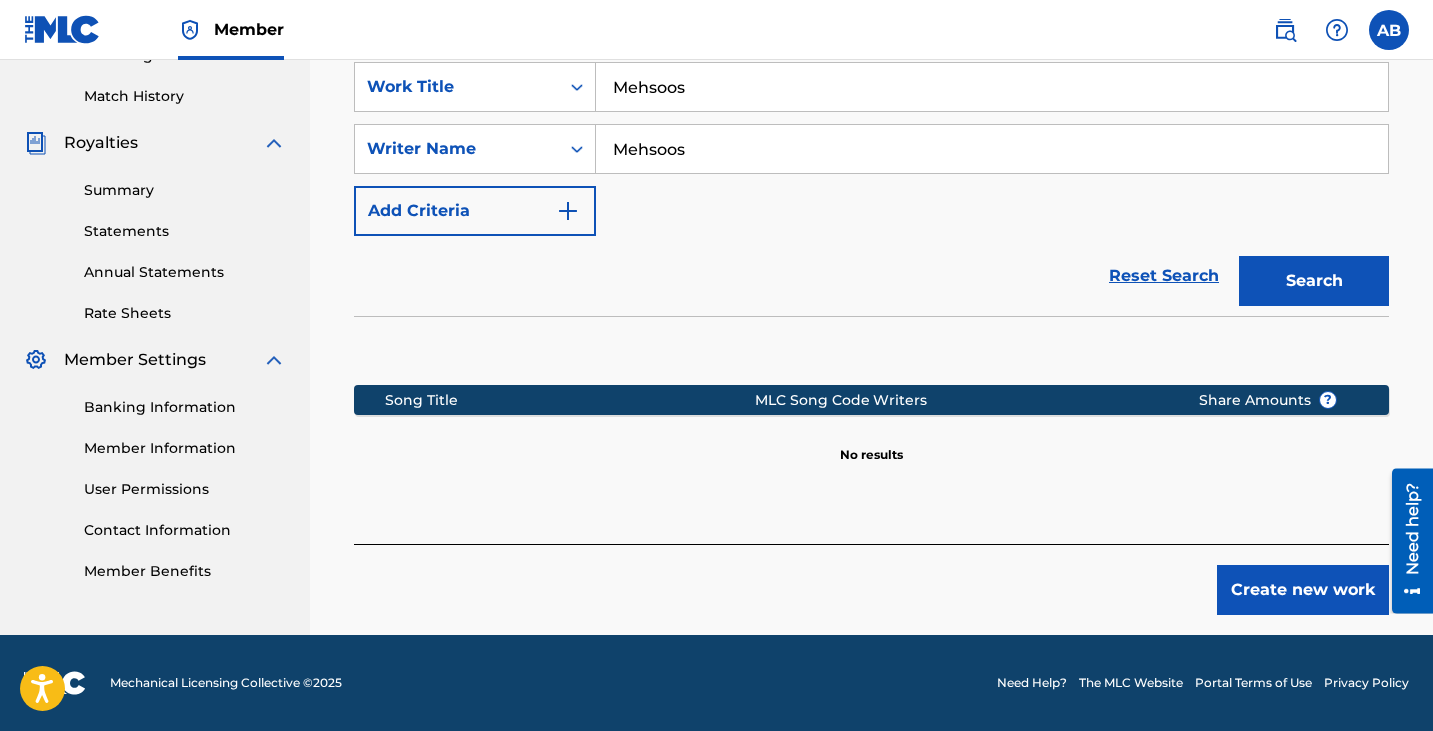 click on "Create new work" at bounding box center (1303, 590) 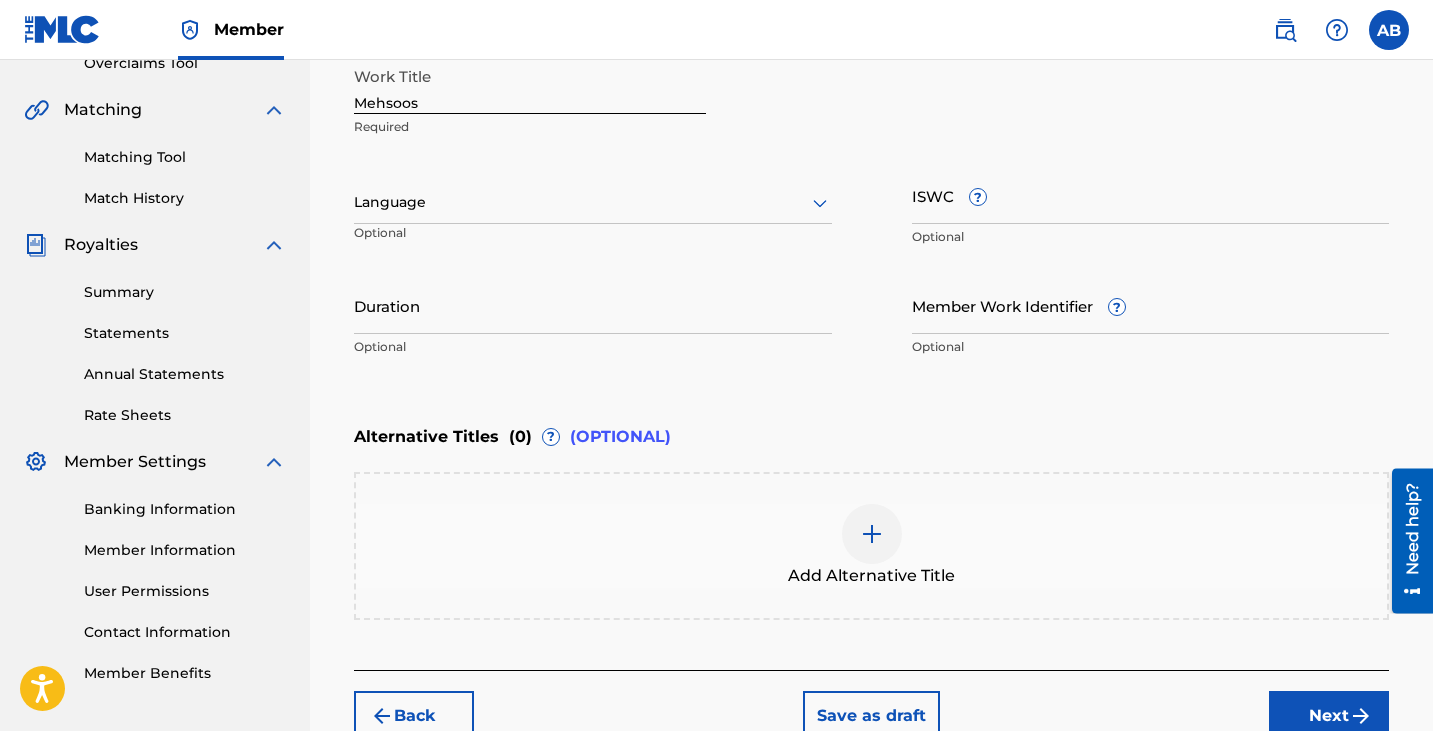 scroll, scrollTop: 338, scrollLeft: 0, axis: vertical 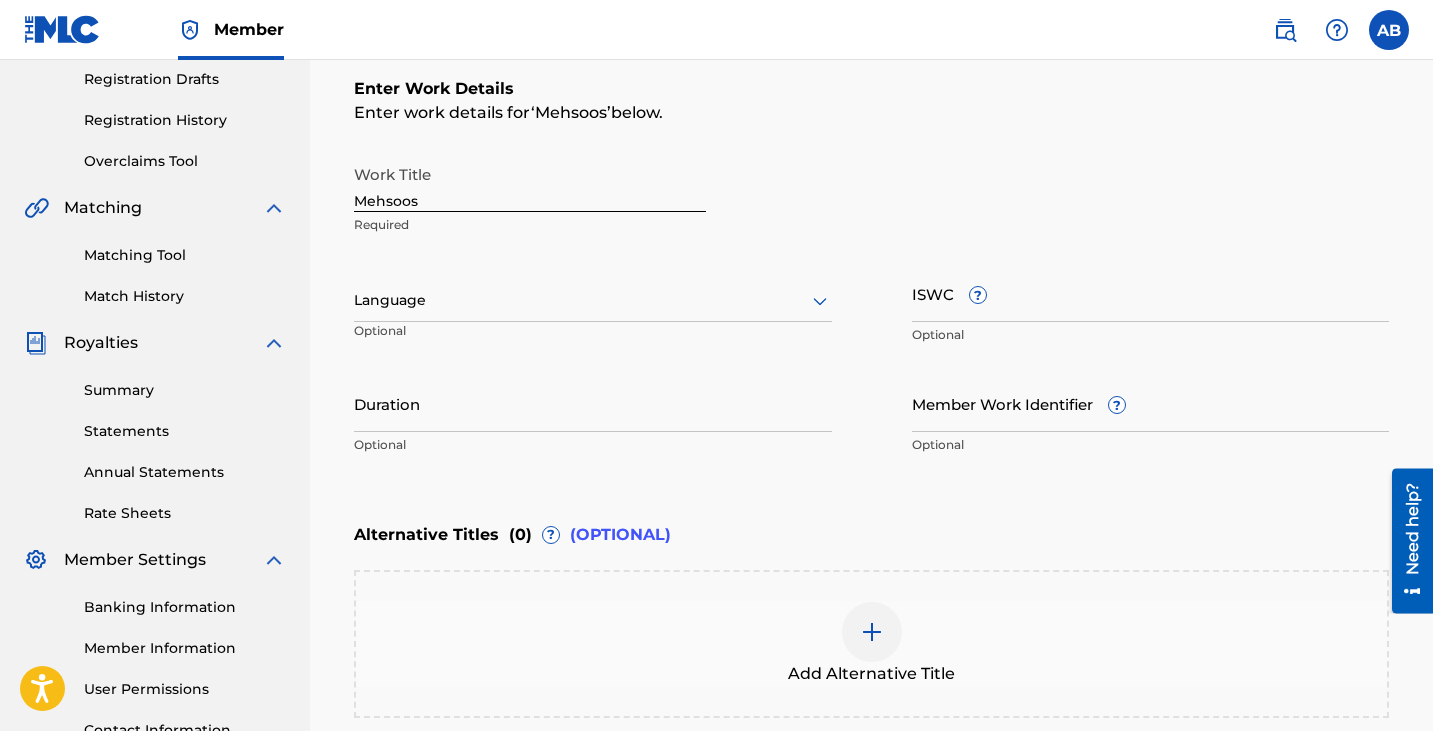 click at bounding box center (593, 300) 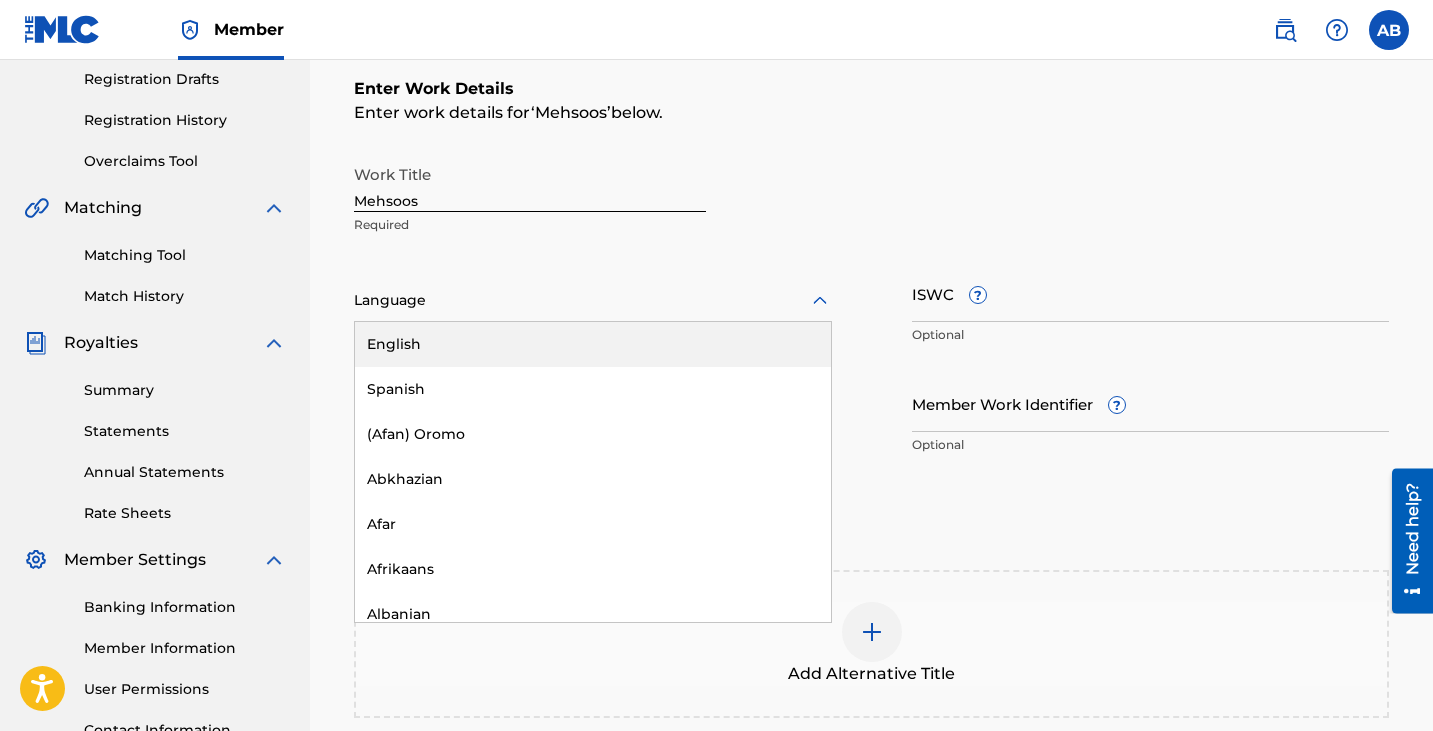 paste on "Punjabi" 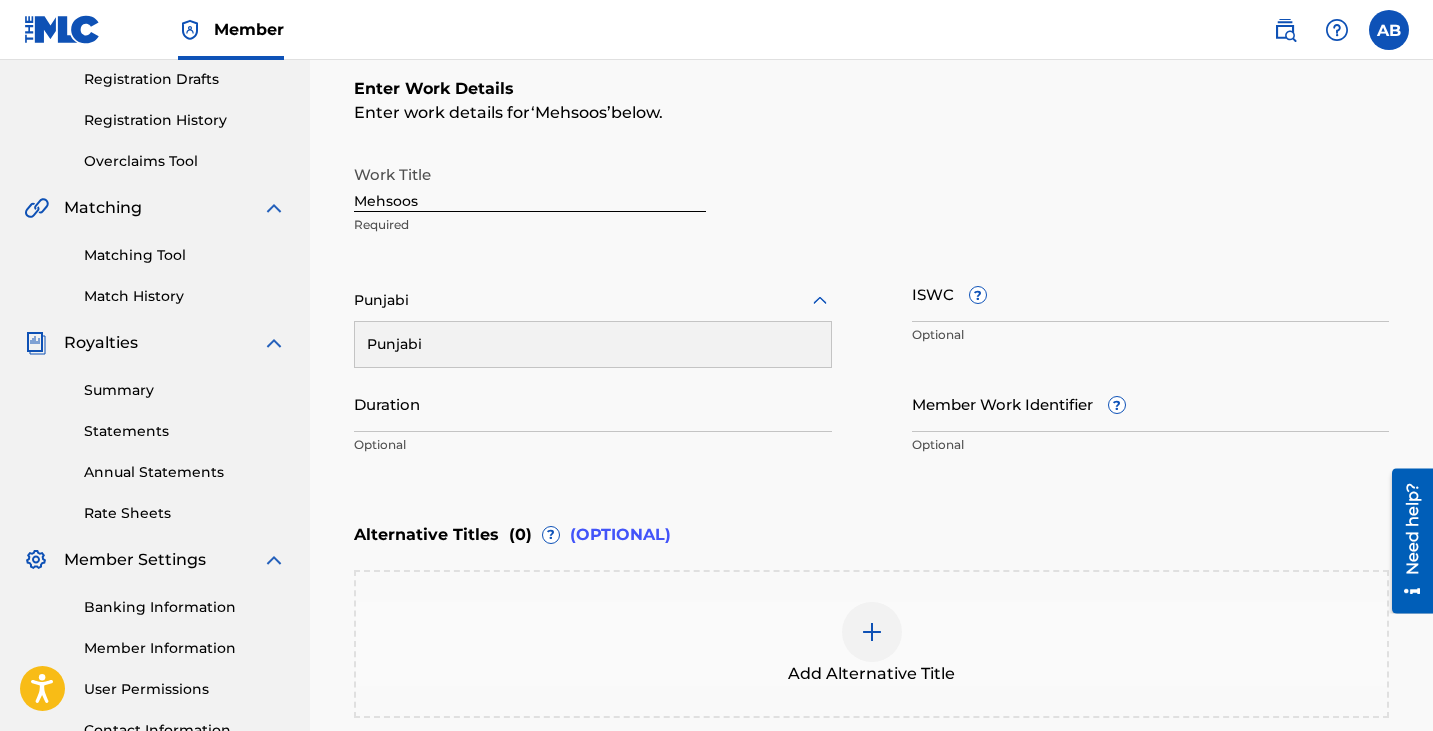 click on "Punjabi" at bounding box center [593, 344] 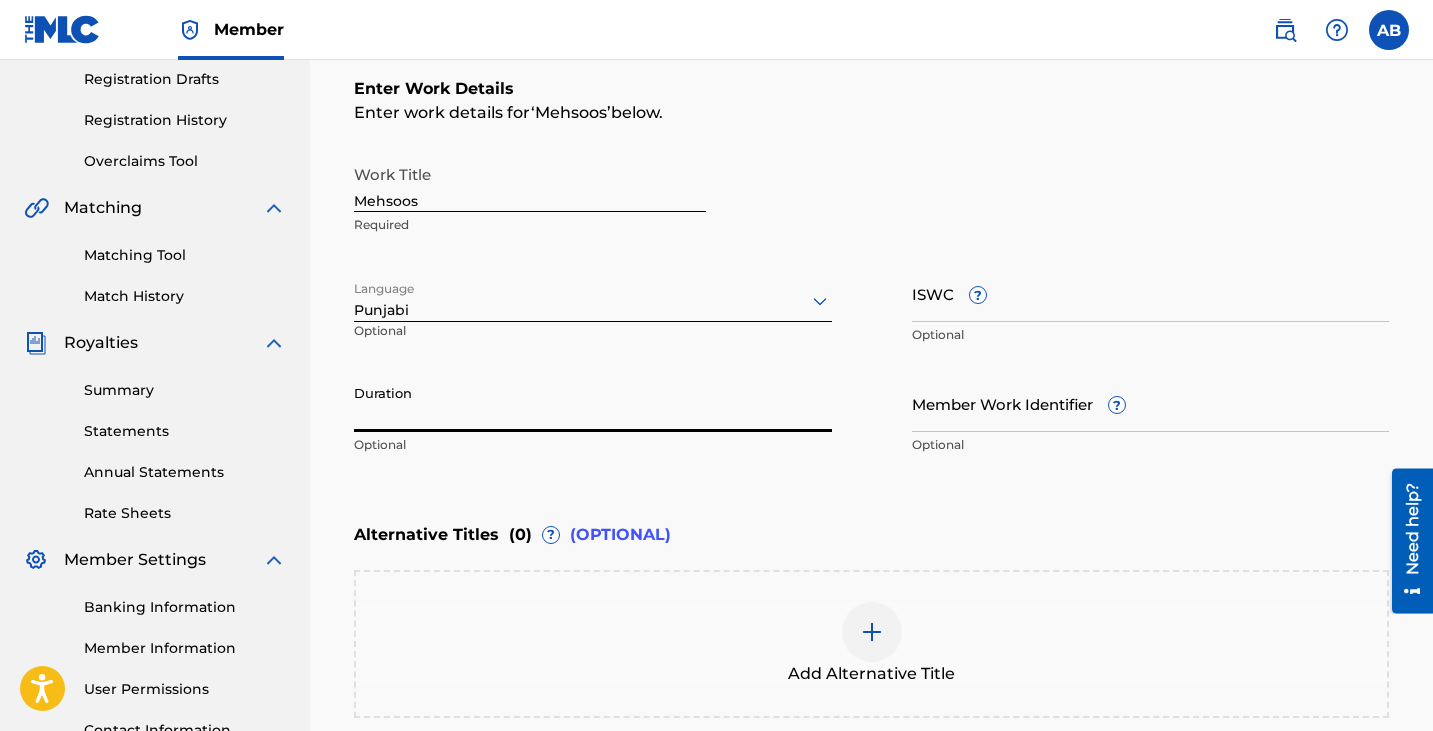 click on "Duration" at bounding box center [593, 403] 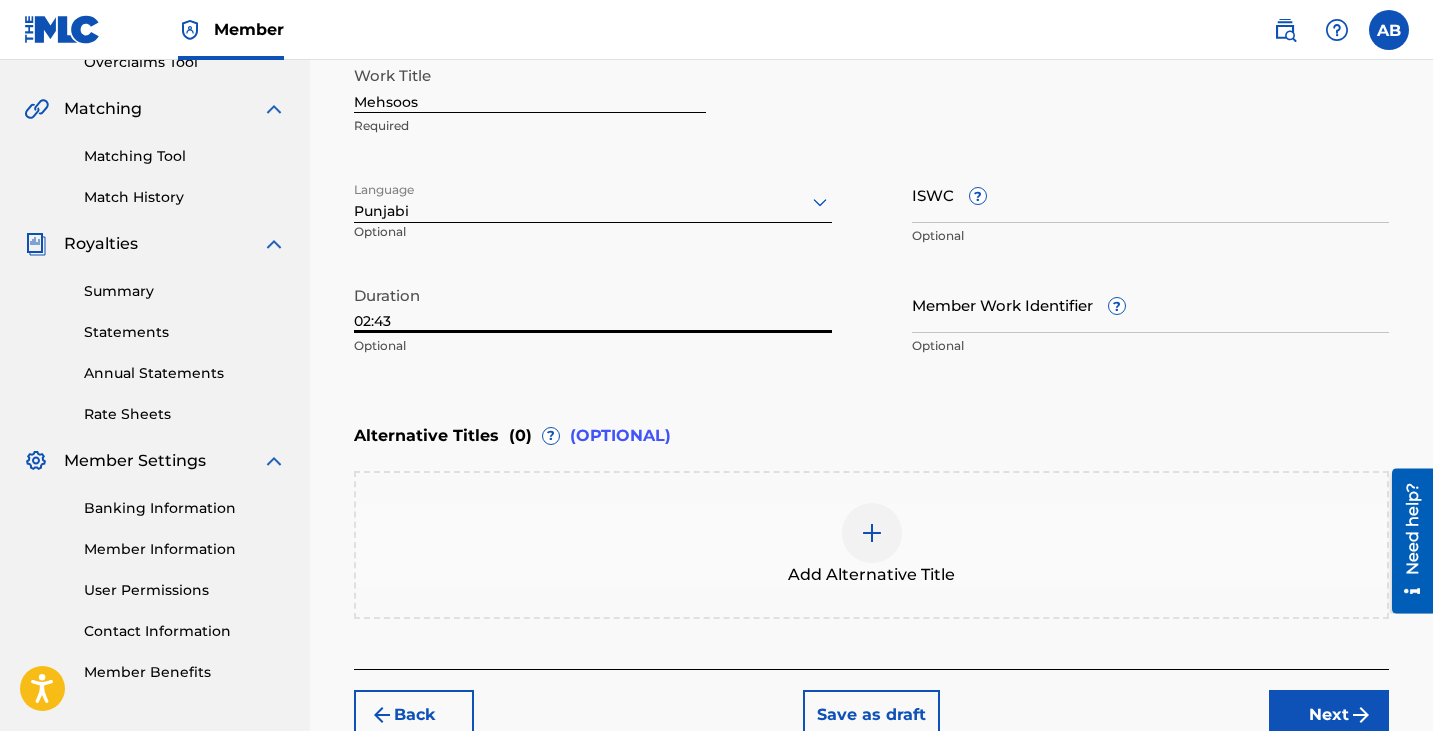 scroll, scrollTop: 438, scrollLeft: 0, axis: vertical 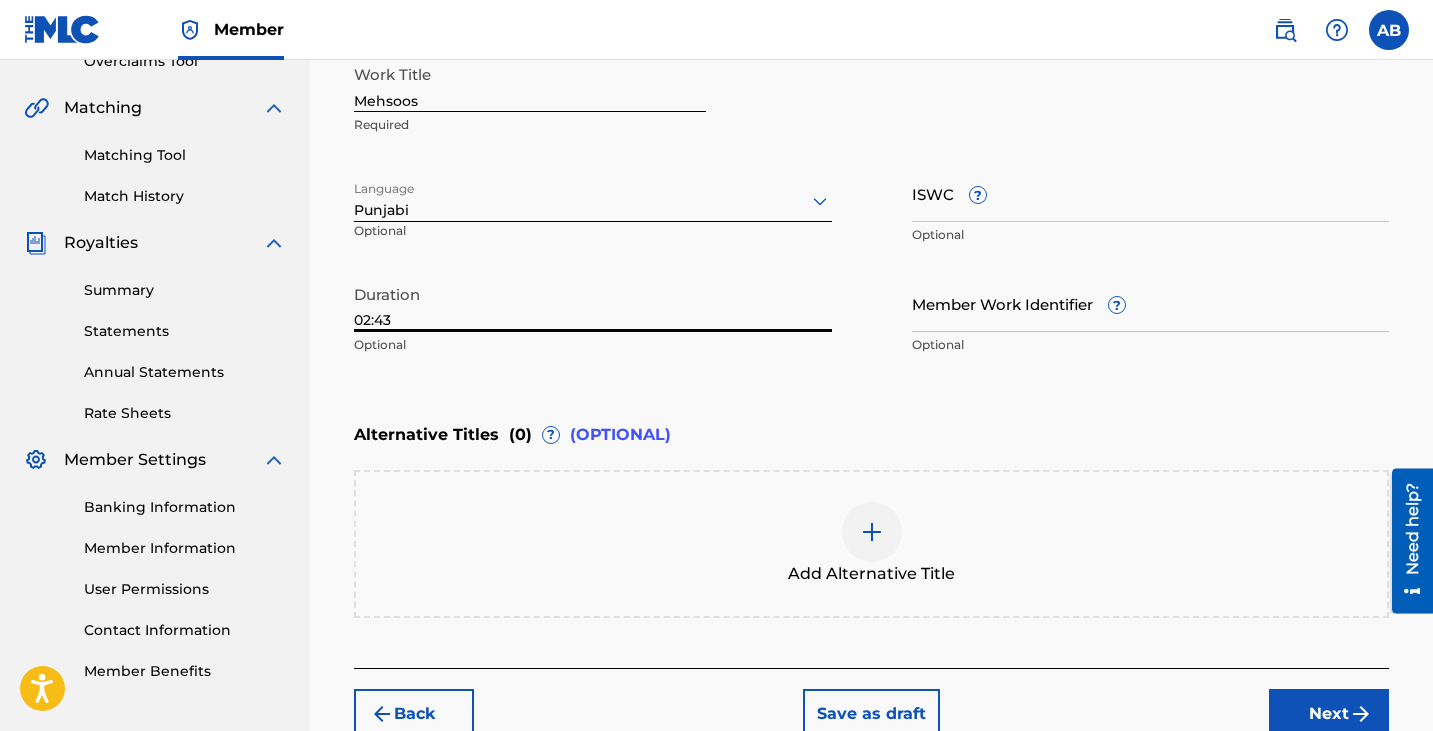 type on "02:43" 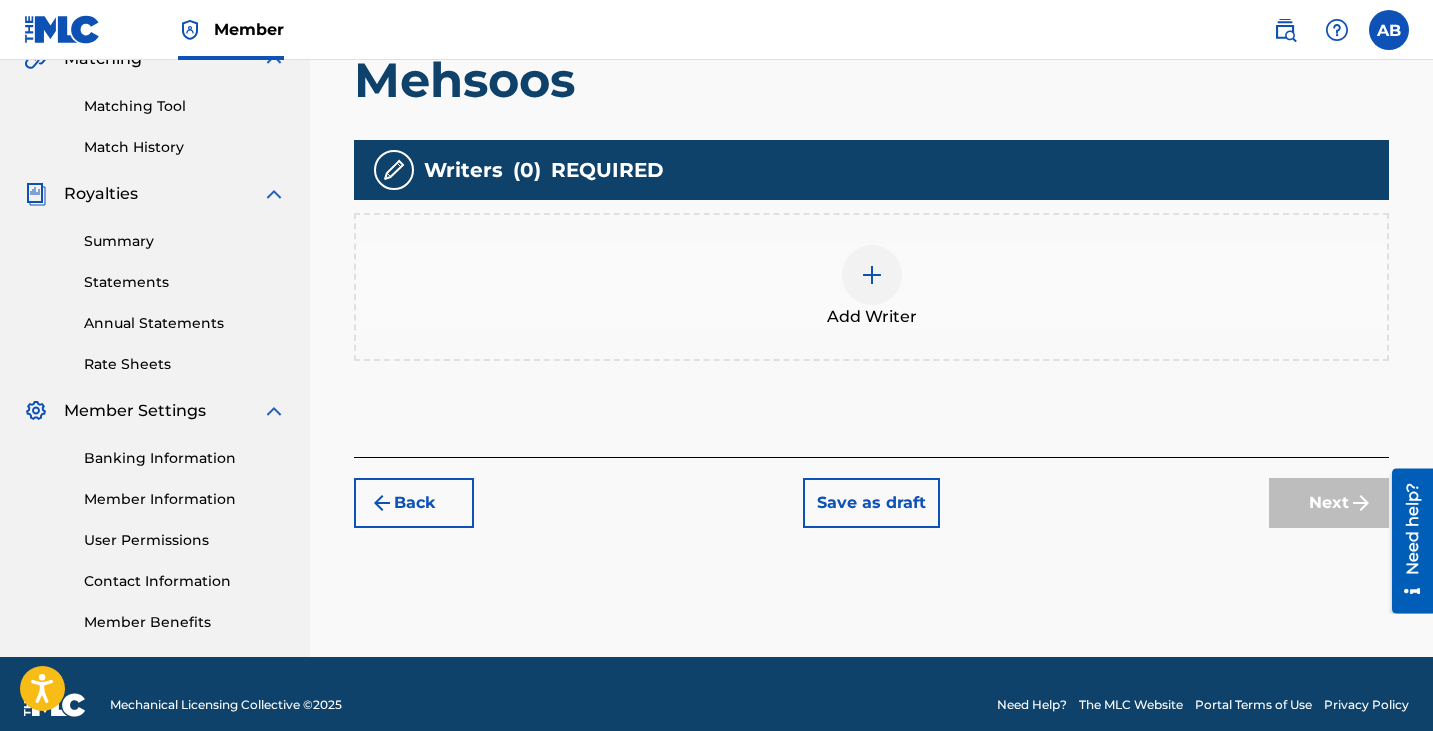 scroll, scrollTop: 490, scrollLeft: 0, axis: vertical 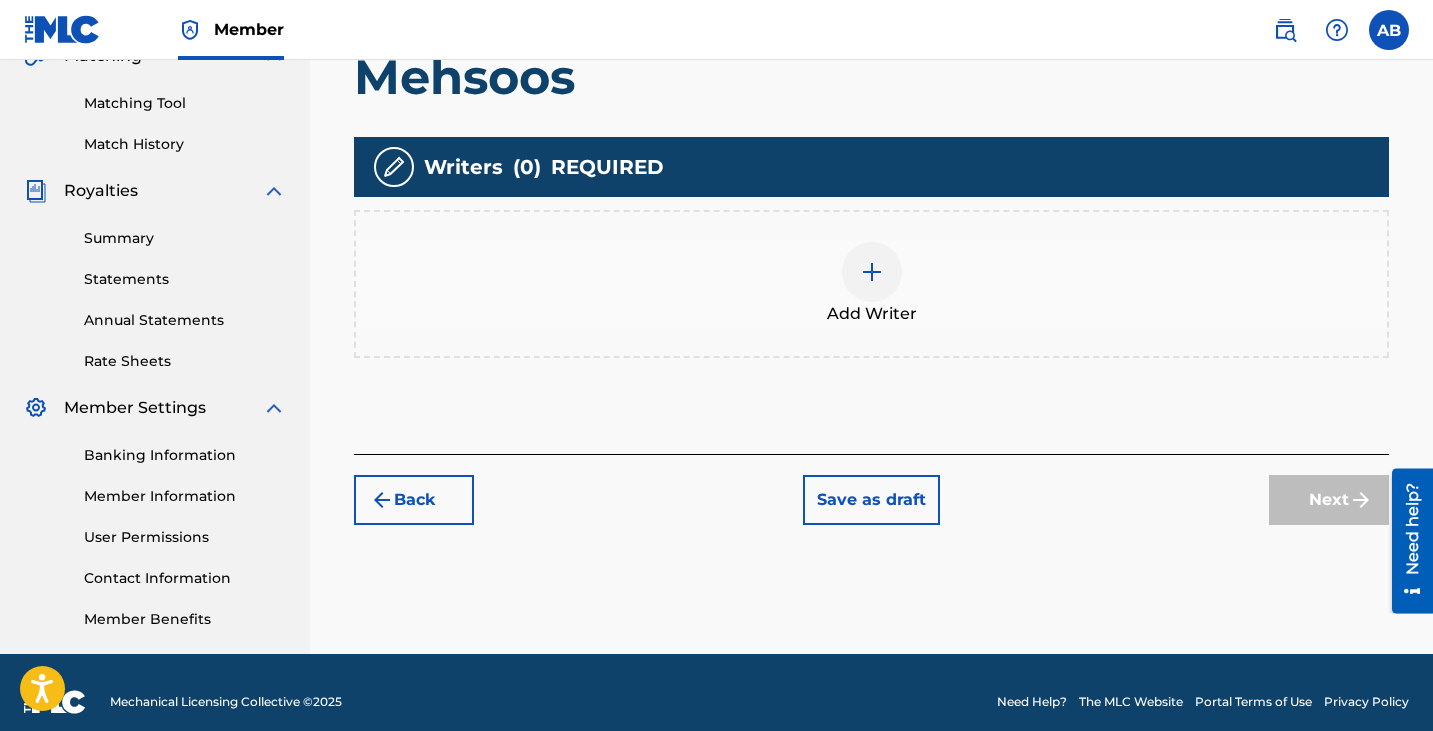 click at bounding box center [872, 272] 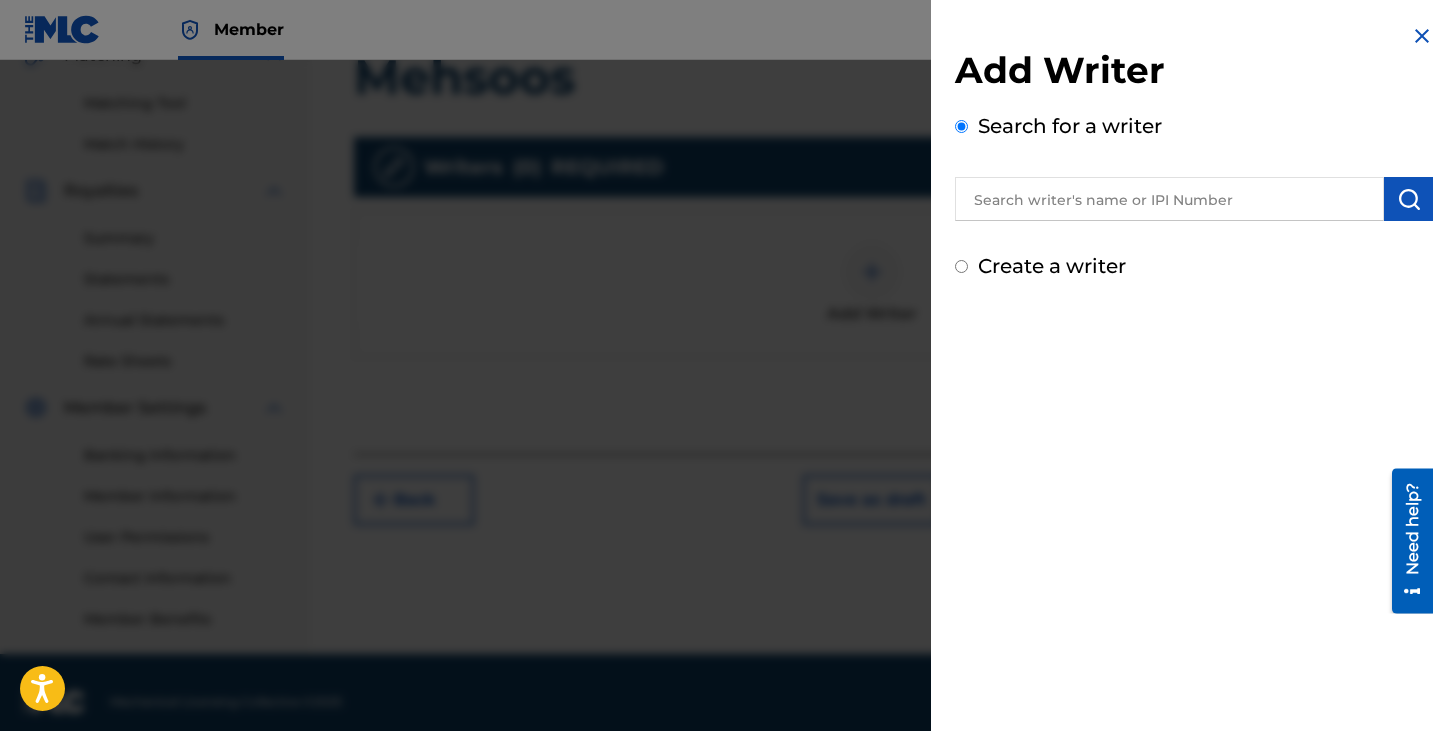 click at bounding box center (1169, 199) 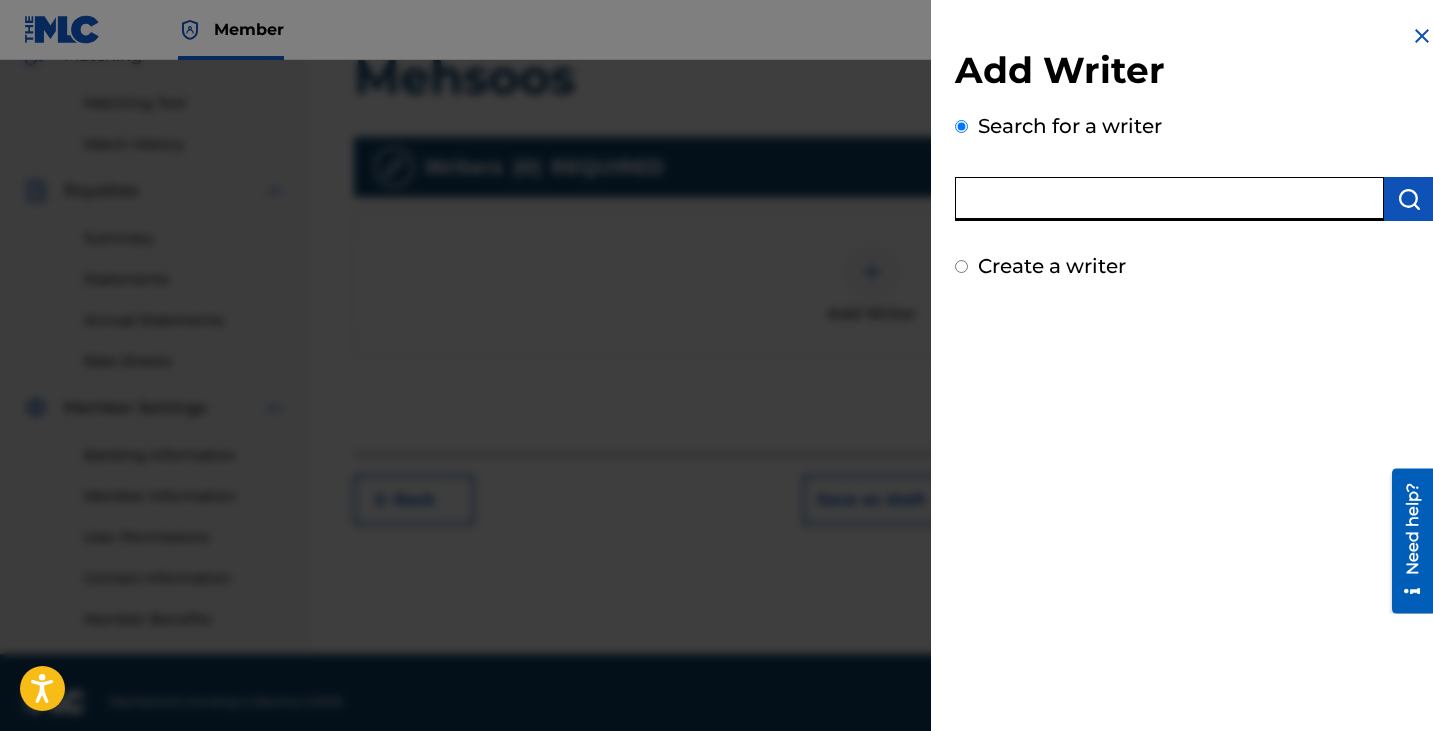 paste on "[PERSON_NAME]" 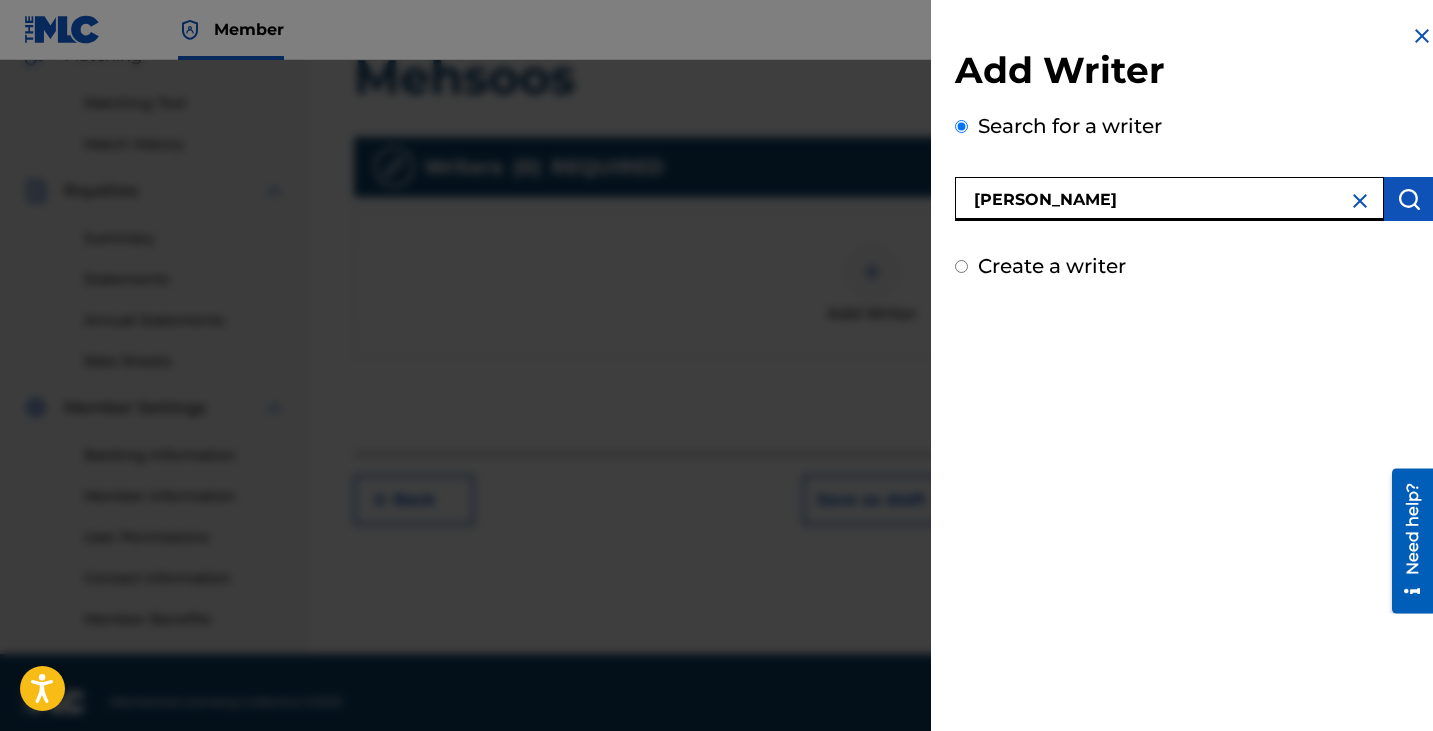 type on "[PERSON_NAME]" 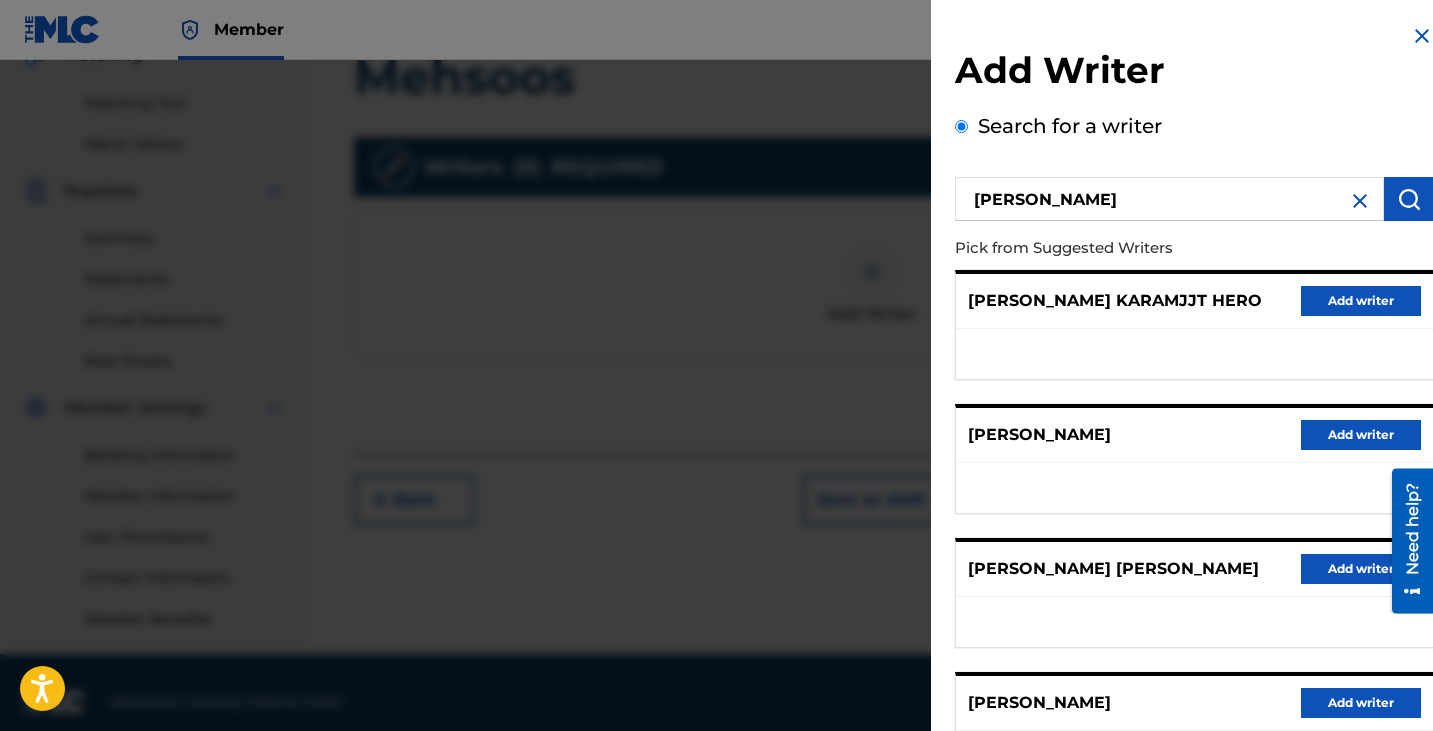 click on "Add writer" at bounding box center (1361, 435) 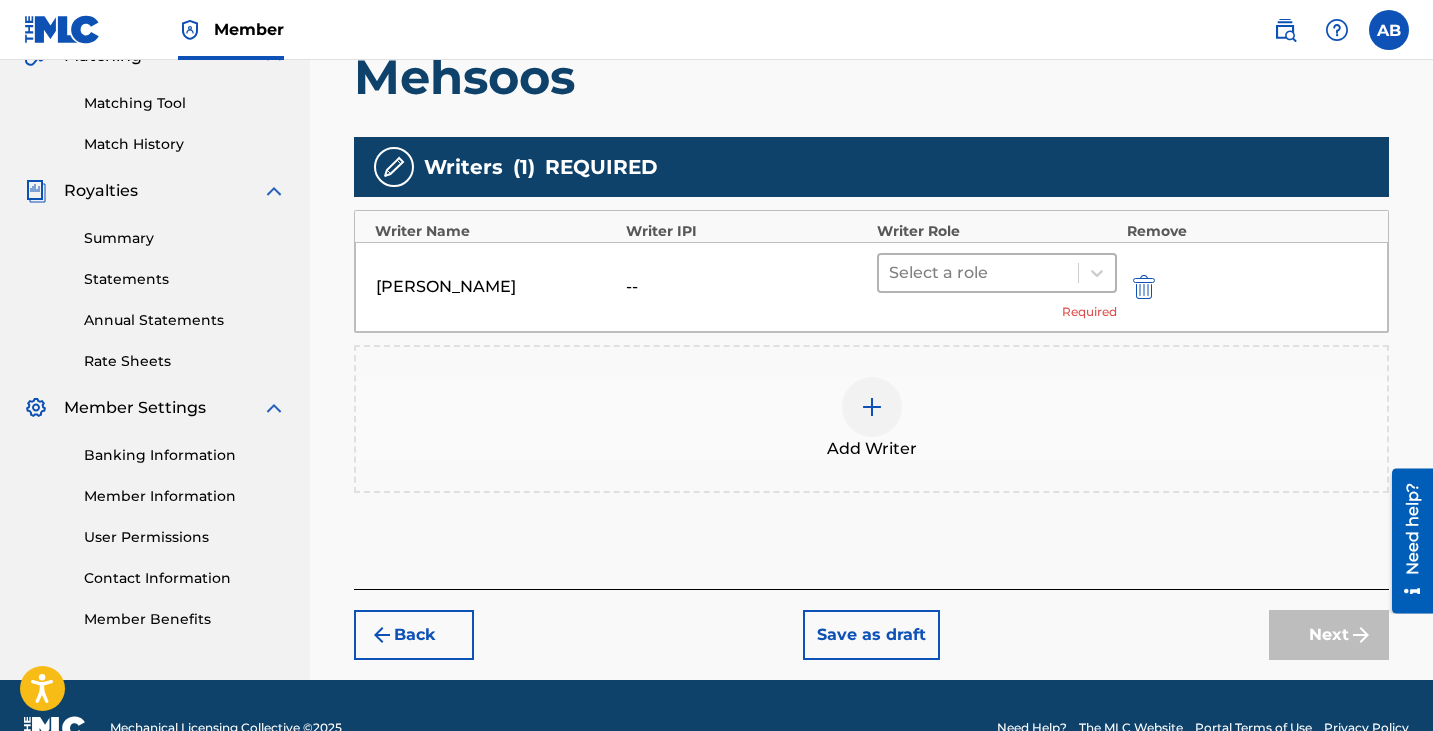 click at bounding box center [978, 273] 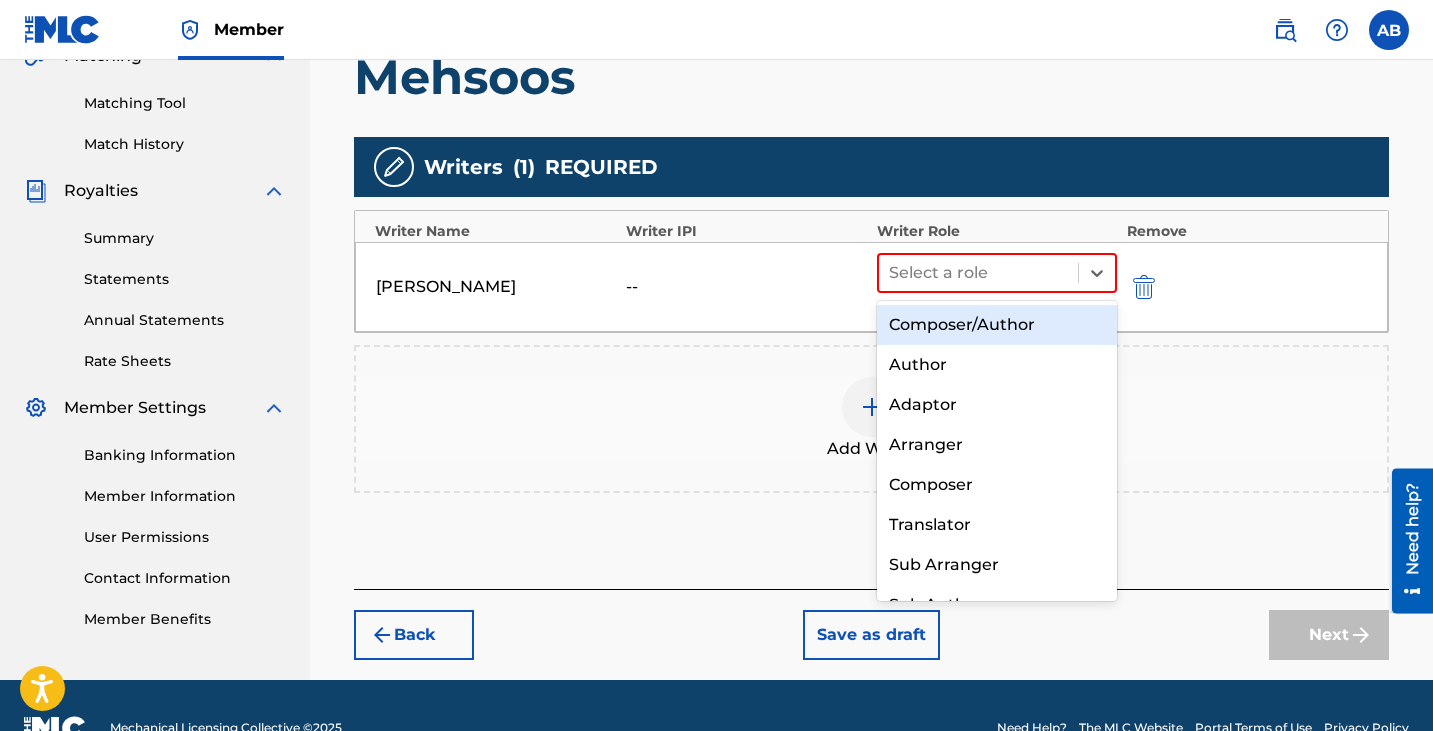 click on "Composer/Author" at bounding box center [997, 325] 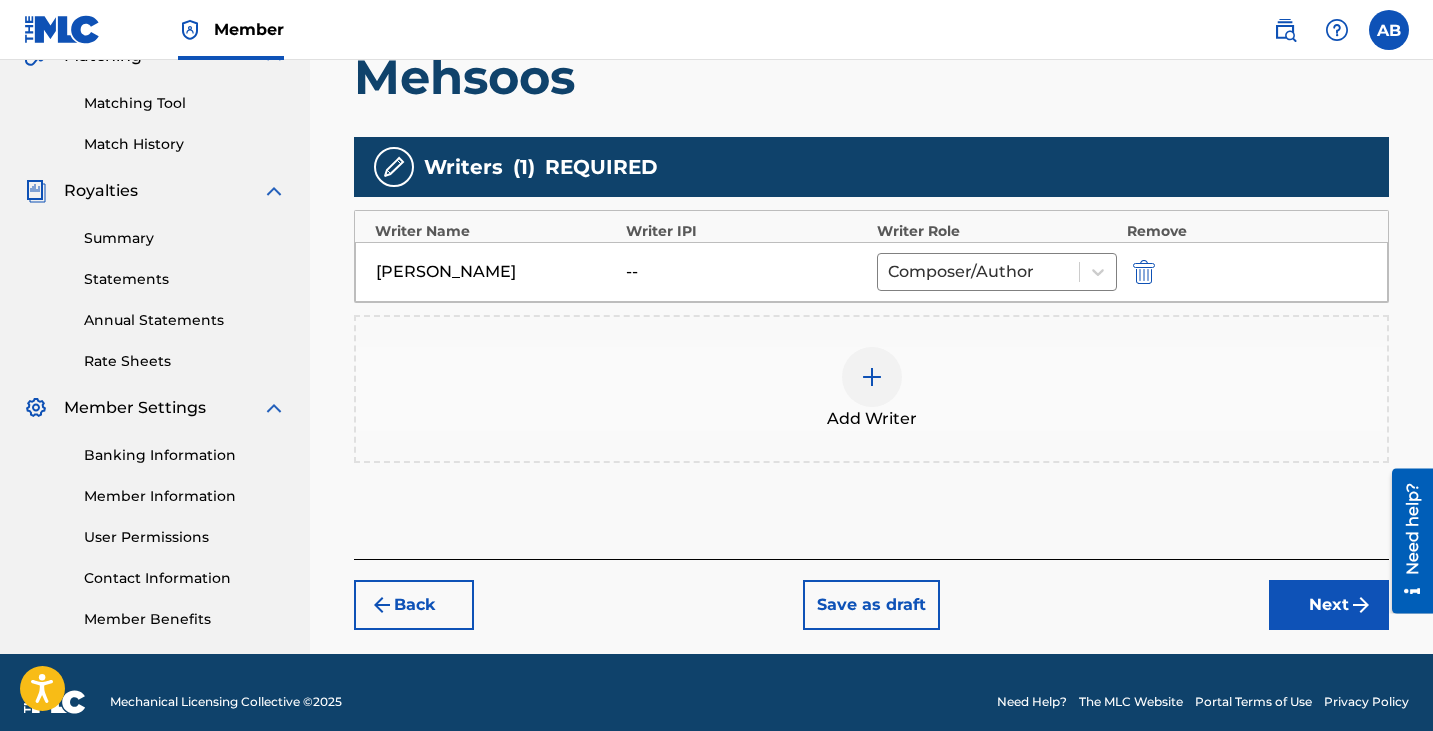 click on "Next" at bounding box center [1329, 605] 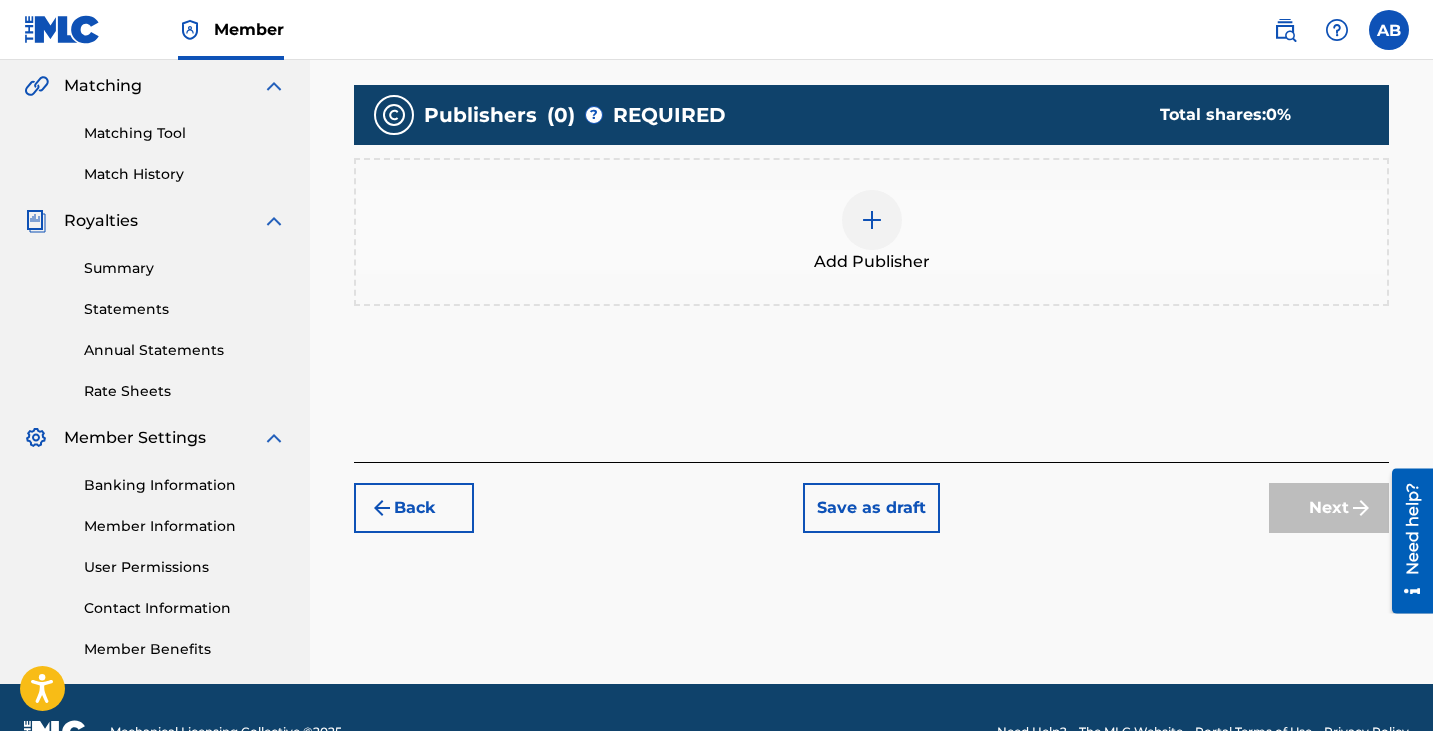 scroll, scrollTop: 509, scrollLeft: 0, axis: vertical 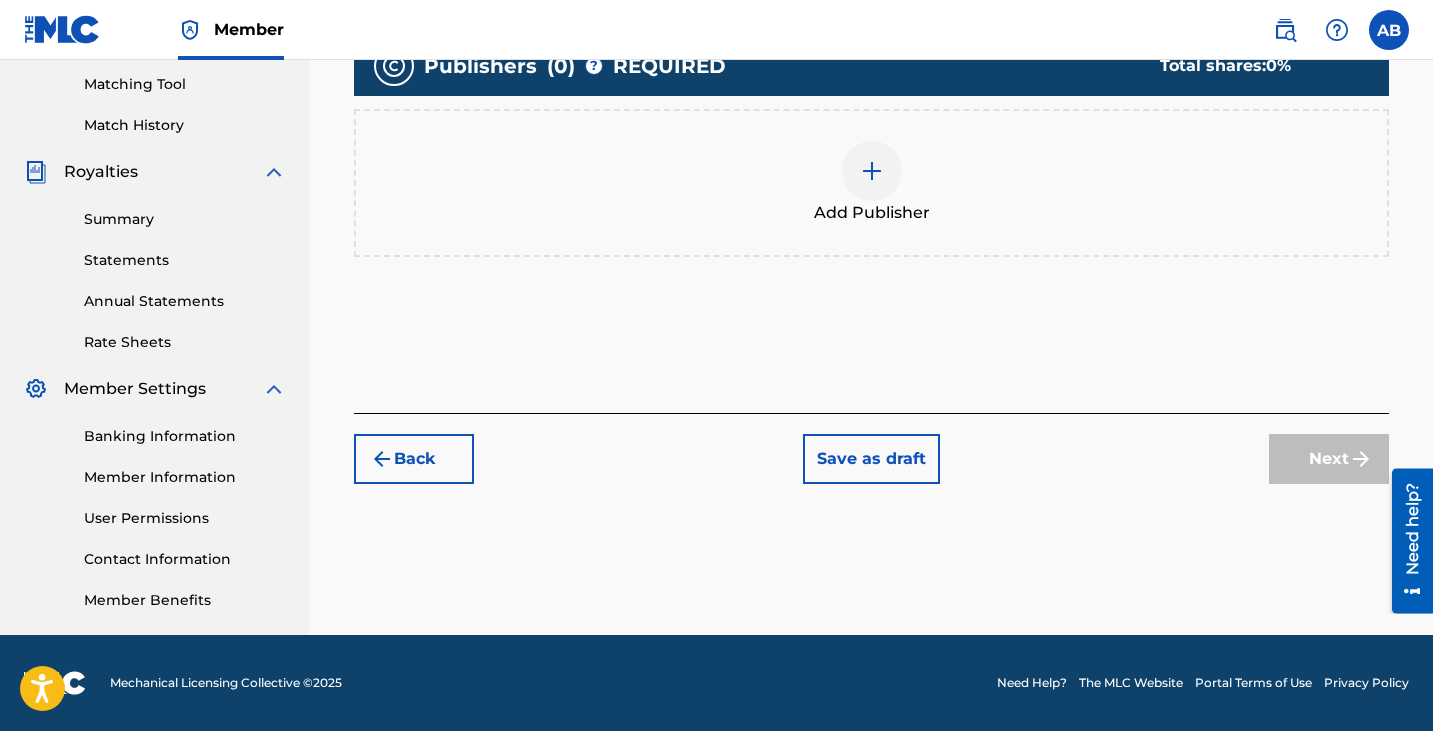 click on "Add Publisher" at bounding box center (872, 213) 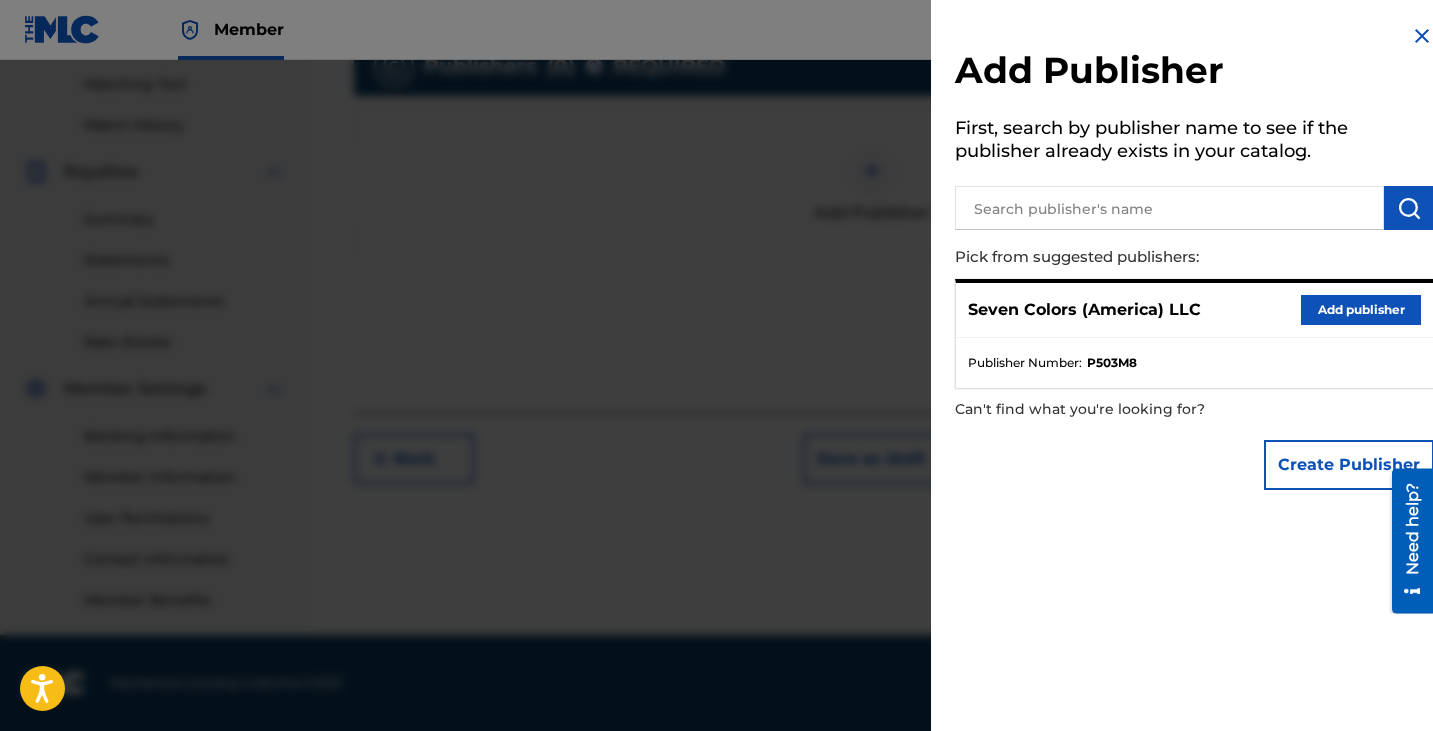 click on "Add publisher" at bounding box center [1361, 310] 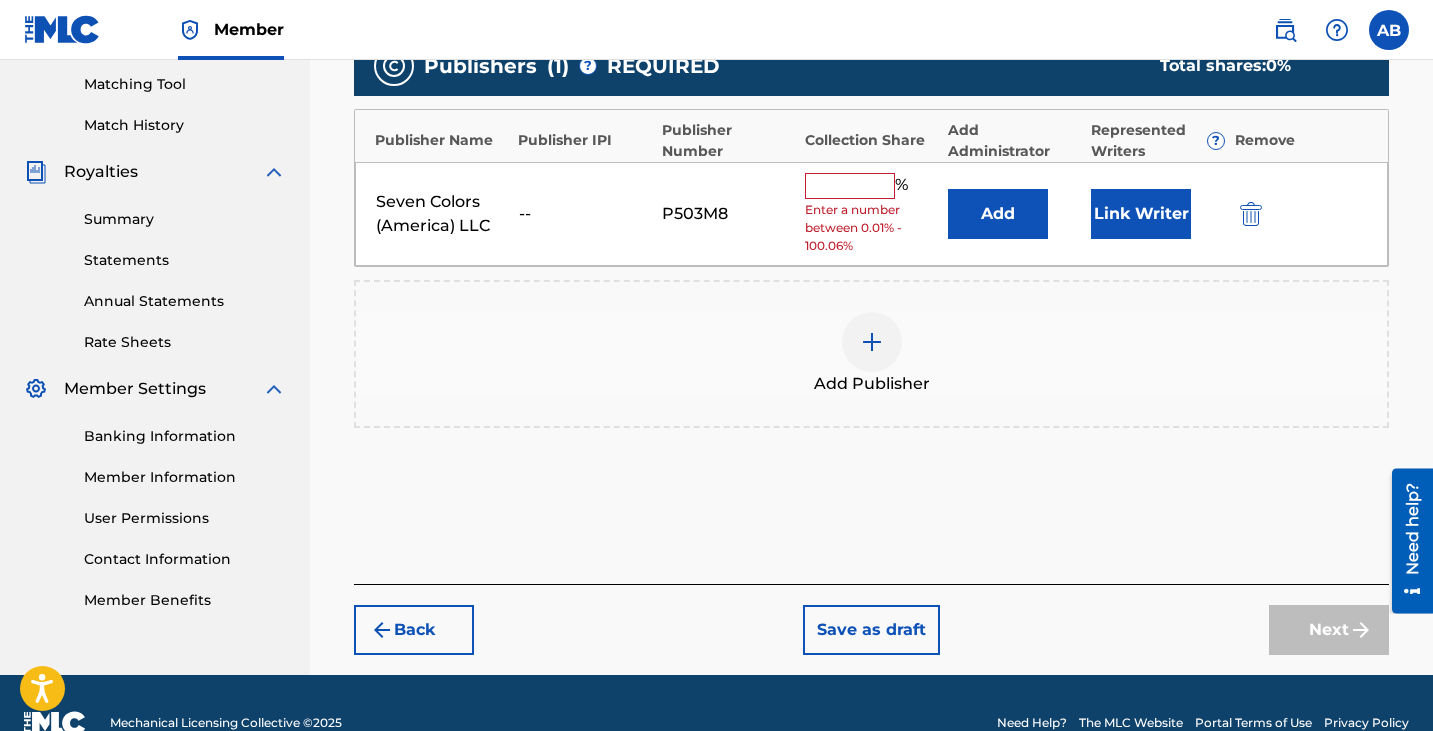 click at bounding box center (850, 186) 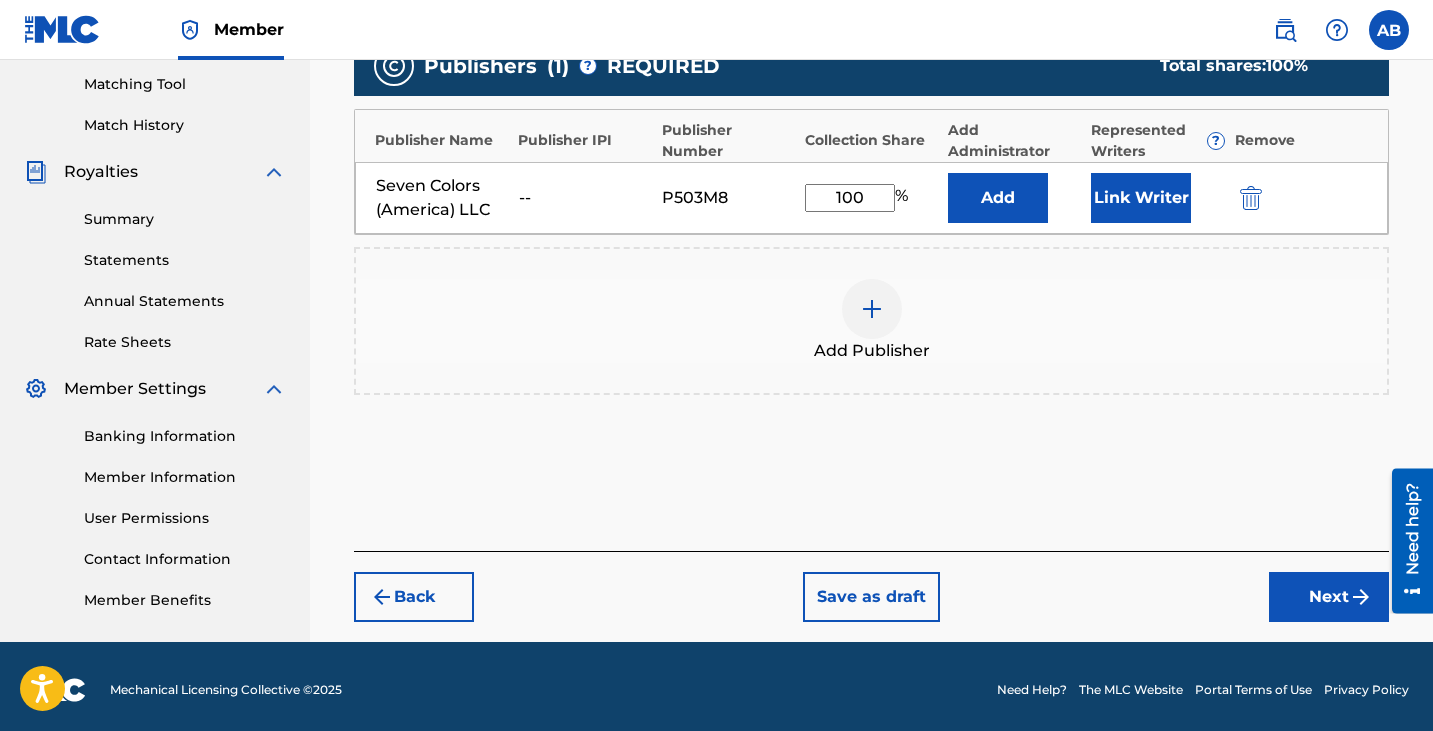 type on "100" 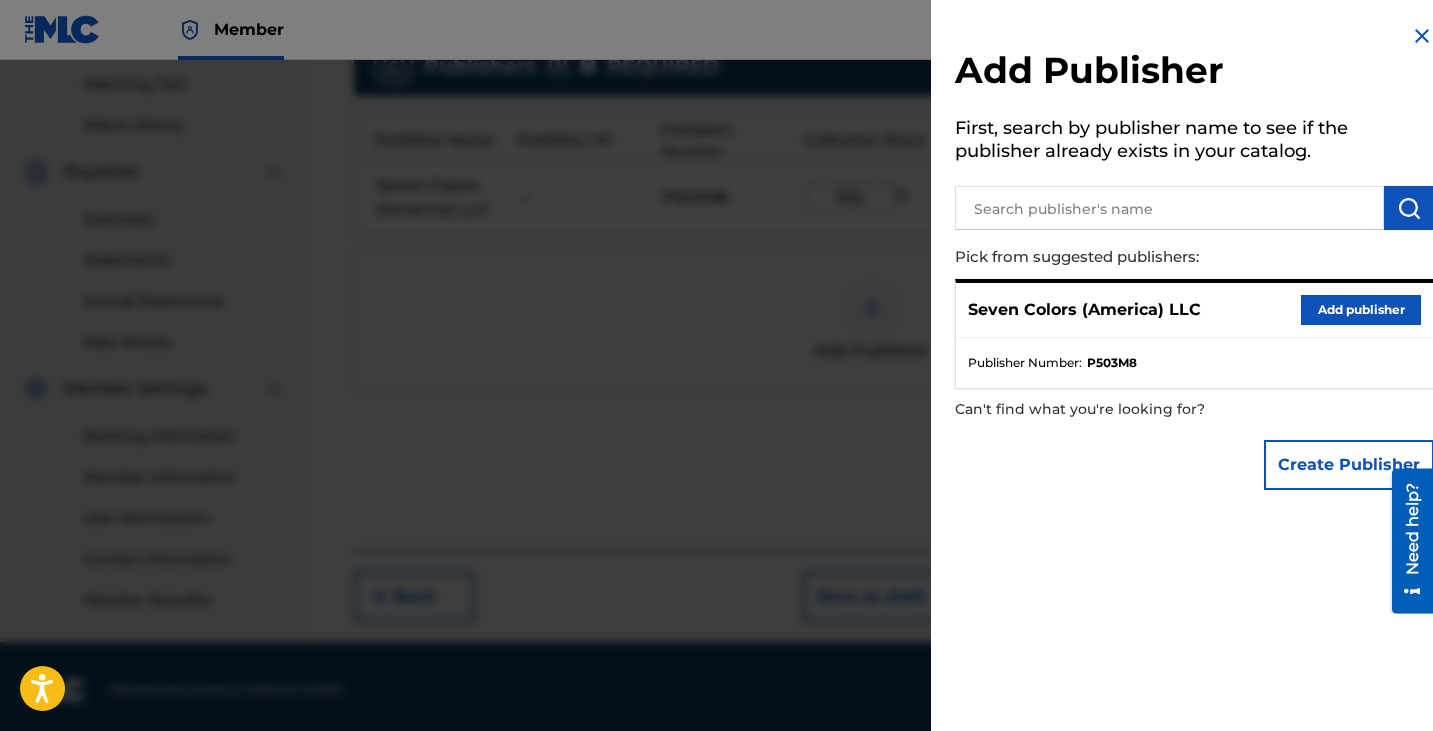 click on "Add publisher" at bounding box center (1361, 310) 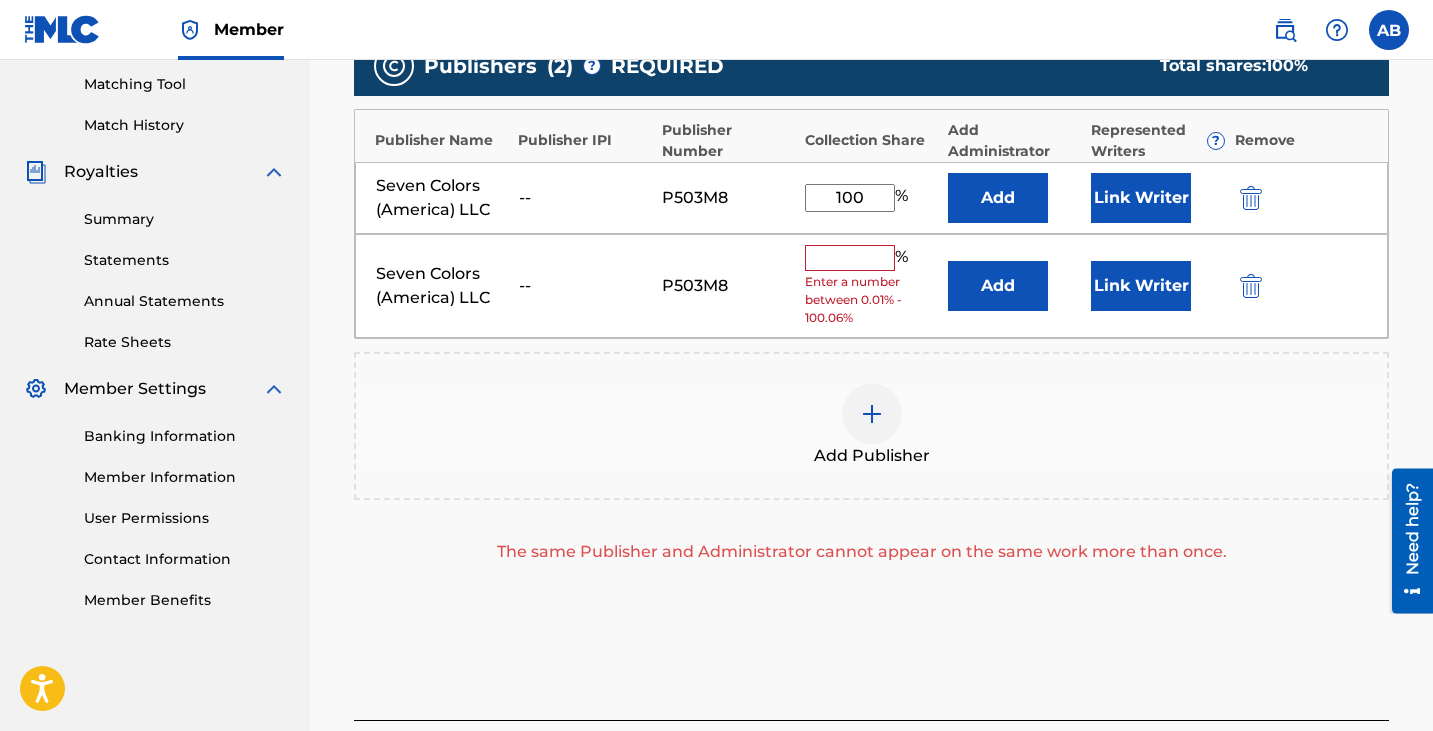 click on "Seven Colors (America) LLC -- P503M8 % Enter a number between 0.01% - 100.06% Add Link Writer" at bounding box center [871, 286] 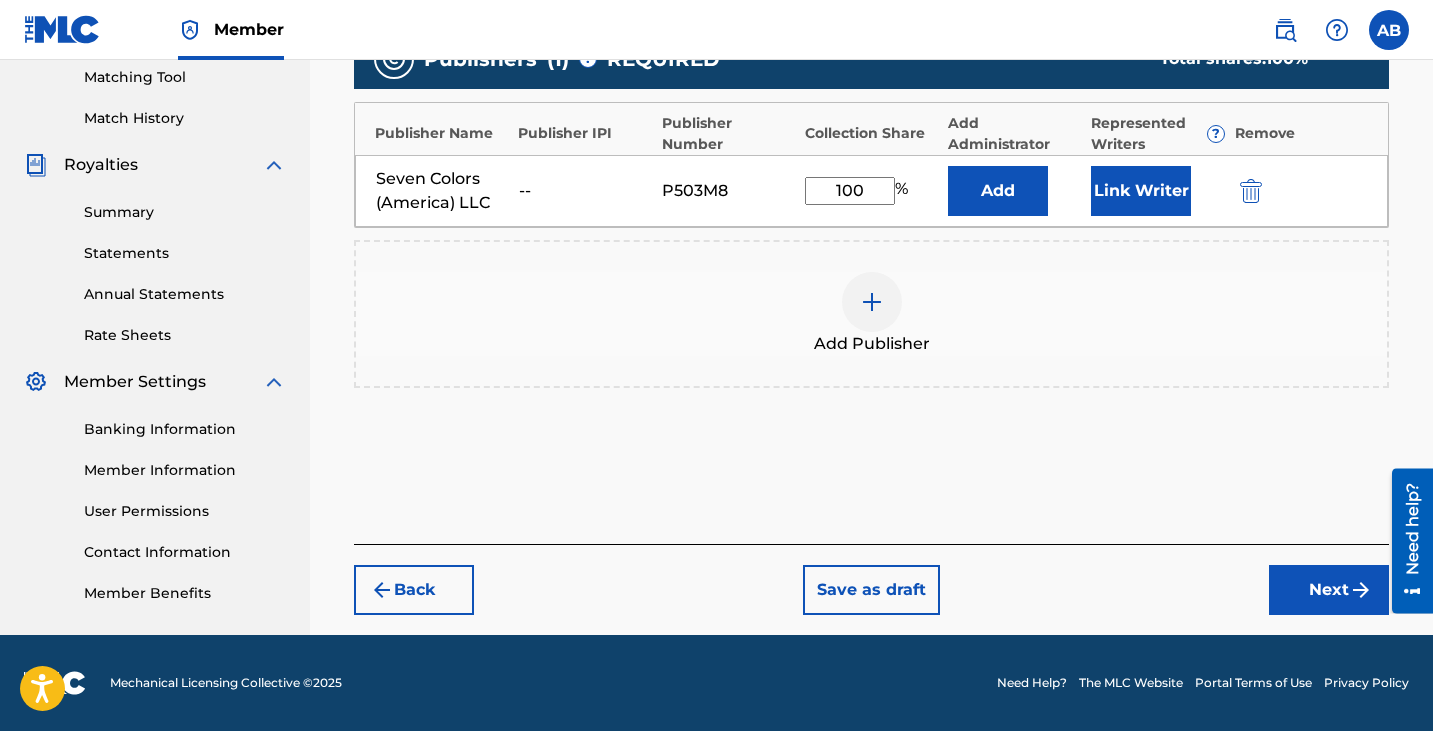 click on "Next" at bounding box center [1329, 590] 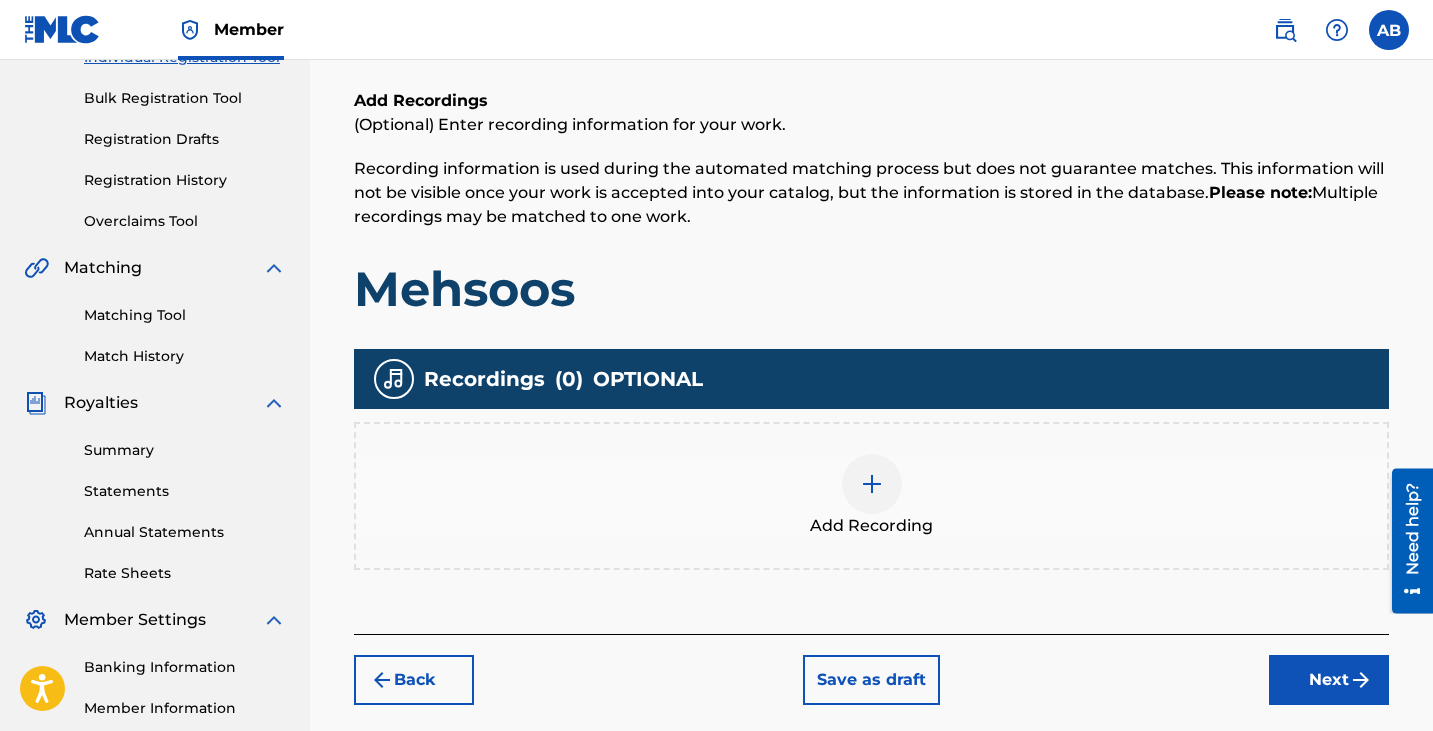 scroll, scrollTop: 509, scrollLeft: 0, axis: vertical 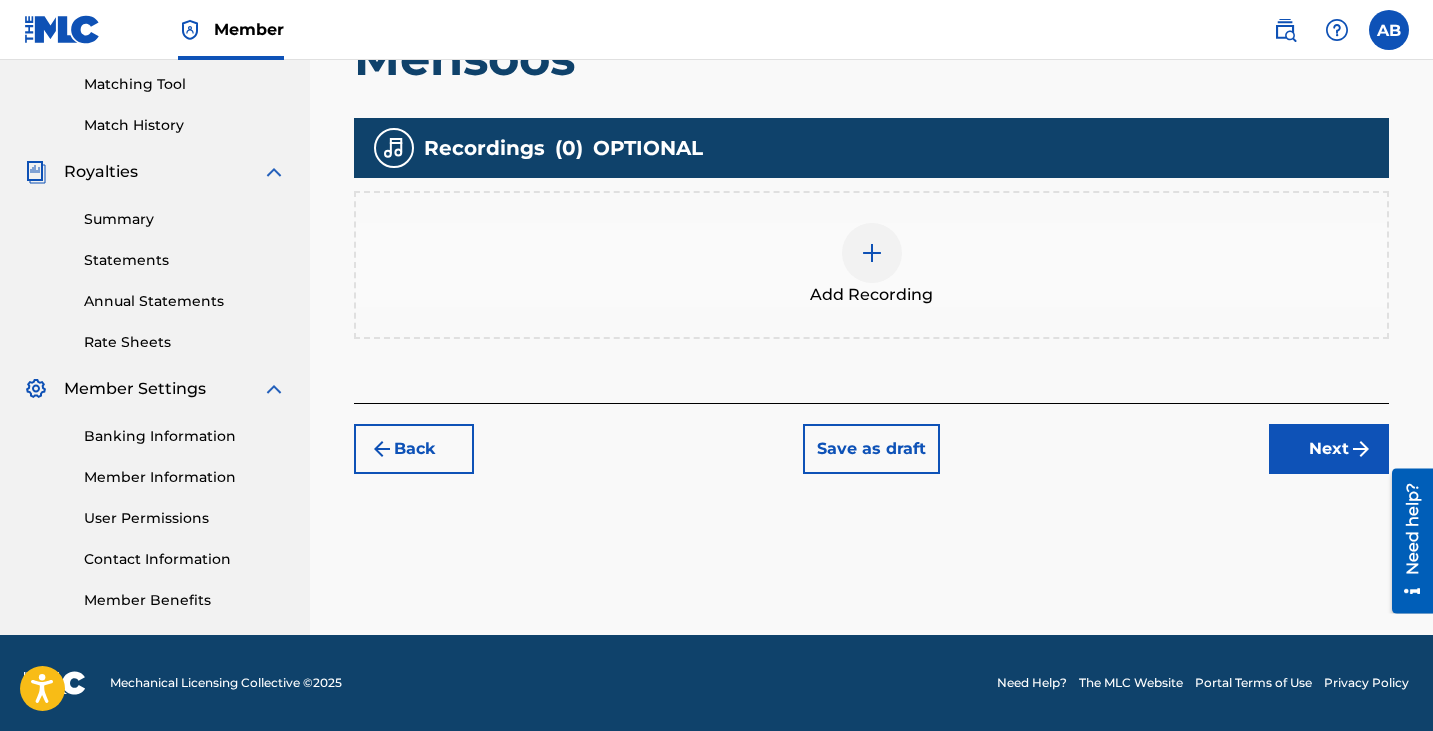 click on "Next" at bounding box center (1329, 449) 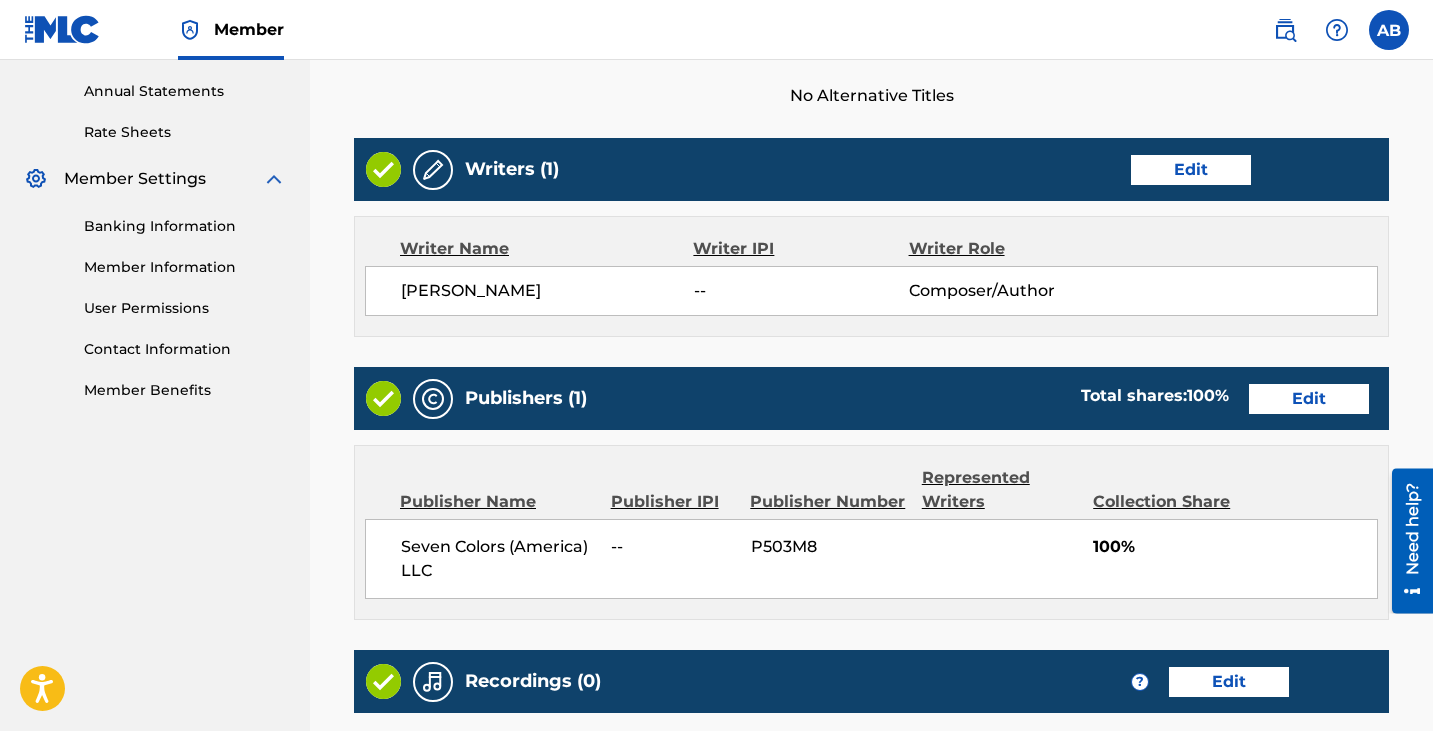 scroll, scrollTop: 982, scrollLeft: 0, axis: vertical 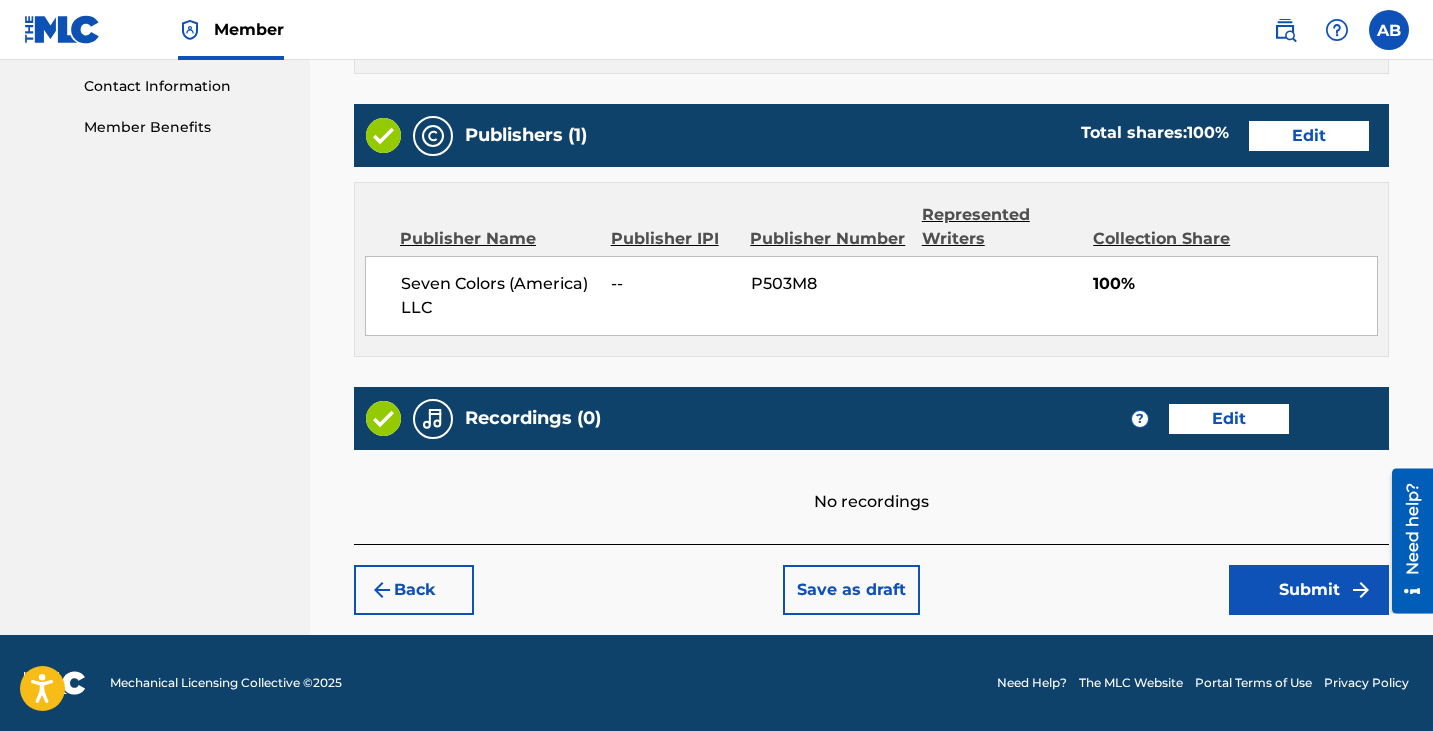 click on "Submit" at bounding box center (1309, 590) 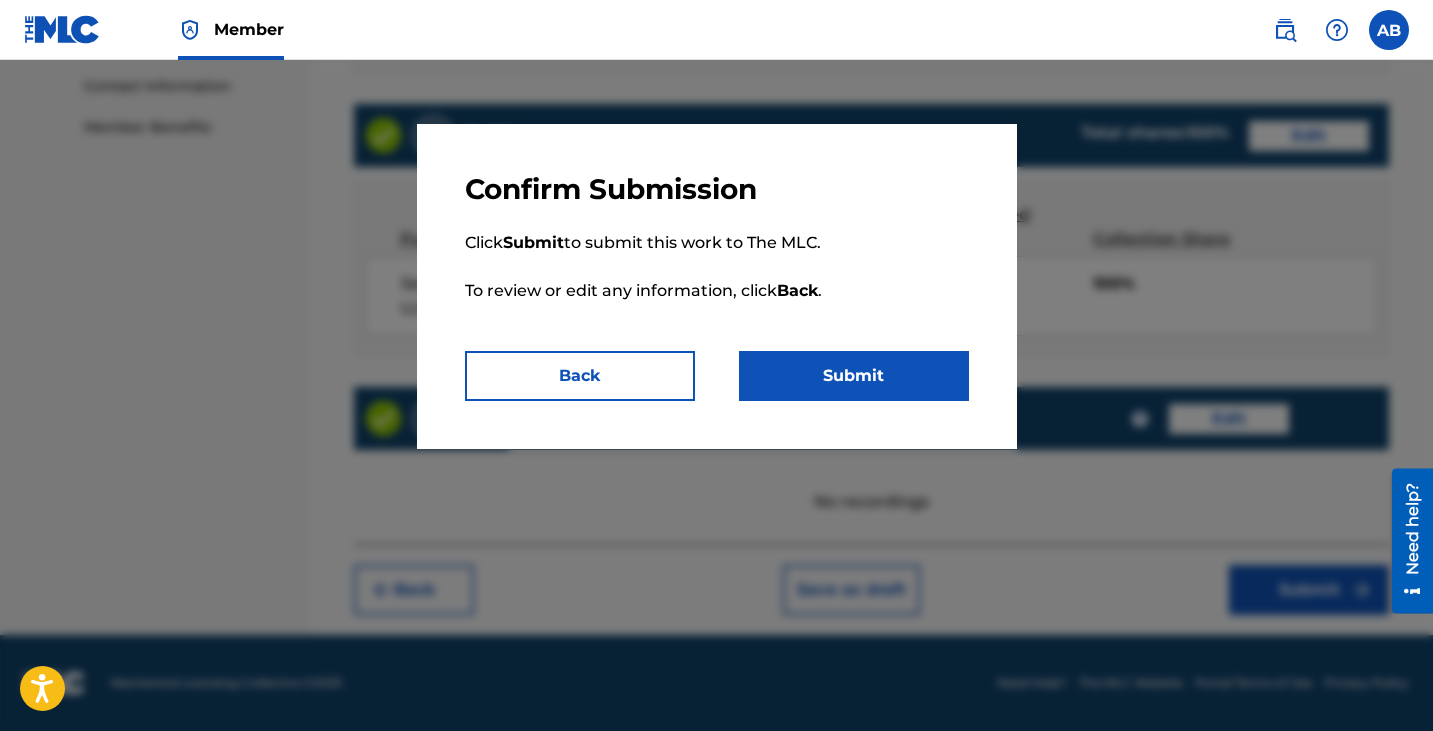 click on "Submit" at bounding box center [854, 376] 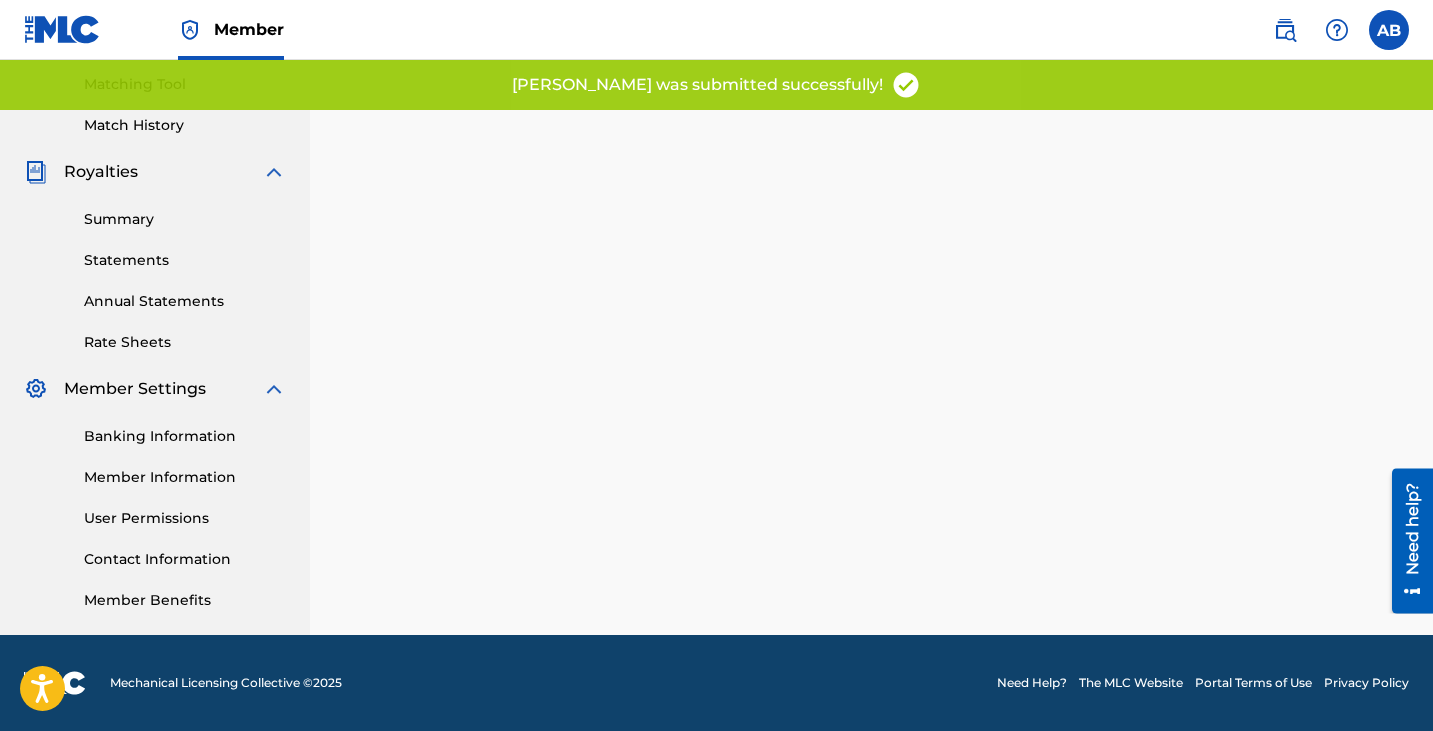 scroll, scrollTop: 0, scrollLeft: 0, axis: both 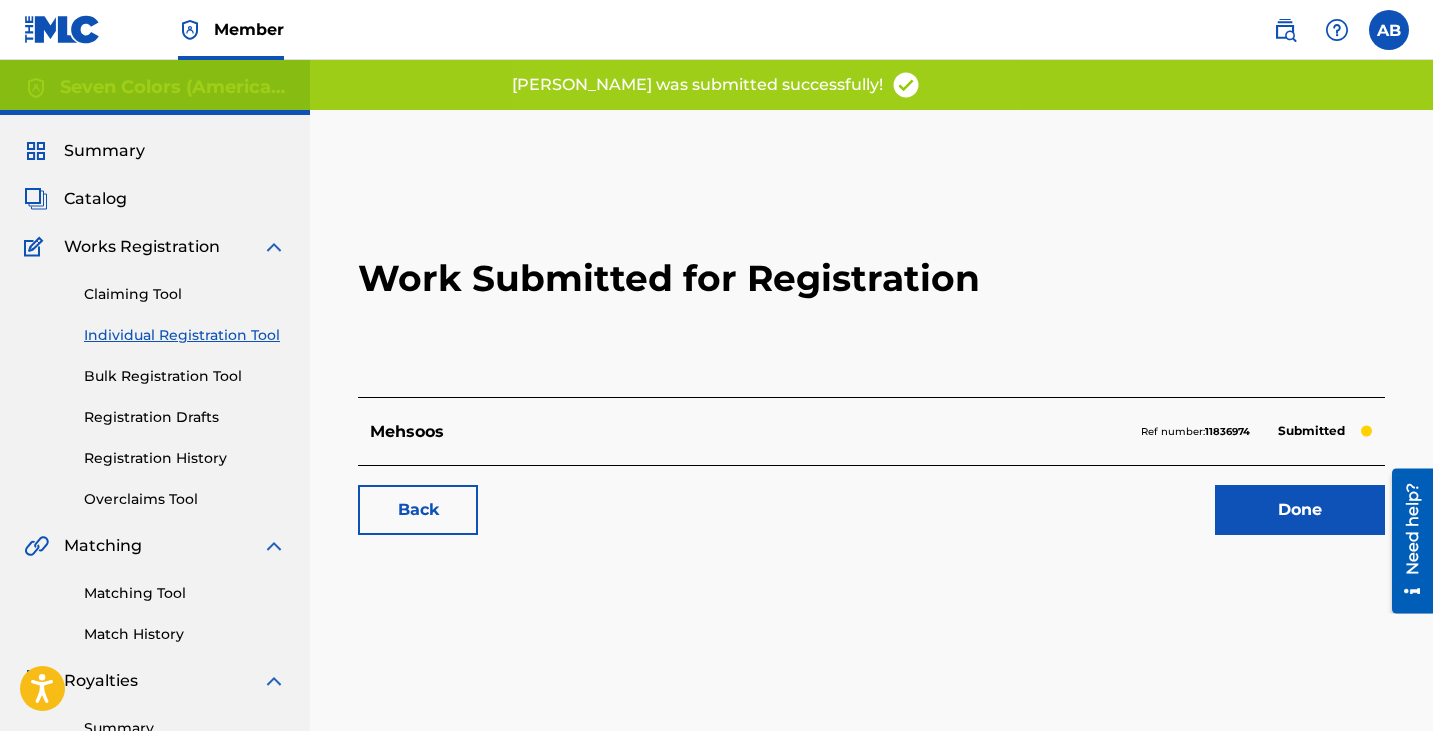 click on "Done" at bounding box center (1300, 510) 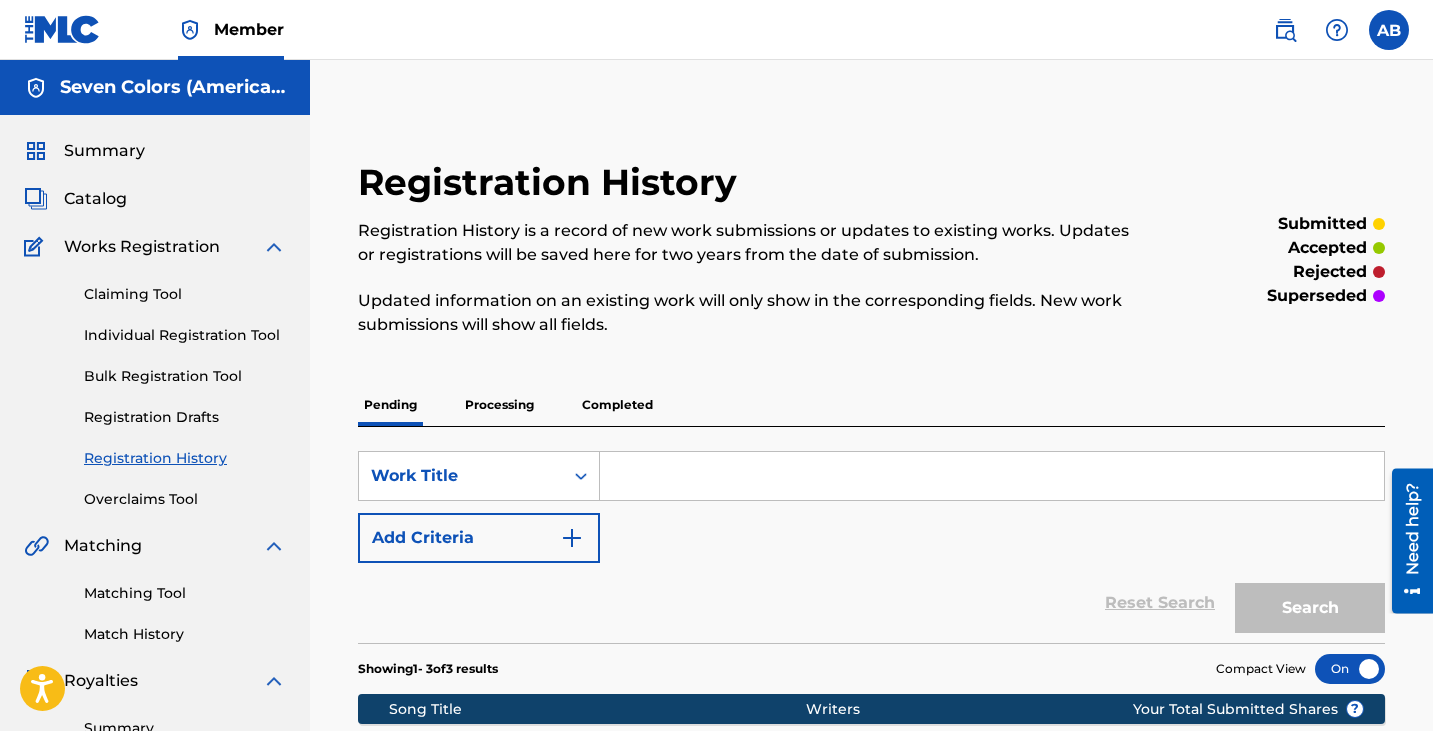 click on "Catalog" at bounding box center [95, 199] 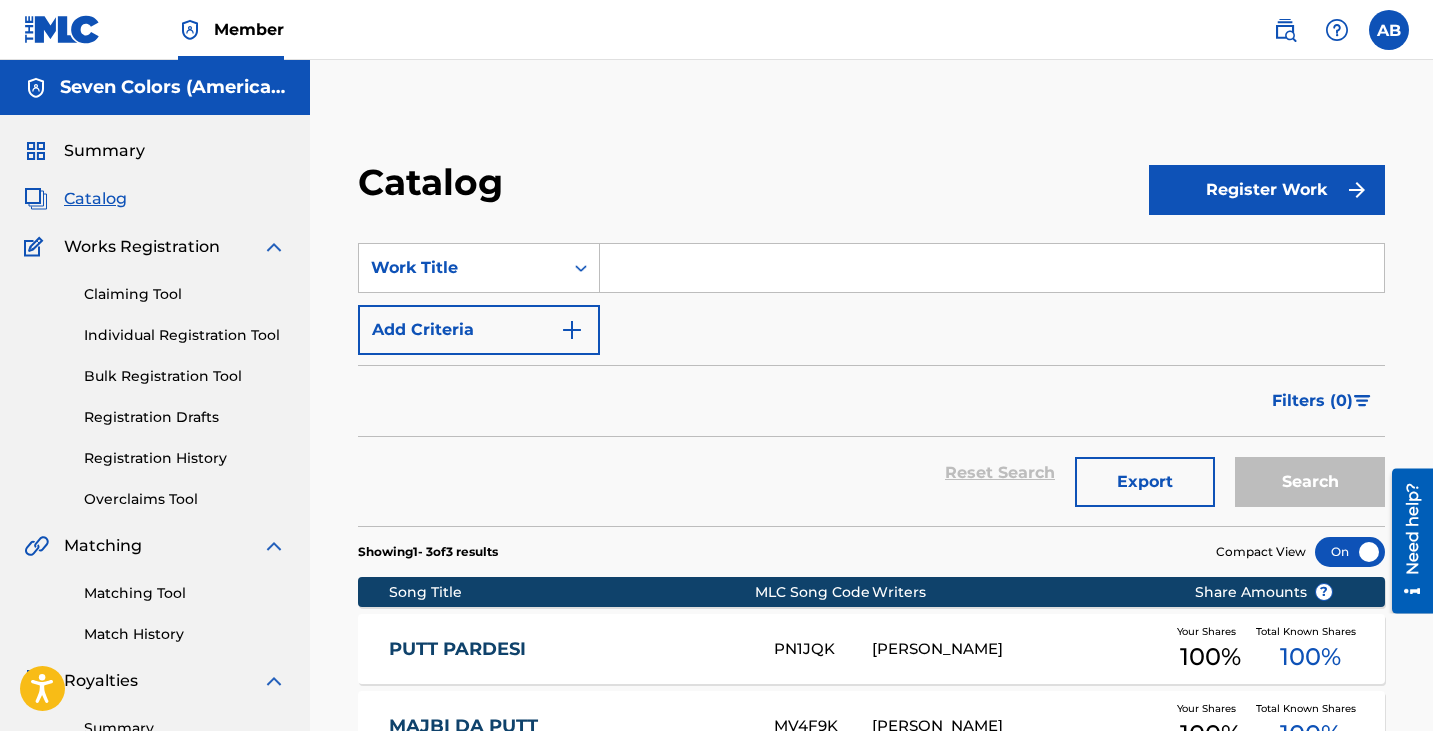 click on "Register Work" at bounding box center [1267, 190] 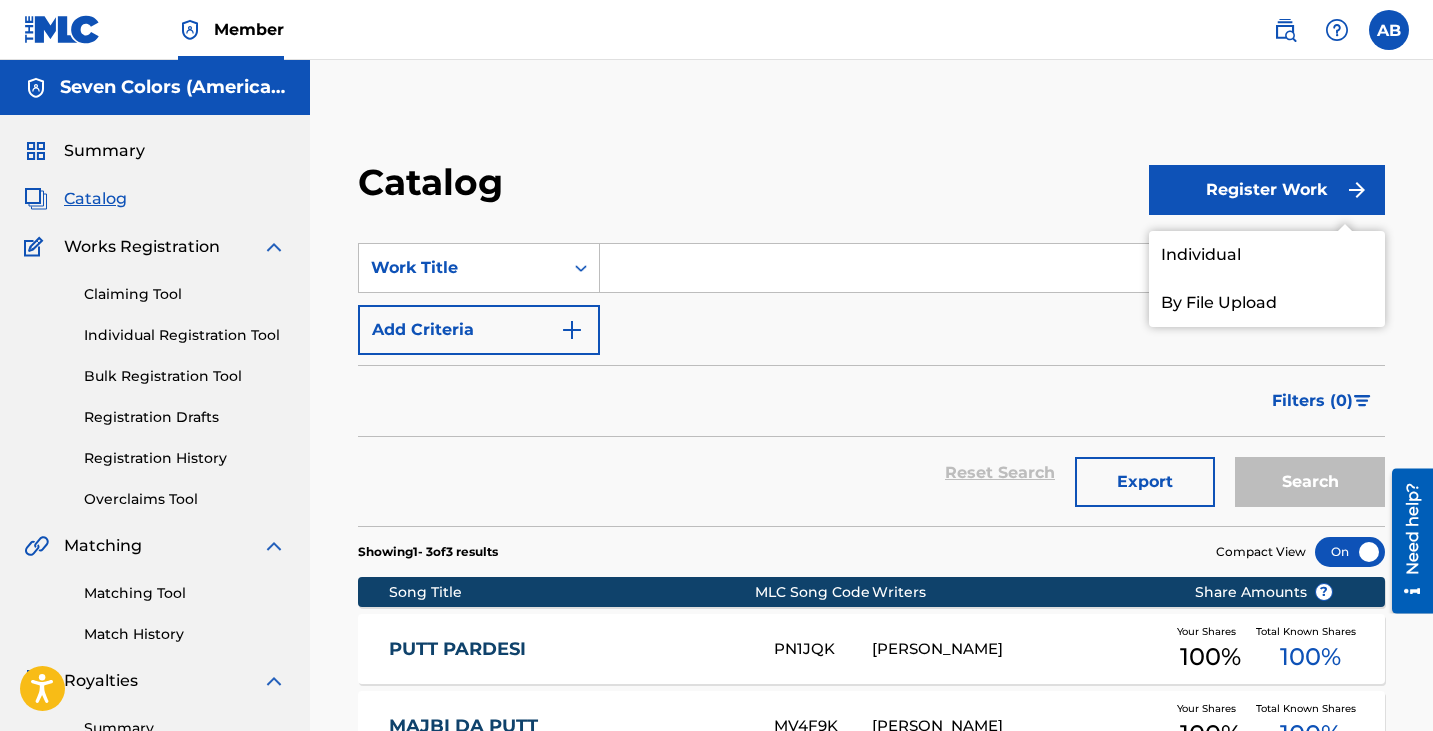 click on "Individual" at bounding box center (1267, 255) 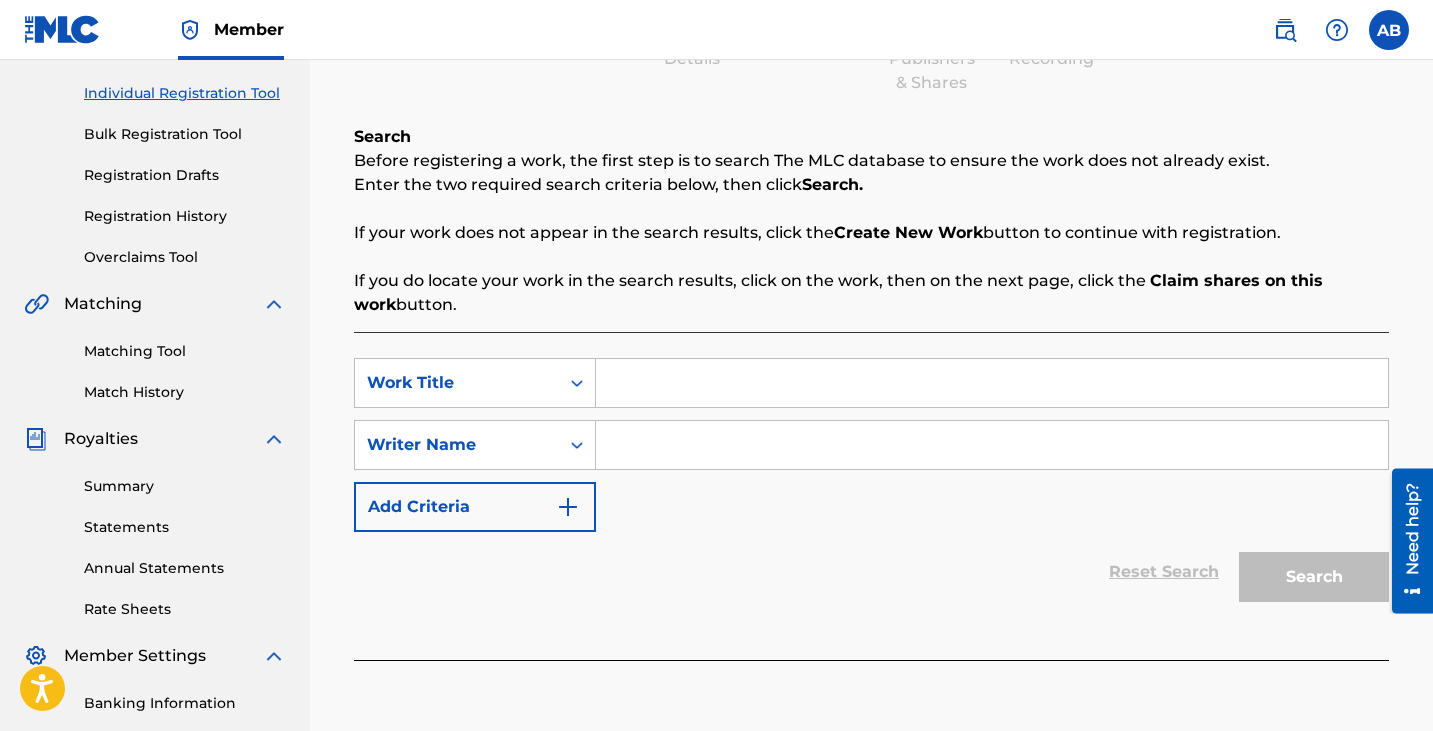 scroll, scrollTop: 300, scrollLeft: 0, axis: vertical 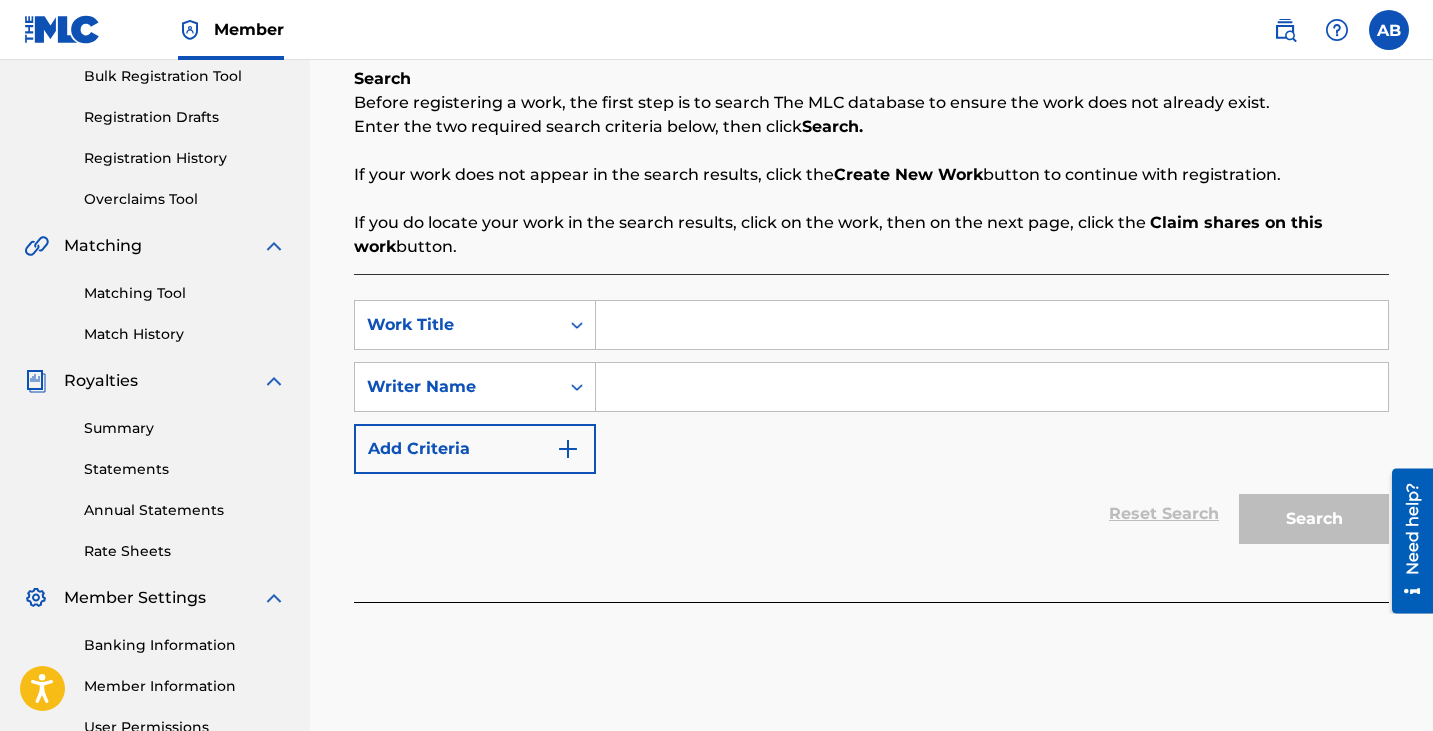 click at bounding box center (992, 325) 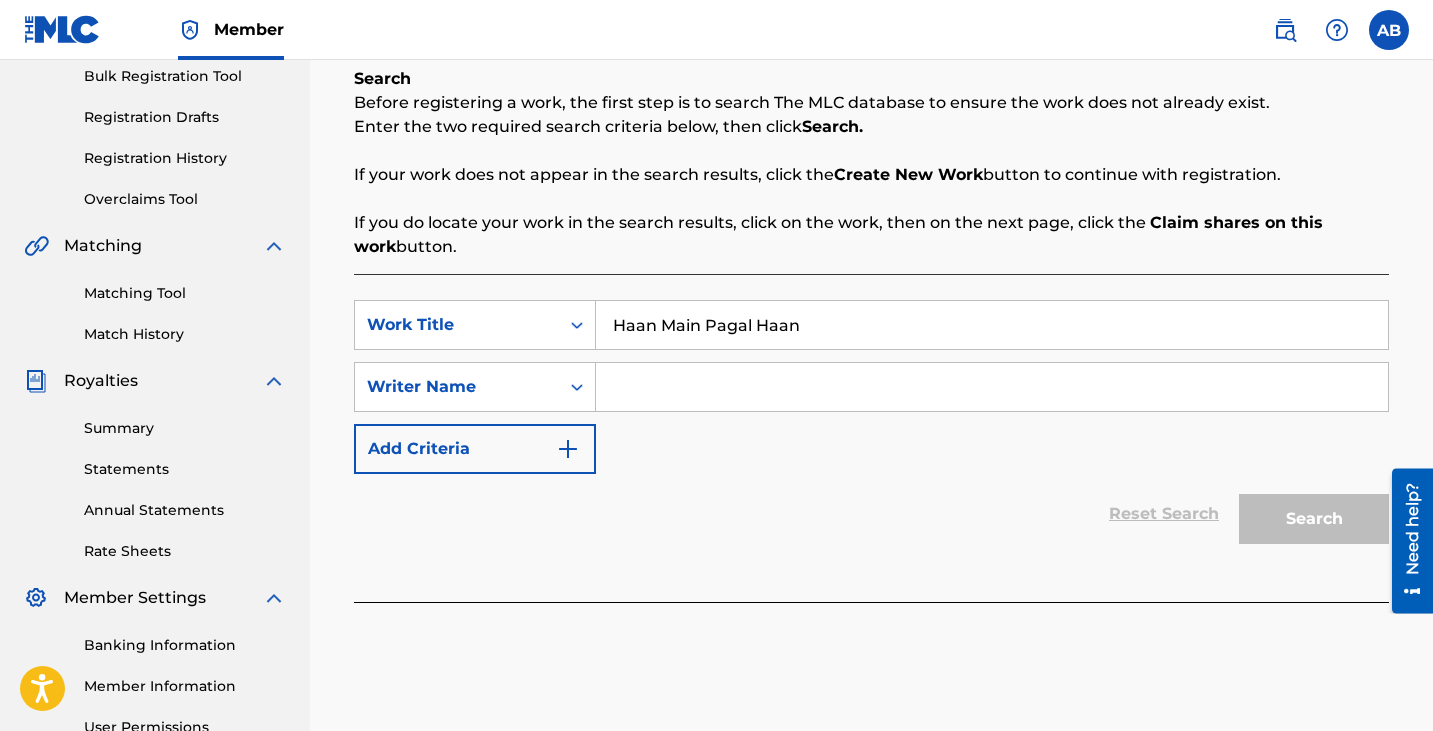 type on "Haan Main Pagal Haan" 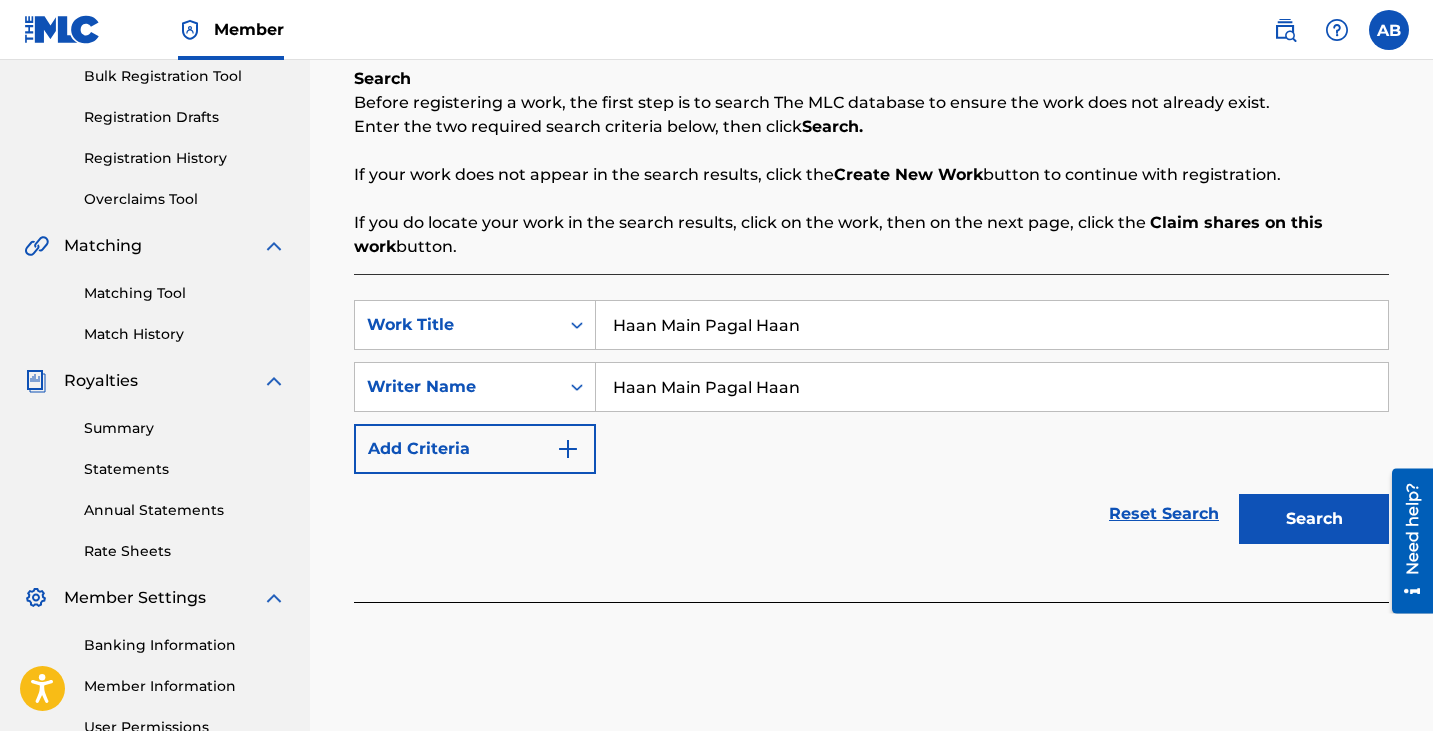 type on "Haan Main Pagal Haan" 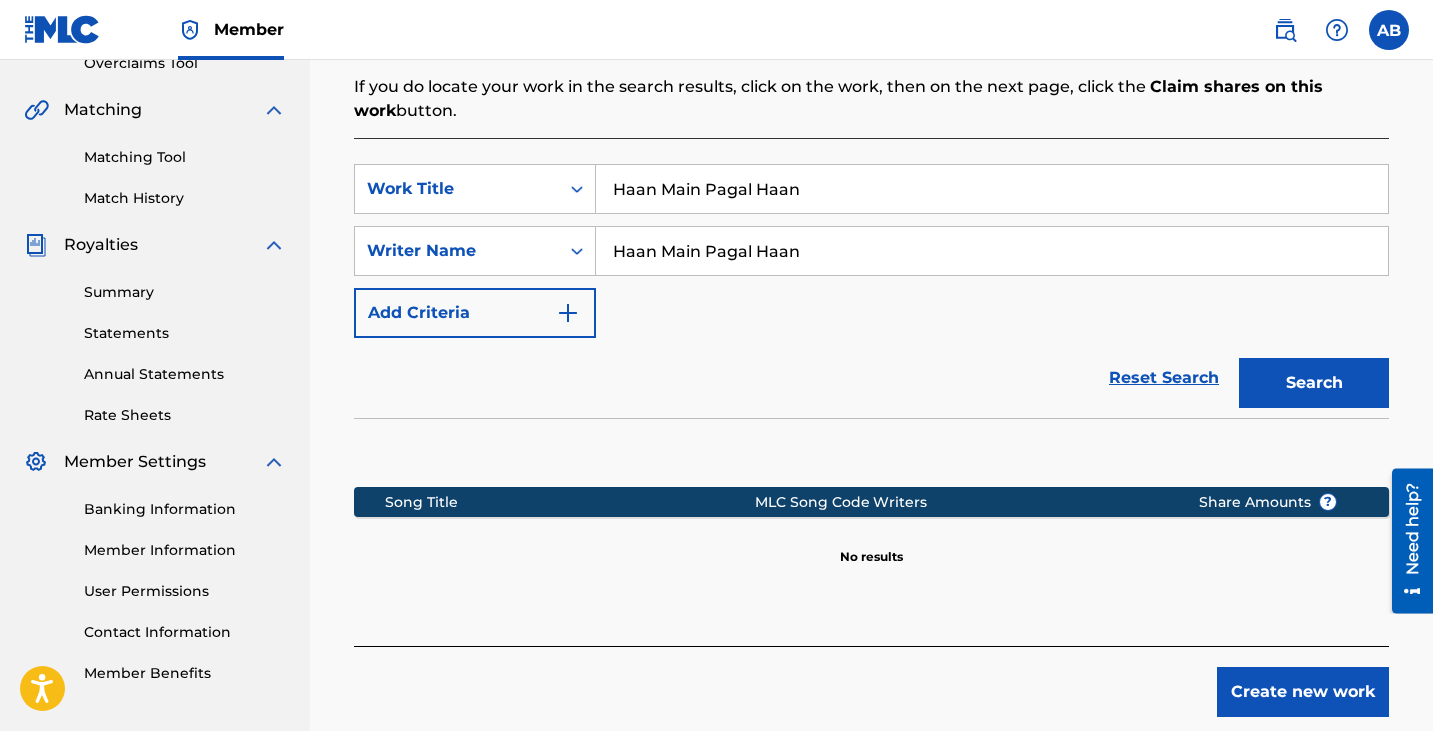 scroll, scrollTop: 538, scrollLeft: 0, axis: vertical 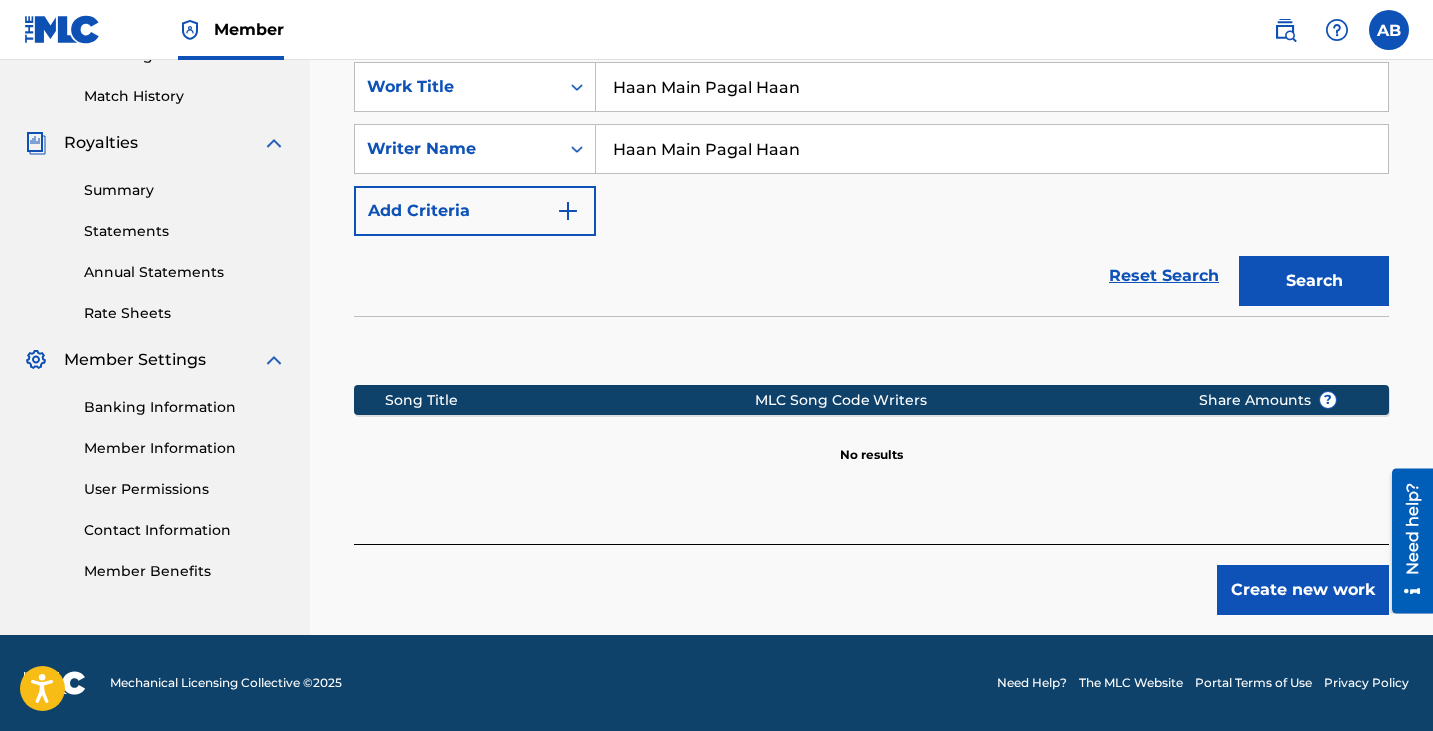 click on "Create new work" at bounding box center [1303, 590] 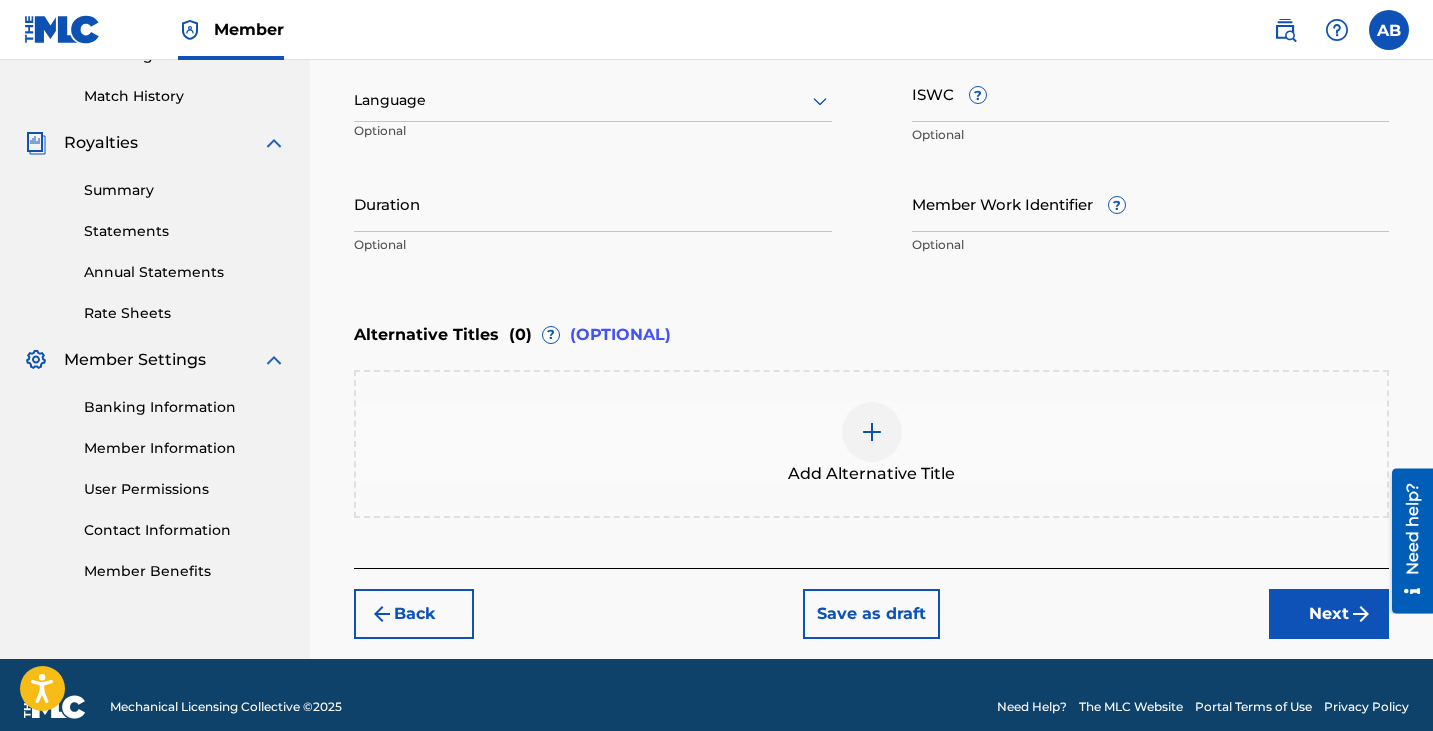 click at bounding box center [593, 100] 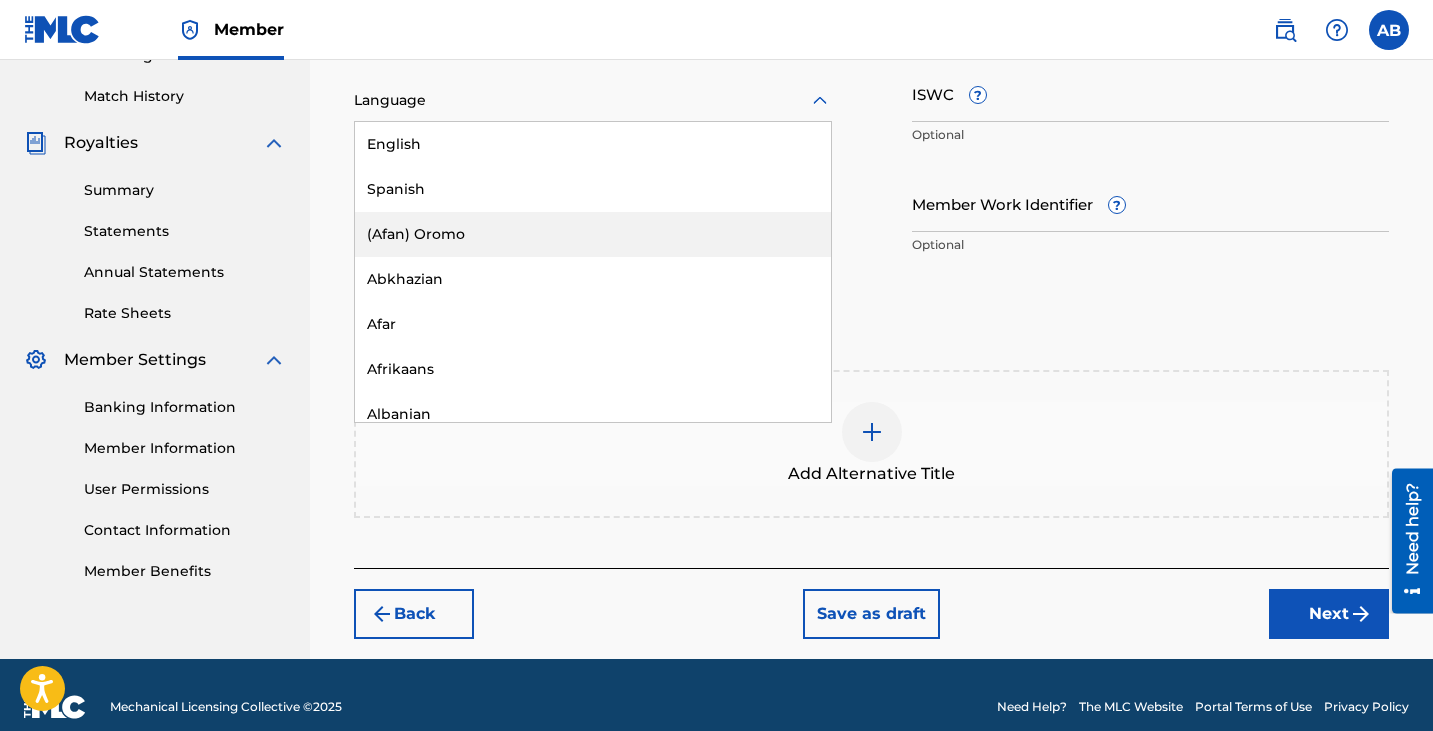 scroll, scrollTop: 400, scrollLeft: 0, axis: vertical 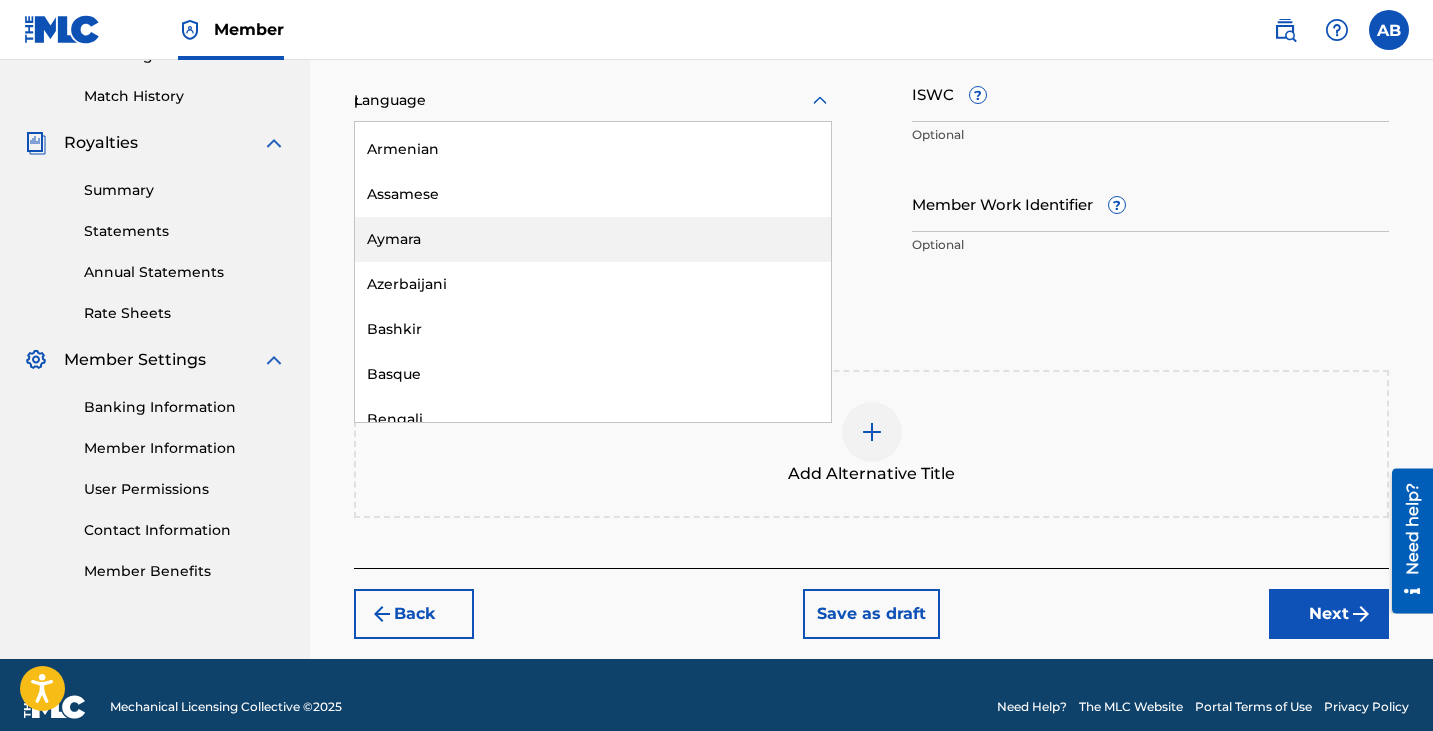 type on "pa" 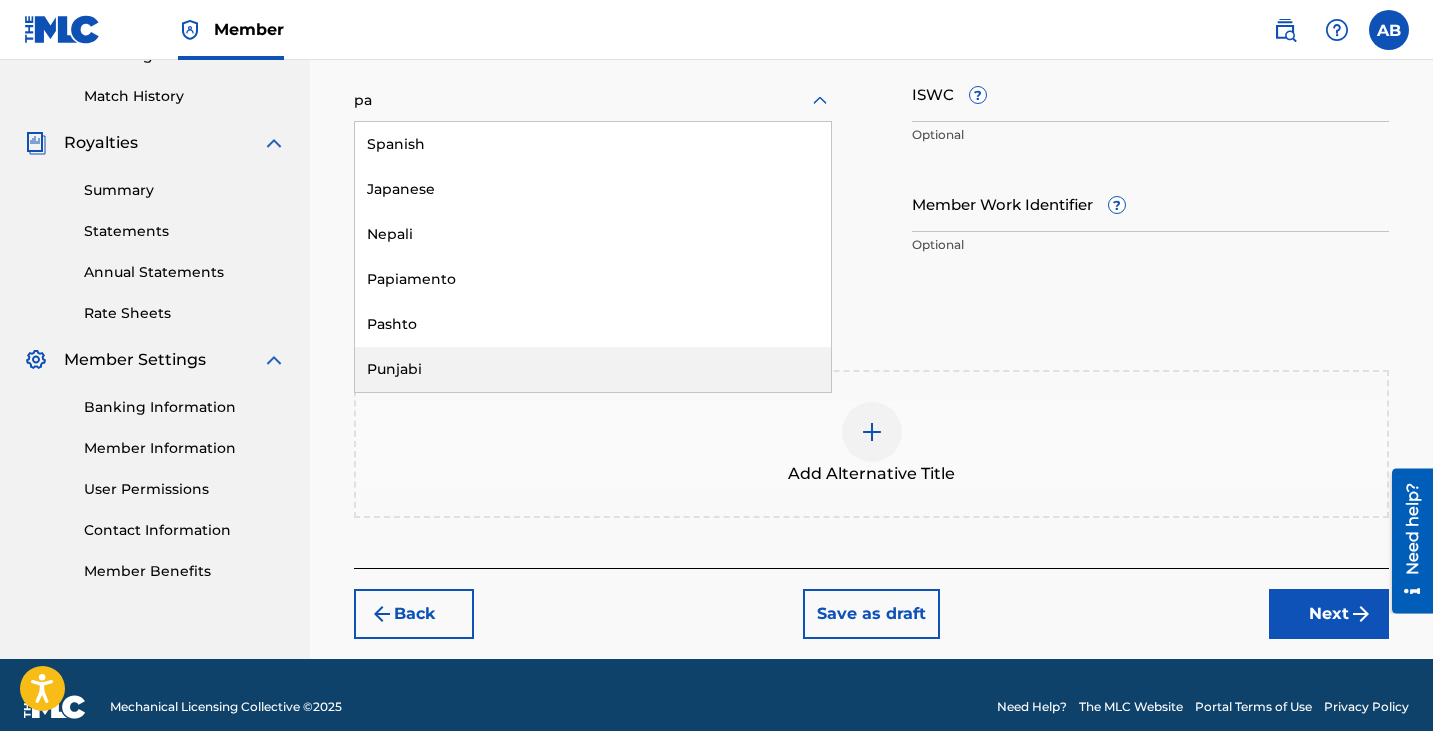 click on "Punjabi" at bounding box center (593, 369) 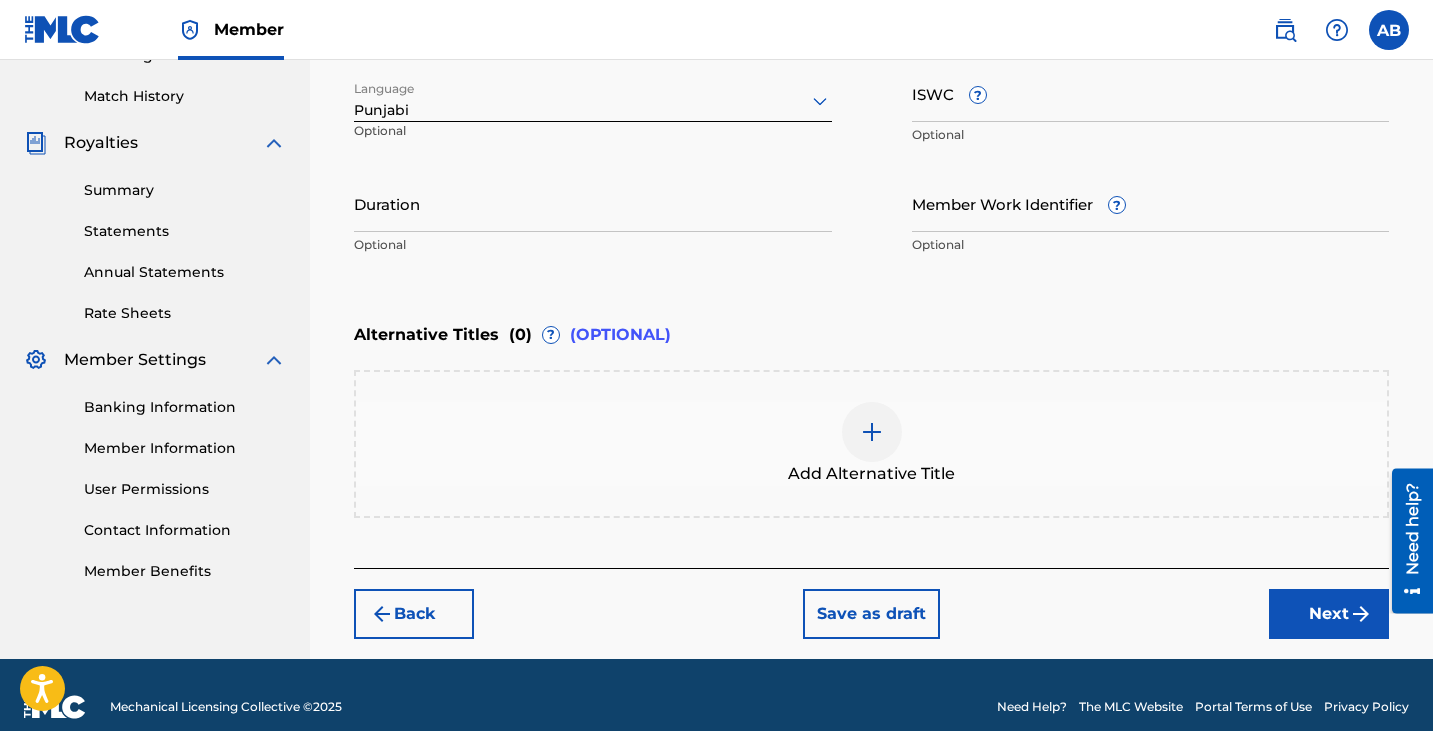 type 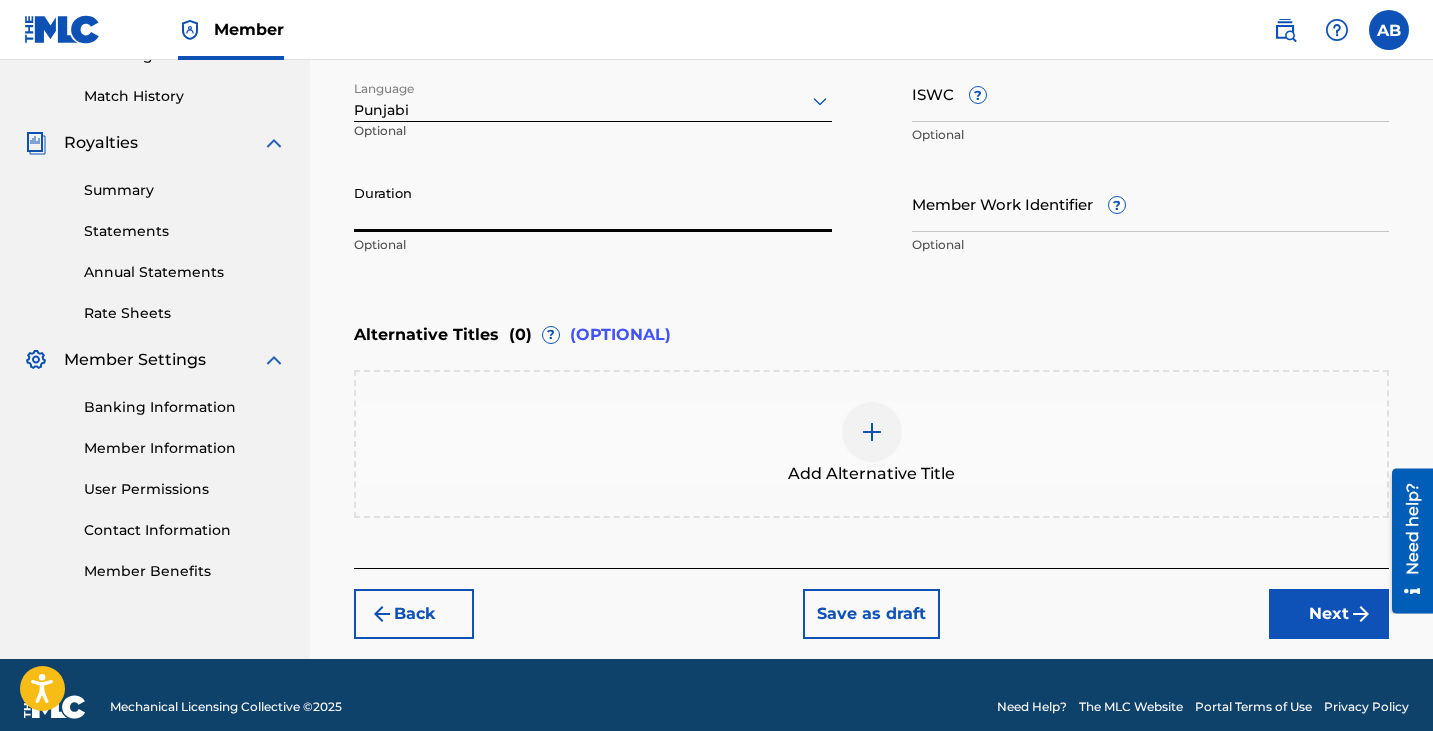 click on "Duration" at bounding box center (593, 203) 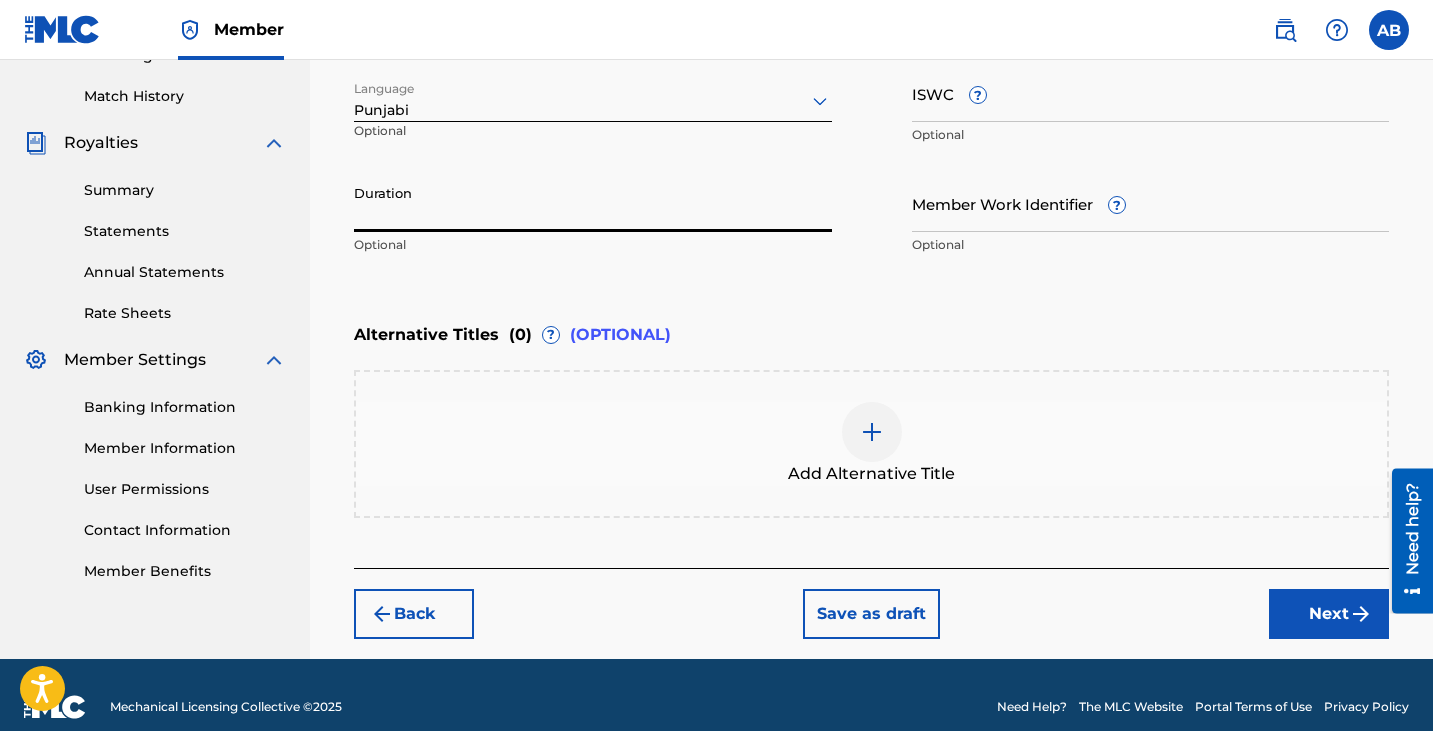 paste on "03:32" 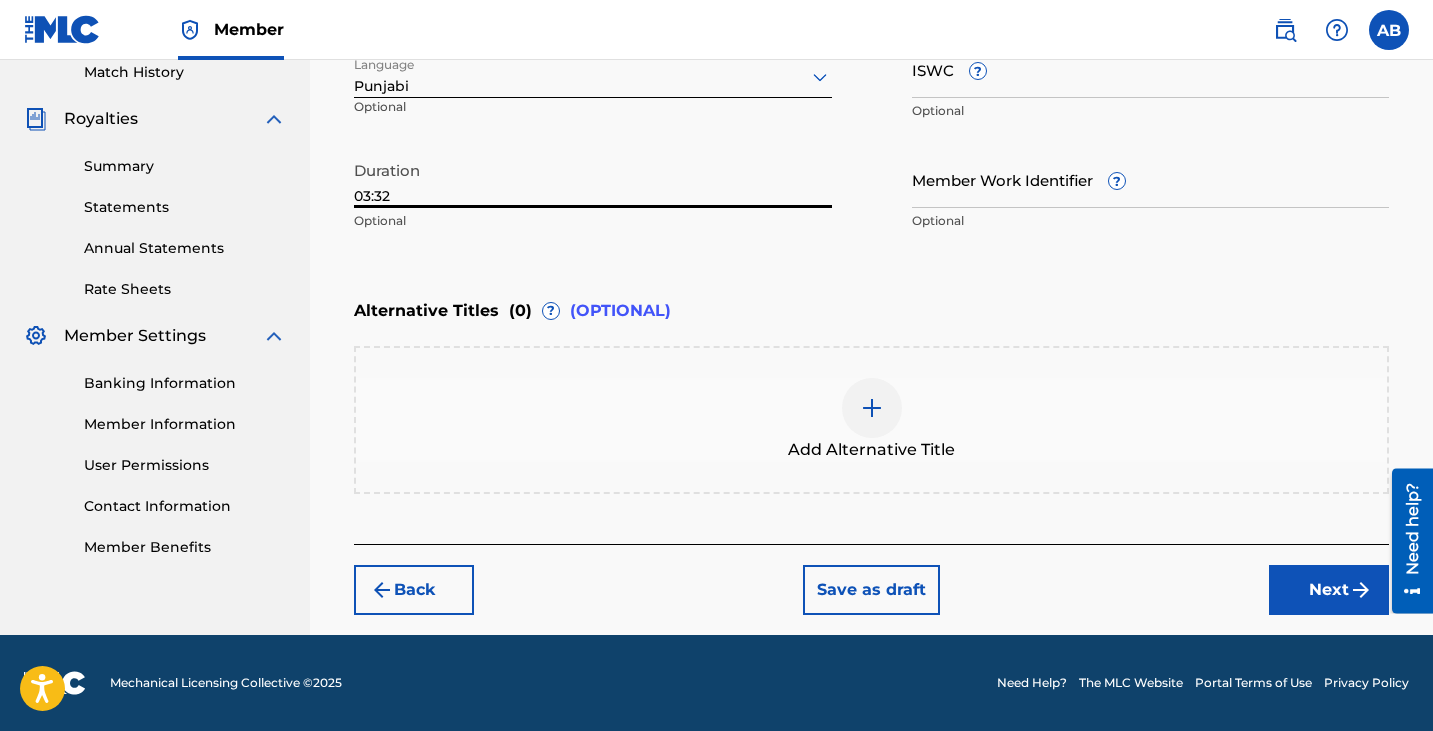 type on "03:32" 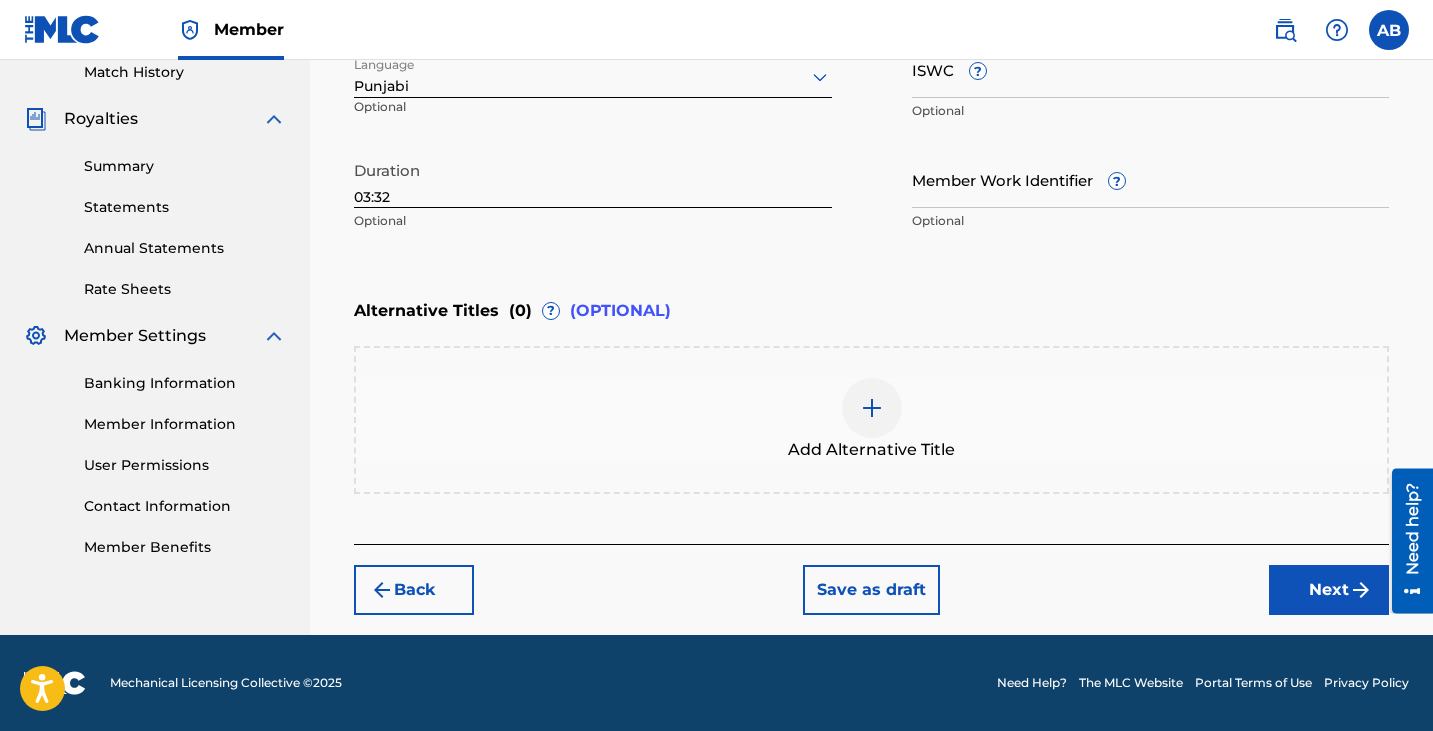 click on "Next" at bounding box center (1329, 590) 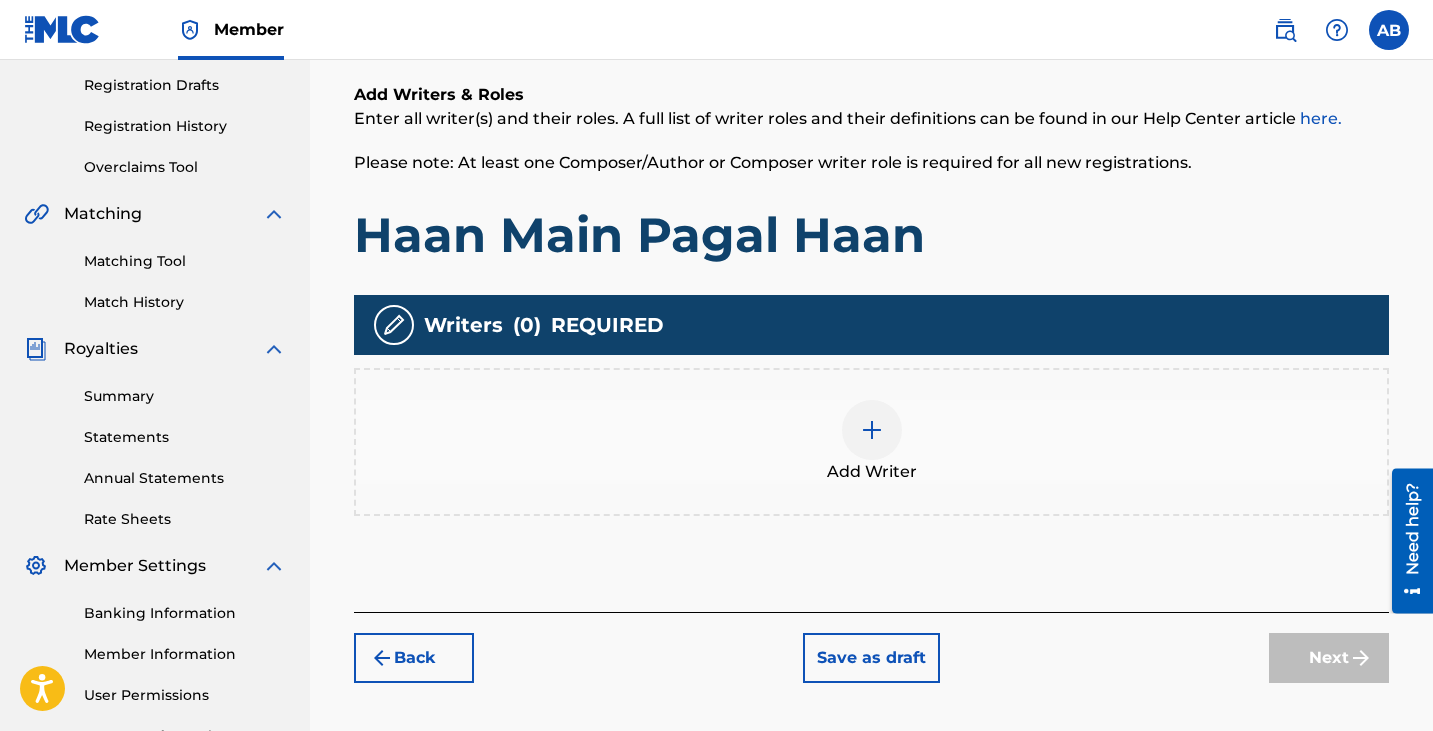 scroll, scrollTop: 509, scrollLeft: 0, axis: vertical 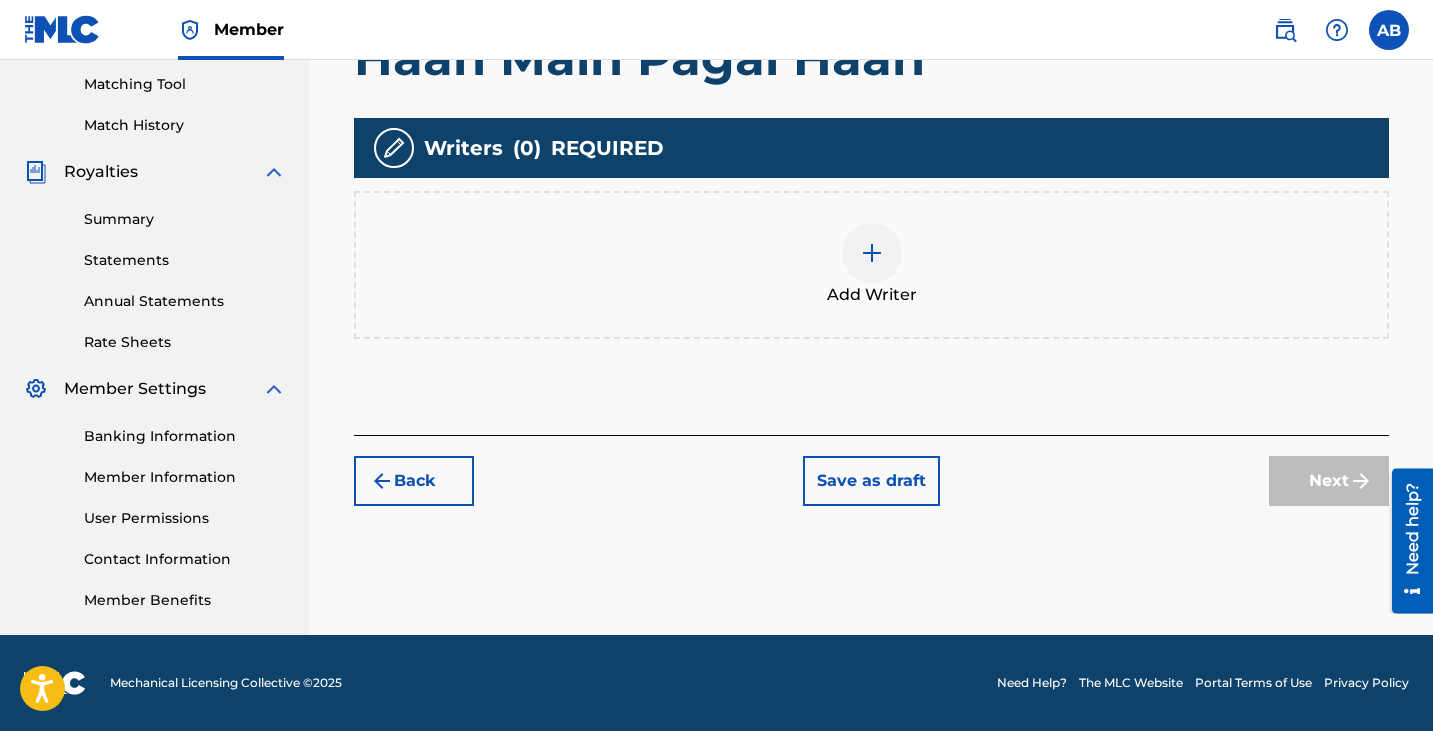 click on "Add Writer" at bounding box center [871, 265] 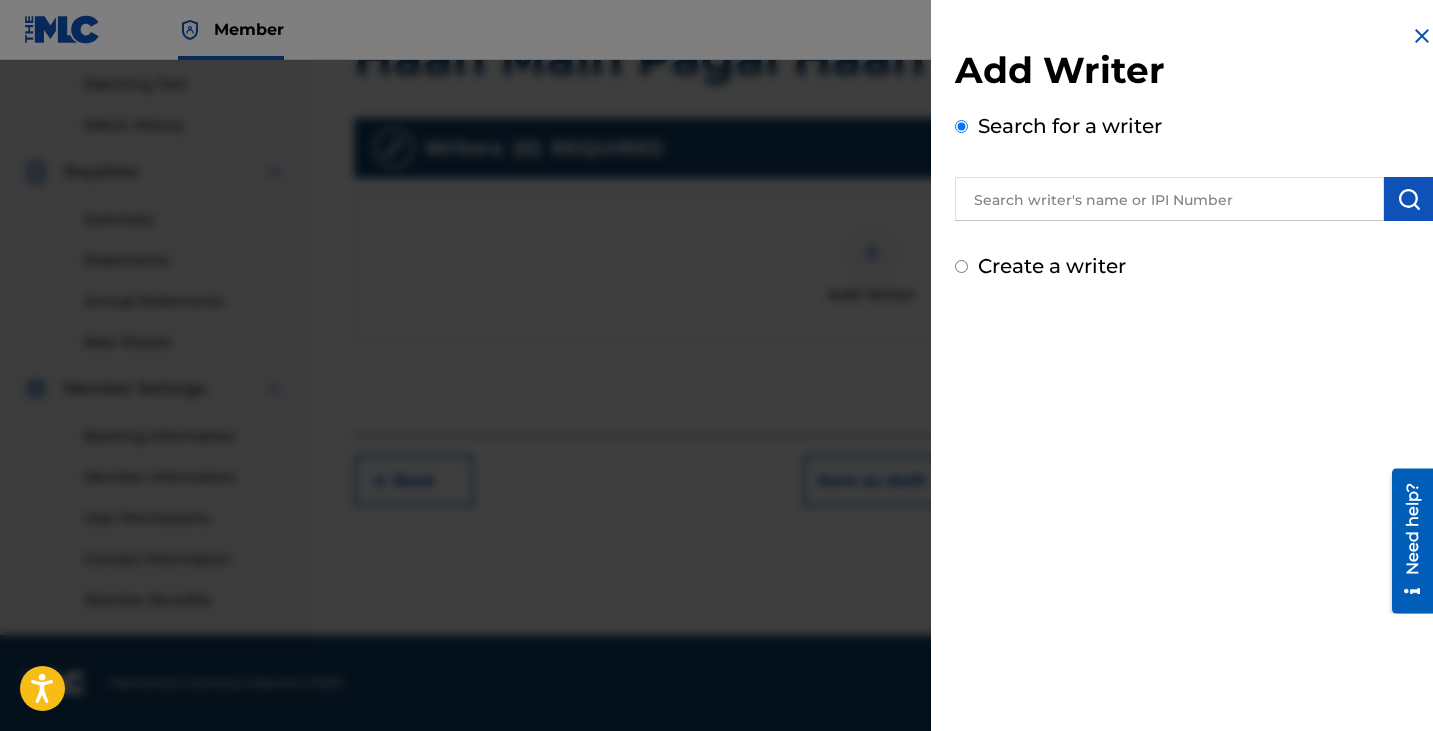 click at bounding box center [1169, 199] 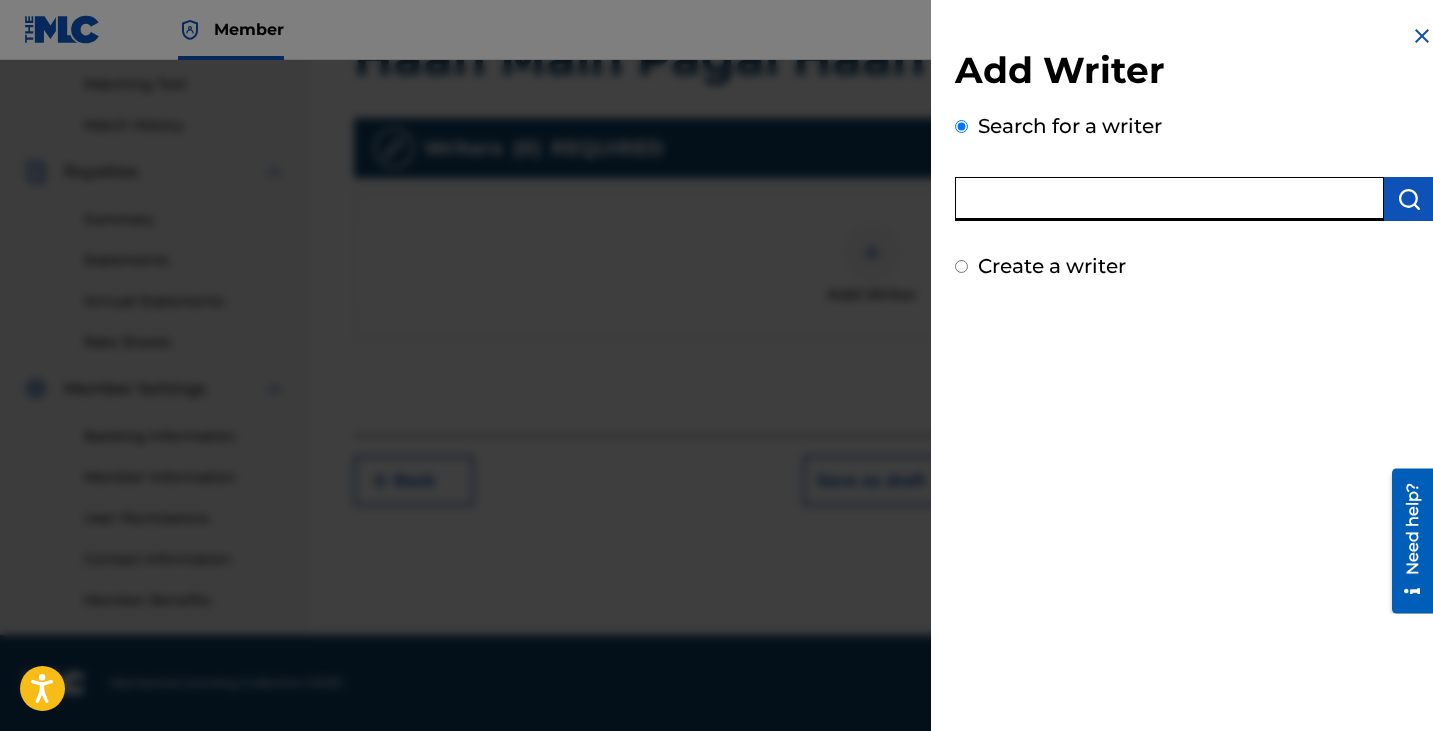 paste on "[PERSON_NAME], [PERSON_NAME], [PERSON_NAME]" 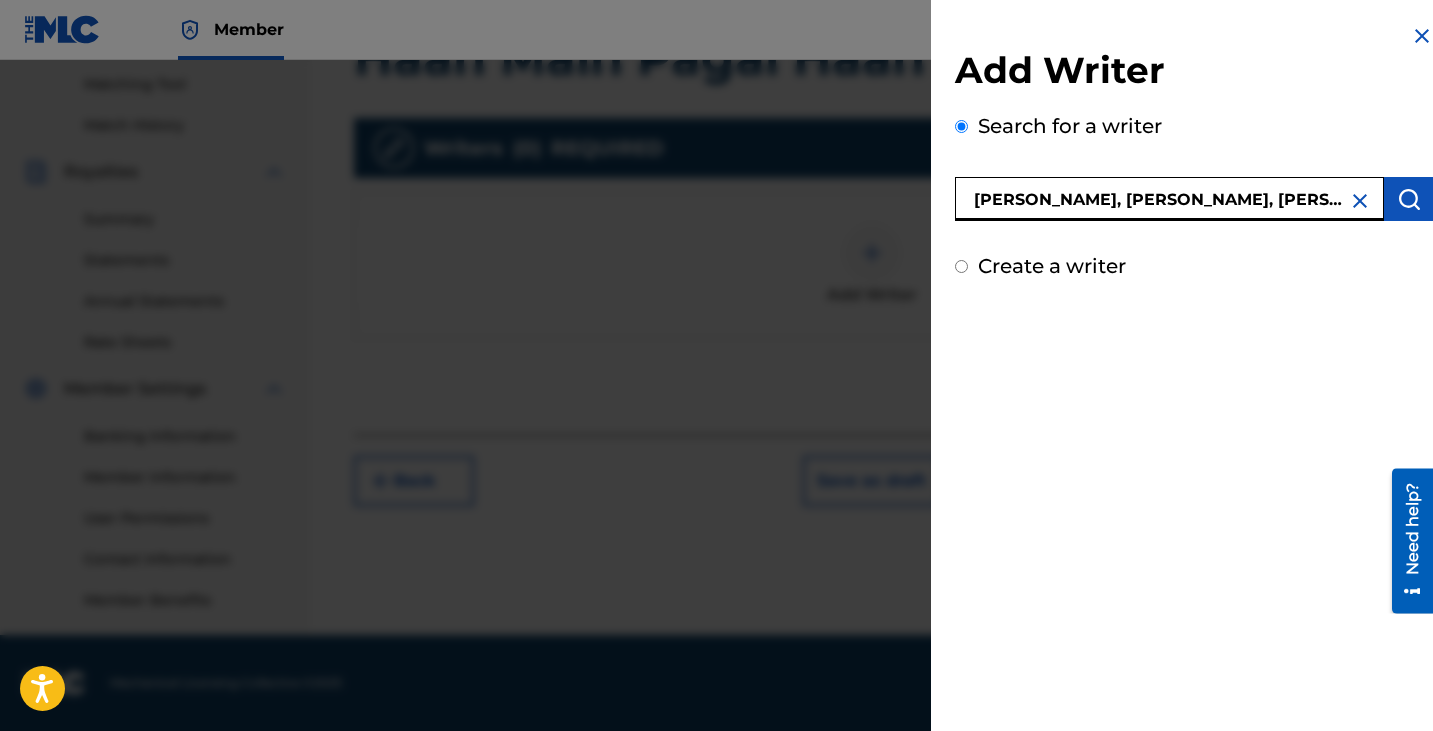 type on "[PERSON_NAME], [PERSON_NAME], [PERSON_NAME]" 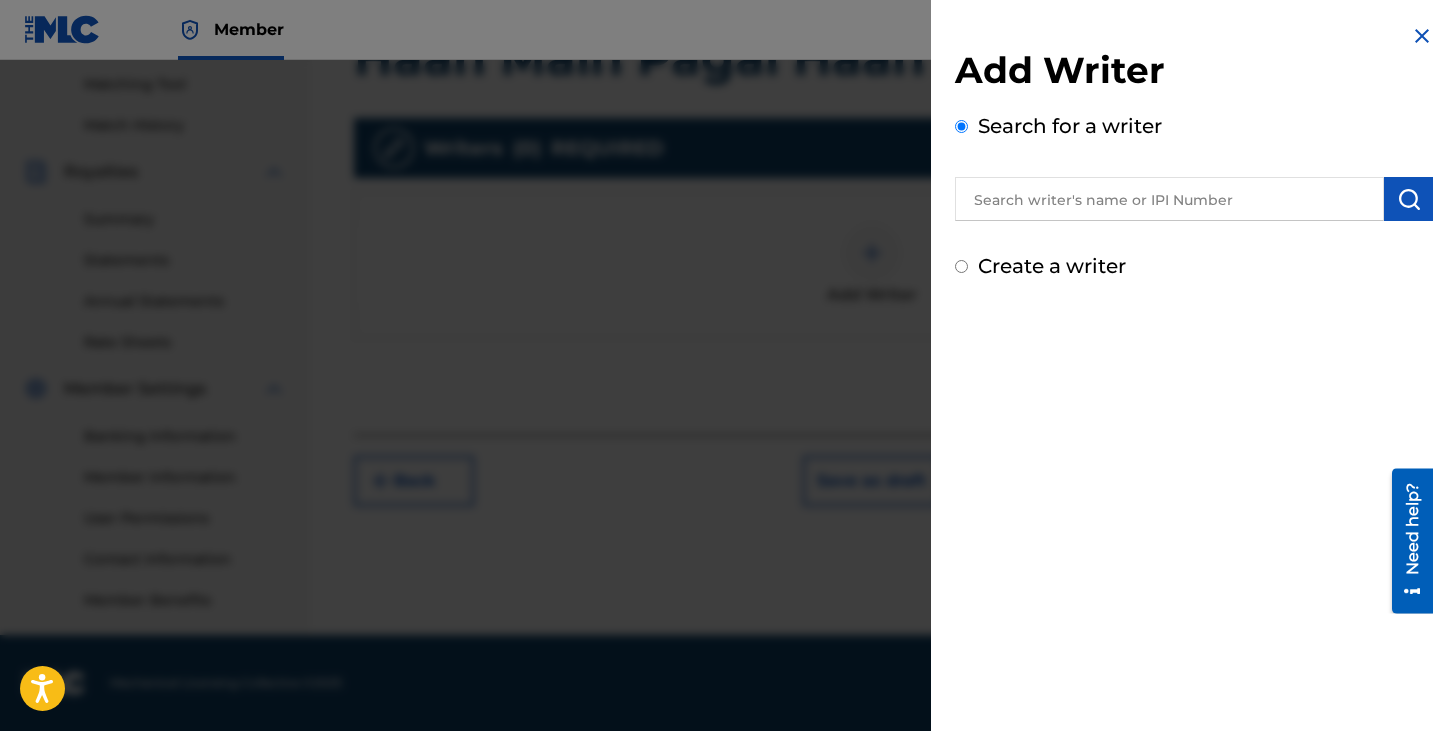 click on "Create a writer" at bounding box center (961, 266) 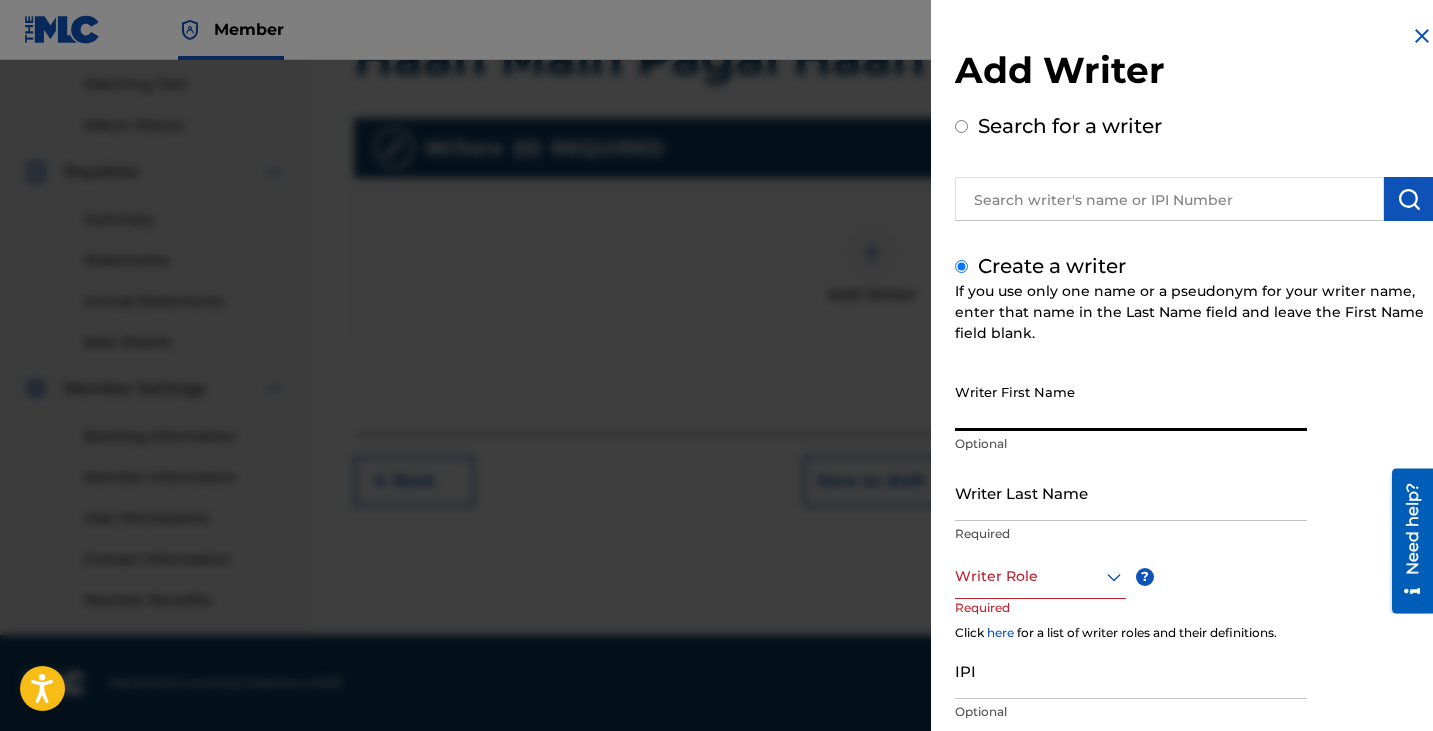 click on "Writer First Name" at bounding box center [1131, 402] 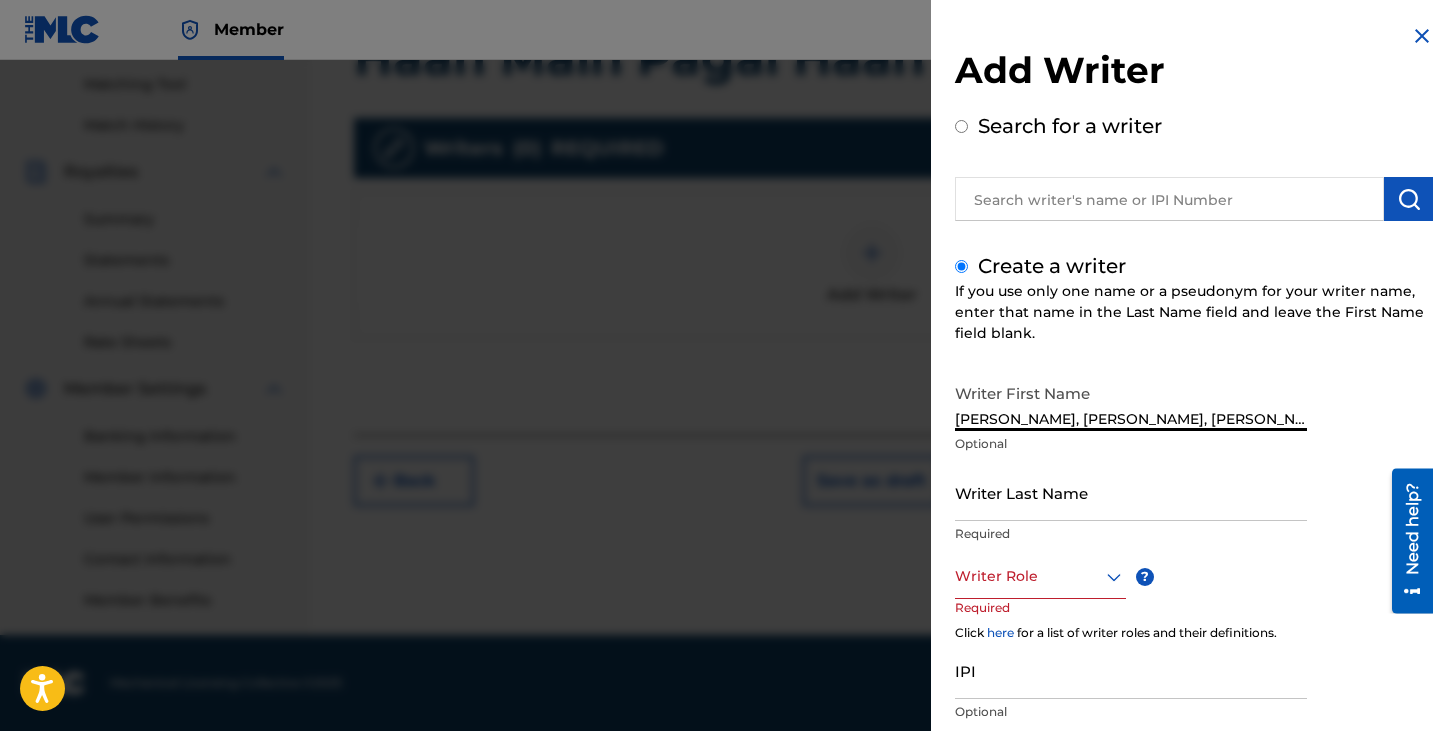 drag, startPoint x: 1024, startPoint y: 418, endPoint x: 1240, endPoint y: 419, distance: 216.00232 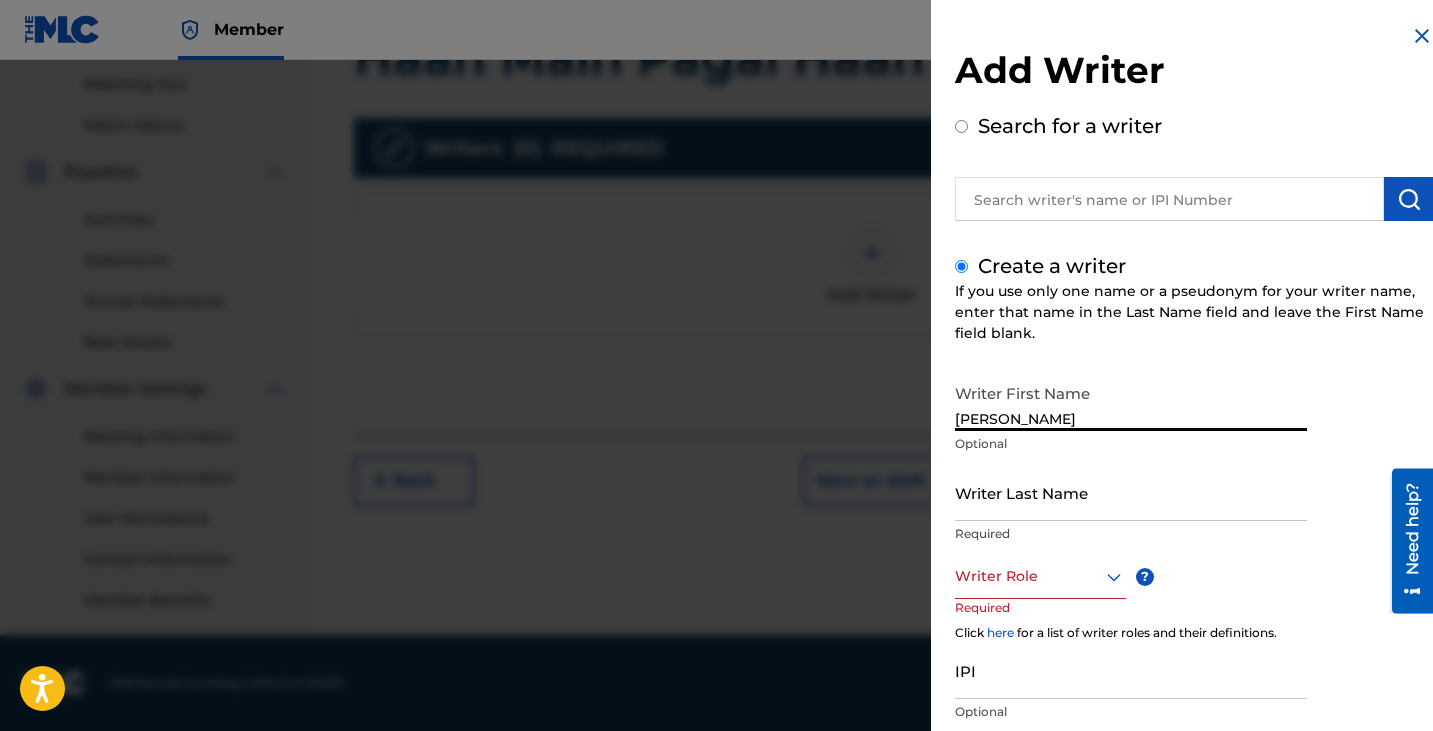 click on "[PERSON_NAME]" at bounding box center [1131, 402] 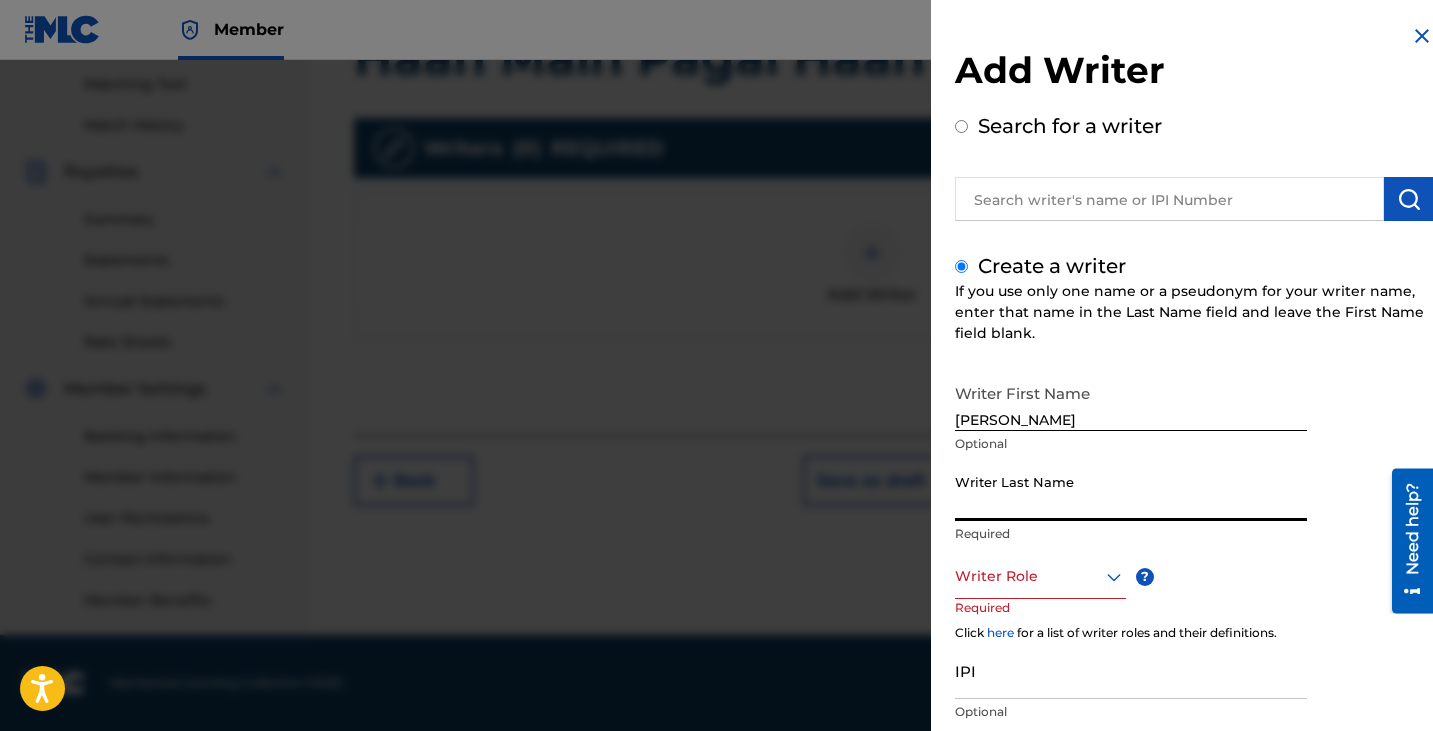 paste on "[PERSON_NAME]" 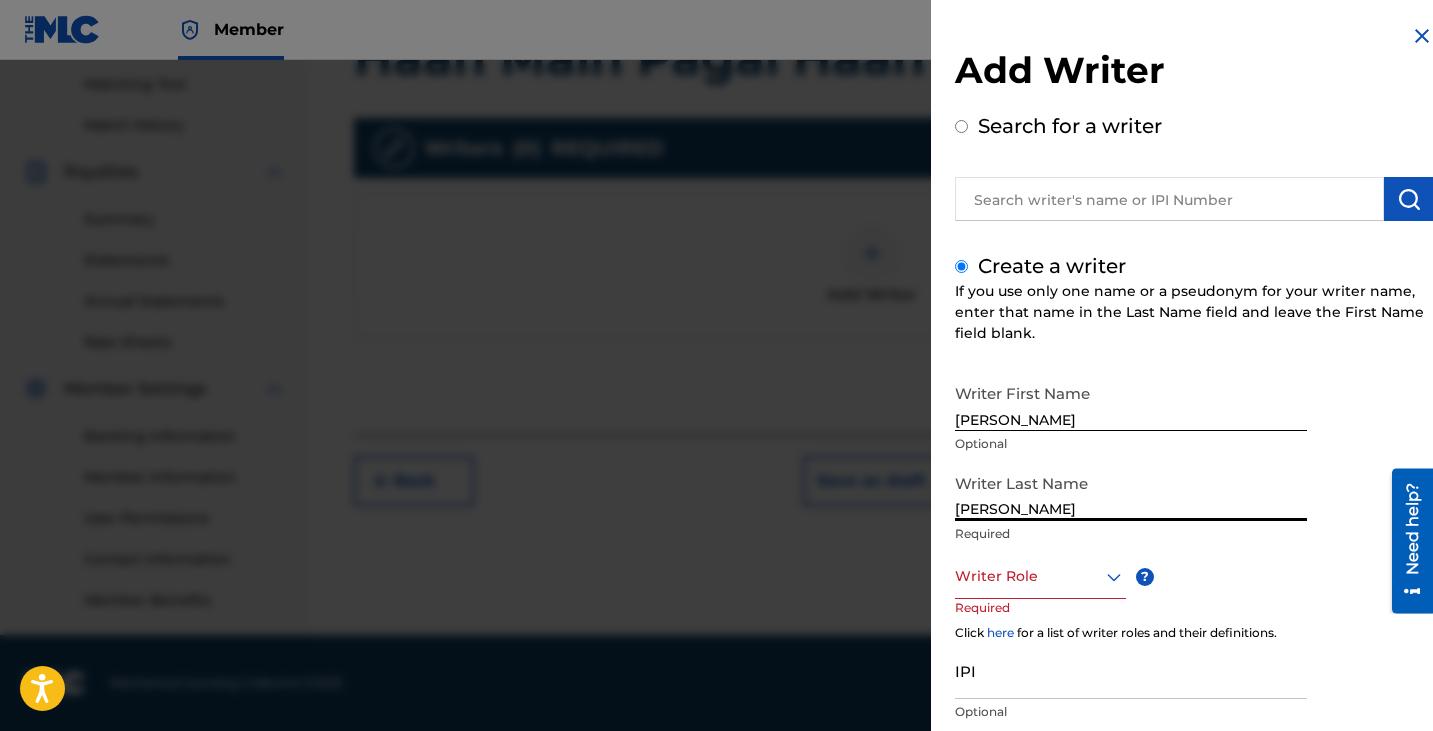 type on "[PERSON_NAME]" 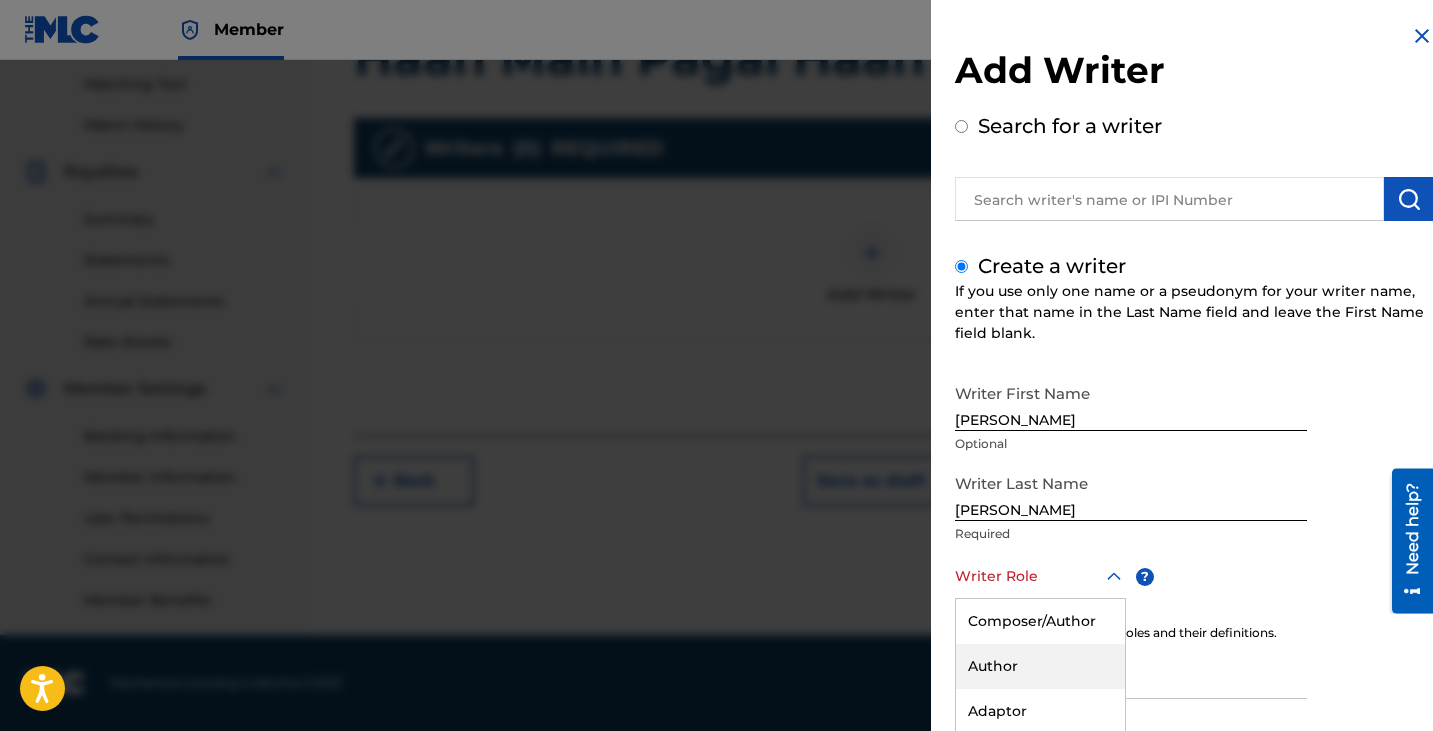 click on "8 results available. Use Up and Down to choose options, press Enter to select the currently focused option, press Escape to exit the menu, press Tab to select the option and exit the menu. Writer Role Composer/Author Author Adaptor Arranger Composer Translator Sub Arranger Sub Author" at bounding box center (1040, 576) 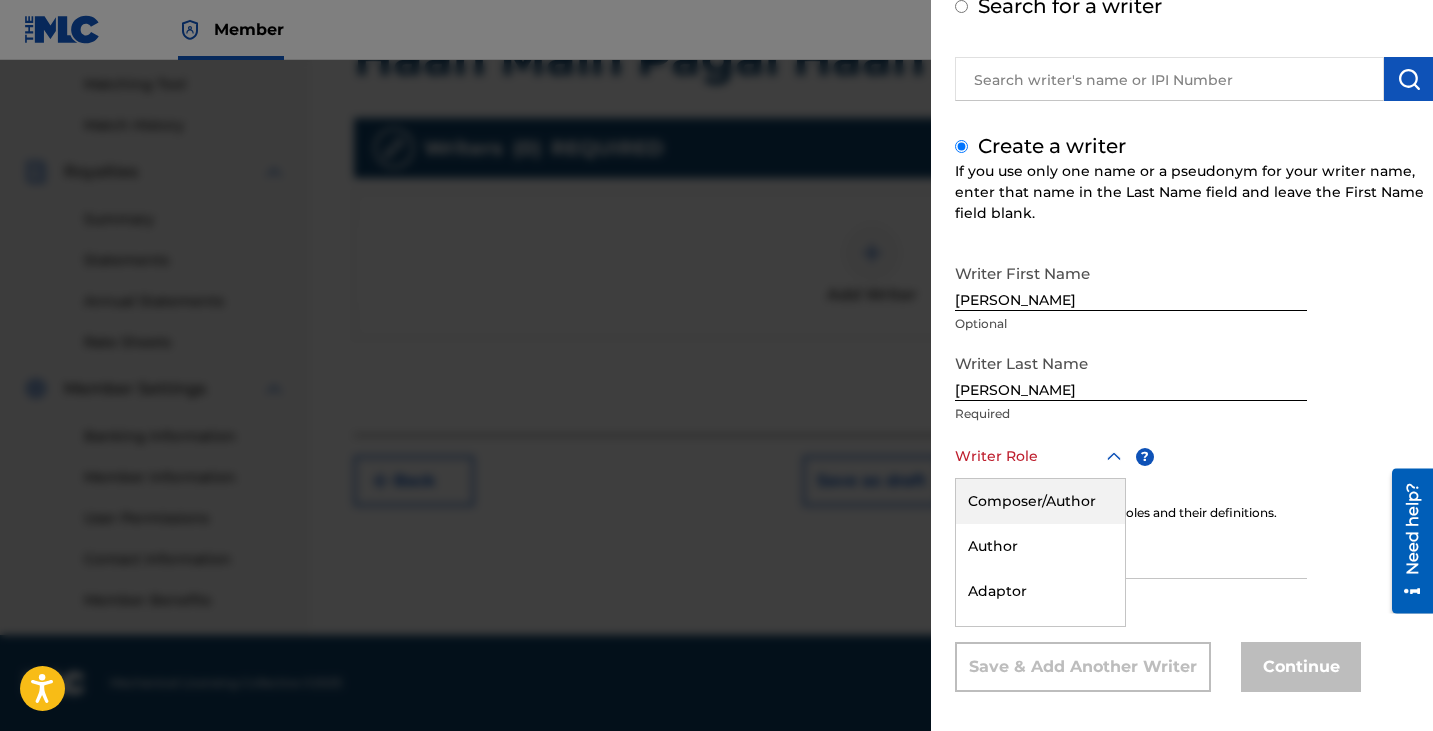 click on "Composer/Author" at bounding box center (1040, 501) 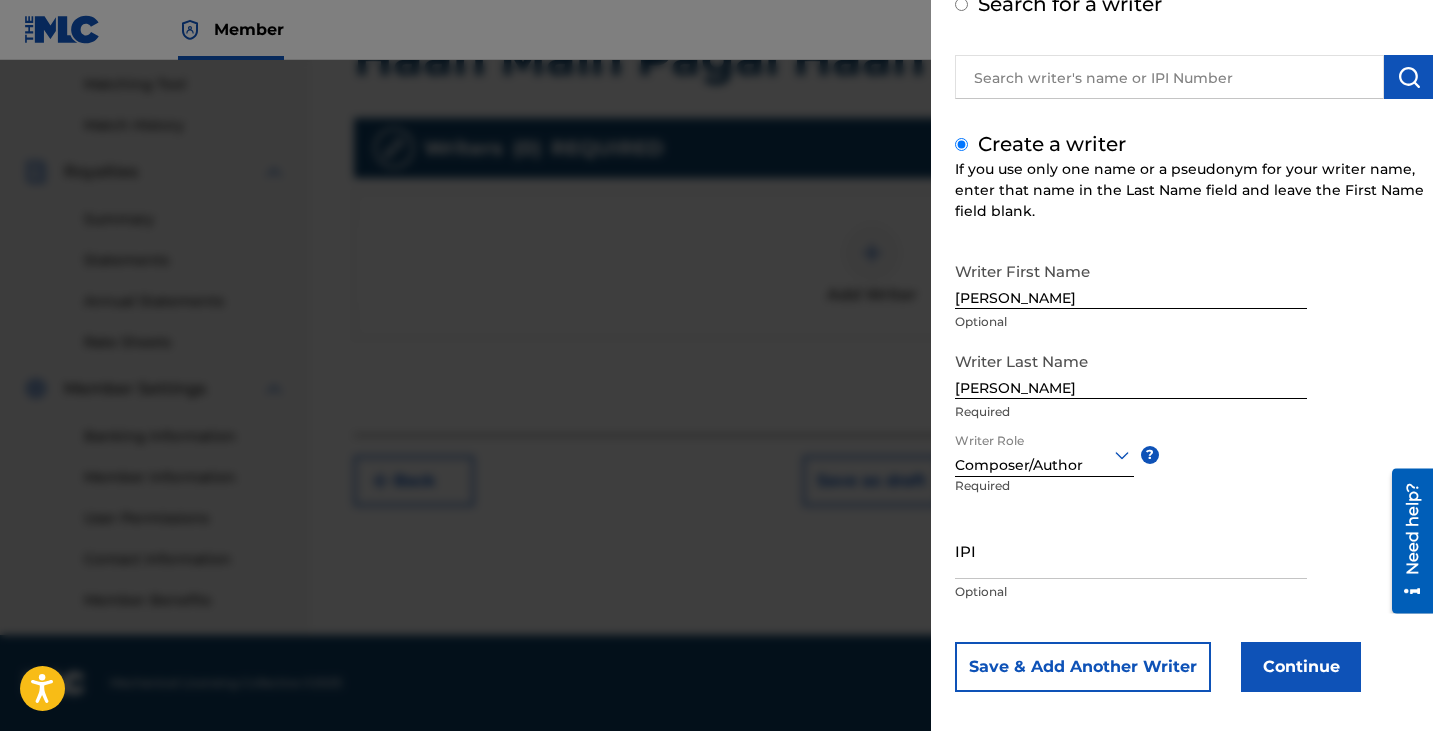 click on "Continue" at bounding box center (1301, 667) 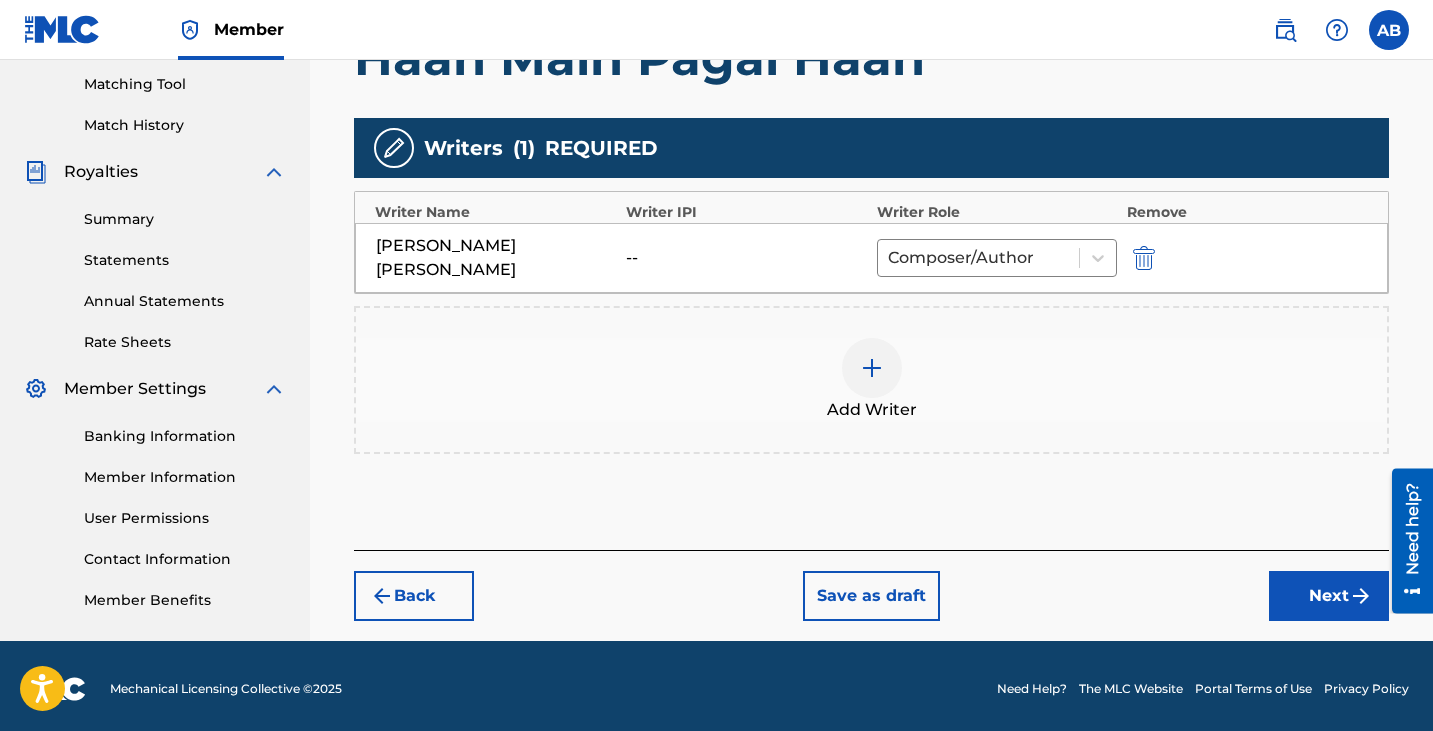 click at bounding box center [872, 368] 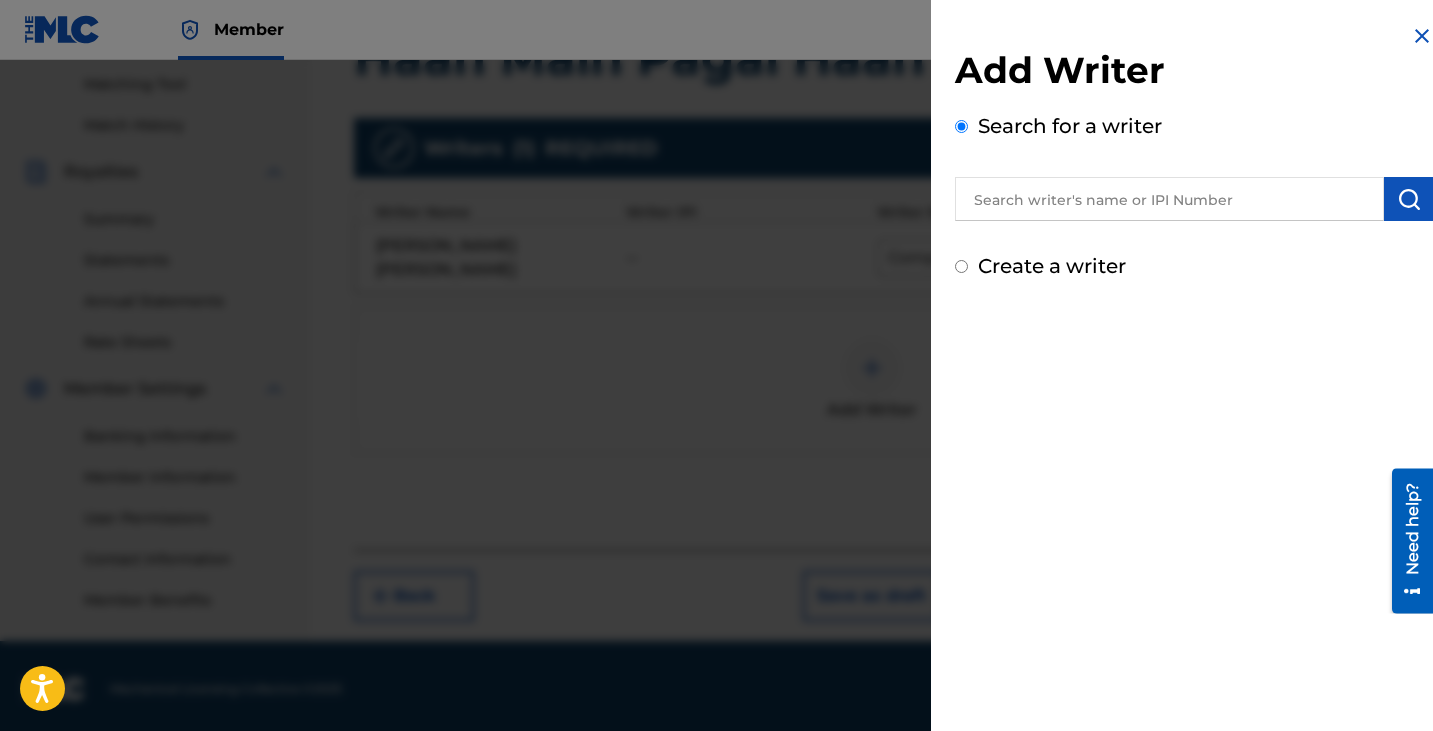 click on "Create a writer" at bounding box center (1052, 266) 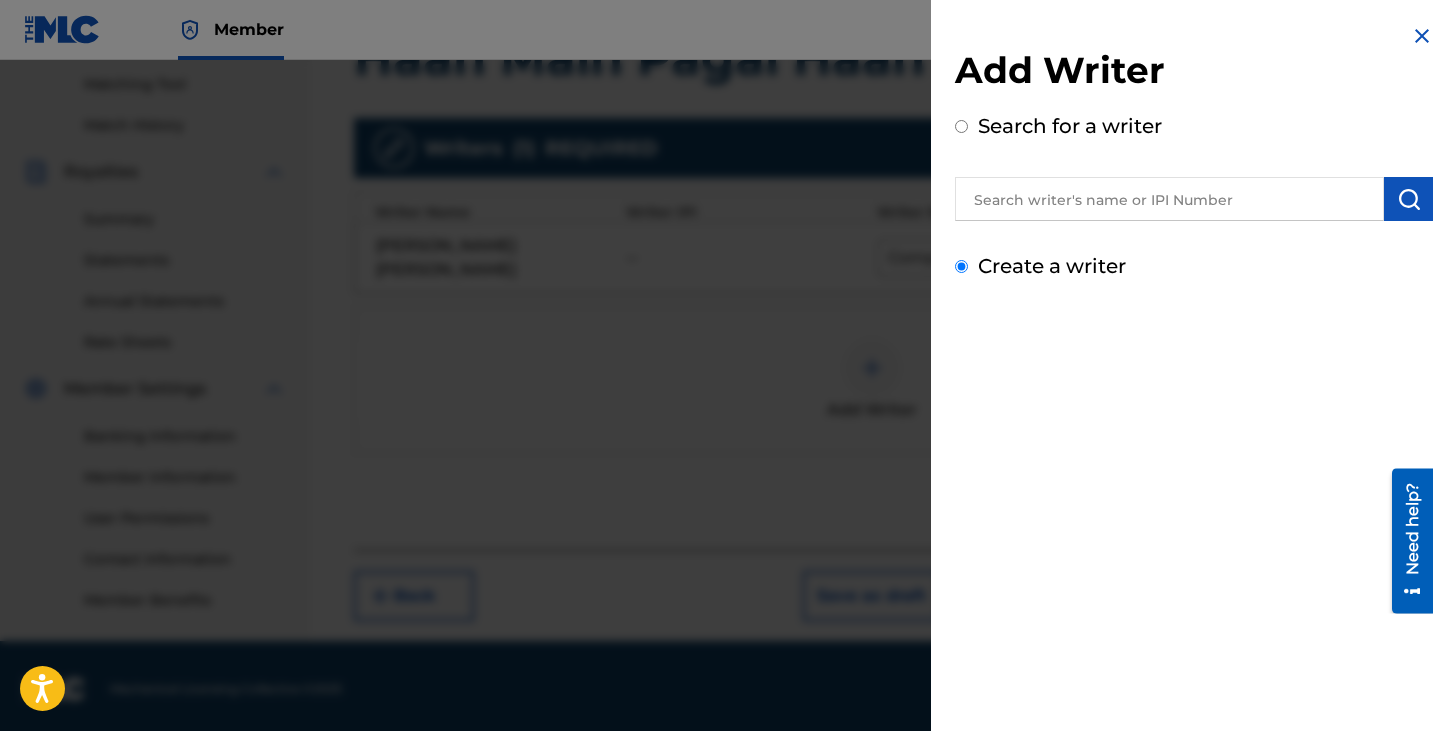 click on "Create a writer" at bounding box center (961, 266) 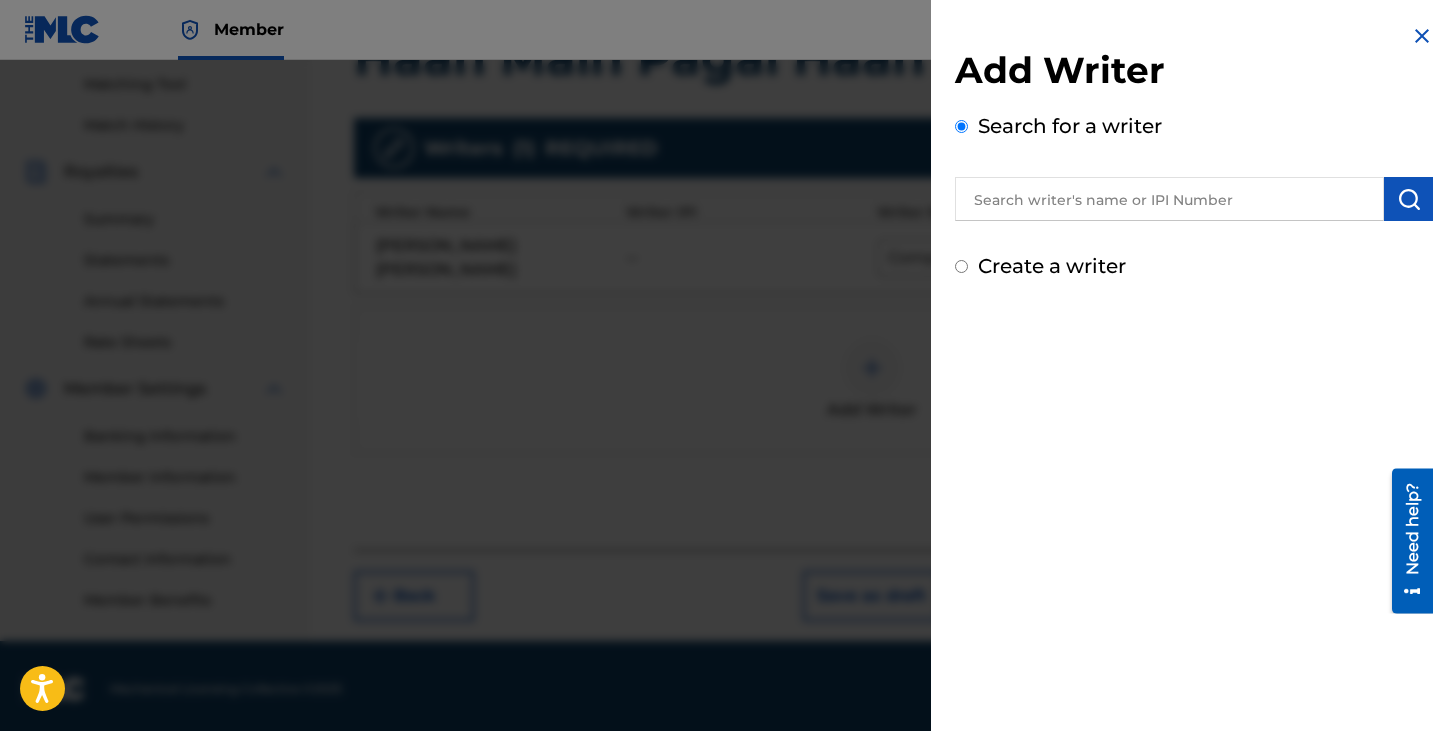 radio on "false" 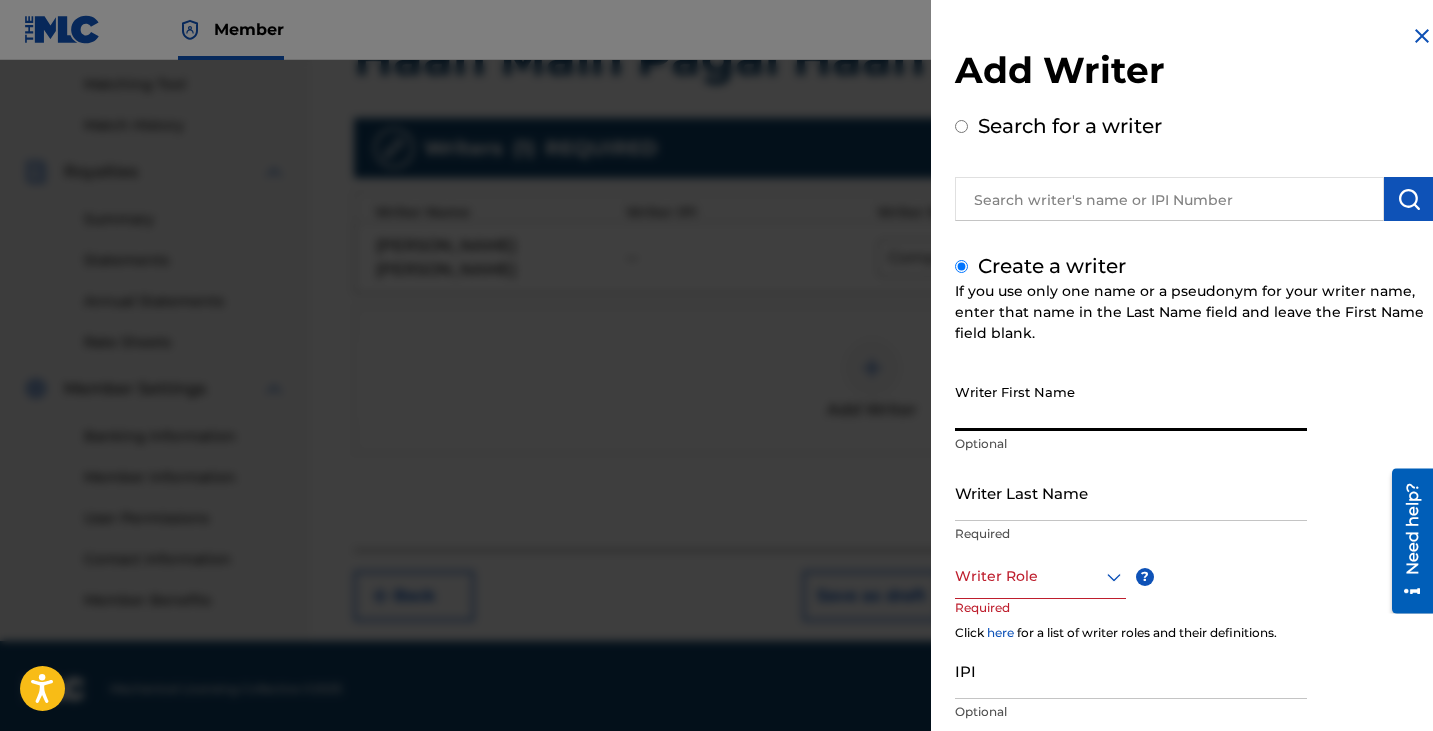 click on "Writer First Name" at bounding box center (1131, 402) 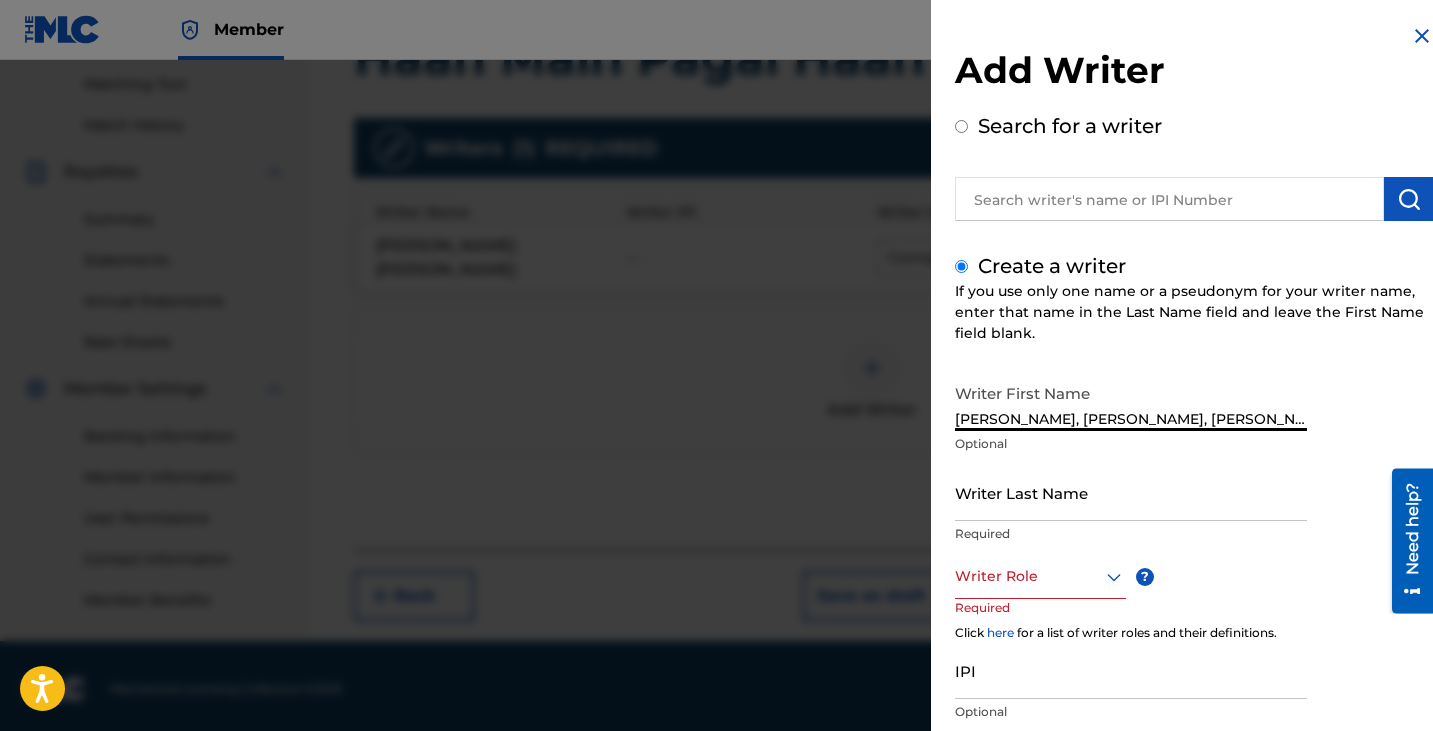 drag, startPoint x: 1022, startPoint y: 420, endPoint x: 766, endPoint y: 430, distance: 256.19525 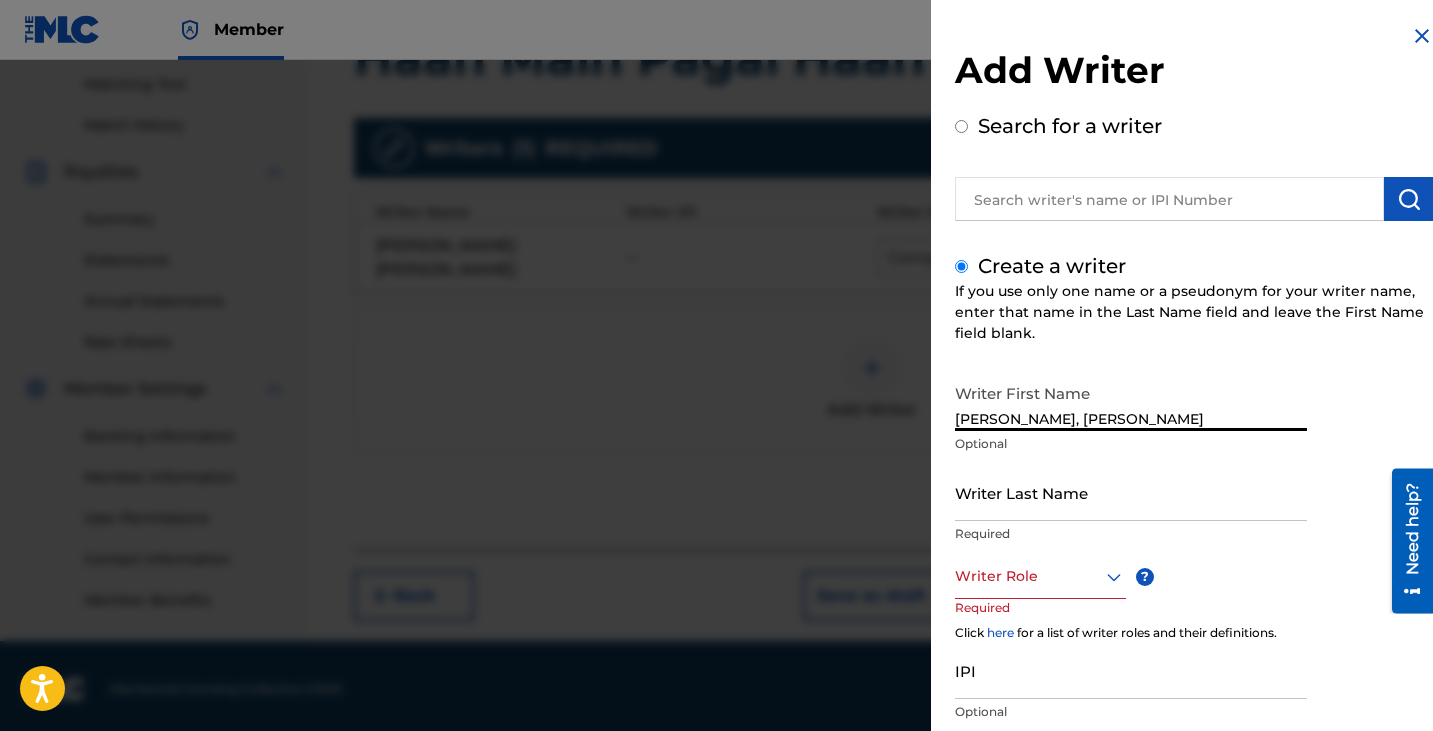 click on "[PERSON_NAME], [PERSON_NAME]" at bounding box center (1131, 402) 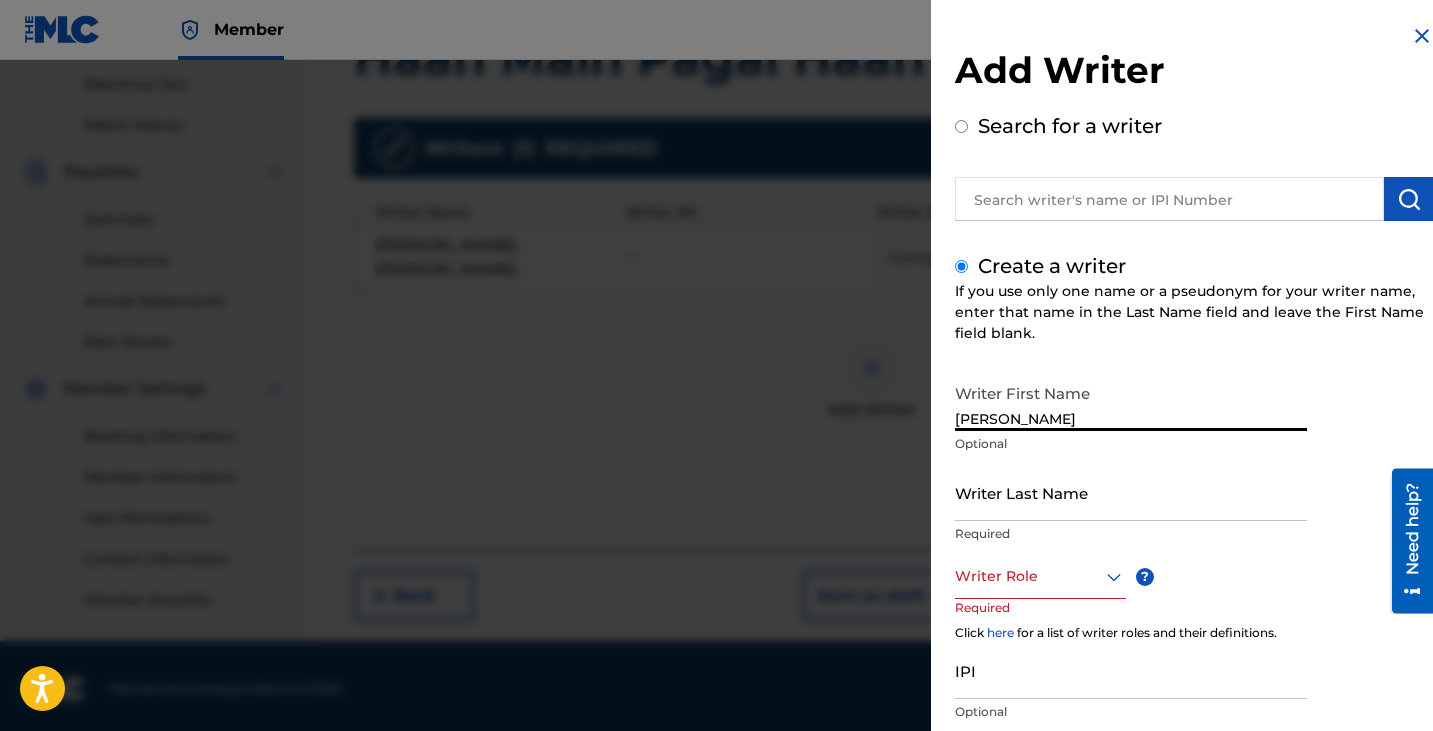 click on "[PERSON_NAME]" at bounding box center [1131, 402] 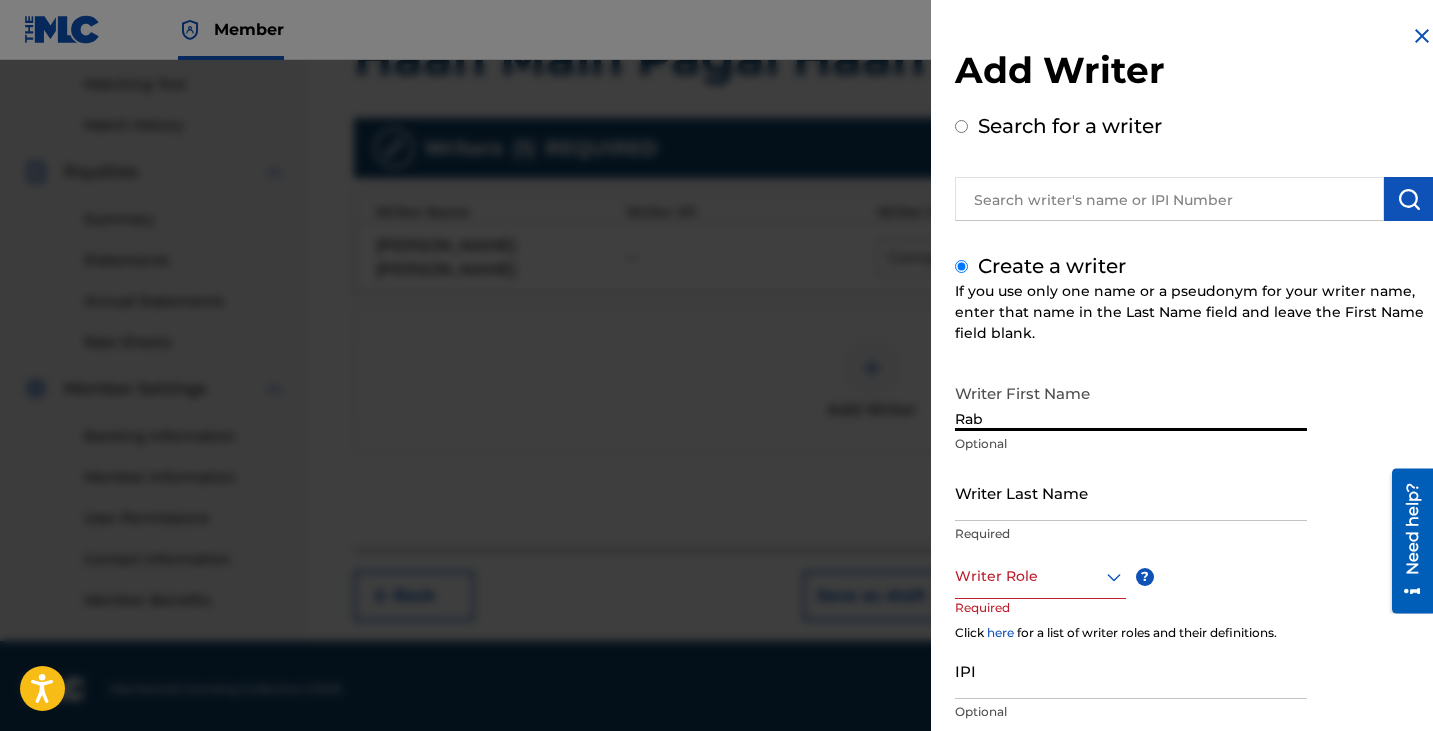 type on "Rab" 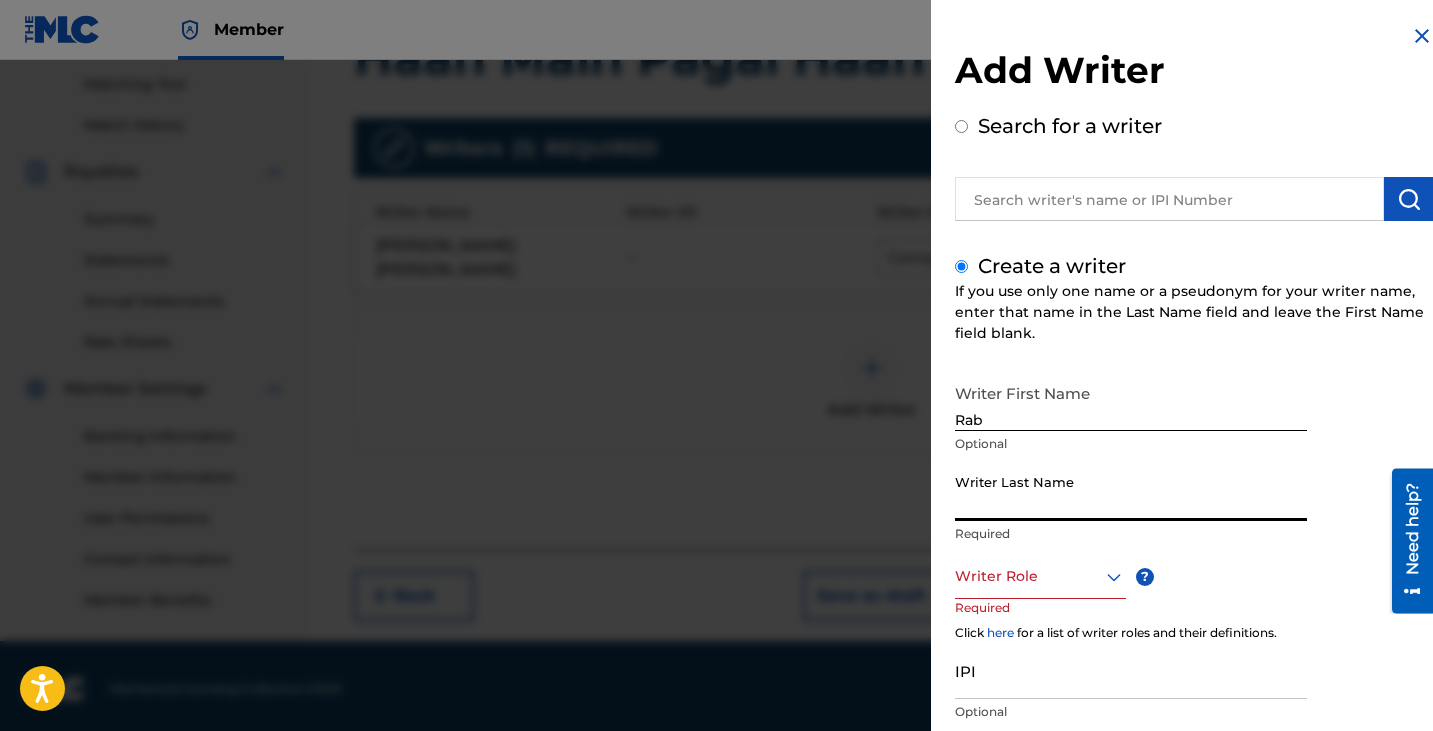 paste on "[PERSON_NAME]" 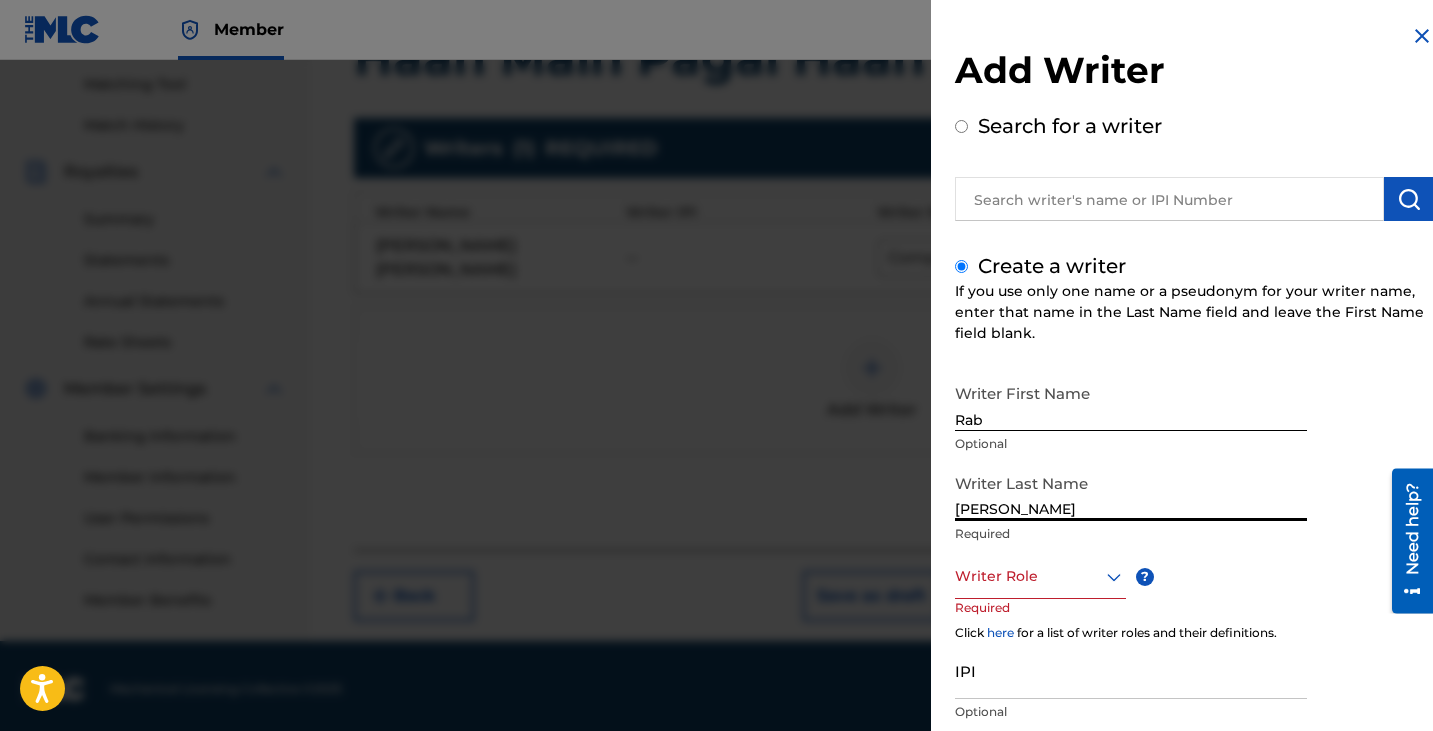 type on "[PERSON_NAME]" 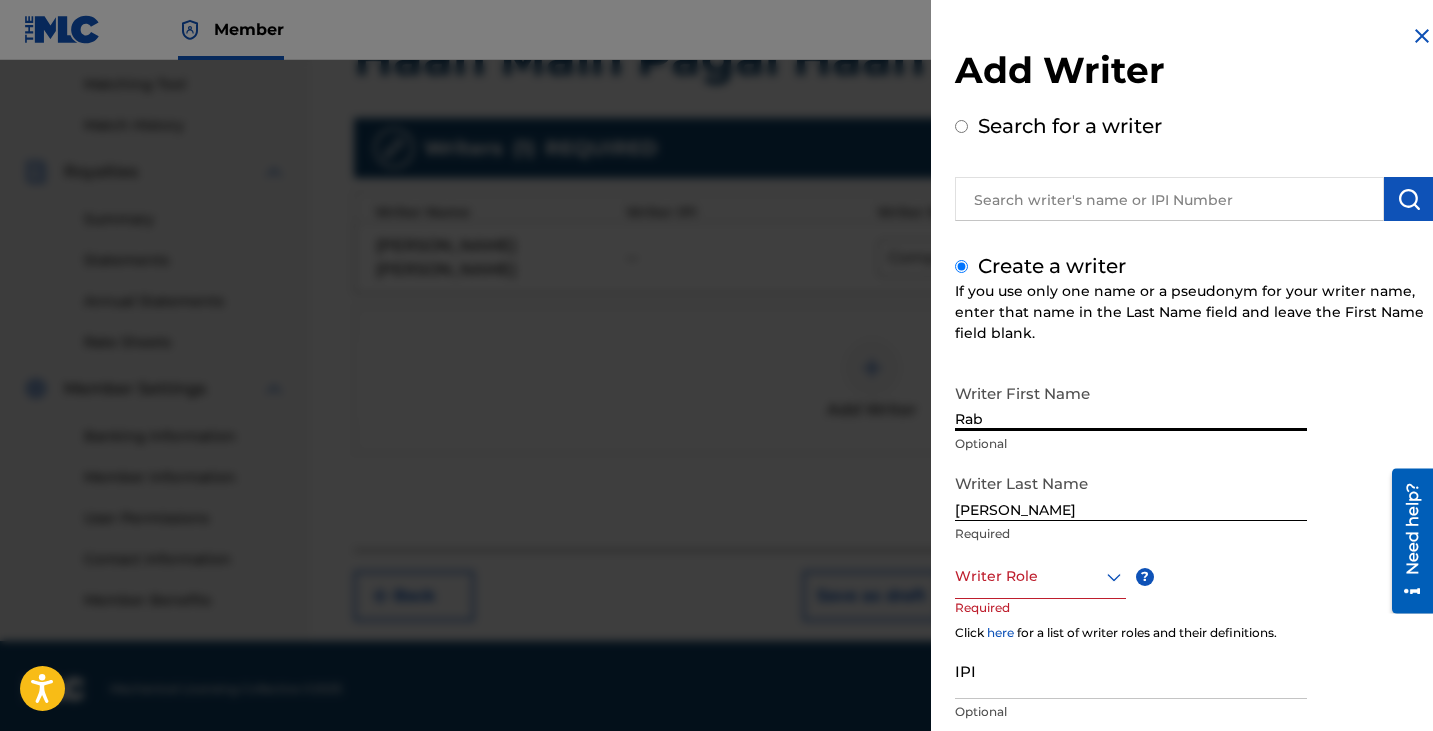 click on "Rab" at bounding box center [1131, 402] 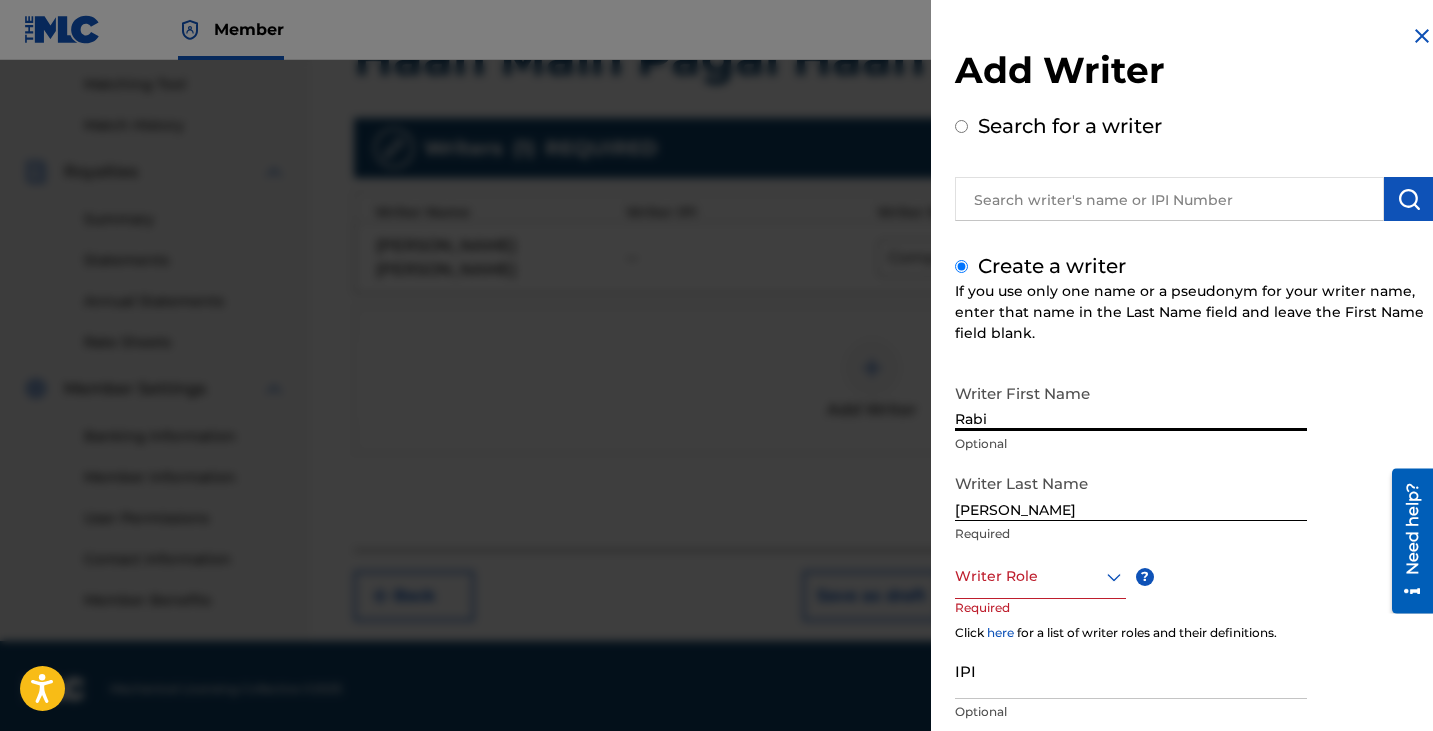 type on "Rabi" 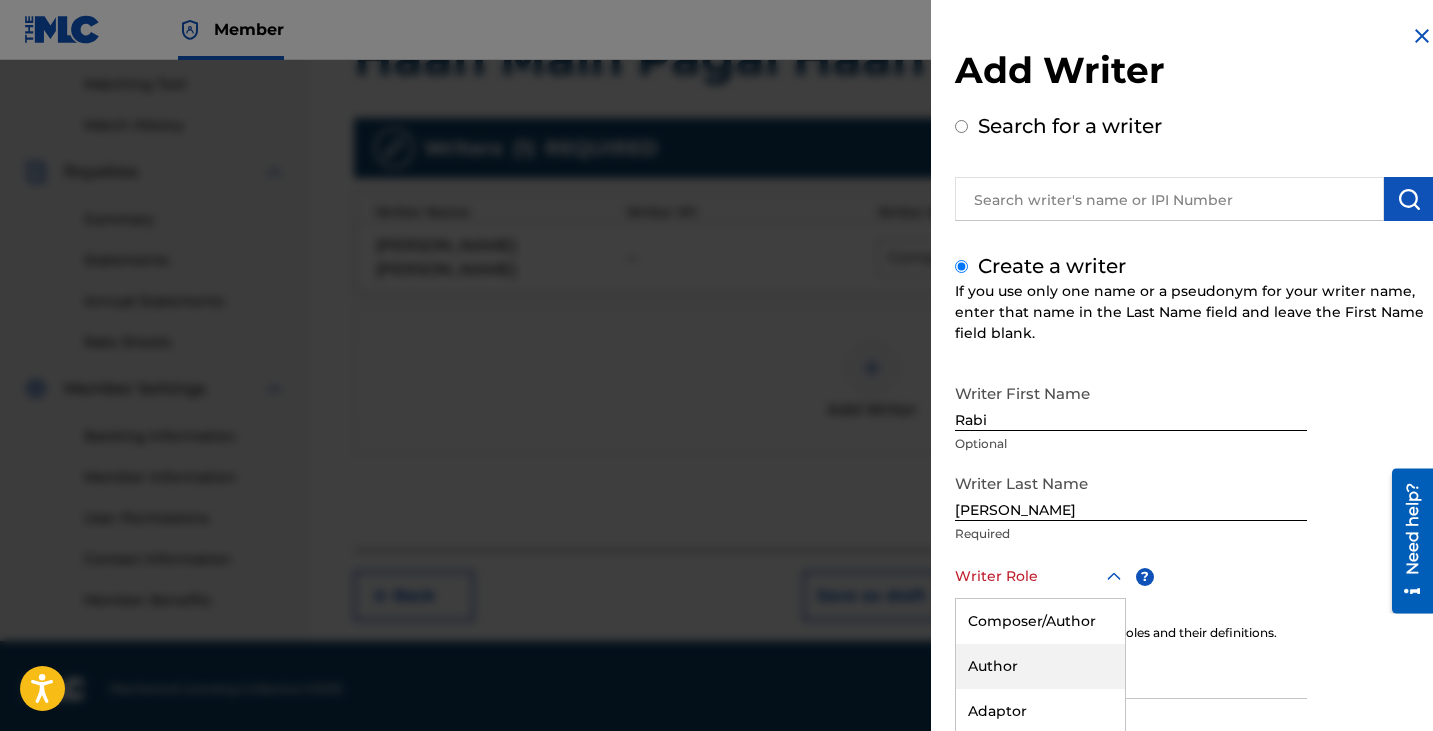 click on "8 results available. Use Up and Down to choose options, press Enter to select the currently focused option, press Escape to exit the menu, press Tab to select the option and exit the menu. Writer Role Composer/Author Author Adaptor Arranger Composer Translator Sub Arranger Sub Author" at bounding box center (1040, 576) 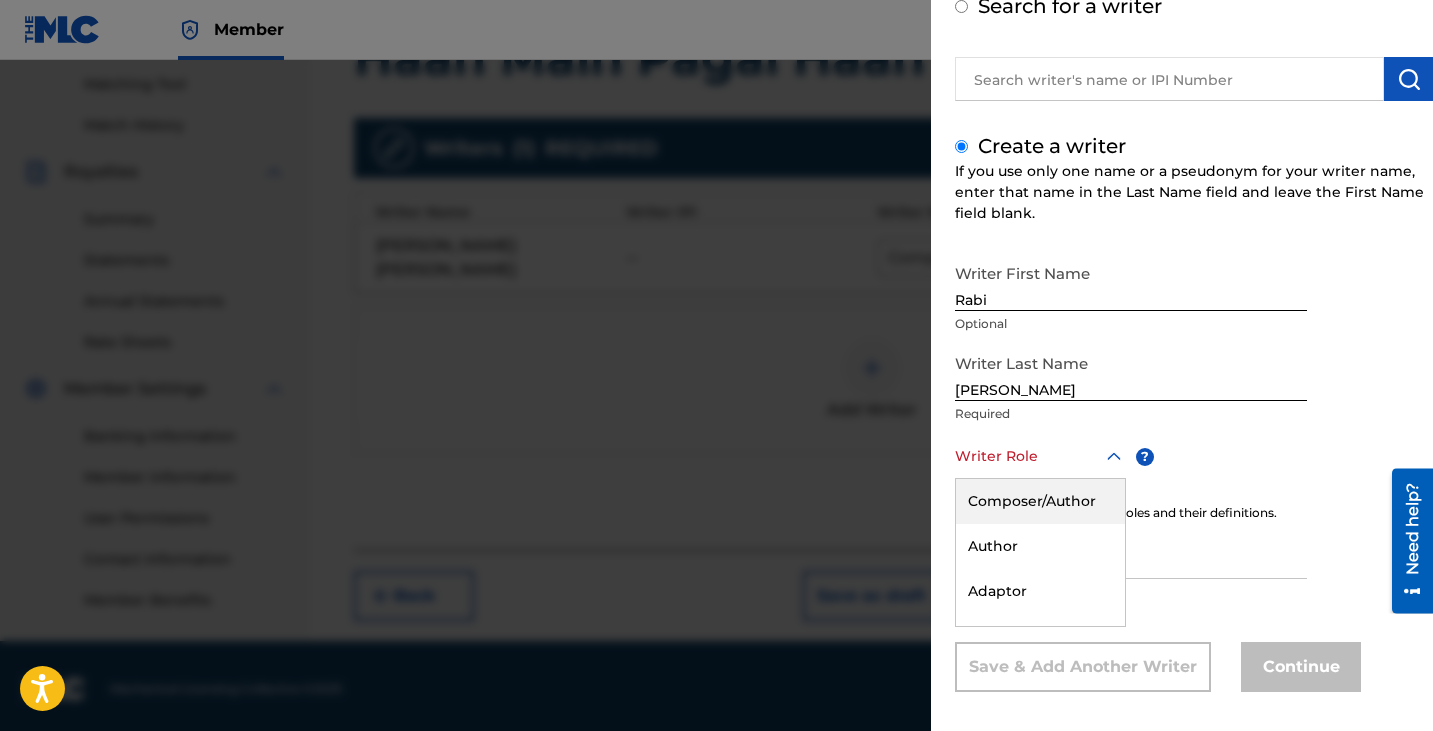 click on "Composer/Author" at bounding box center (1040, 501) 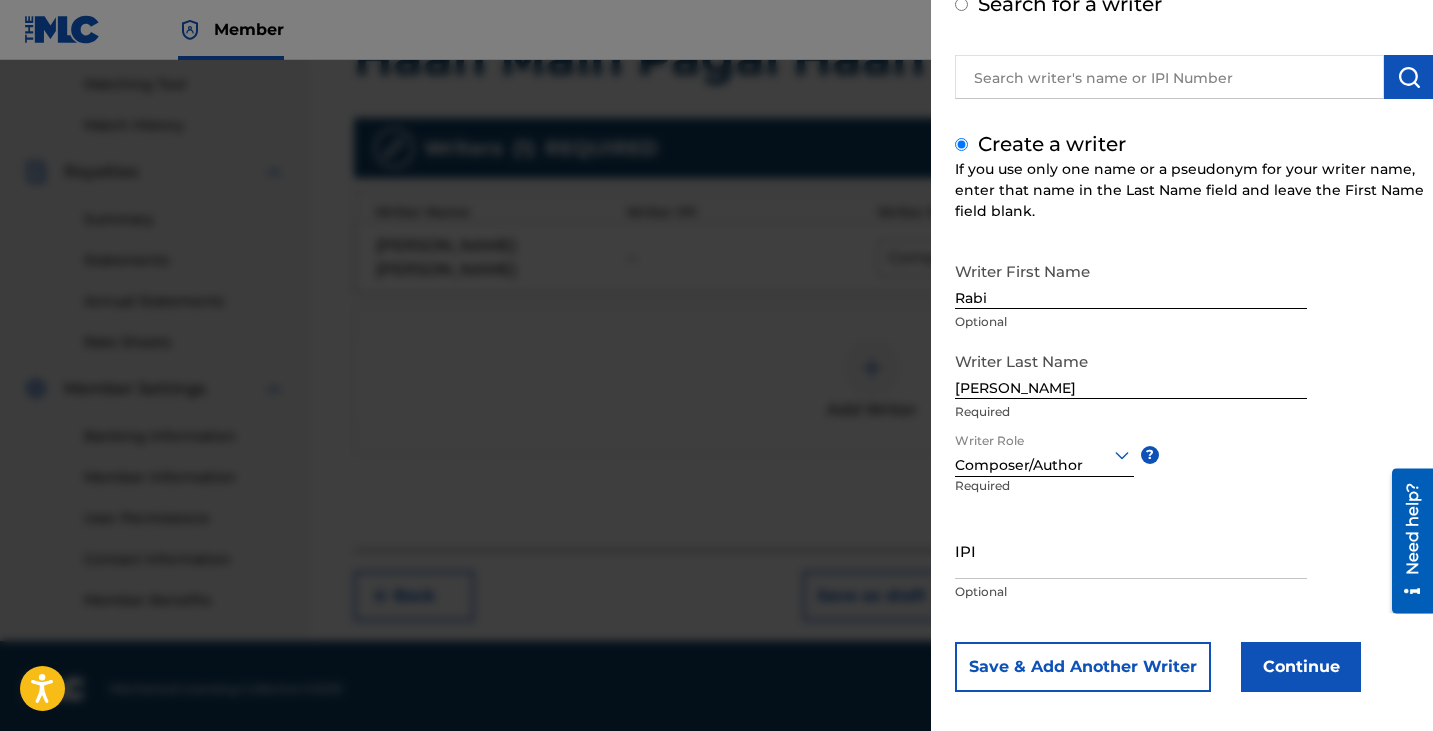 click on "Continue" at bounding box center [1301, 667] 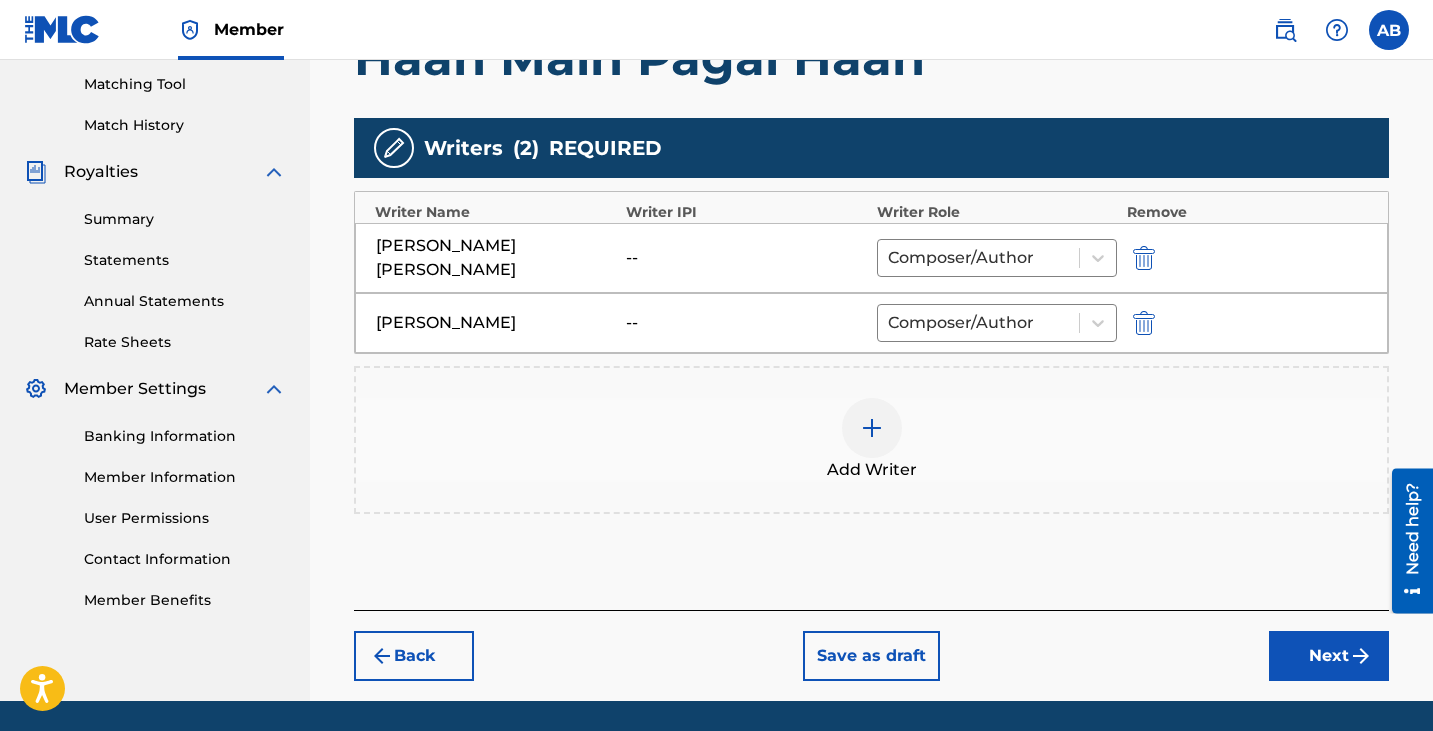 drag, startPoint x: 850, startPoint y: 422, endPoint x: 841, endPoint y: 412, distance: 13.453624 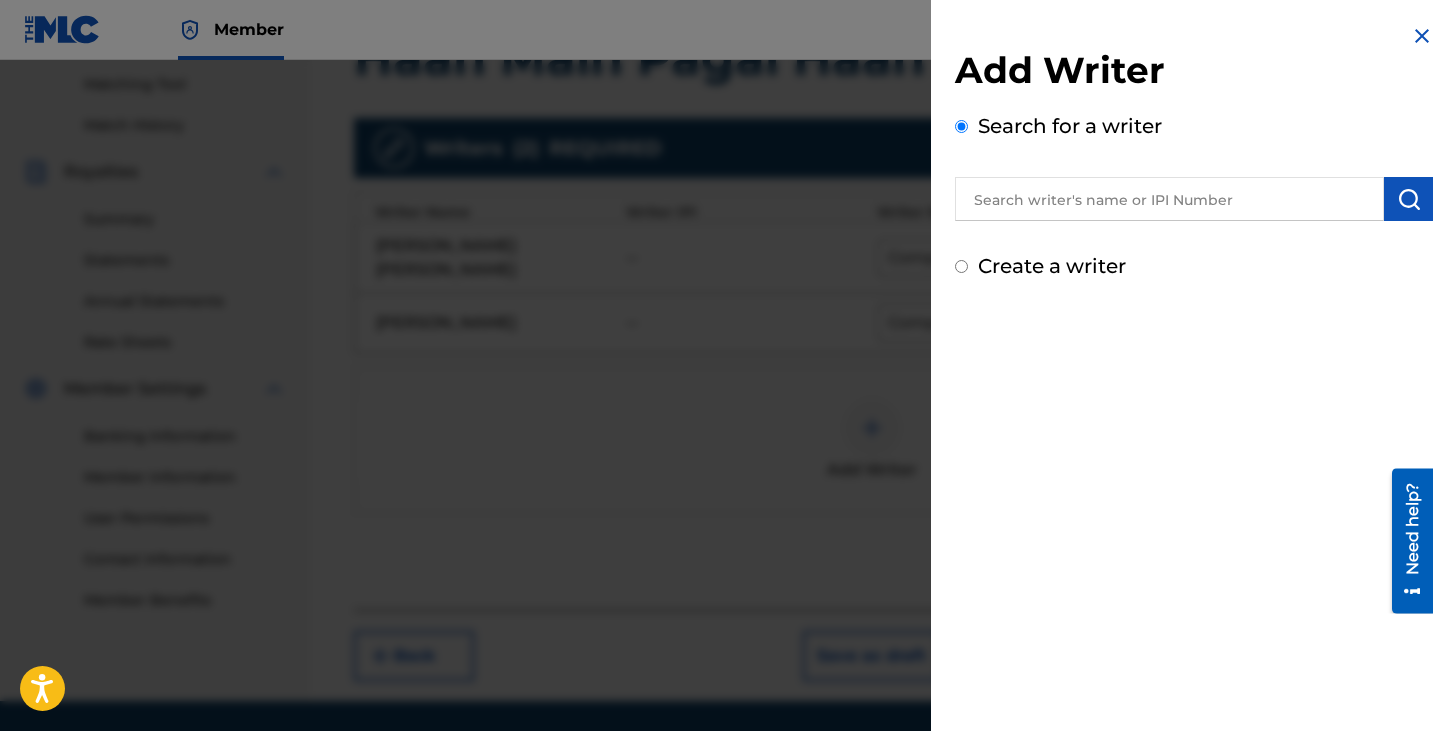 click at bounding box center (1169, 199) 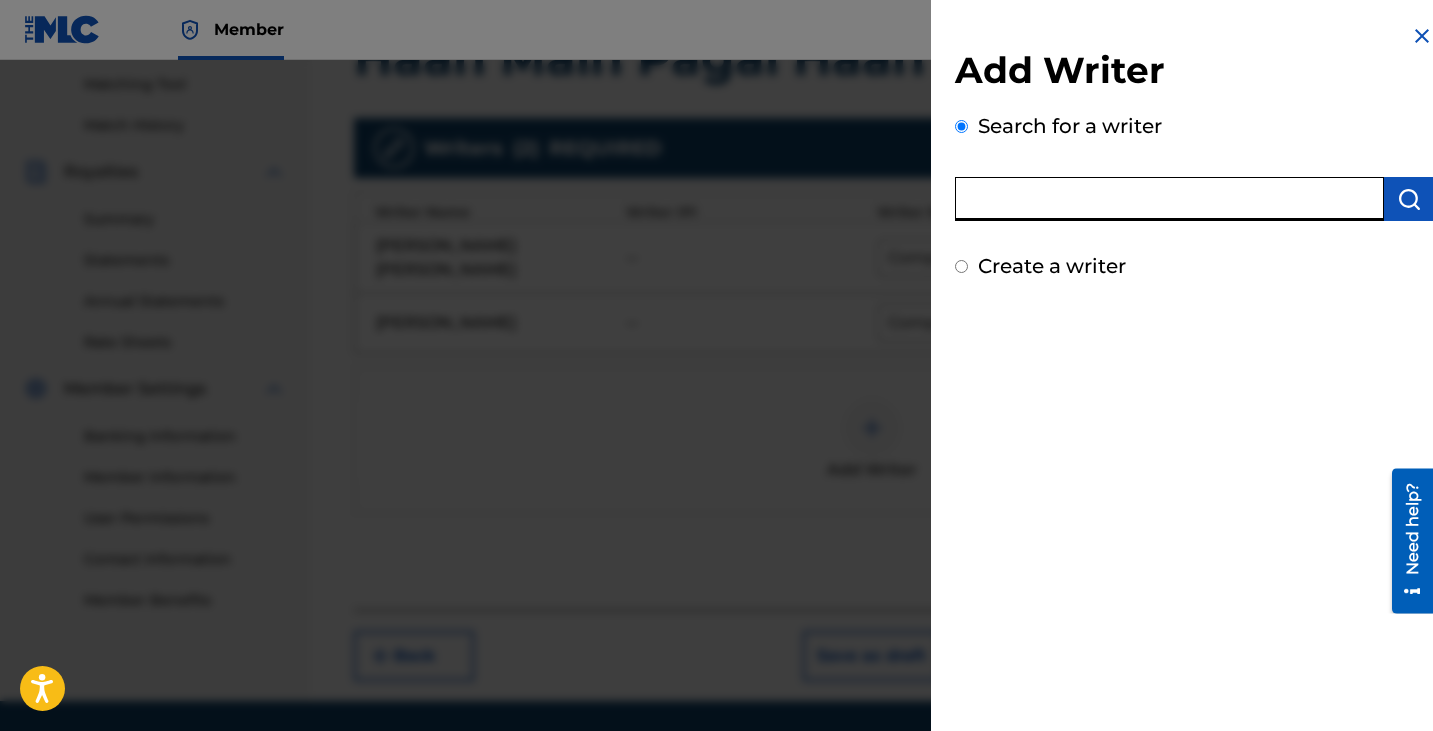 paste on "[PERSON_NAME], [PERSON_NAME], [PERSON_NAME]" 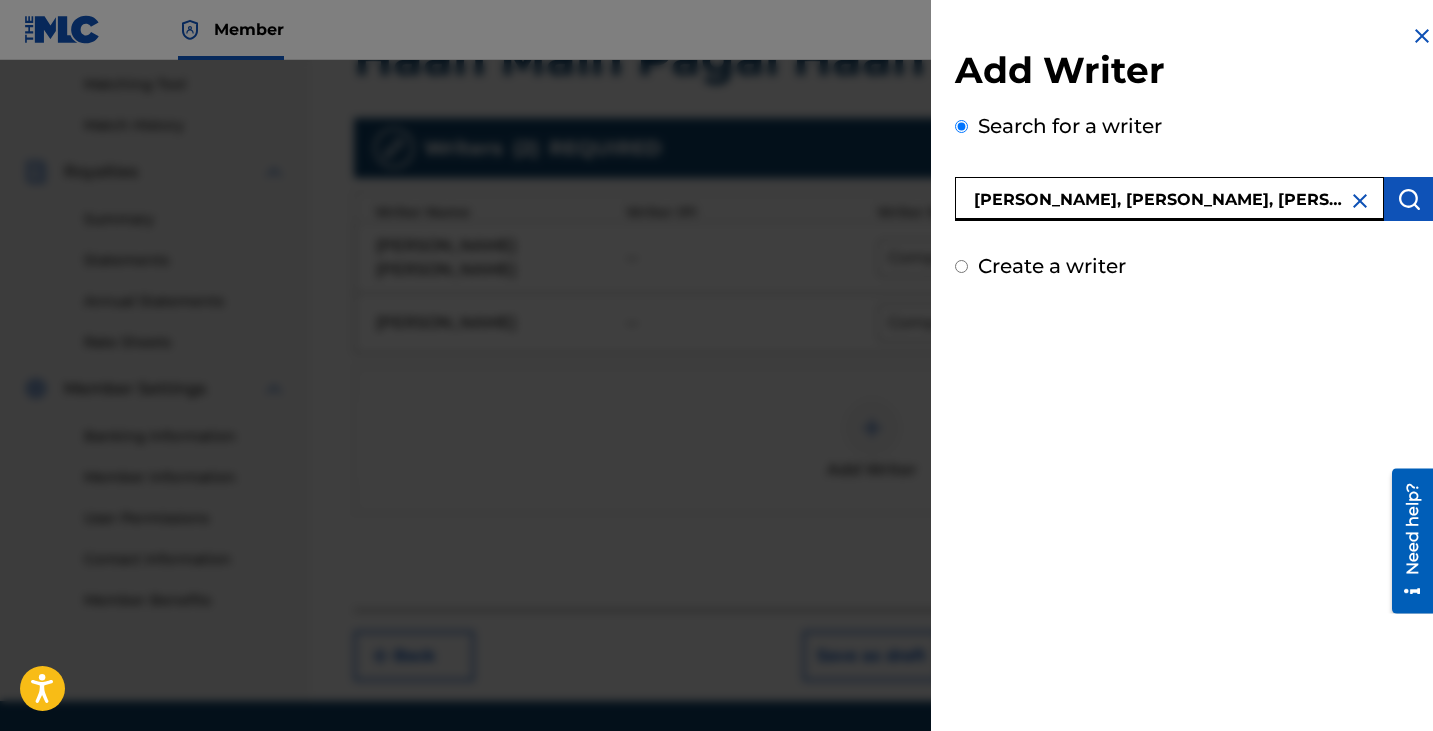 drag, startPoint x: 1168, startPoint y: 201, endPoint x: 870, endPoint y: 205, distance: 298.02686 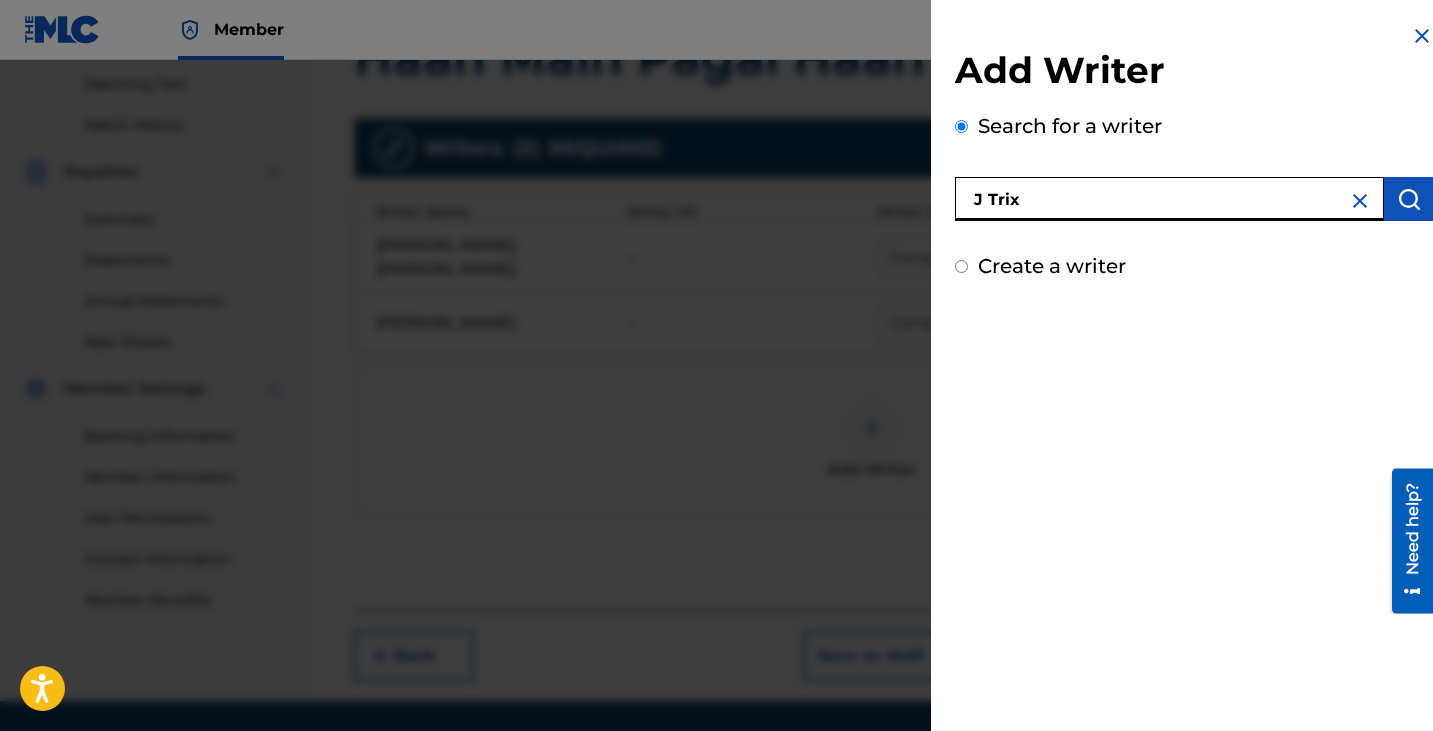 type on "J Trix" 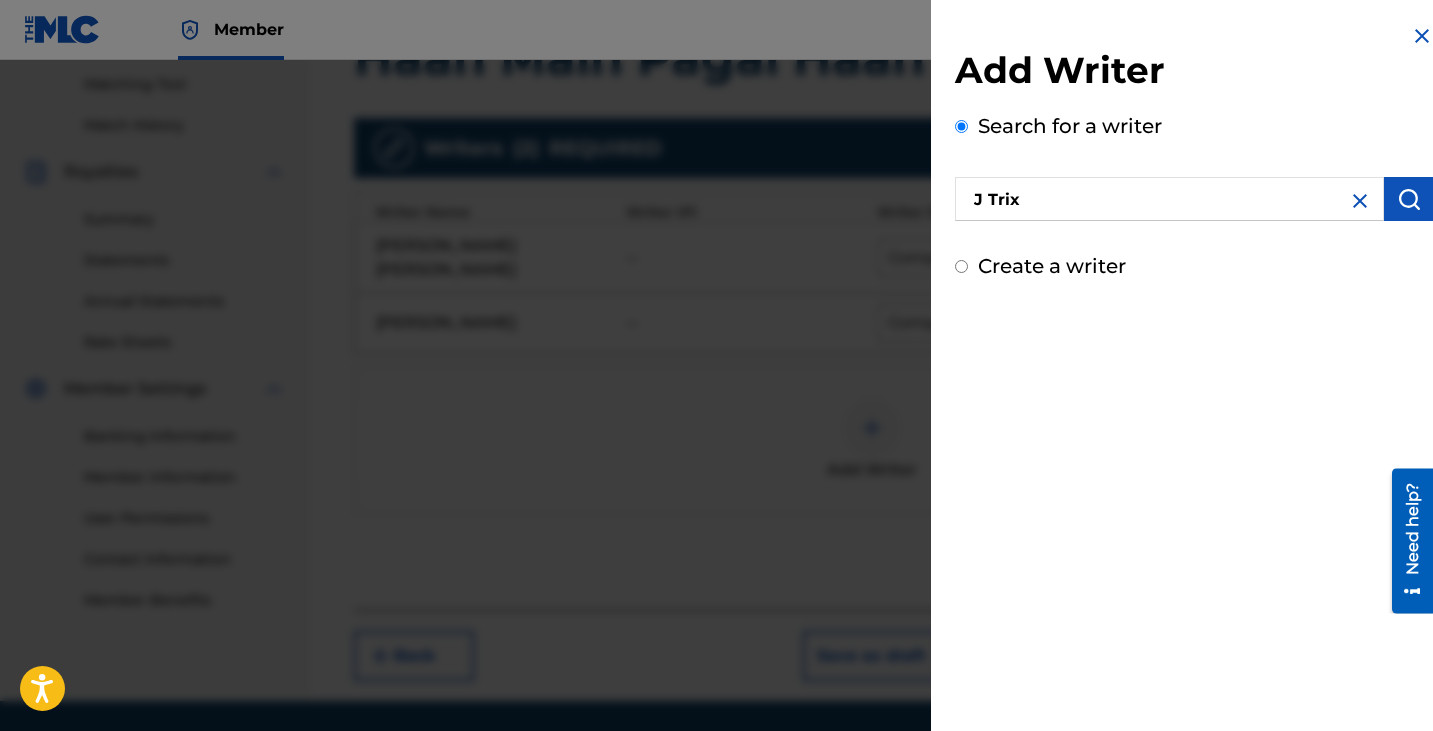 click at bounding box center [1409, 199] 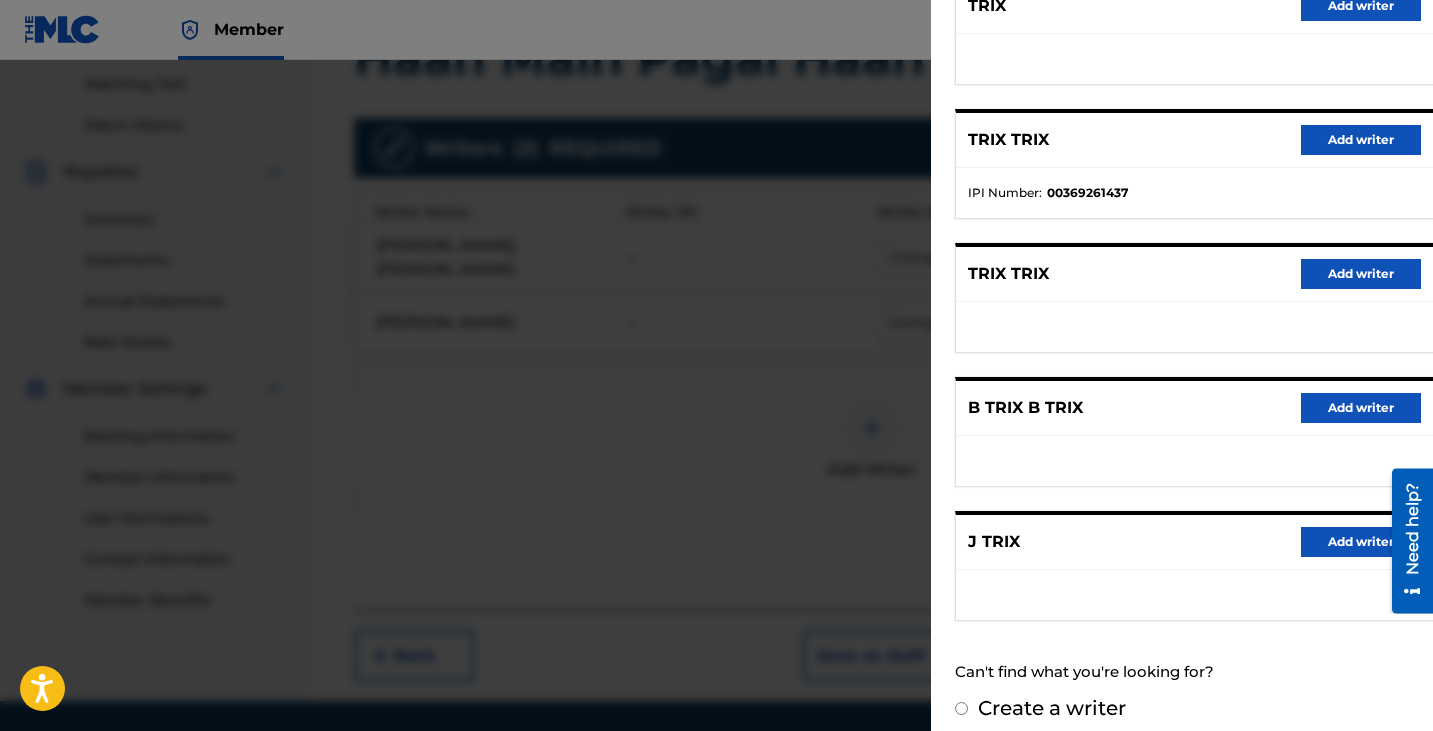 scroll, scrollTop: 311, scrollLeft: 0, axis: vertical 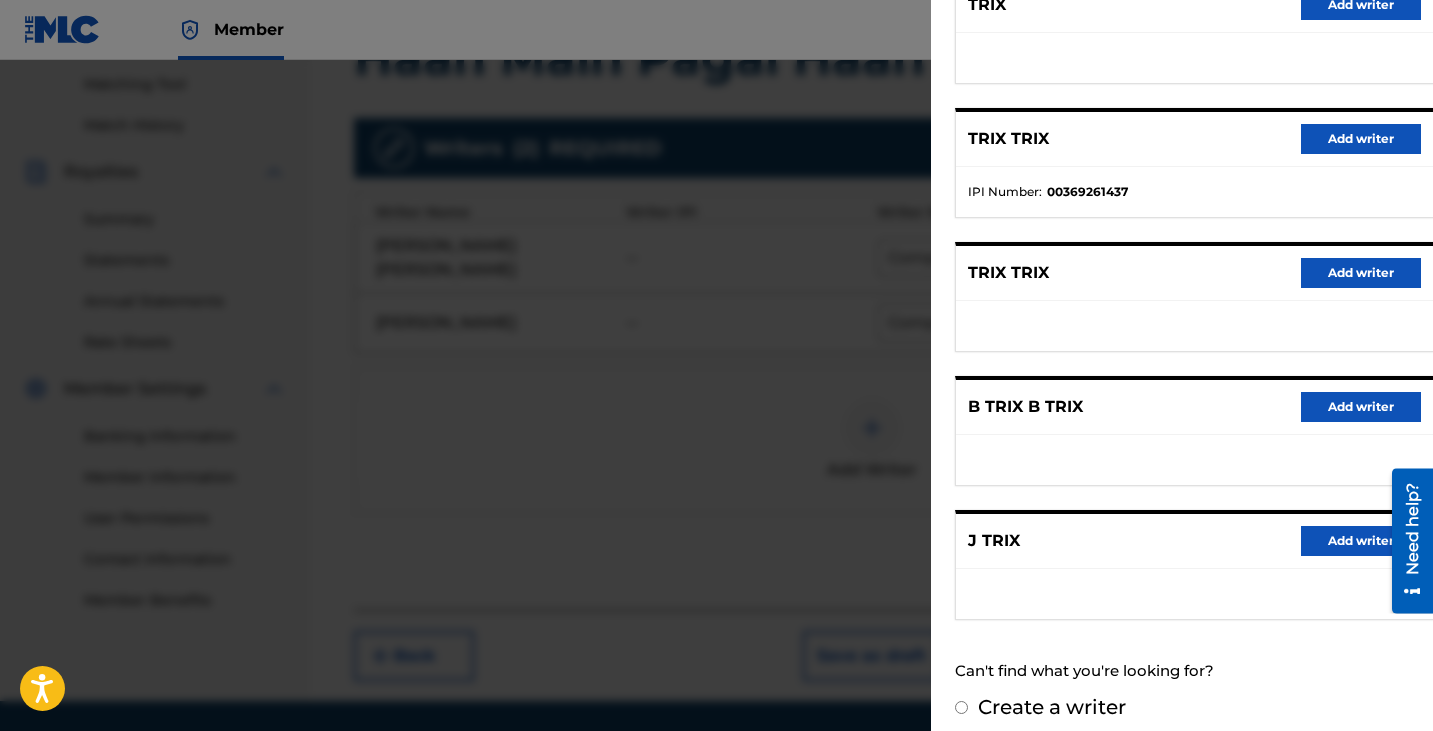 click on "Add writer" at bounding box center [1361, 541] 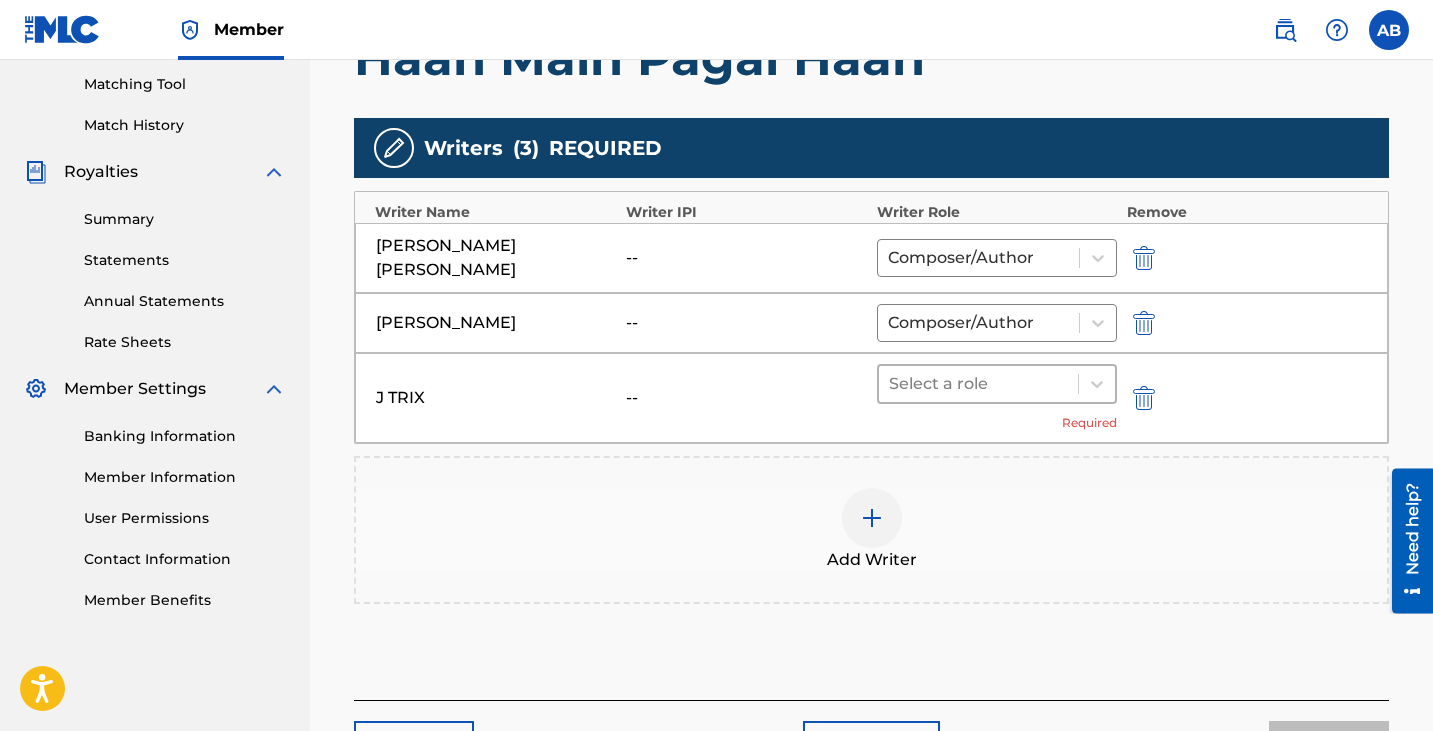 click at bounding box center (978, 384) 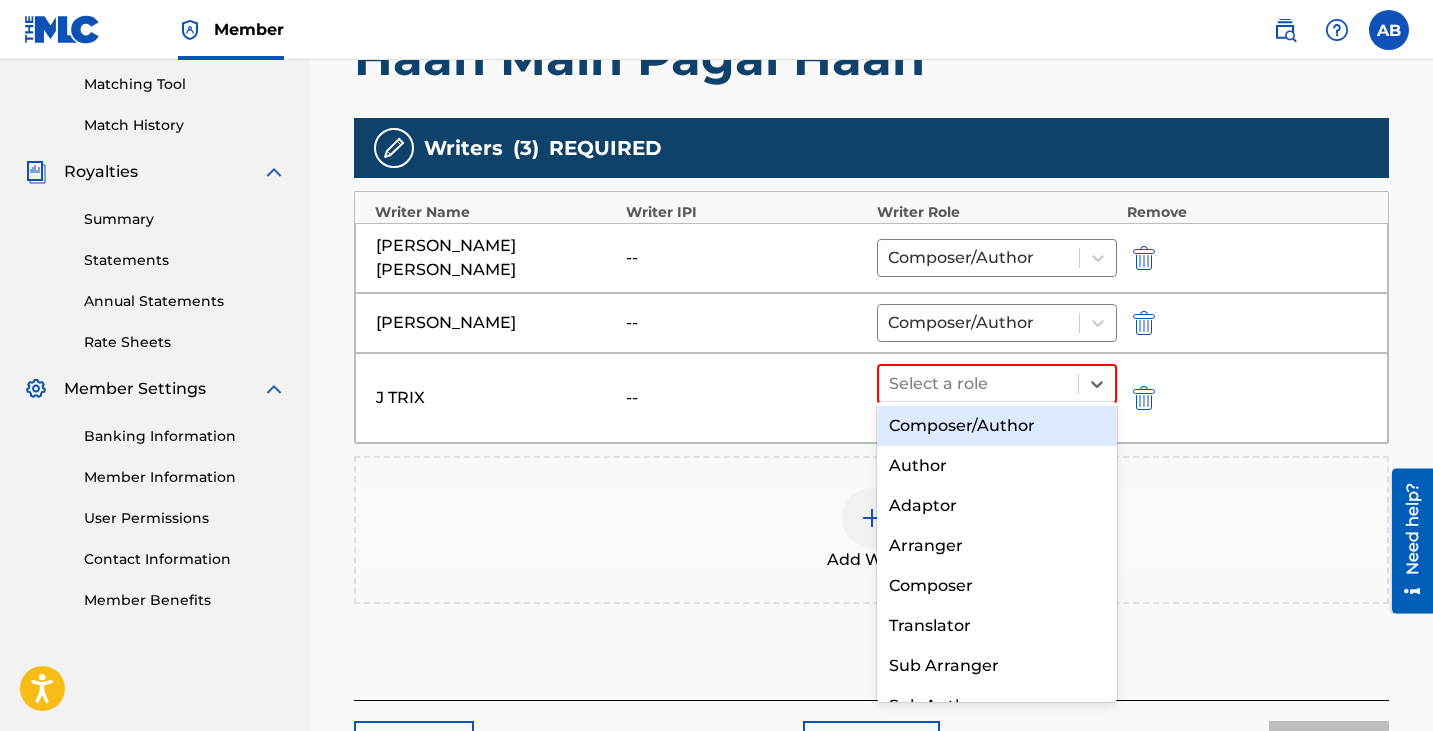 click on "Composer/Author" at bounding box center [997, 426] 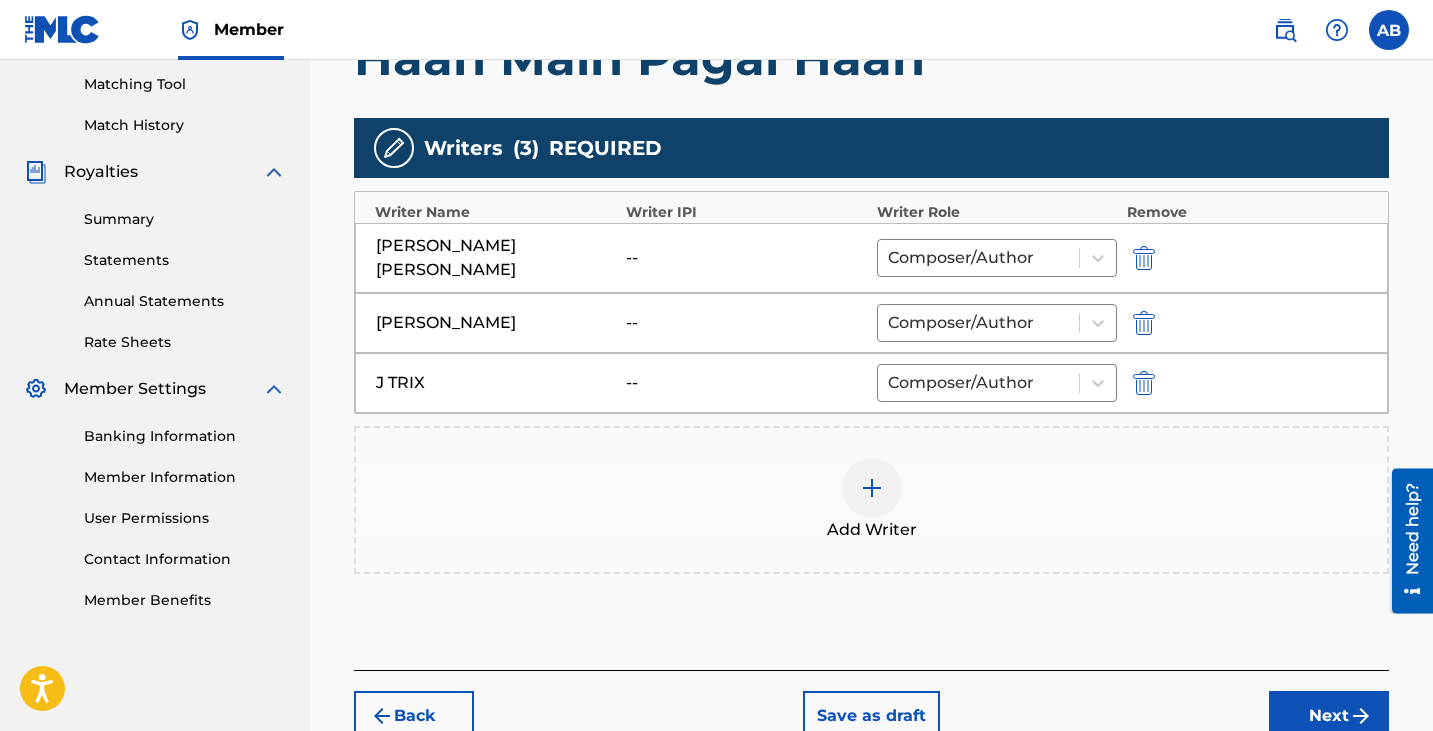 click on "Next" at bounding box center (1329, 716) 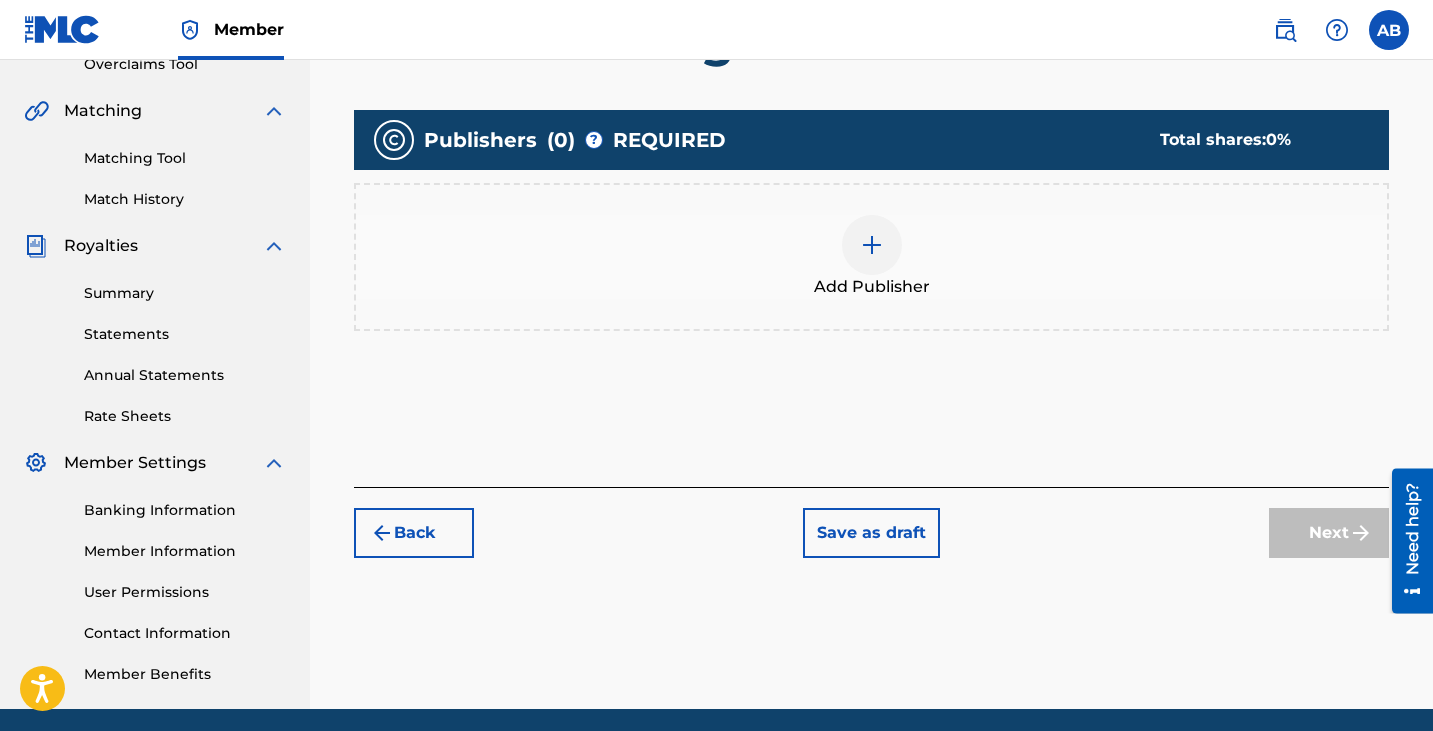 scroll, scrollTop: 509, scrollLeft: 0, axis: vertical 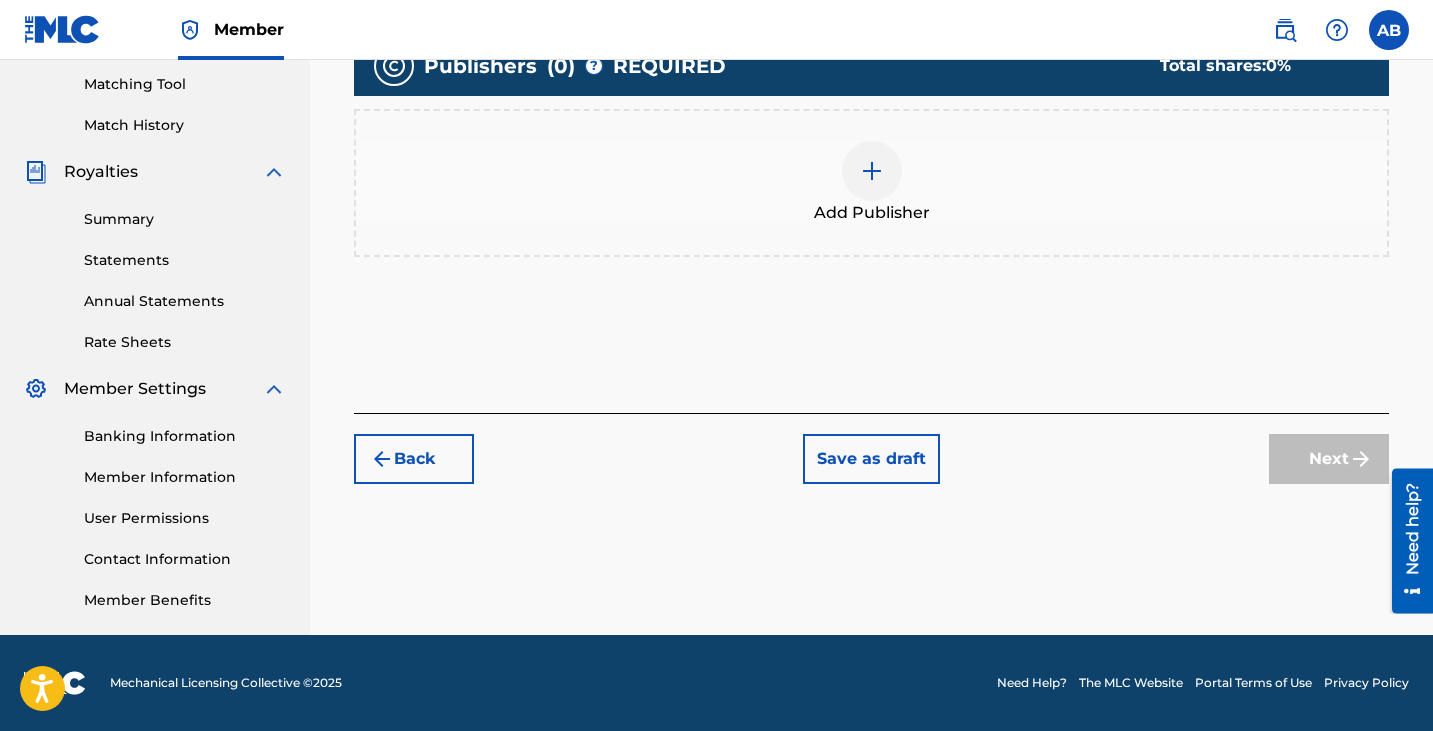 click on "Add Publisher" at bounding box center (871, 183) 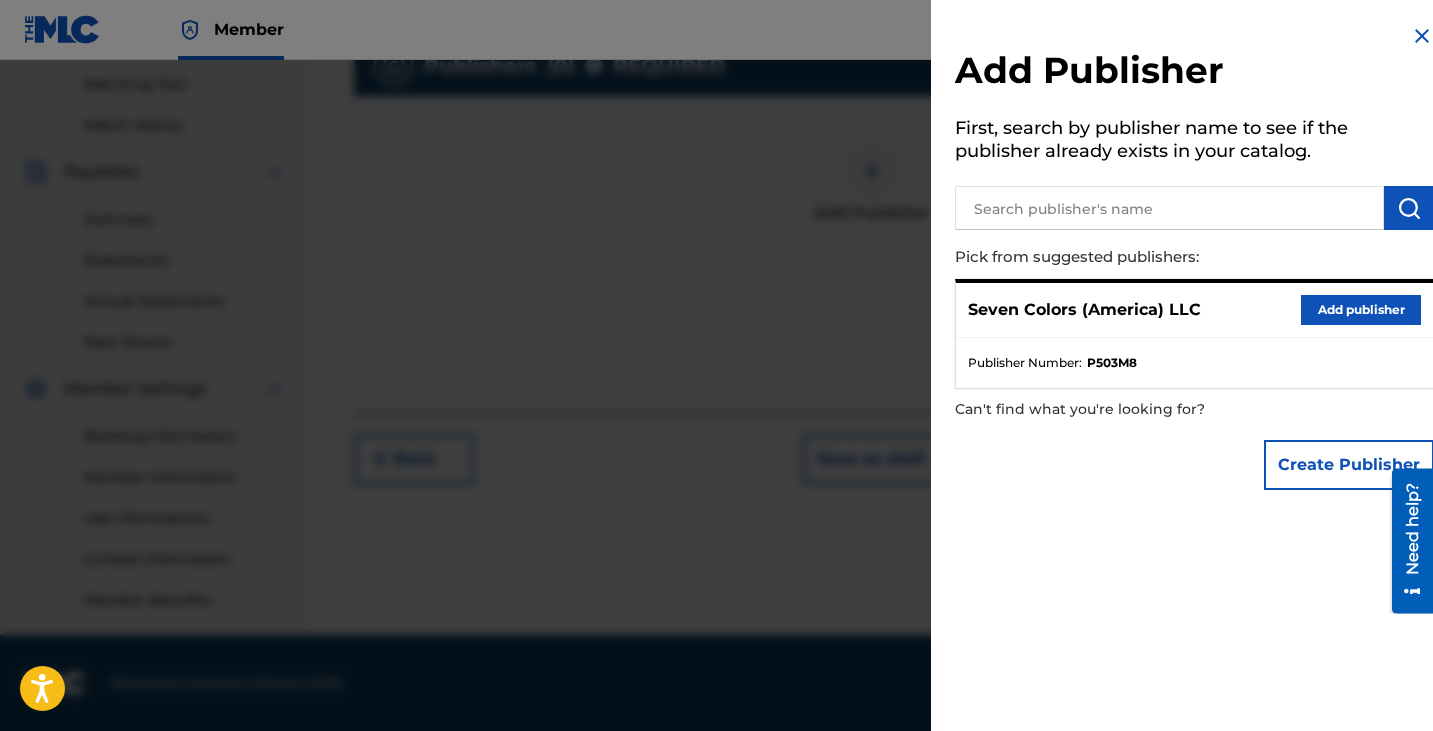 click on "Add publisher" at bounding box center [1361, 310] 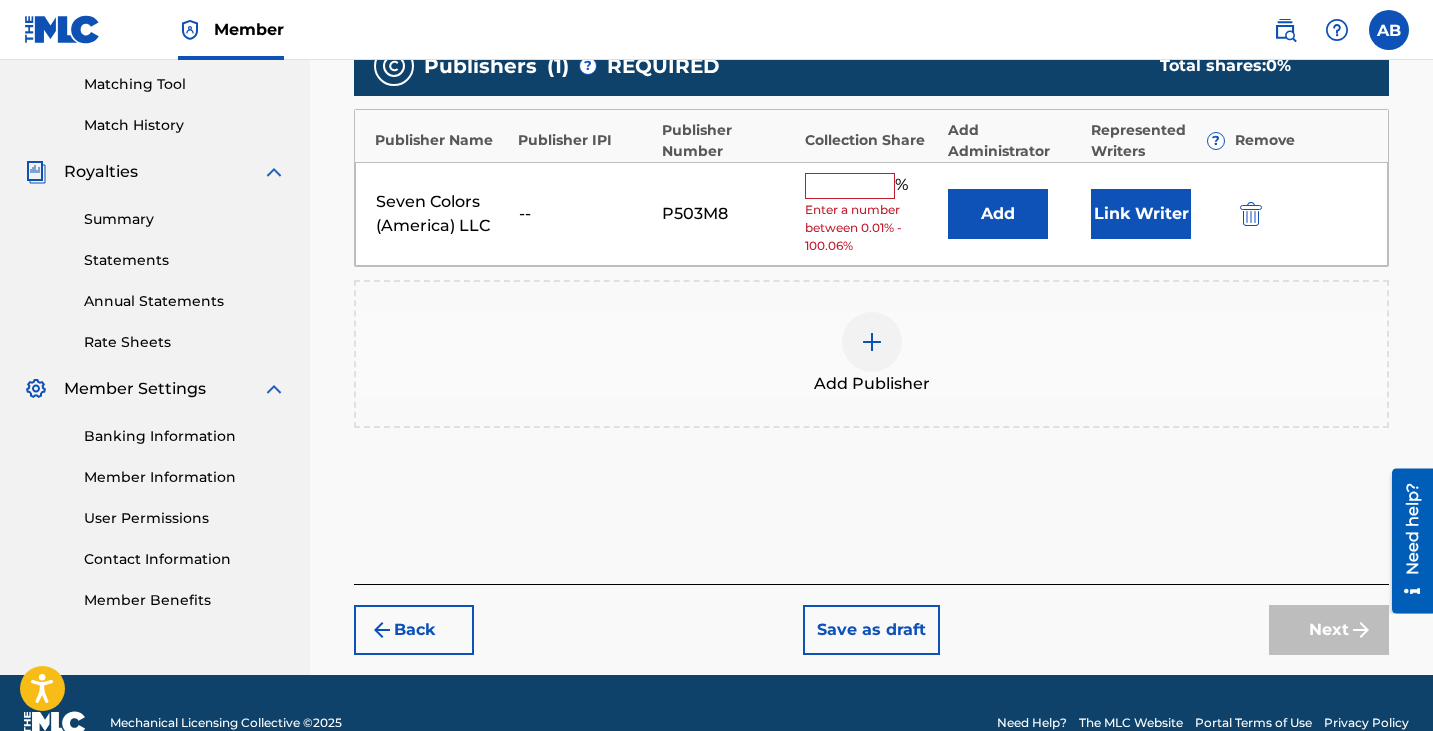 click at bounding box center (850, 186) 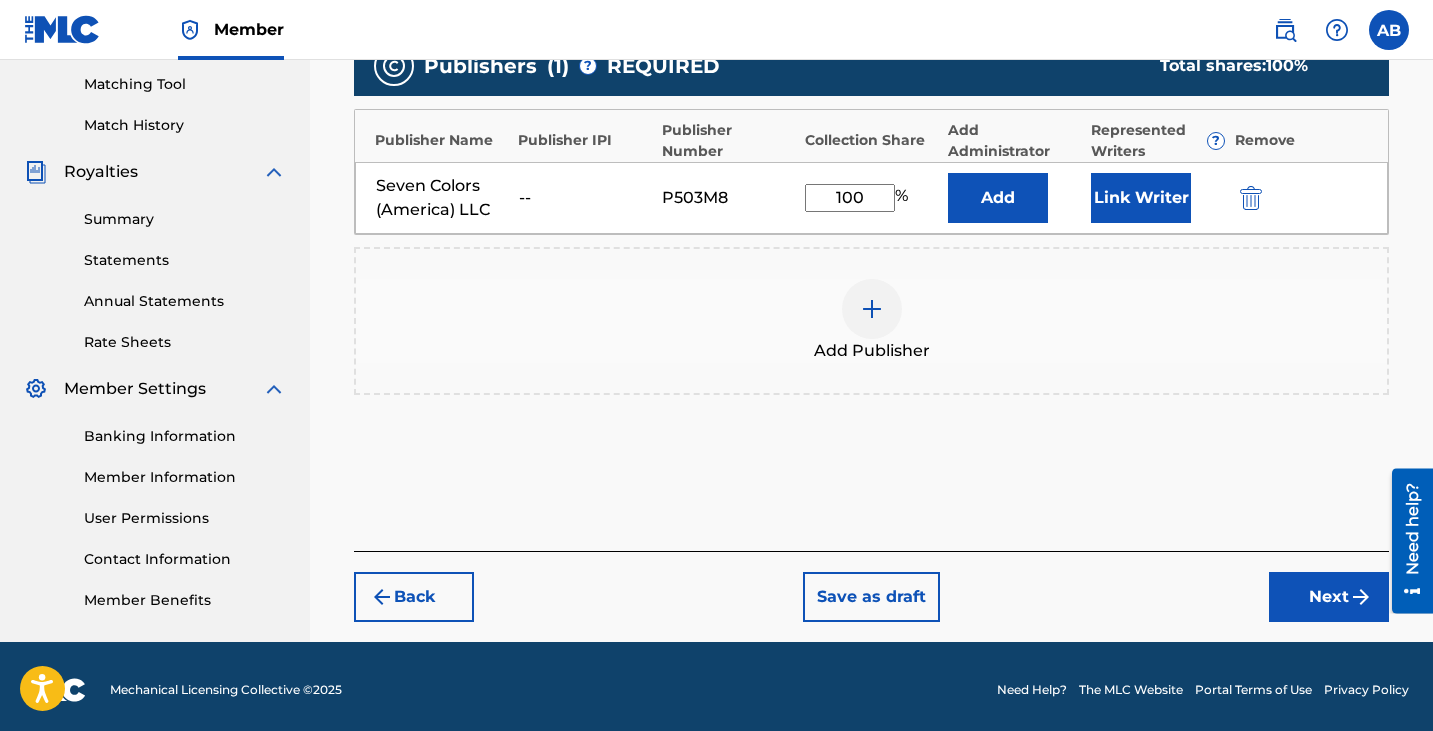 type on "100" 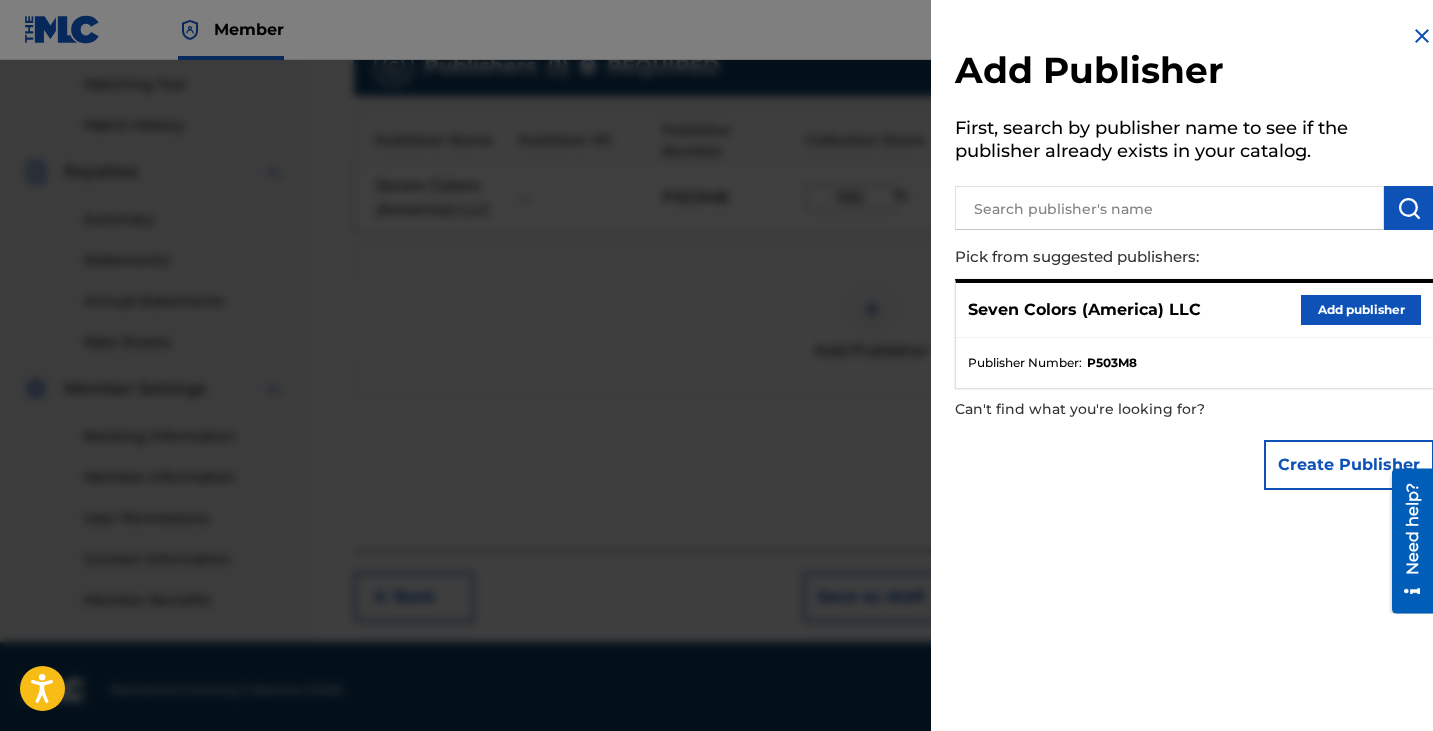 click at bounding box center (716, 425) 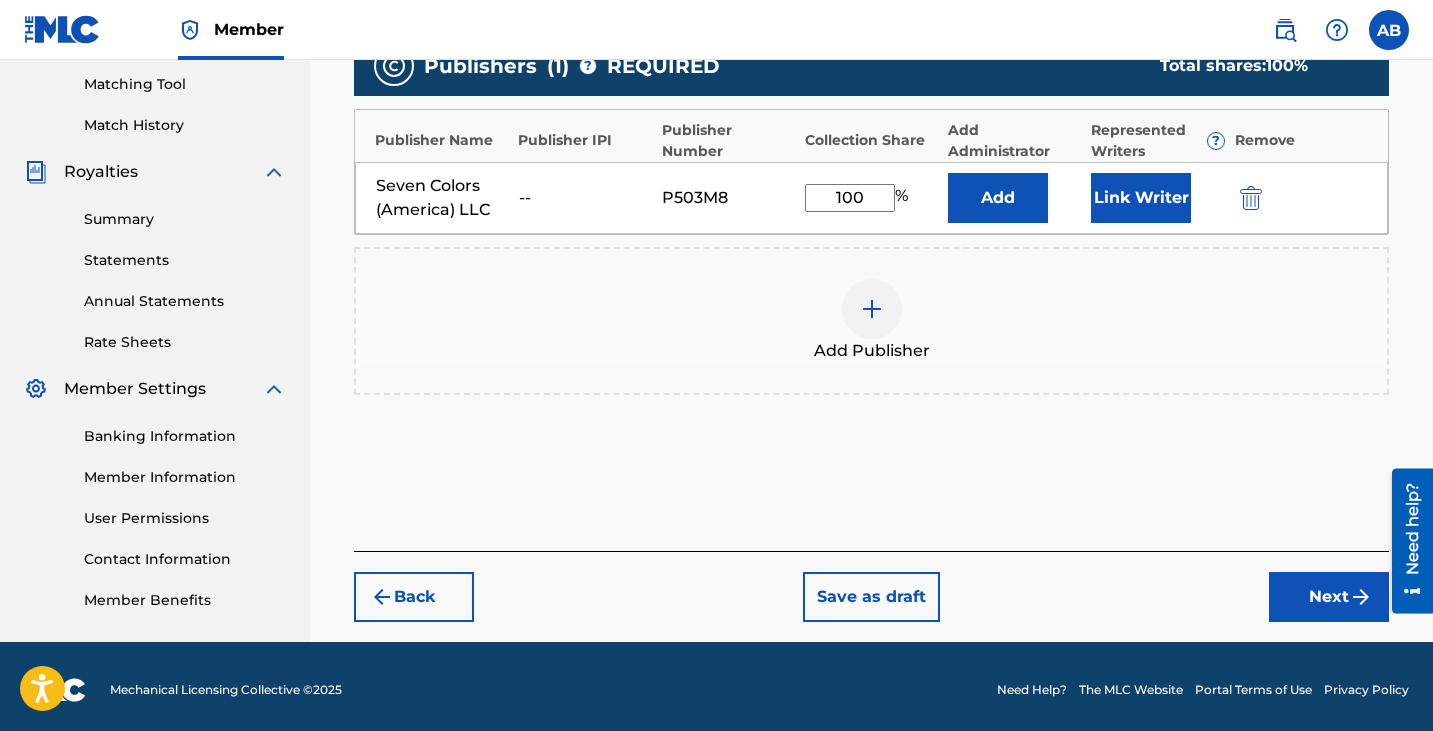 click on "Next" at bounding box center (1329, 597) 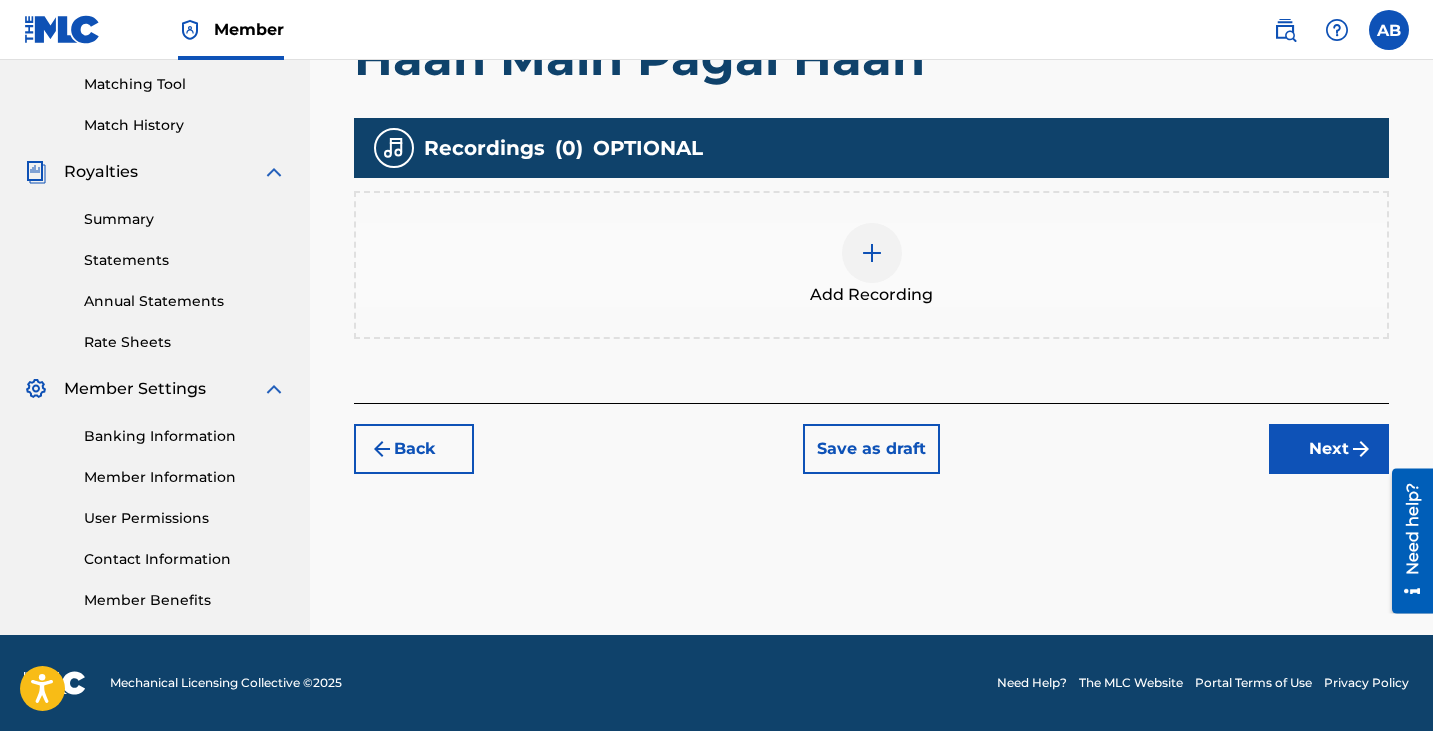 click on "Next" at bounding box center [1329, 449] 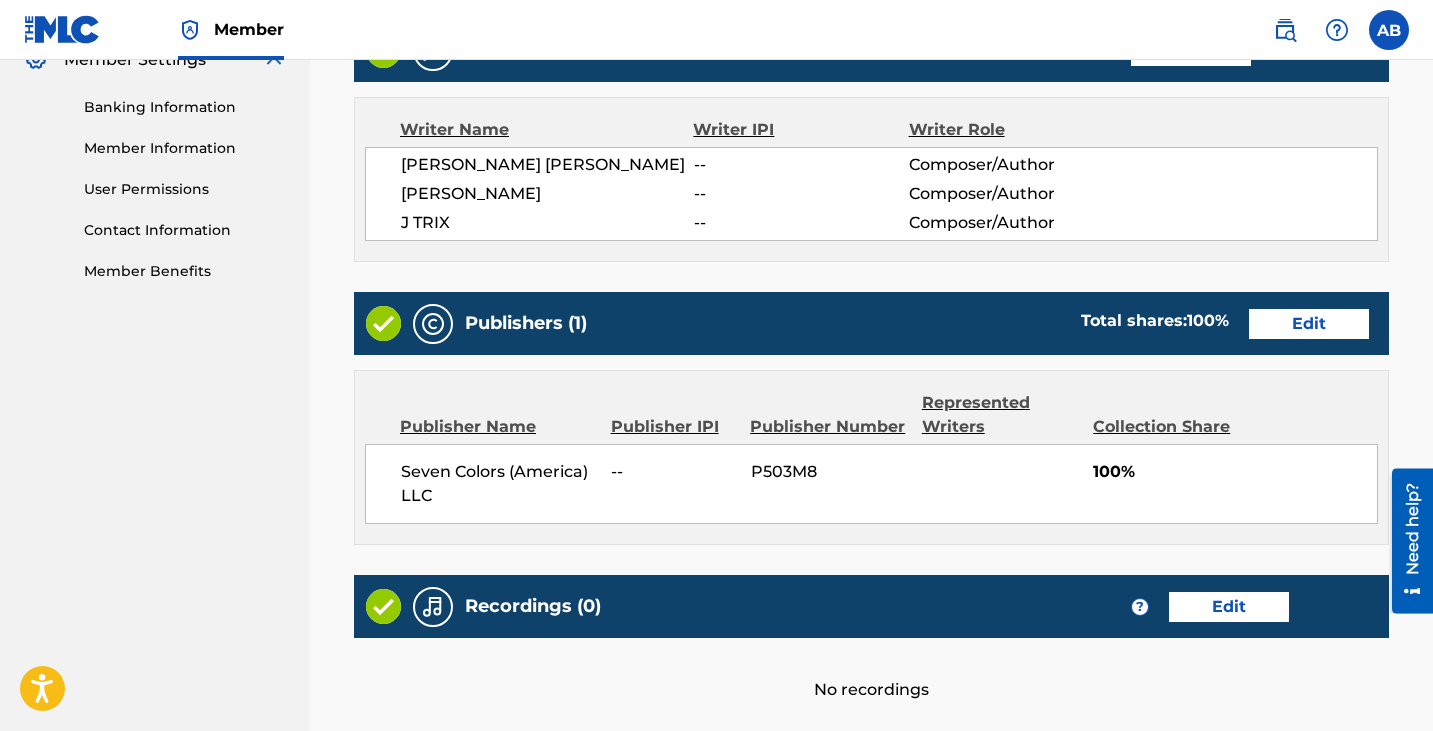 scroll, scrollTop: 1026, scrollLeft: 0, axis: vertical 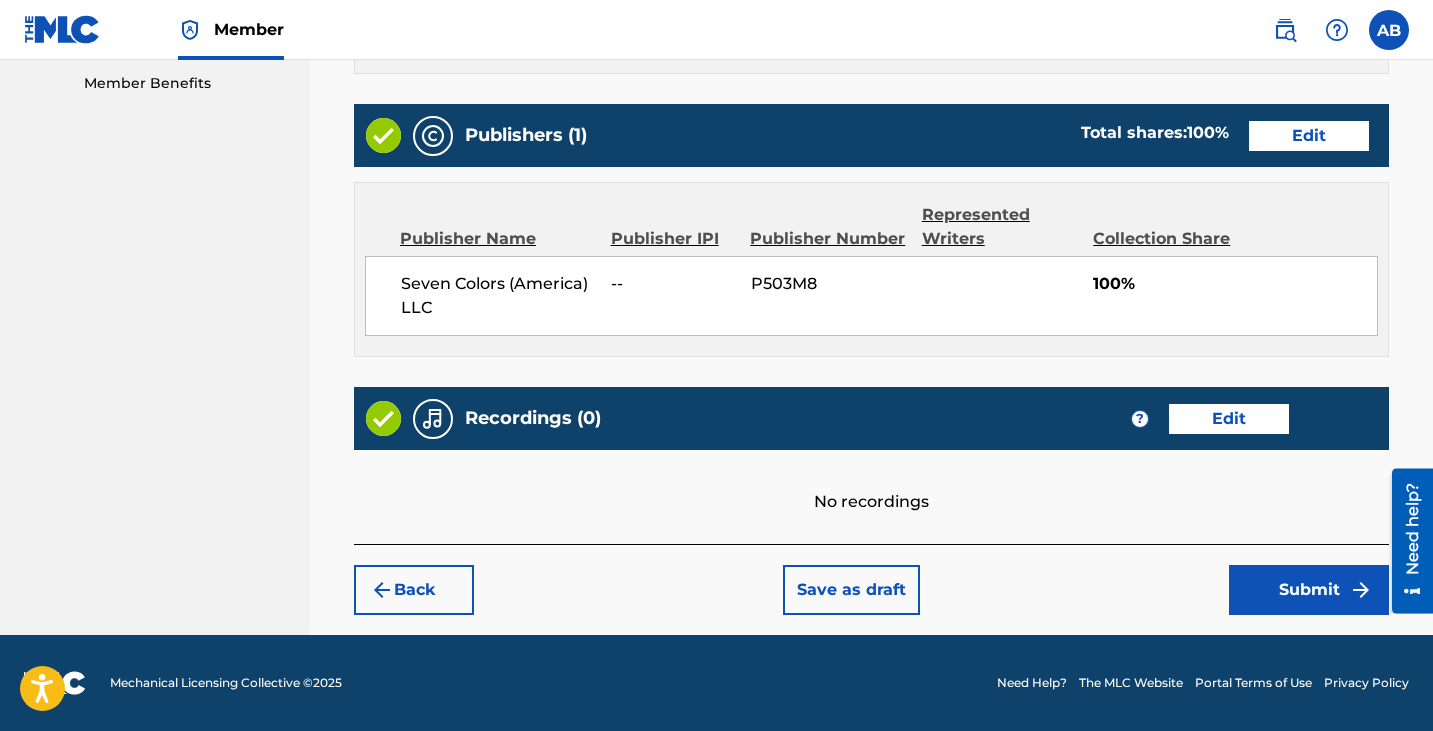 click at bounding box center [1361, 590] 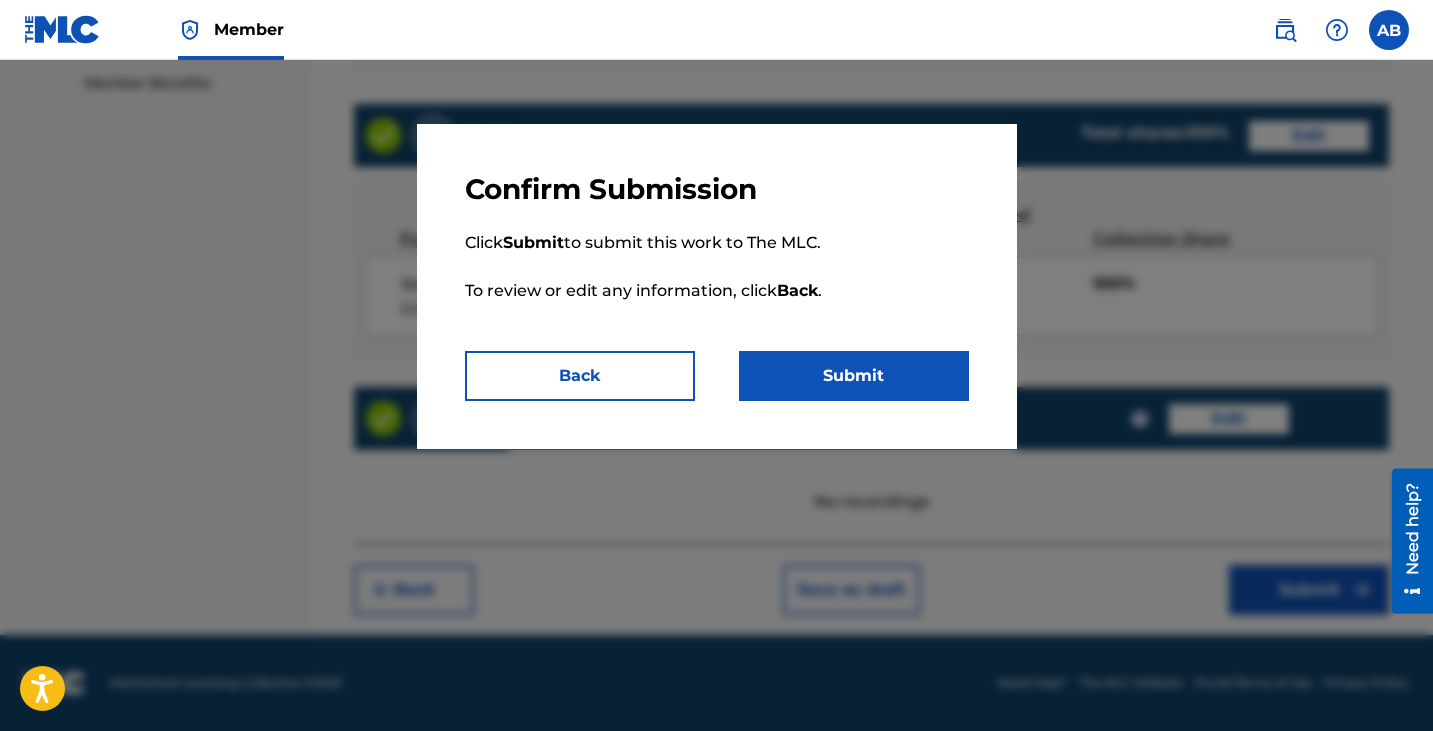 click on "Submit" at bounding box center [854, 376] 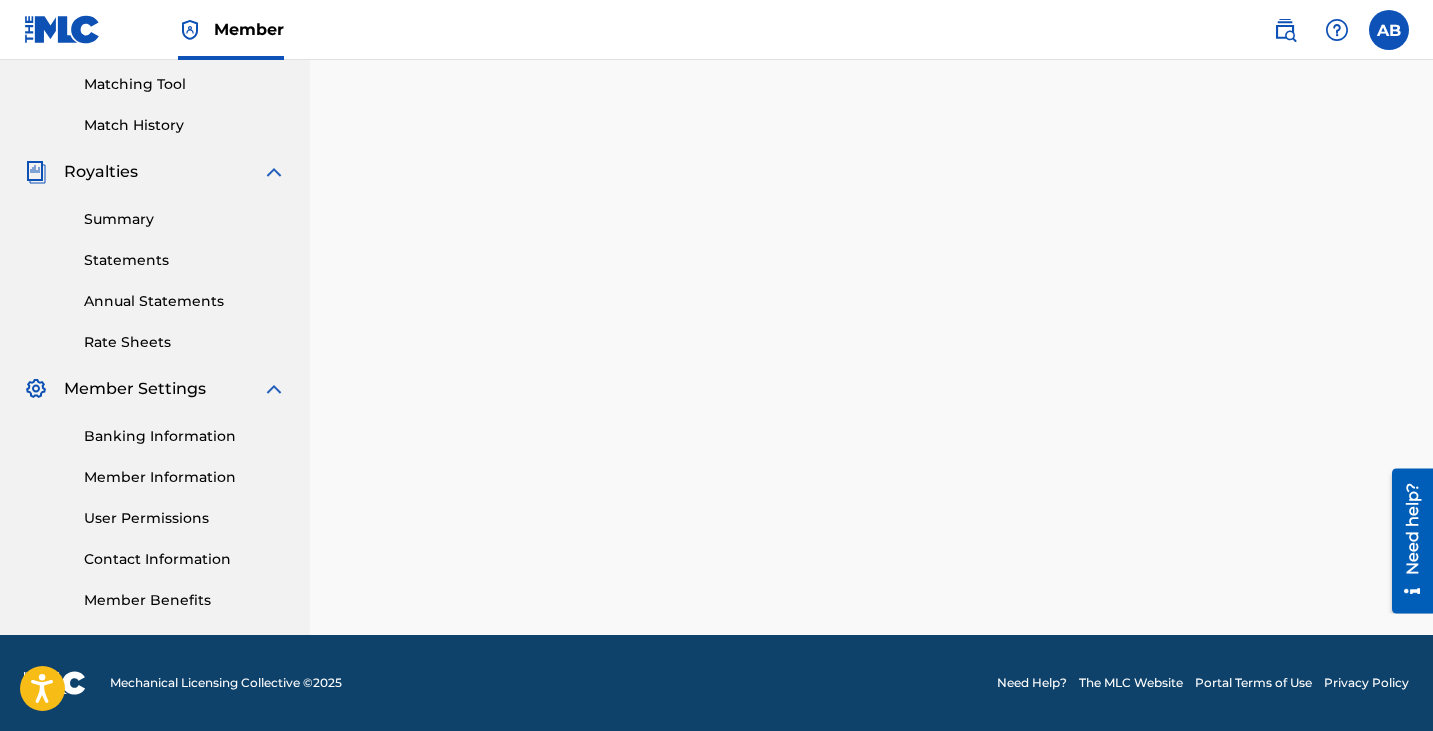 scroll, scrollTop: 0, scrollLeft: 0, axis: both 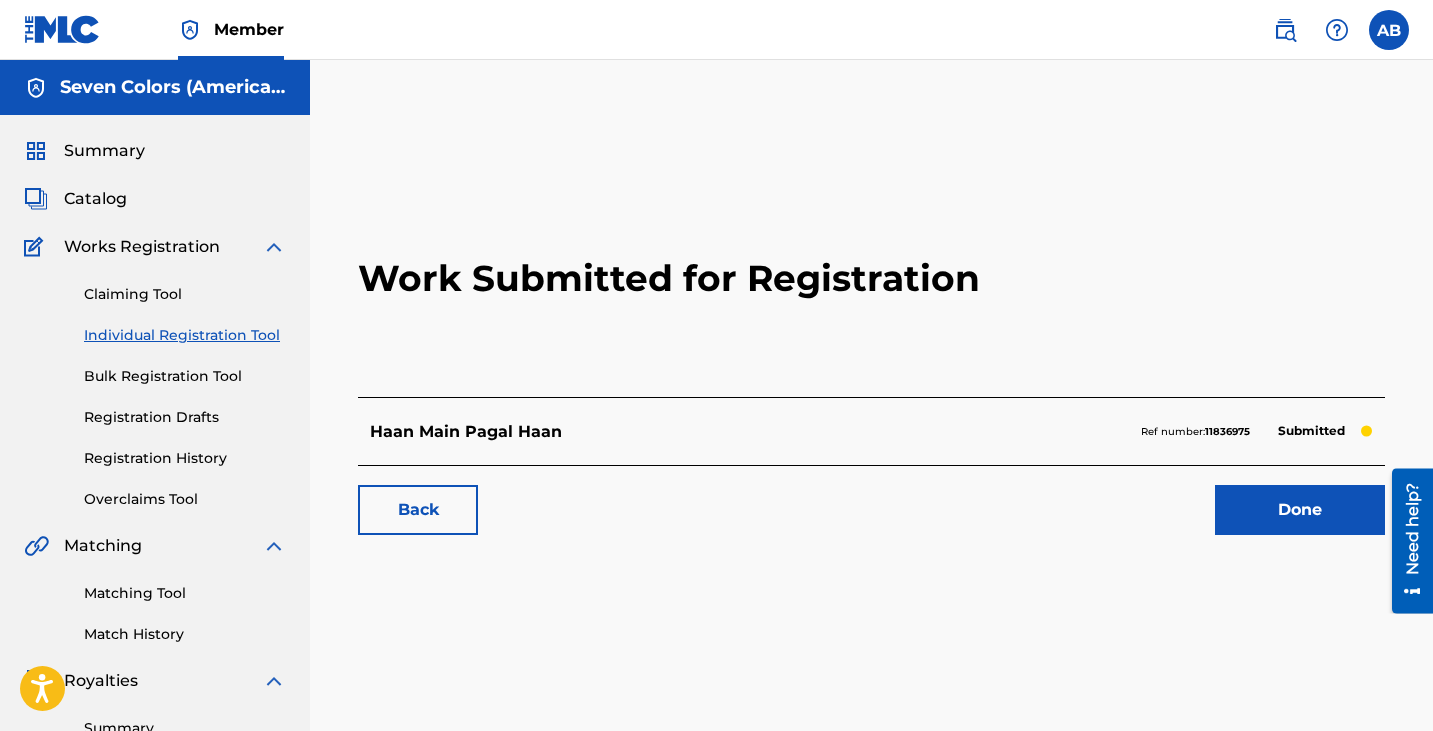 click on "Done" at bounding box center [1300, 510] 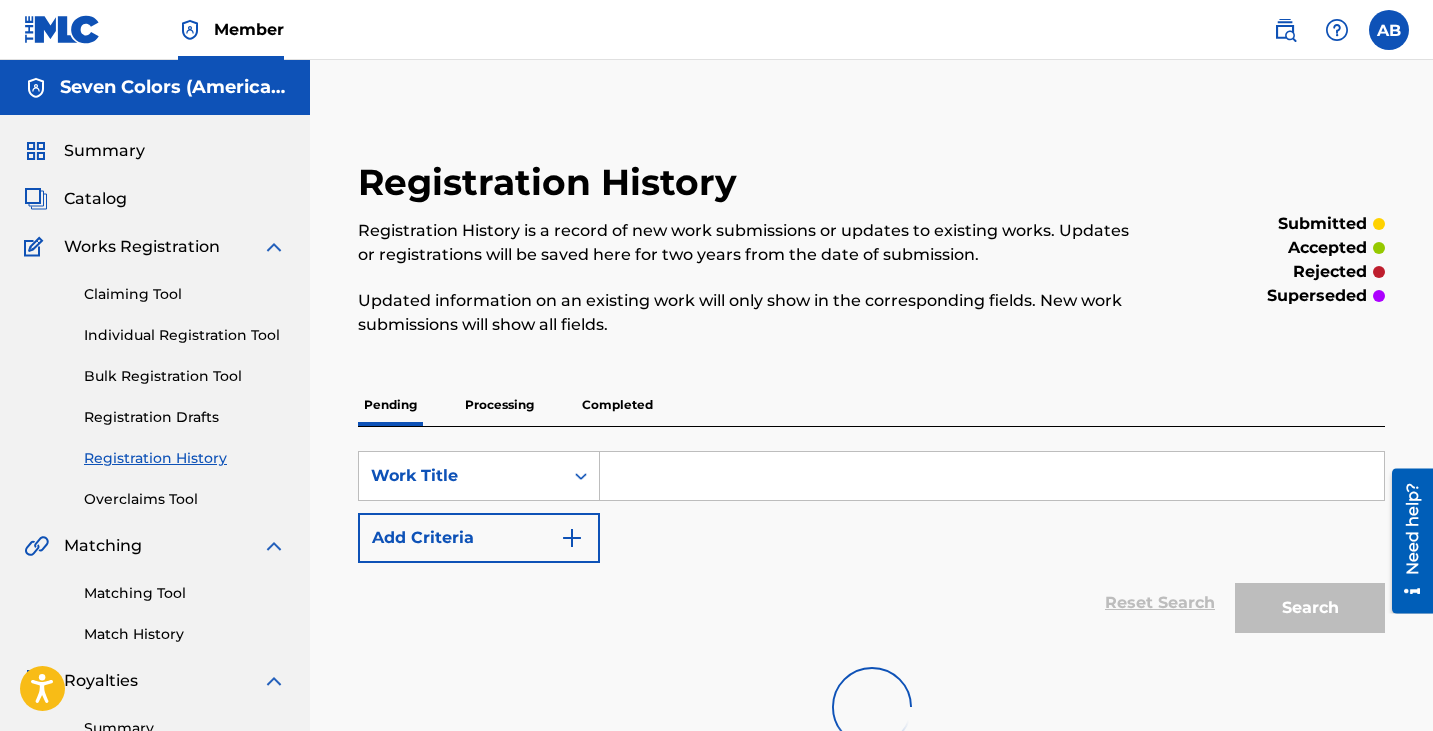 click on "Works Registration" at bounding box center [142, 247] 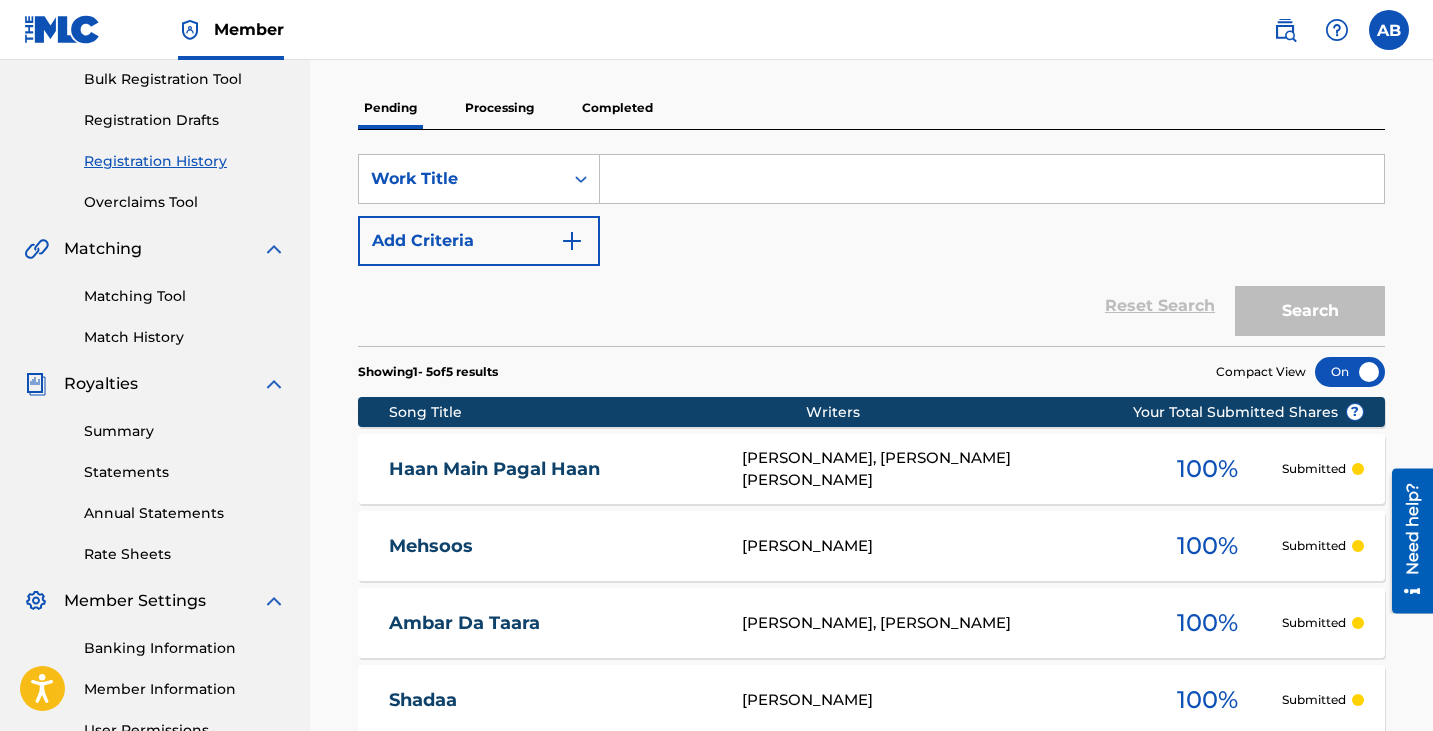 scroll, scrollTop: 200, scrollLeft: 0, axis: vertical 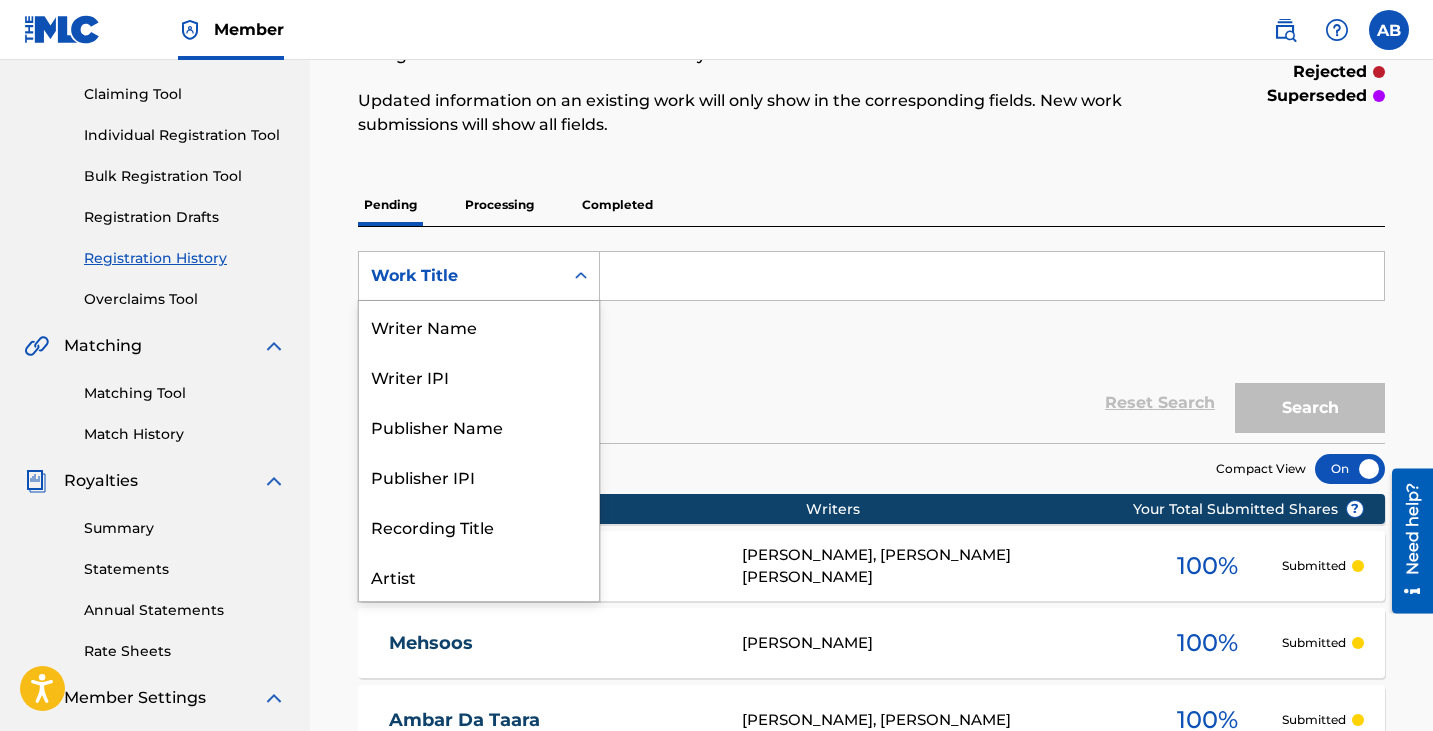 click on "Work Title" at bounding box center (461, 276) 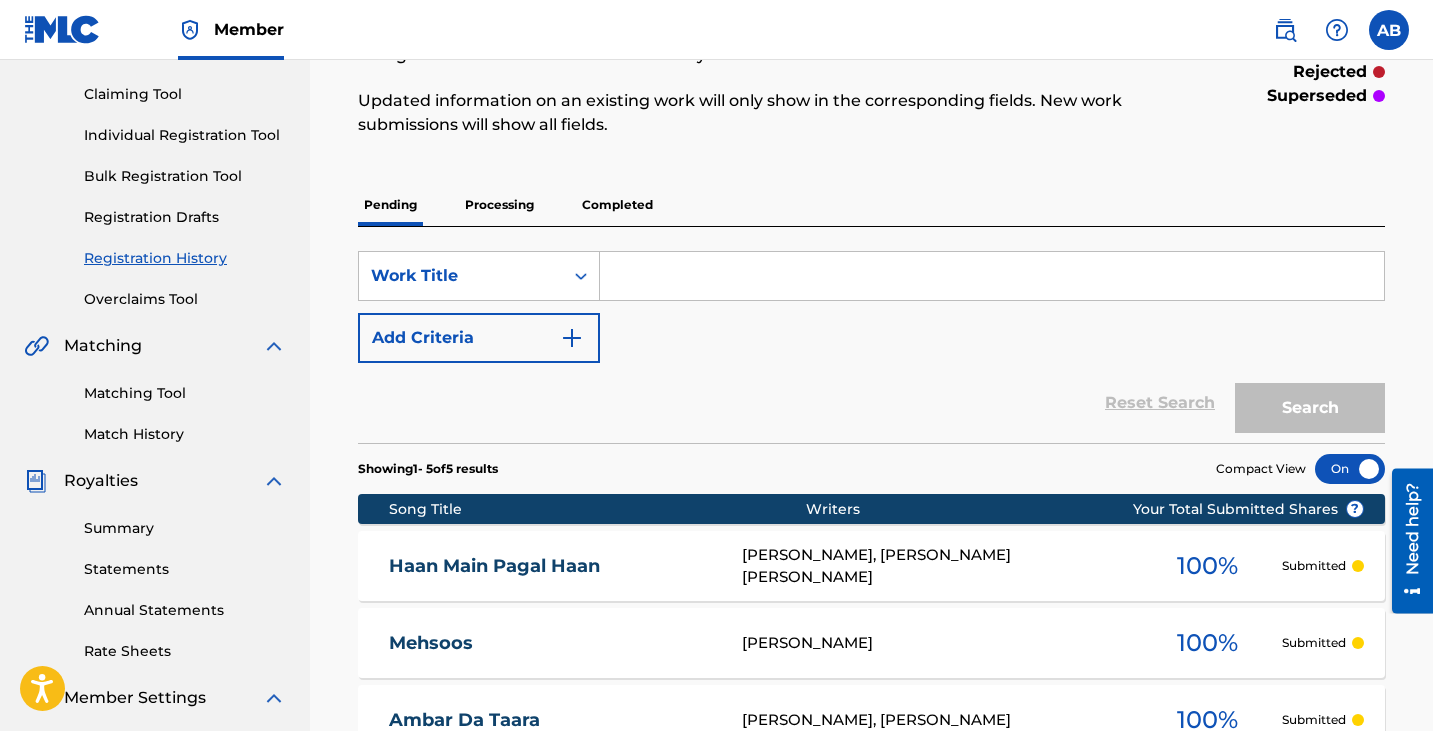 click at bounding box center (992, 276) 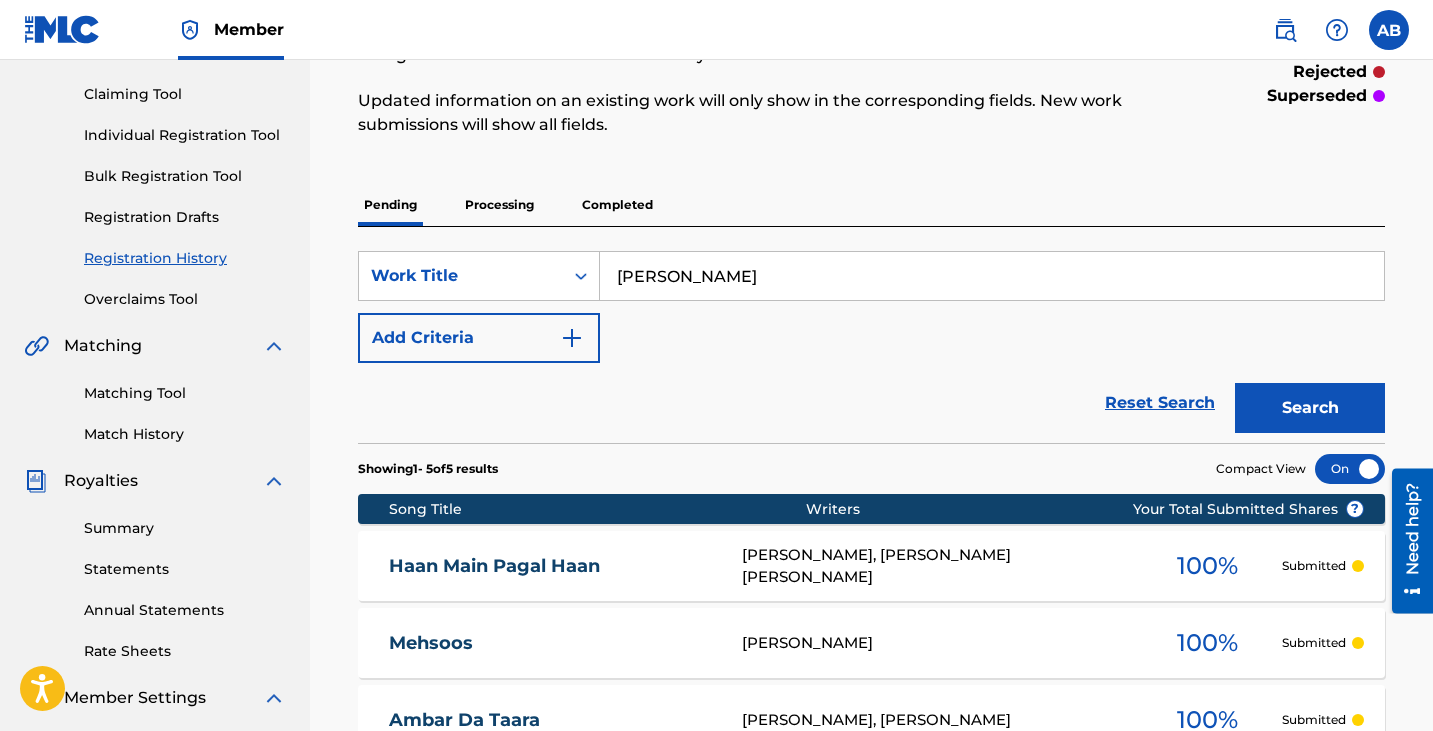 type on "[PERSON_NAME]" 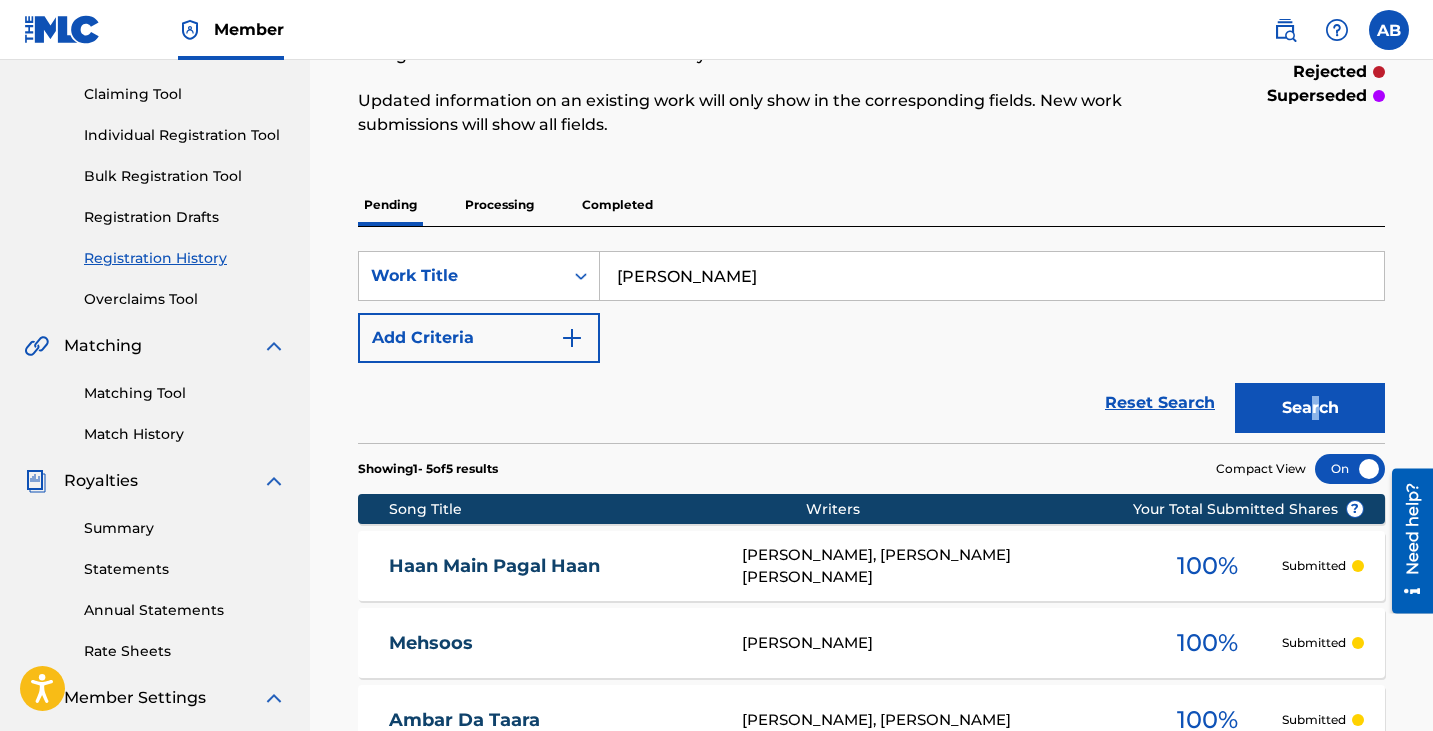 click on "Search" at bounding box center [1310, 408] 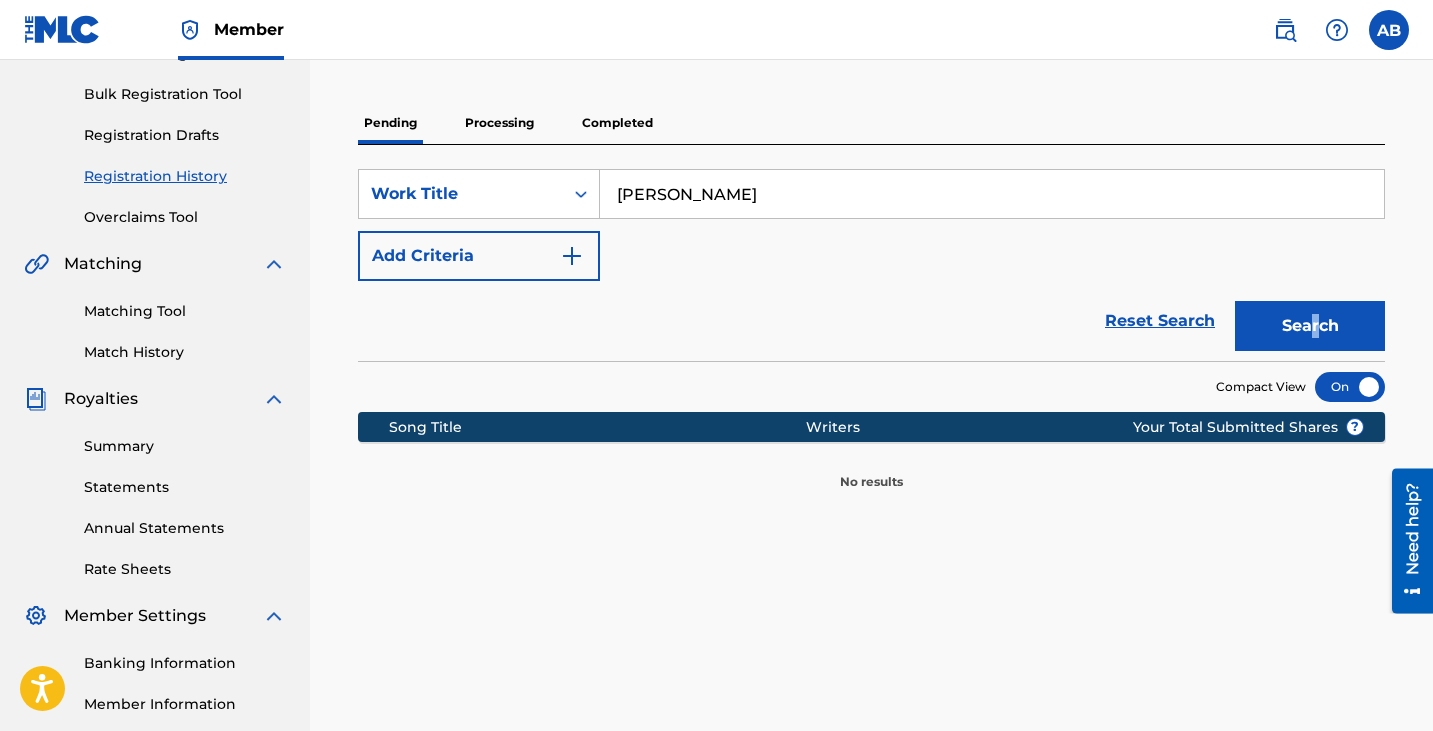 scroll, scrollTop: 100, scrollLeft: 0, axis: vertical 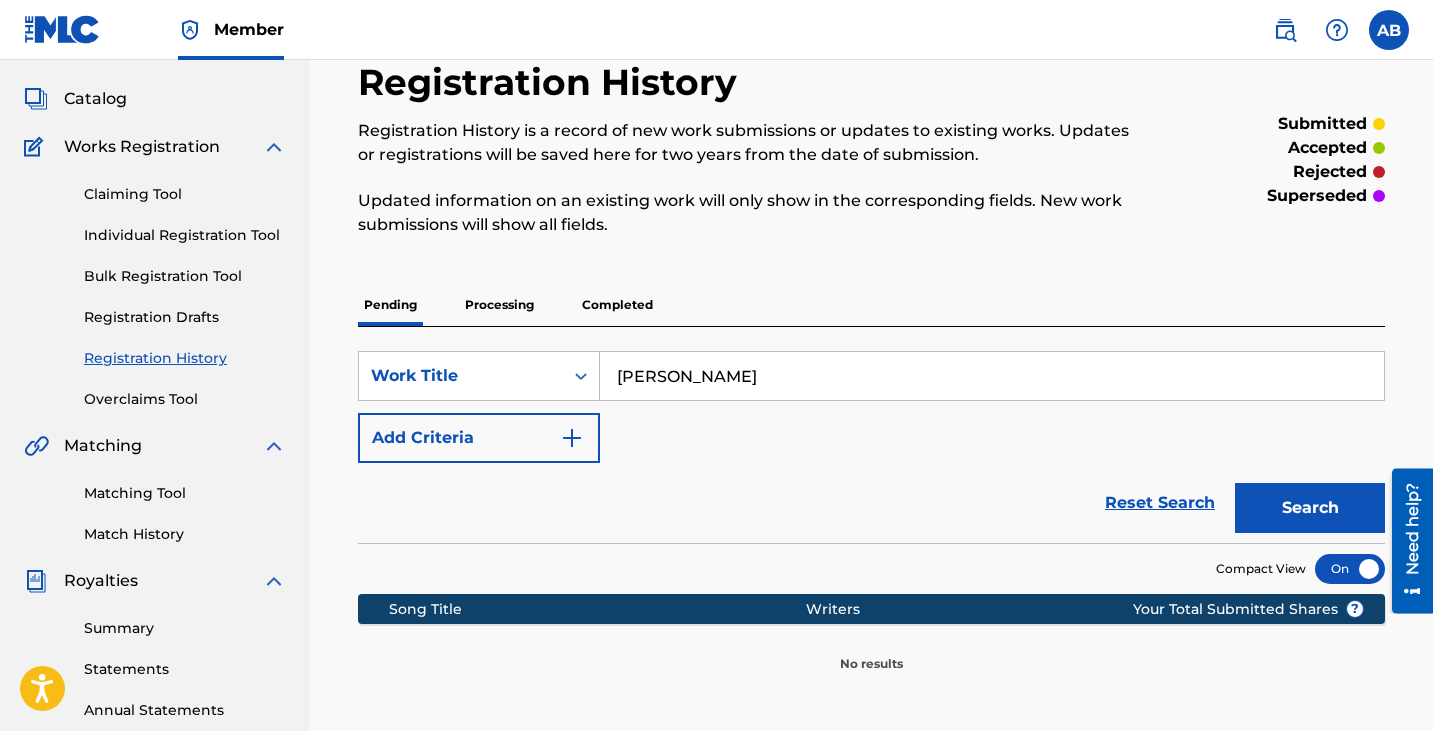 click on "Works Registration" at bounding box center (142, 147) 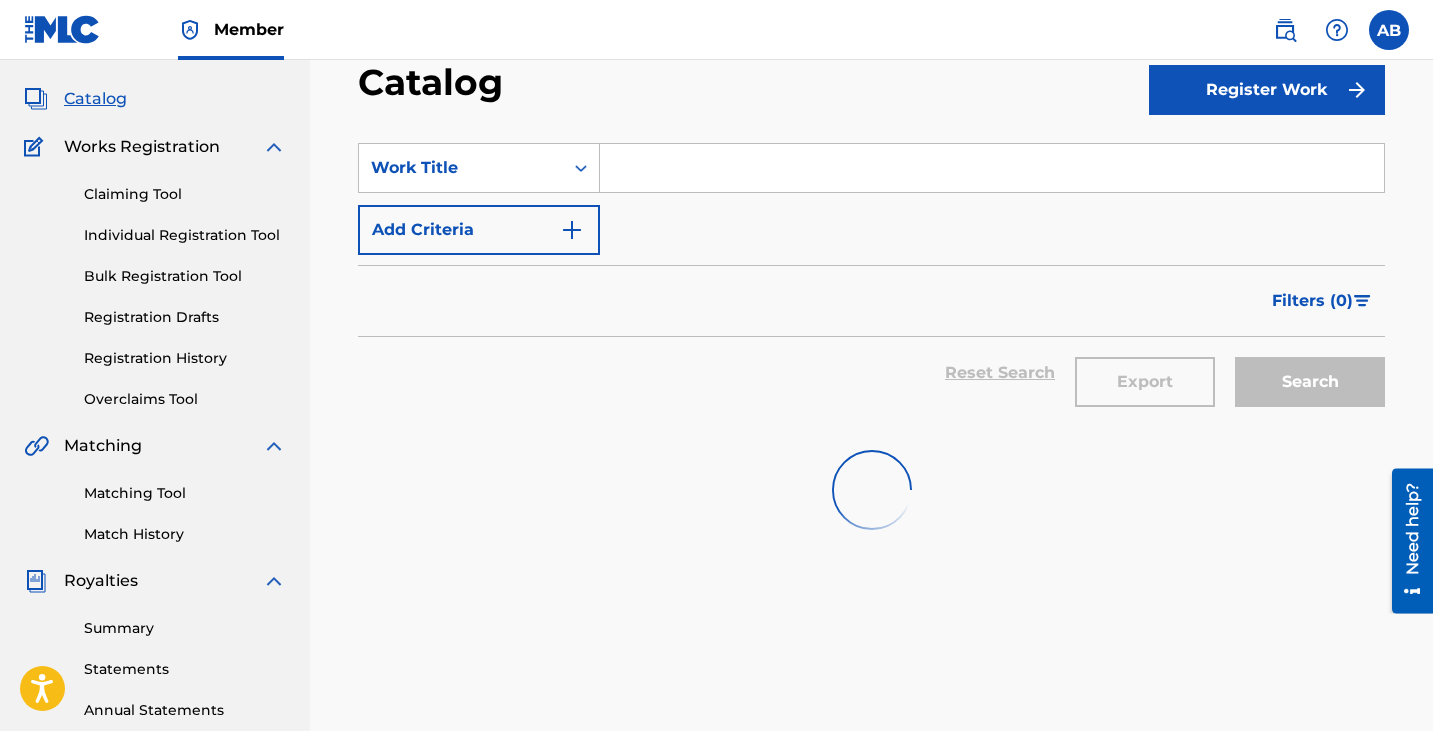scroll, scrollTop: 0, scrollLeft: 0, axis: both 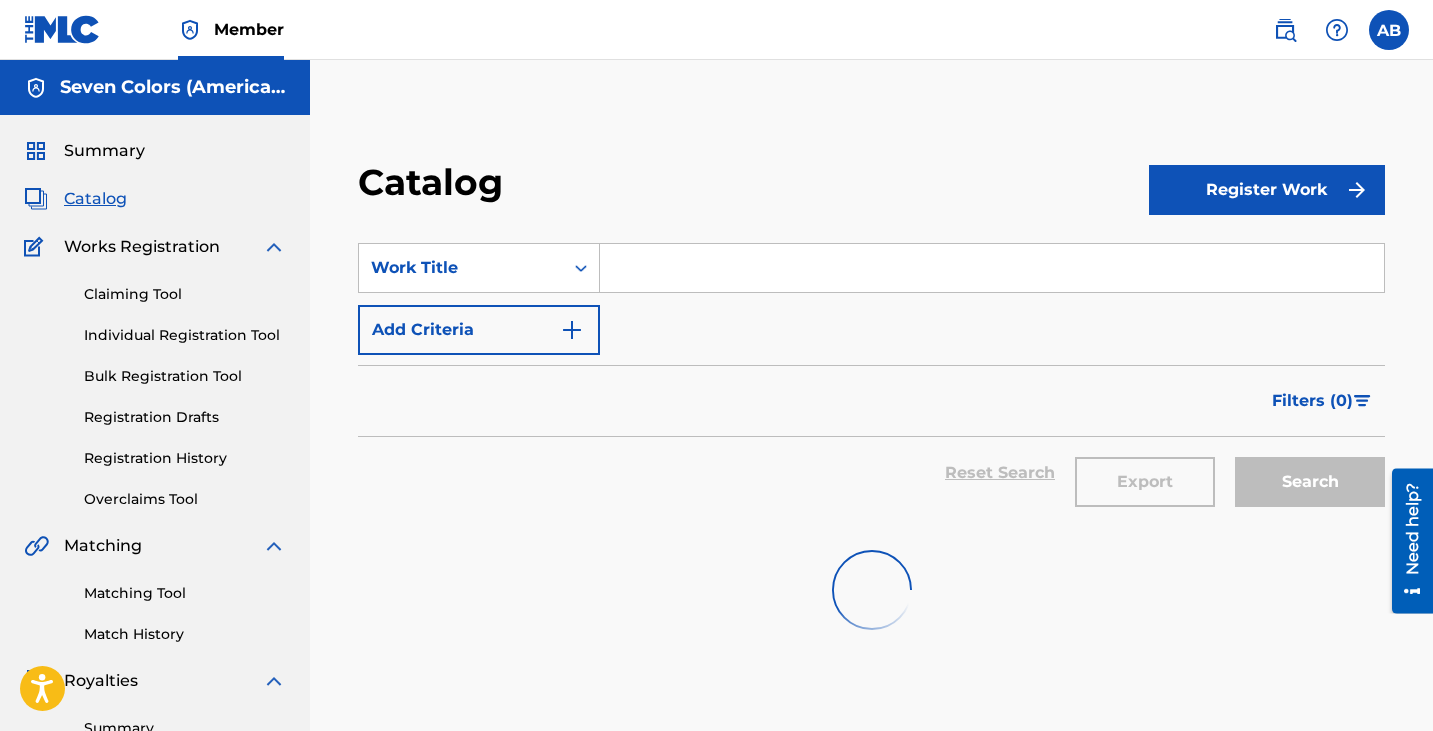 click on "Register Work" at bounding box center [1267, 190] 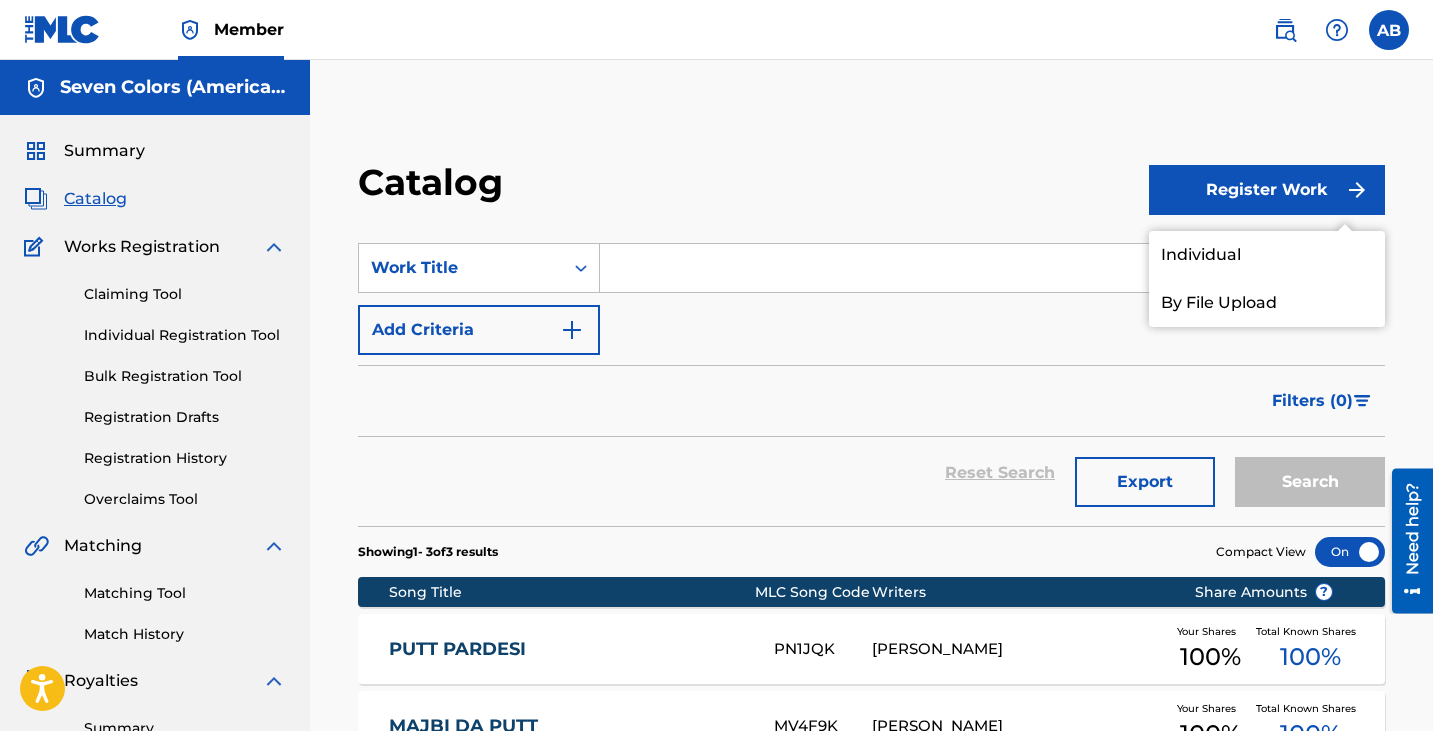 click on "Individual" at bounding box center [1267, 255] 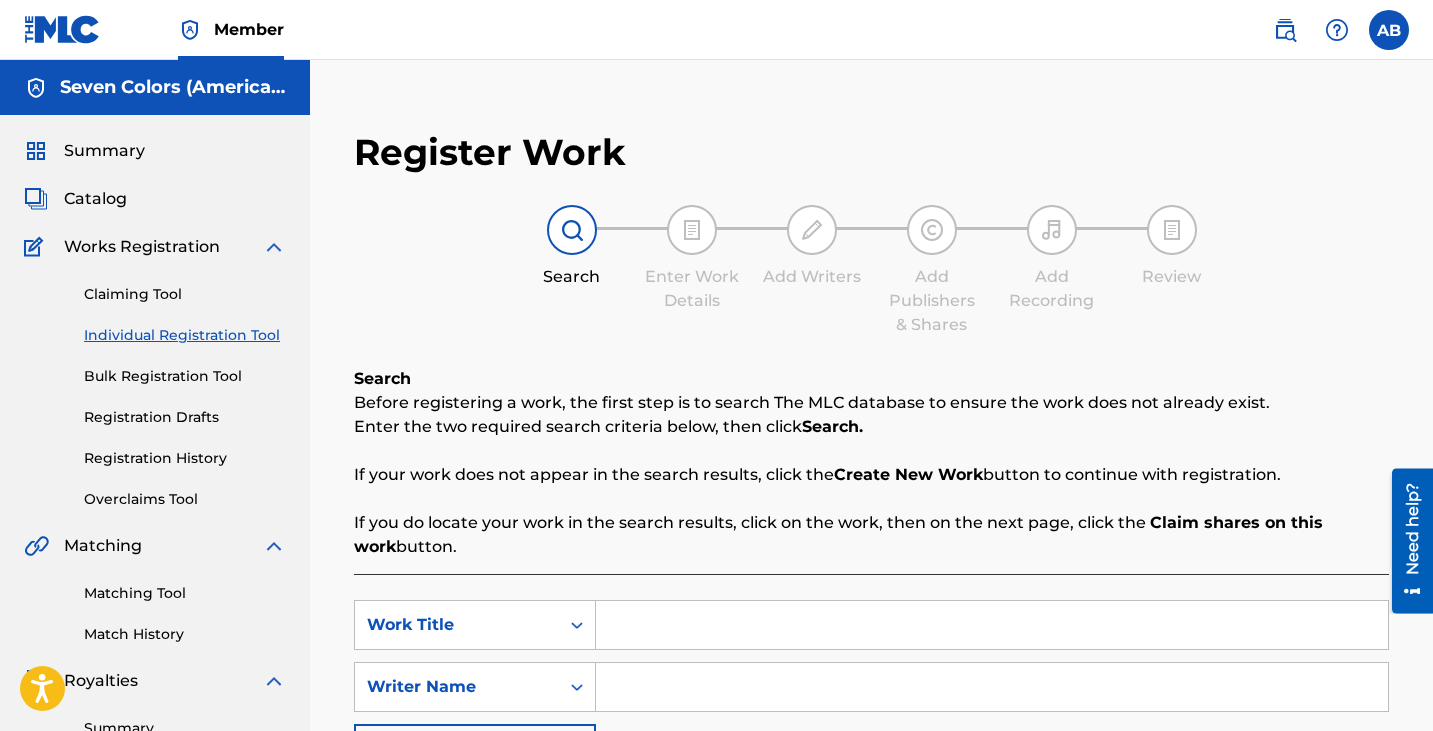 click at bounding box center [992, 625] 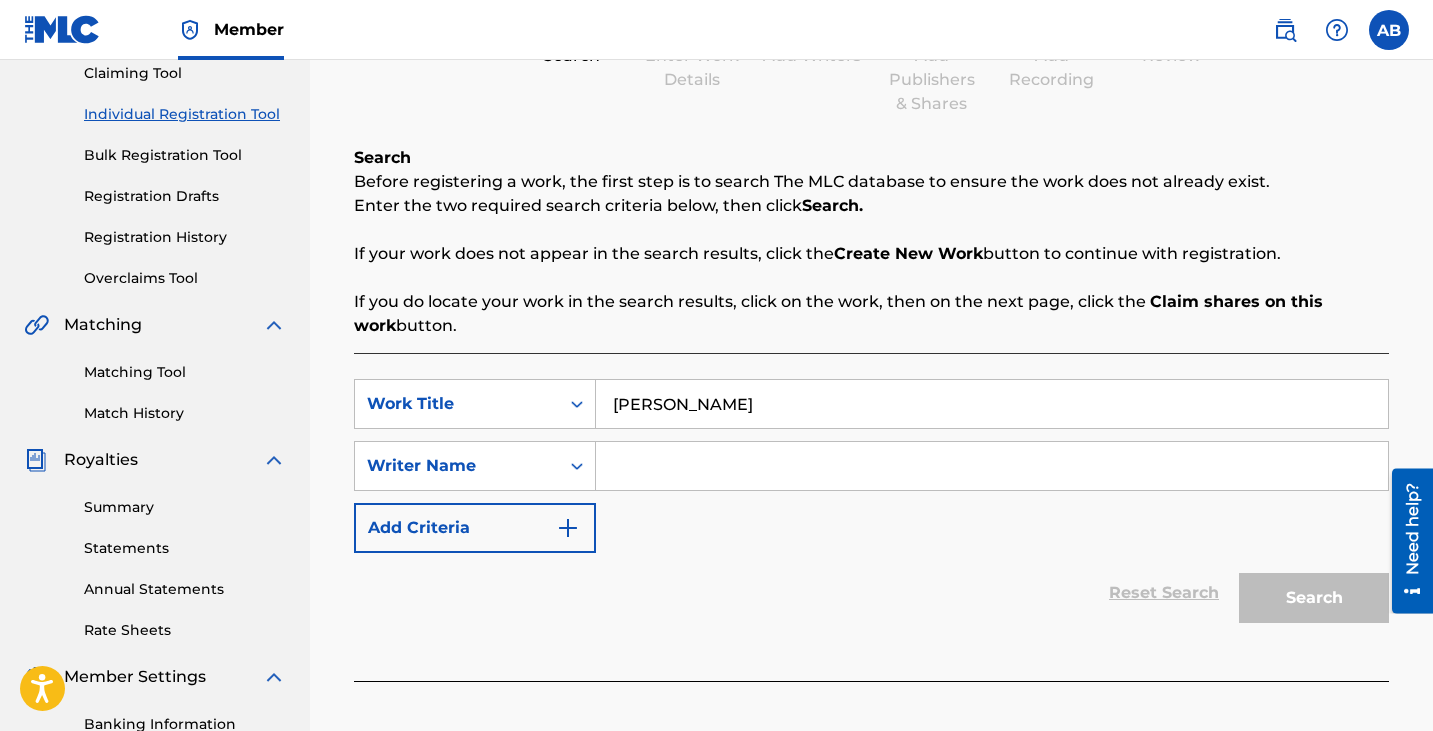 scroll, scrollTop: 300, scrollLeft: 0, axis: vertical 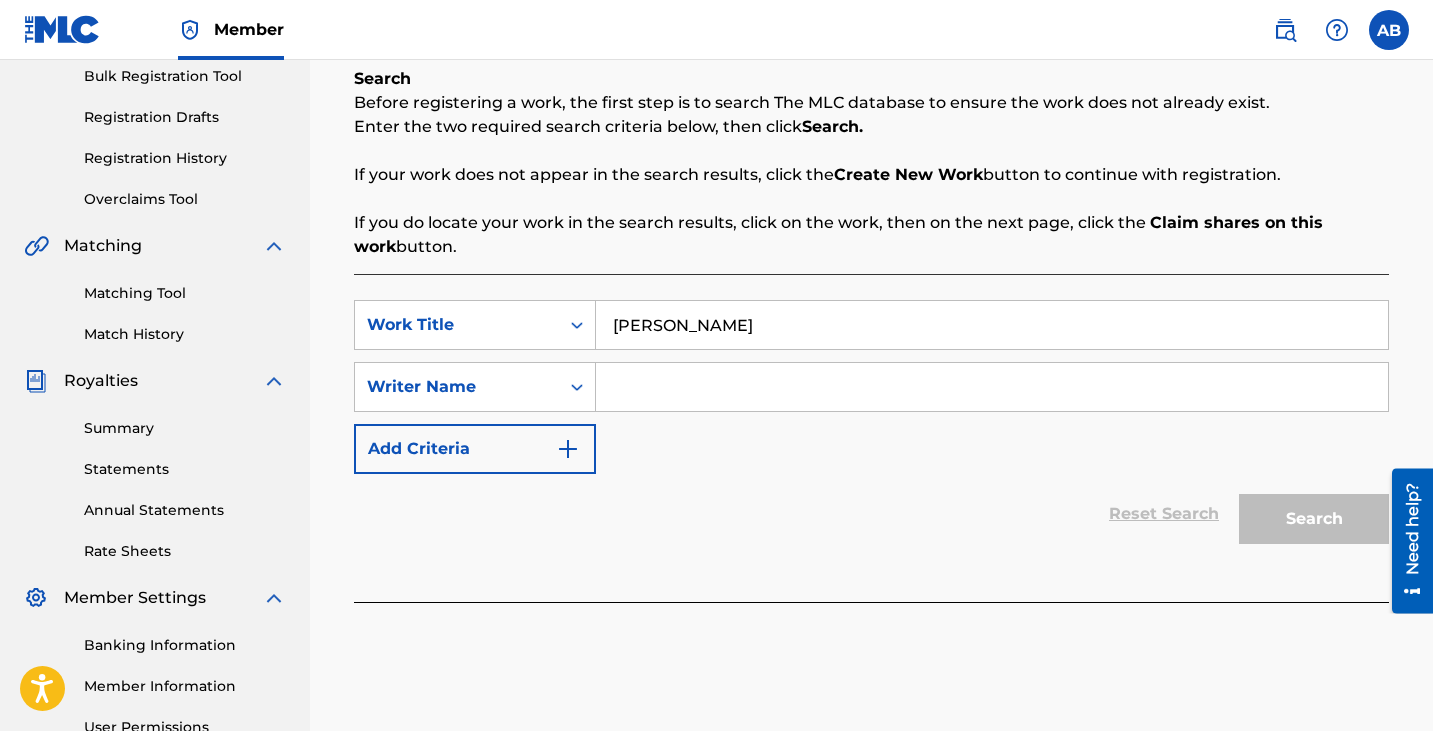 type on "[PERSON_NAME]" 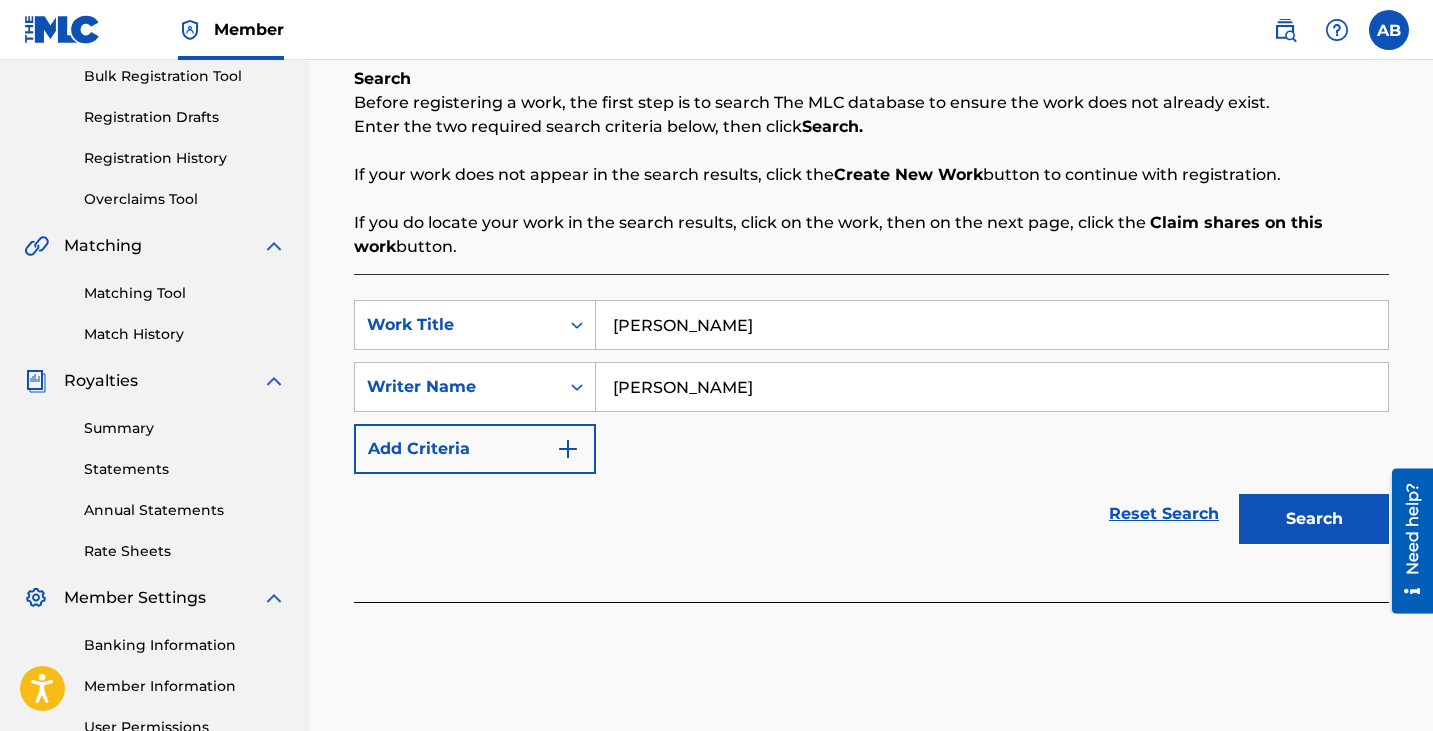 type on "[PERSON_NAME]" 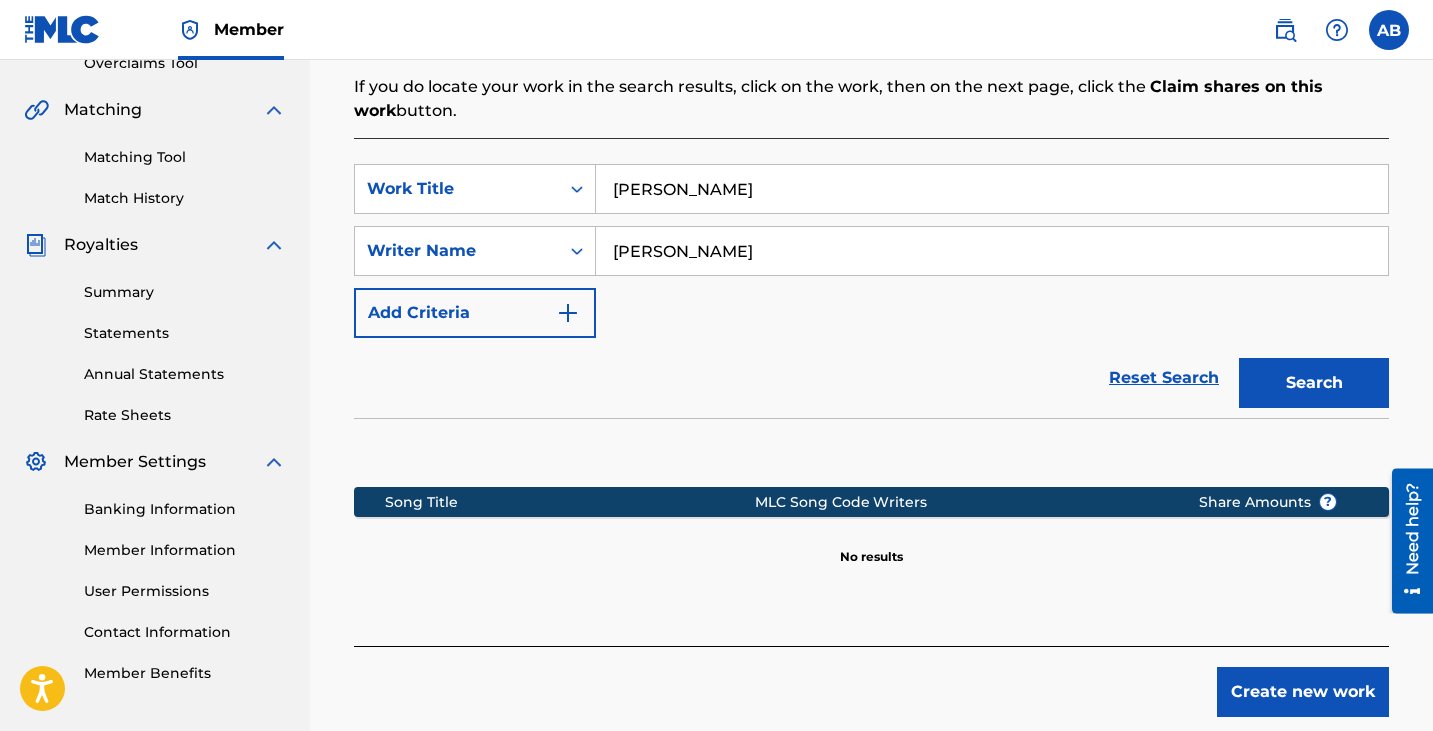 scroll, scrollTop: 538, scrollLeft: 0, axis: vertical 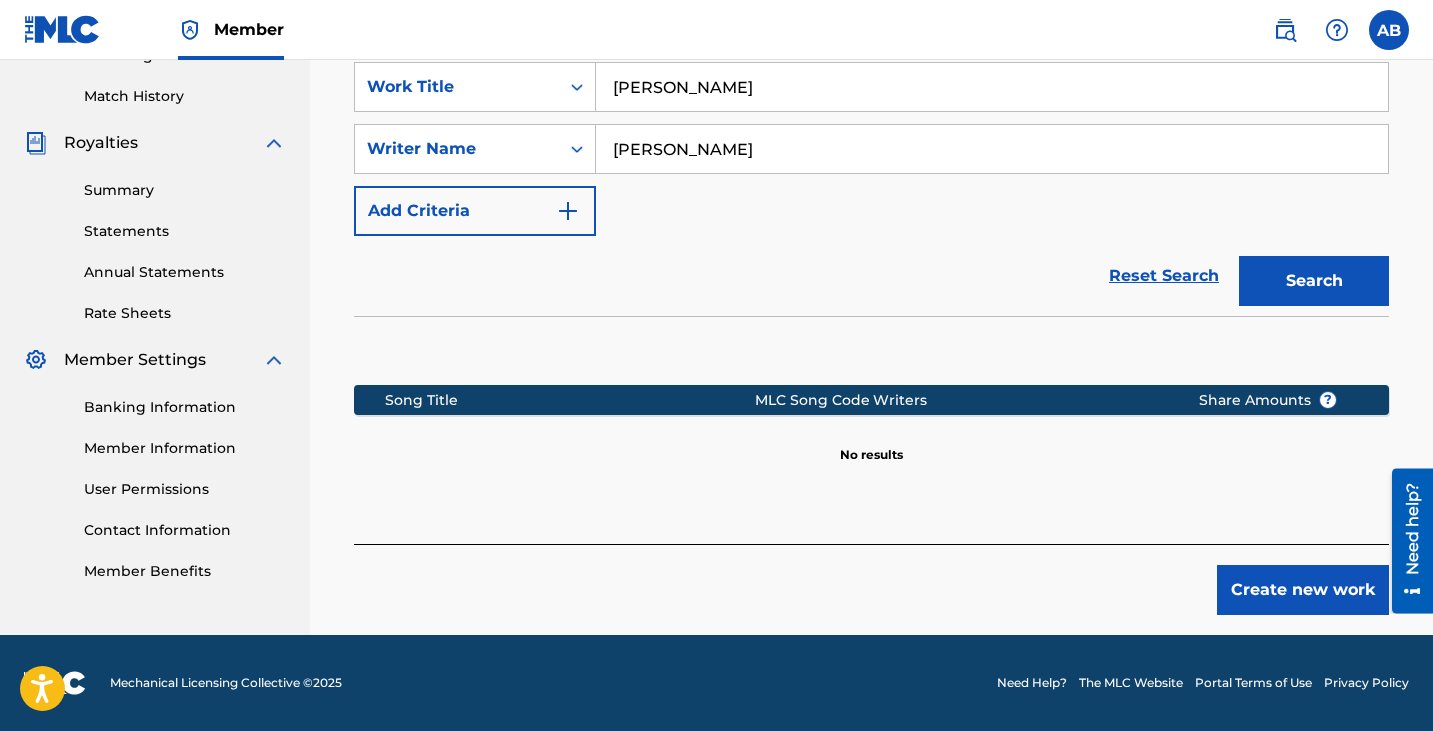 click on "Create new work" at bounding box center [1303, 590] 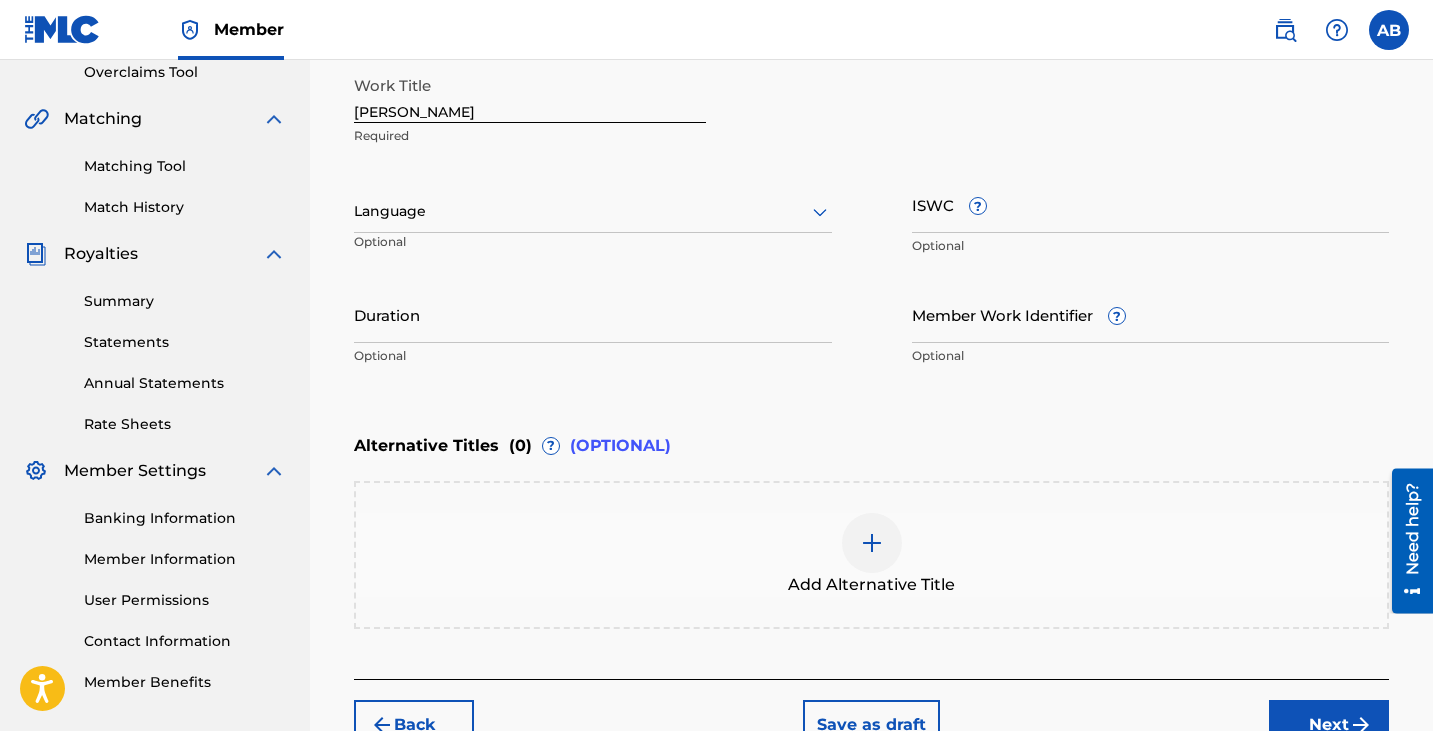 scroll, scrollTop: 238, scrollLeft: 0, axis: vertical 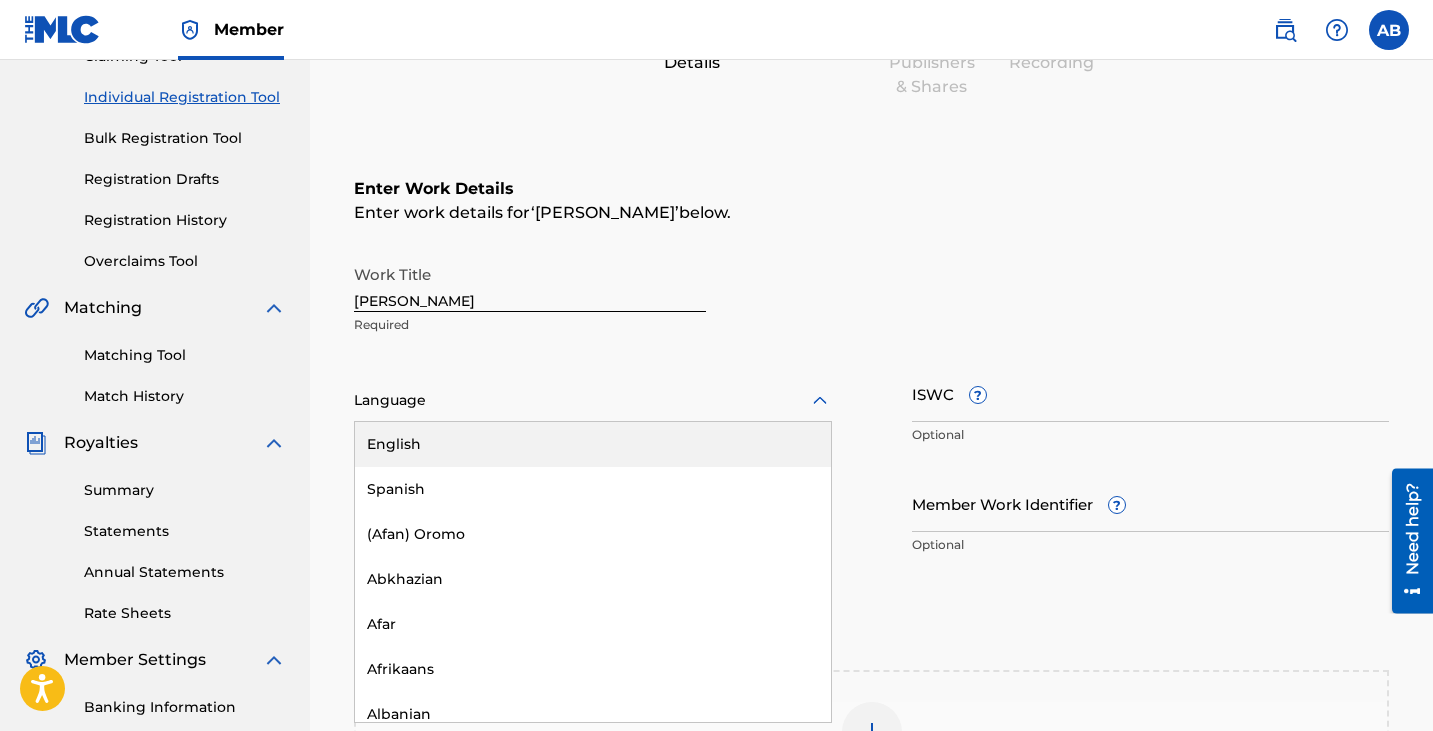 click at bounding box center (593, 400) 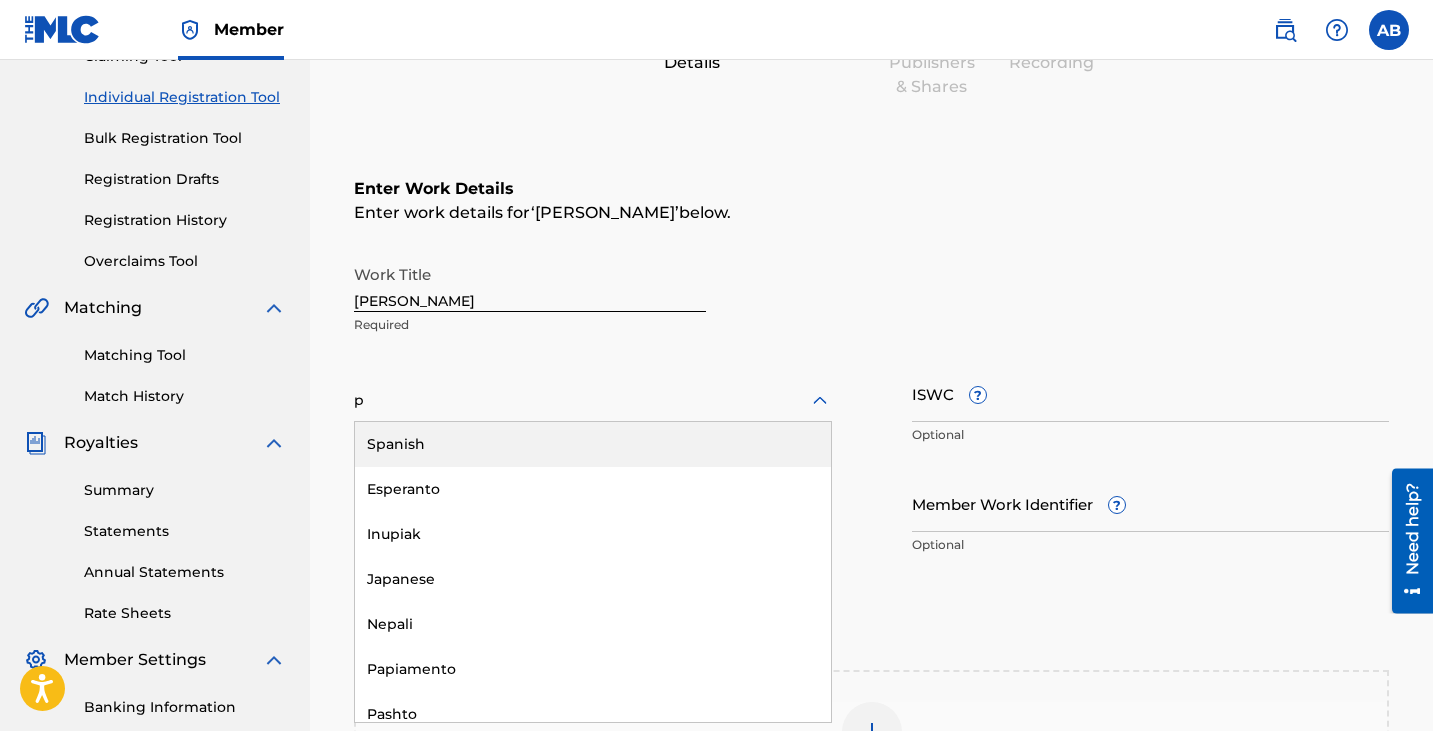 type on "pa" 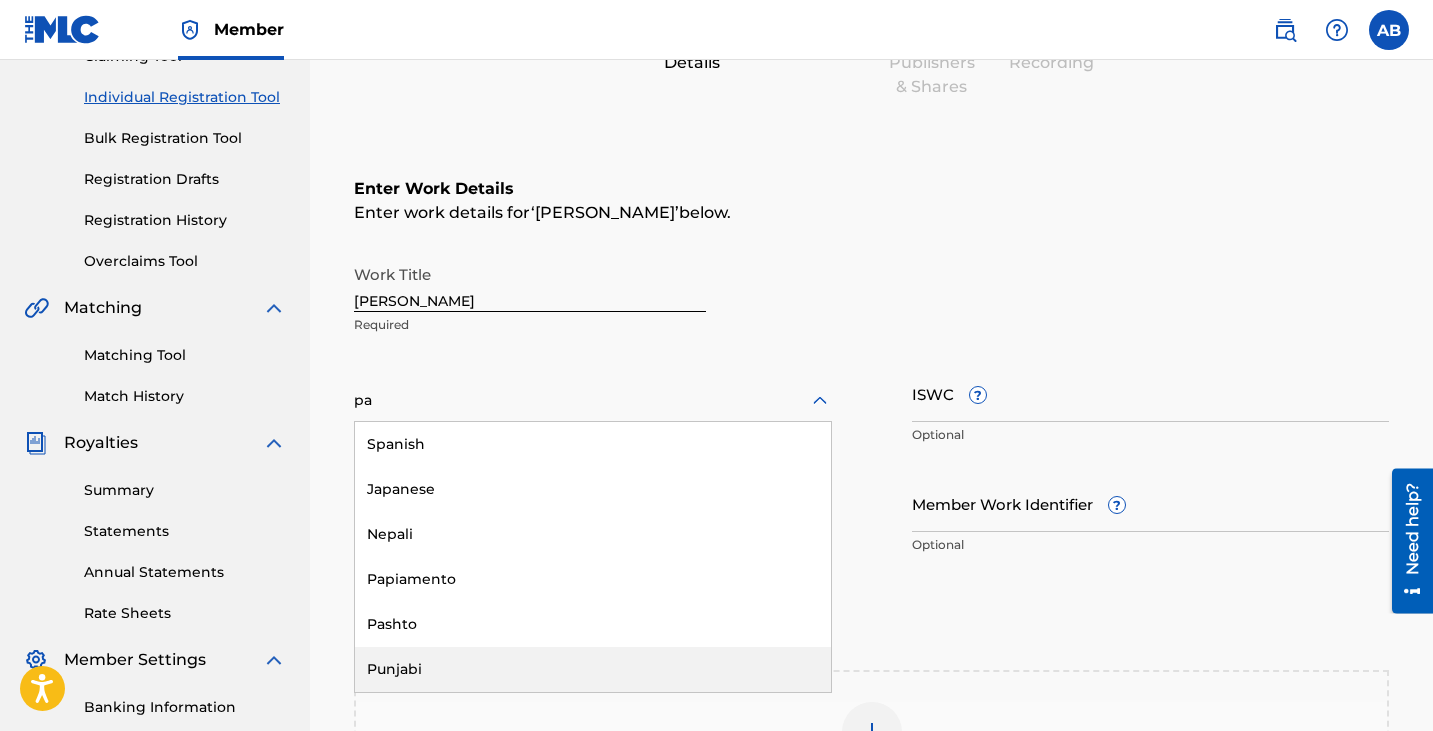 click on "Punjabi" at bounding box center (593, 669) 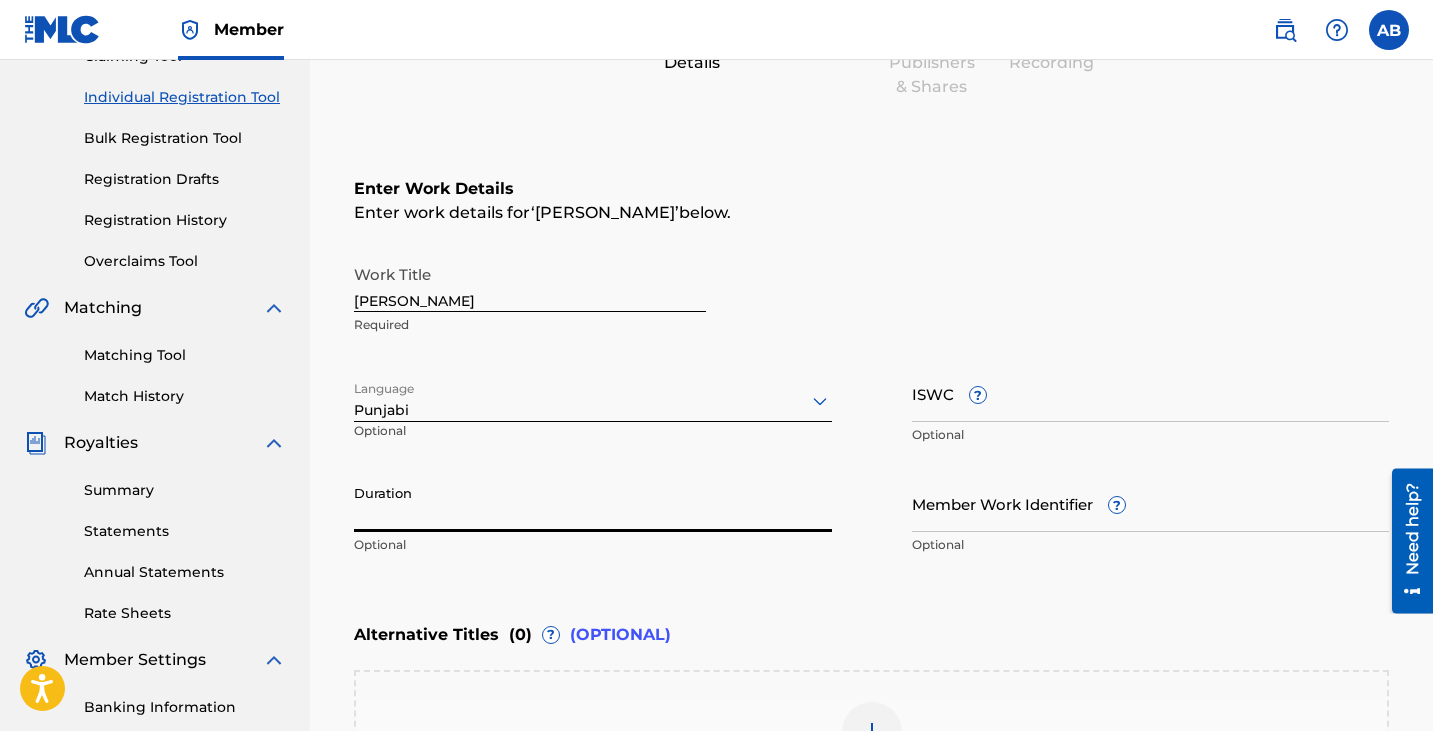 click on "Duration" at bounding box center [593, 503] 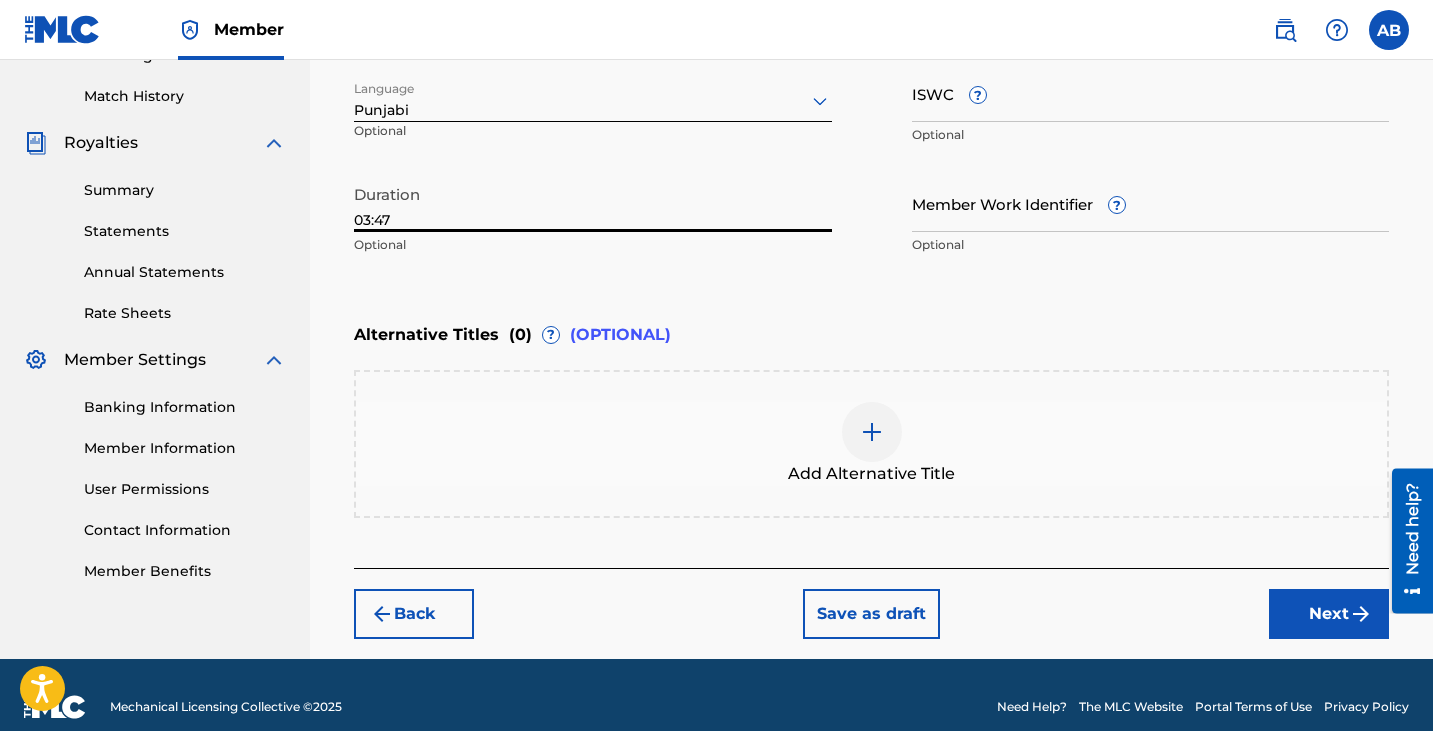 type on "03:47" 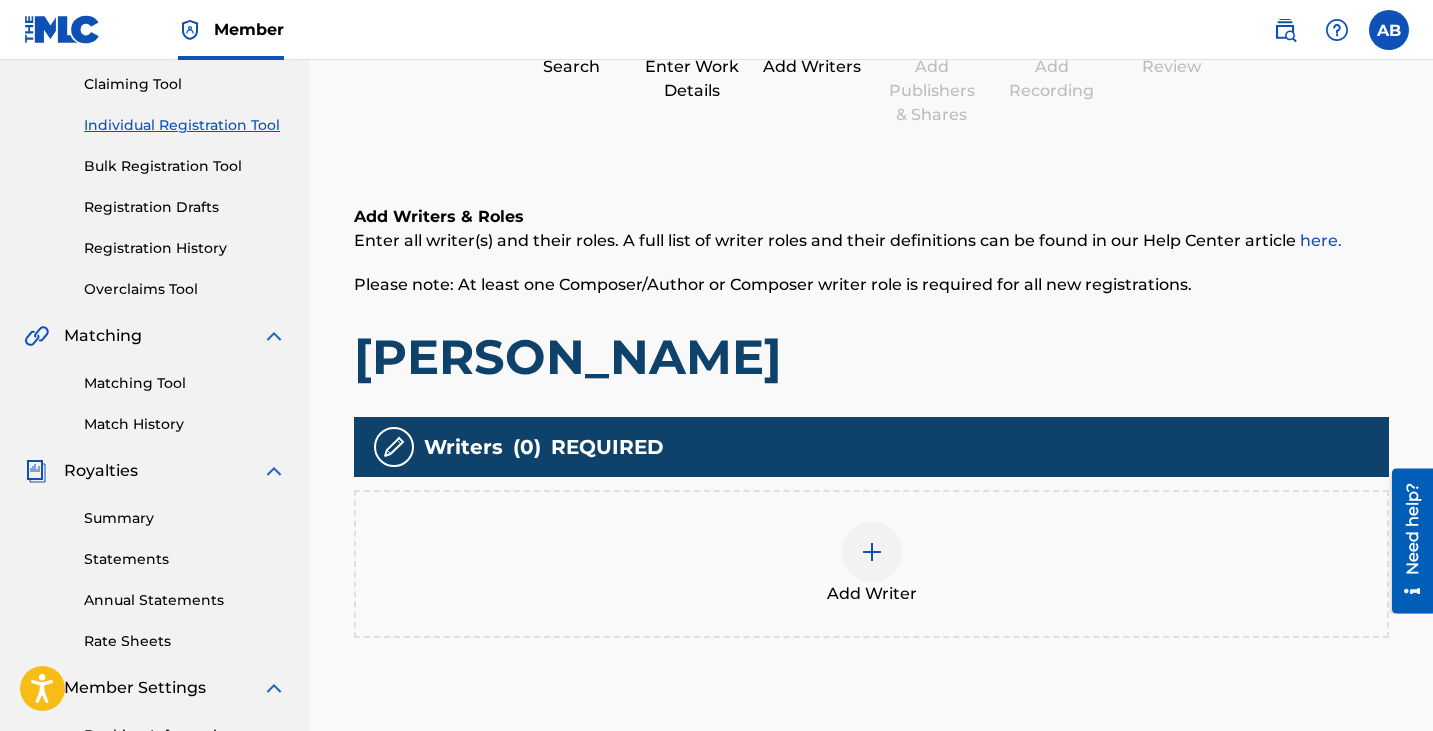 scroll, scrollTop: 509, scrollLeft: 0, axis: vertical 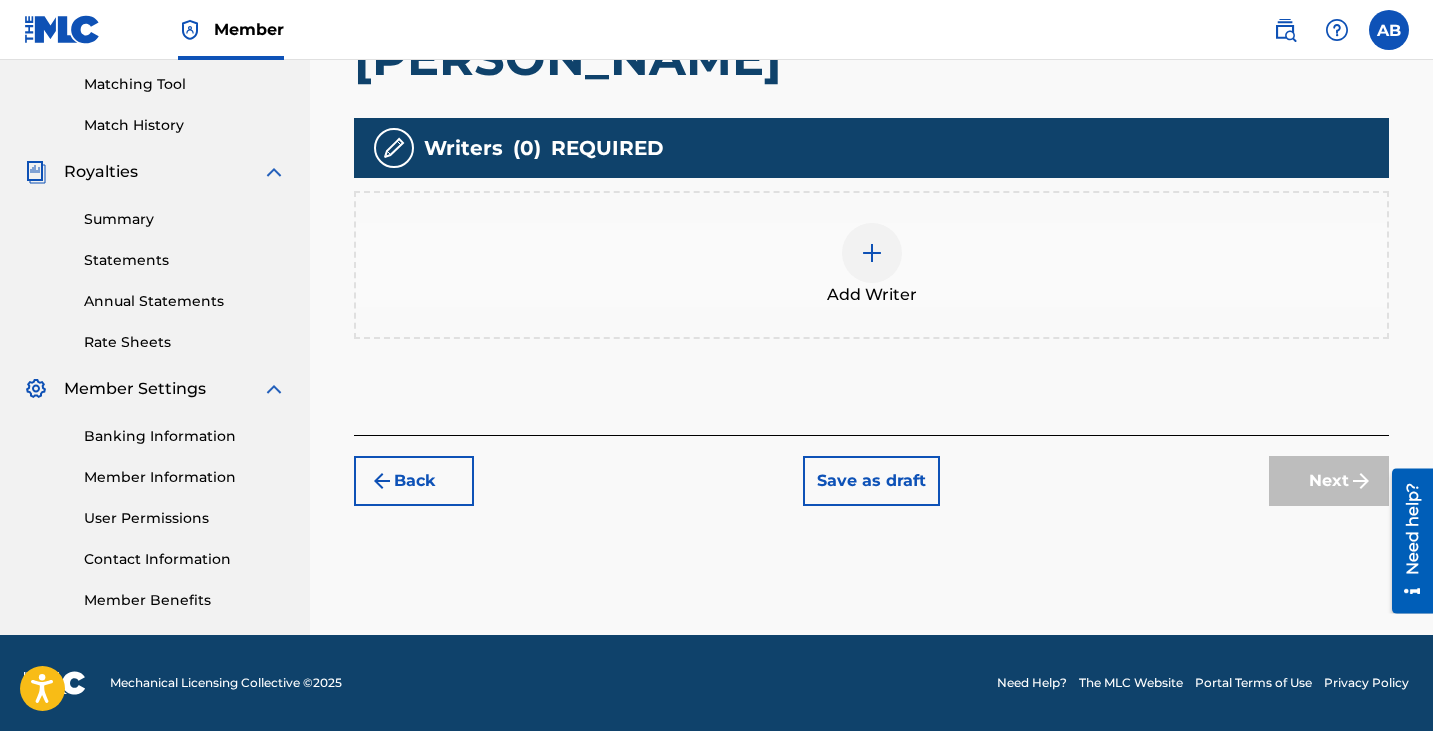 click on "Add Writer" at bounding box center (871, 265) 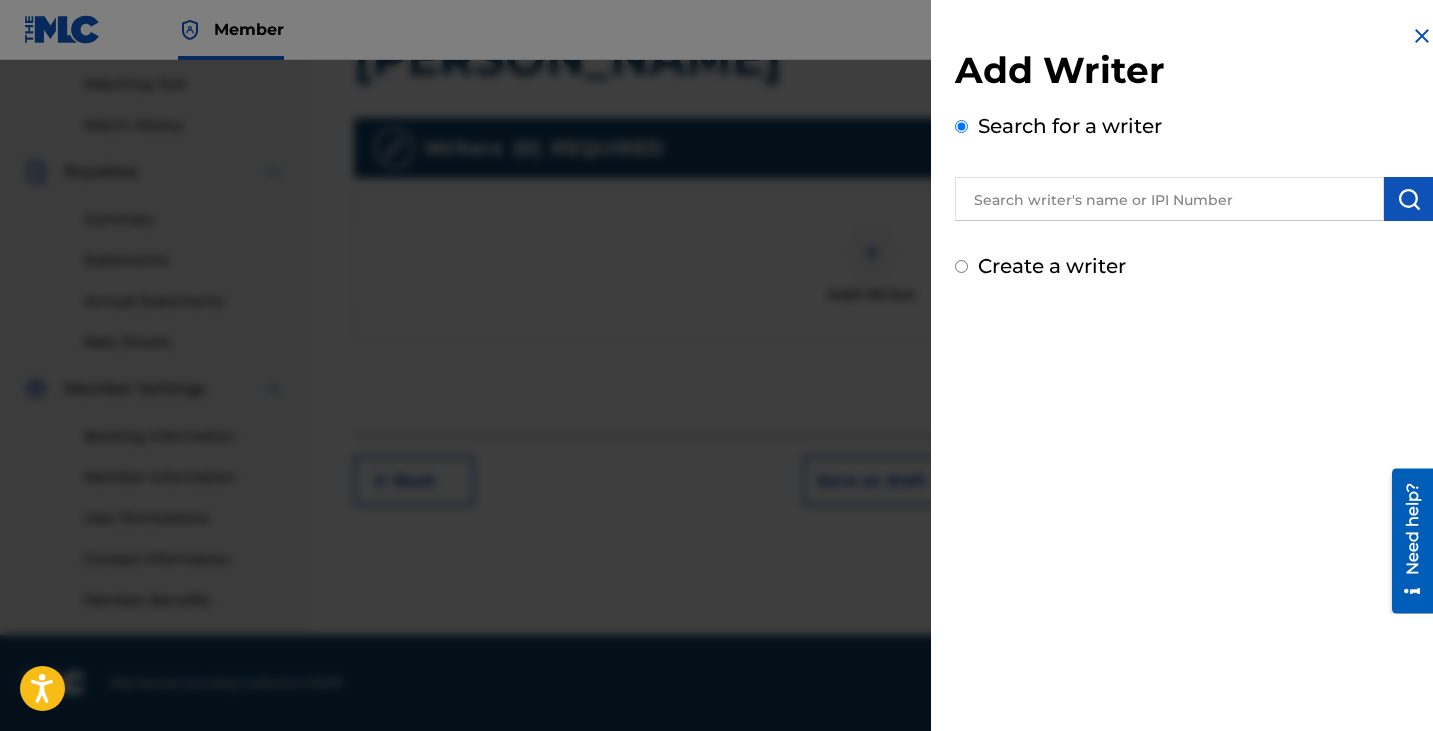click on "Add Writer Search for a writer Create a writer" at bounding box center (1194, 152) 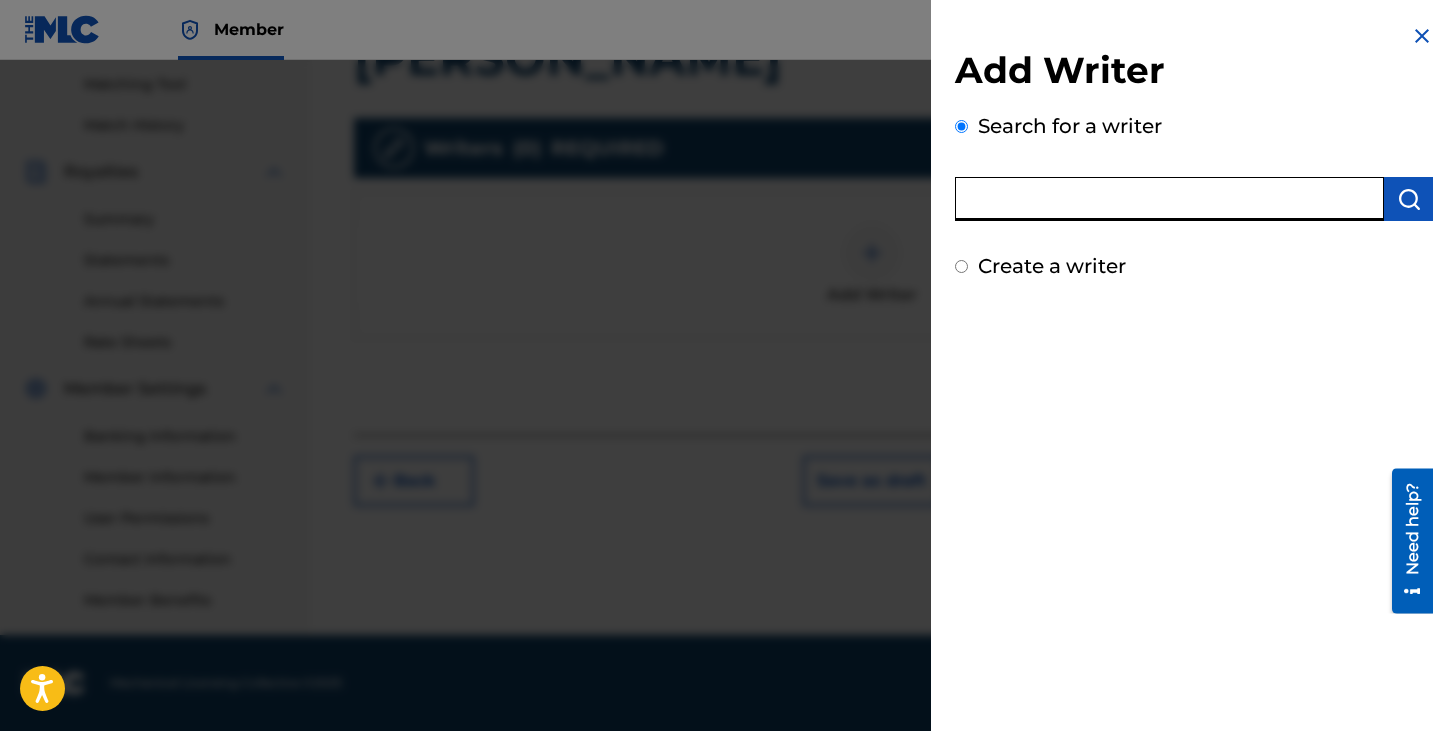 paste on "[PERSON_NAME]" 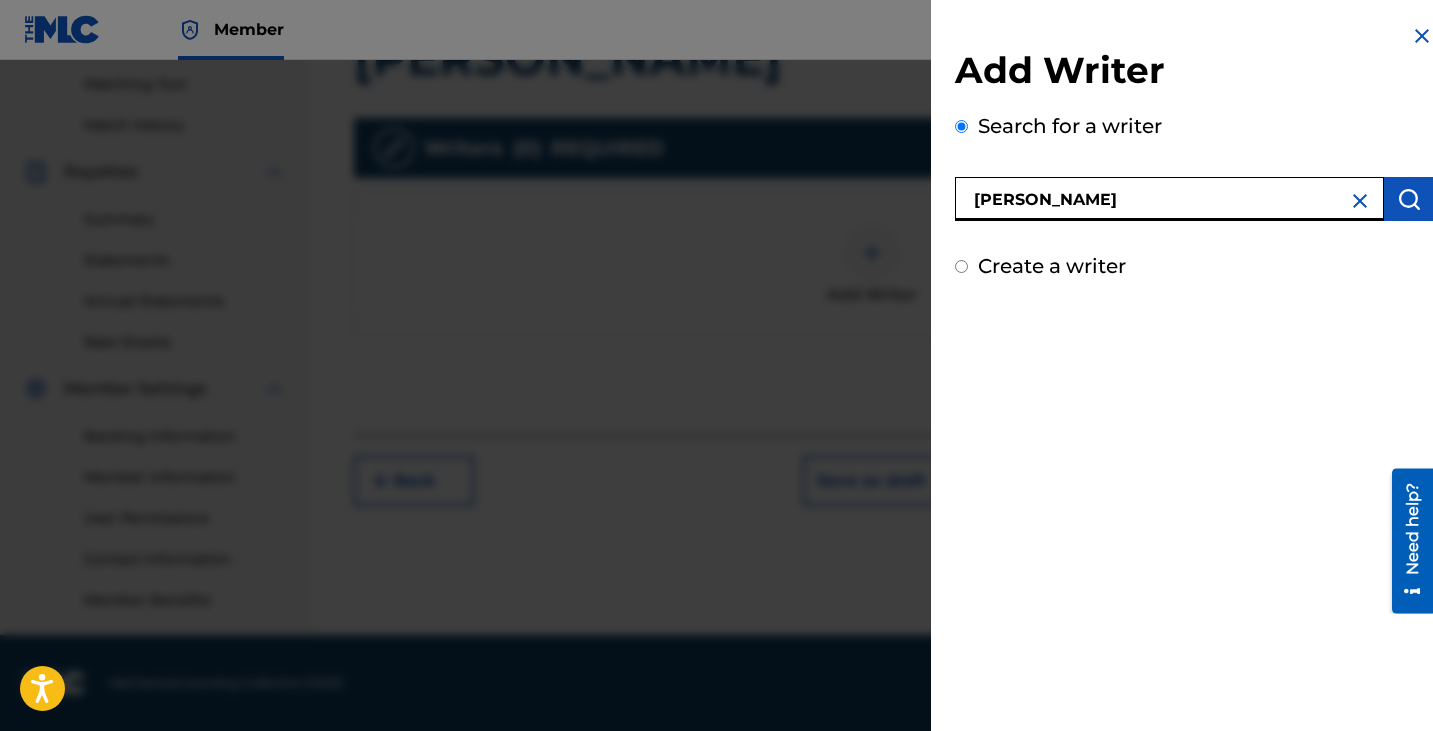 type on "[PERSON_NAME]" 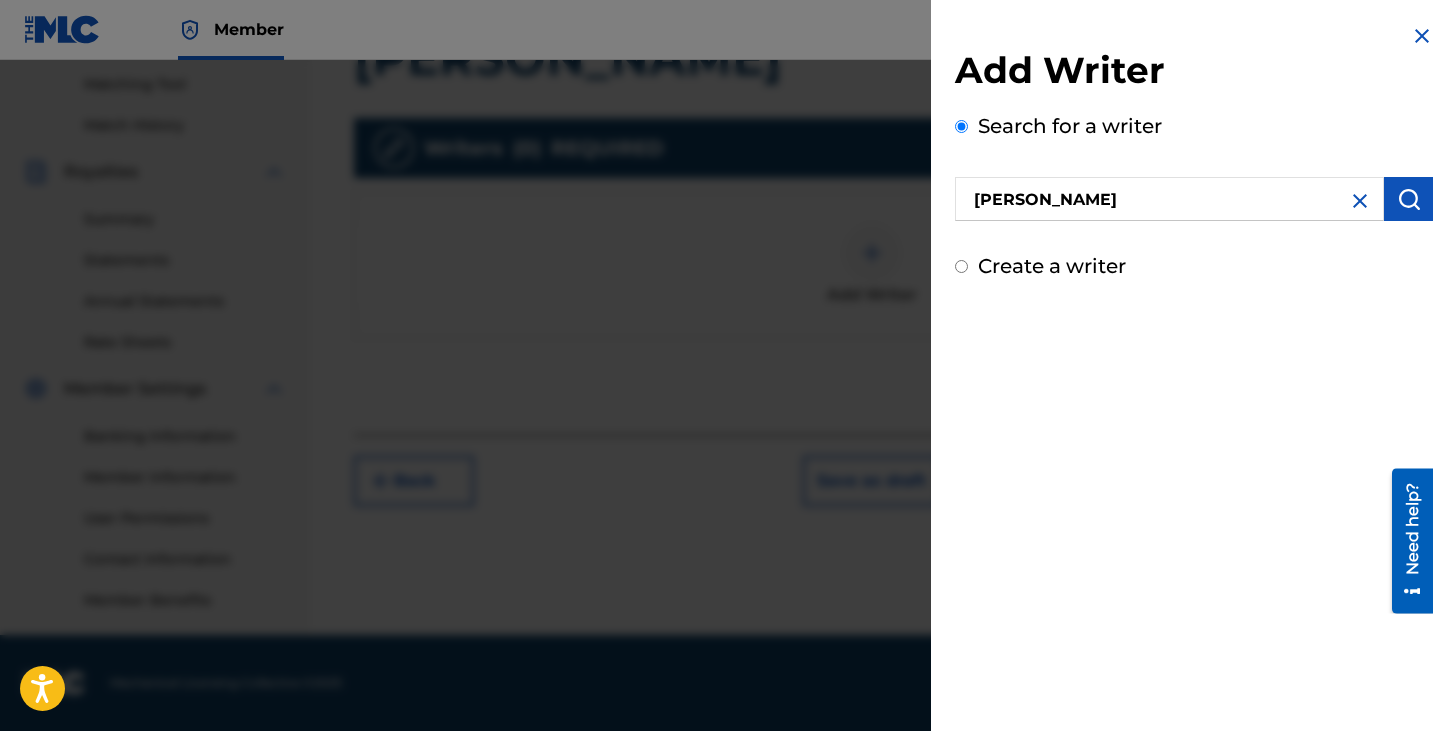 click at bounding box center (1409, 199) 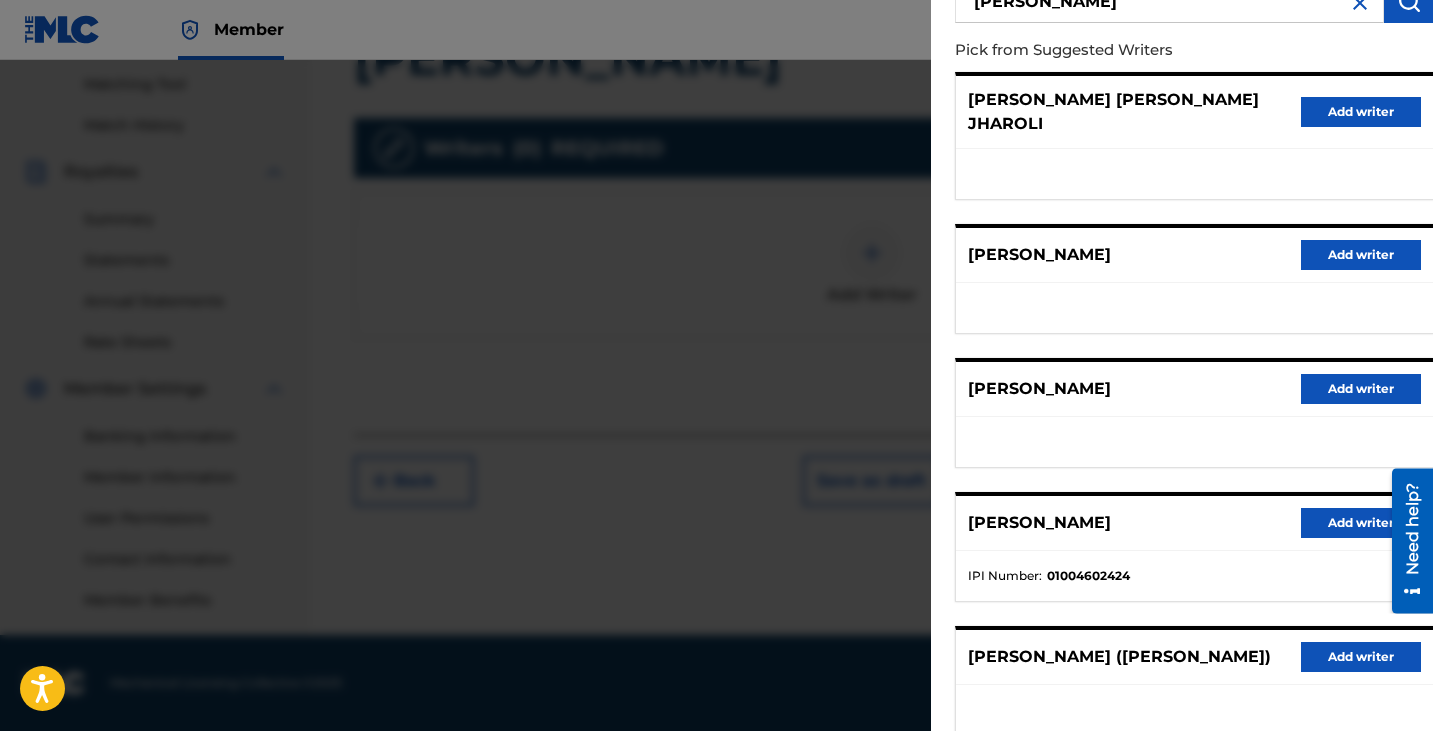 scroll, scrollTop: 200, scrollLeft: 0, axis: vertical 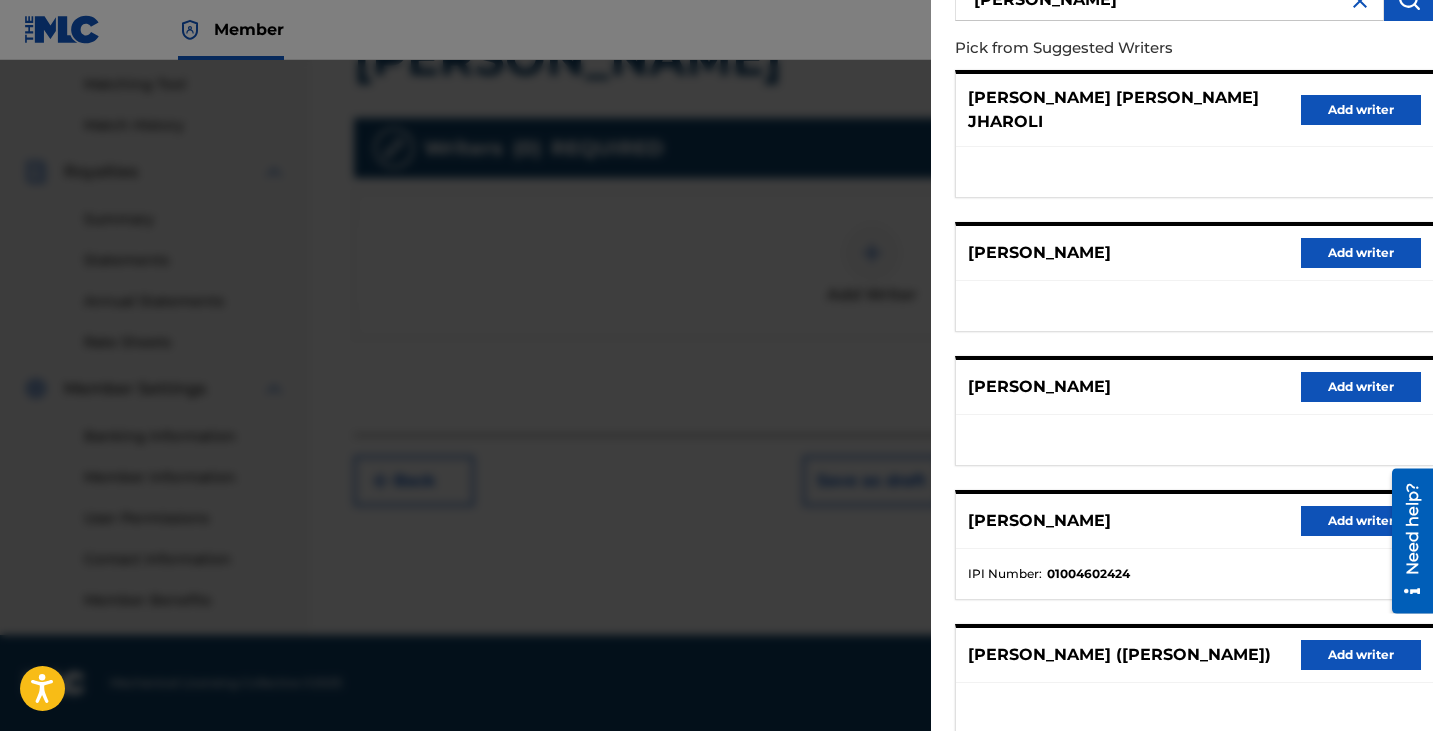 click on "Add writer" at bounding box center (1361, 387) 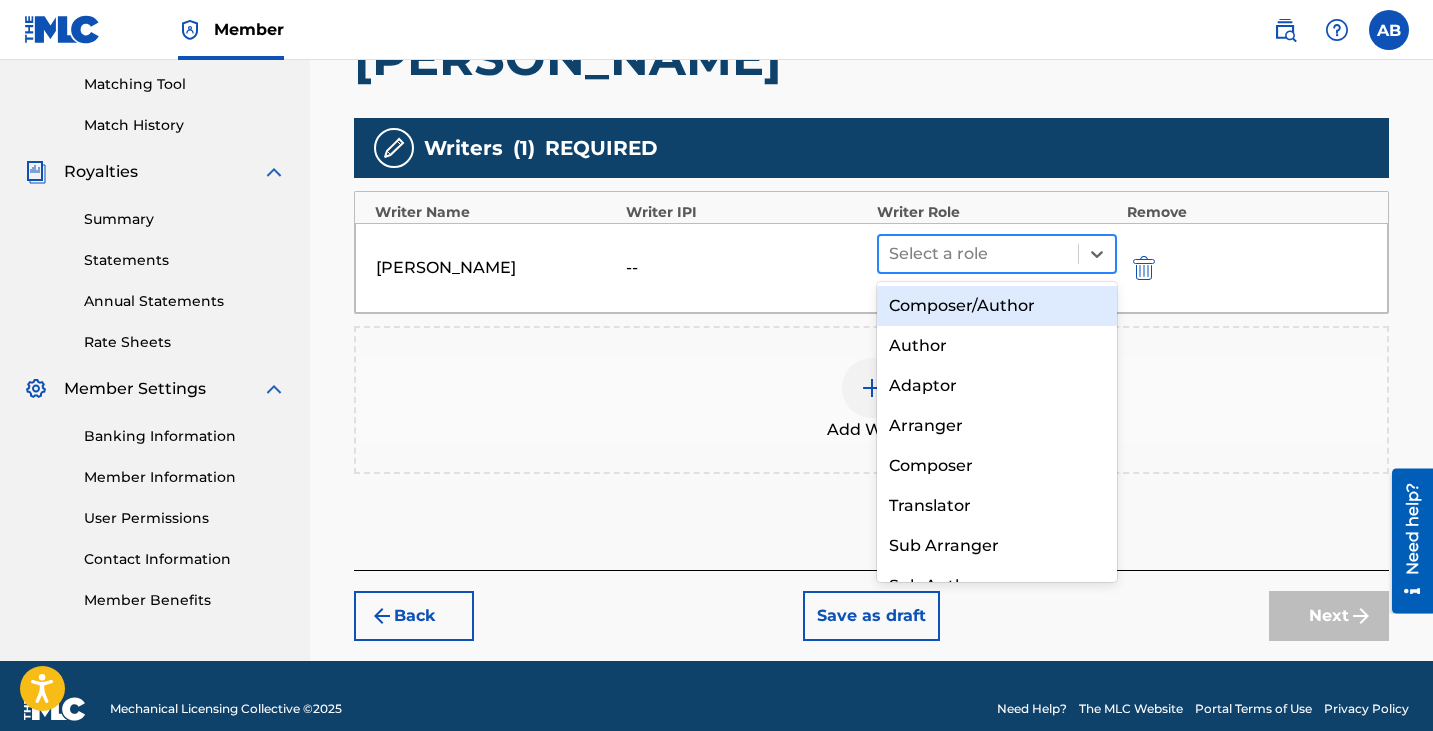 click at bounding box center (978, 254) 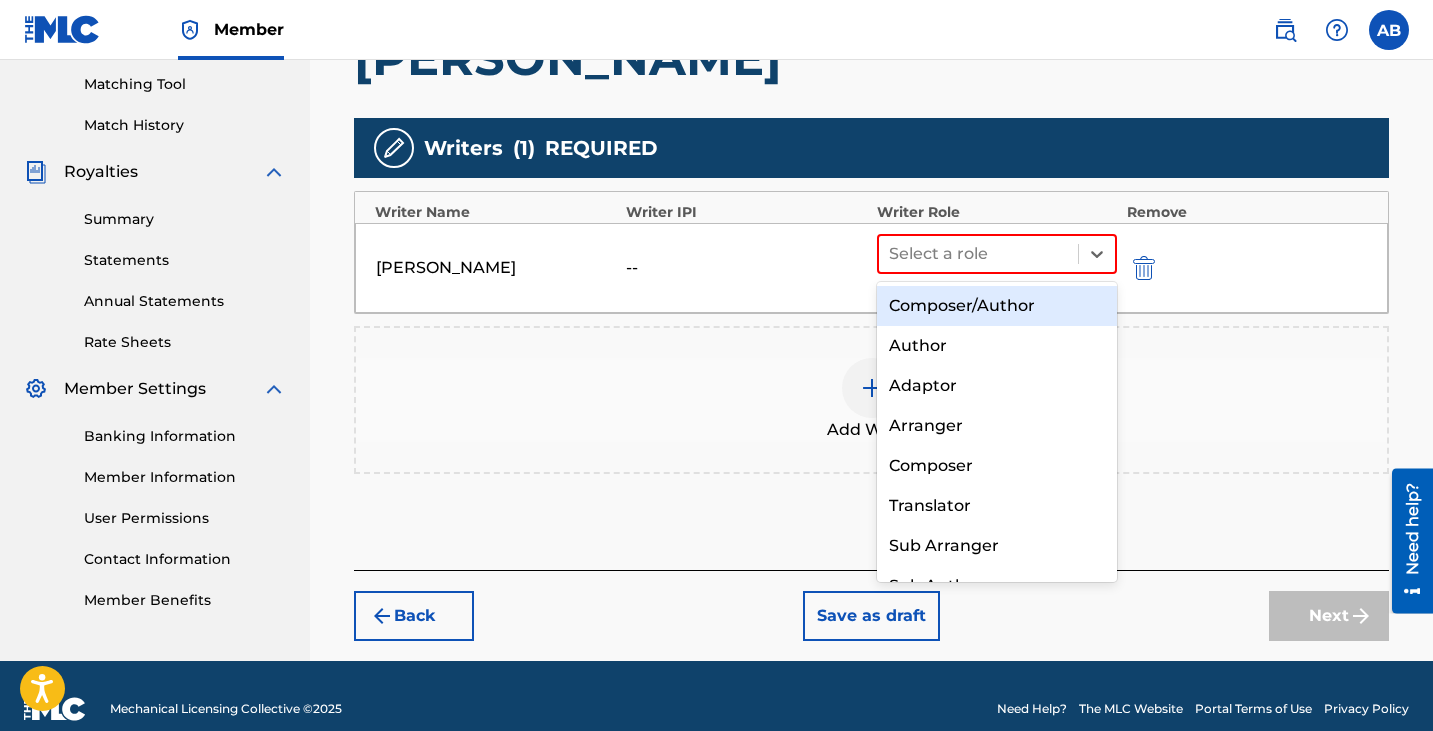 click on "Composer/Author" at bounding box center (997, 306) 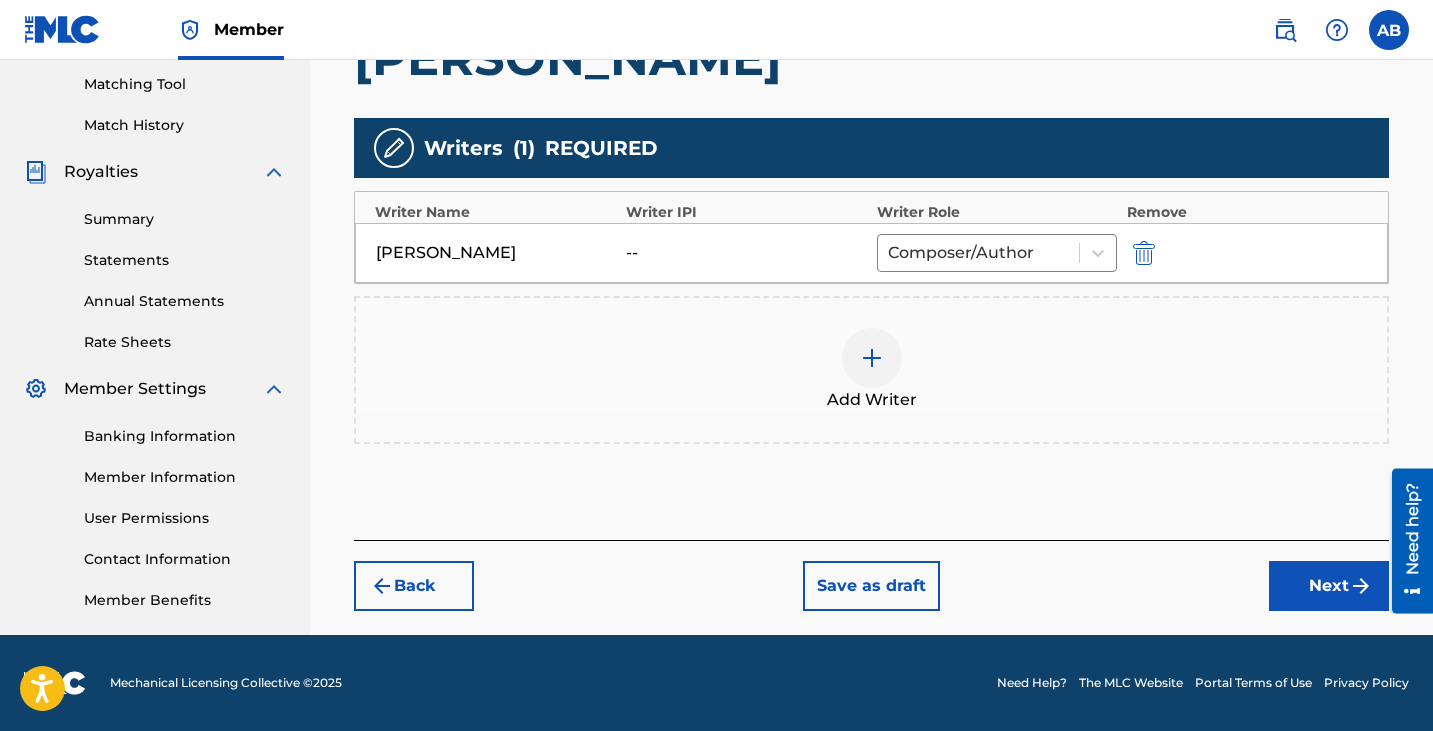 click on "Next" at bounding box center (1329, 586) 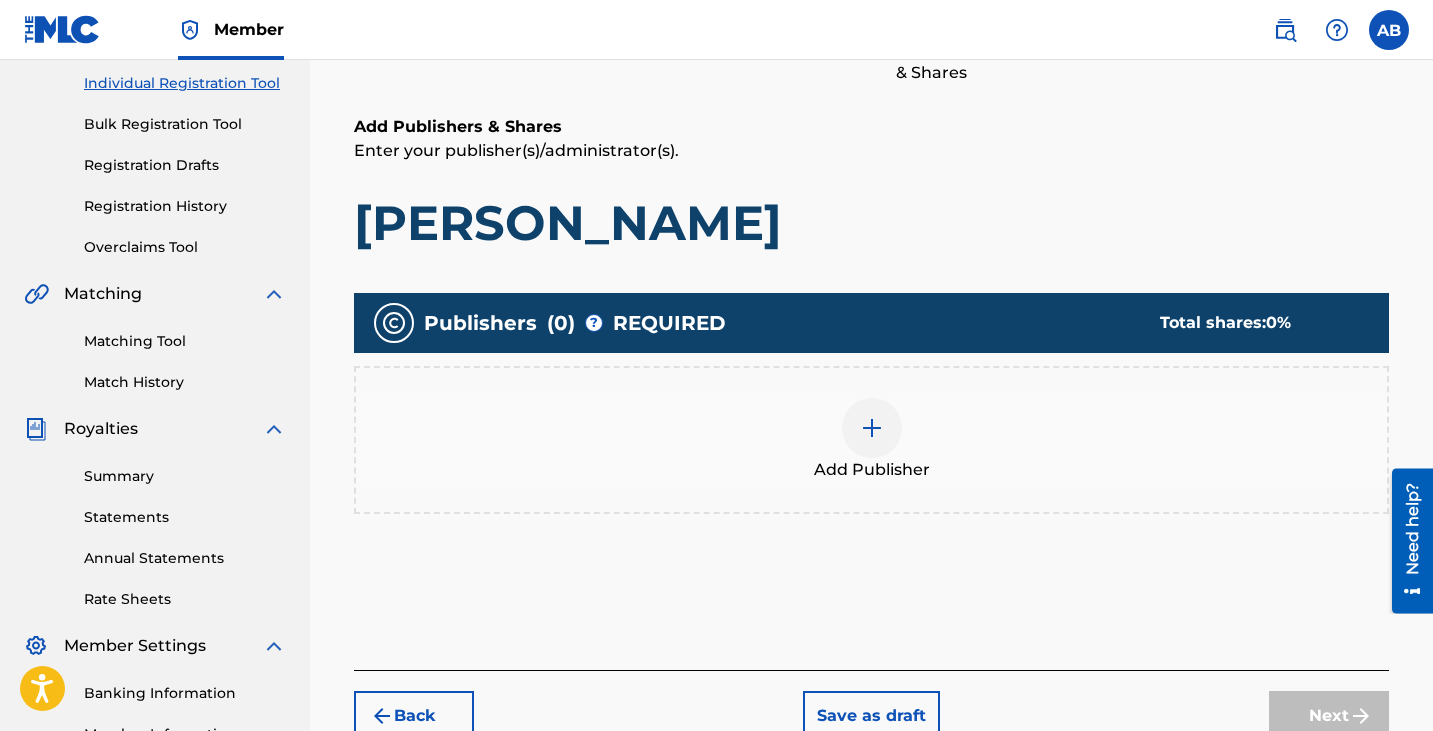 scroll, scrollTop: 509, scrollLeft: 0, axis: vertical 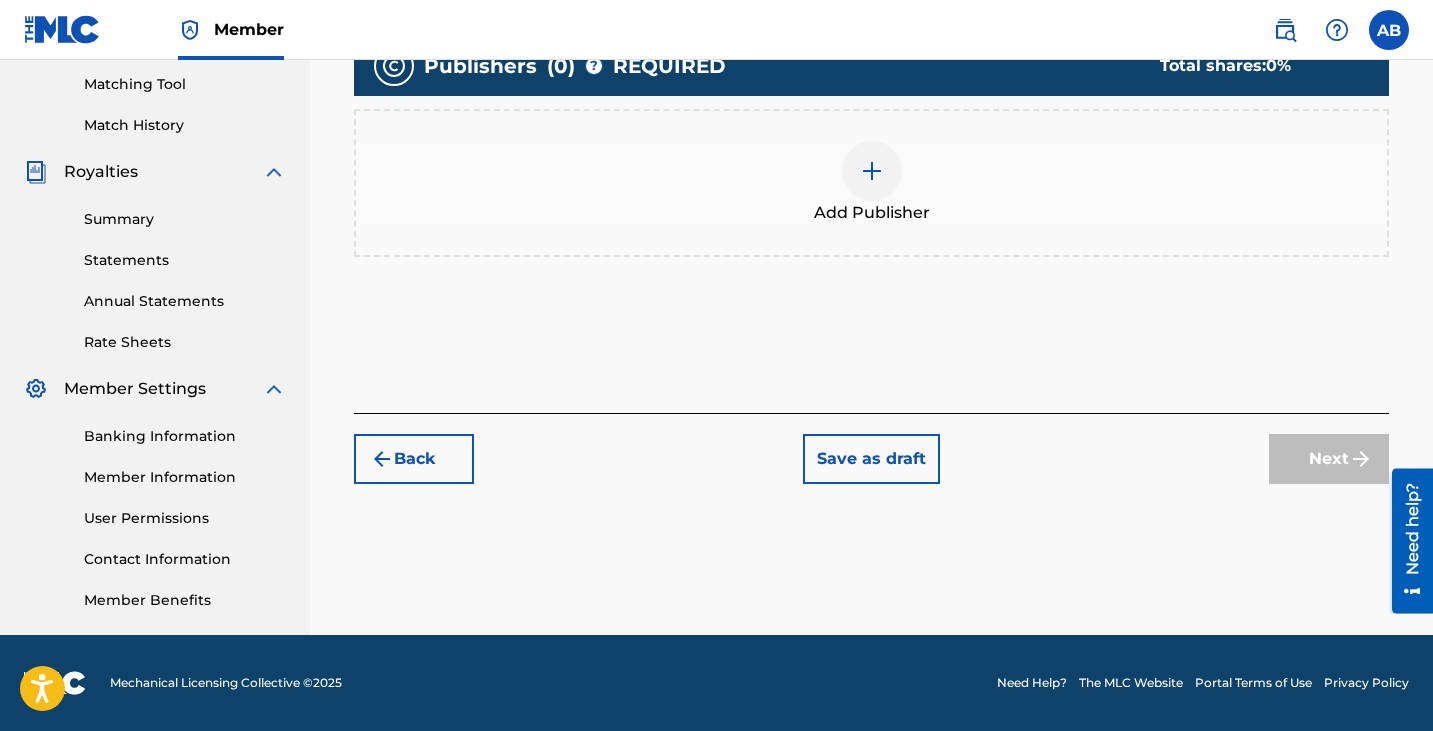 click on "Add Publisher" at bounding box center (872, 213) 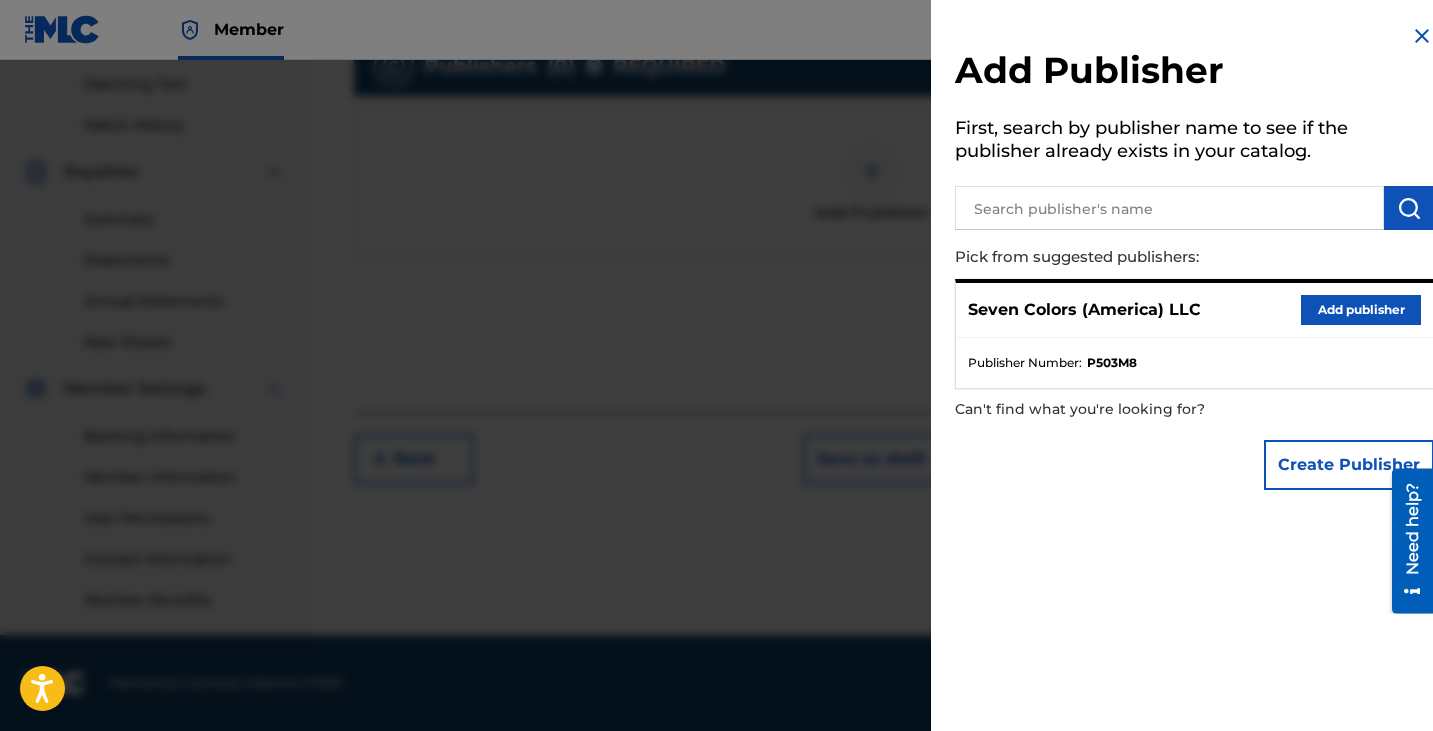 click on "Add publisher" at bounding box center (1361, 310) 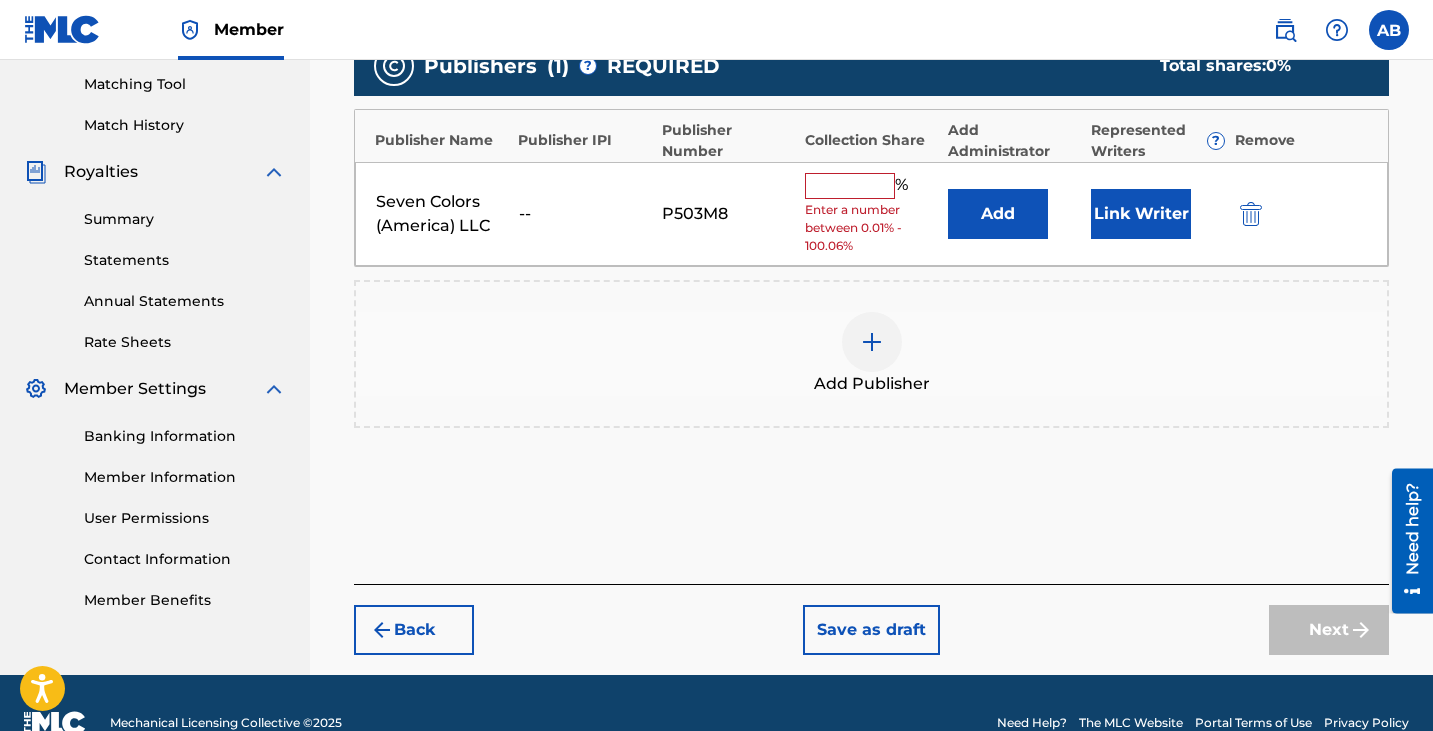 click at bounding box center (850, 186) 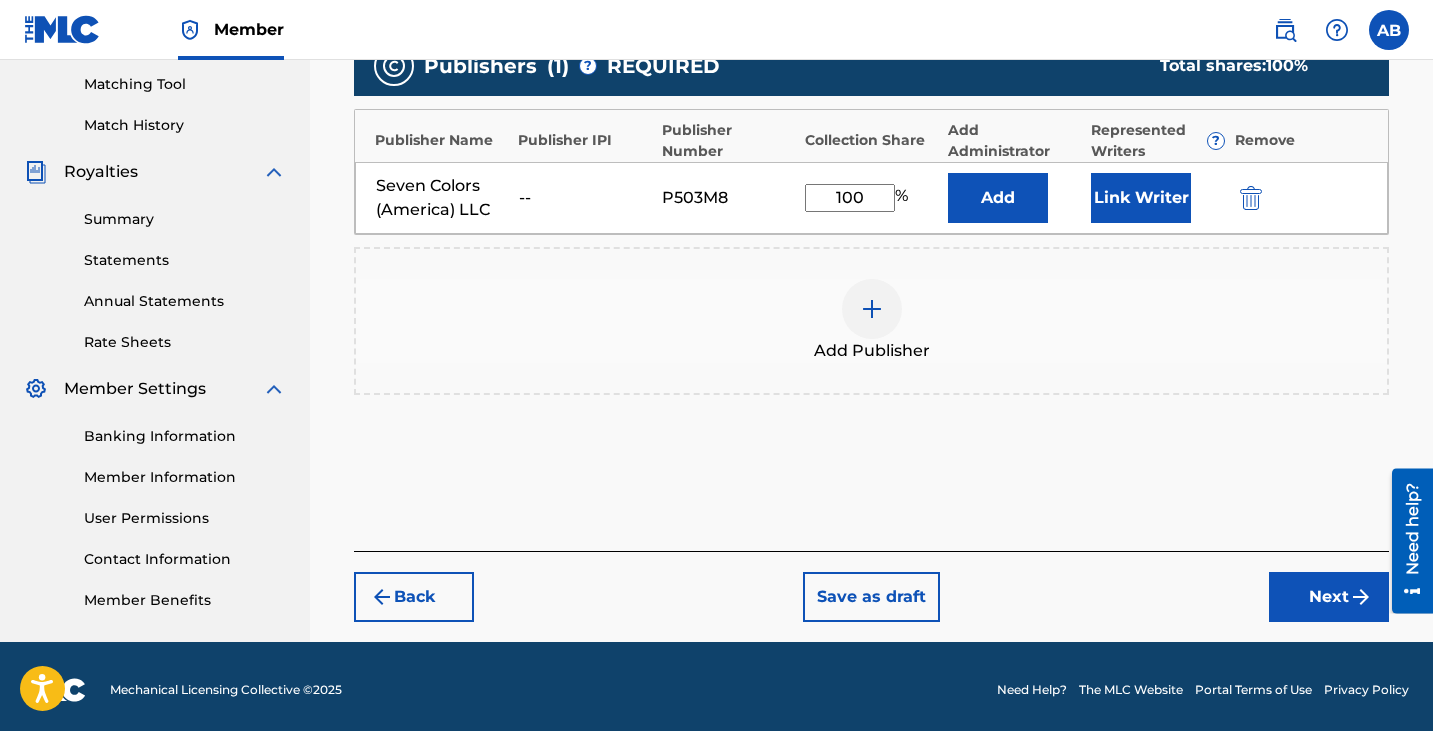 type on "100" 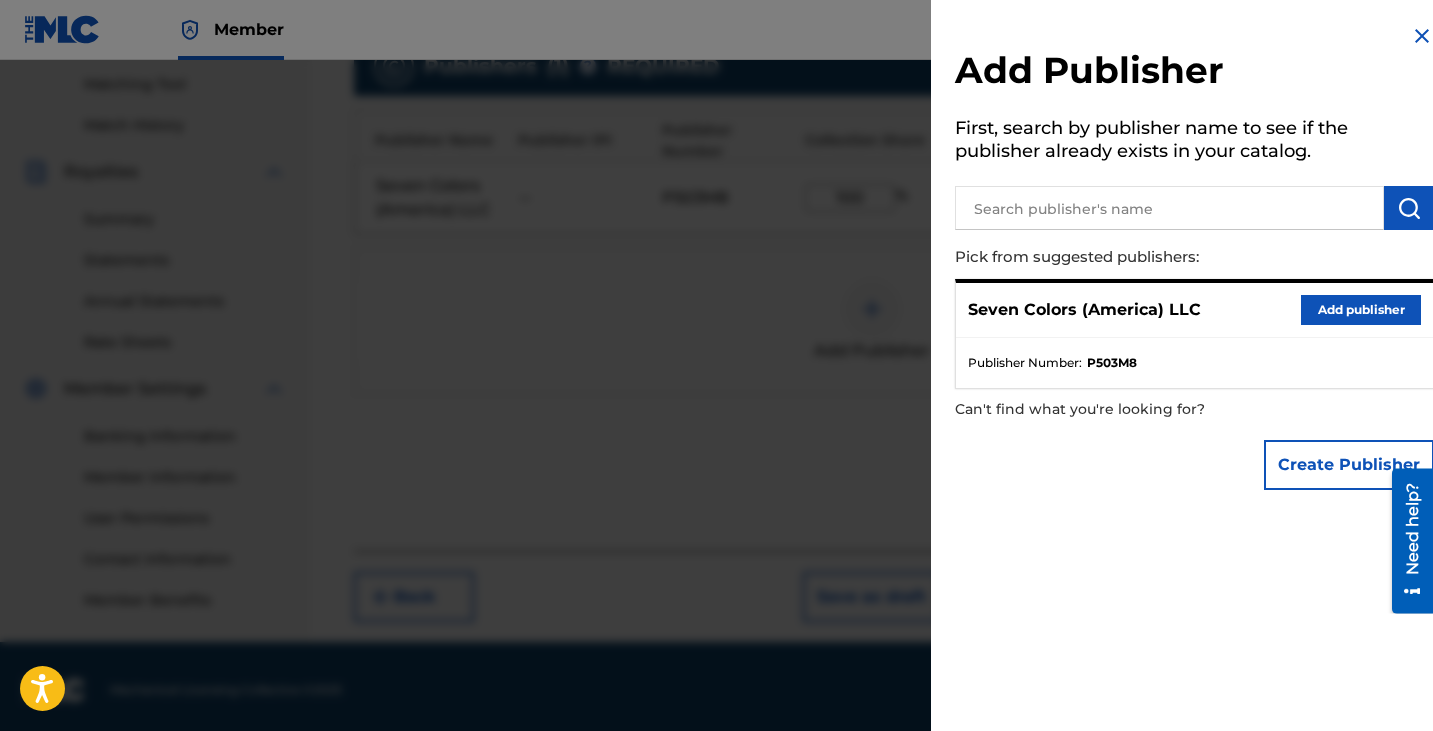 click at bounding box center [716, 425] 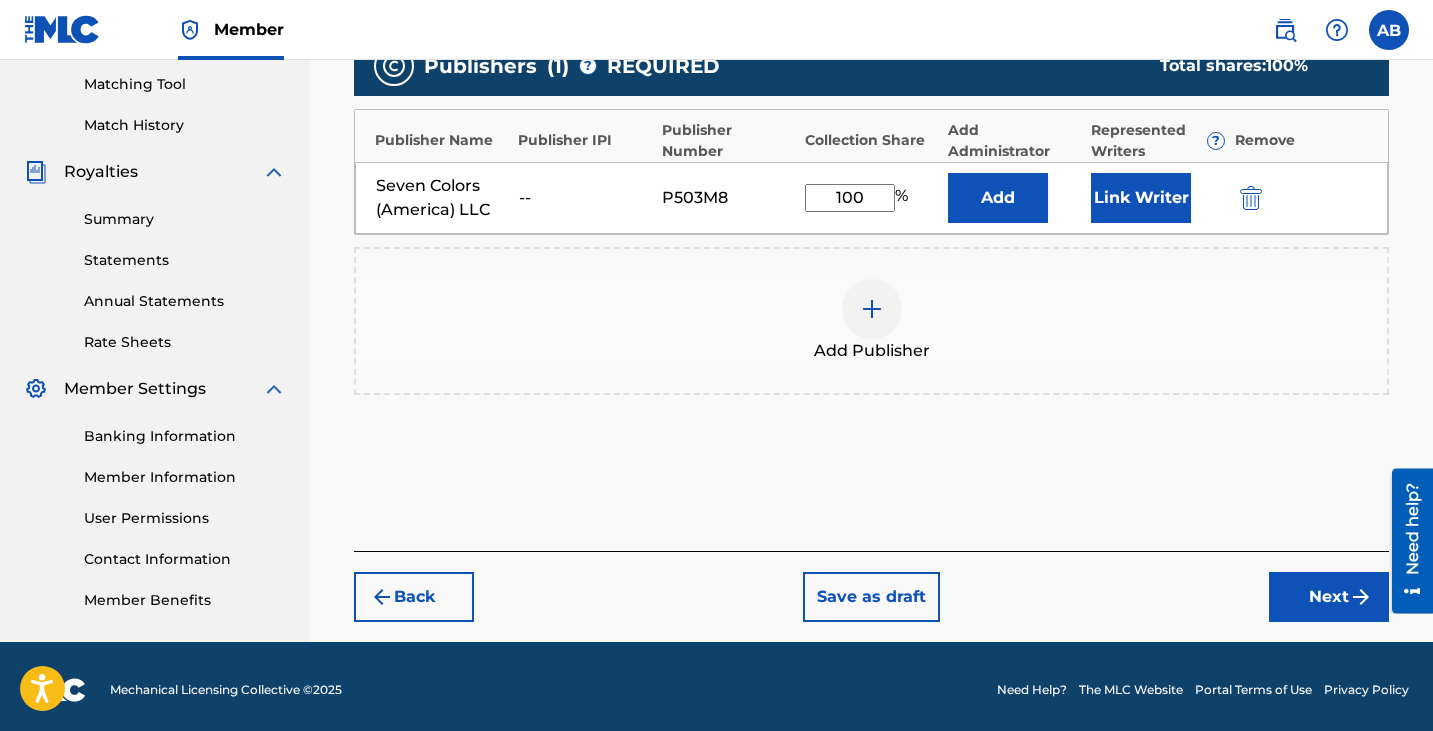 drag, startPoint x: 1351, startPoint y: 622, endPoint x: 1339, endPoint y: 607, distance: 19.209373 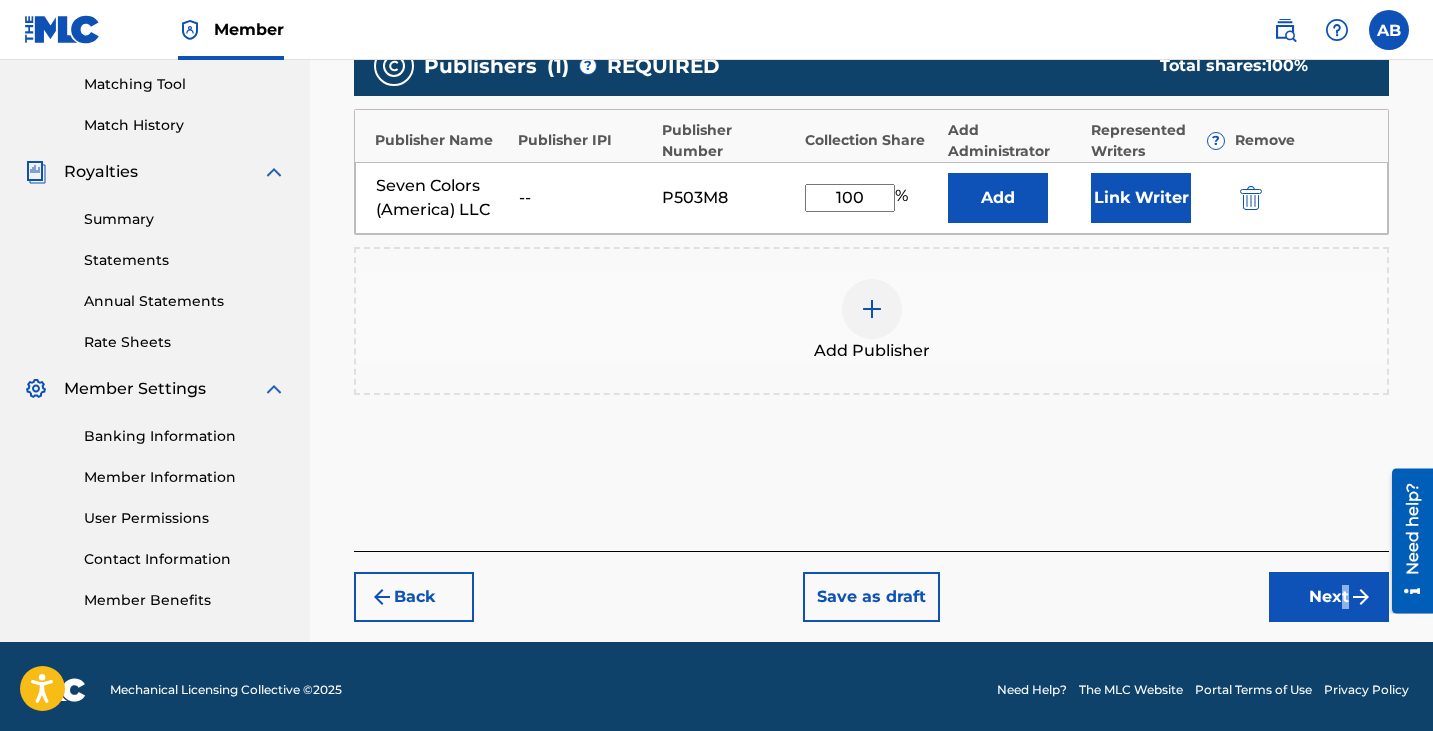 click on "Next" at bounding box center [1329, 597] 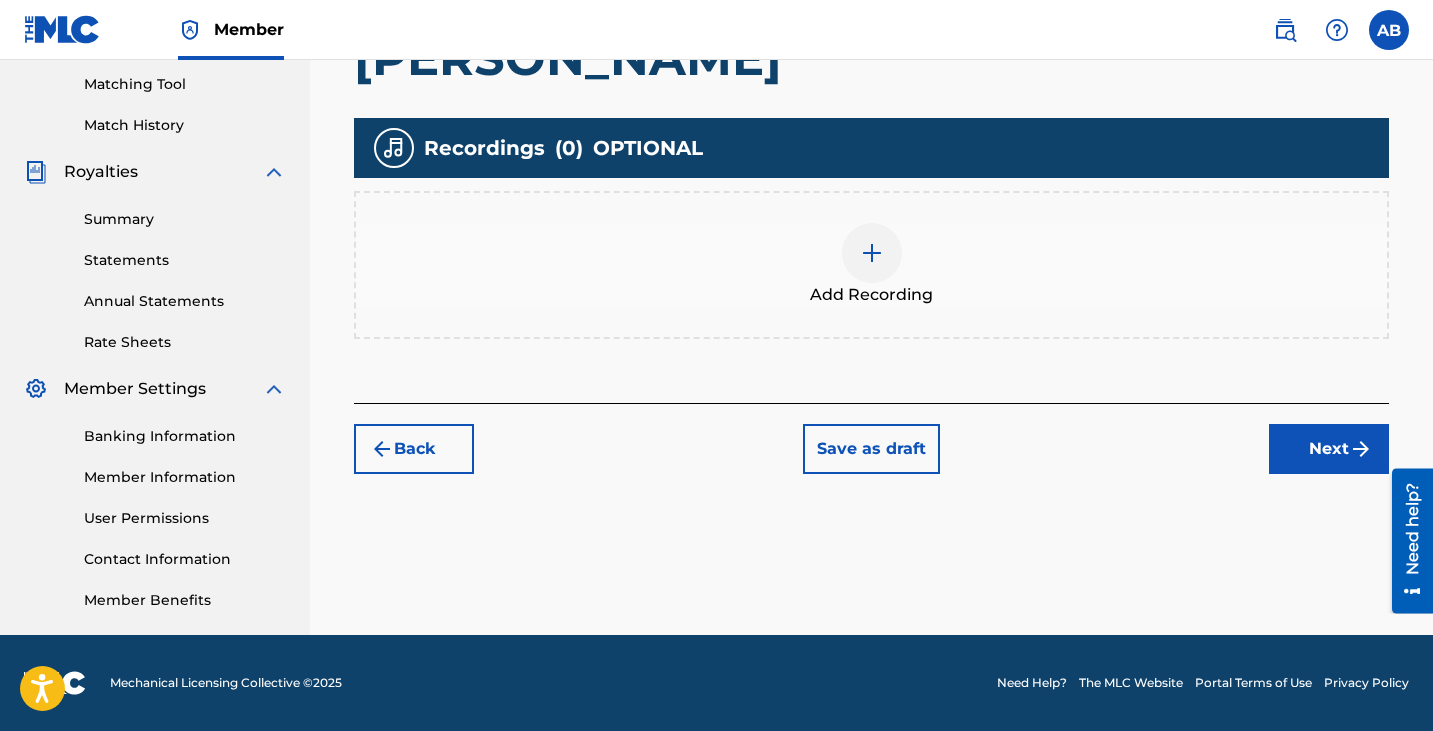click on "Next" at bounding box center [1329, 449] 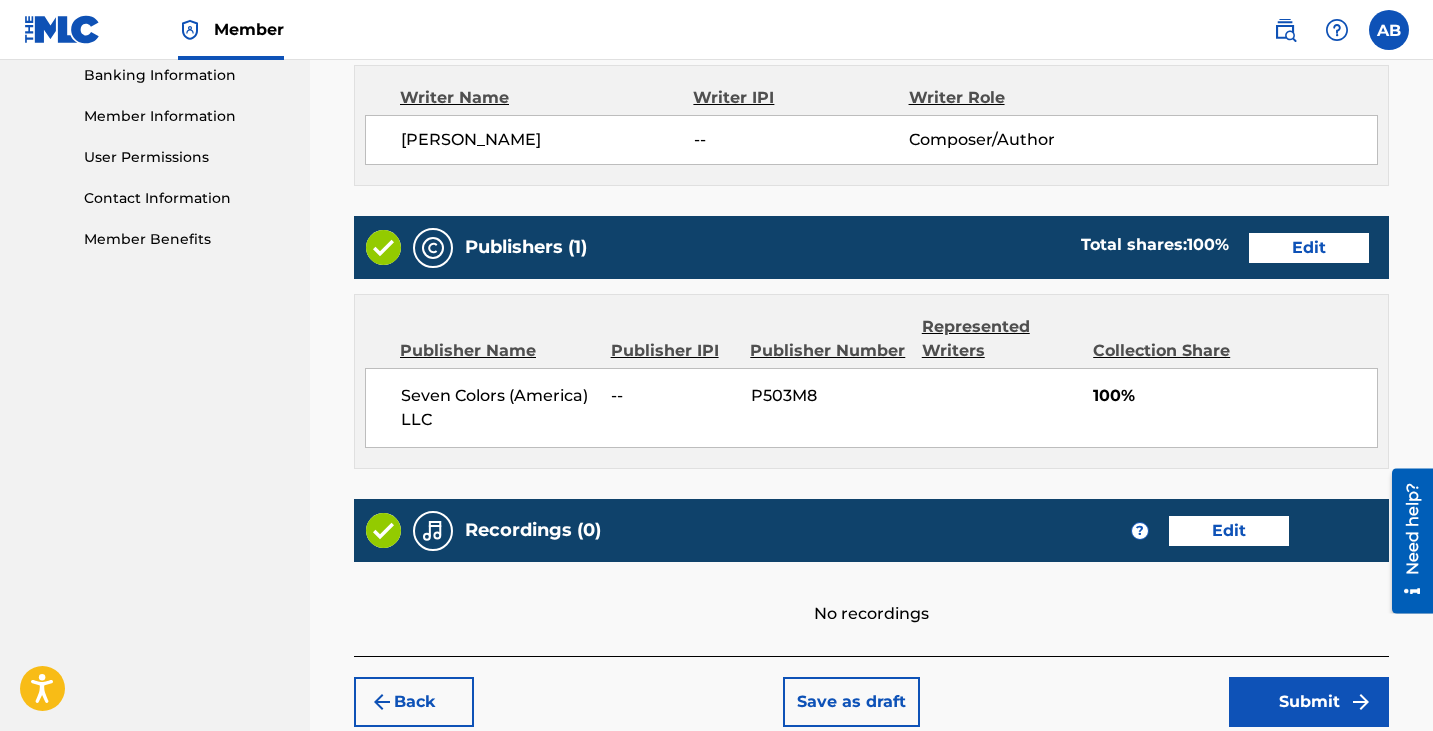 scroll, scrollTop: 982, scrollLeft: 0, axis: vertical 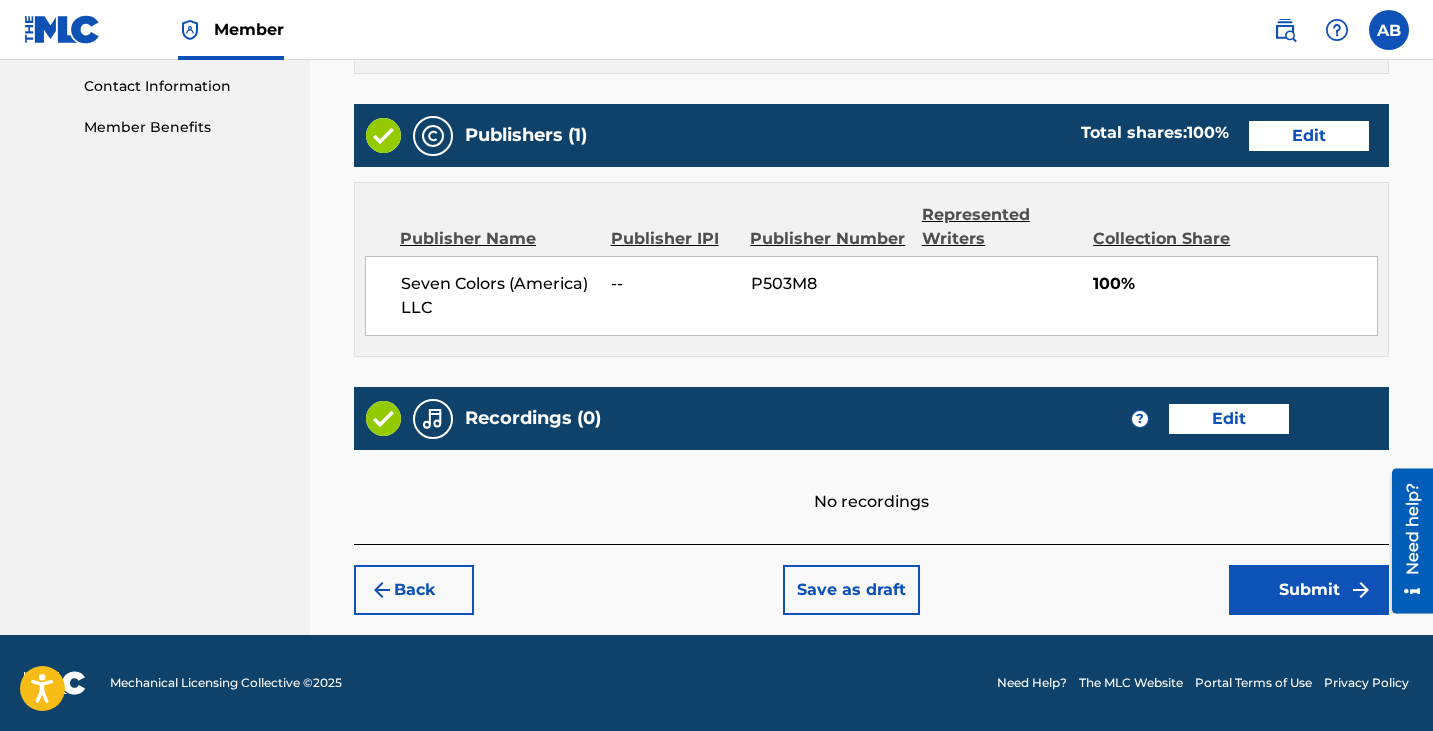 click at bounding box center [1361, 590] 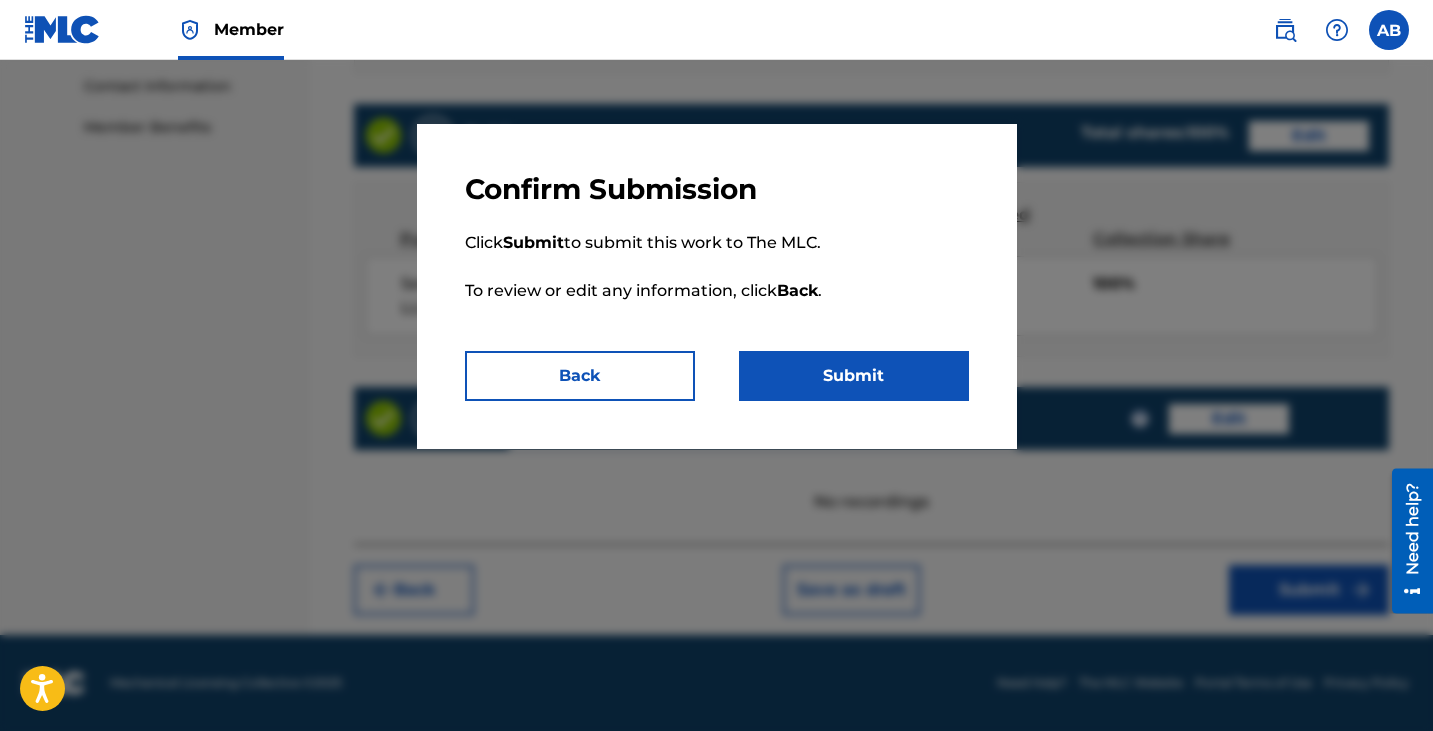 click on "Submit" at bounding box center (854, 376) 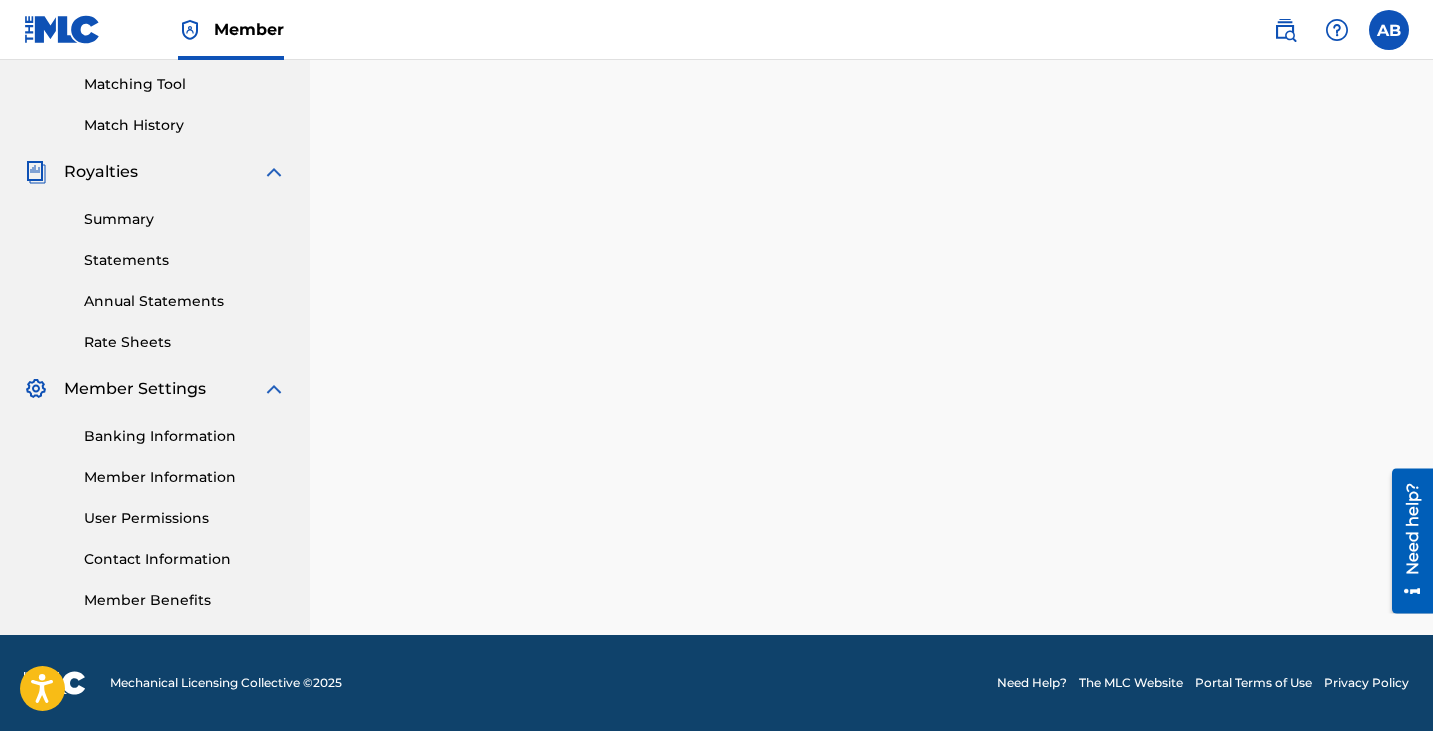 scroll, scrollTop: 0, scrollLeft: 0, axis: both 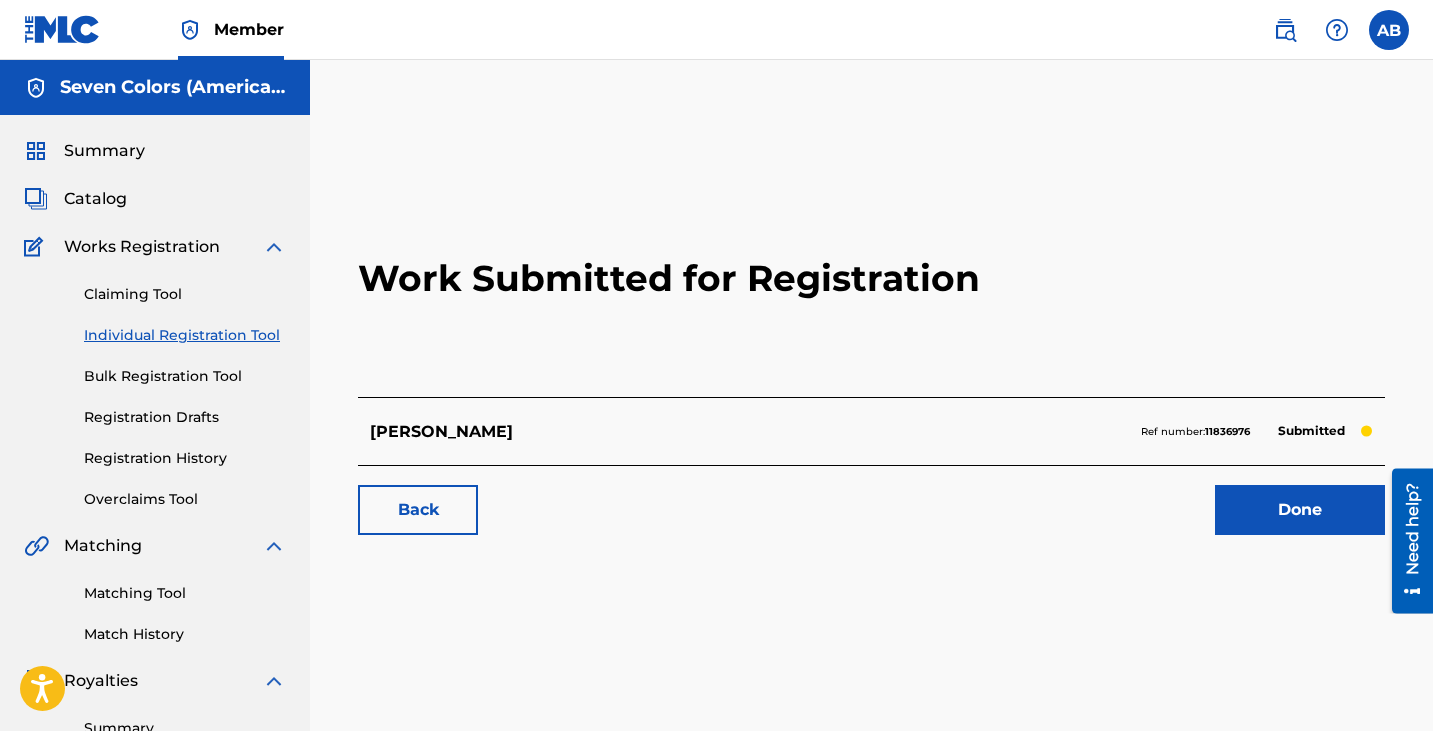click on "Catalog" at bounding box center (95, 199) 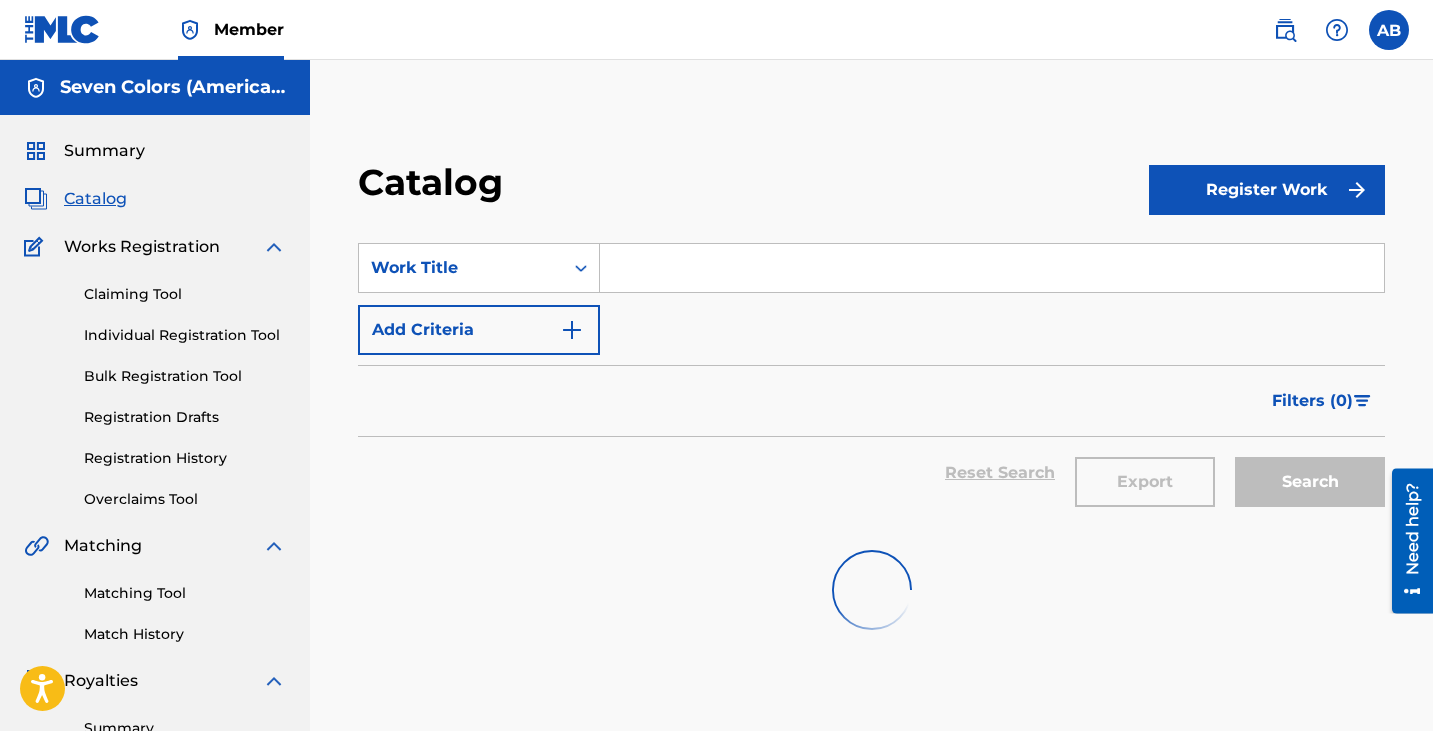 click on "Register Work" at bounding box center (1267, 190) 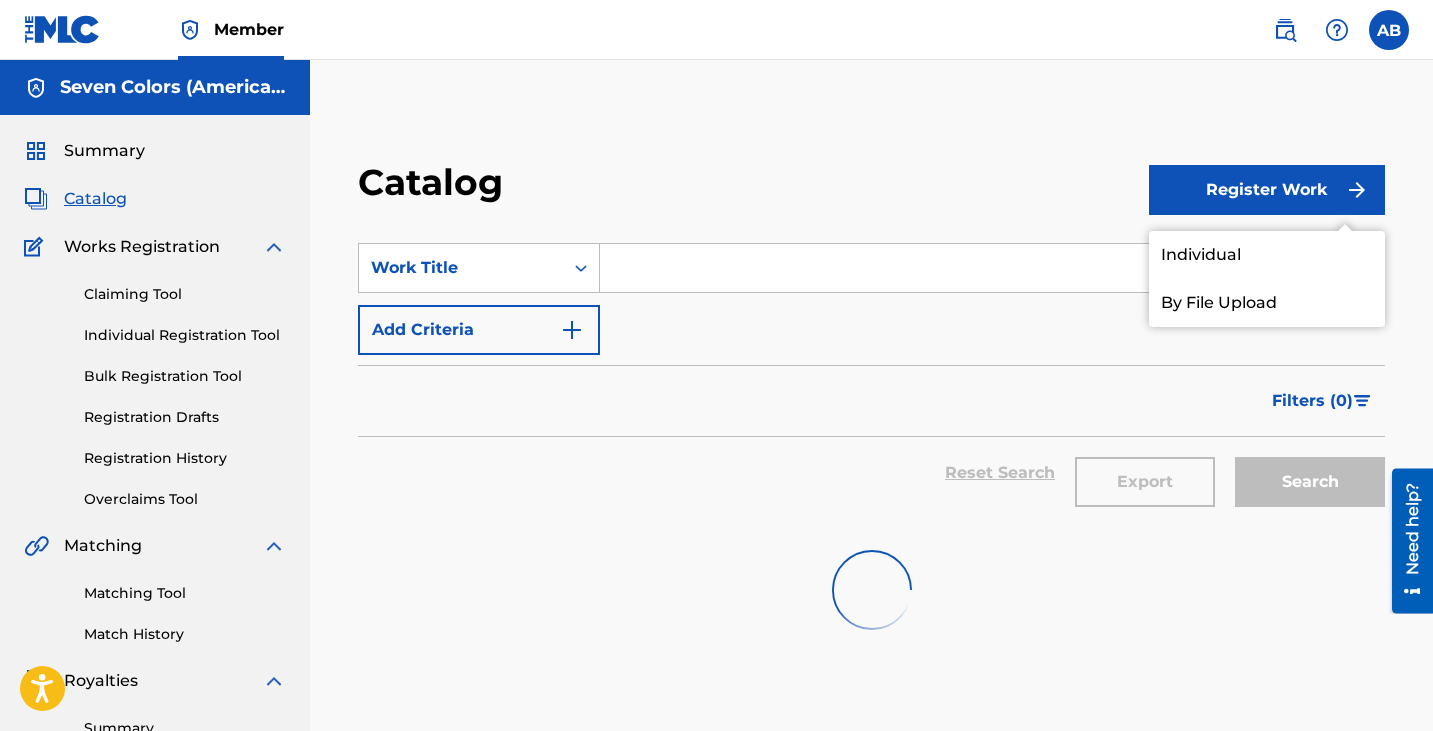 click on "Individual" at bounding box center (1267, 255) 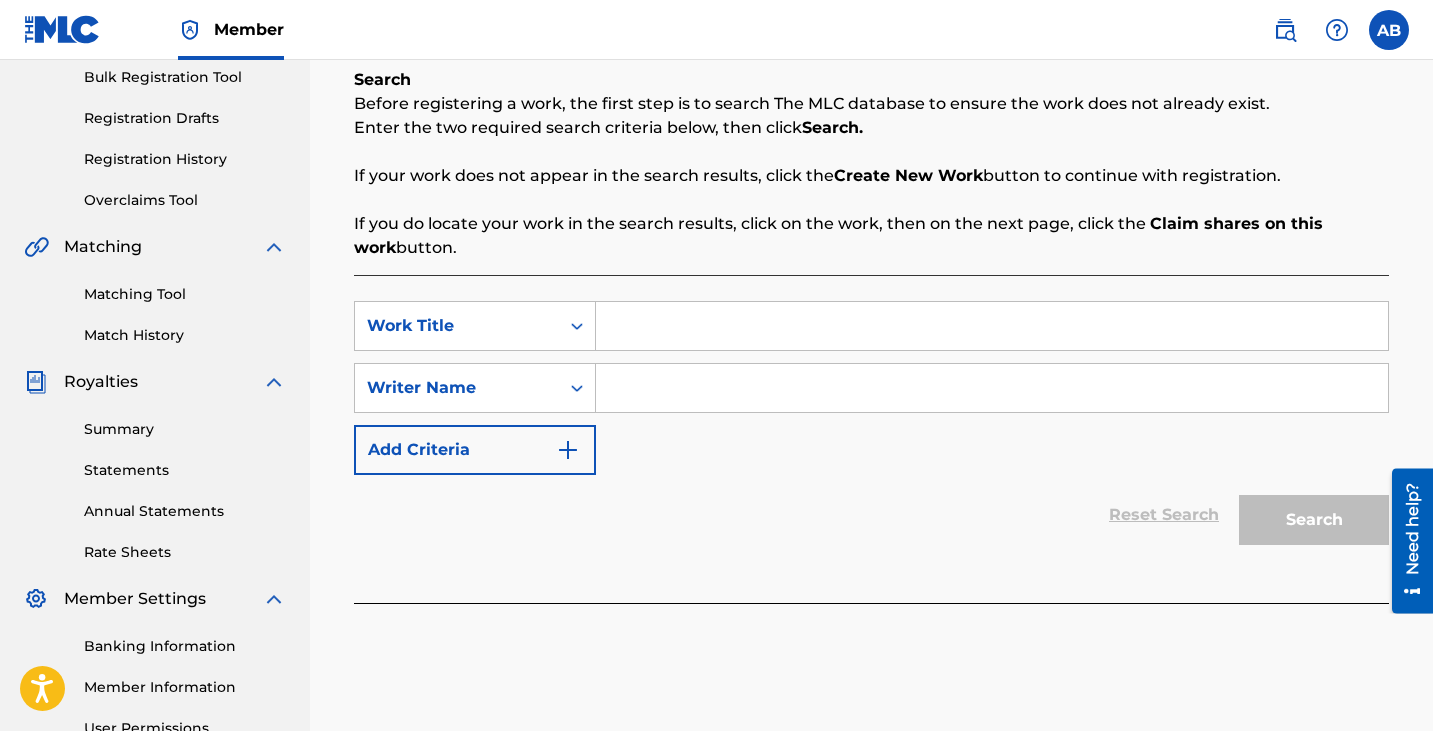 scroll, scrollTop: 300, scrollLeft: 0, axis: vertical 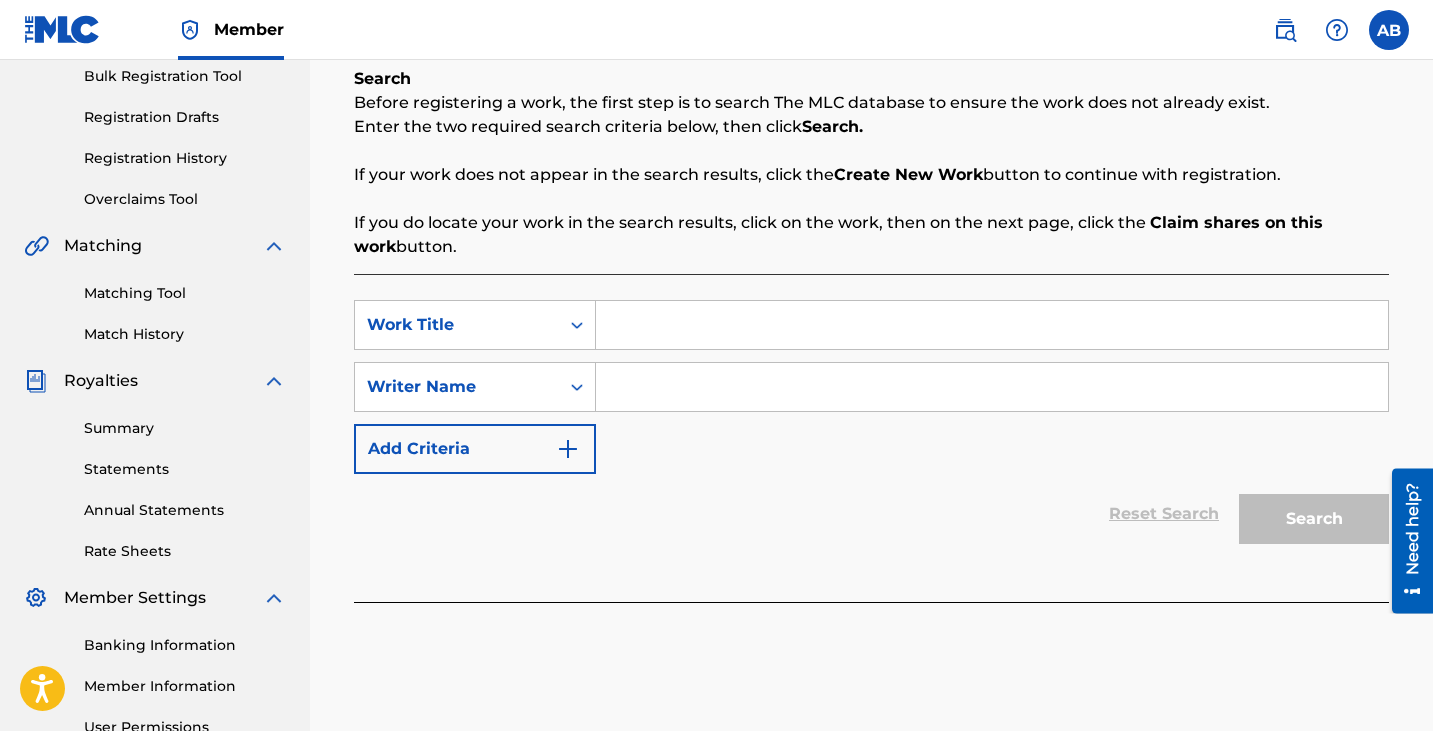 click on "SearchWithCriteria5cc7b2fe-98fc-452f-9230-0785187d5194 Work Title SearchWithCriteriac56d32f7-b01a-4c35-8f7c-316405236596 Writer Name Add Criteria Reset Search Search" at bounding box center (871, 438) 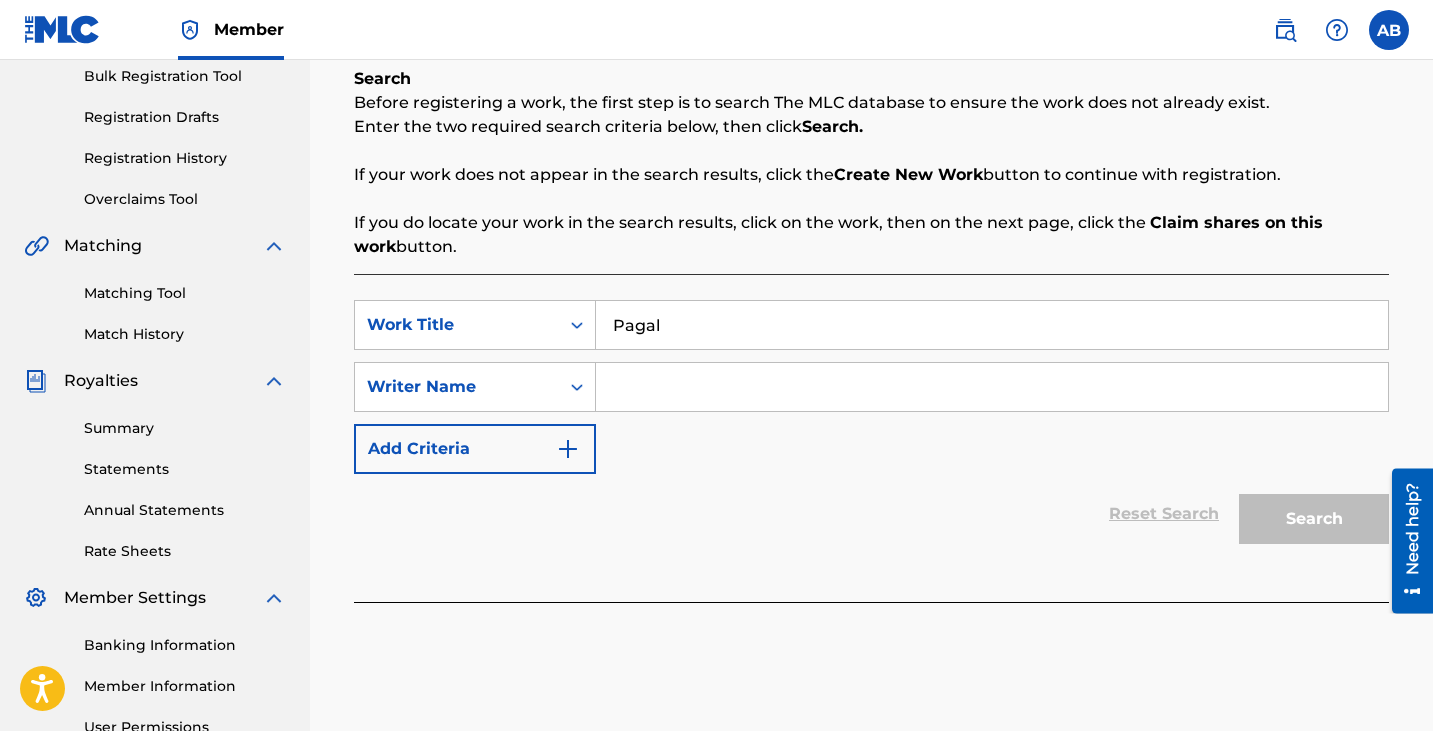 type on "Pagal" 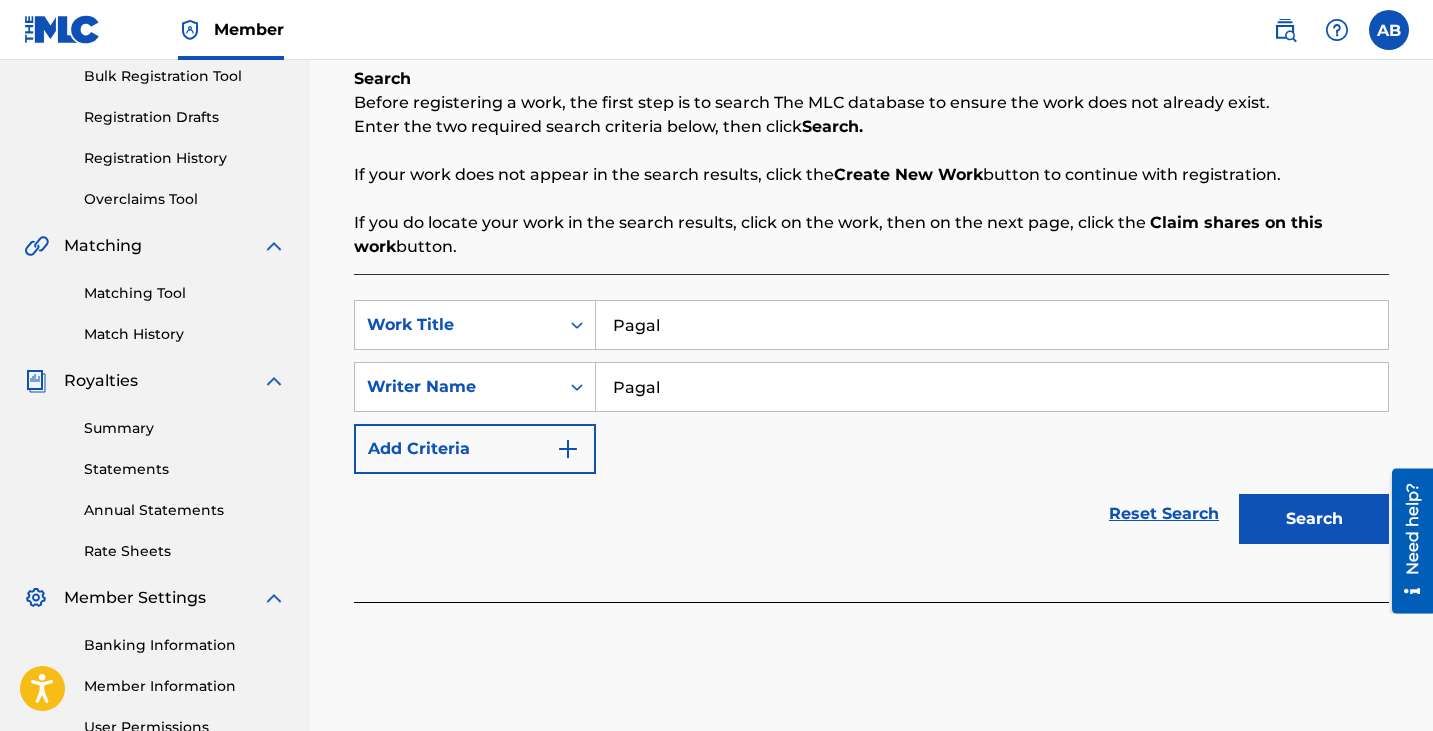 type on "Pagal" 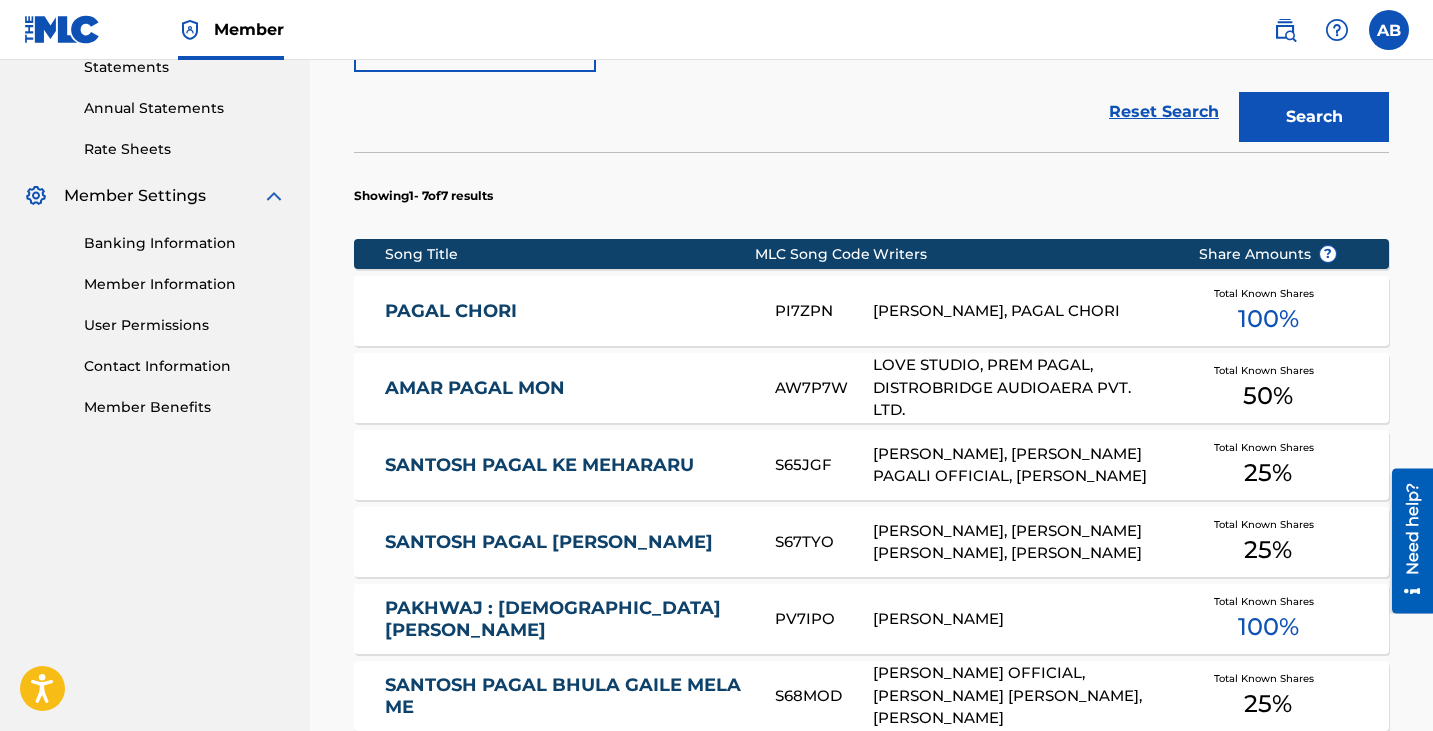 scroll, scrollTop: 409, scrollLeft: 0, axis: vertical 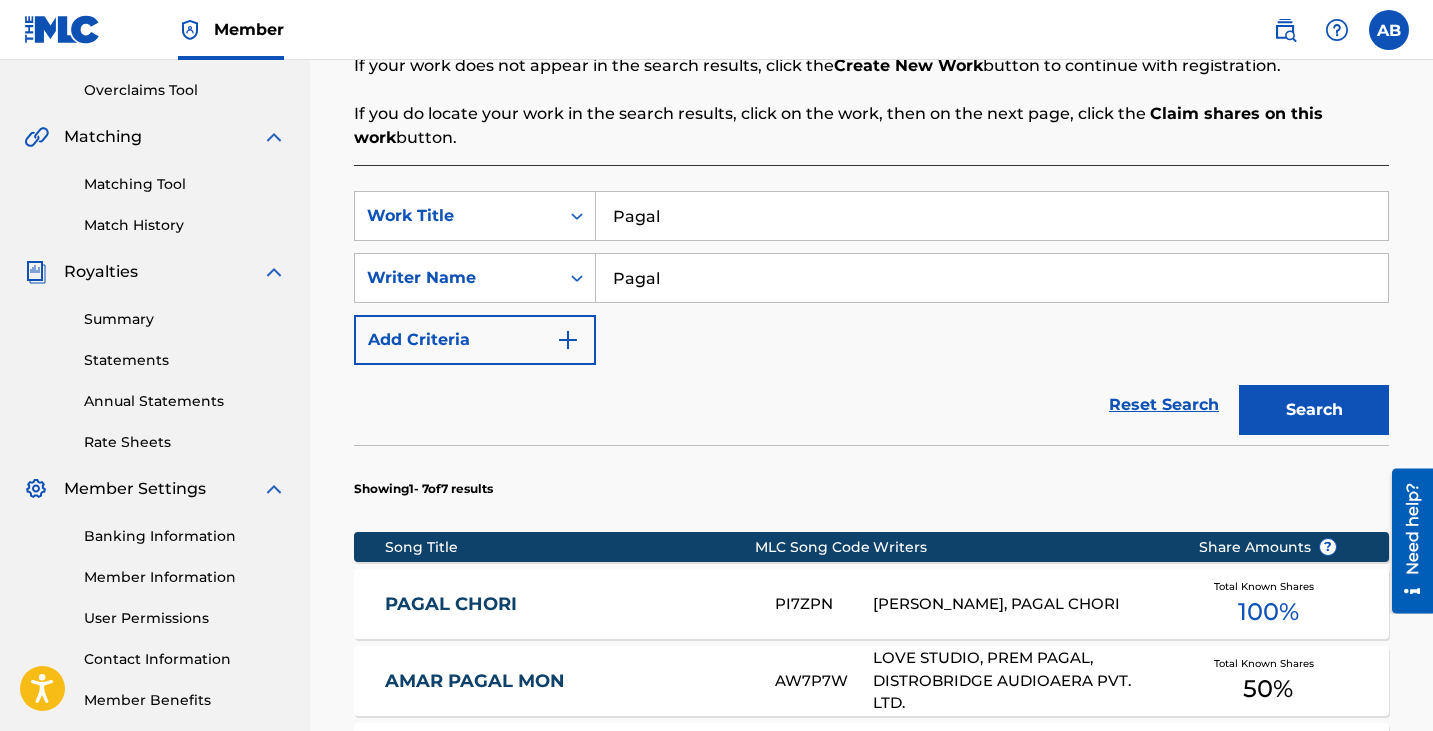 click on "Pagal" at bounding box center [992, 216] 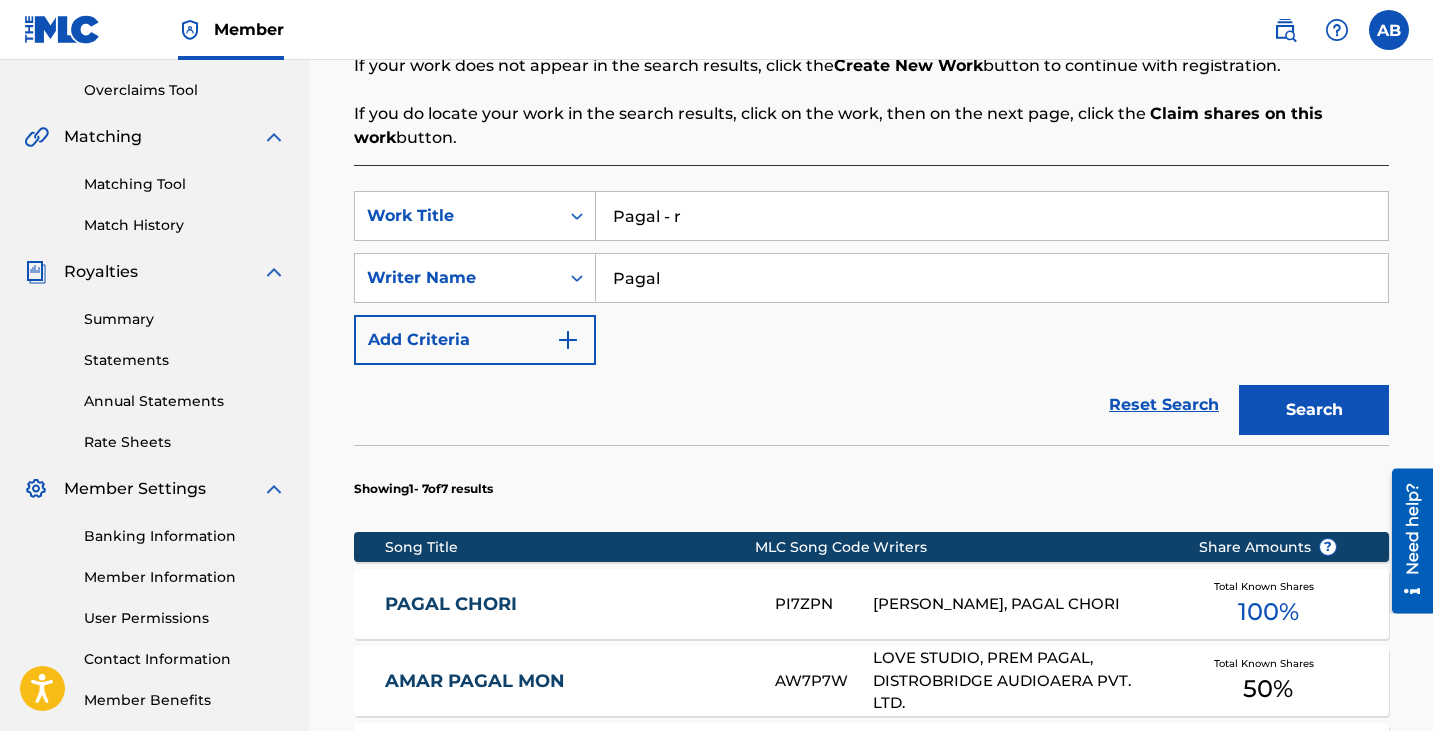 click on "Search" at bounding box center (1314, 410) 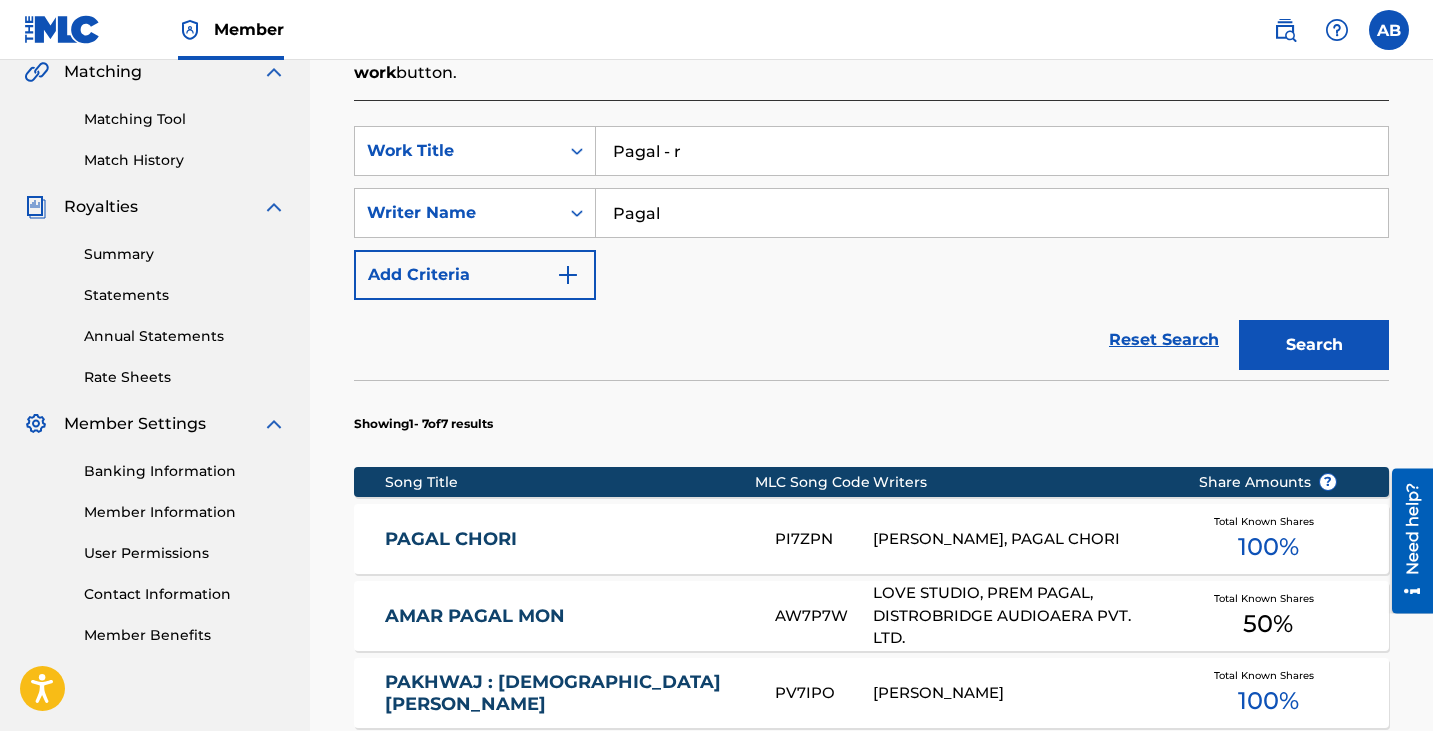 scroll, scrollTop: 509, scrollLeft: 0, axis: vertical 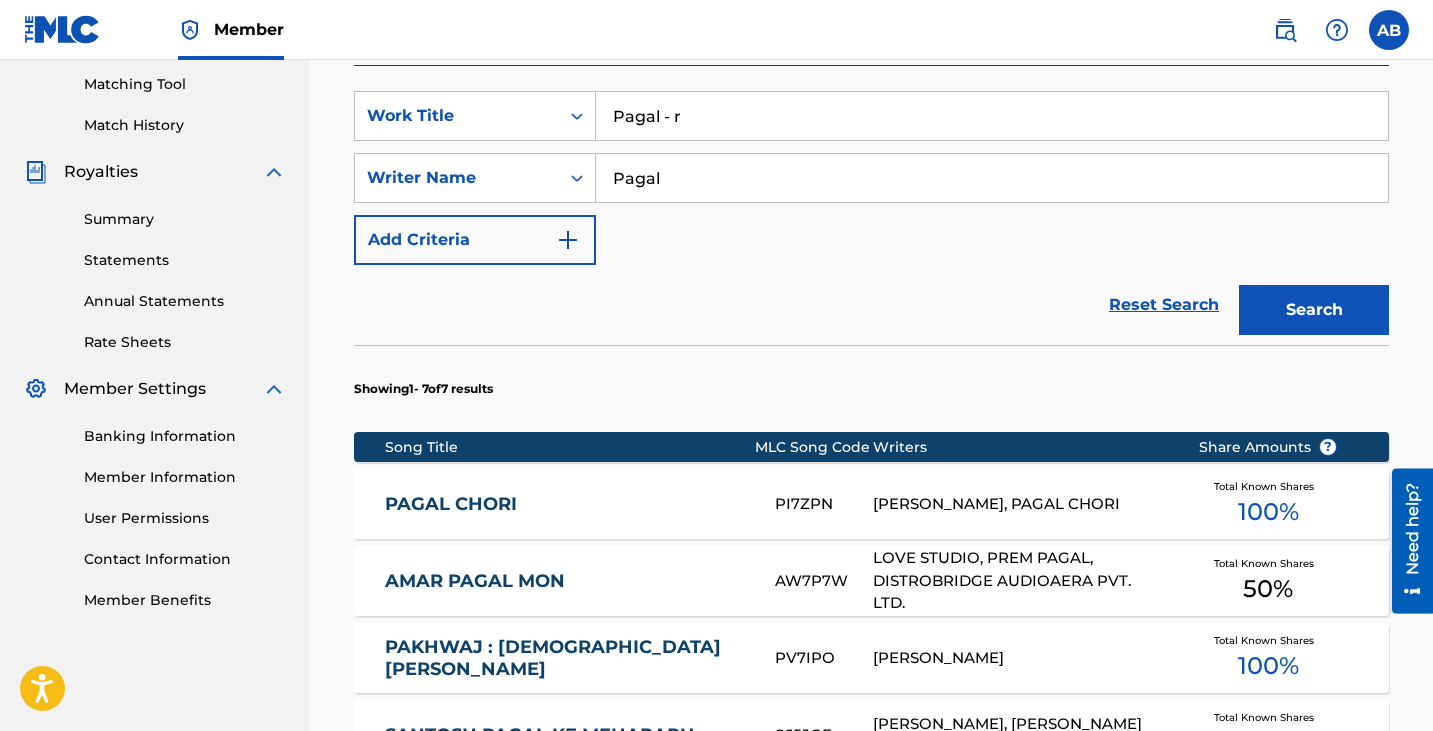 click on "Pagal - r" at bounding box center [992, 116] 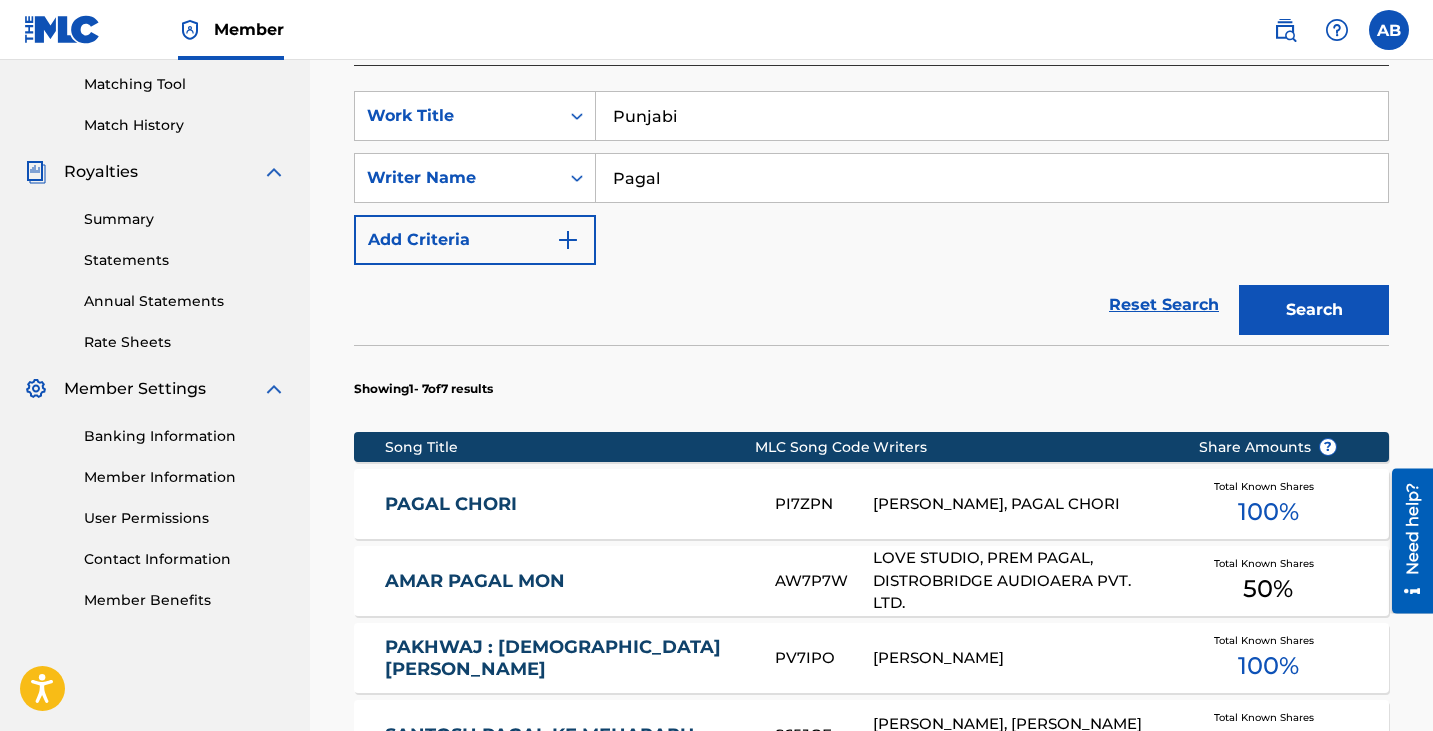 type on "Punjabi" 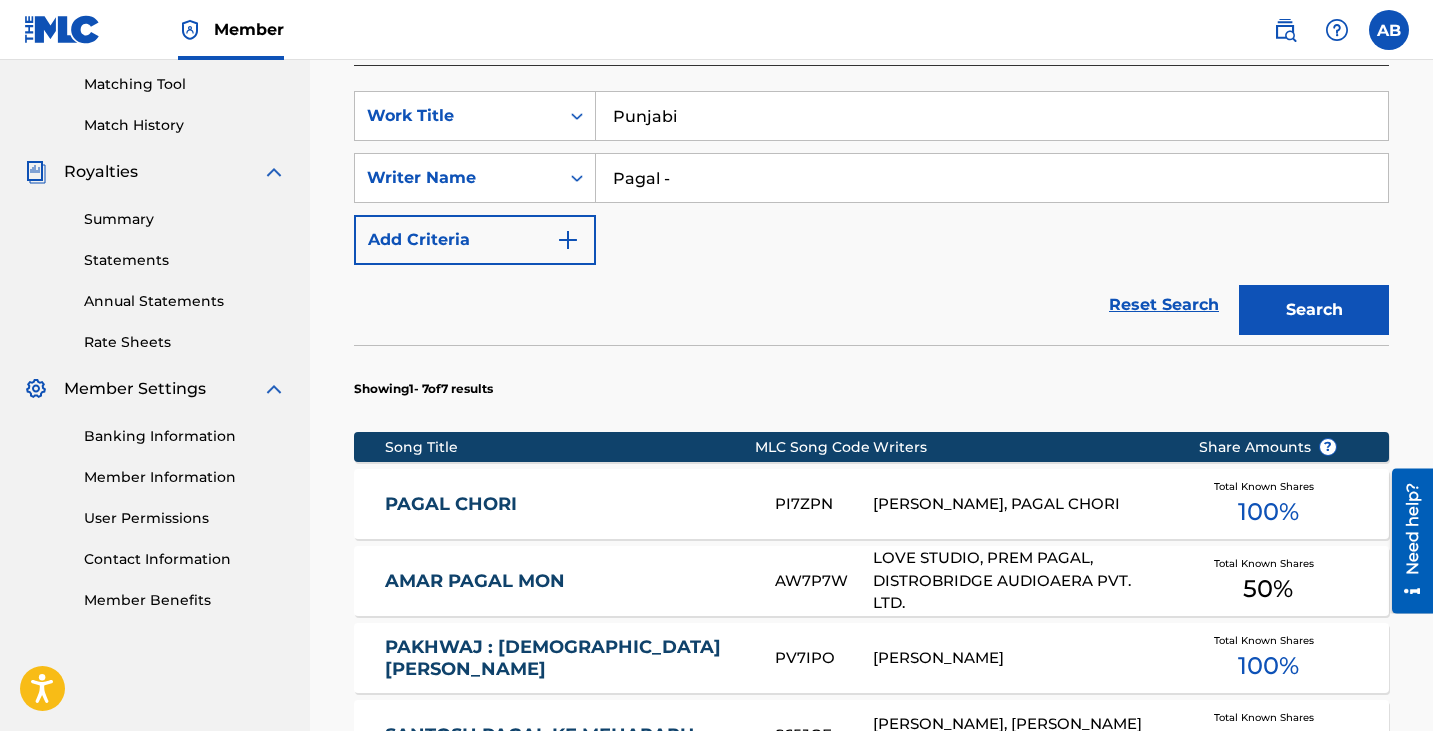 paste on "Punjabi" 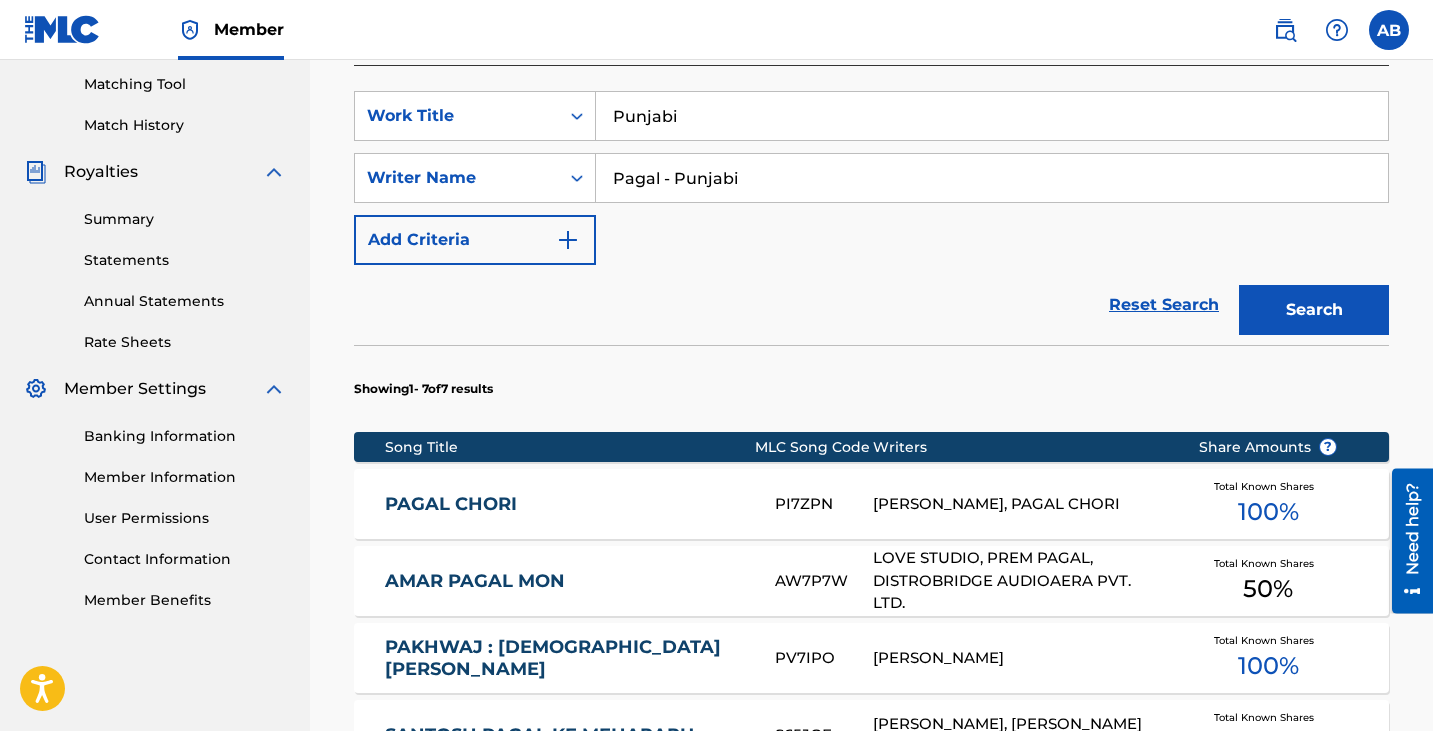 type on "Pagal - Punjabi" 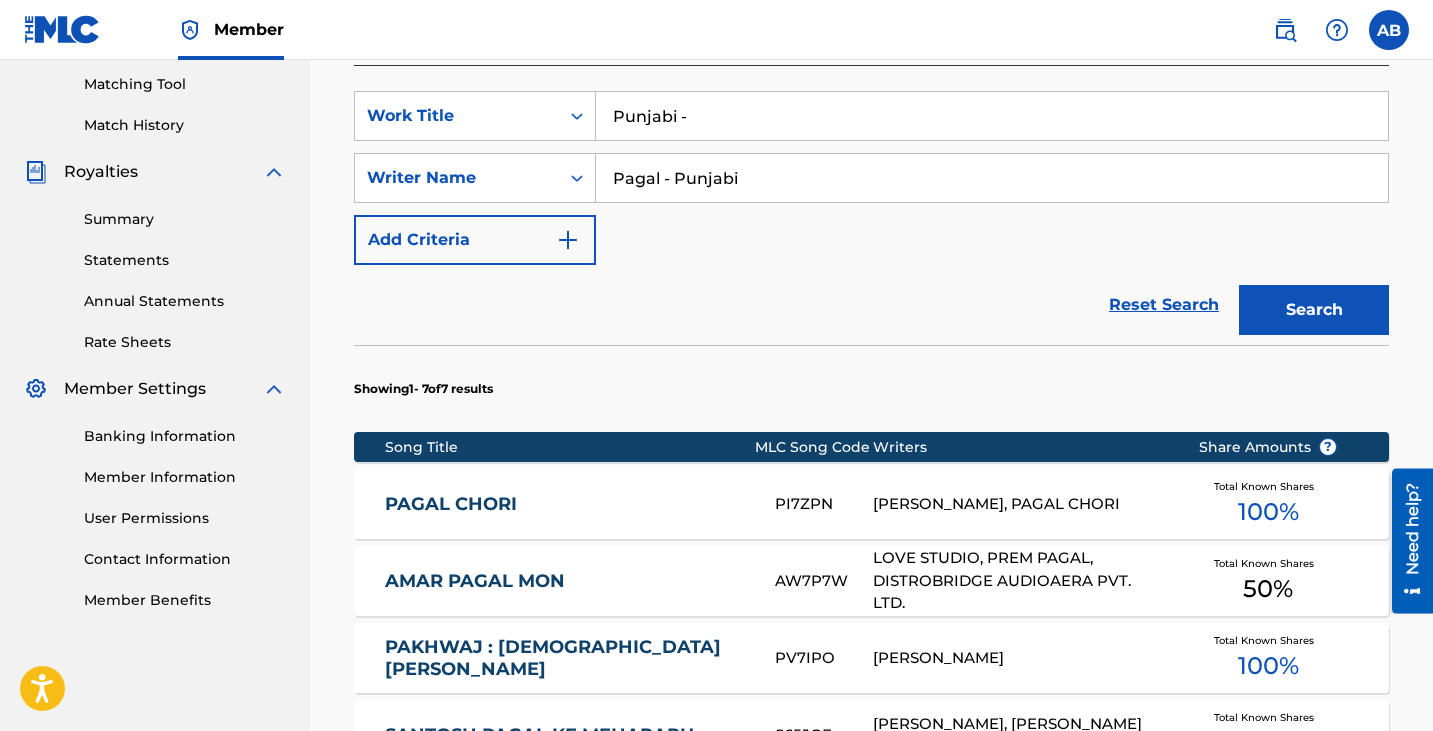 paste on "Punjabi" 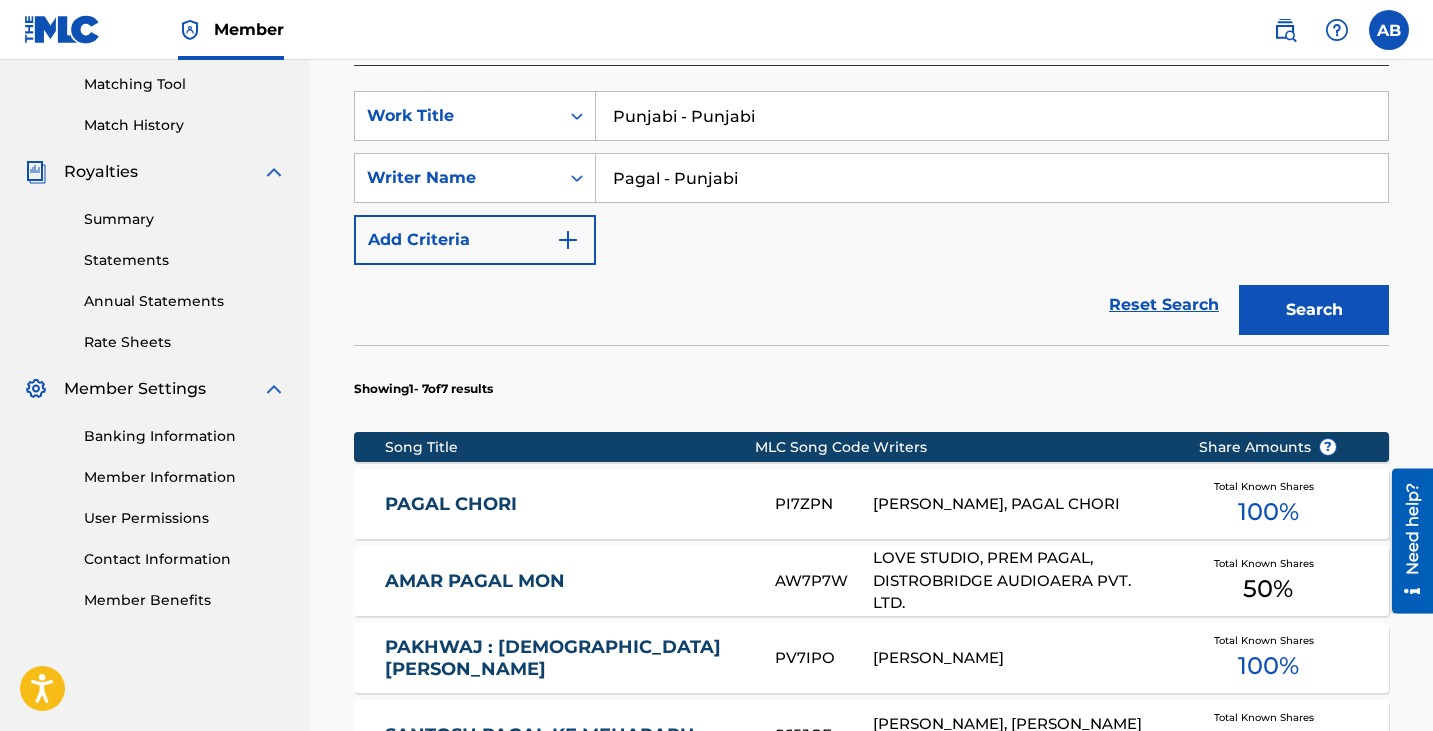 type on "Punjabi - Punjabi" 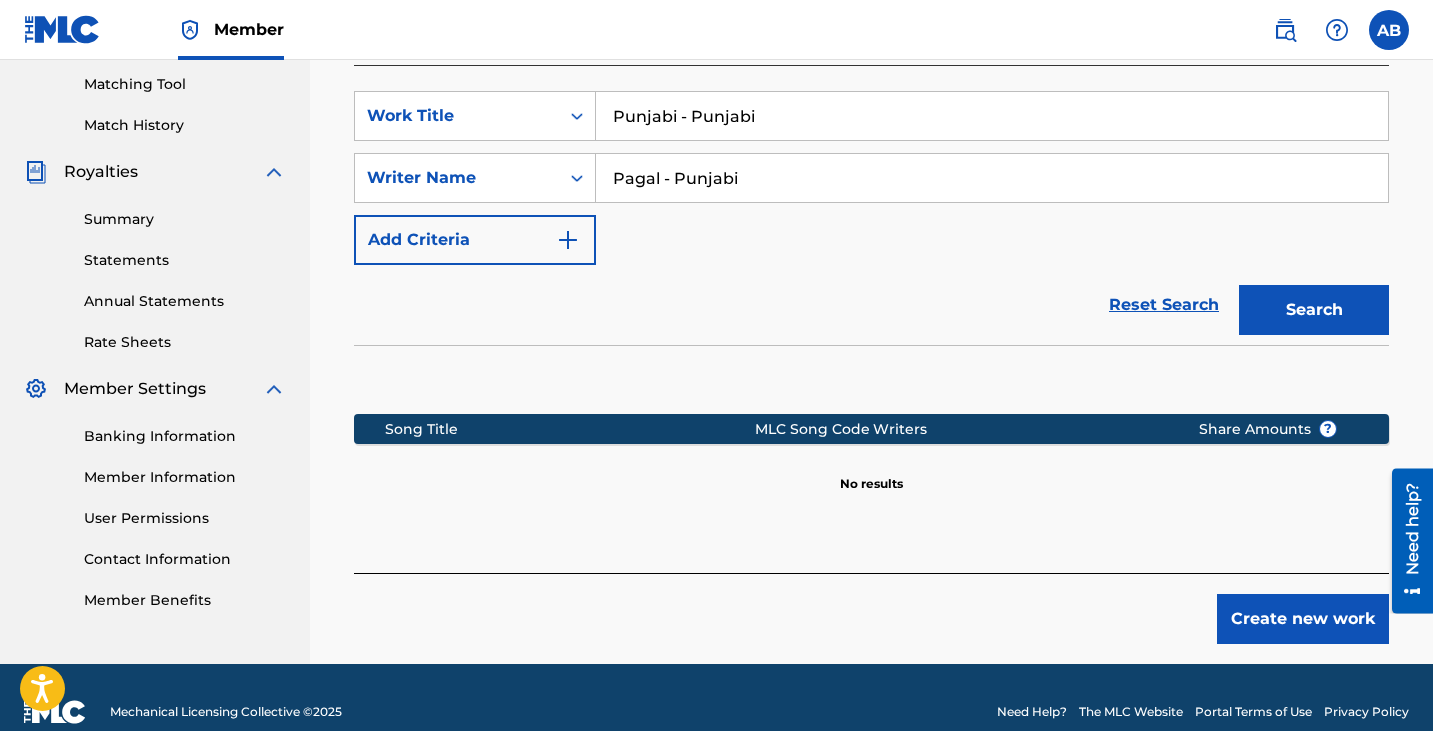 click on "Create new work" at bounding box center [1303, 619] 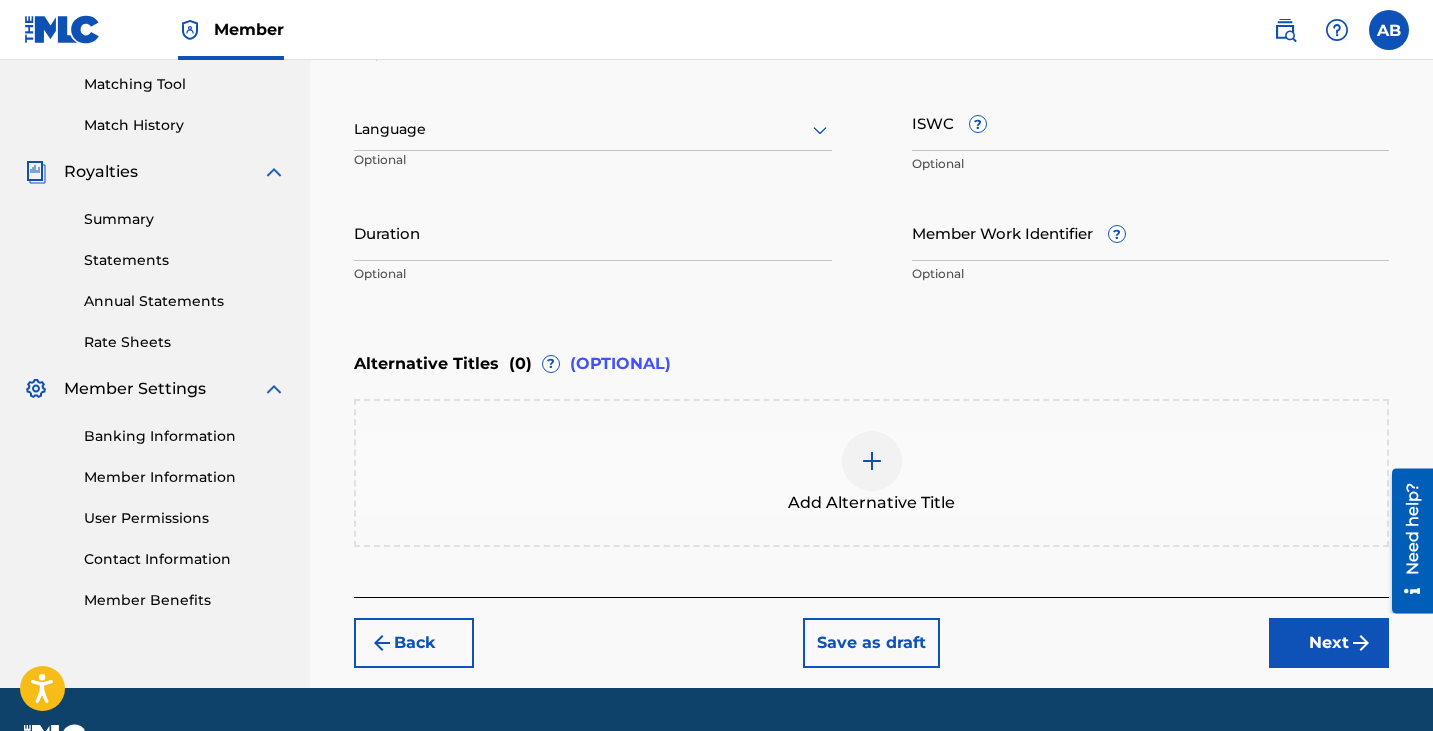 scroll, scrollTop: 409, scrollLeft: 0, axis: vertical 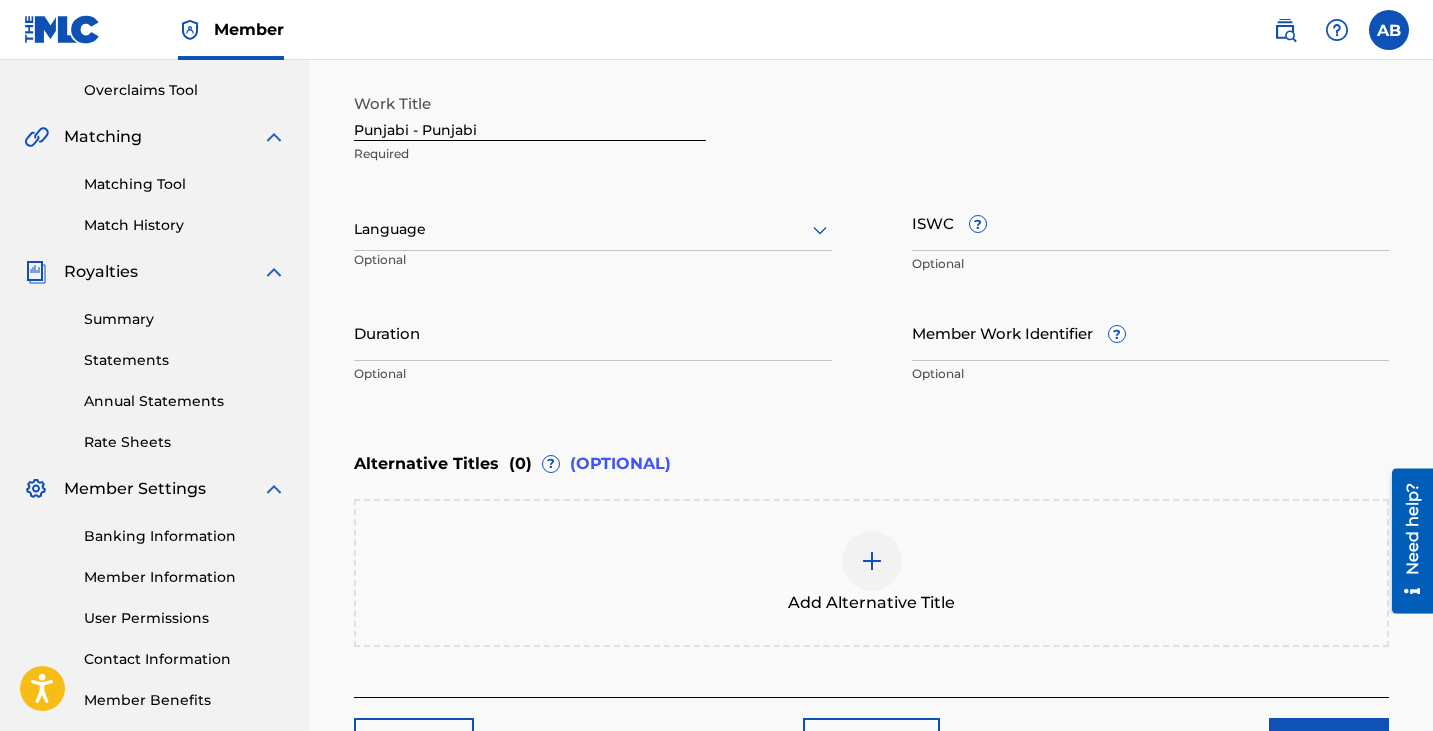 click on "Required" at bounding box center [530, 154] 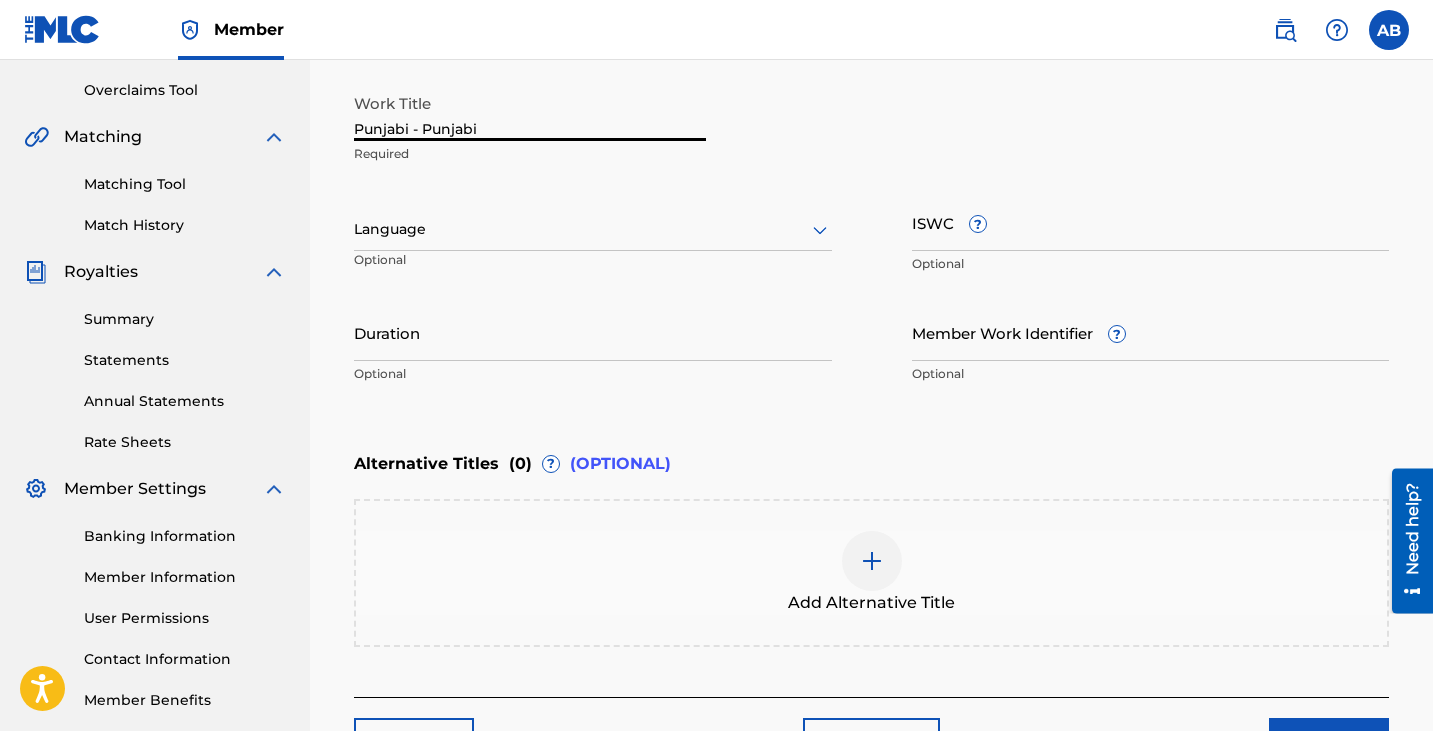 paste on "agal" 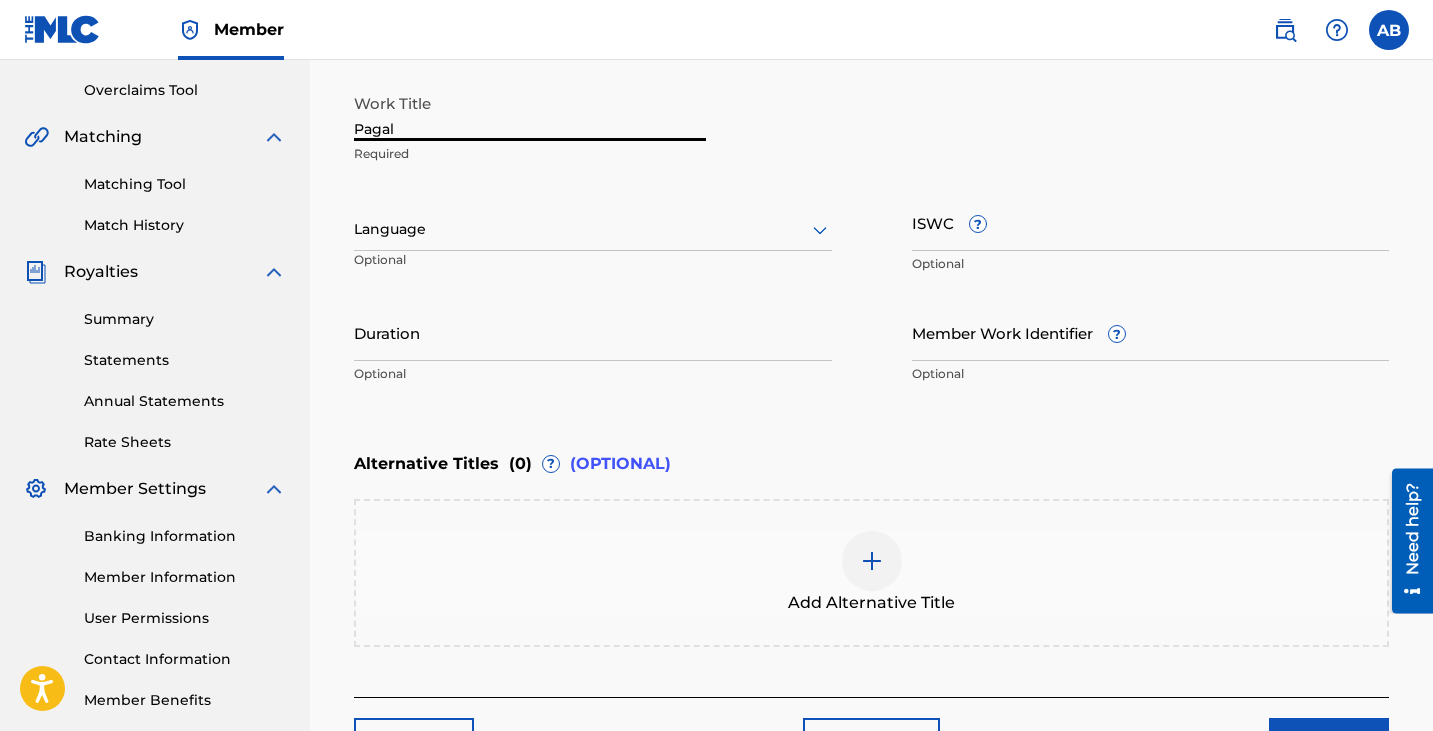 type on "Pagal" 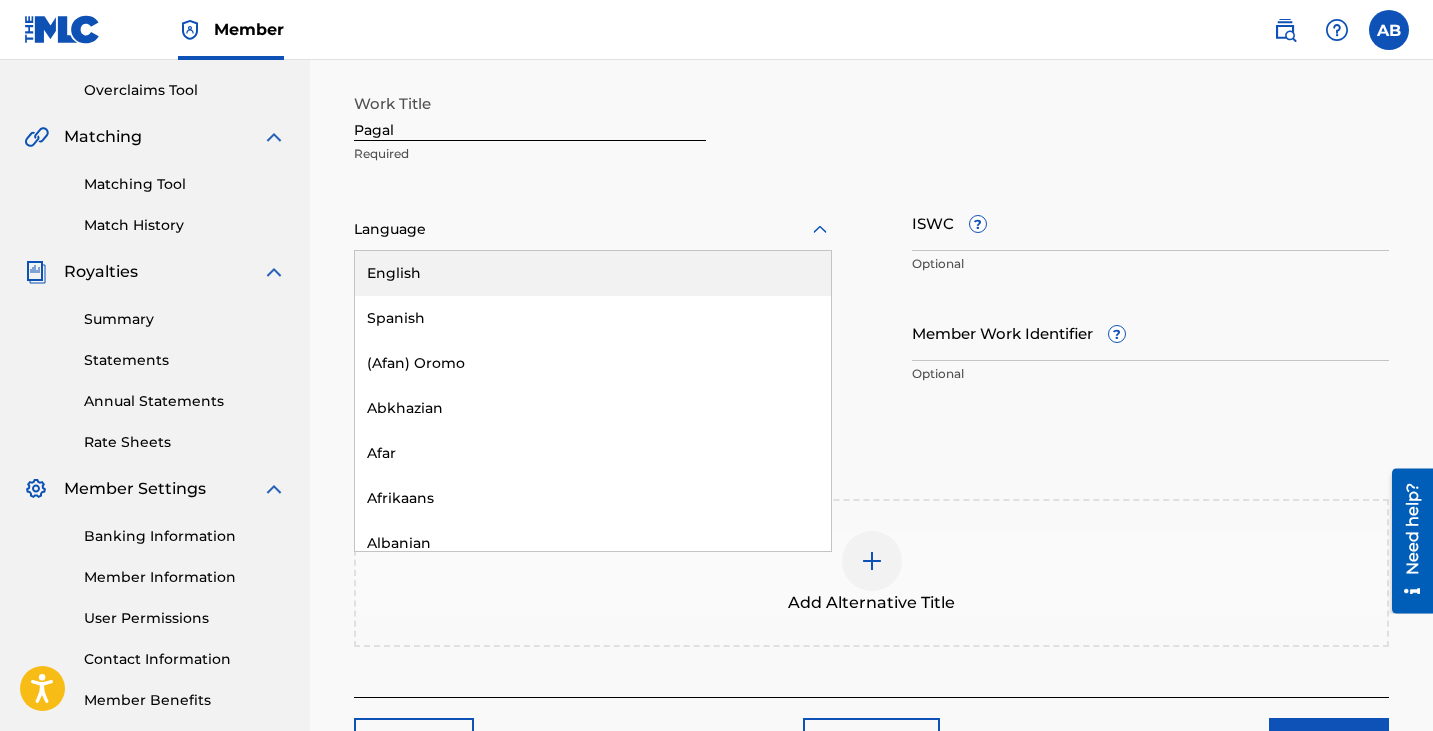 click on "Language" at bounding box center [593, 230] 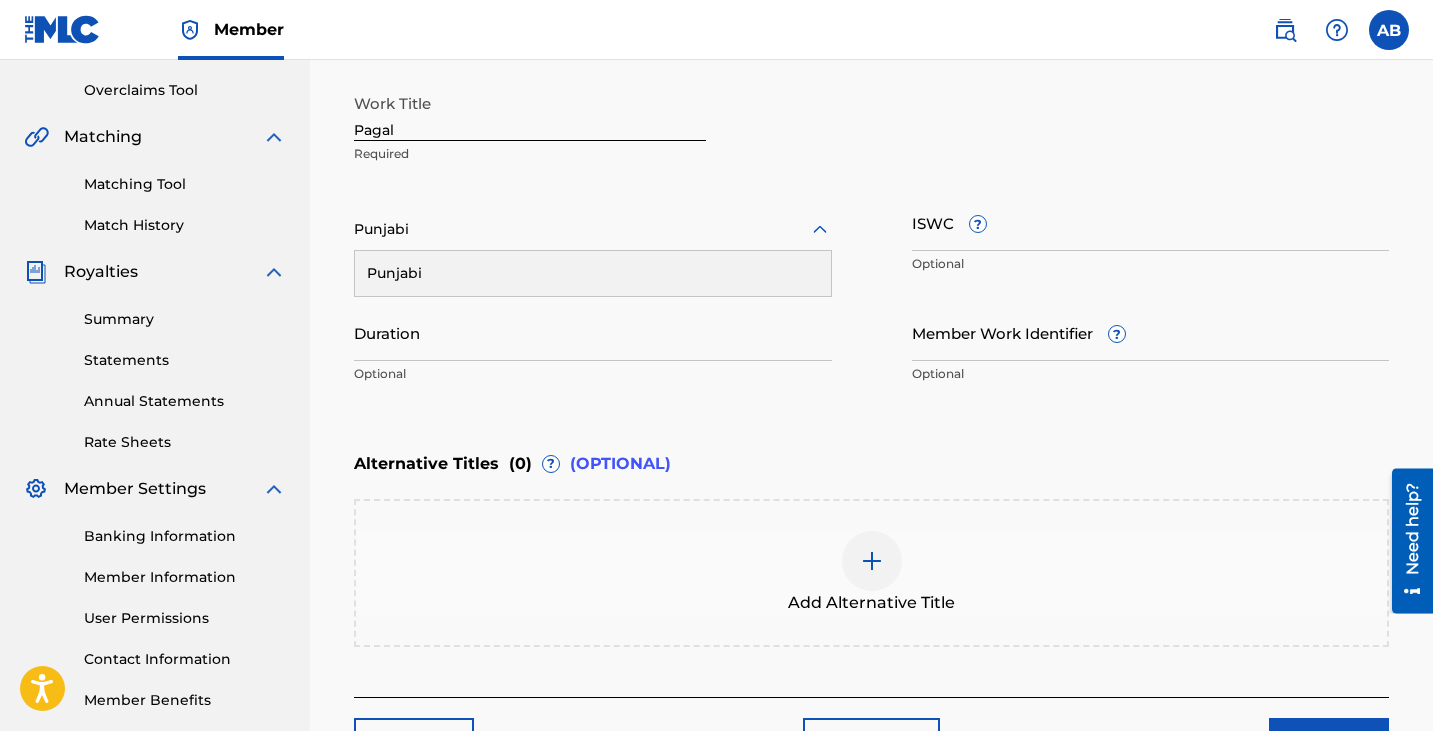type 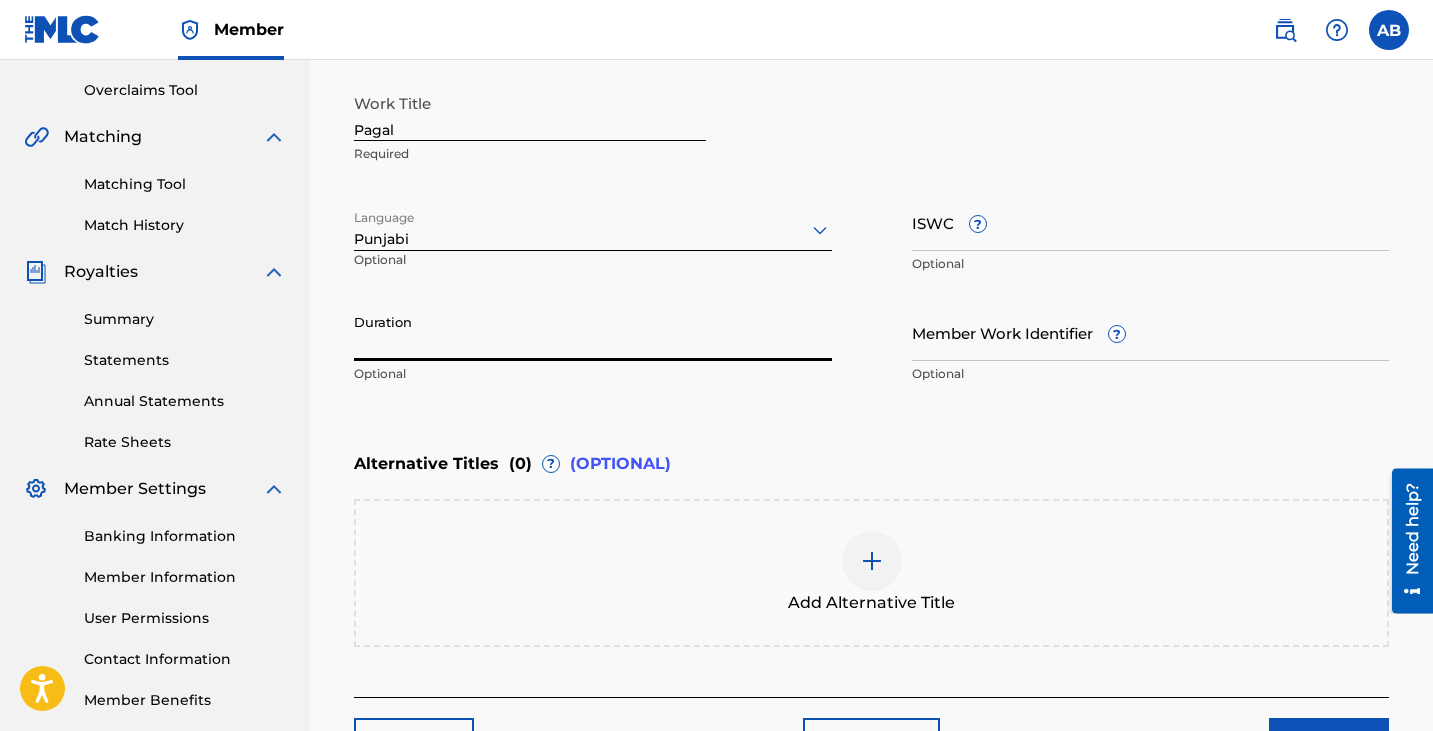 click on "Duration" at bounding box center [593, 332] 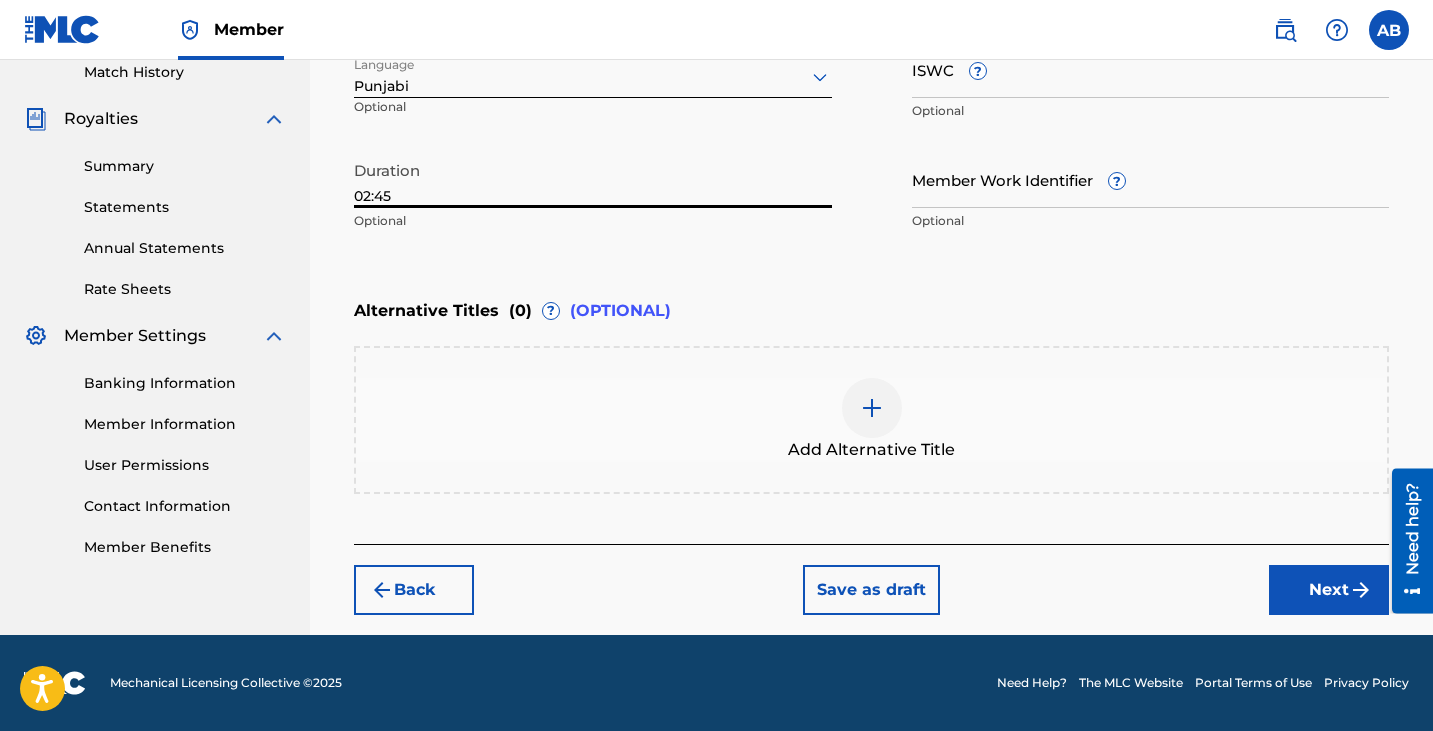 type on "02:45" 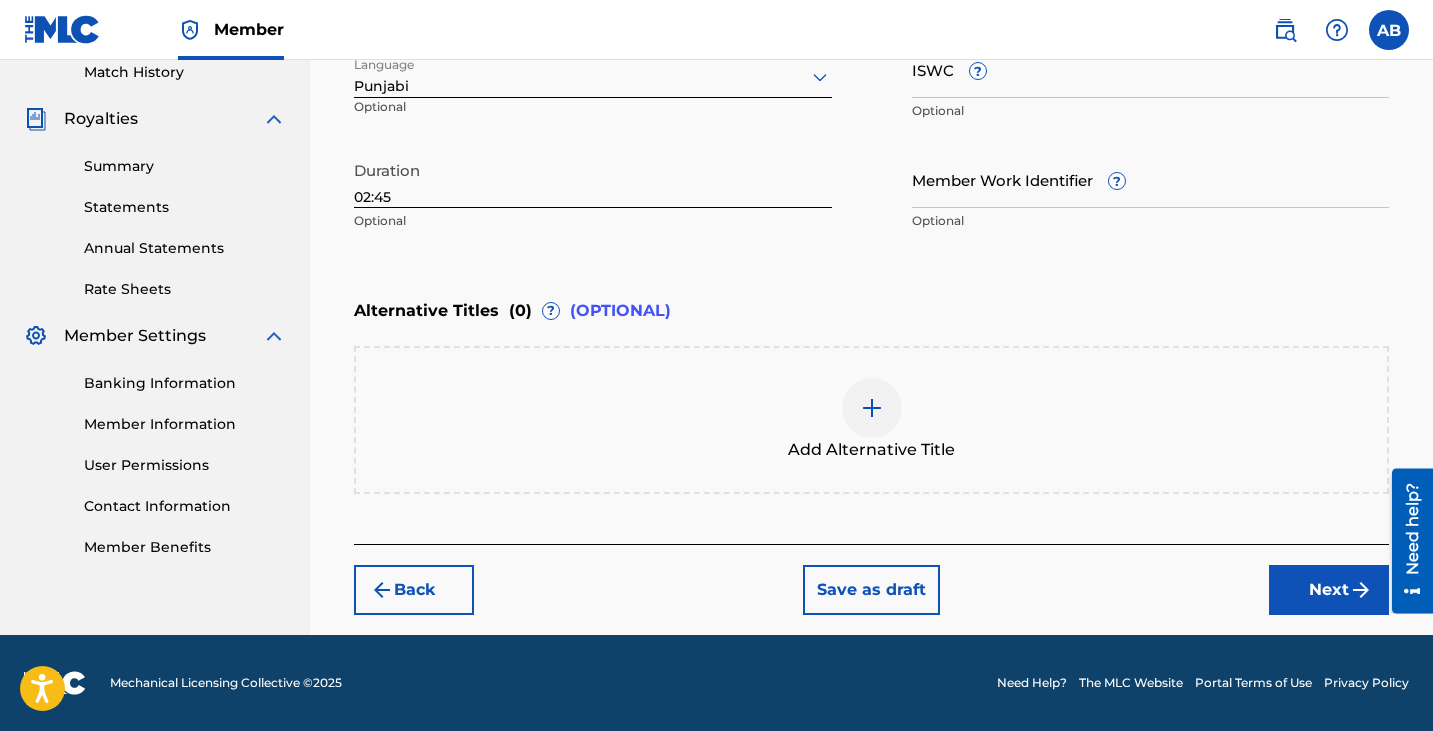 click on "Next" at bounding box center [1329, 590] 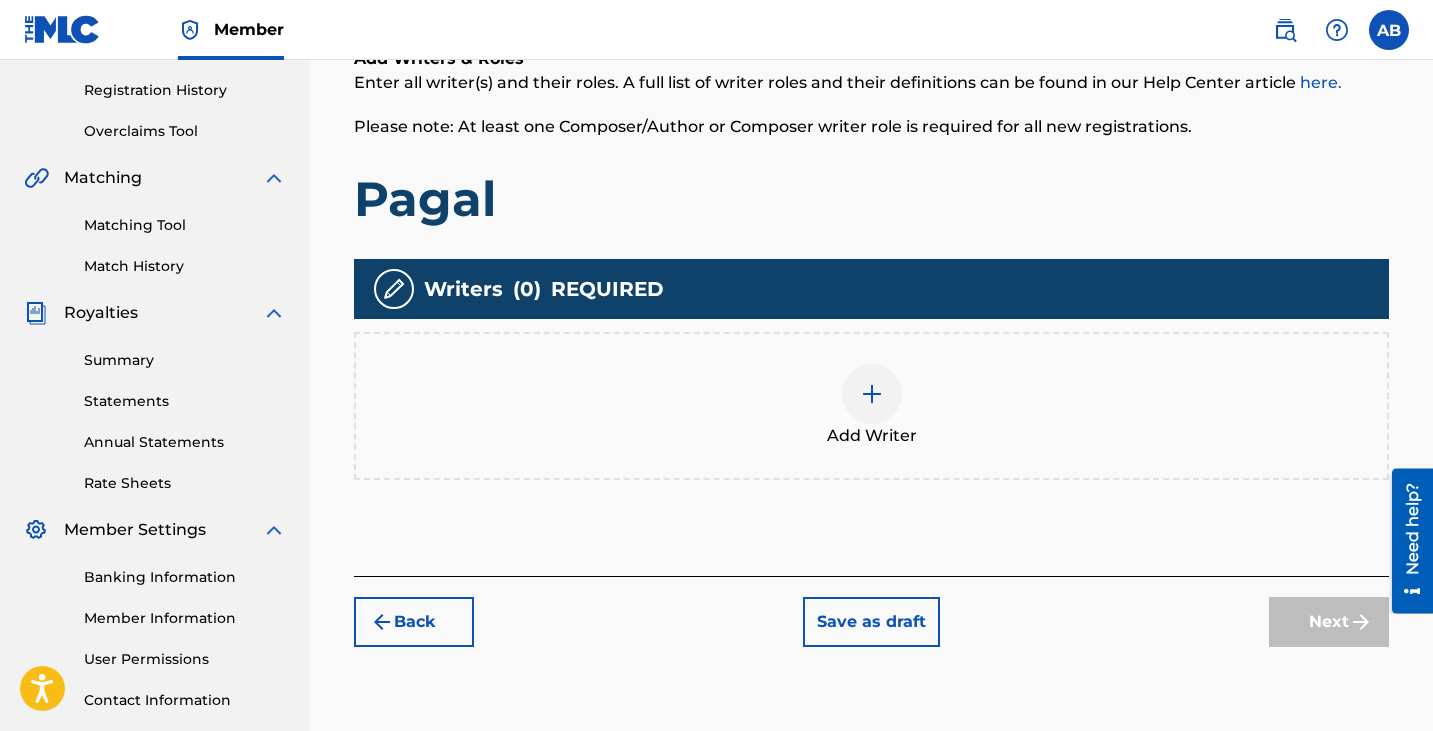 scroll, scrollTop: 390, scrollLeft: 0, axis: vertical 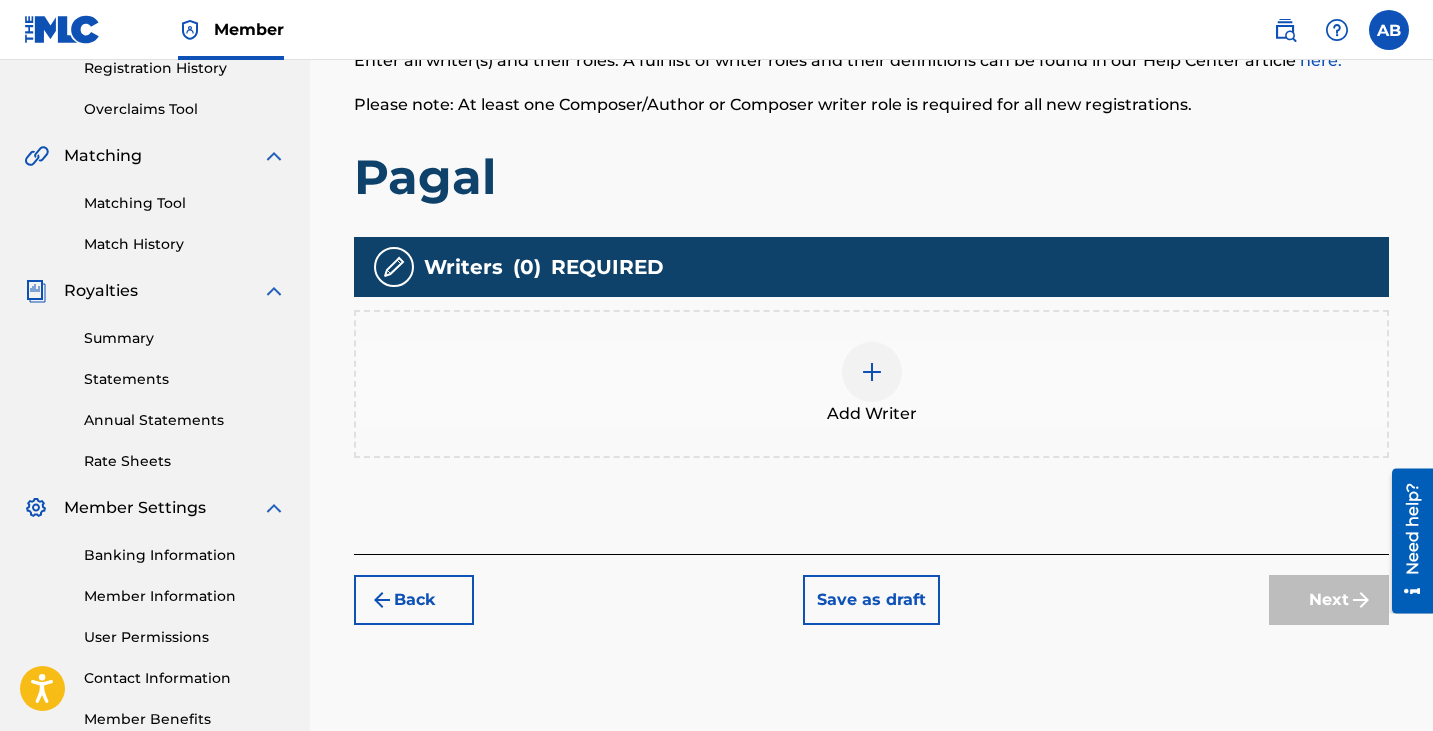 click on "Add Writer" at bounding box center (871, 384) 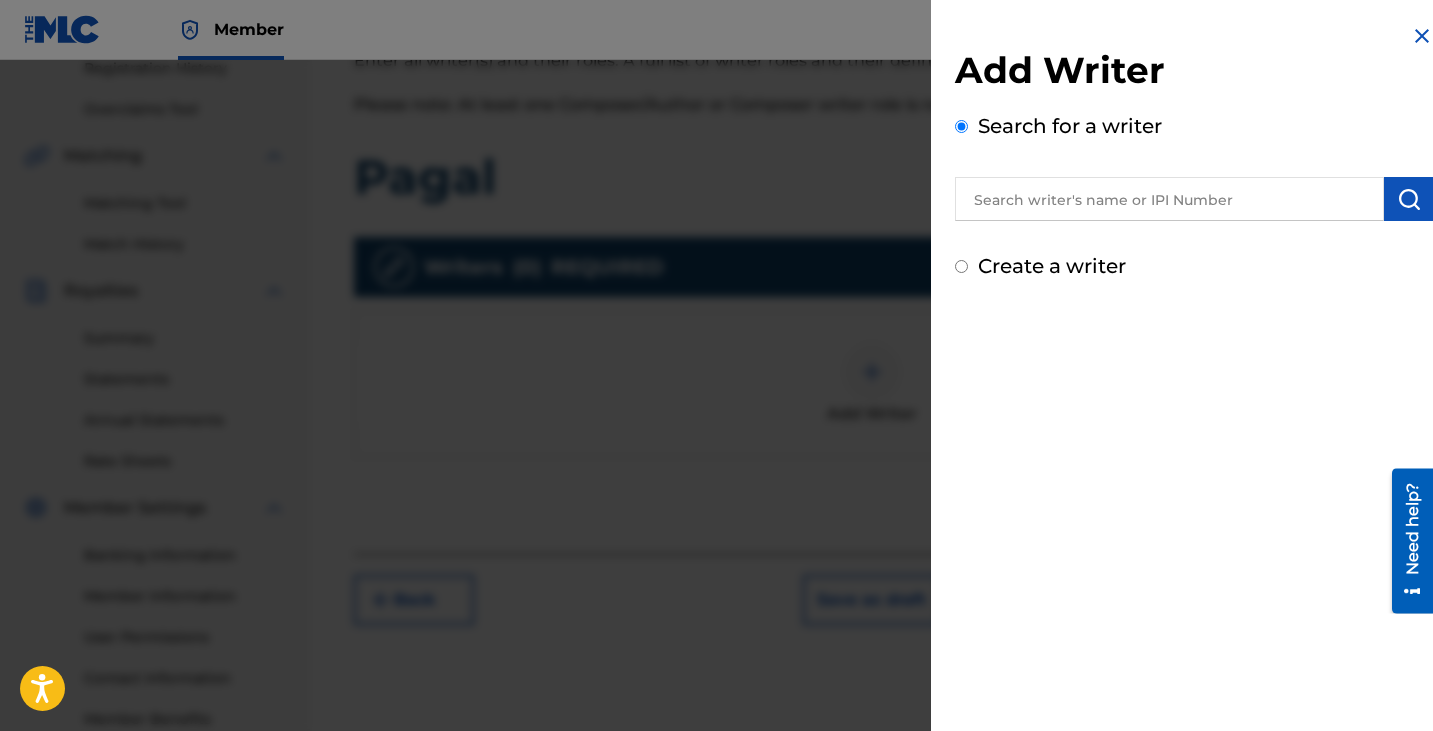 click on "Create a writer" at bounding box center [961, 266] 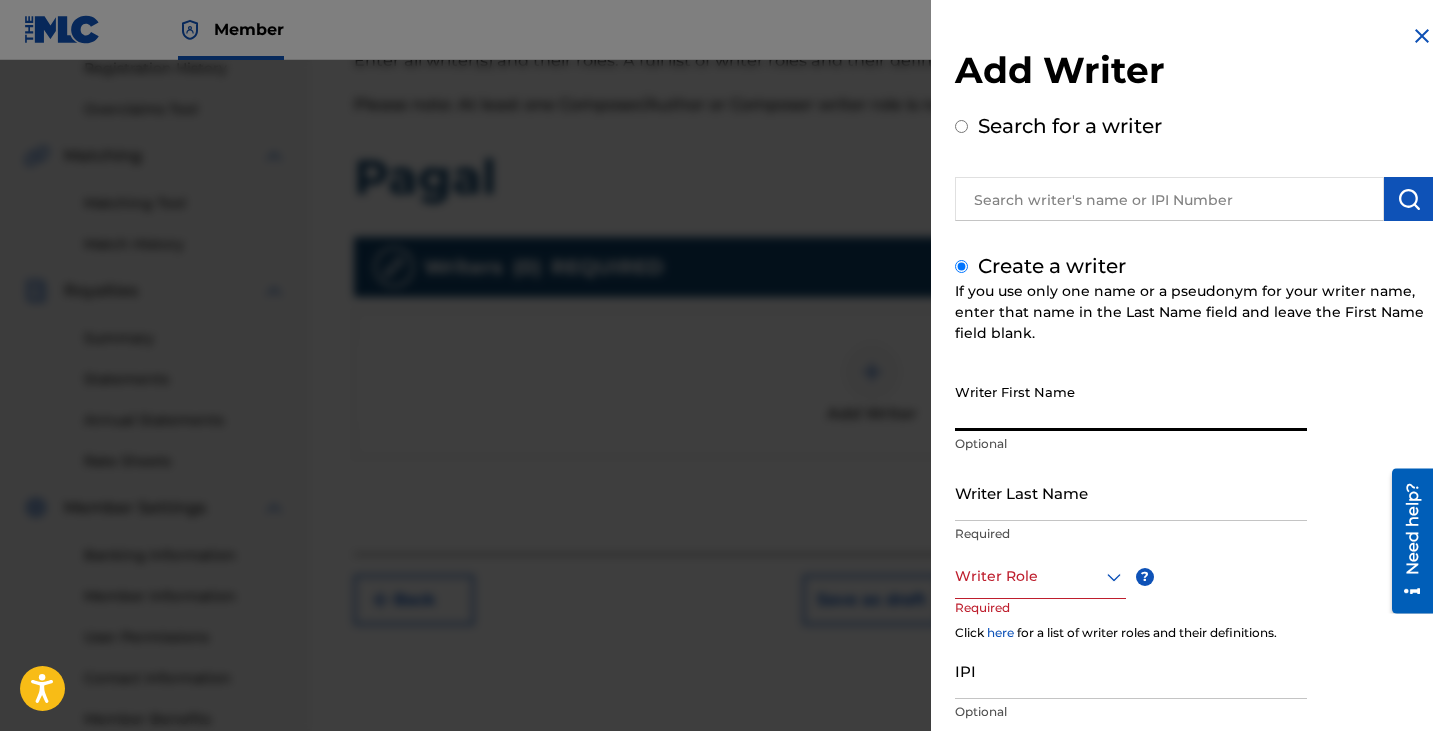 click on "Writer First Name" at bounding box center [1131, 402] 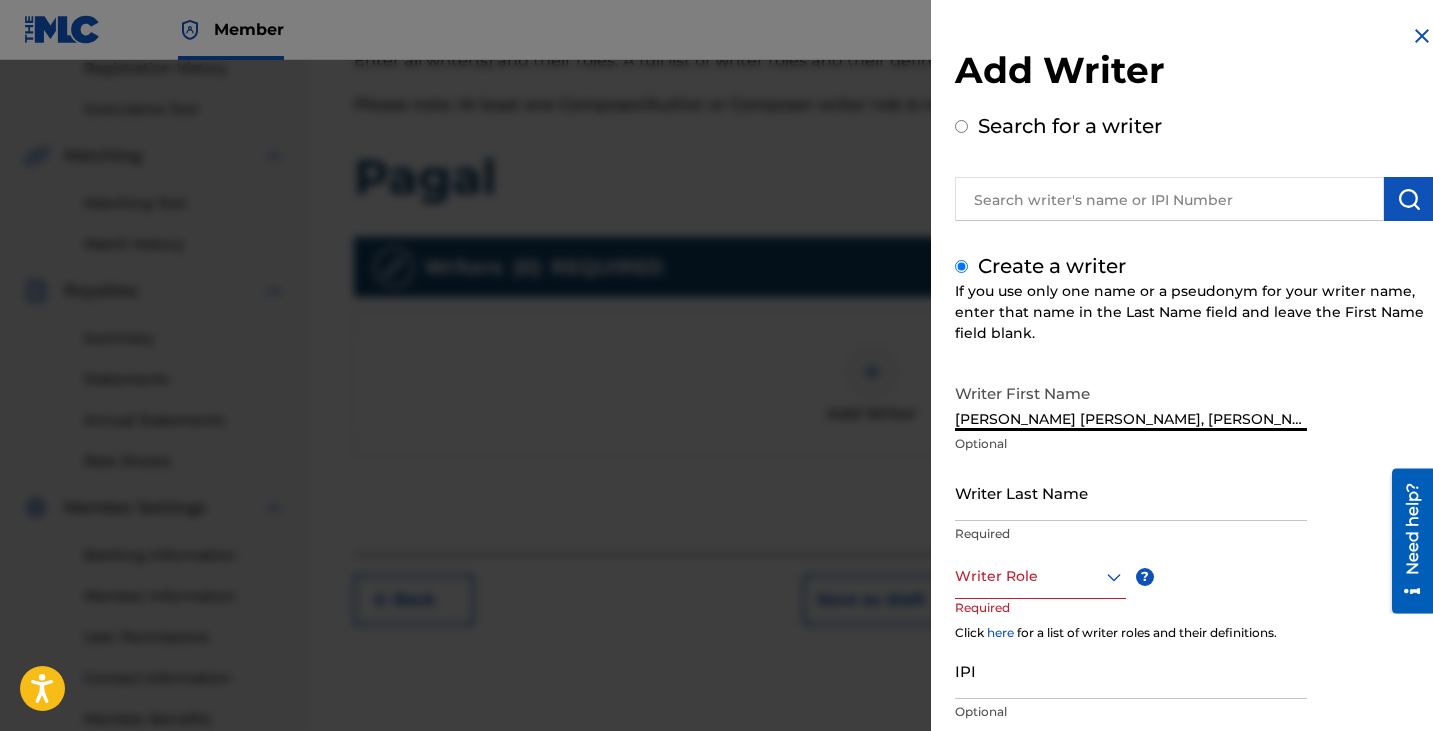 drag, startPoint x: 1034, startPoint y: 416, endPoint x: 1301, endPoint y: 424, distance: 267.1198 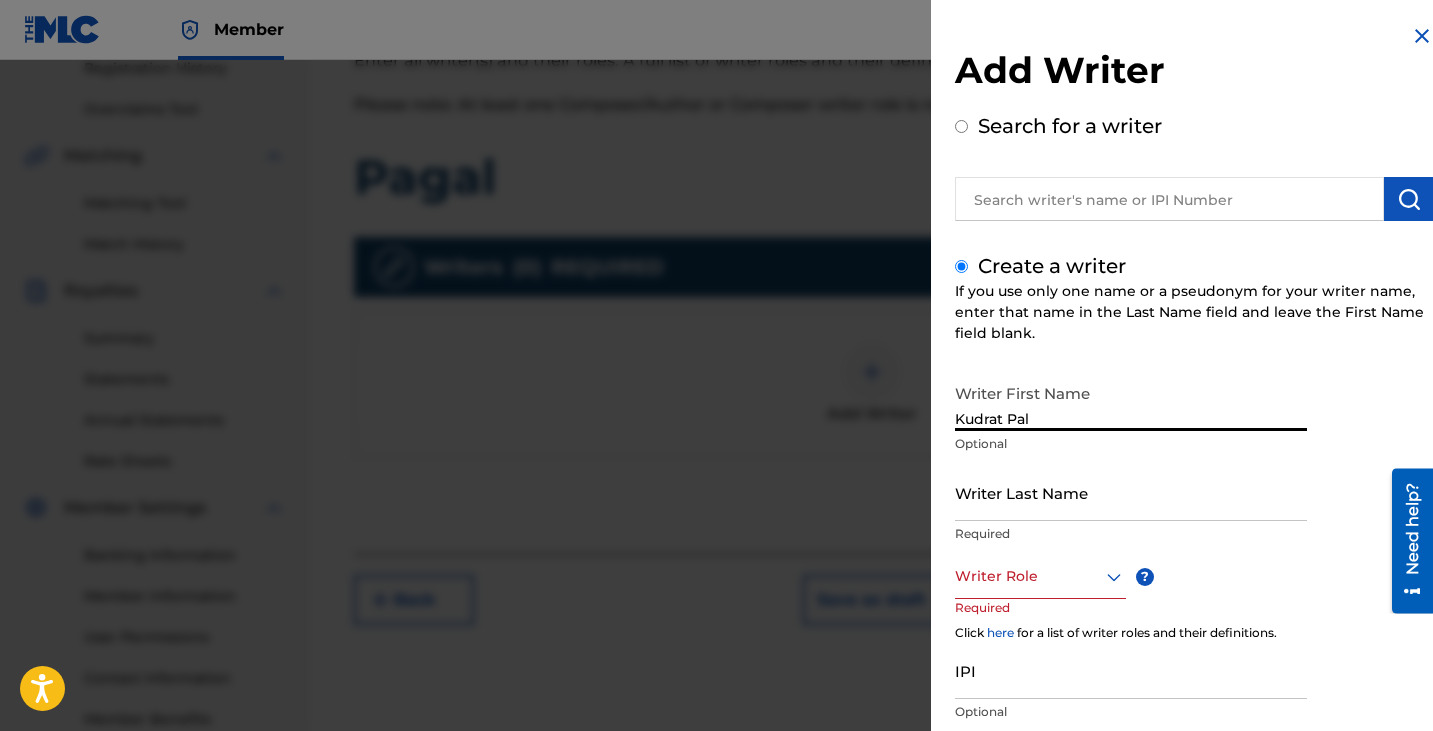 type on "Kudrat Pal" 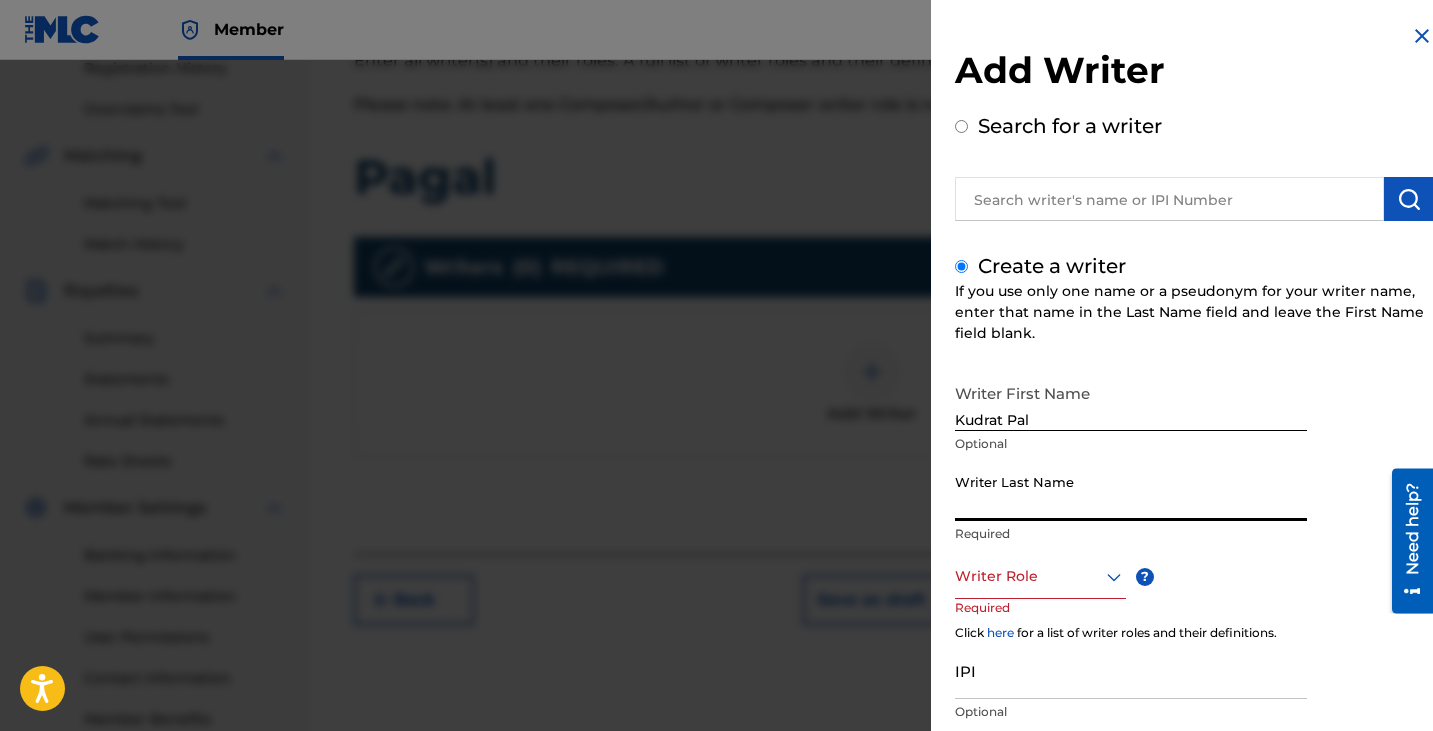 paste on "[PERSON_NAME], [PERSON_NAME]" 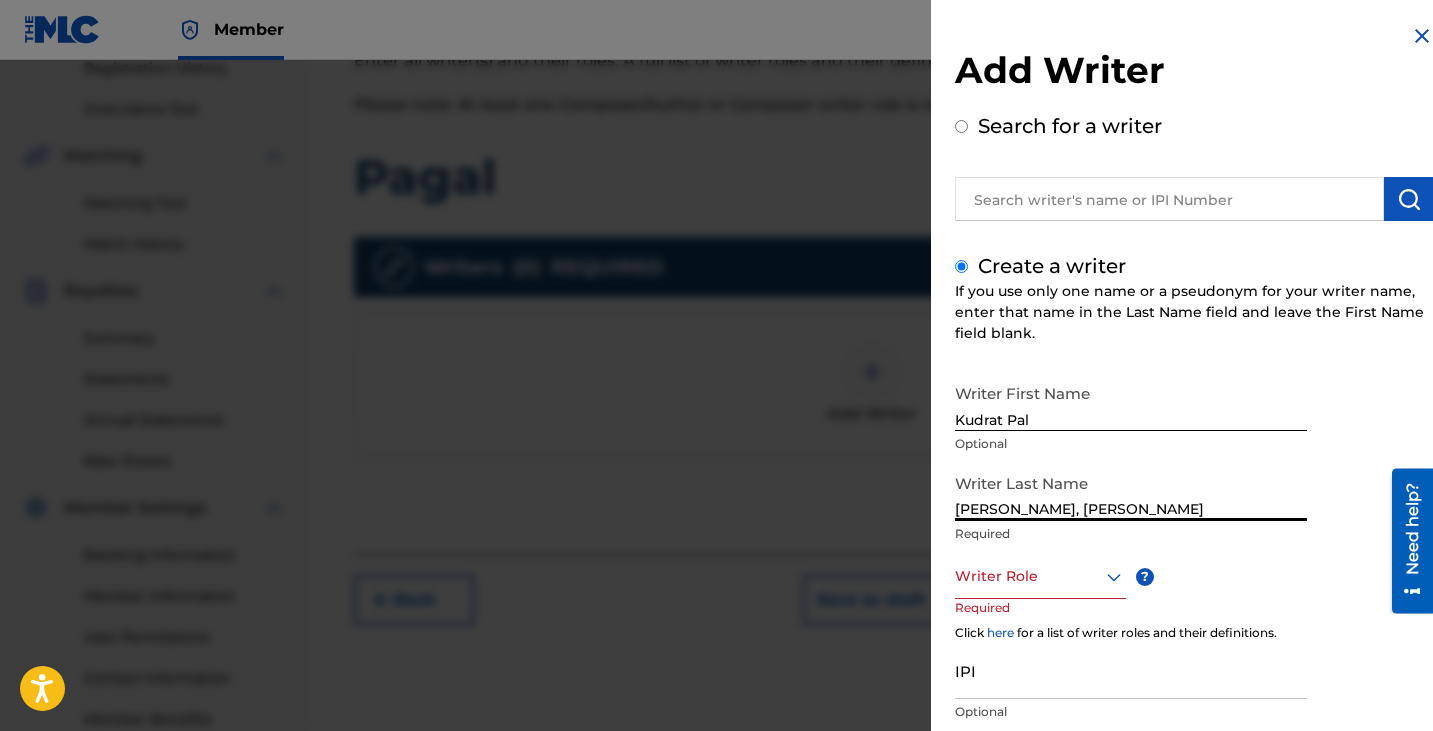 drag, startPoint x: 1006, startPoint y: 511, endPoint x: 1289, endPoint y: 513, distance: 283.00708 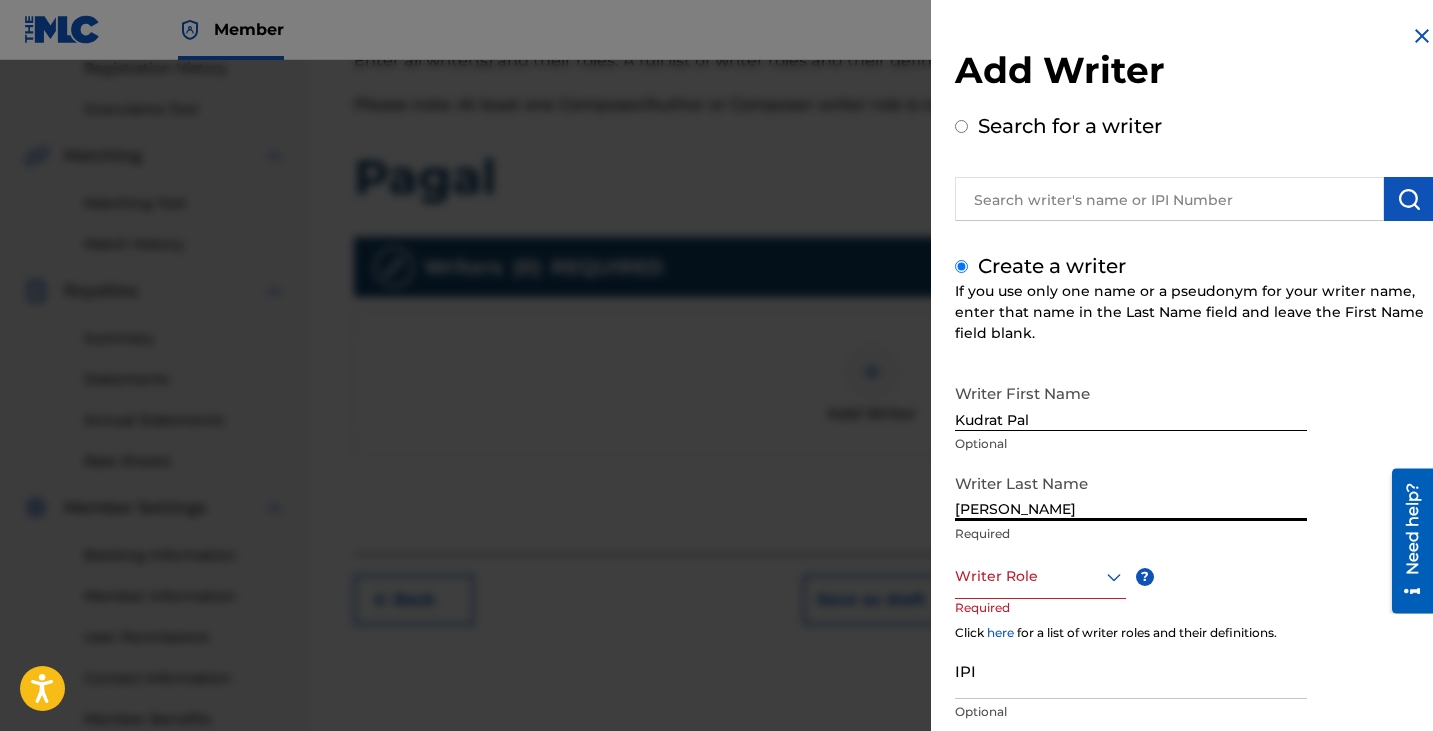 type on "[PERSON_NAME]" 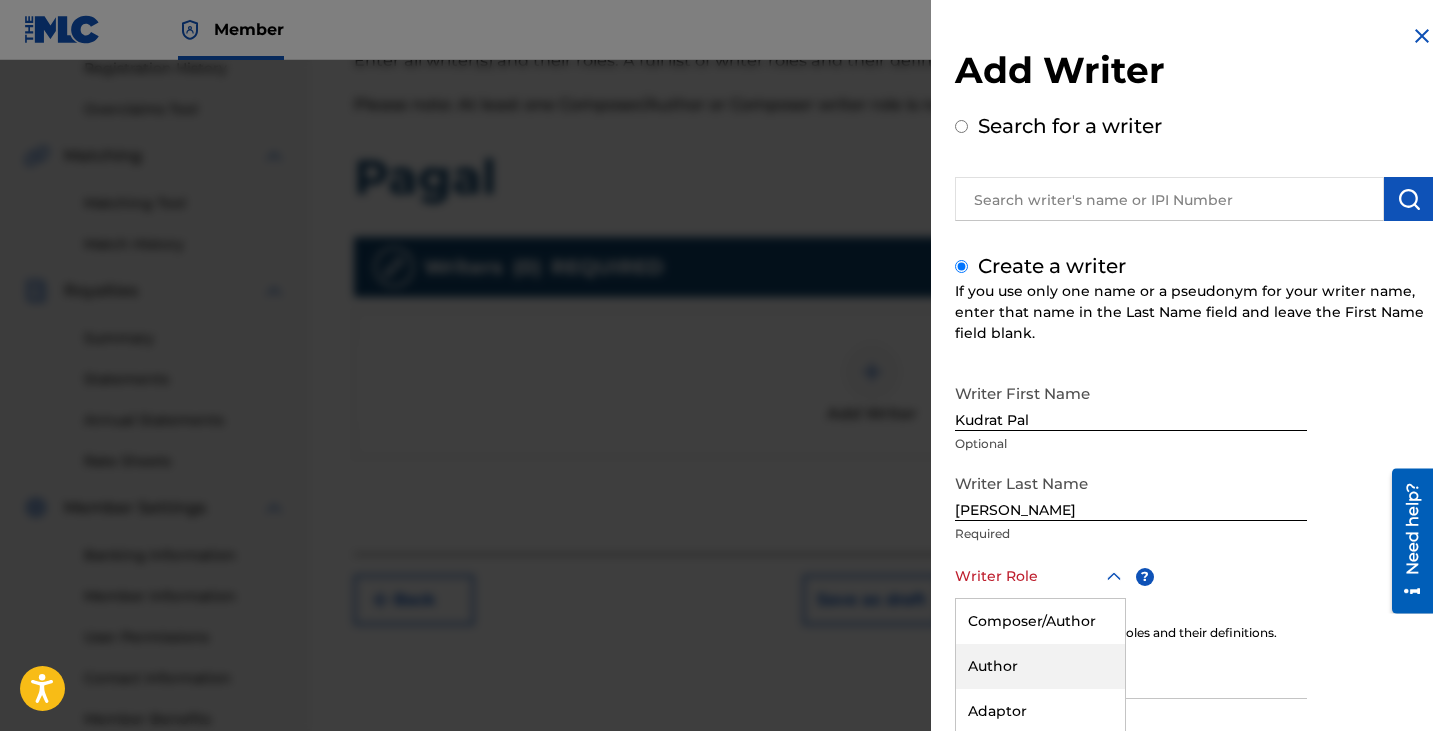 click on "8 results available. Use Up and Down to choose options, press Enter to select the currently focused option, press Escape to exit the menu, press Tab to select the option and exit the menu. Writer Role Composer/Author Author Adaptor Arranger Composer Translator Sub Arranger Sub Author" at bounding box center [1040, 576] 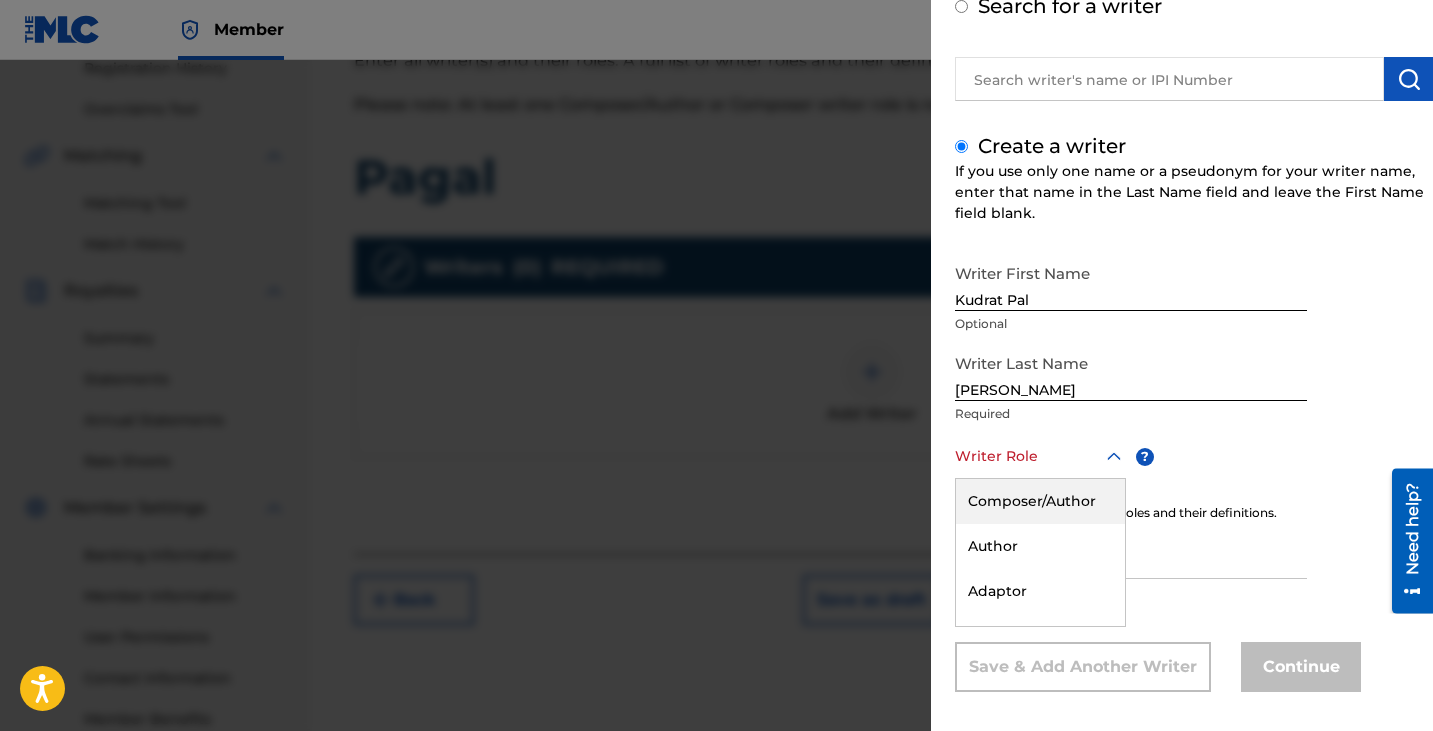 click on "Composer/Author" at bounding box center (1040, 501) 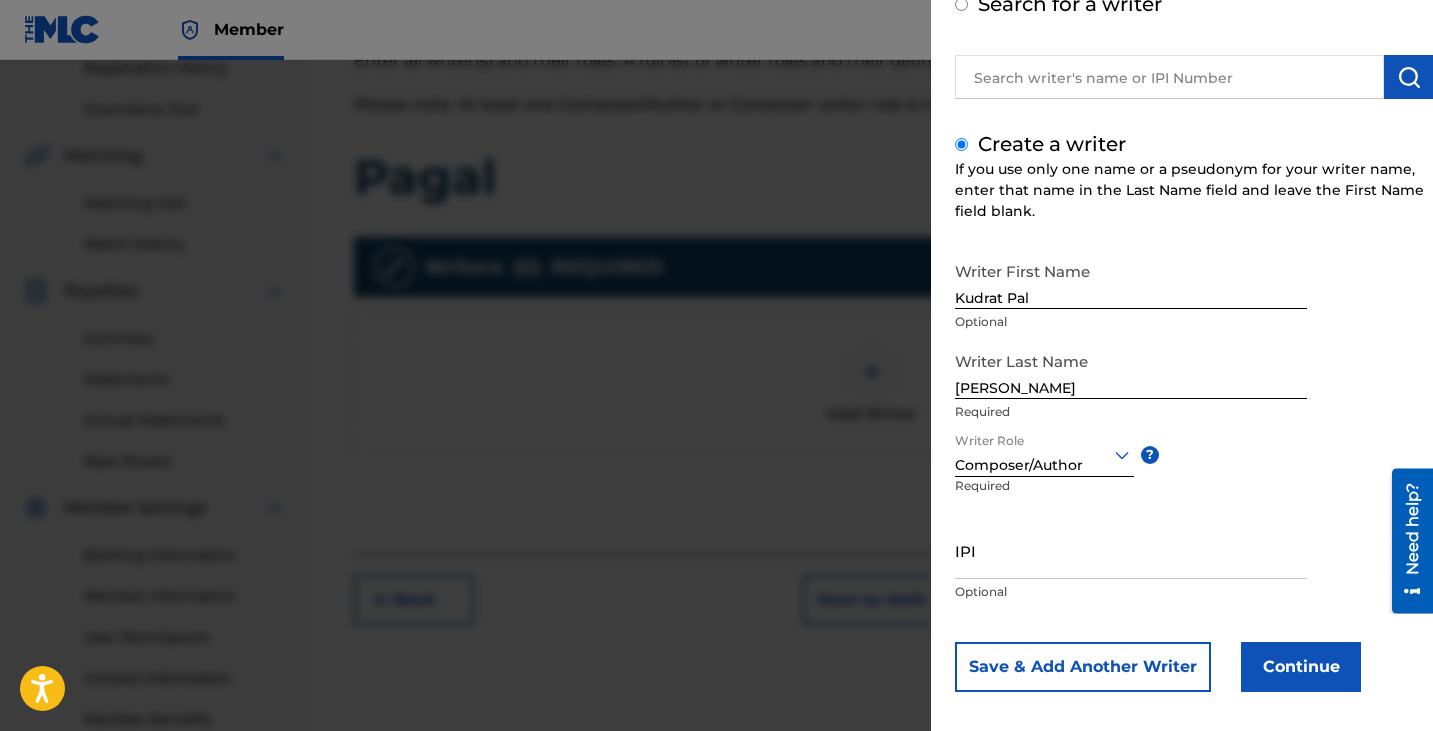 click on "Continue" at bounding box center (1301, 667) 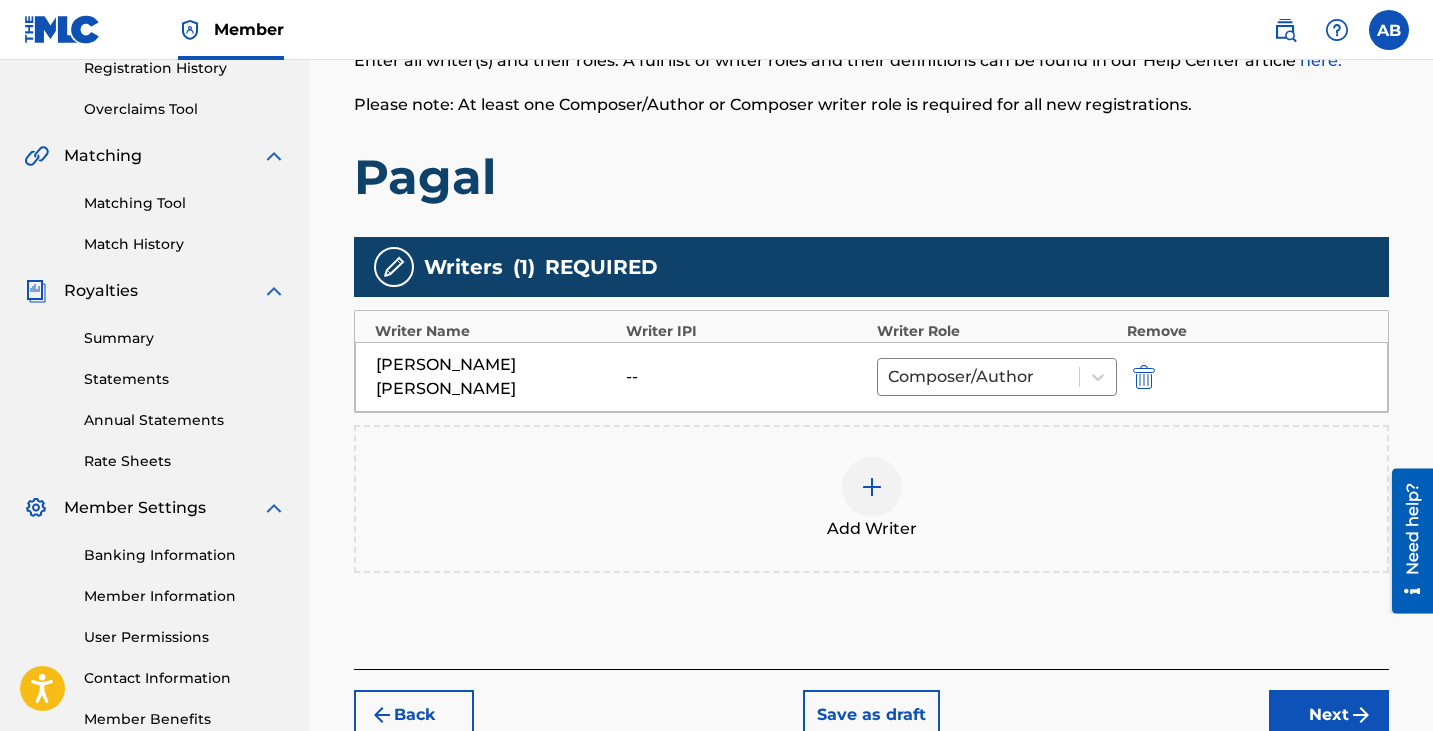 click at bounding box center [1361, 715] 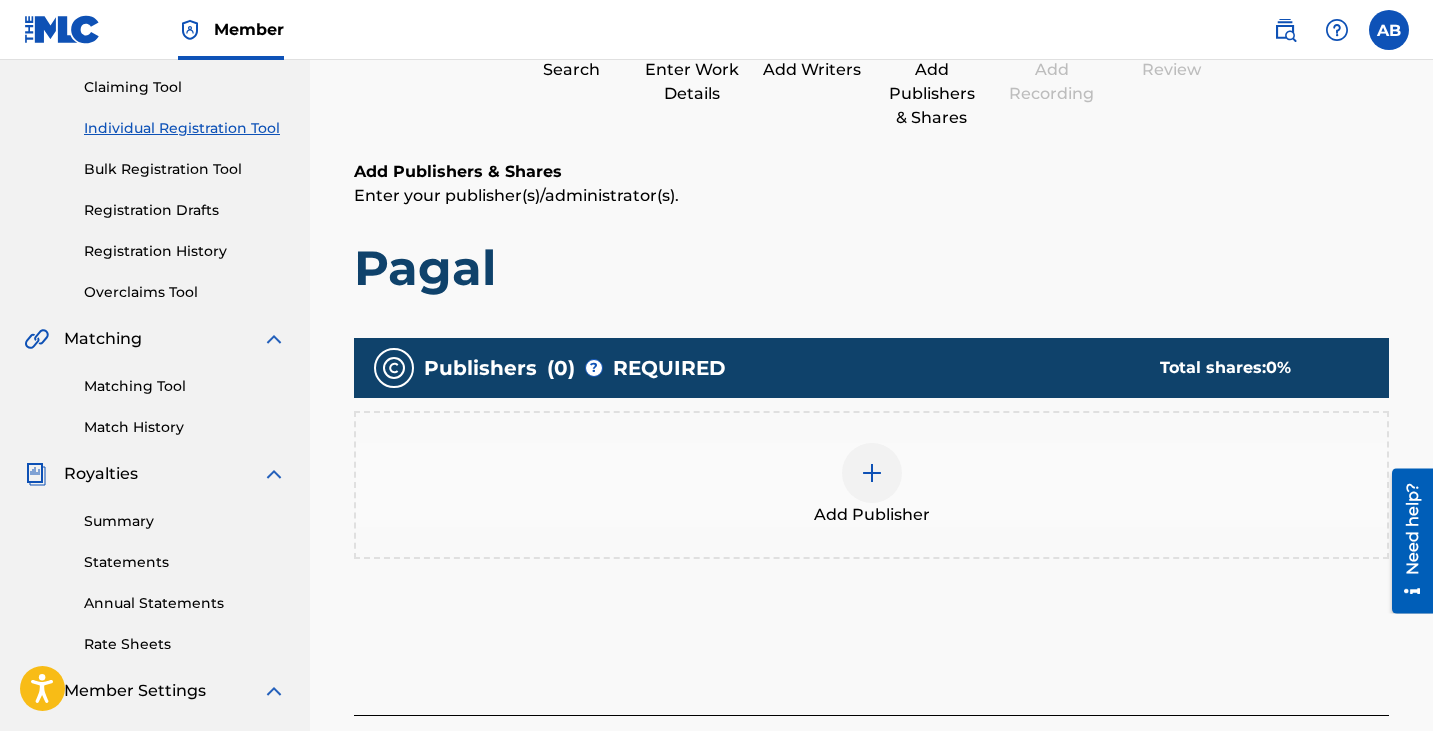 scroll, scrollTop: 490, scrollLeft: 0, axis: vertical 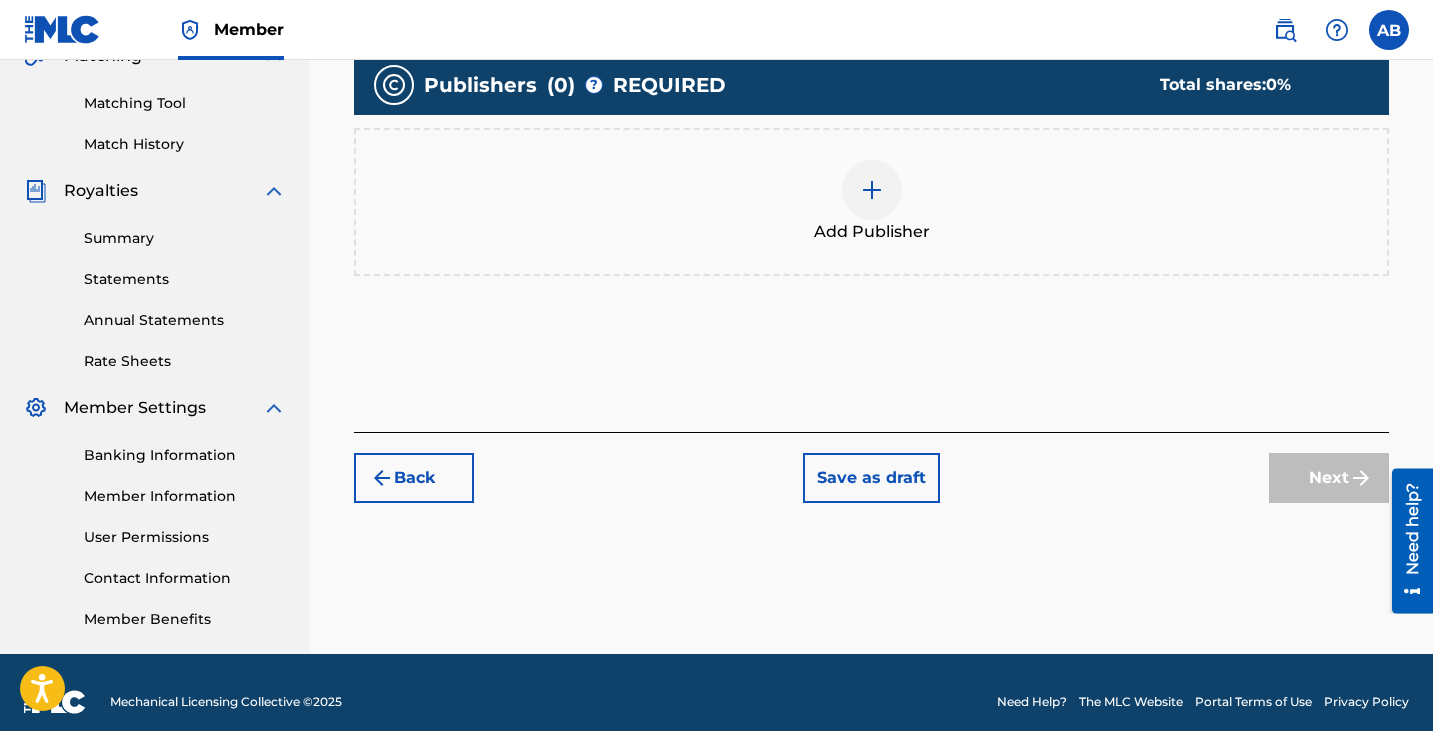 click at bounding box center (382, 478) 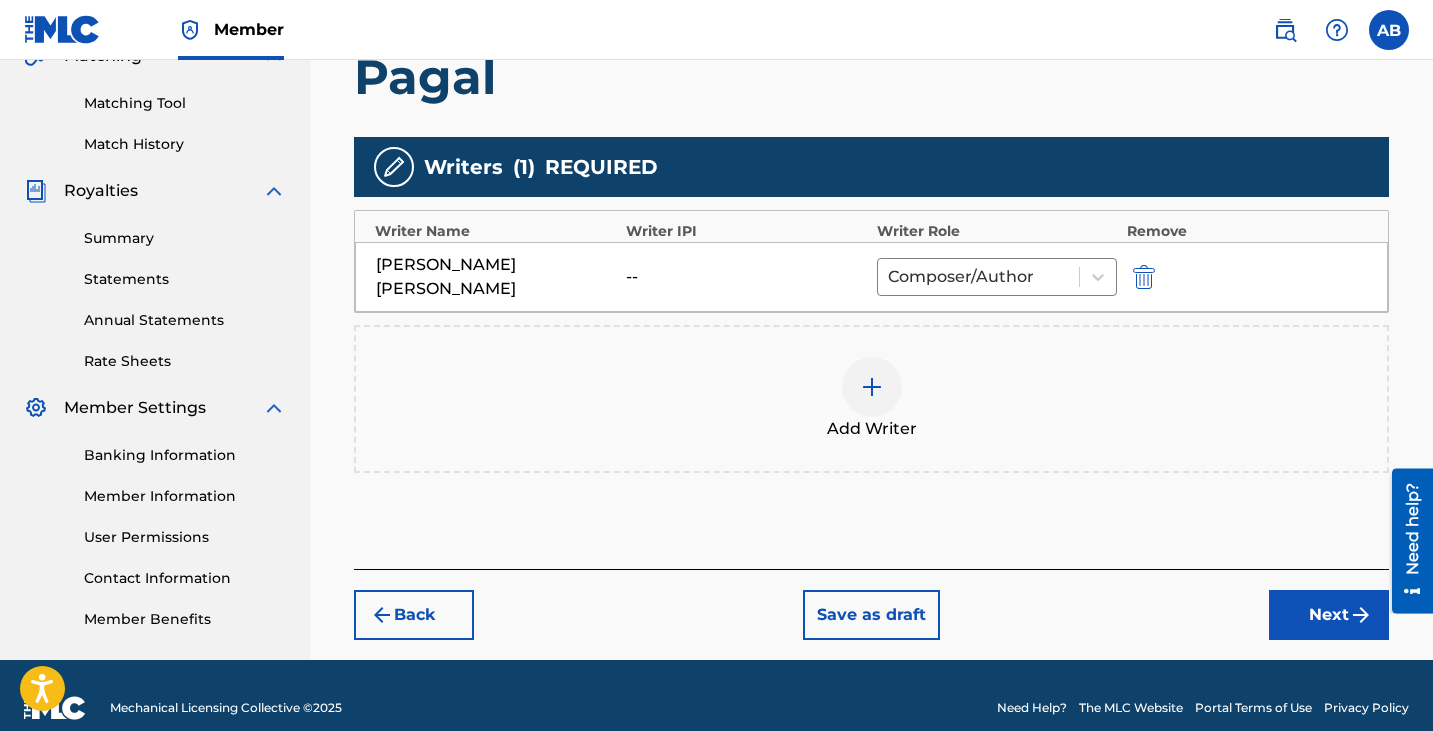 click at bounding box center [872, 387] 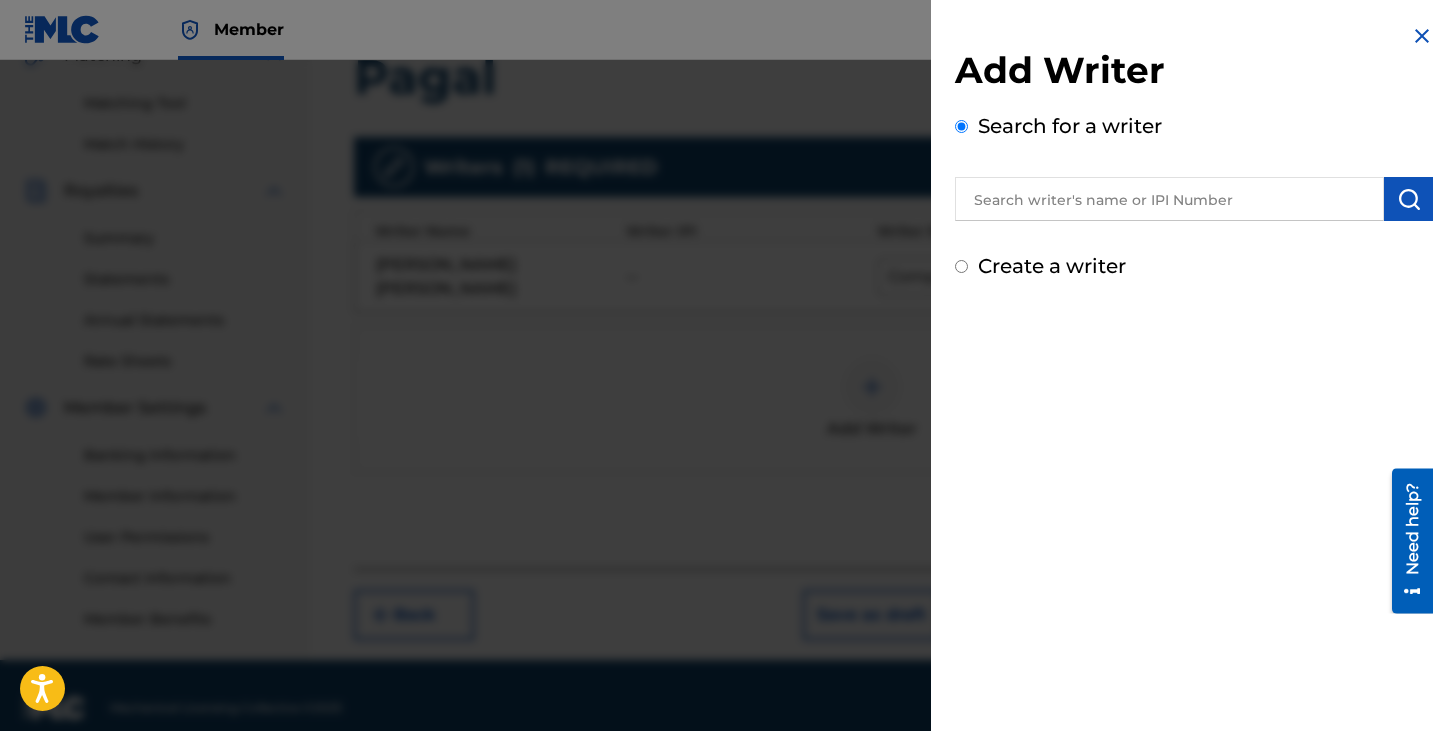 click at bounding box center [1169, 199] 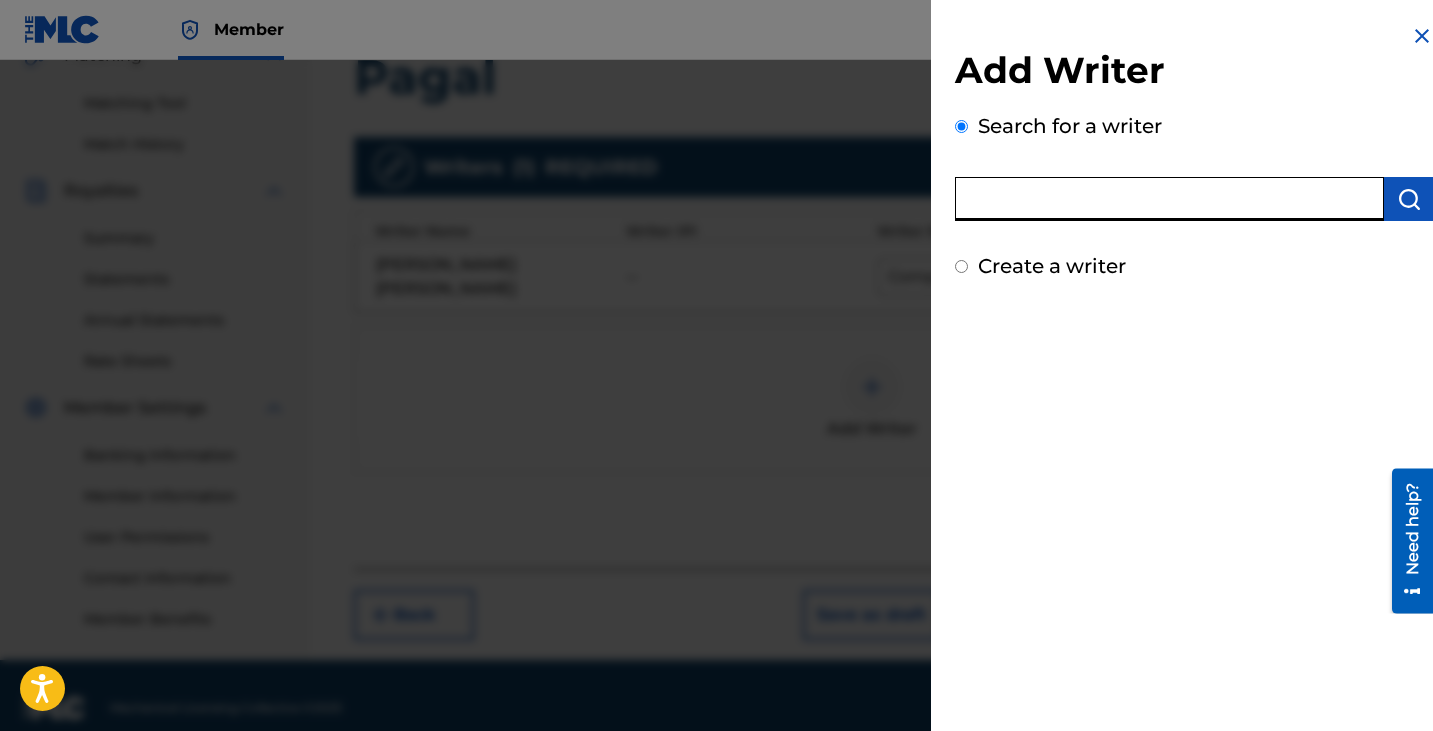 paste on "[PERSON_NAME]" 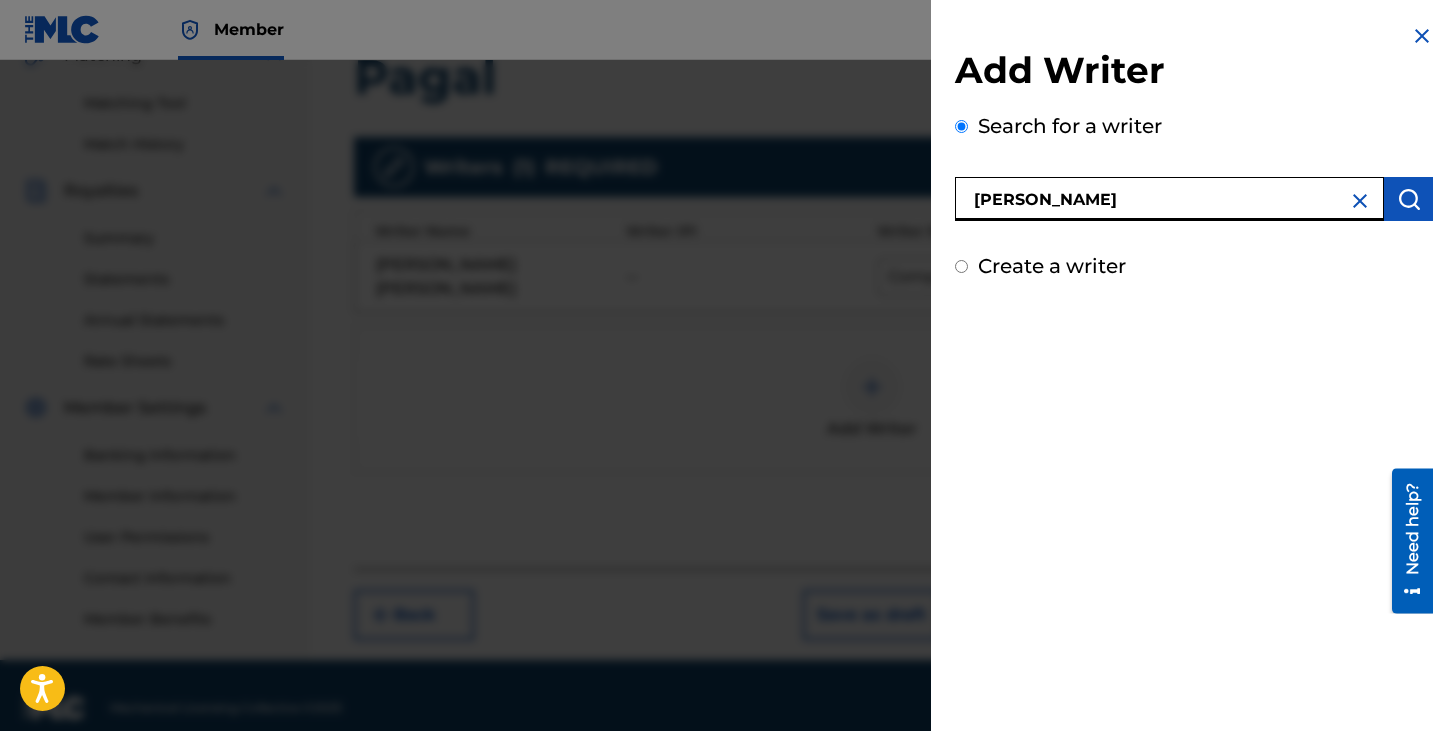 type on "[PERSON_NAME]" 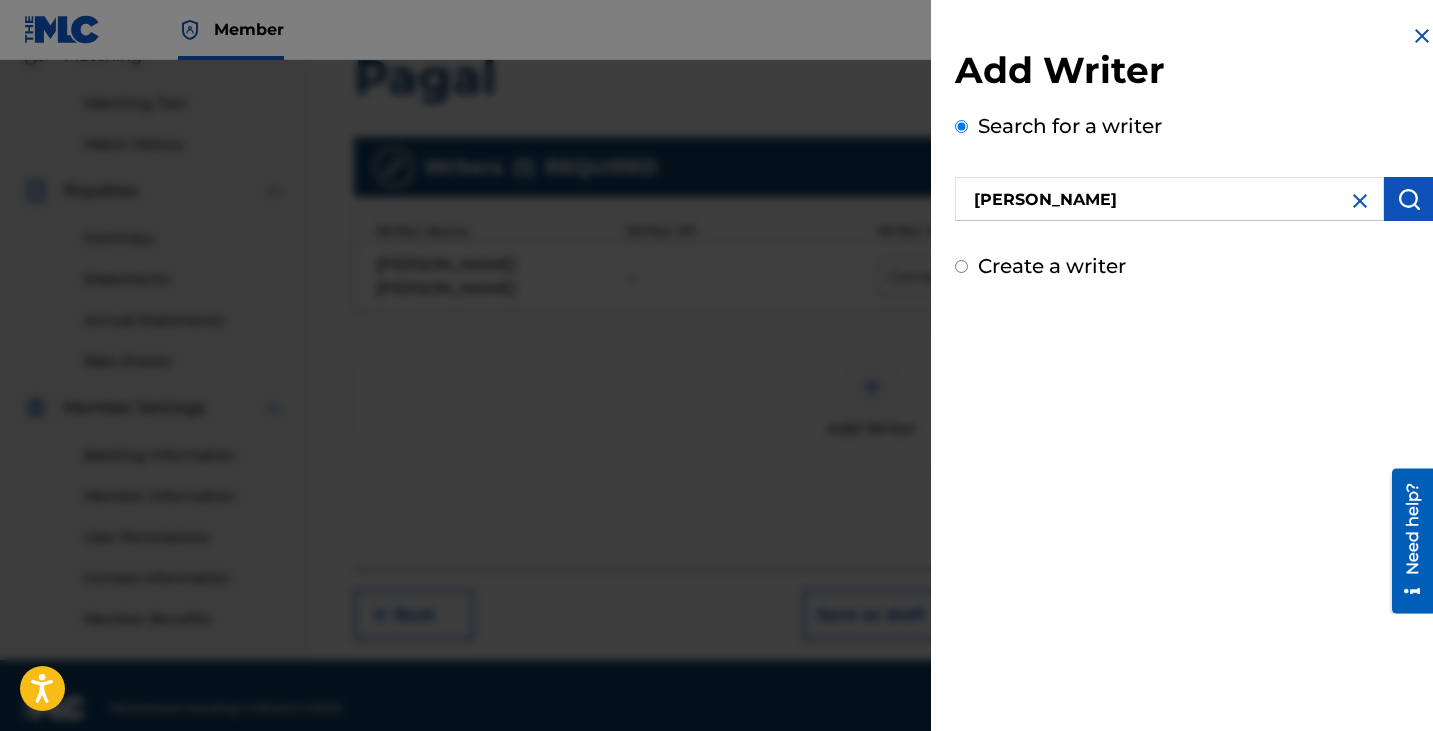 click at bounding box center [1409, 199] 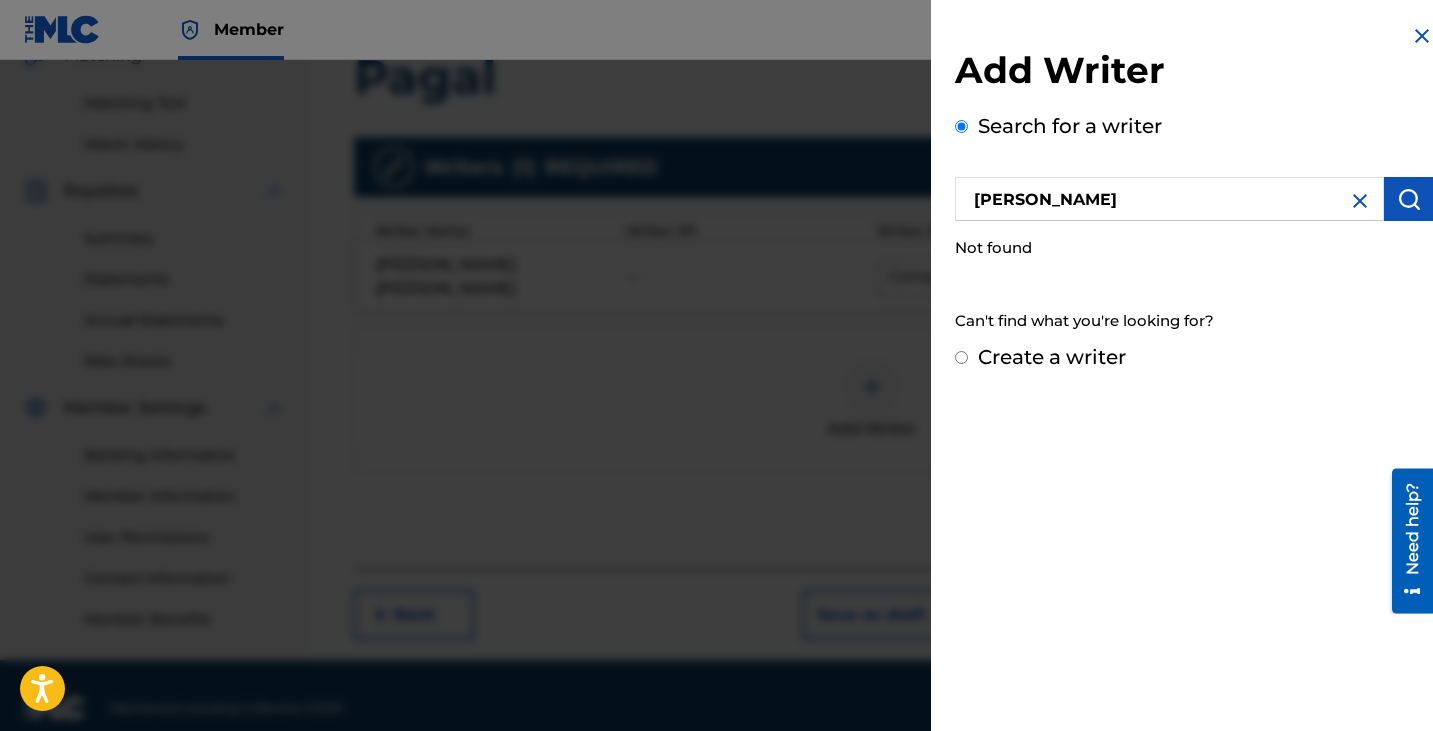 click on "Create a writer" at bounding box center [961, 357] 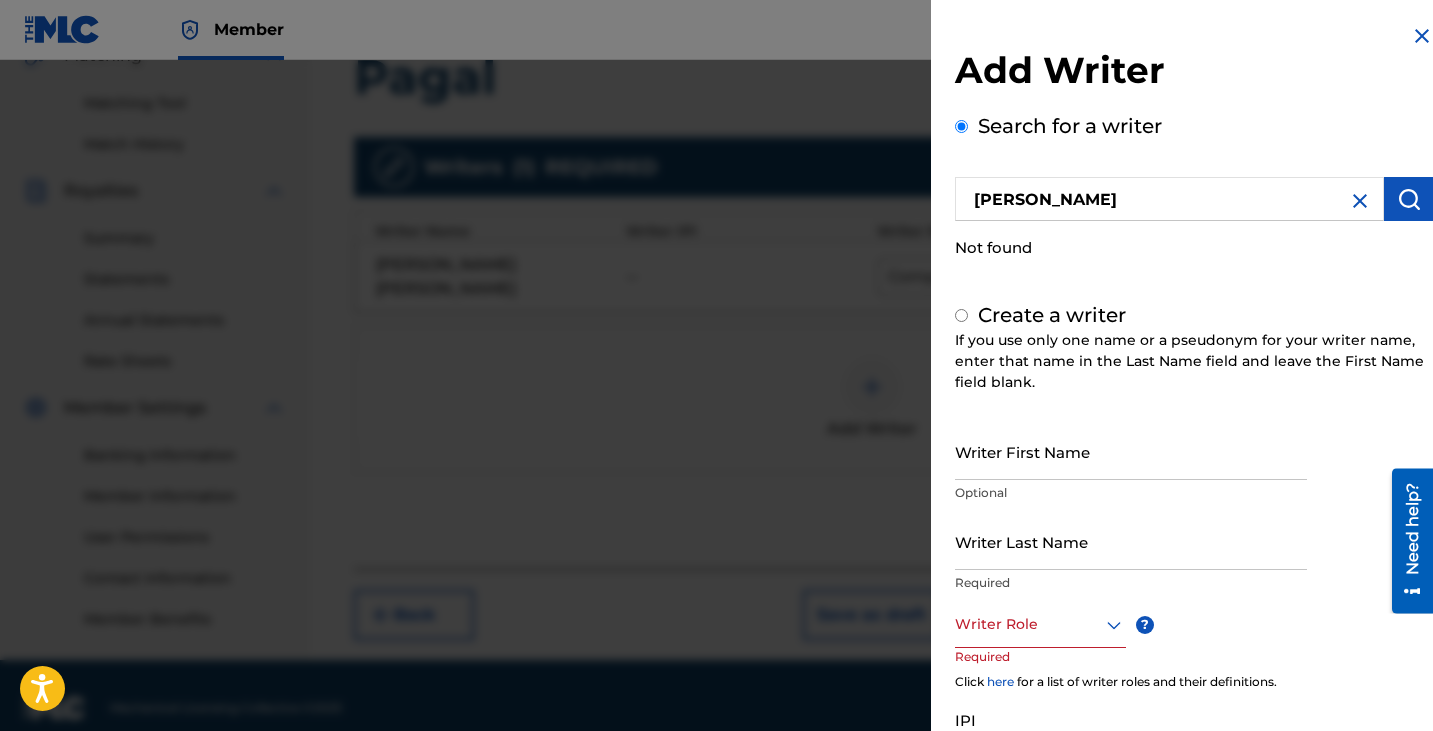 radio on "false" 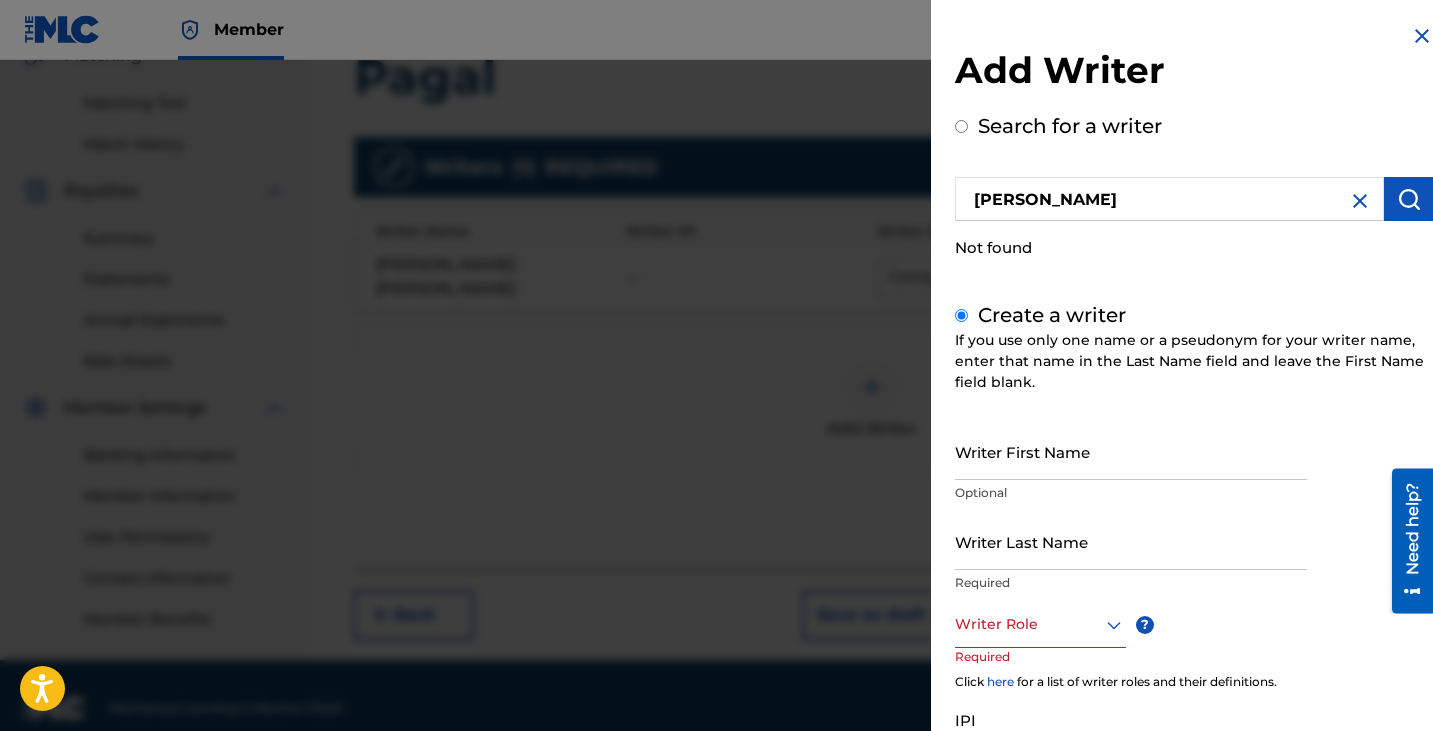 click on "Writer First Name" at bounding box center [1131, 451] 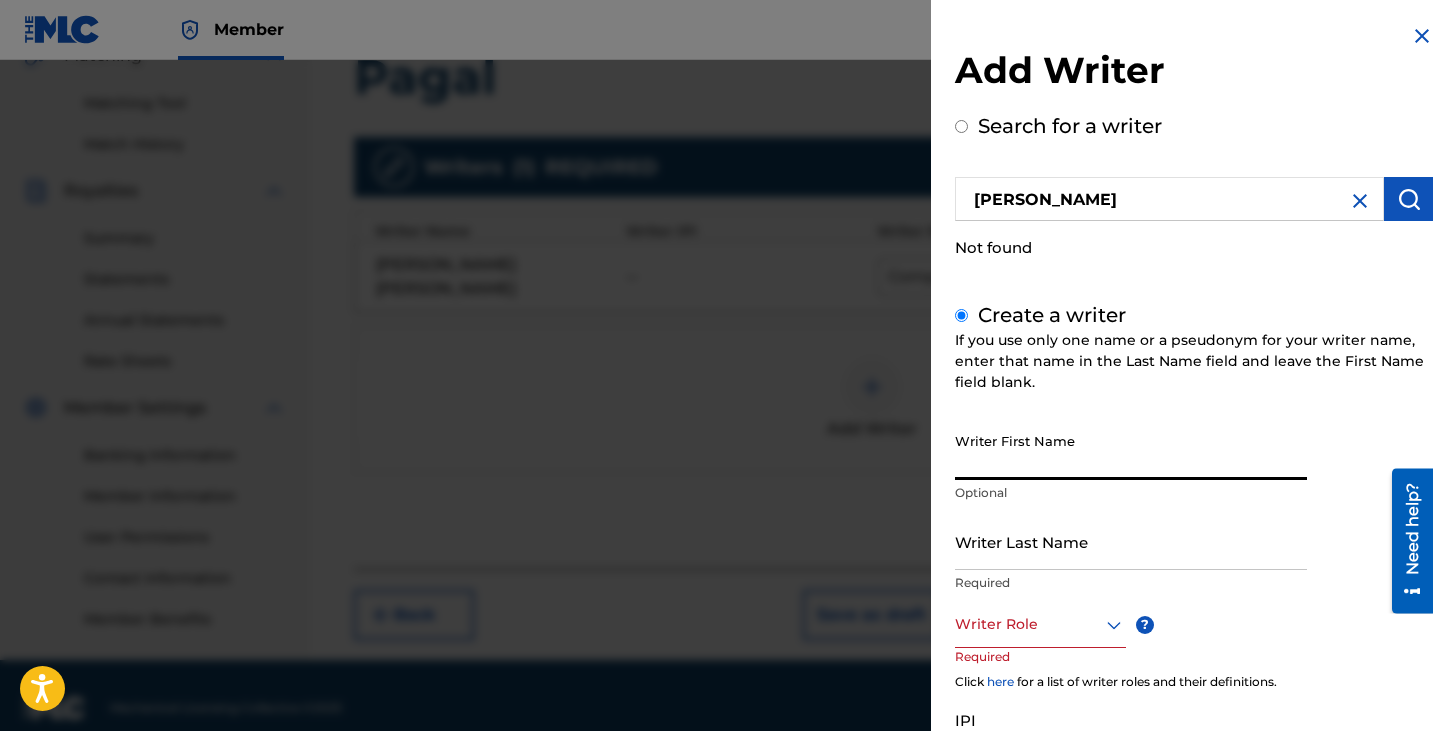 paste on "[PERSON_NAME]" 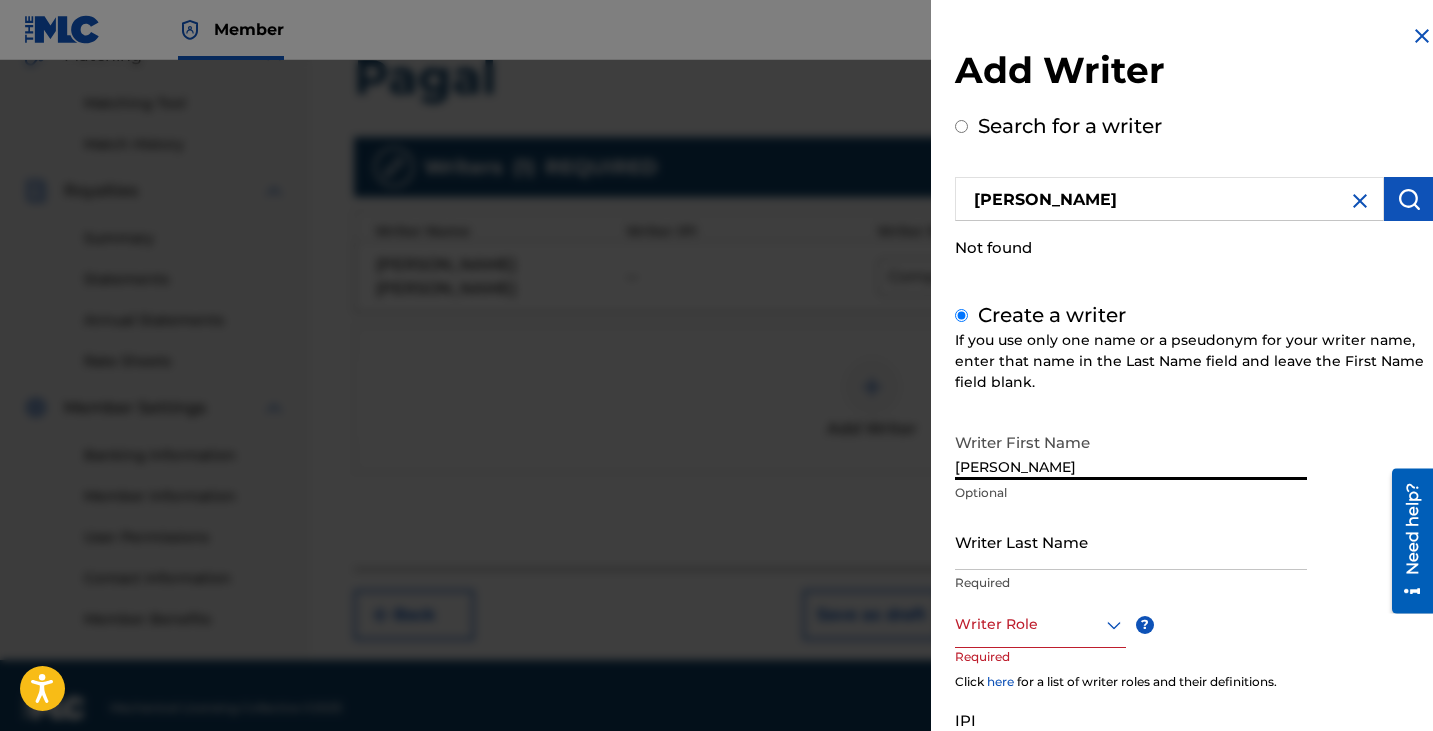 click on "[PERSON_NAME]" at bounding box center (1131, 451) 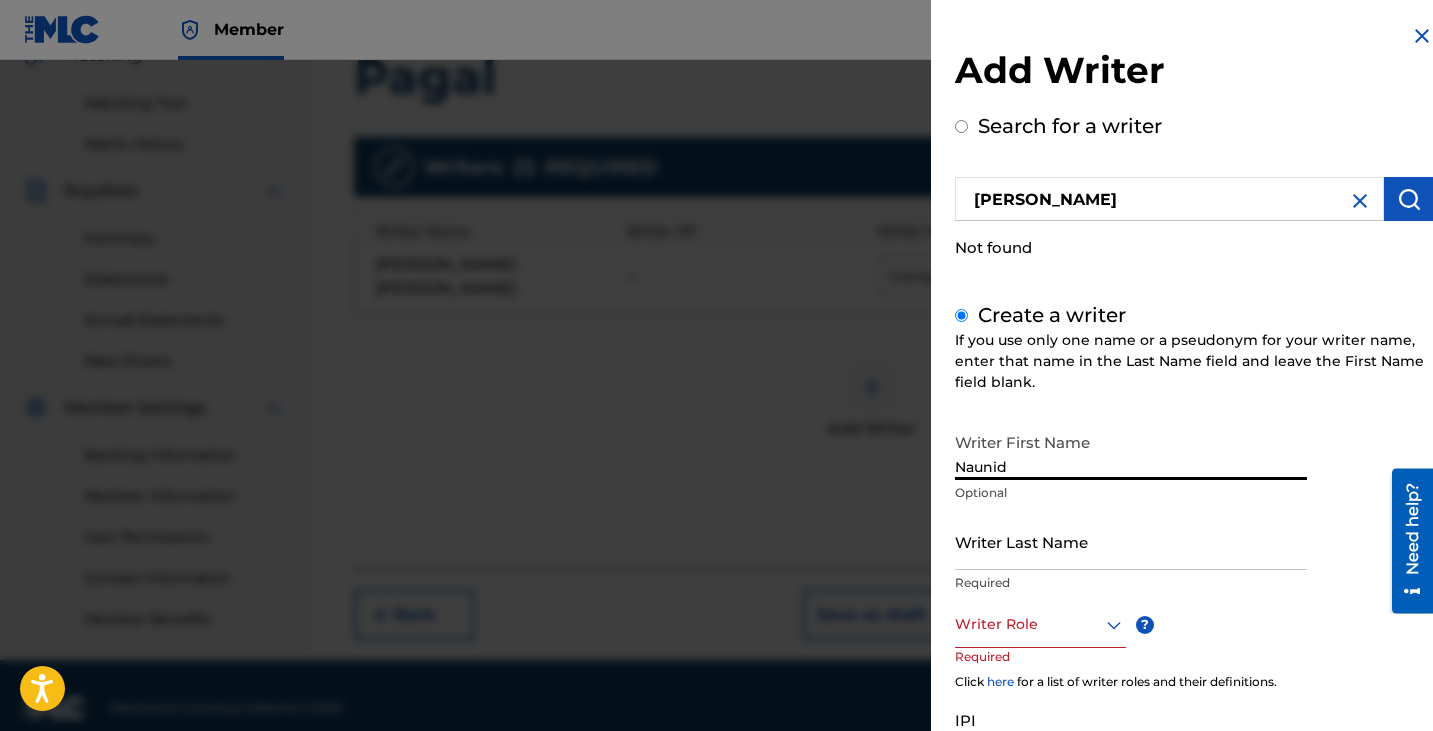 type on "Naunid" 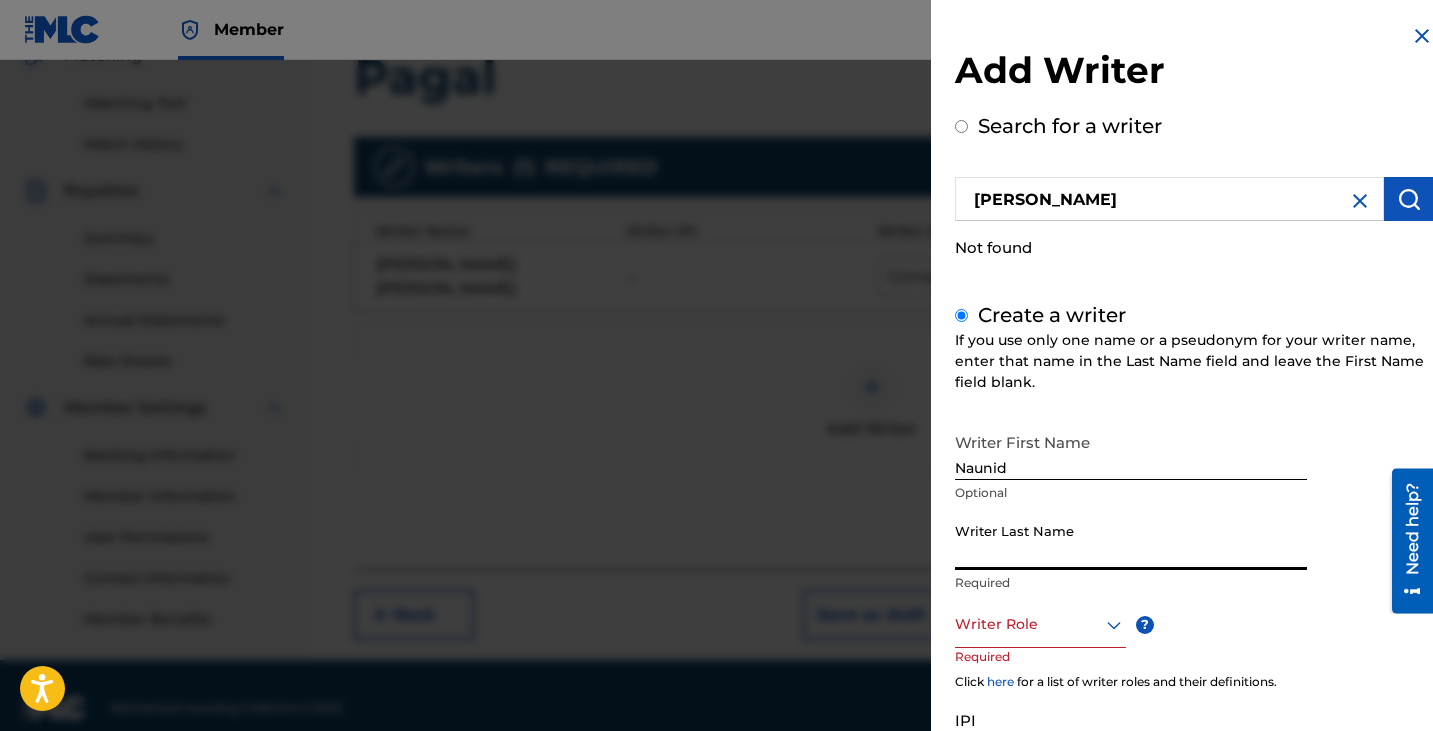paste on "Chhabraa" 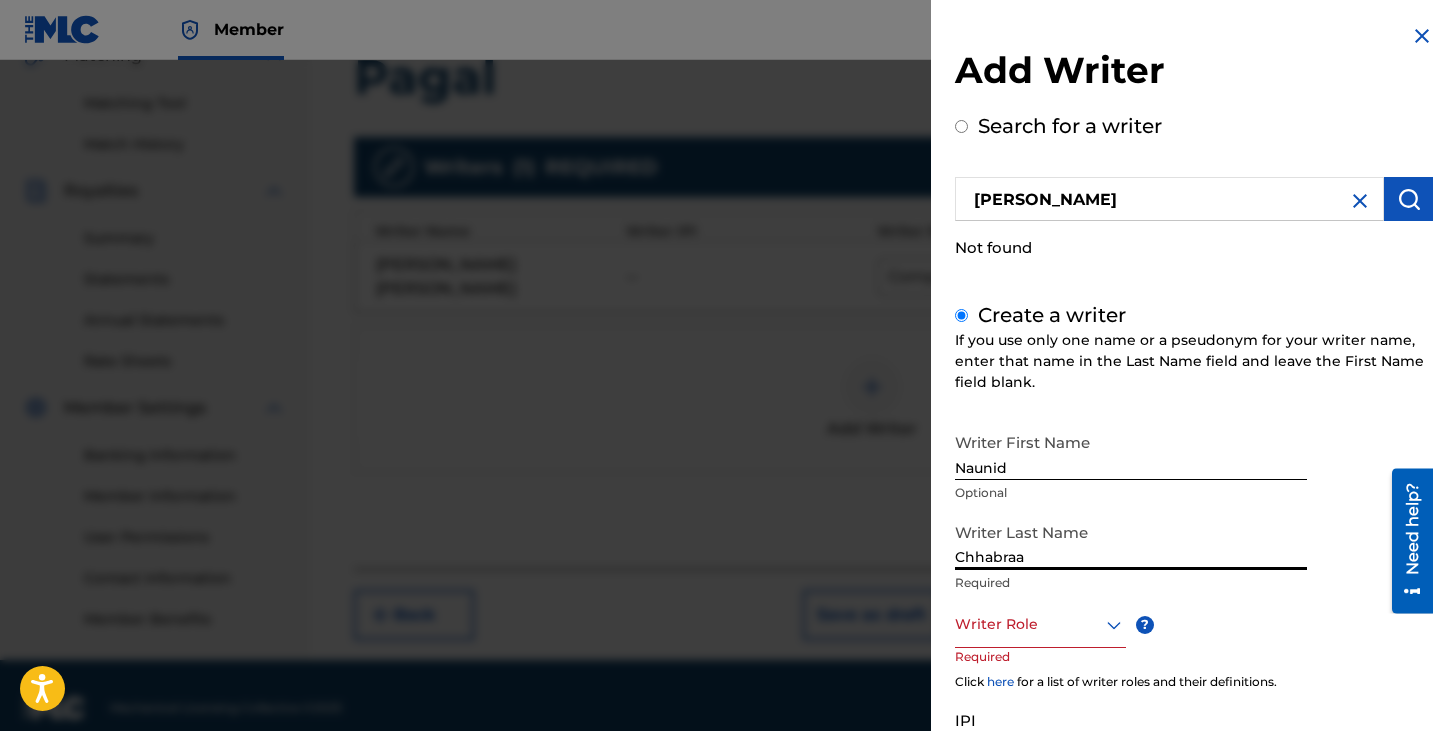 type on "Chhabraa" 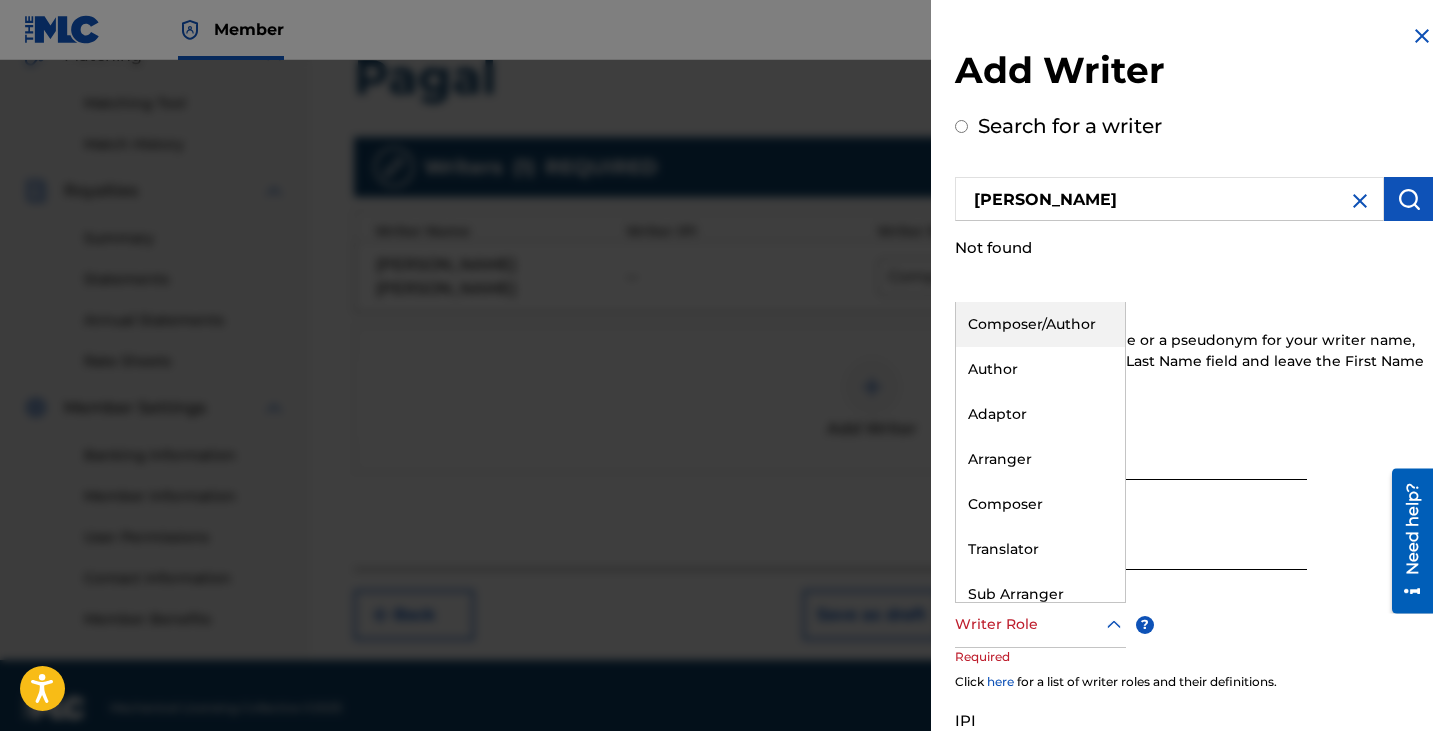 click at bounding box center (1040, 624) 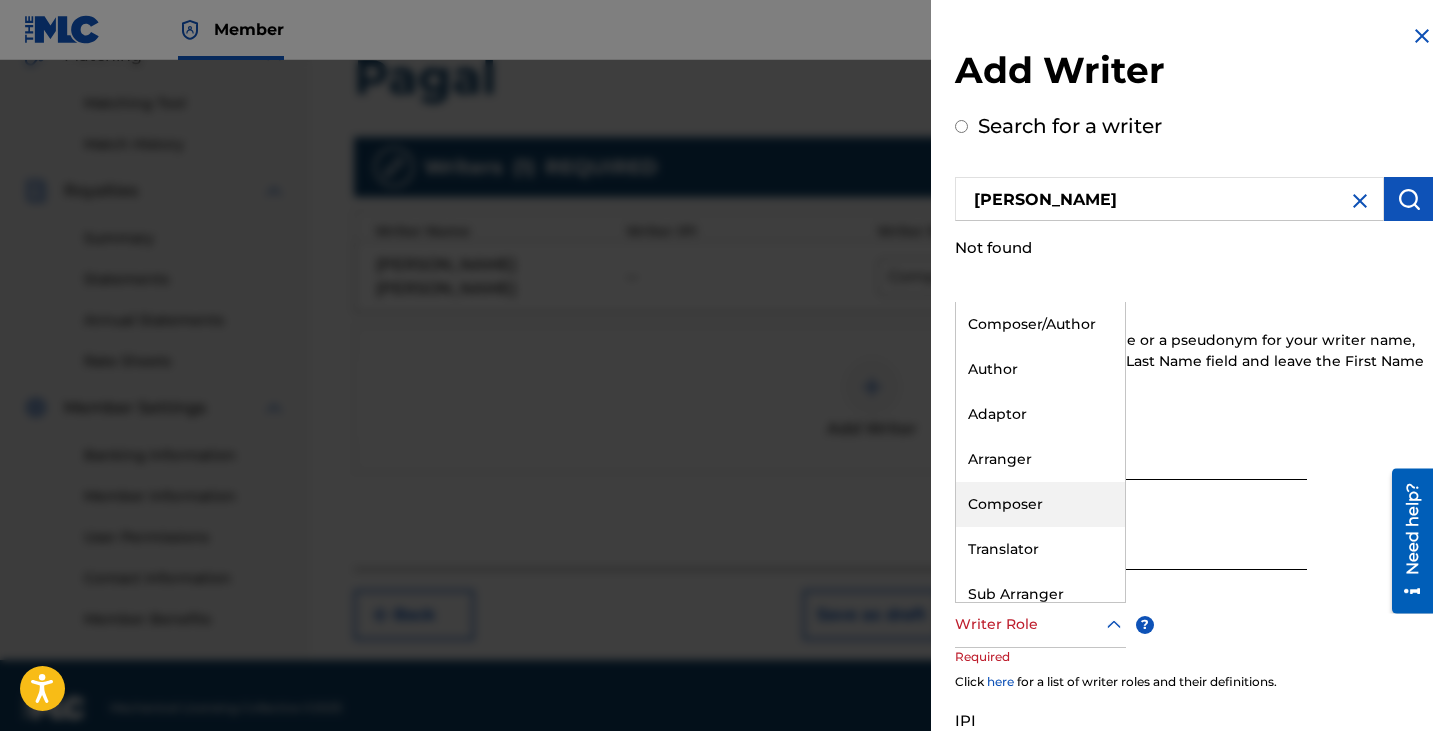 click on "Composer" at bounding box center (1040, 504) 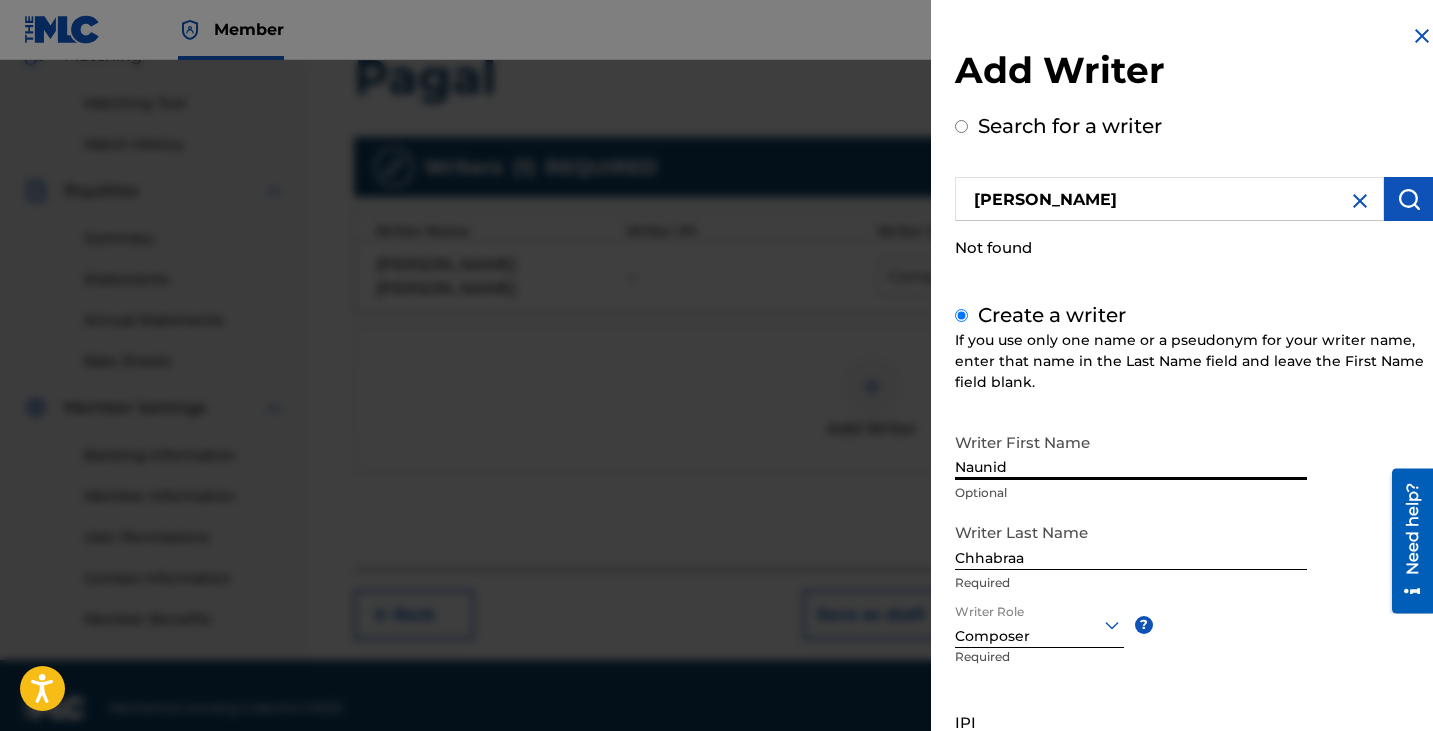 click on "Naunid" at bounding box center [1131, 451] 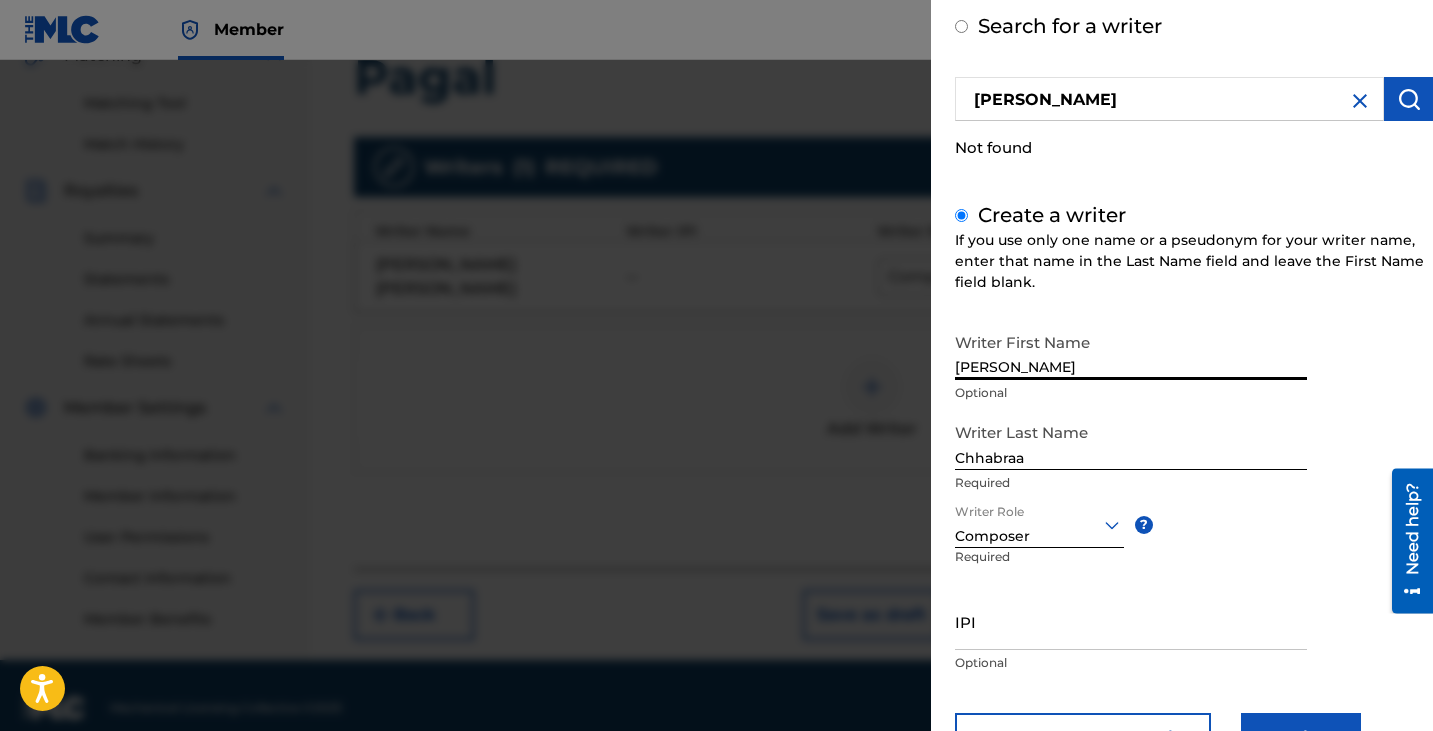 scroll, scrollTop: 186, scrollLeft: 0, axis: vertical 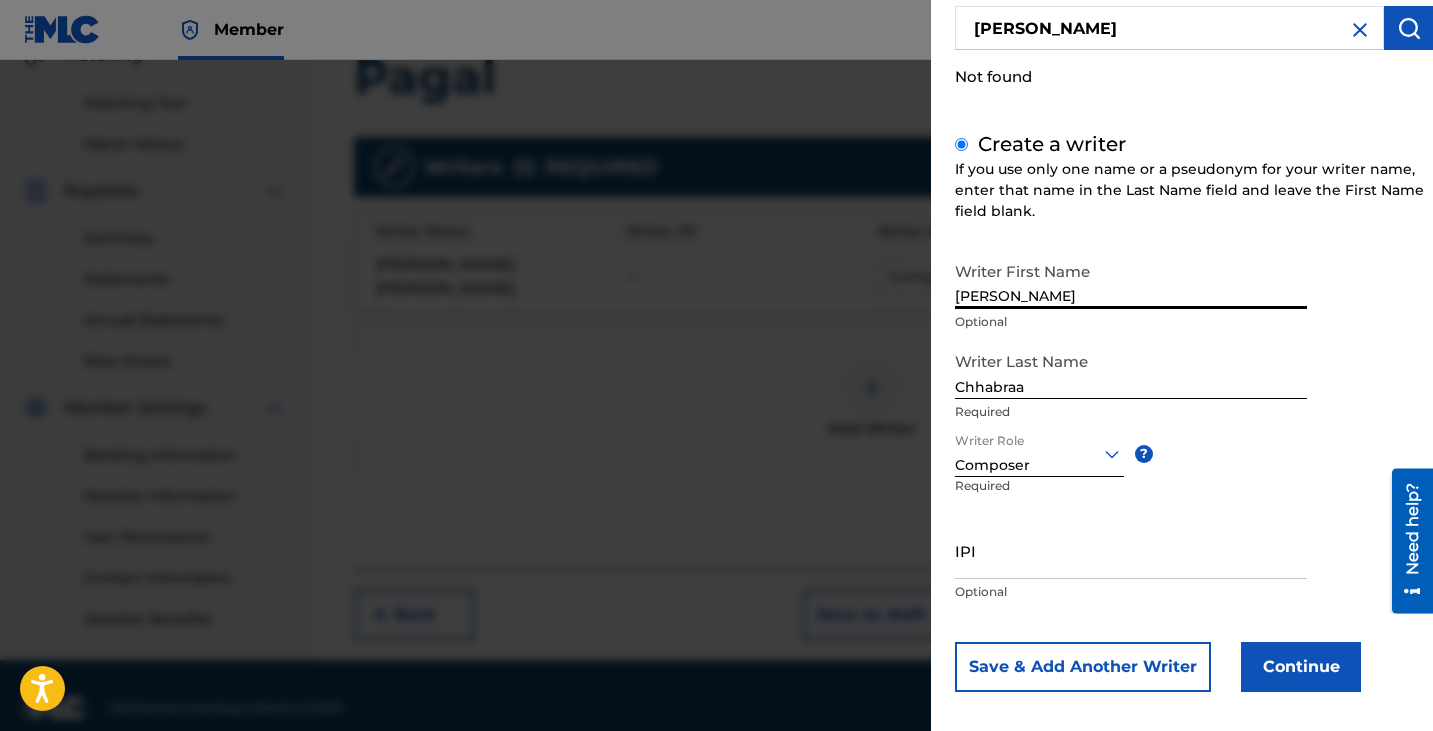 type on "[PERSON_NAME]" 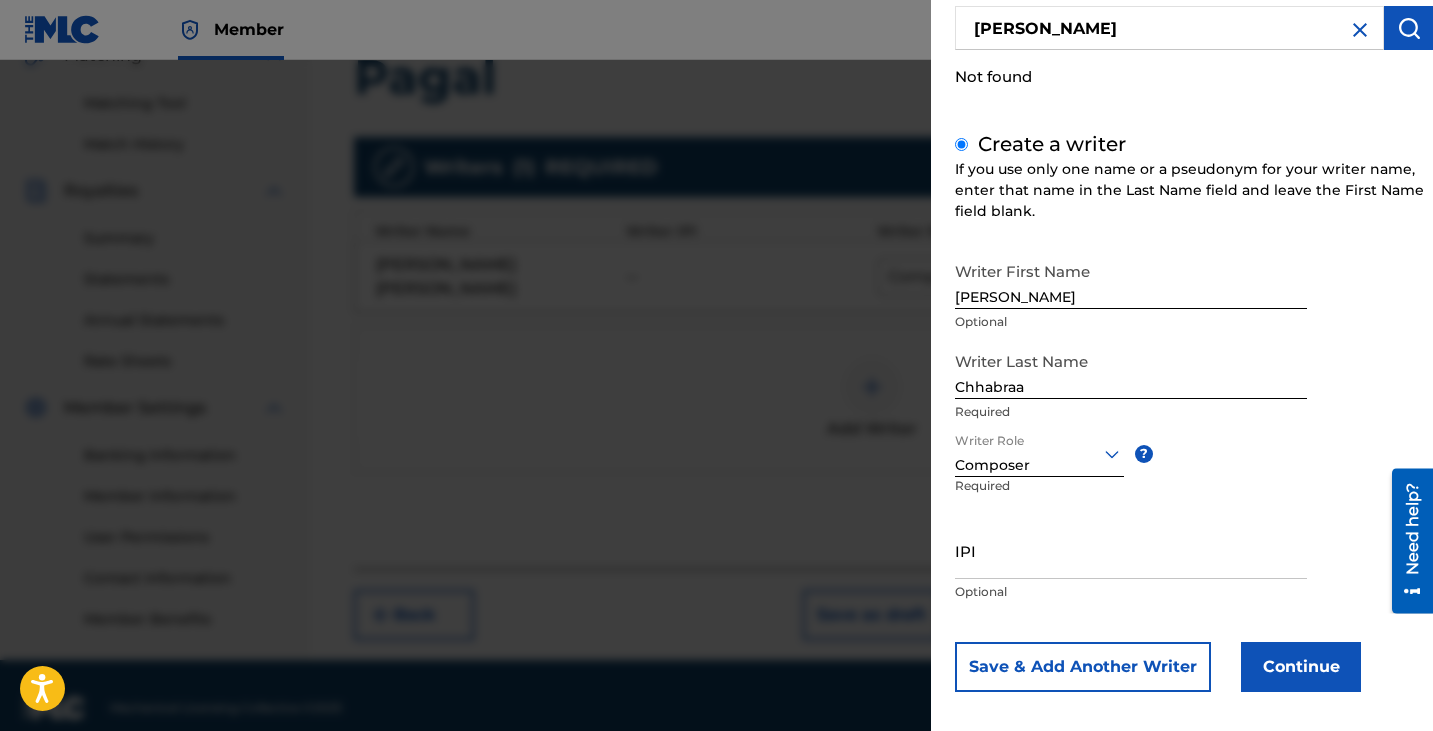 click on "Continue" at bounding box center [1301, 667] 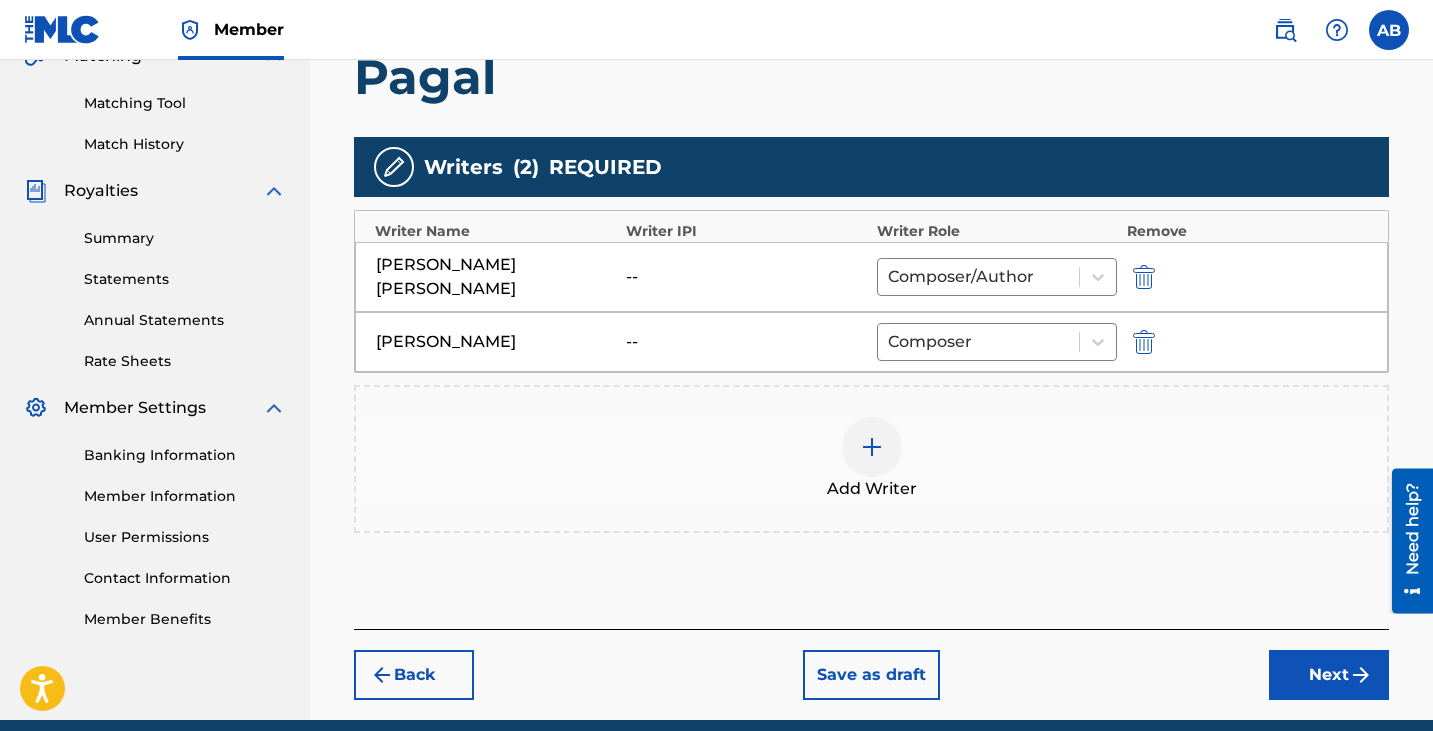 click on "Next" at bounding box center (1329, 675) 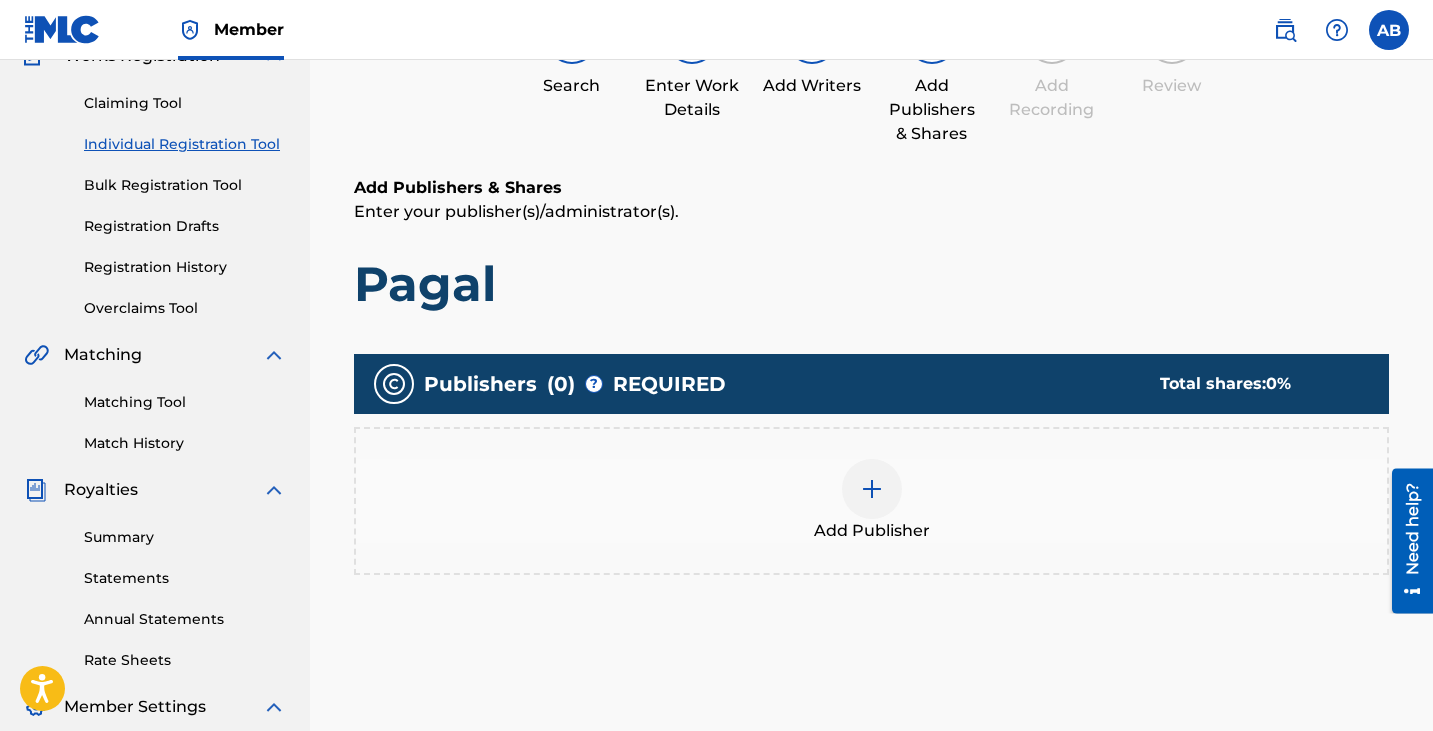 scroll, scrollTop: 90, scrollLeft: 0, axis: vertical 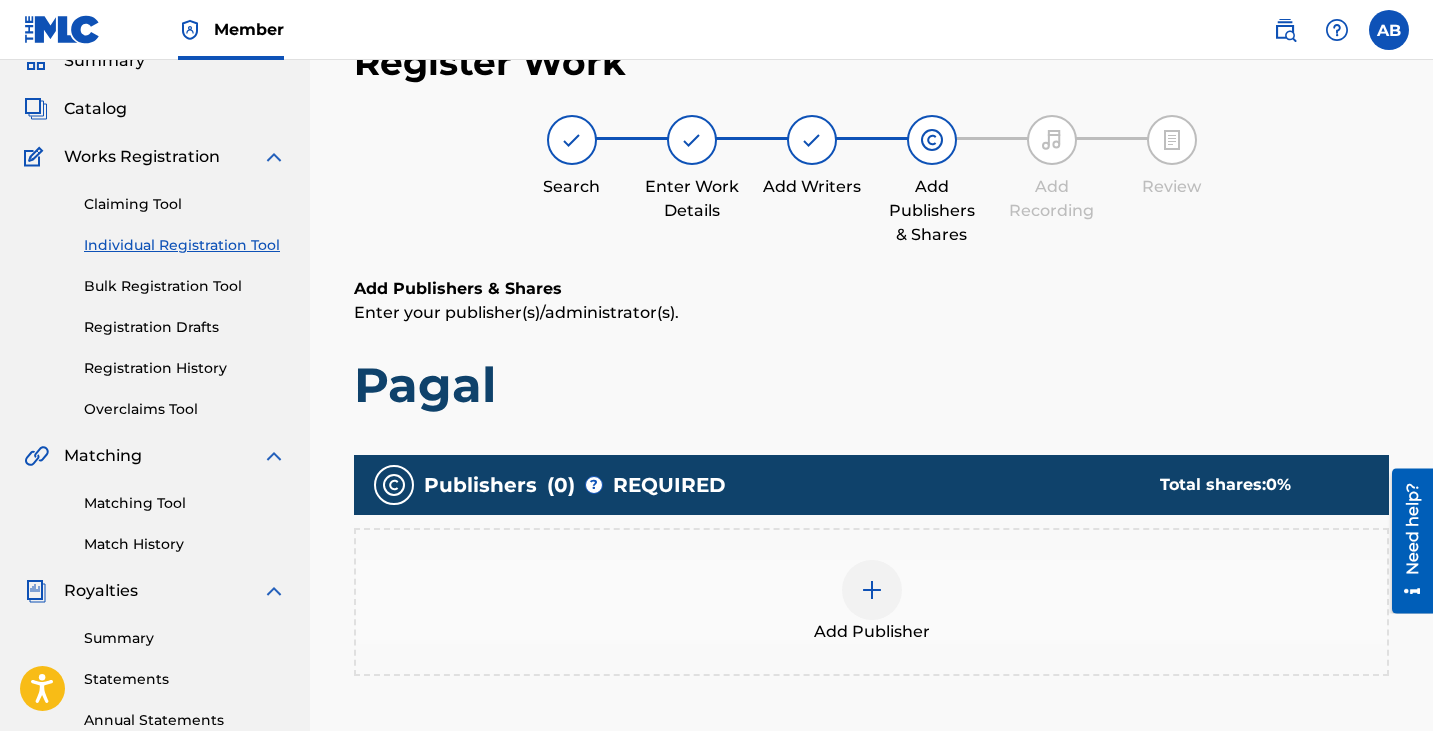 click at bounding box center (872, 590) 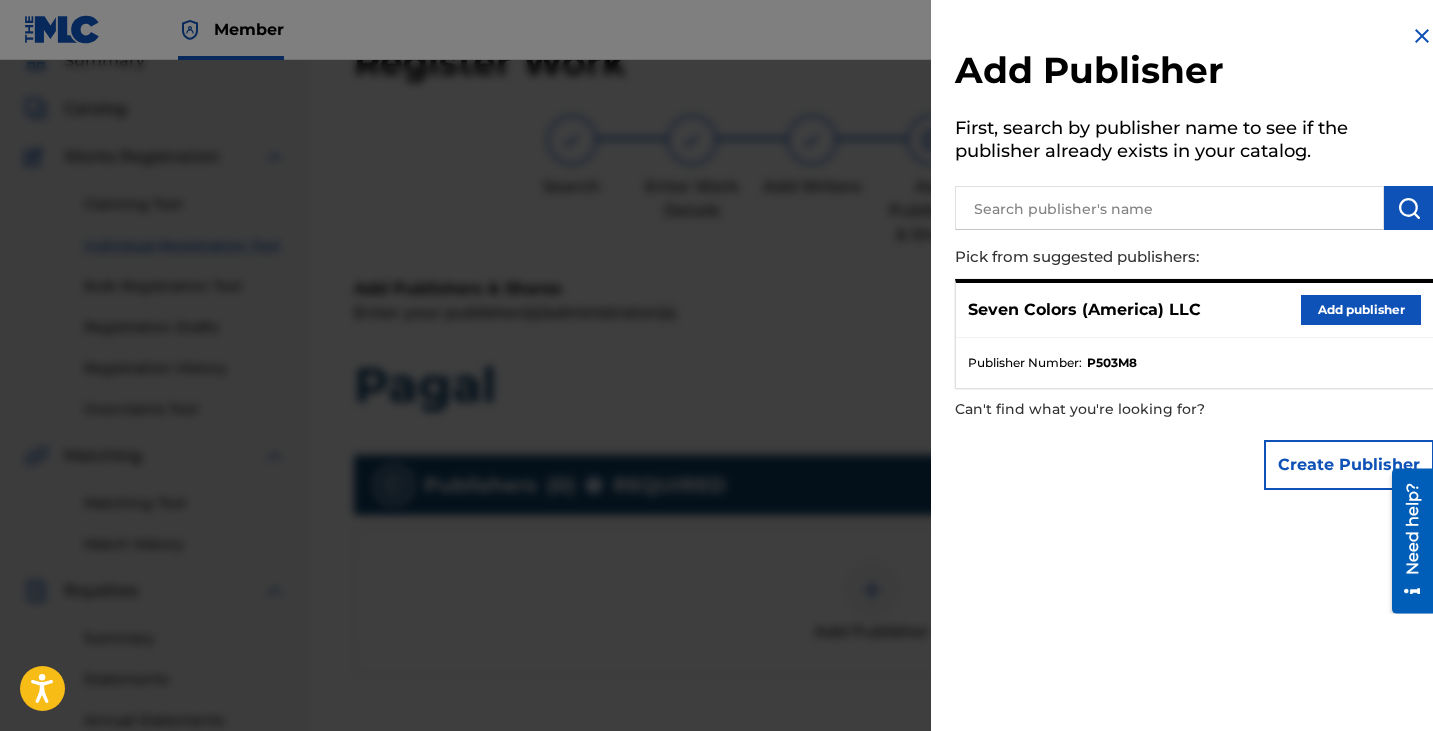 click on "Add publisher" at bounding box center [1361, 310] 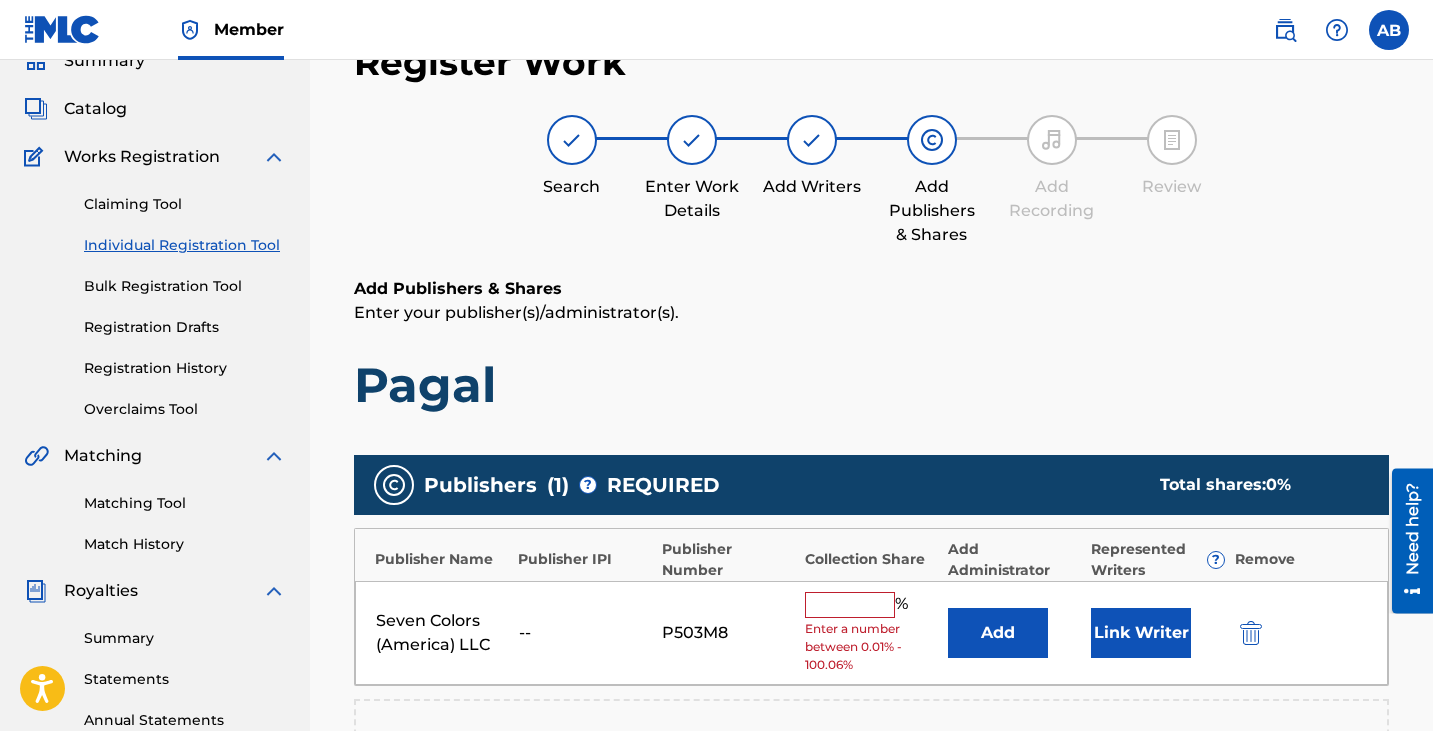 scroll, scrollTop: 290, scrollLeft: 0, axis: vertical 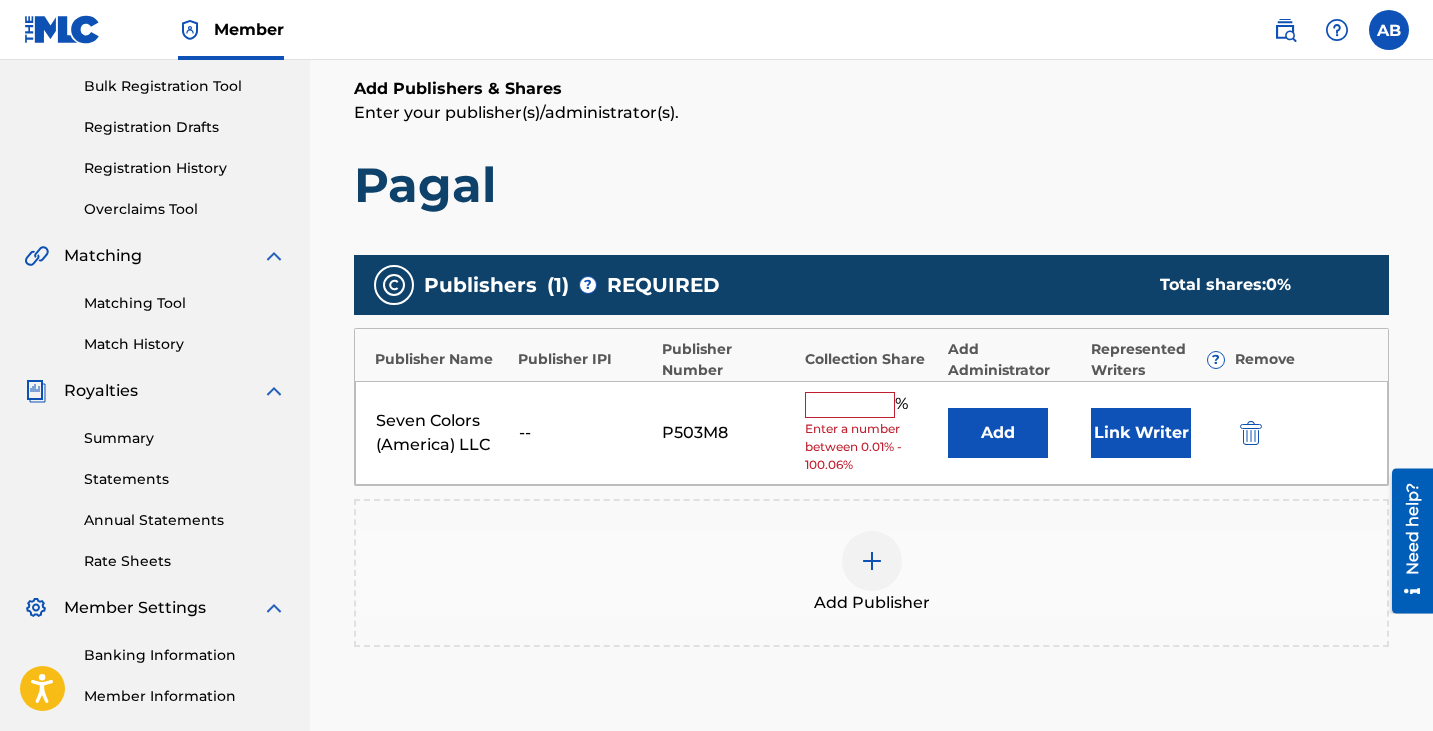 click at bounding box center [850, 405] 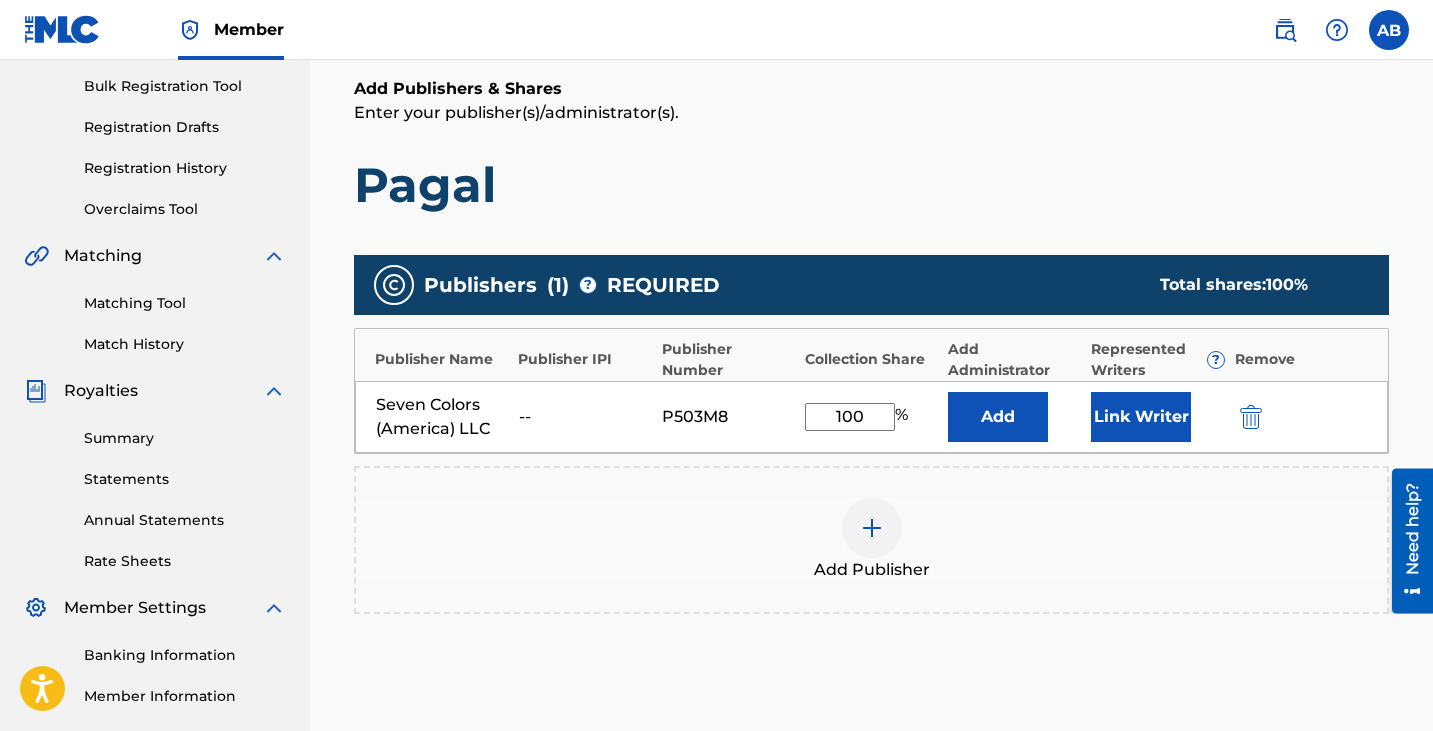 type on "100" 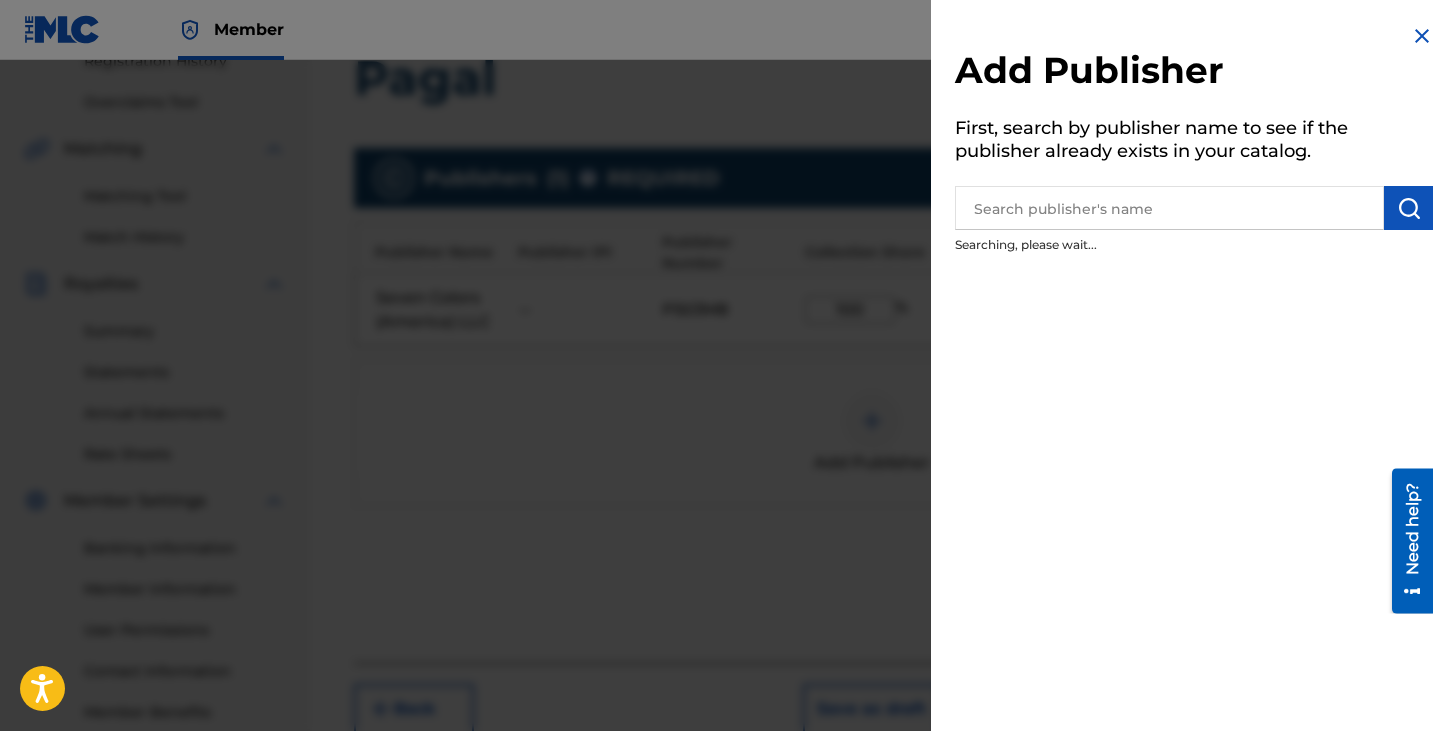 scroll, scrollTop: 516, scrollLeft: 0, axis: vertical 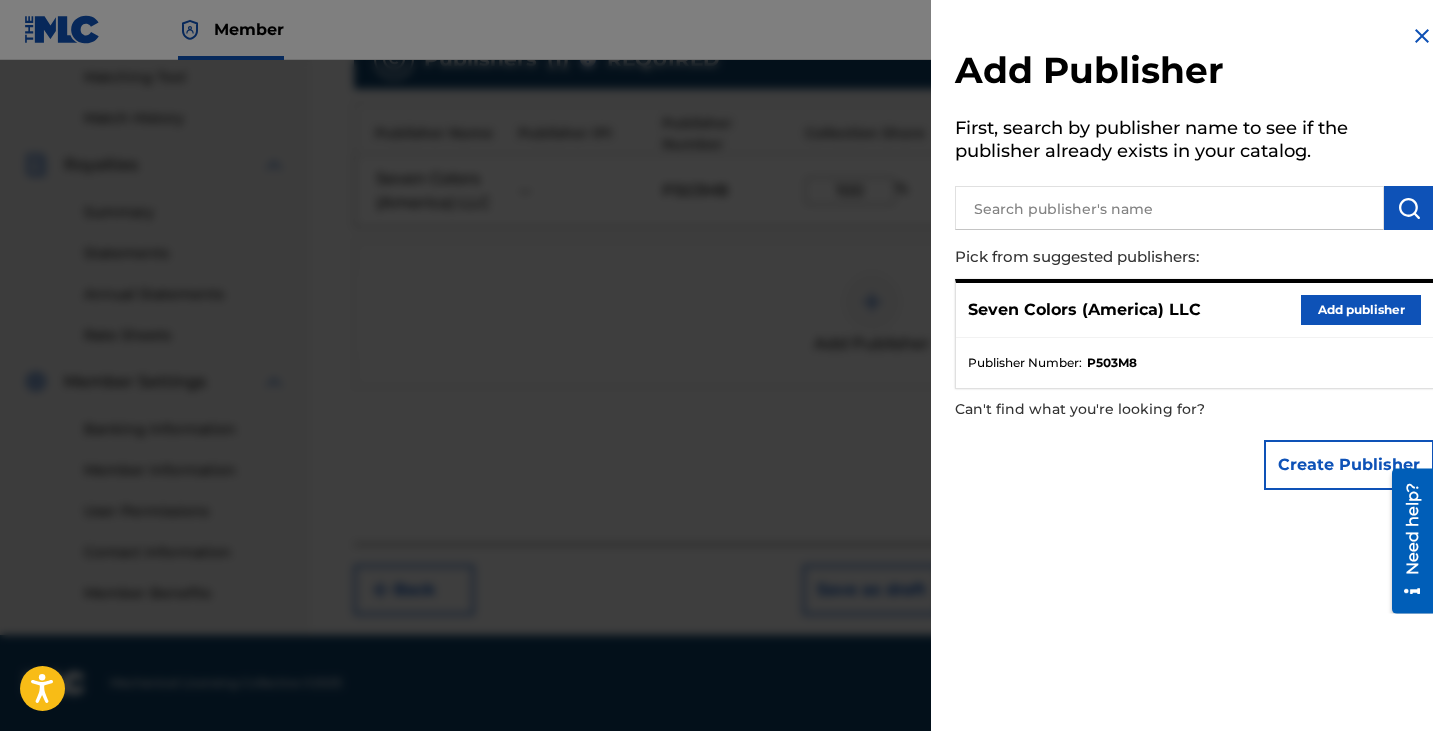 drag, startPoint x: 1033, startPoint y: 561, endPoint x: 1050, endPoint y: 553, distance: 18.788294 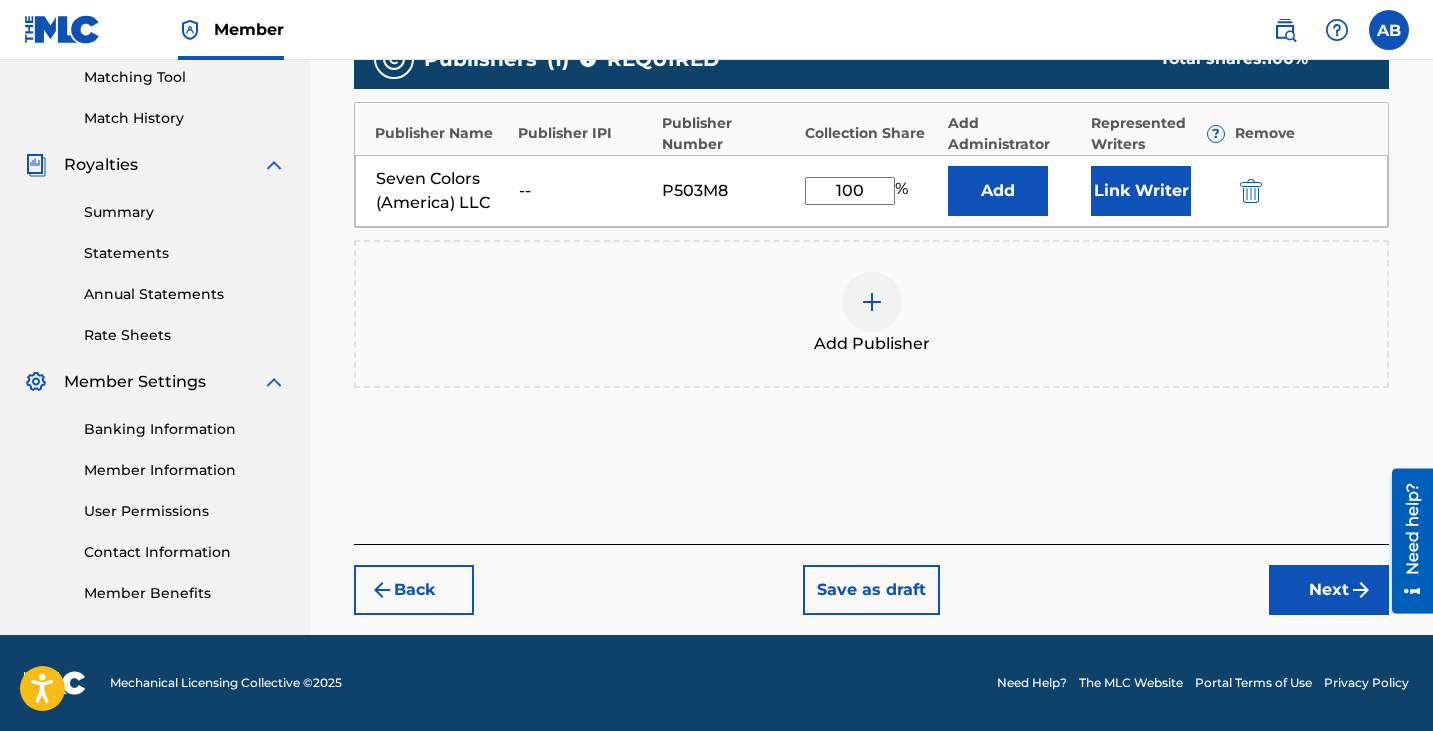 click on "Next" at bounding box center [1329, 590] 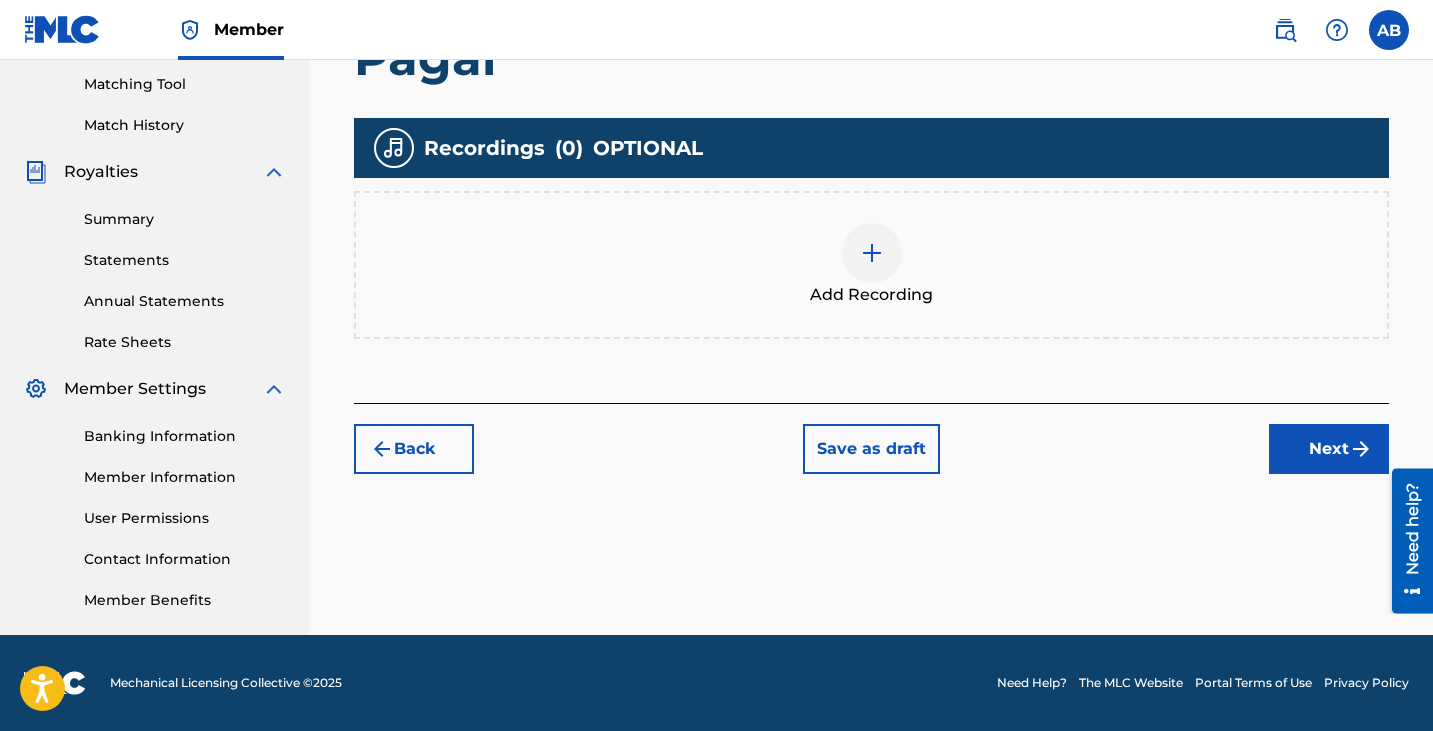 click on "Next" at bounding box center [1329, 449] 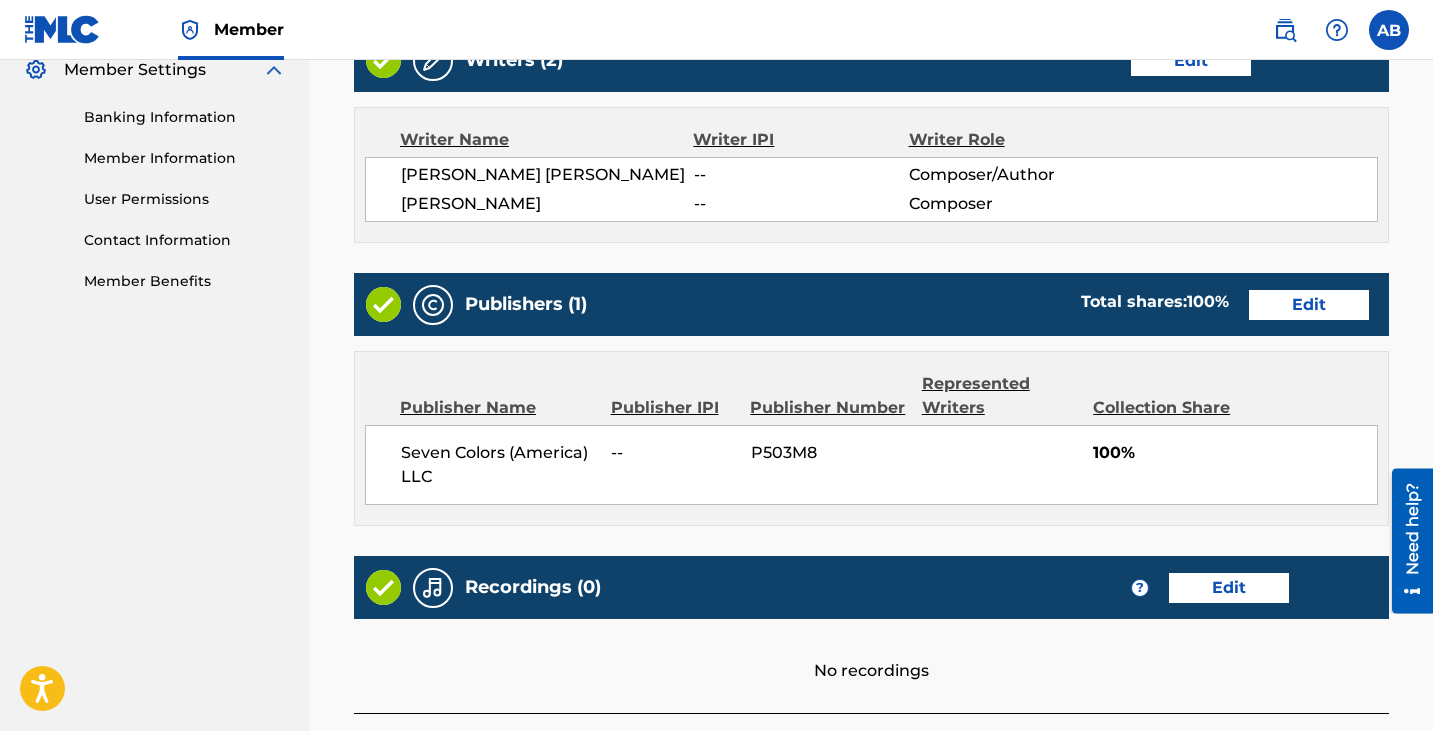 scroll, scrollTop: 997, scrollLeft: 0, axis: vertical 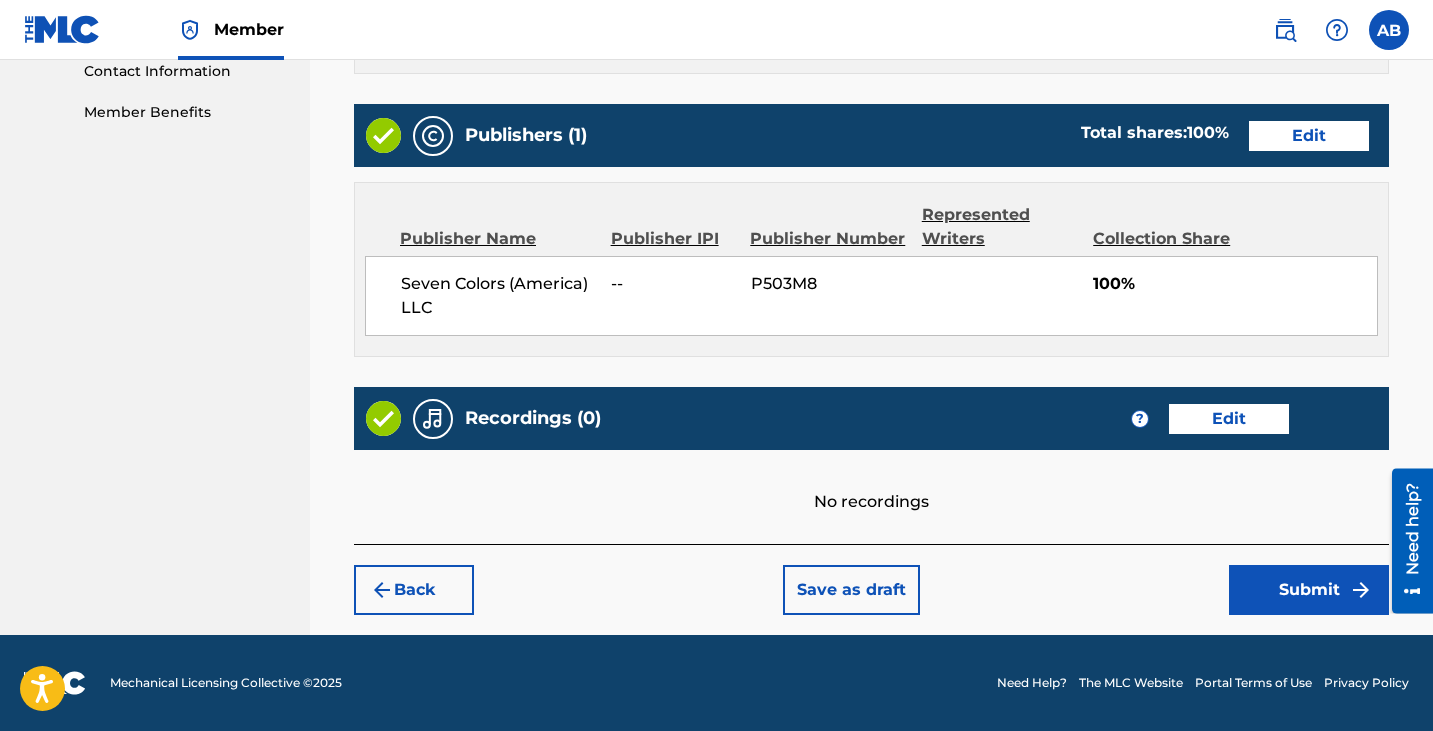 click on "Submit" at bounding box center (1309, 590) 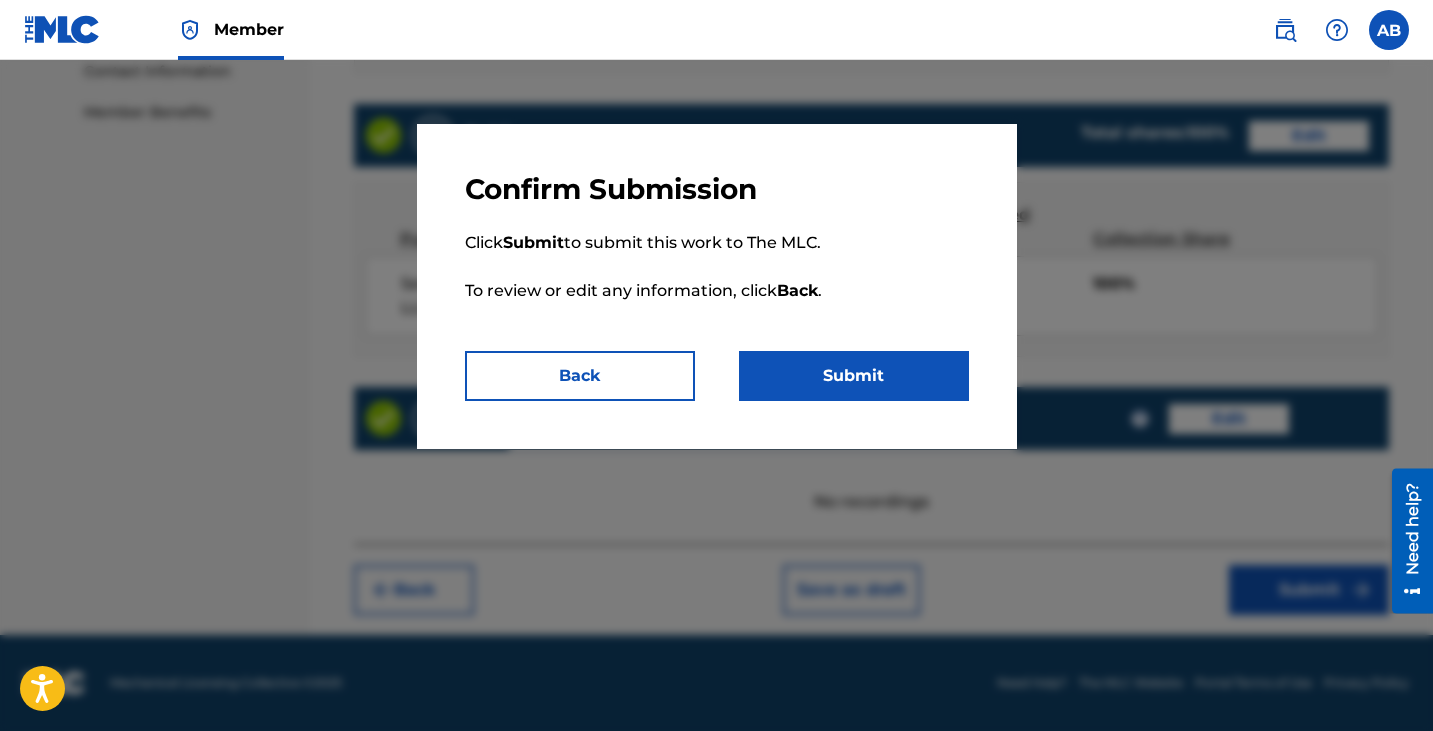 click on "Submit" at bounding box center [854, 376] 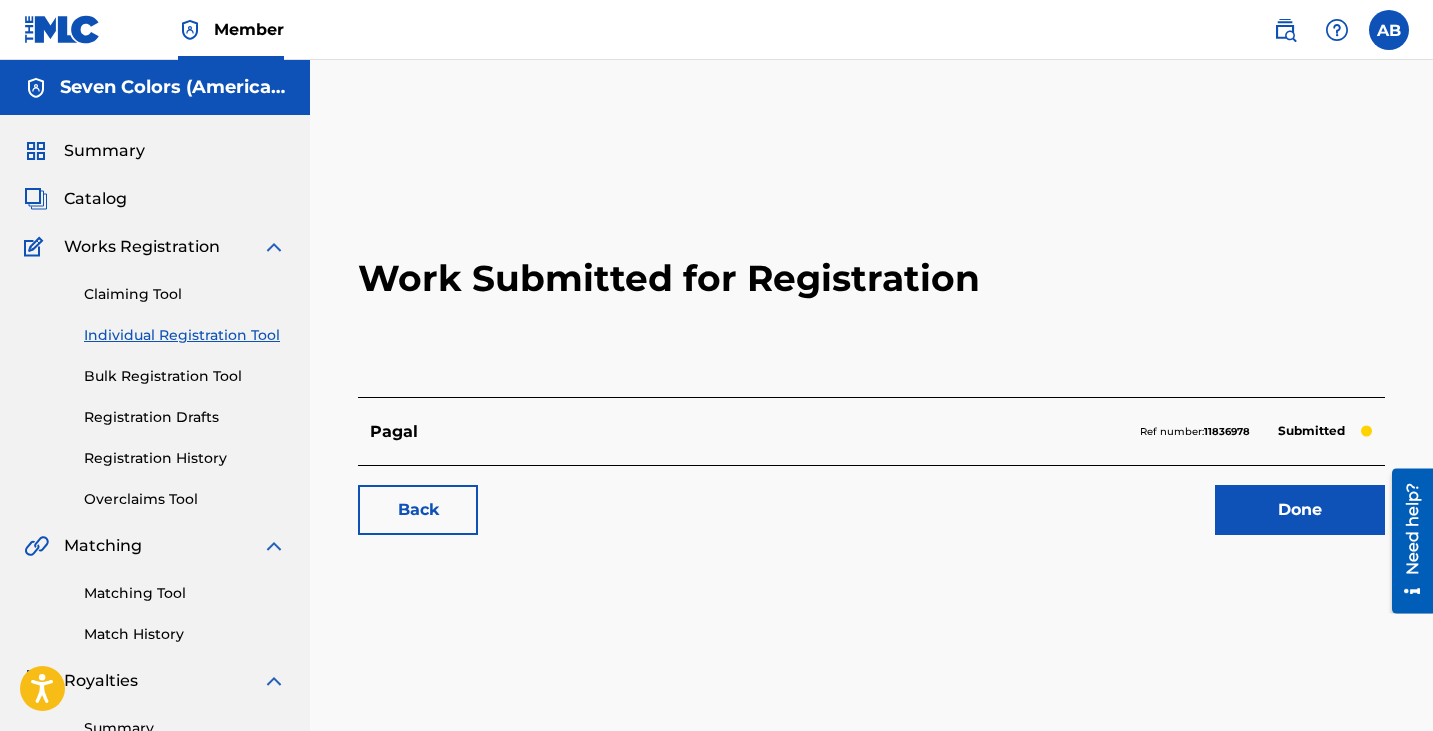 click on "Done" at bounding box center [1300, 510] 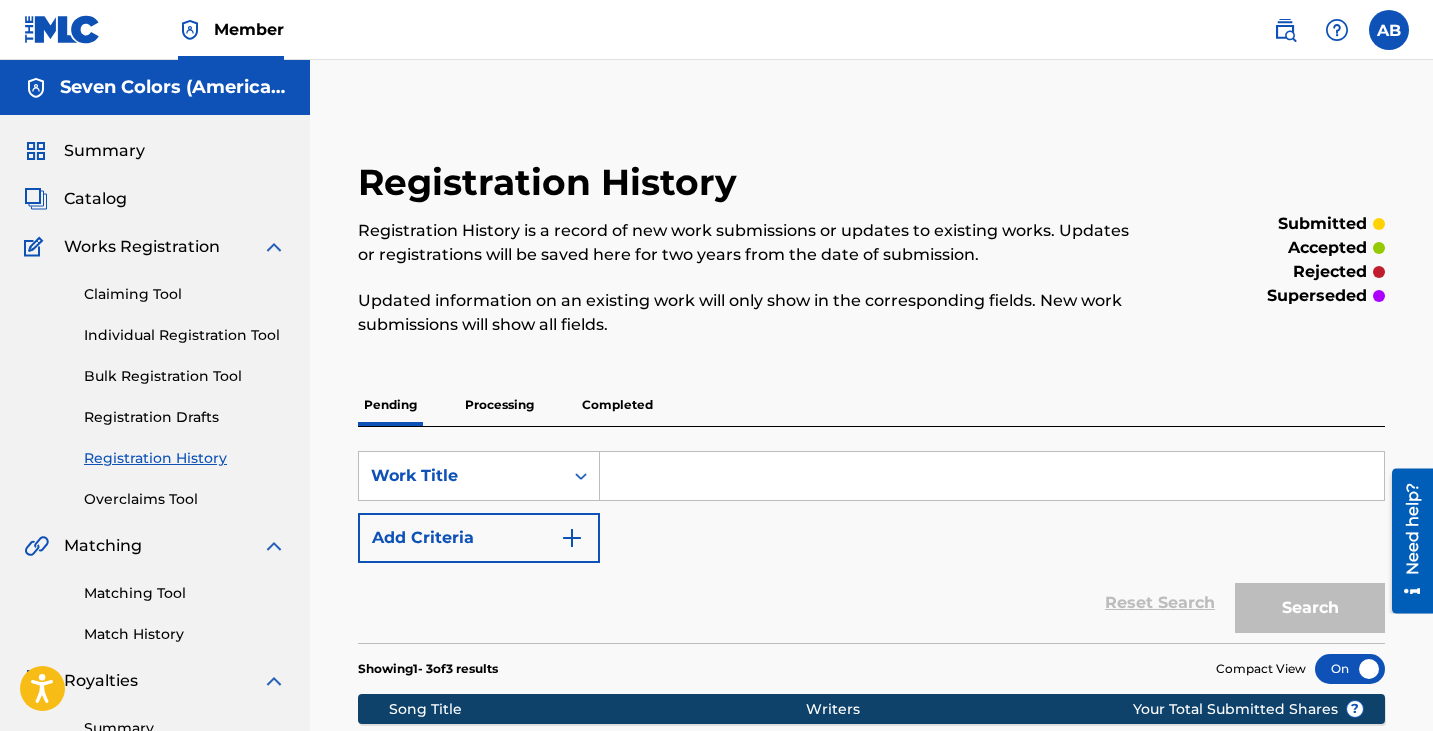 click on "Processing" at bounding box center [499, 405] 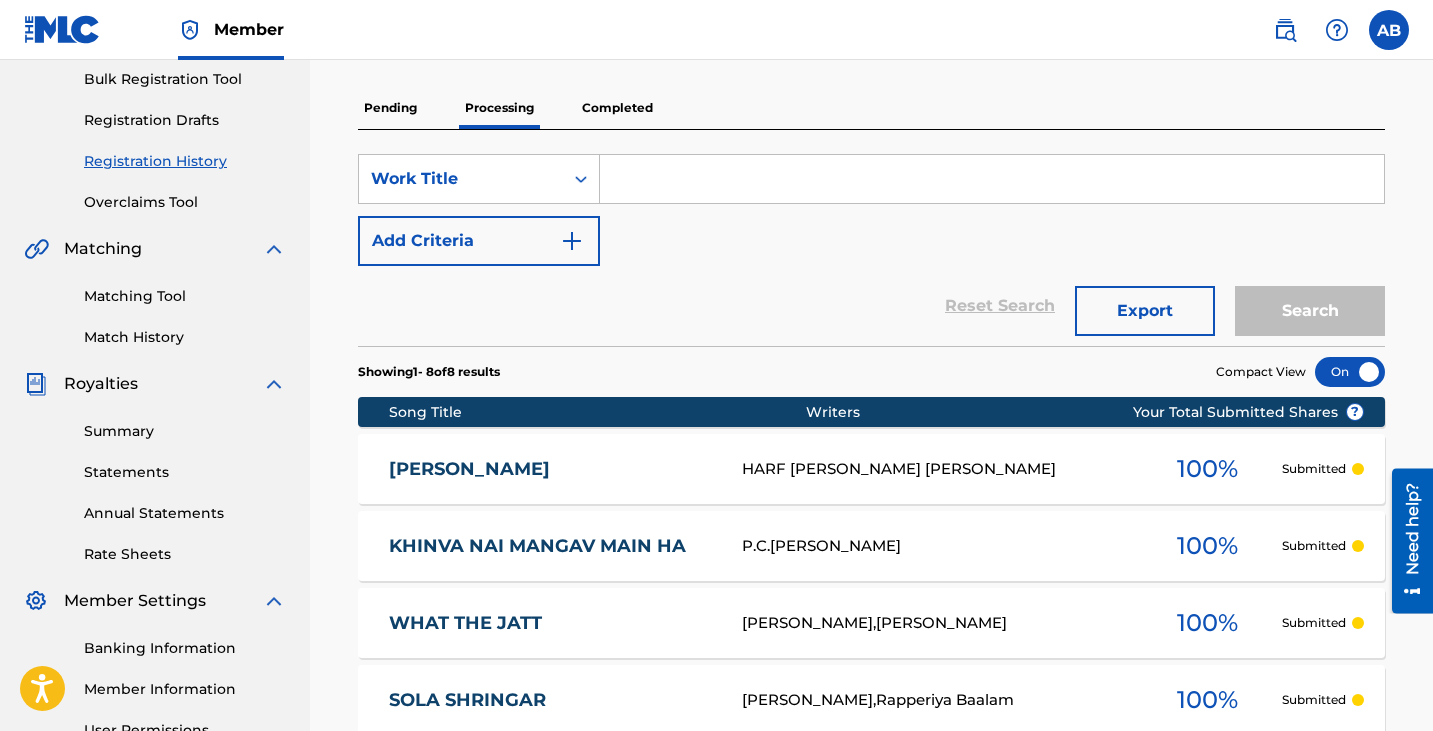 scroll, scrollTop: 231, scrollLeft: 0, axis: vertical 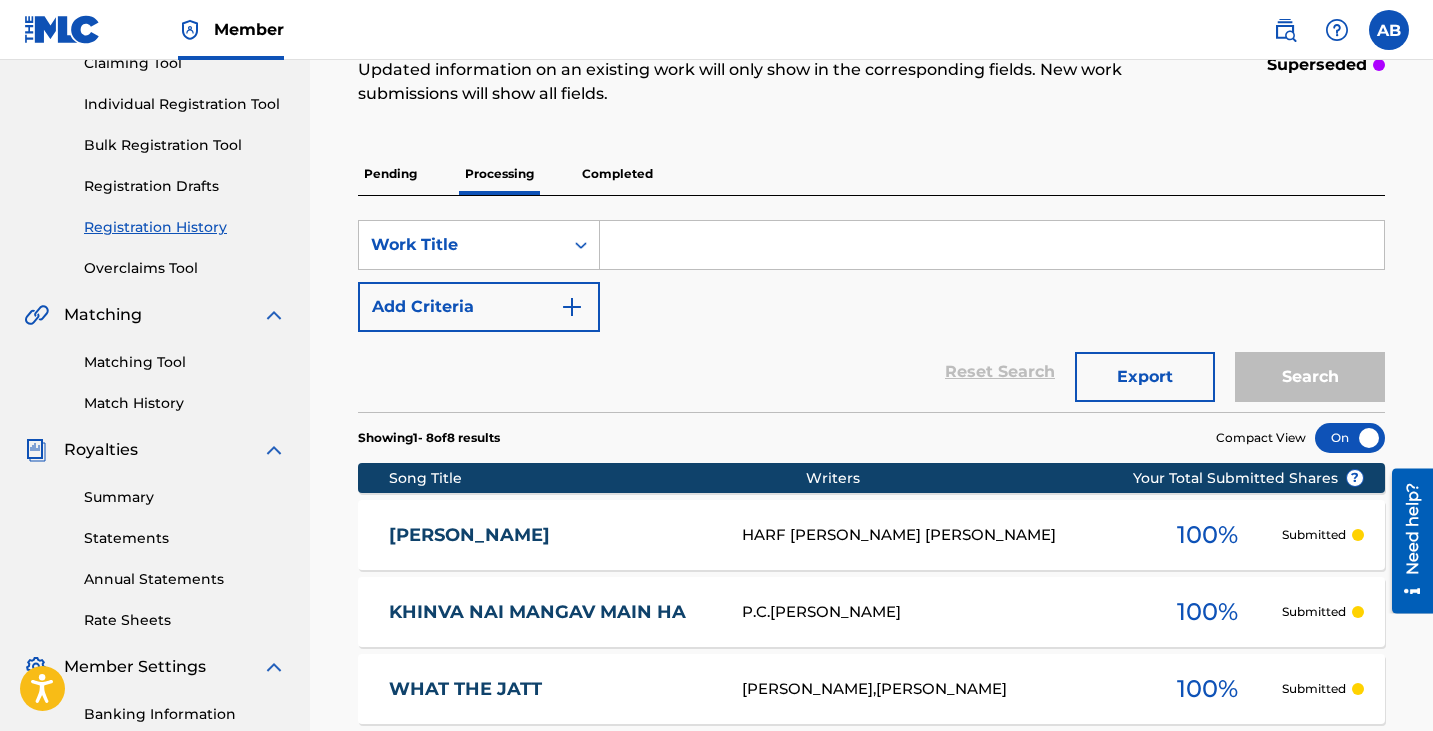 click on "Completed" at bounding box center (617, 174) 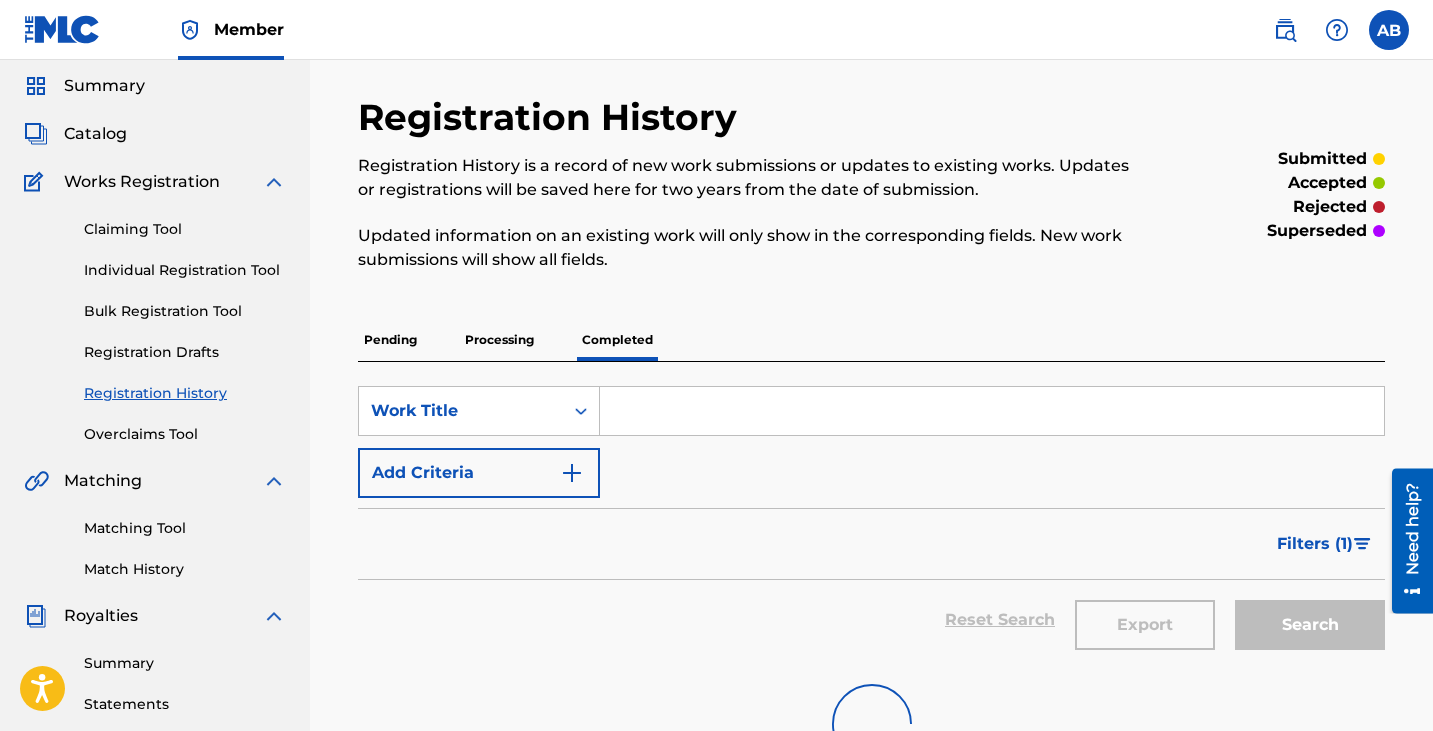 scroll, scrollTop: 100, scrollLeft: 0, axis: vertical 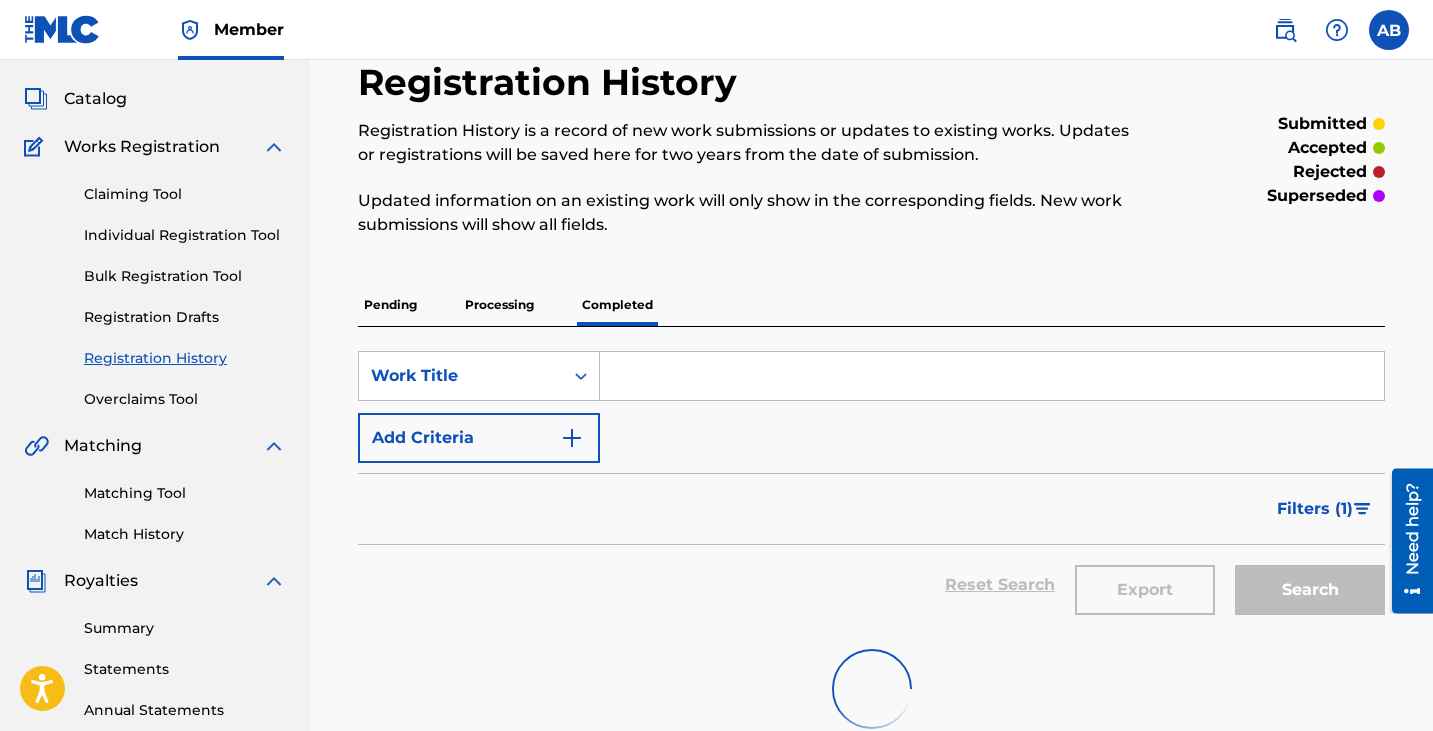 click on "Pending" at bounding box center (390, 305) 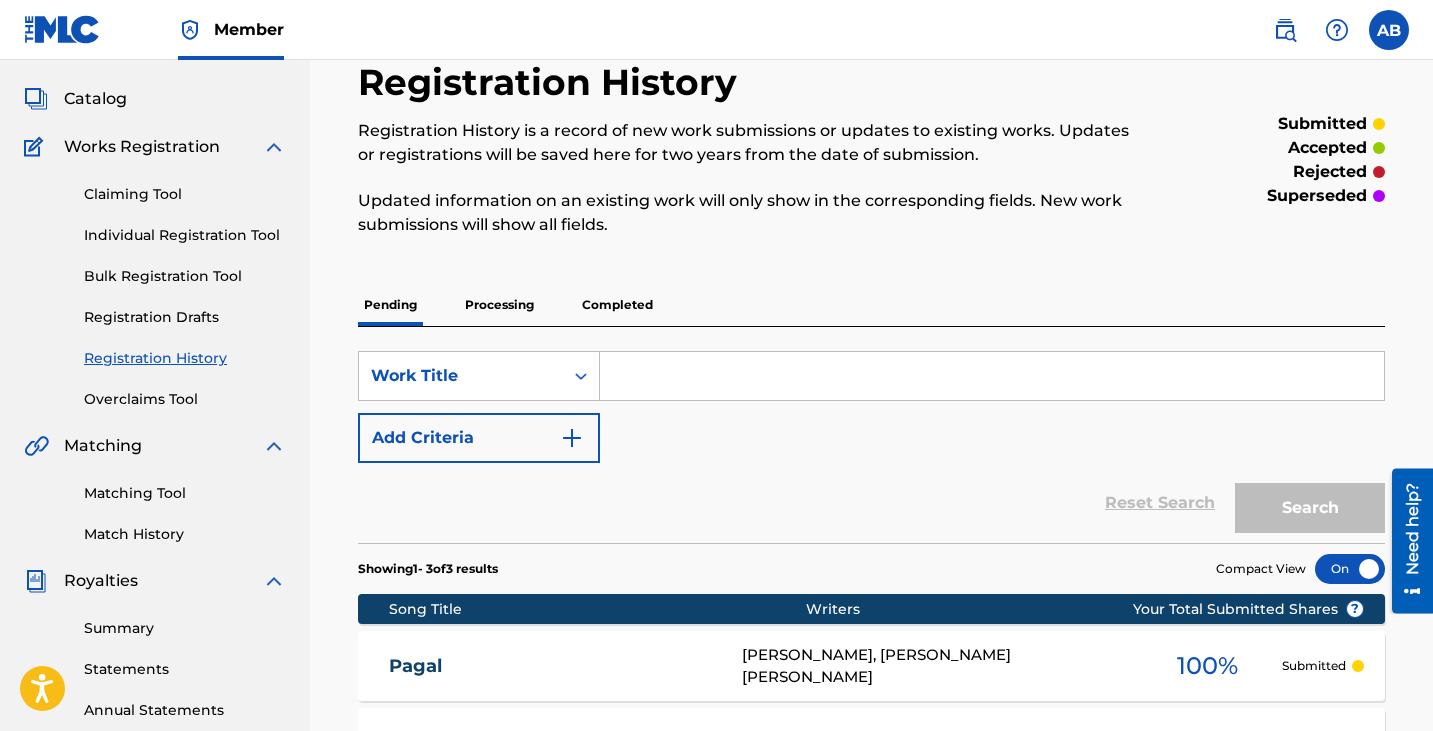 scroll, scrollTop: 0, scrollLeft: 0, axis: both 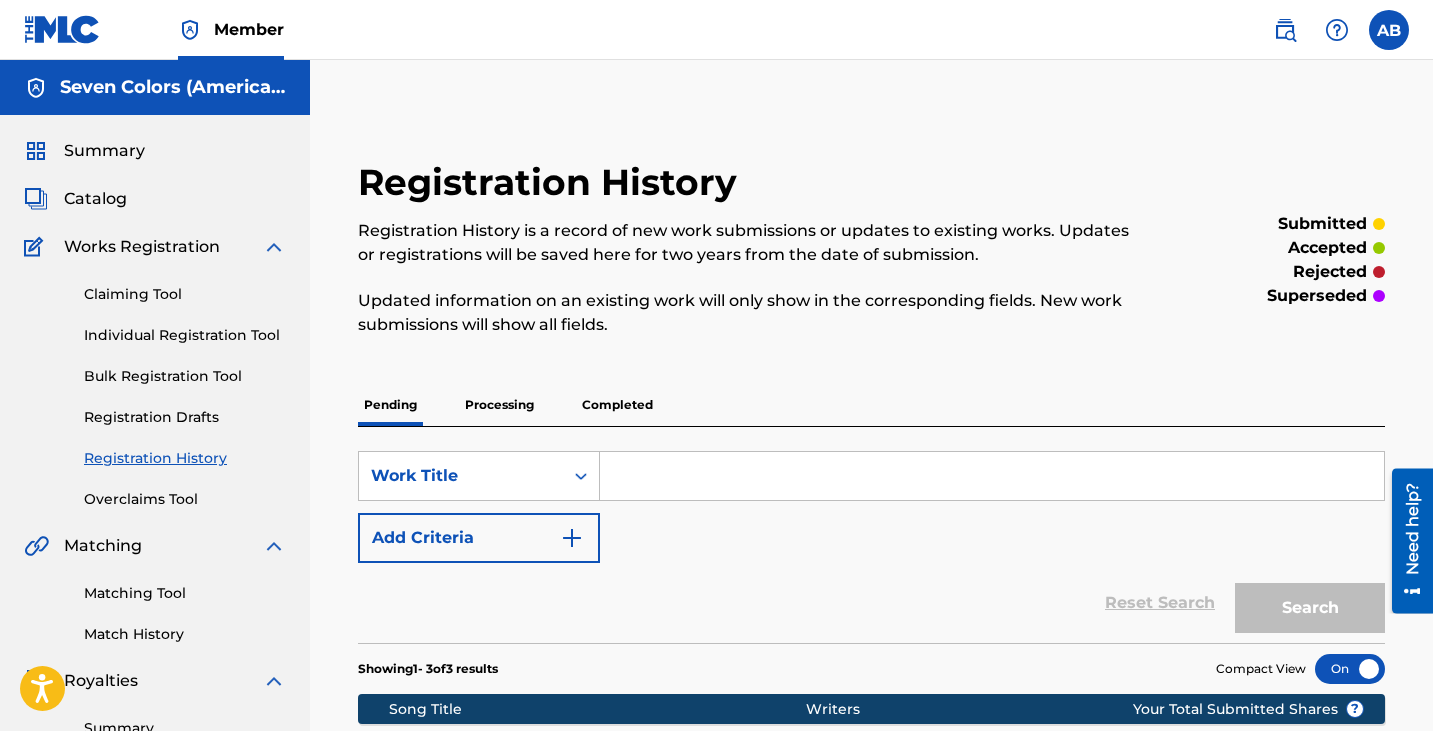 click at bounding box center (992, 476) 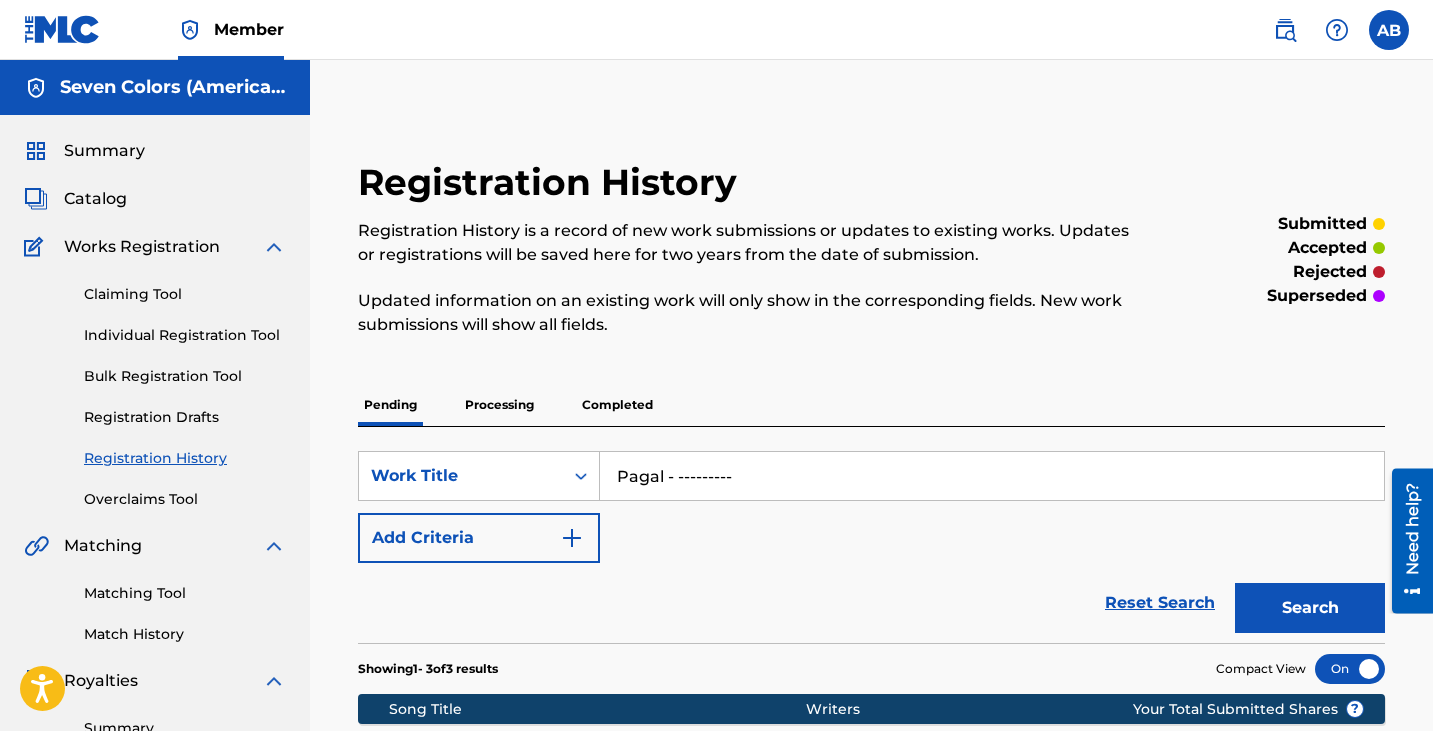type on "Pagal - ---------" 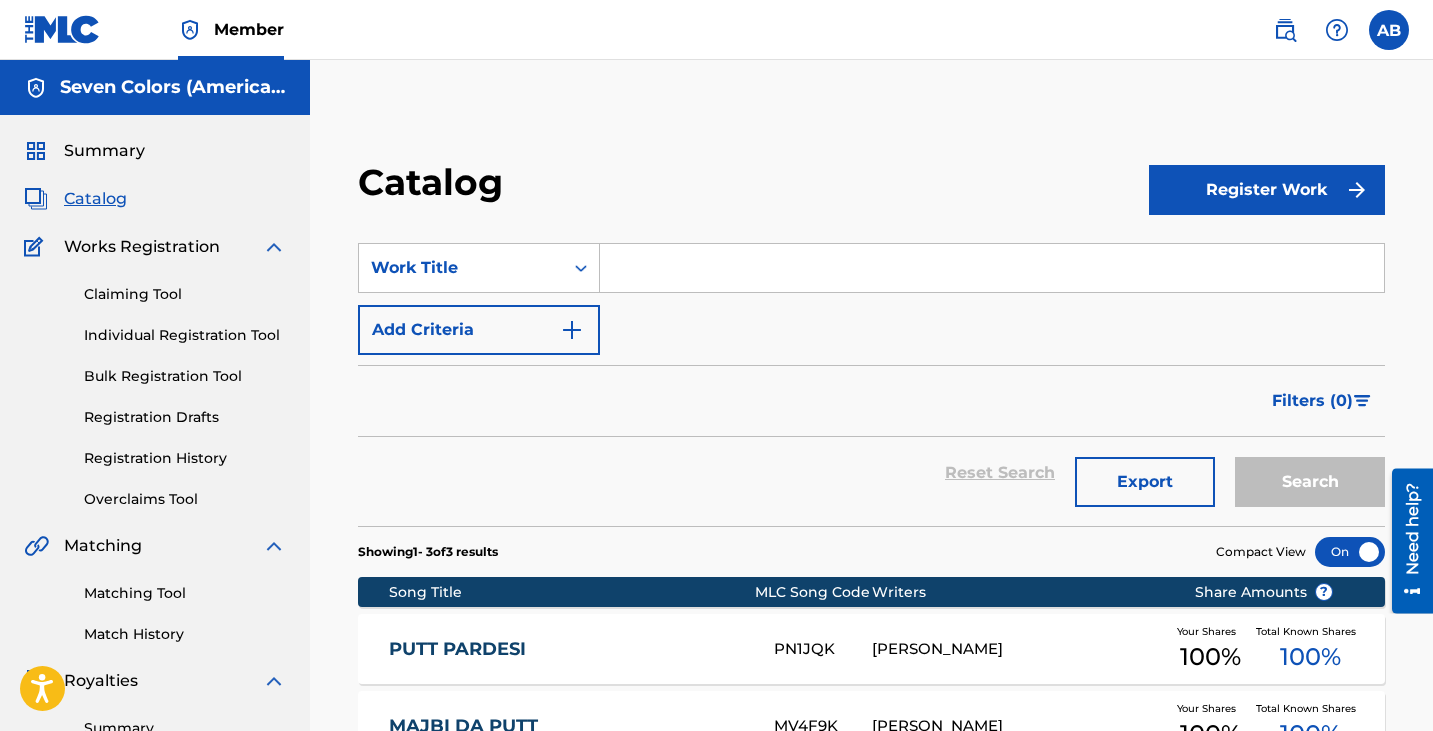 click on "Register Work" at bounding box center [1267, 190] 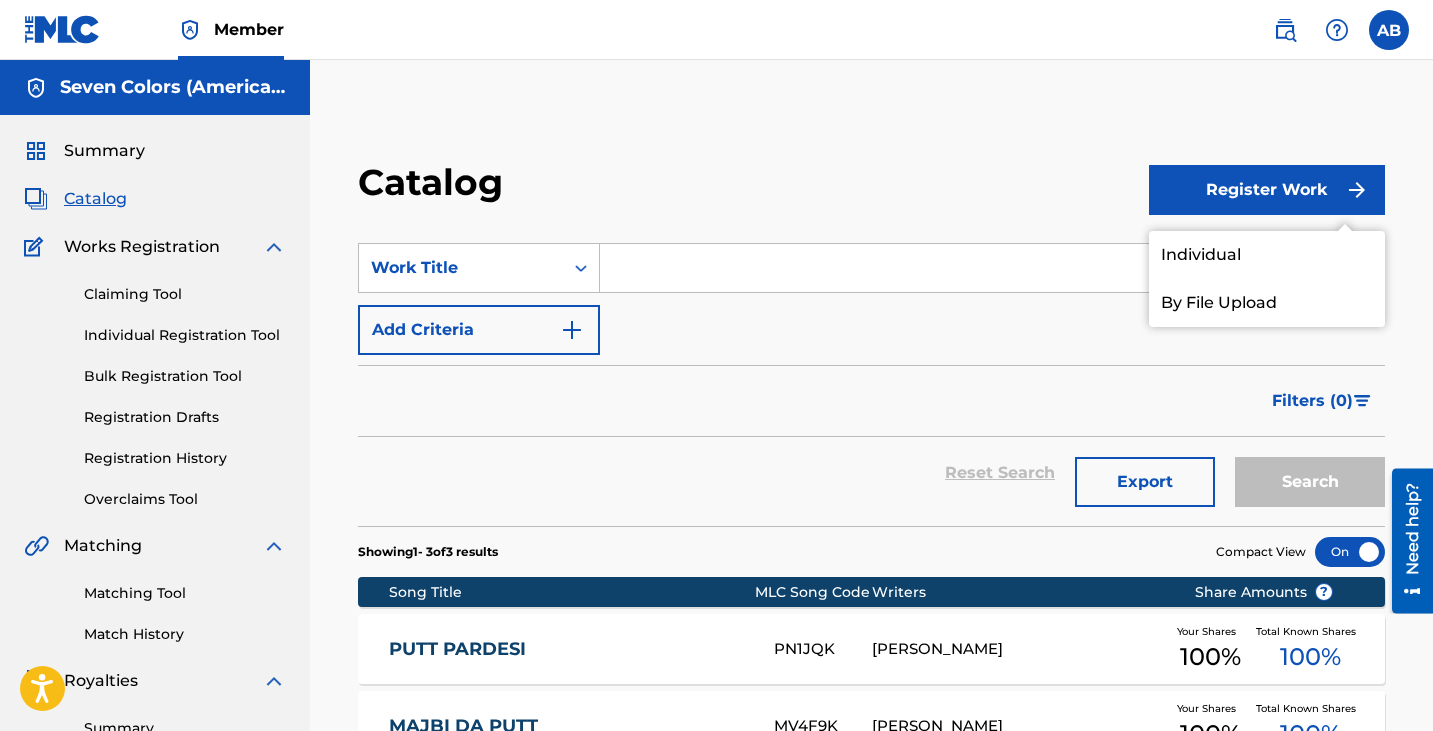 click on "Individual" at bounding box center [1267, 255] 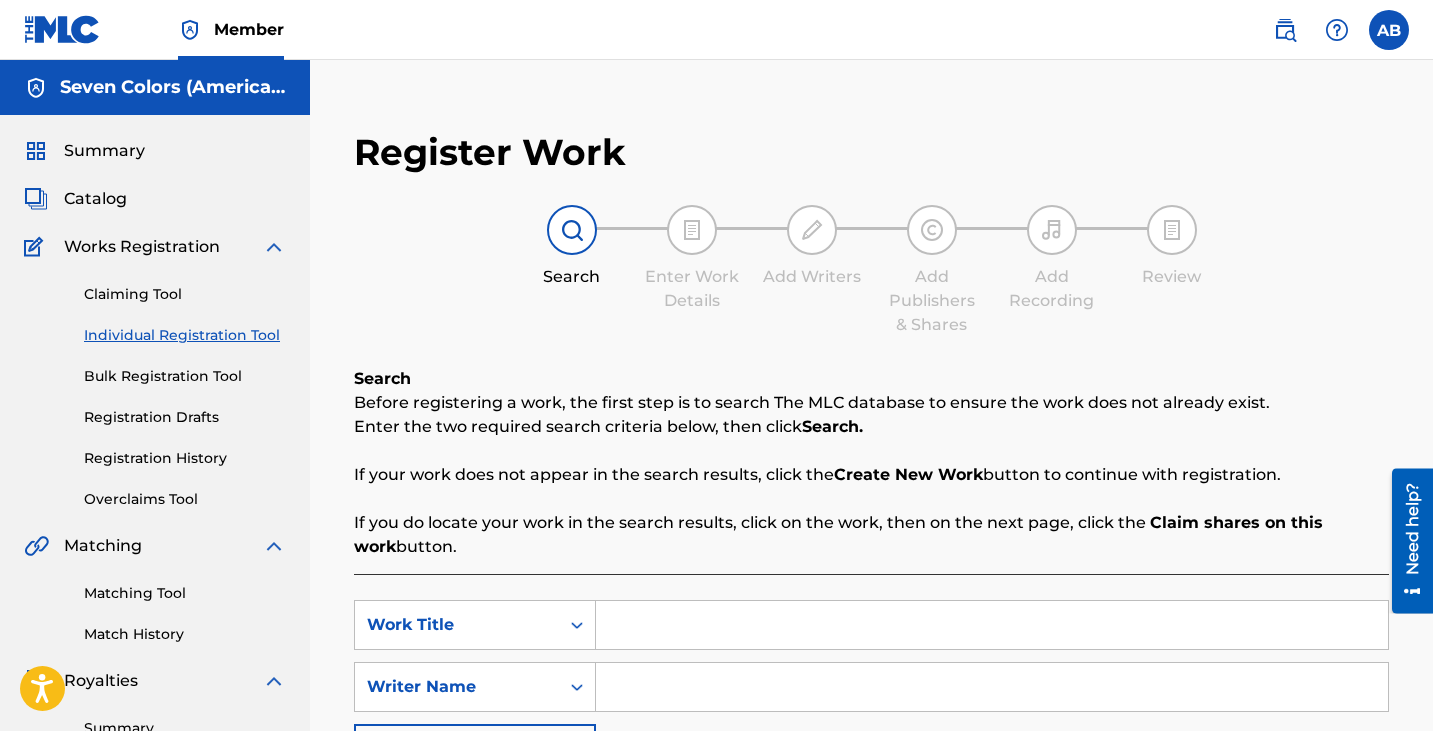 click at bounding box center (992, 625) 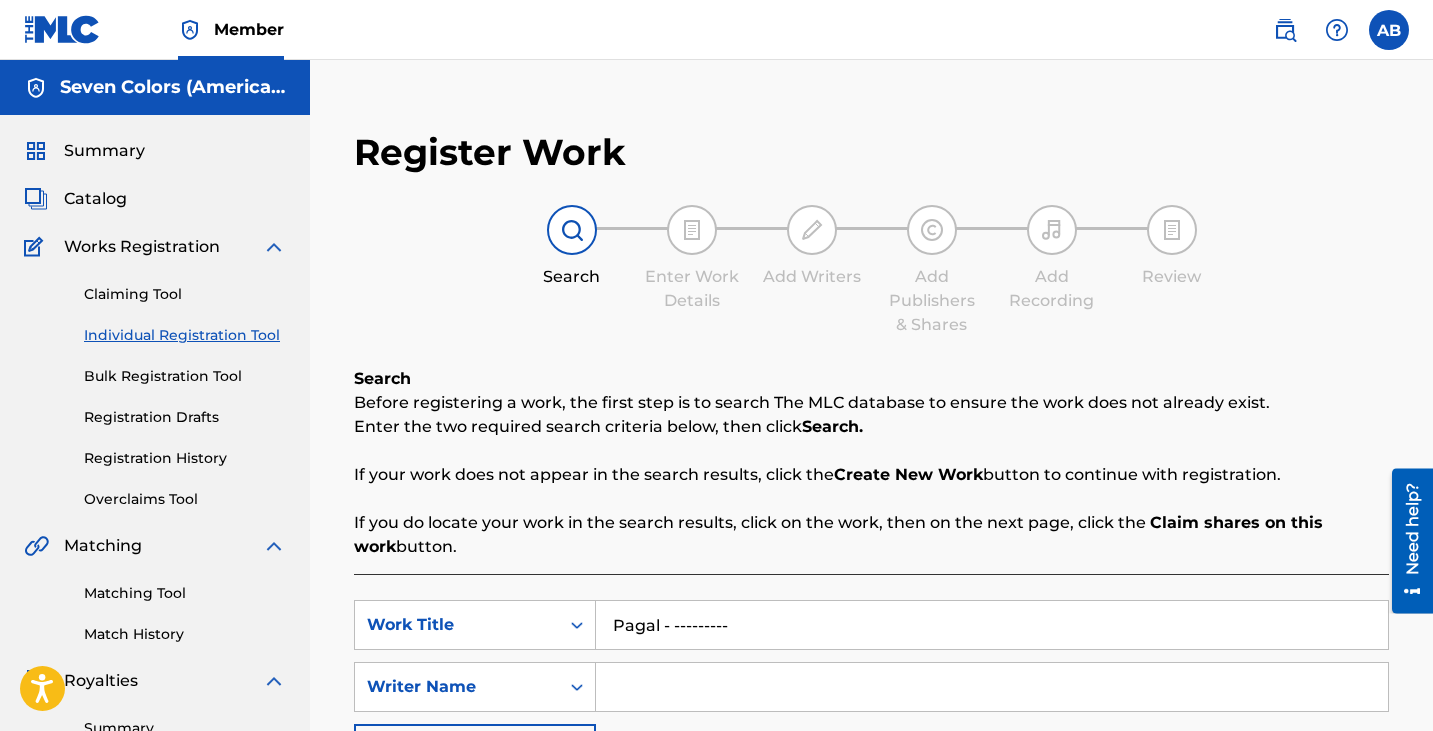 type on "Pagal - ---------" 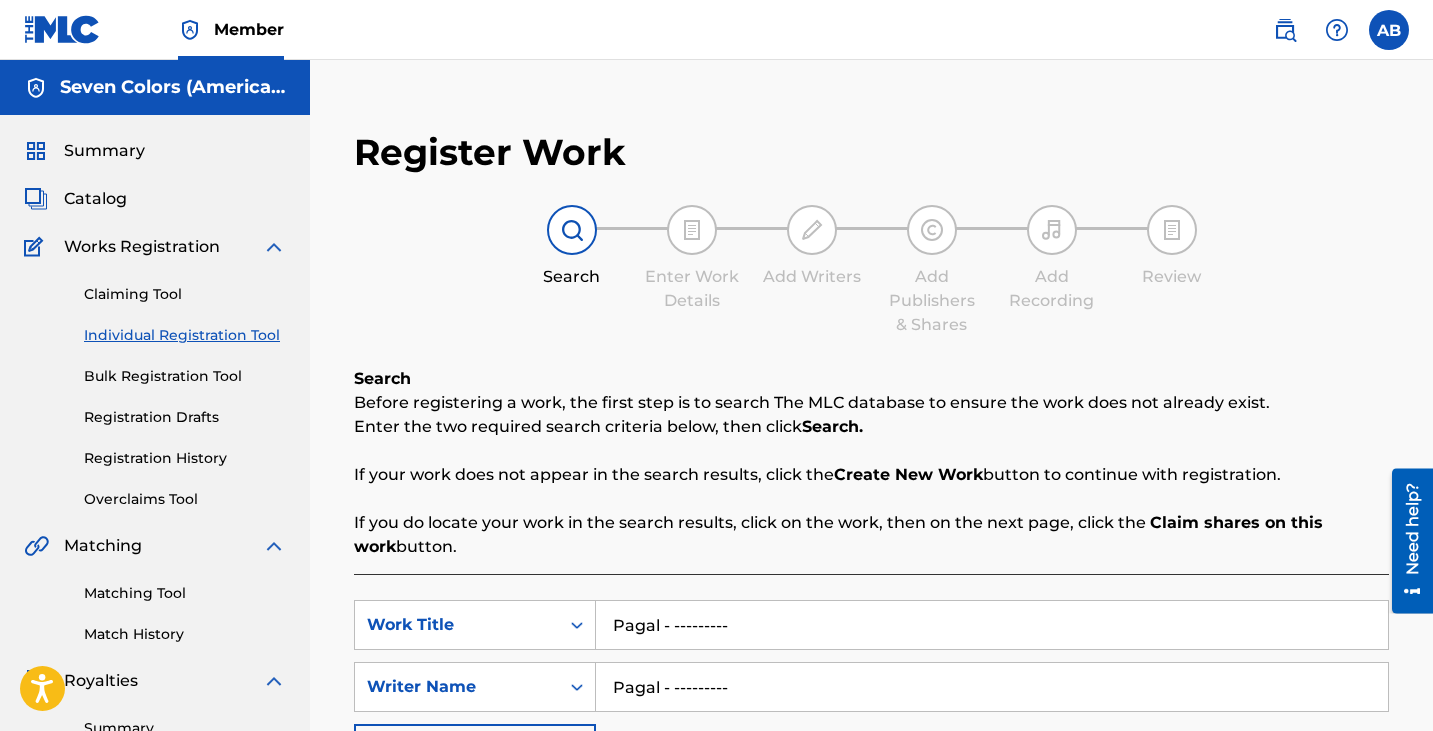 scroll, scrollTop: 400, scrollLeft: 0, axis: vertical 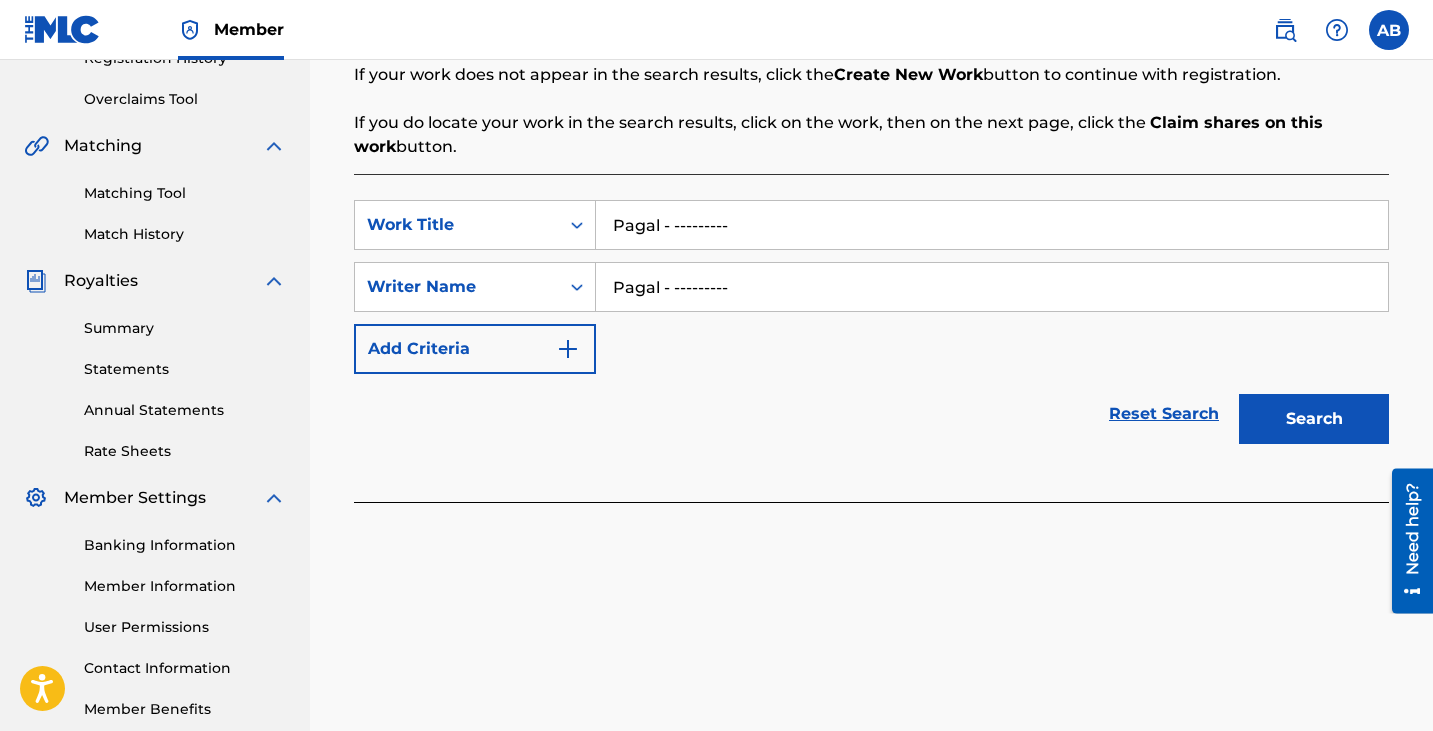 type on "Pagal - ---------" 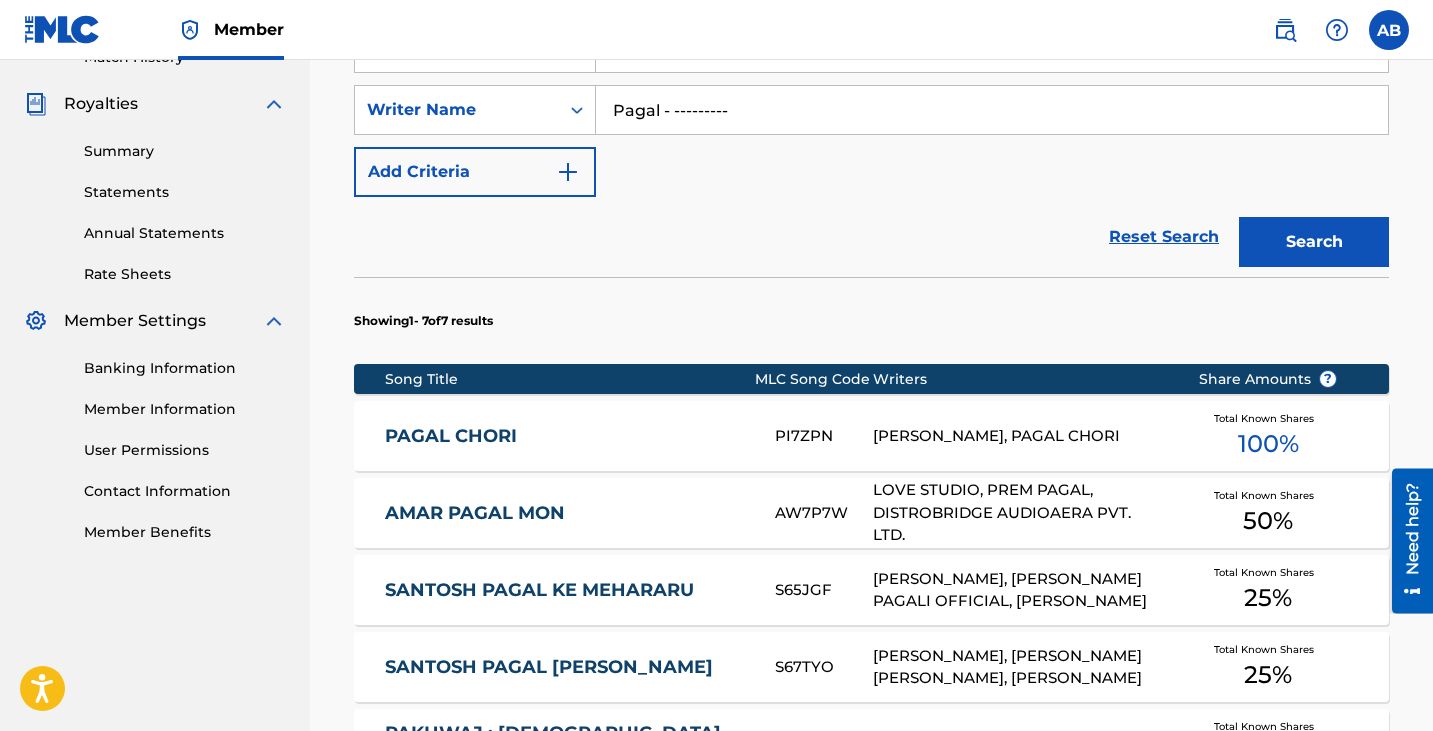 scroll, scrollTop: 400, scrollLeft: 0, axis: vertical 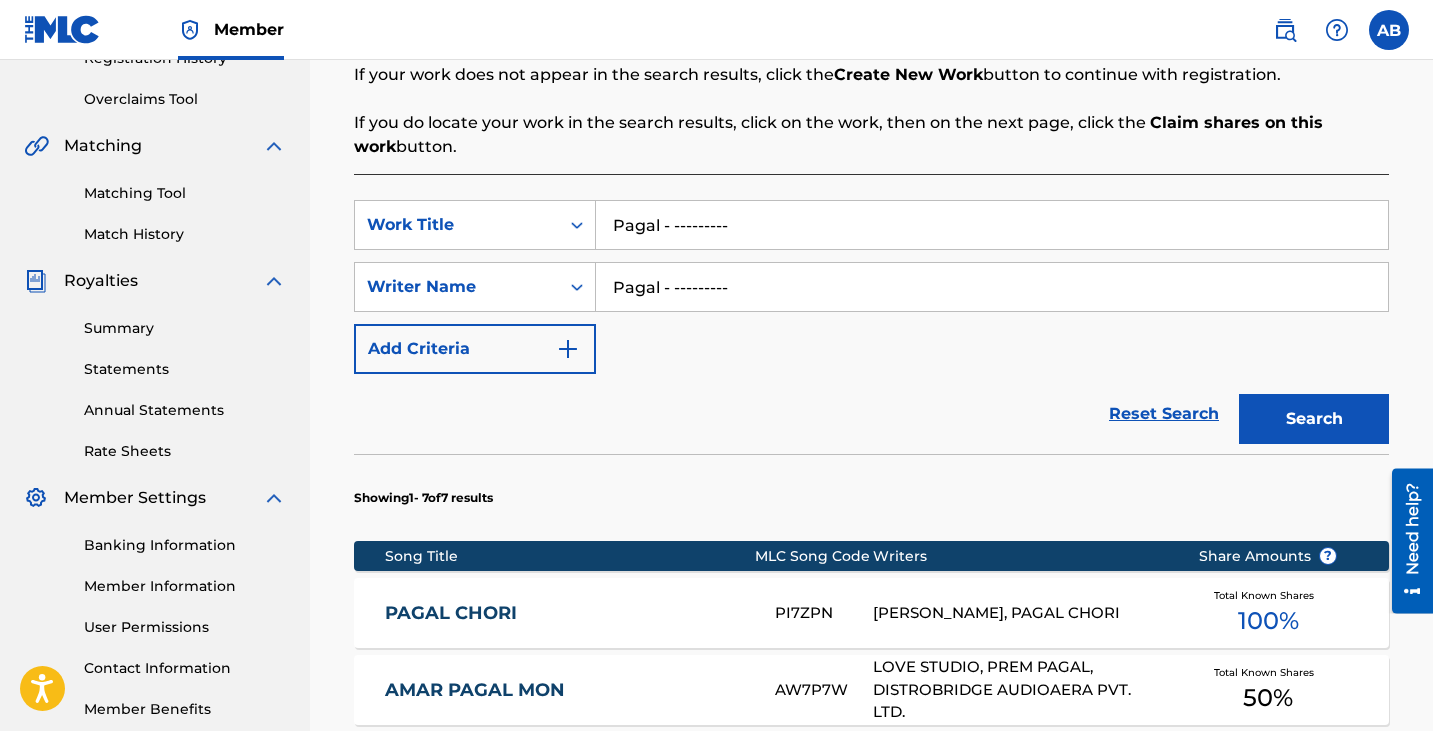 click on "Pagal - ---------" at bounding box center (992, 225) 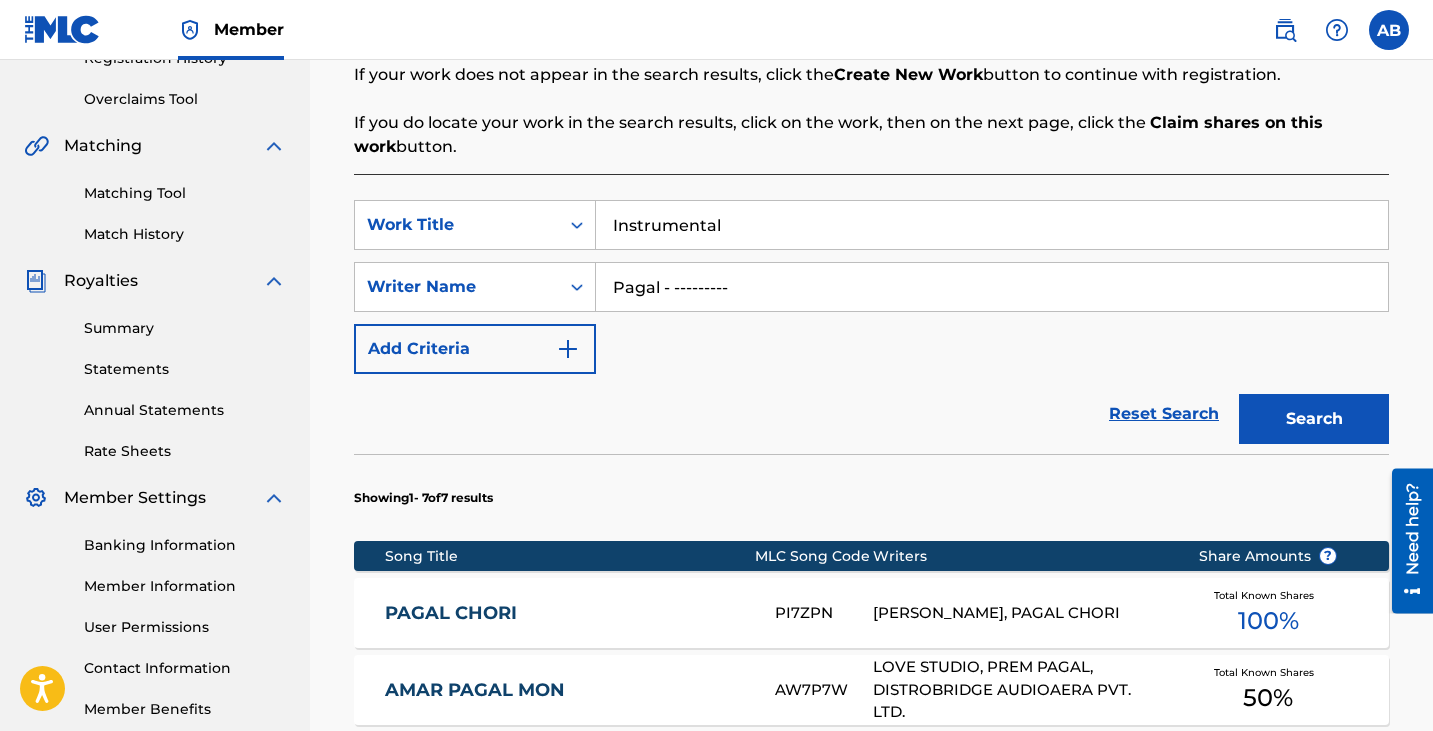 type on "Instrumental" 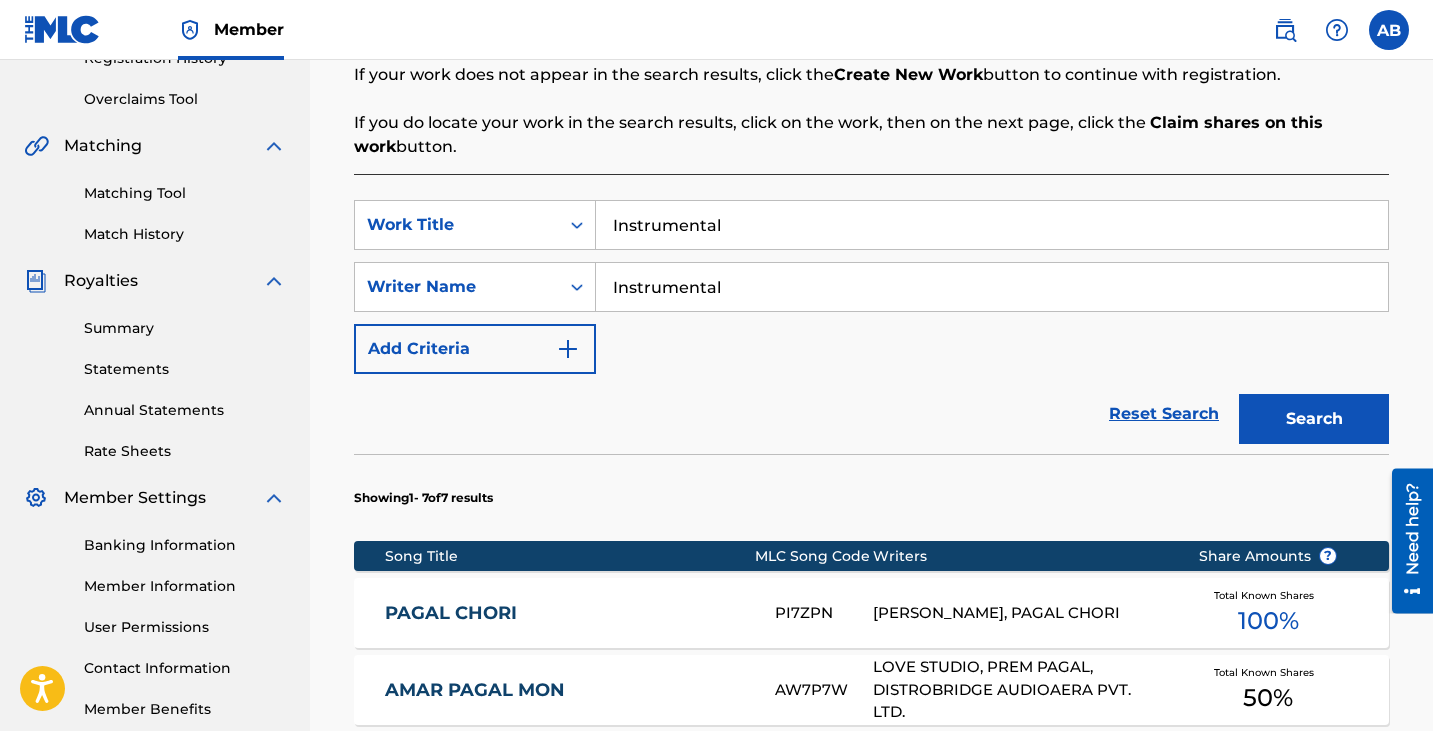 type on "Instrumental" 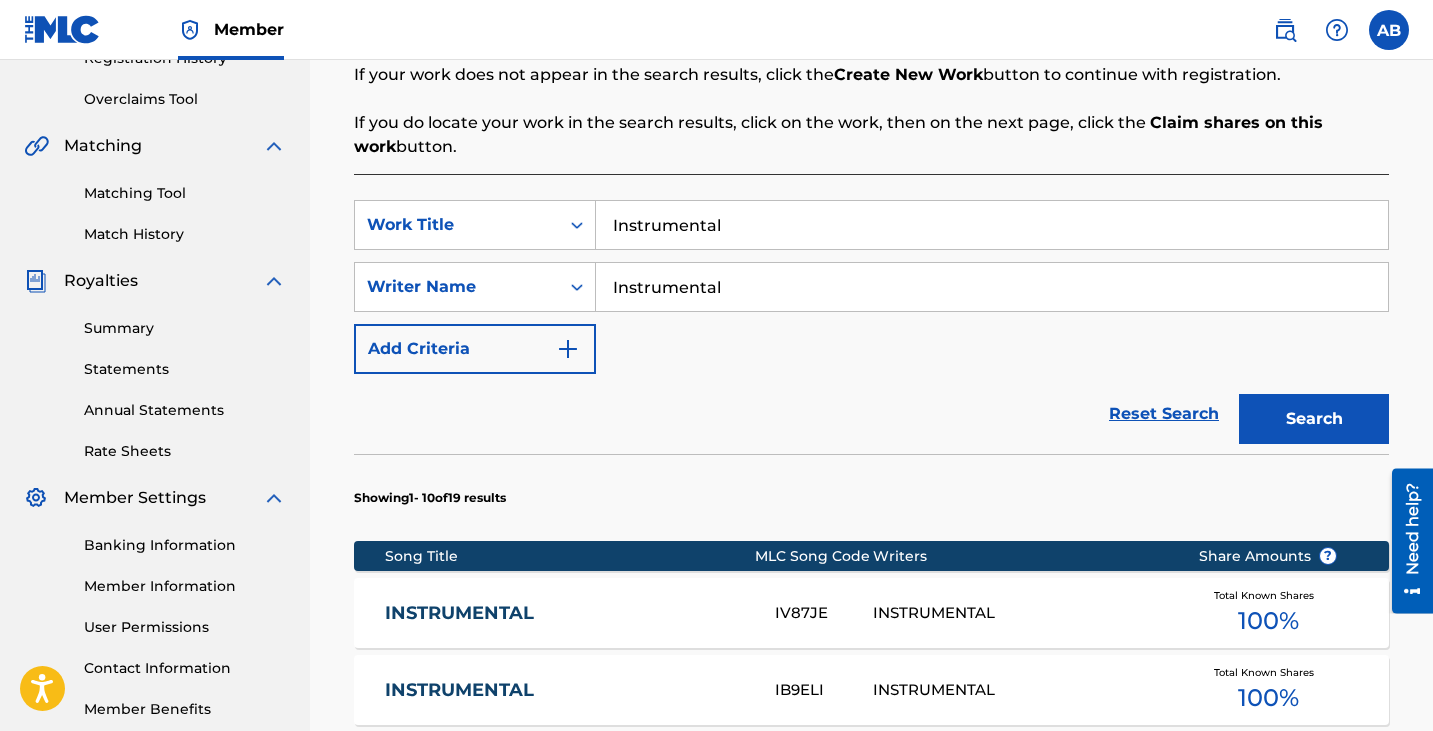 click on "Instrumental" at bounding box center [992, 225] 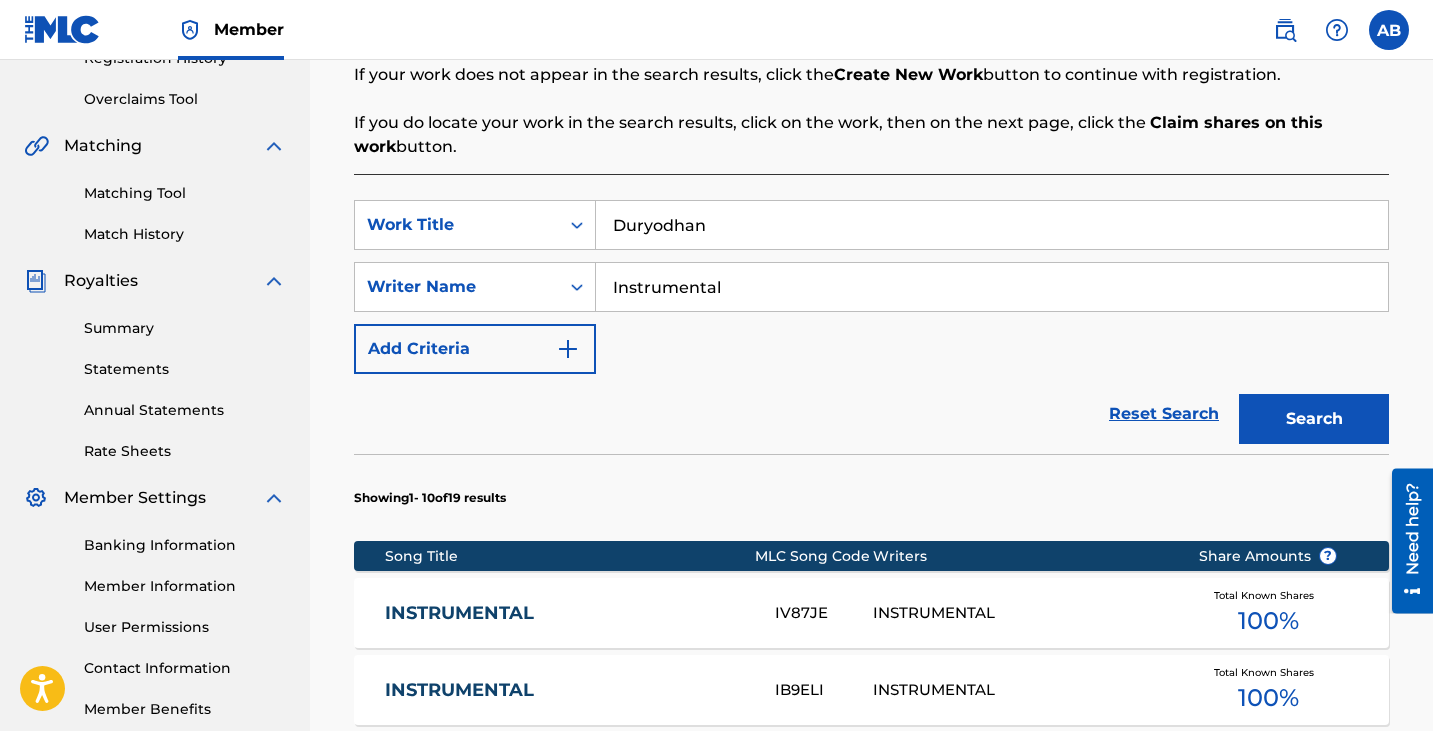 type on "Duryodhan" 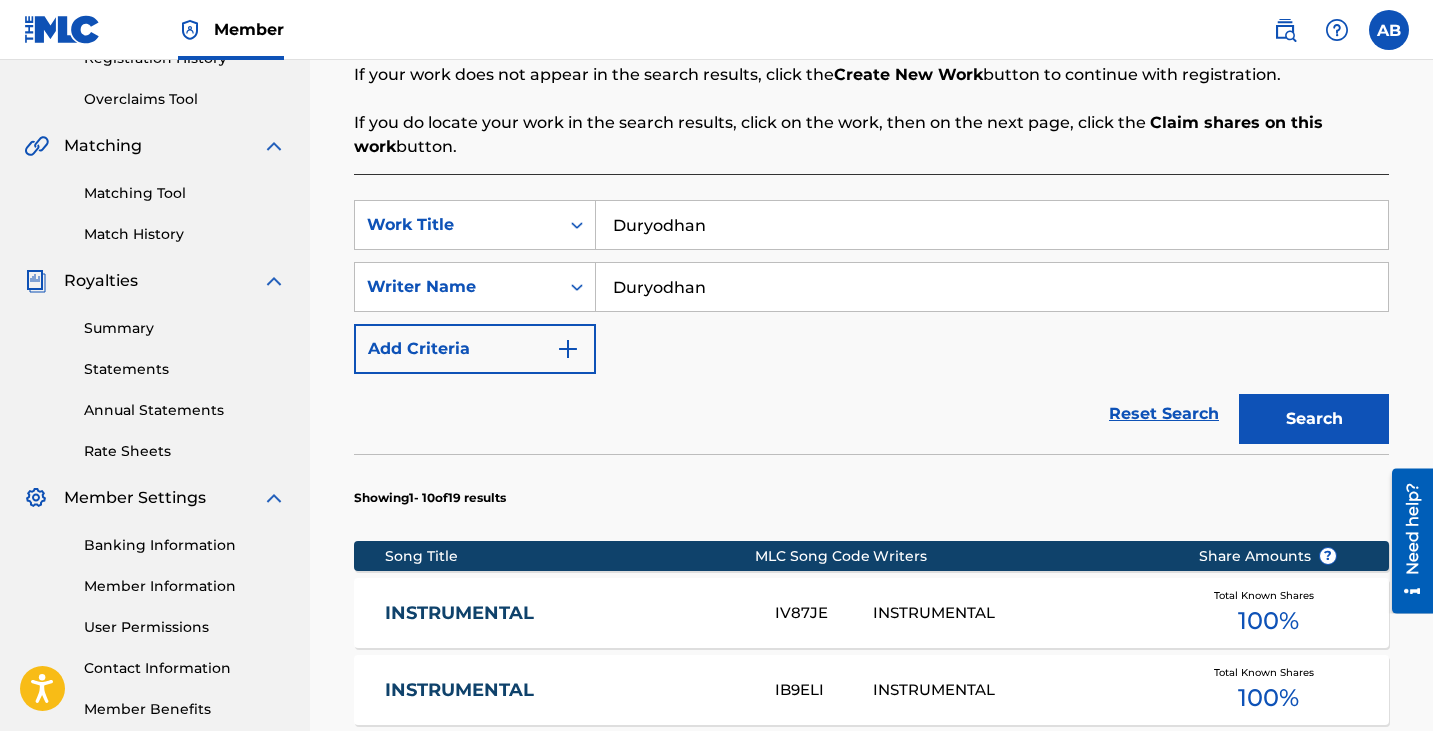 type on "Duryodhan" 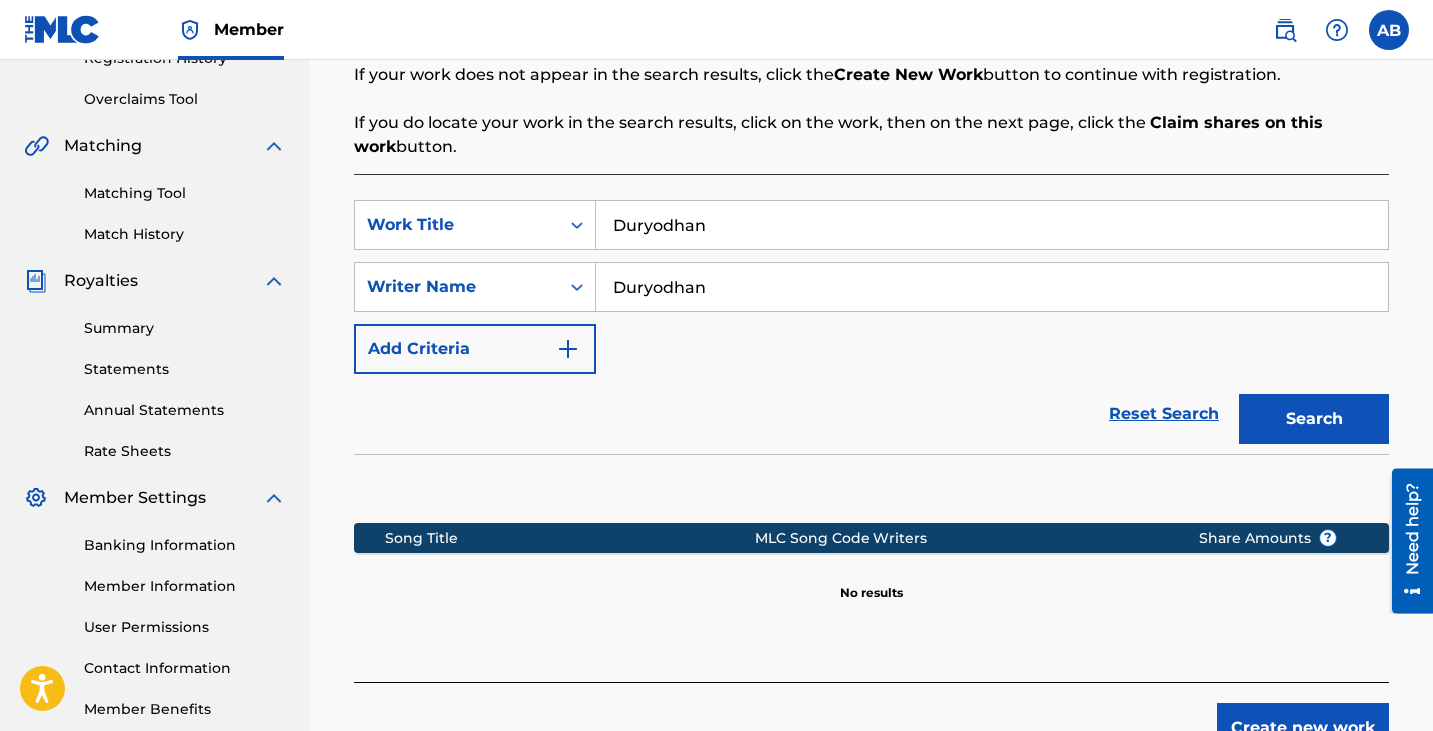click on "Create new work" at bounding box center [1303, 728] 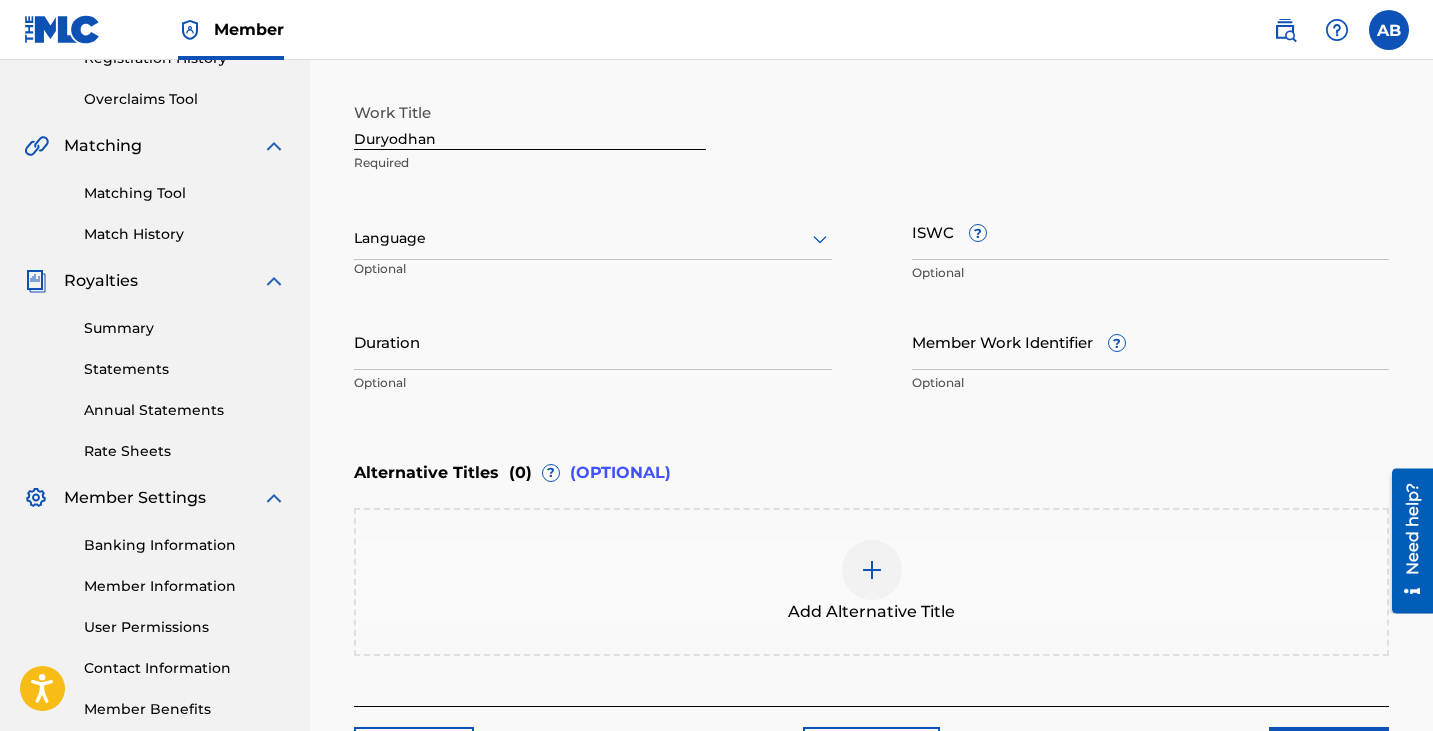 click on "Duryodhan" at bounding box center [530, 121] 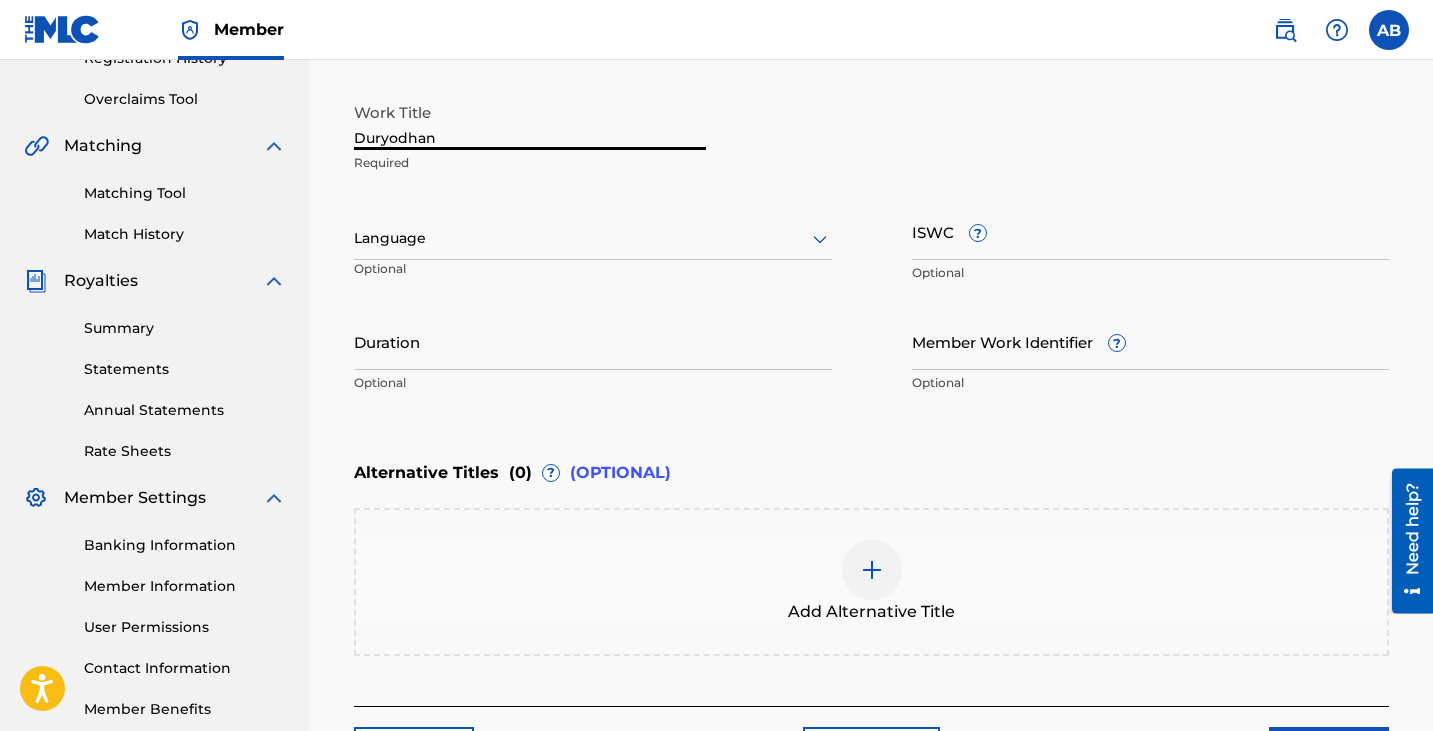paste on "Pagal" 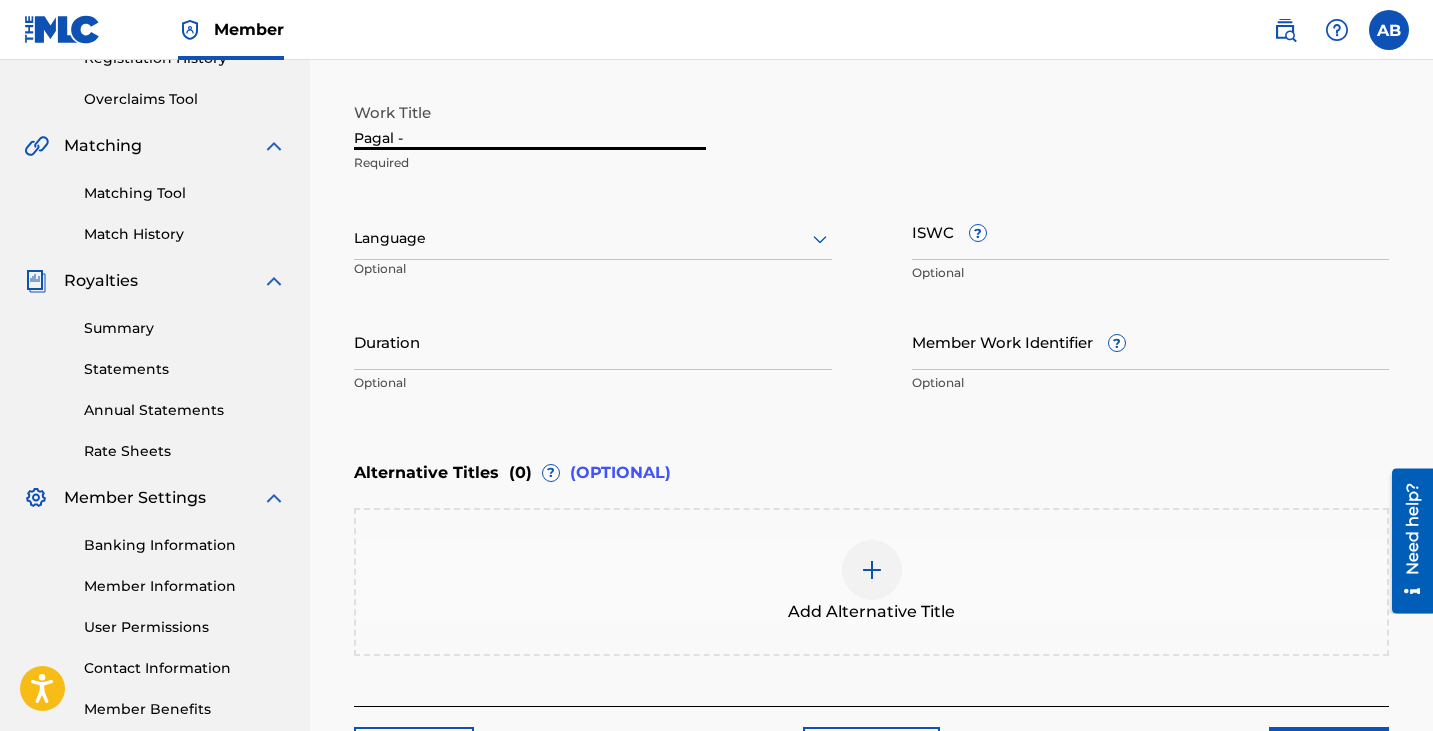 paste on "[PERSON_NAME],[PERSON_NAME] [PERSON_NAME], [PERSON_NAME]" 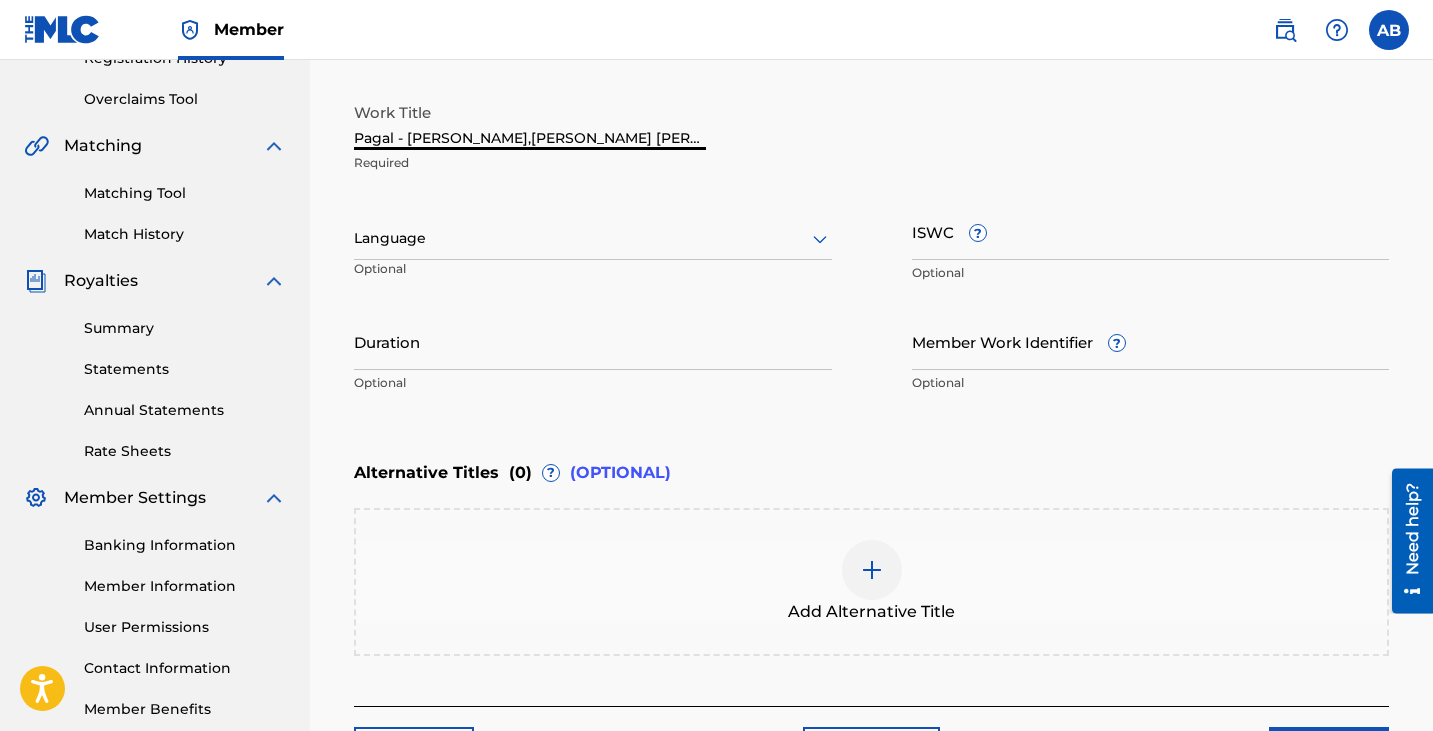 scroll, scrollTop: 0, scrollLeft: 60, axis: horizontal 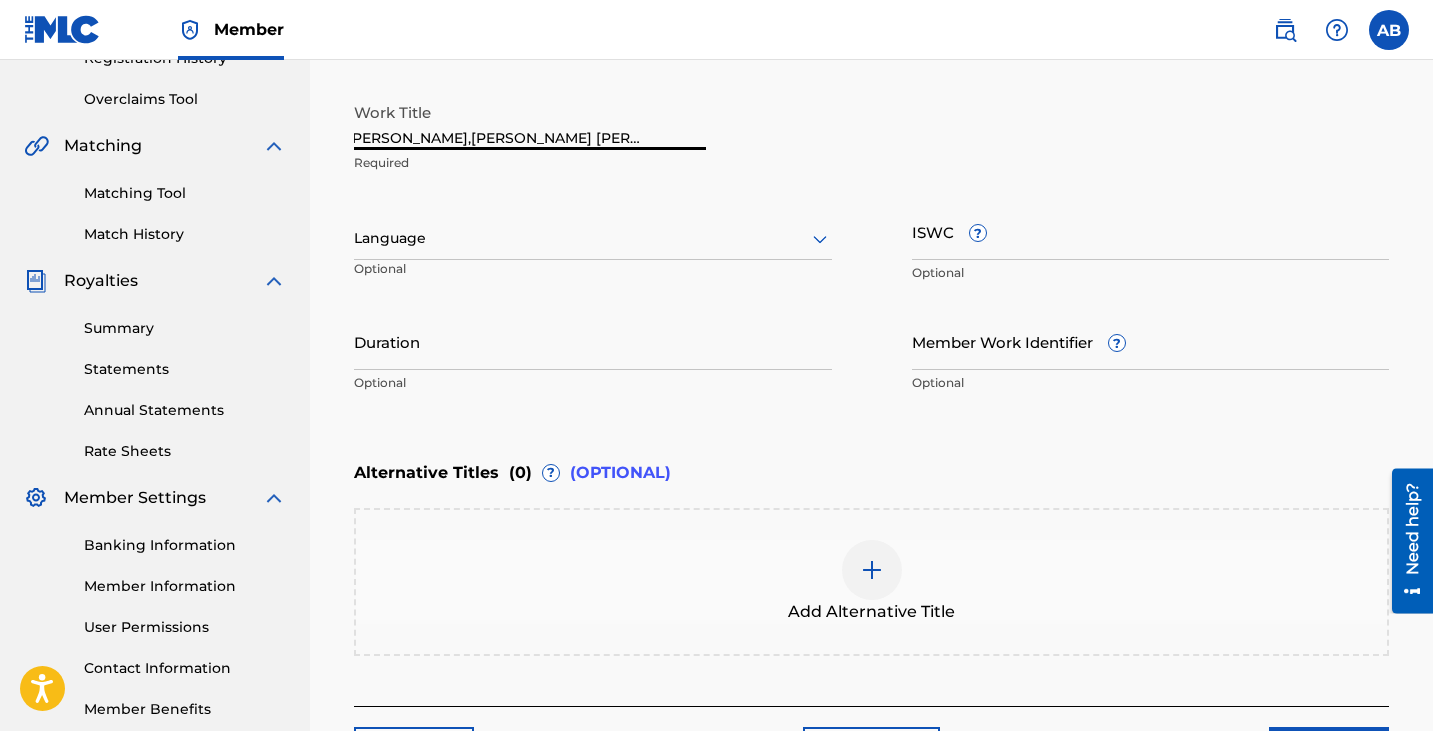 drag, startPoint x: 444, startPoint y: 132, endPoint x: 980, endPoint y: 167, distance: 537.1415 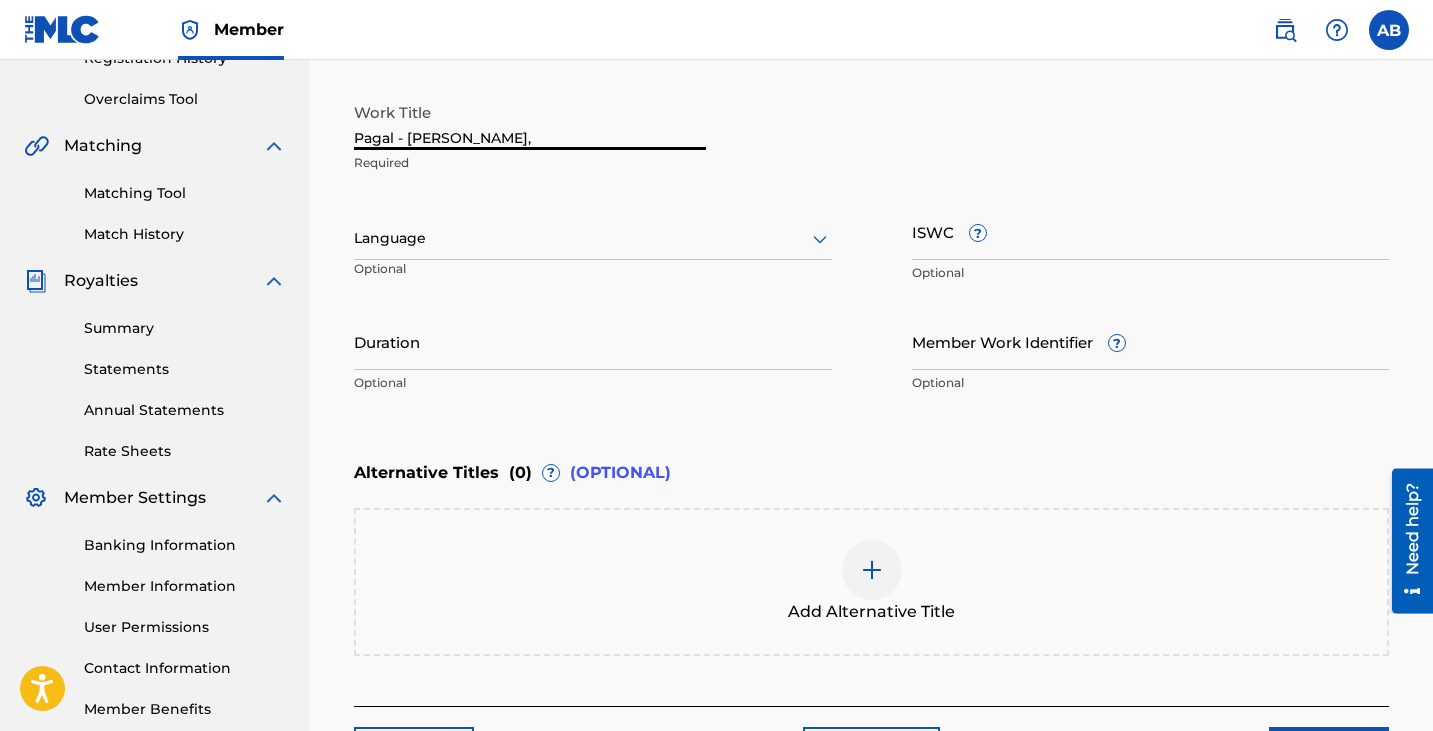 scroll, scrollTop: 0, scrollLeft: 0, axis: both 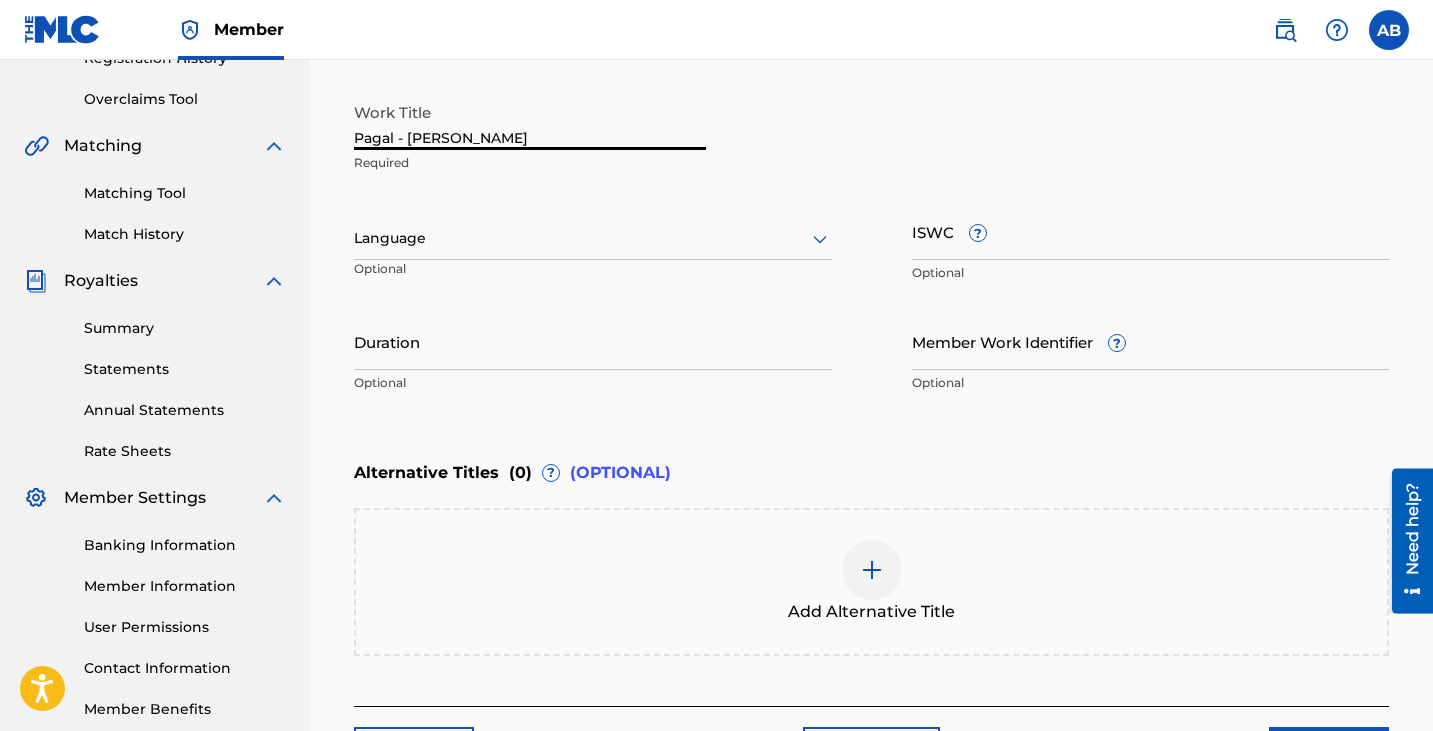 type on "Pagal - [PERSON_NAME]" 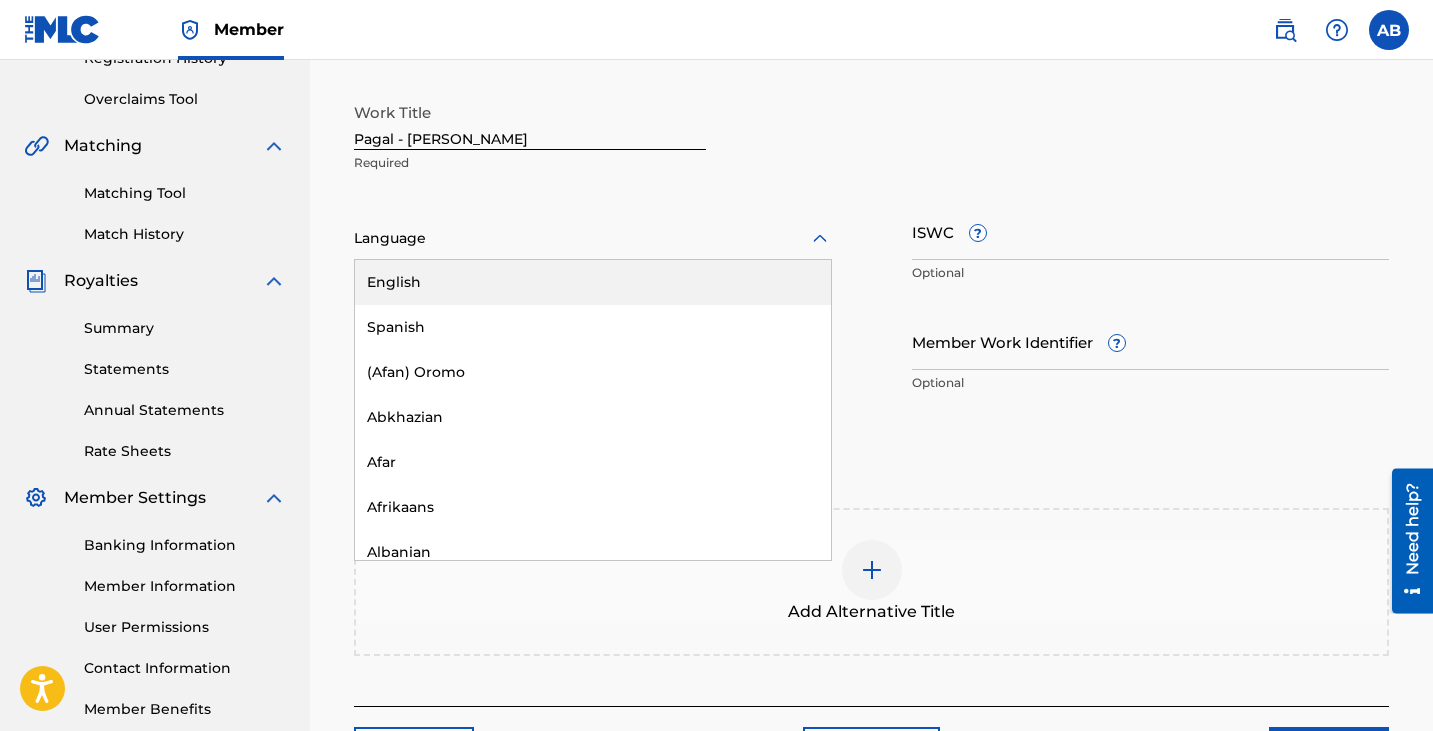 click at bounding box center (593, 238) 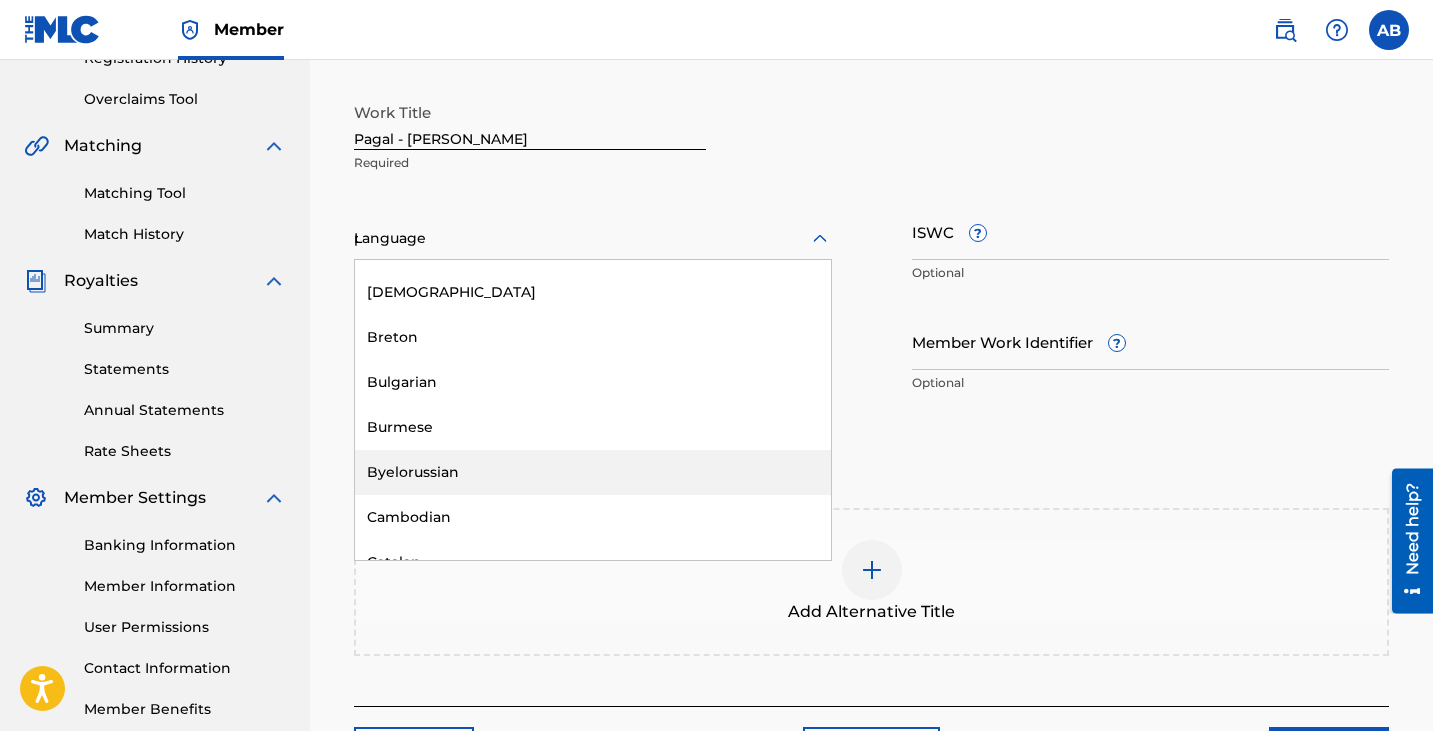 scroll, scrollTop: 285, scrollLeft: 0, axis: vertical 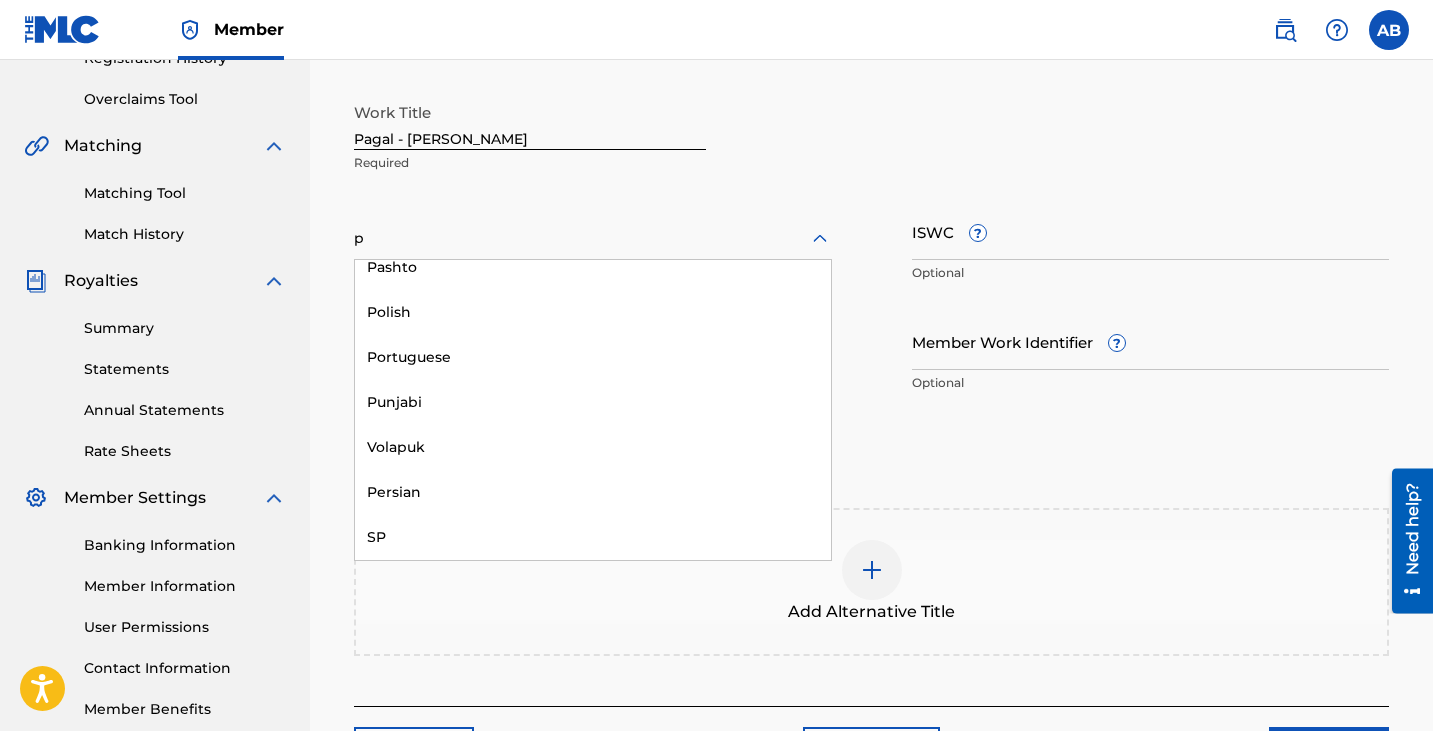 type on "pu" 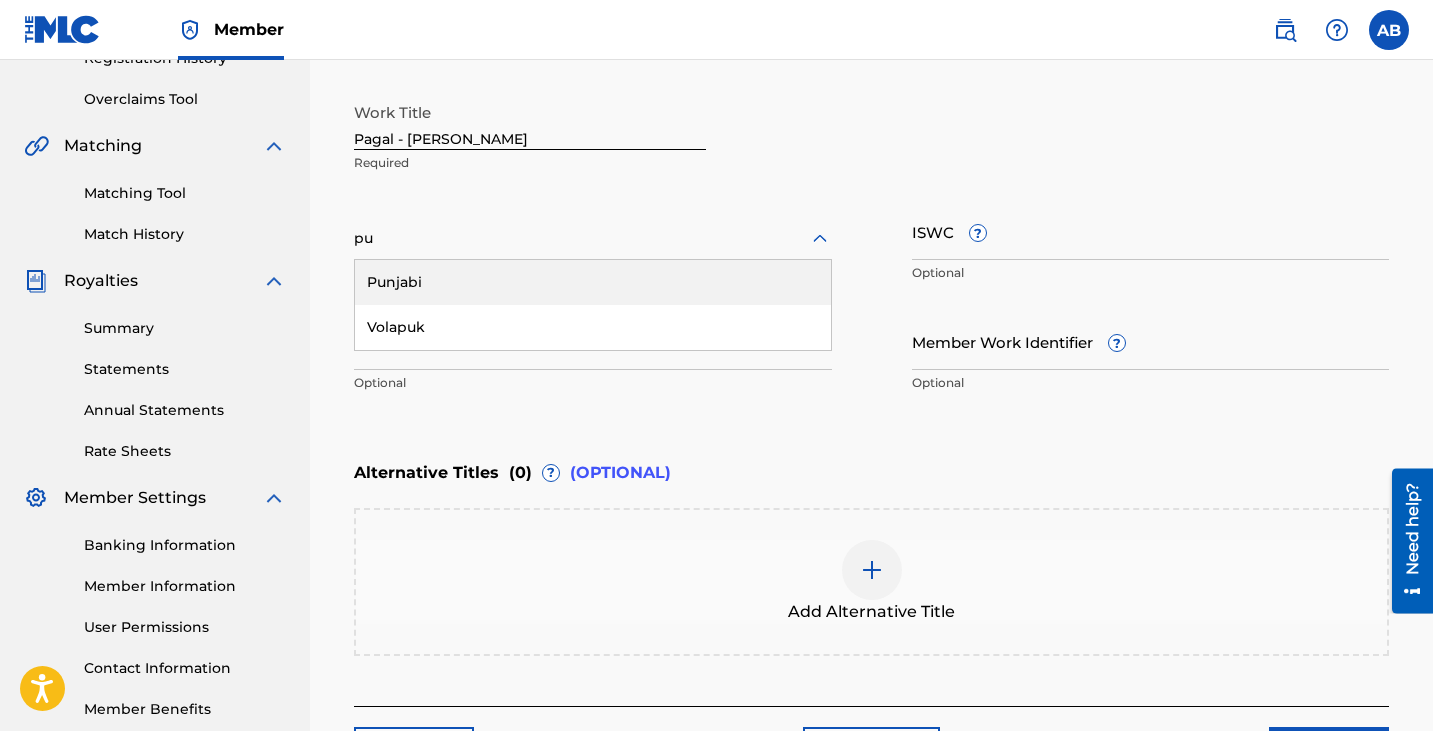 scroll, scrollTop: 0, scrollLeft: 0, axis: both 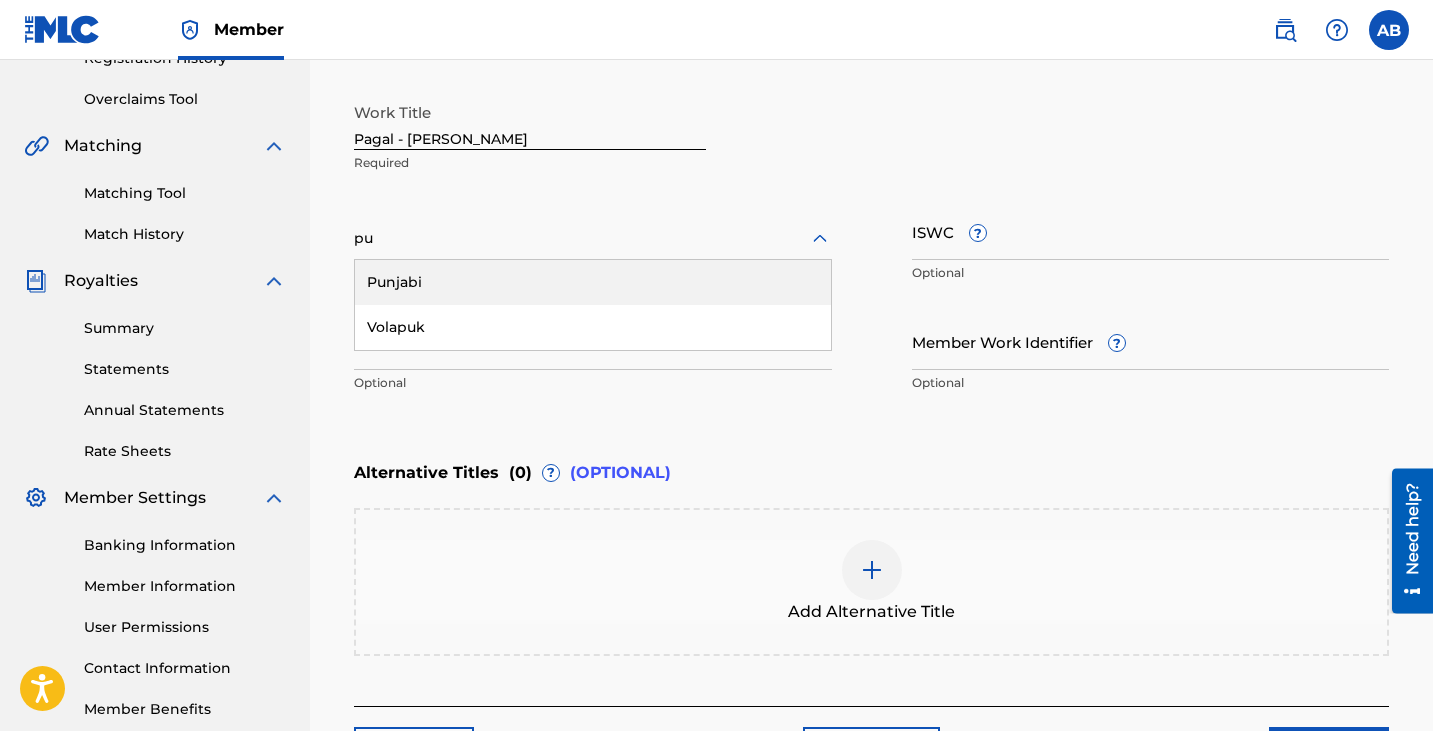 click on "Punjabi" at bounding box center (593, 282) 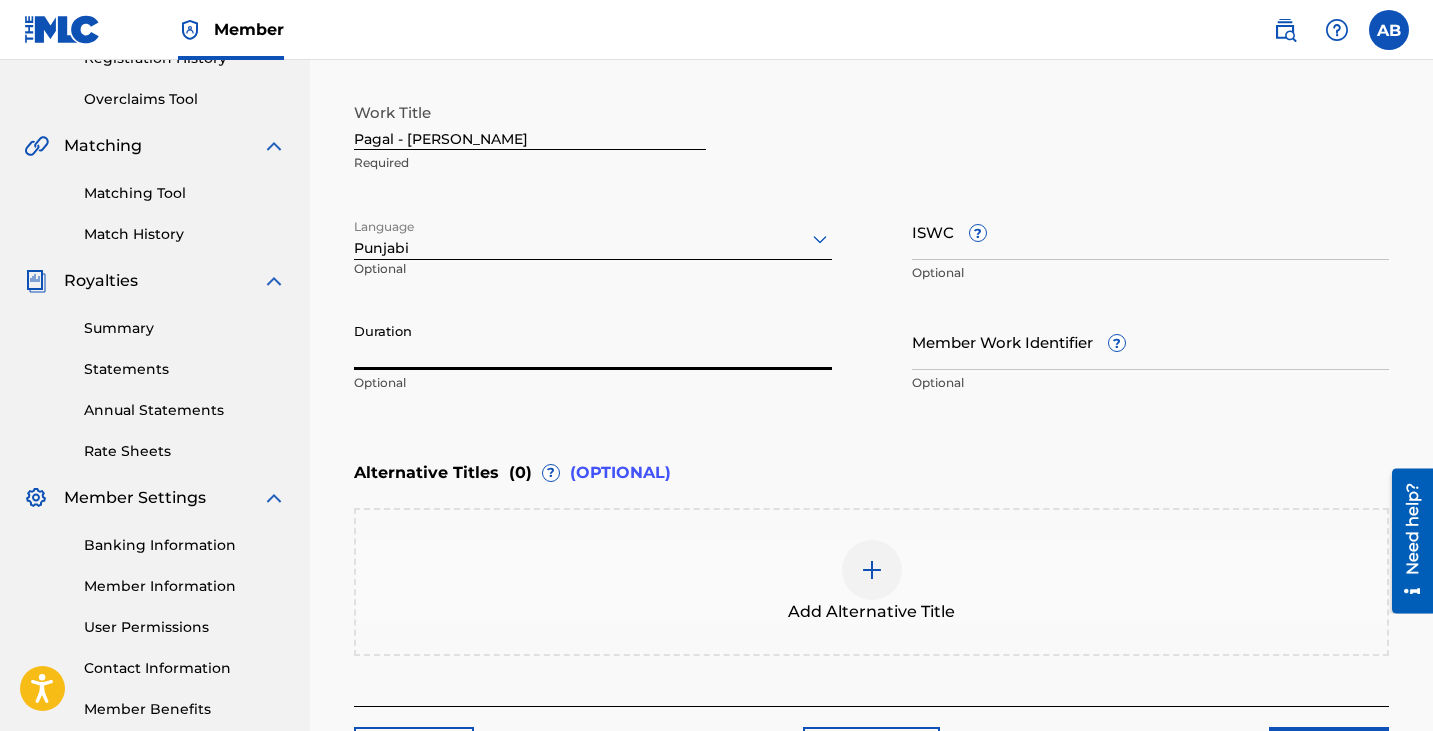 click on "Duration" at bounding box center (593, 341) 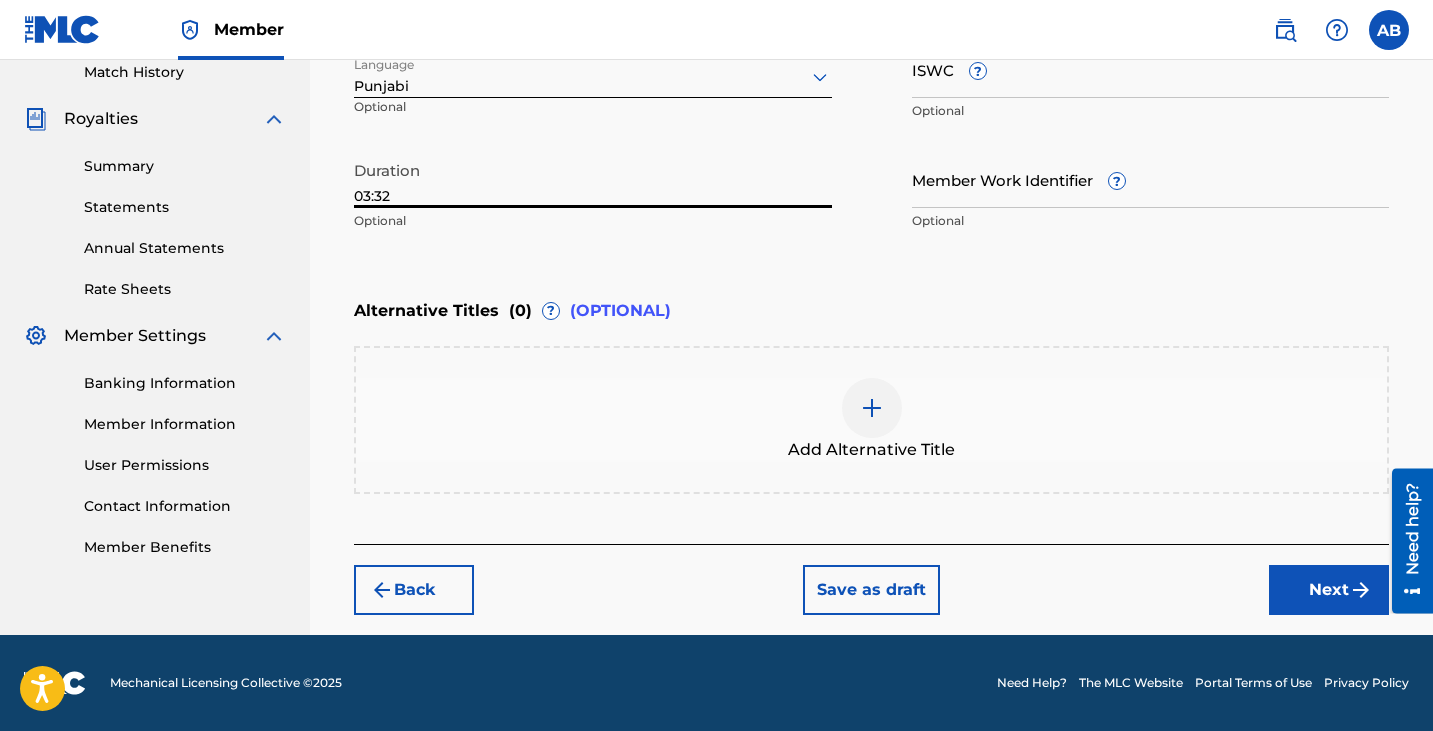 type on "03:32" 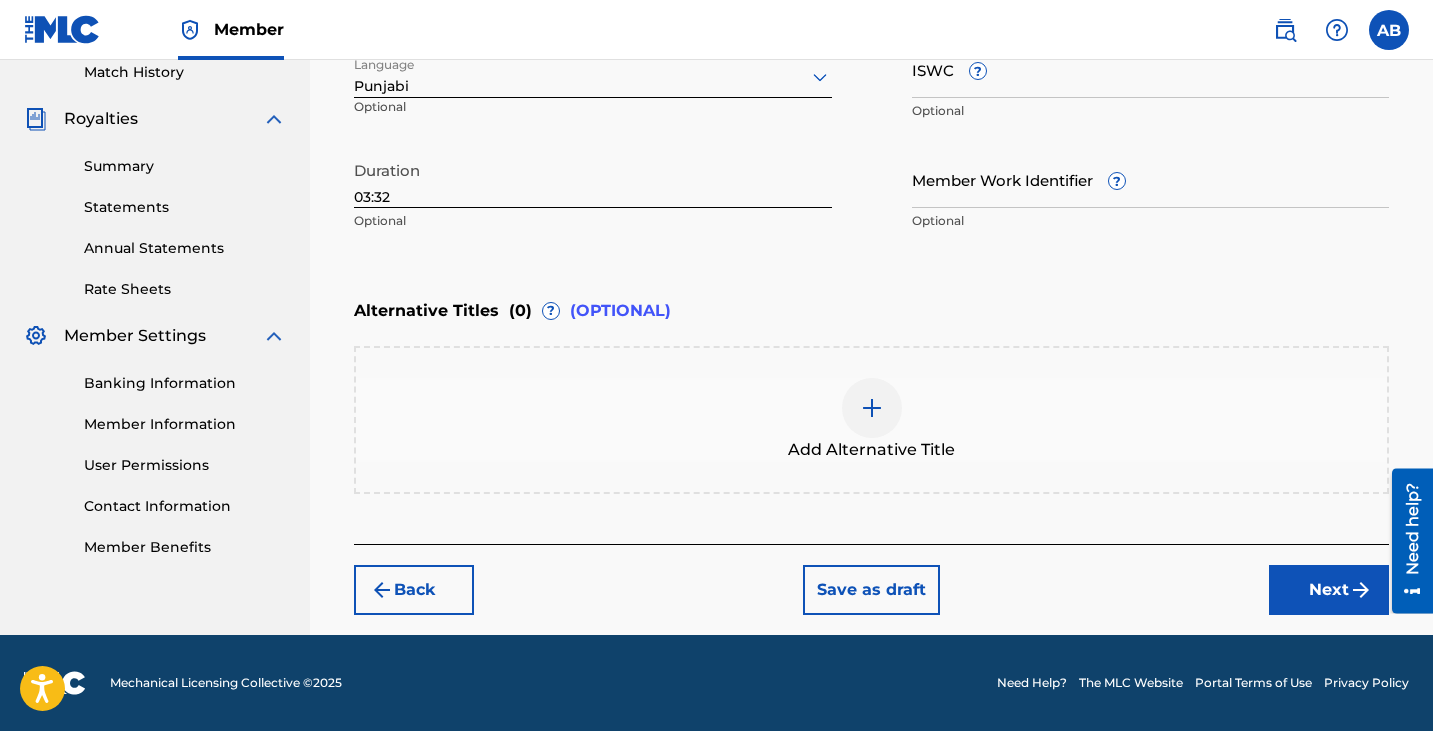click at bounding box center (1361, 590) 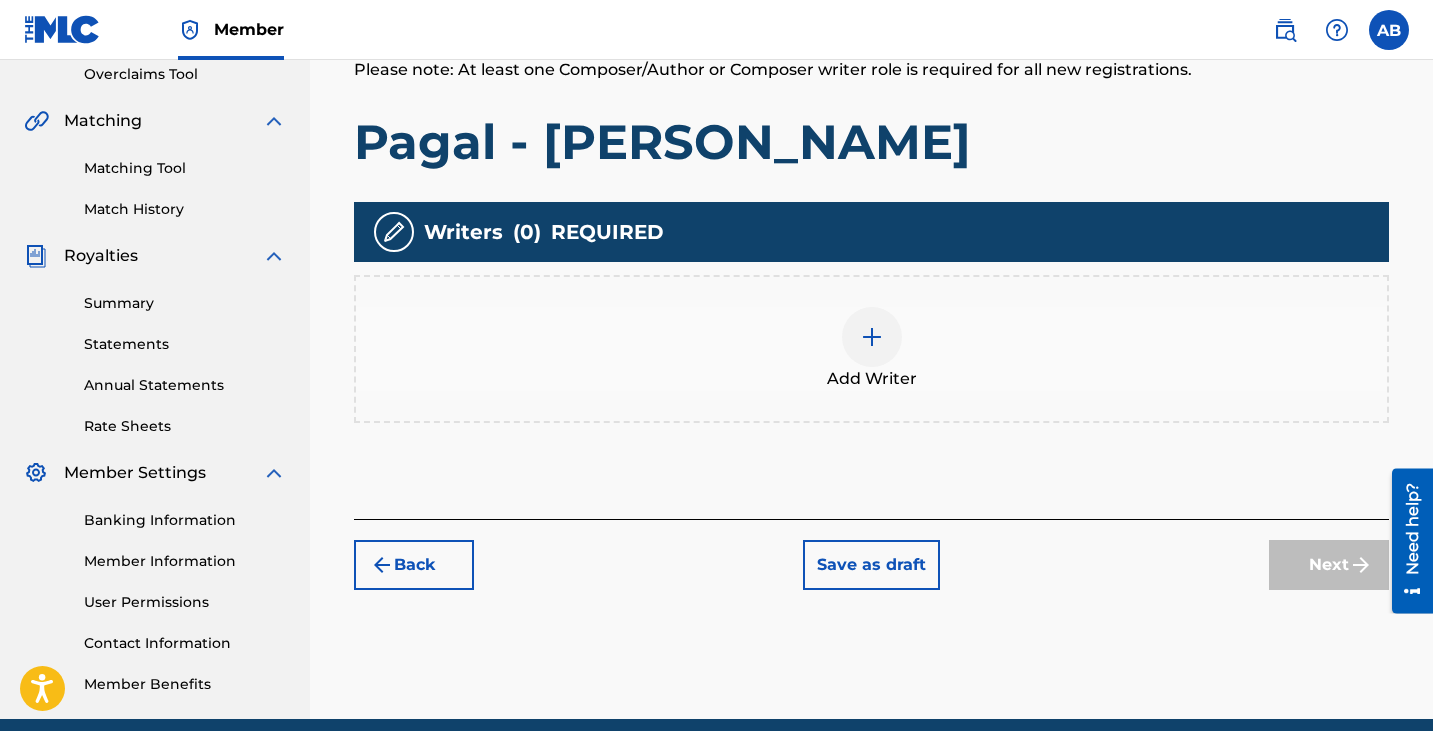scroll, scrollTop: 490, scrollLeft: 0, axis: vertical 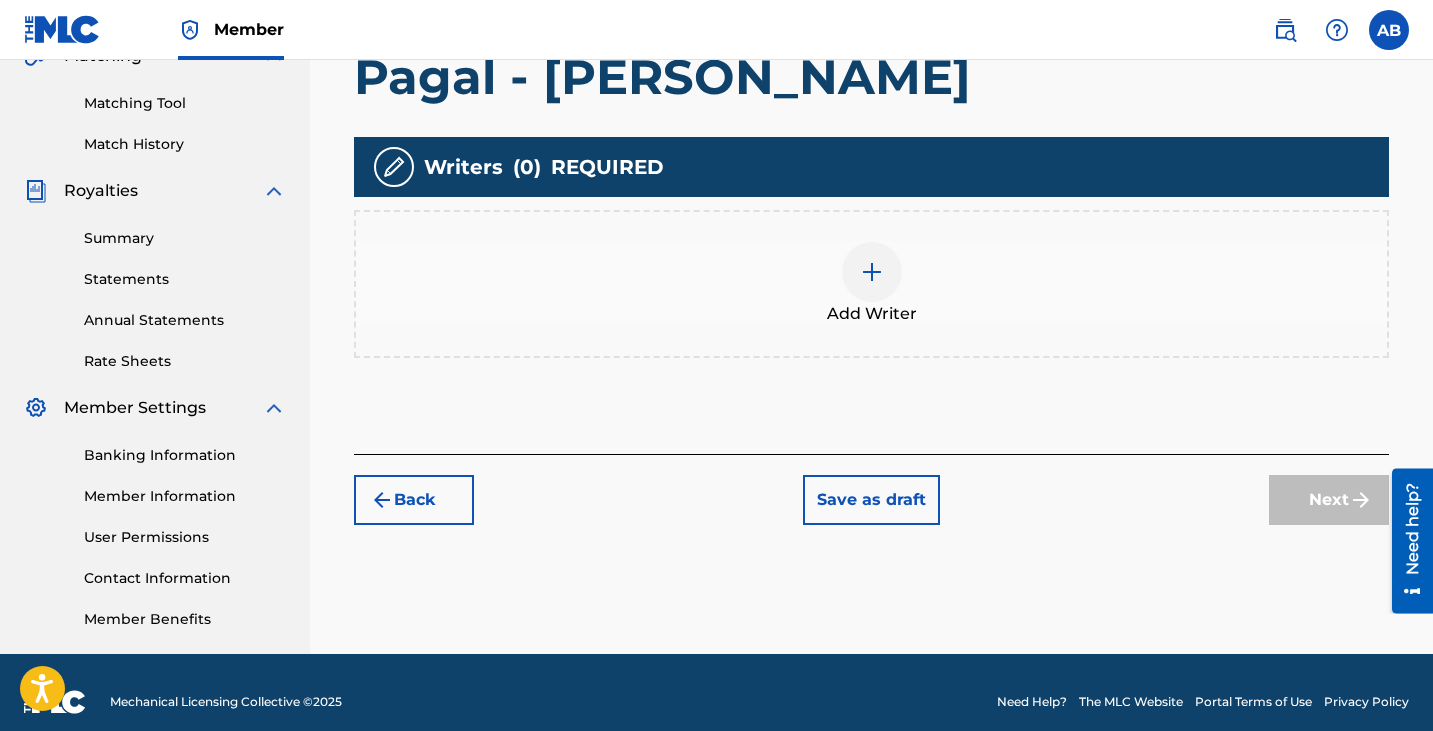 click at bounding box center (872, 272) 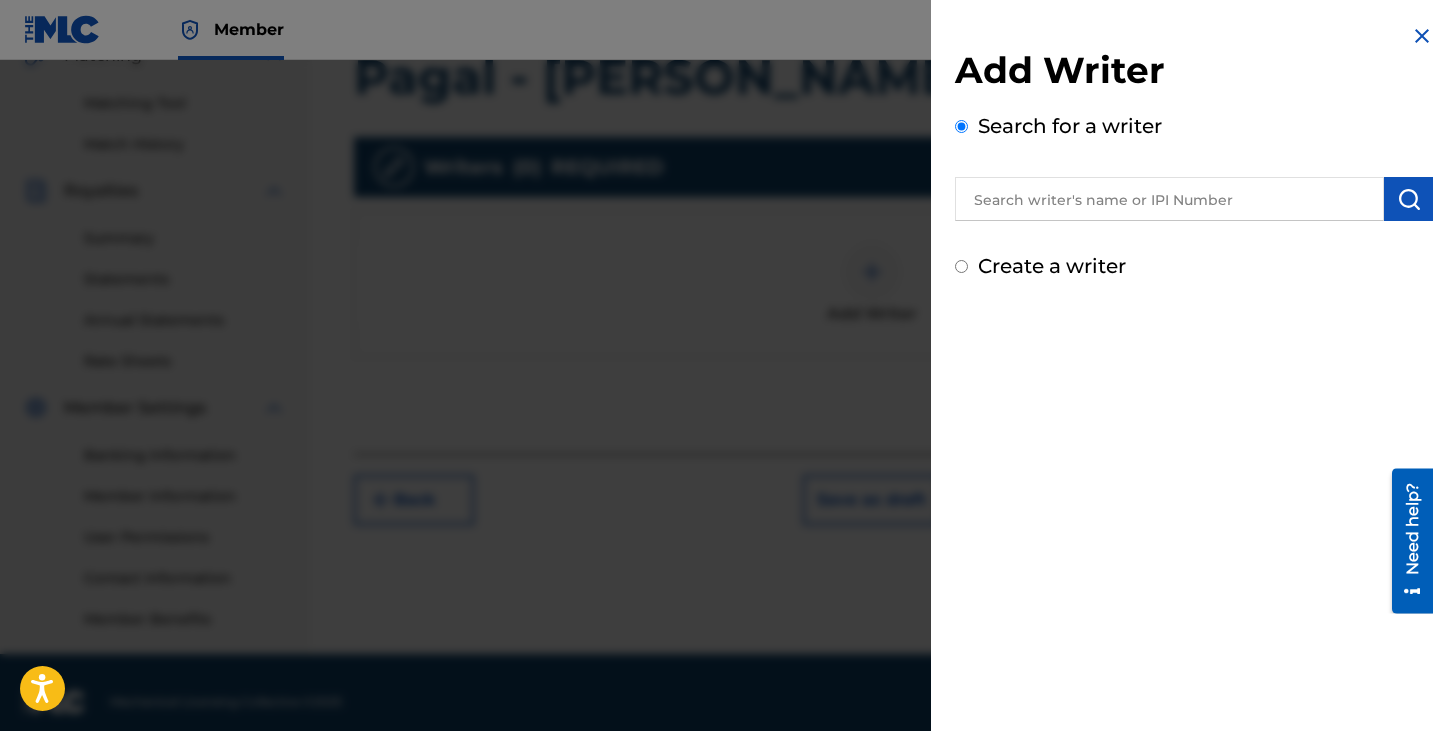 click on "Create a writer" at bounding box center (1052, 266) 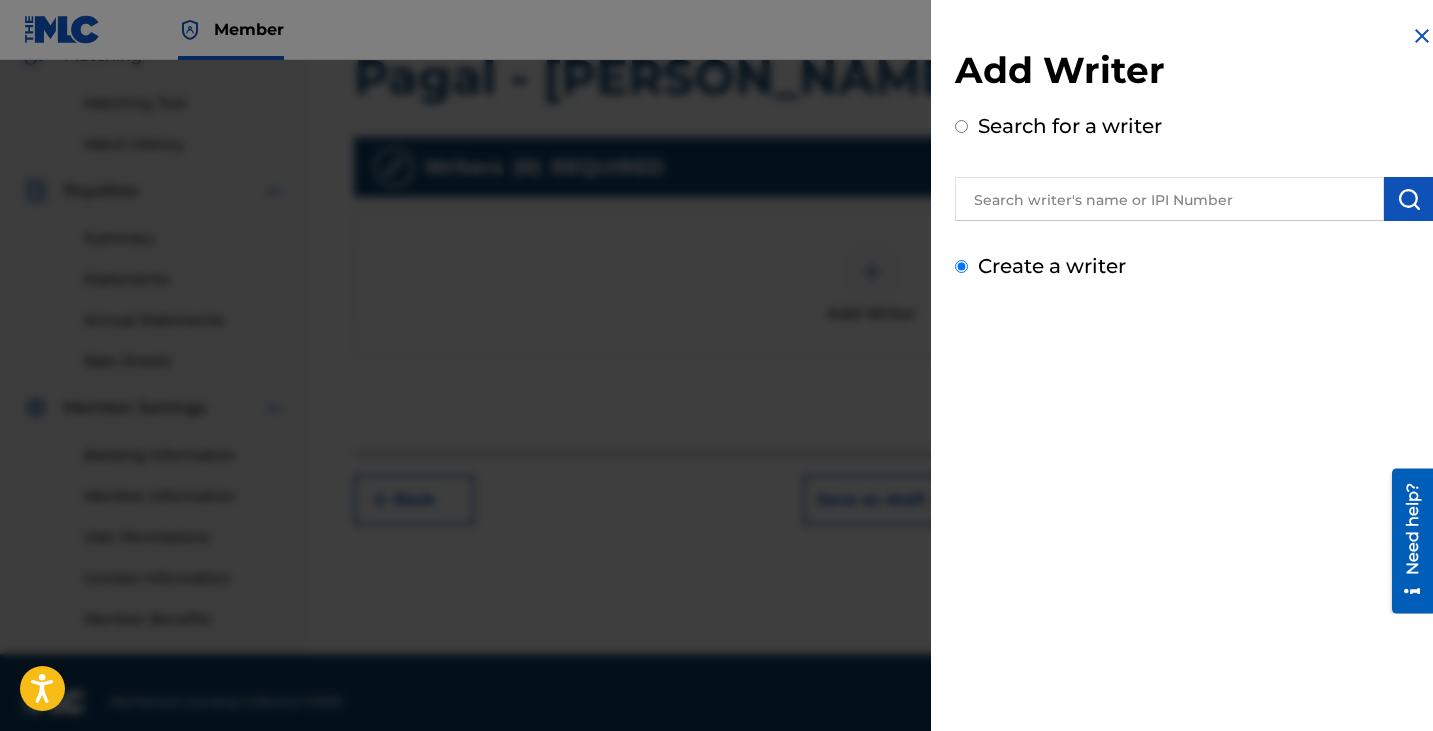 click on "Create a writer" at bounding box center [961, 266] 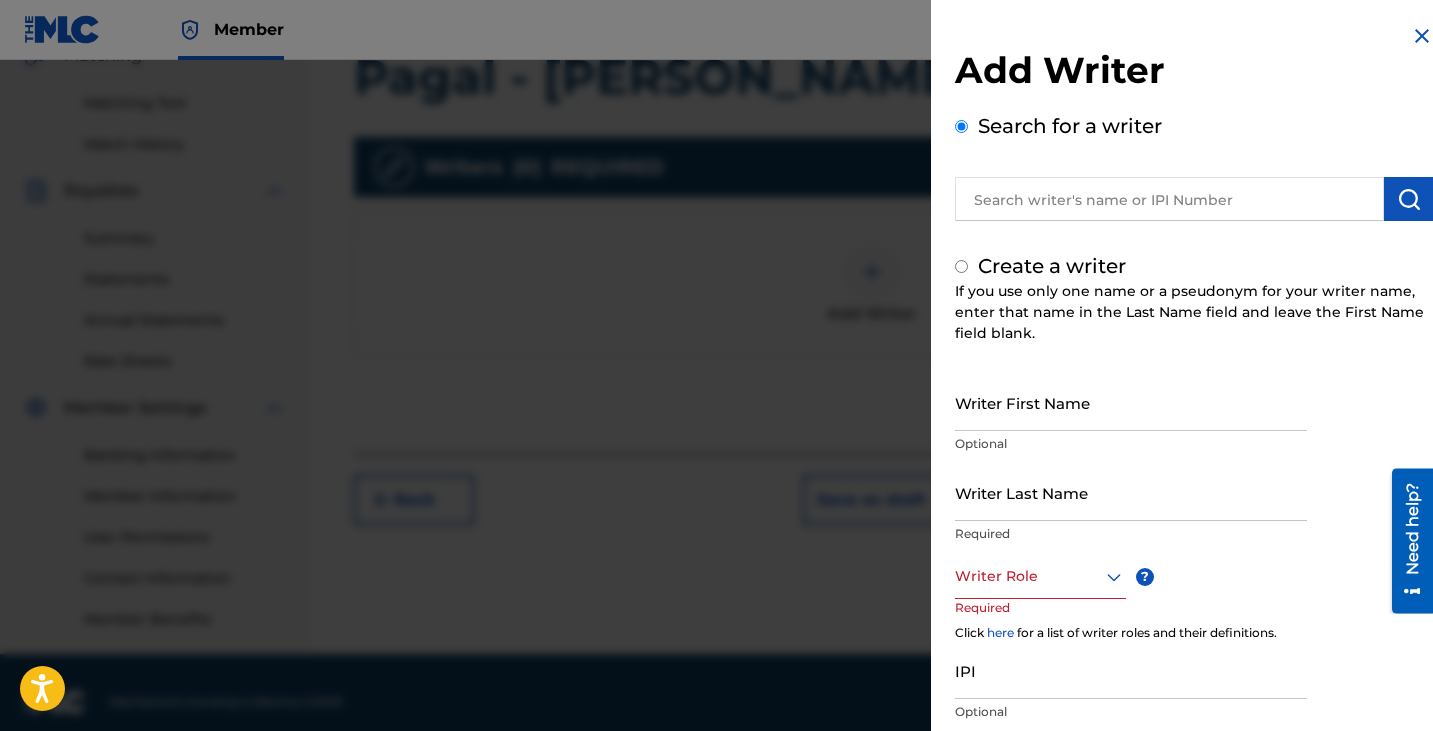 radio on "false" 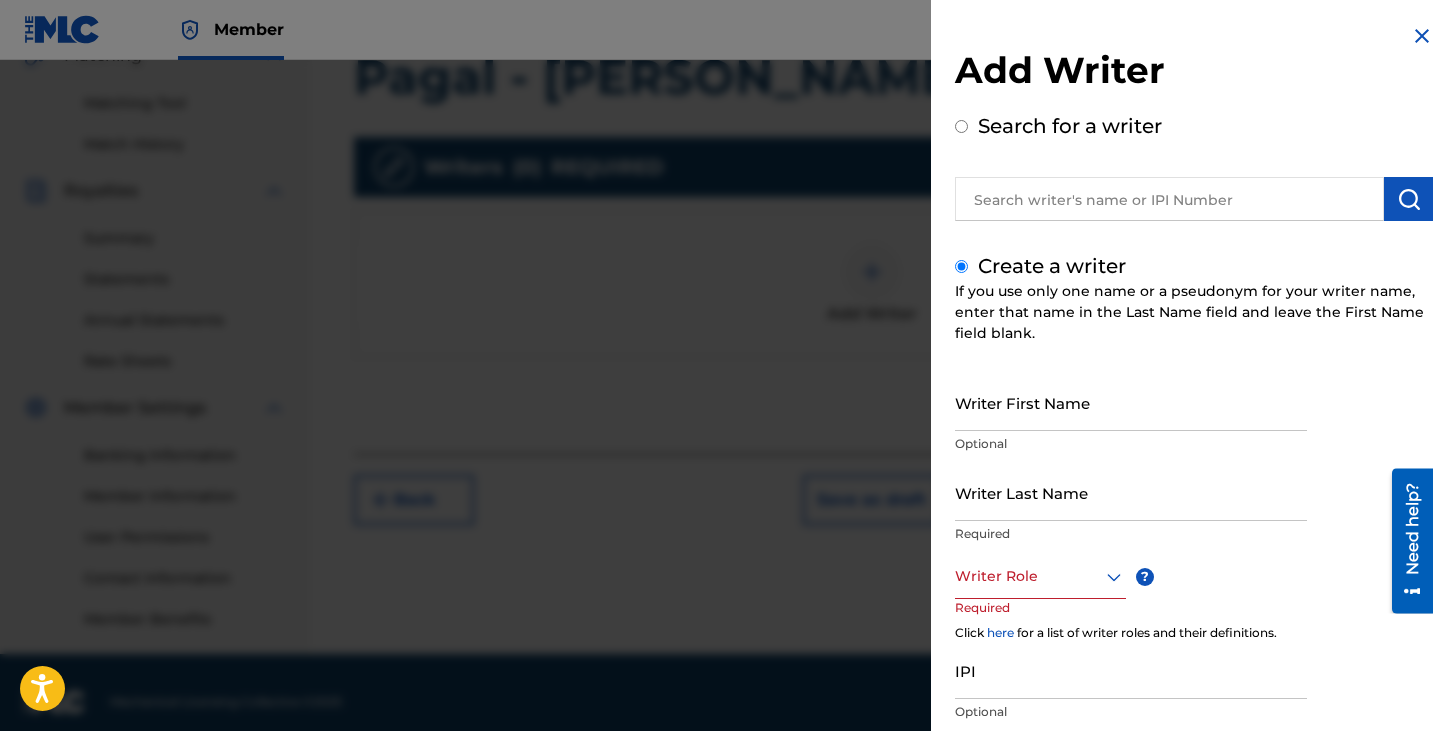 click on "Writer First Name" at bounding box center [1131, 402] 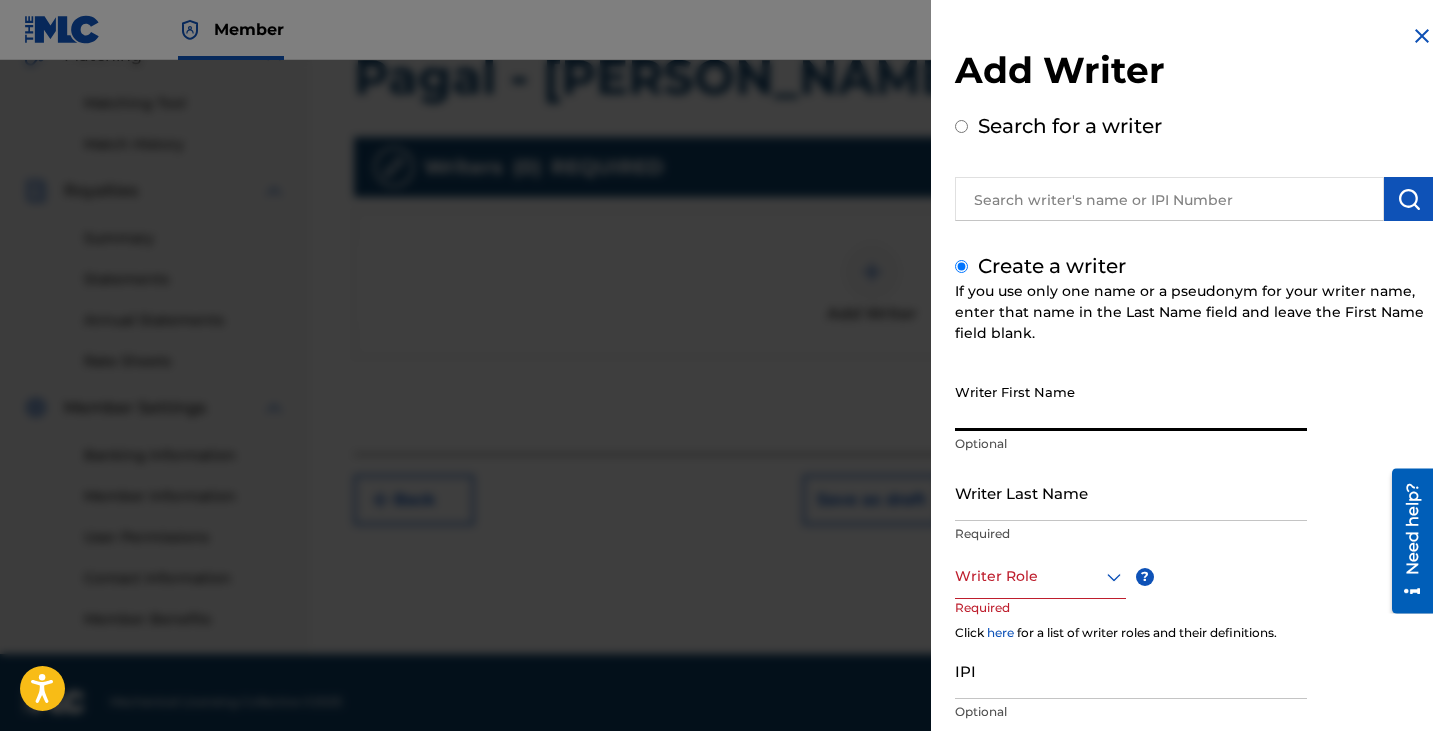 paste on "[PERSON_NAME],[PERSON_NAME] [PERSON_NAME], [PERSON_NAME]" 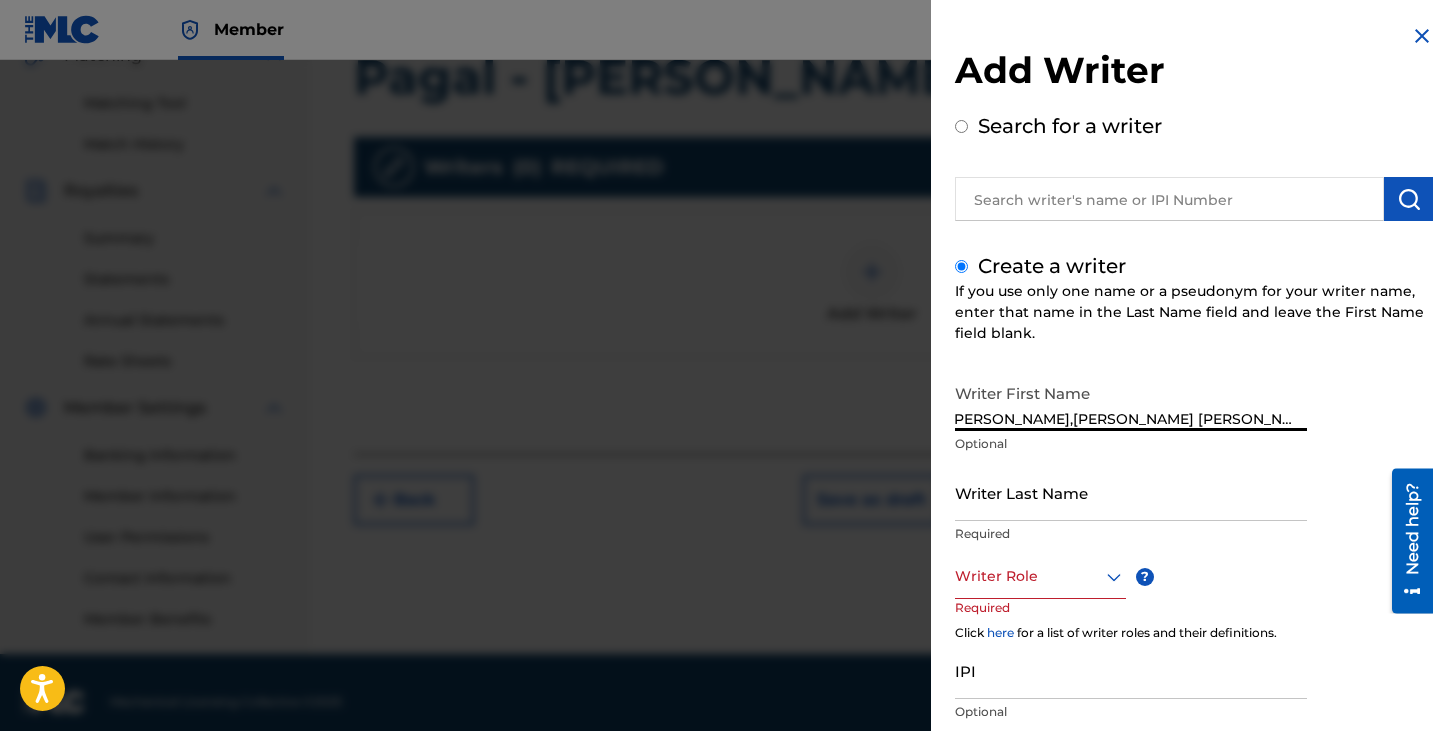 scroll, scrollTop: 0, scrollLeft: 7, axis: horizontal 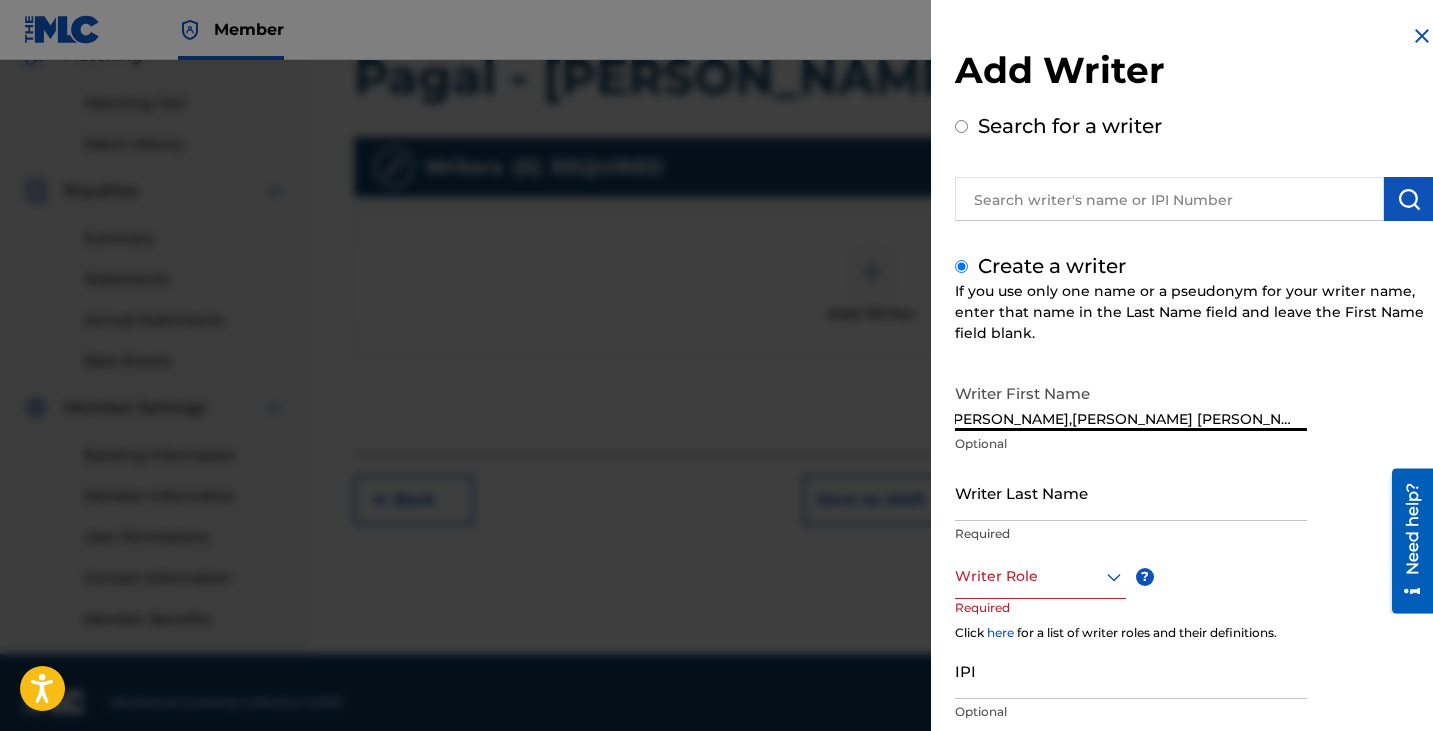 drag, startPoint x: 1048, startPoint y: 418, endPoint x: 1439, endPoint y: 400, distance: 391.4141 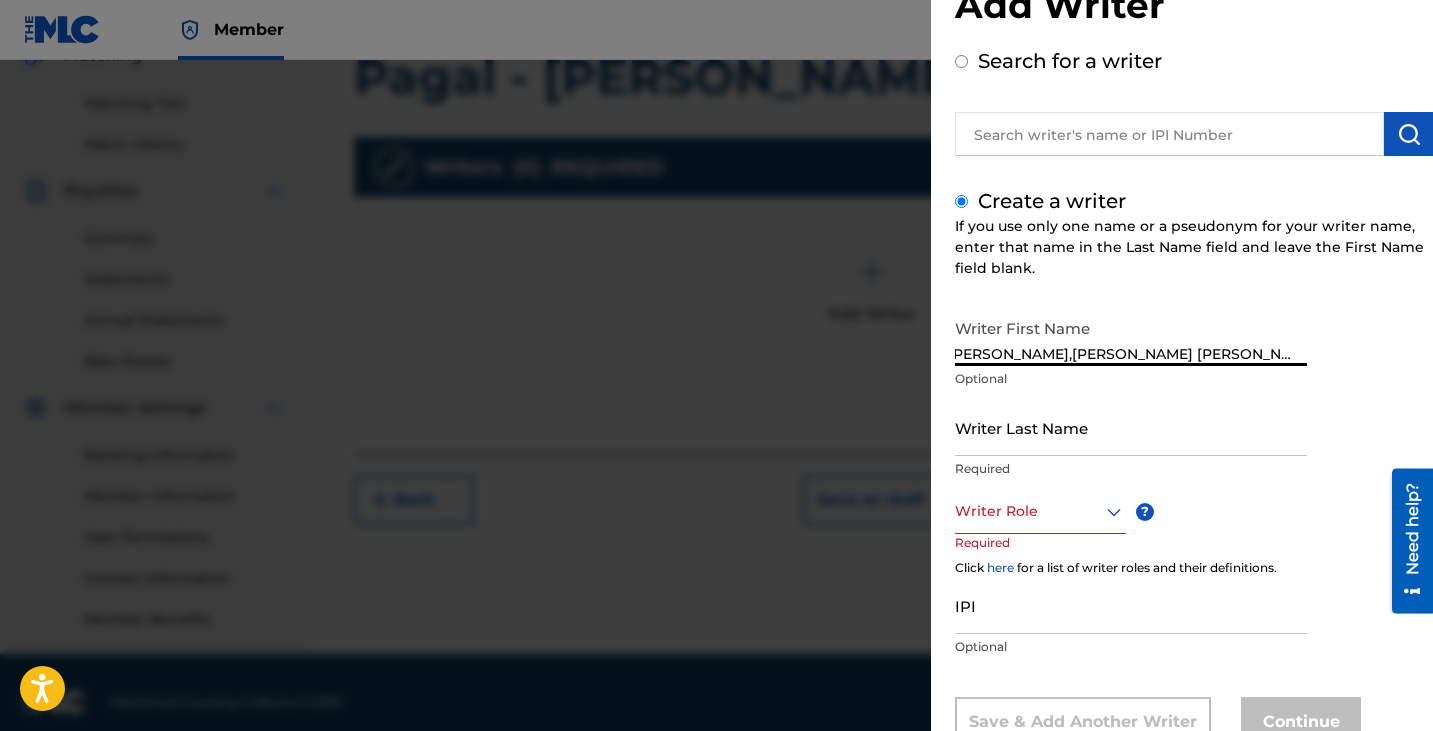 scroll, scrollTop: 135, scrollLeft: 0, axis: vertical 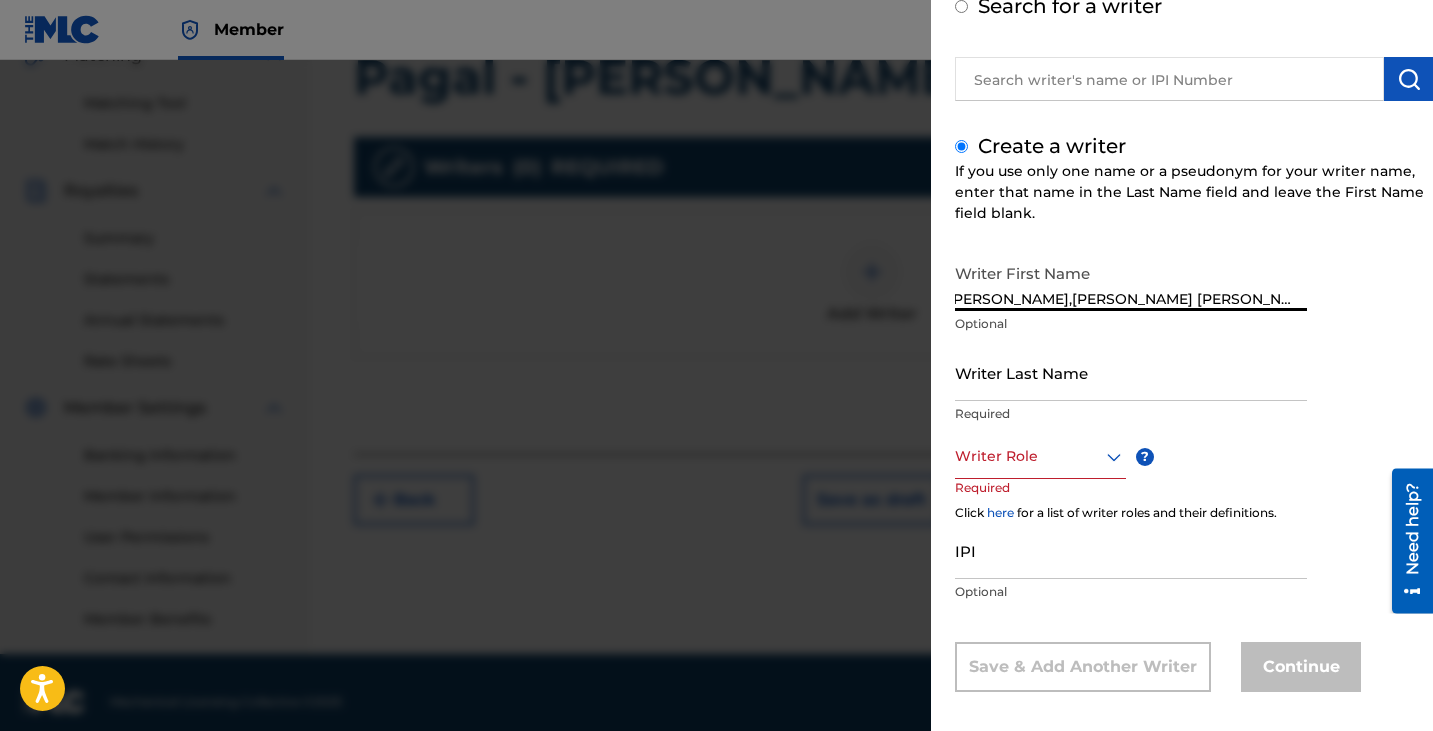 drag, startPoint x: 1009, startPoint y: 282, endPoint x: 1432, endPoint y: 293, distance: 423.143 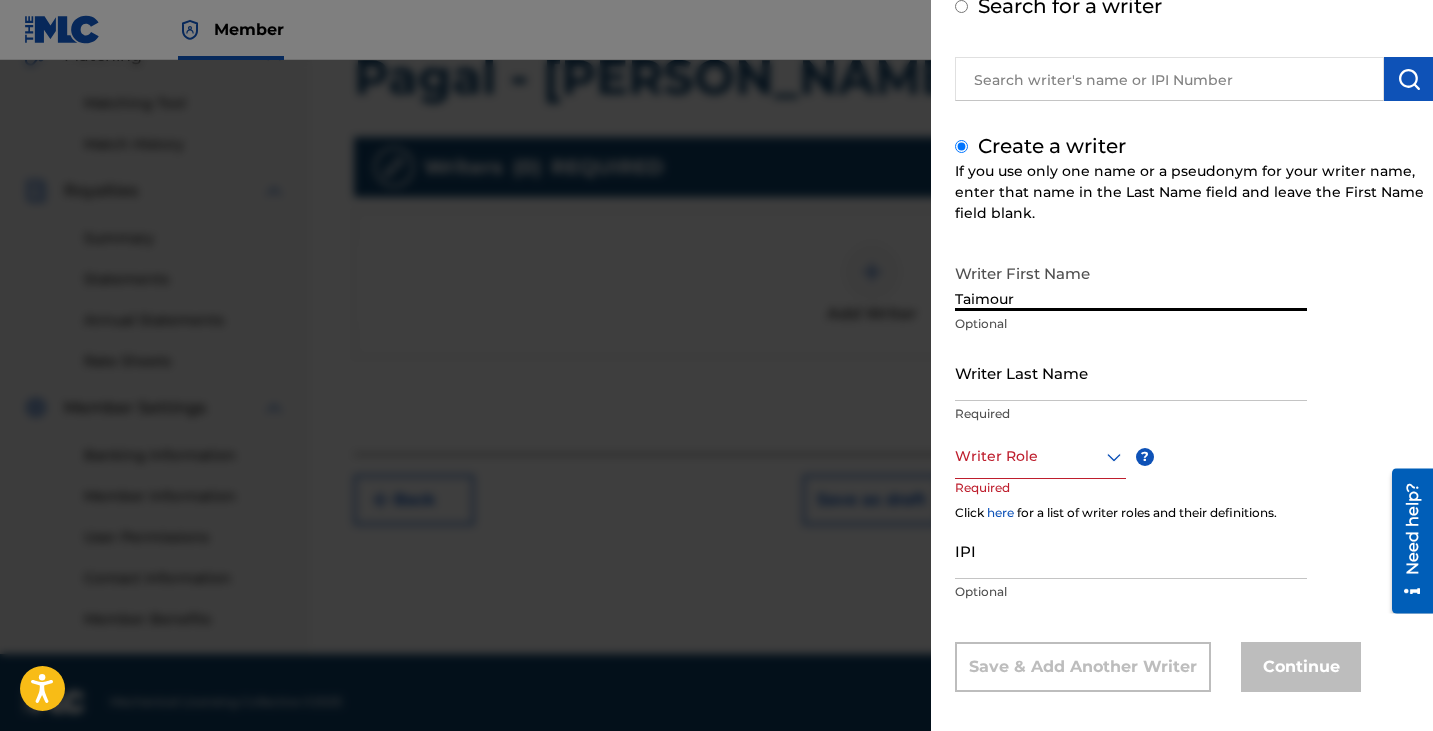scroll, scrollTop: 0, scrollLeft: 0, axis: both 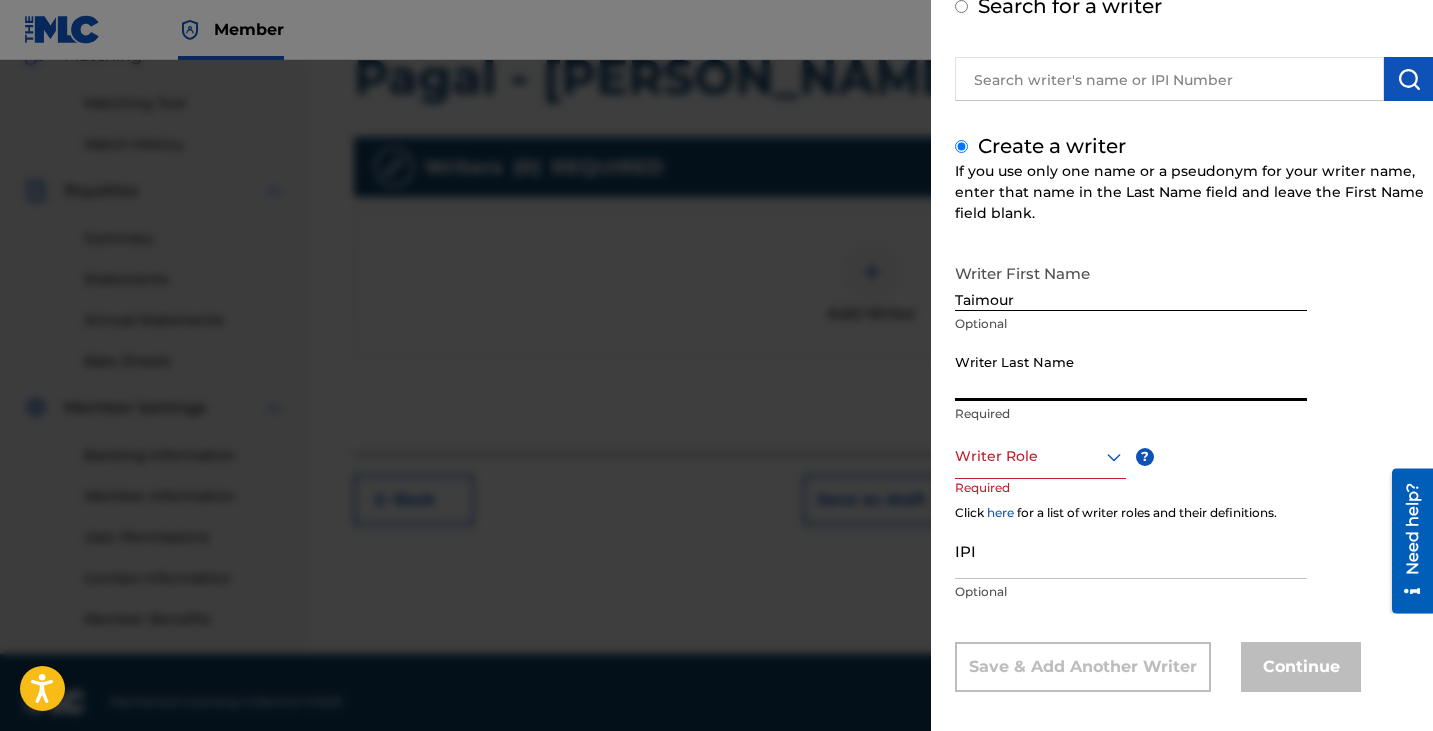 paste on "[PERSON_NAME] Pal [PERSON_NAME], [PERSON_NAME]" 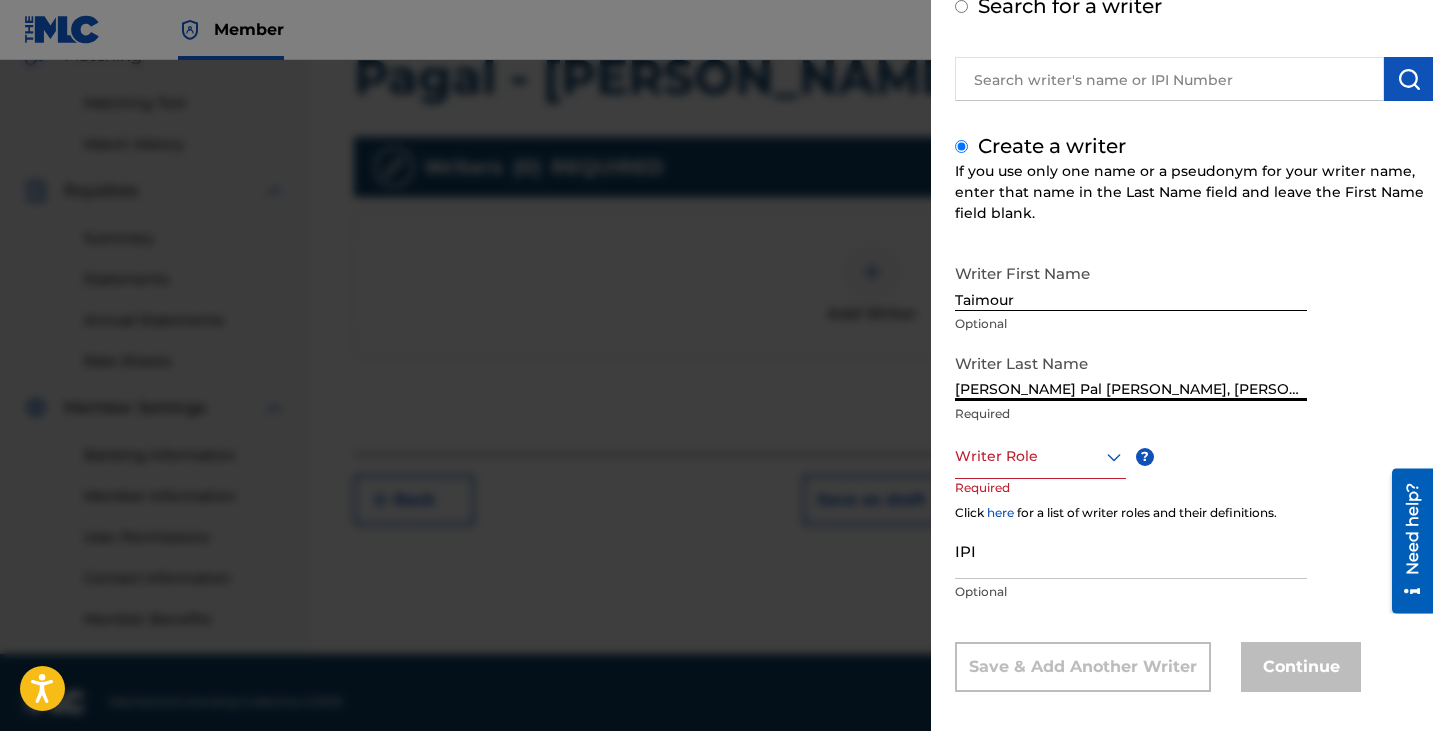 drag, startPoint x: 993, startPoint y: 372, endPoint x: 1390, endPoint y: 369, distance: 397.01132 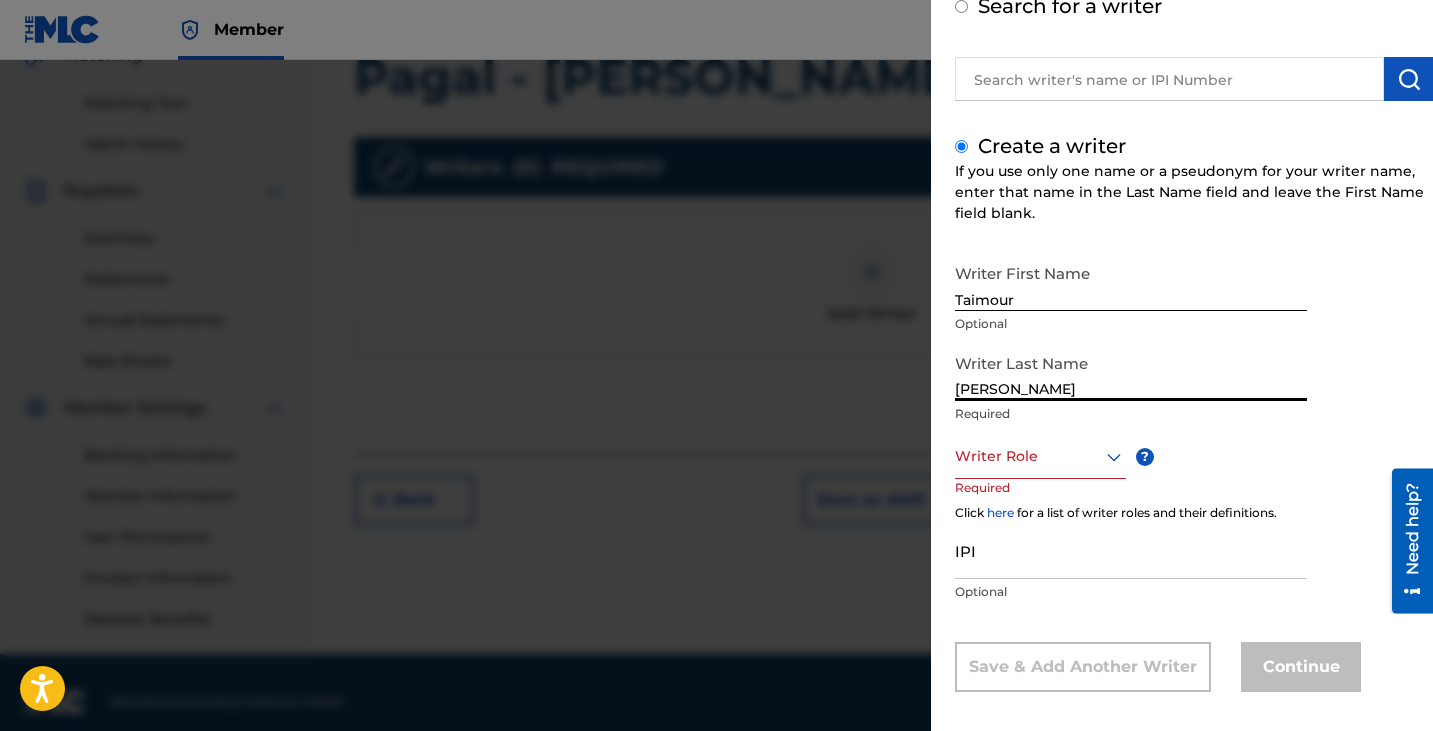 type on "[PERSON_NAME]" 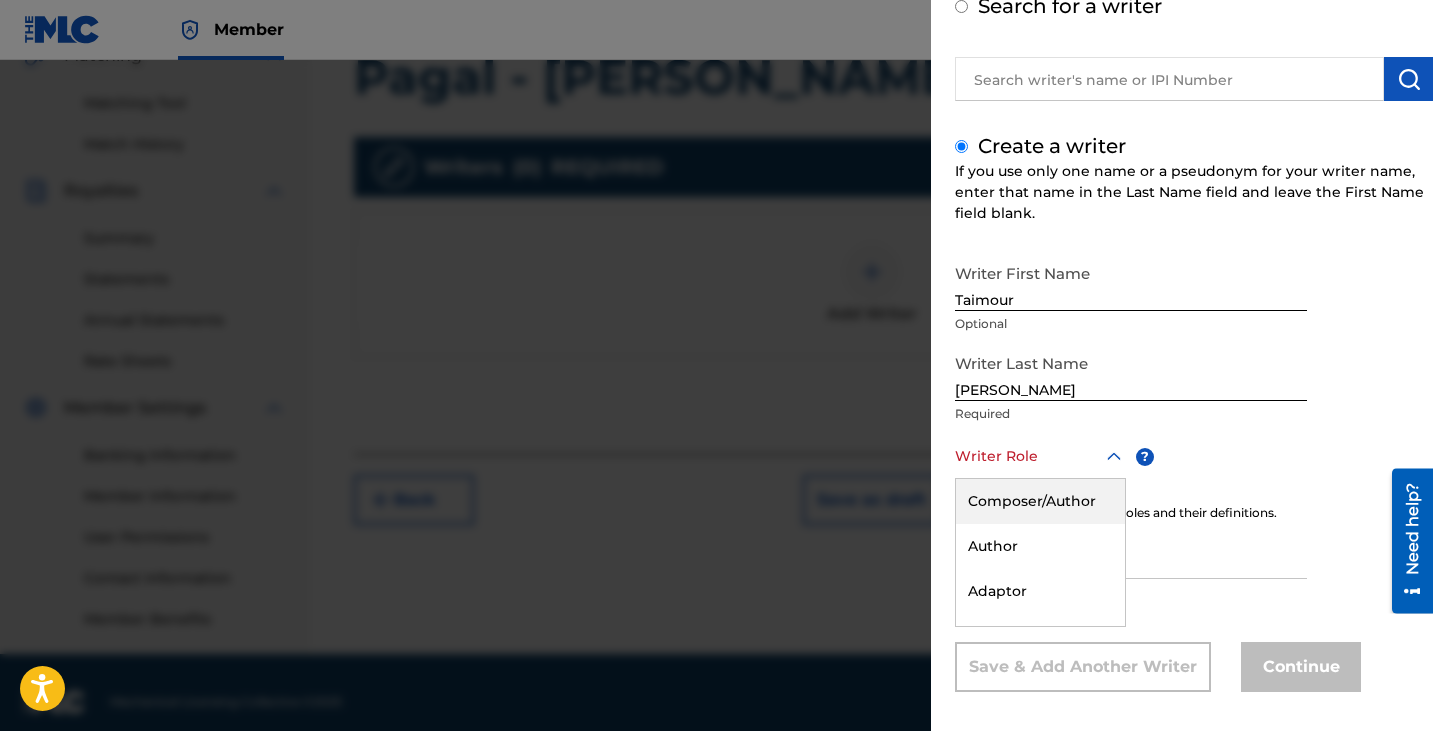 click on "Composer/Author" at bounding box center (1040, 501) 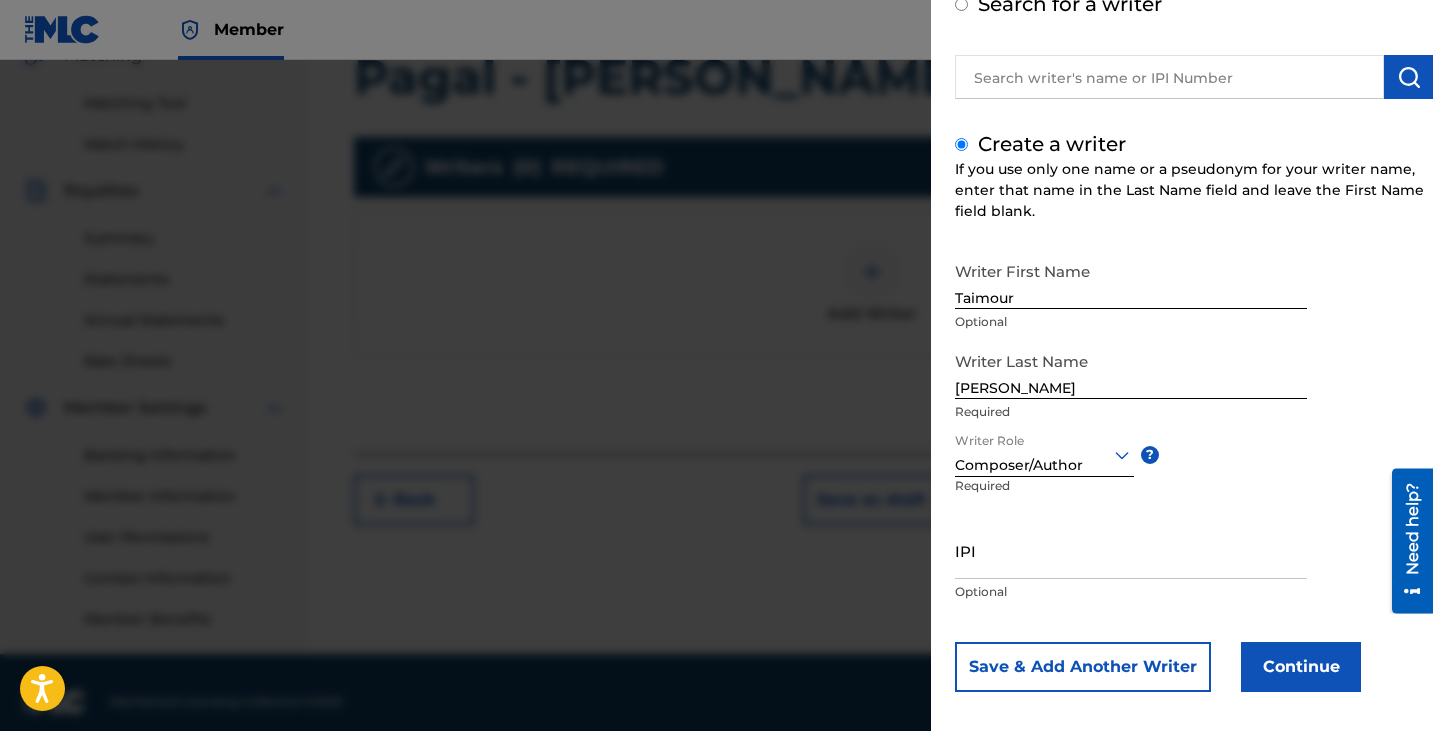 click on "Continue" at bounding box center [1301, 667] 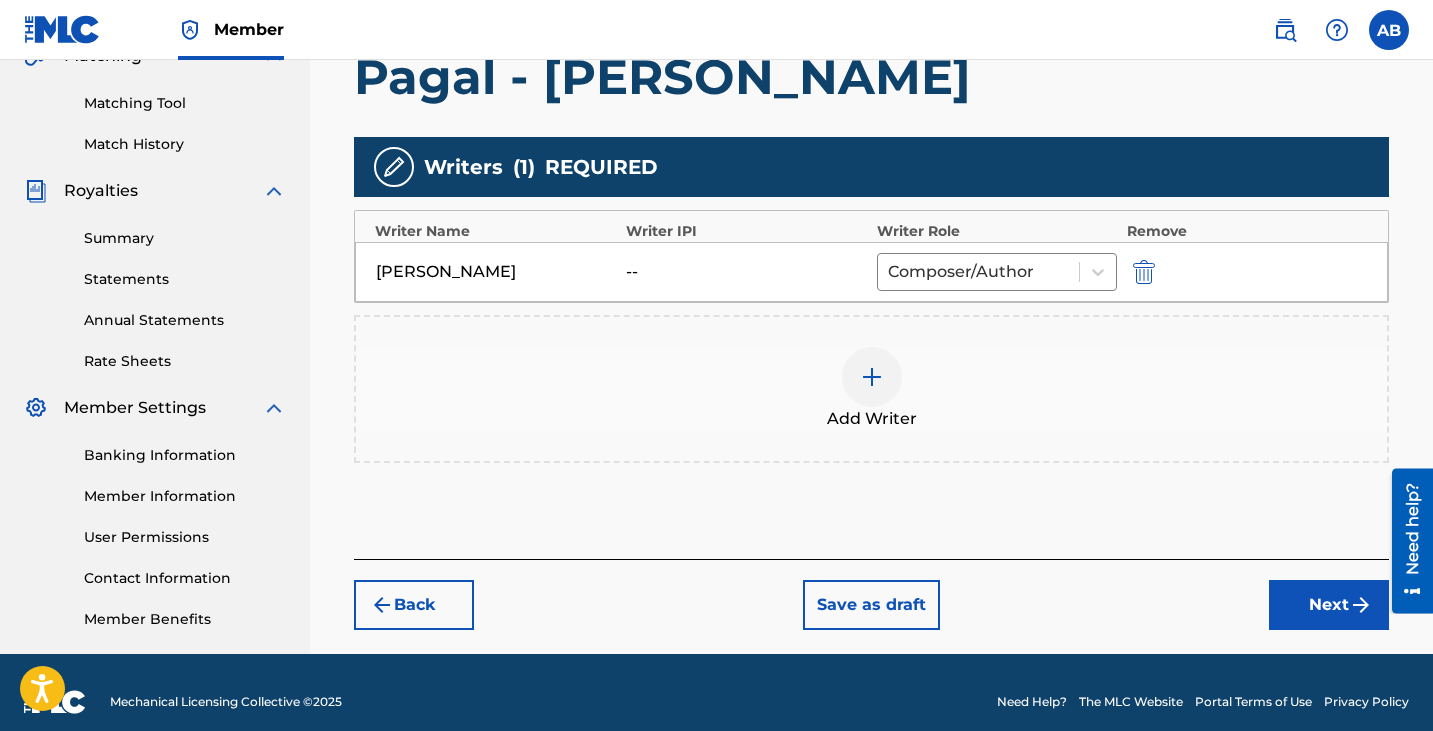 click at bounding box center [872, 377] 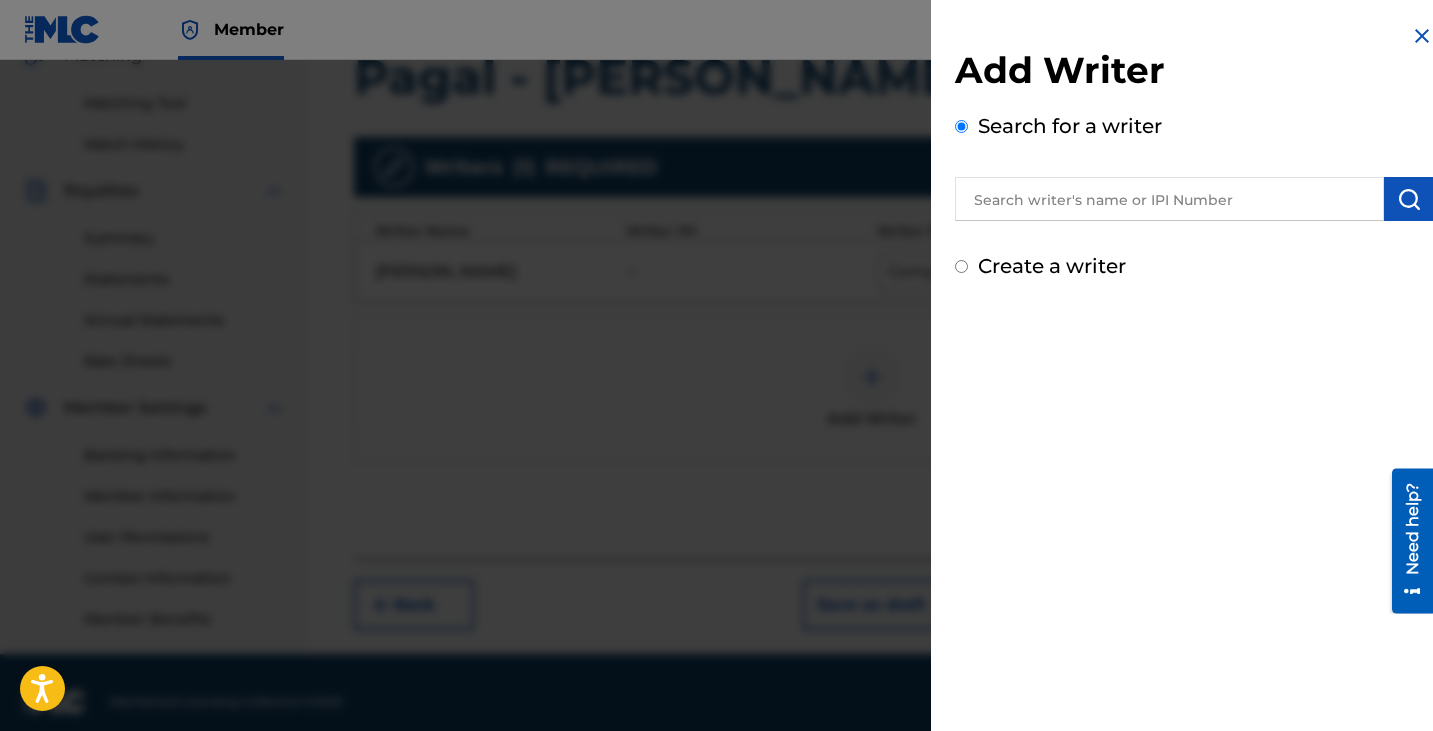 click on "Create a writer" at bounding box center [961, 266] 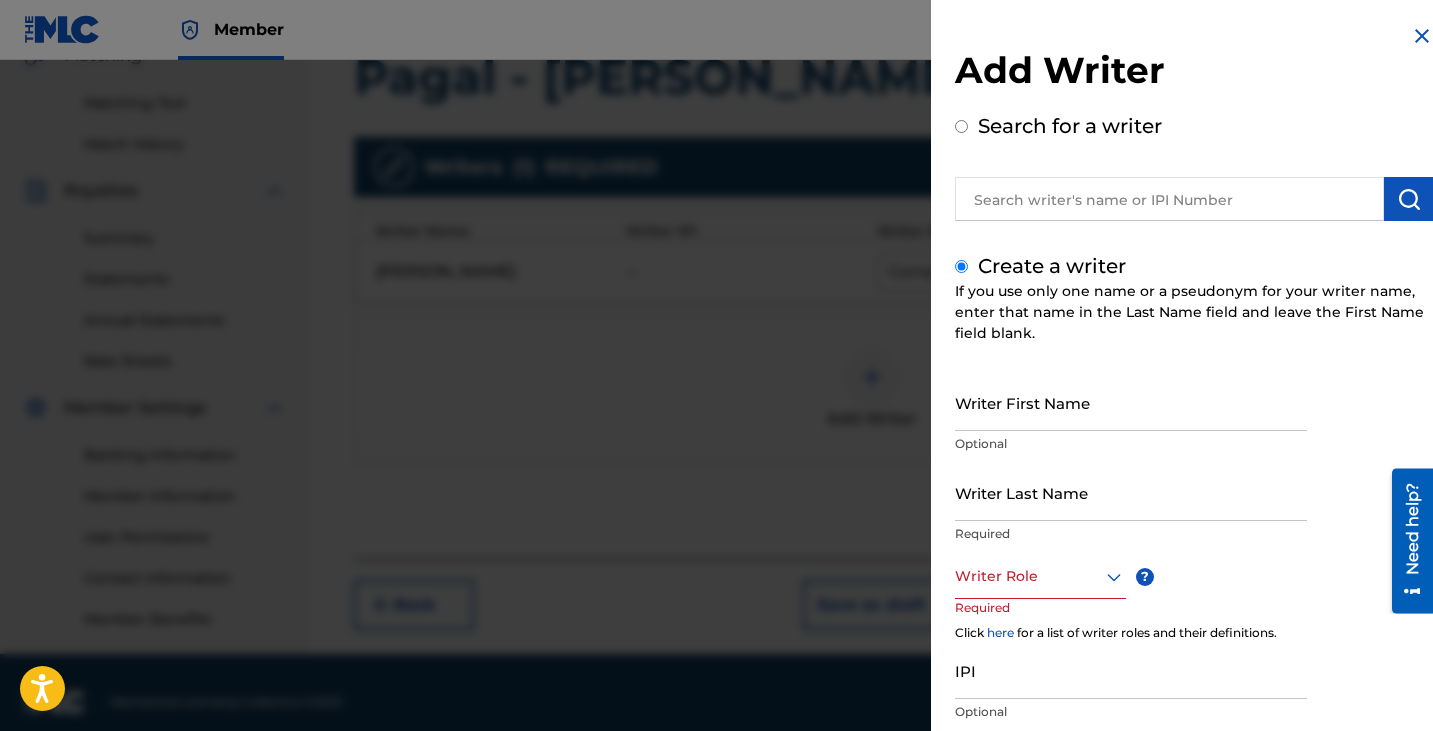 click on "Writer First Name" at bounding box center (1131, 402) 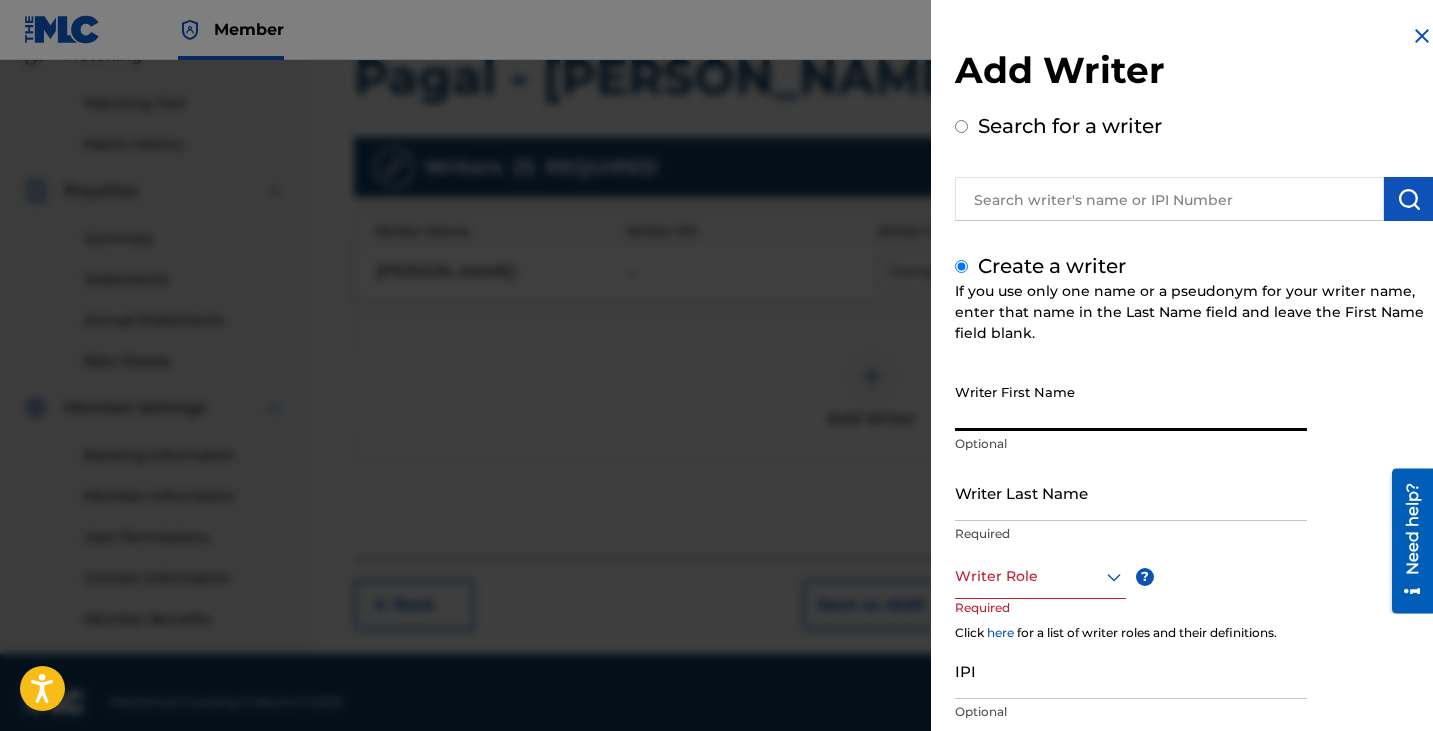 paste on "[PERSON_NAME] [PERSON_NAME], [PERSON_NAME]" 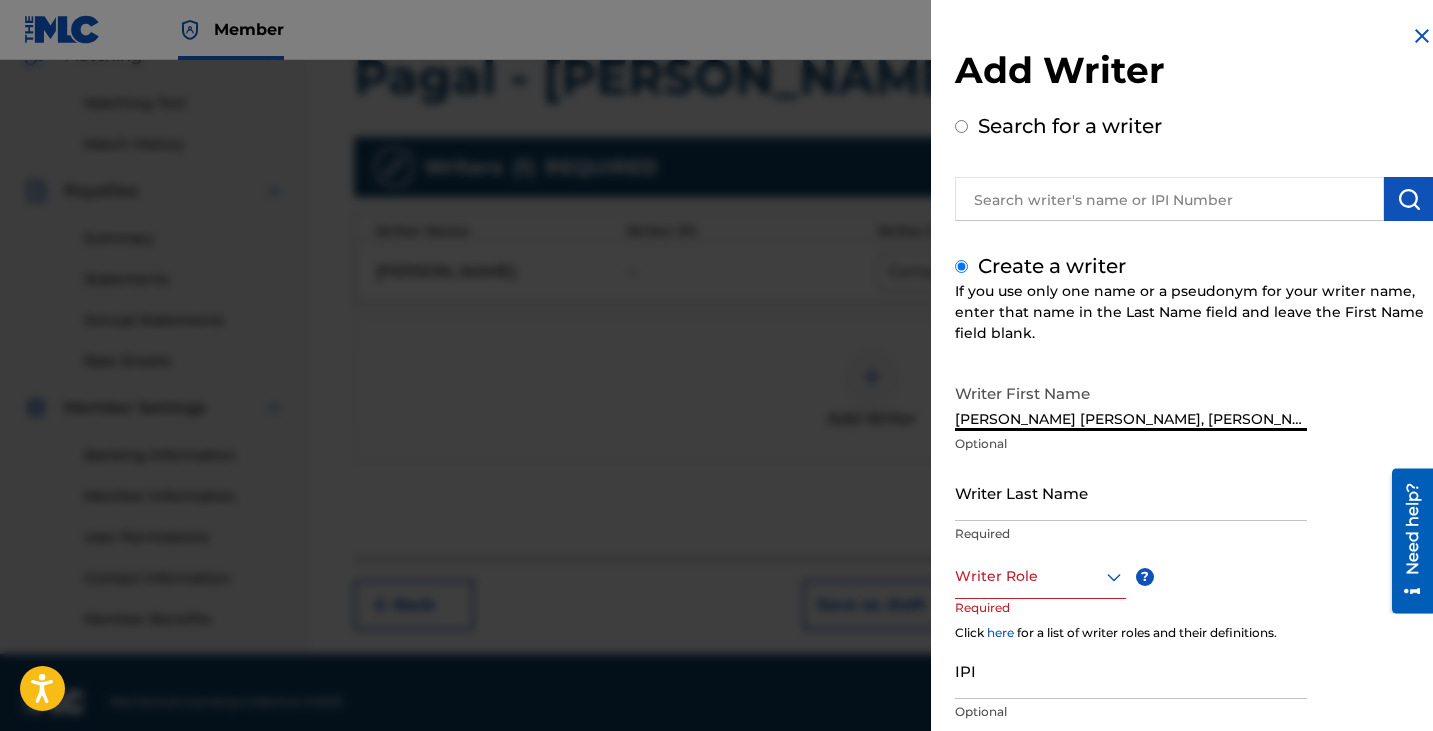 drag, startPoint x: 1032, startPoint y: 417, endPoint x: 1390, endPoint y: 431, distance: 358.27365 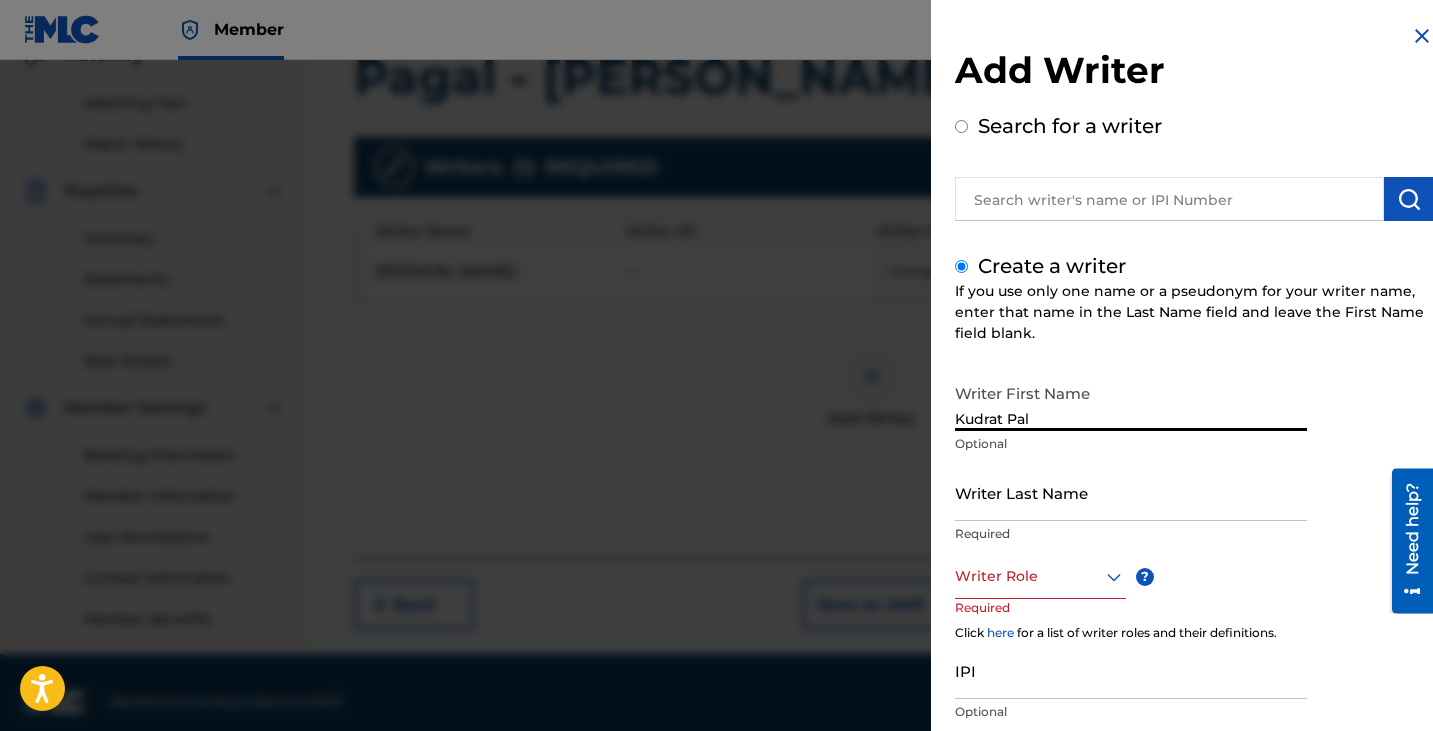 type on "Kudrat Pal" 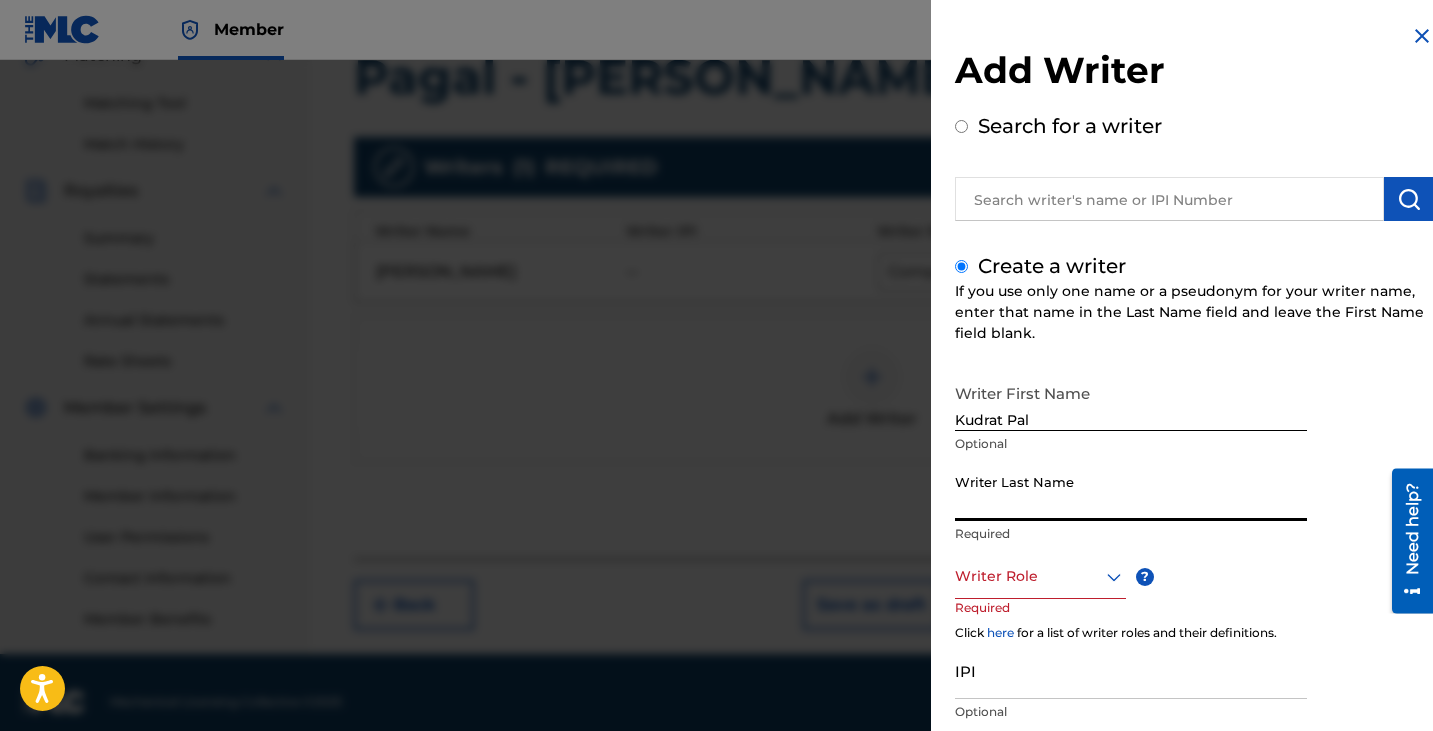 paste on "[PERSON_NAME], [PERSON_NAME]" 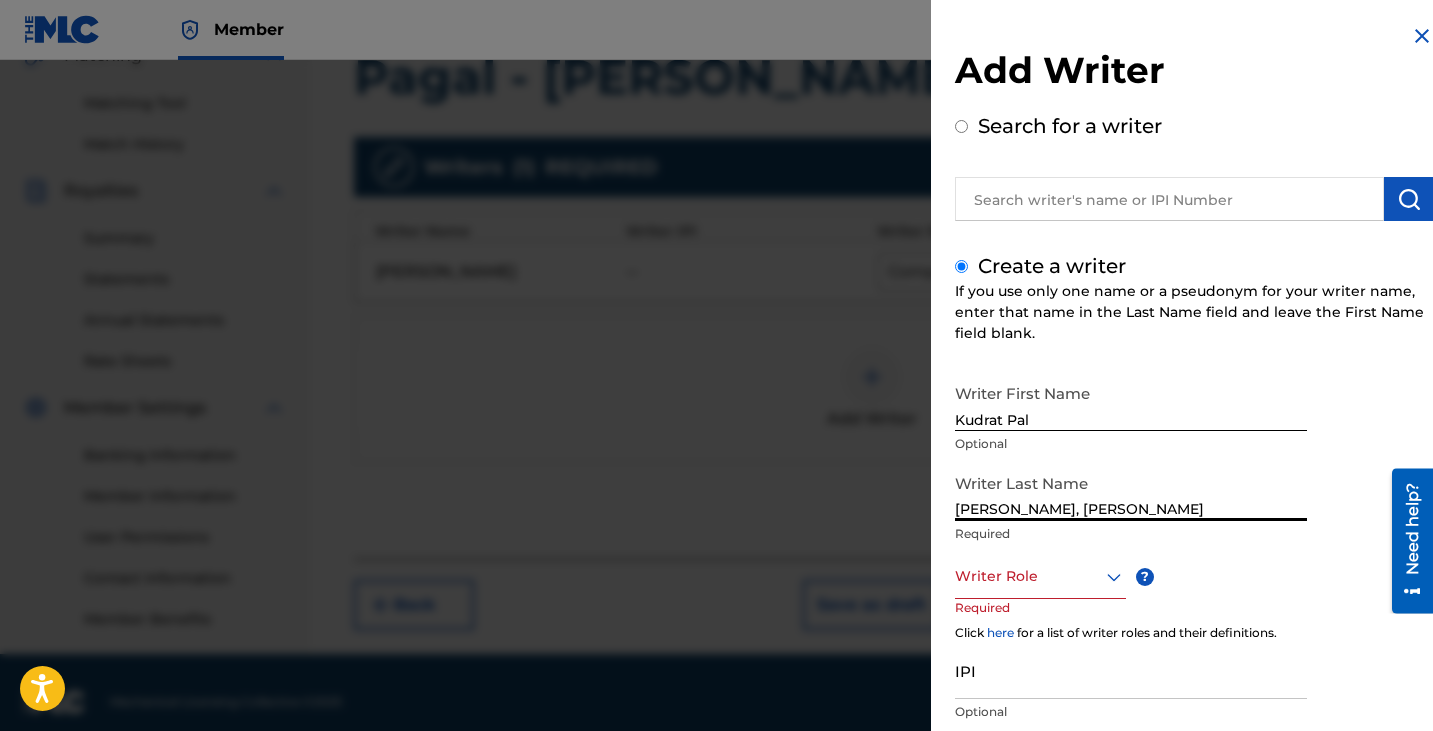 drag, startPoint x: 1007, startPoint y: 507, endPoint x: 1335, endPoint y: 512, distance: 328.03812 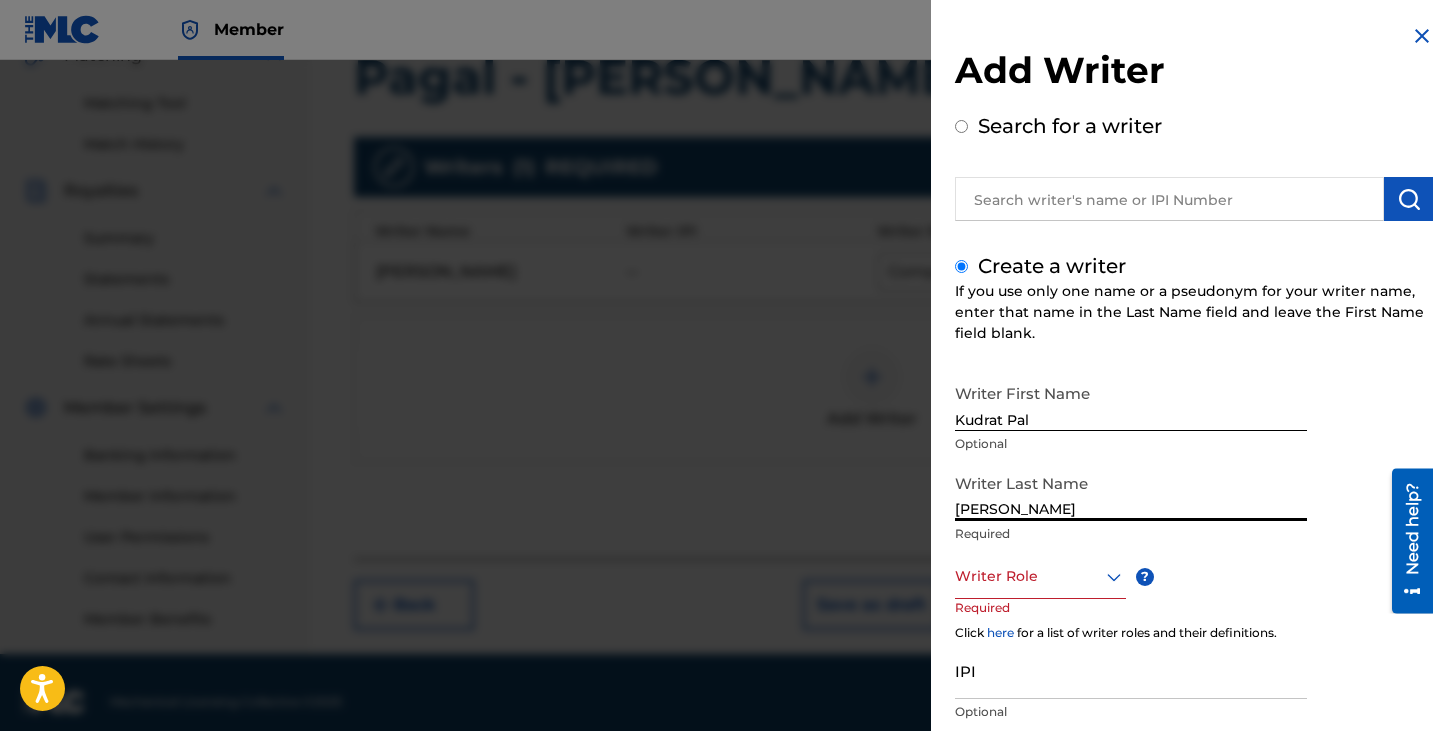 type on "[PERSON_NAME]" 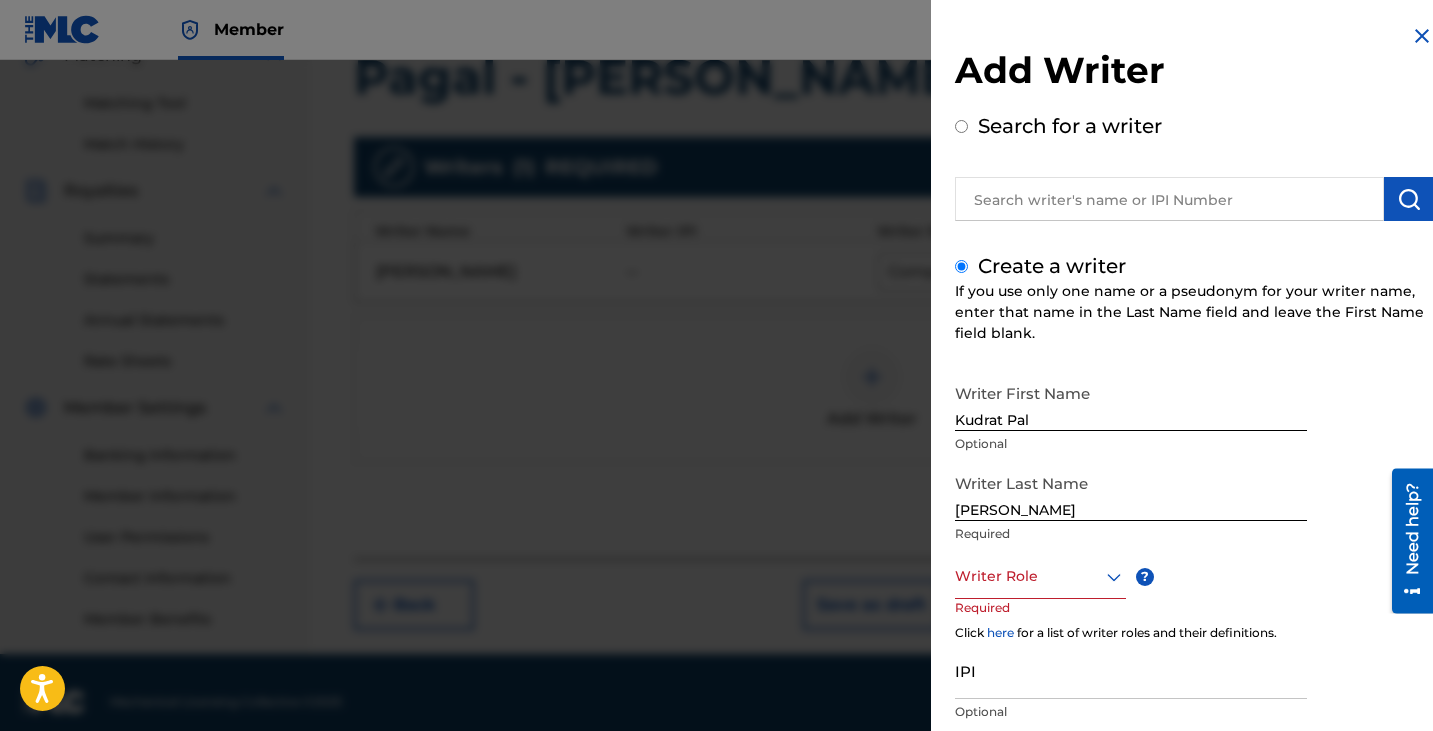 click on "option , selected. Select is focused ,type to refine list, press Down to open the menu,  Writer Role" at bounding box center (1040, 576) 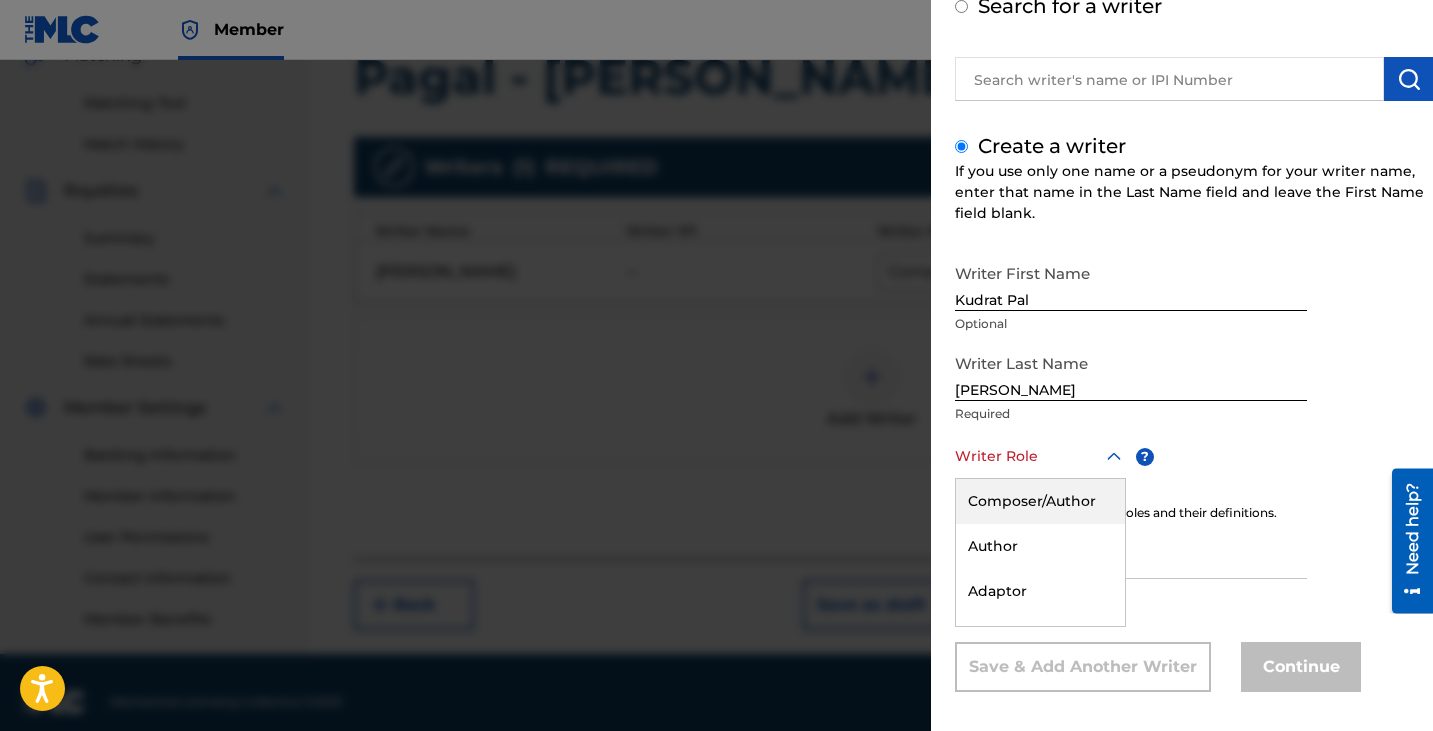click on "Composer/Author" at bounding box center [1040, 501] 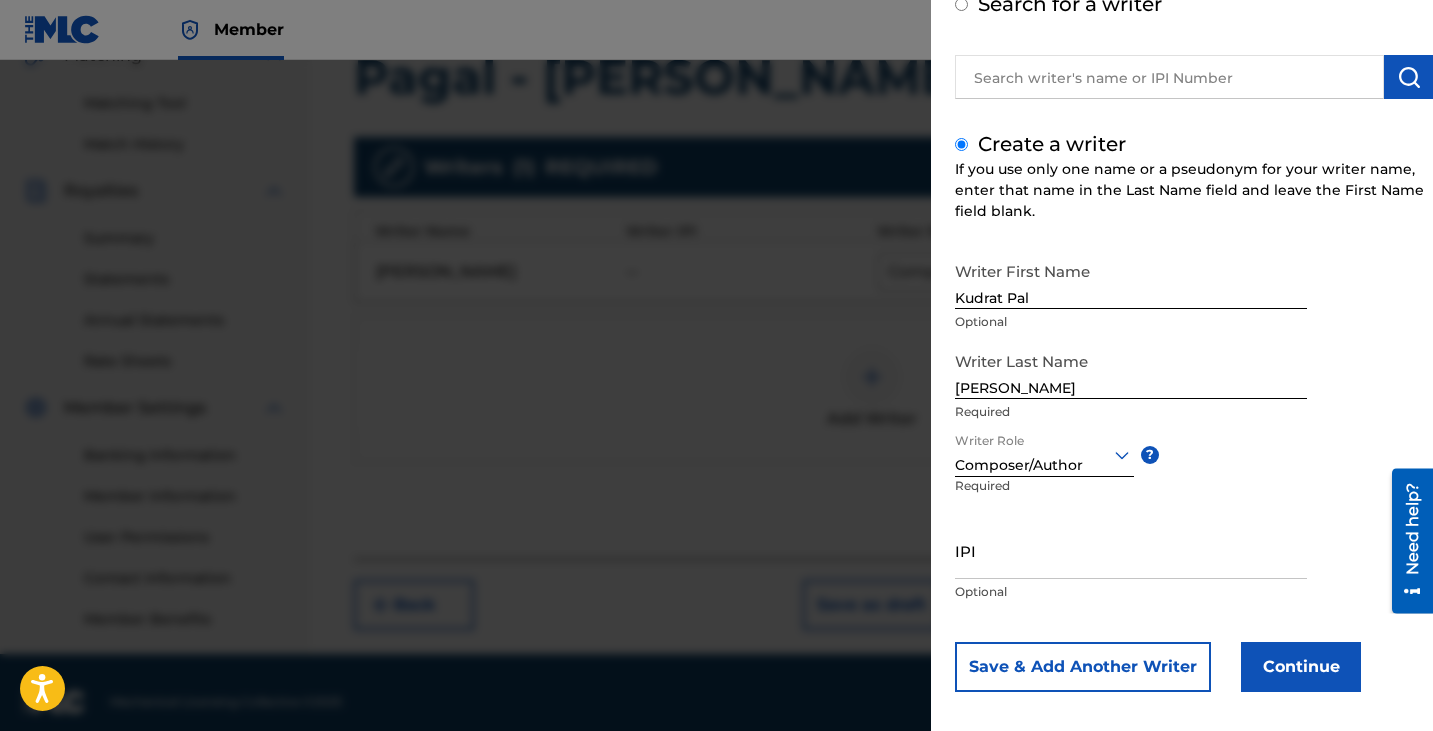 click on "Continue" at bounding box center [1301, 667] 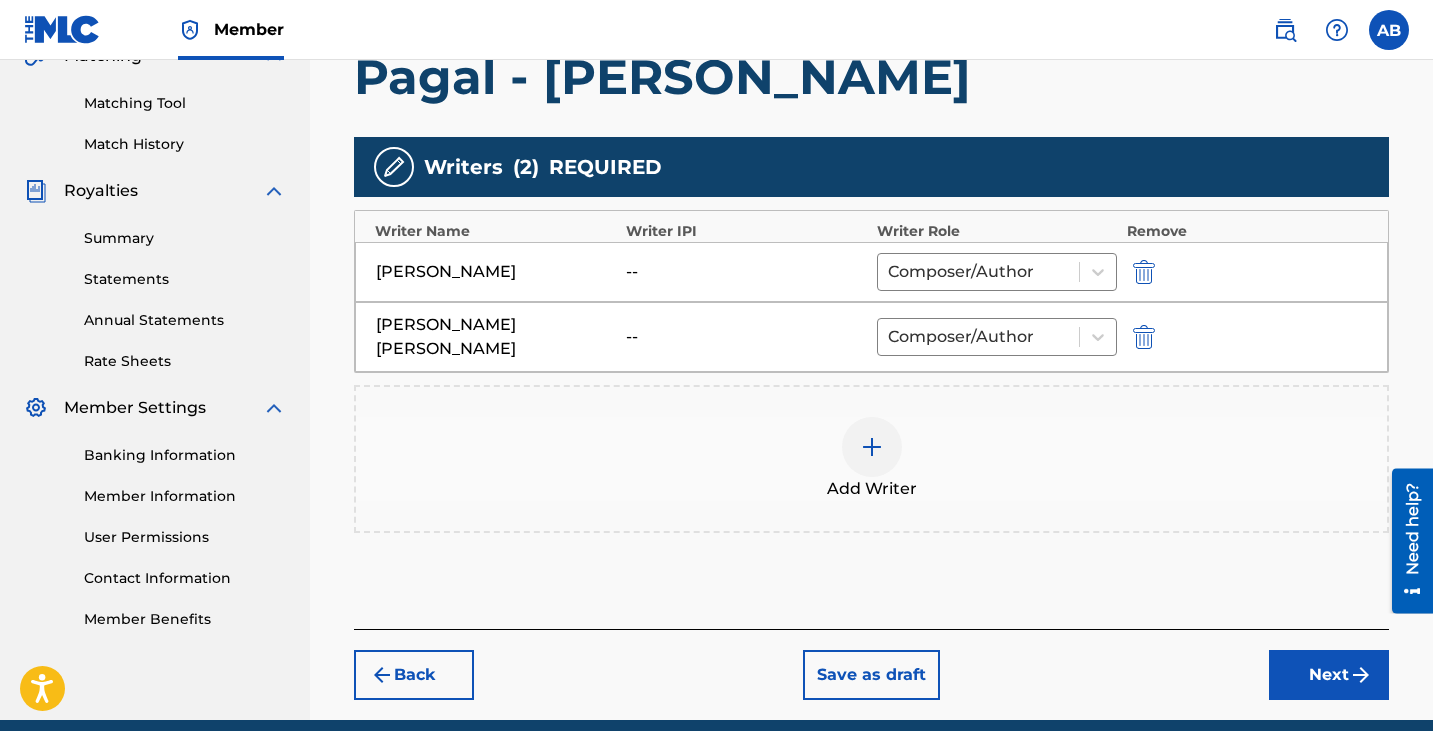 click at bounding box center (872, 447) 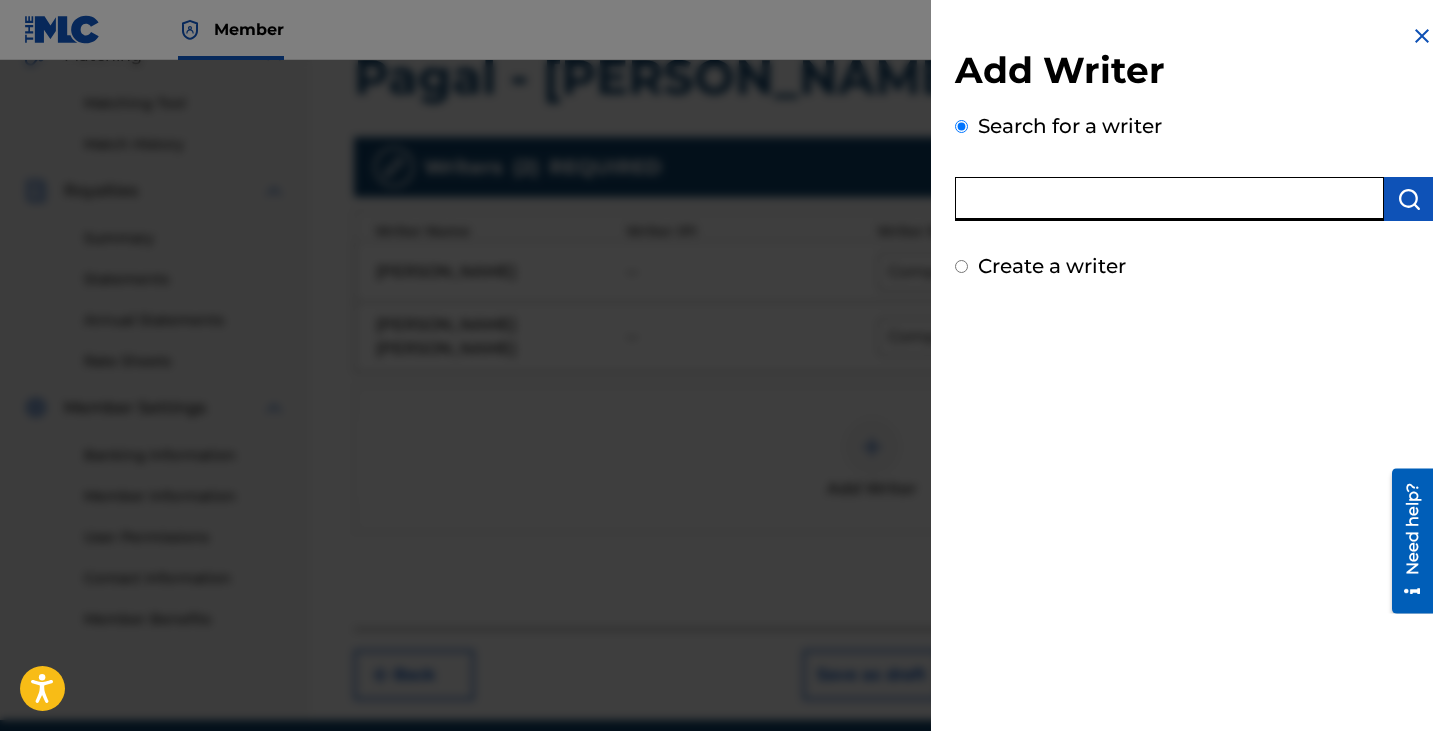 click at bounding box center [1169, 199] 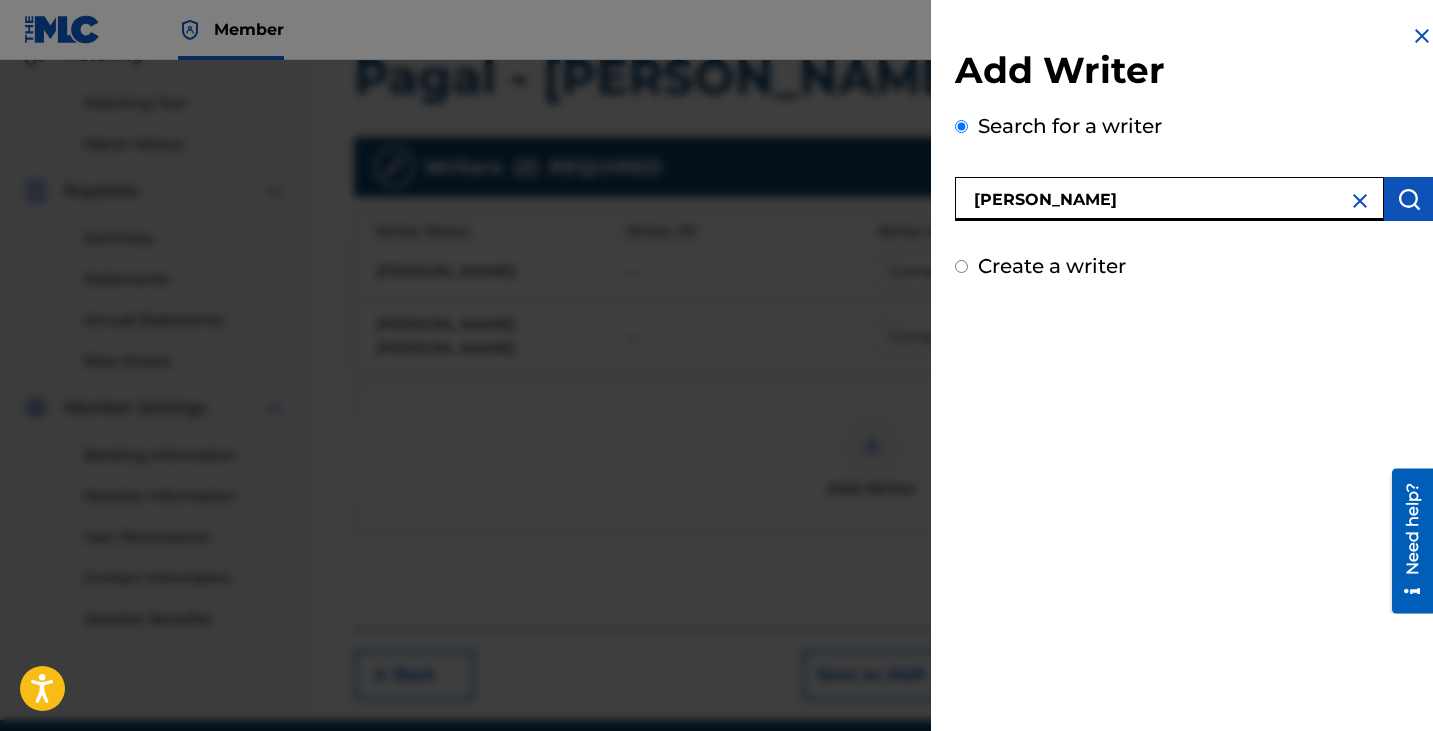 type on "[PERSON_NAME]" 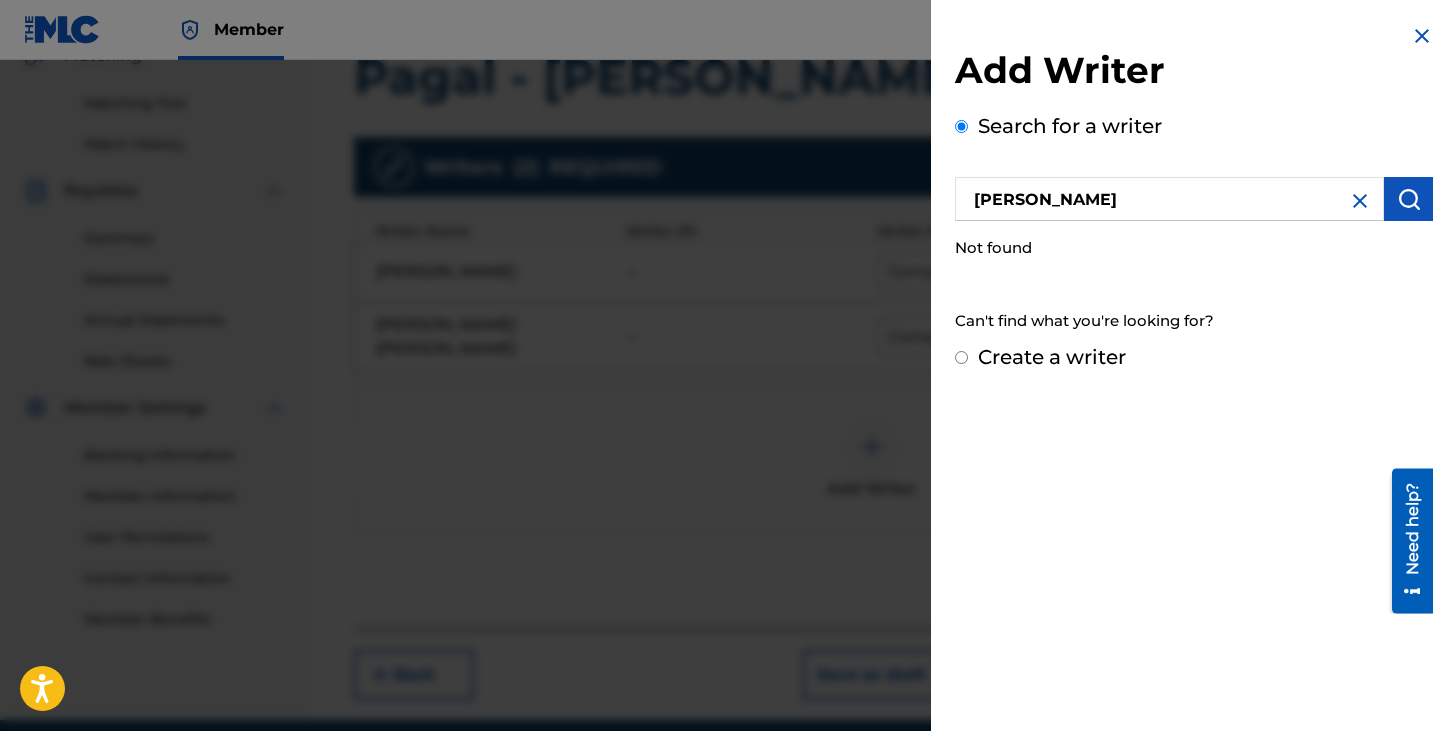 drag, startPoint x: 946, startPoint y: 359, endPoint x: 962, endPoint y: 357, distance: 16.124516 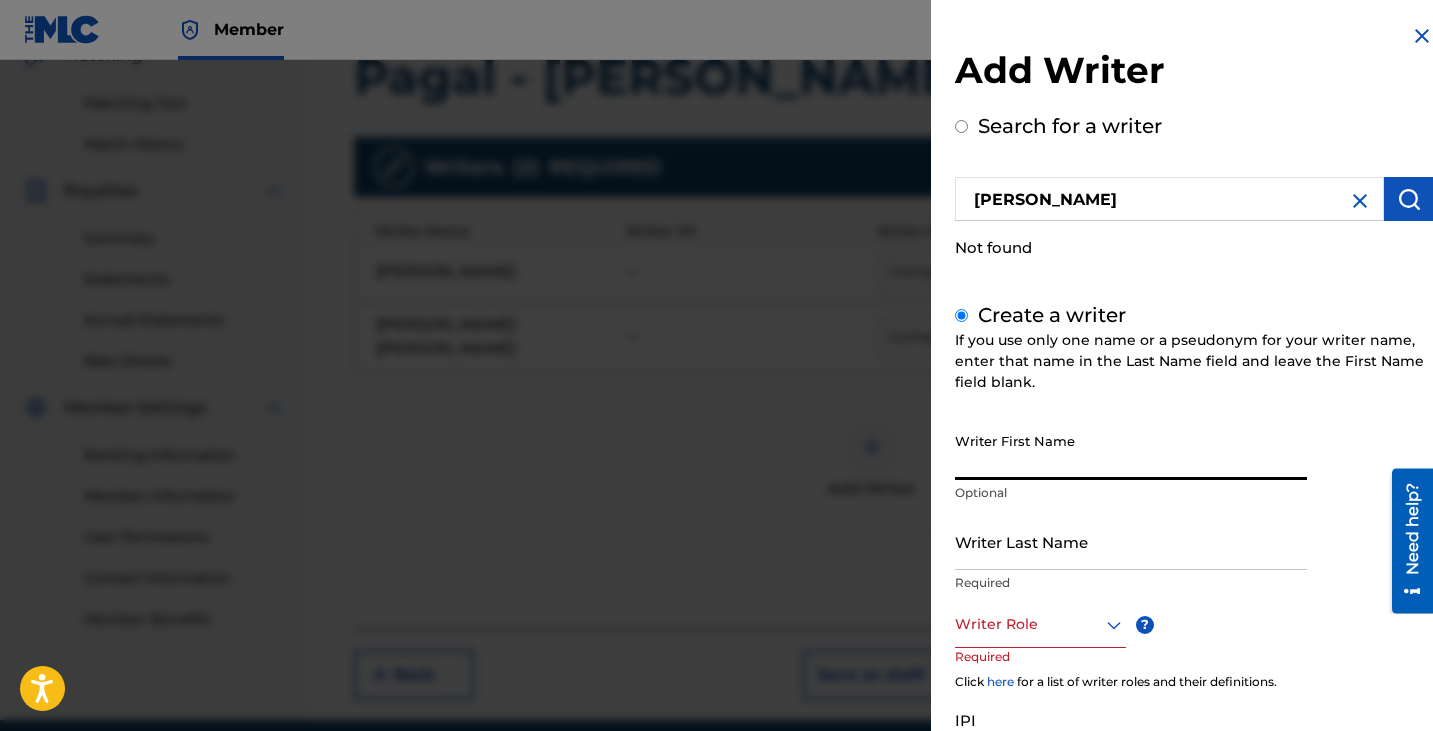 click on "Writer First Name" at bounding box center (1131, 451) 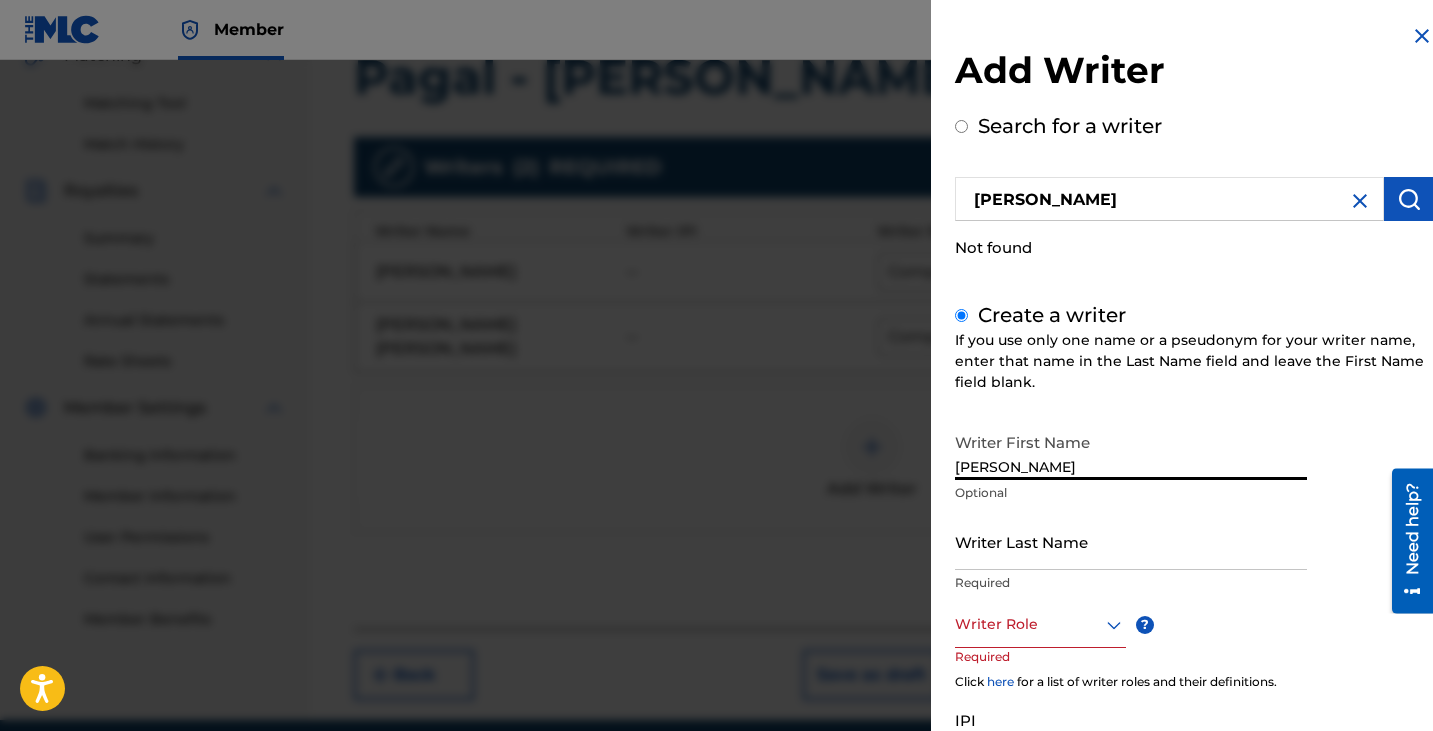 click on "[PERSON_NAME]" at bounding box center (1131, 451) 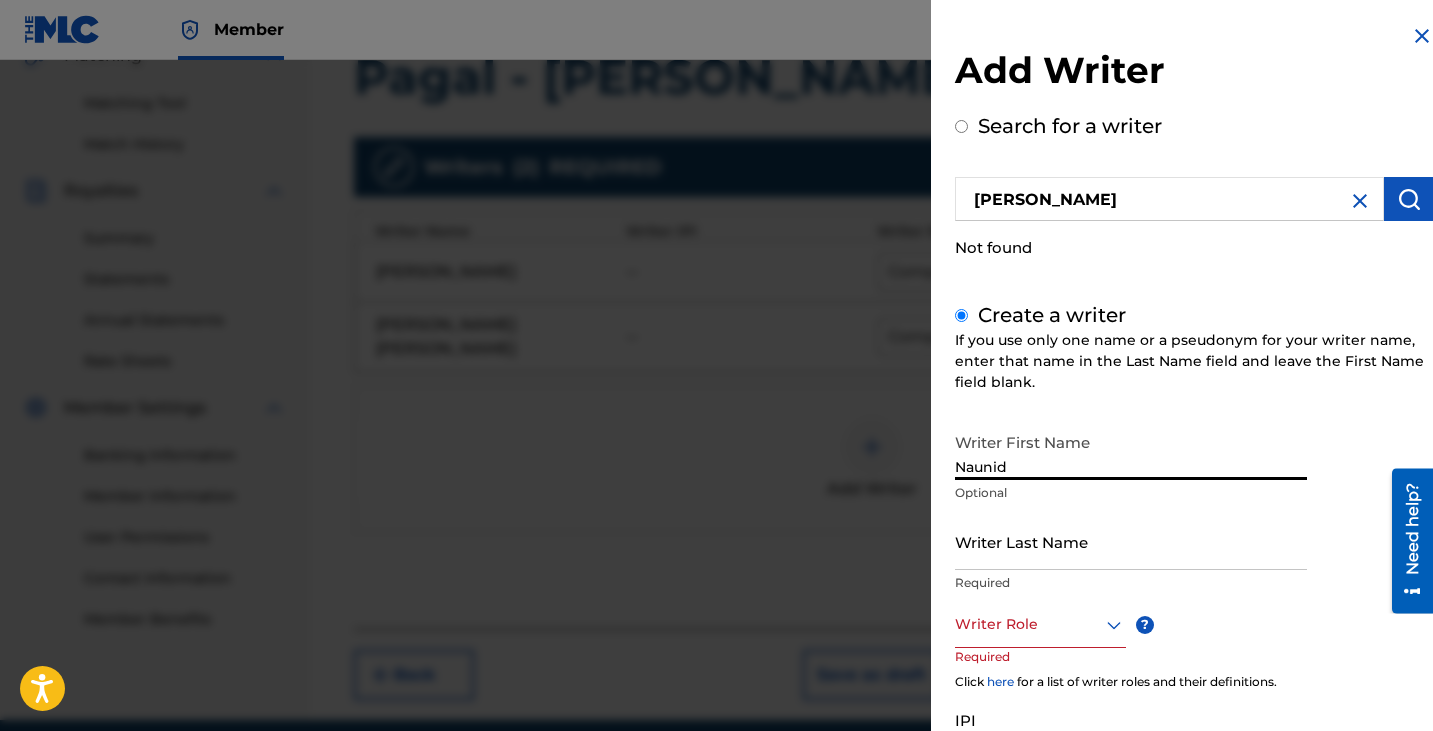 type on "Naunid" 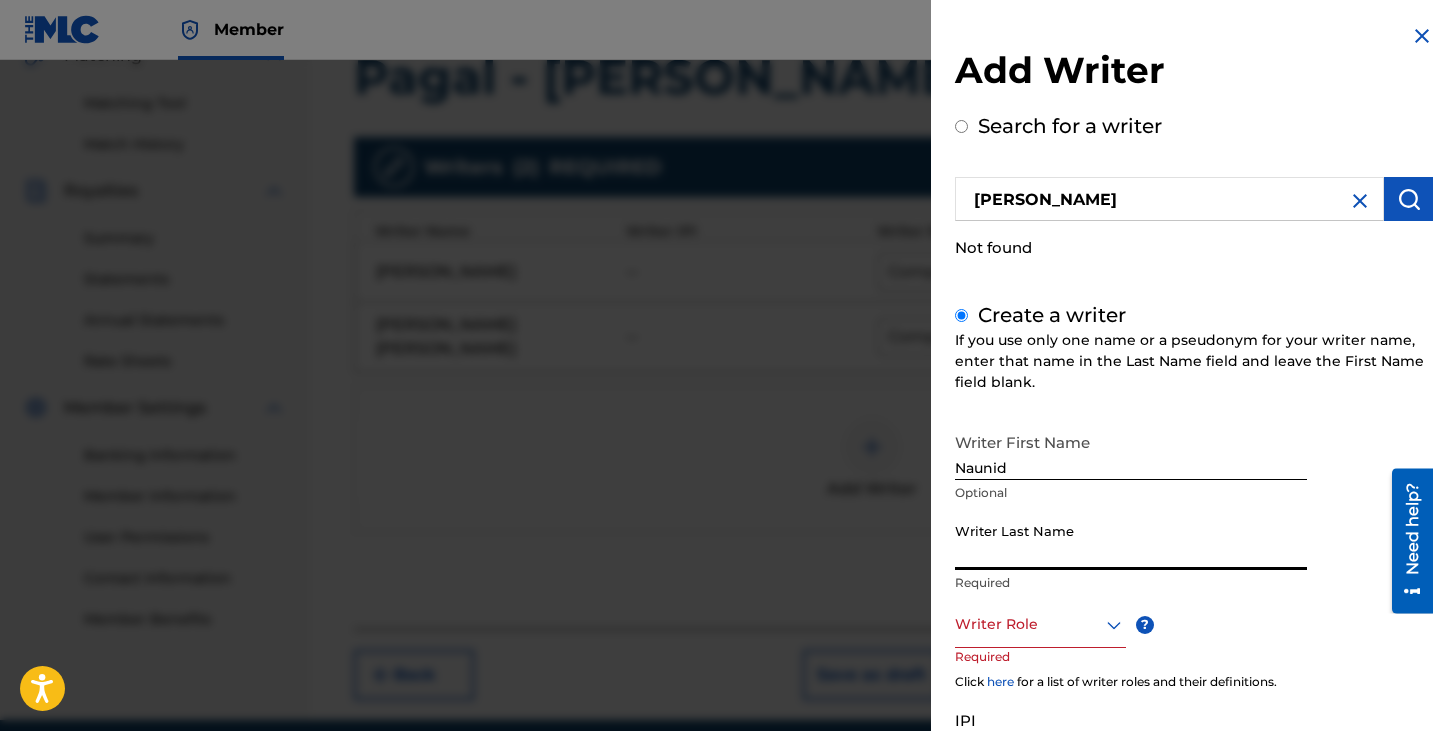 paste on "Chhabraa" 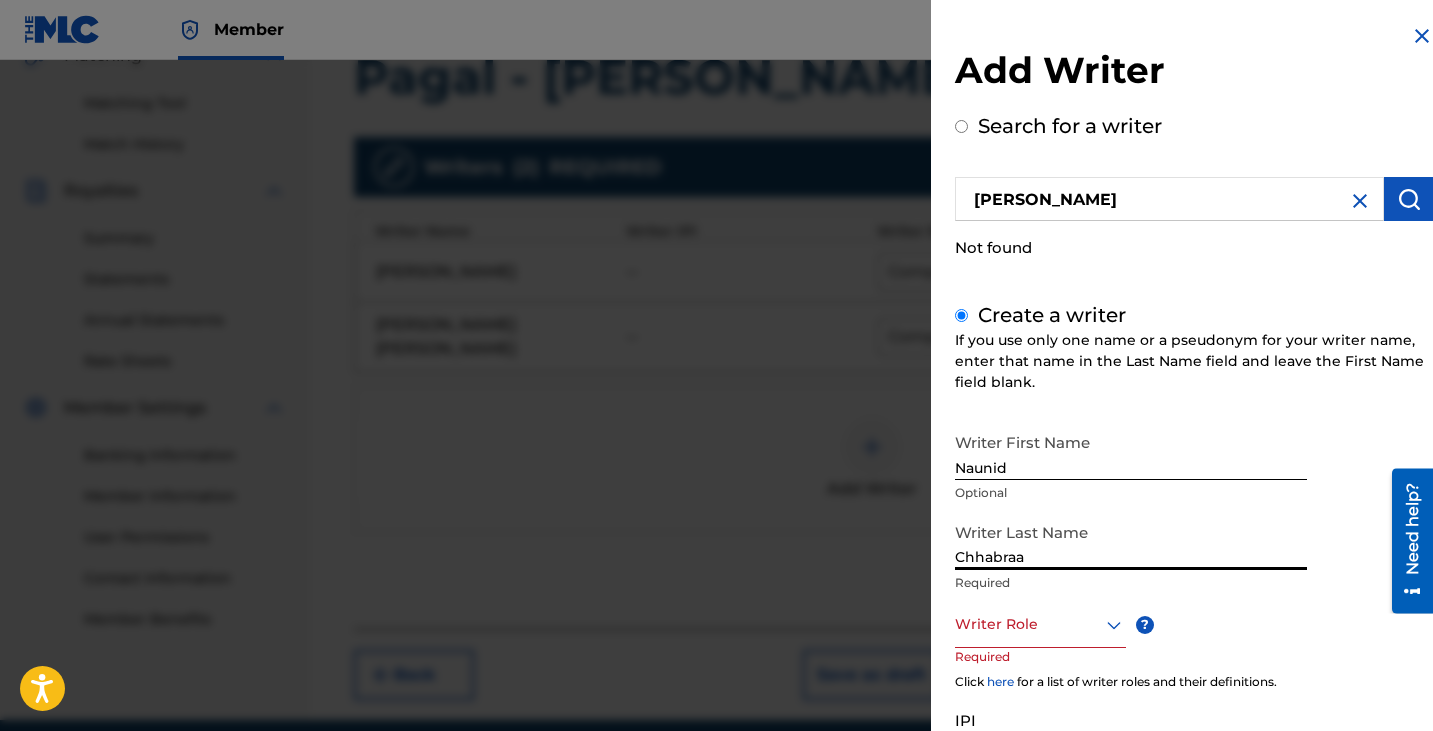 type on "Chhabraa" 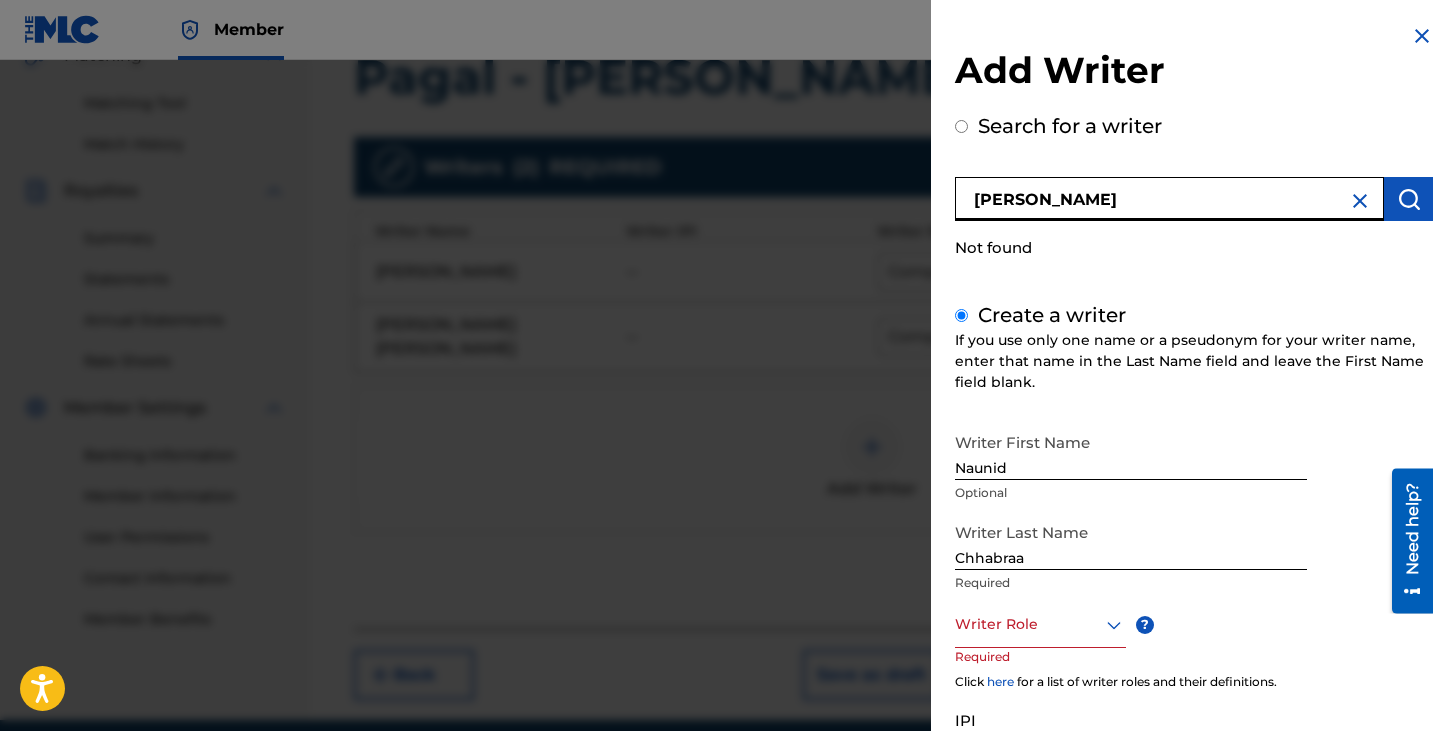 click on "[PERSON_NAME]" at bounding box center (1169, 199) 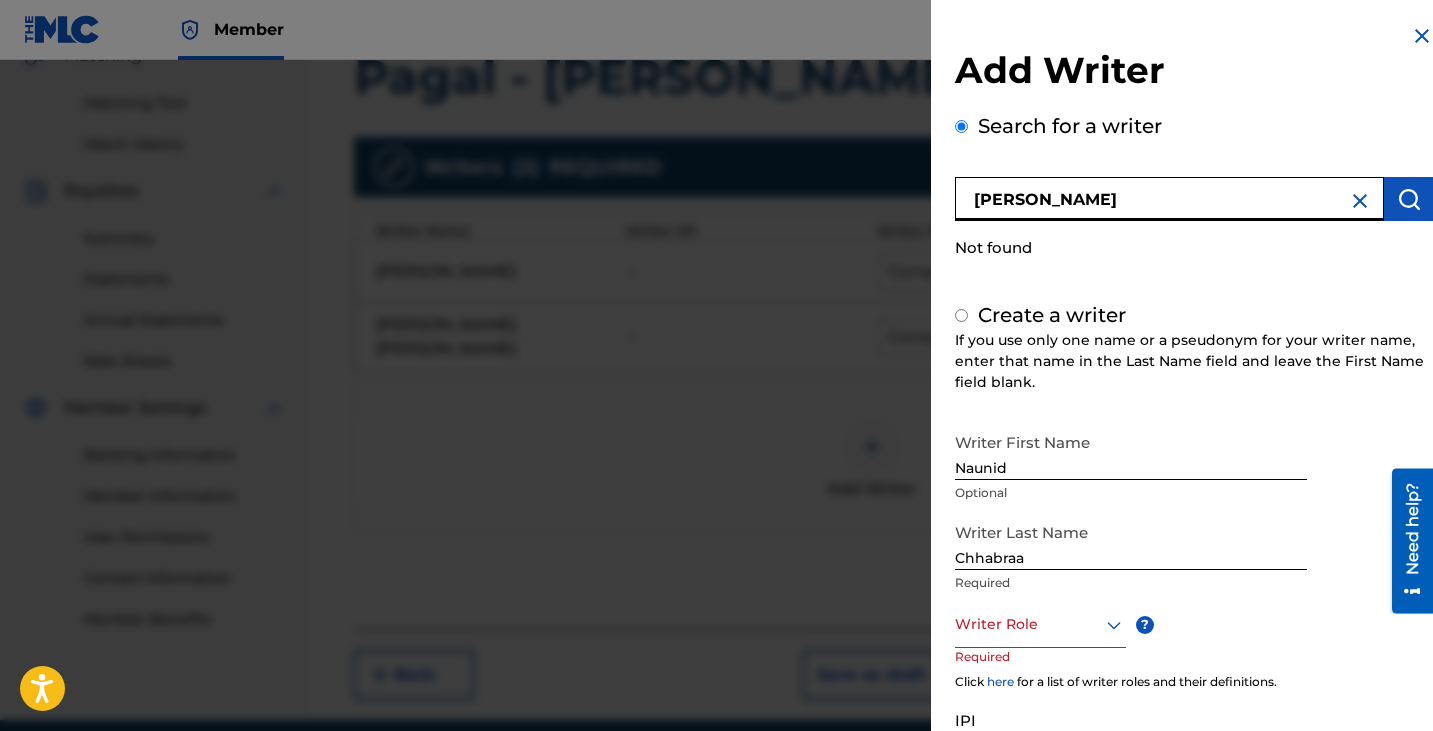 click on "[PERSON_NAME]" at bounding box center [1169, 199] 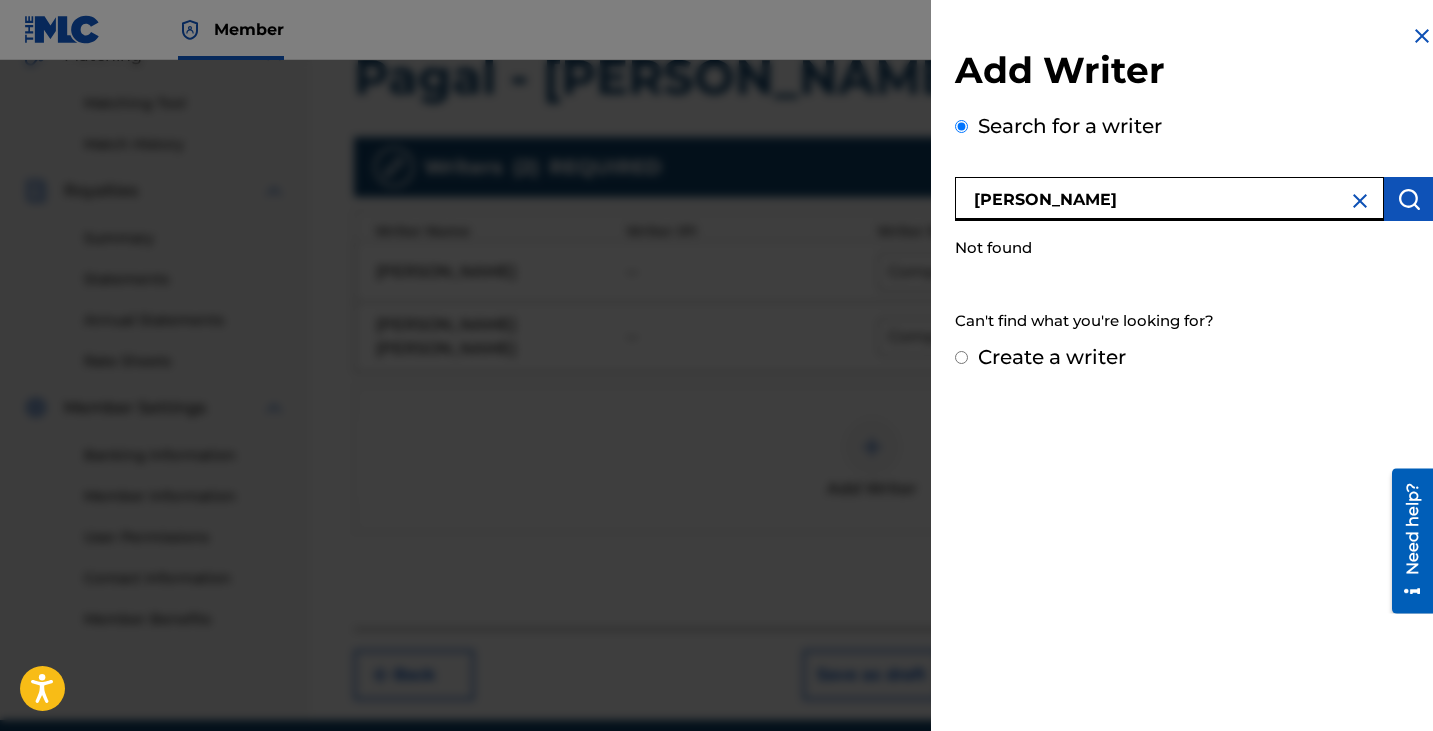 click on "Create a writer" at bounding box center (961, 357) 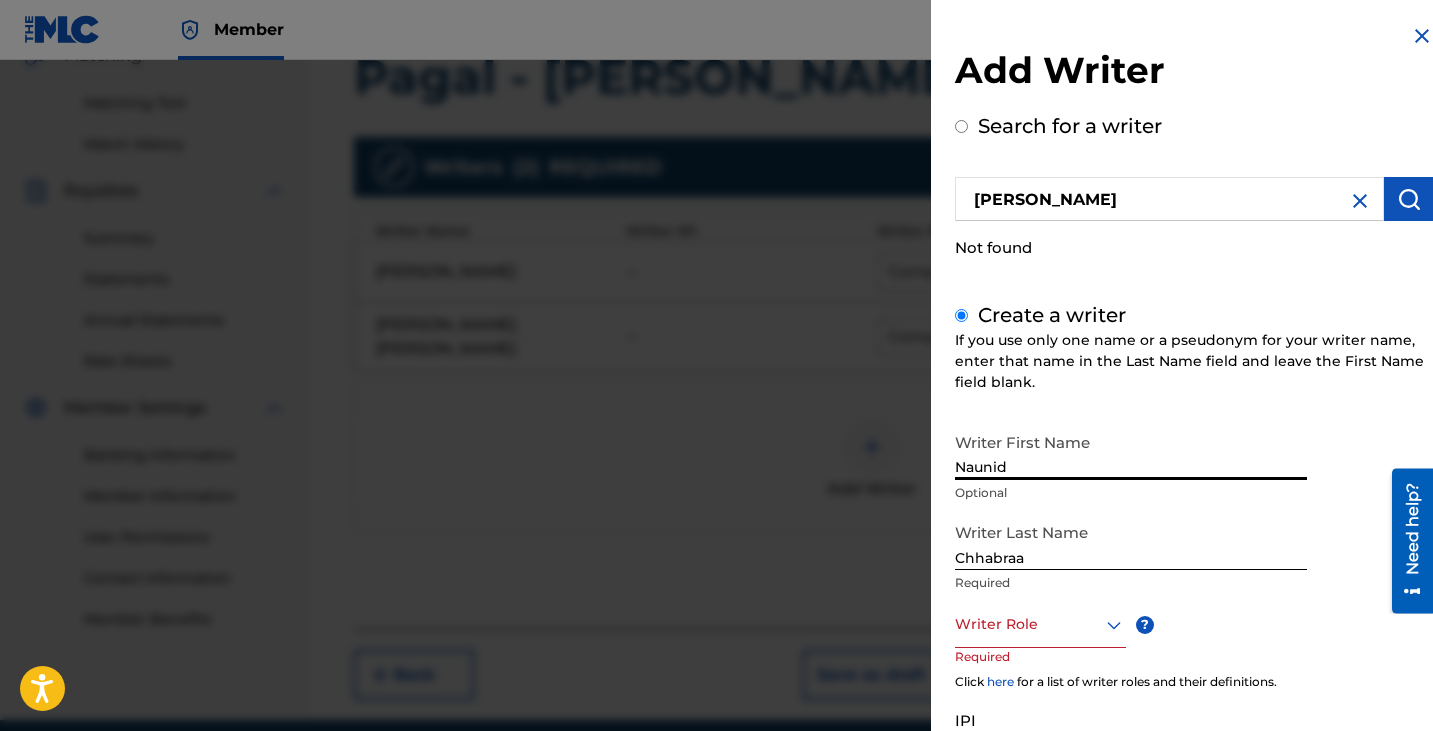 click on "Naunid" at bounding box center [1131, 451] 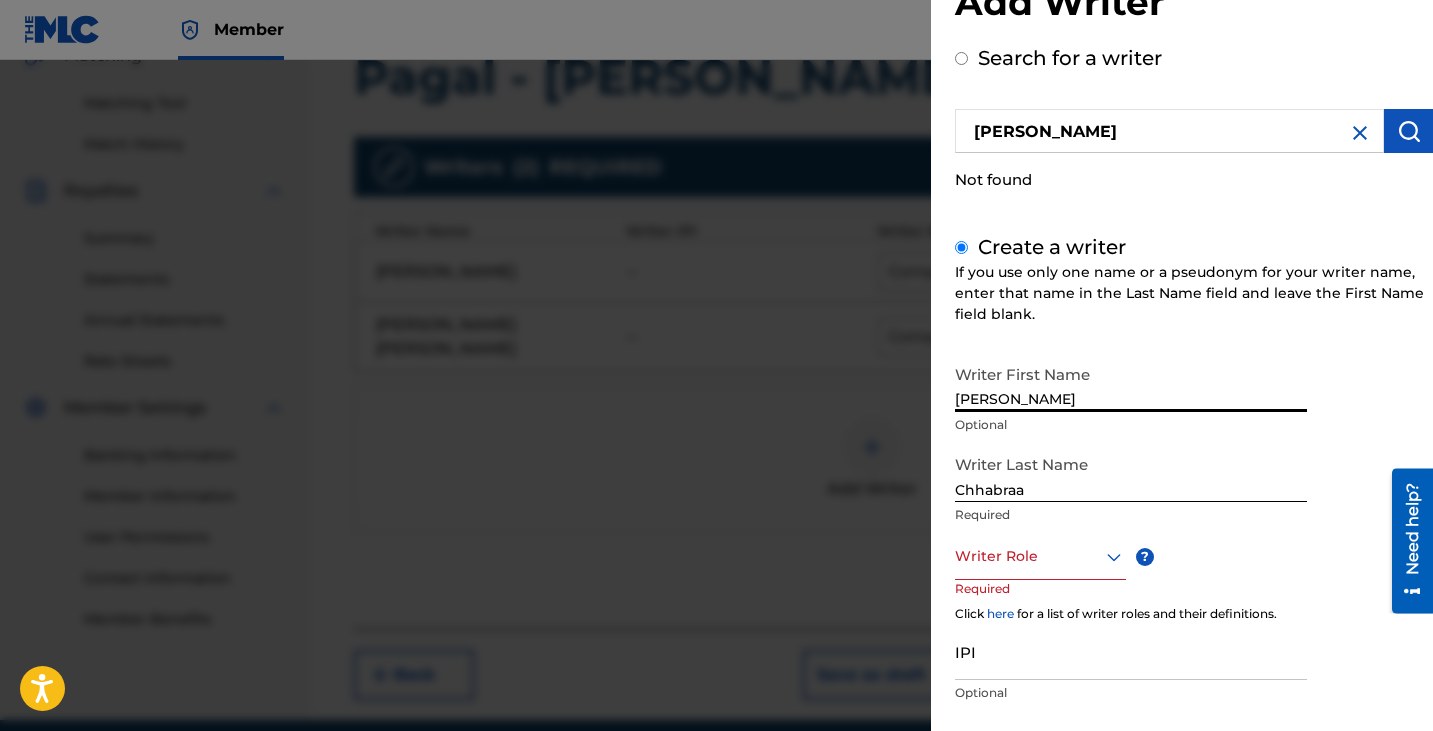 scroll, scrollTop: 184, scrollLeft: 0, axis: vertical 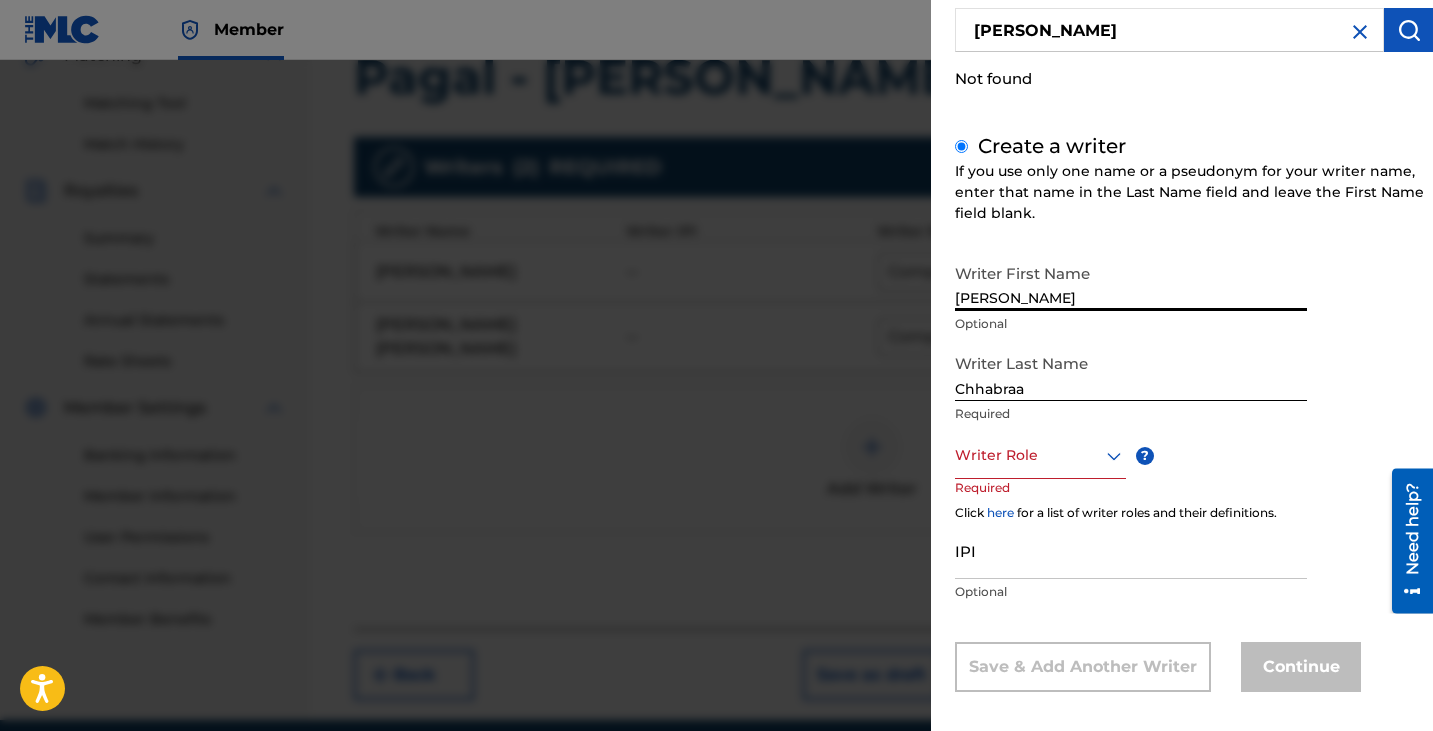 type on "[PERSON_NAME]" 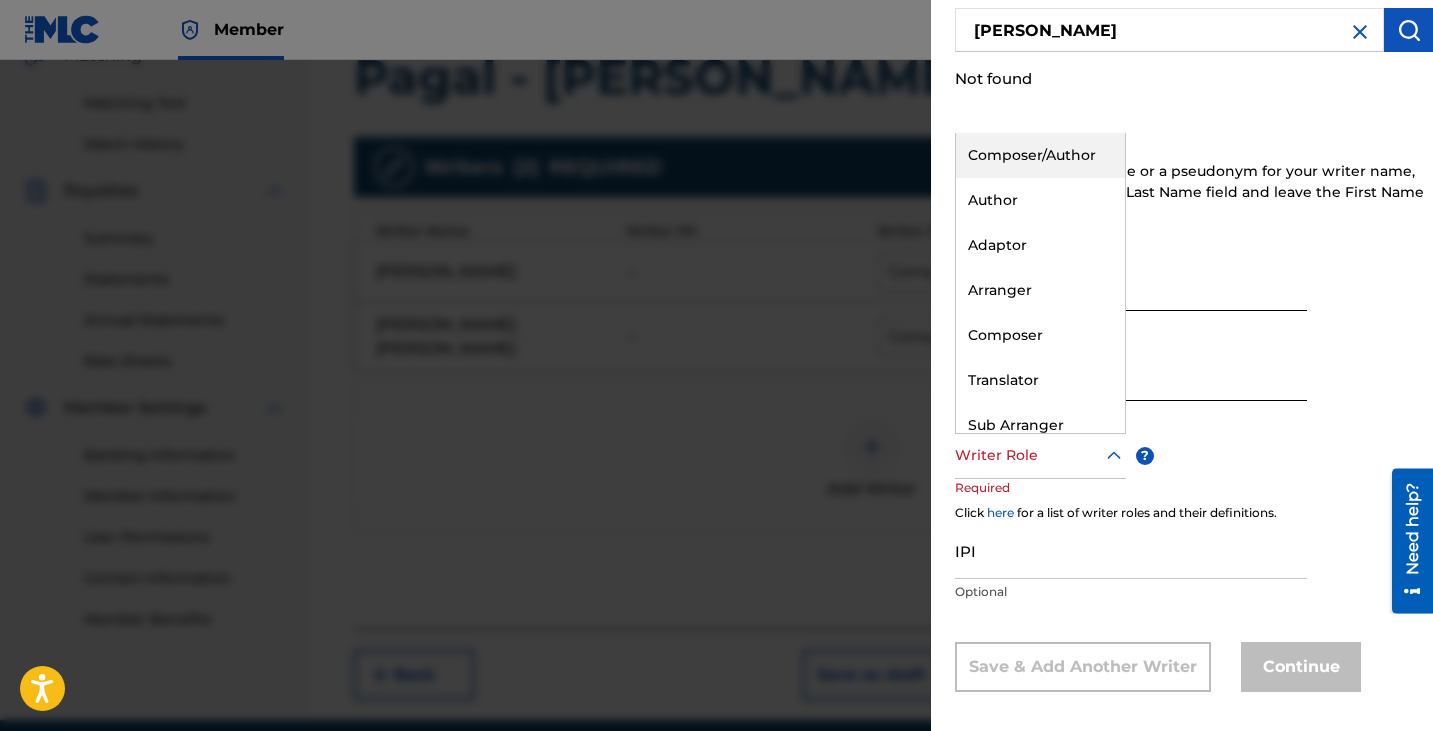 click at bounding box center [1040, 455] 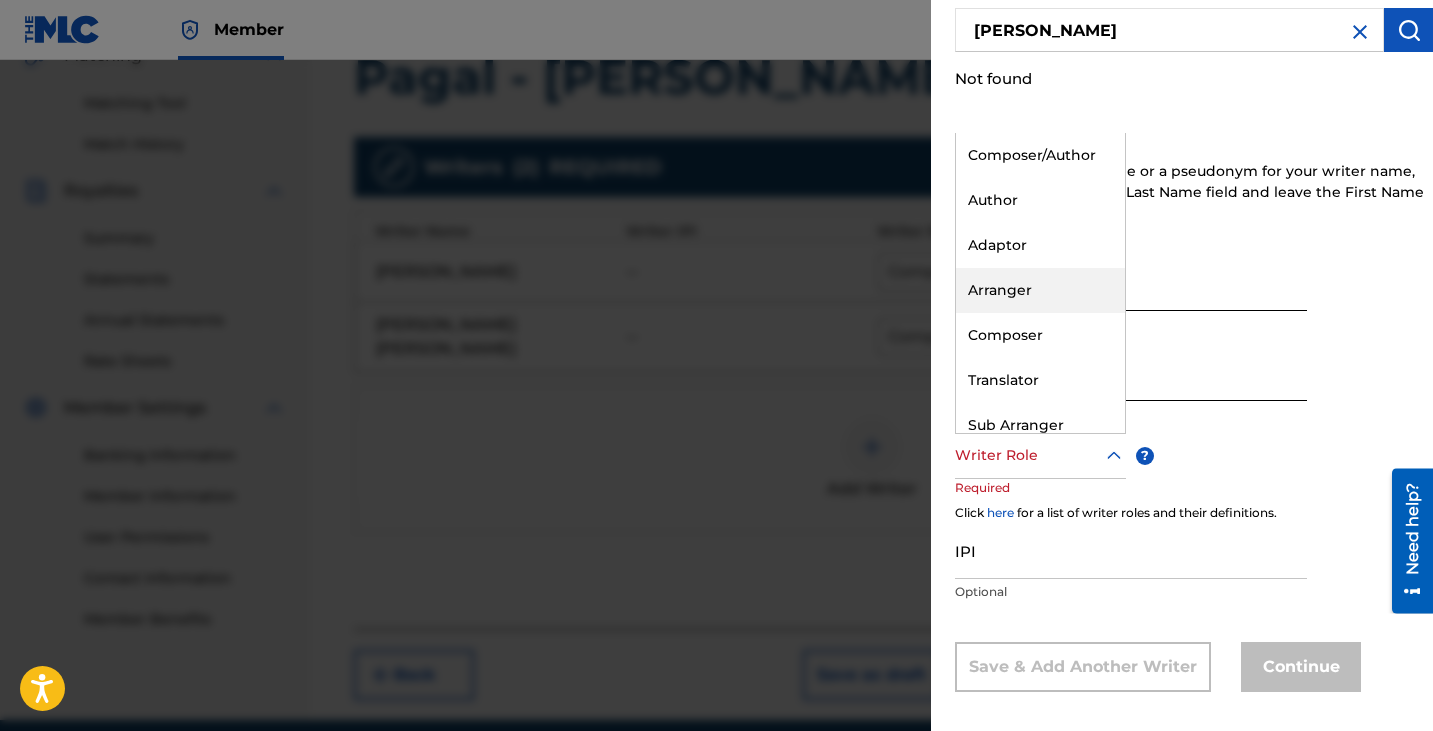 type on "c" 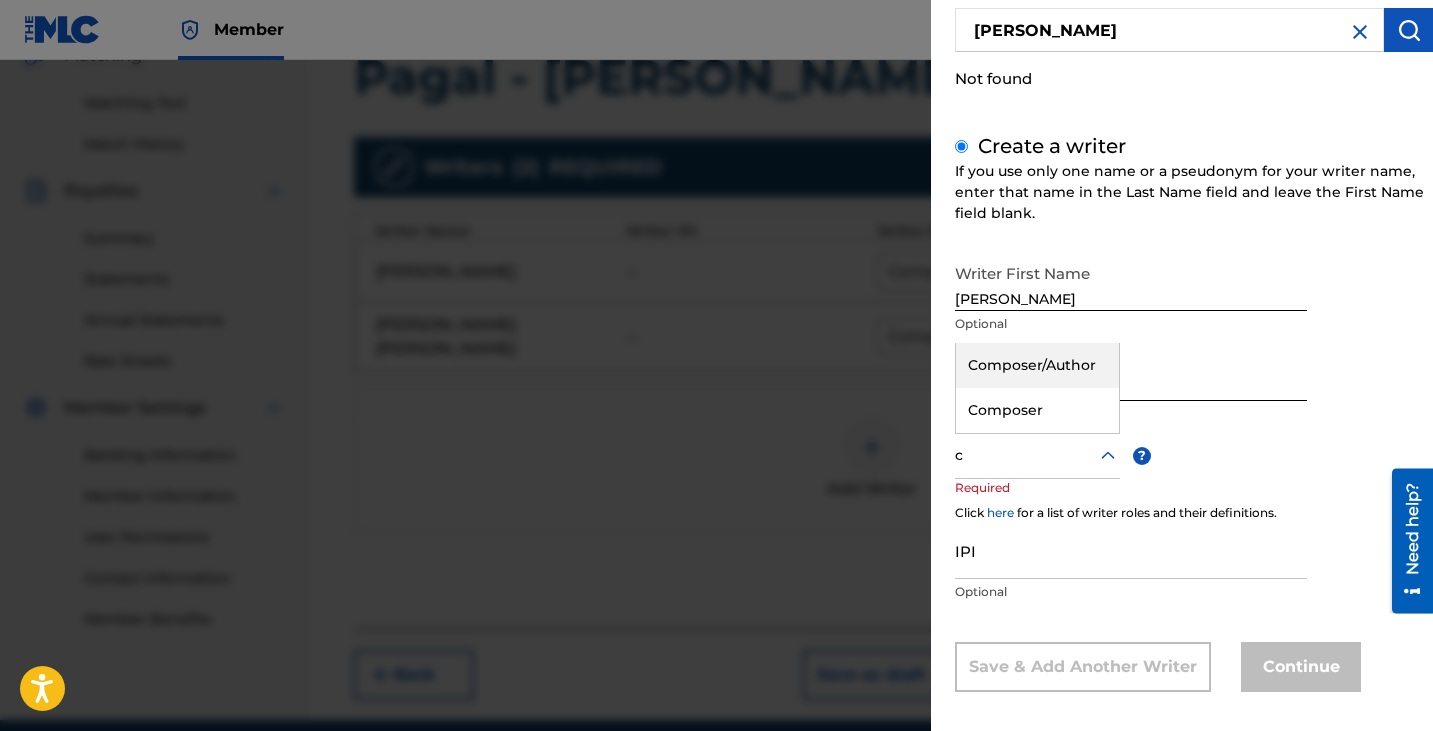 click on "Composer/Author" at bounding box center [1037, 365] 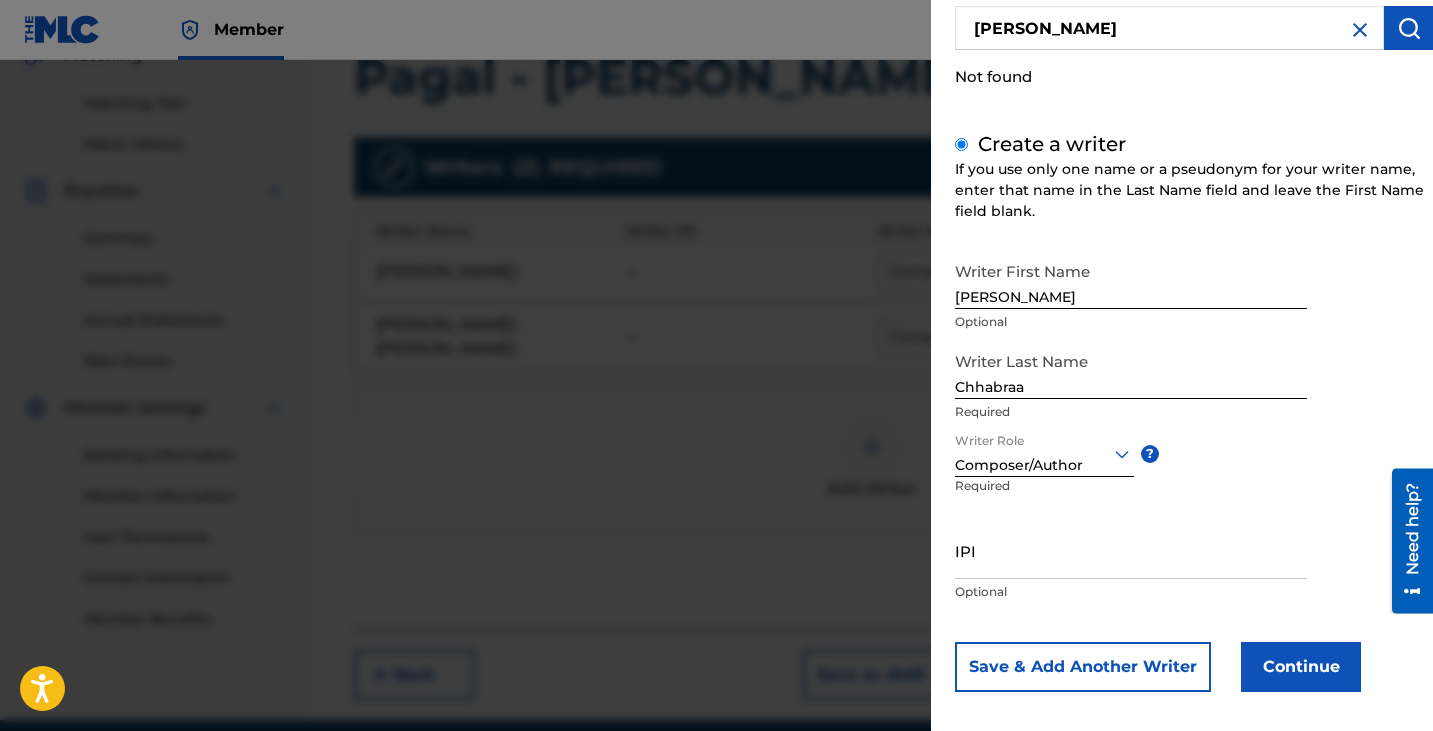 click on "Continue" at bounding box center (1301, 667) 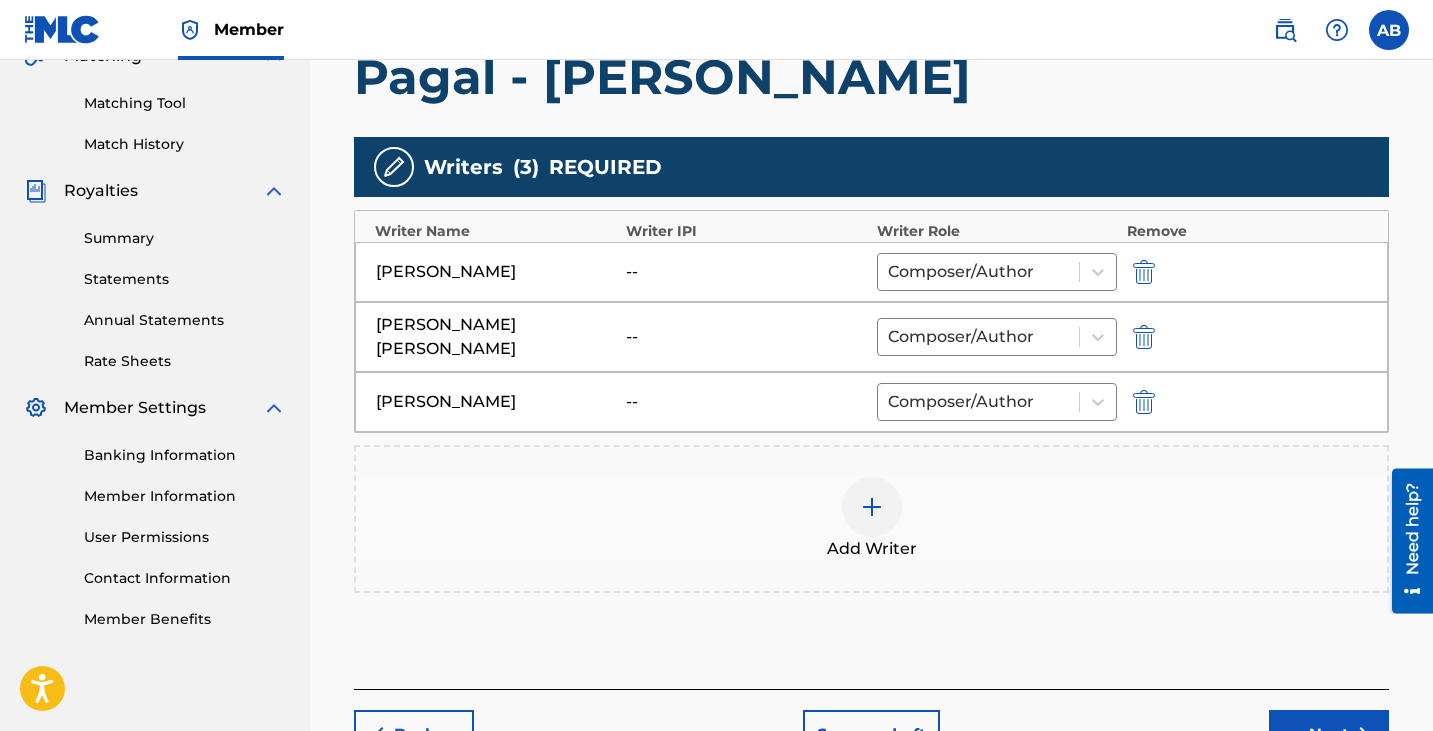 click at bounding box center [1361, 735] 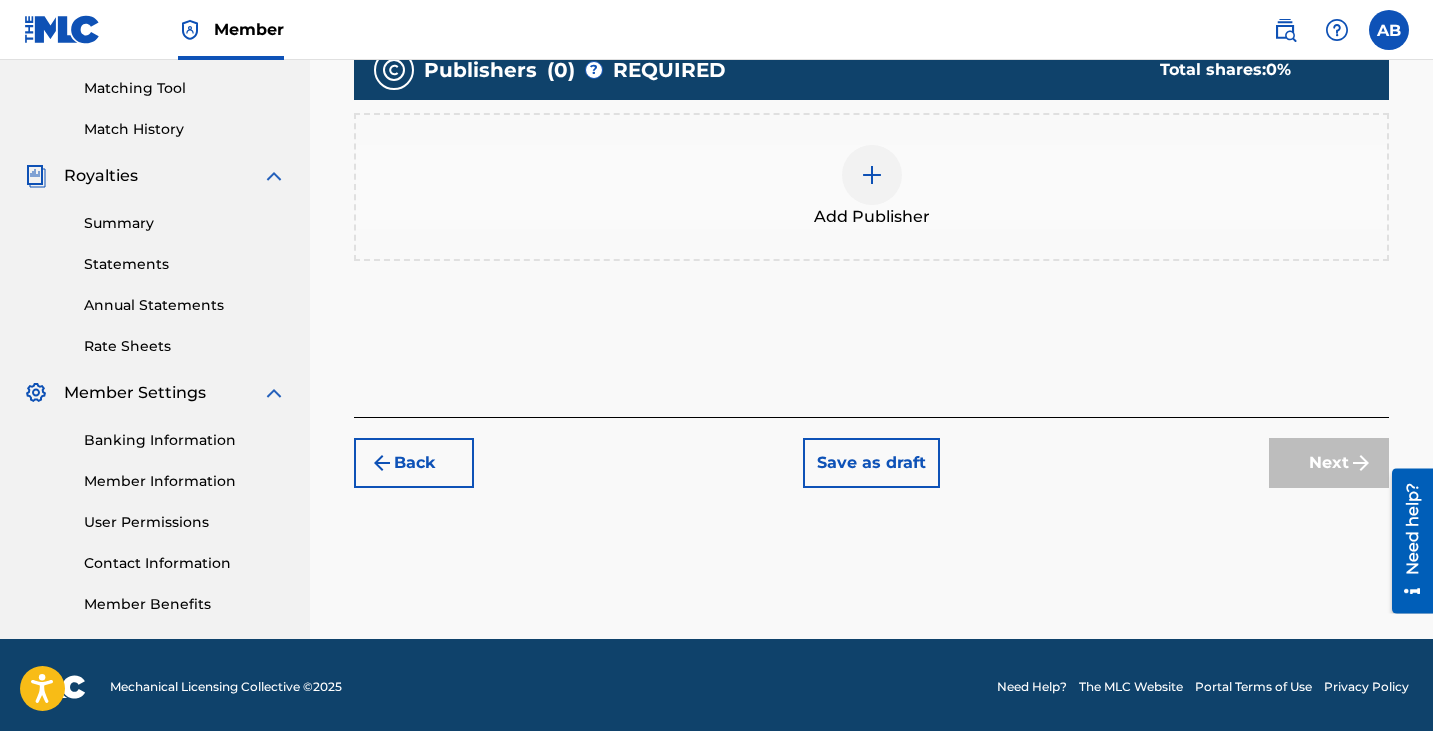 scroll, scrollTop: 509, scrollLeft: 0, axis: vertical 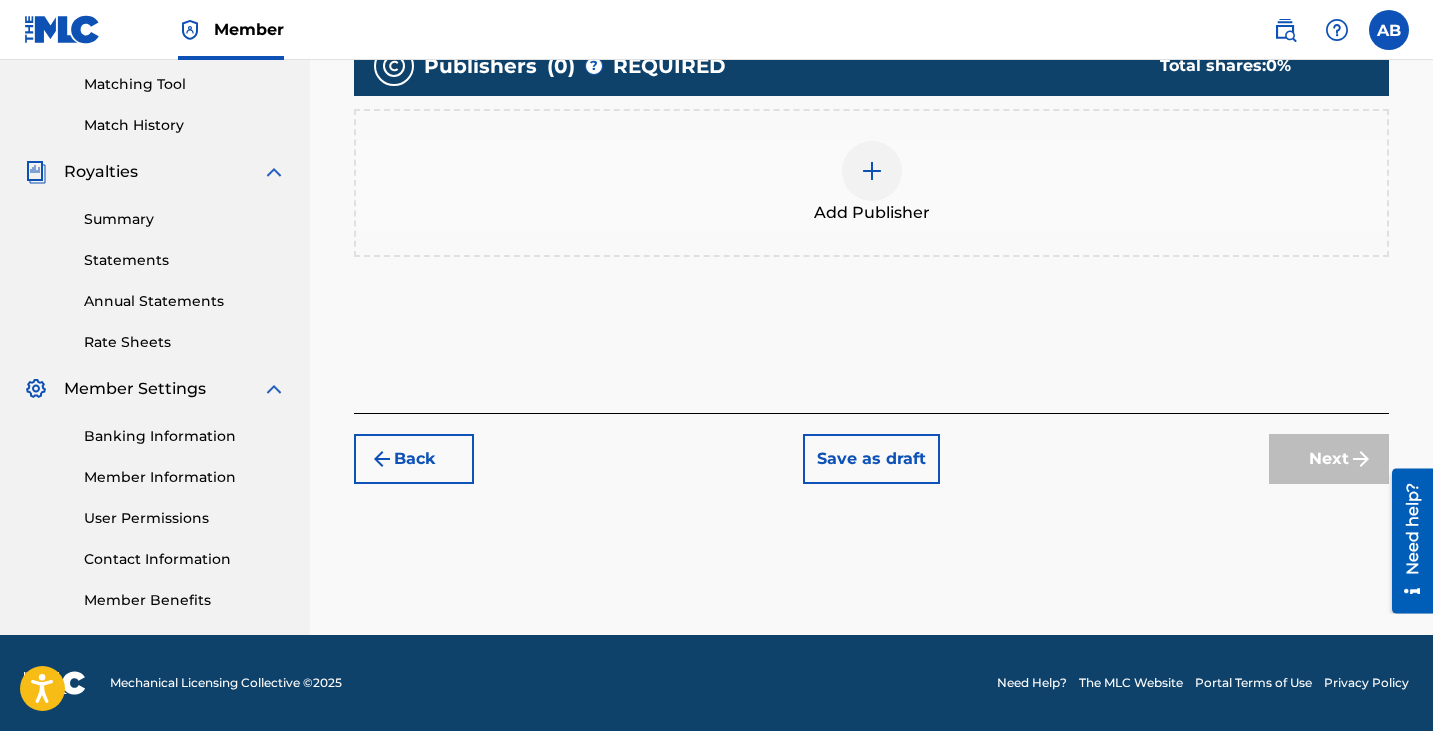 click on "Add Publisher" at bounding box center (872, 213) 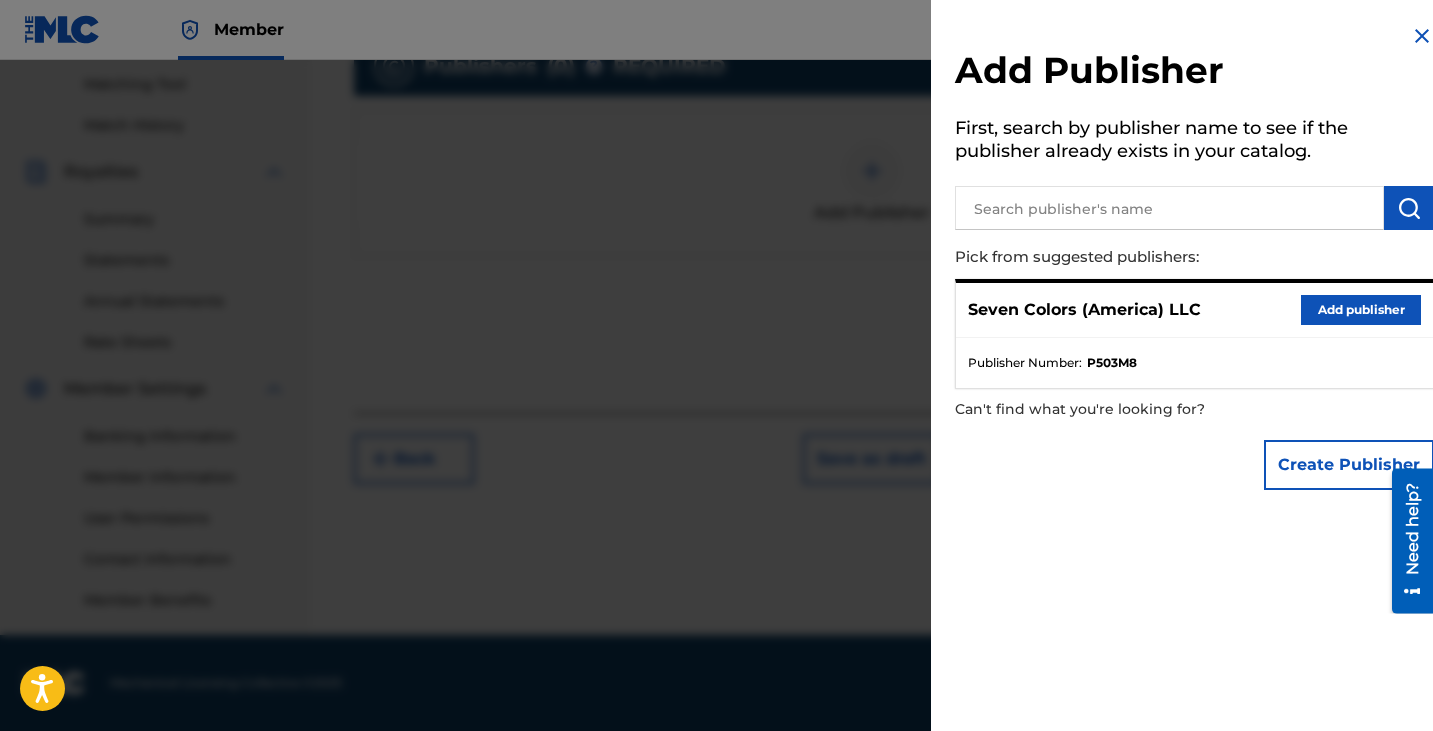click on "Add publisher" at bounding box center [1361, 310] 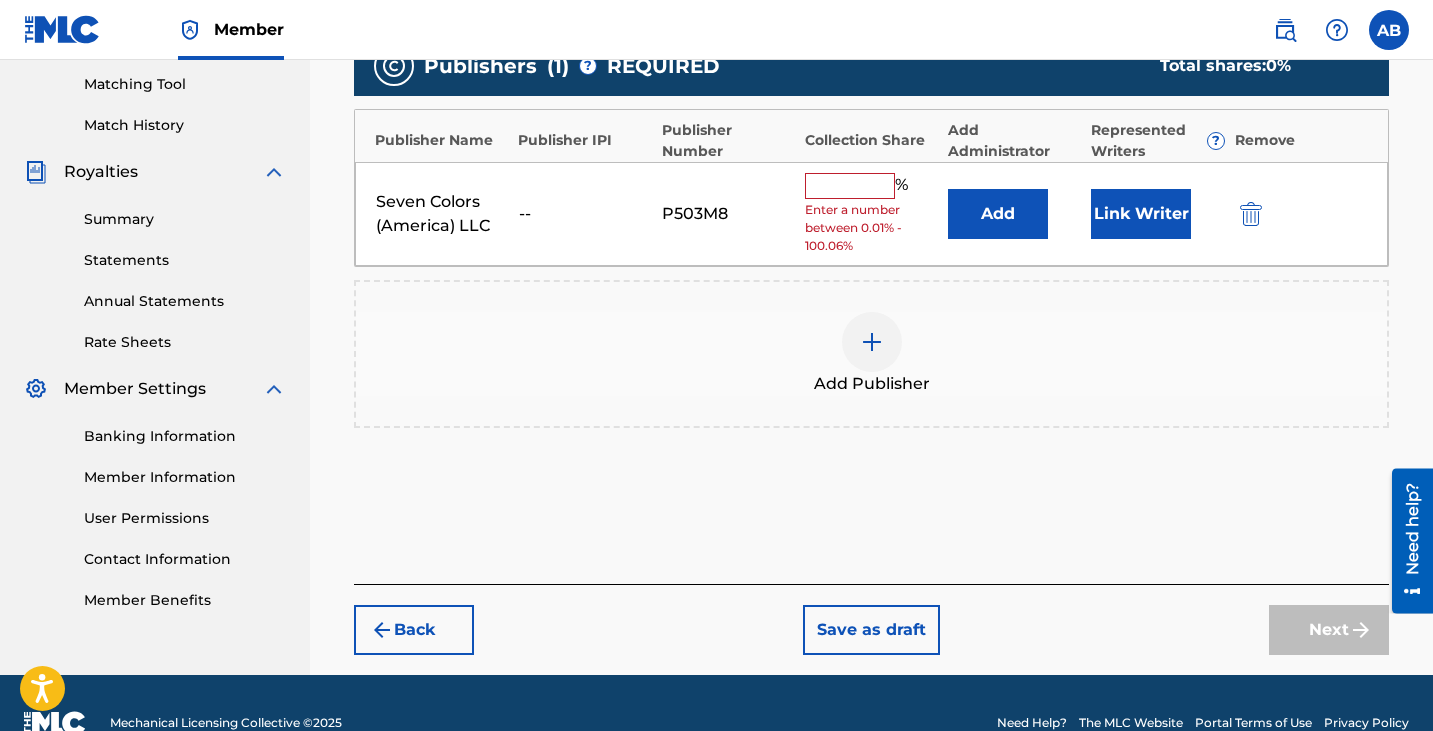 click at bounding box center [850, 186] 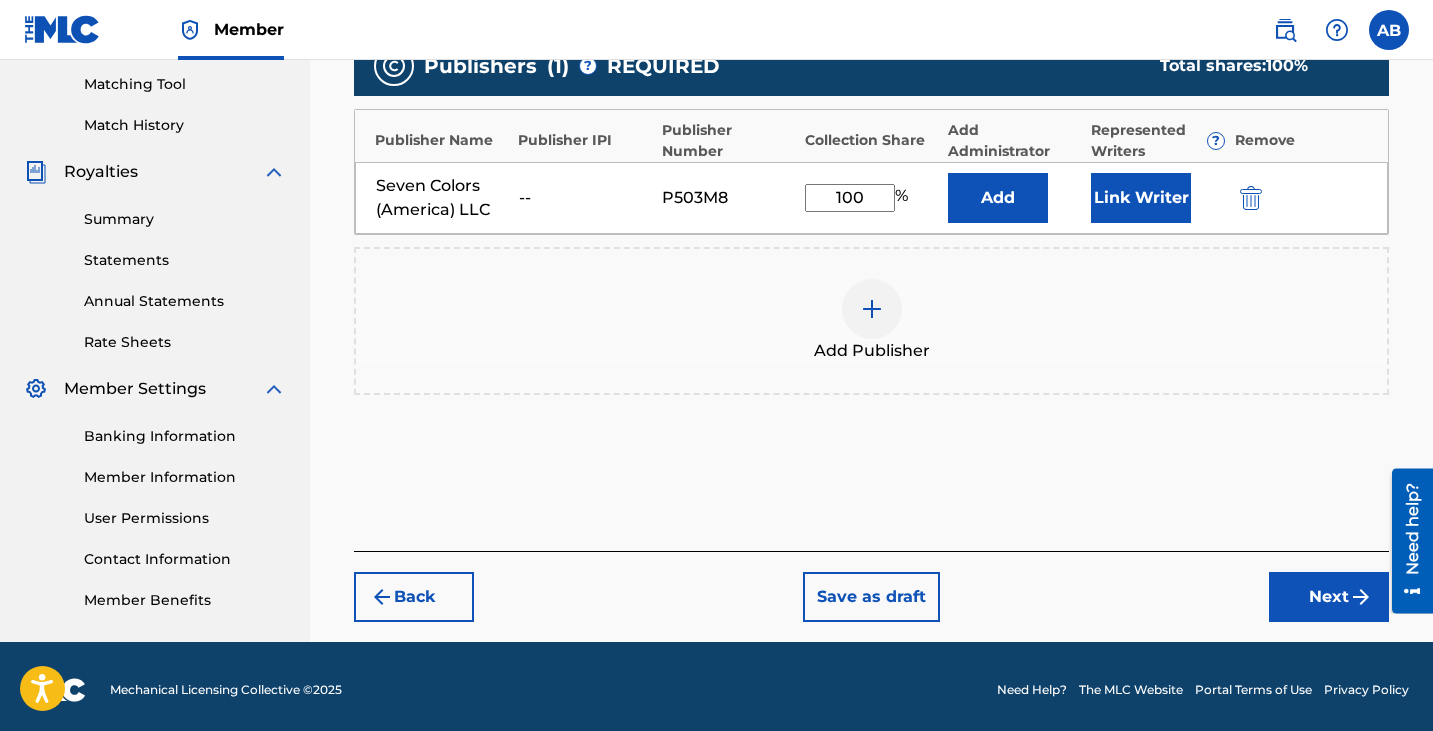 type on "100" 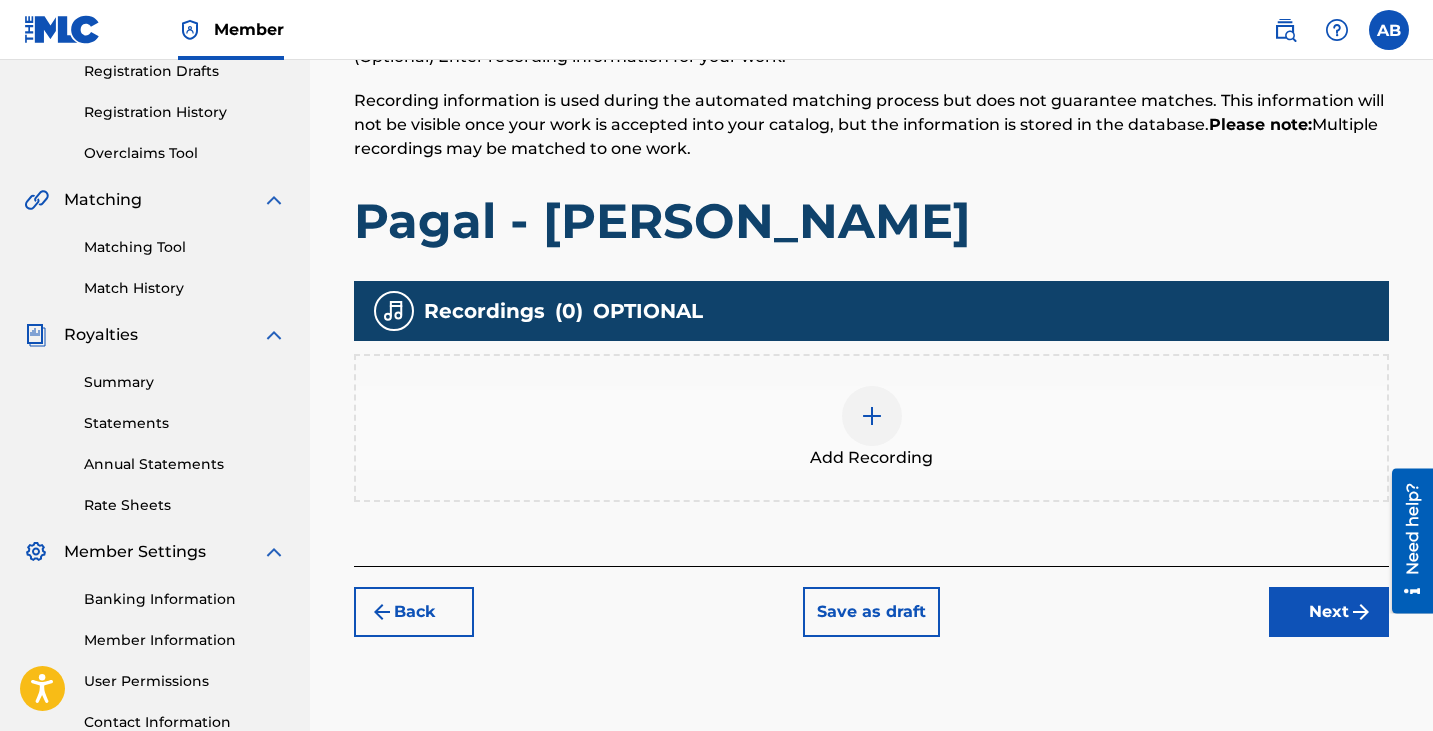 scroll, scrollTop: 509, scrollLeft: 0, axis: vertical 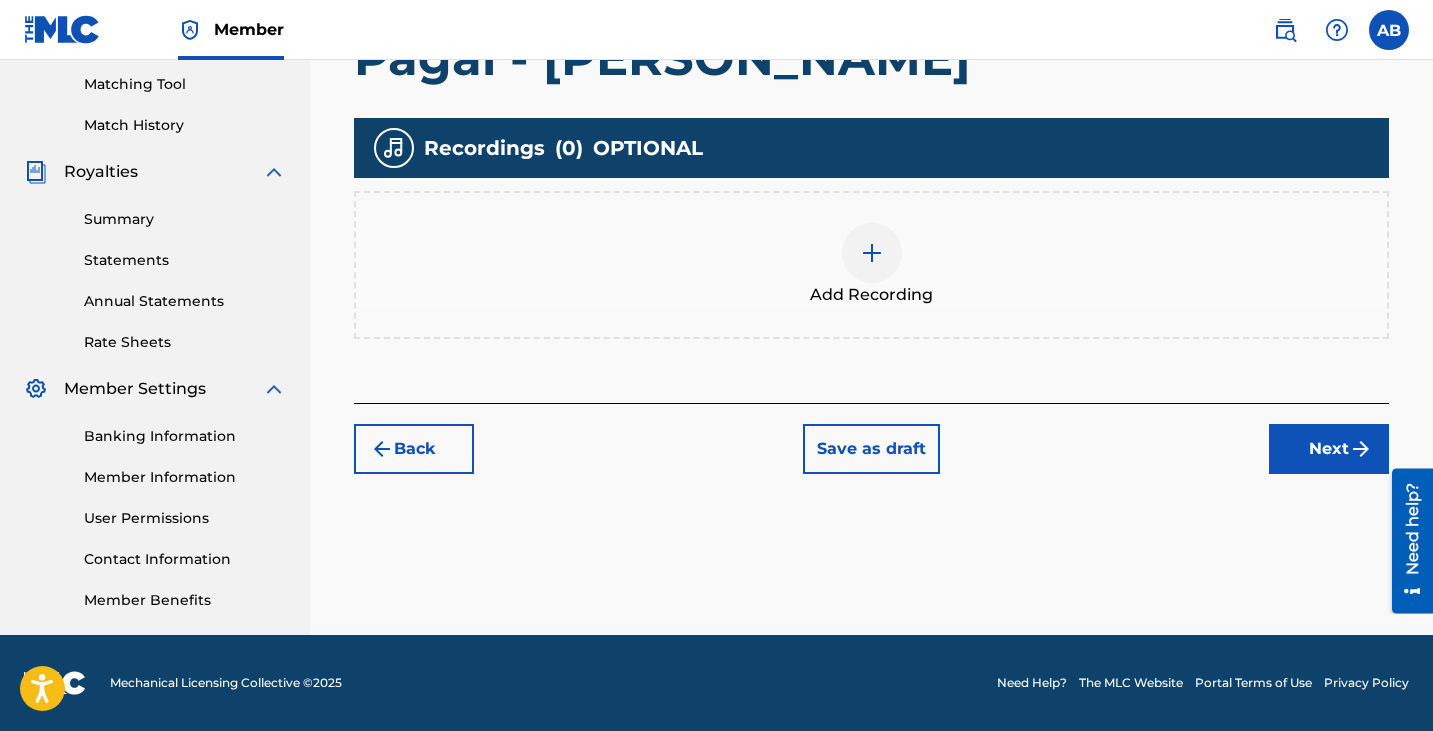 click at bounding box center (1361, 449) 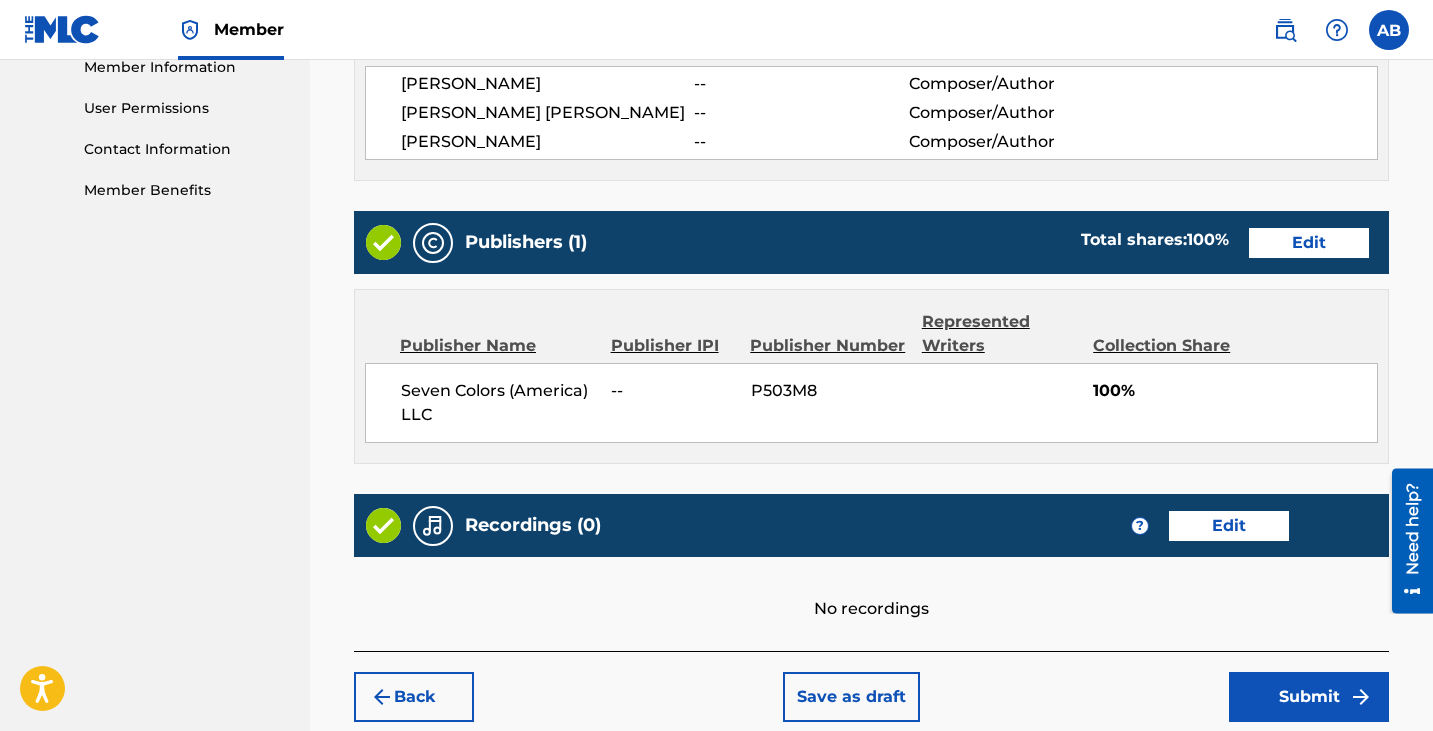 scroll, scrollTop: 1026, scrollLeft: 0, axis: vertical 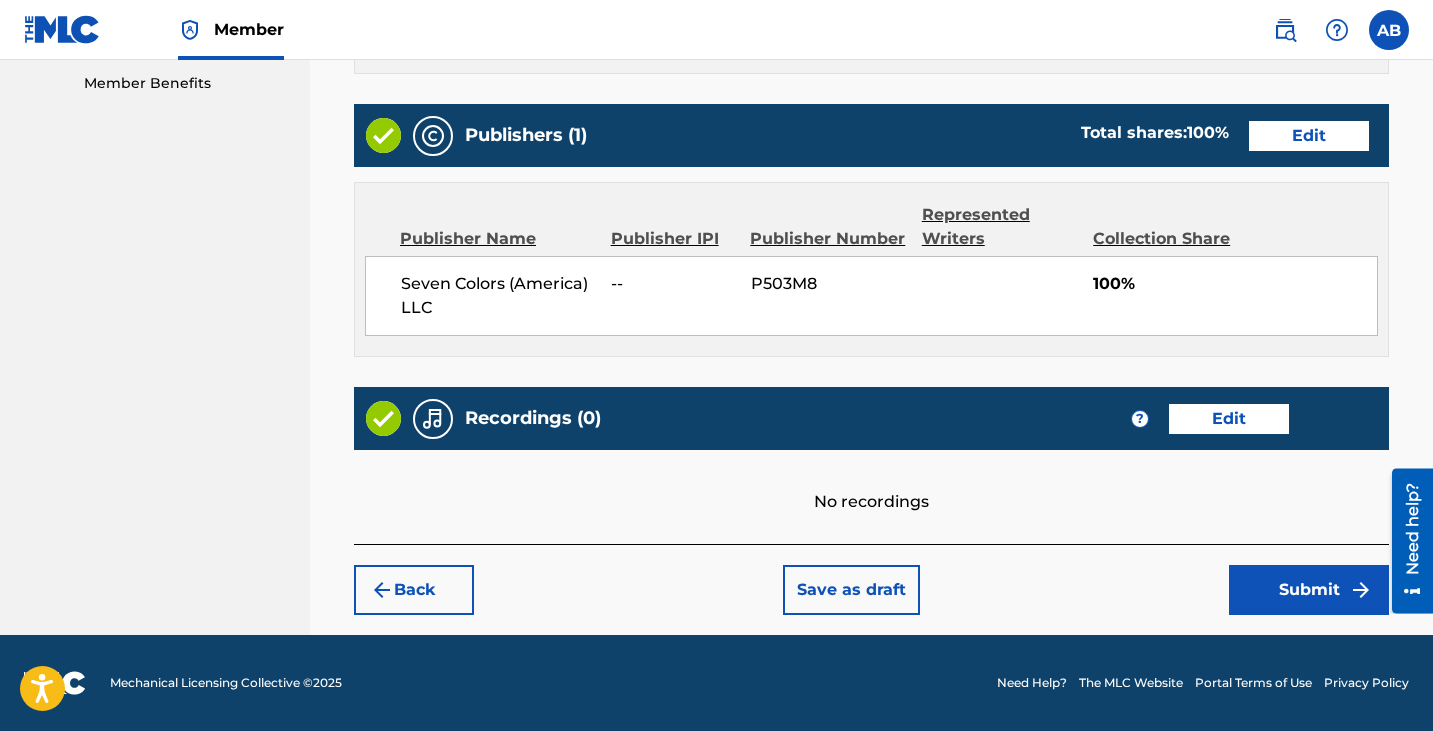 click on "Submit" at bounding box center [1309, 590] 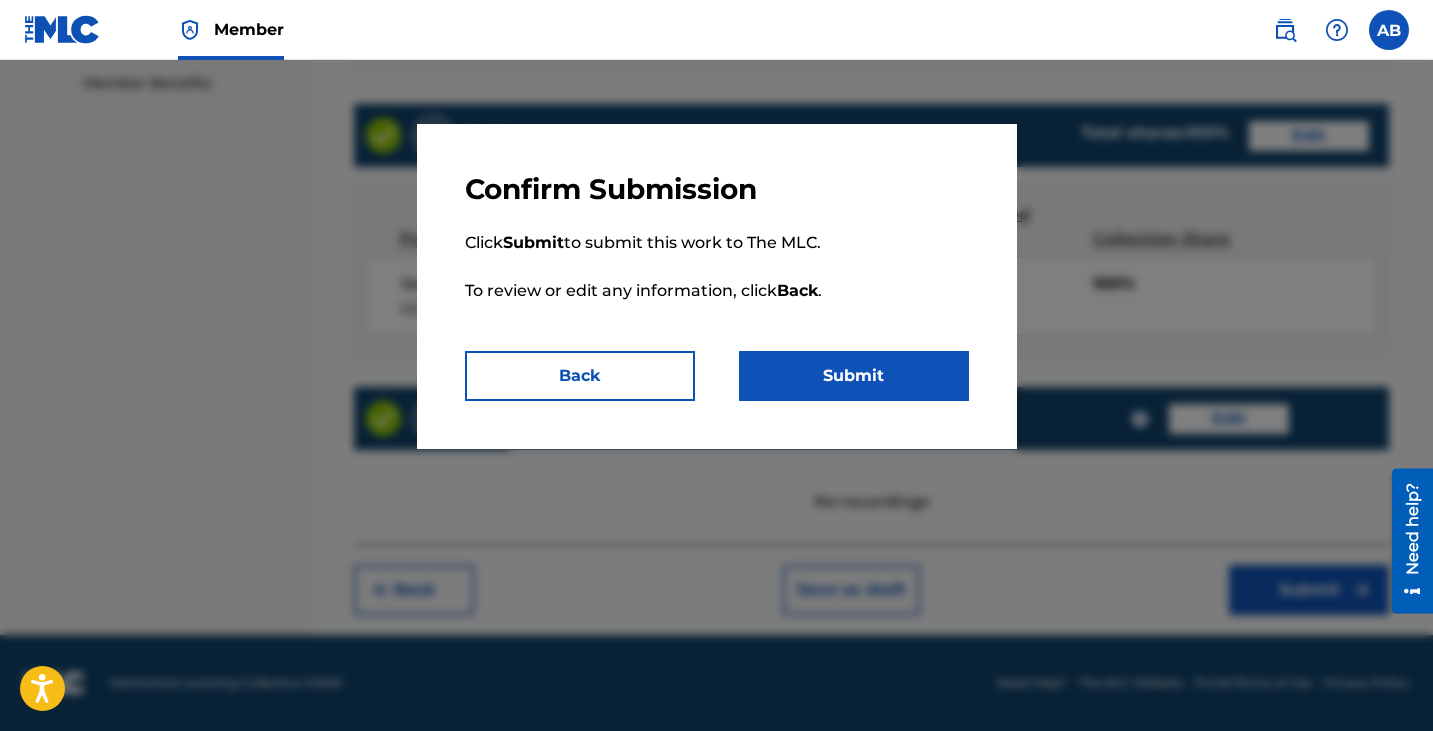 click on "Submit" at bounding box center [854, 376] 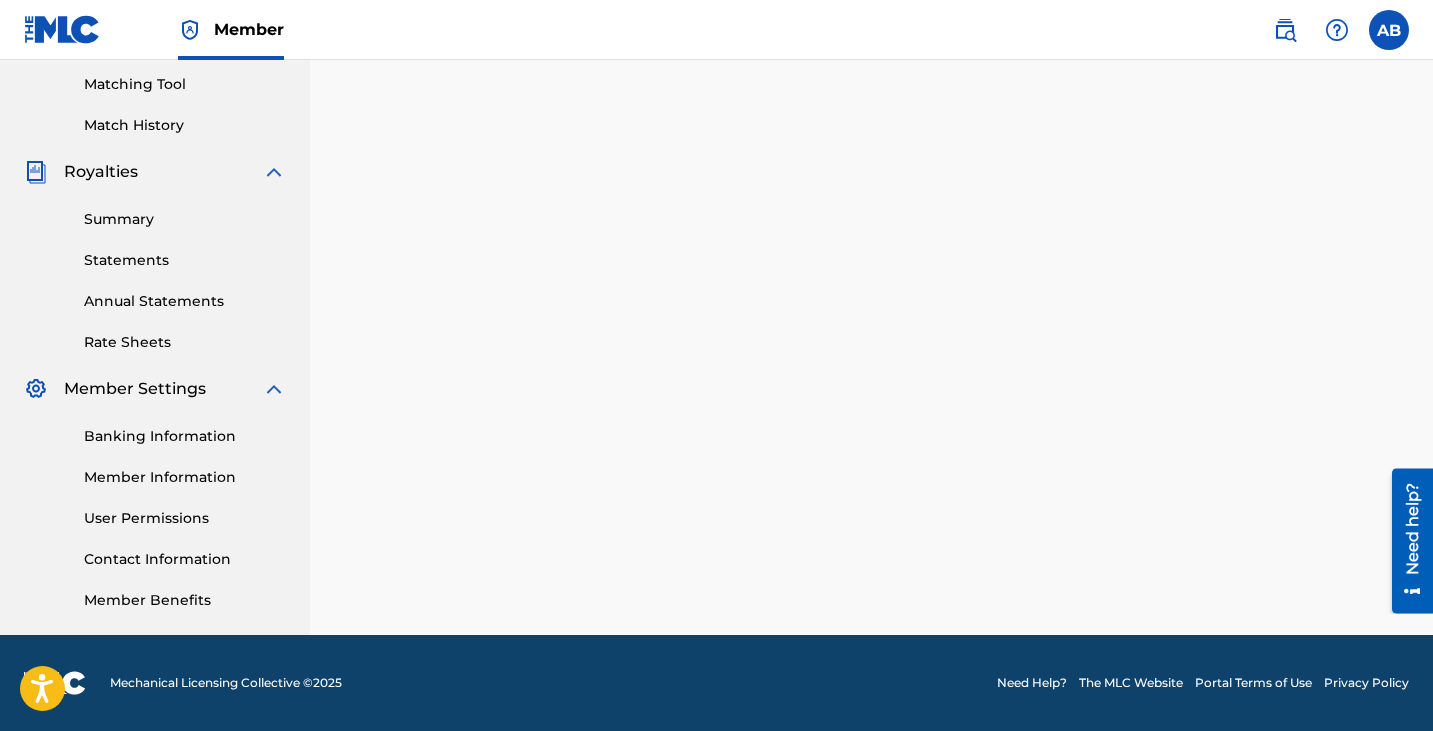 scroll, scrollTop: 0, scrollLeft: 0, axis: both 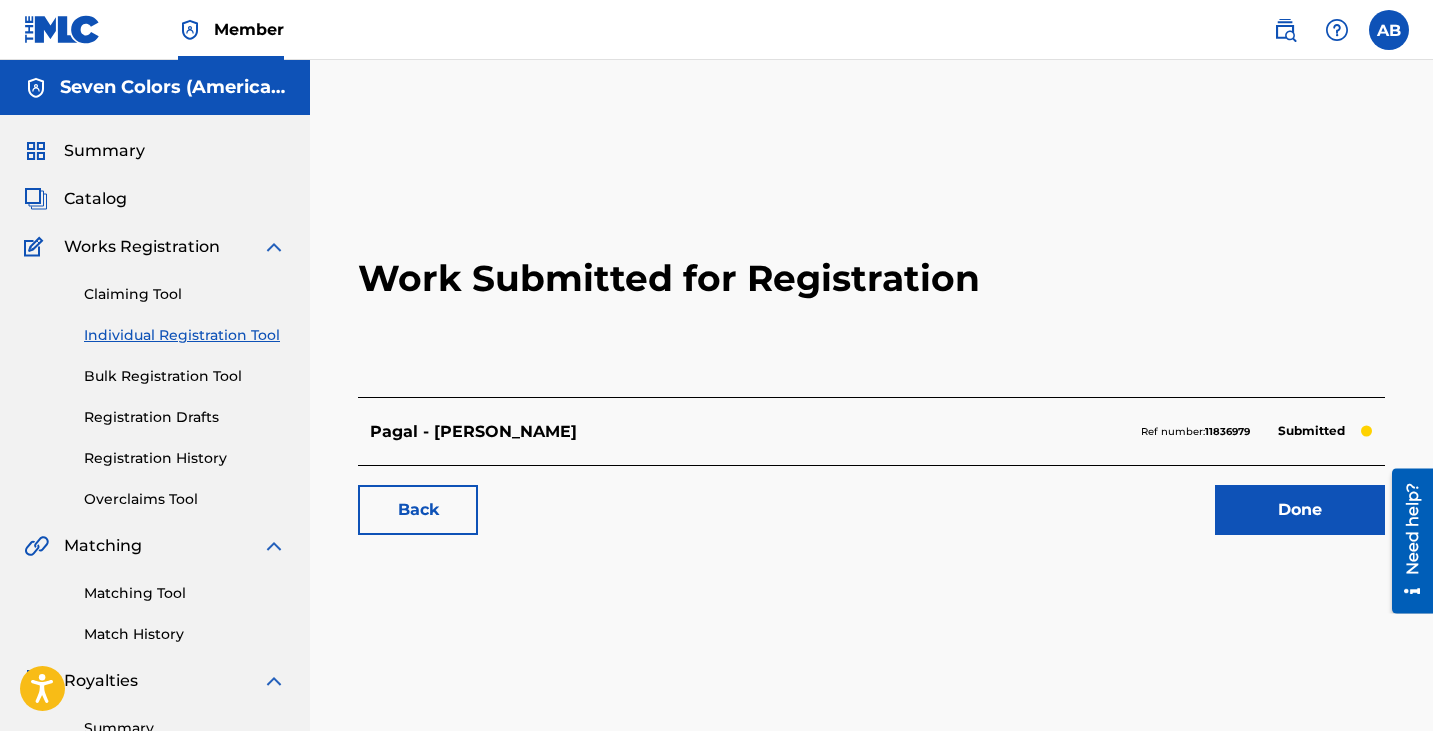click on "Done" at bounding box center (1300, 510) 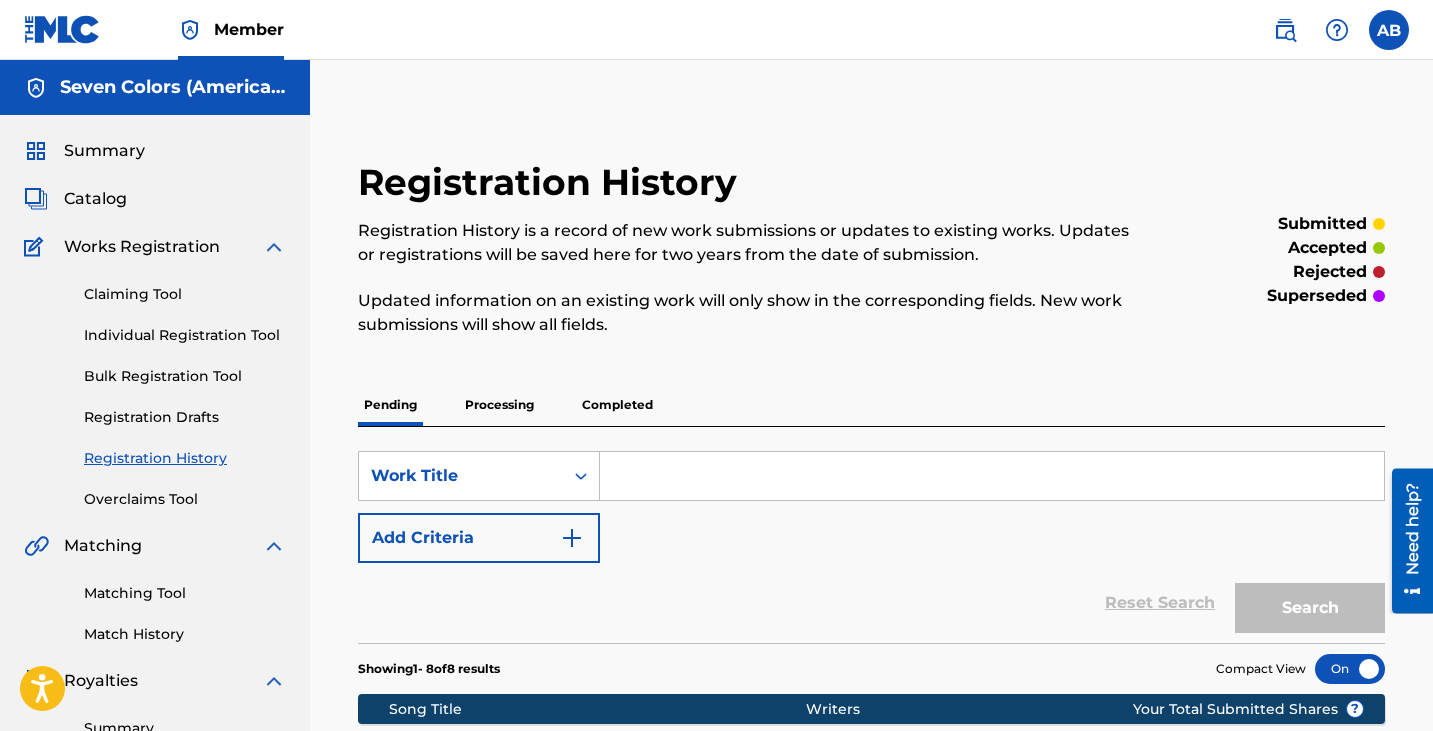 click on "Catalog" at bounding box center [95, 199] 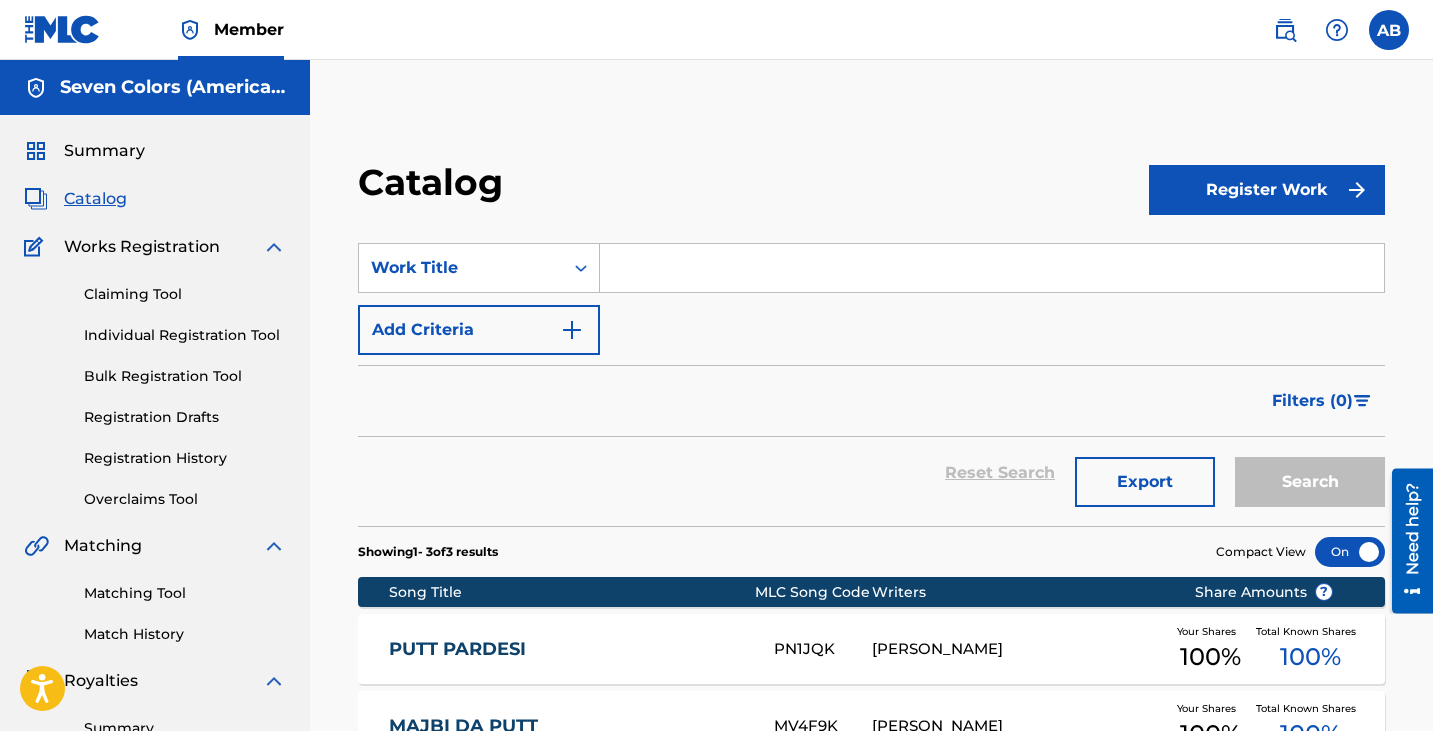 click on "Register Work" at bounding box center [1267, 190] 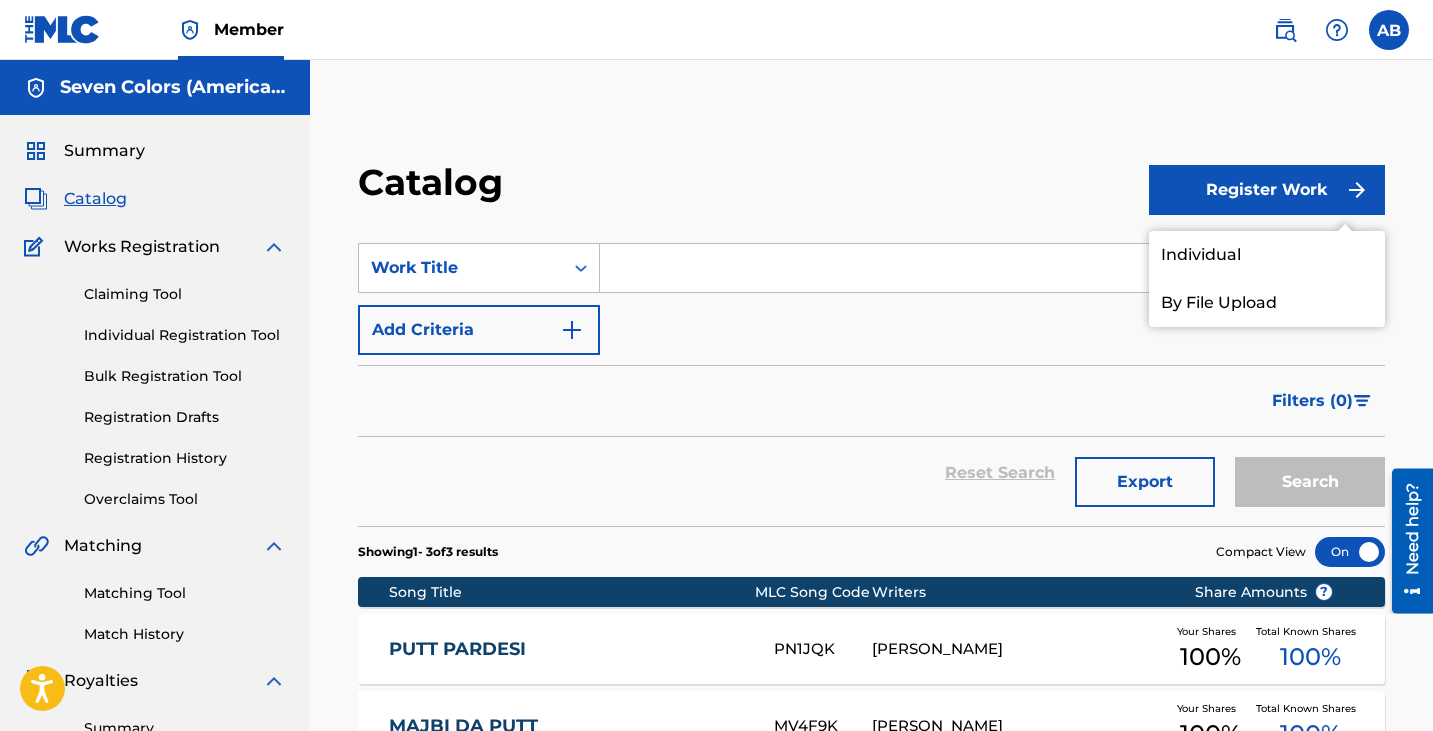 click on "Individual" at bounding box center (1267, 255) 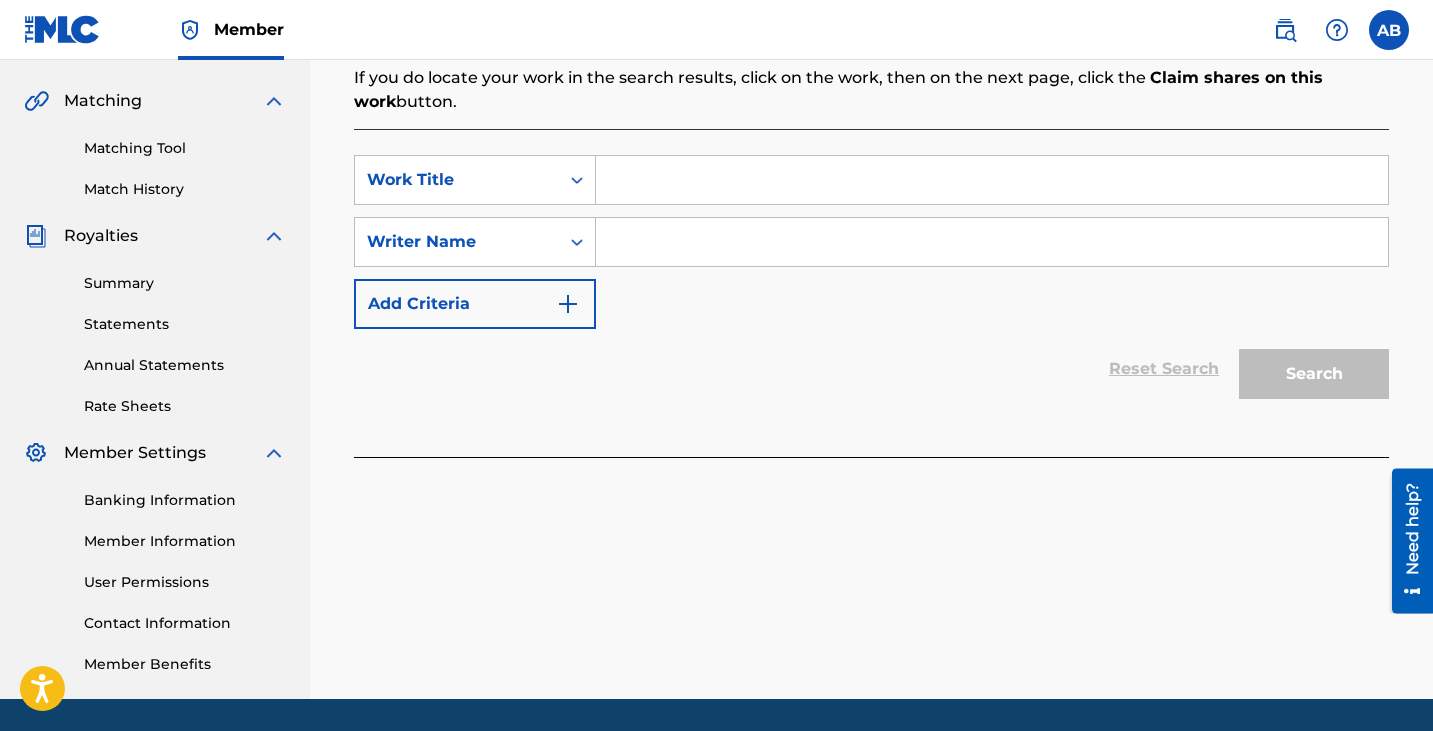 scroll, scrollTop: 500, scrollLeft: 0, axis: vertical 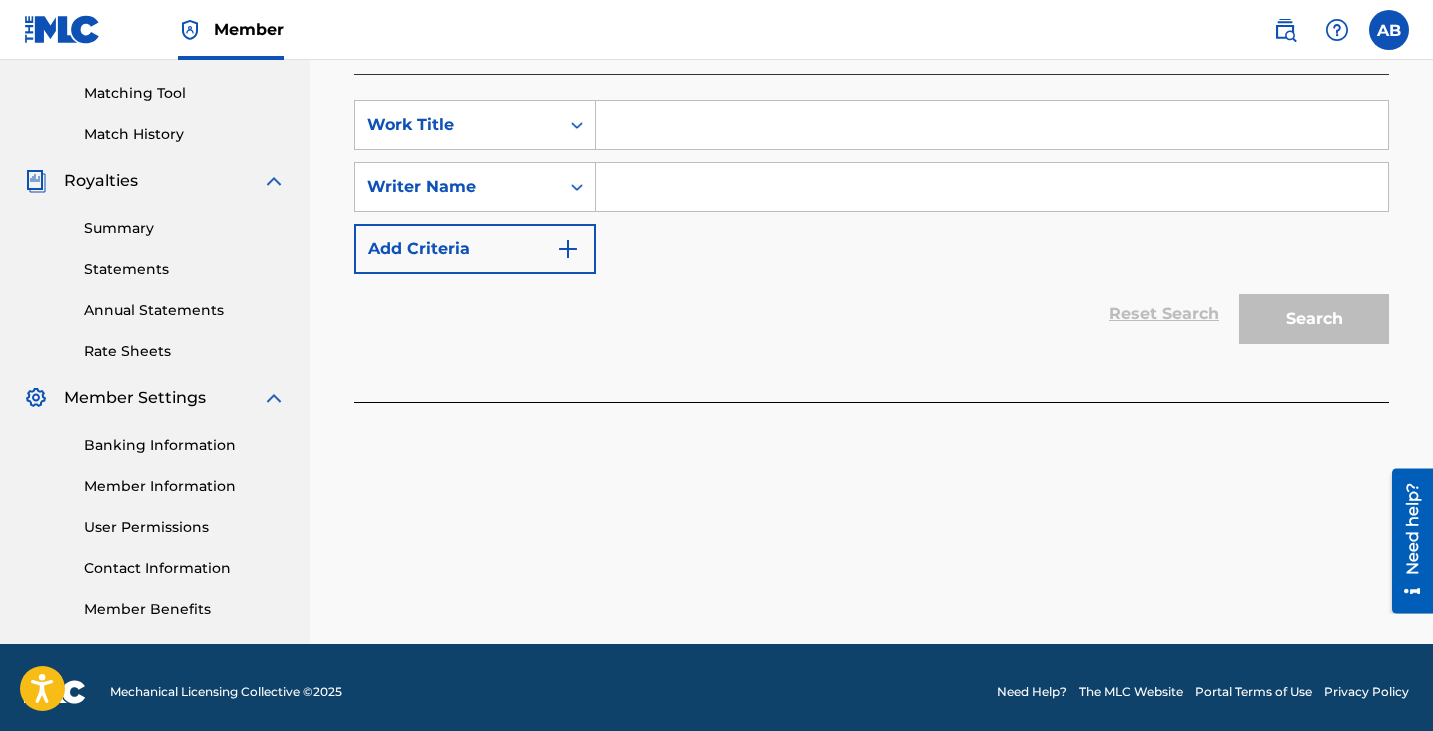 click at bounding box center [992, 125] 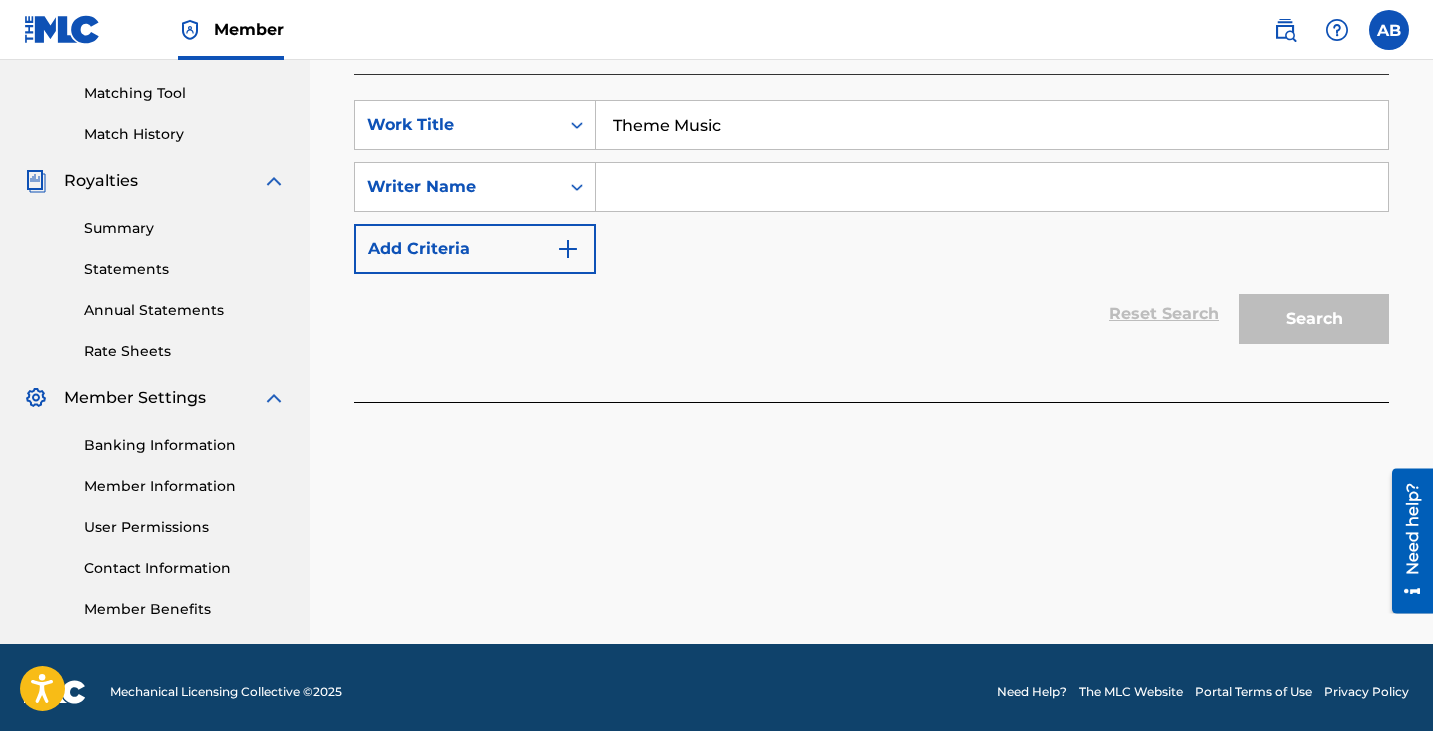 type on "Theme Music" 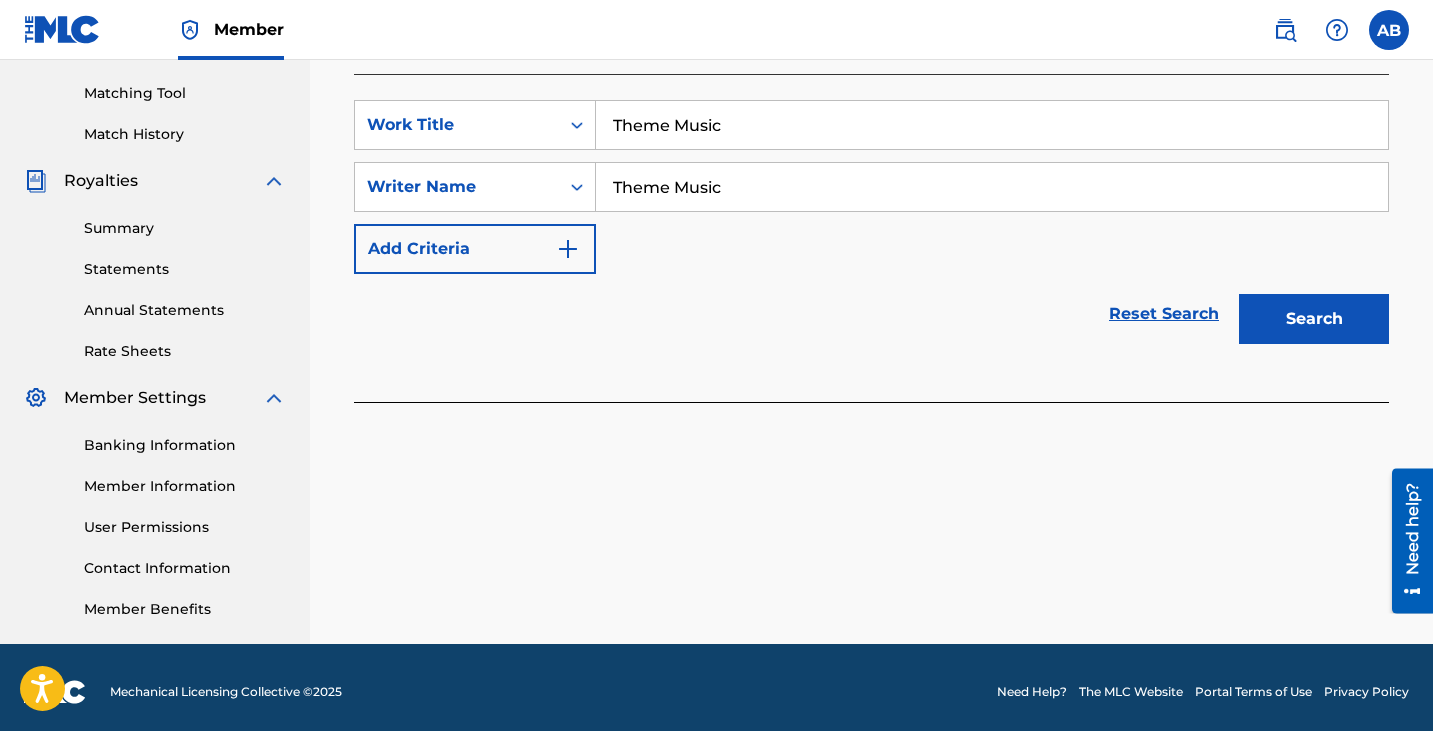 type on "Theme Music" 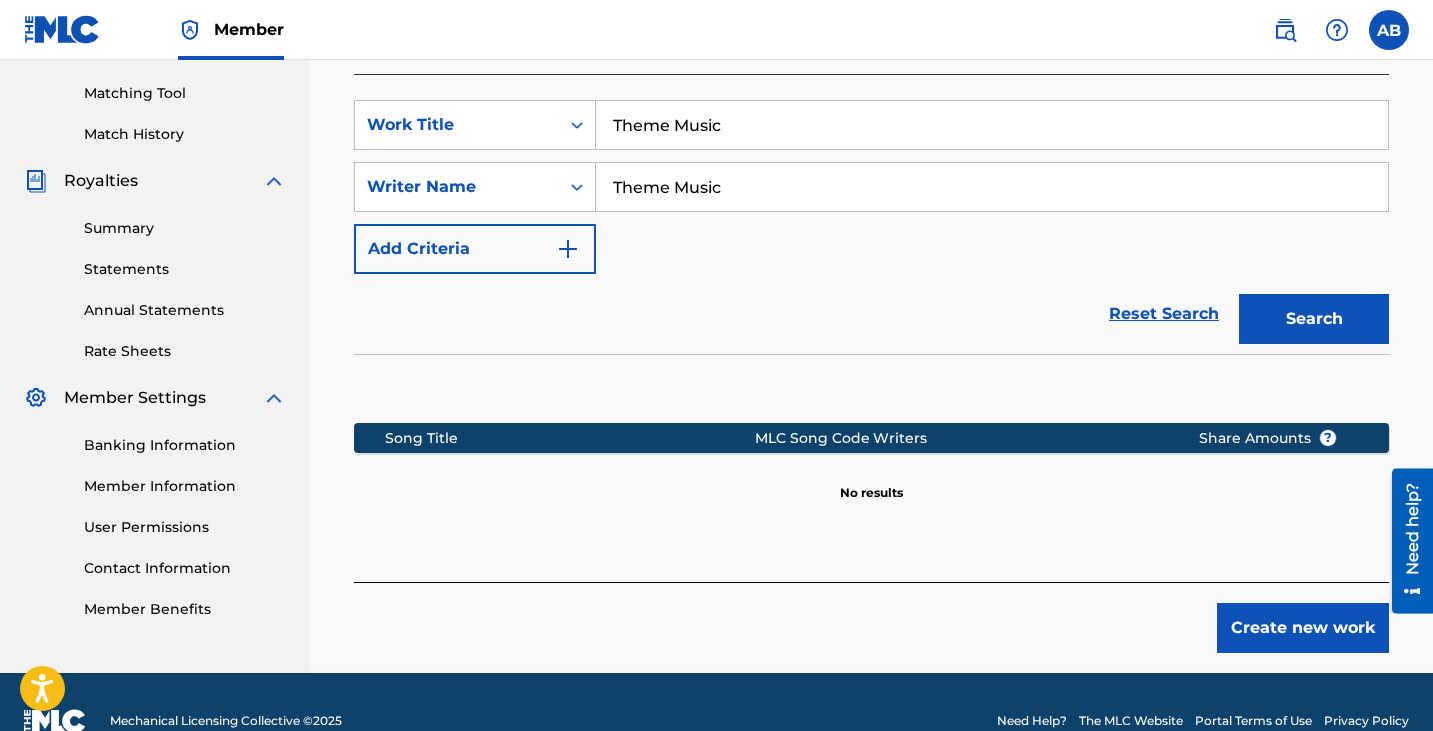 click on "Create new work" at bounding box center (1303, 628) 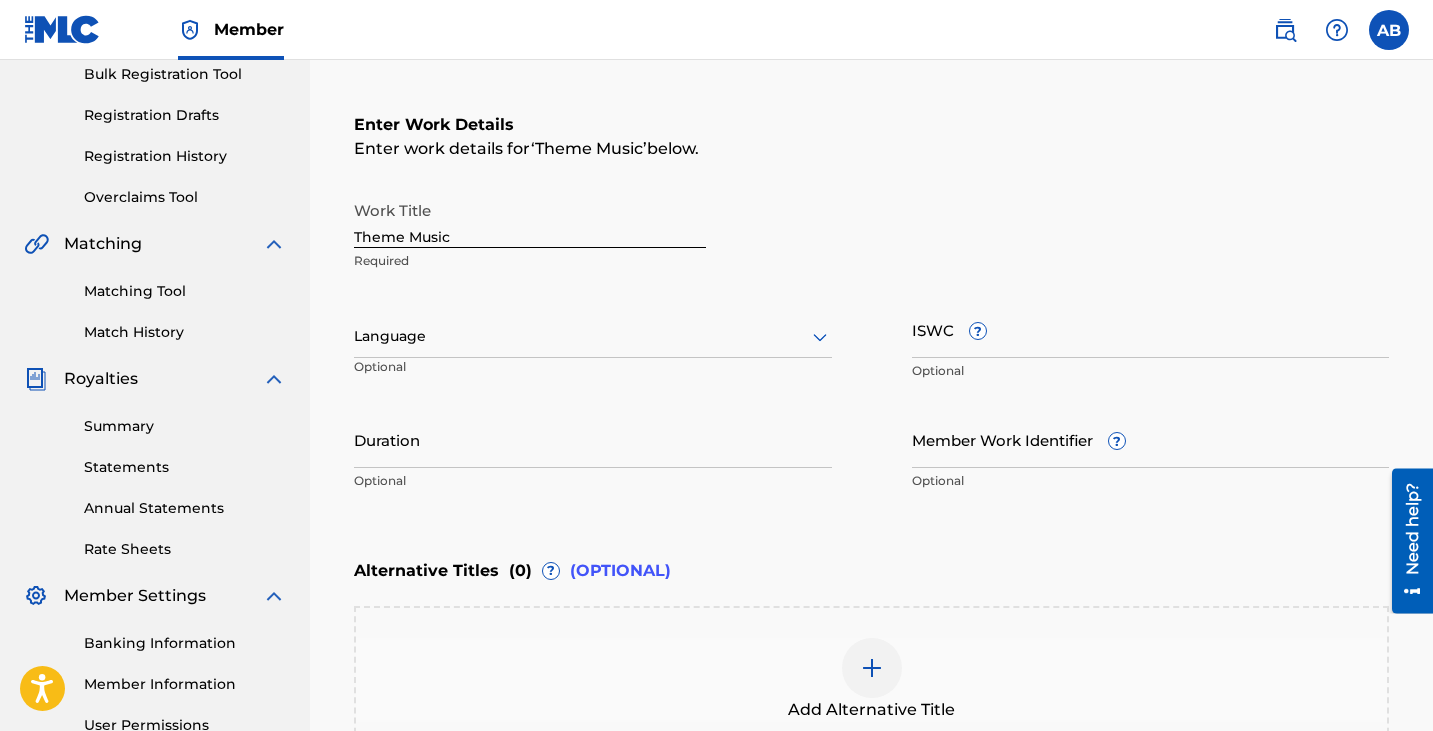 scroll, scrollTop: 300, scrollLeft: 0, axis: vertical 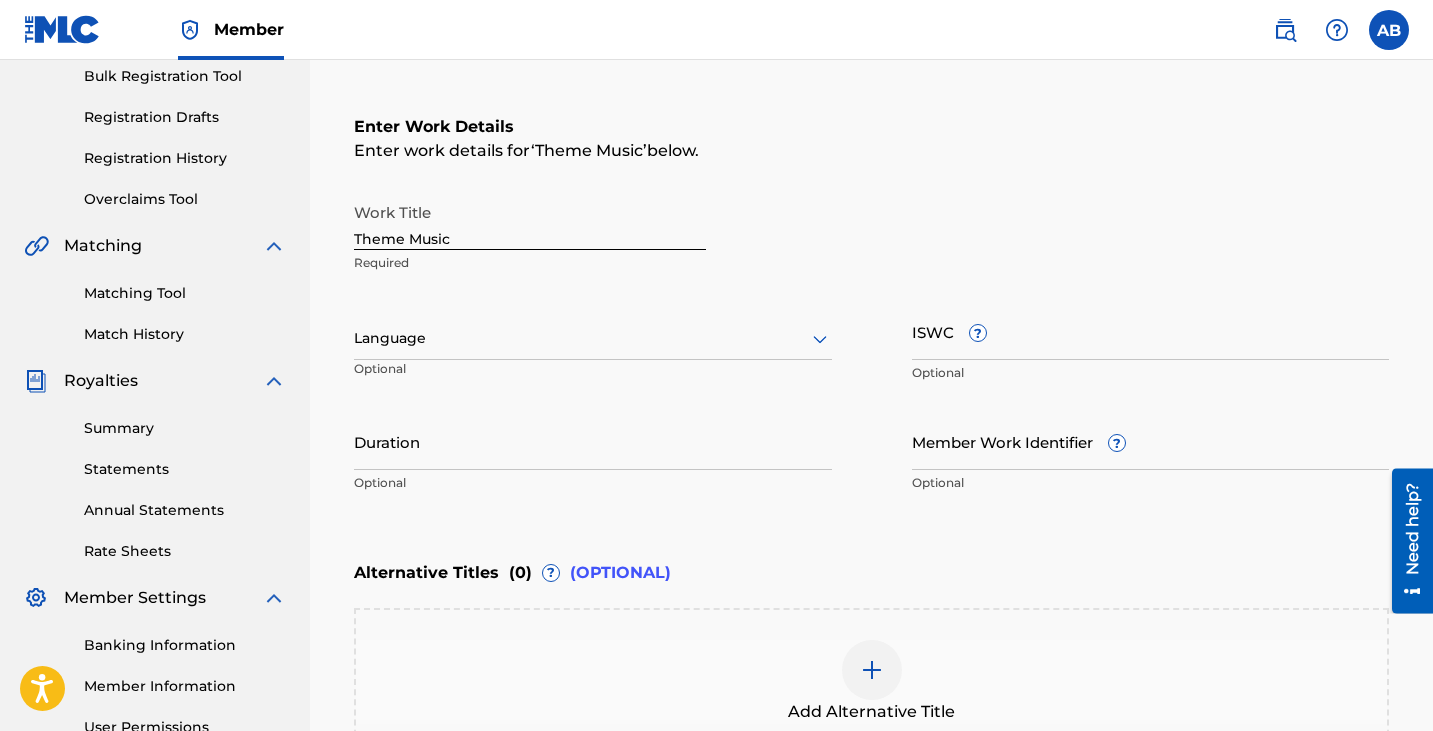 click at bounding box center (593, 338) 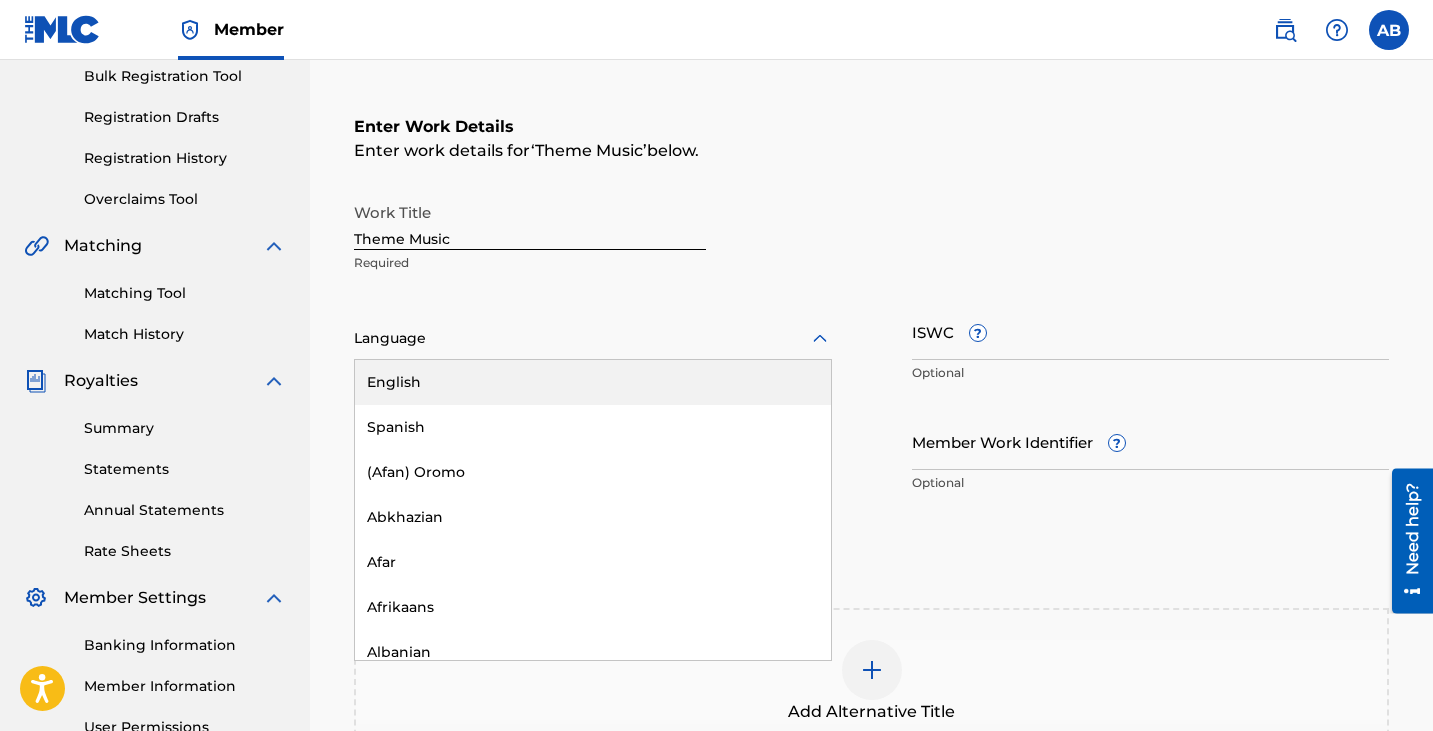paste on "Instrumental" 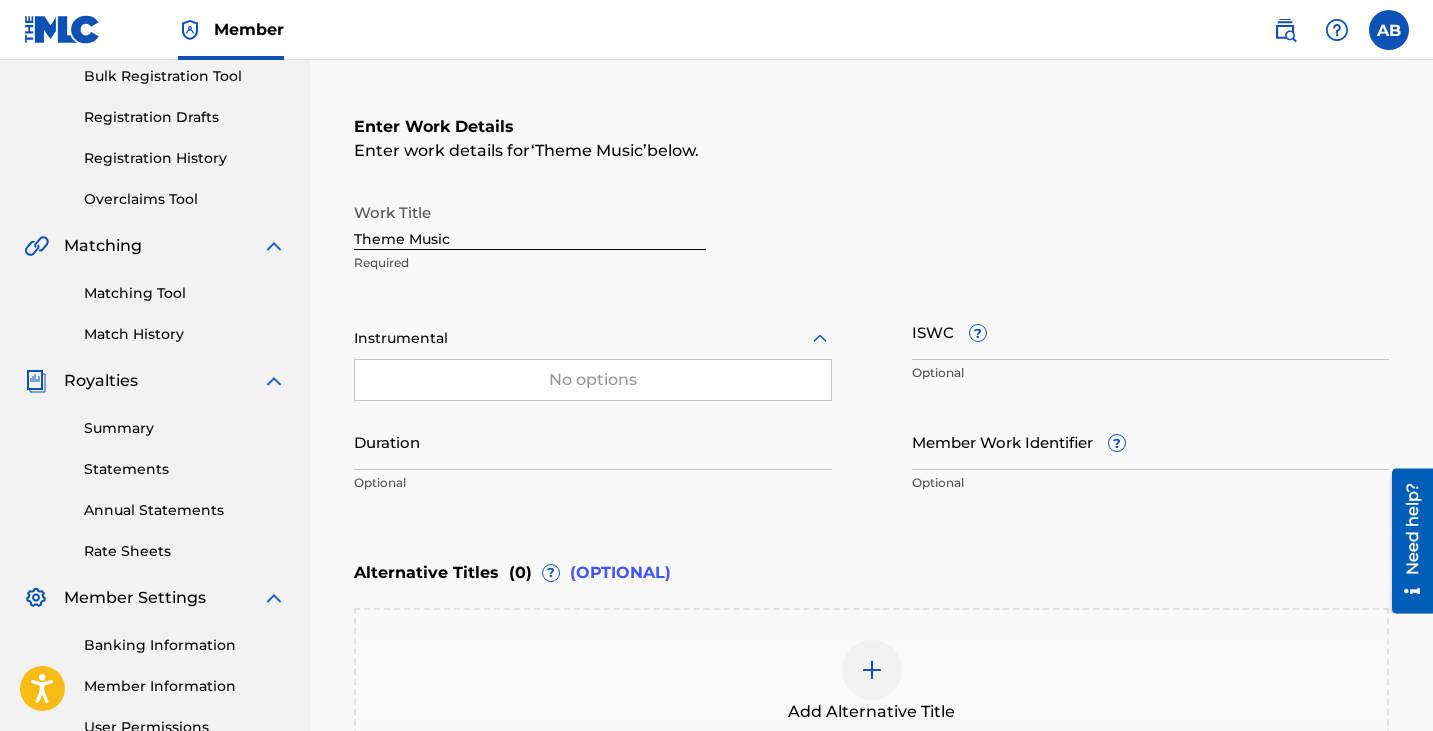 type 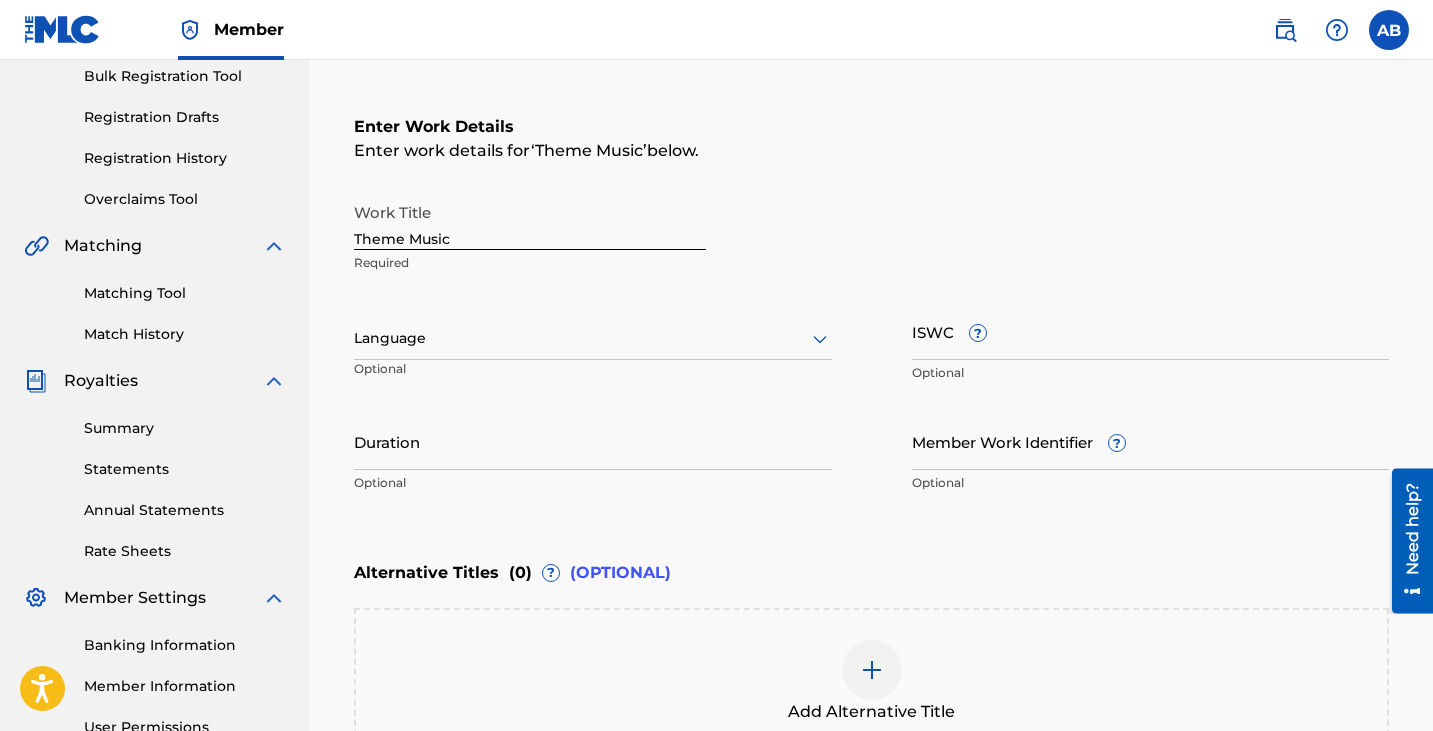 drag, startPoint x: 492, startPoint y: 335, endPoint x: 268, endPoint y: 346, distance: 224.26993 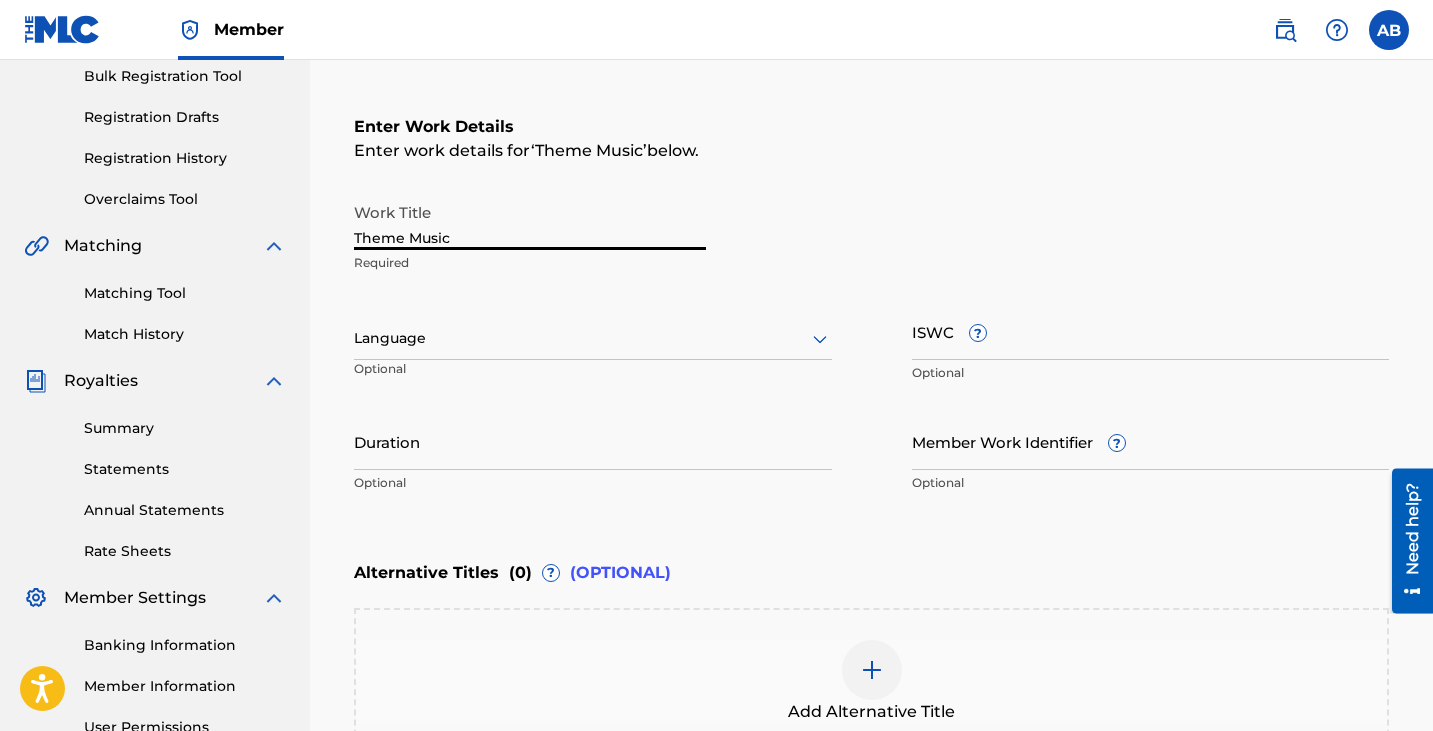 click on "Theme Music" at bounding box center [530, 221] 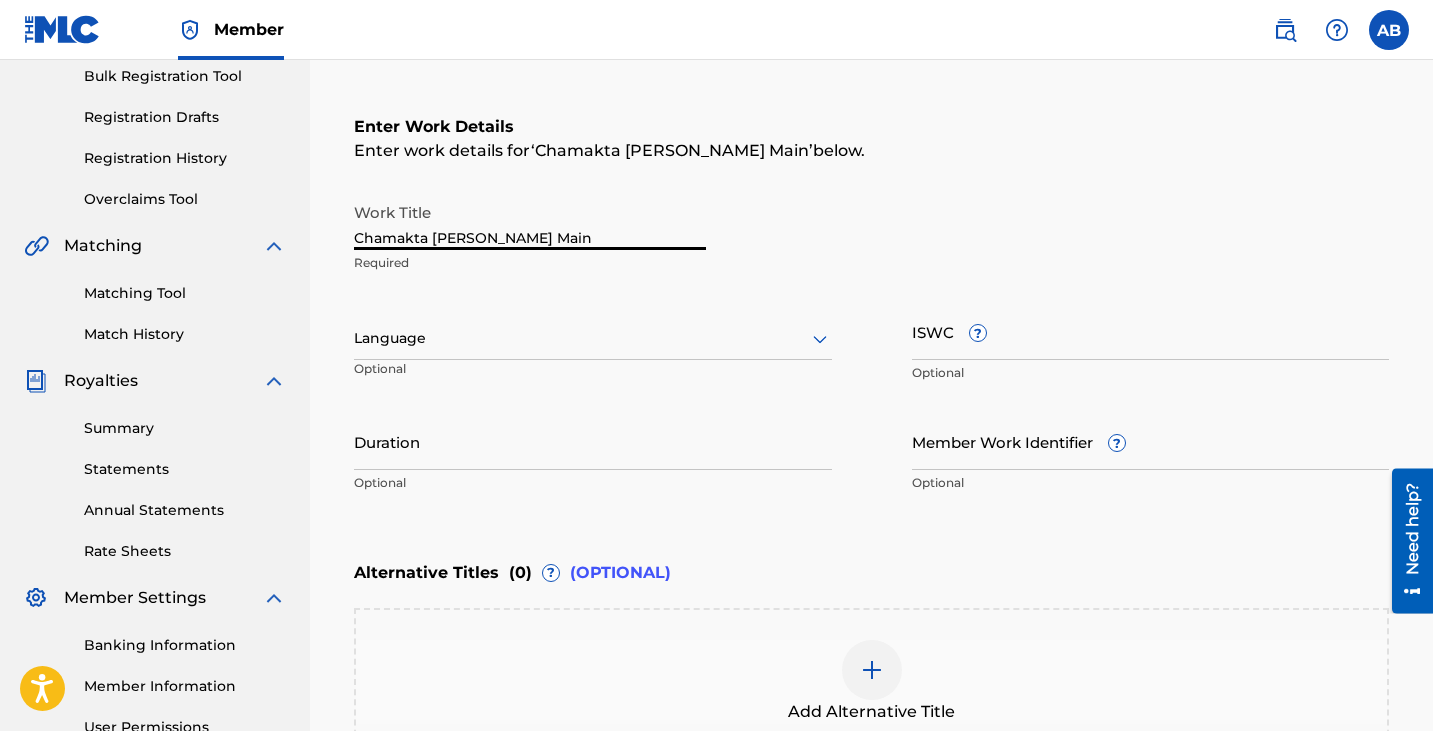 type on "Chamakta [PERSON_NAME] Main" 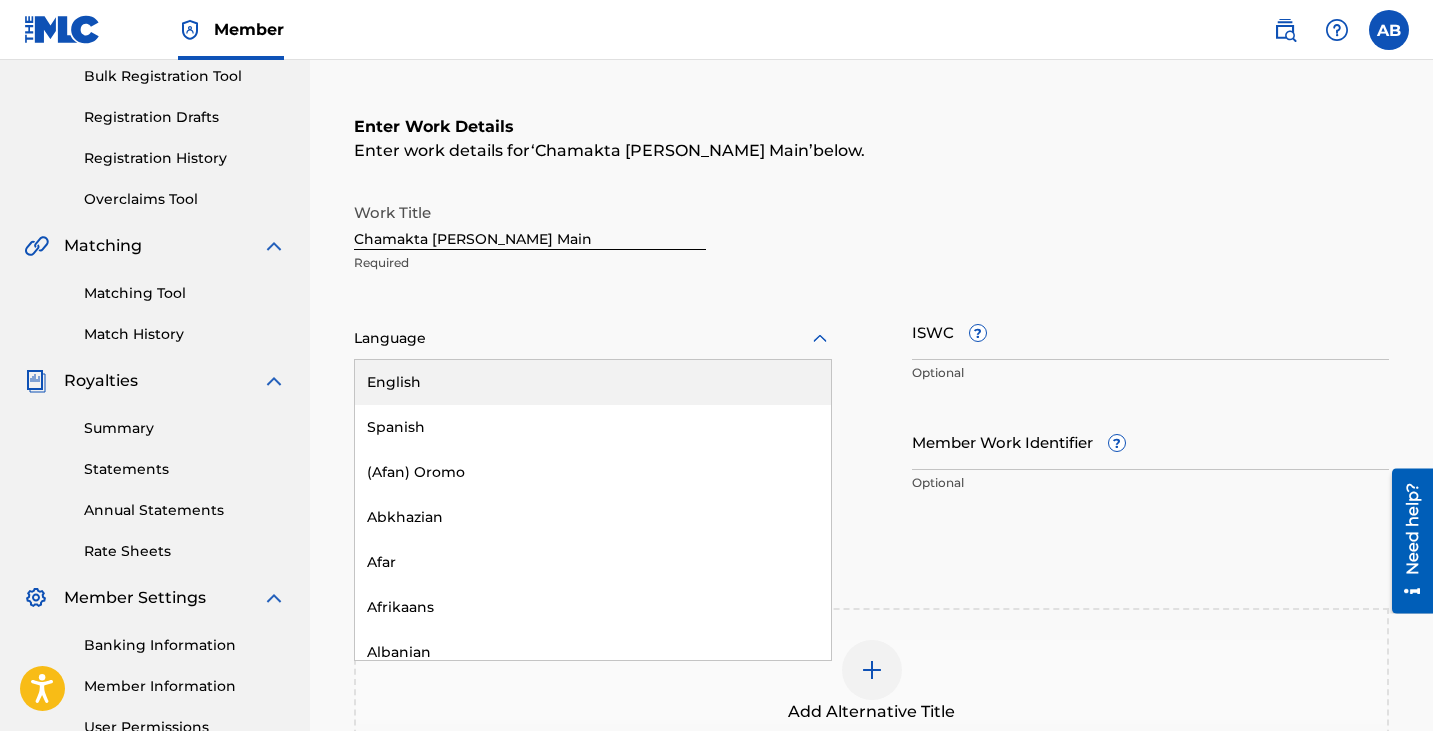 click on "Language" at bounding box center [593, 339] 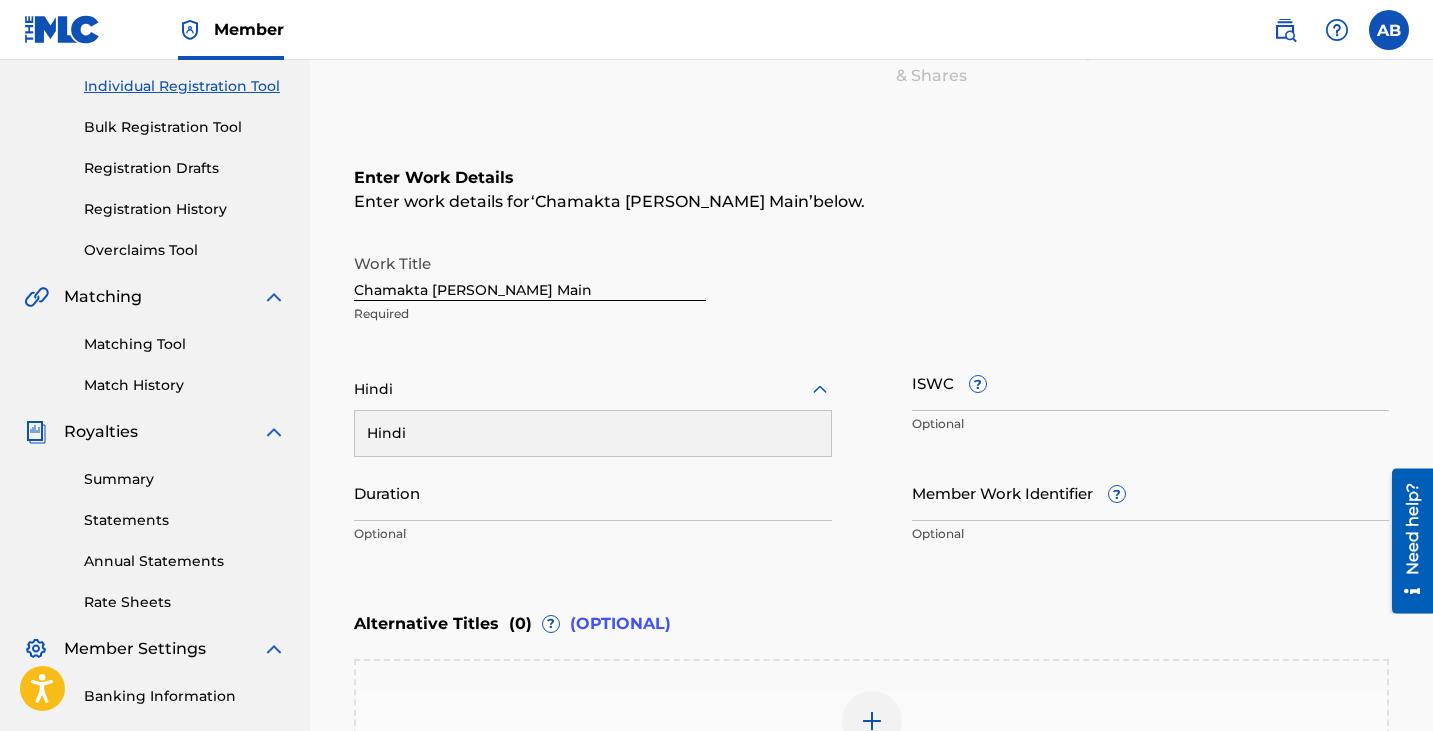 scroll, scrollTop: 200, scrollLeft: 0, axis: vertical 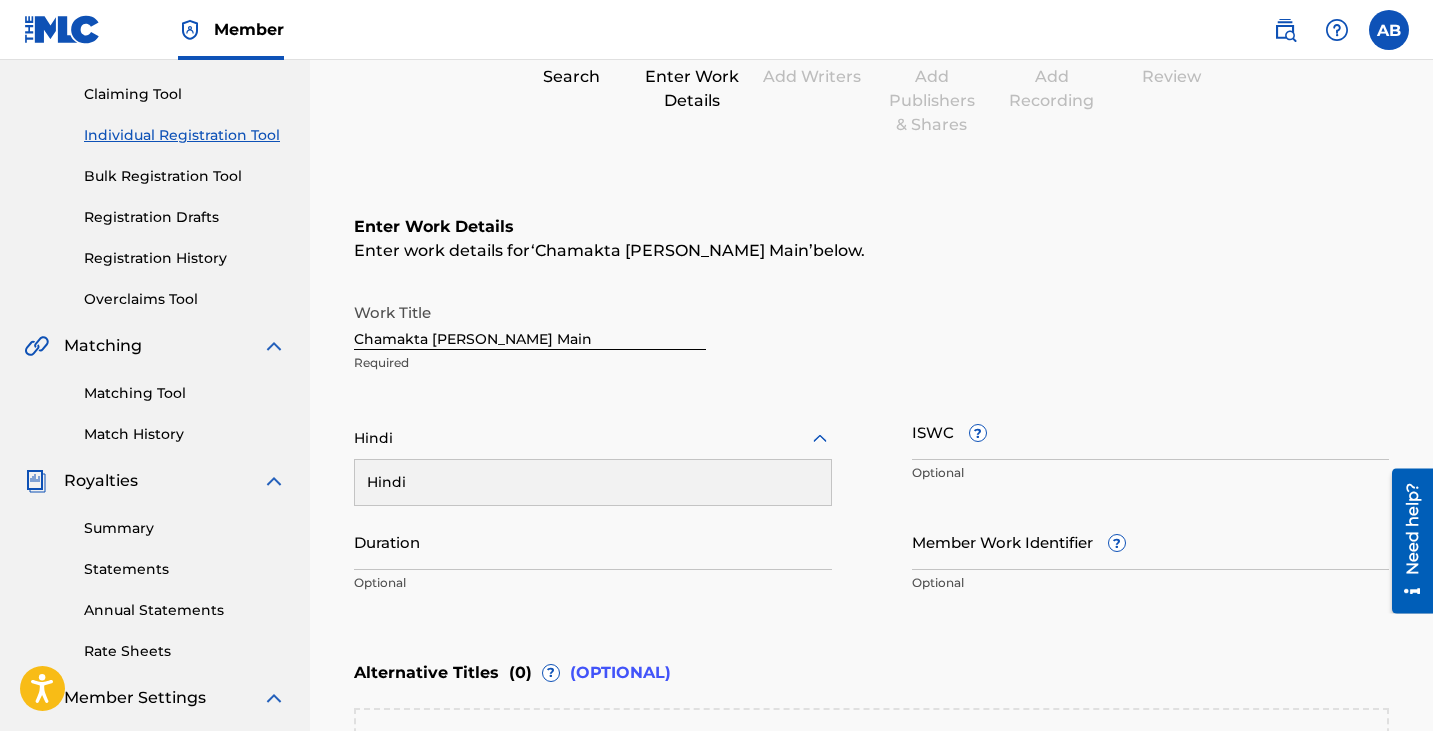 click on "Hindi" at bounding box center (593, 482) 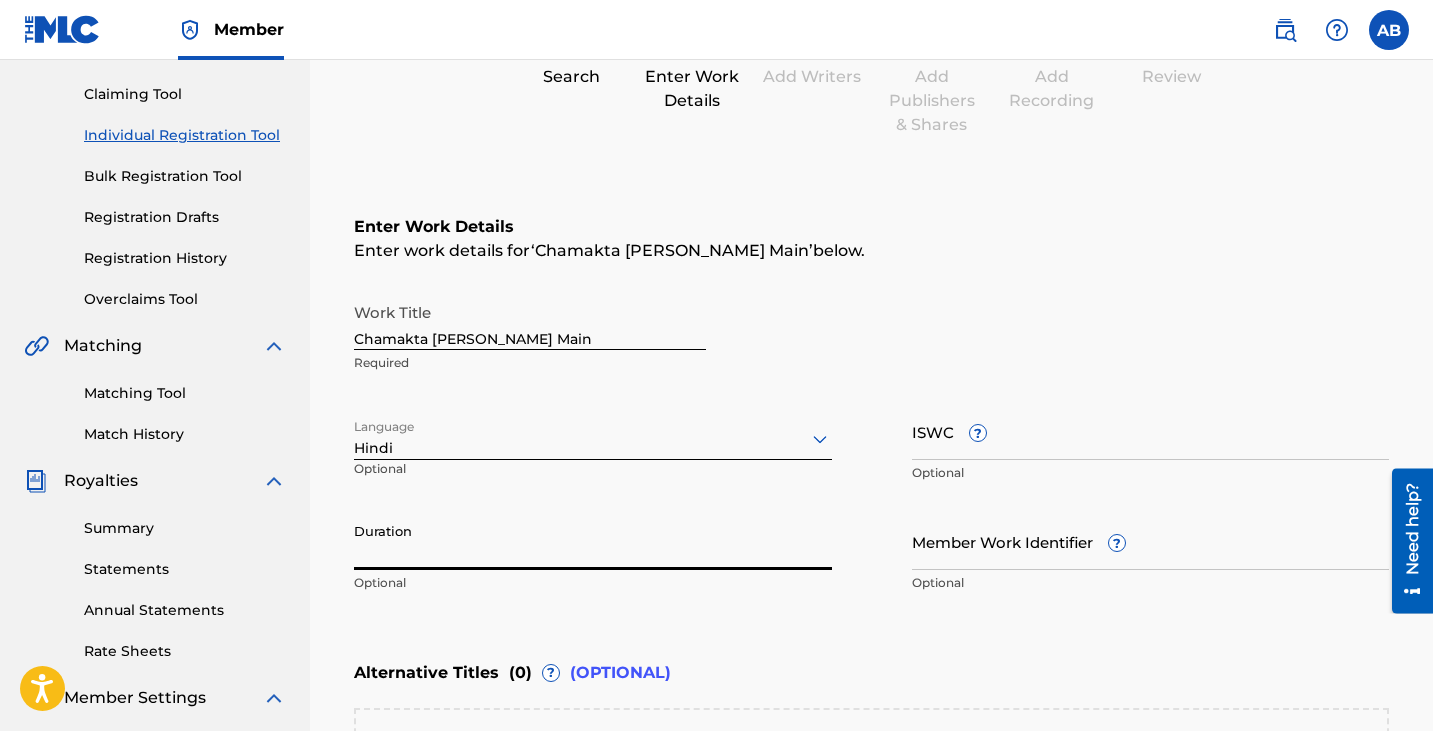 click on "Duration" at bounding box center (593, 541) 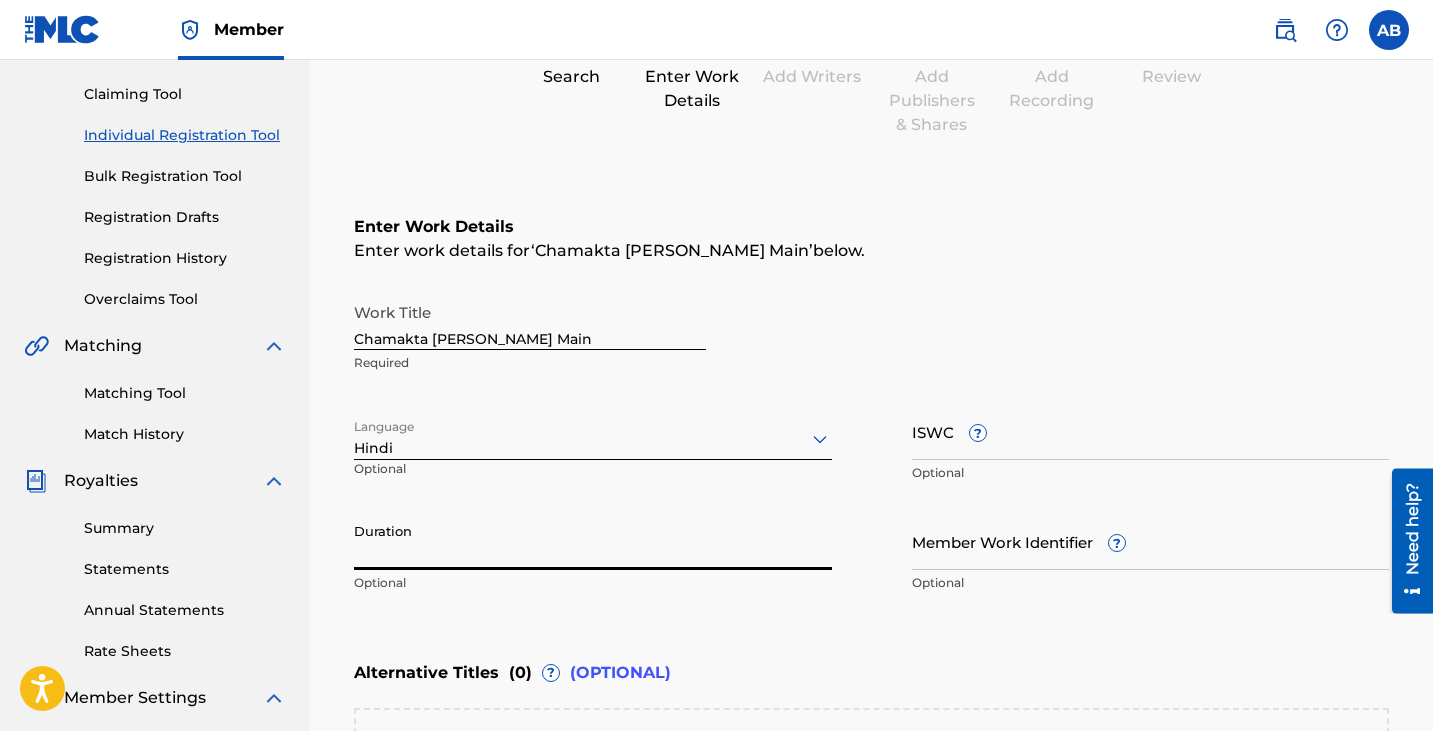 paste on "02:18" 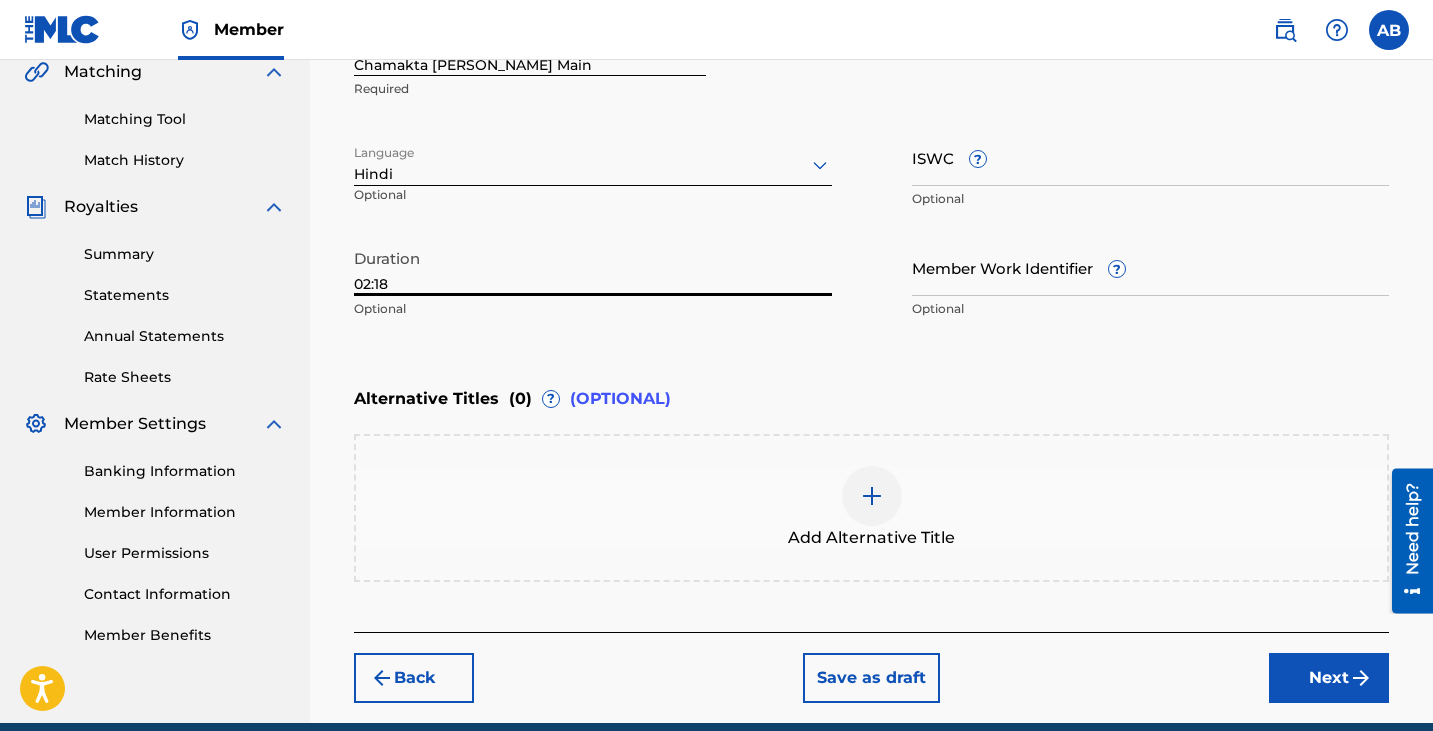 scroll, scrollTop: 562, scrollLeft: 0, axis: vertical 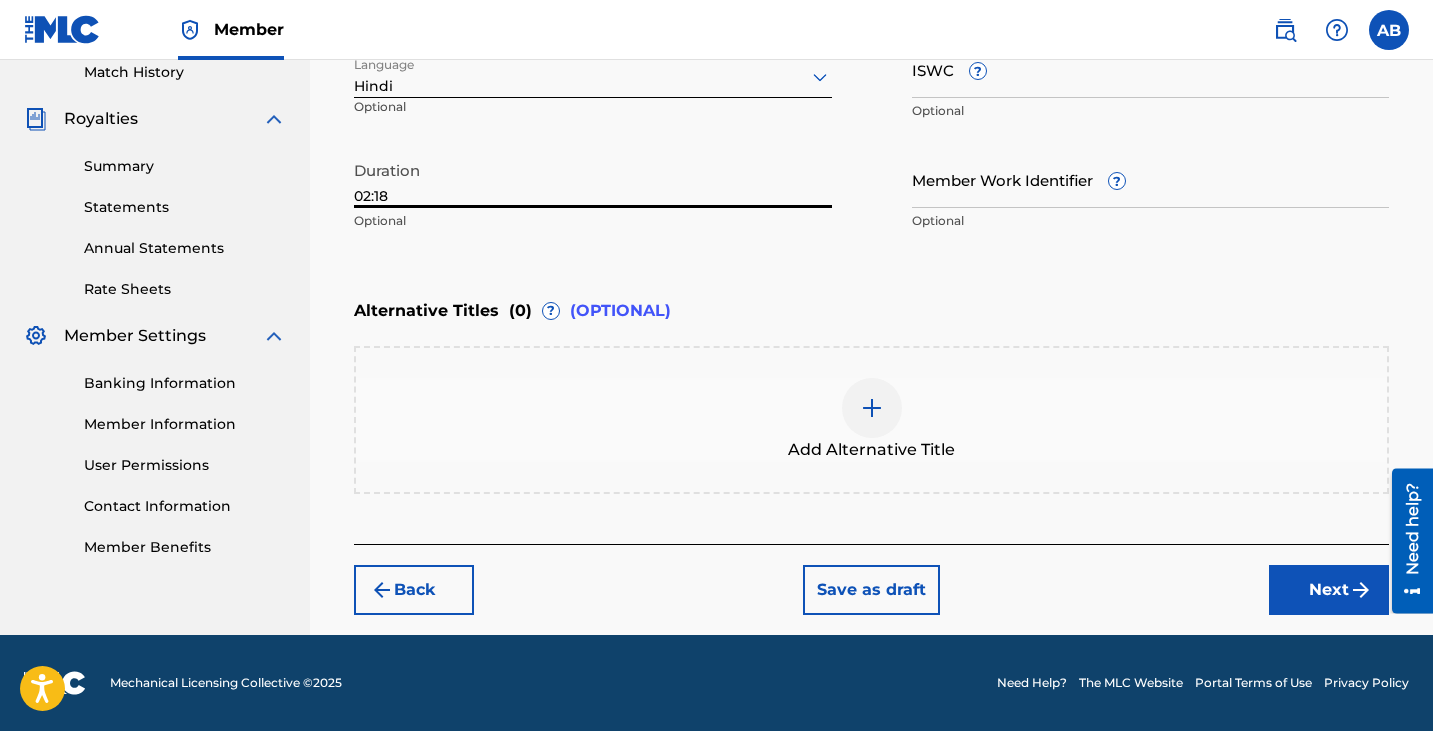 type on "02:18" 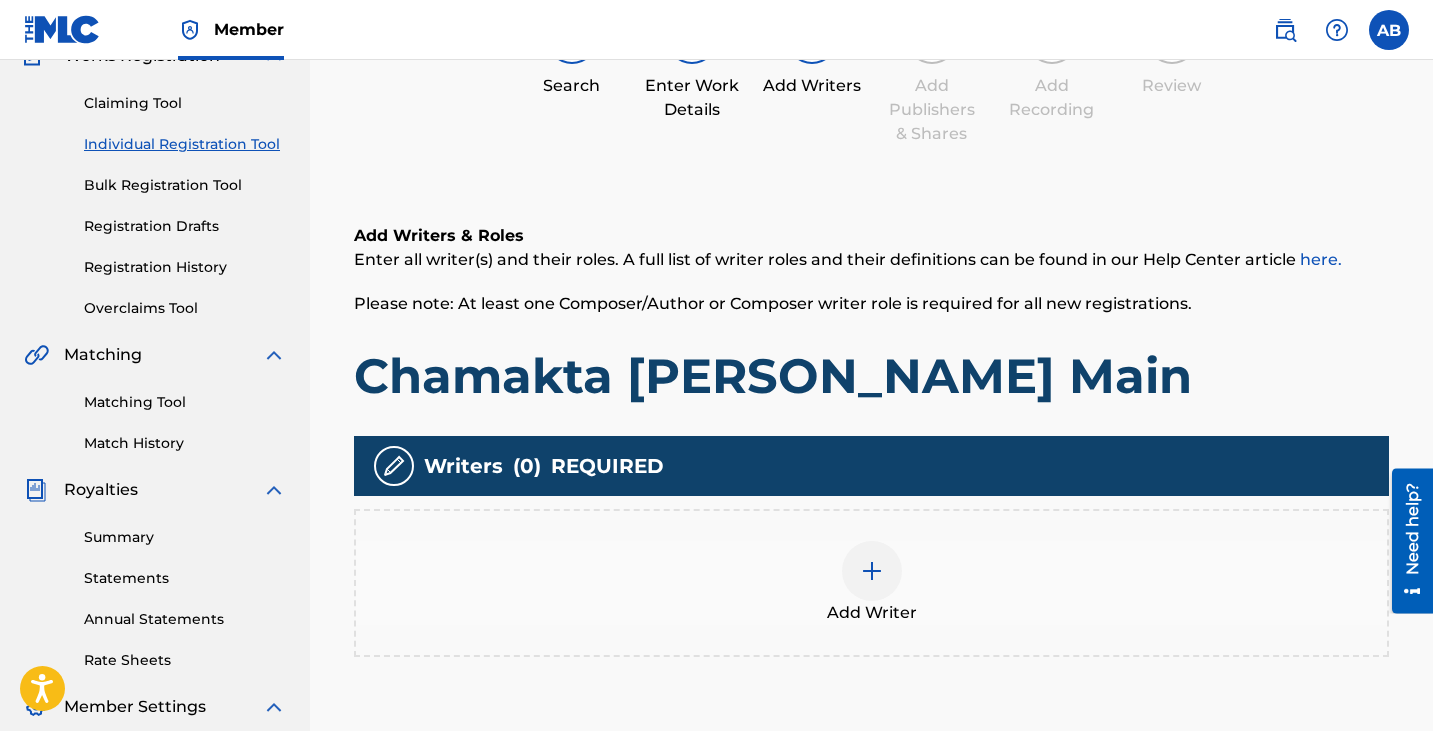scroll, scrollTop: 490, scrollLeft: 0, axis: vertical 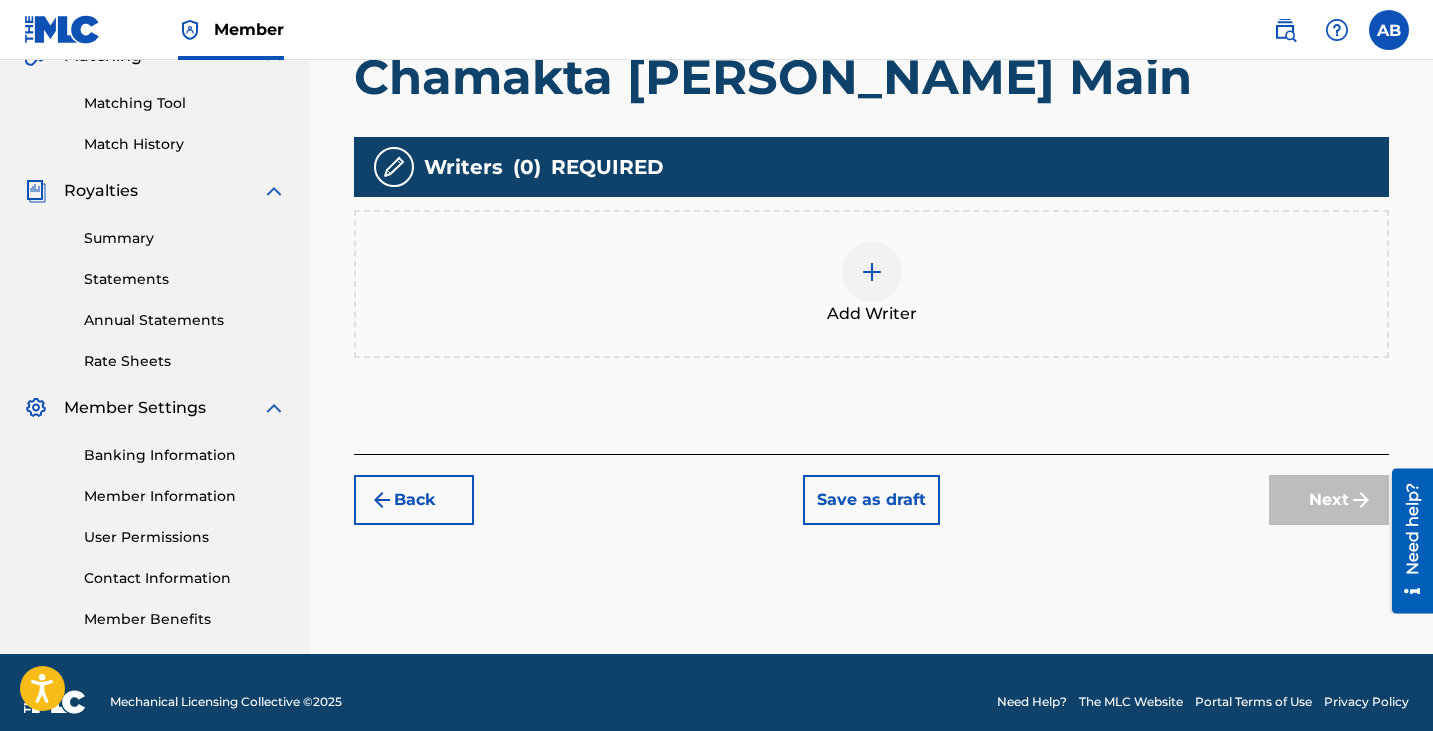 click on "Add Writer" at bounding box center (871, 284) 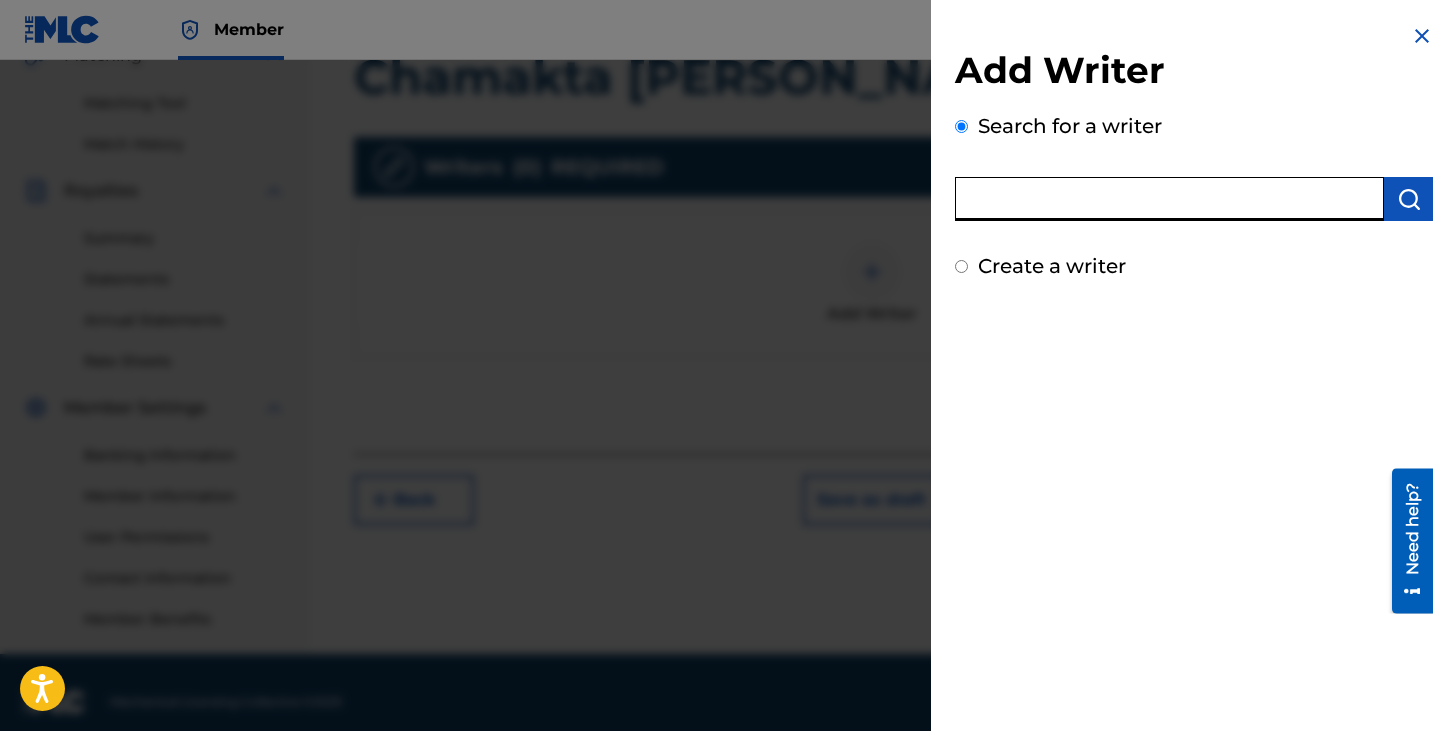 click at bounding box center (1169, 199) 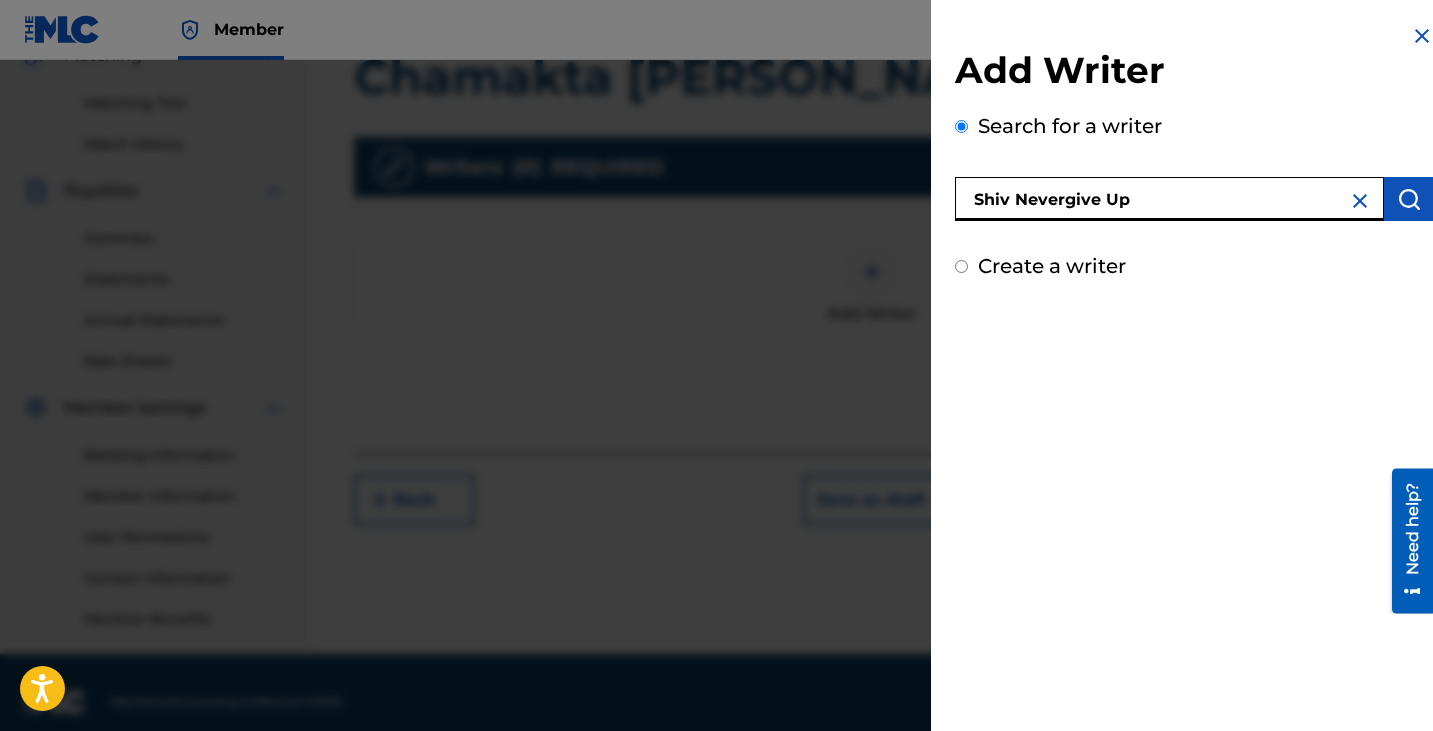 type on "Shiv Nevergive Up" 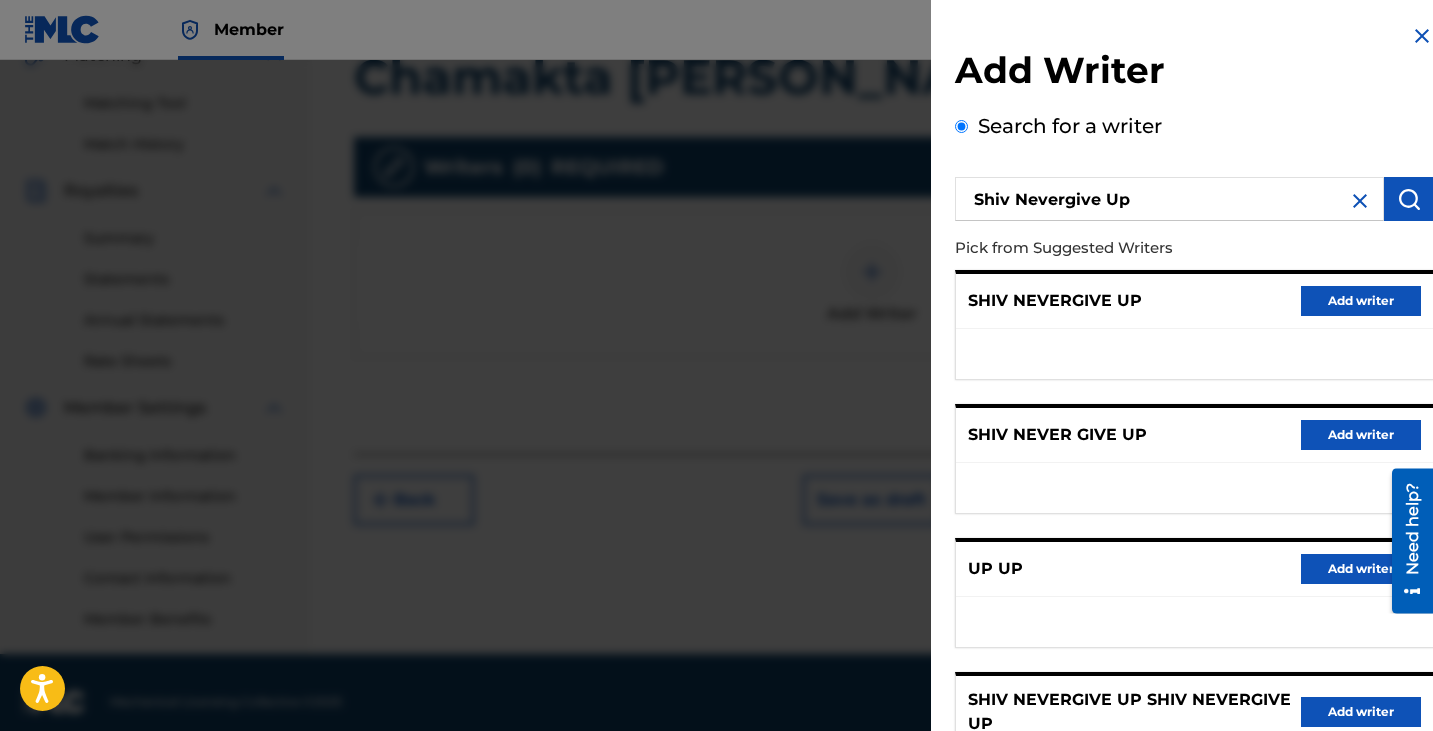 click on "Add writer" at bounding box center [1361, 301] 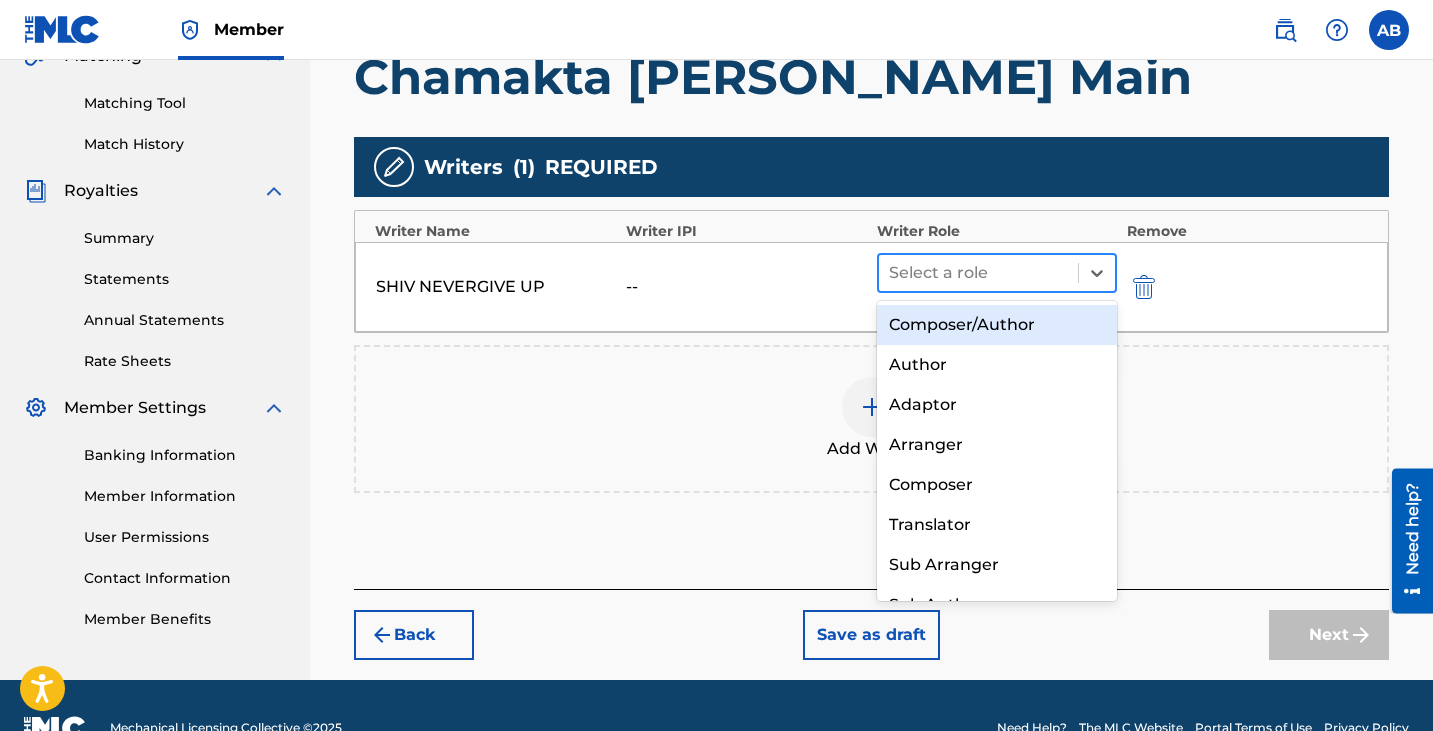 click on "Select a role" at bounding box center [978, 273] 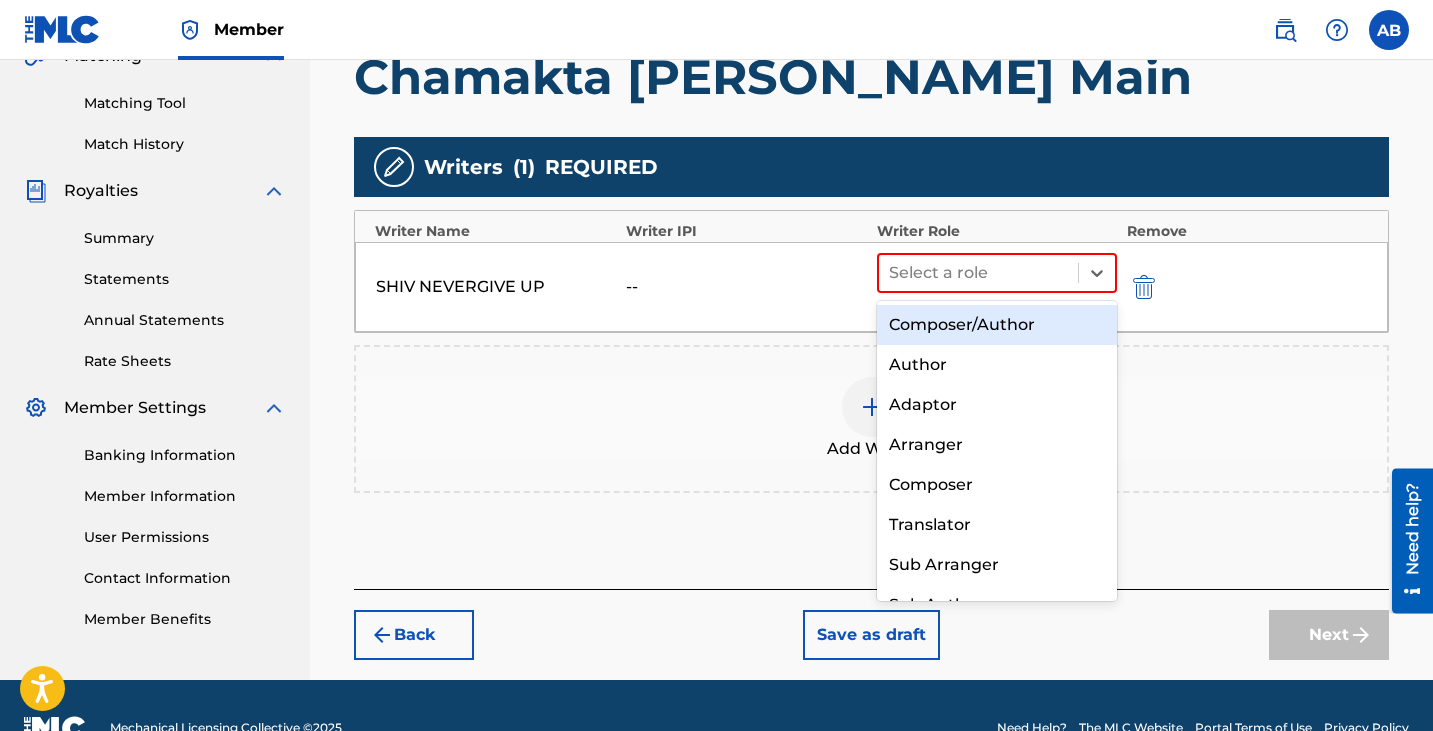 click on "Composer/Author" at bounding box center [997, 325] 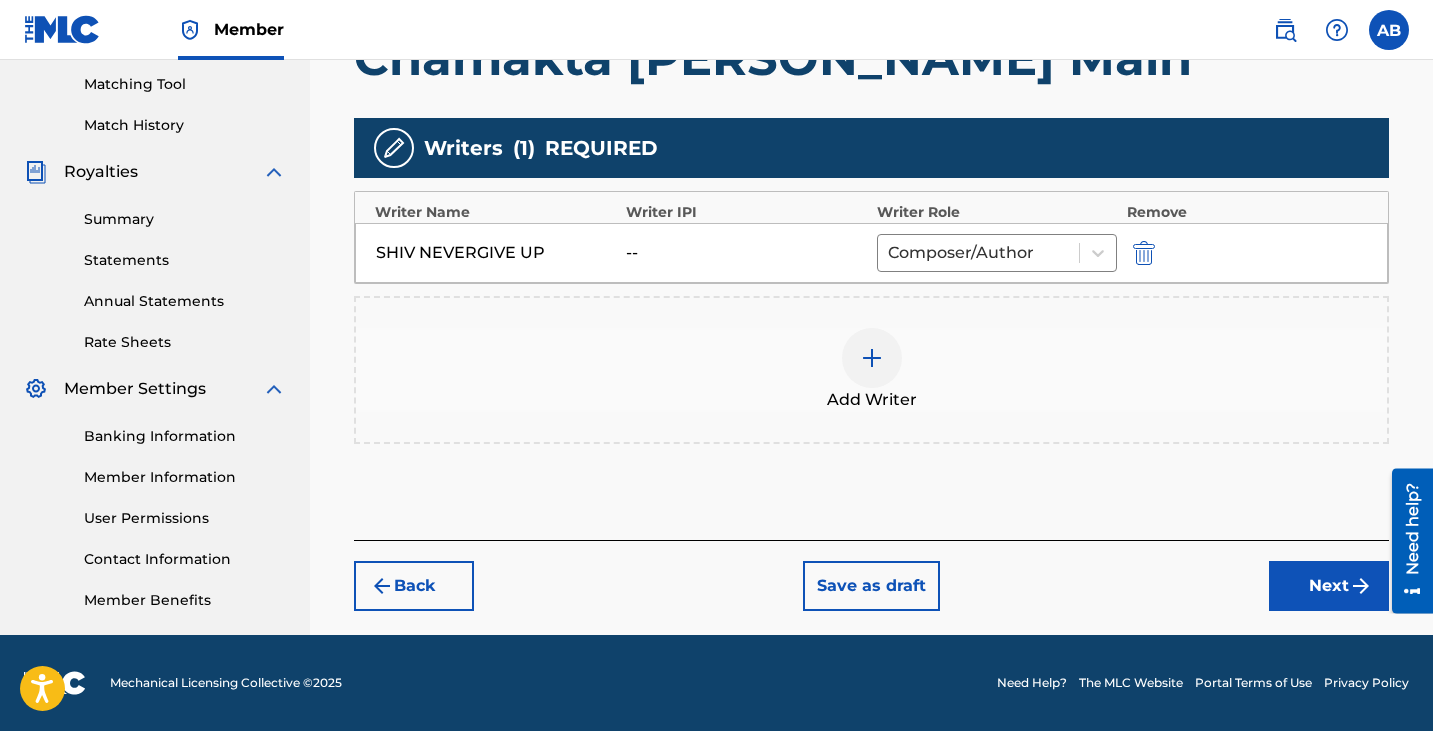 click on "Next" at bounding box center (1329, 586) 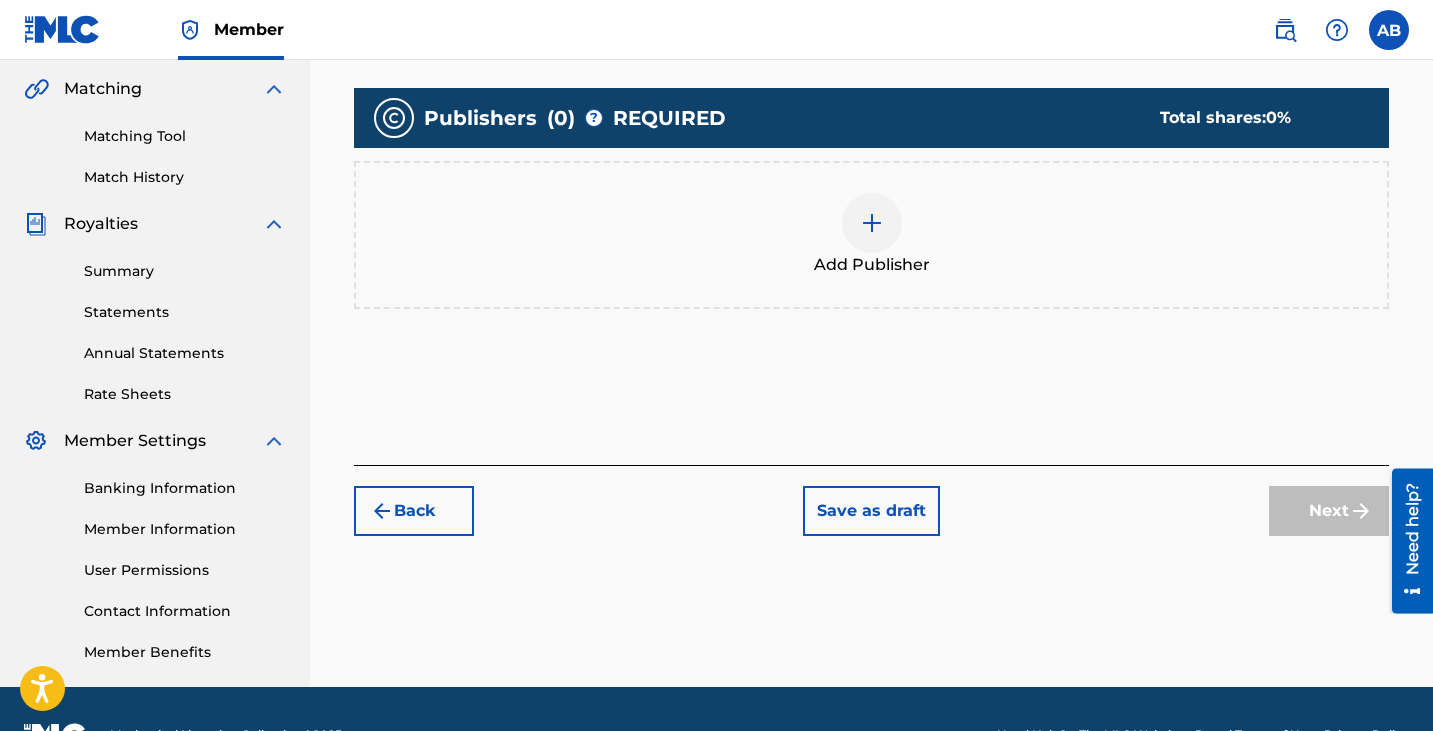 scroll, scrollTop: 509, scrollLeft: 0, axis: vertical 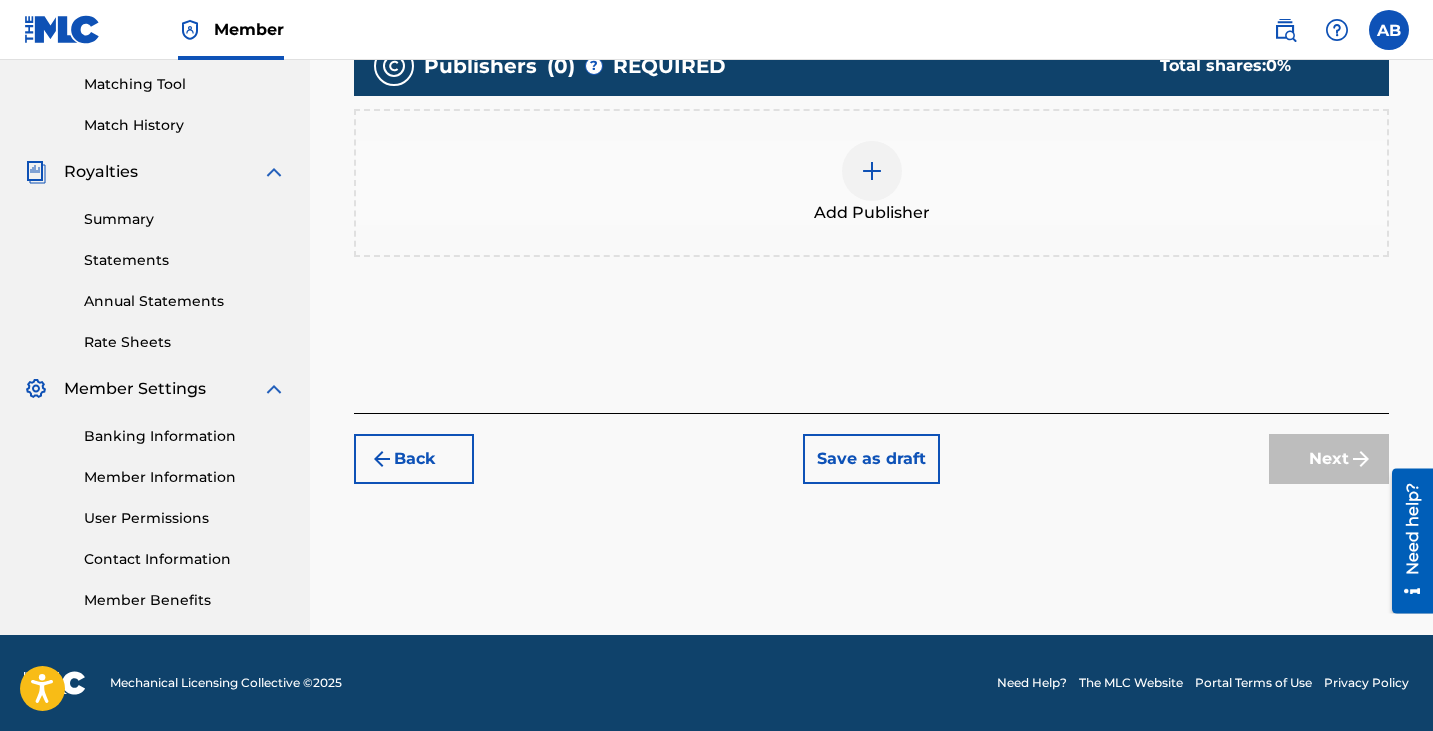 click on "Add Publisher" at bounding box center [872, 213] 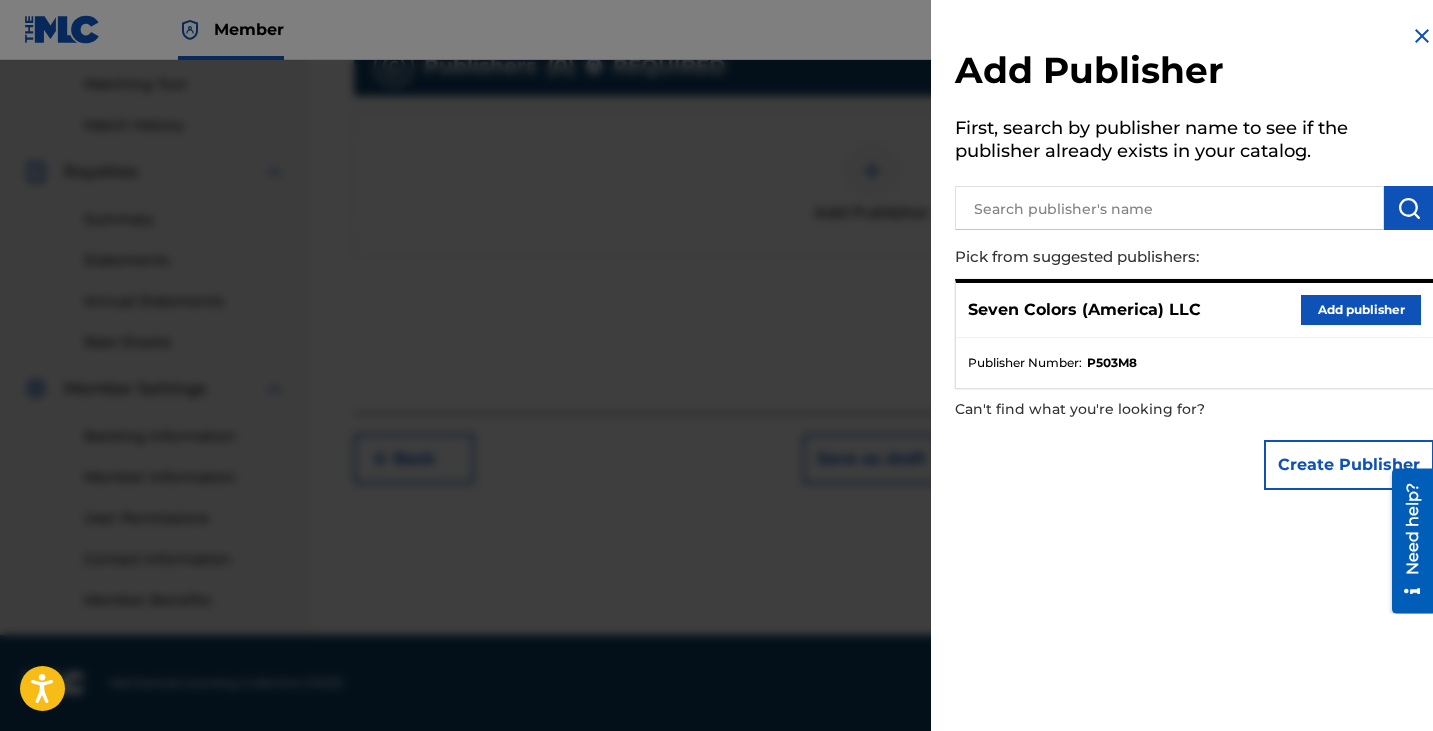 drag, startPoint x: 1332, startPoint y: 311, endPoint x: 1314, endPoint y: 294, distance: 24.758837 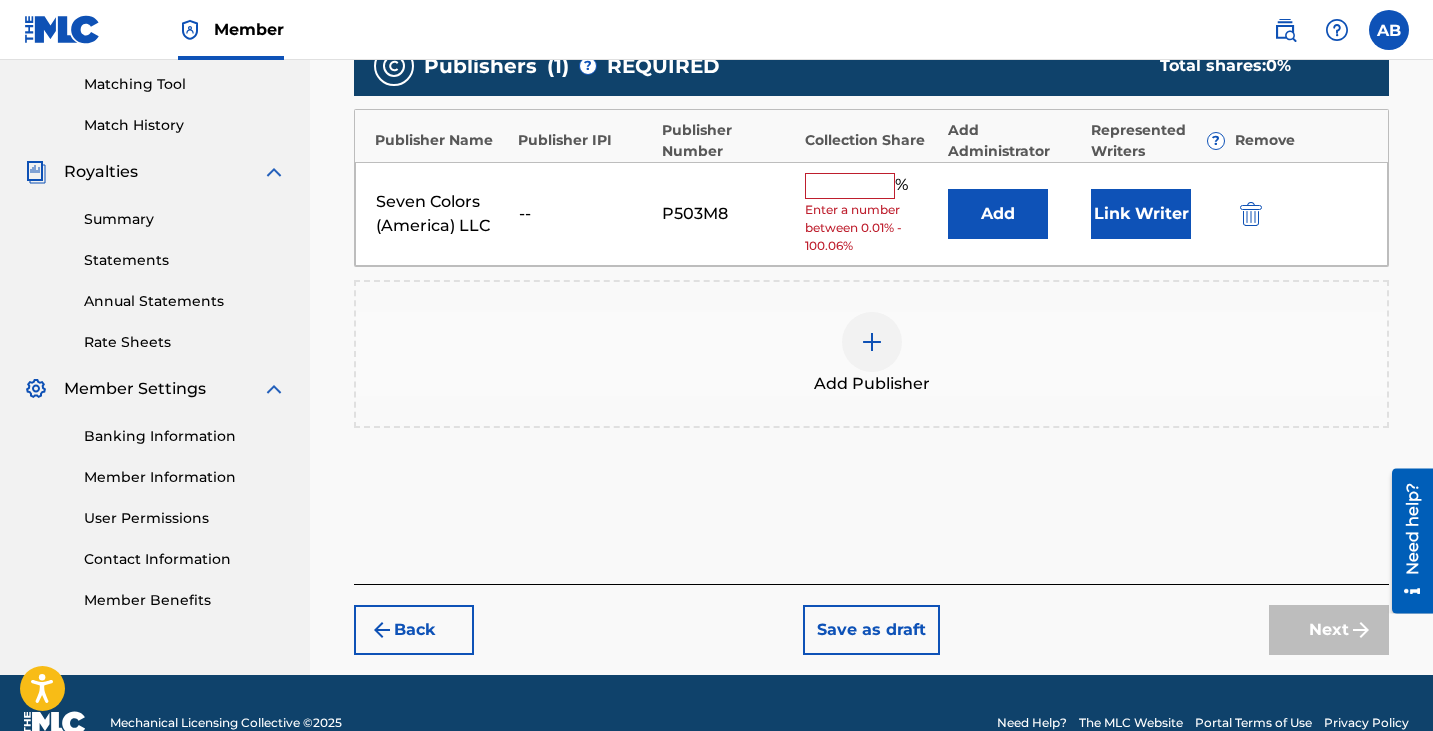 click at bounding box center (850, 186) 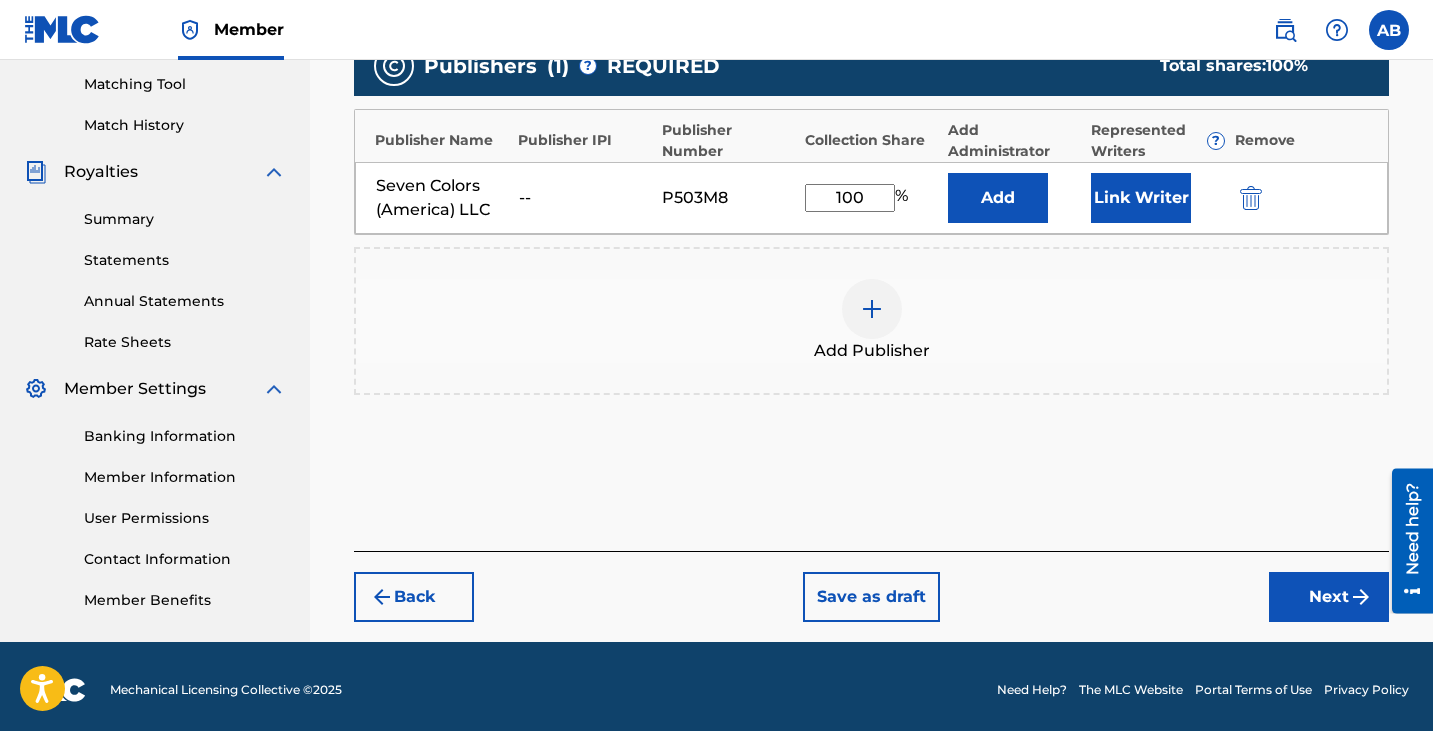 type on "100" 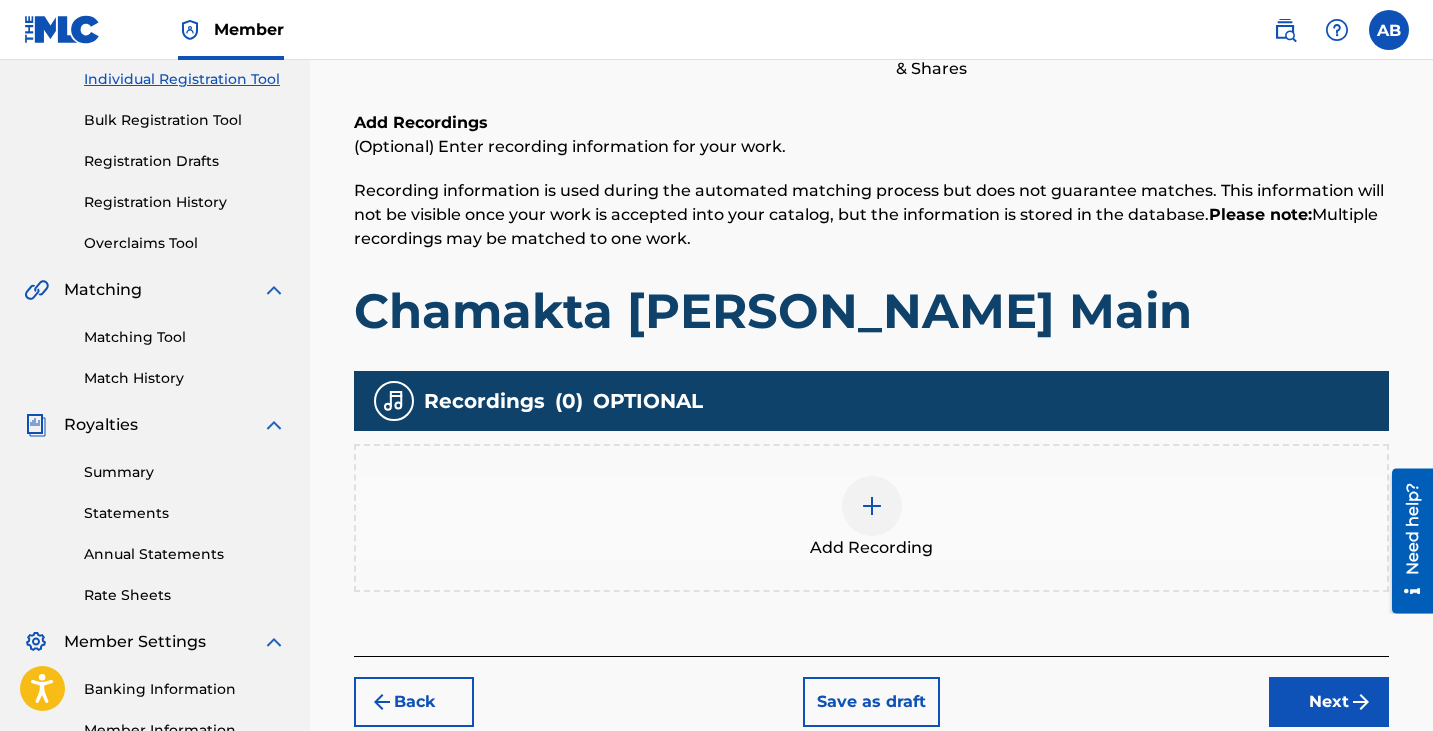 scroll, scrollTop: 509, scrollLeft: 0, axis: vertical 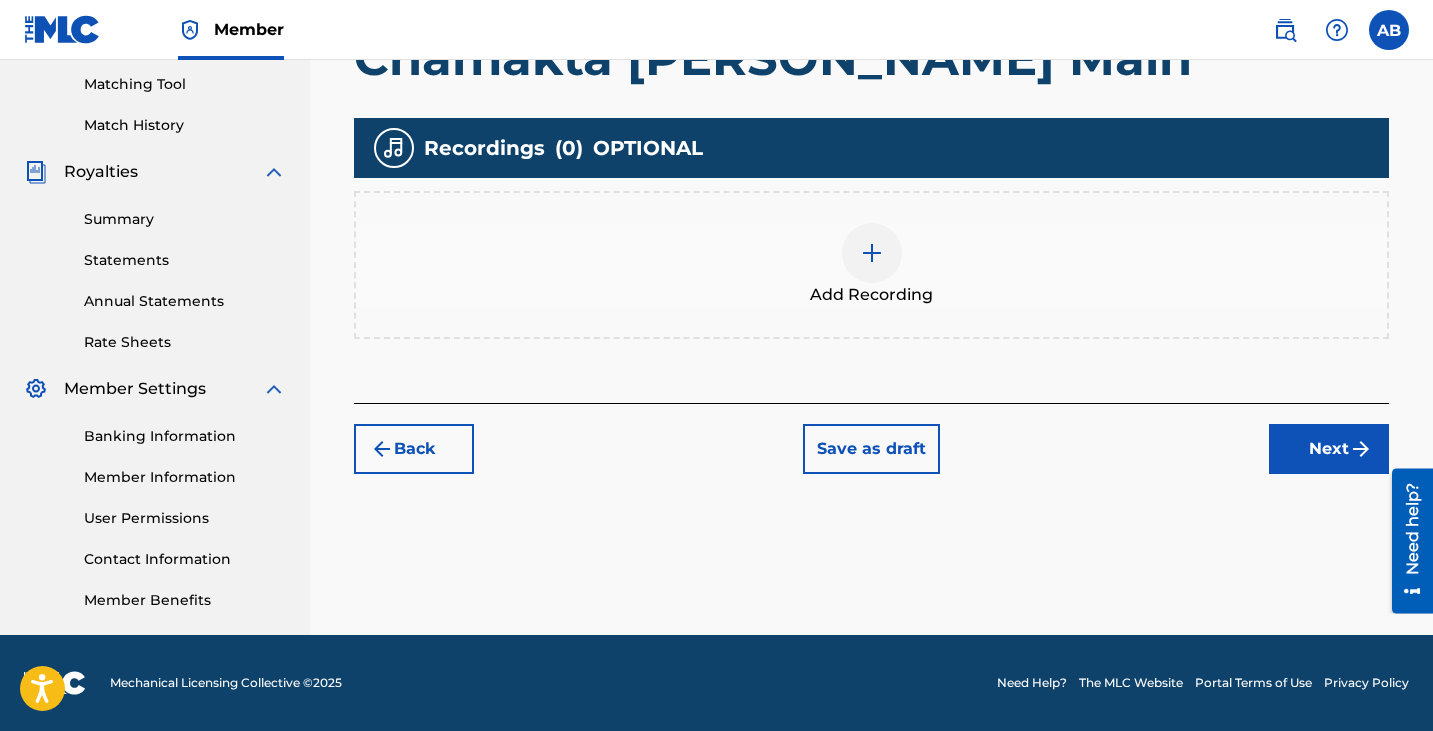 click on "Back Save as draft Next" at bounding box center [871, 438] 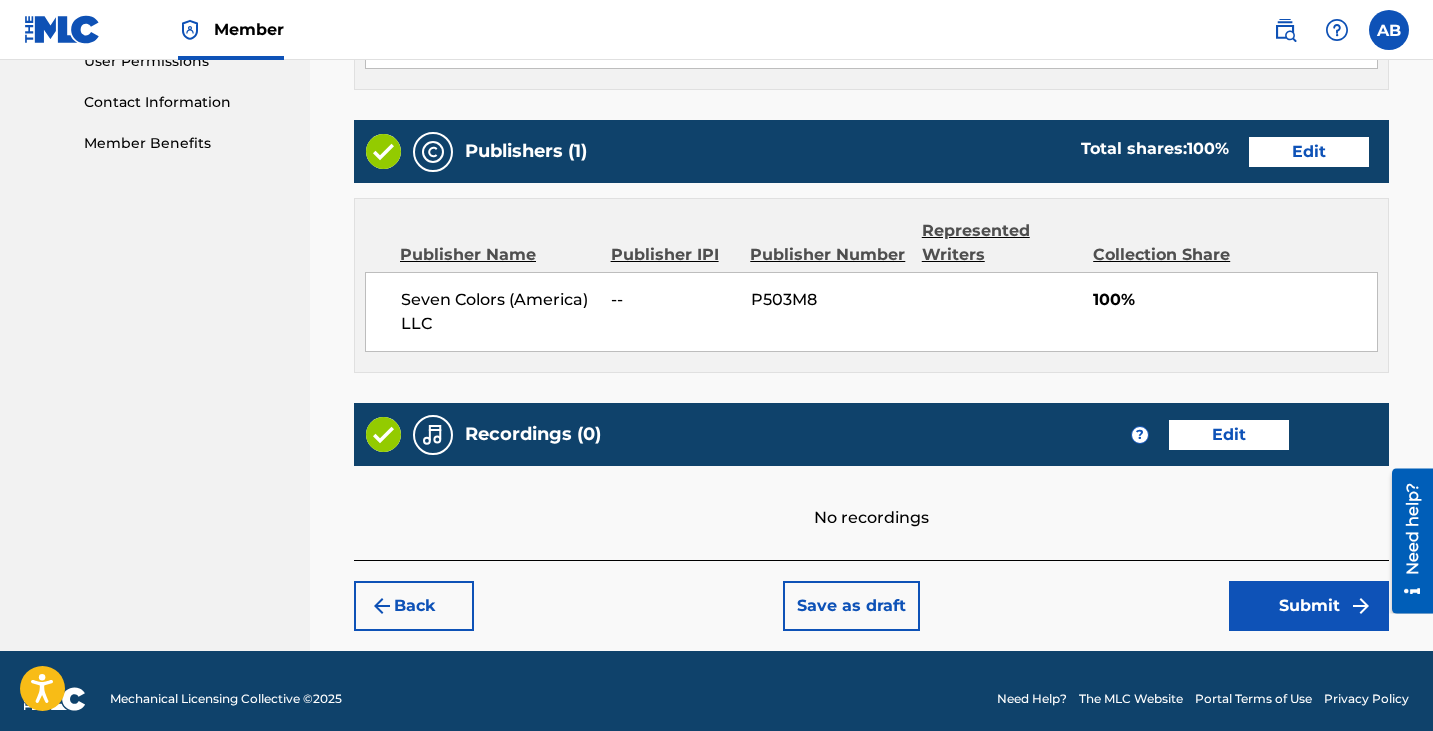 scroll, scrollTop: 982, scrollLeft: 0, axis: vertical 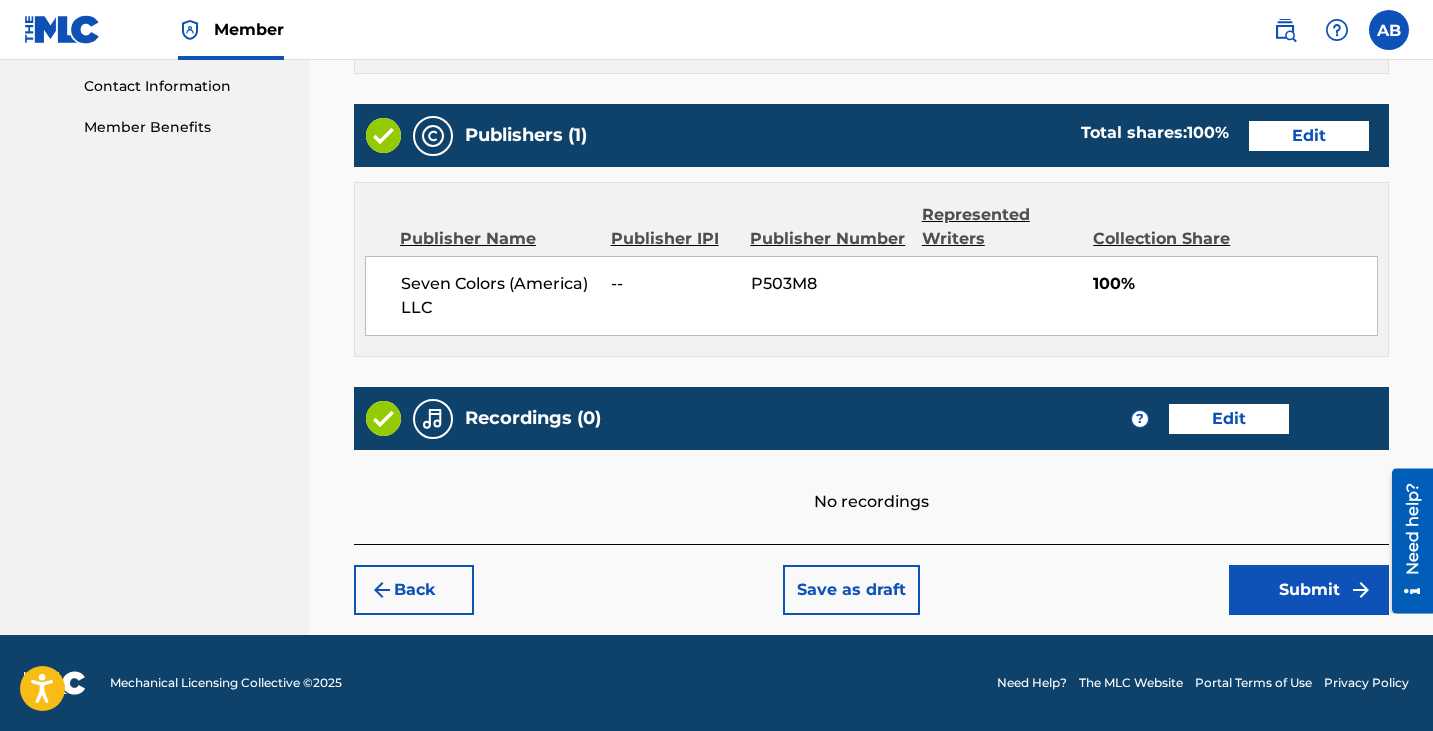 click on "Submit" at bounding box center (1309, 590) 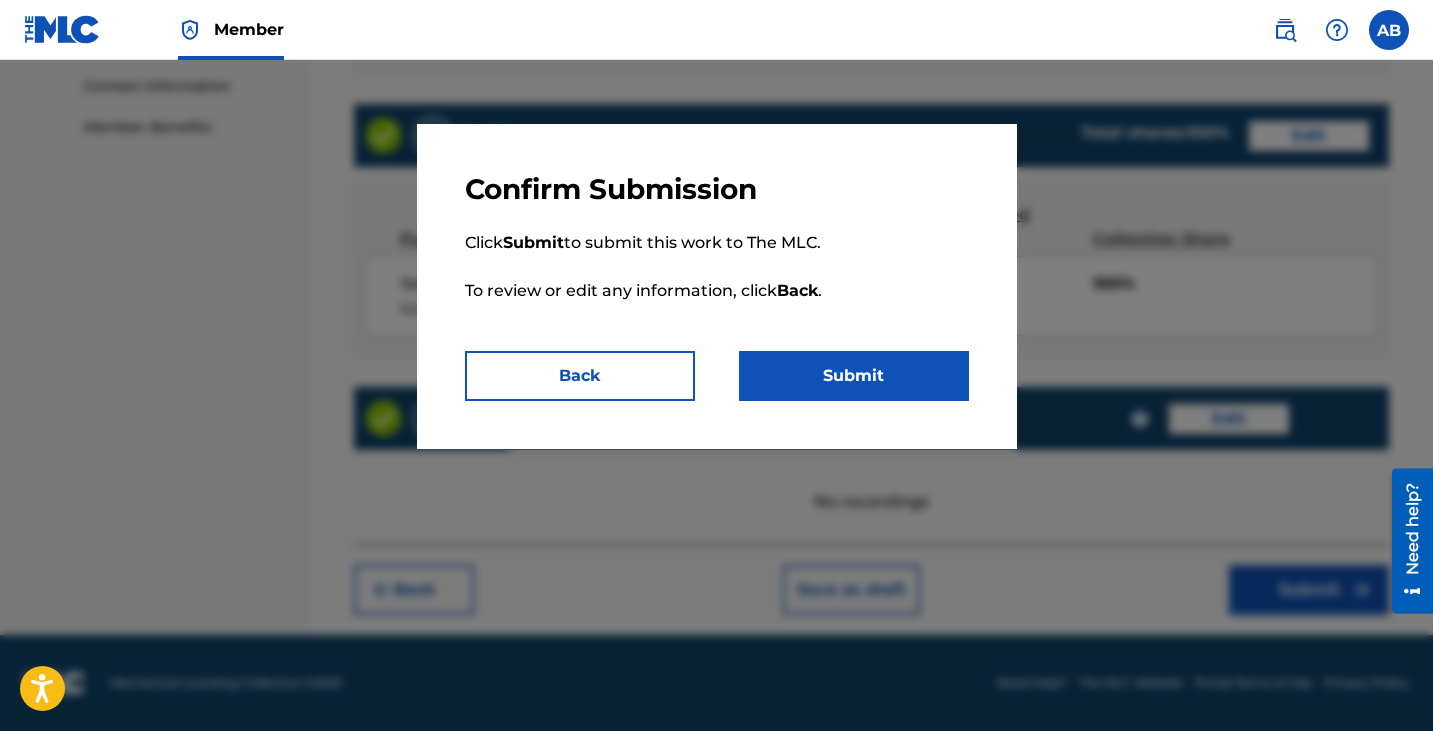 click on "Confirm Submission Click  Submit  to submit this work to The MLC. To review or edit any information, click  Back . Back Submit" at bounding box center [717, 286] 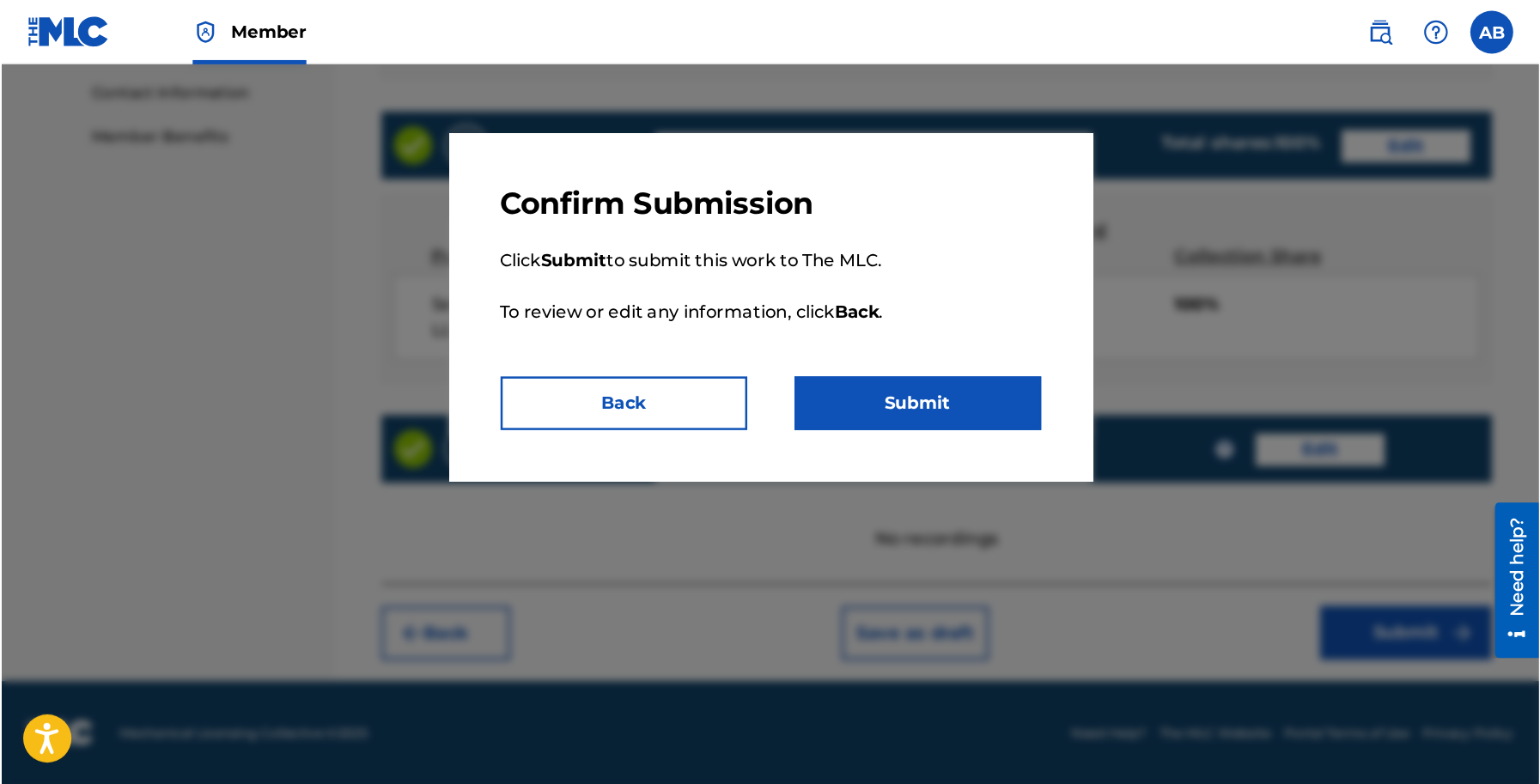 scroll, scrollTop: 646, scrollLeft: 0, axis: vertical 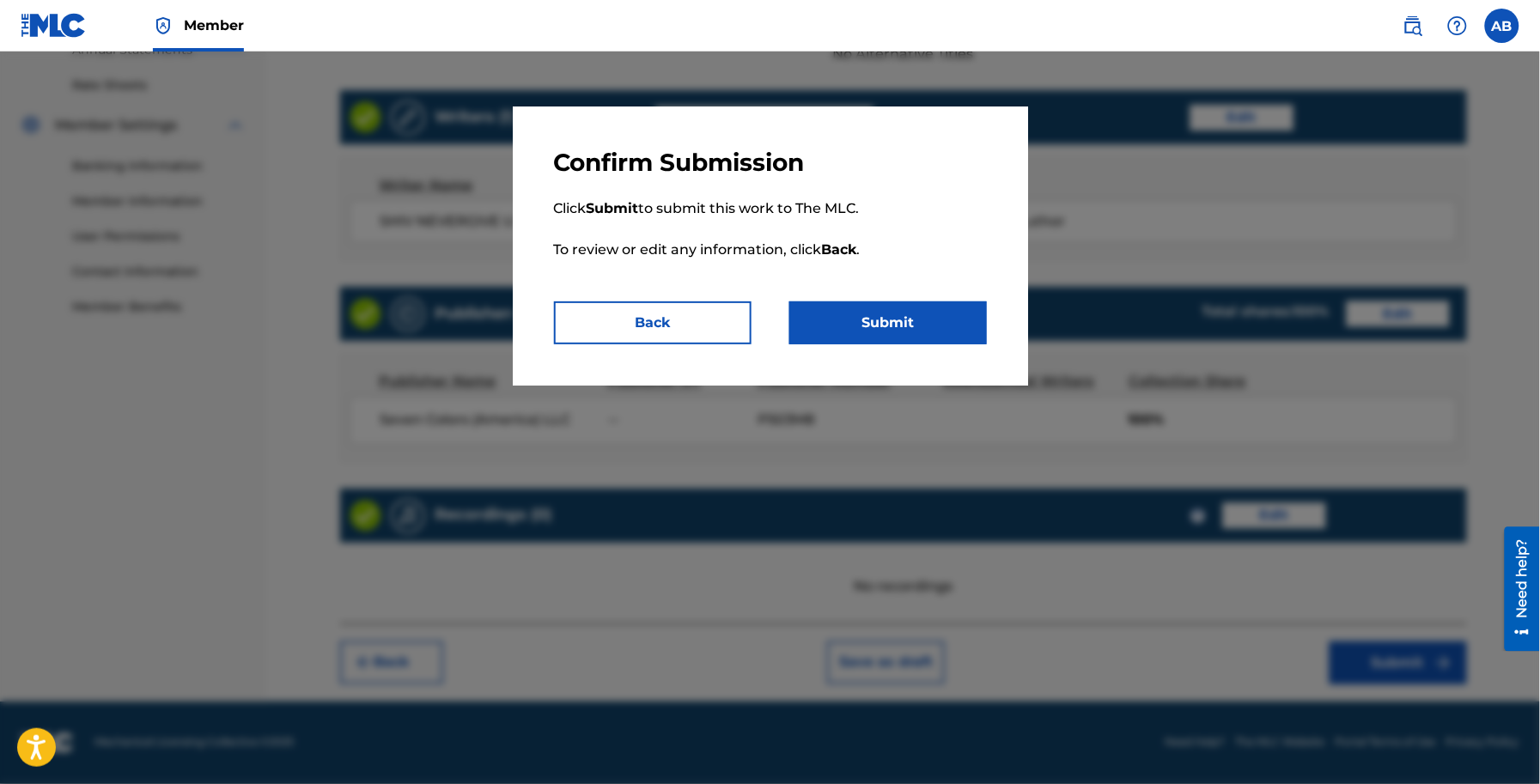 click on "Submit" at bounding box center [888, 323] 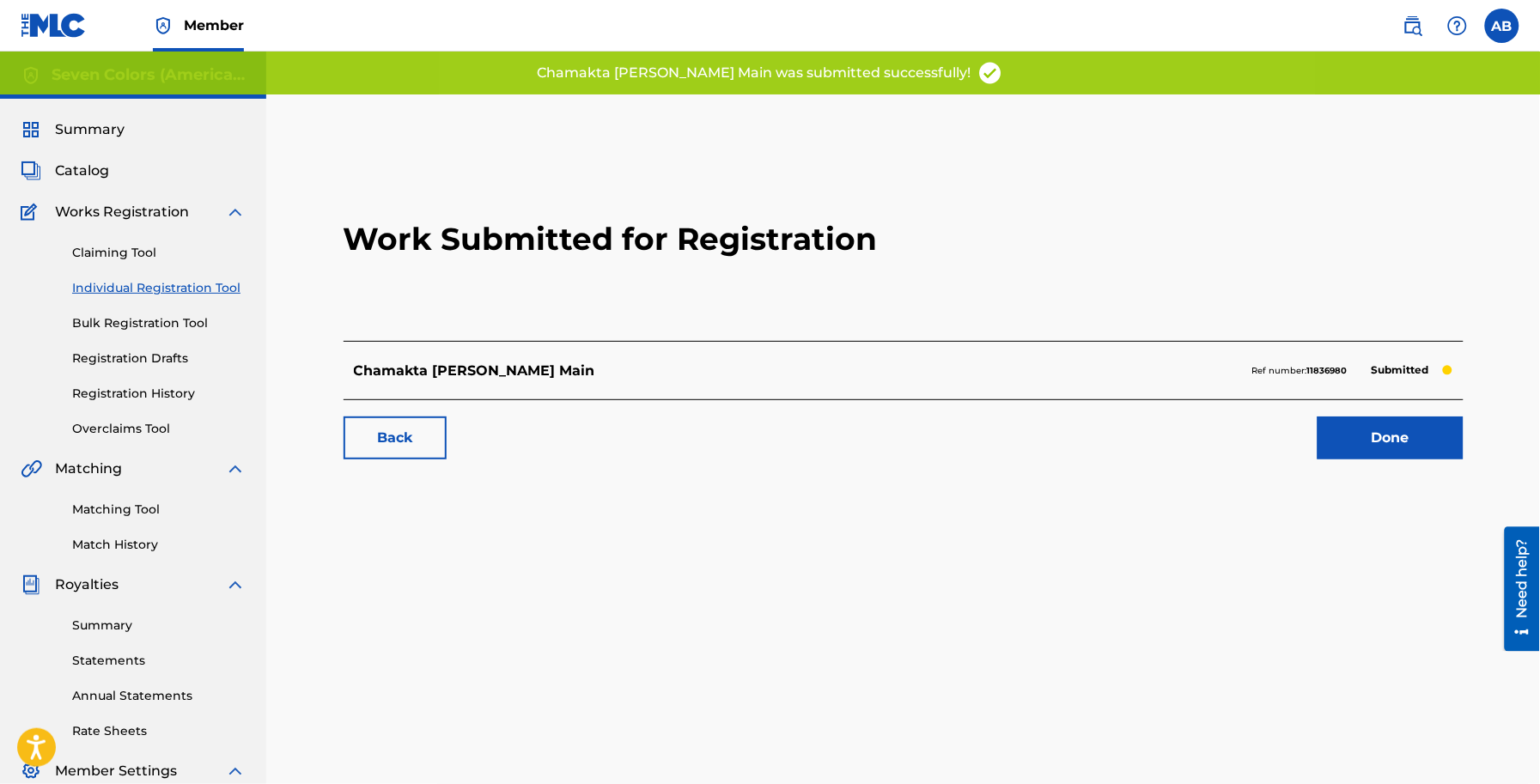 click on "Catalog" at bounding box center [82, 171] 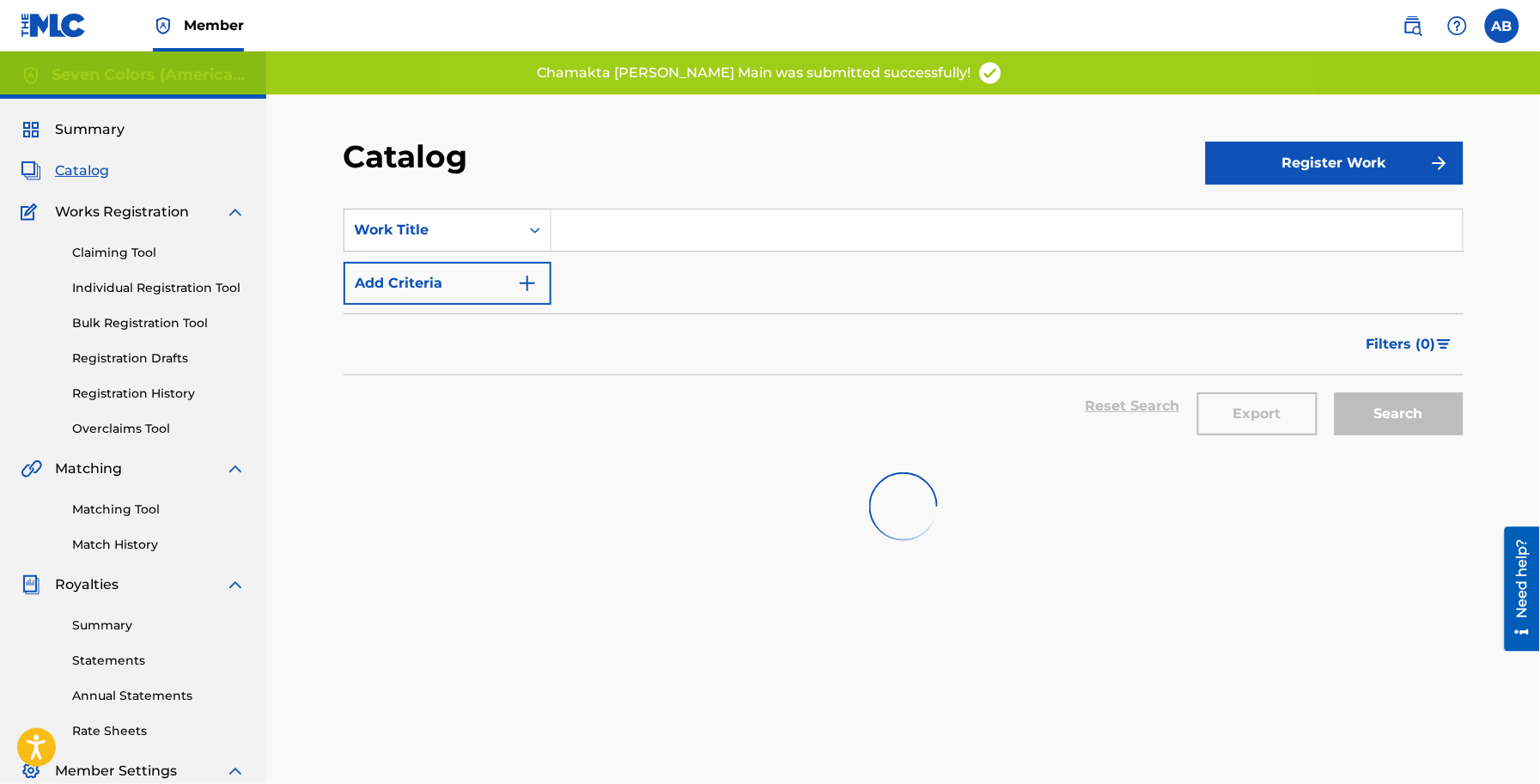 click on "Register Work" at bounding box center [1335, 163] 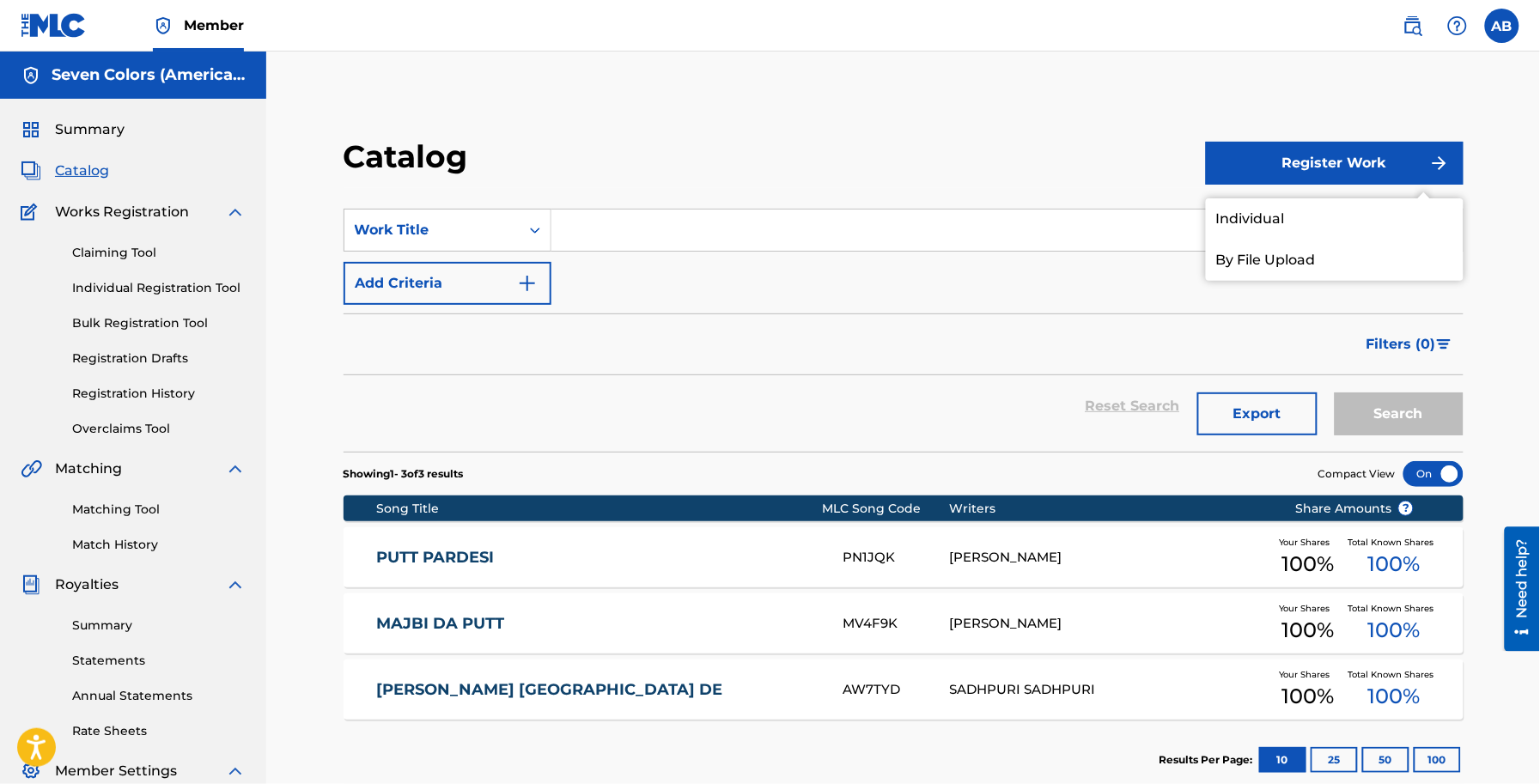 click at bounding box center (1007, 230) 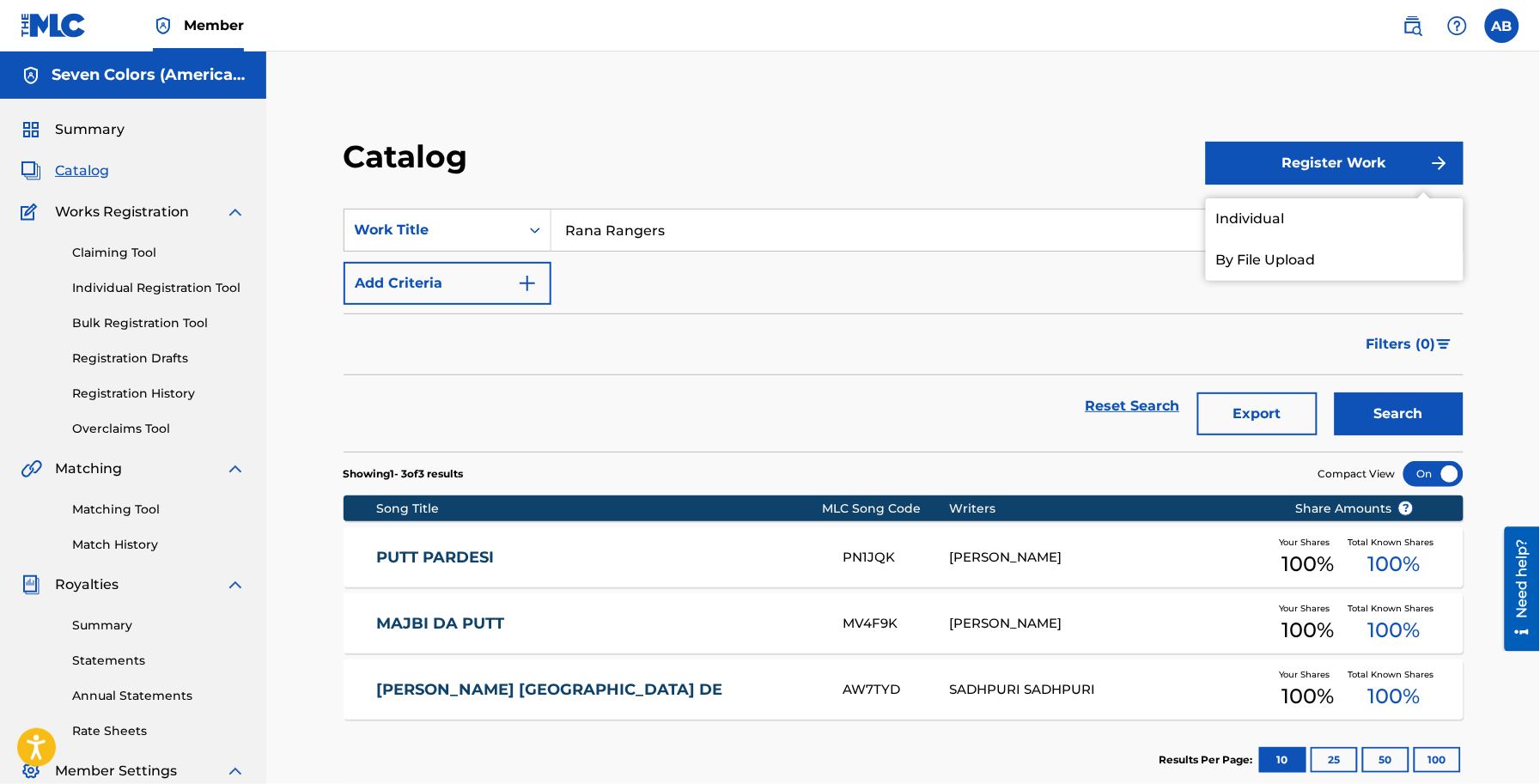 type on "Rana Rangers" 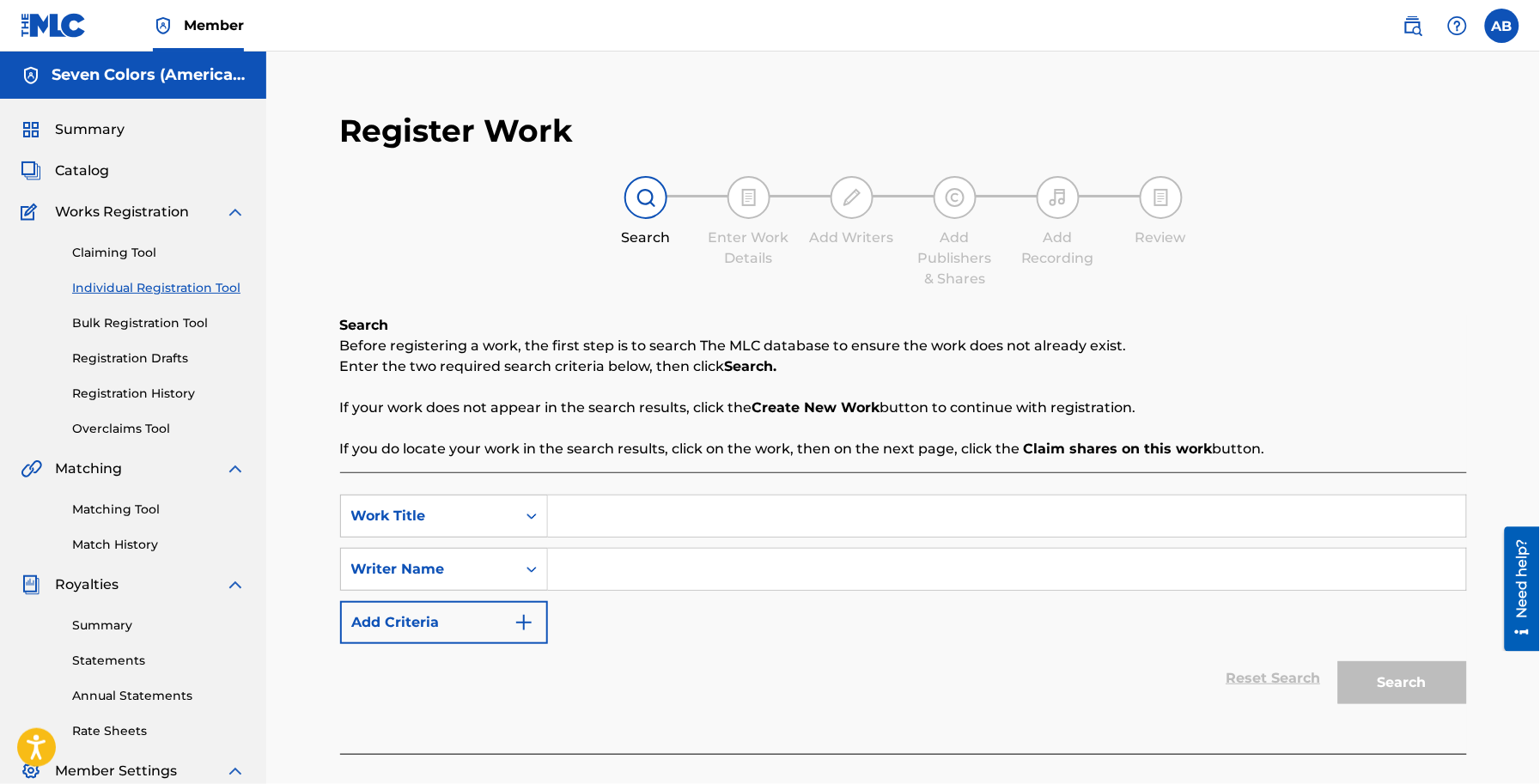 click at bounding box center (1007, 516) 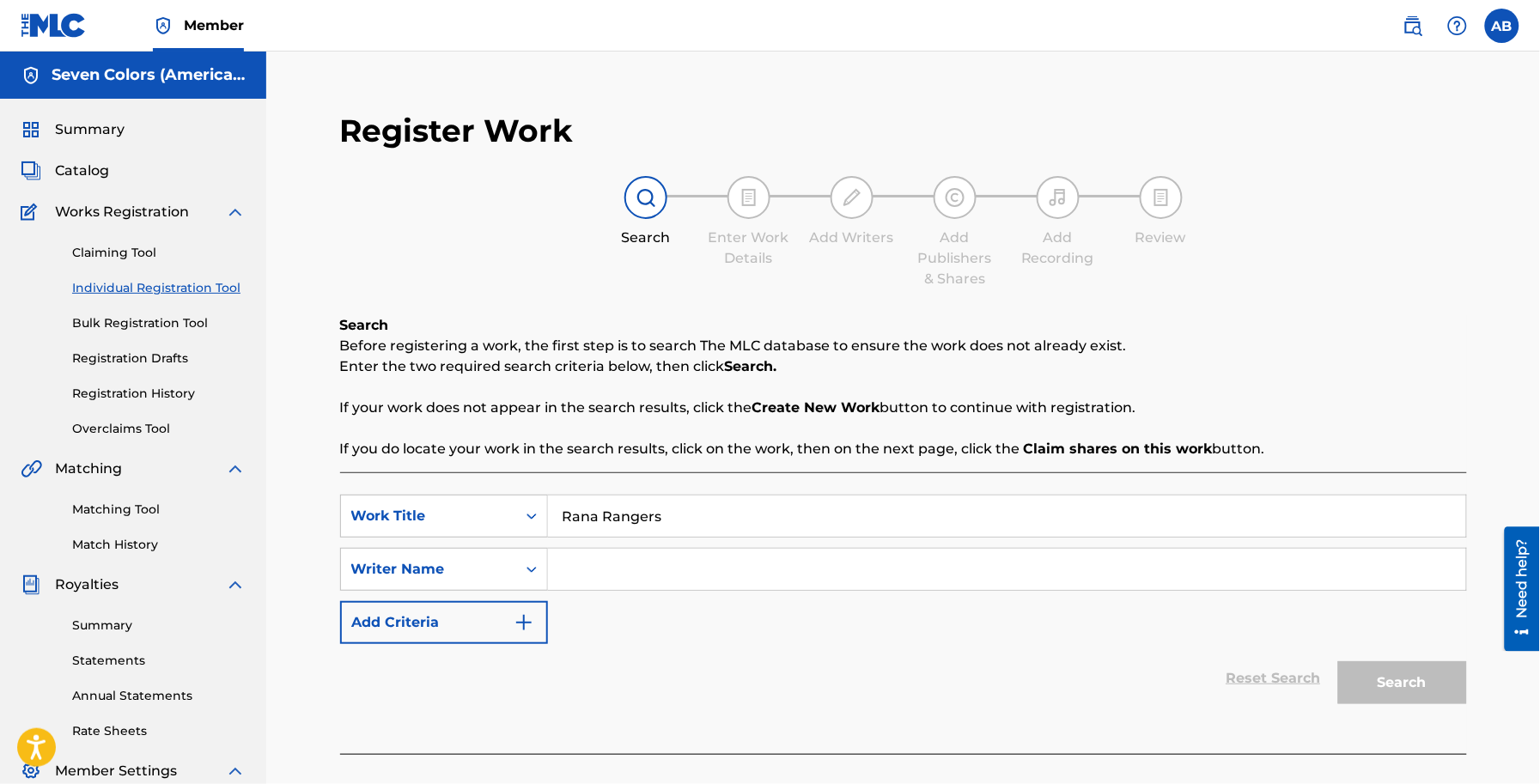 type on "Rana Rangers" 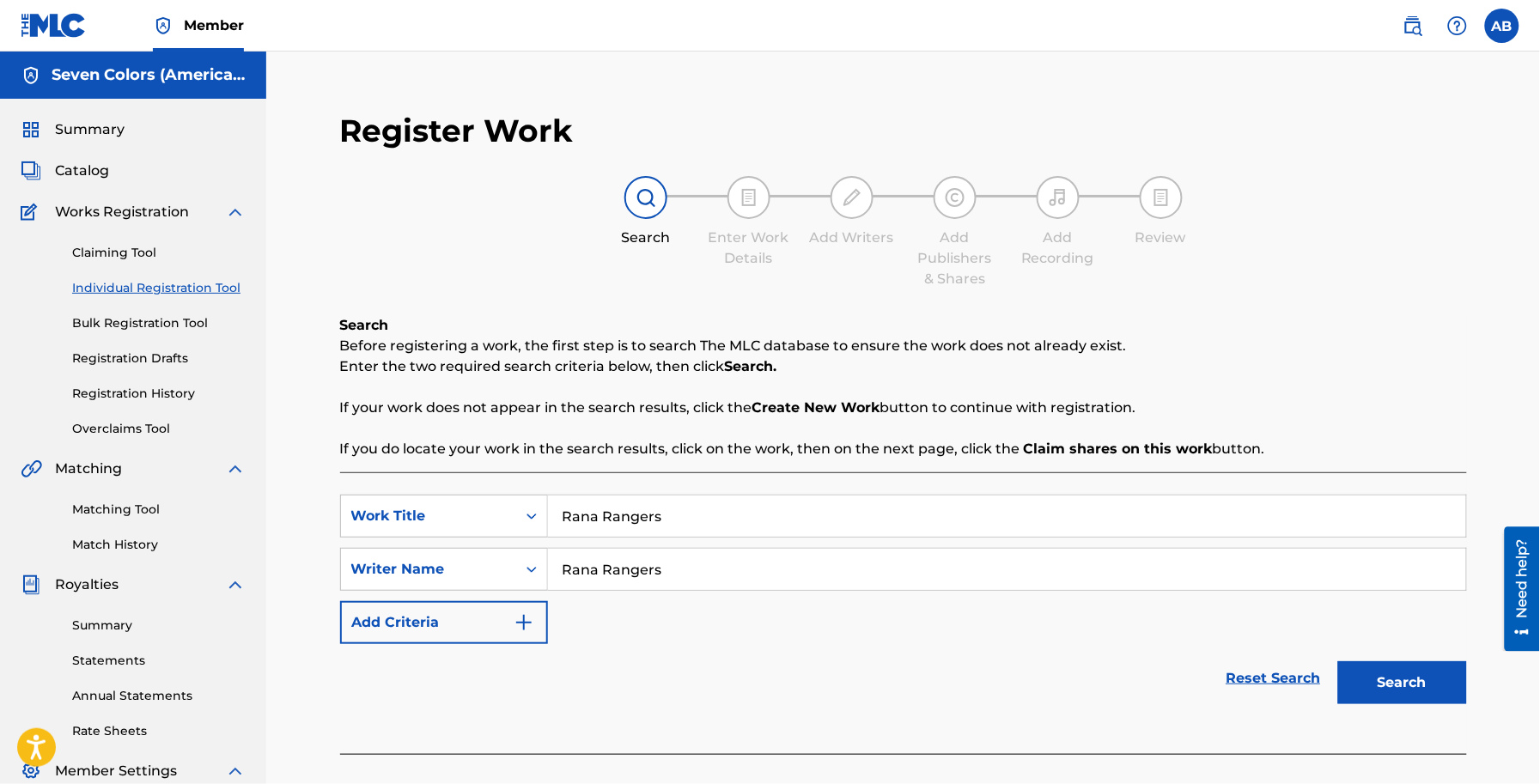type on "Rana Rangers" 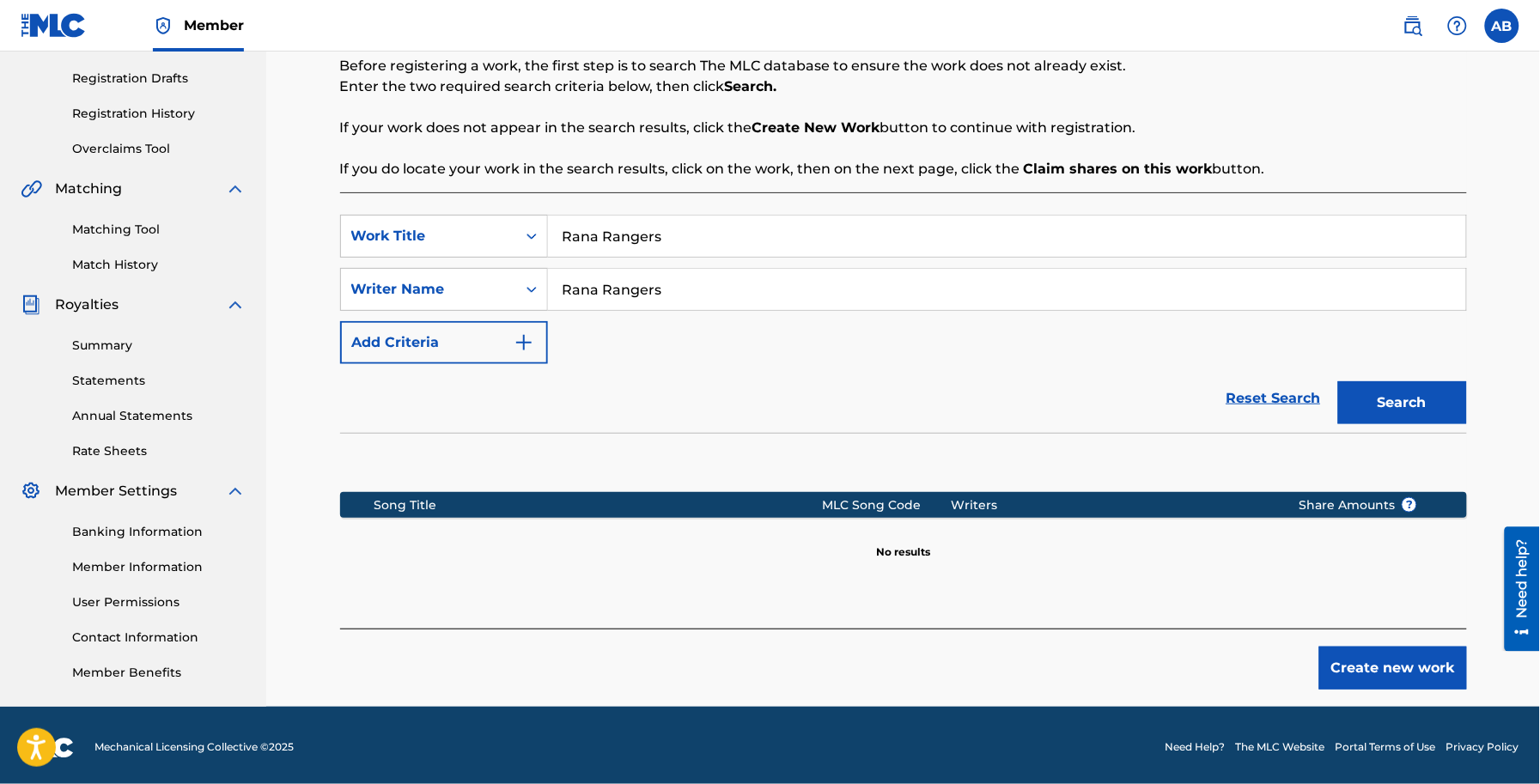 scroll, scrollTop: 284, scrollLeft: 0, axis: vertical 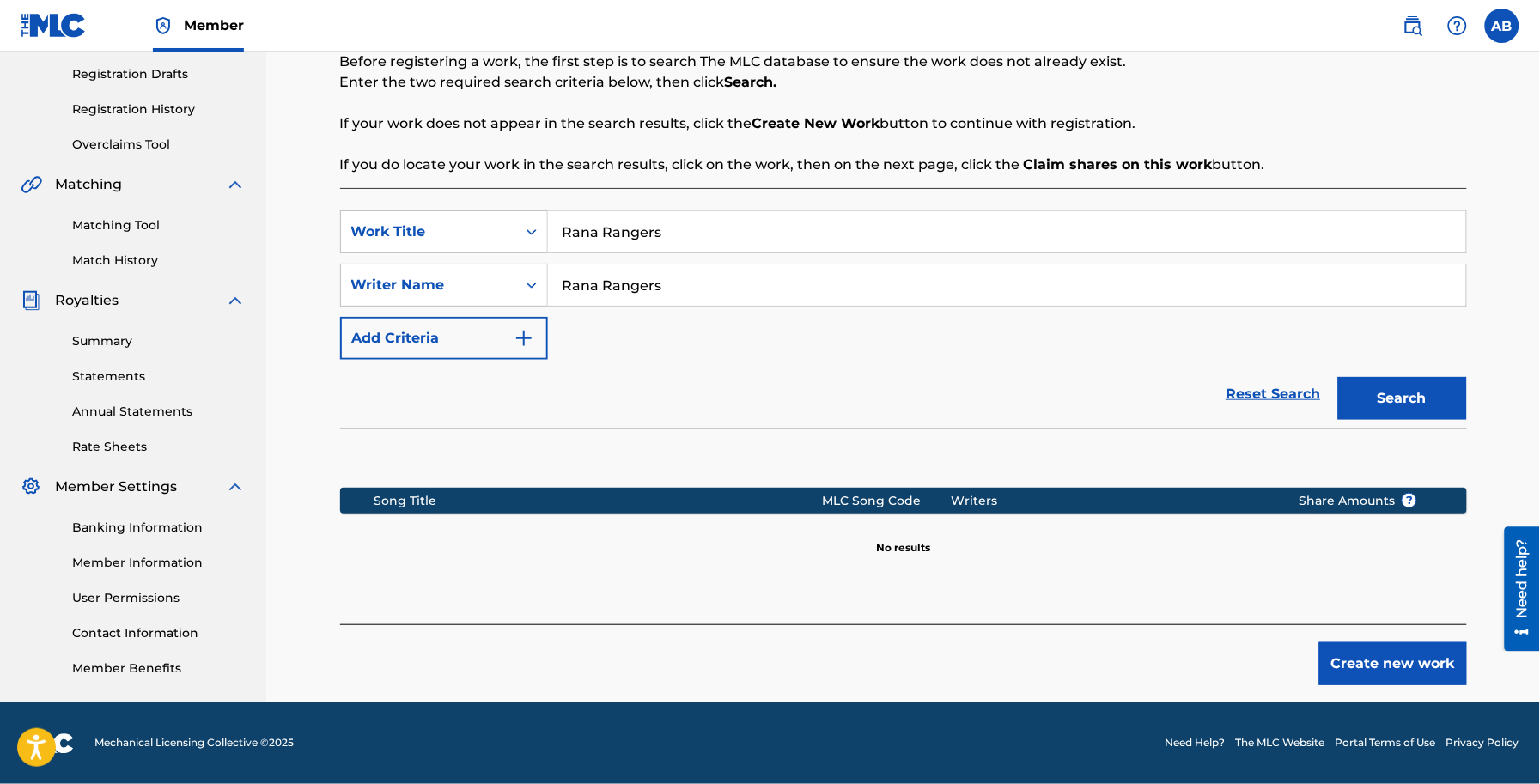 click on "Create new work" at bounding box center [1393, 664] 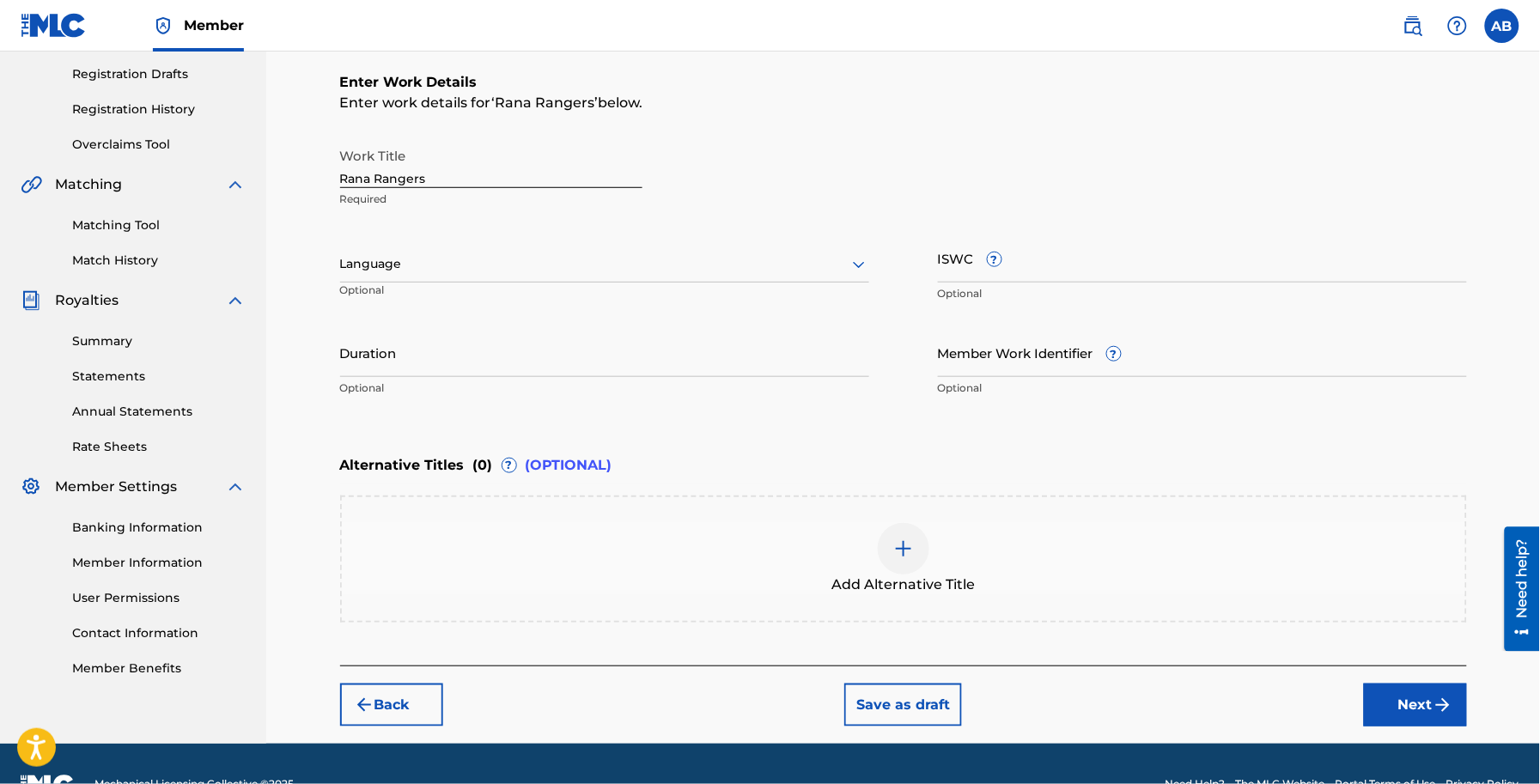 click at bounding box center (605, 264) 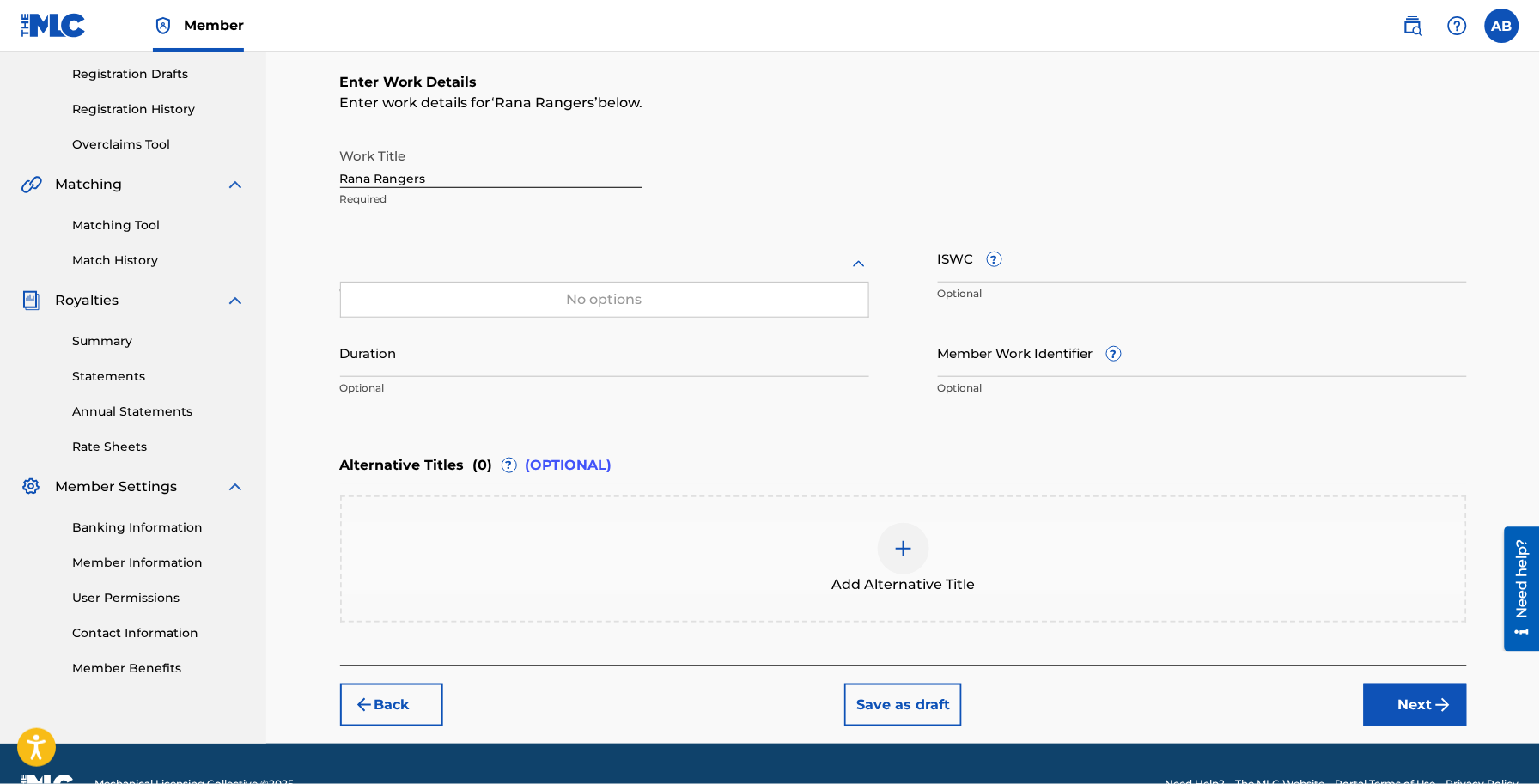click at bounding box center (605, 264) 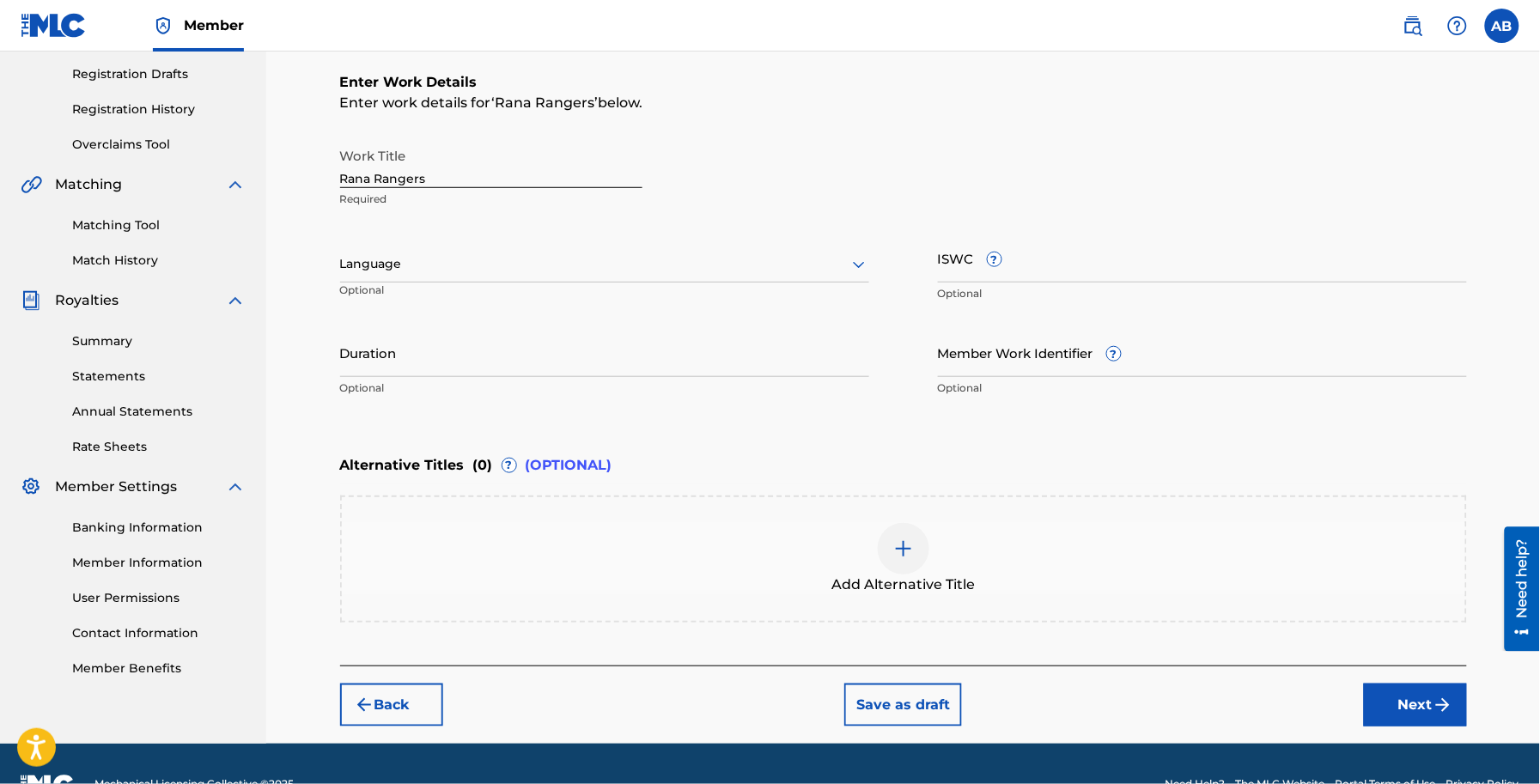 click at bounding box center [605, 264] 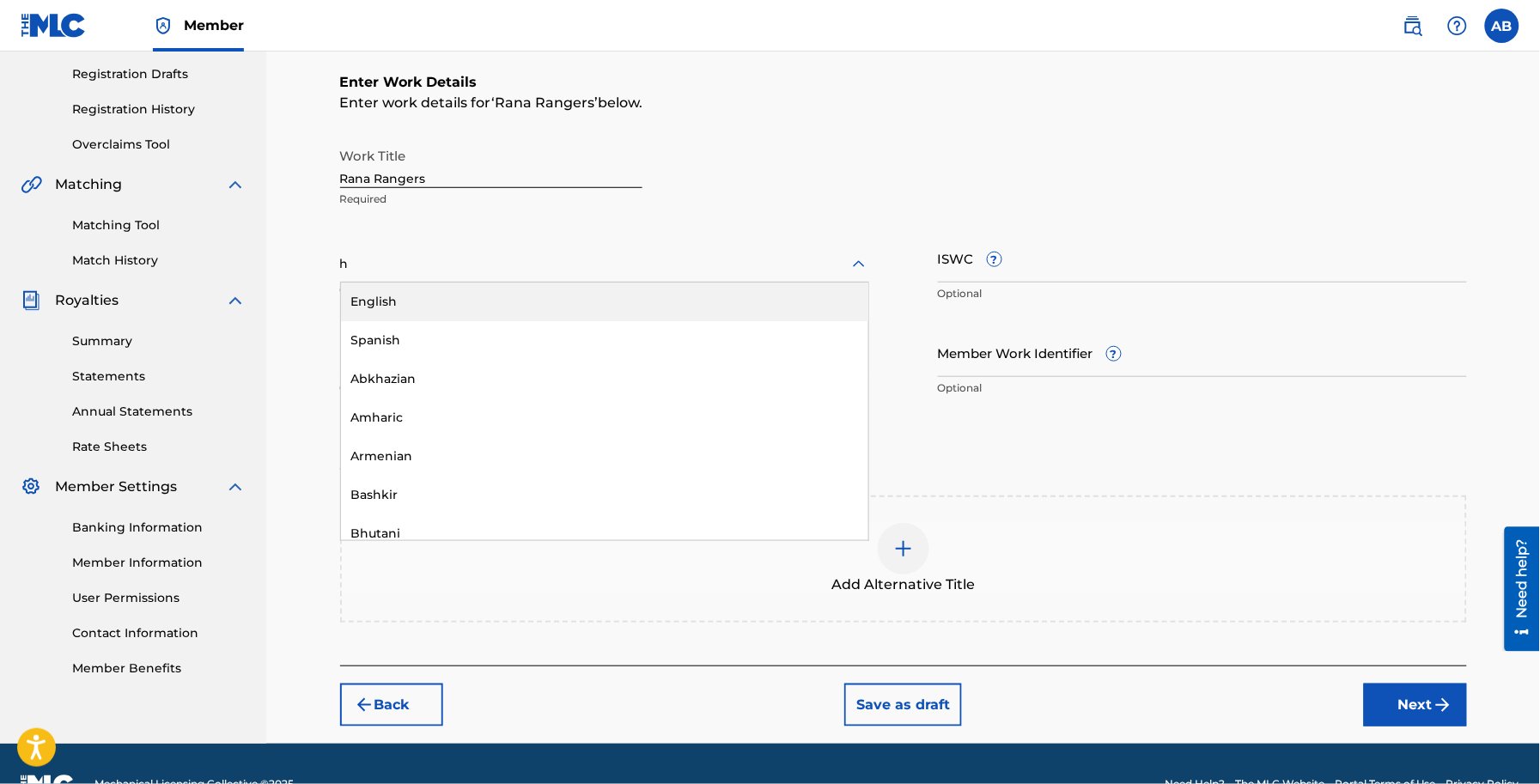 type on "hi" 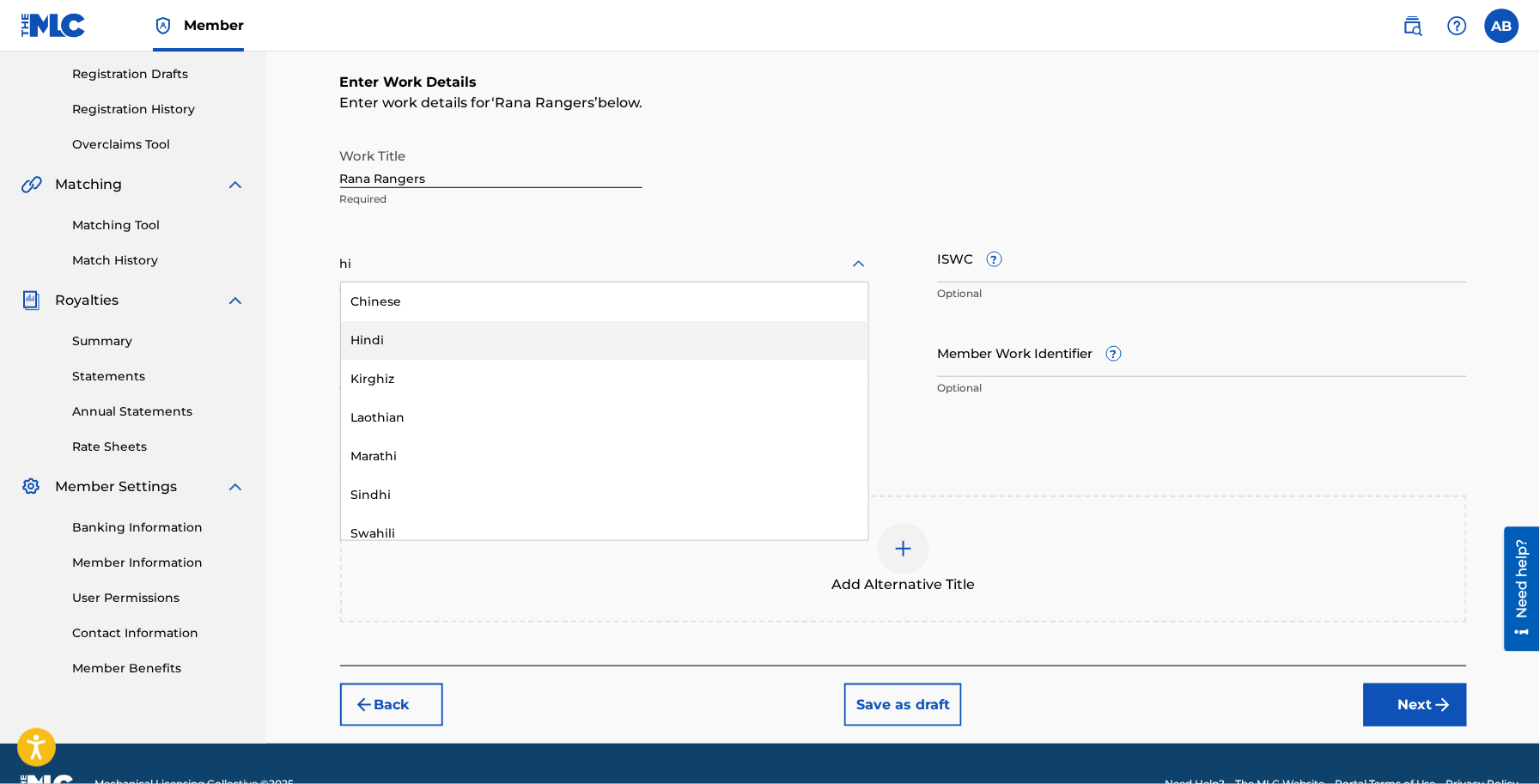 type 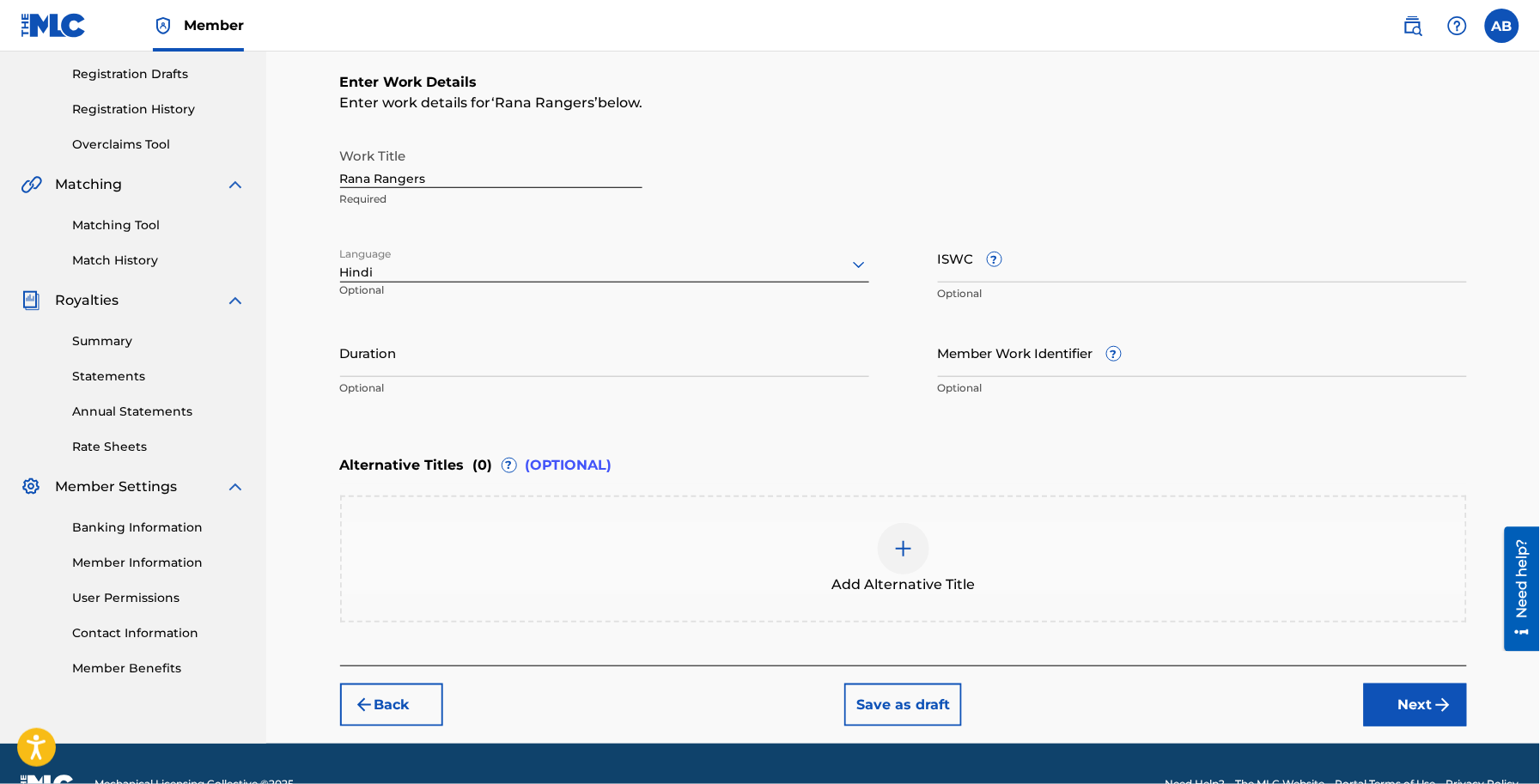 click on "Duration" at bounding box center [605, 352] 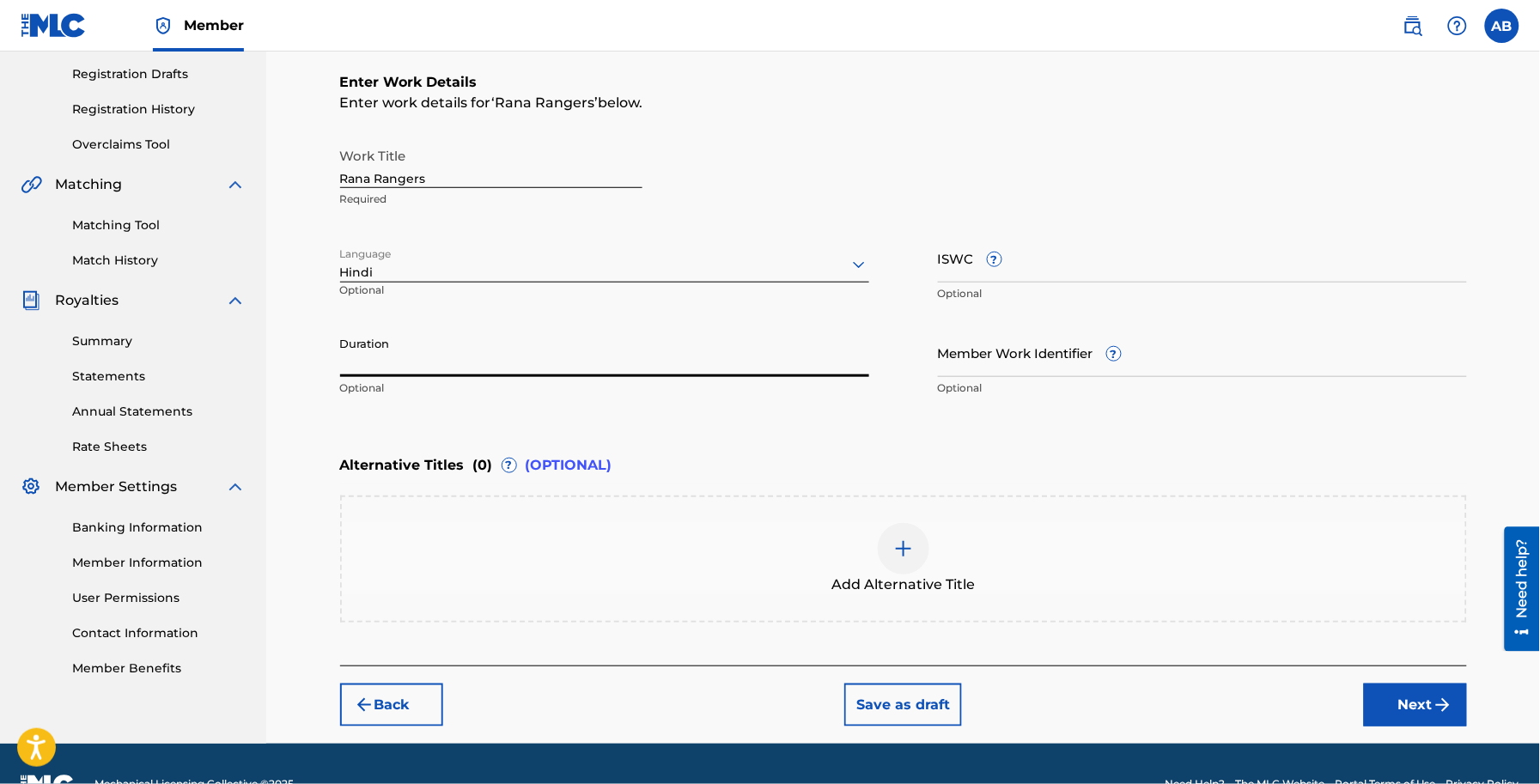 paste on "02:18" 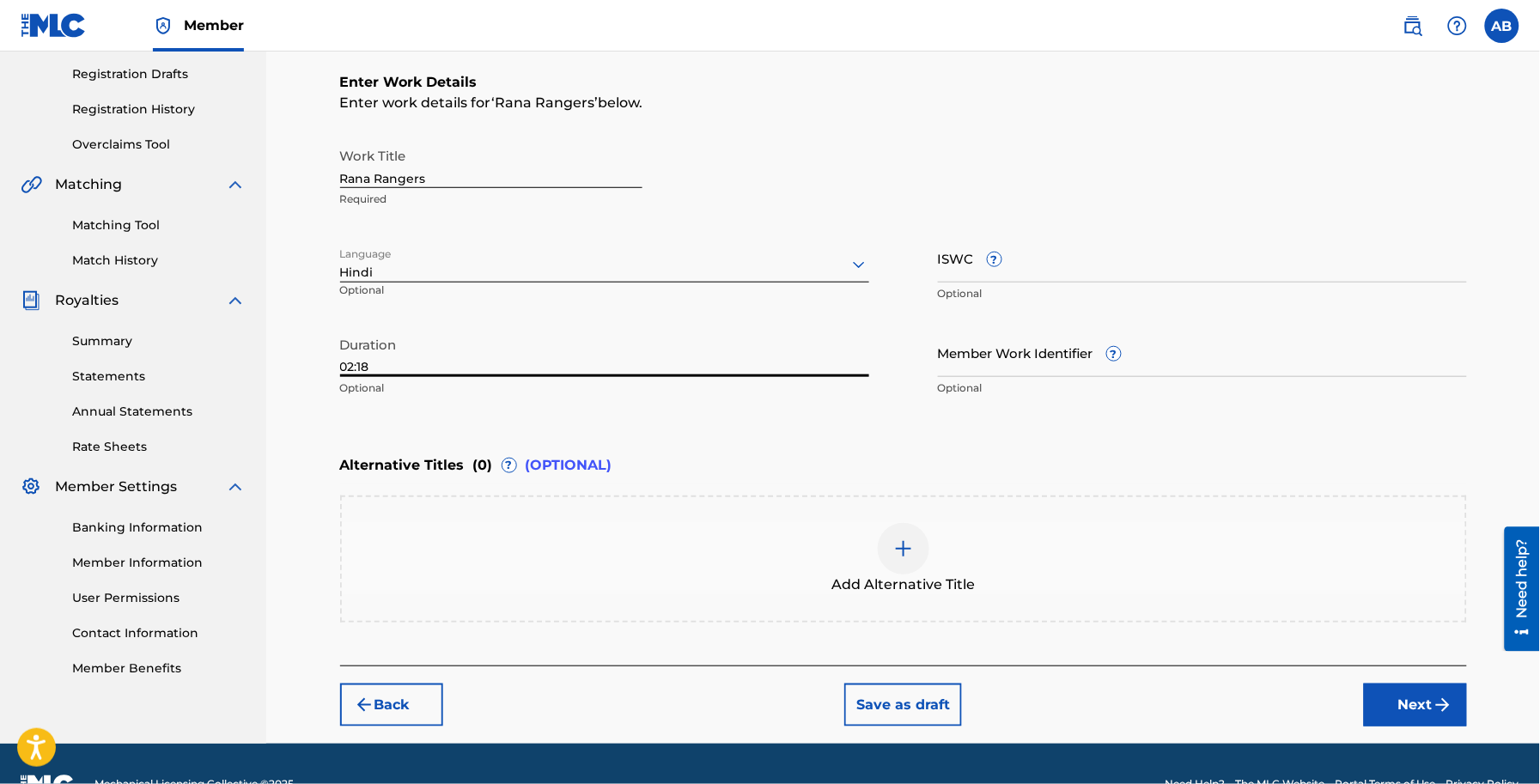 type on "02:18" 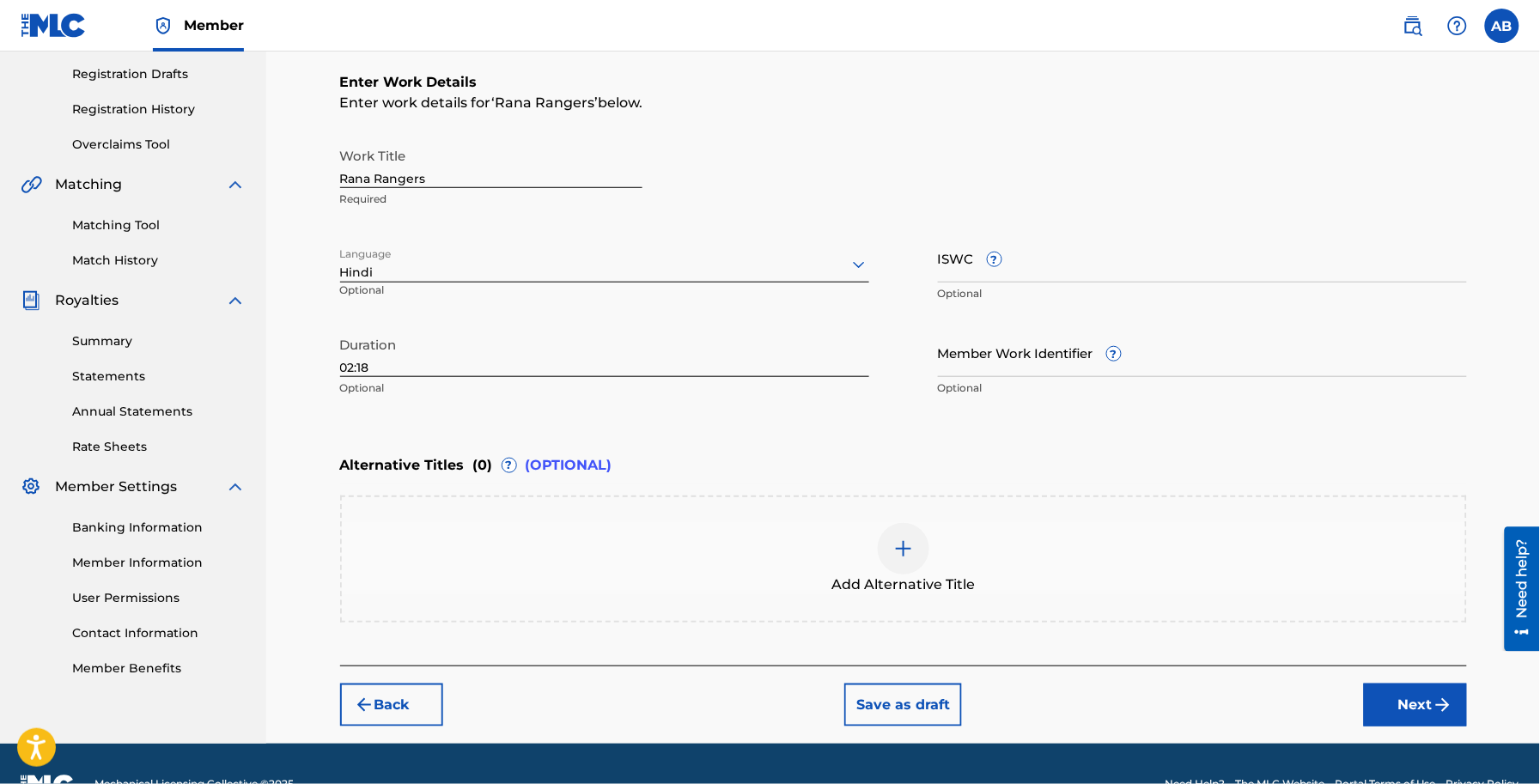 drag, startPoint x: 1409, startPoint y: 702, endPoint x: 1332, endPoint y: 651, distance: 92.358 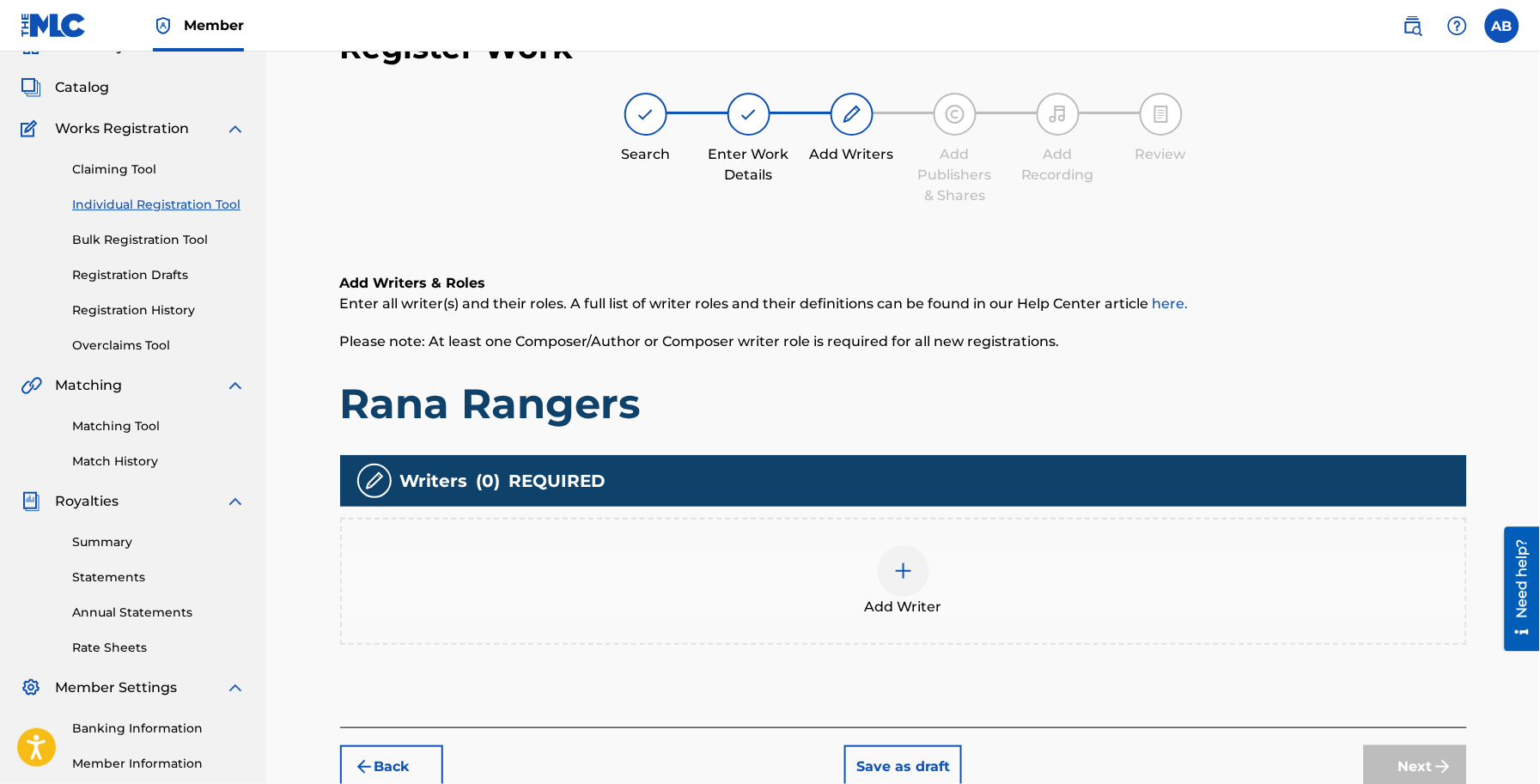 scroll, scrollTop: 77, scrollLeft: 0, axis: vertical 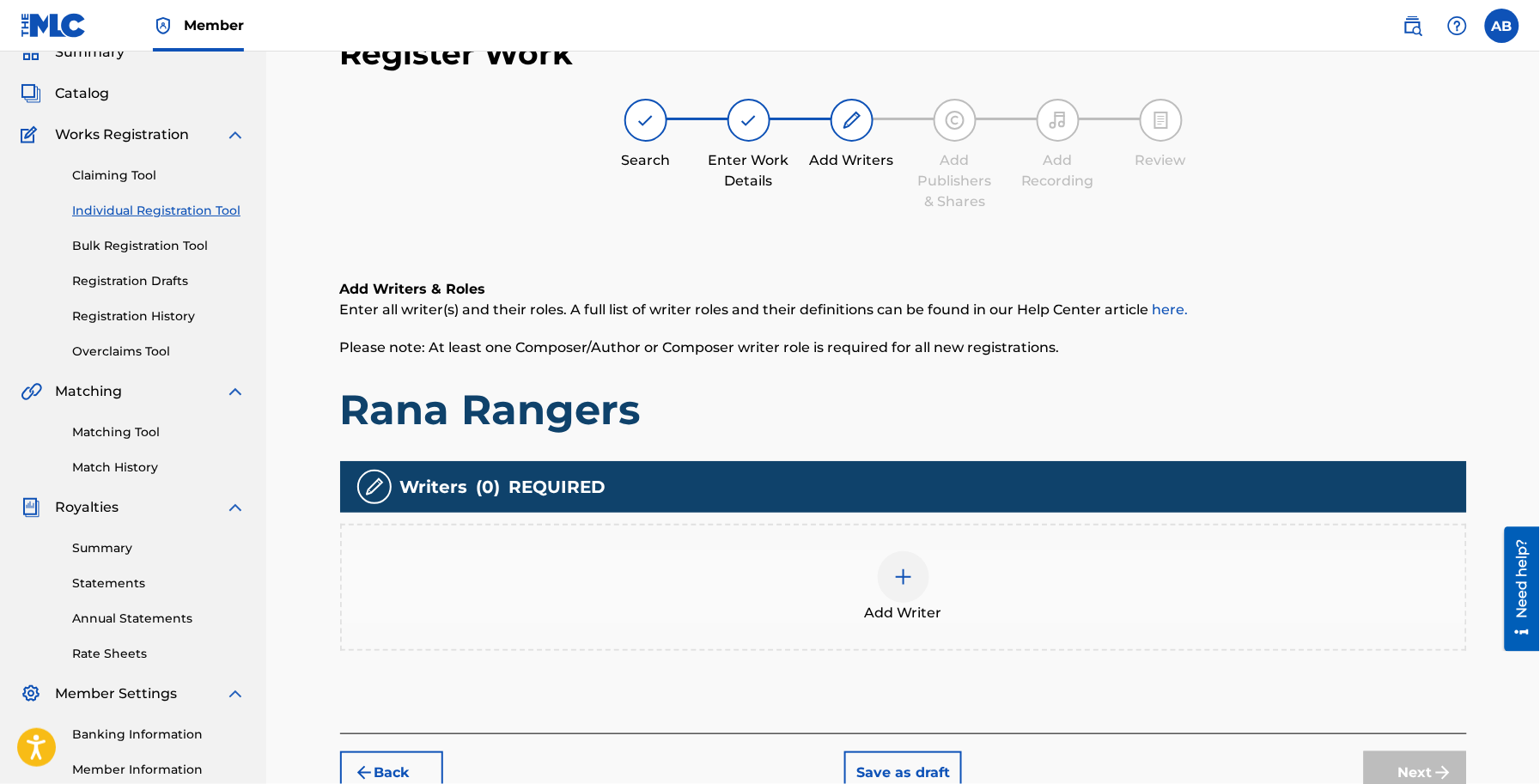 click at bounding box center (904, 577) 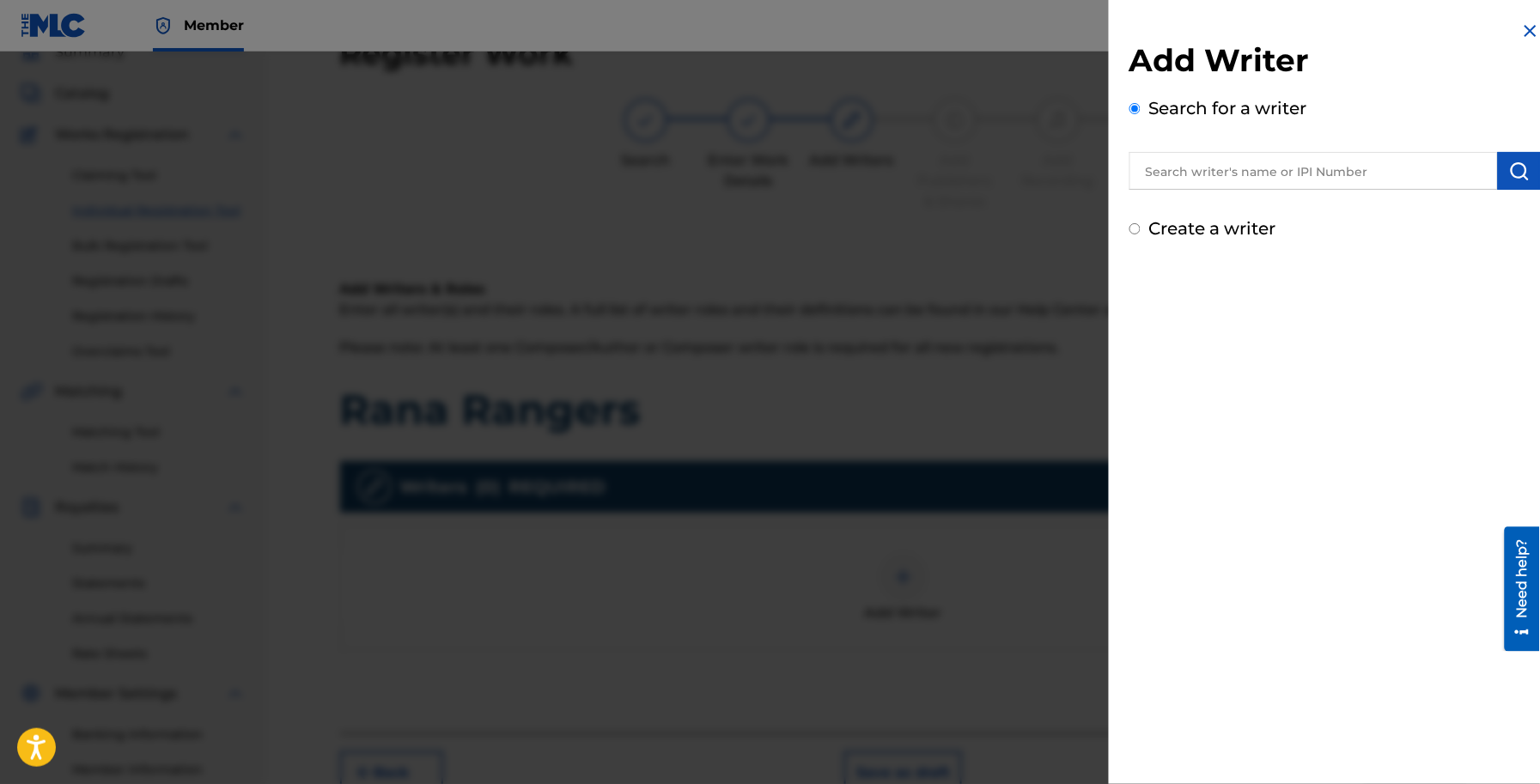 click on "Search for a writer" at bounding box center (1335, 143) 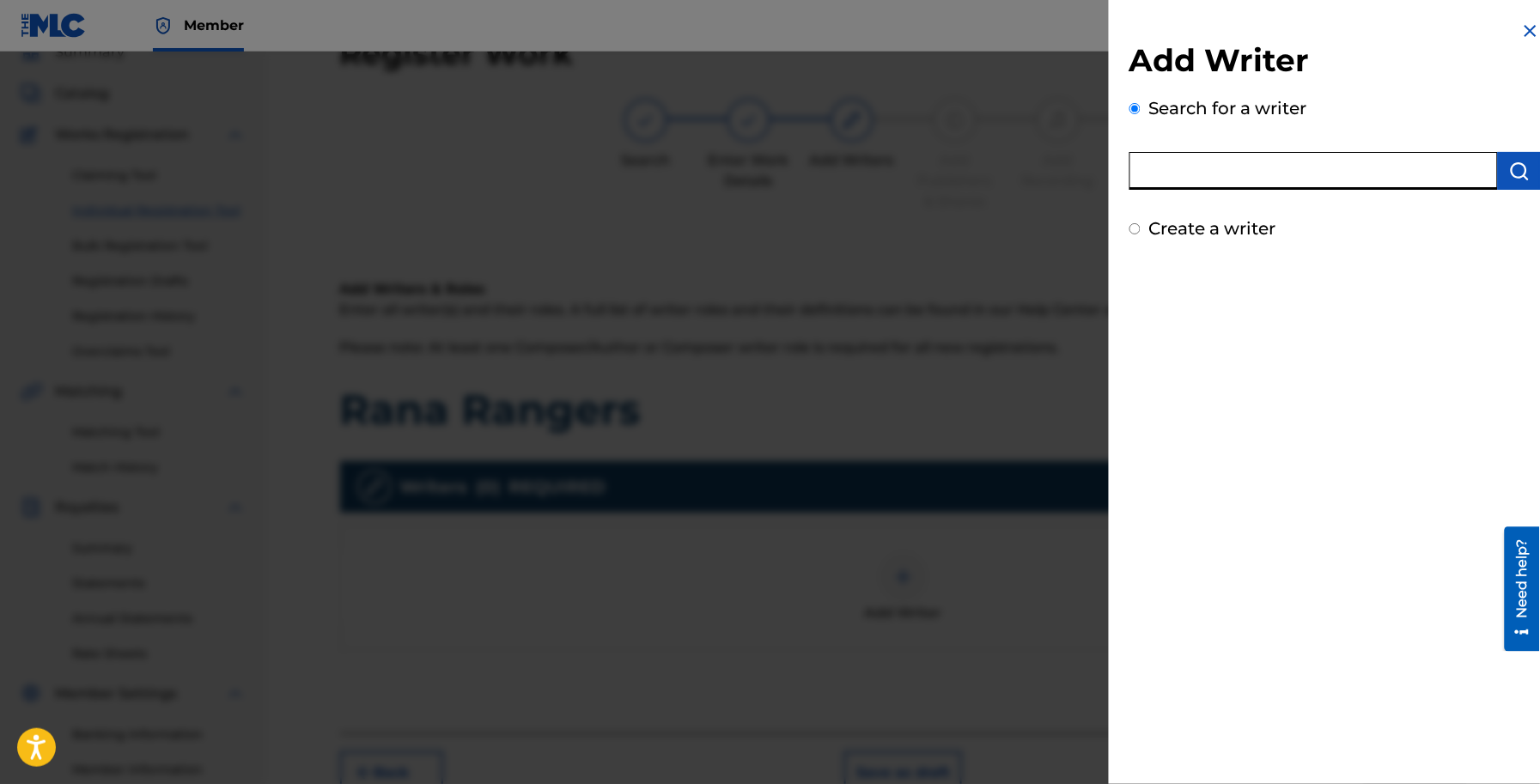 paste on "Duryodhan" 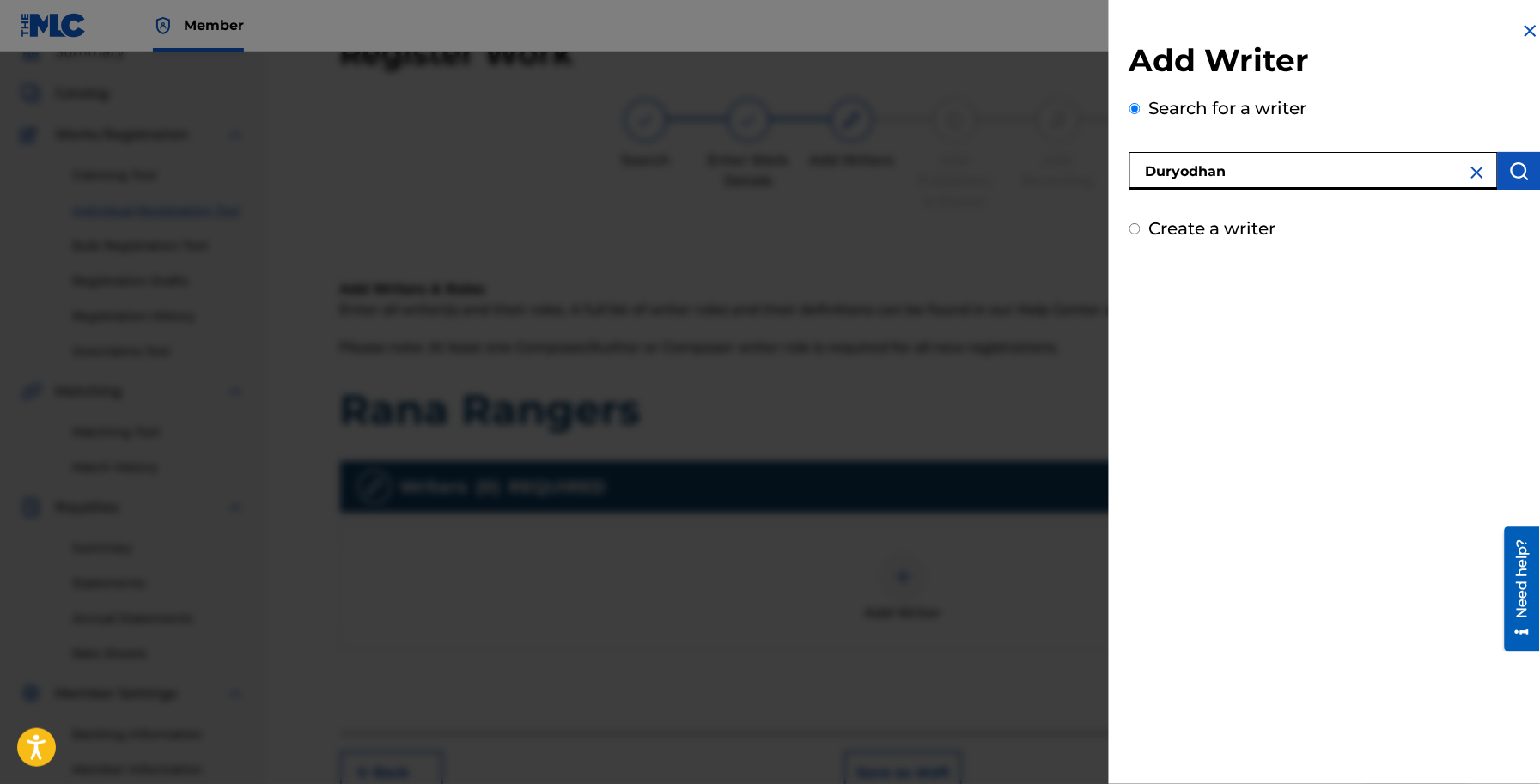 type on "Duryodhan" 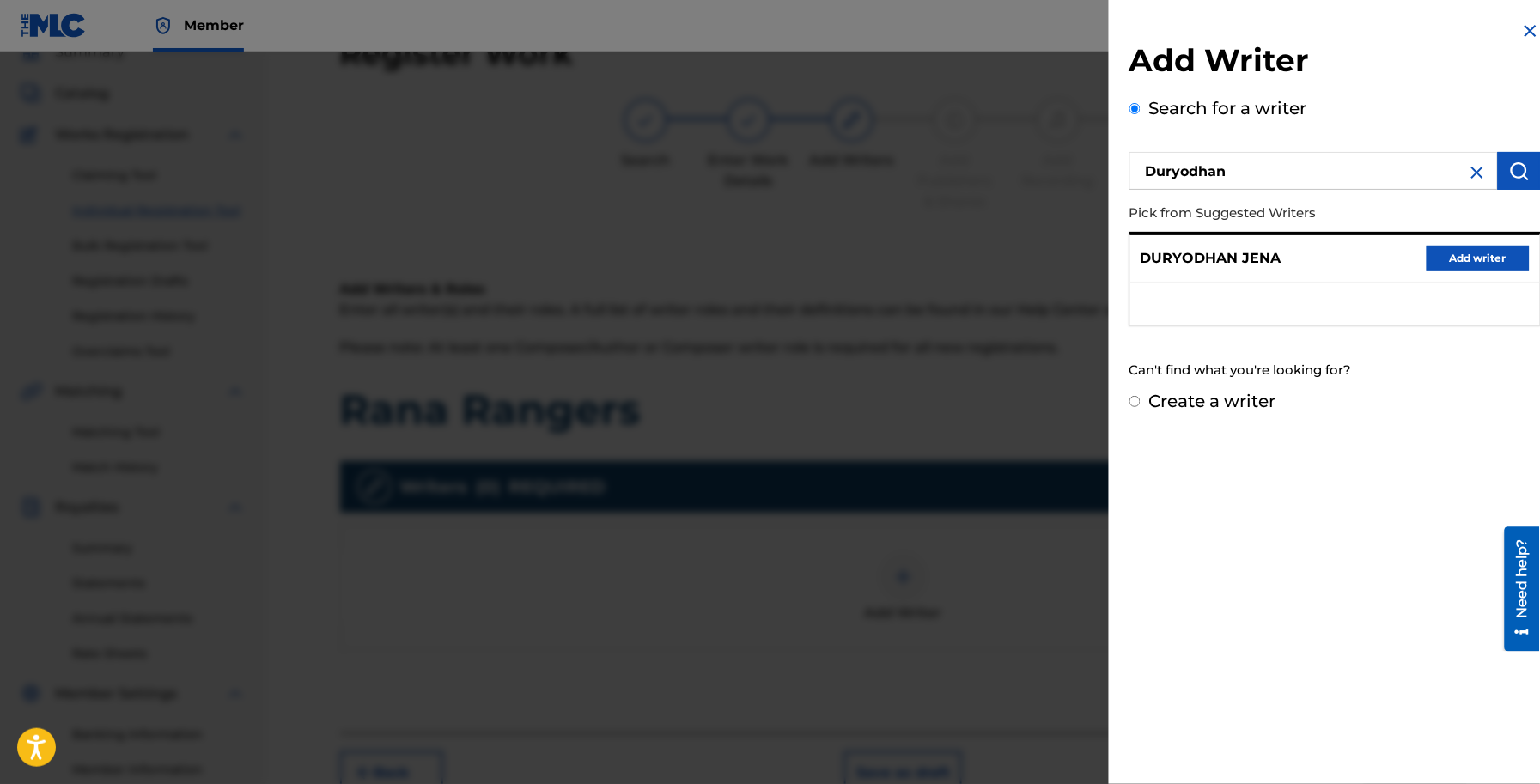 click on "Create a writer" at bounding box center (1135, 401) 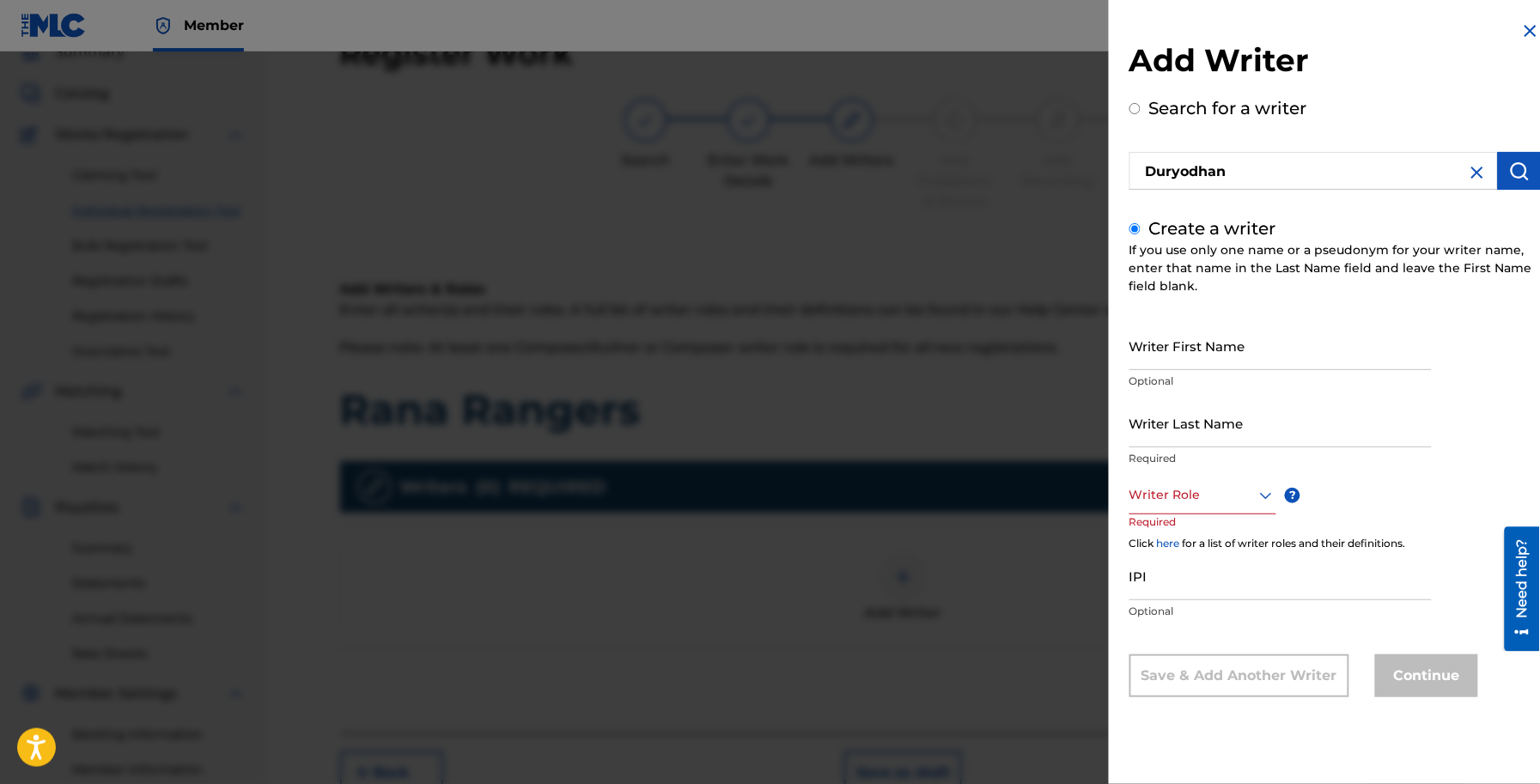 click on "Writer Last Name" at bounding box center [1281, 422] 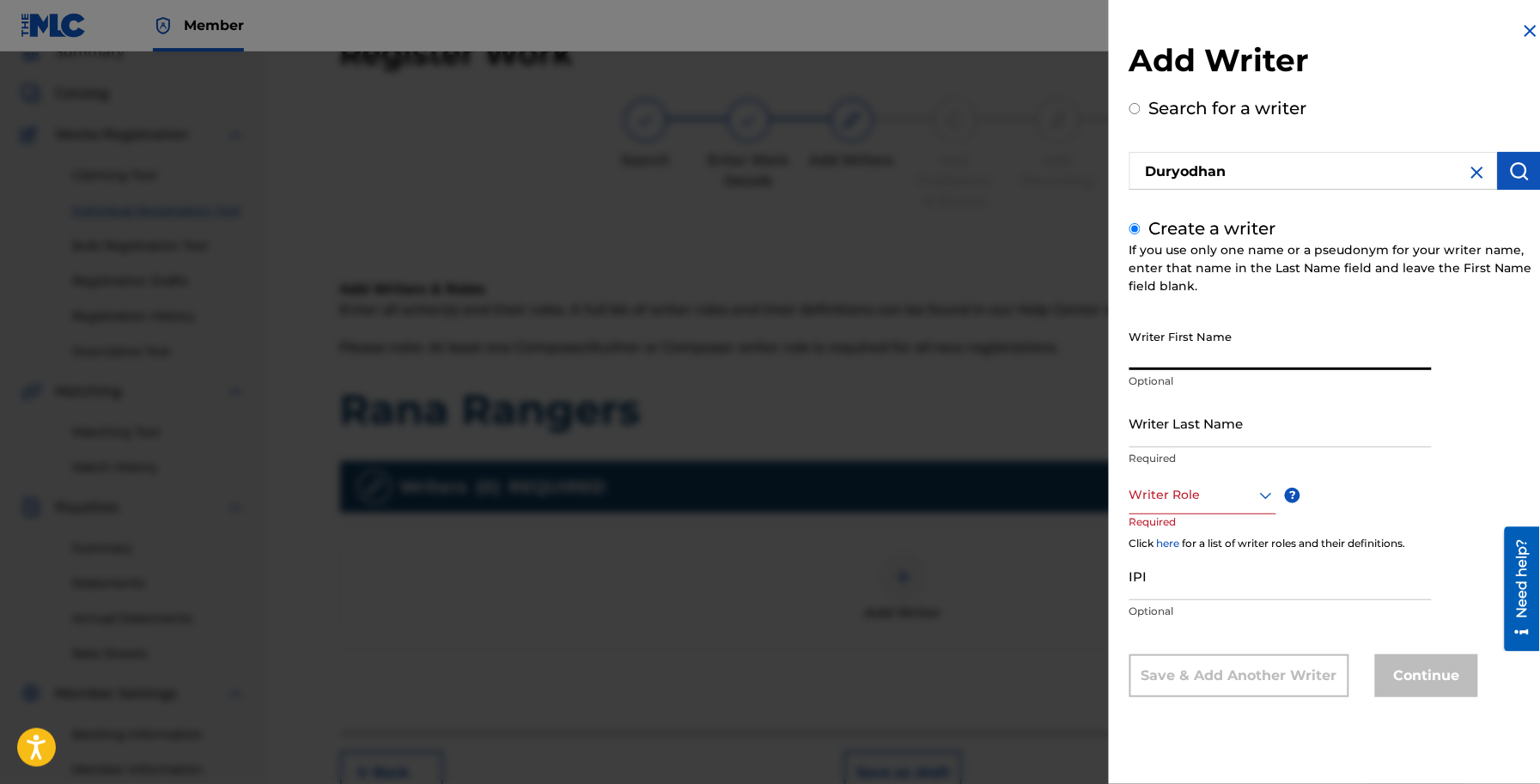 click on "Writer First Name" at bounding box center [1281, 345] 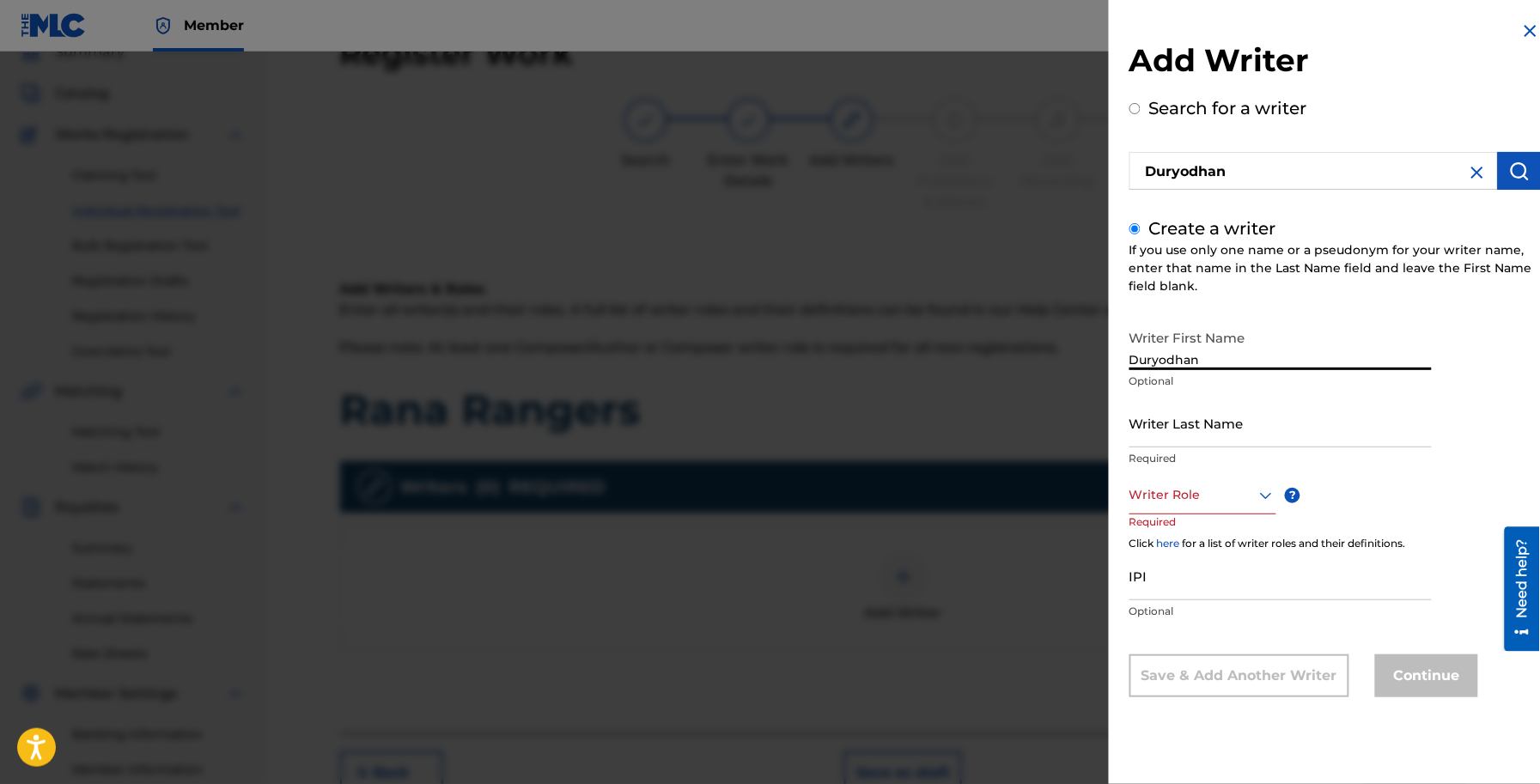type on "Duryodhan" 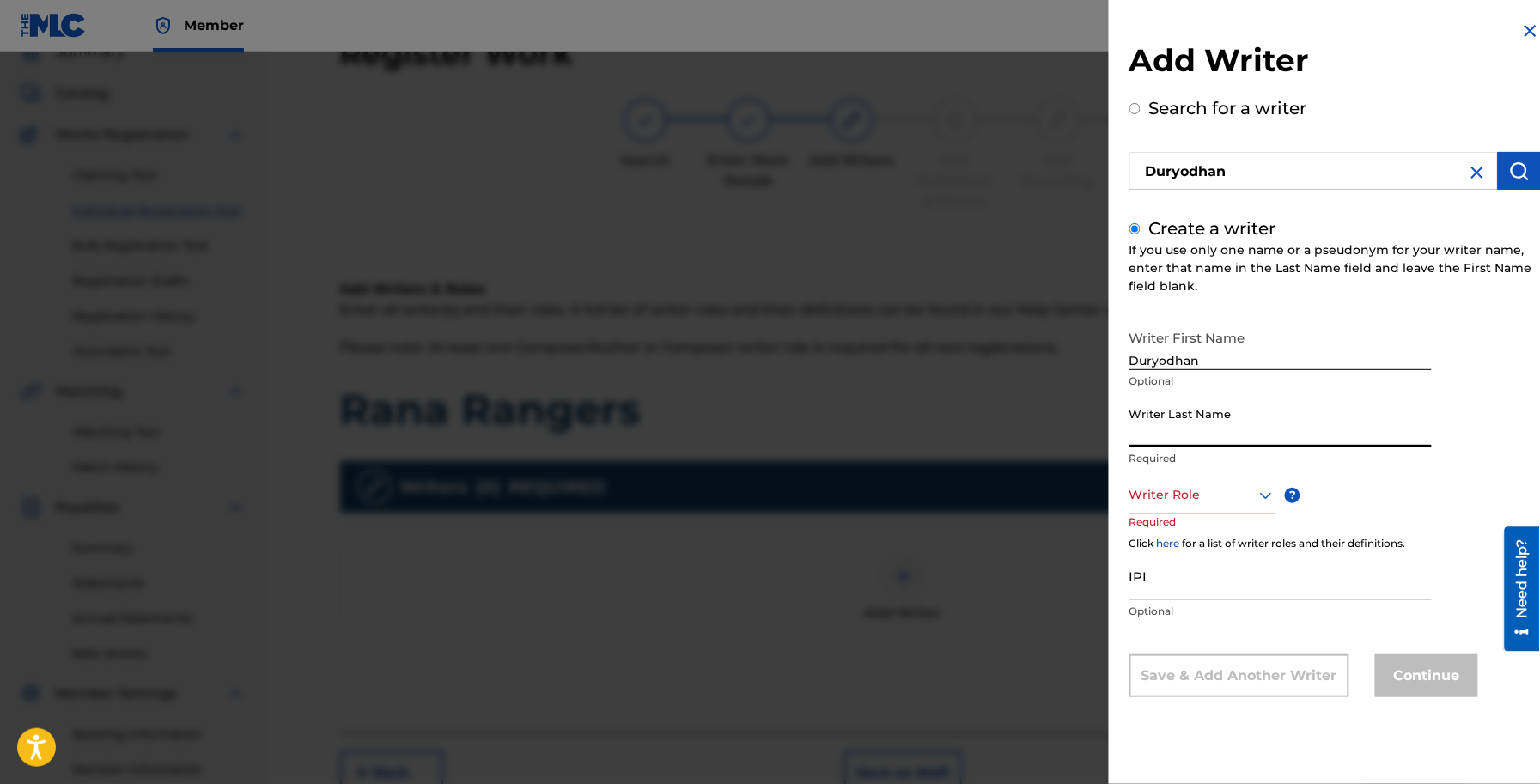 click on "Writer Last Name" at bounding box center [1281, 422] 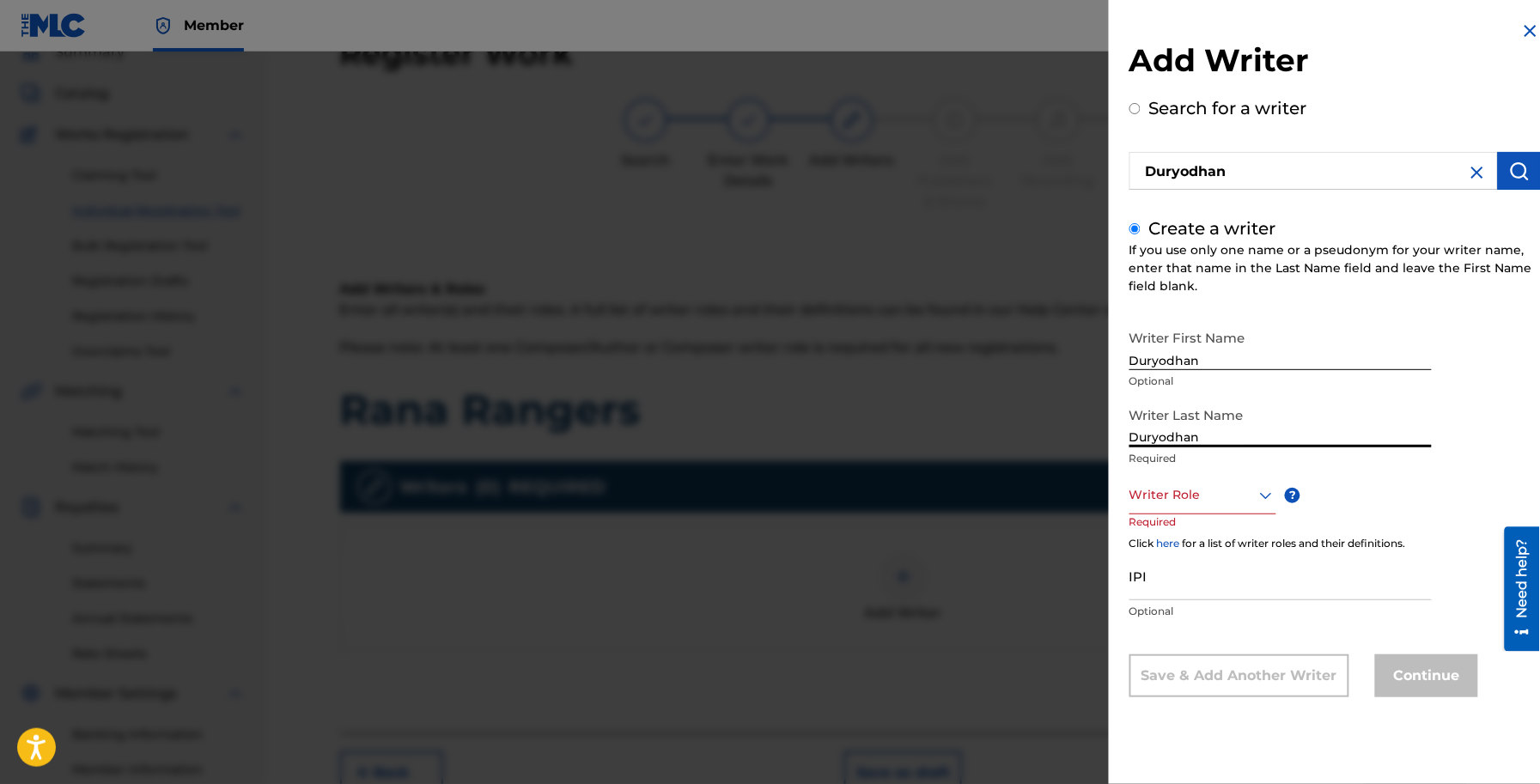 type on "Duryodhan" 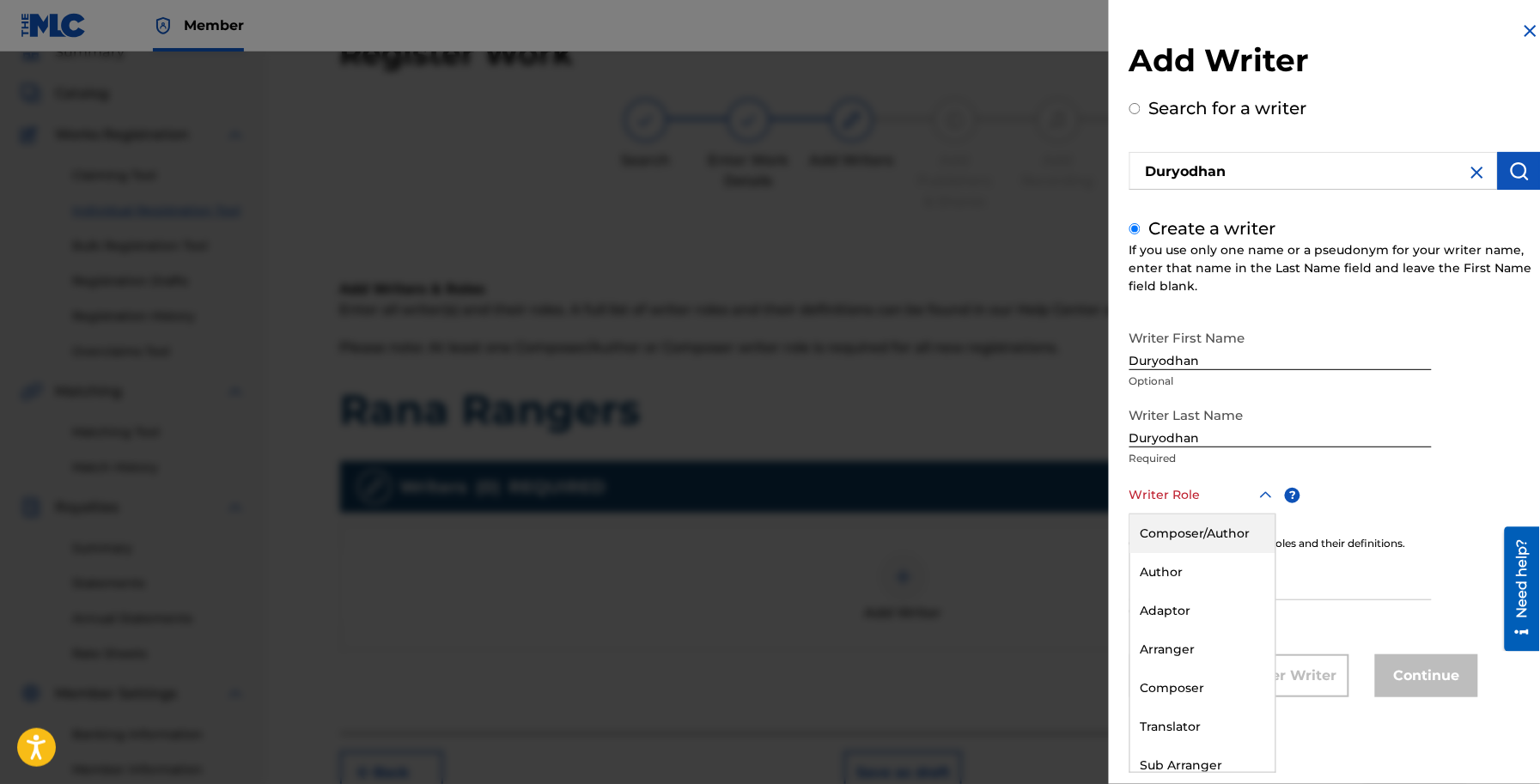 click on "Composer/Author" at bounding box center (1202, 533) 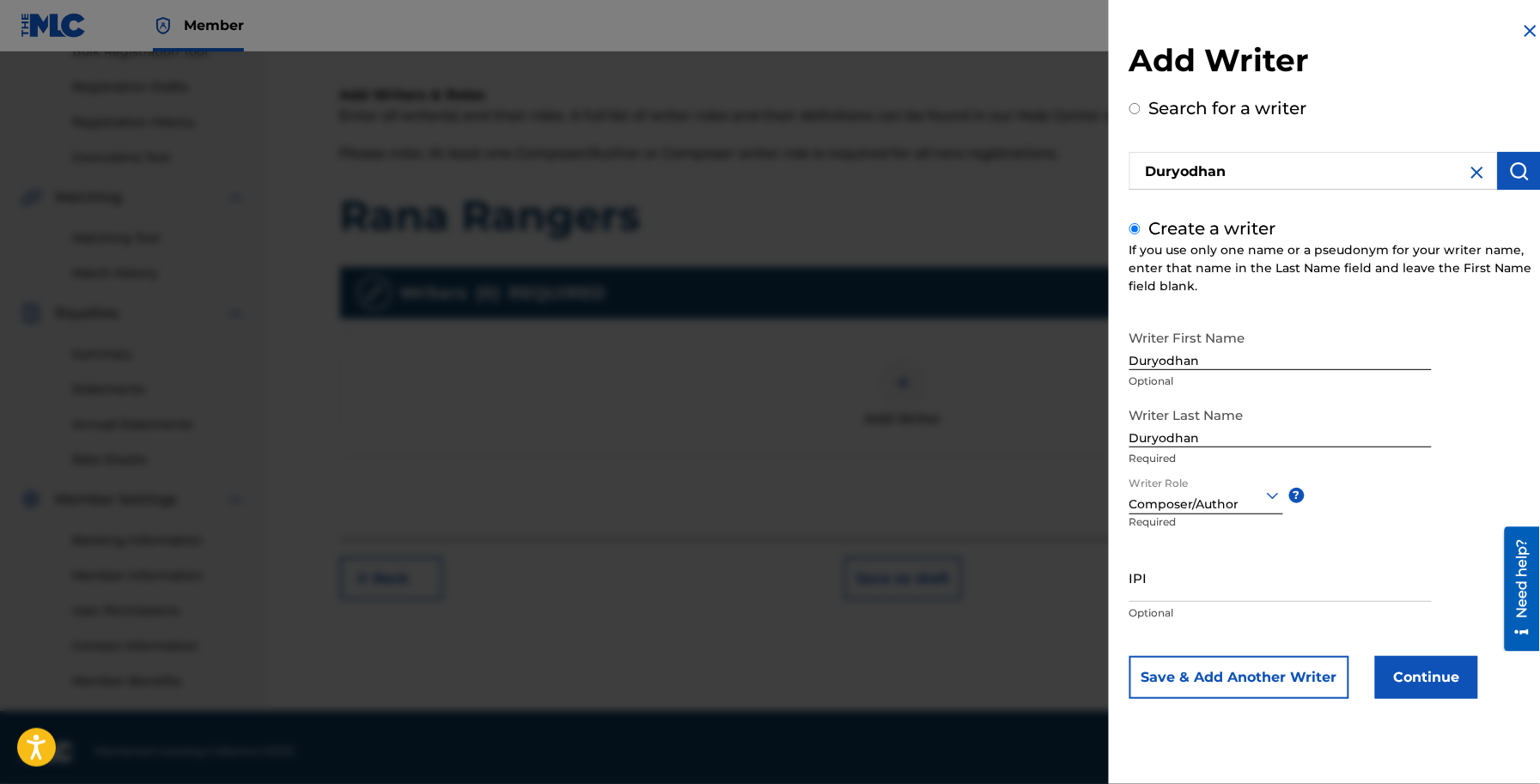 scroll, scrollTop: 280, scrollLeft: 0, axis: vertical 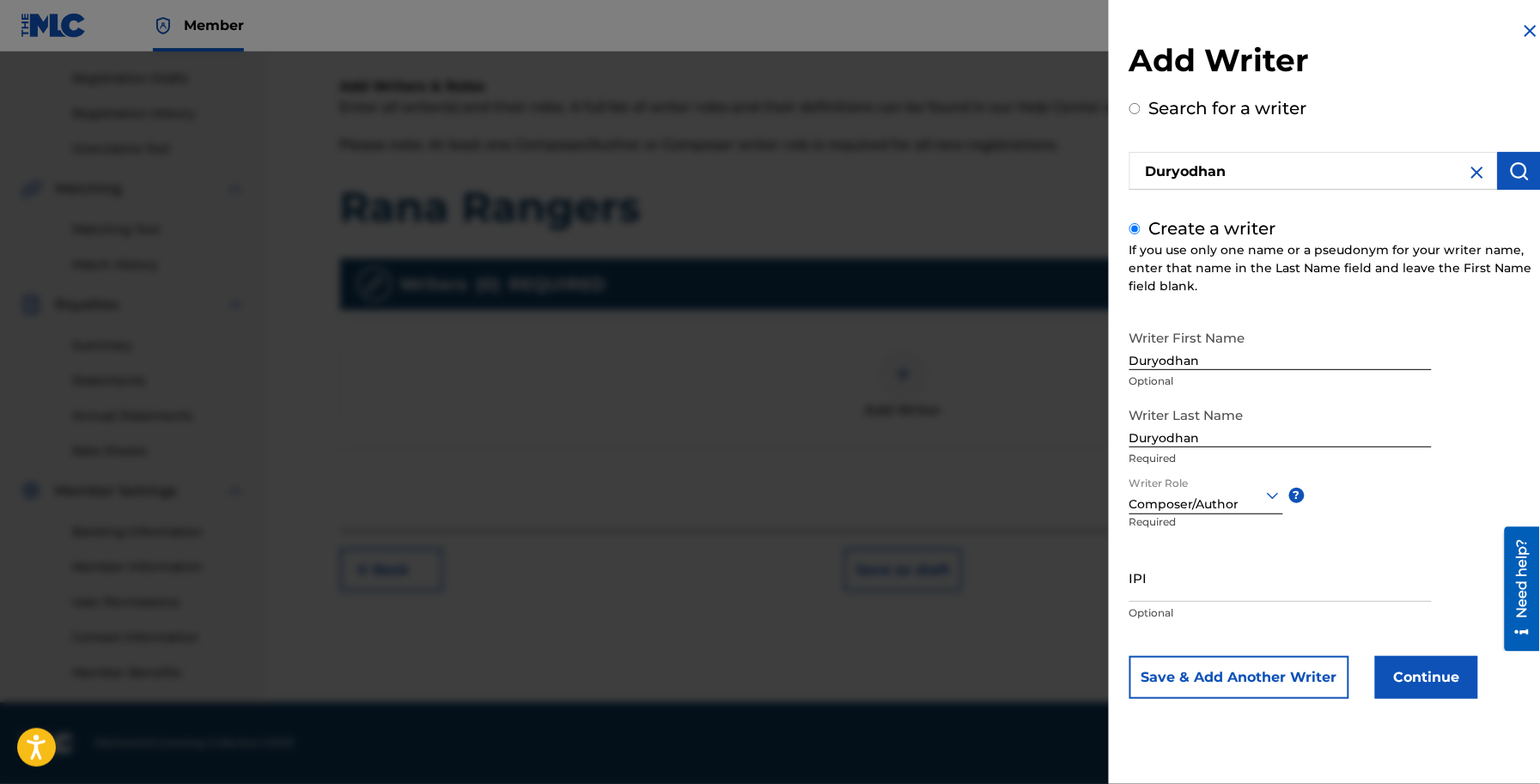 click on "Continue" at bounding box center (1427, 678) 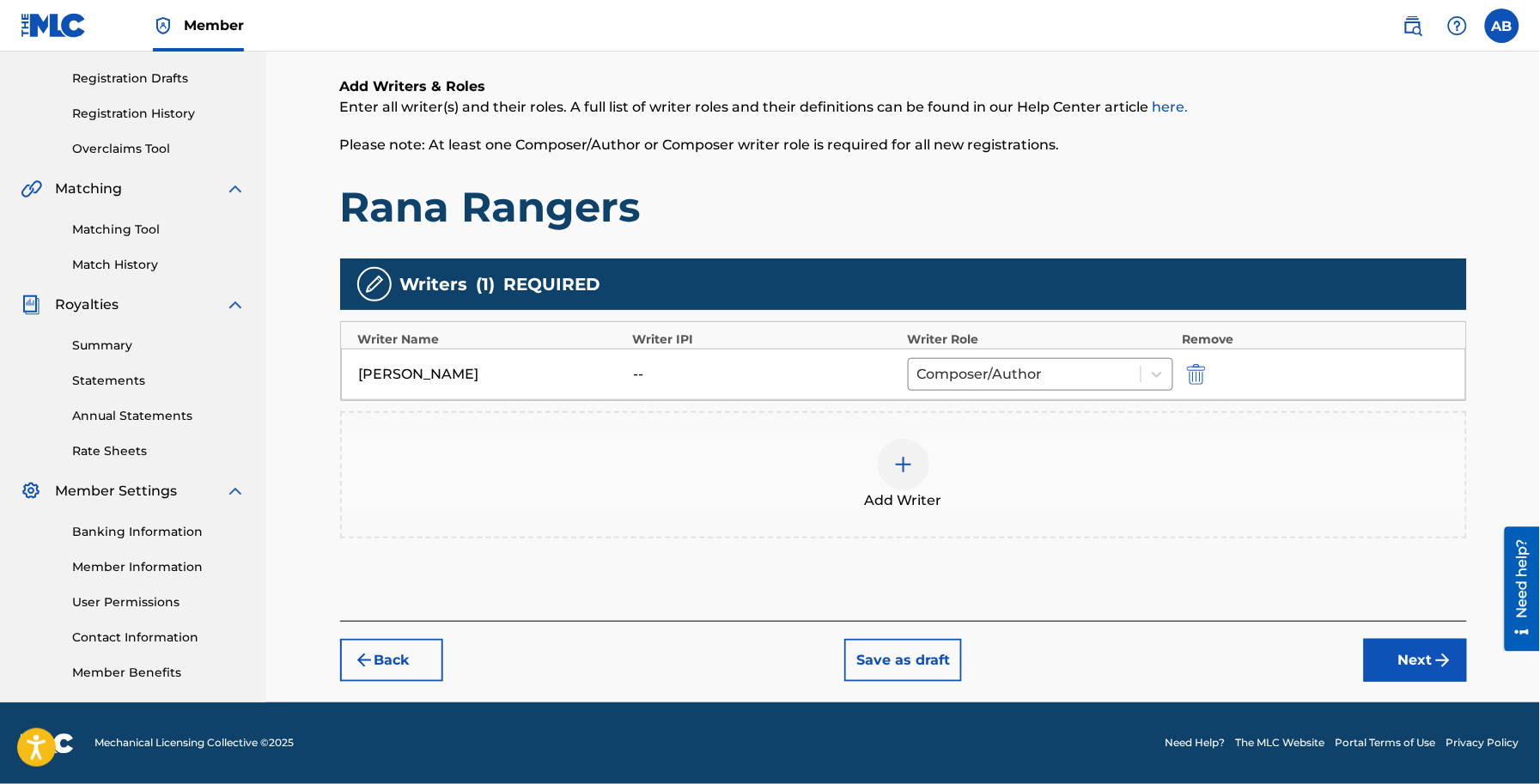 click on "Next" at bounding box center [1415, 660] 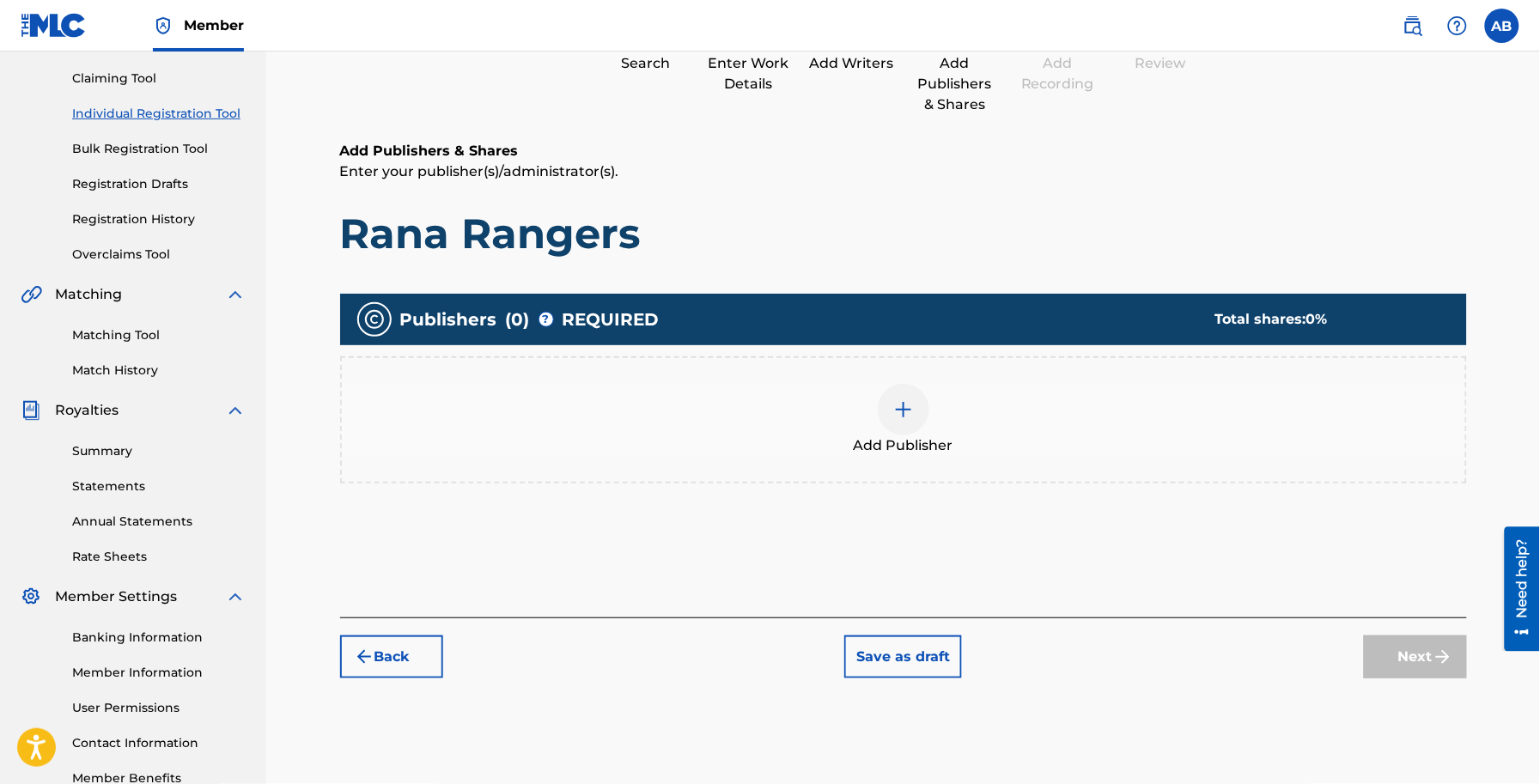 scroll, scrollTop: 77, scrollLeft: 0, axis: vertical 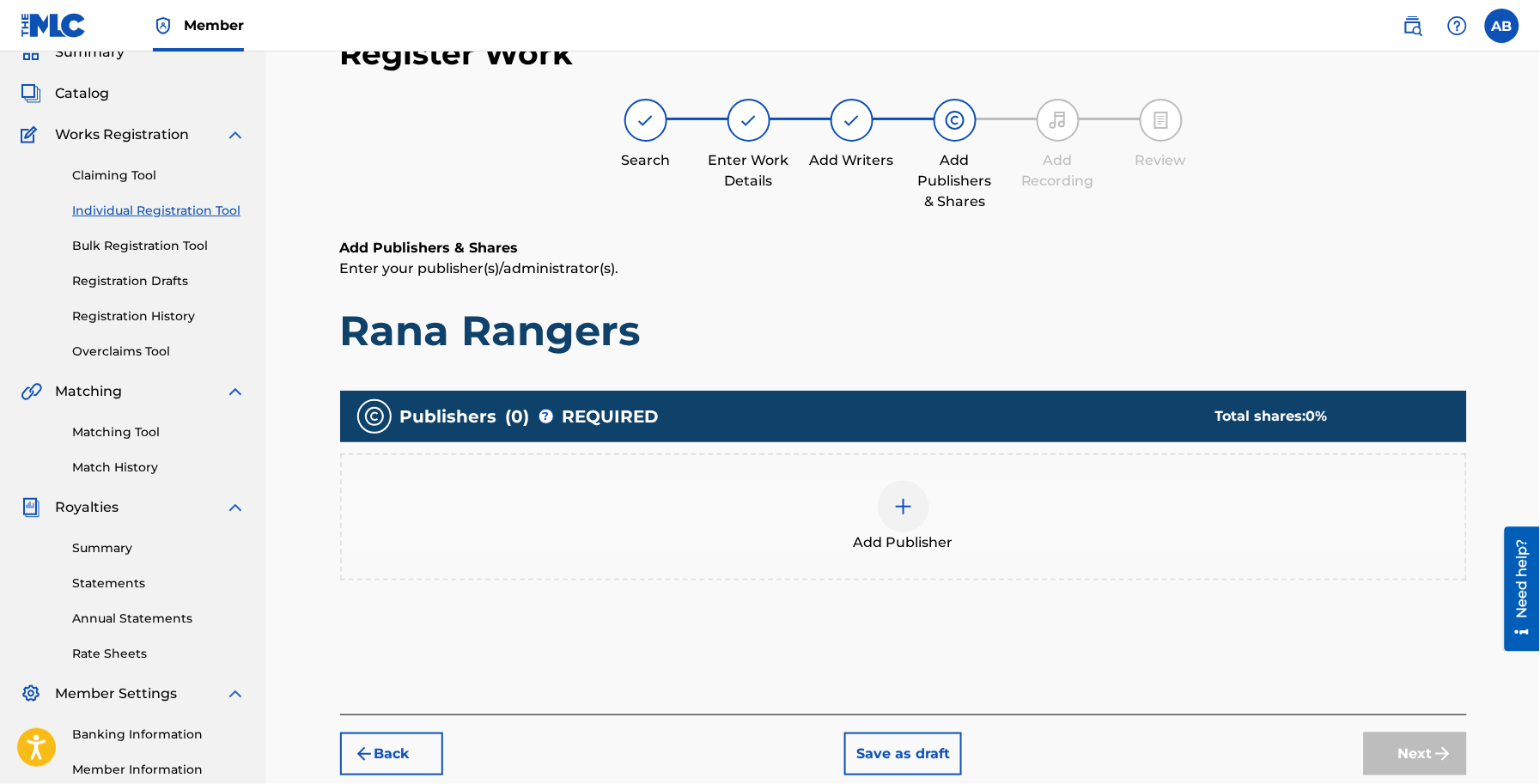 click on "Add Publisher" at bounding box center [904, 517] 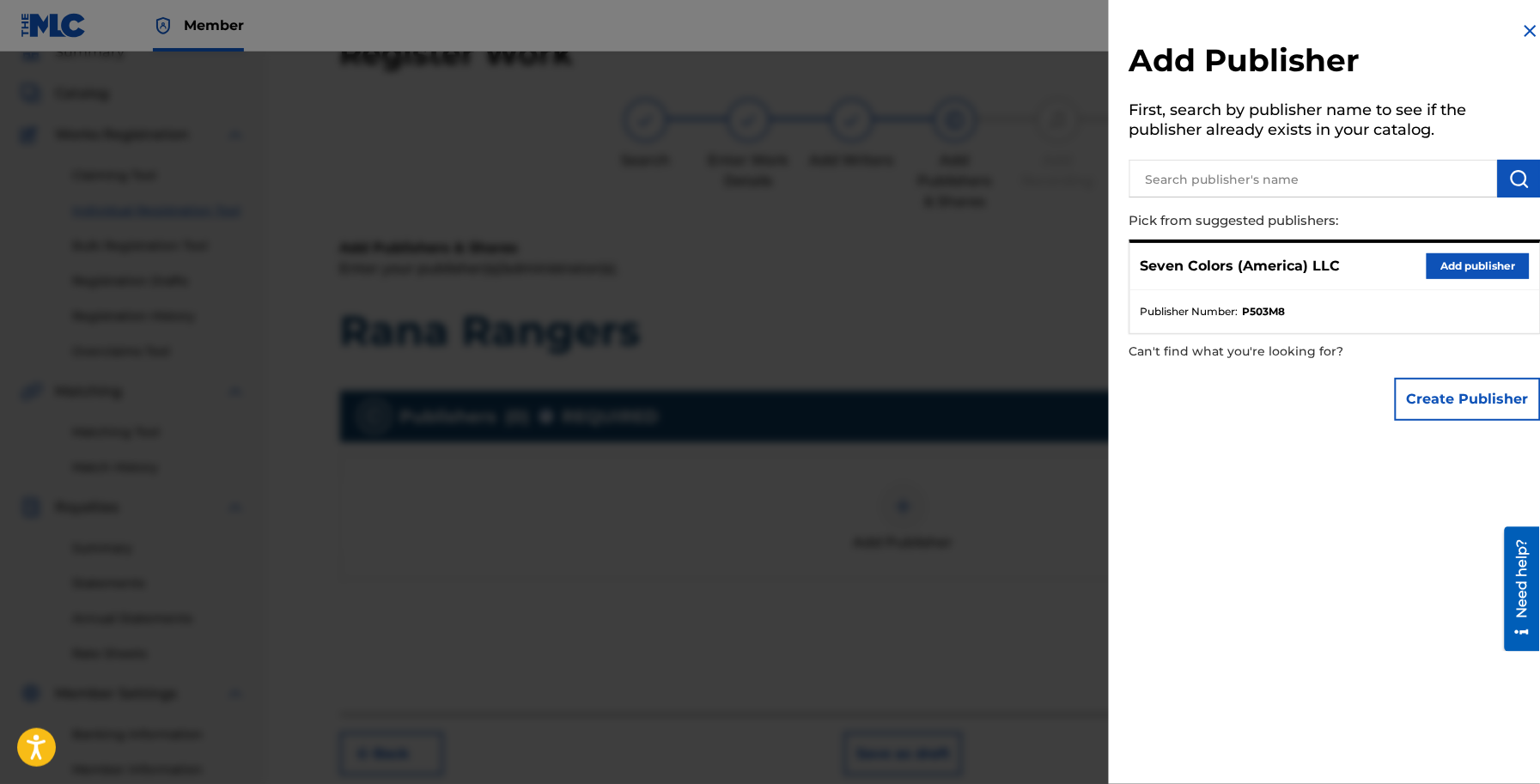 click on "Add publisher" at bounding box center (1478, 266) 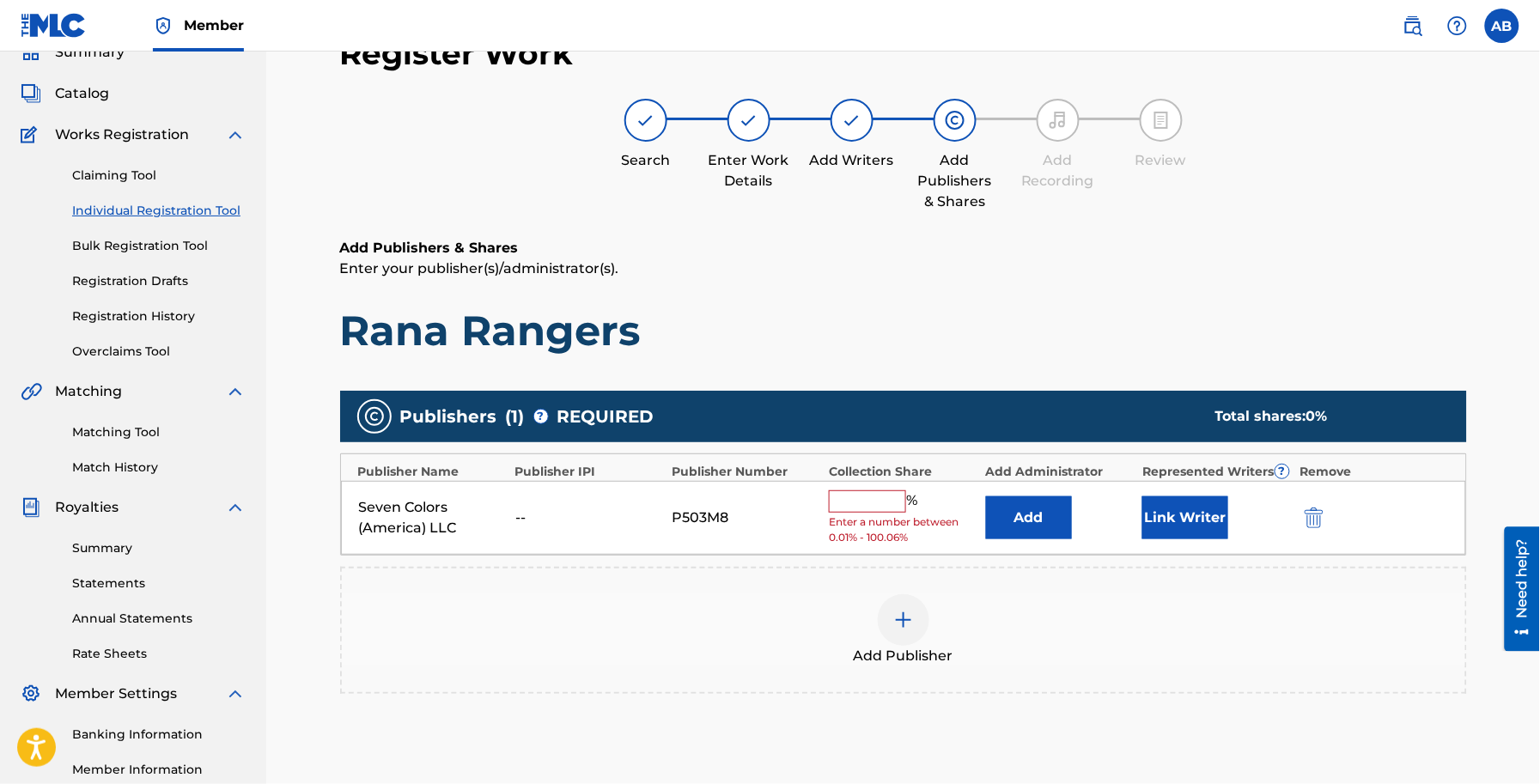 click on "Seven Colors (America) LLC -- P503M8 % Enter a number between 0.01% - 100.06% Add Link Writer" at bounding box center (904, 518) 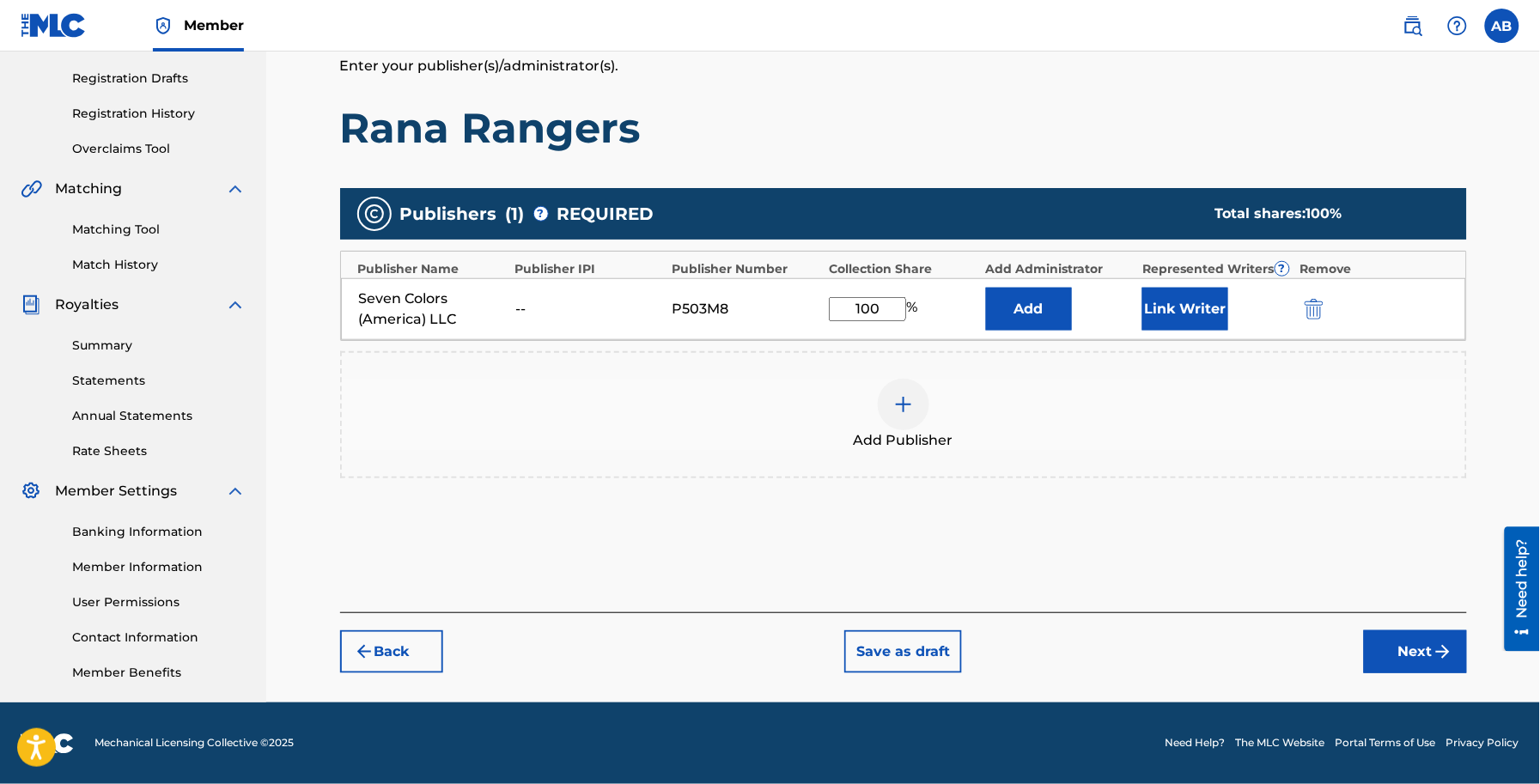 type on "100" 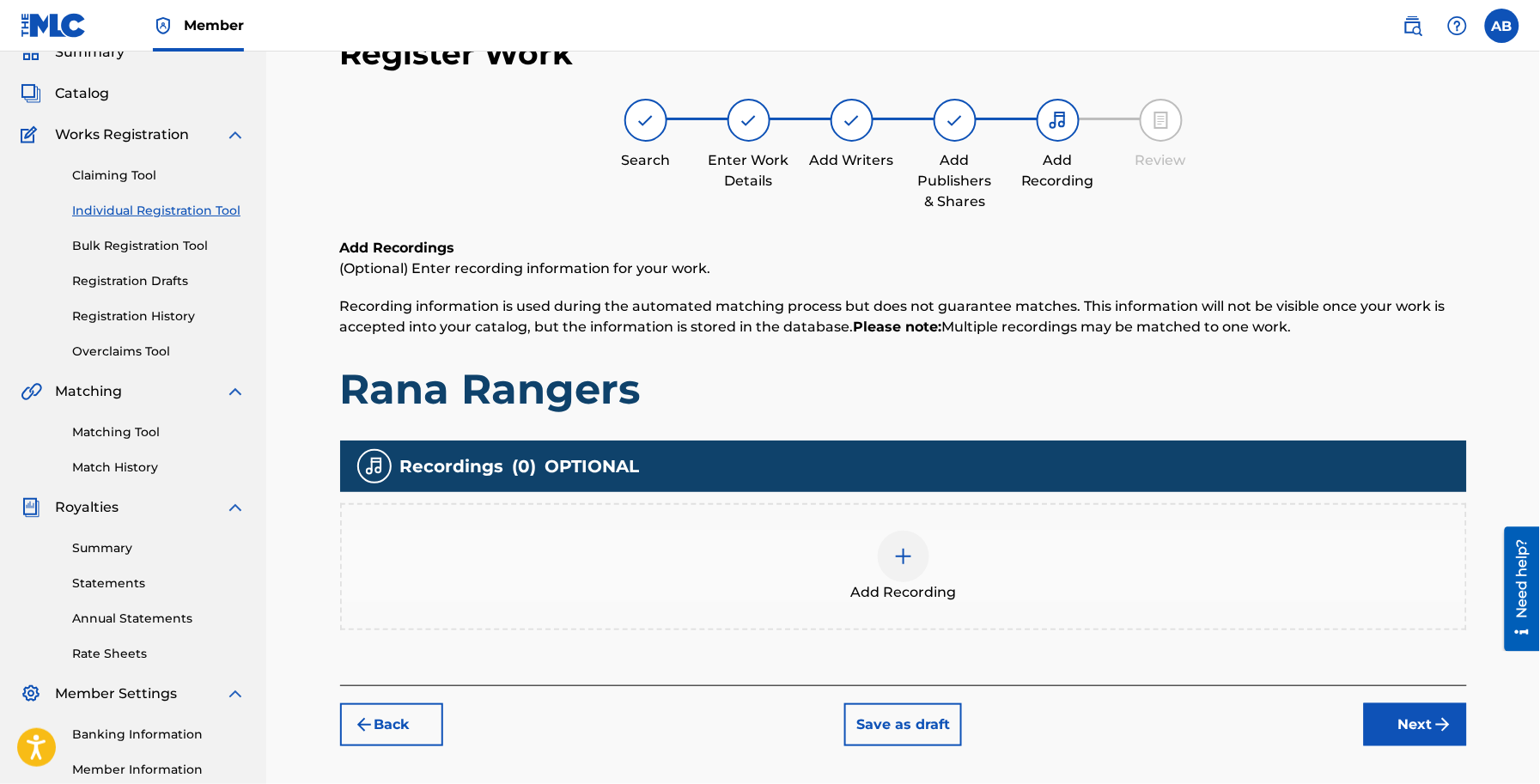 scroll, scrollTop: 280, scrollLeft: 0, axis: vertical 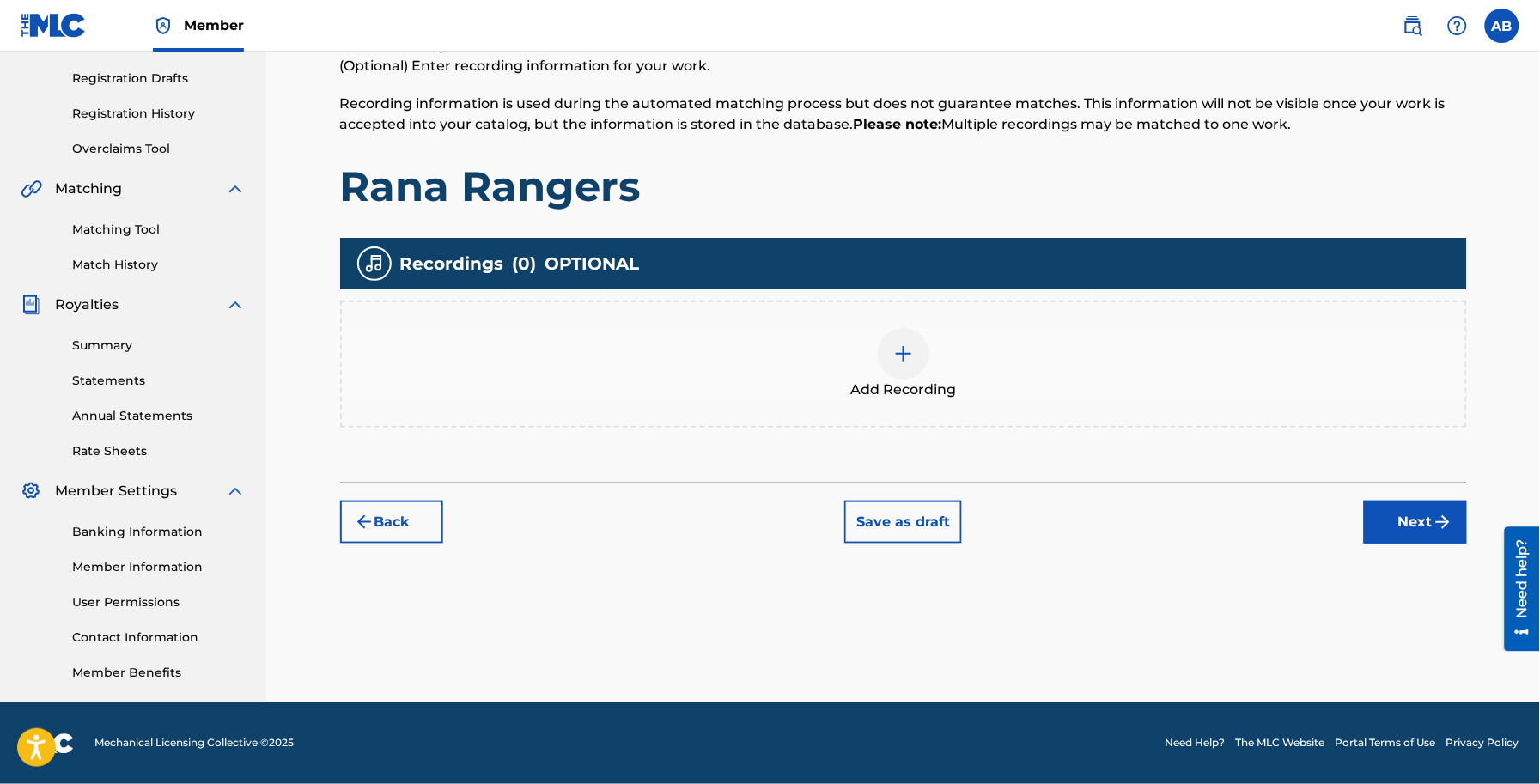click at bounding box center [904, 354] 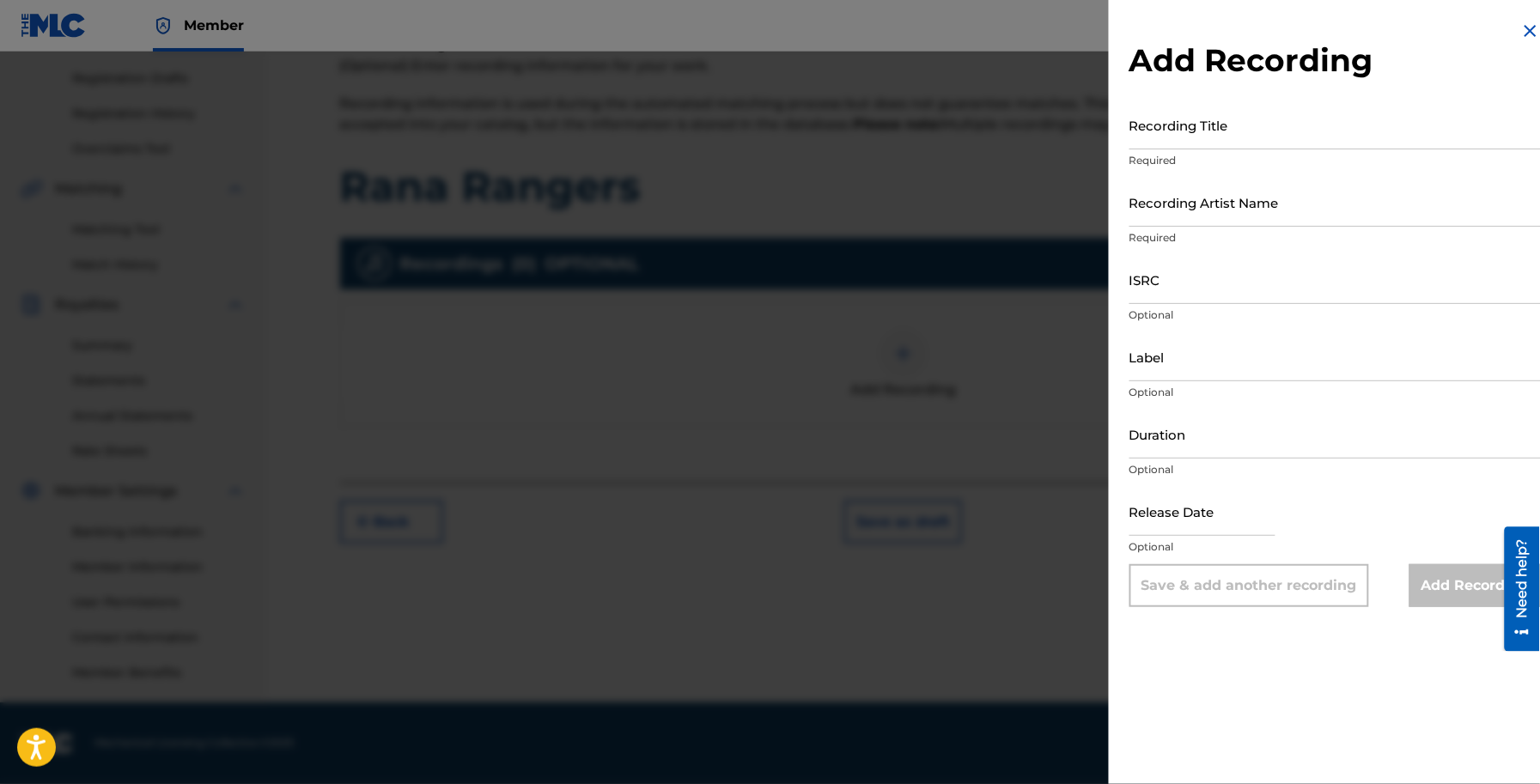click at bounding box center [770, 443] 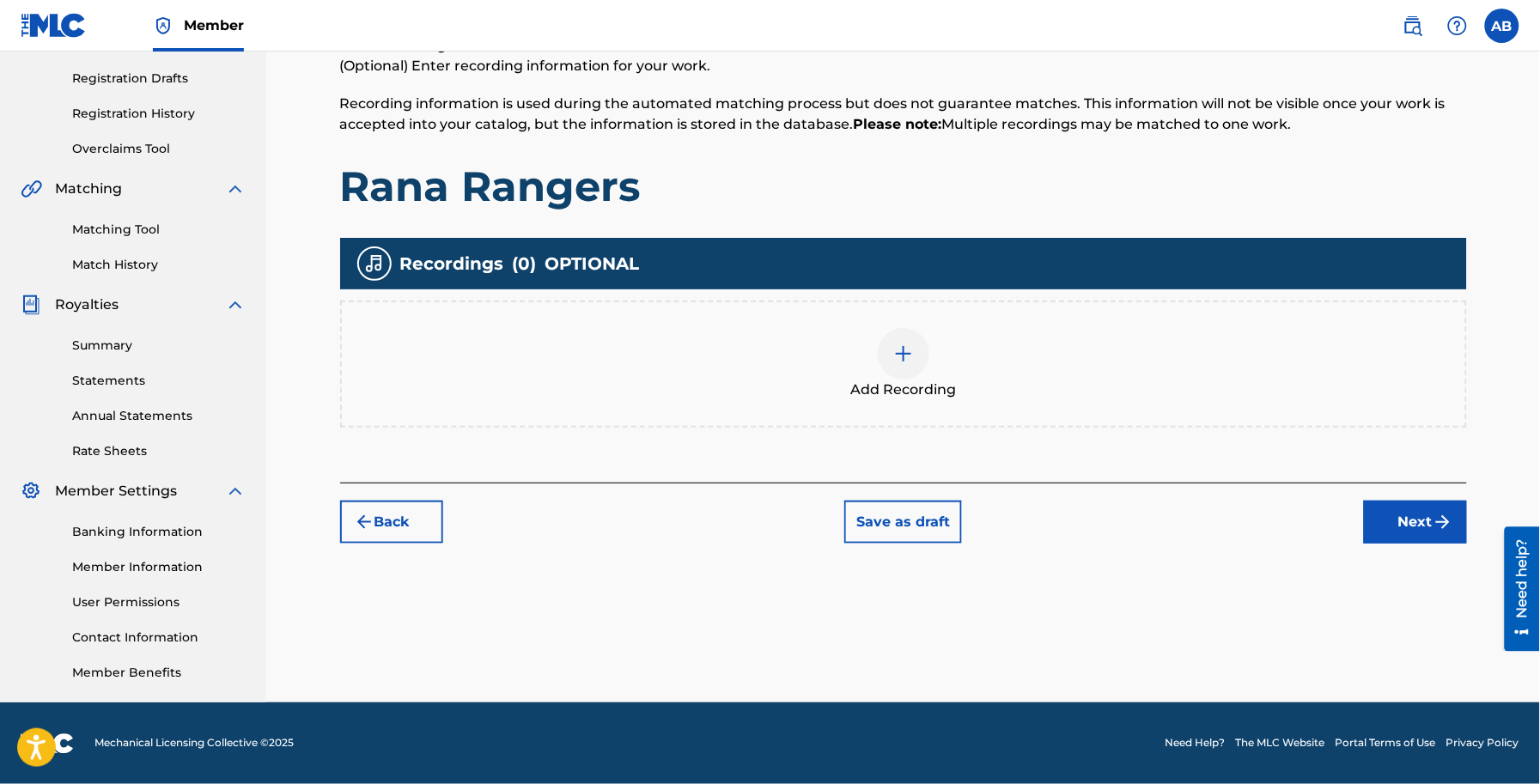 click at bounding box center [904, 354] 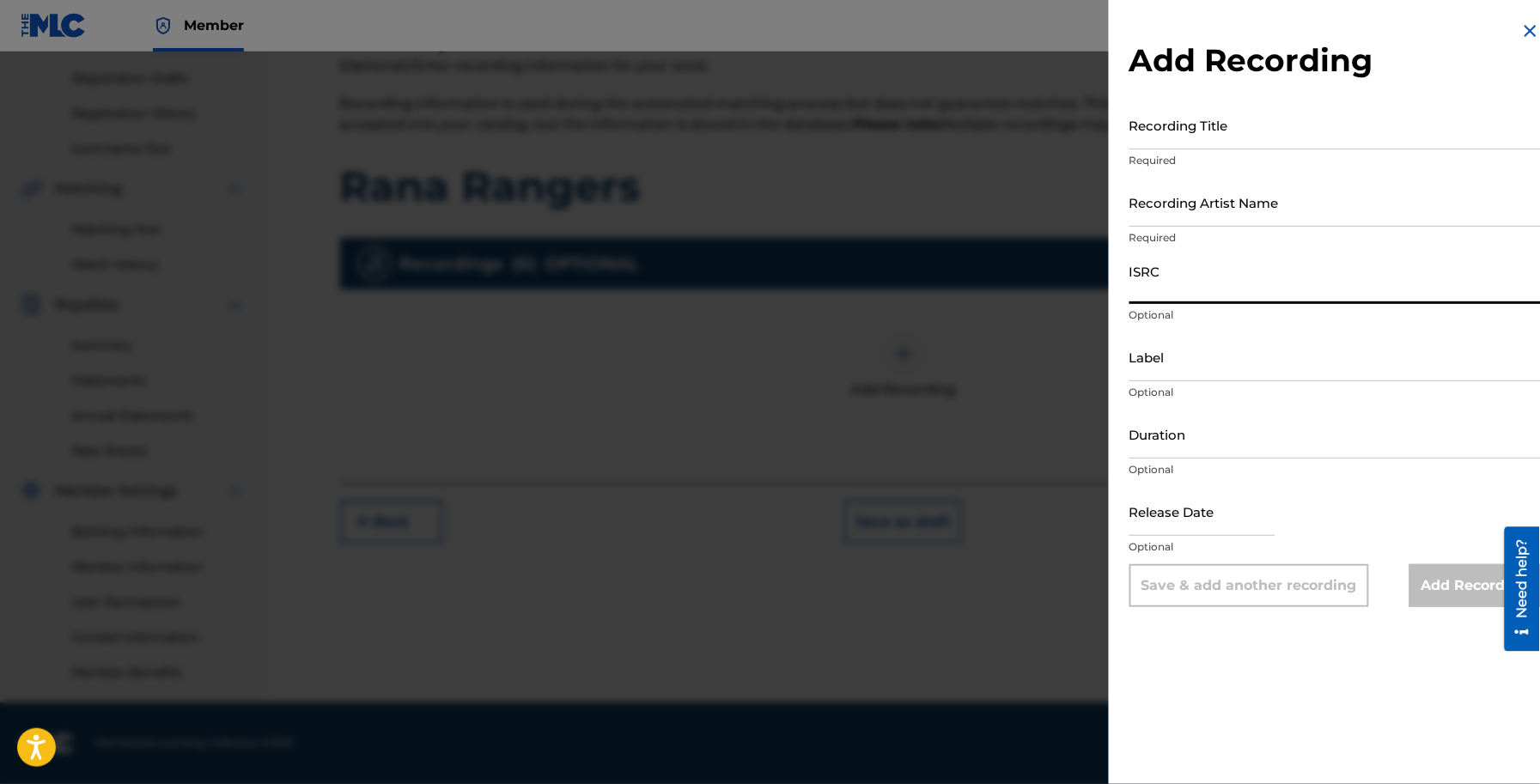 drag, startPoint x: 1161, startPoint y: 280, endPoint x: 1220, endPoint y: 328, distance: 76.05919 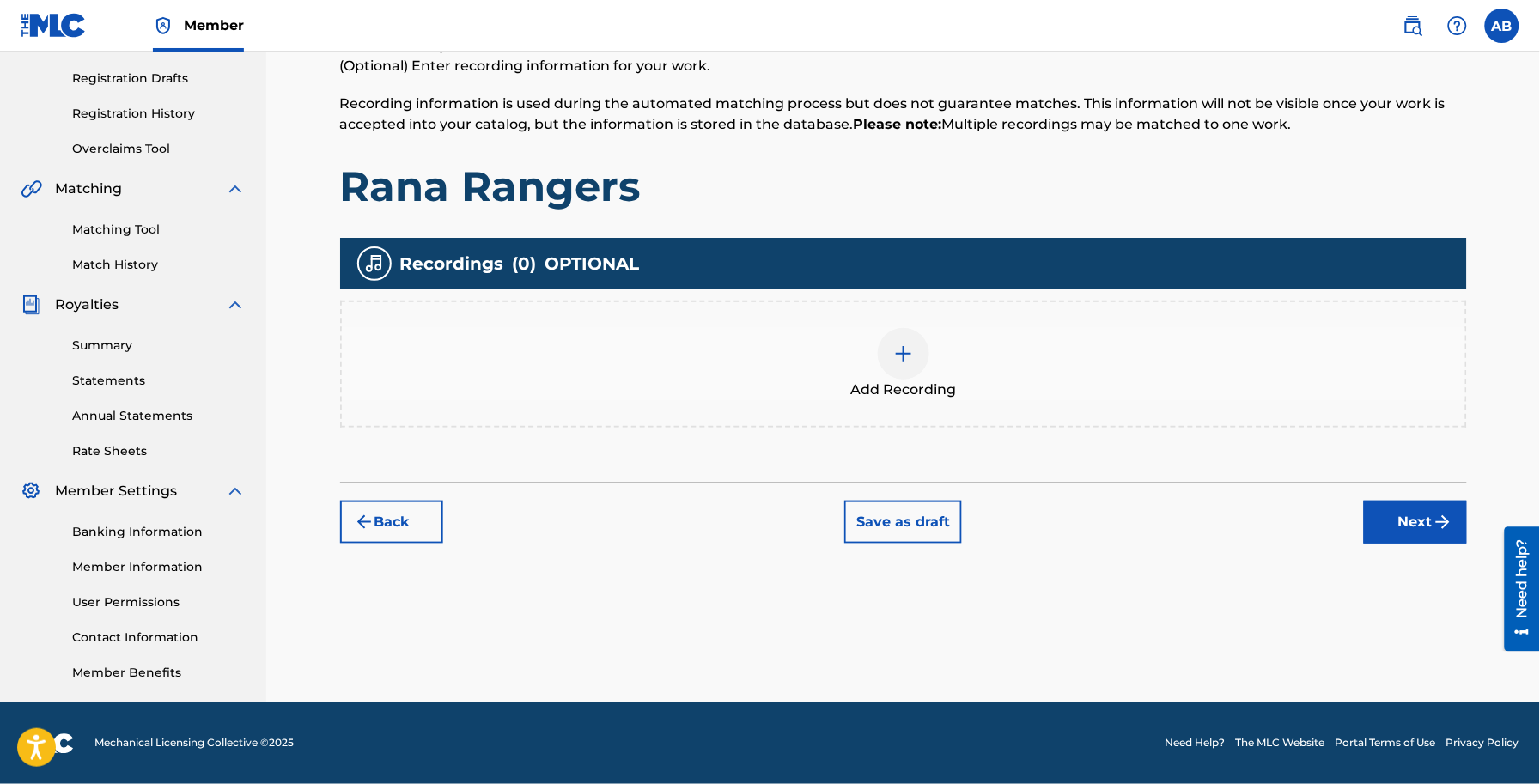 click at bounding box center (1443, 522) 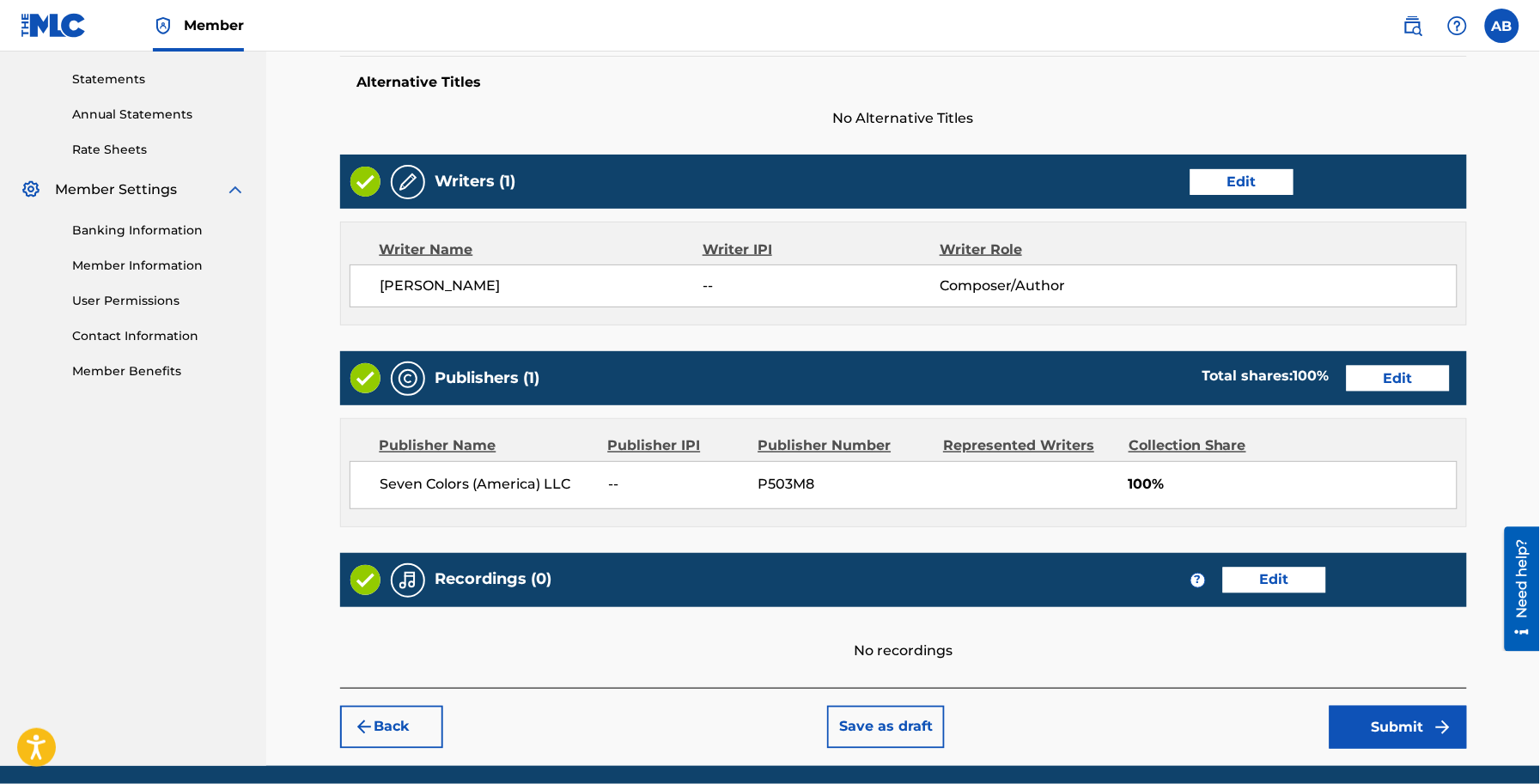 scroll, scrollTop: 646, scrollLeft: 0, axis: vertical 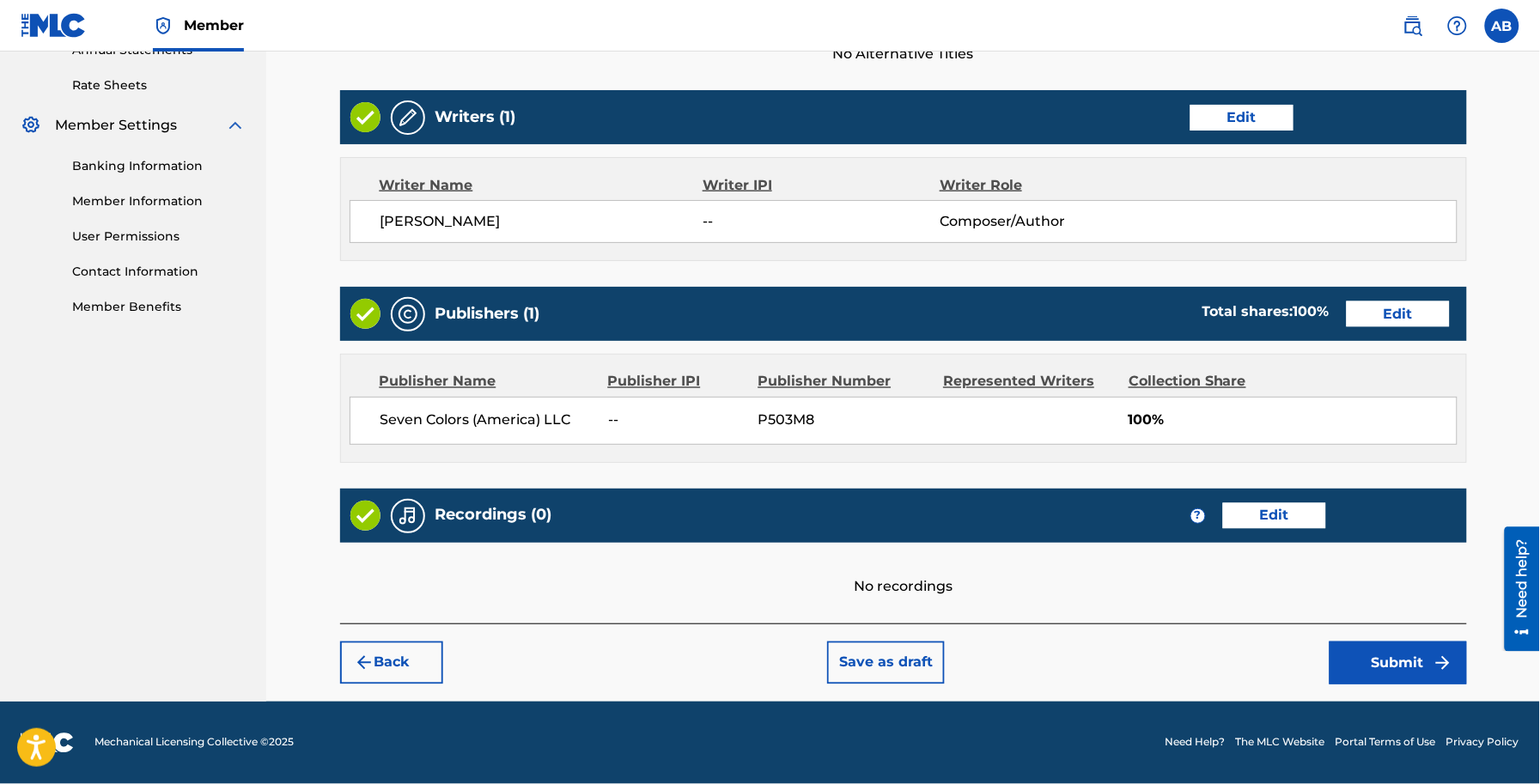 click on "Submit" at bounding box center (1398, 663) 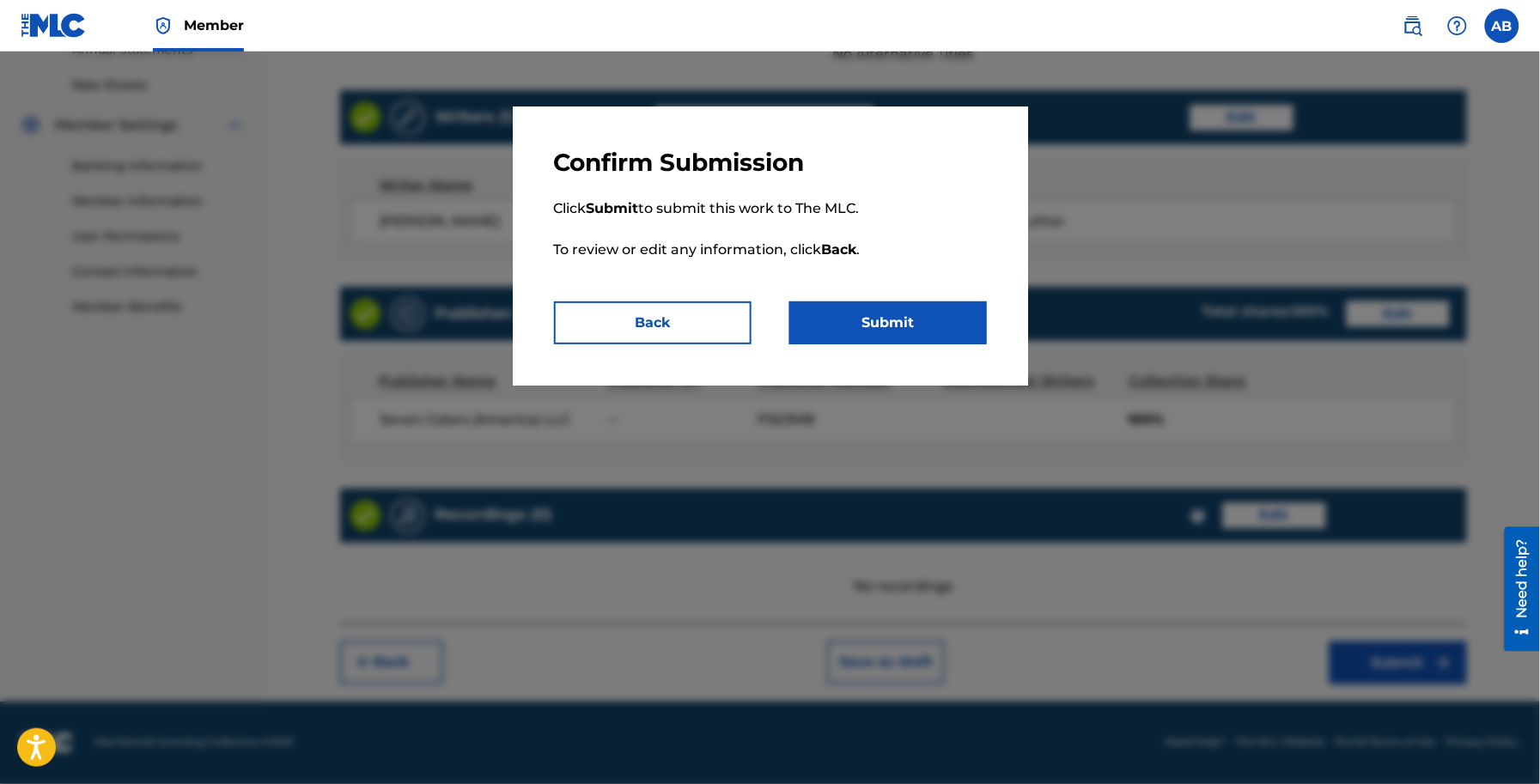 click on "Submit" at bounding box center (888, 323) 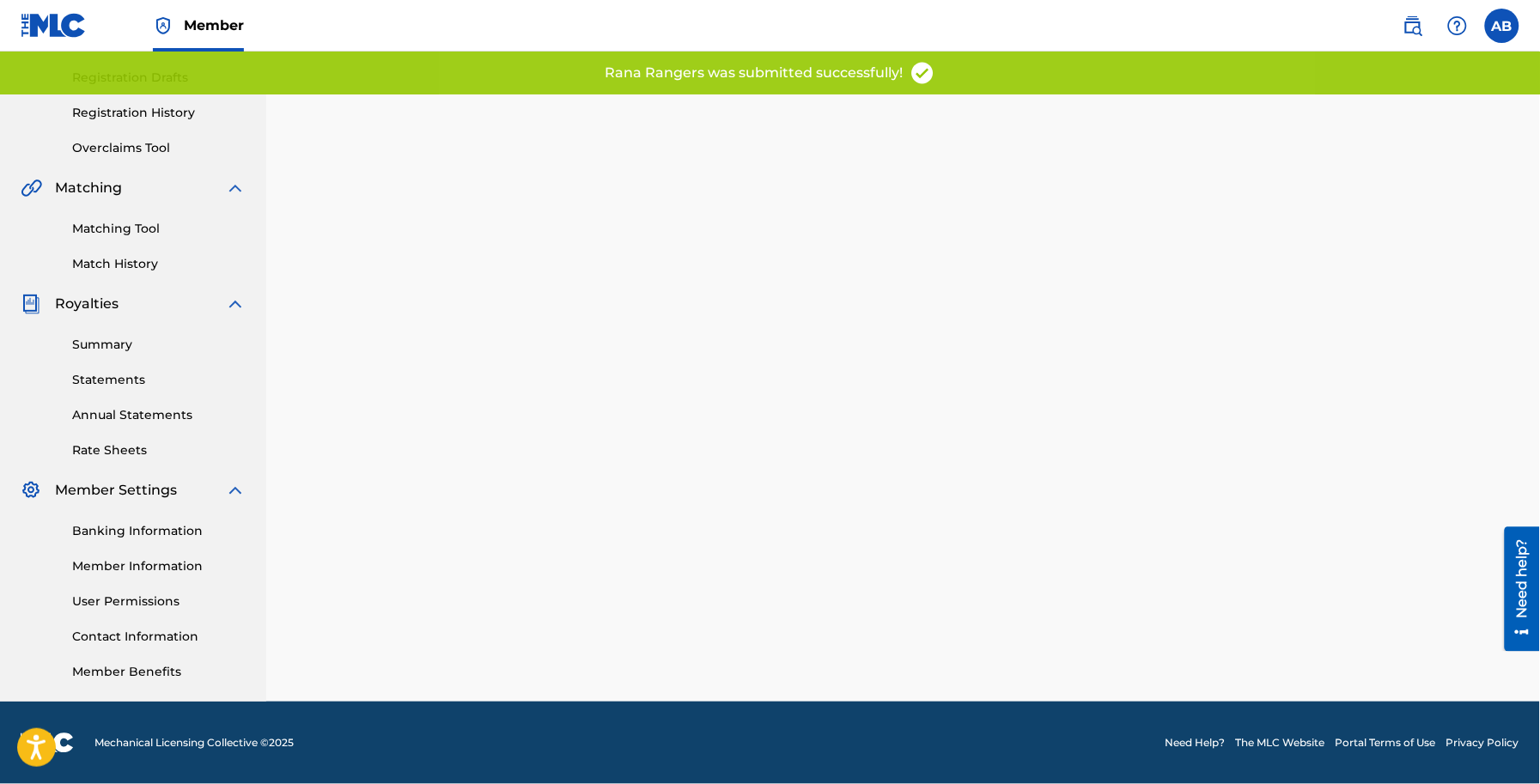 scroll, scrollTop: 0, scrollLeft: 0, axis: both 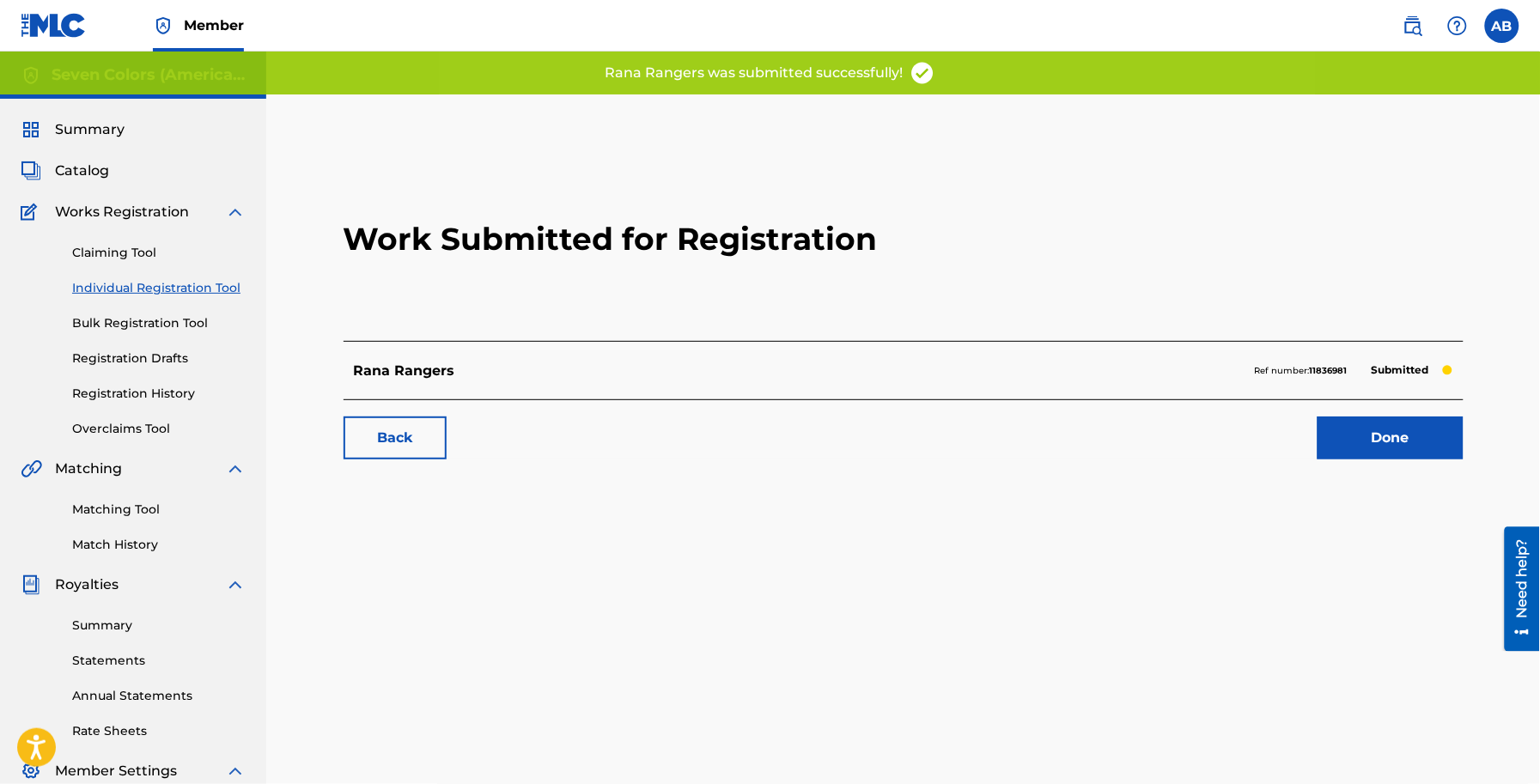 click on "Done" at bounding box center [1391, 438] 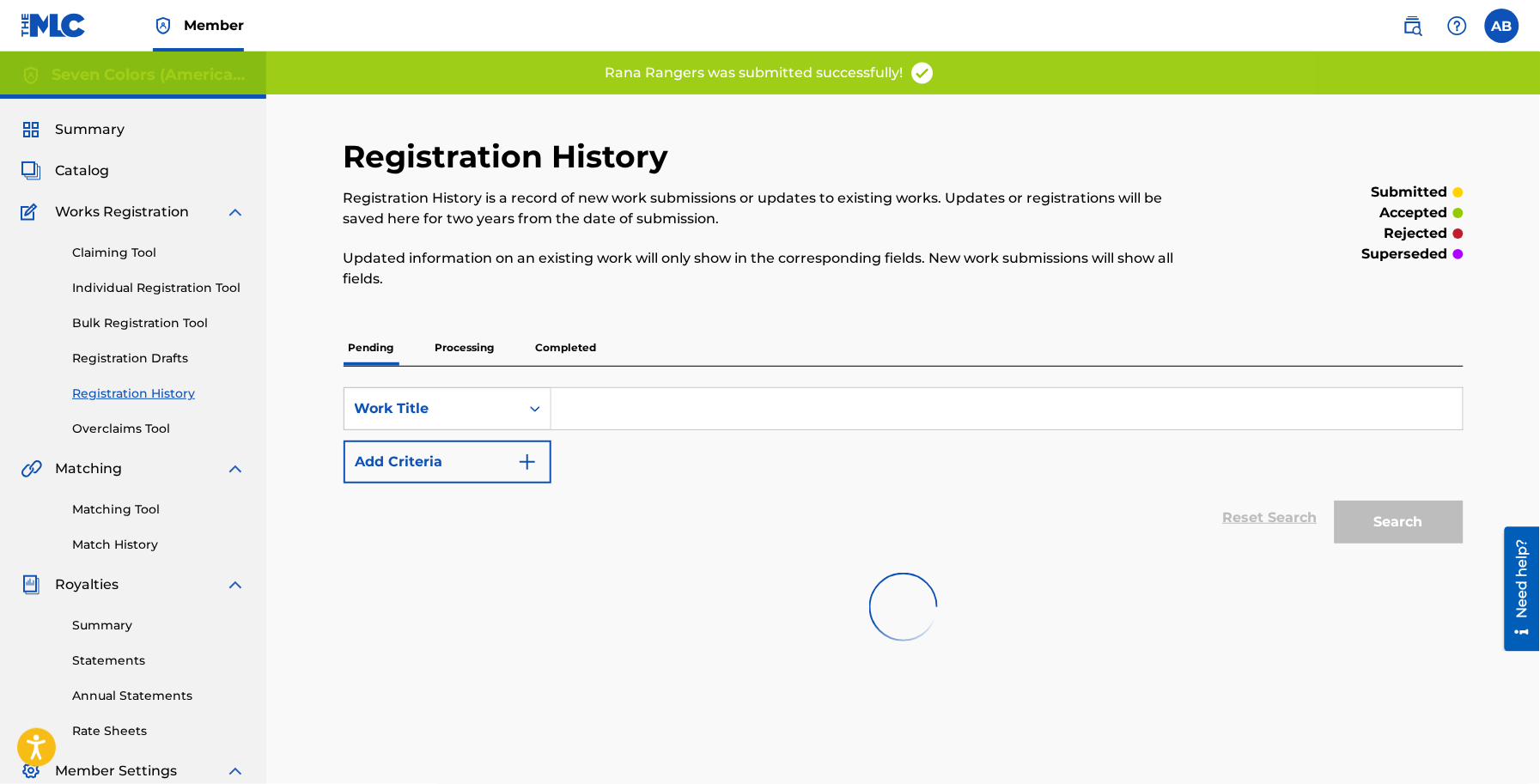 click on "Catalog" at bounding box center (82, 171) 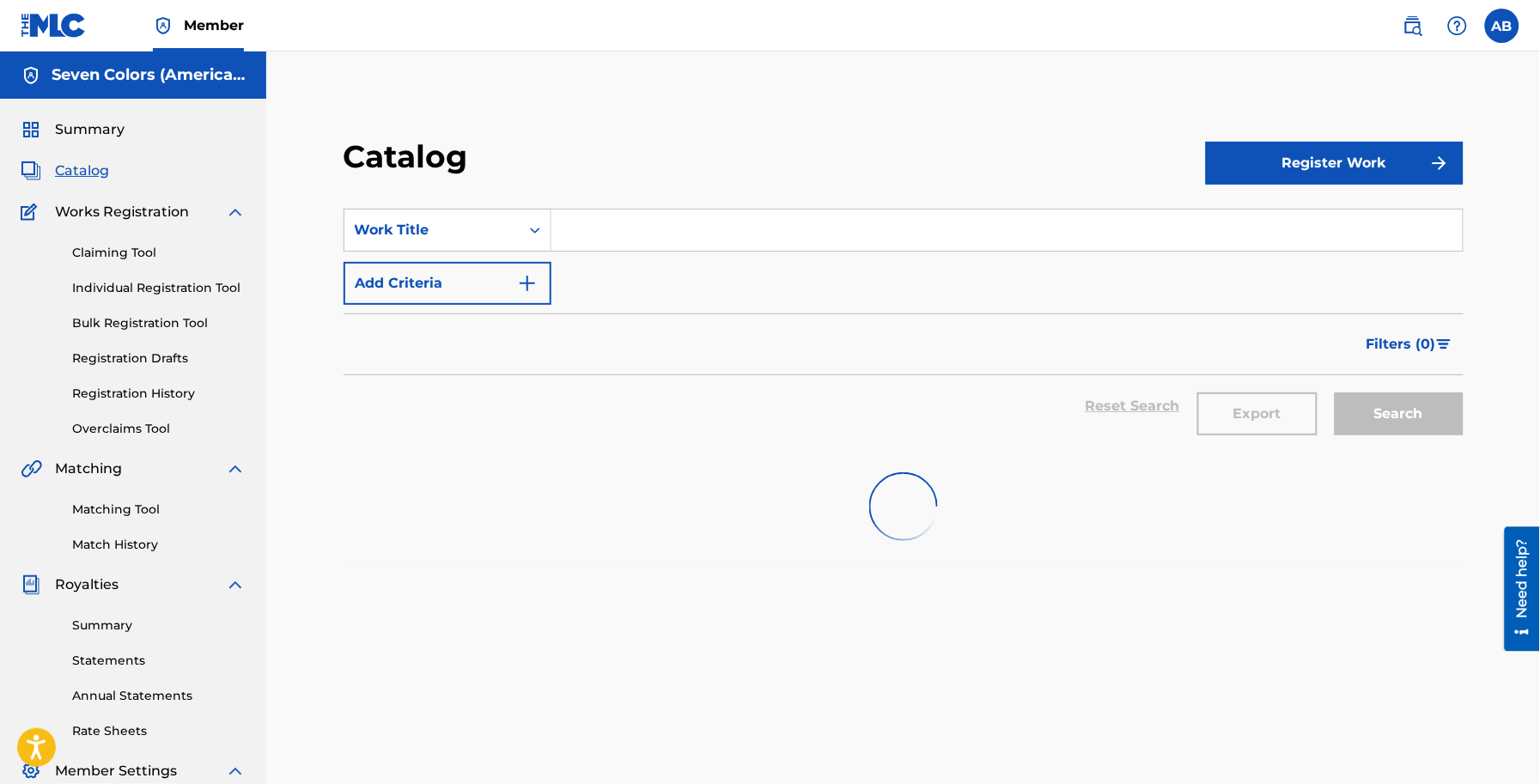 click on "Register Work" at bounding box center [1335, 163] 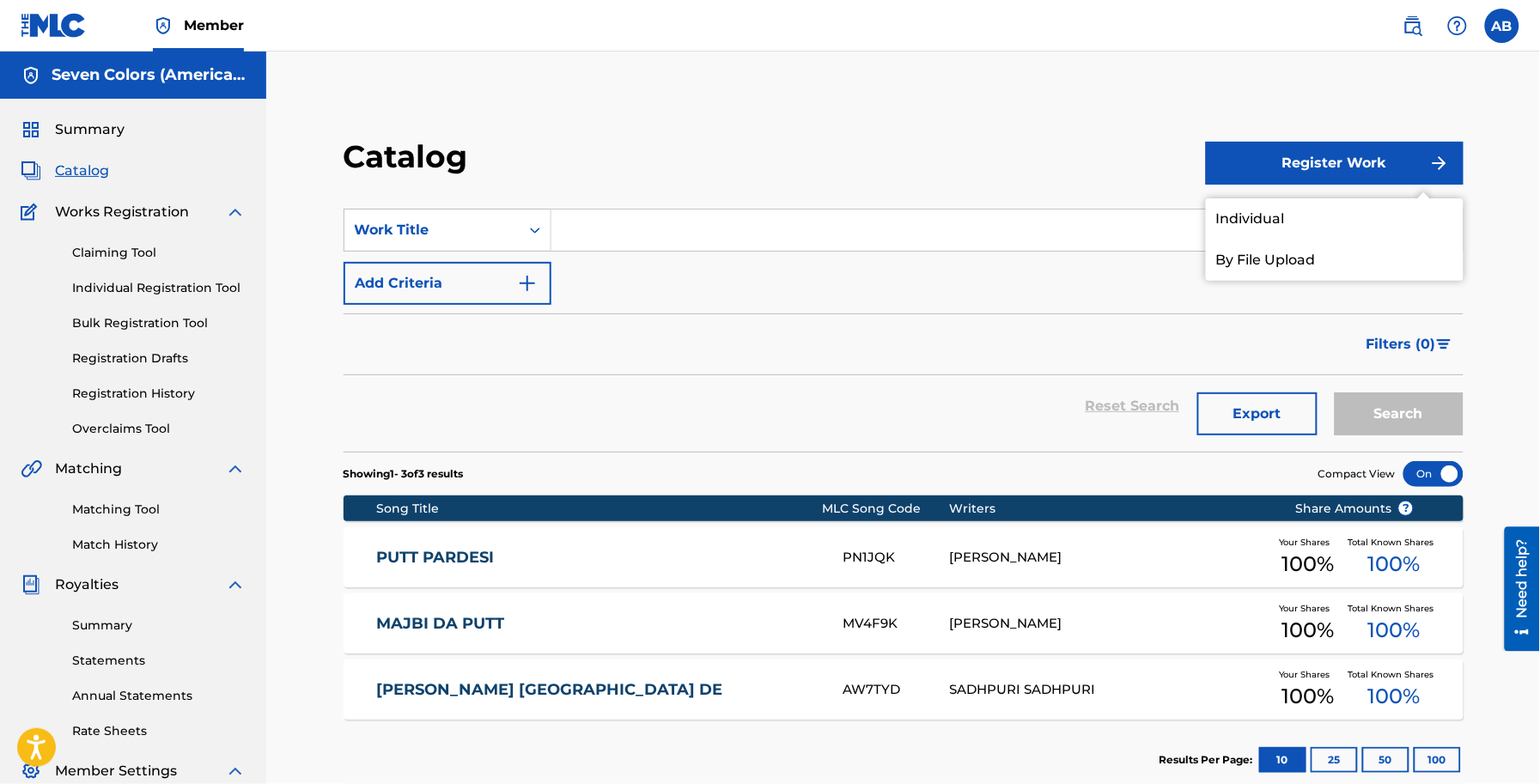 click on "Individual" at bounding box center (1335, 219) 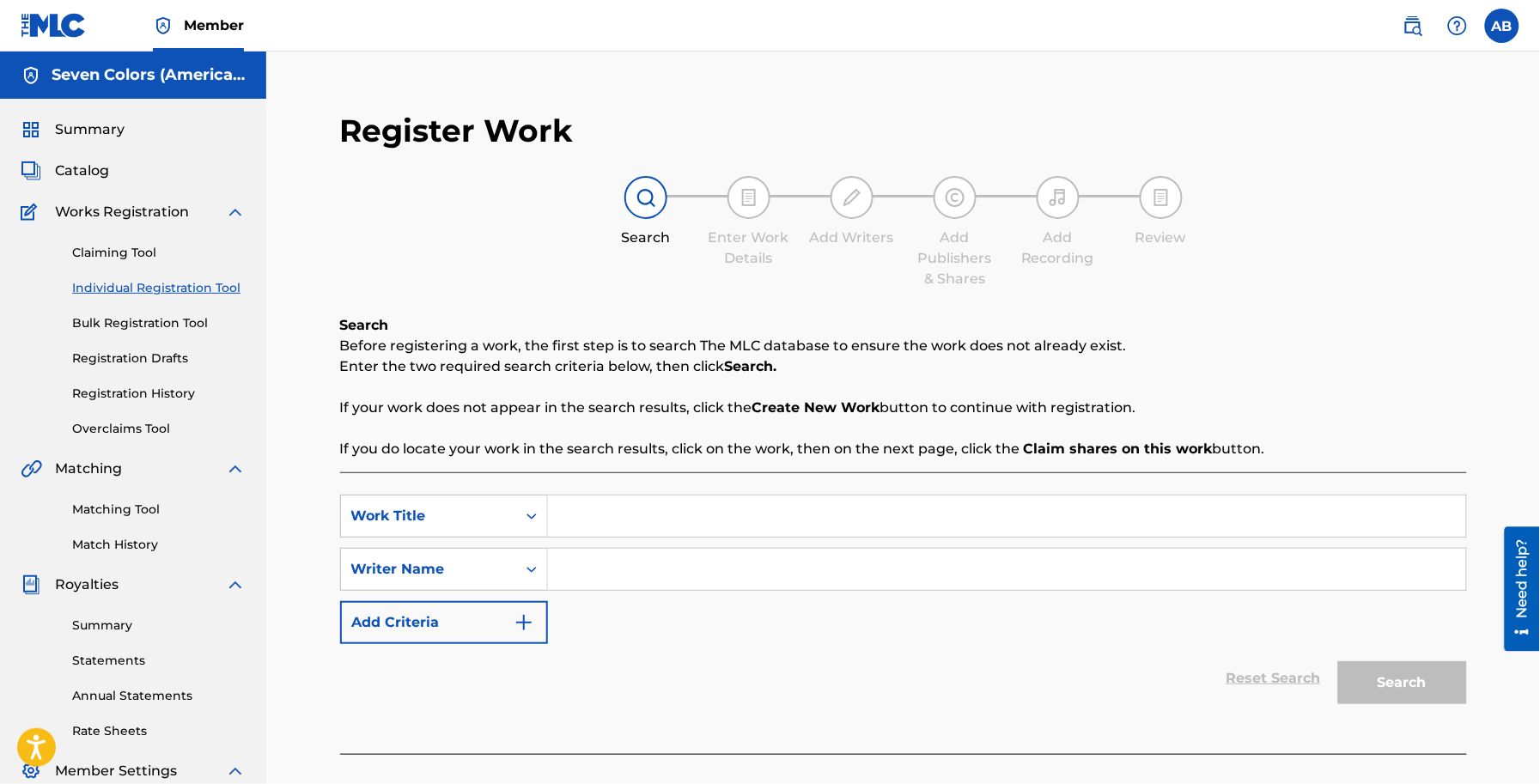 click at bounding box center (1007, 516) 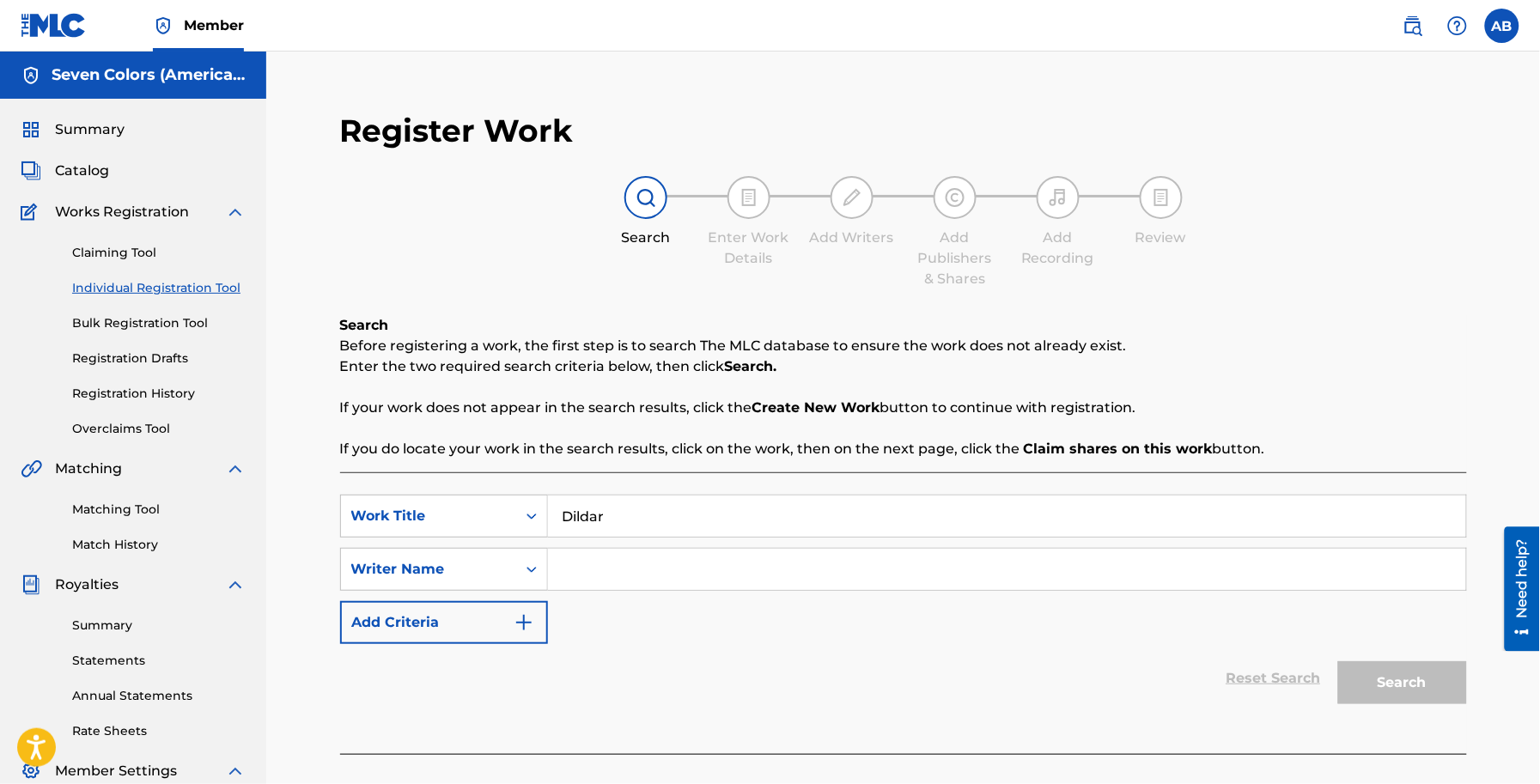 type on "Dildar" 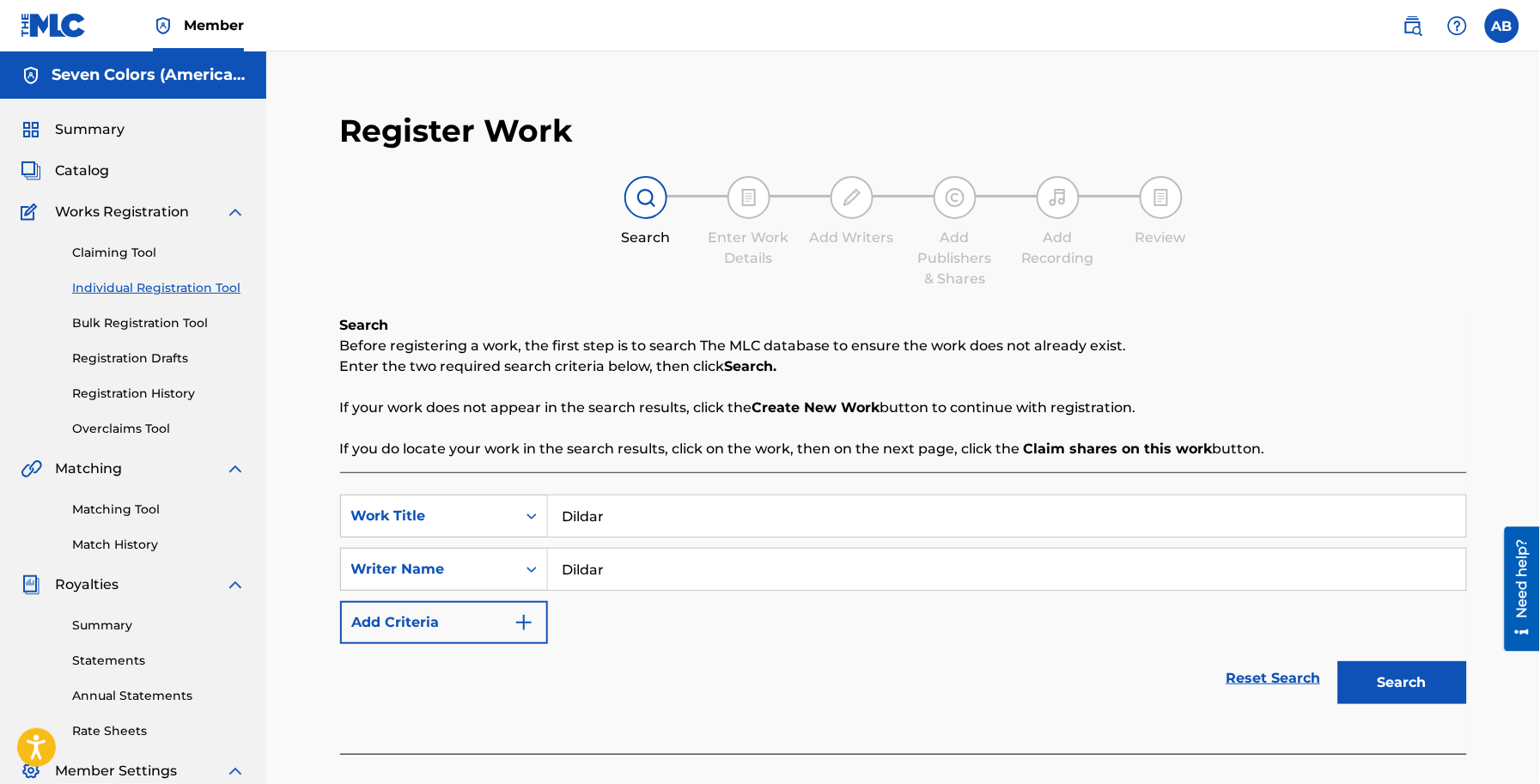 type on "Dildar" 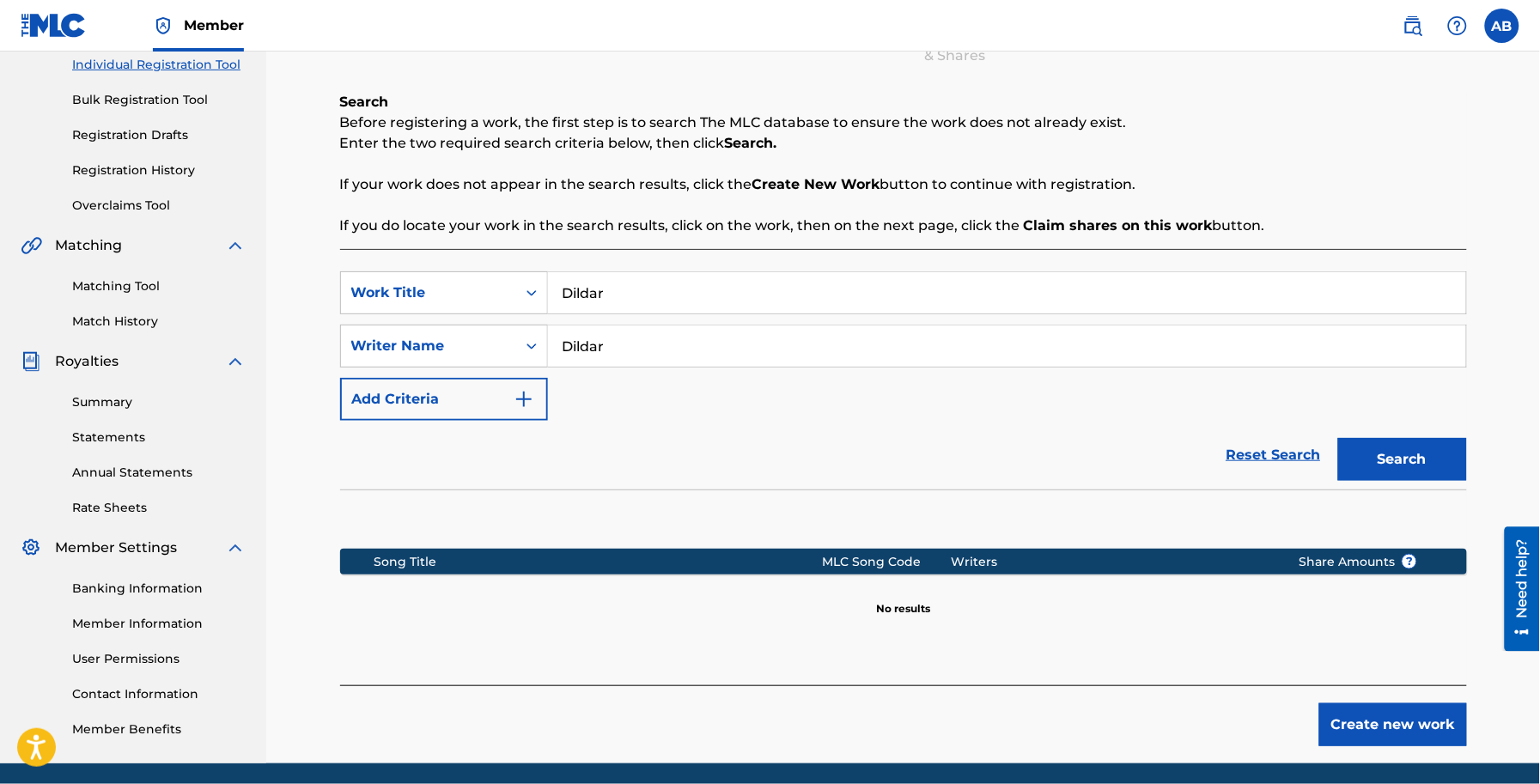 scroll, scrollTop: 284, scrollLeft: 0, axis: vertical 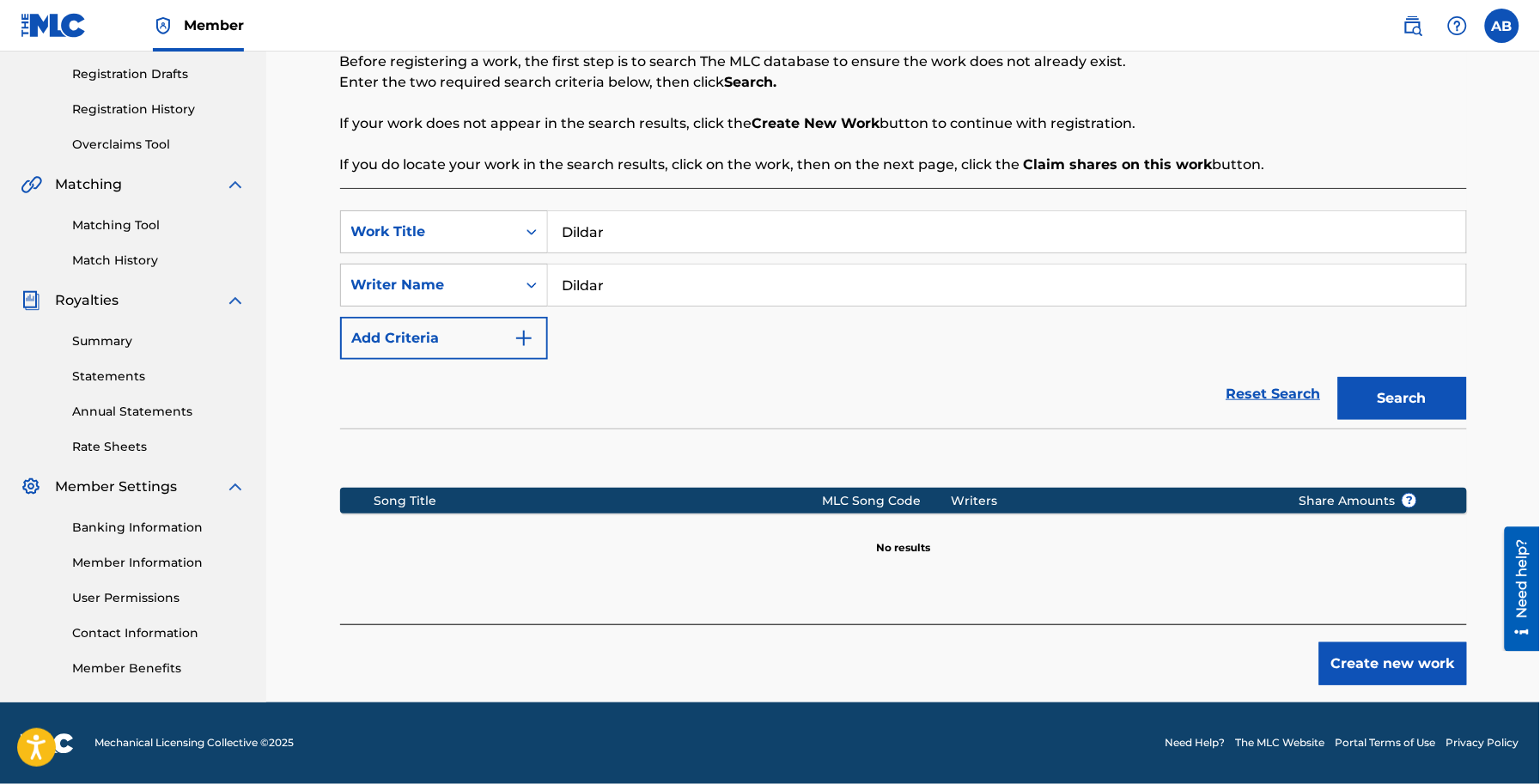 click on "Create new work" at bounding box center (1393, 664) 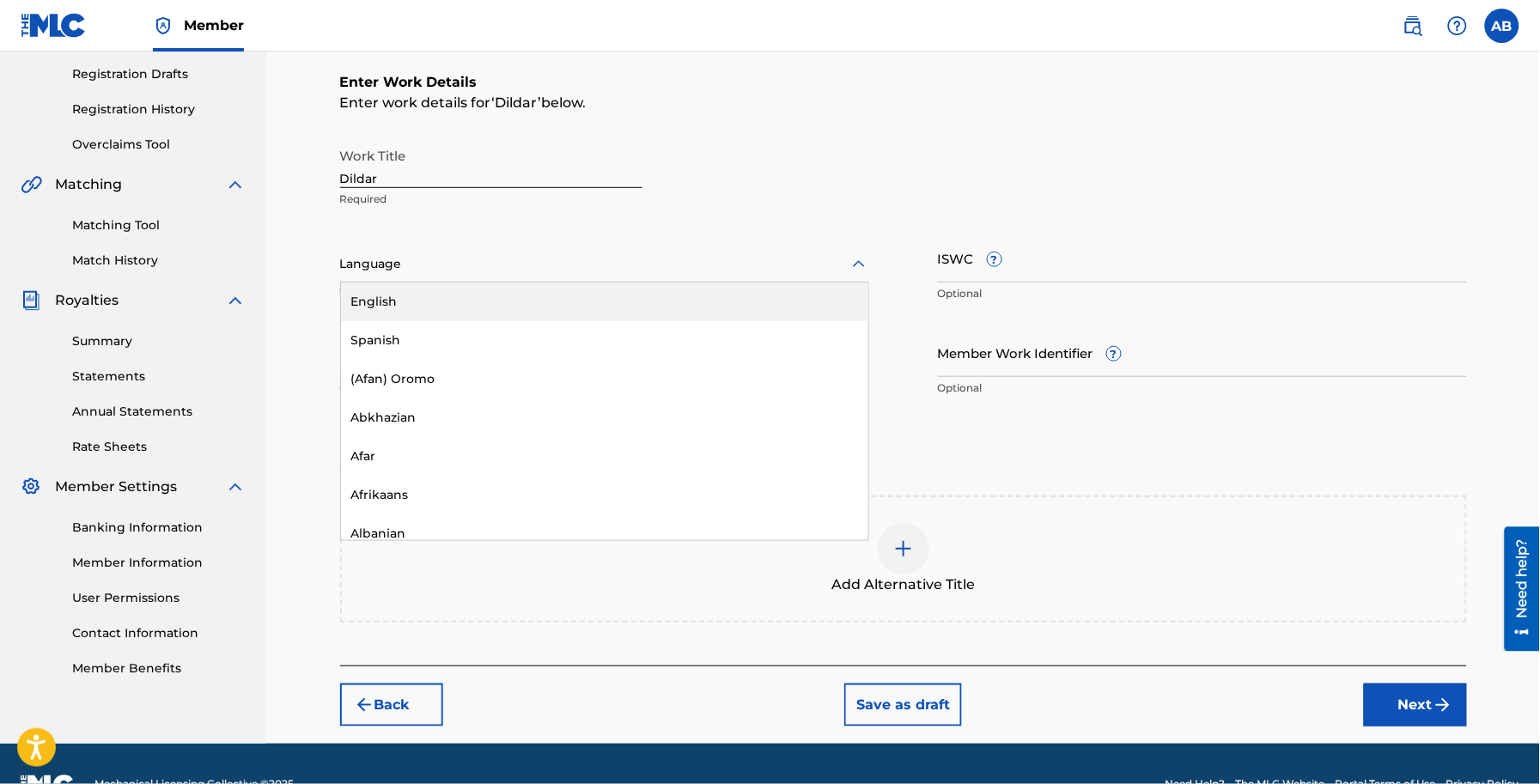 click on "Language" at bounding box center [605, 264] 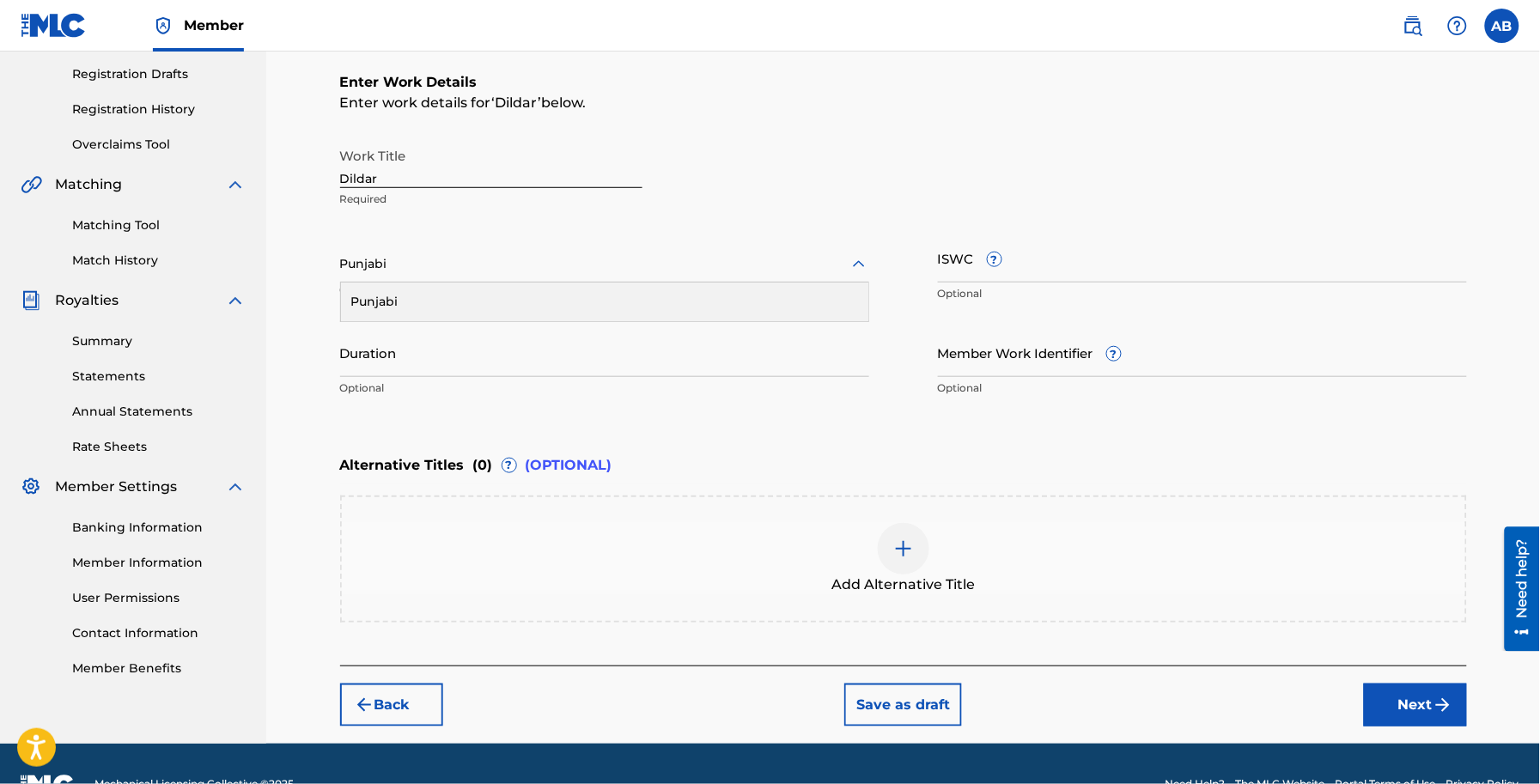 click on "Punjabi" at bounding box center [605, 301] 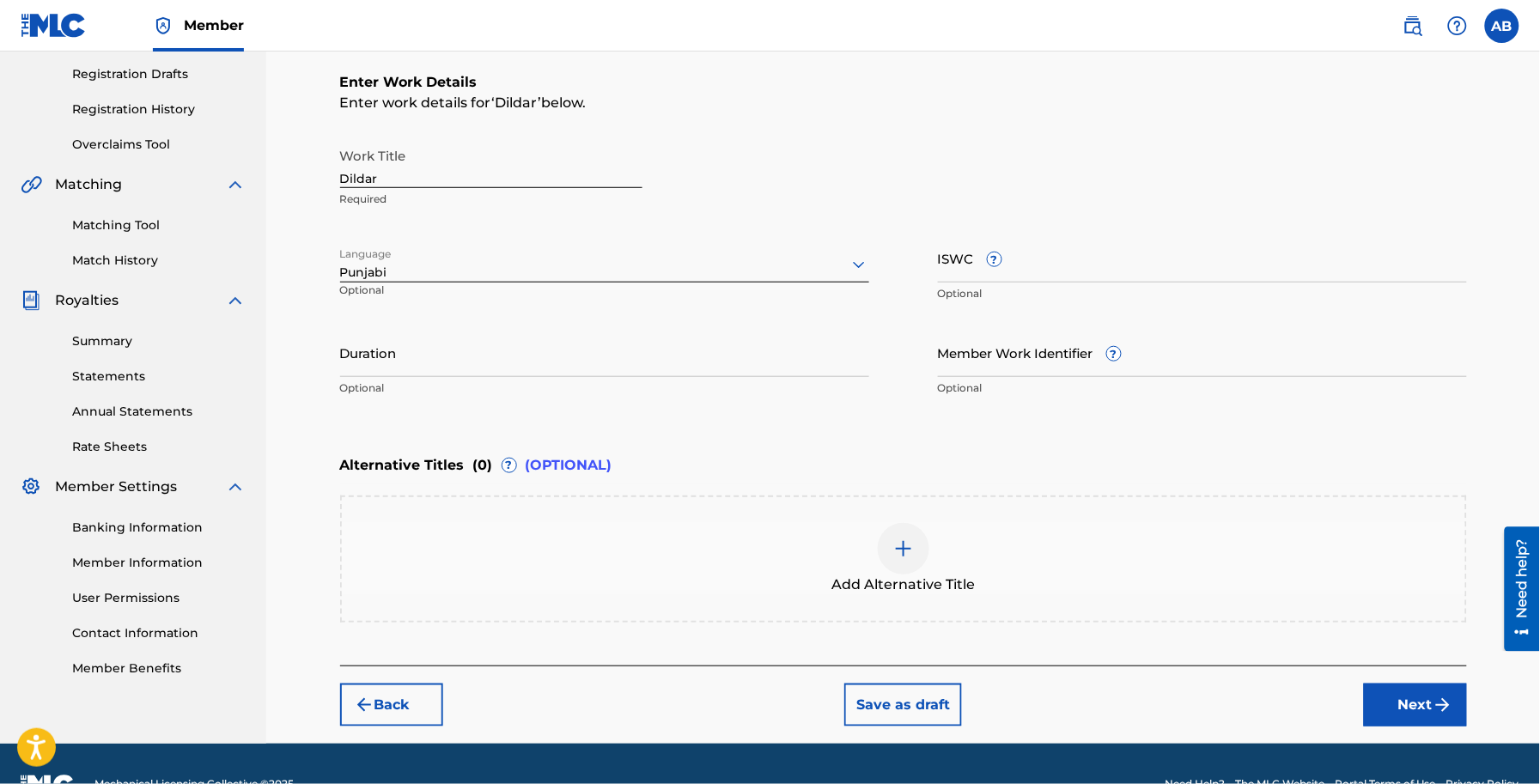 click on "Duration" at bounding box center (605, 352) 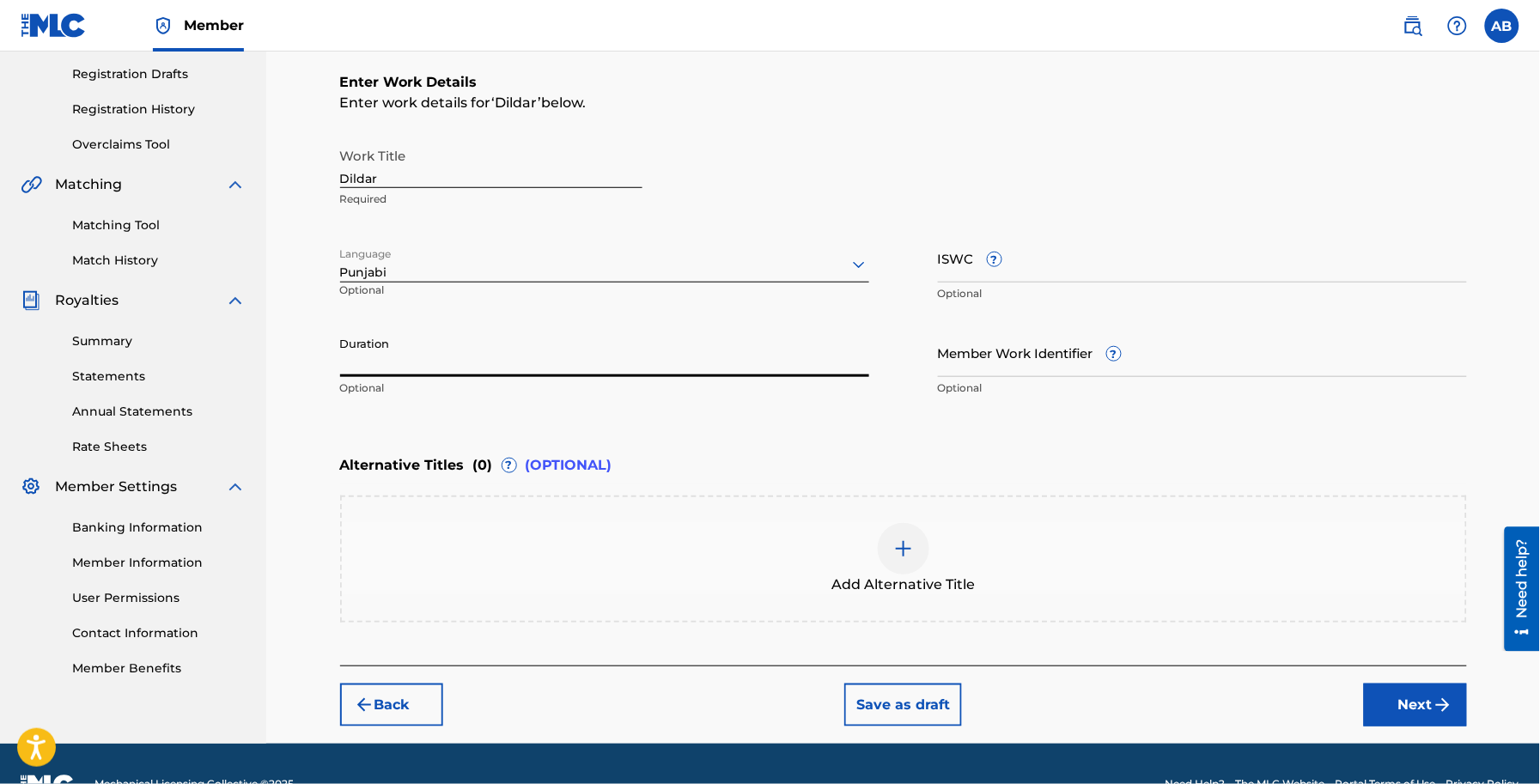paste on "02:10" 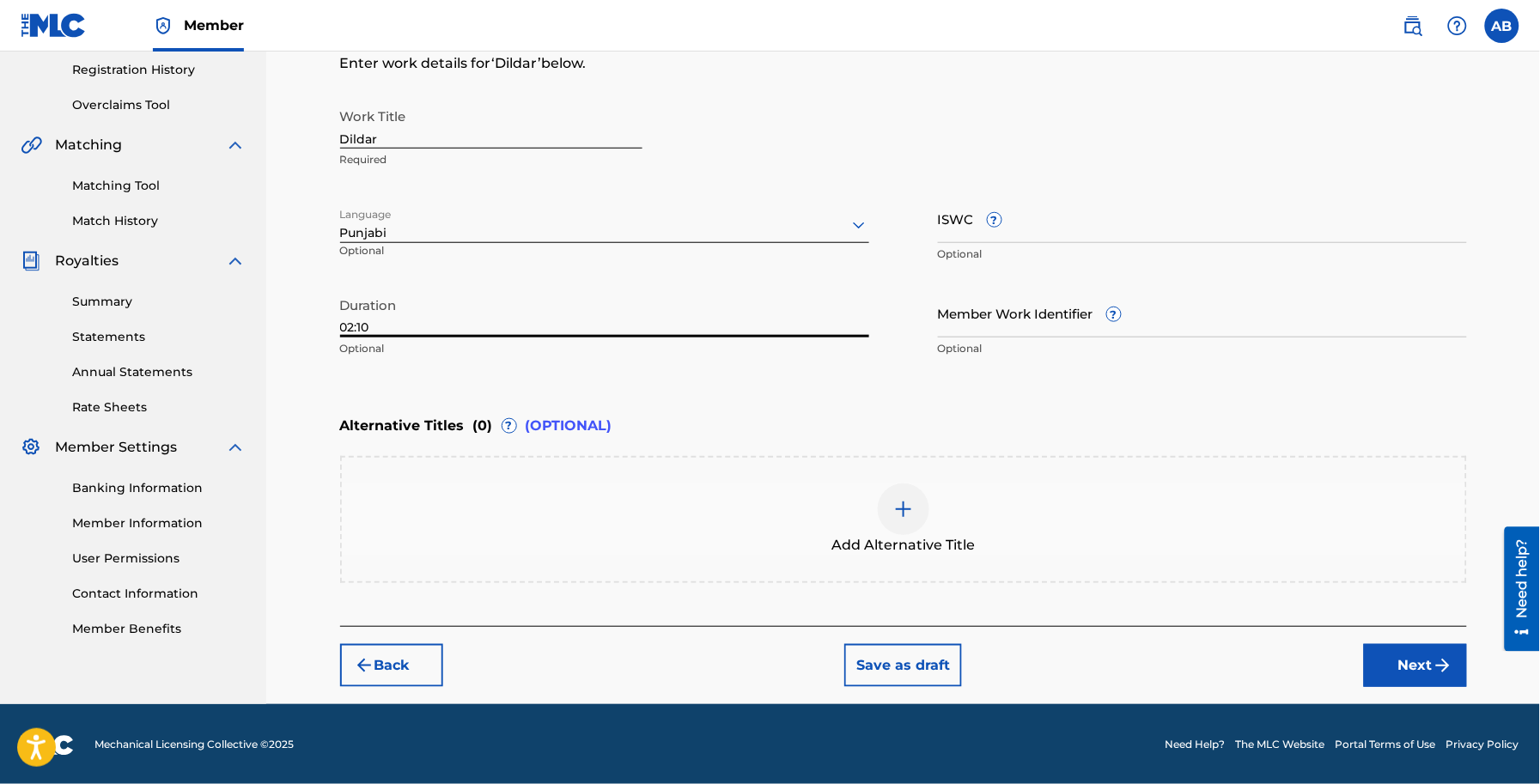 type on "02:10" 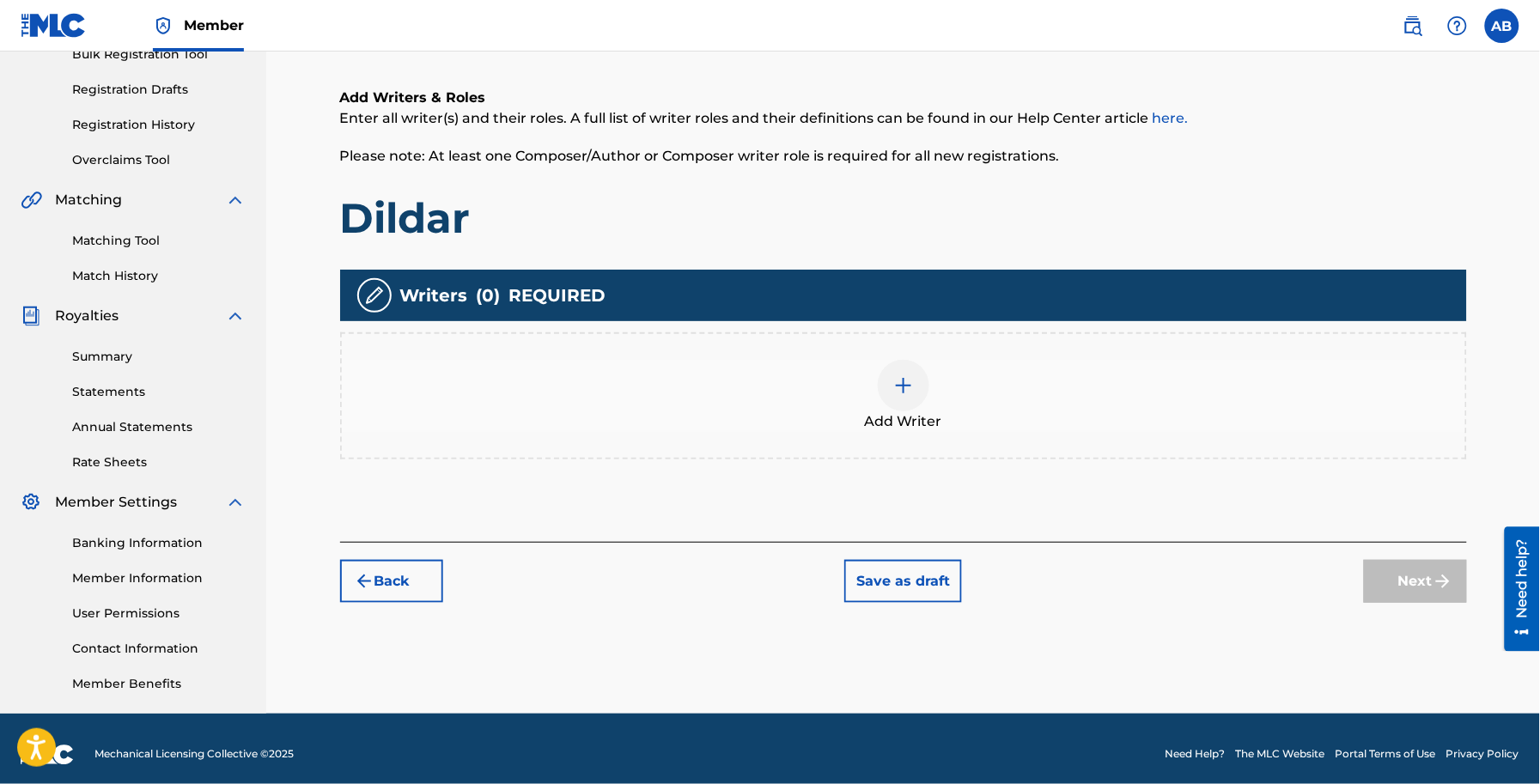 scroll, scrollTop: 280, scrollLeft: 0, axis: vertical 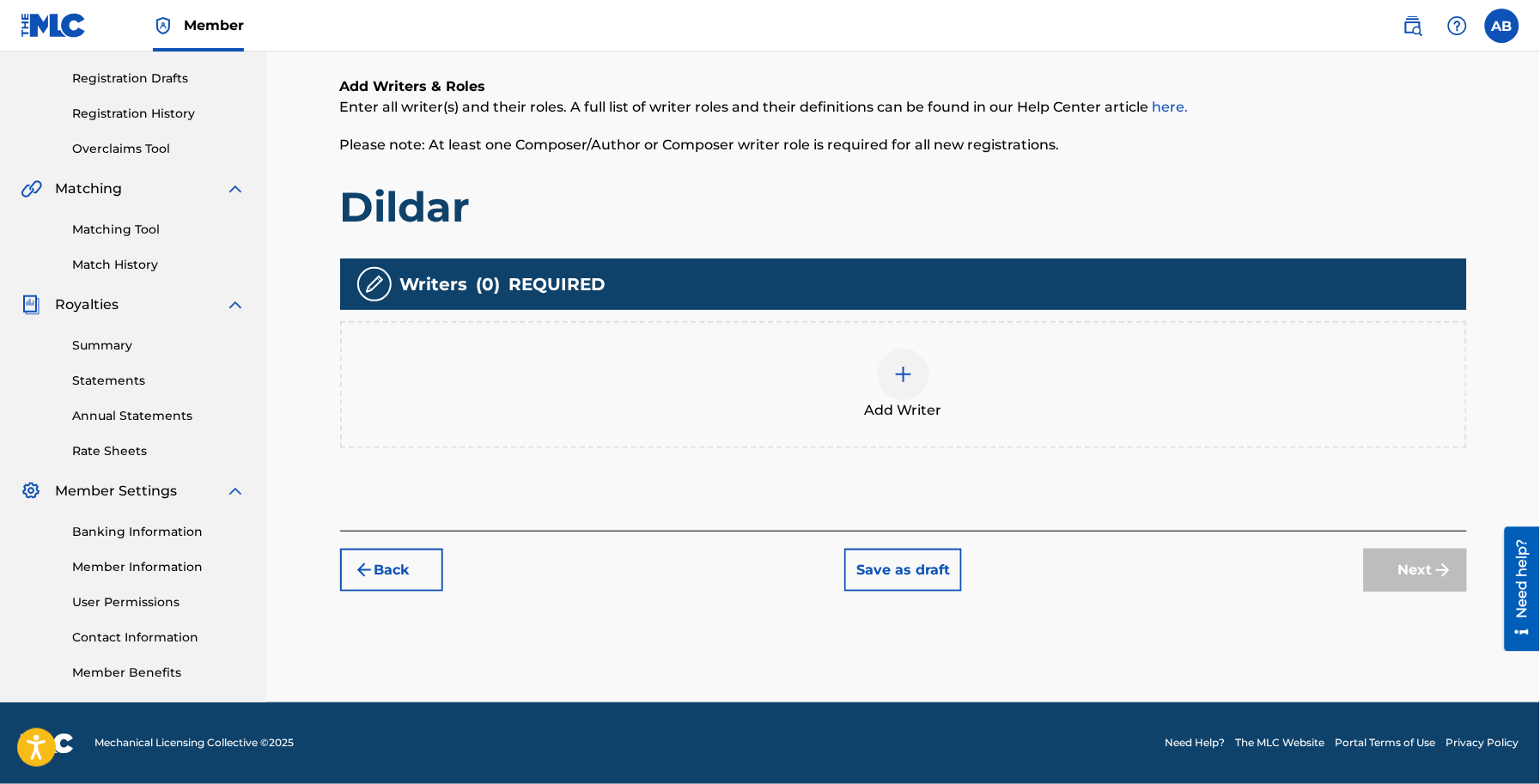 click at bounding box center (904, 374) 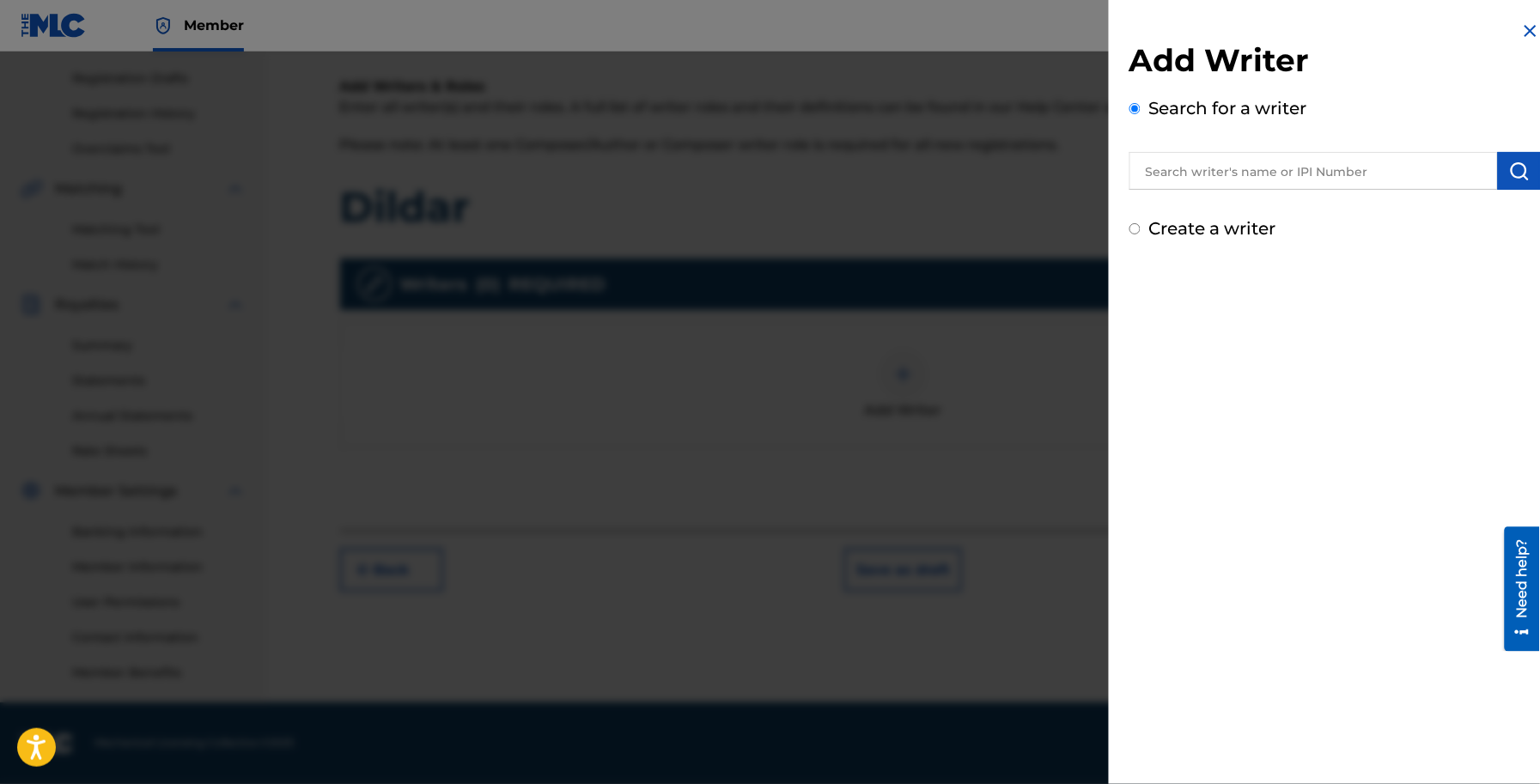 click at bounding box center [1313, 171] 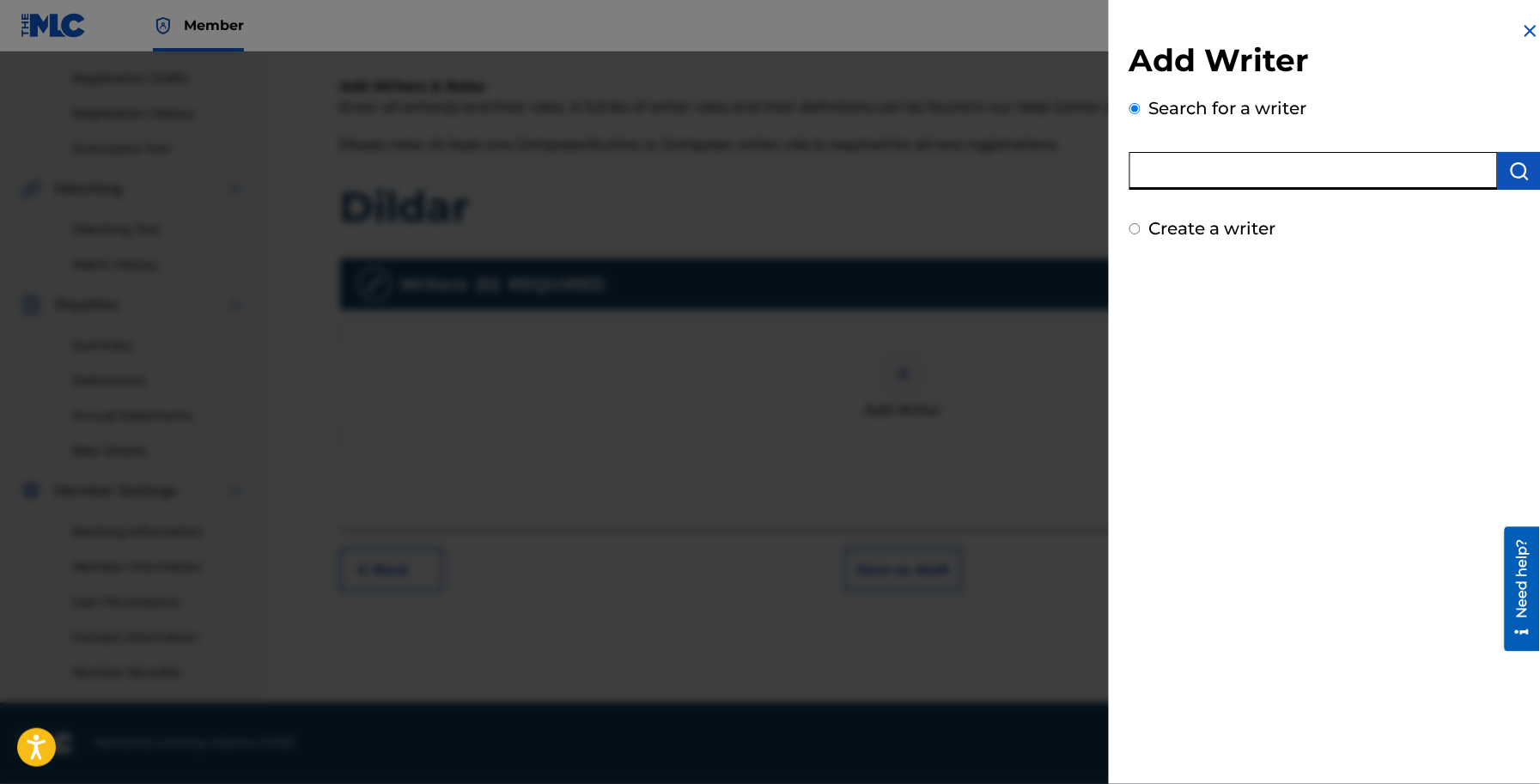 paste on "[DEMOGRAPHIC_DATA]" 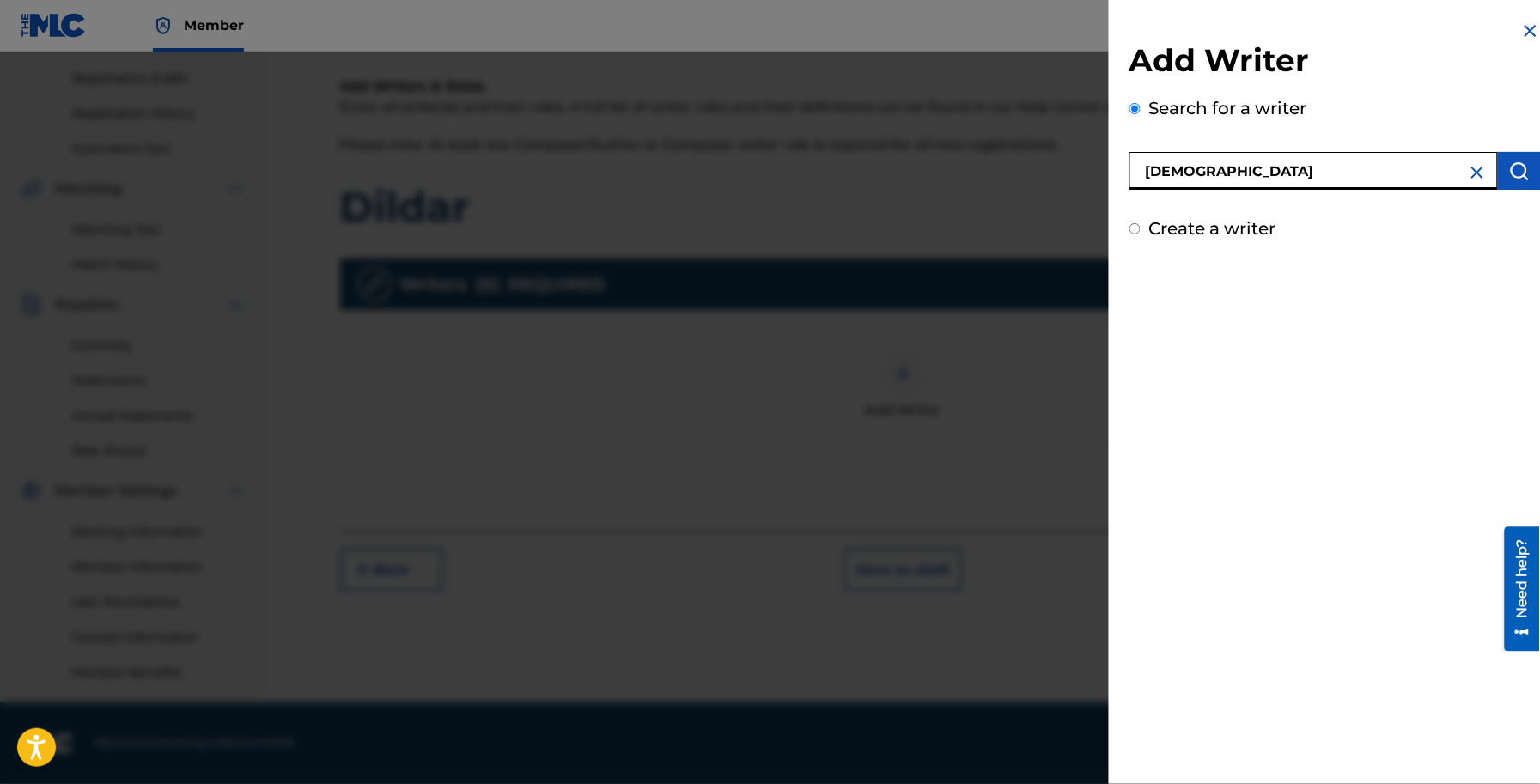 type on "[DEMOGRAPHIC_DATA]" 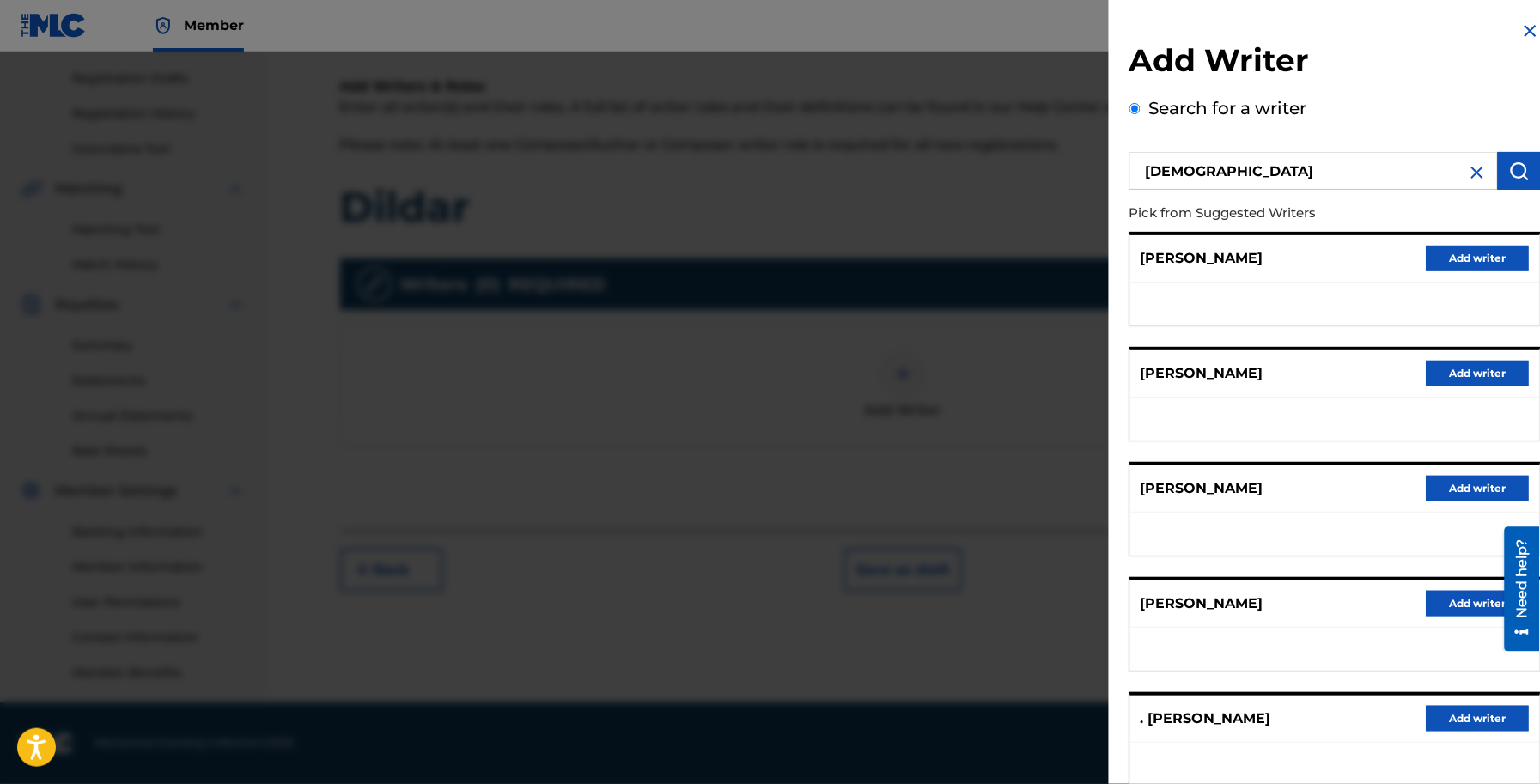 click on "Add writer" at bounding box center [1478, 374] 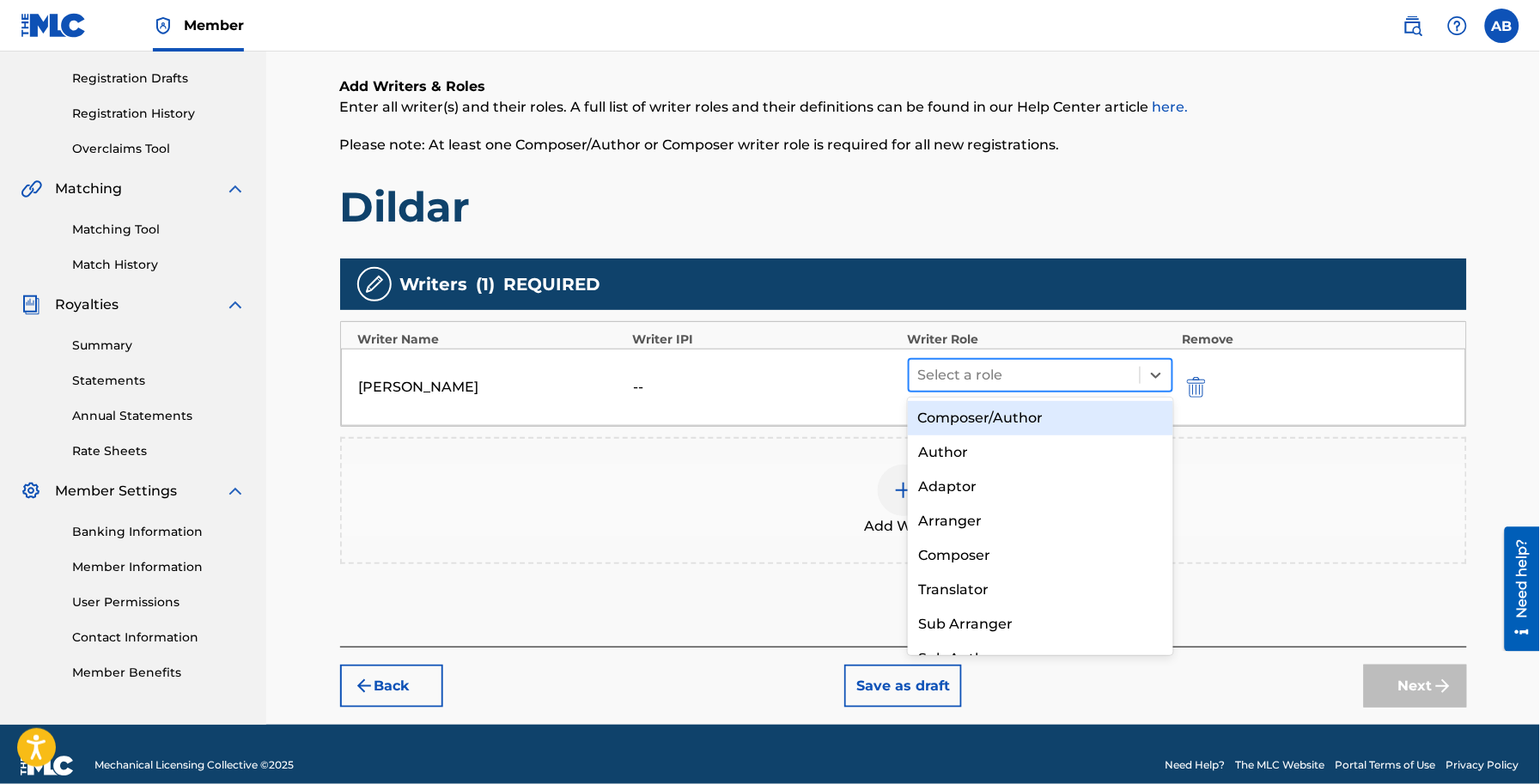 click at bounding box center (1025, 375) 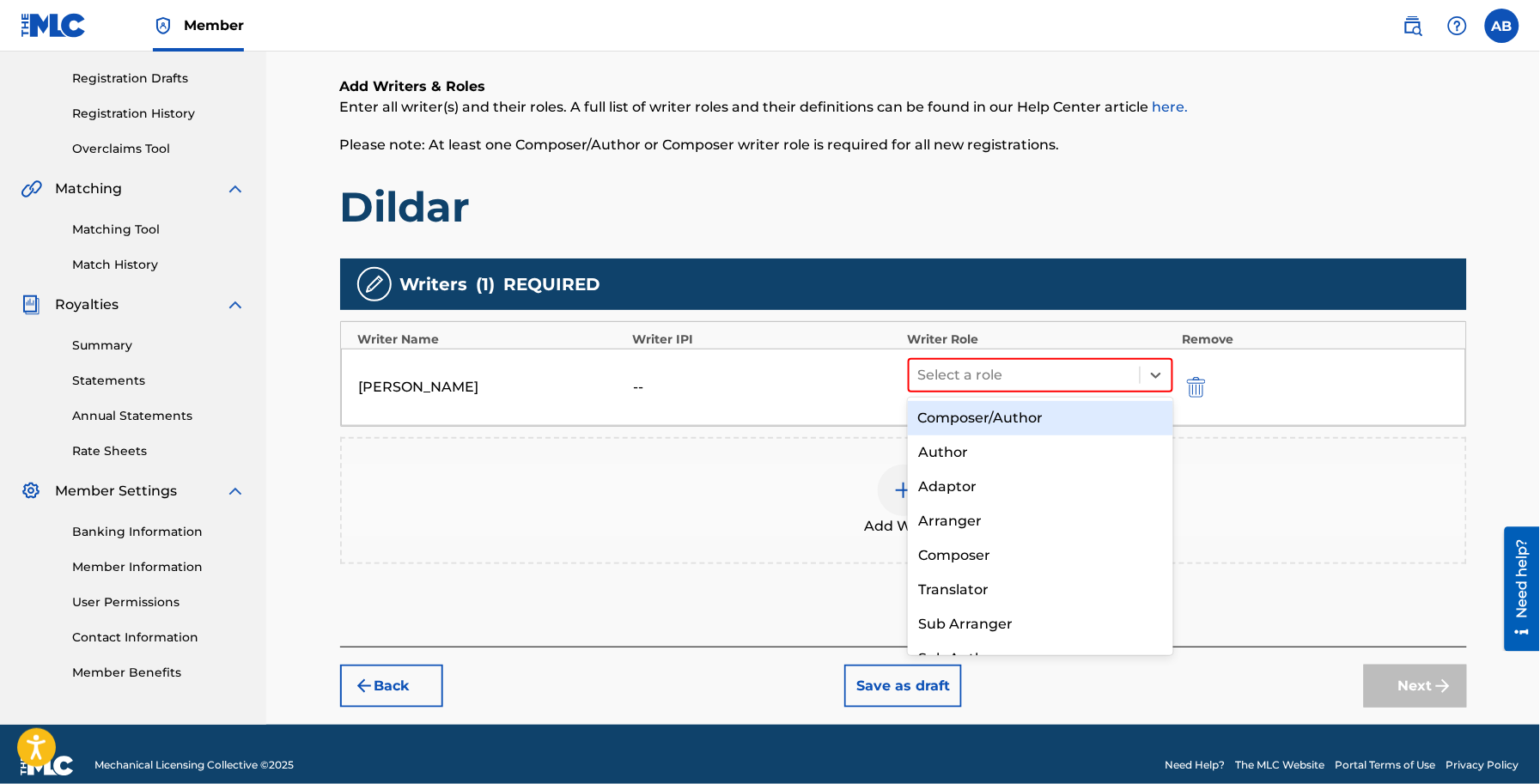 click on "Composer/Author" at bounding box center [1040, 418] 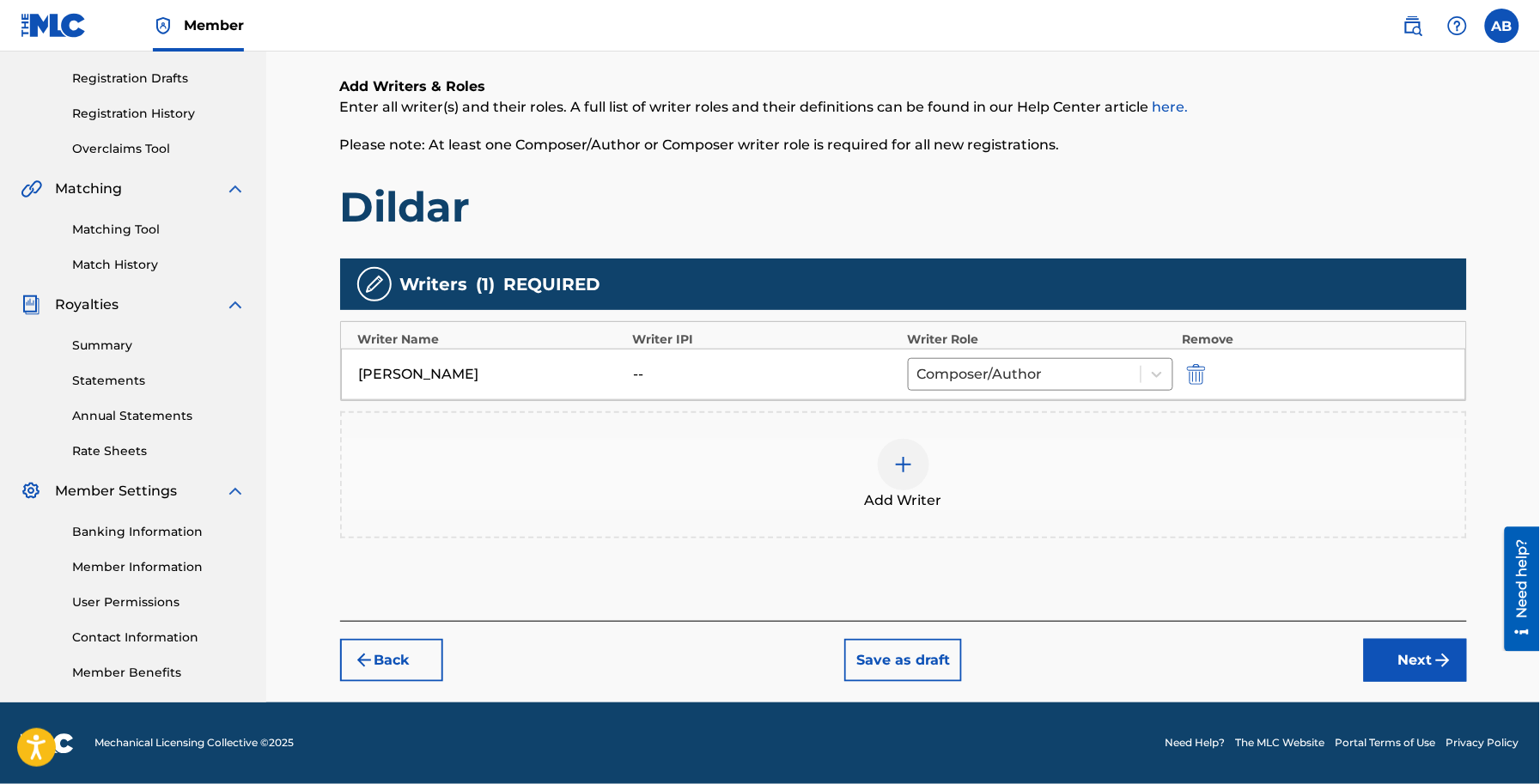 click on "Next" at bounding box center (1415, 660) 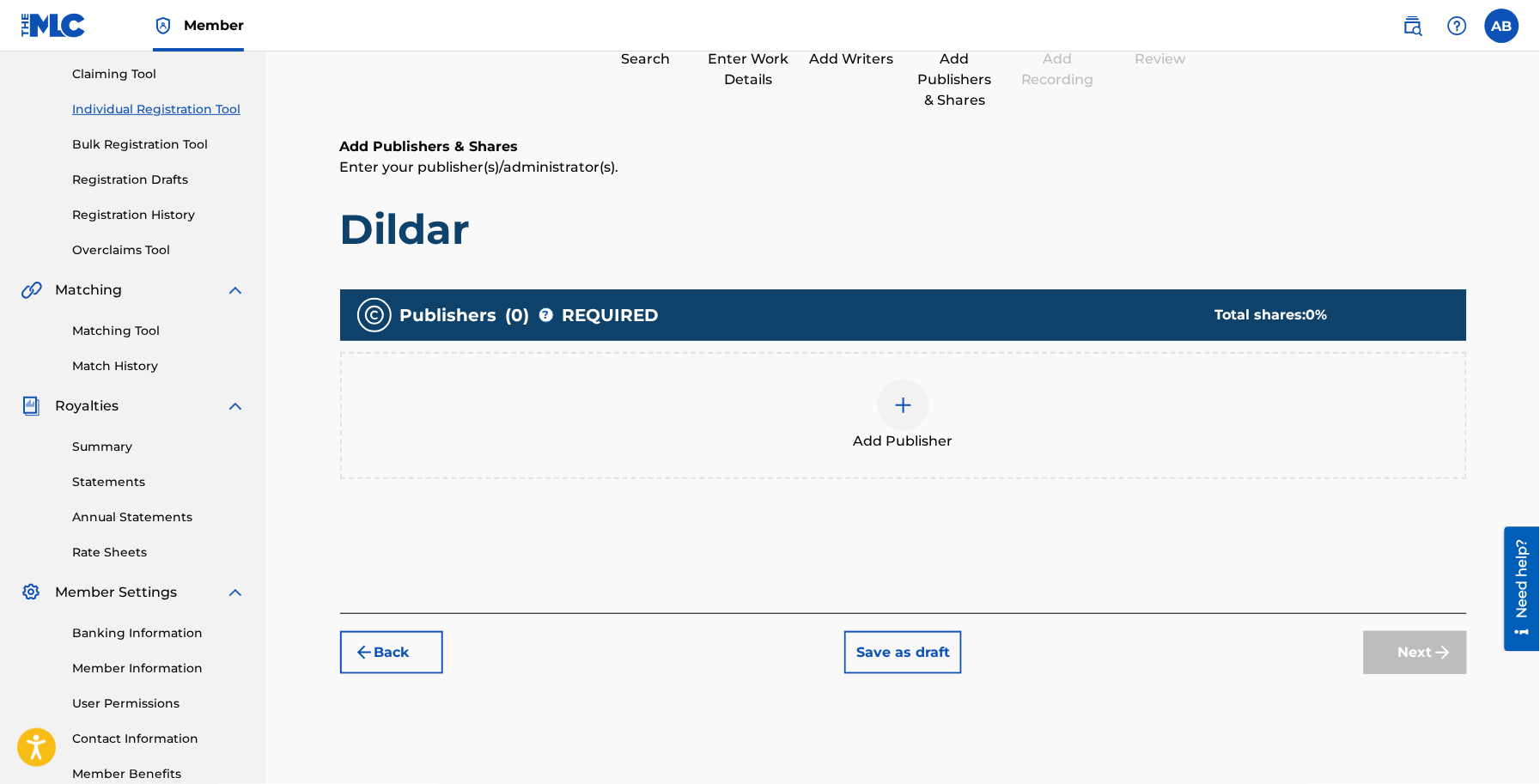scroll, scrollTop: 280, scrollLeft: 0, axis: vertical 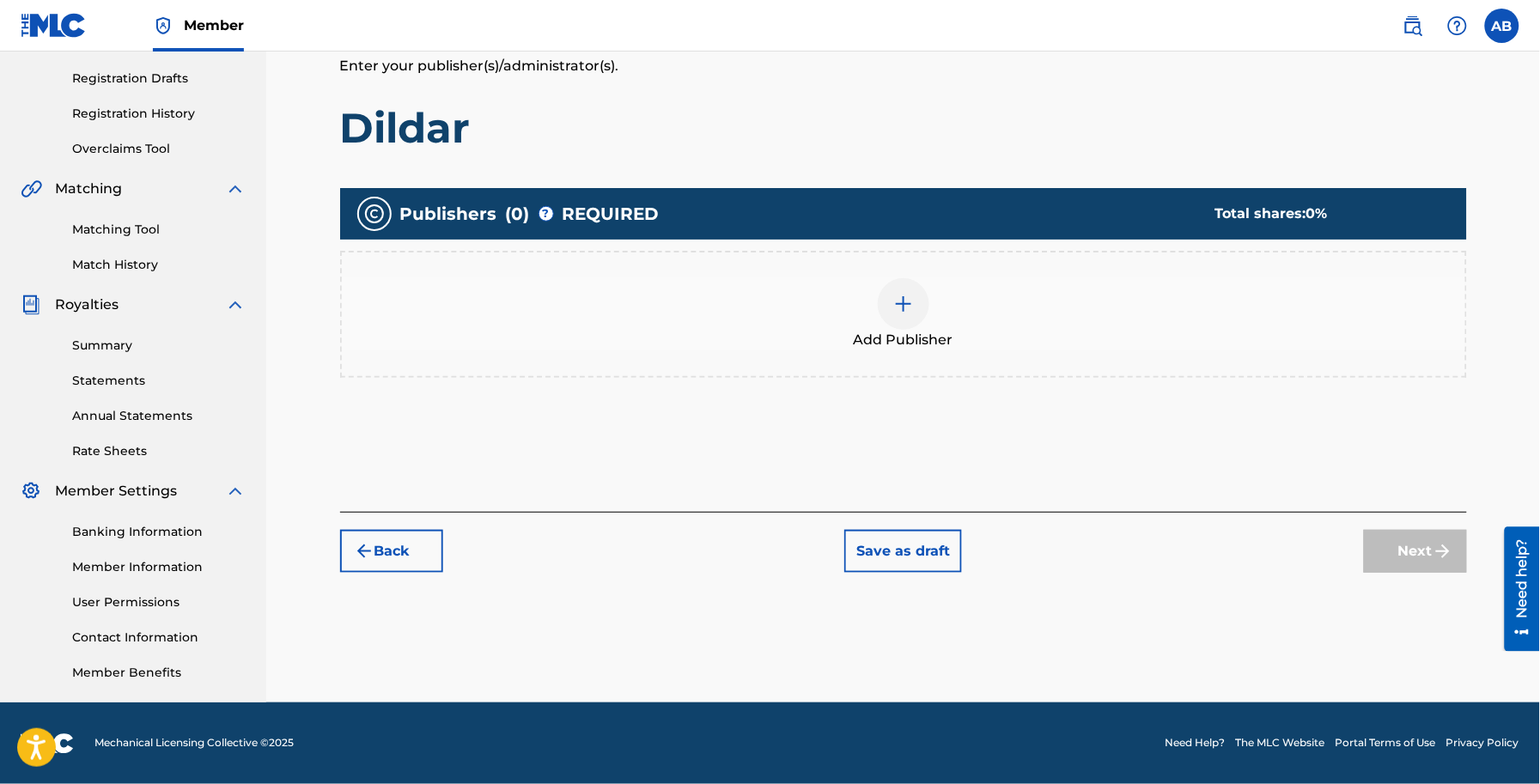 click at bounding box center (904, 304) 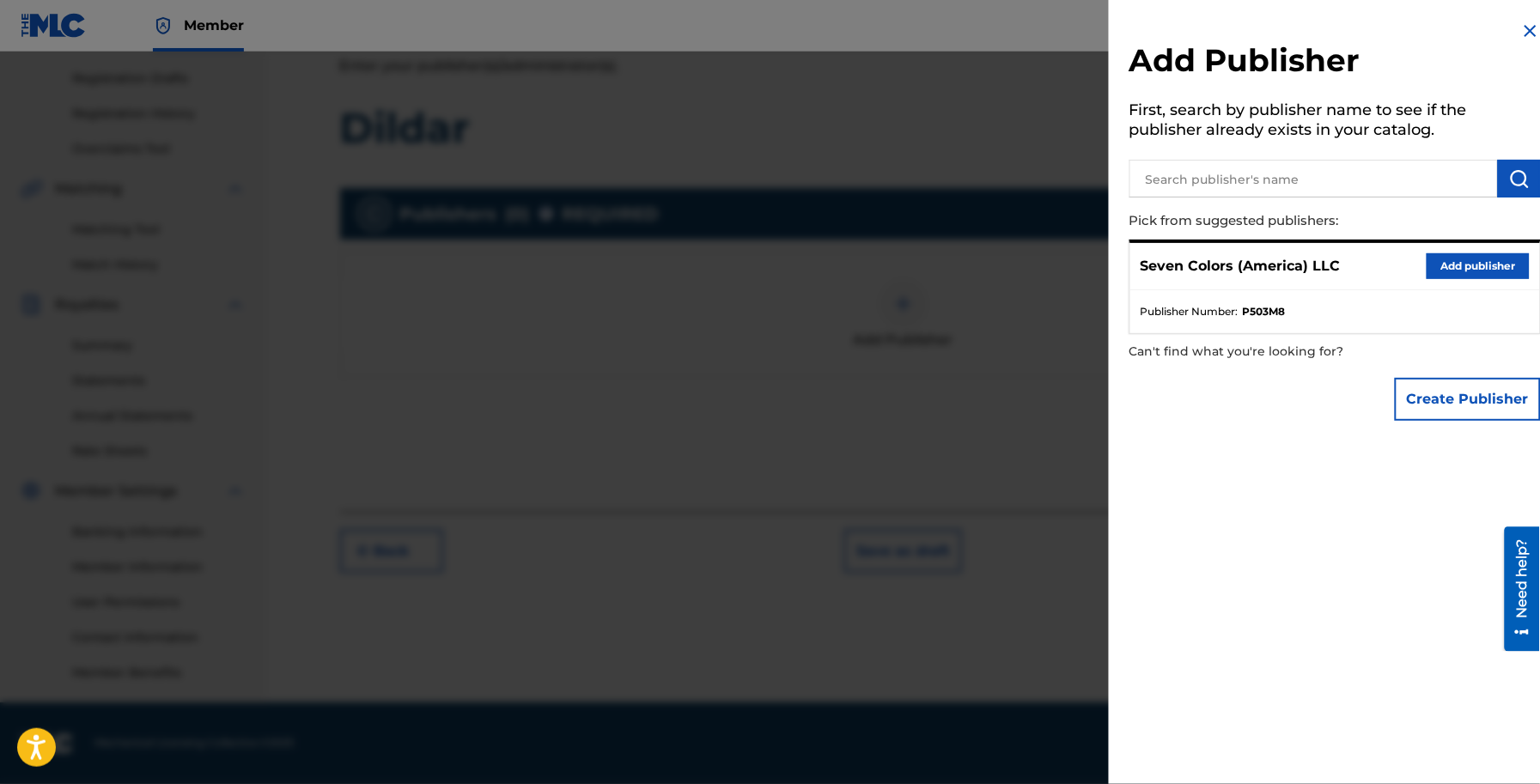 click on "Add publisher" at bounding box center (1478, 266) 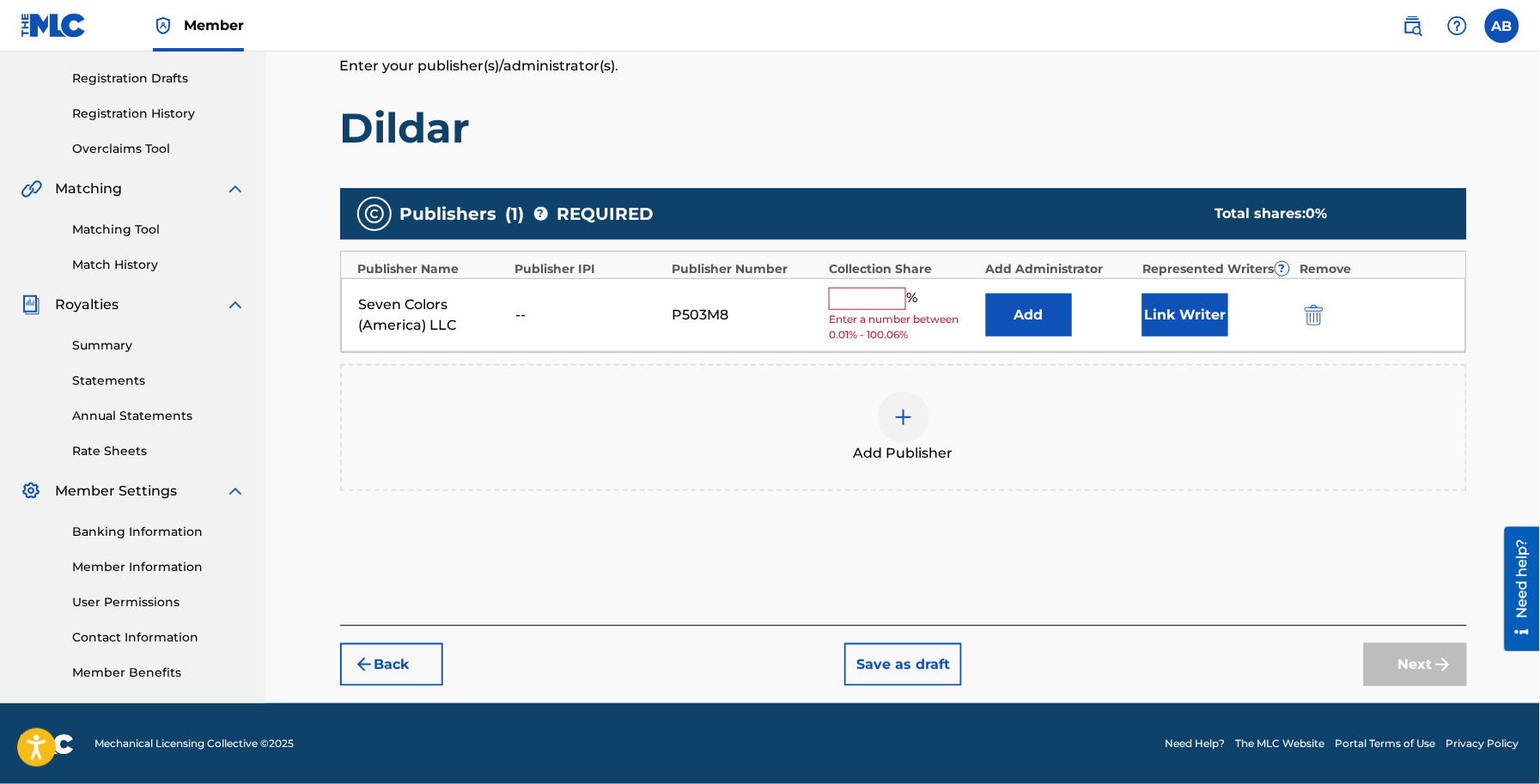 click at bounding box center [867, 299] 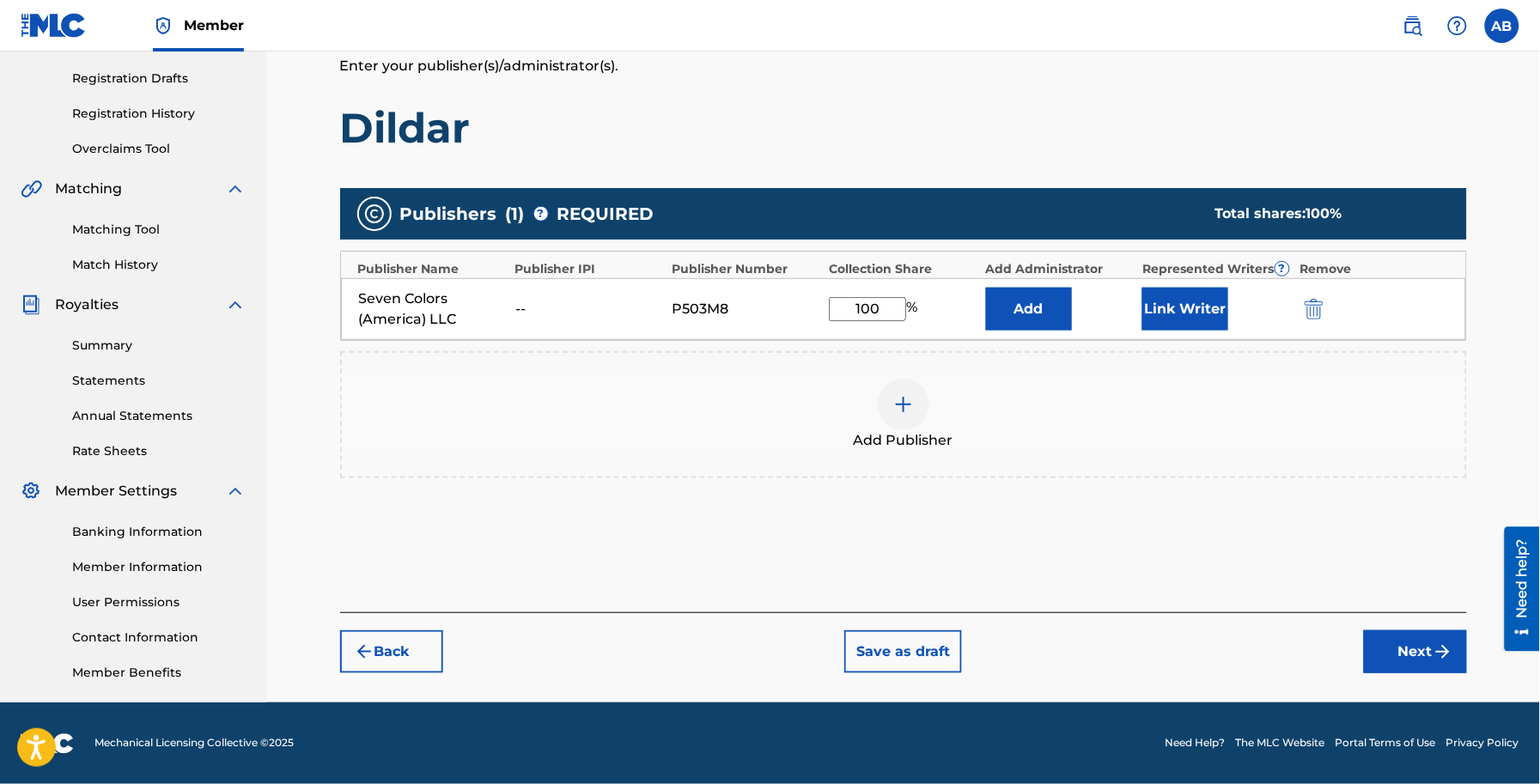 type on "100" 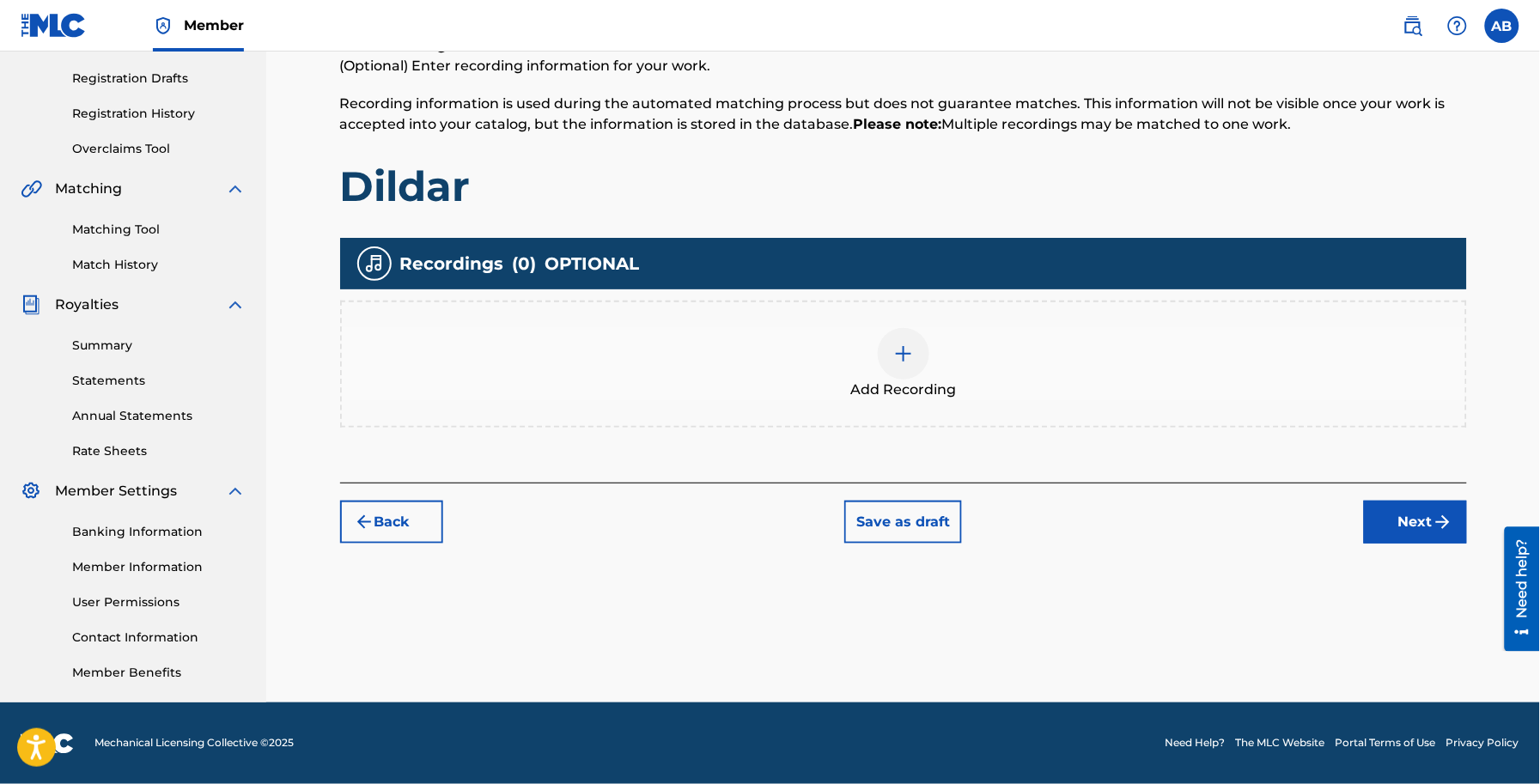 click on "Next" at bounding box center (1415, 522) 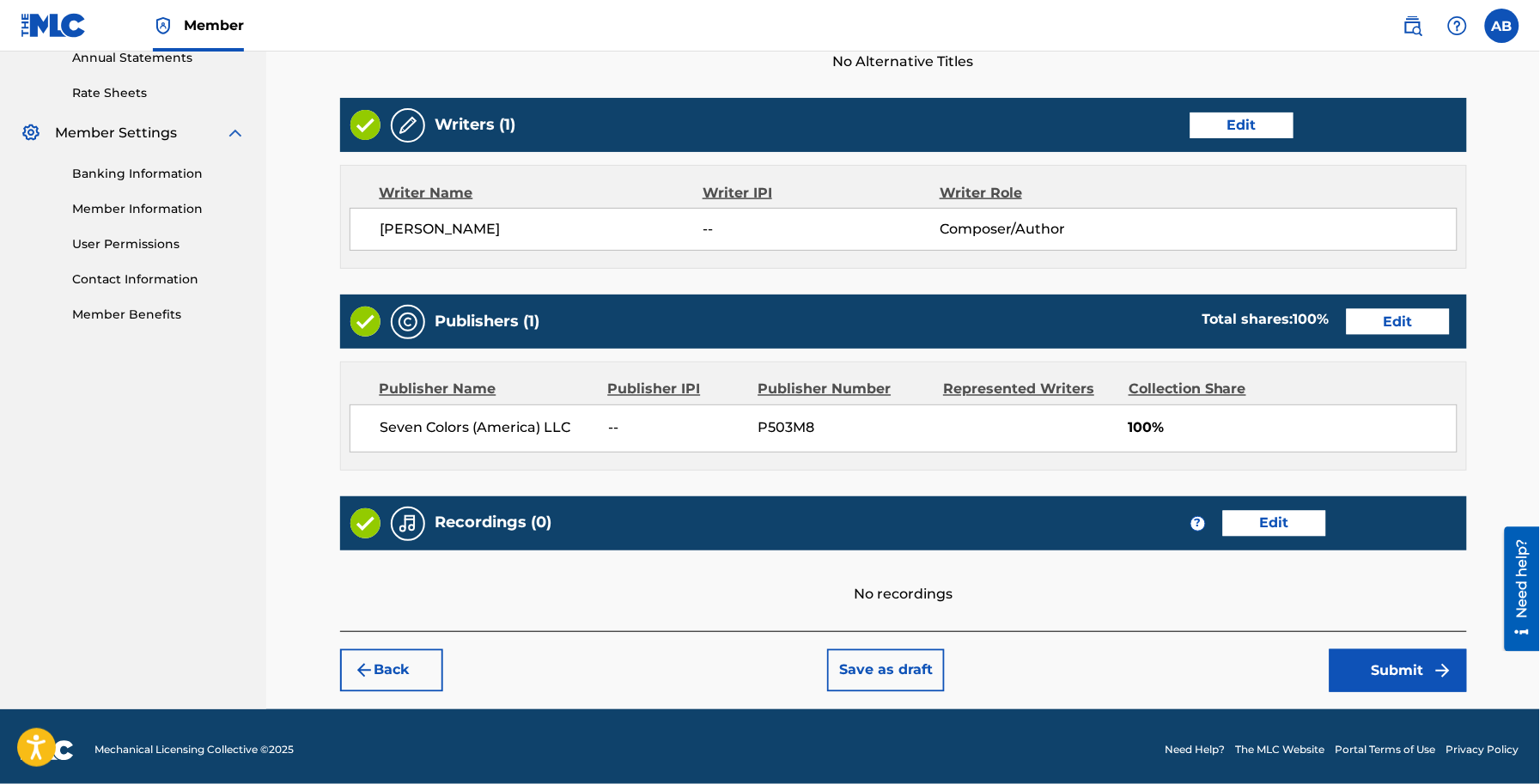 scroll, scrollTop: 646, scrollLeft: 0, axis: vertical 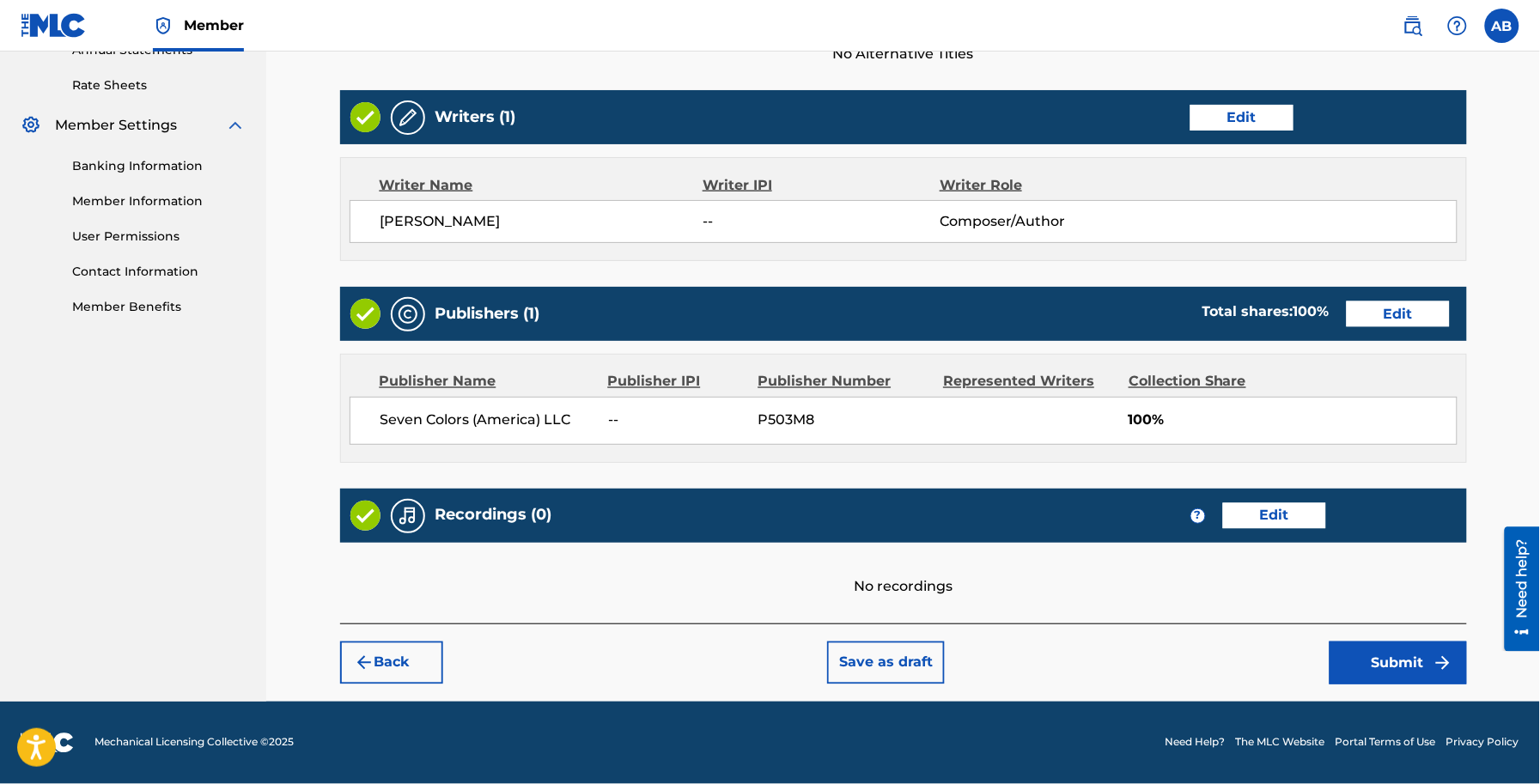 click on "Submit" at bounding box center (1398, 663) 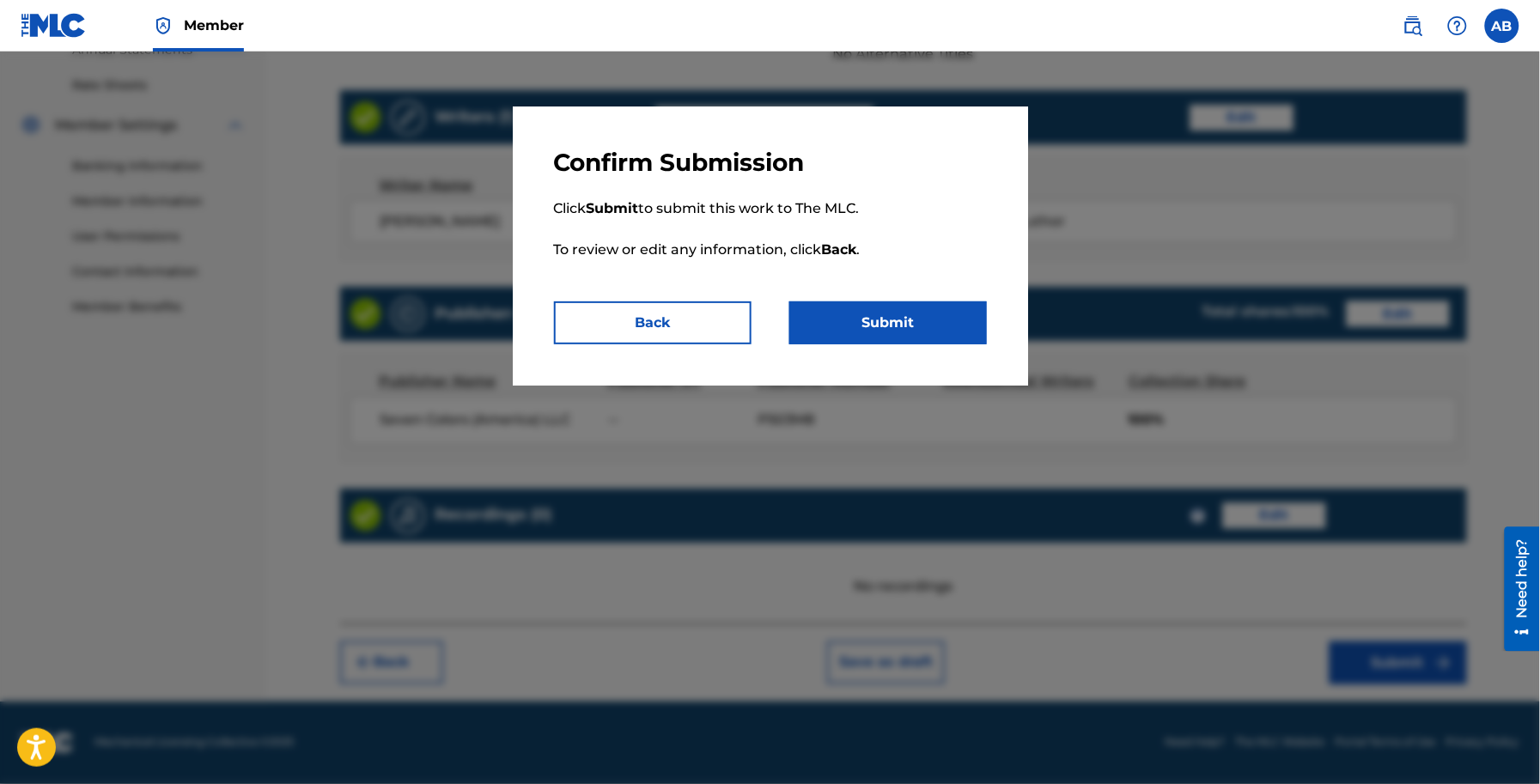 click on "Submit" at bounding box center (888, 323) 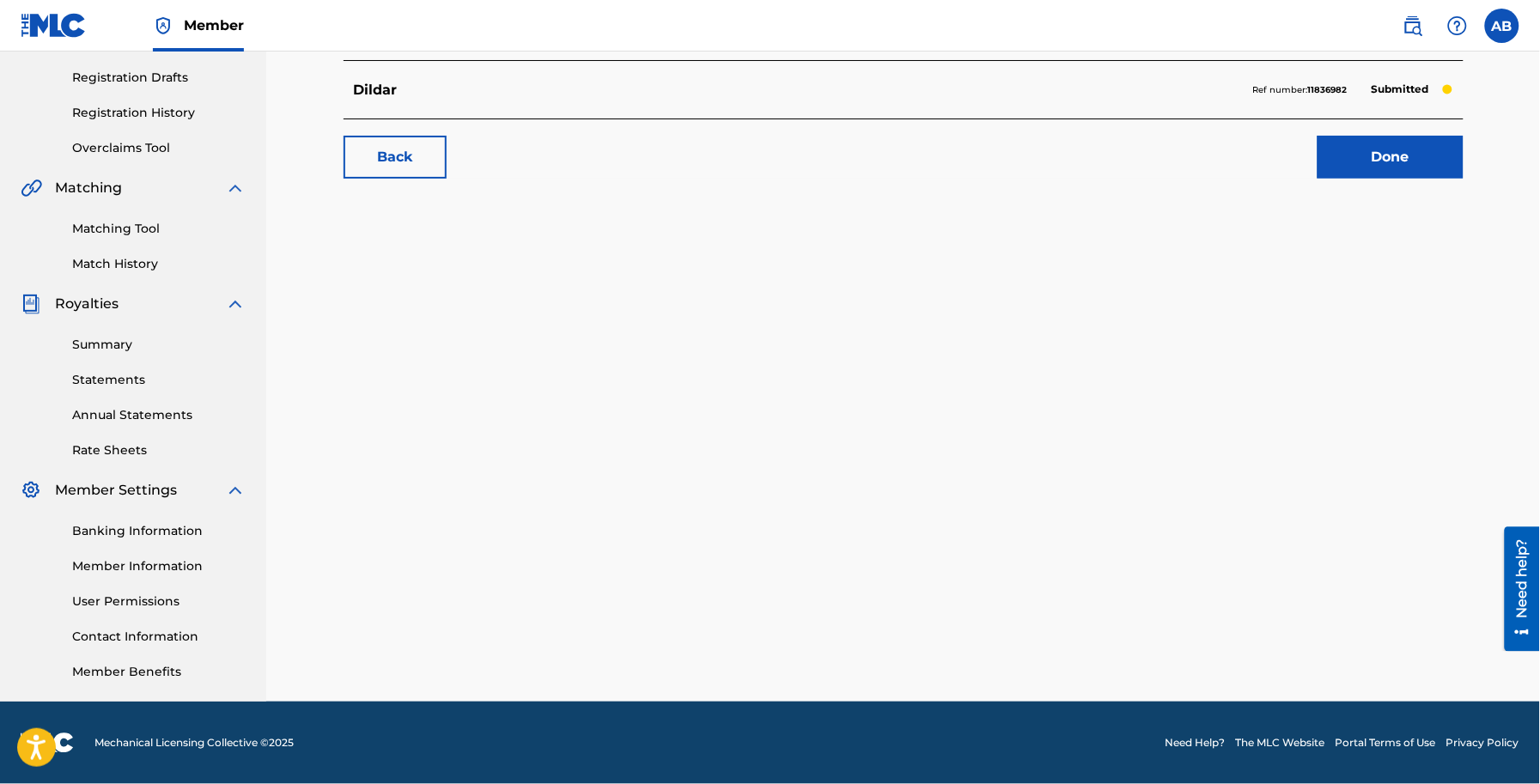 scroll, scrollTop: 0, scrollLeft: 0, axis: both 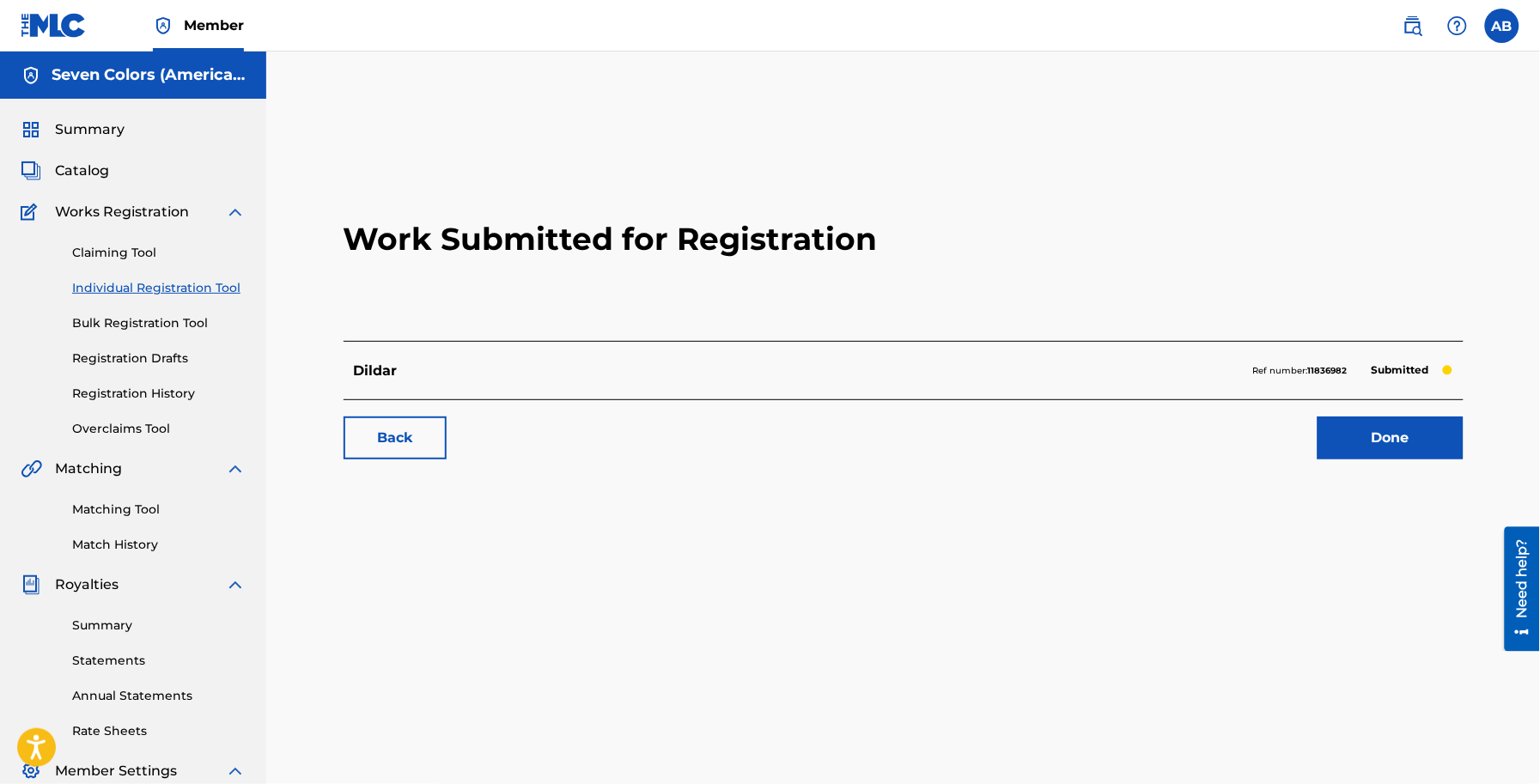 click on "Done" at bounding box center [1391, 438] 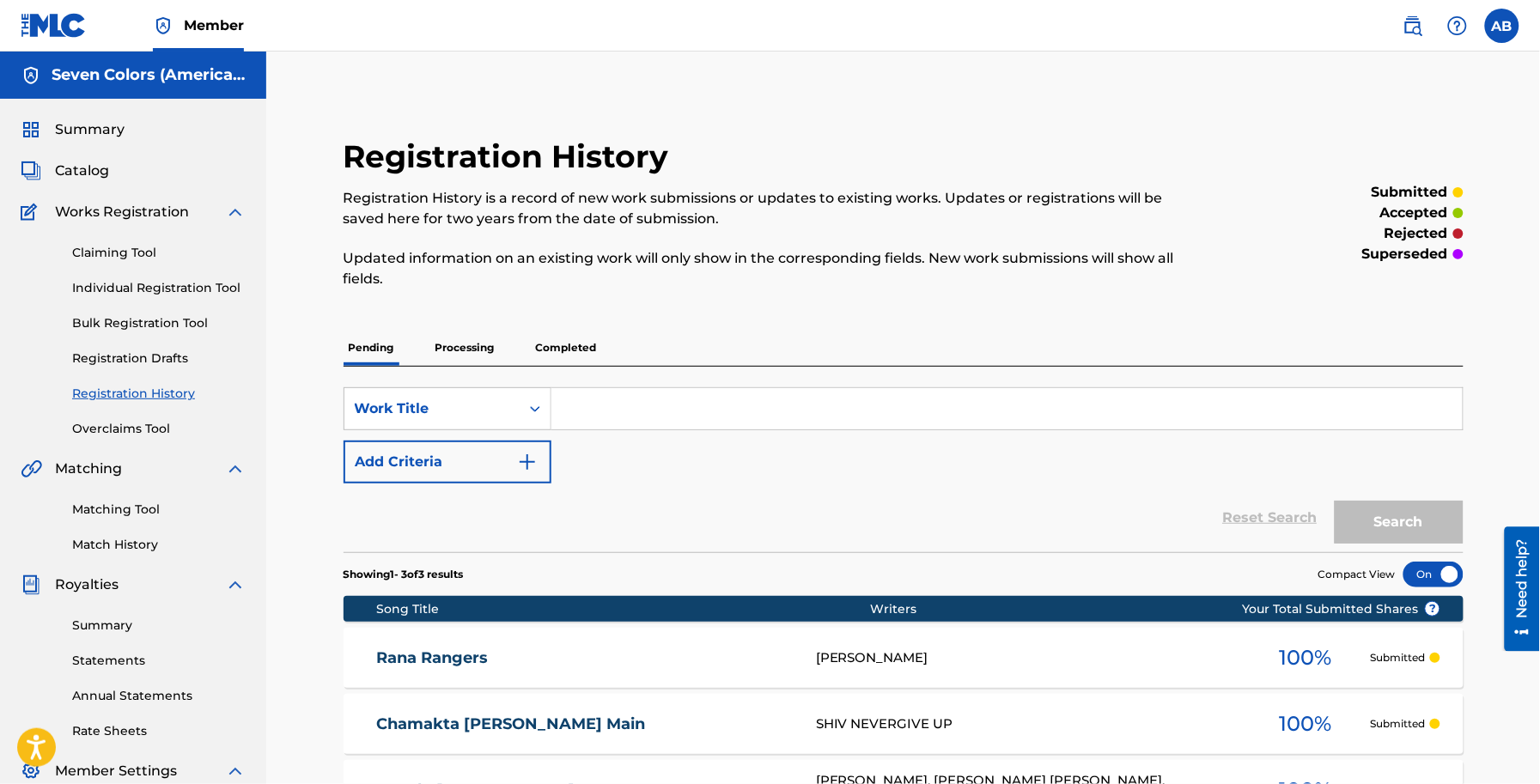 click at bounding box center [1007, 409] 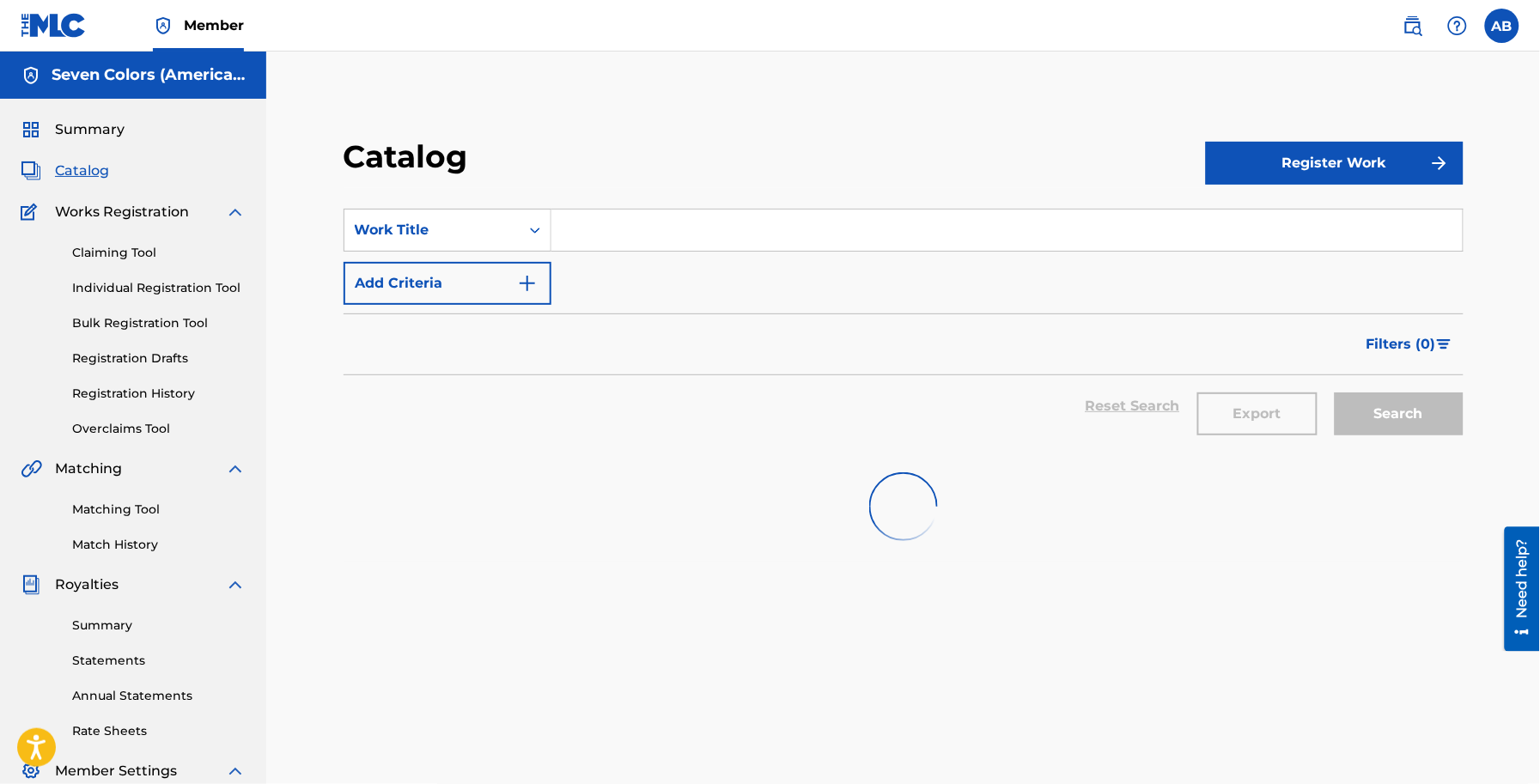 drag, startPoint x: 1247, startPoint y: 156, endPoint x: 1256, endPoint y: 161, distance: 10.29563 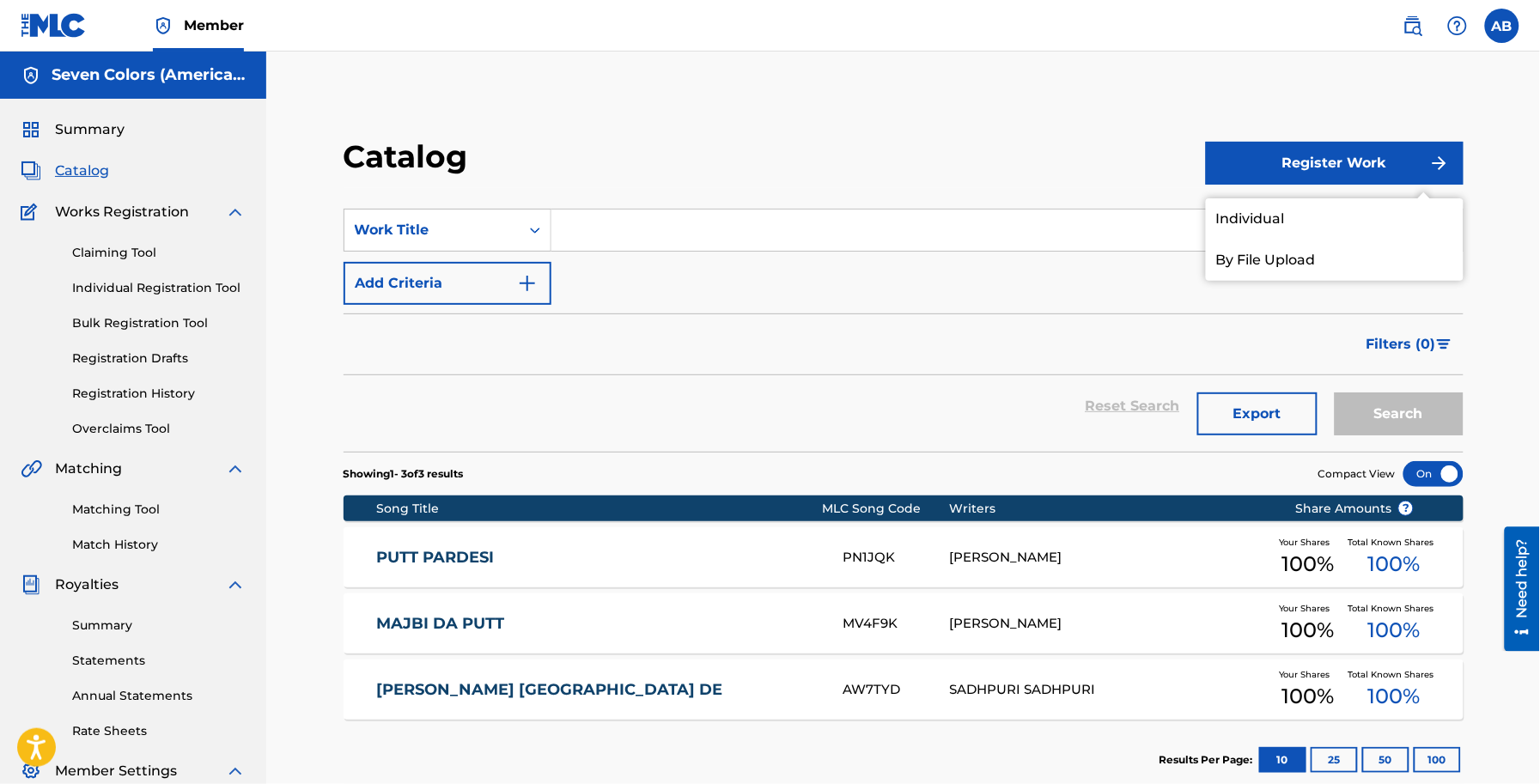 click on "Individual" at bounding box center (1335, 219) 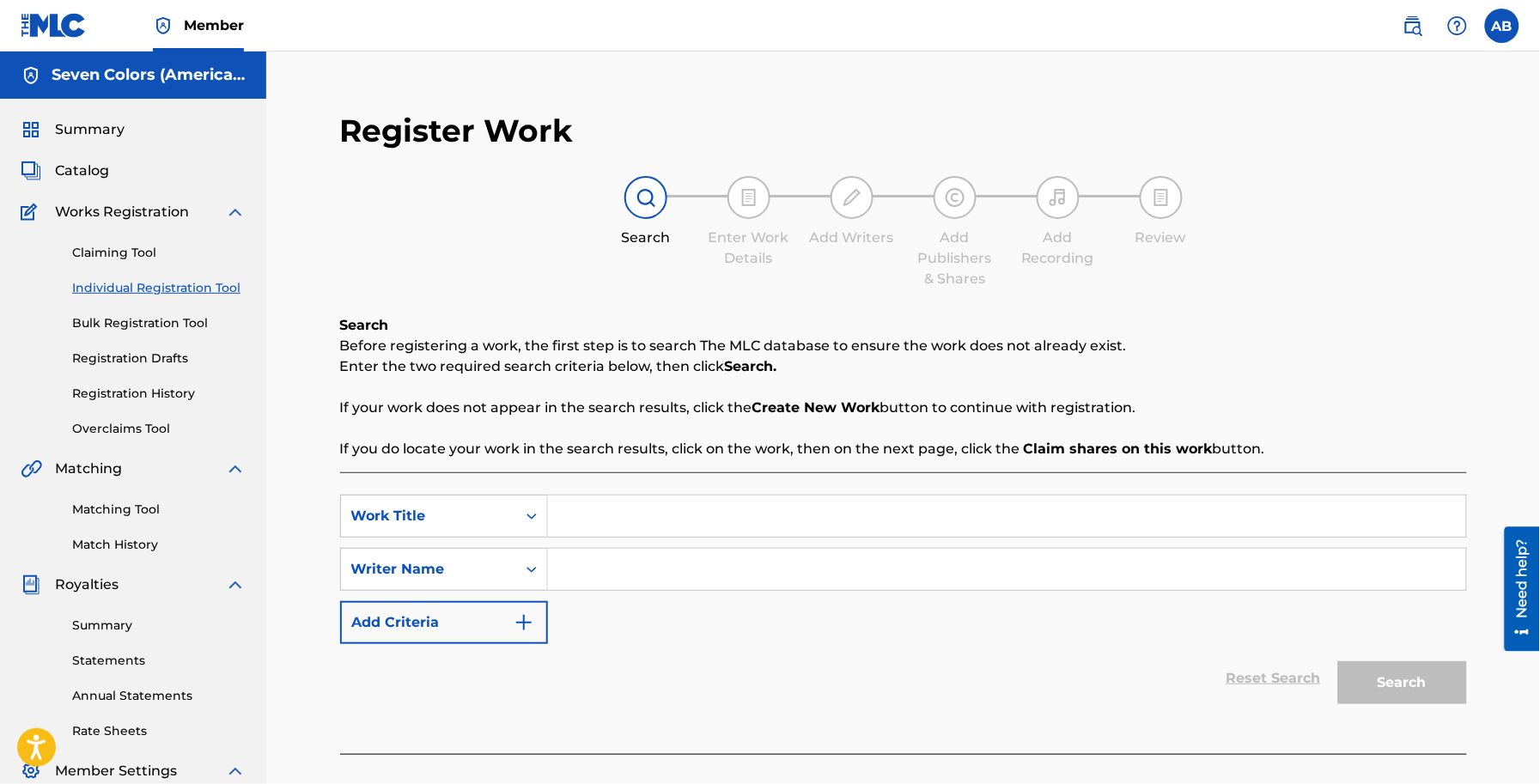 click at bounding box center (1007, 516) 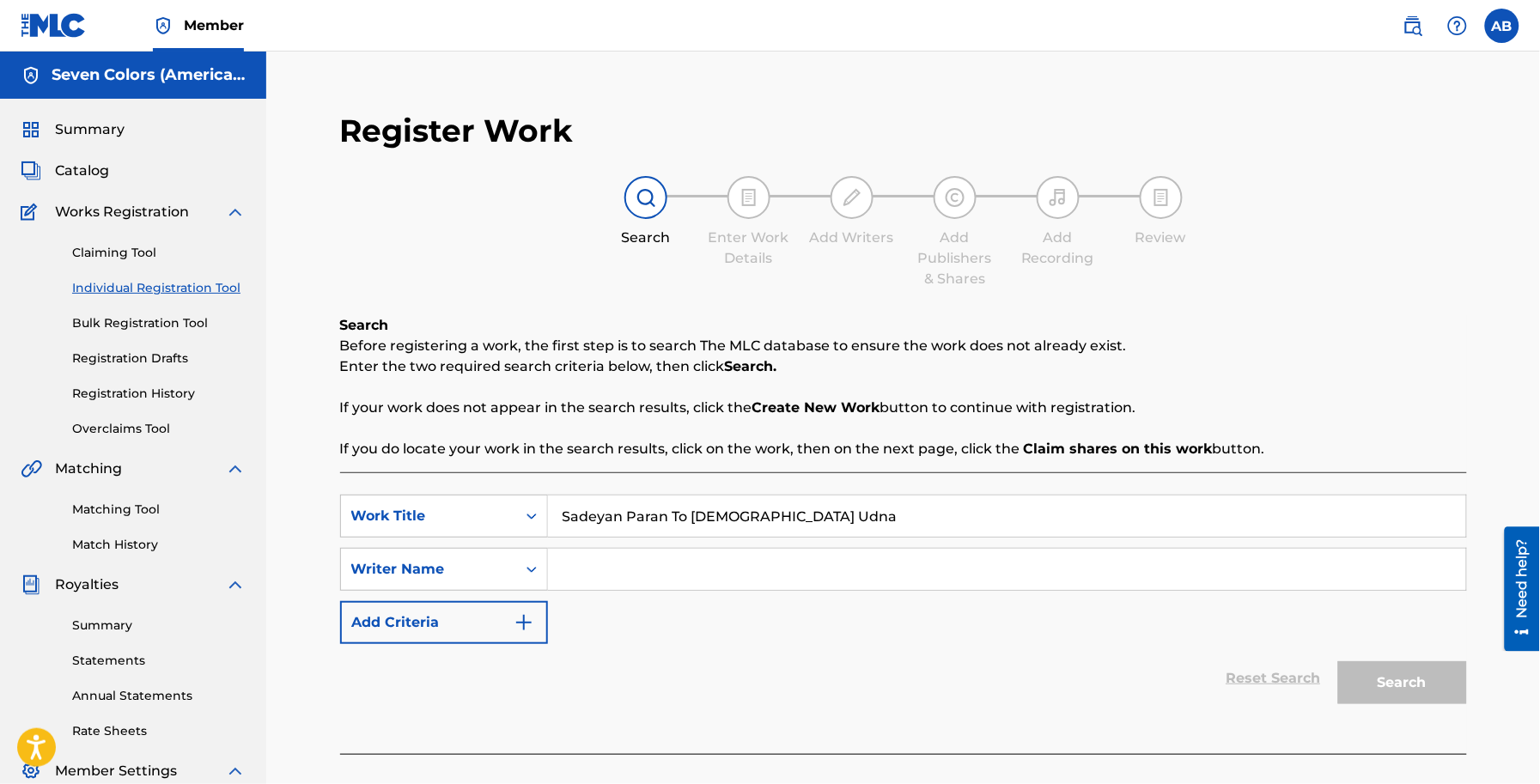 type on "Sadeyan Paran To [DEMOGRAPHIC_DATA] Udna" 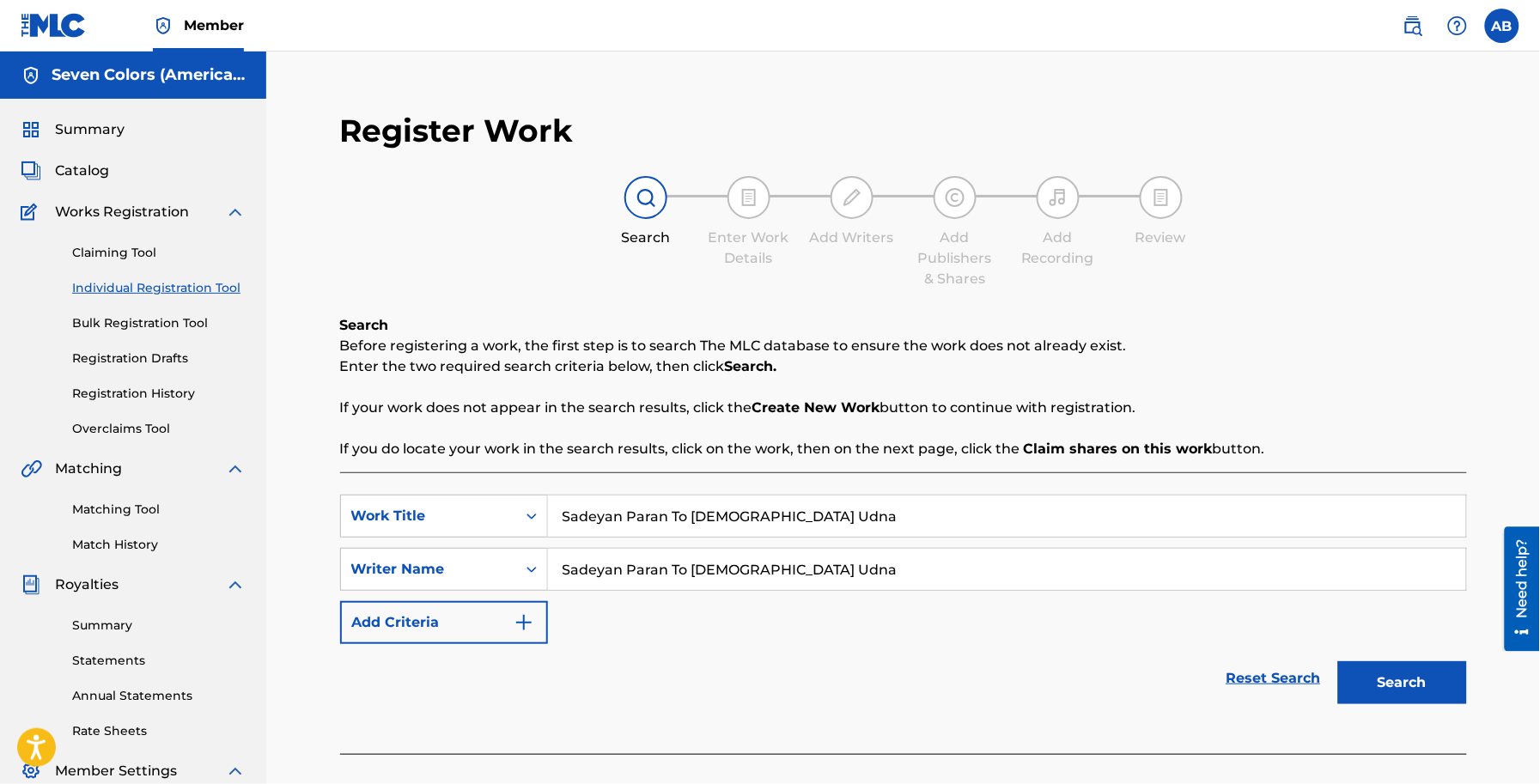 type on "Sadeyan Paran To [DEMOGRAPHIC_DATA] Udna" 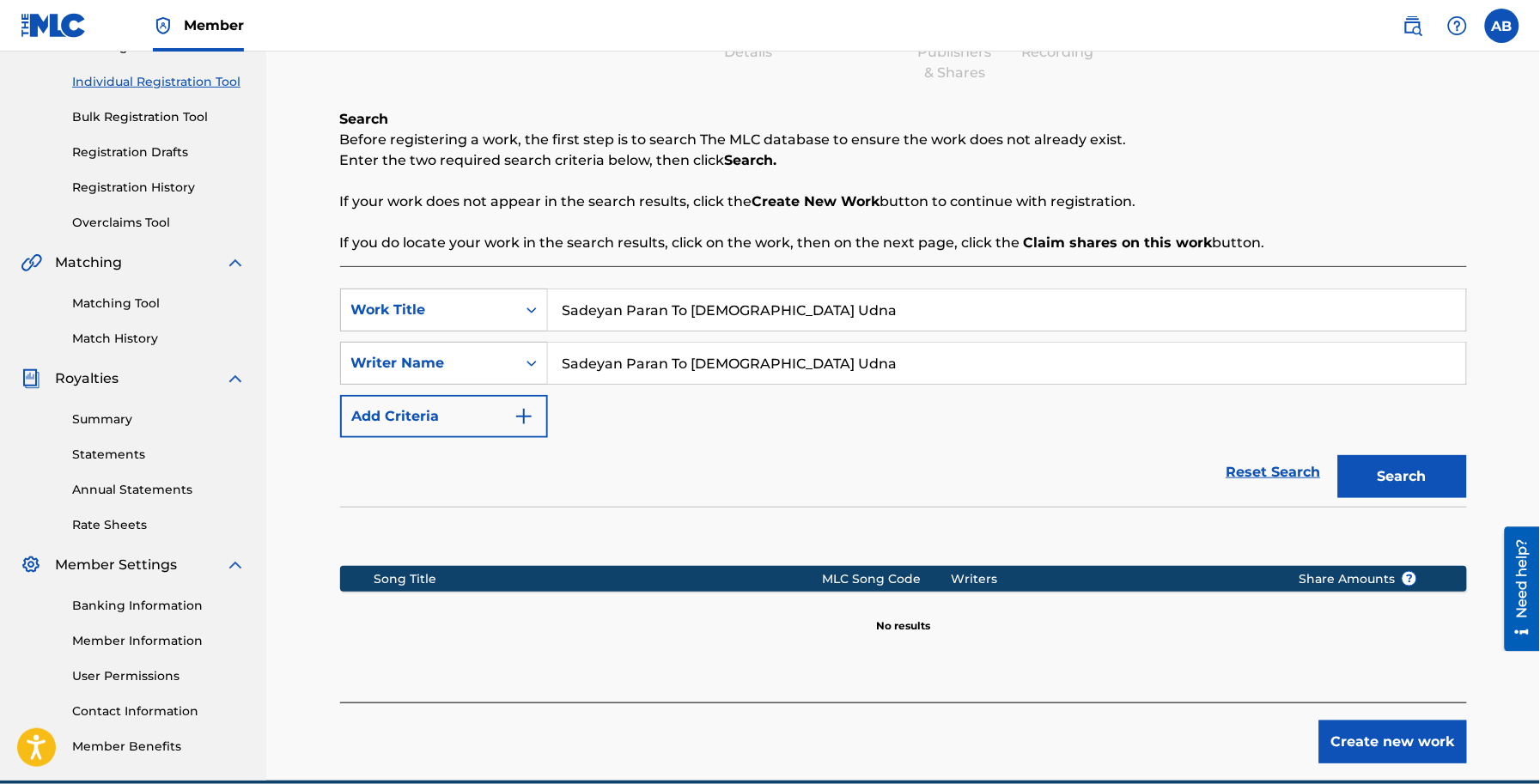 scroll, scrollTop: 280, scrollLeft: 0, axis: vertical 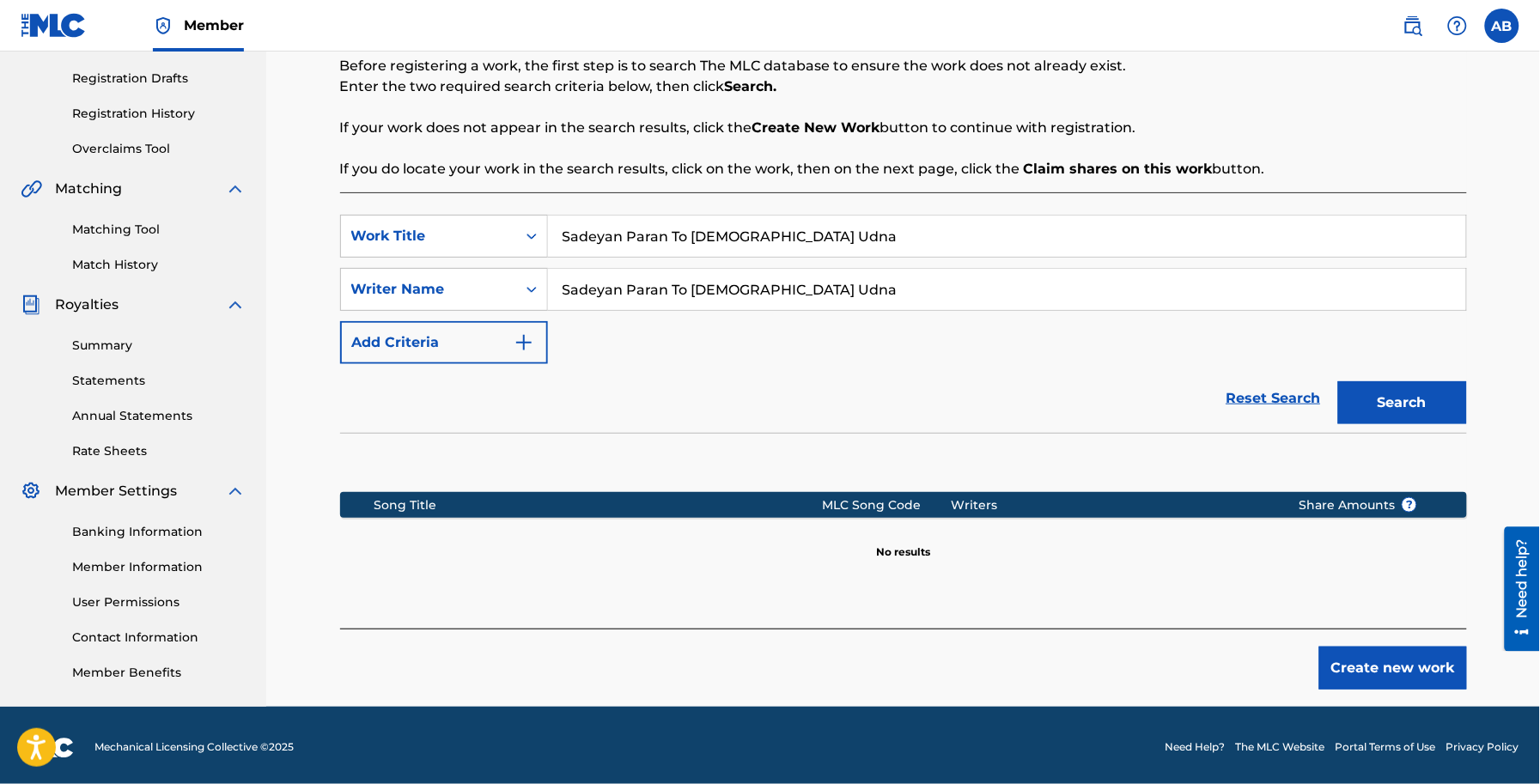 click on "Create new work" at bounding box center [1393, 668] 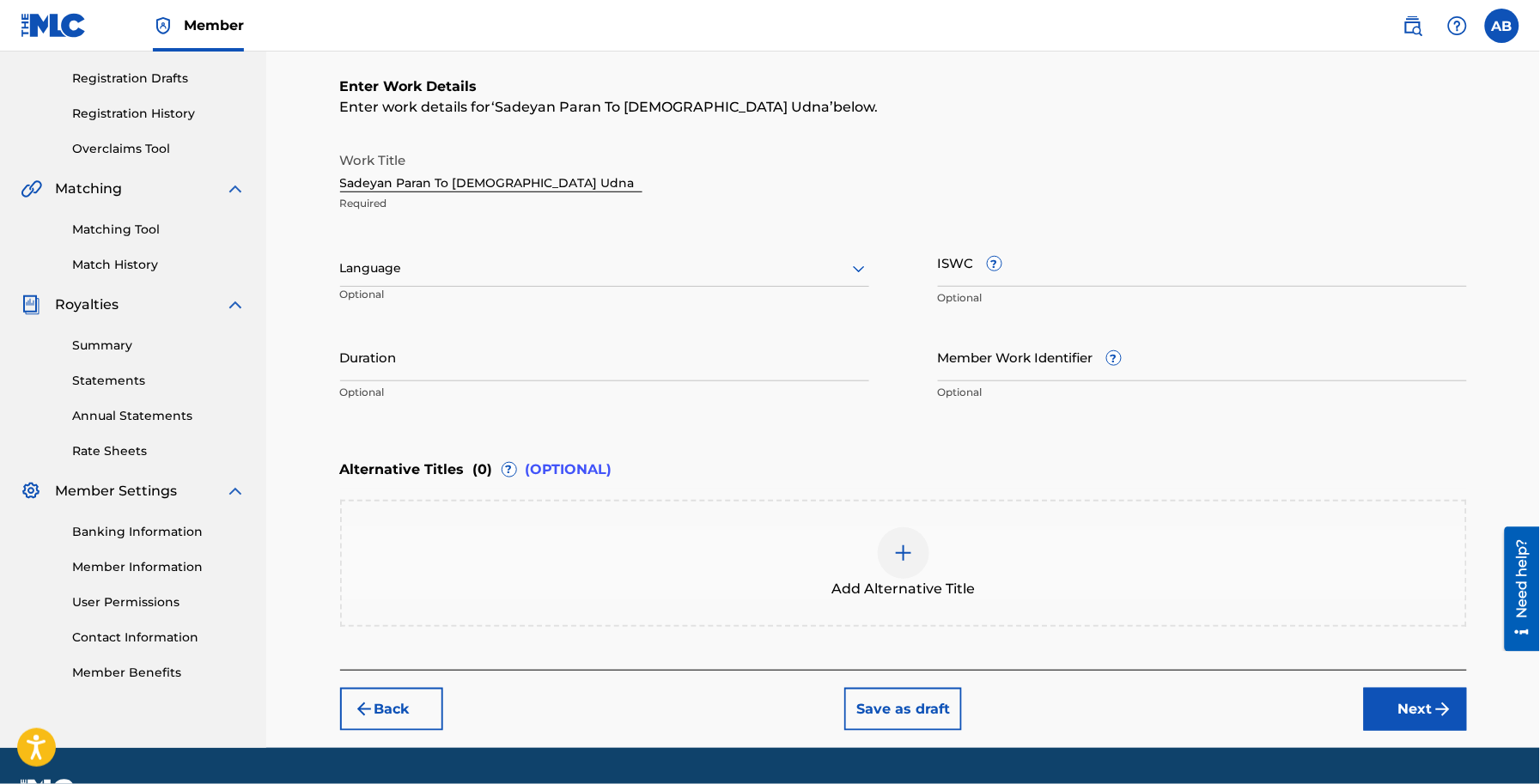 click at bounding box center [605, 268] 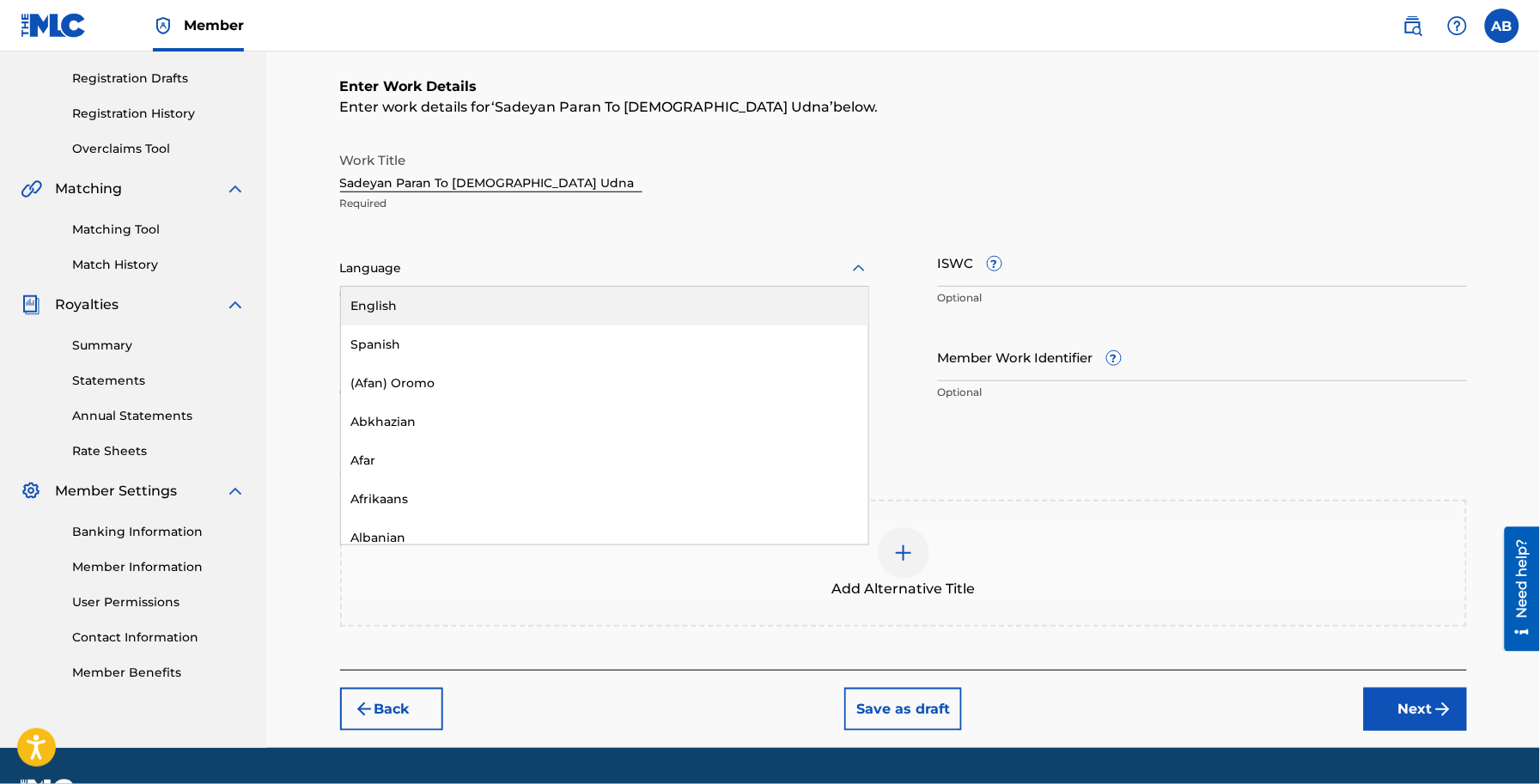 paste on "Punjabi" 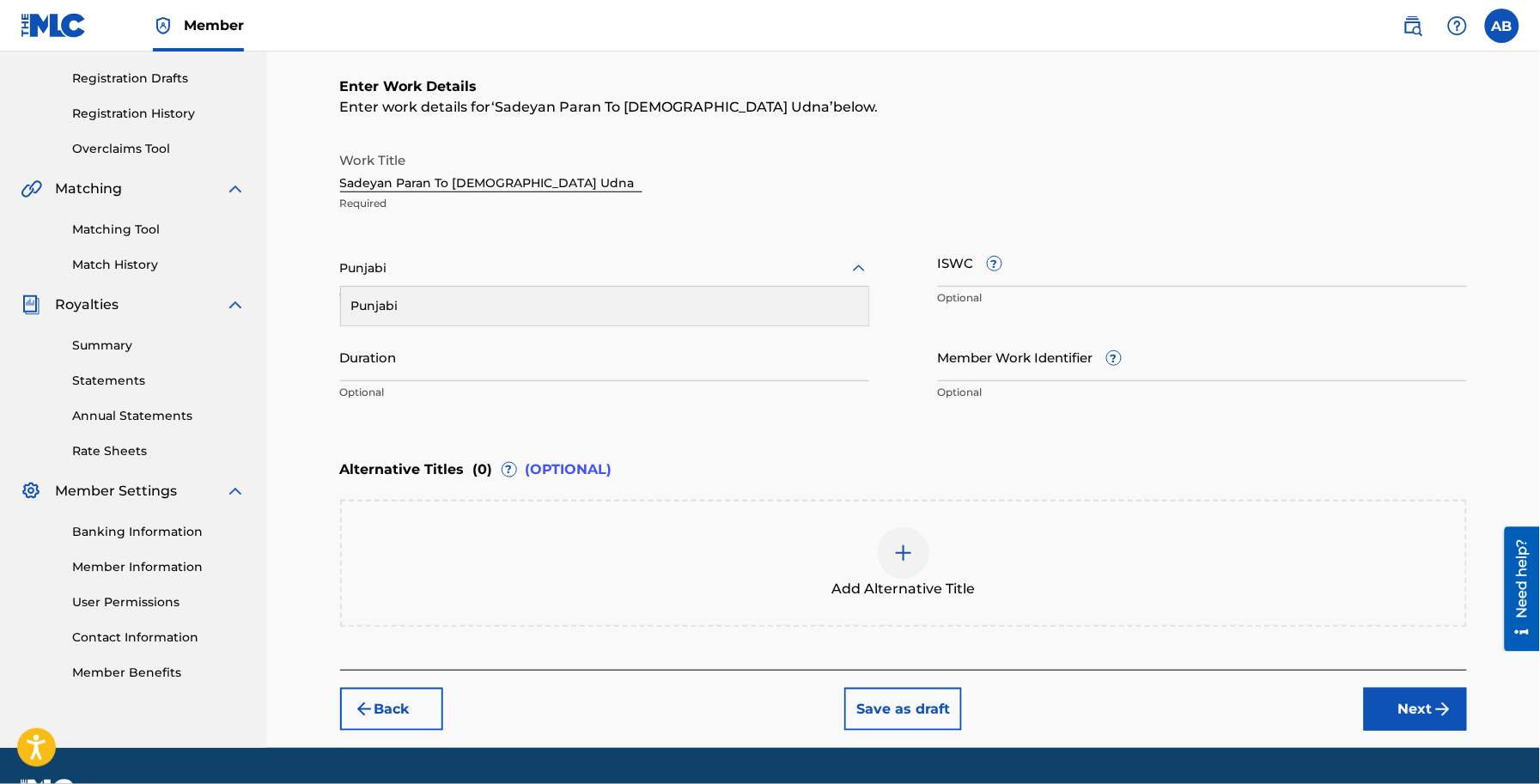 type 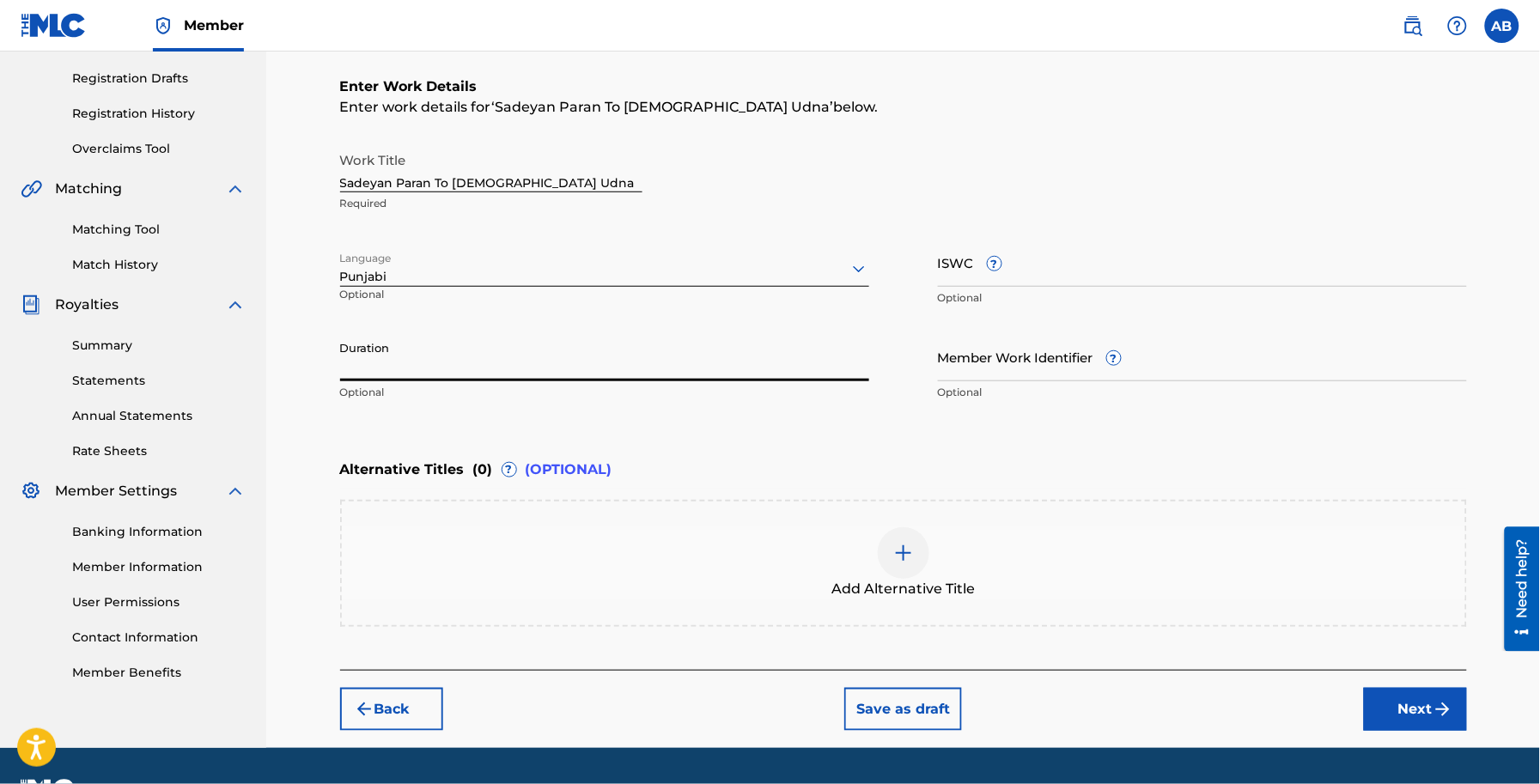 click on "Duration" at bounding box center [605, 356] 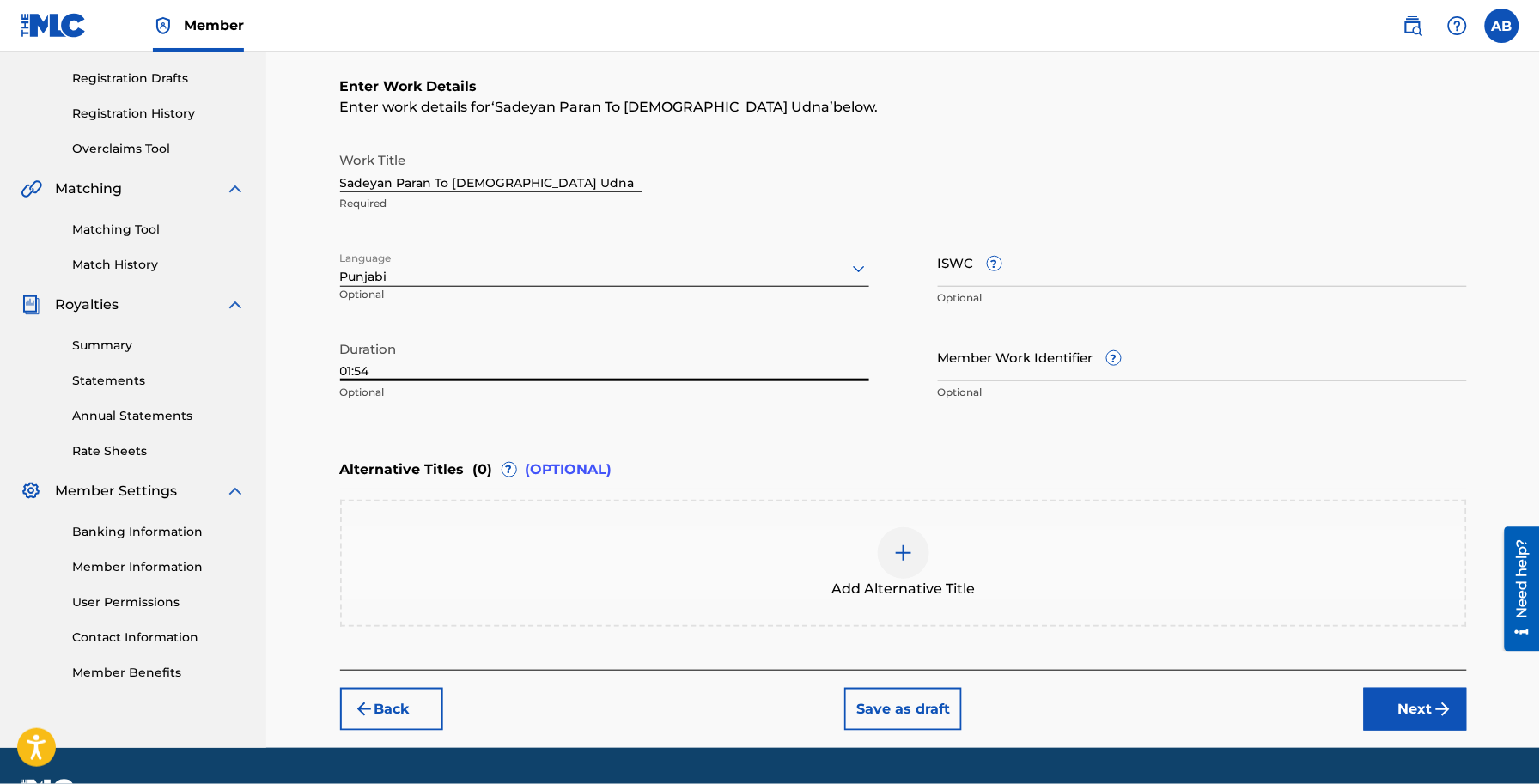 type on "01:54" 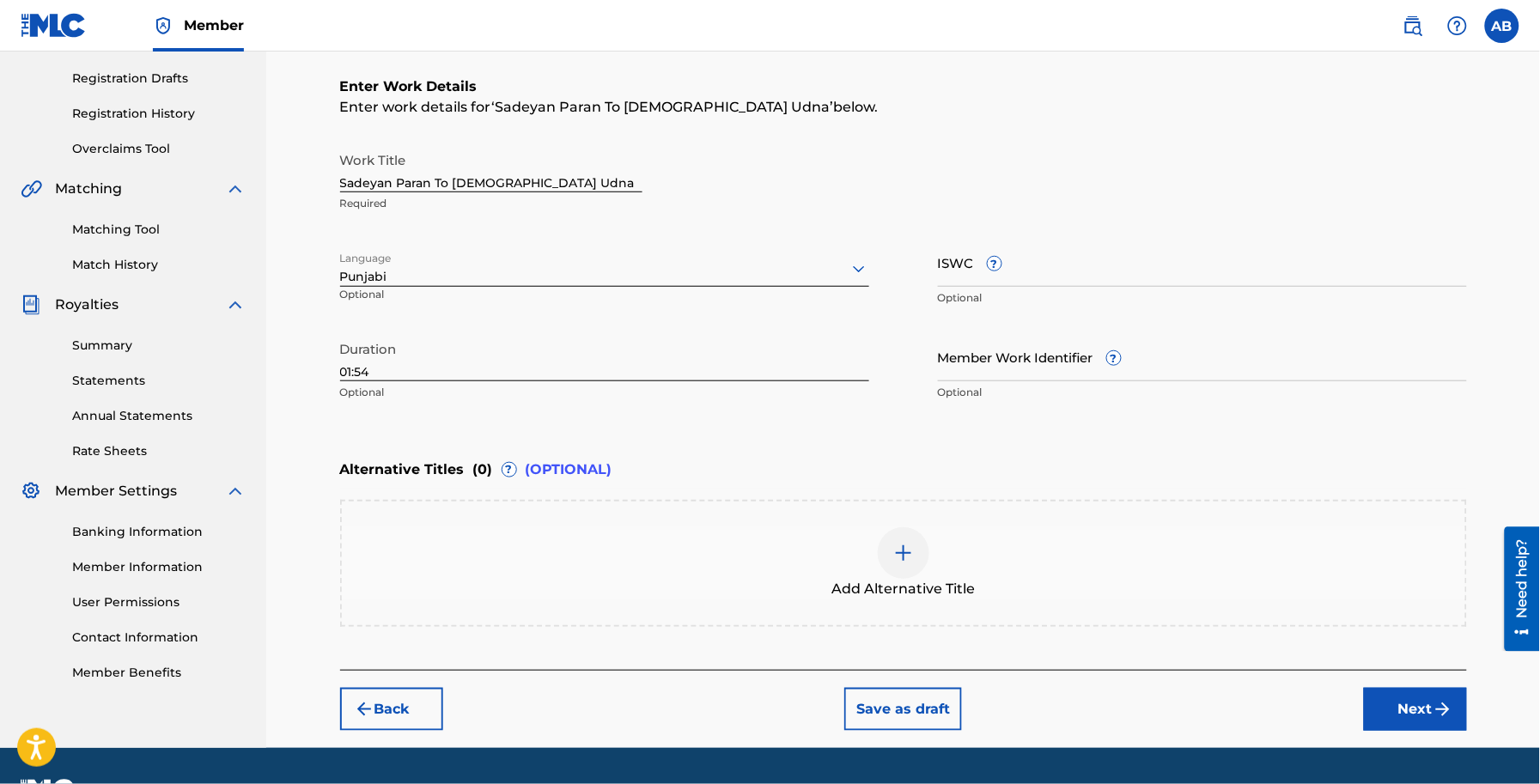 click at bounding box center [1443, 709] 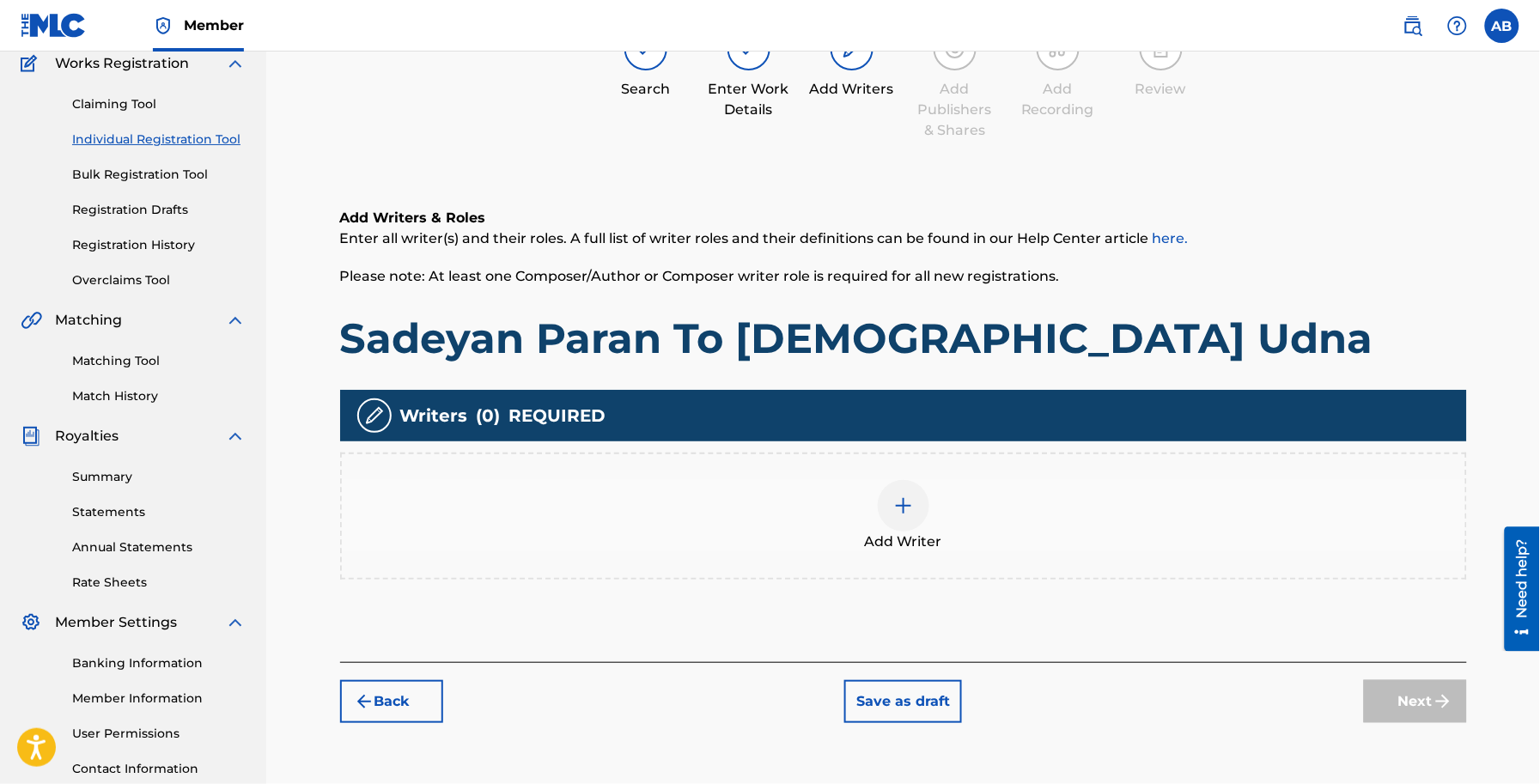 scroll, scrollTop: 280, scrollLeft: 0, axis: vertical 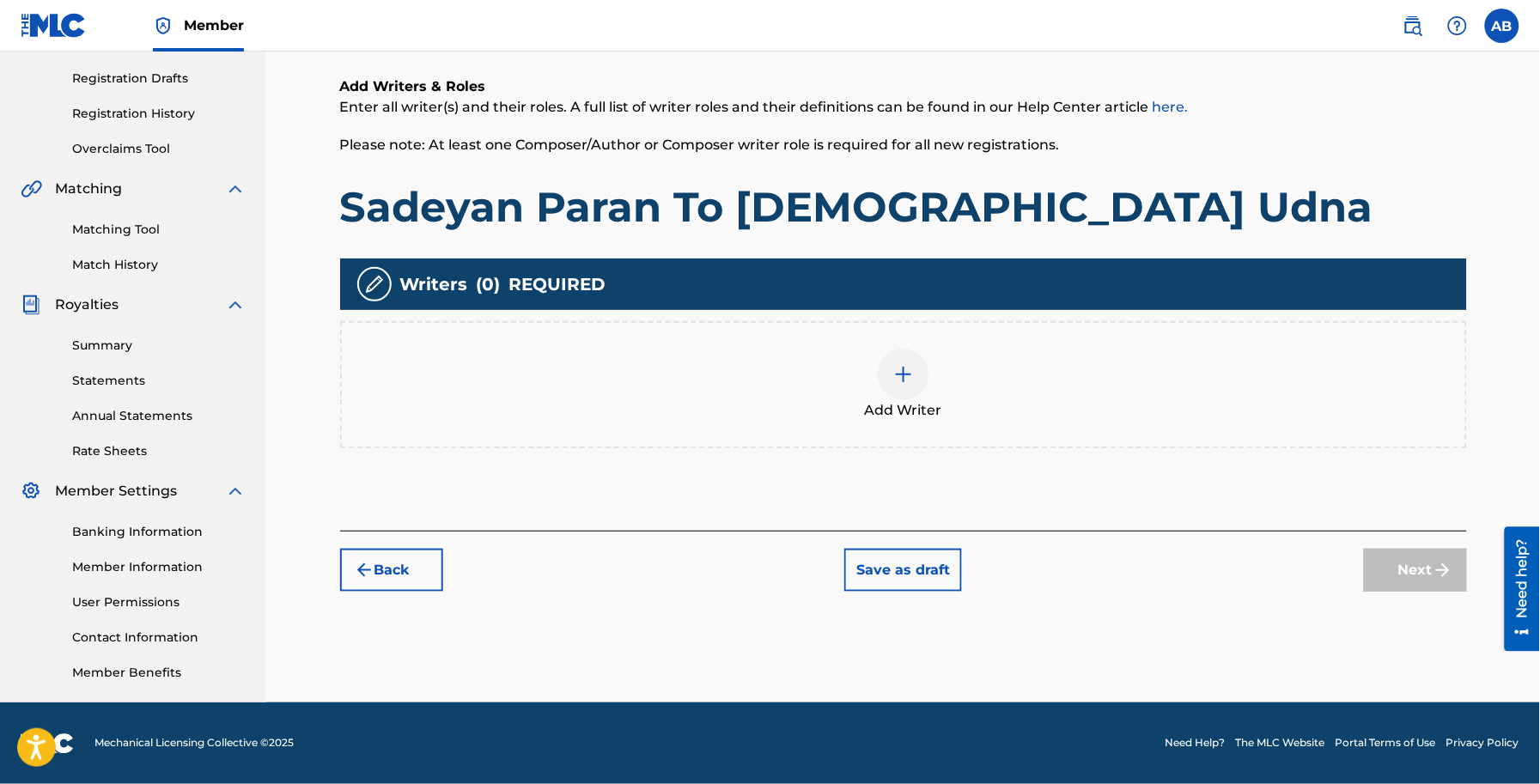 click on "Add Writer" at bounding box center [904, 410] 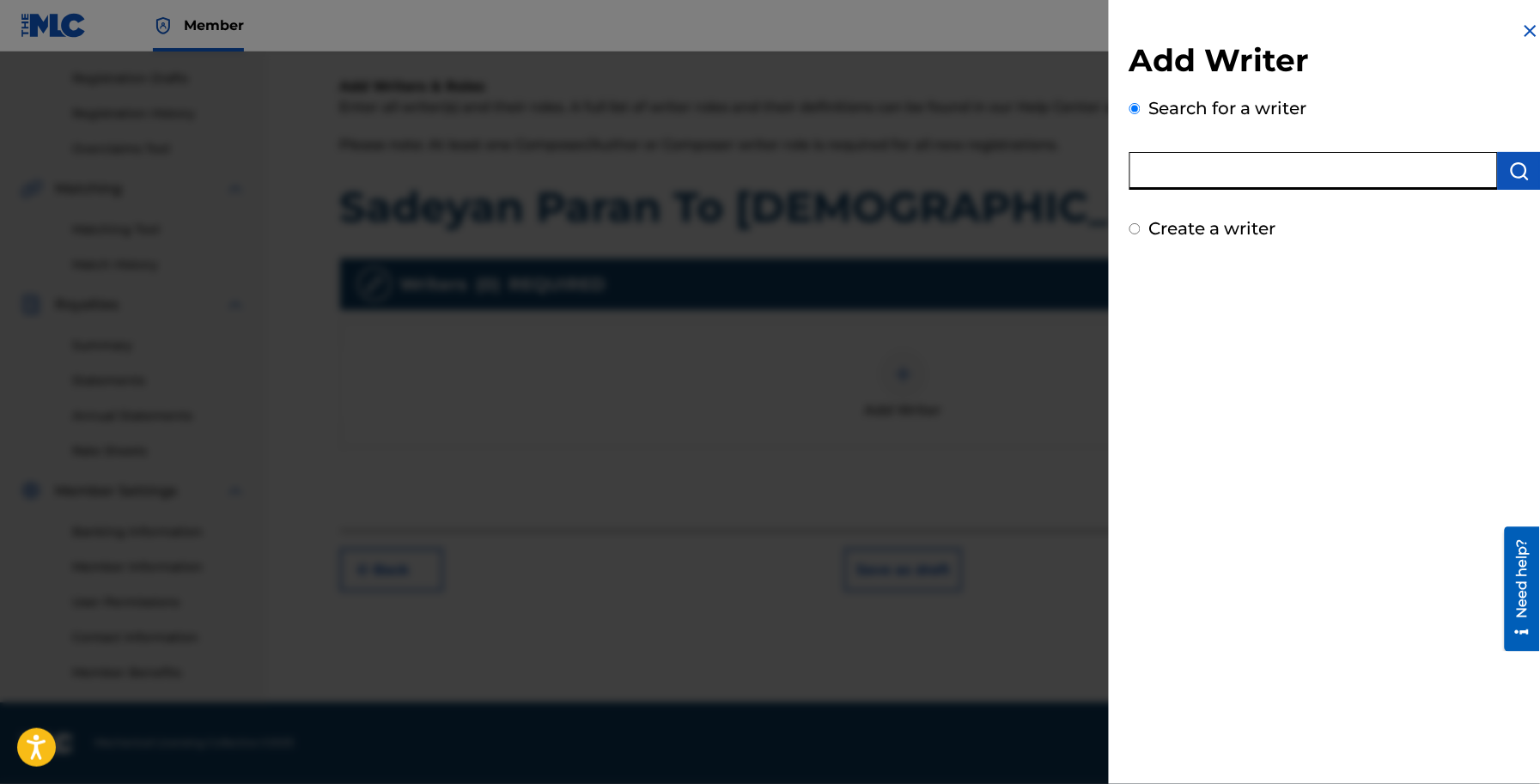 click at bounding box center (1313, 171) 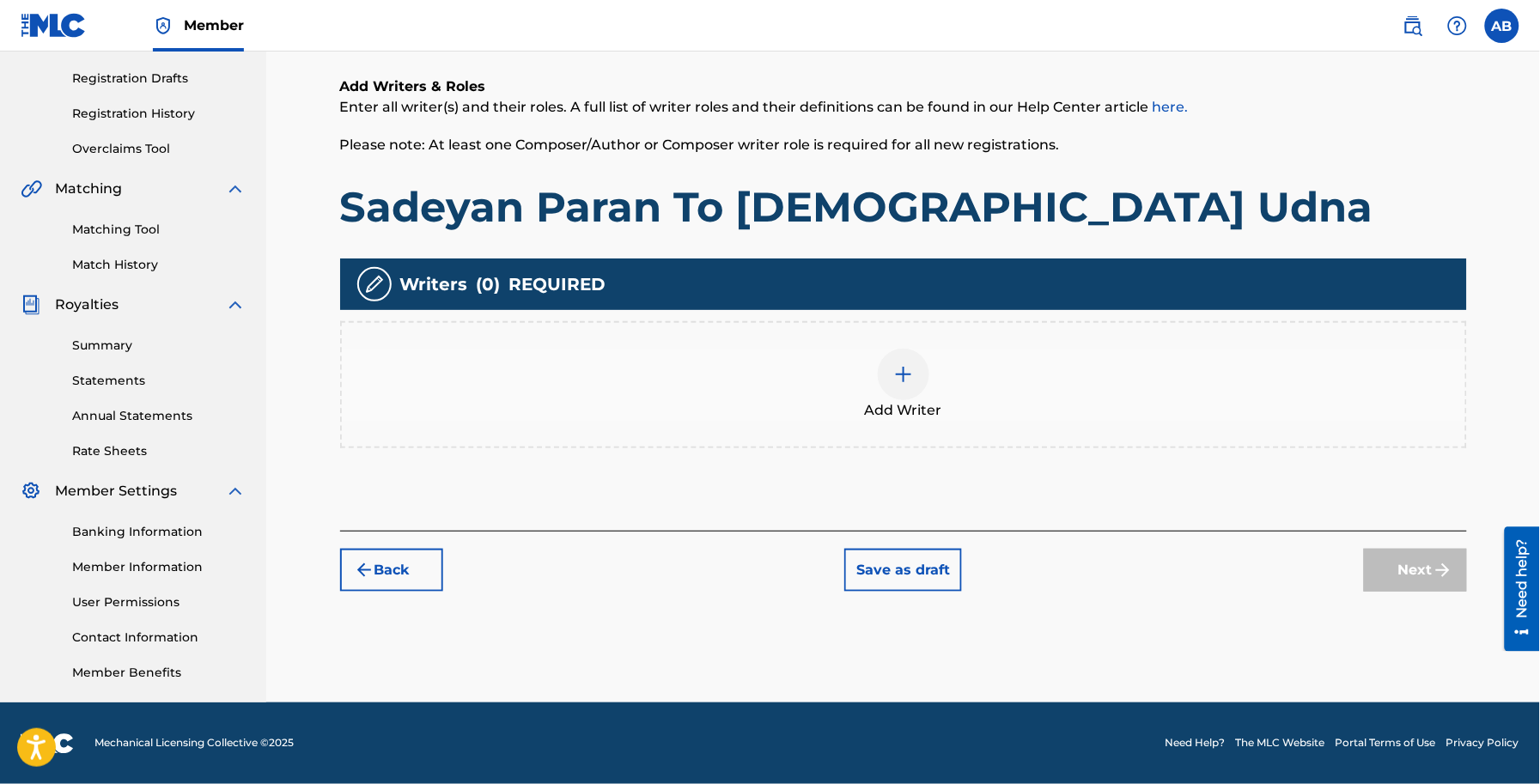 click at bounding box center [904, 374] 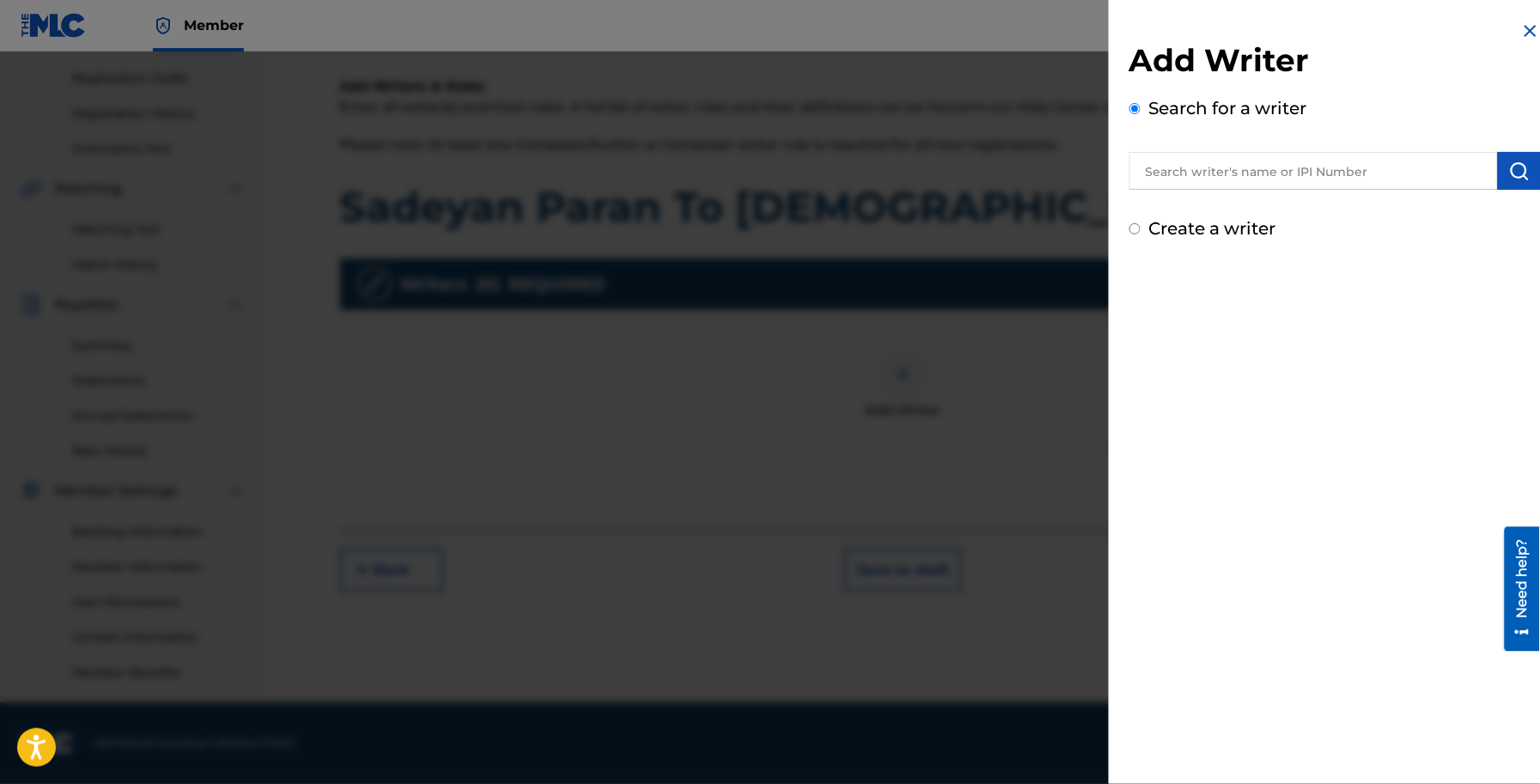 click at bounding box center (1313, 171) 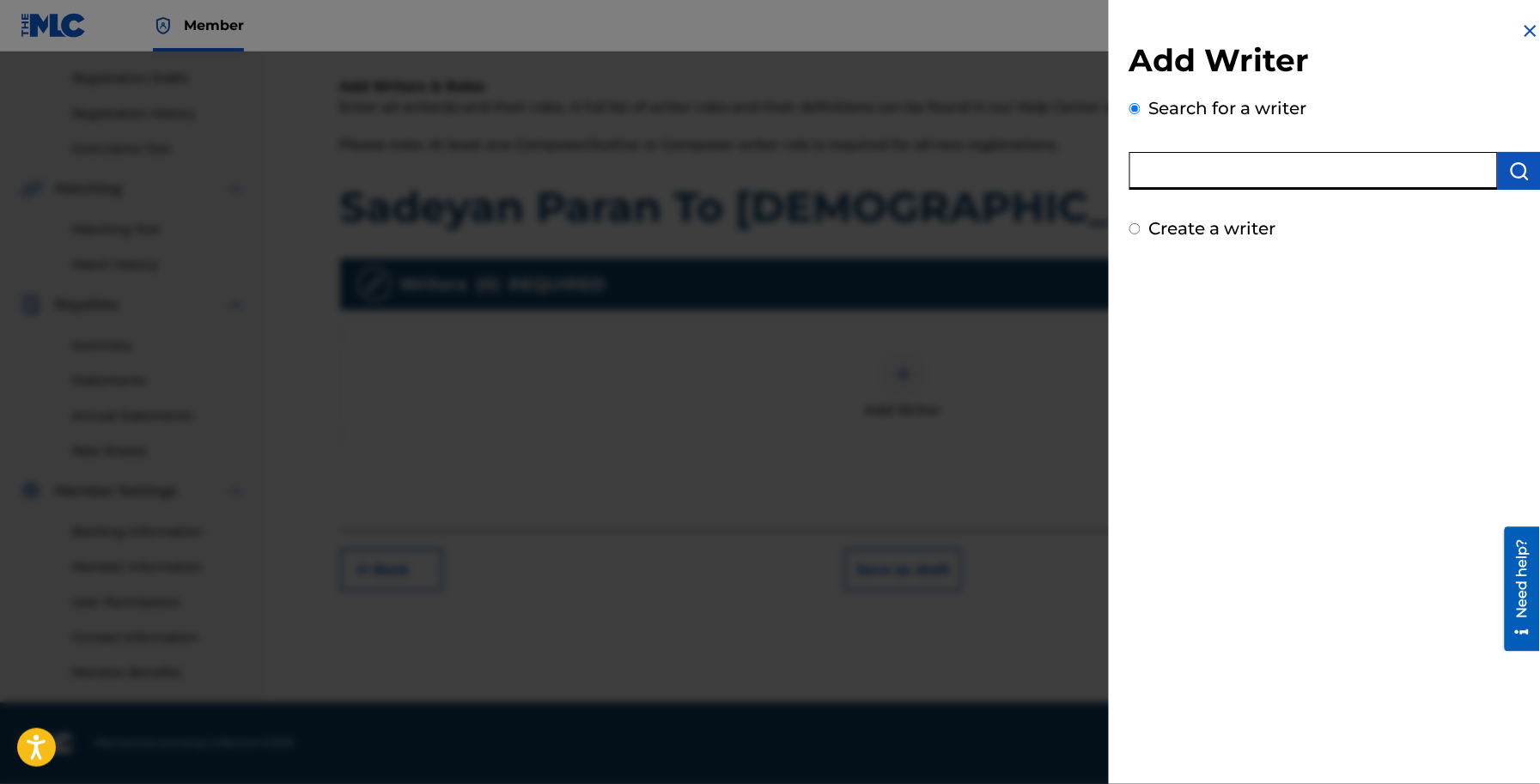 paste on "N/A" 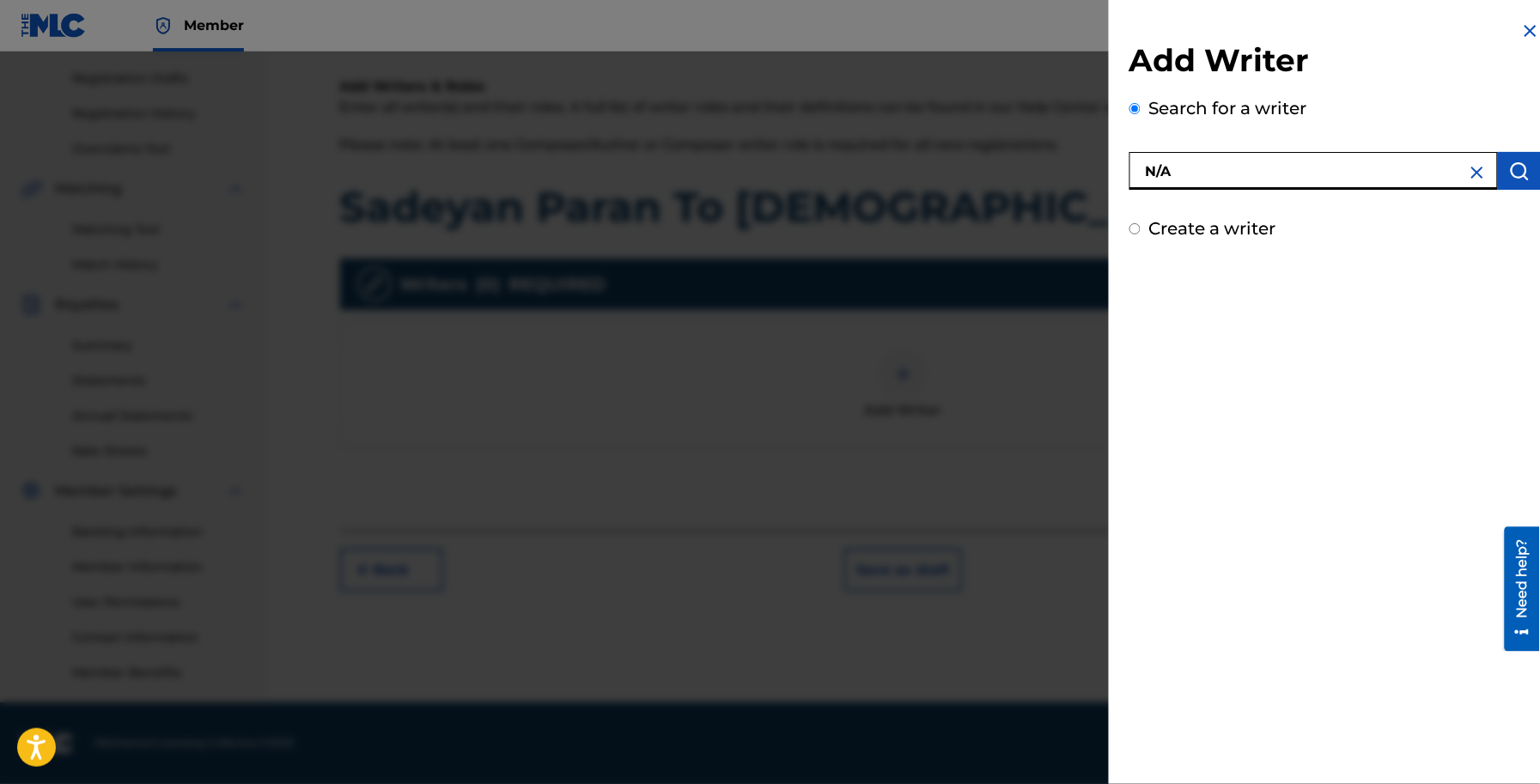 type on "N/A" 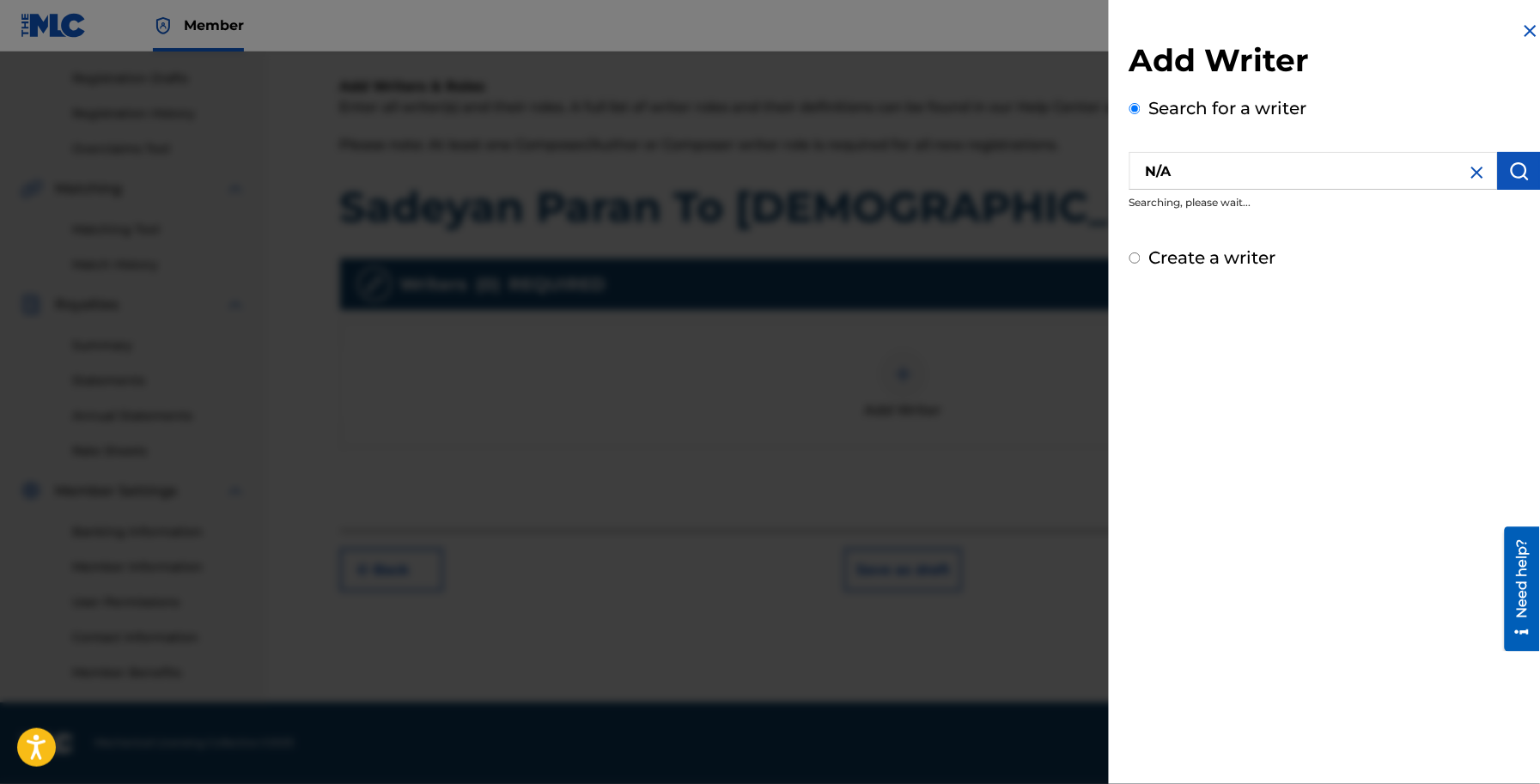 click on "Create a writer" at bounding box center (1213, 258) 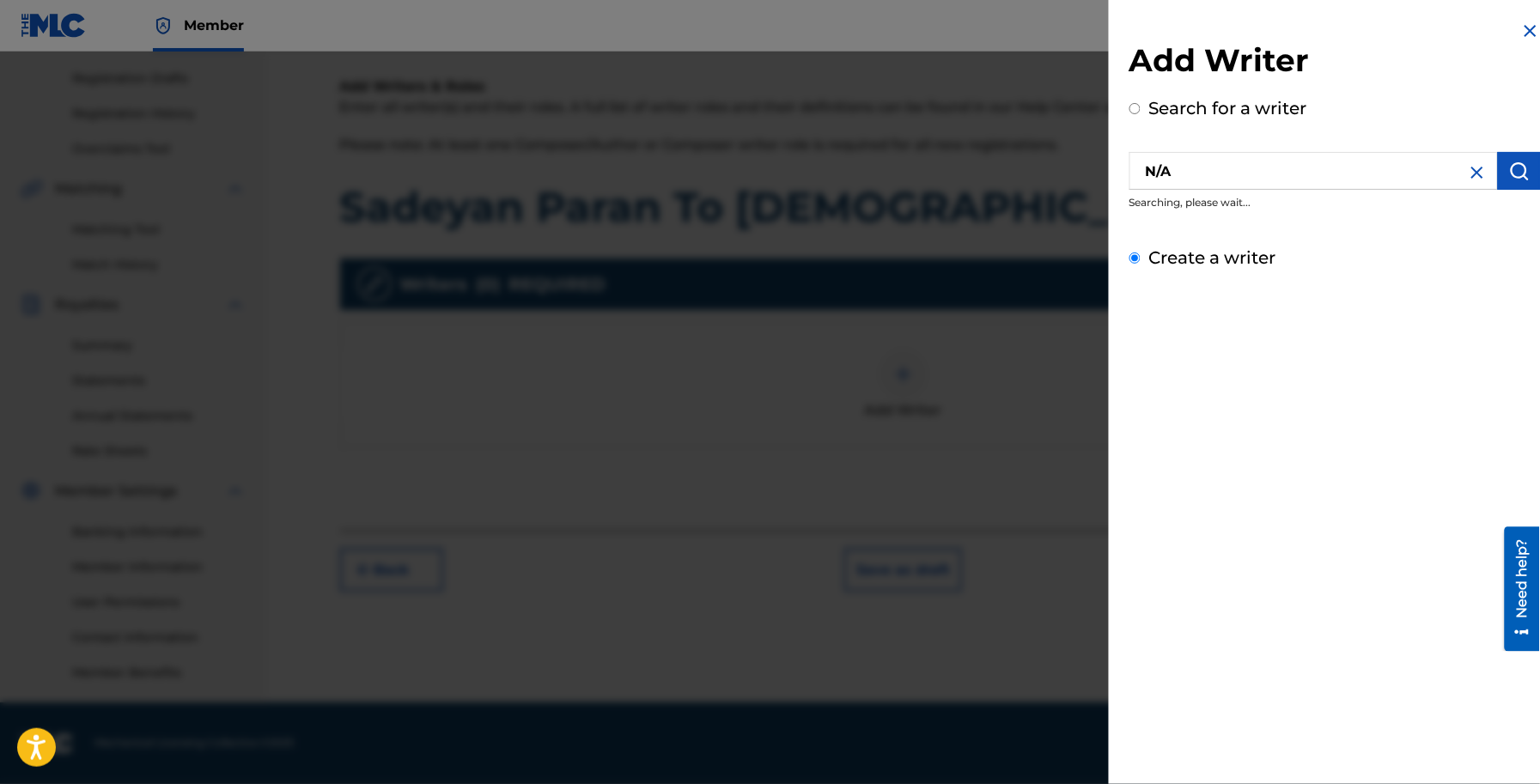 click on "Create a writer" at bounding box center (1135, 258) 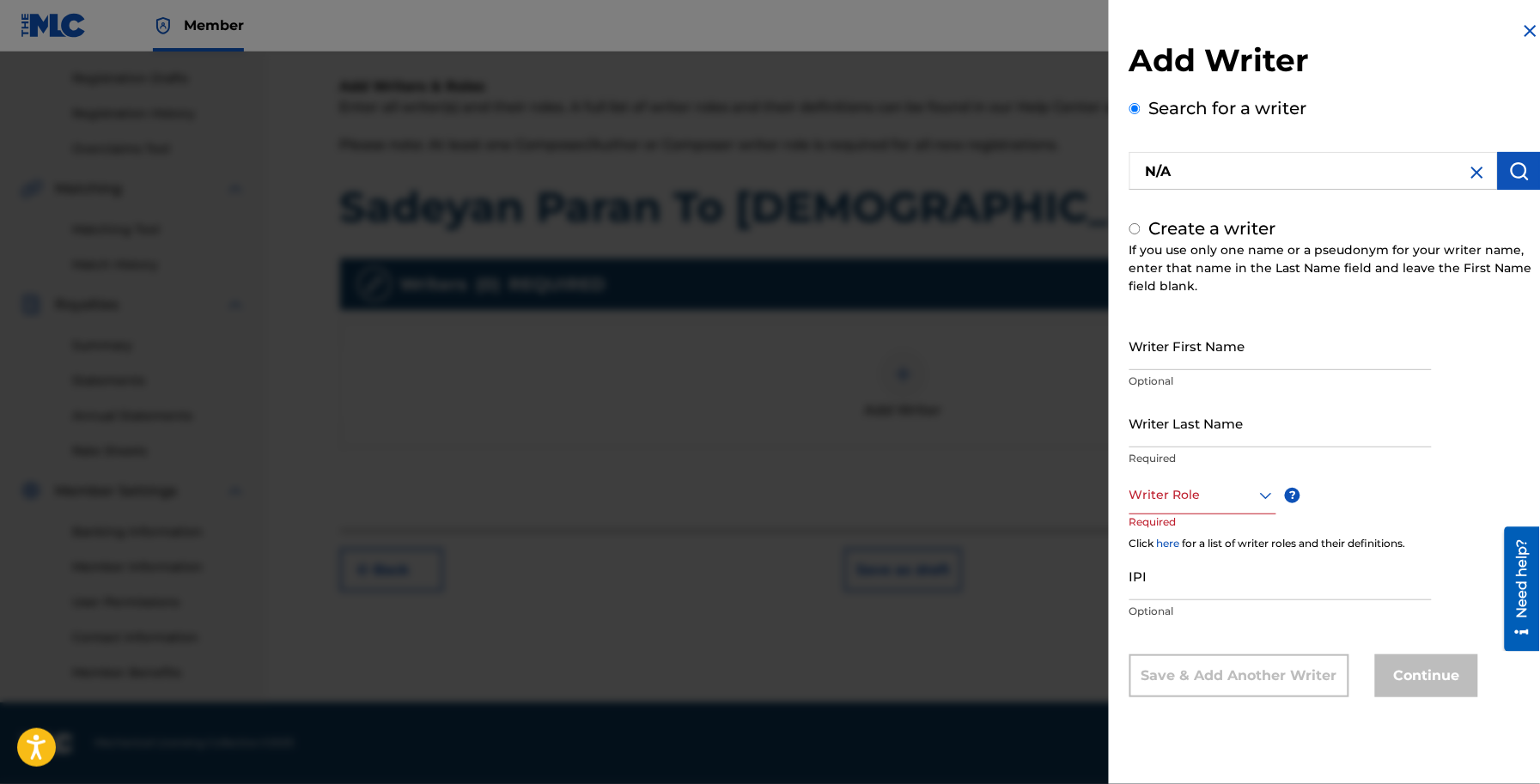 radio on "false" 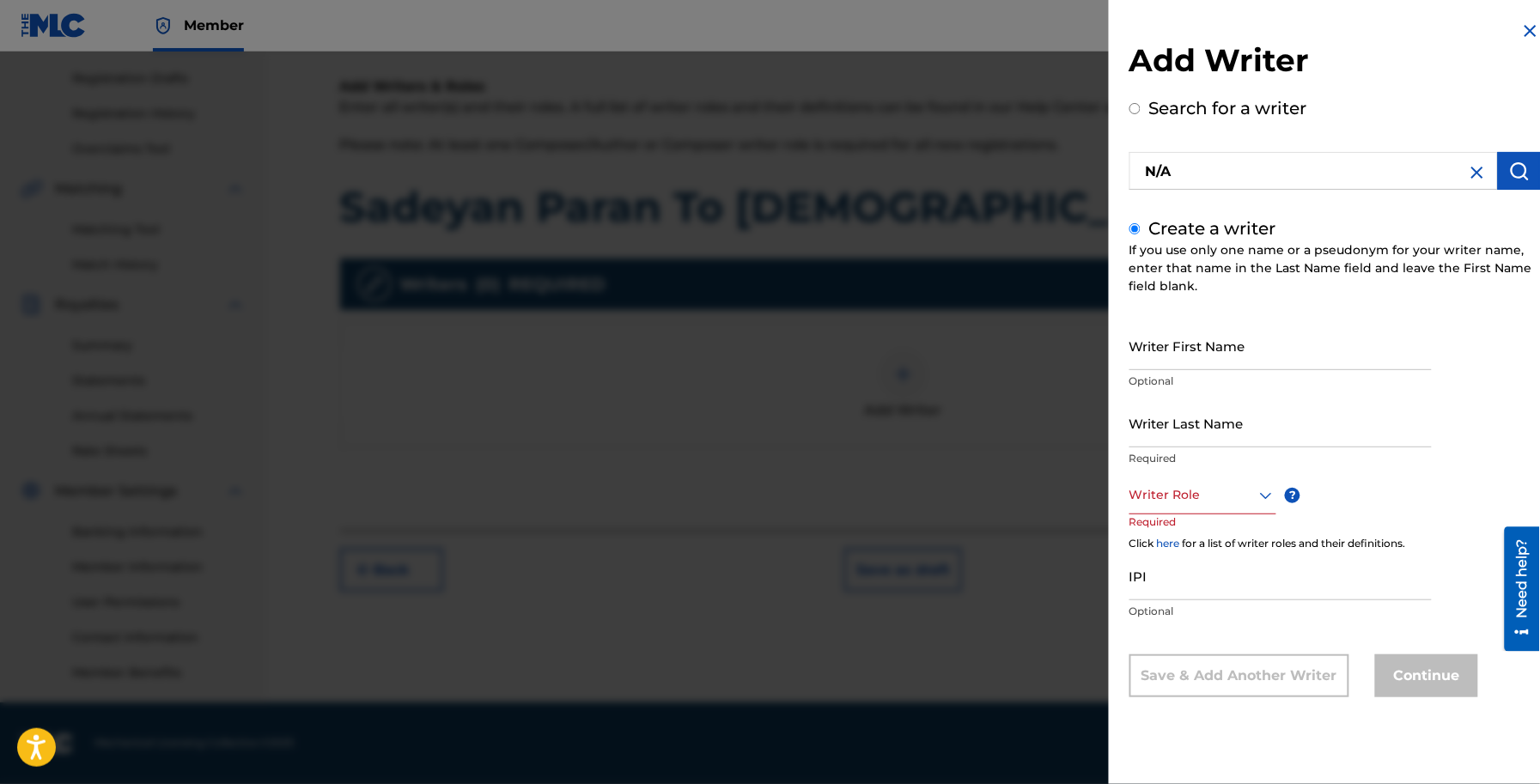 click on "Writer First Name" at bounding box center [1281, 345] 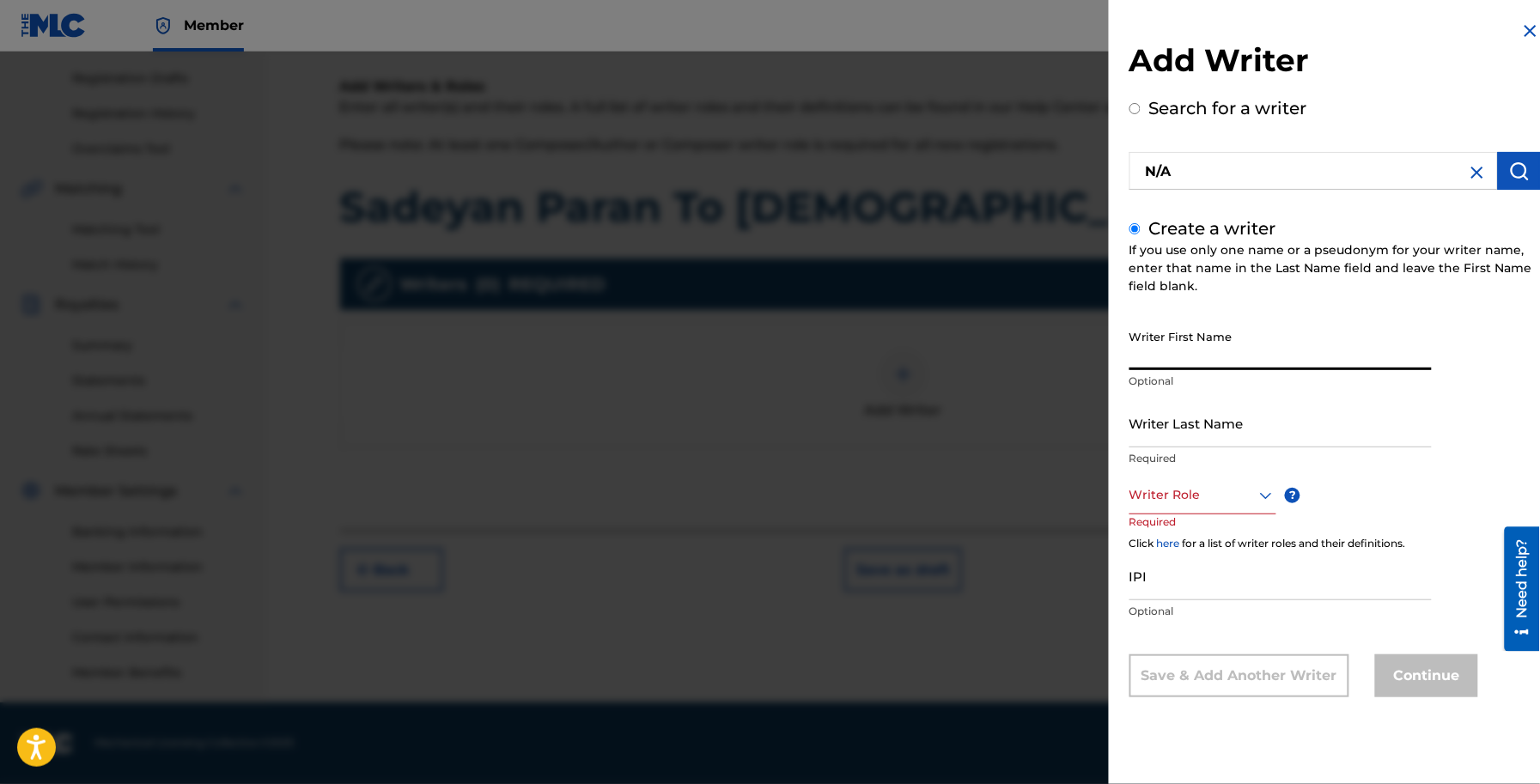 paste on "N/A" 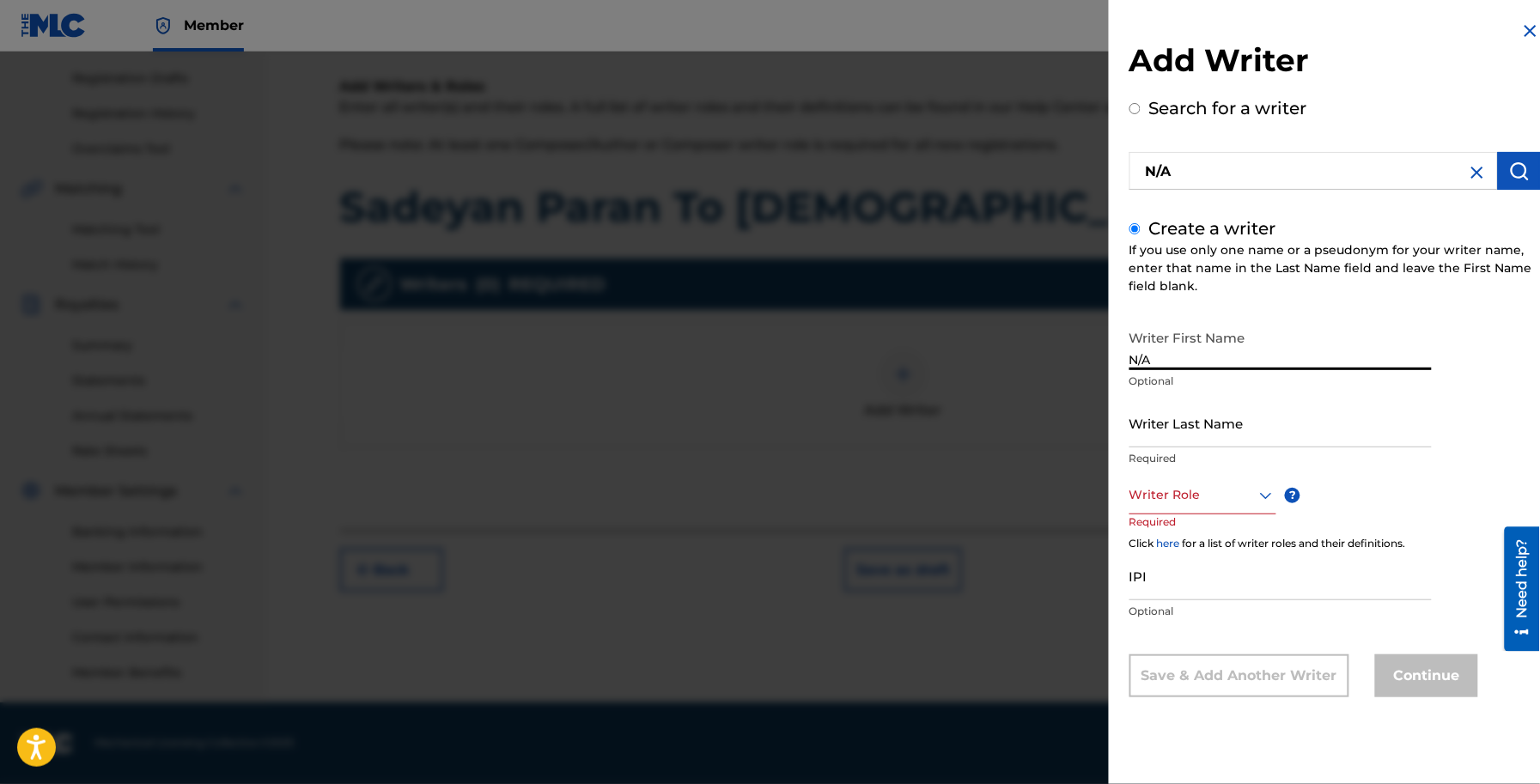 type on "N/A" 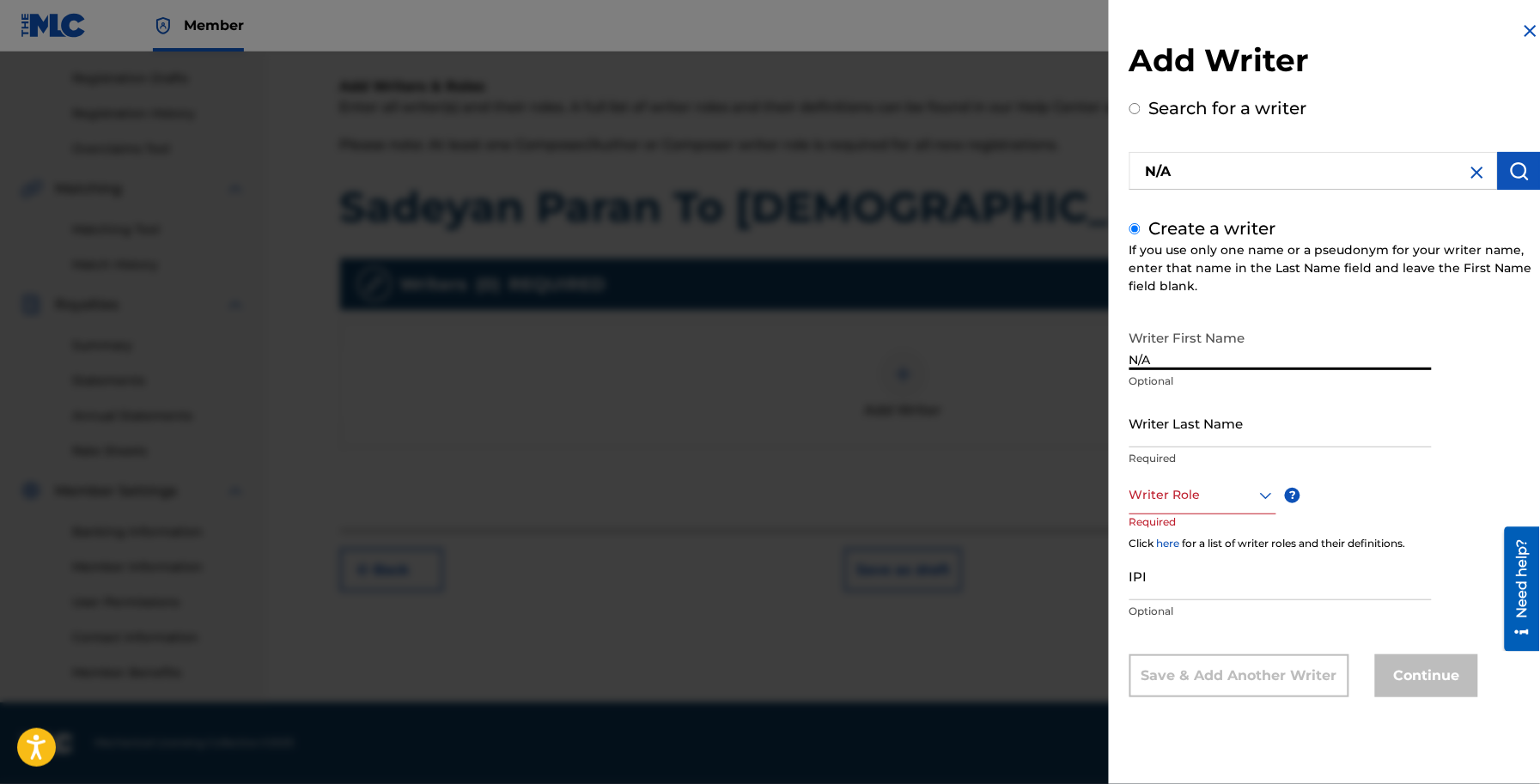 click on "Writer Last Name" at bounding box center [1281, 422] 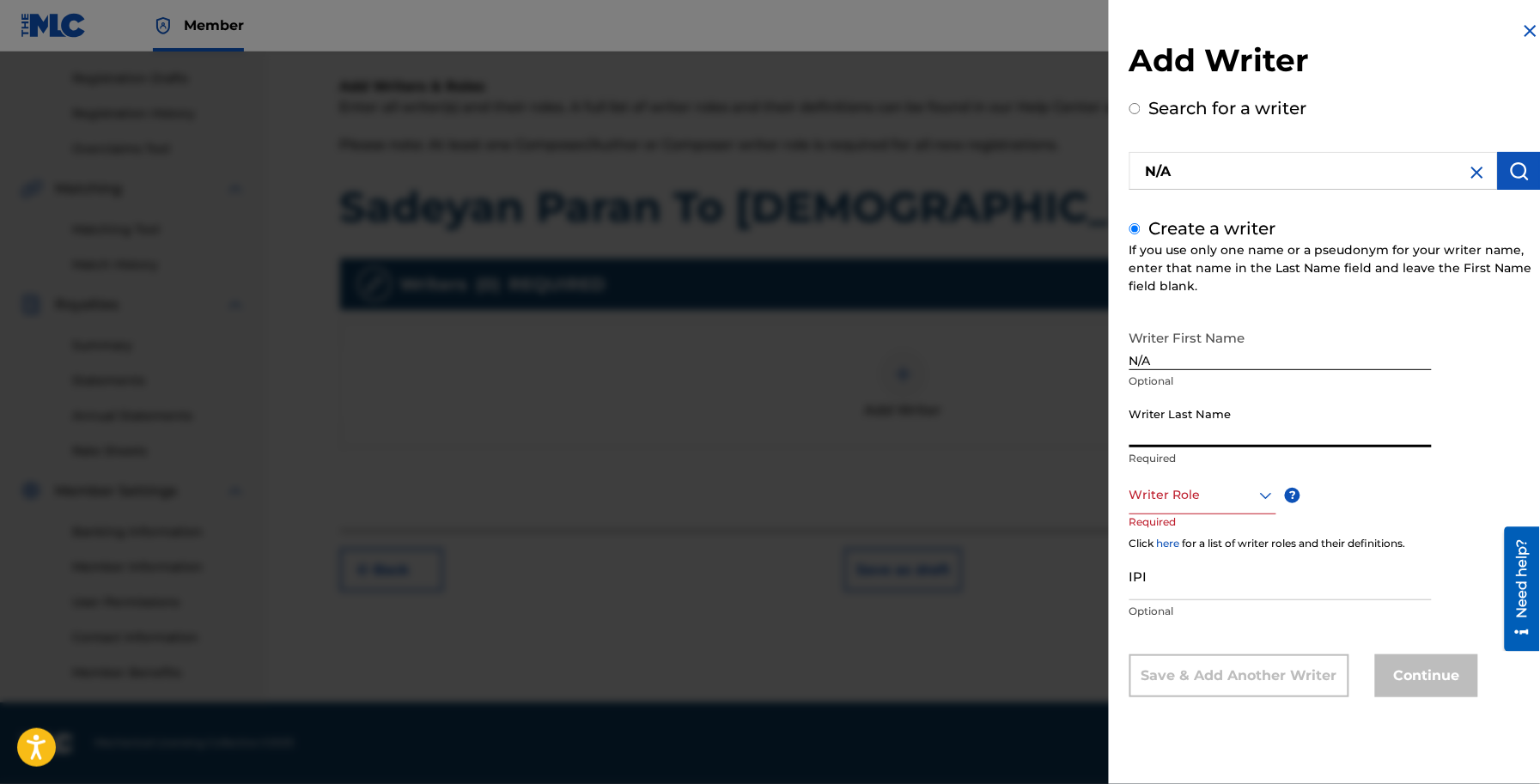 click on "Writer Last Name" at bounding box center (1281, 422) 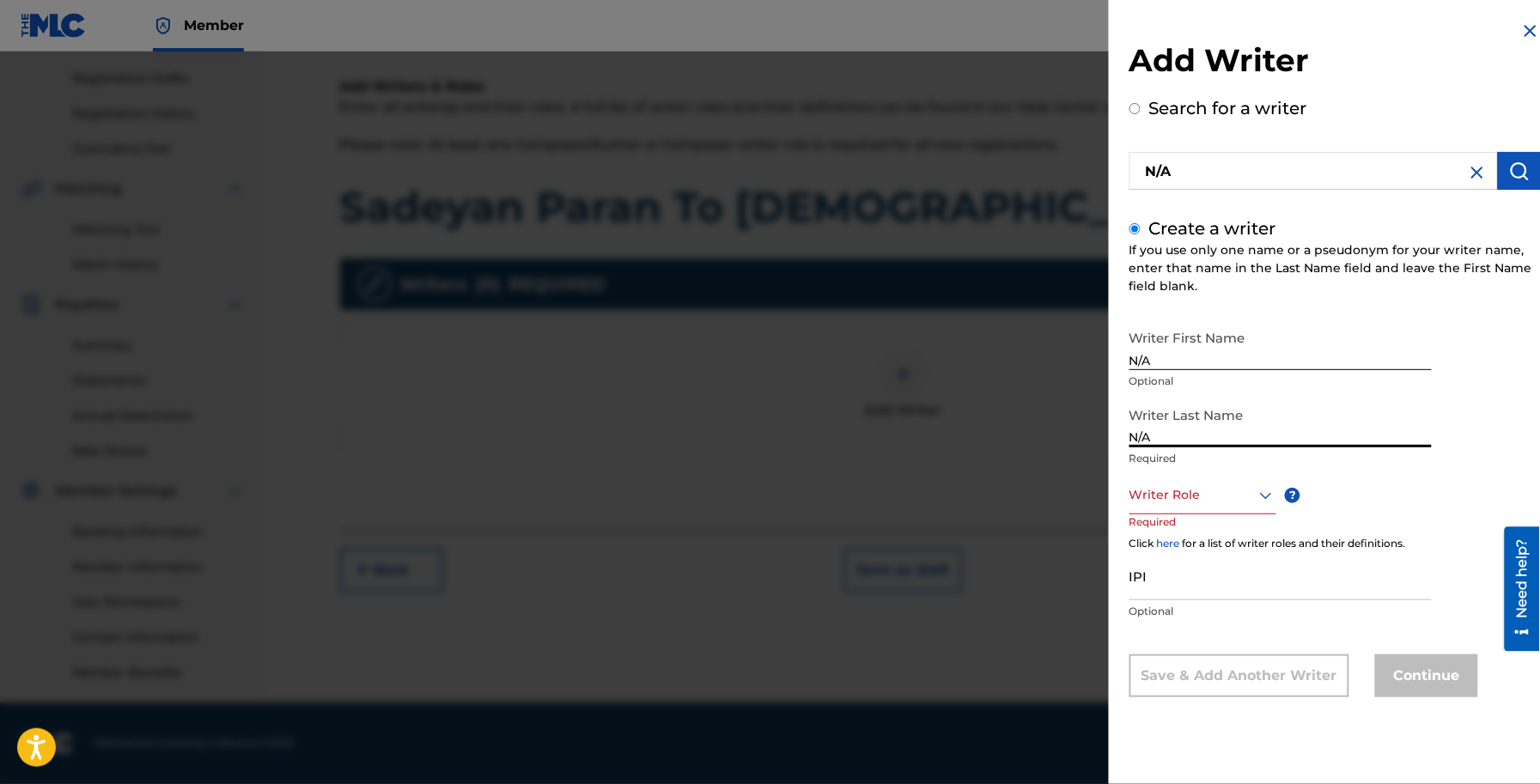 type on "N/A" 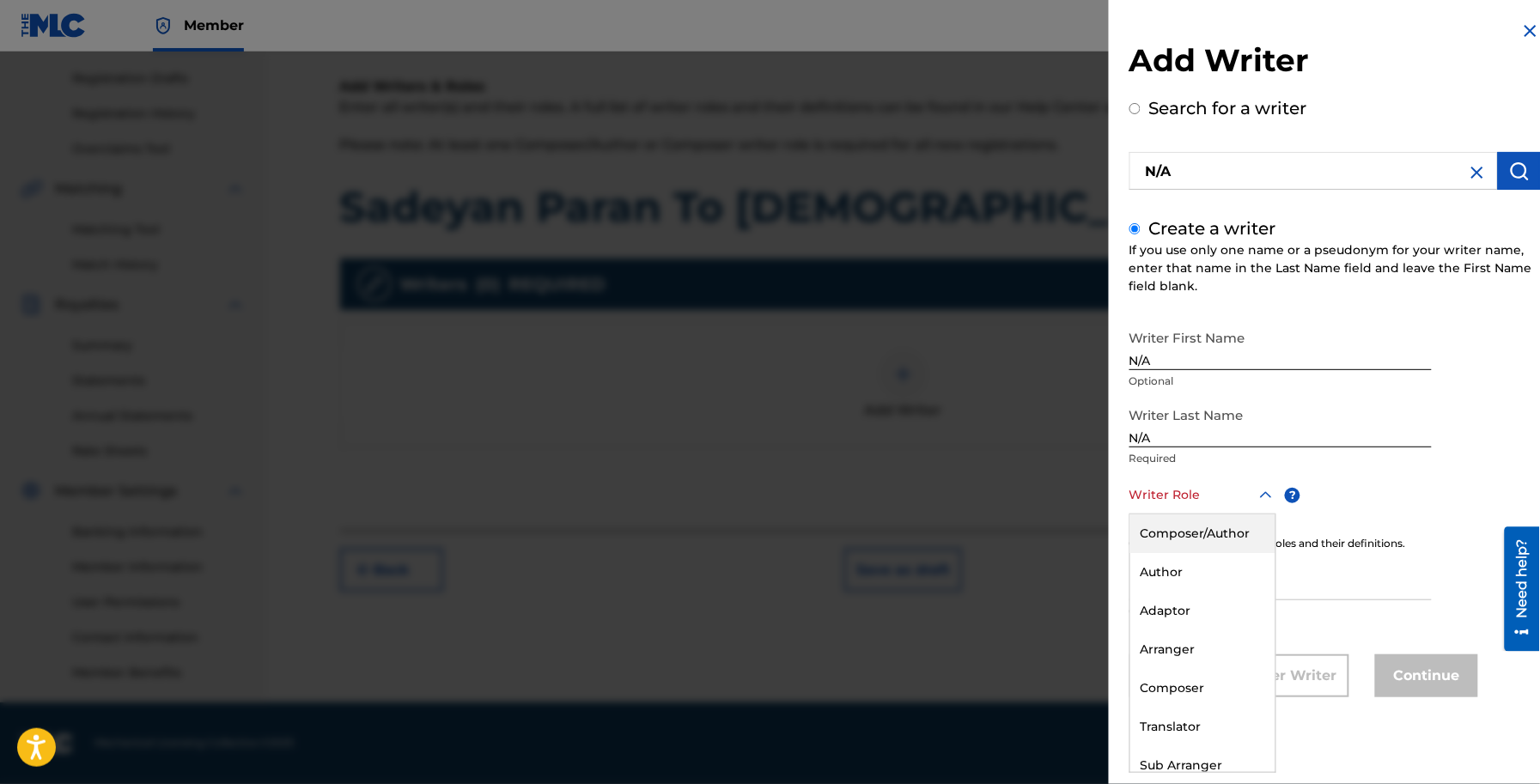 click at bounding box center [1202, 495] 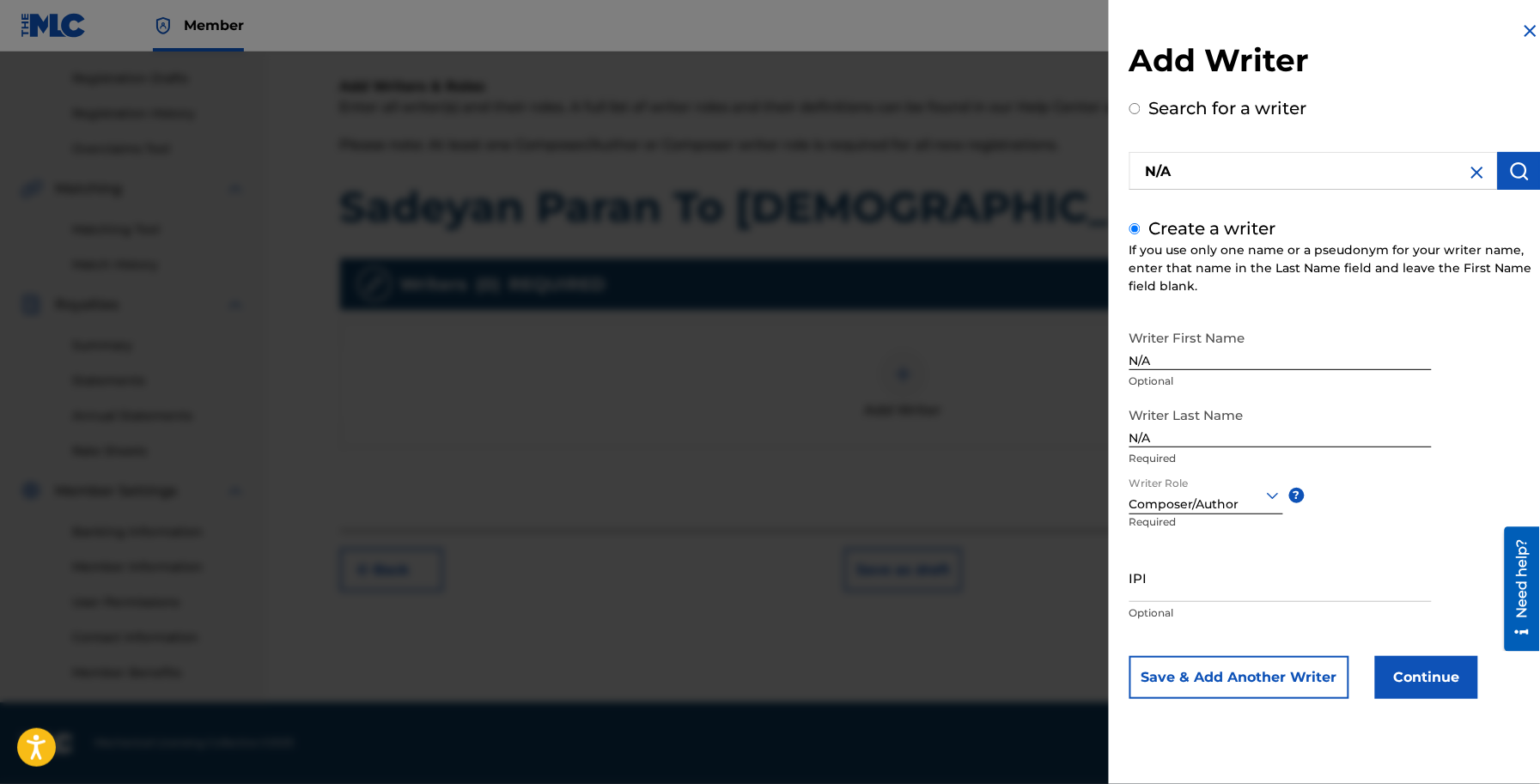click on "Continue" at bounding box center [1427, 678] 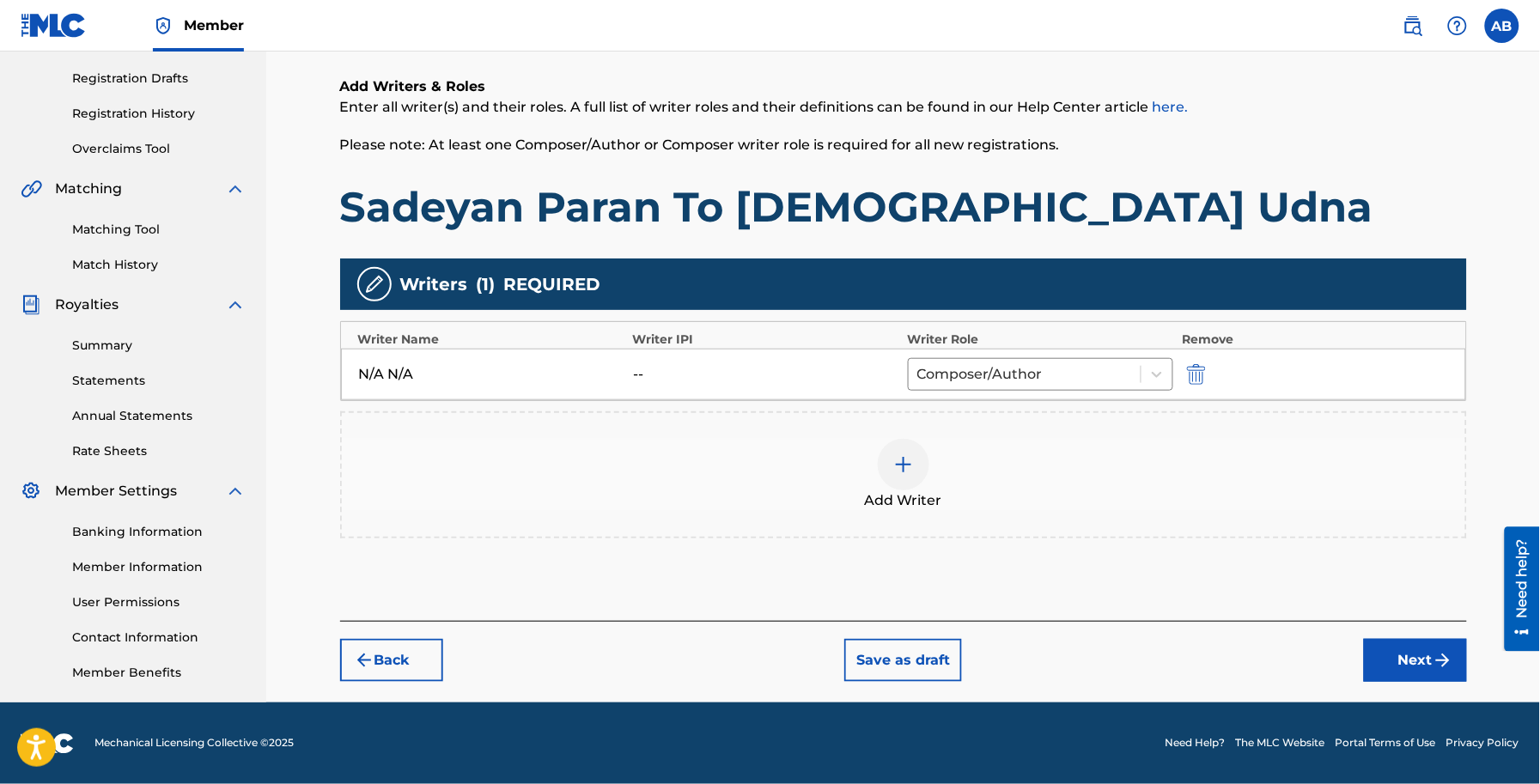 click on "Next" at bounding box center (1415, 660) 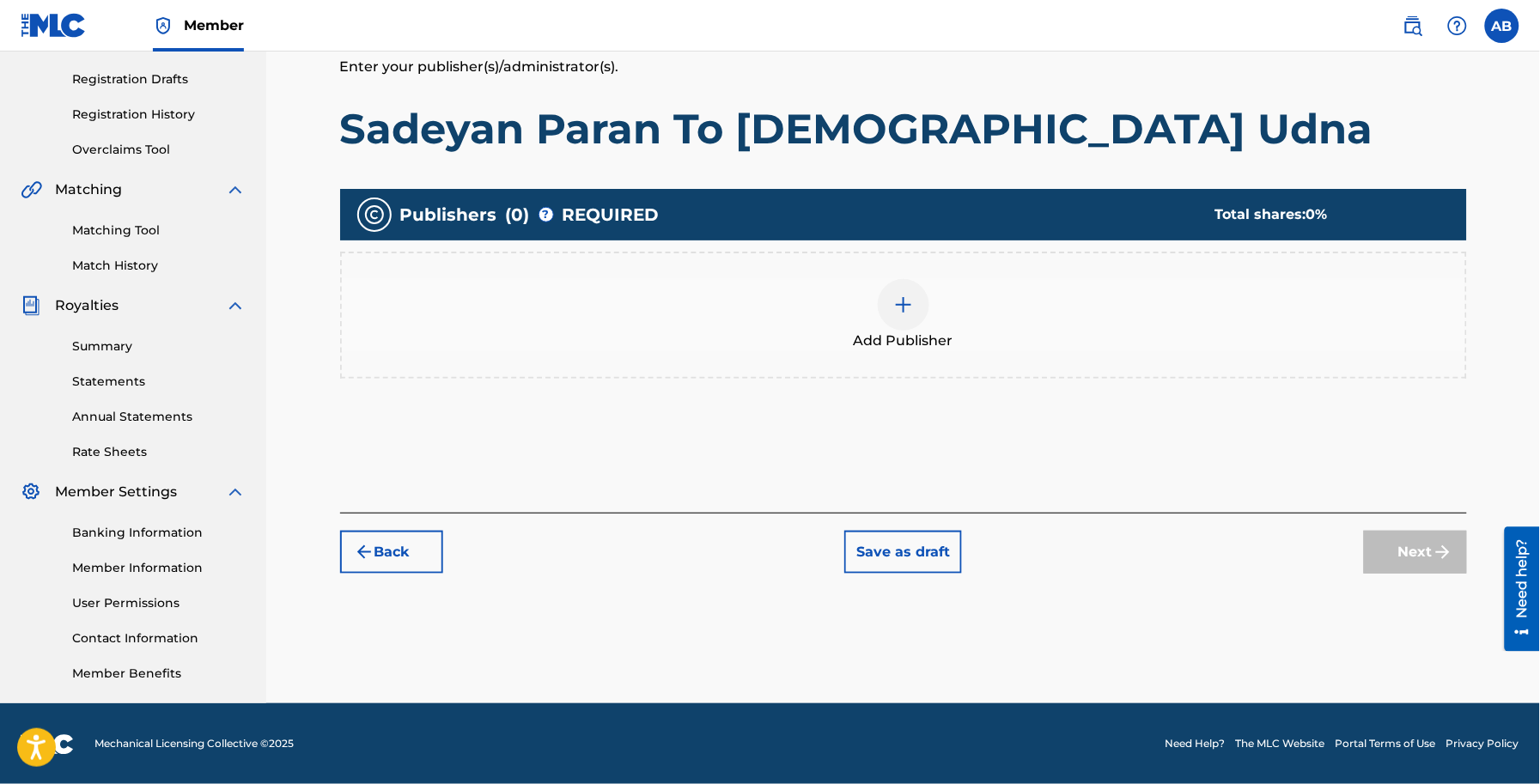 scroll, scrollTop: 280, scrollLeft: 0, axis: vertical 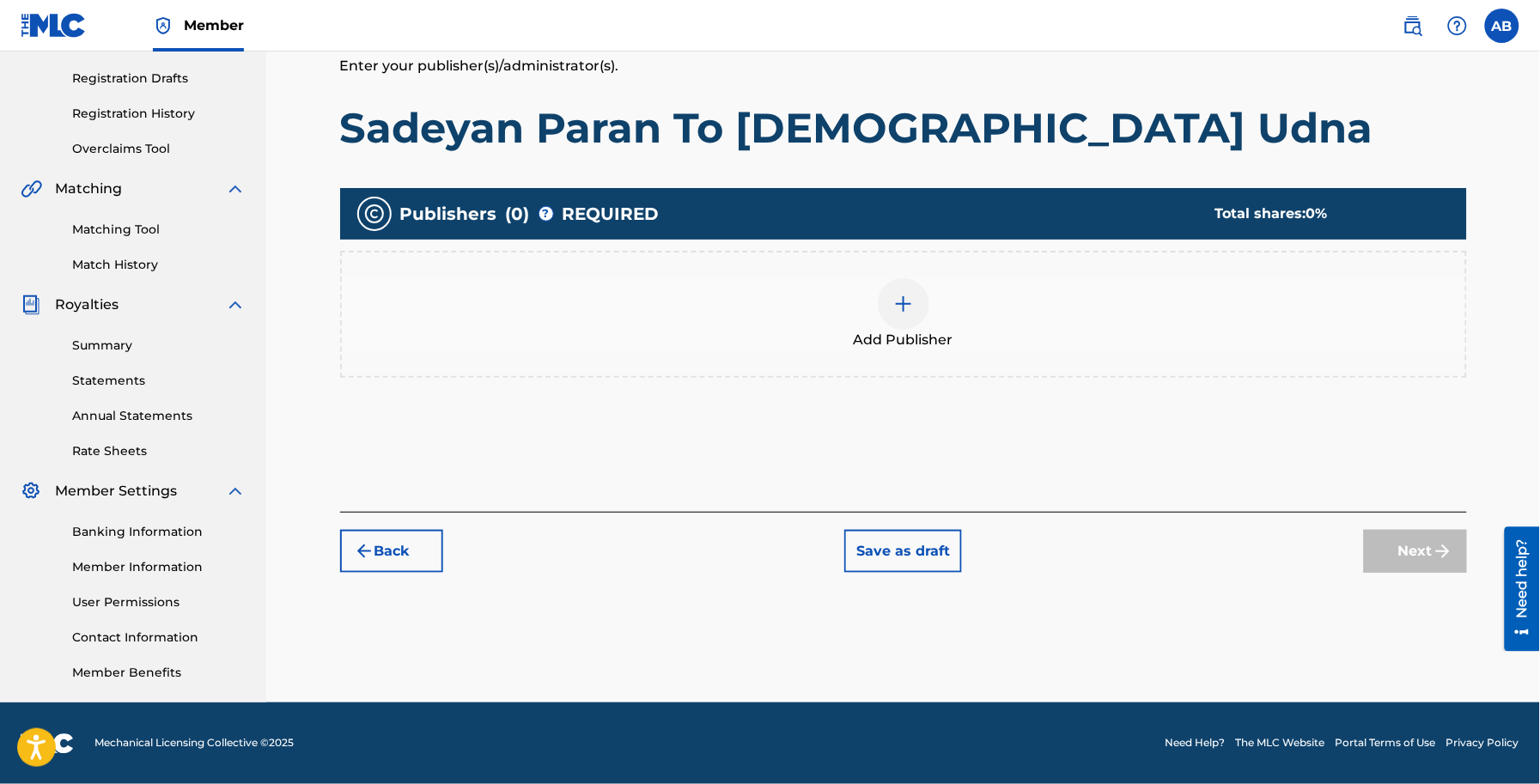 click on "Add Publisher" at bounding box center (904, 340) 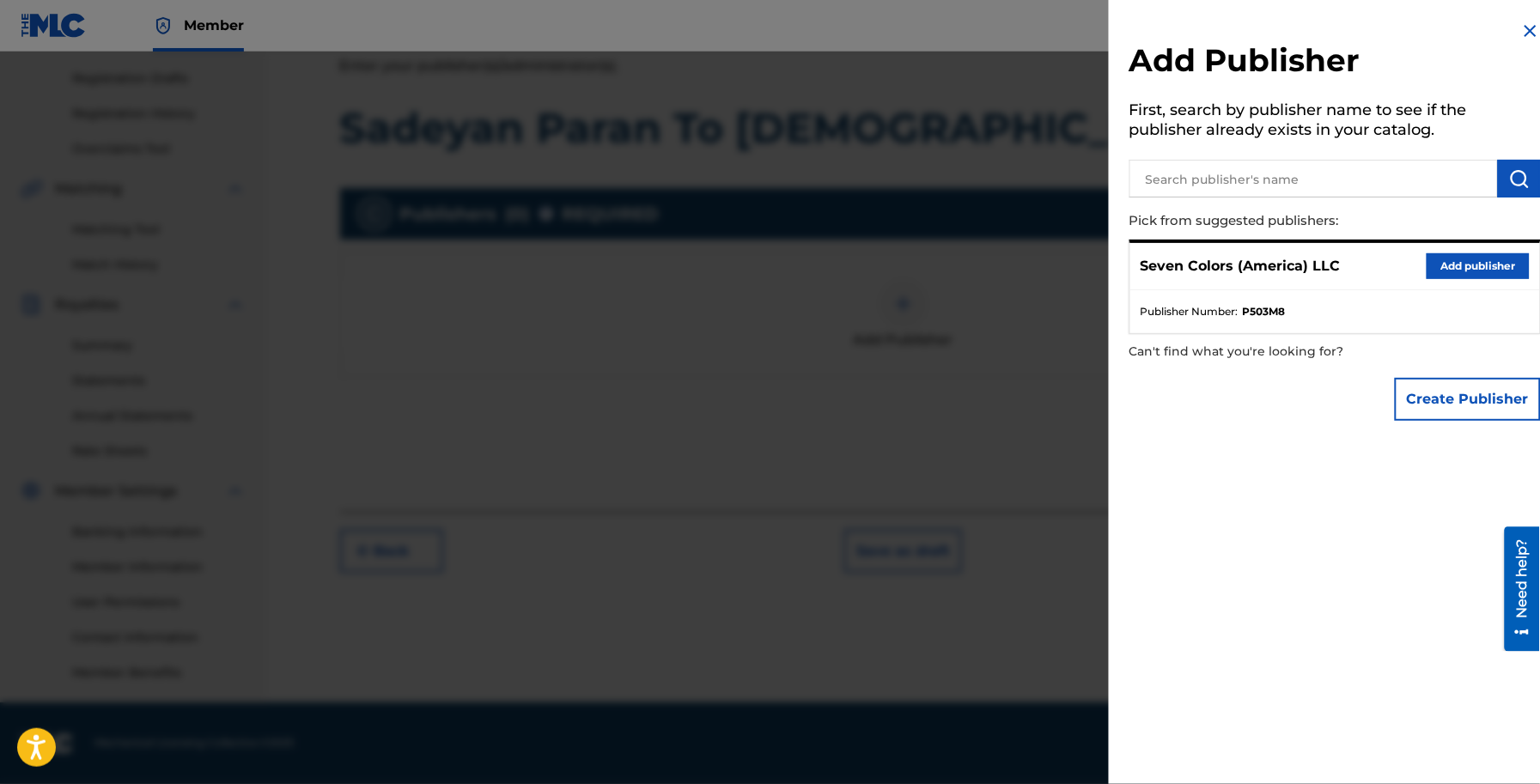 click at bounding box center [1313, 179] 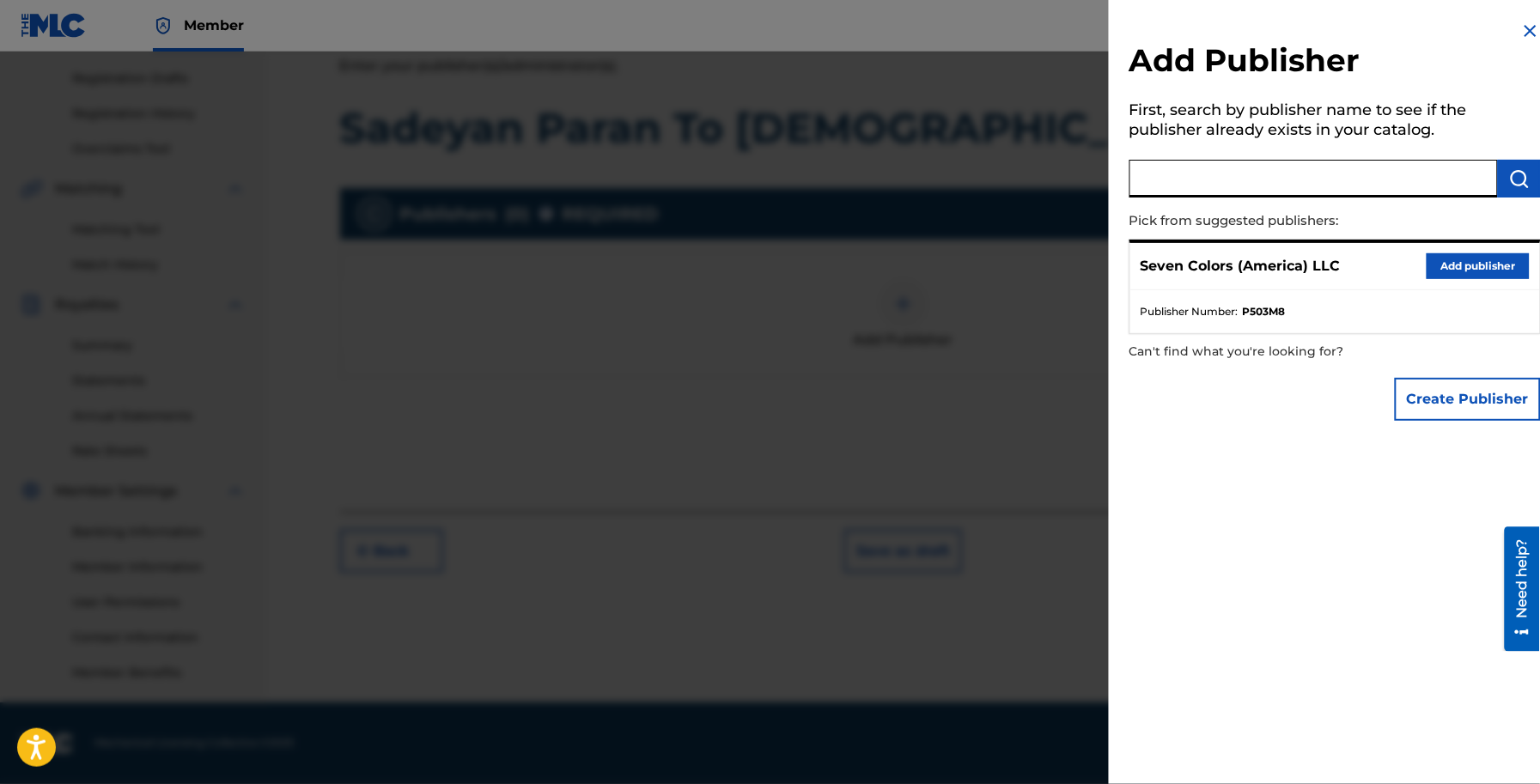 click on "Add publisher" at bounding box center (1478, 266) 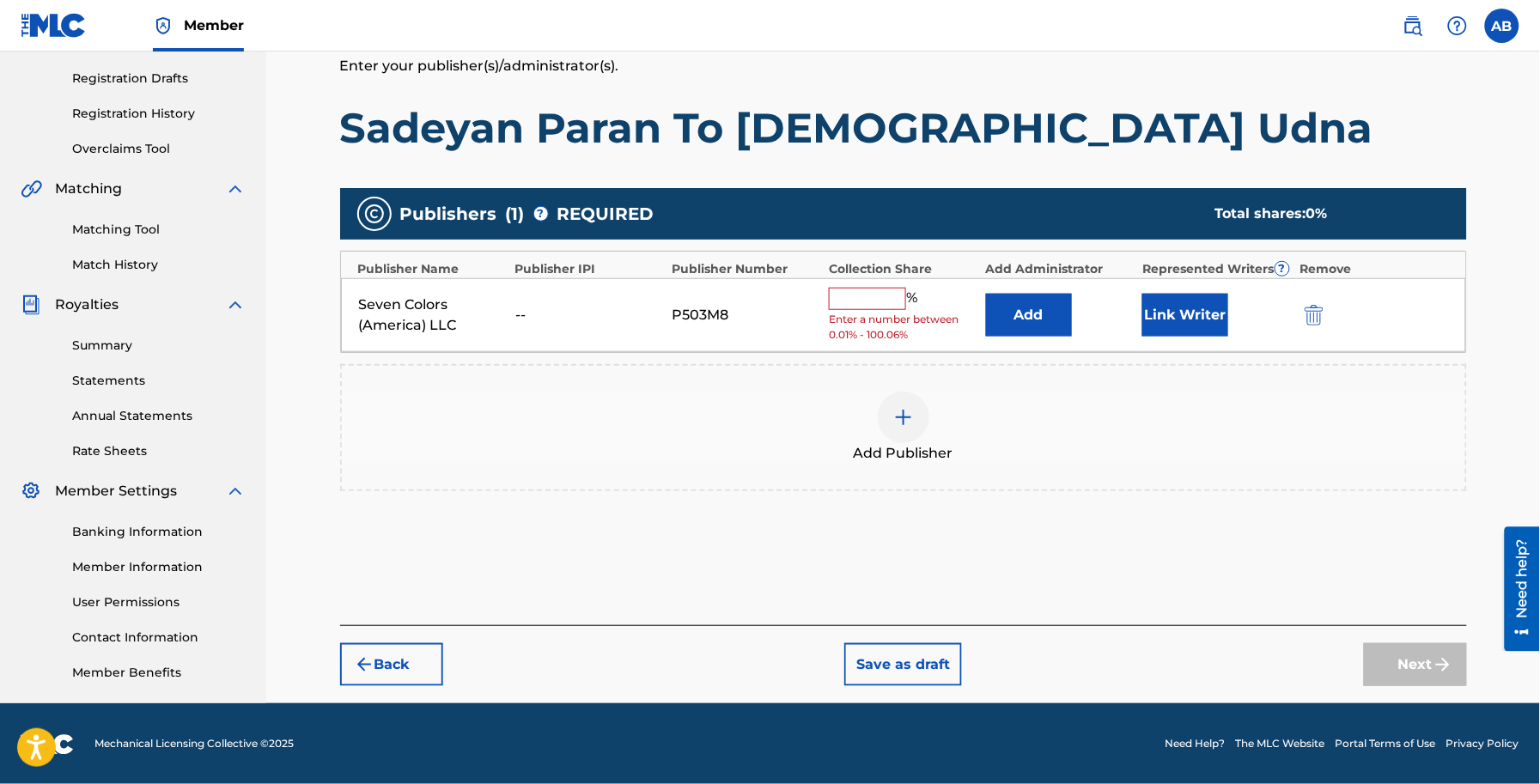 click at bounding box center [867, 299] 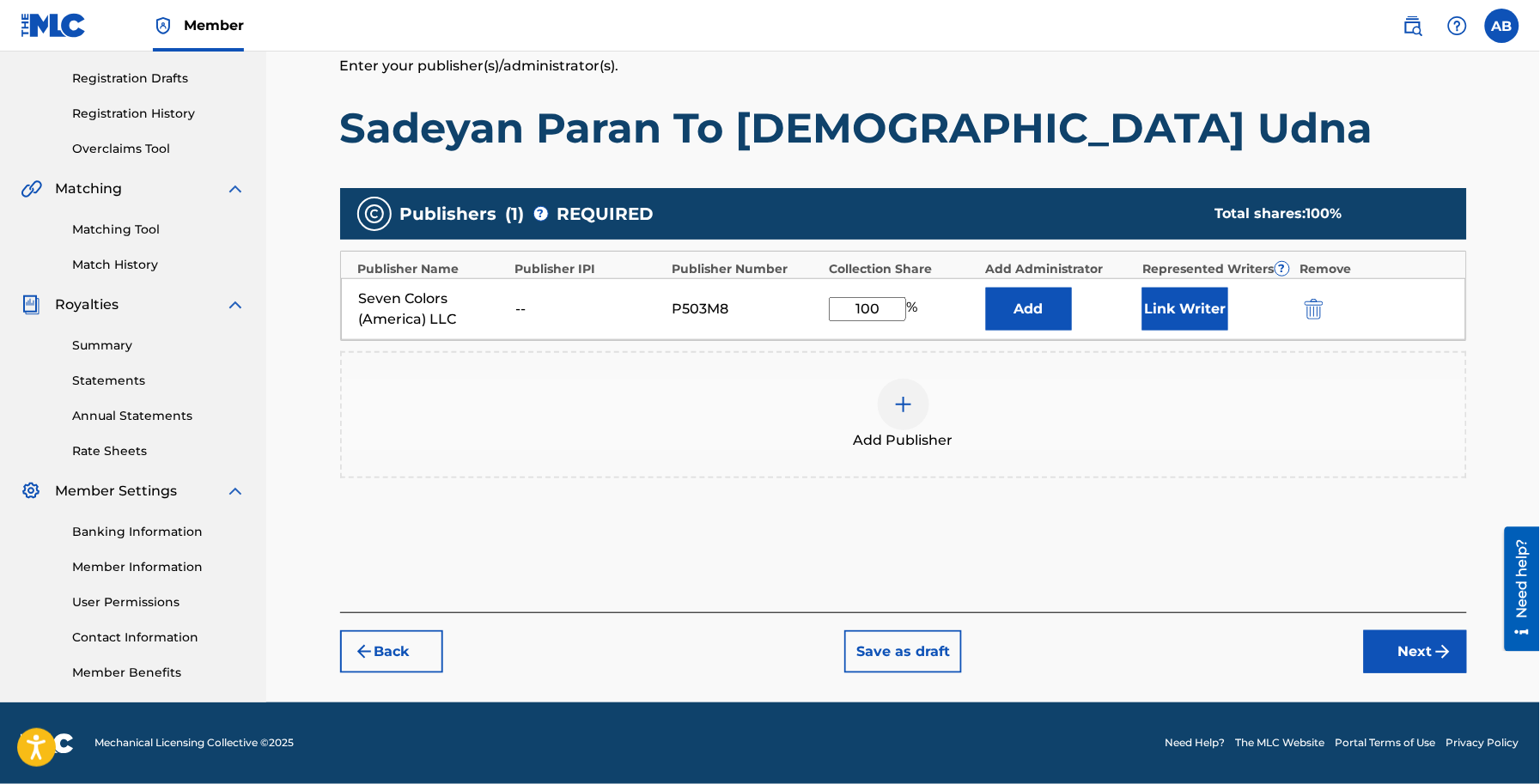 type on "100" 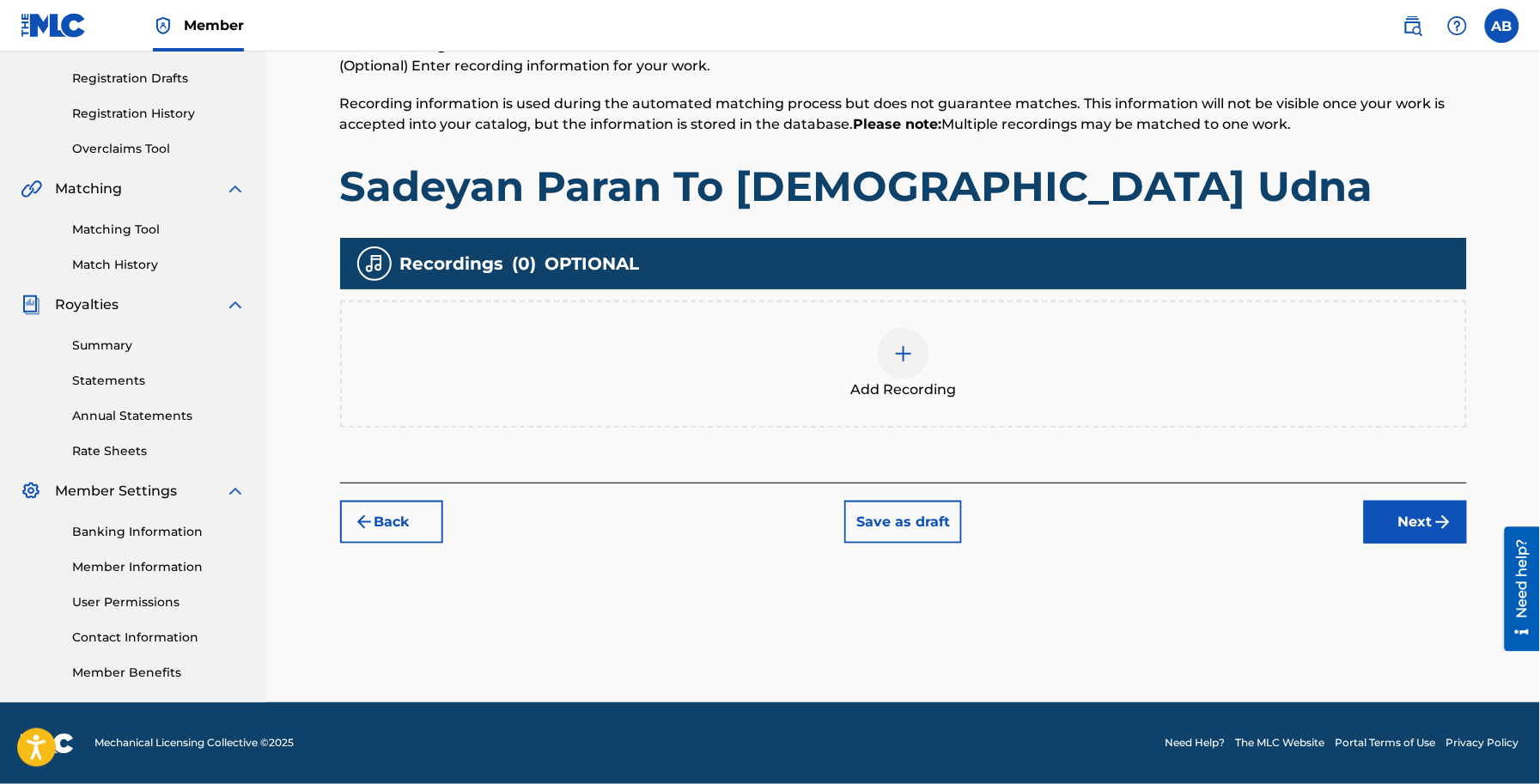 click on "Next" at bounding box center (1415, 522) 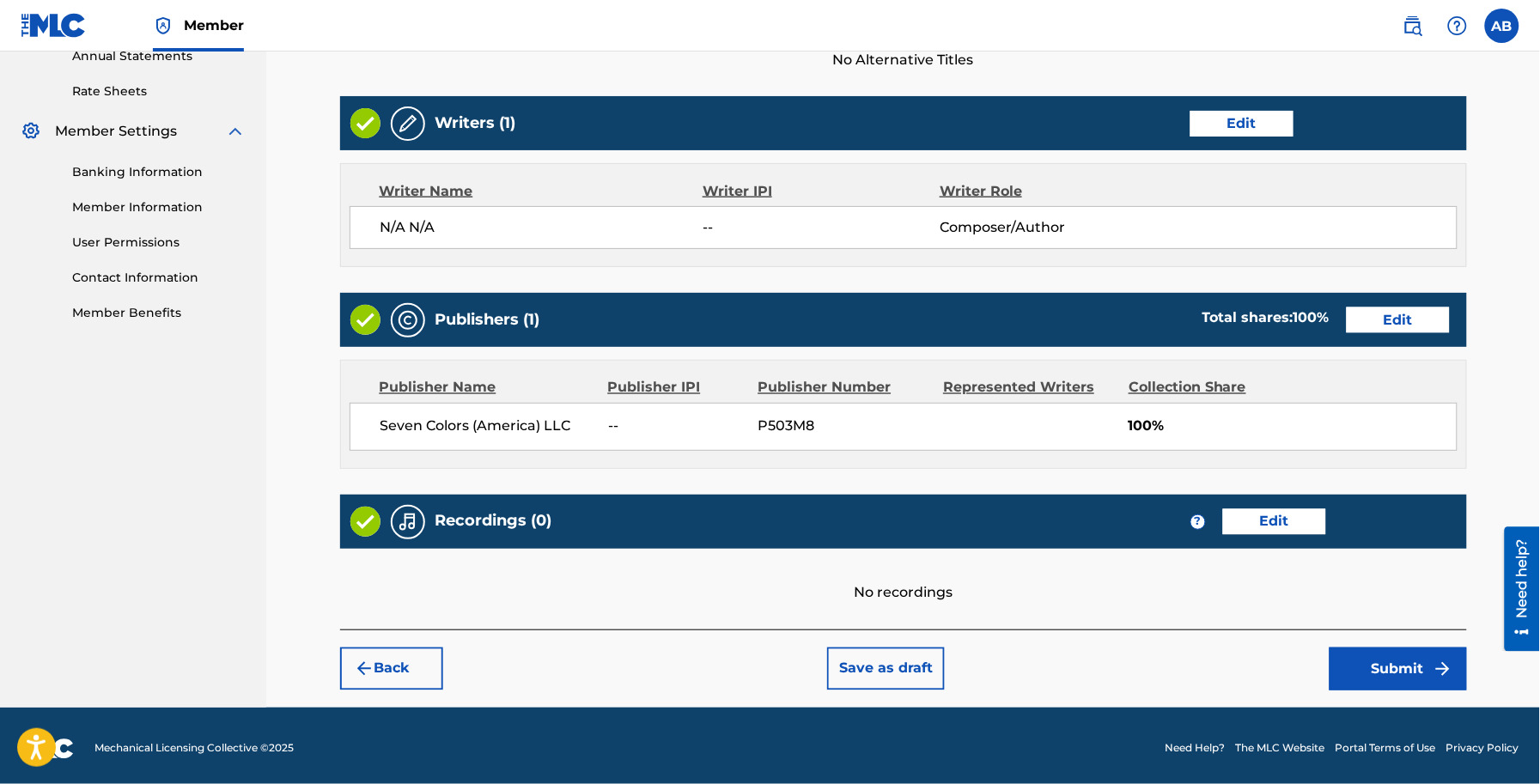 scroll, scrollTop: 646, scrollLeft: 0, axis: vertical 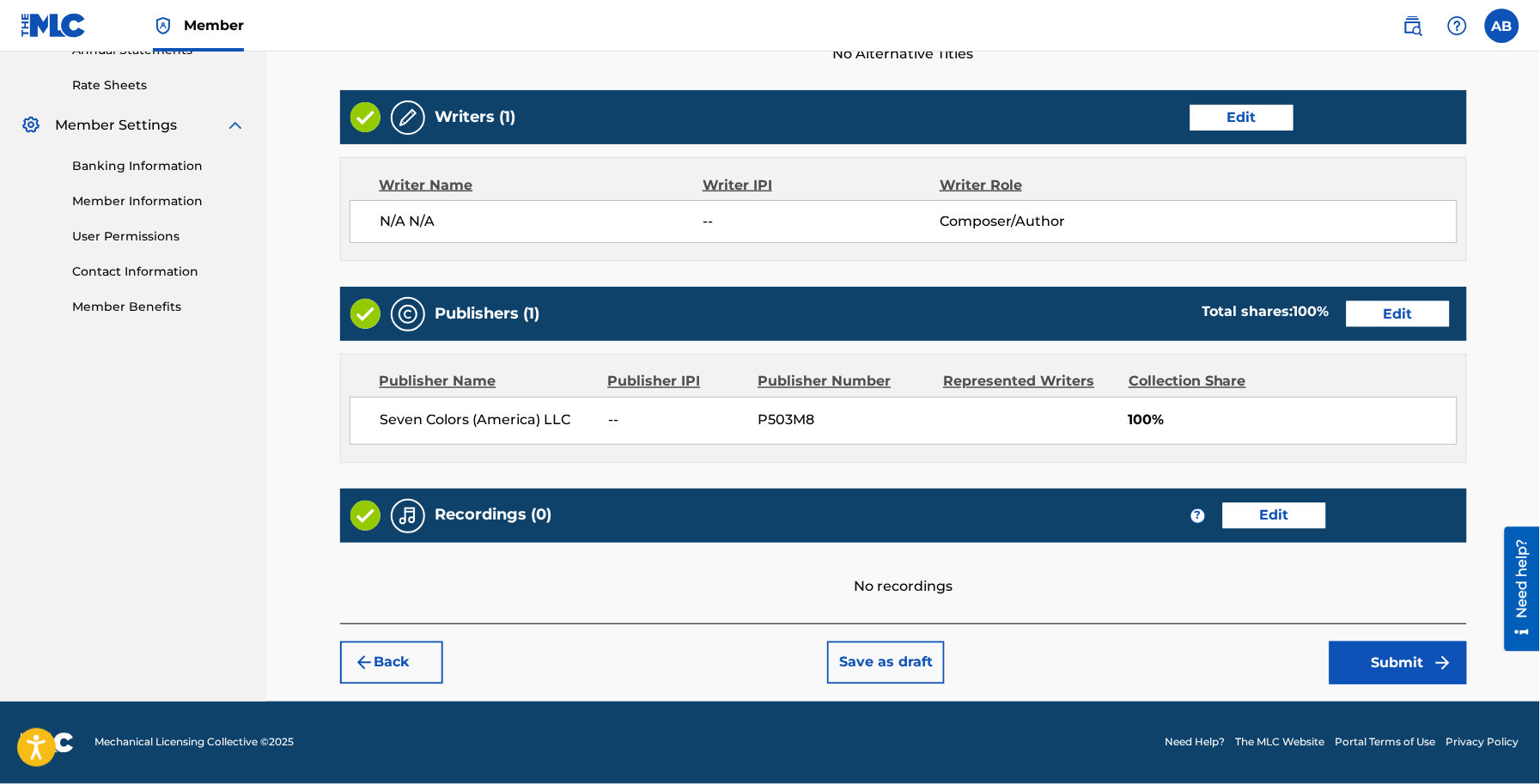 click on "Submit" at bounding box center [1398, 663] 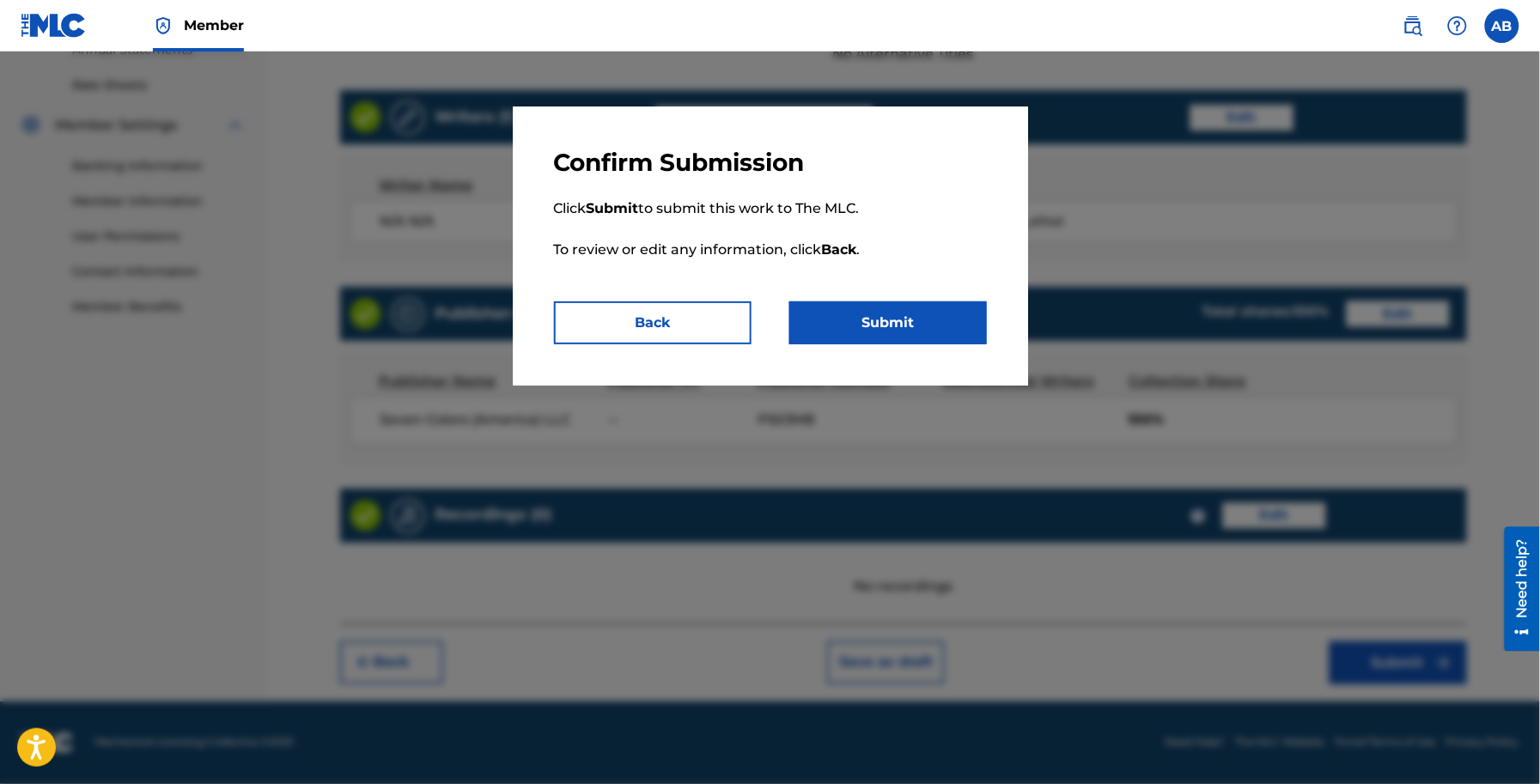 click on "Submit" at bounding box center [888, 323] 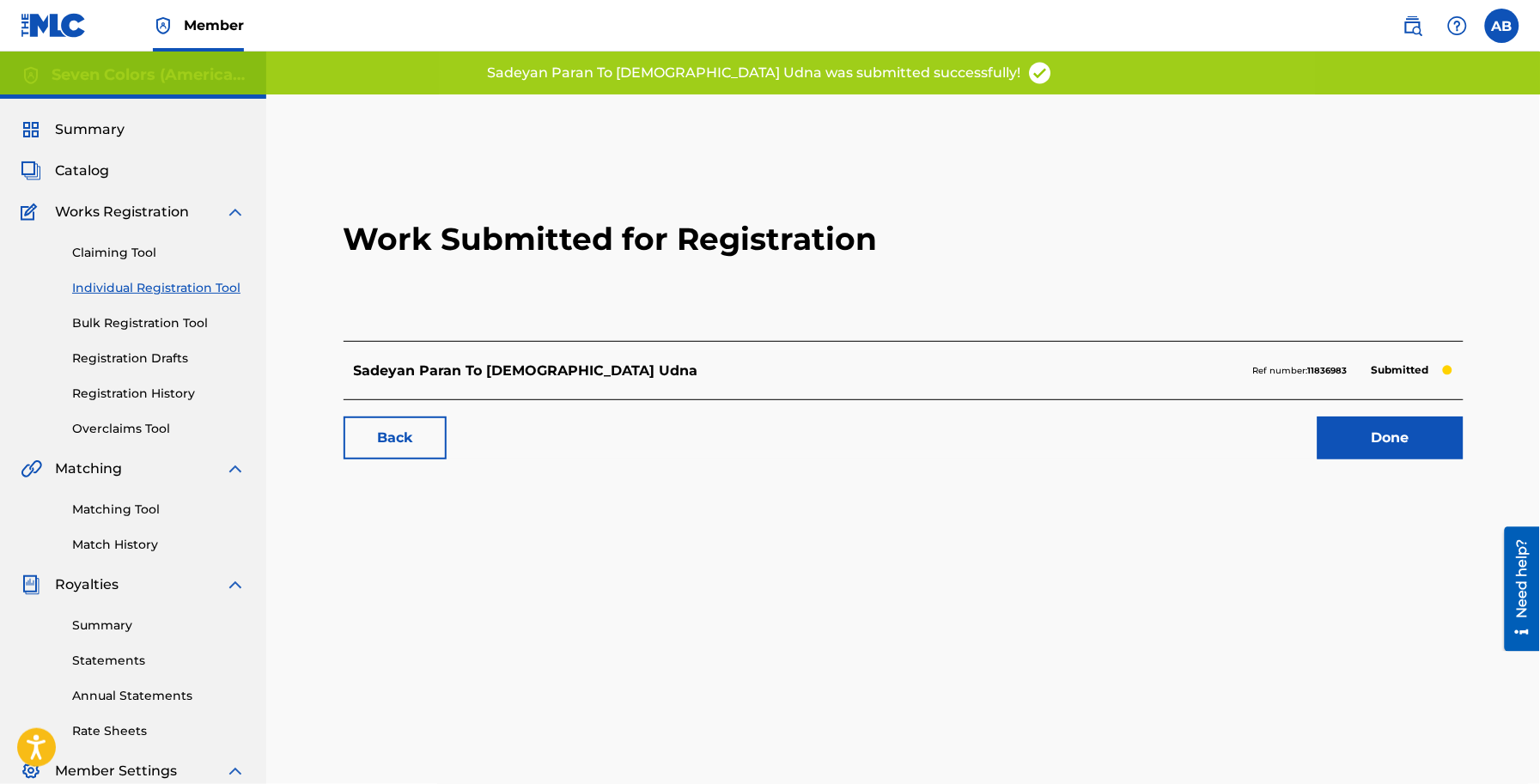 scroll, scrollTop: 280, scrollLeft: 0, axis: vertical 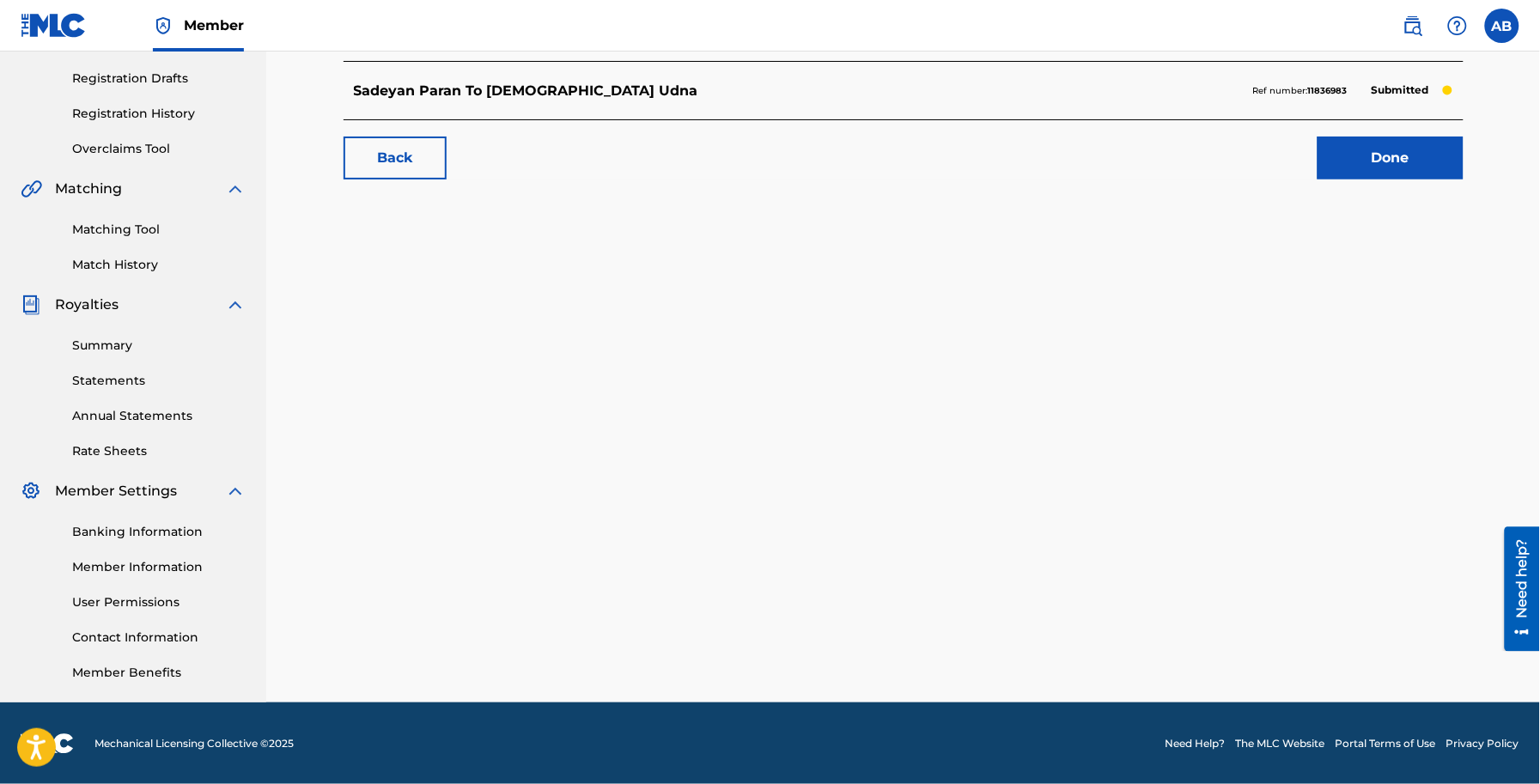 click on "Done" at bounding box center [1391, 158] 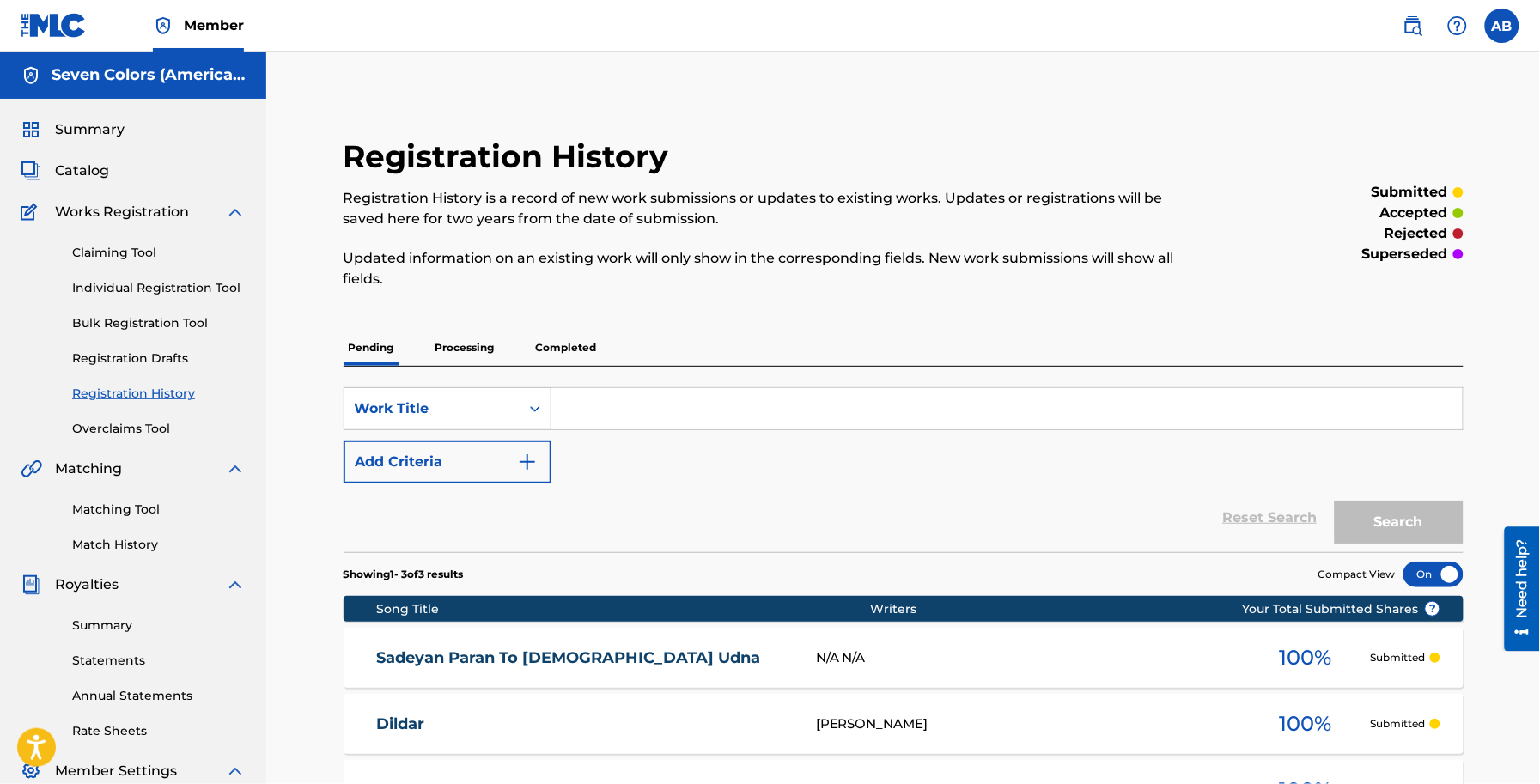 click on "Catalog" at bounding box center [82, 171] 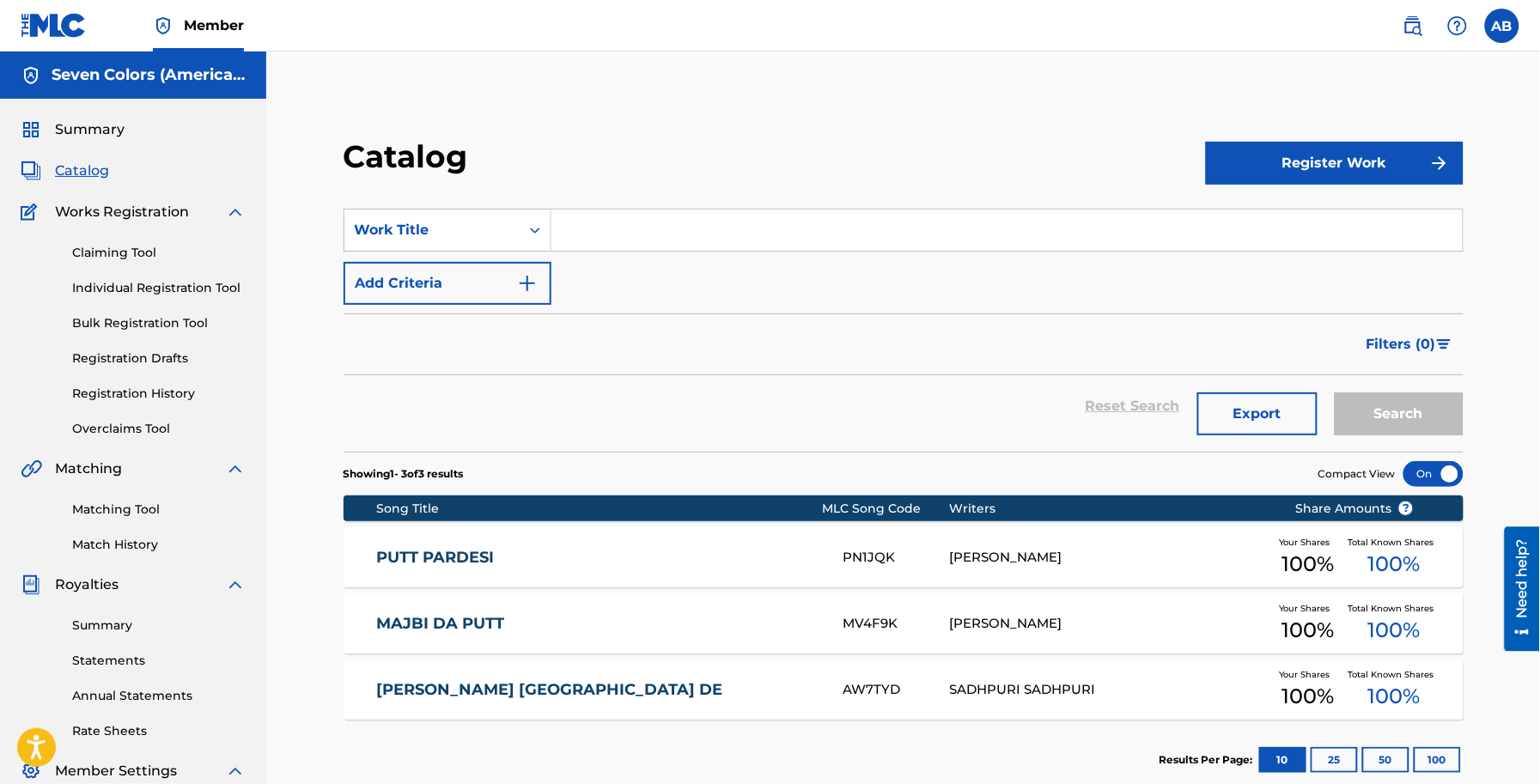 click on "Register Work" at bounding box center [1335, 163] 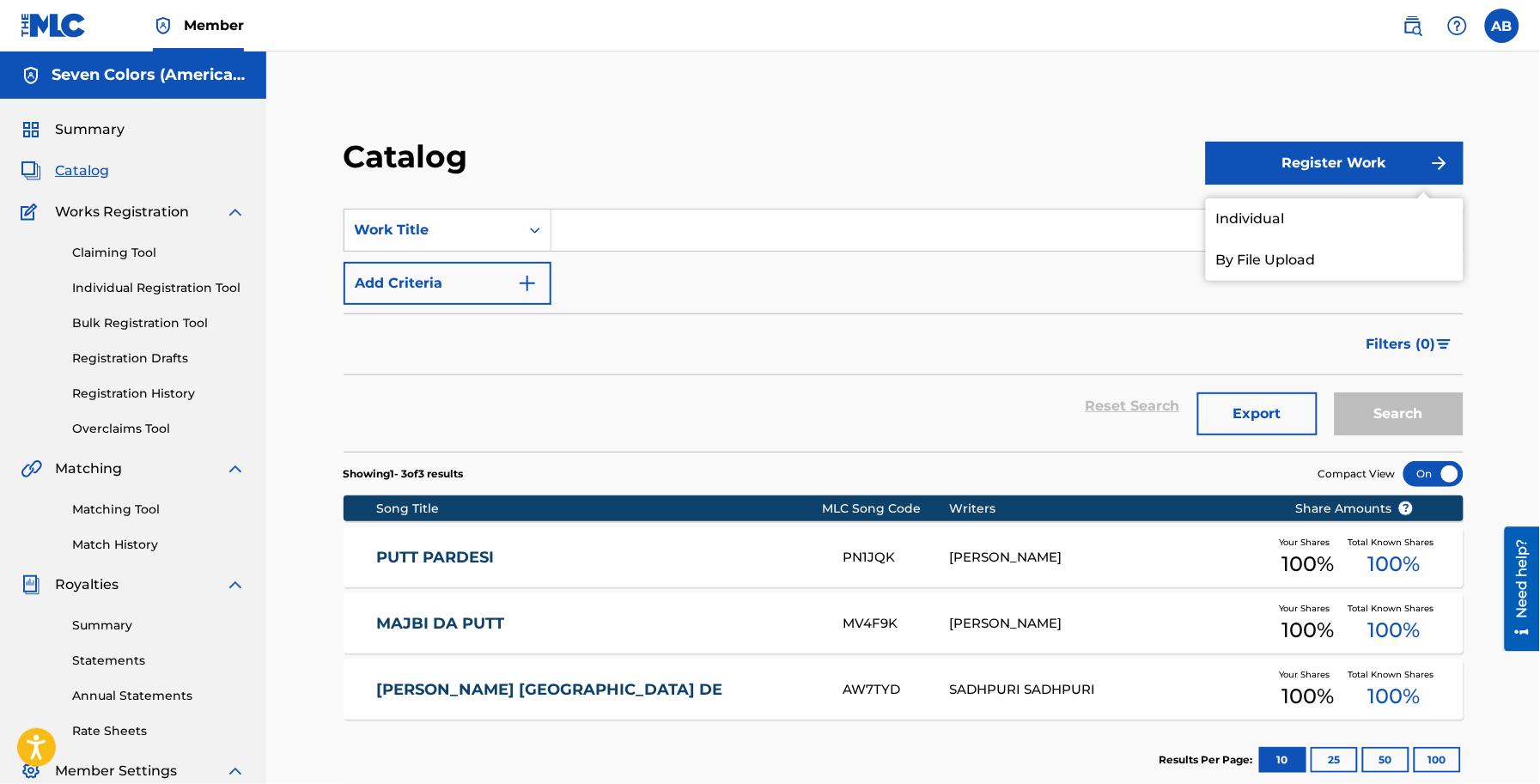 click on "Individual" at bounding box center (1335, 219) 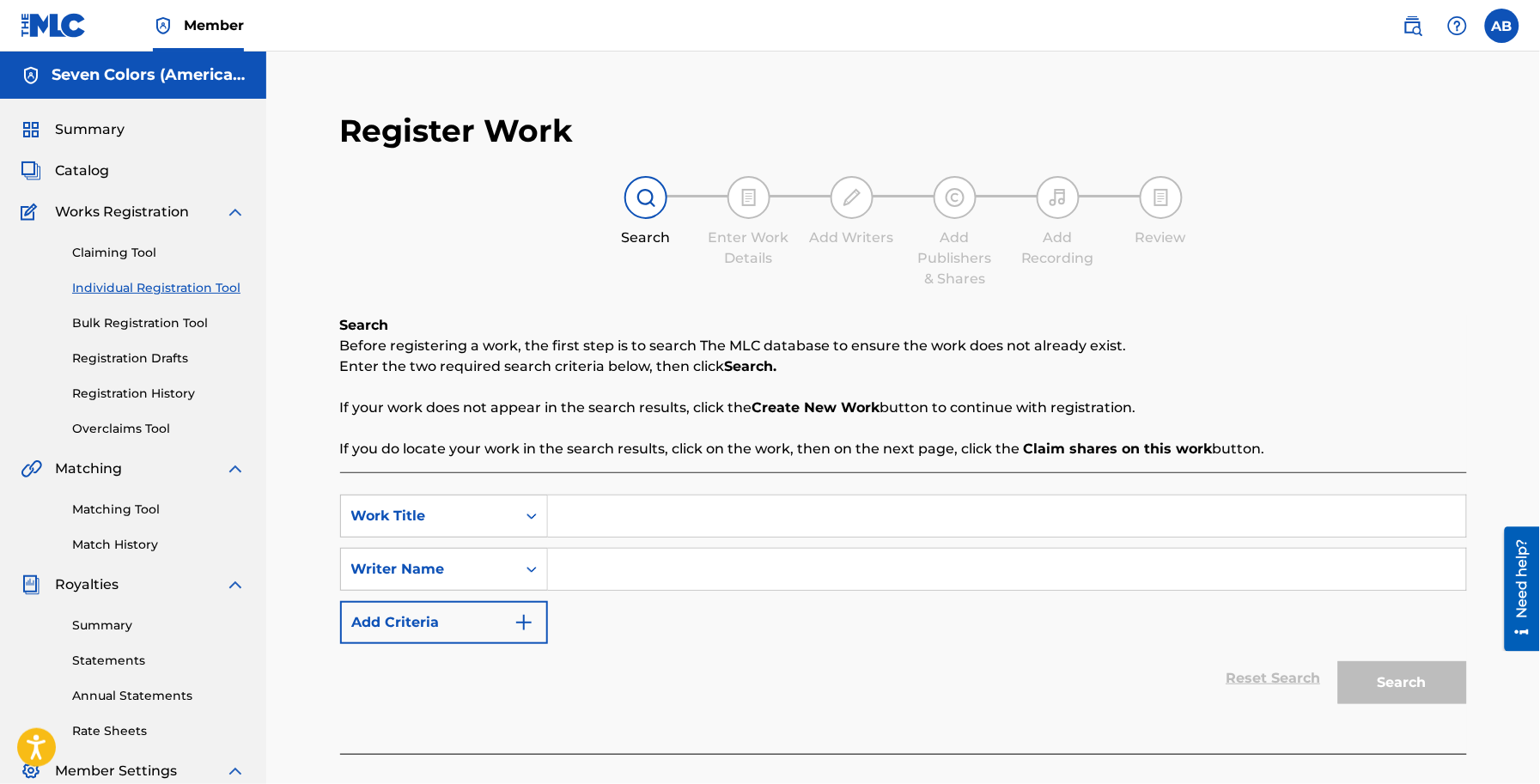 click at bounding box center [1007, 516] 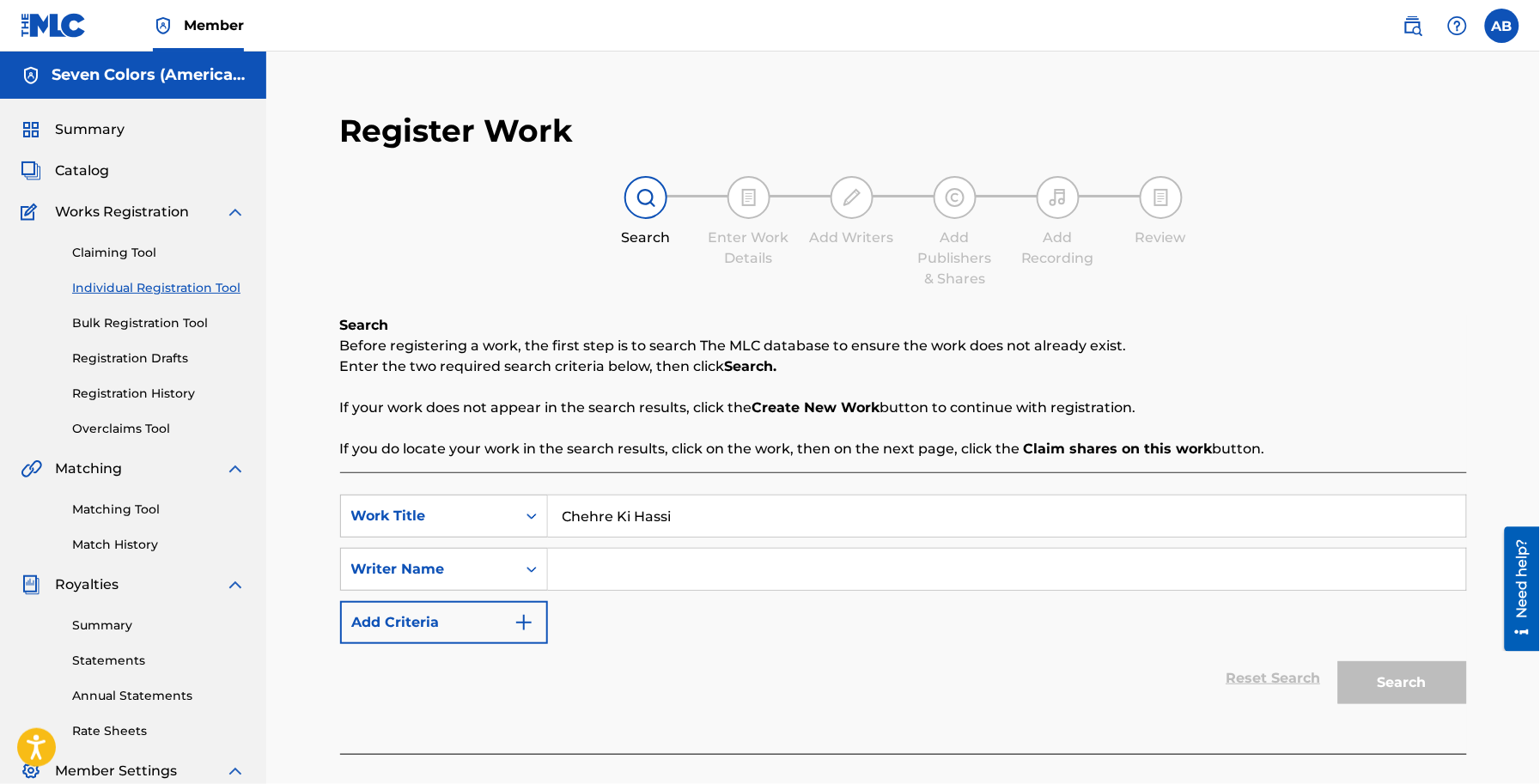 type on "Chehre Ki Hassi" 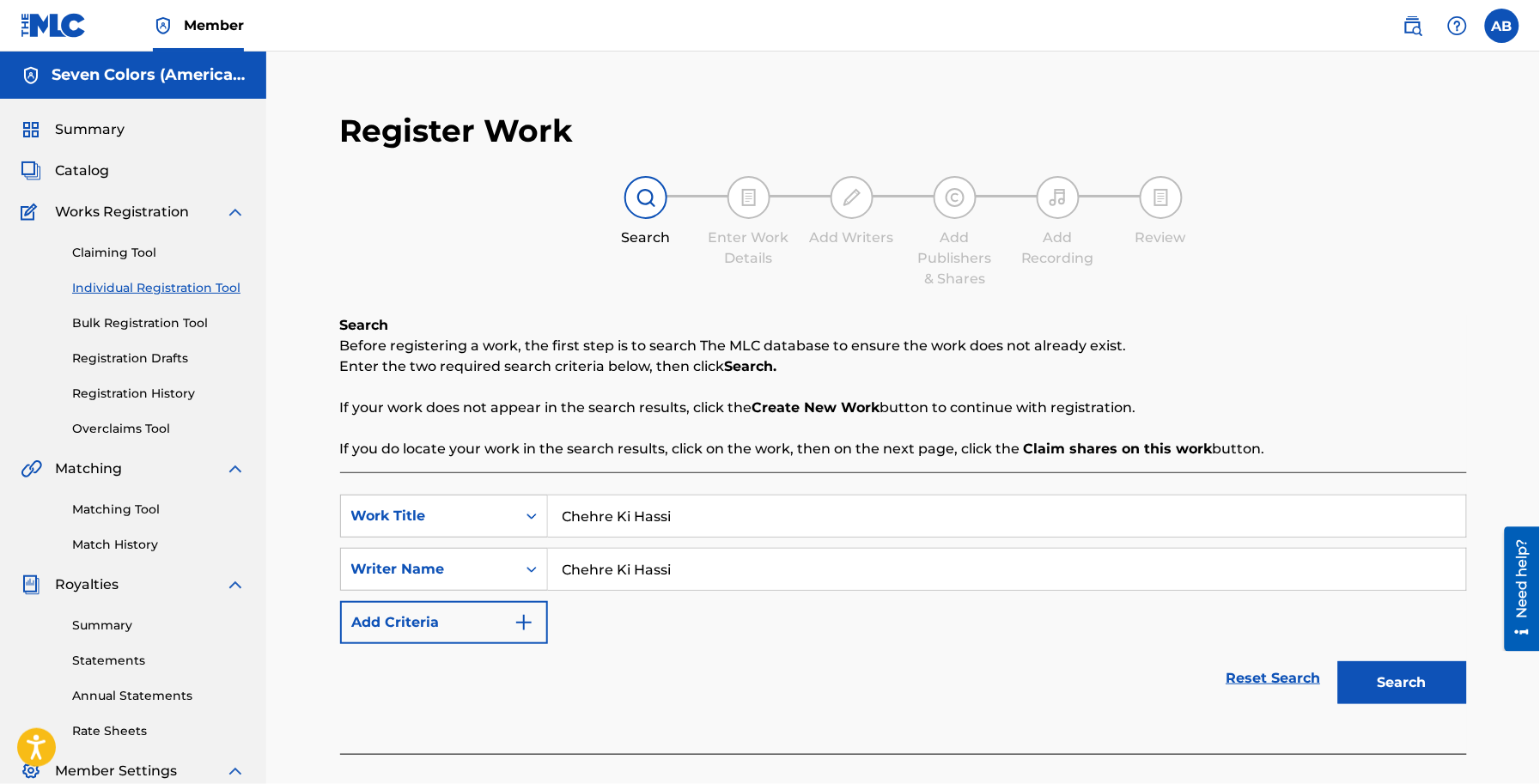 type on "Chehre Ki Hassi" 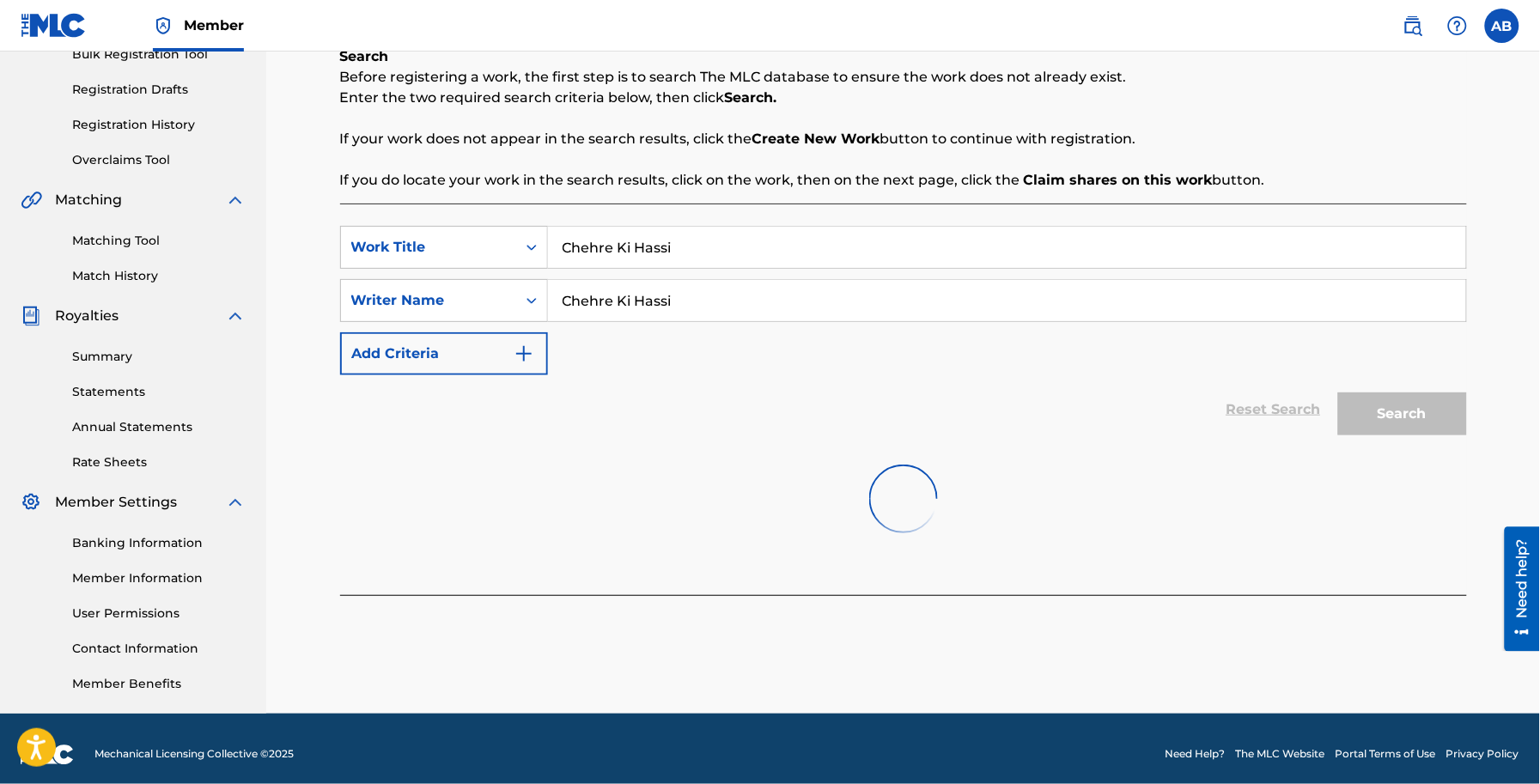 scroll, scrollTop: 280, scrollLeft: 0, axis: vertical 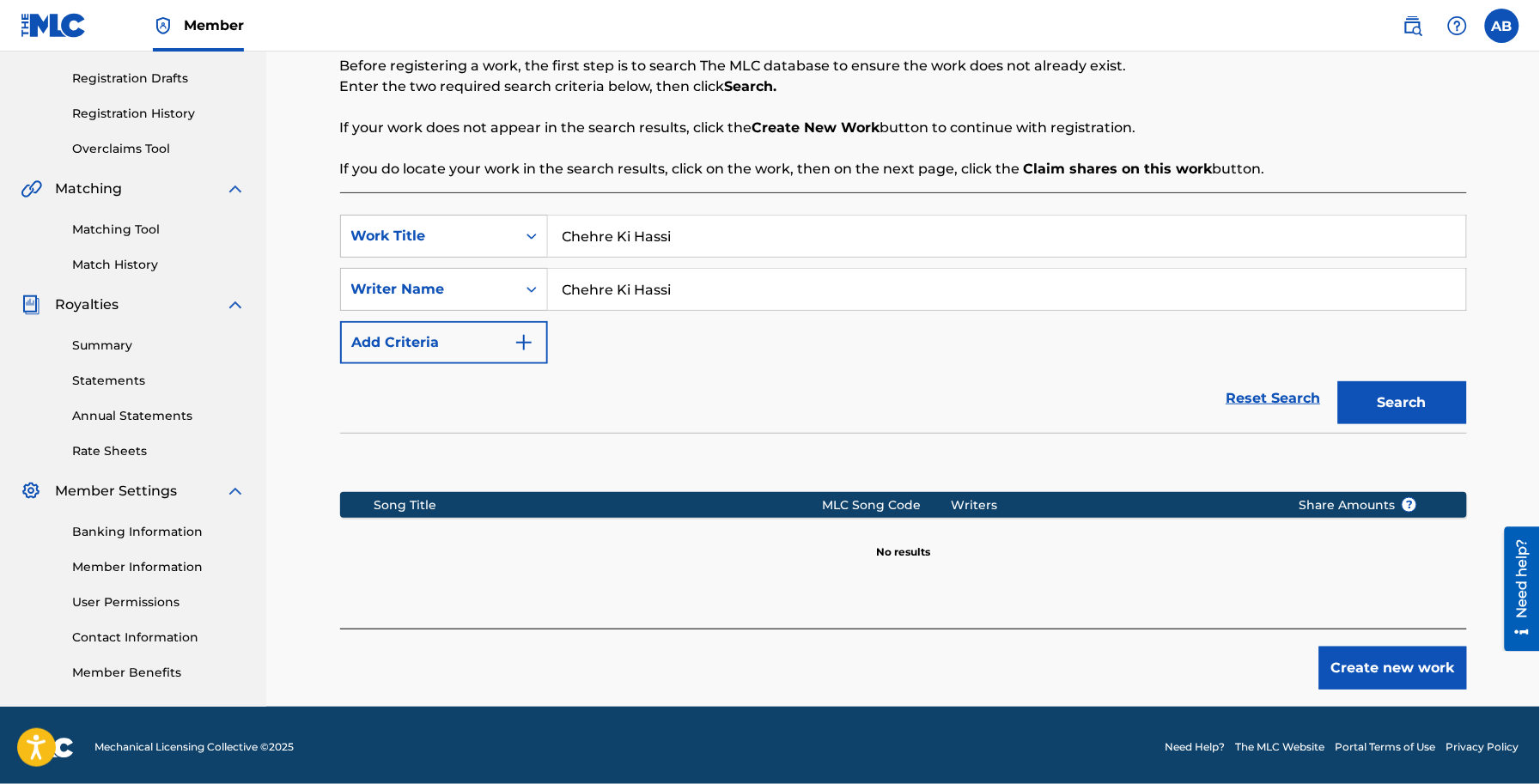 click on "Create new work" at bounding box center (1393, 668) 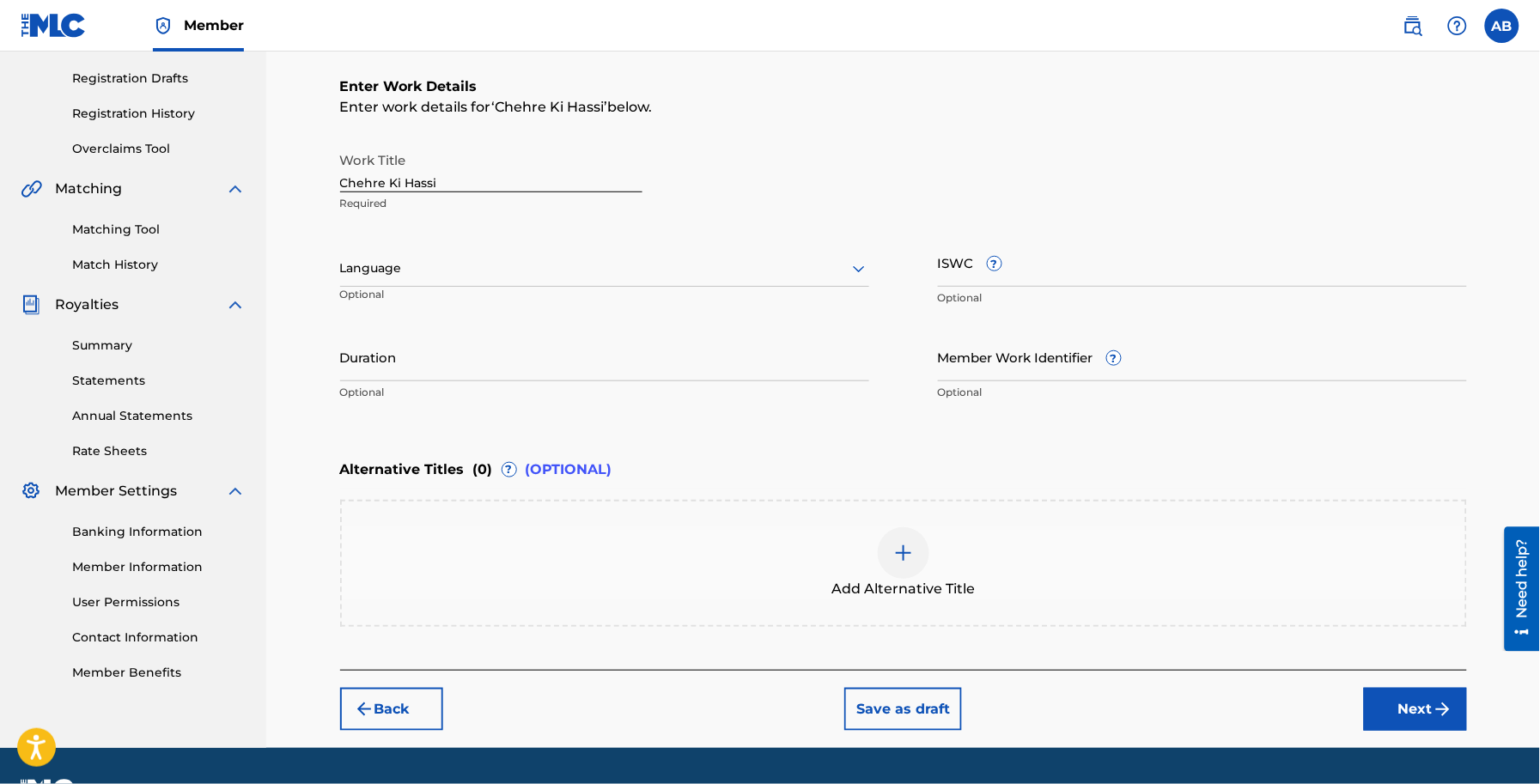 click on "Language" at bounding box center (605, 269) 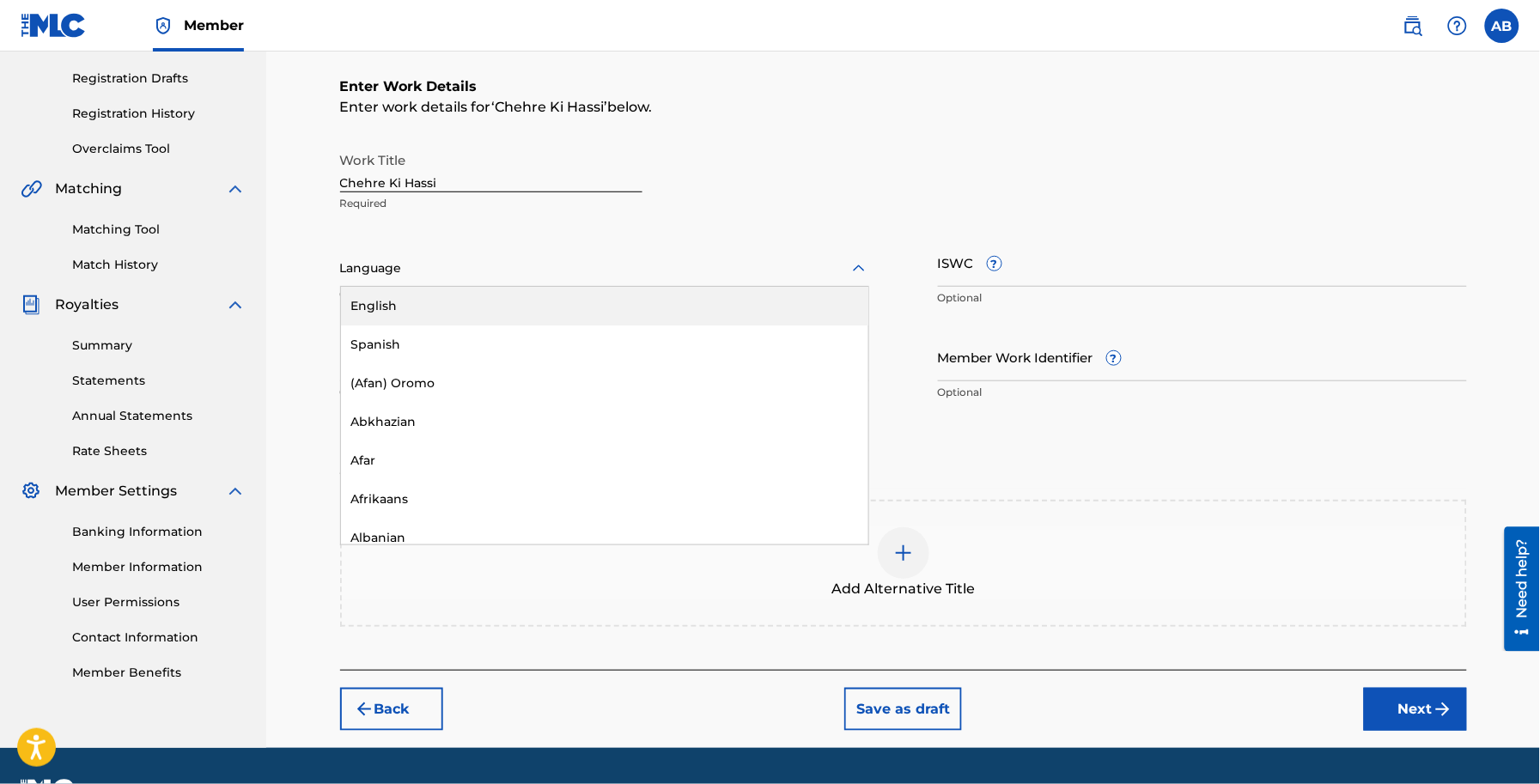 type on "Hindi" 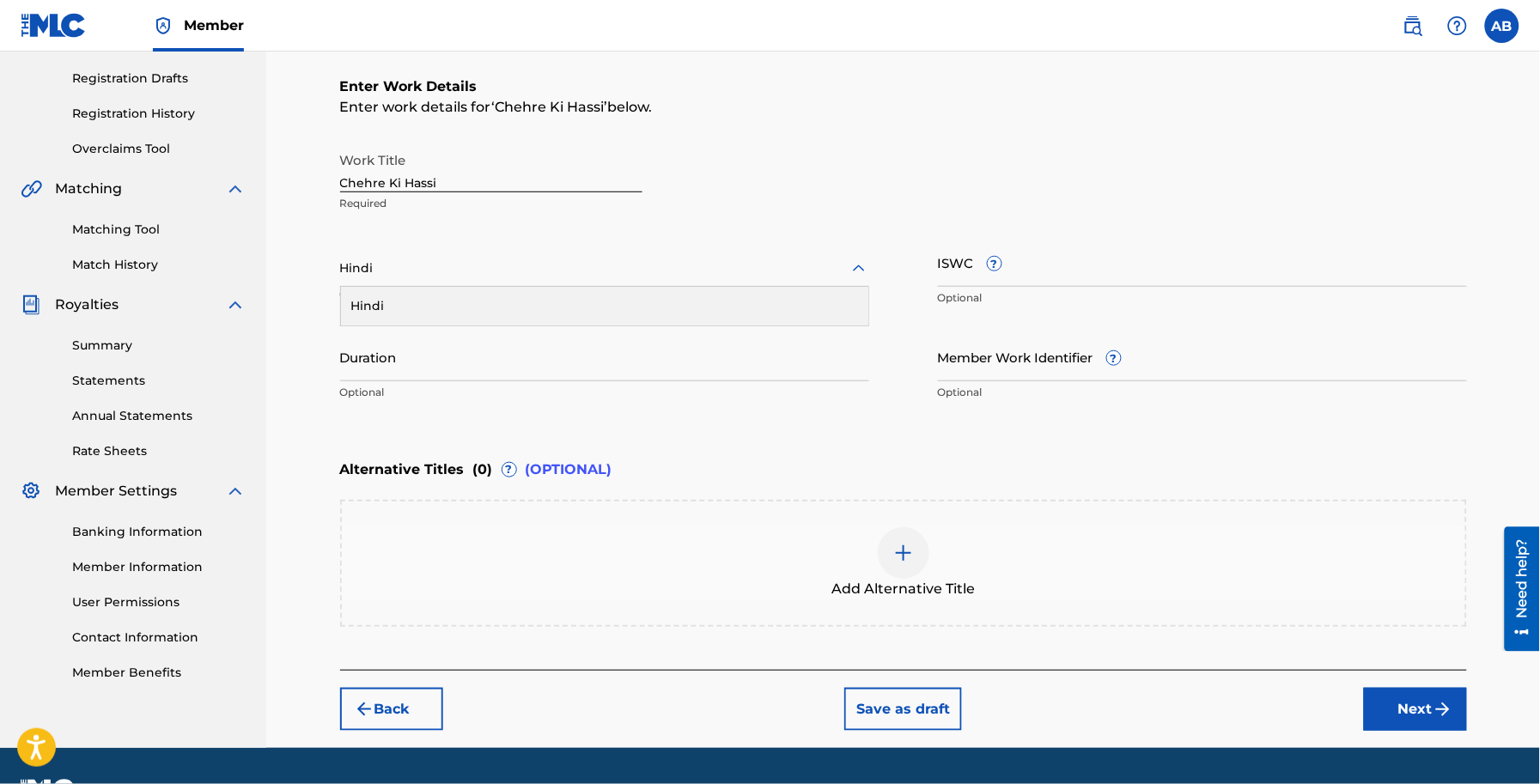 click on "Hindi" at bounding box center (605, 306) 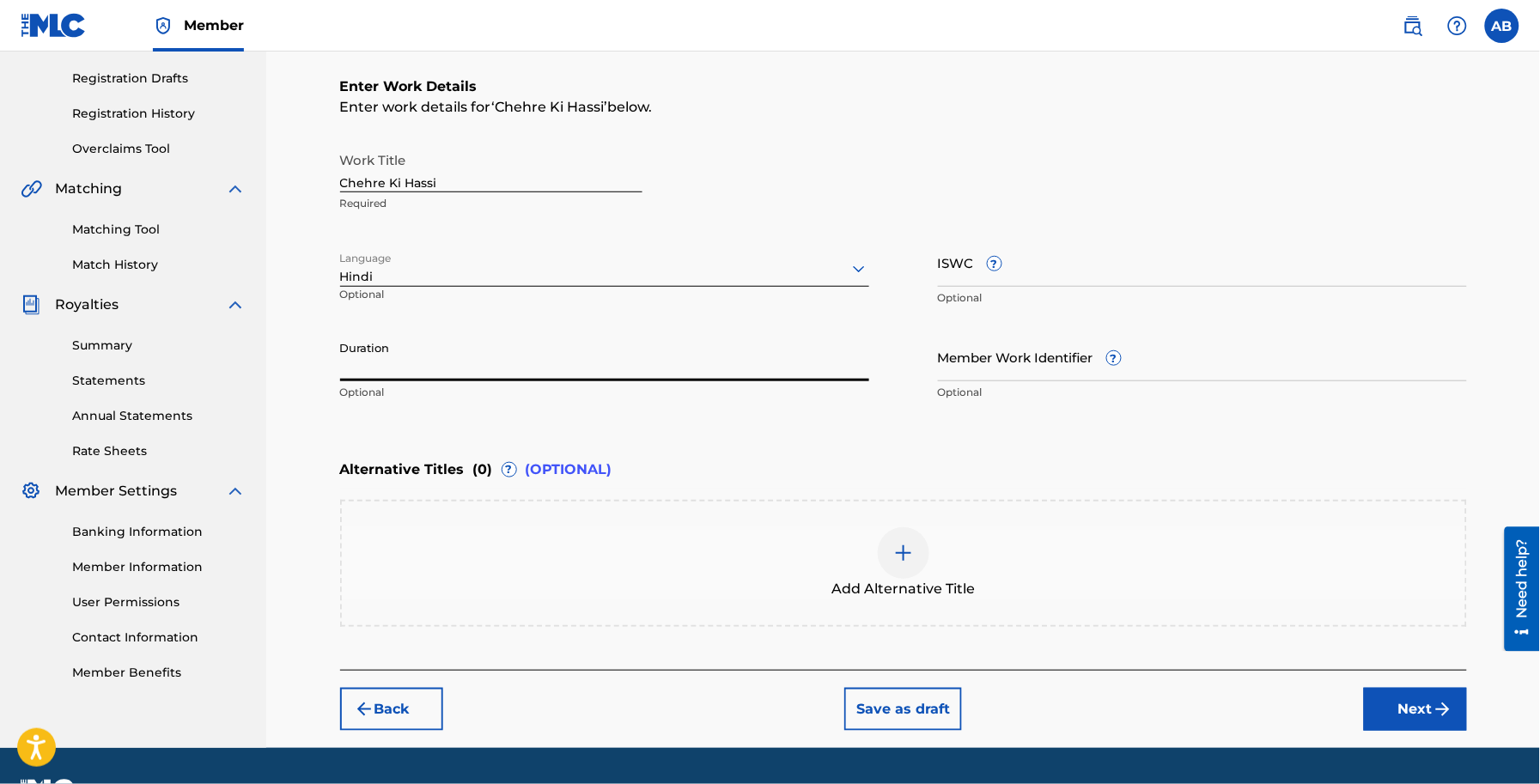 click on "Duration" at bounding box center (605, 356) 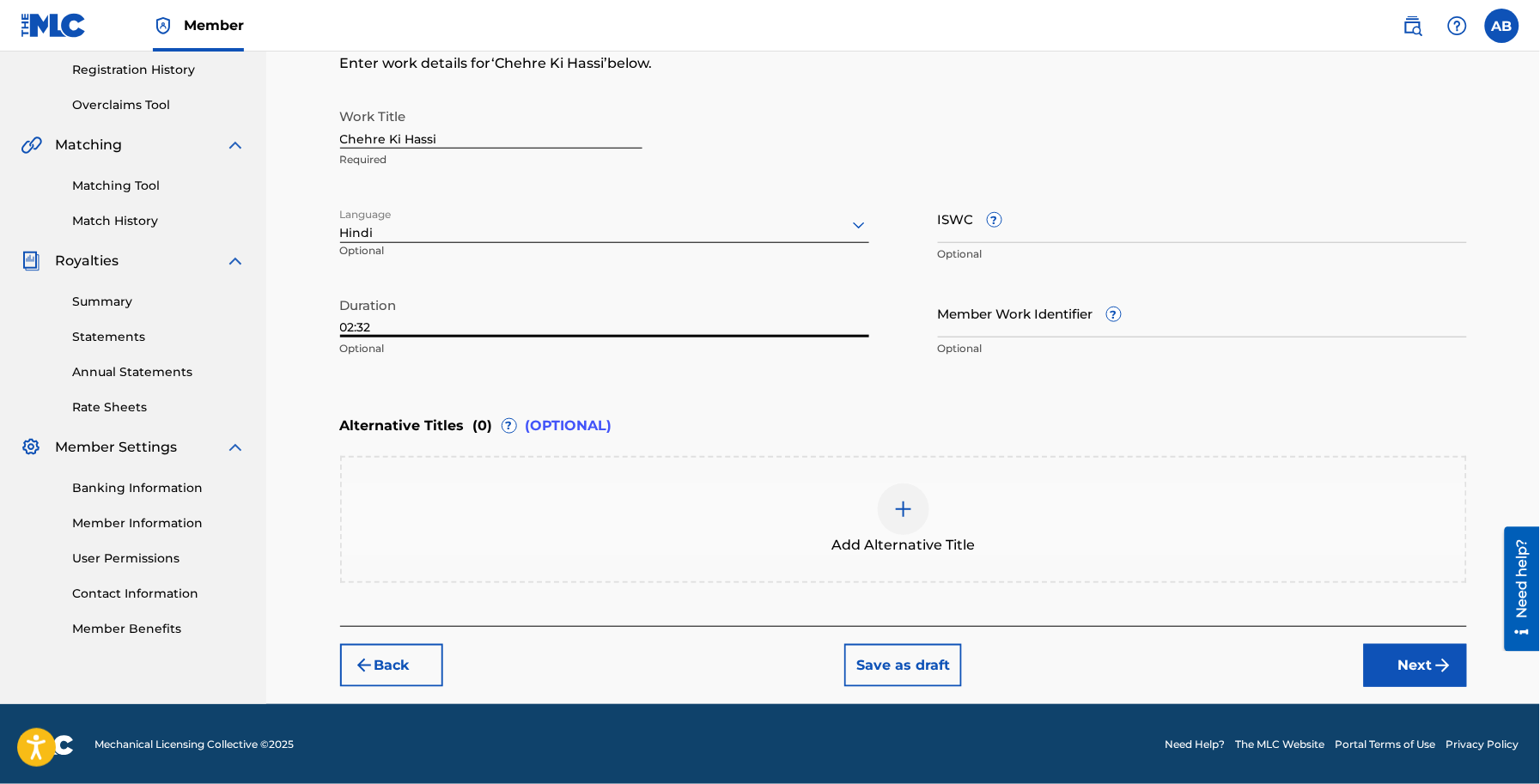 type on "02:32" 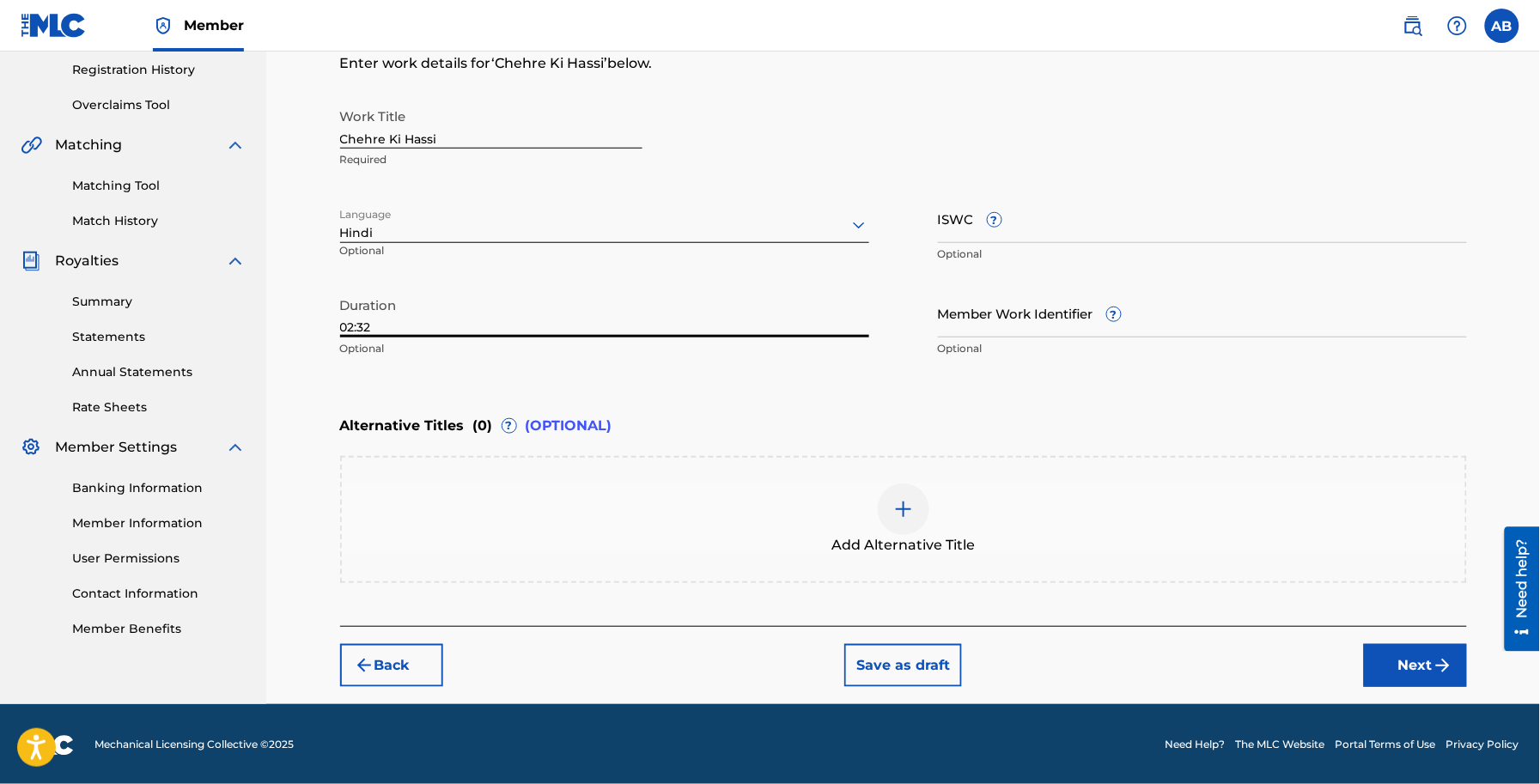 click on "Next" at bounding box center (1415, 665) 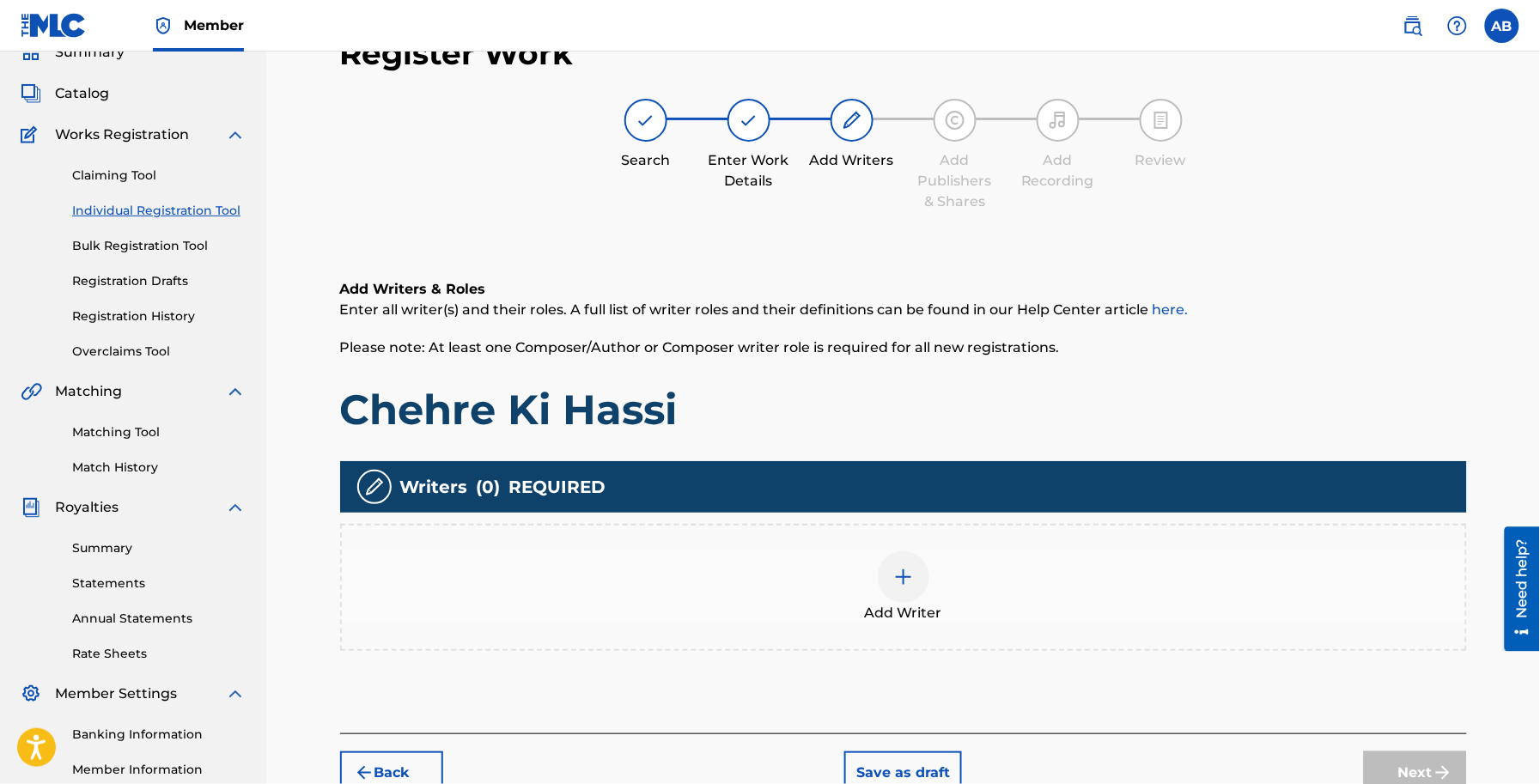 scroll, scrollTop: 280, scrollLeft: 0, axis: vertical 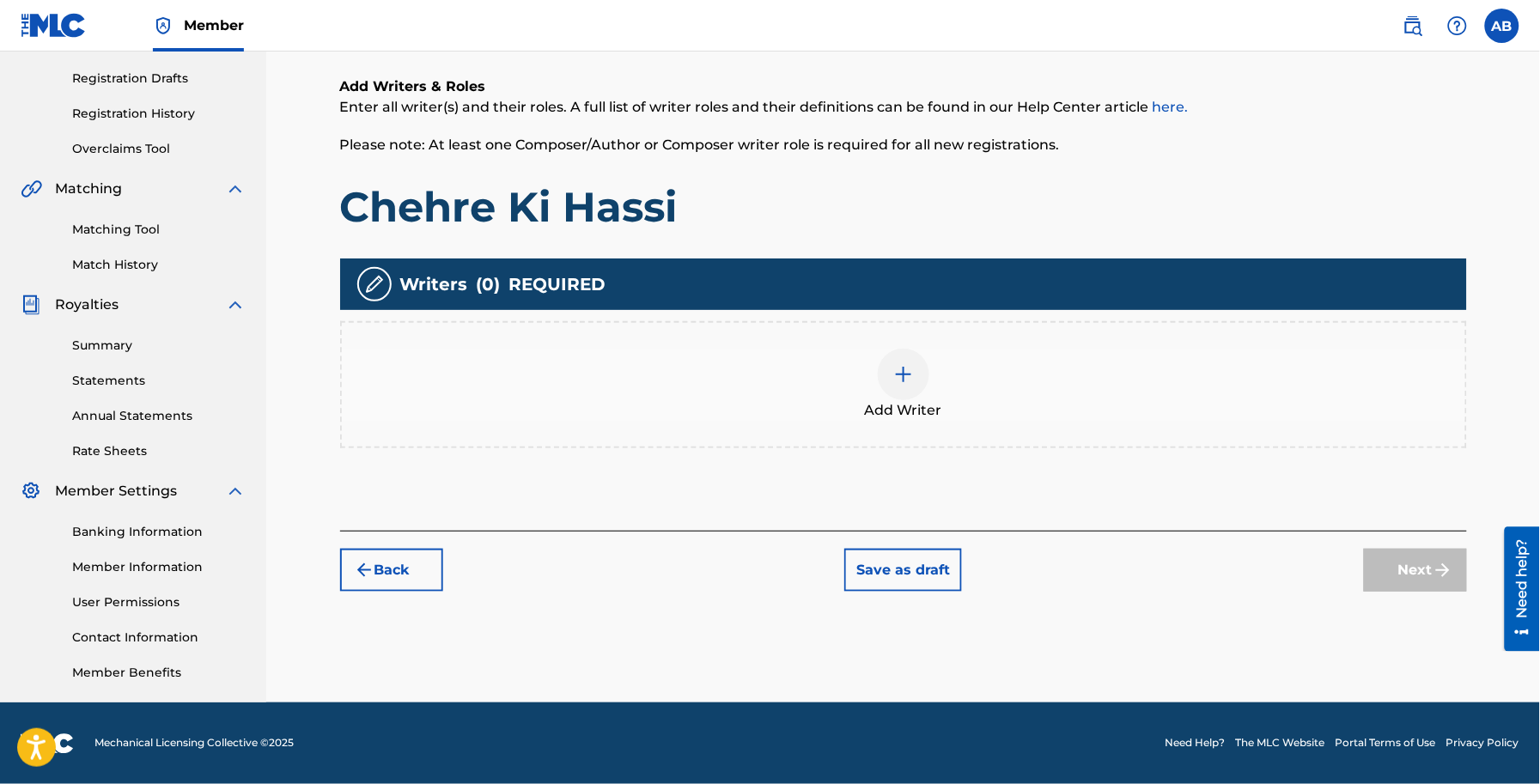 click at bounding box center (904, 374) 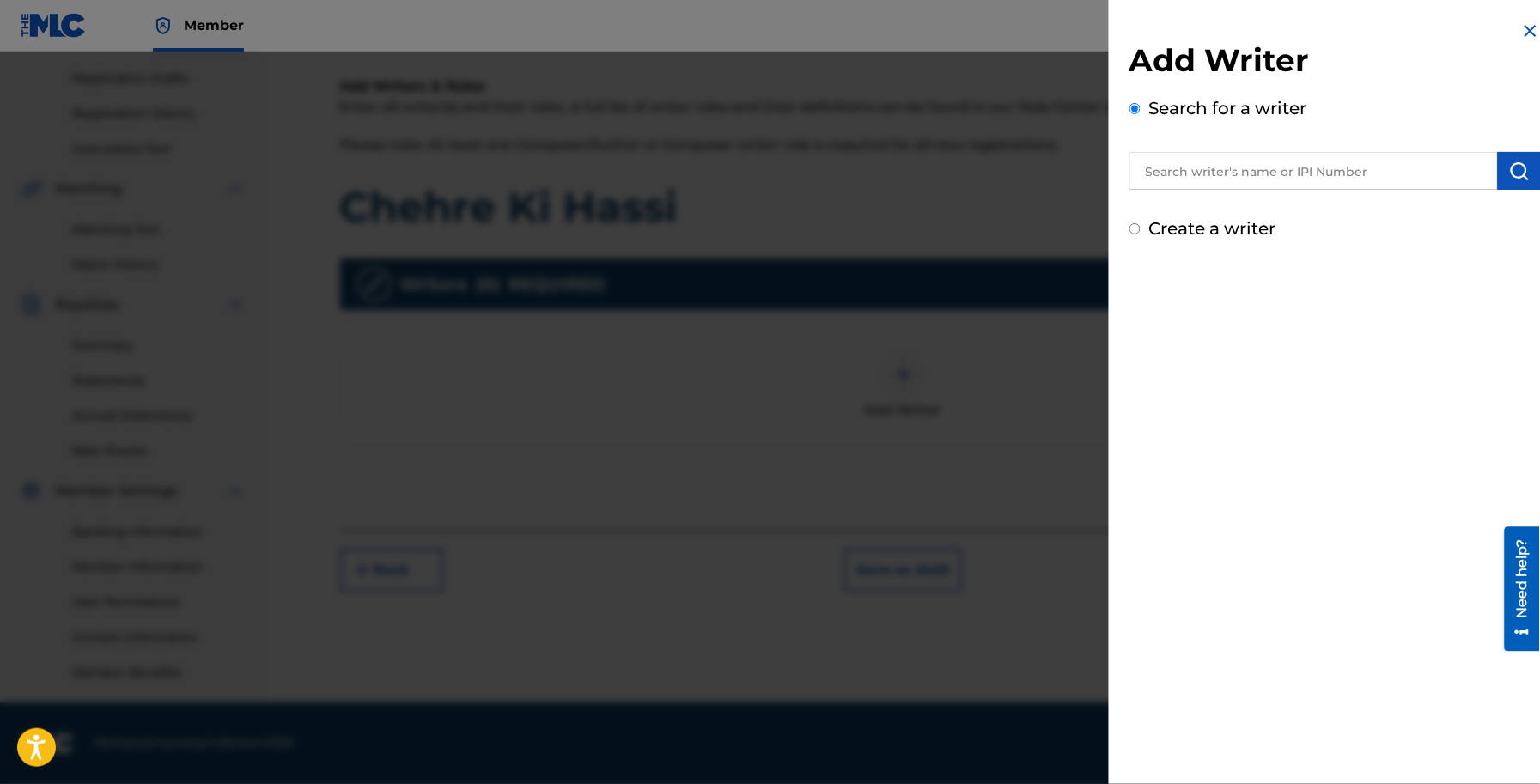 click on "Search for a writer" at bounding box center (1335, 143) 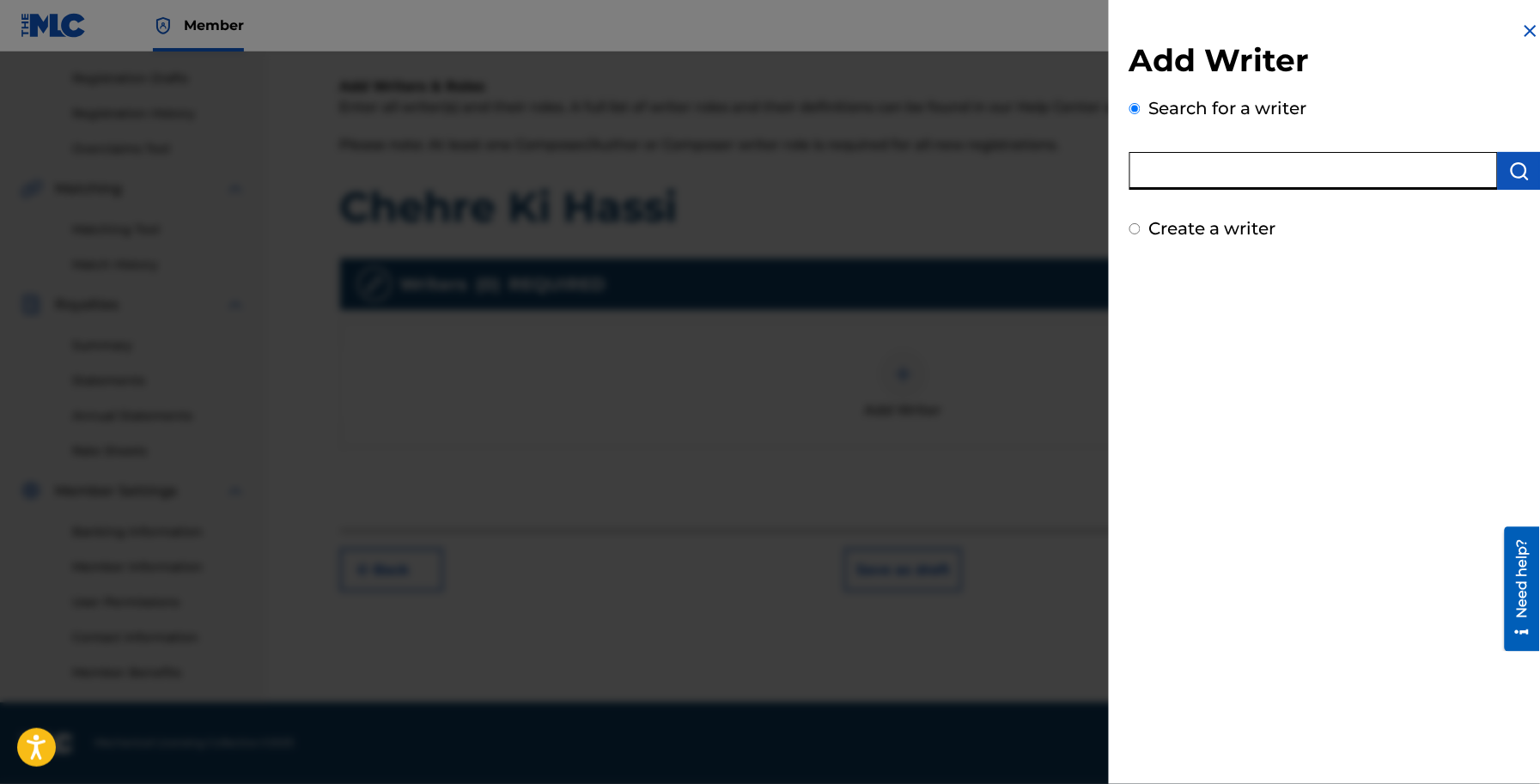 click at bounding box center [1313, 171] 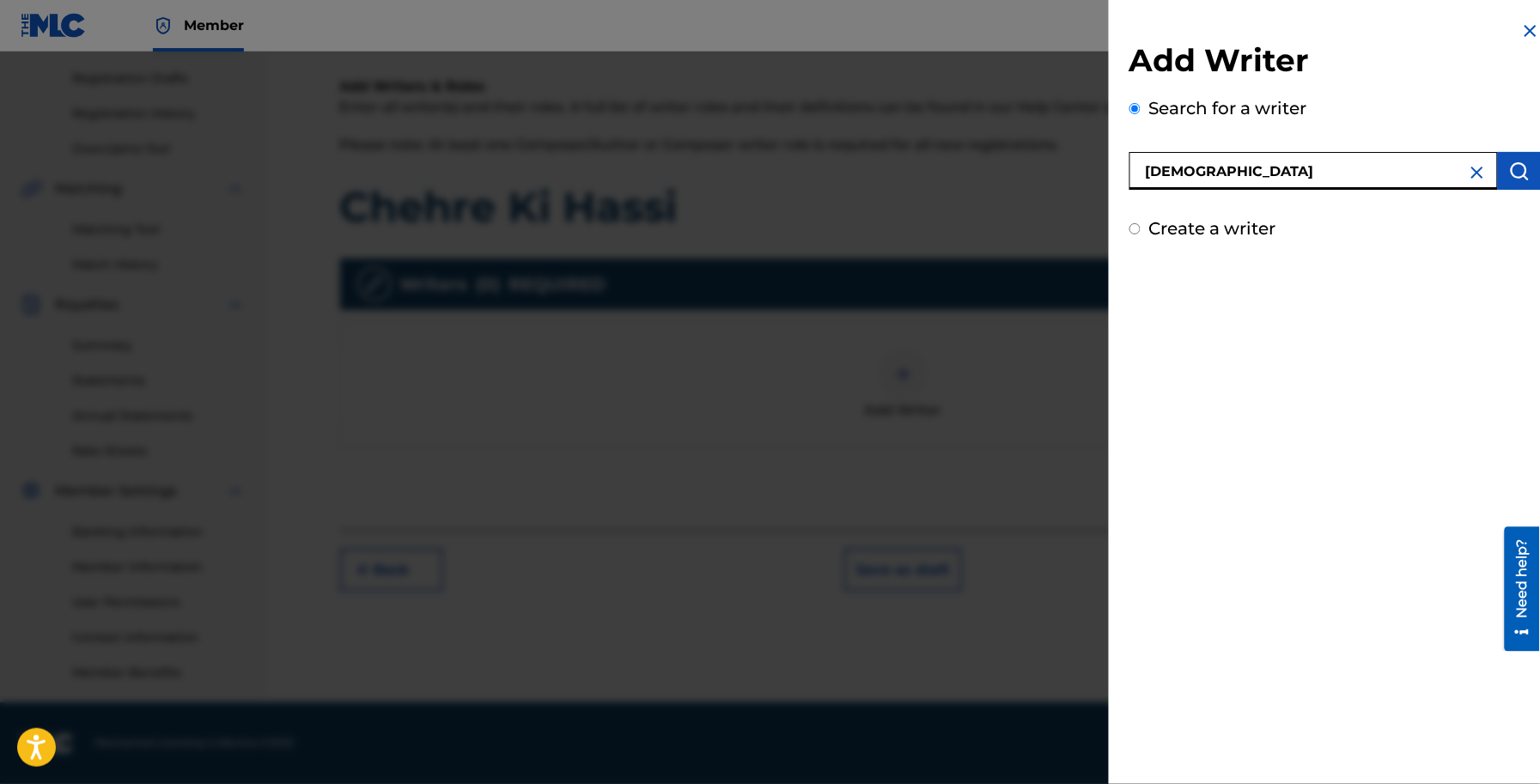 type on "[DEMOGRAPHIC_DATA]" 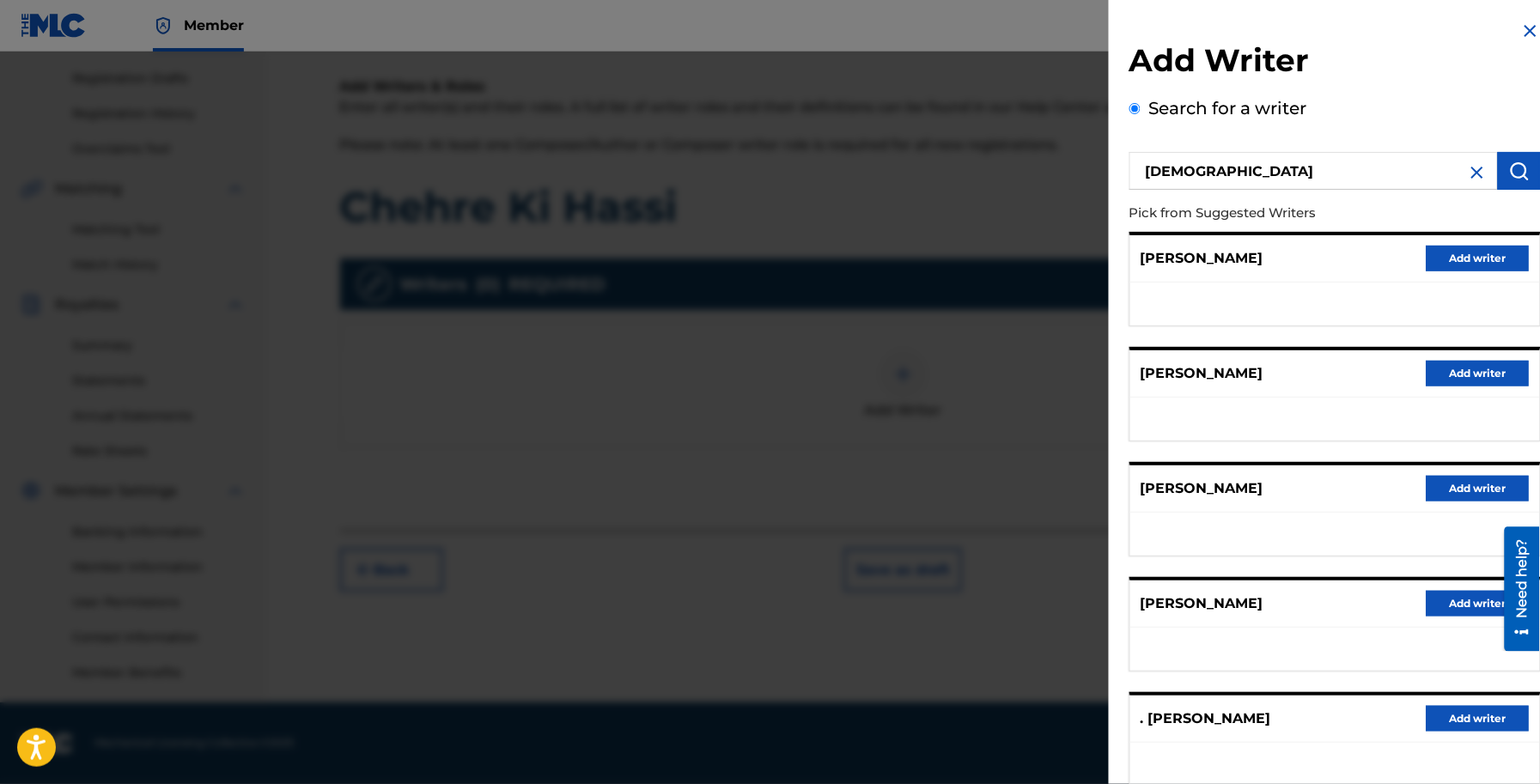 click on "Add writer" at bounding box center [1478, 258] 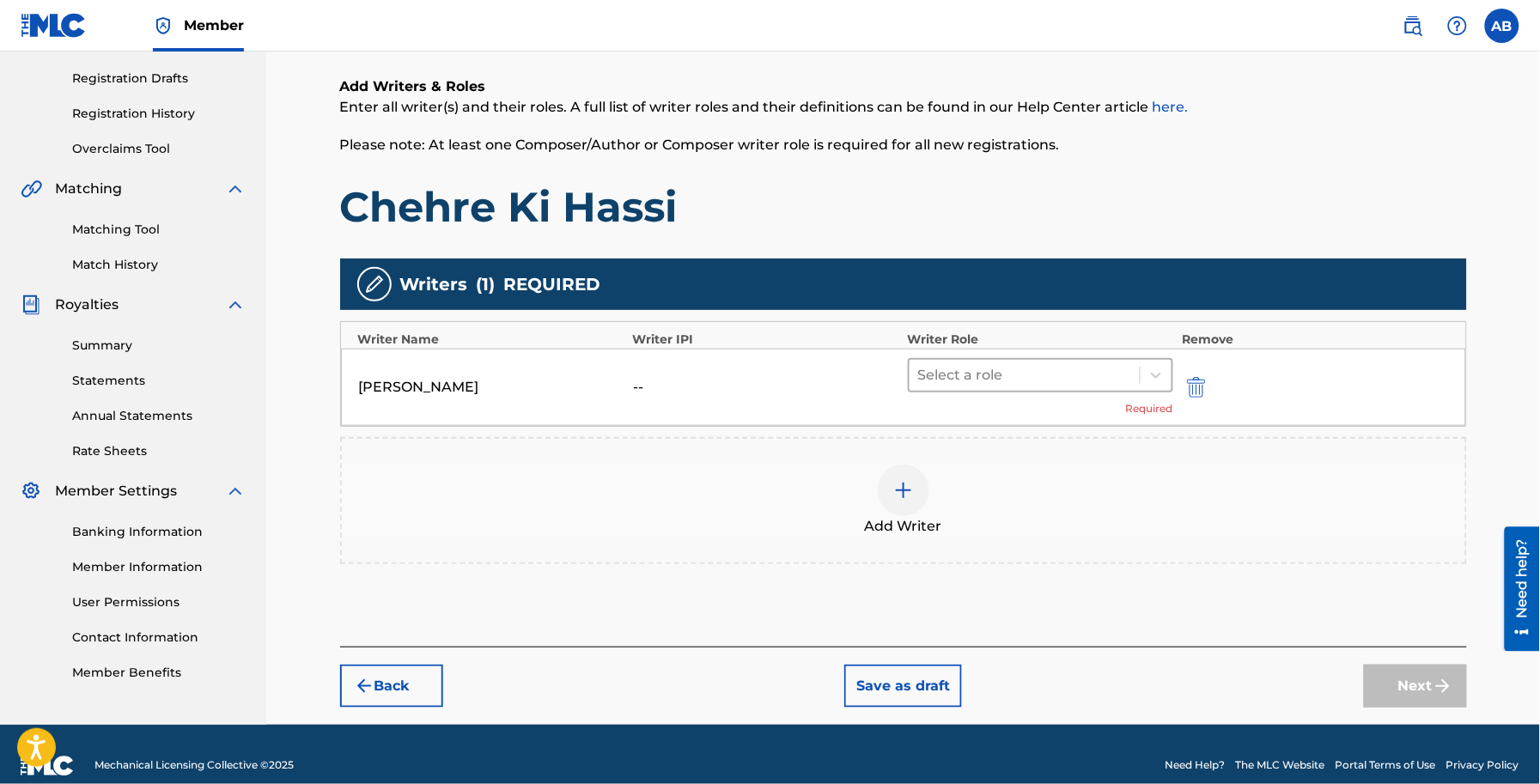 click at bounding box center [1025, 375] 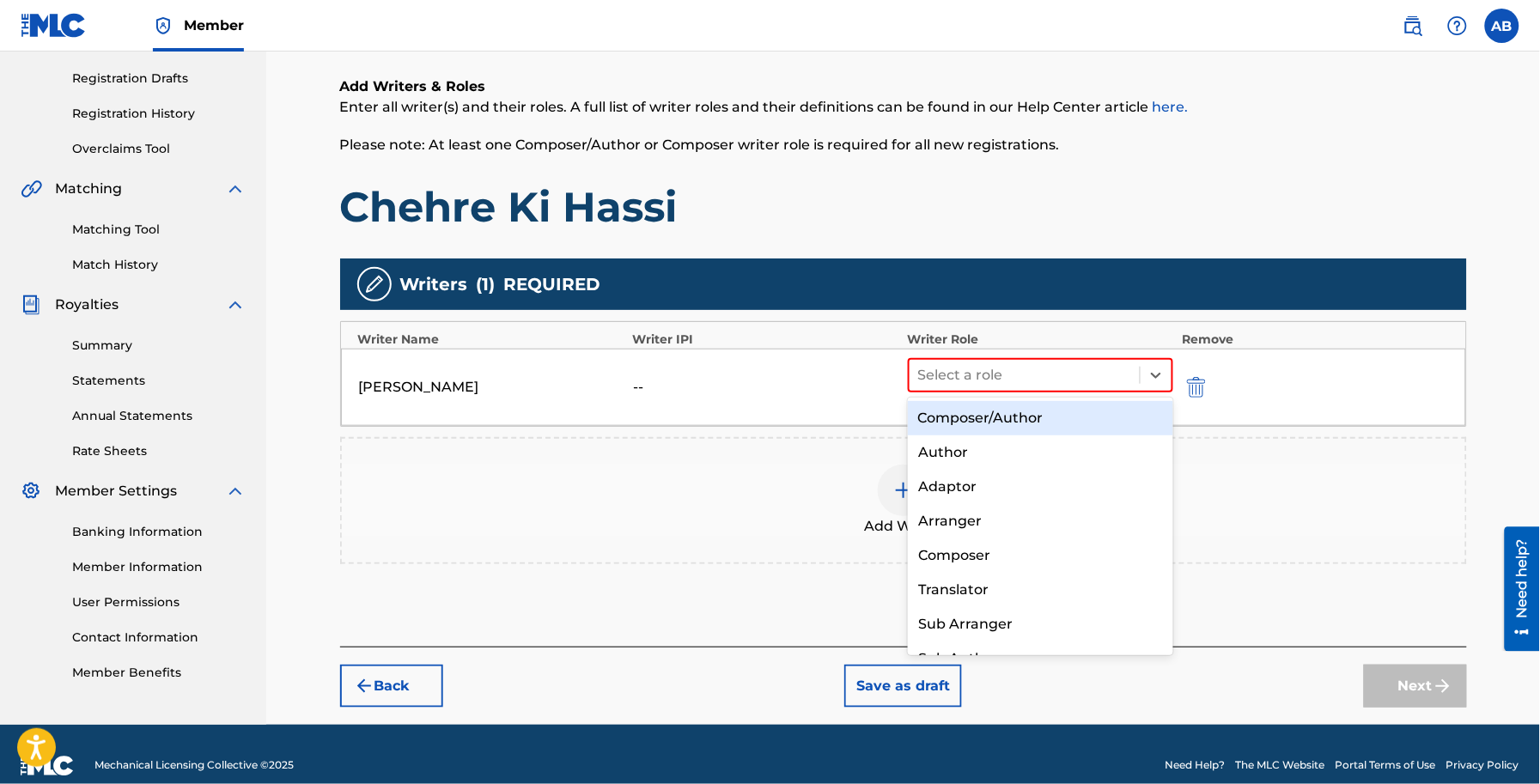click on "Composer/Author" at bounding box center [1040, 418] 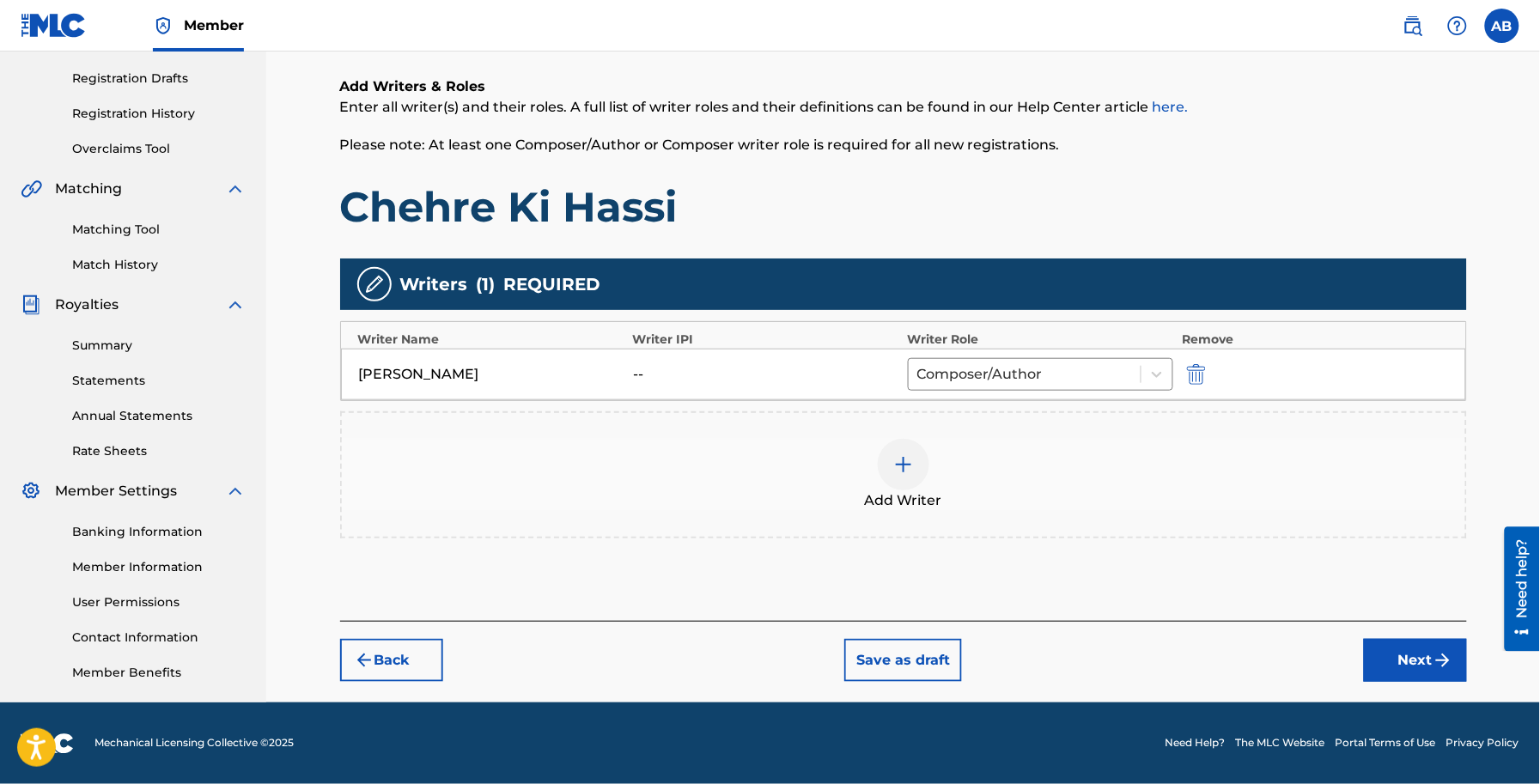 click at bounding box center (1443, 660) 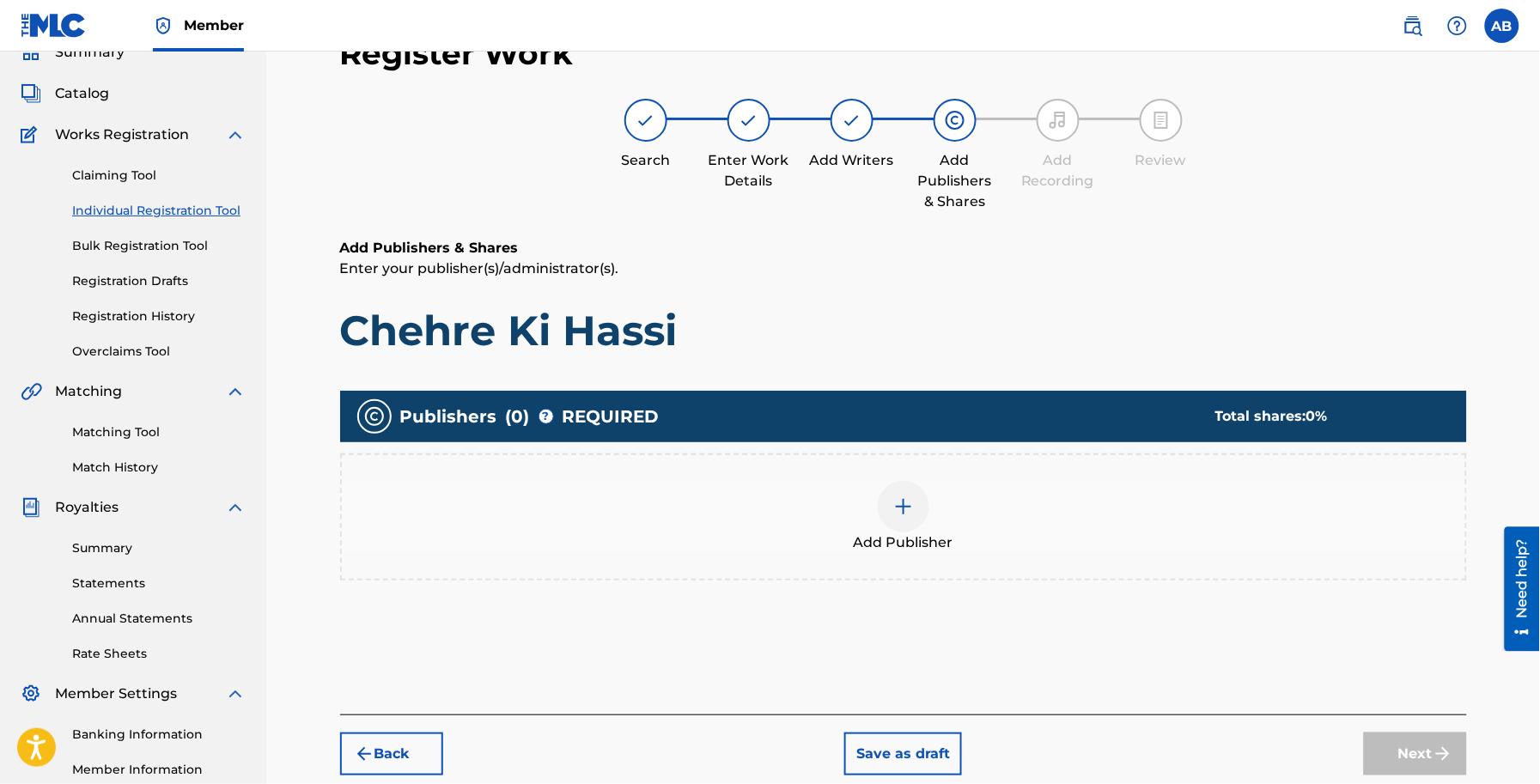 scroll, scrollTop: 280, scrollLeft: 0, axis: vertical 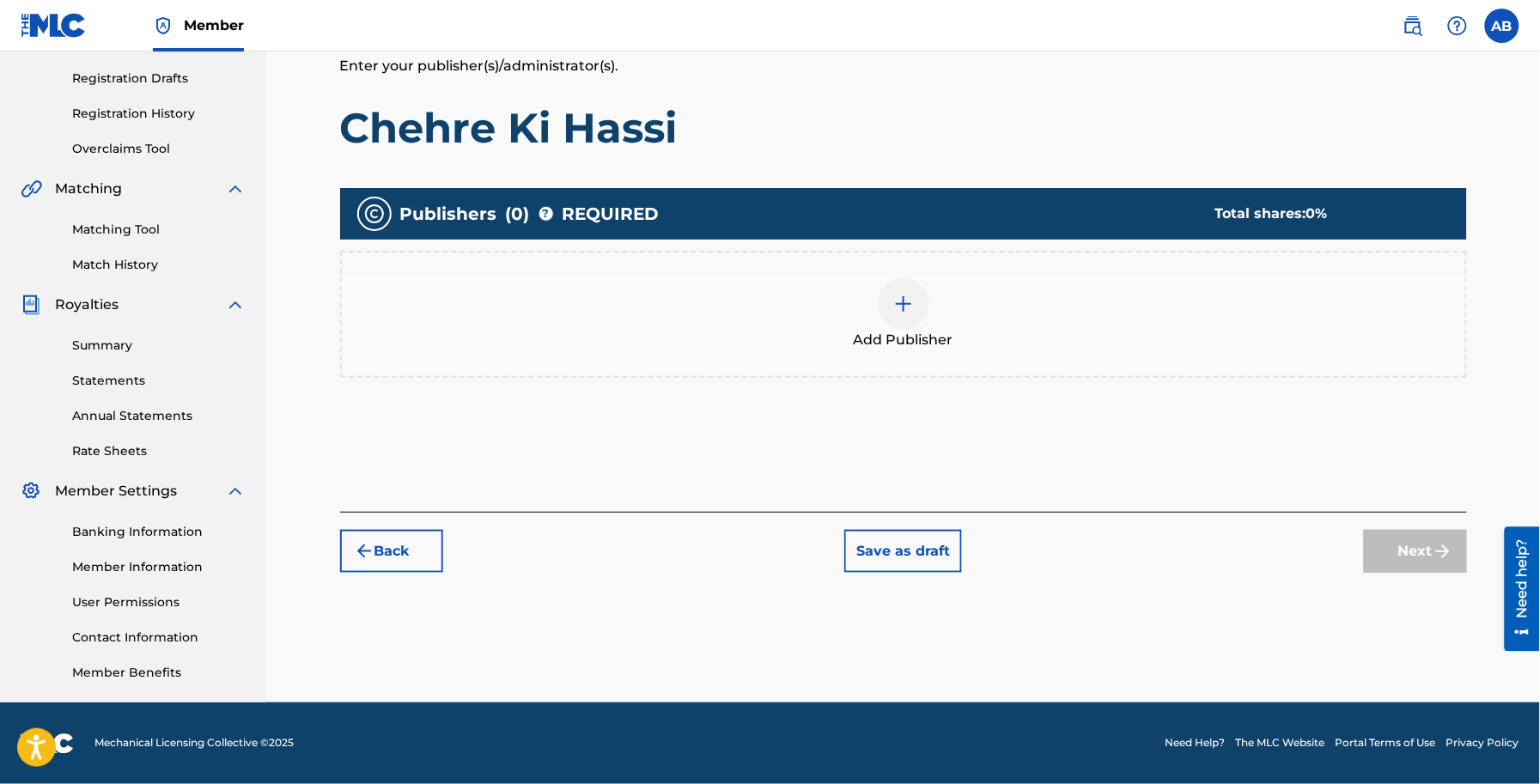click at bounding box center [904, 304] 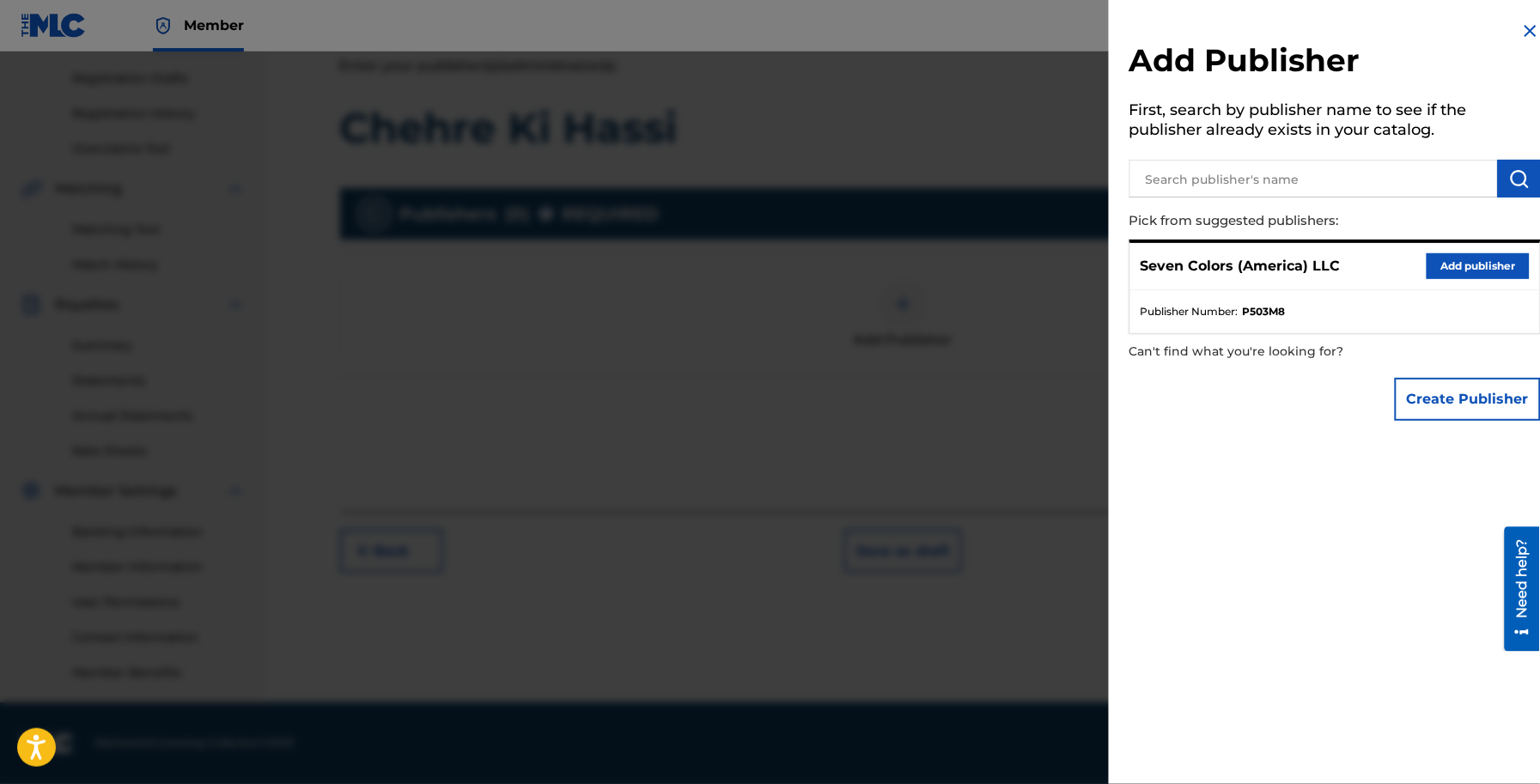 click on "Add publisher" at bounding box center (1478, 266) 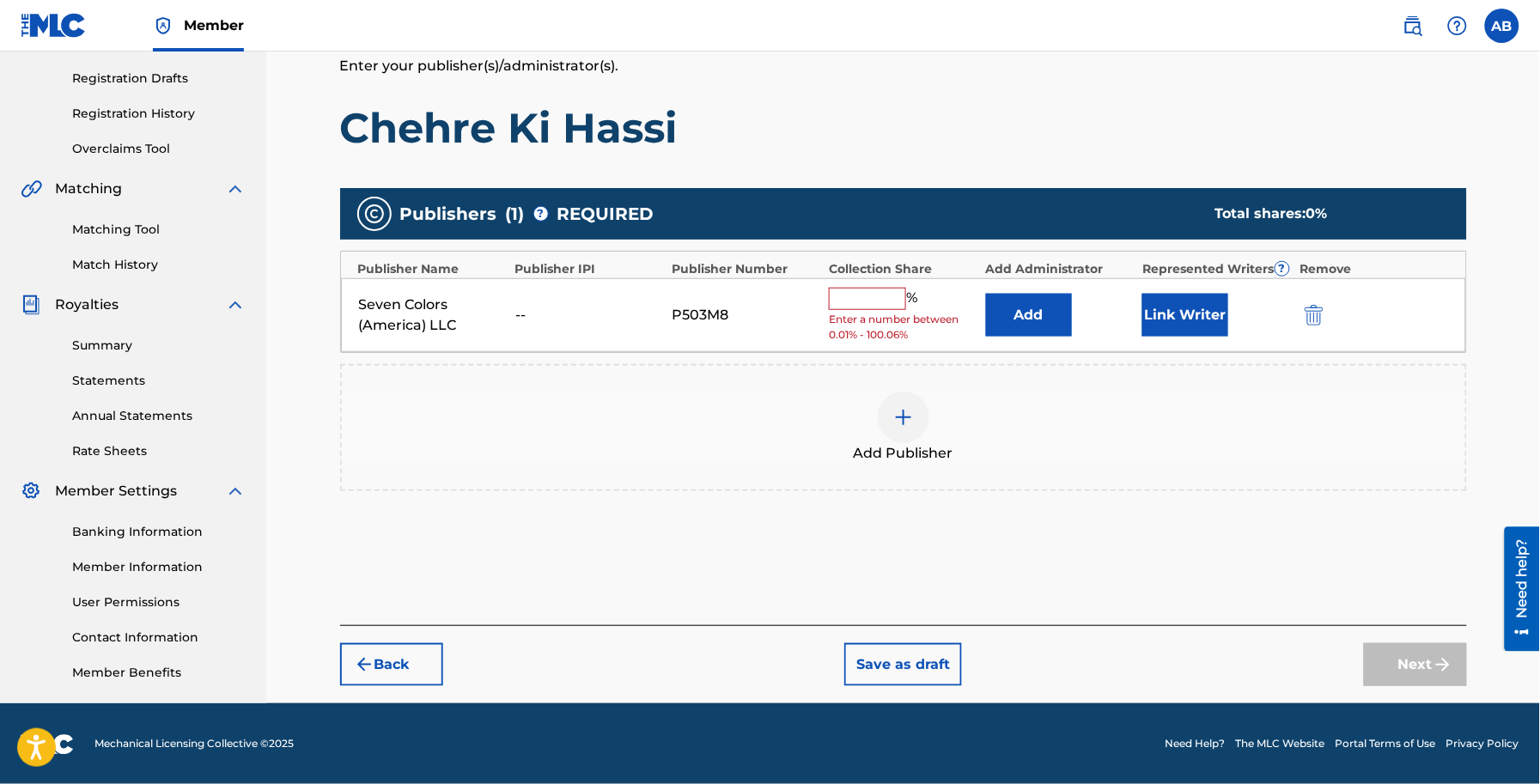 click at bounding box center (867, 299) 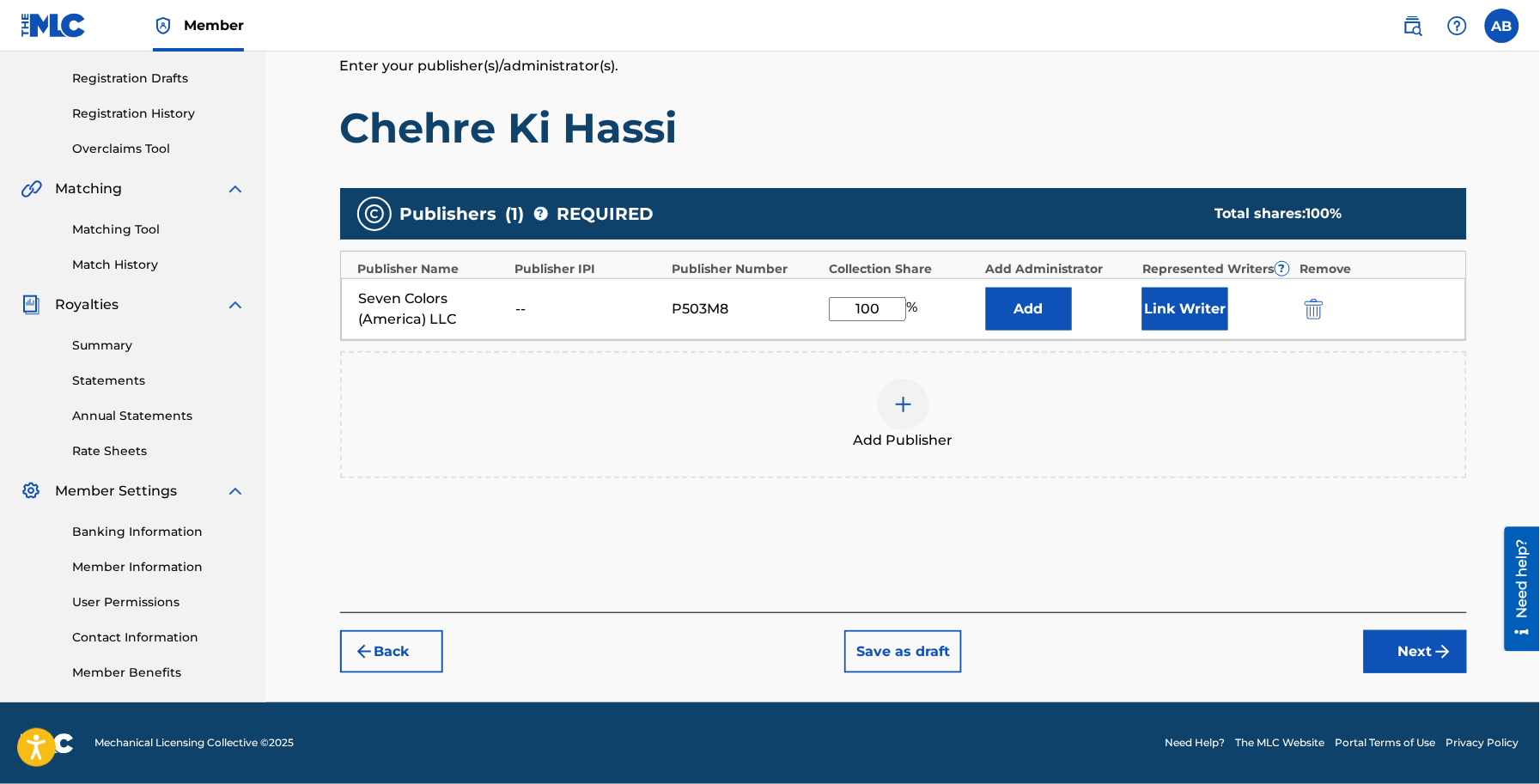 type on "100" 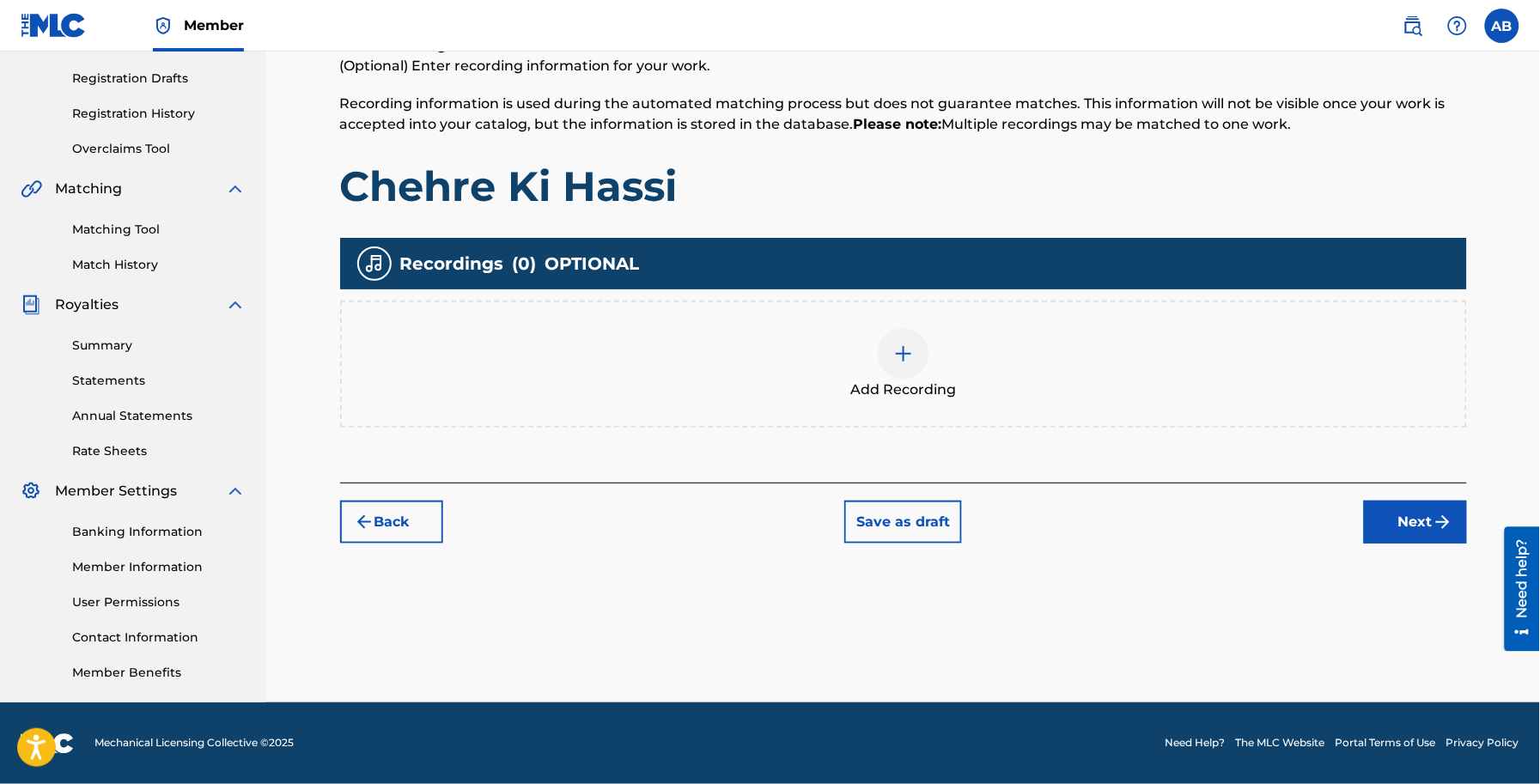 click on "Next" at bounding box center [1415, 522] 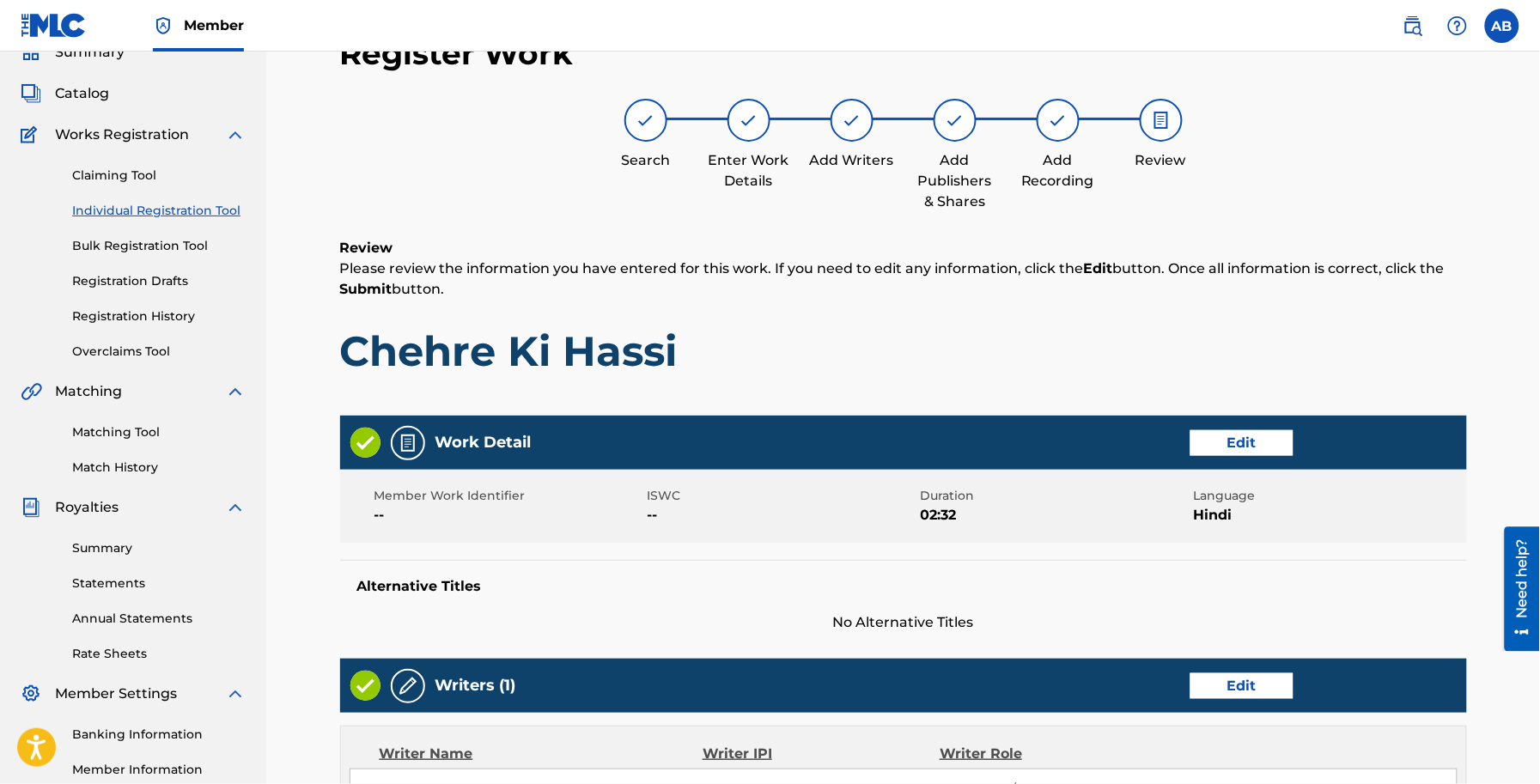 scroll, scrollTop: 646, scrollLeft: 0, axis: vertical 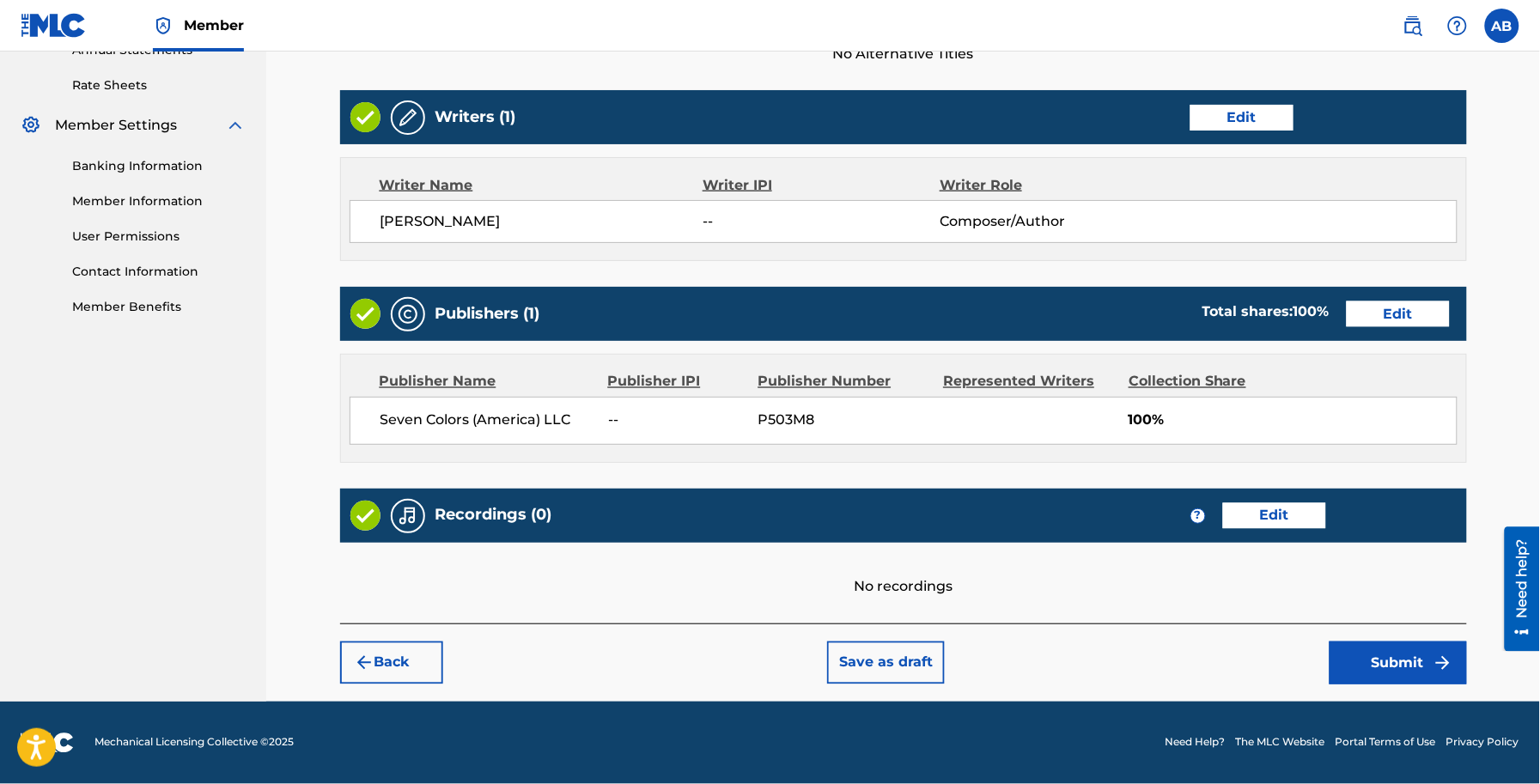 click on "Back Save as draft Submit" at bounding box center (904, 653) 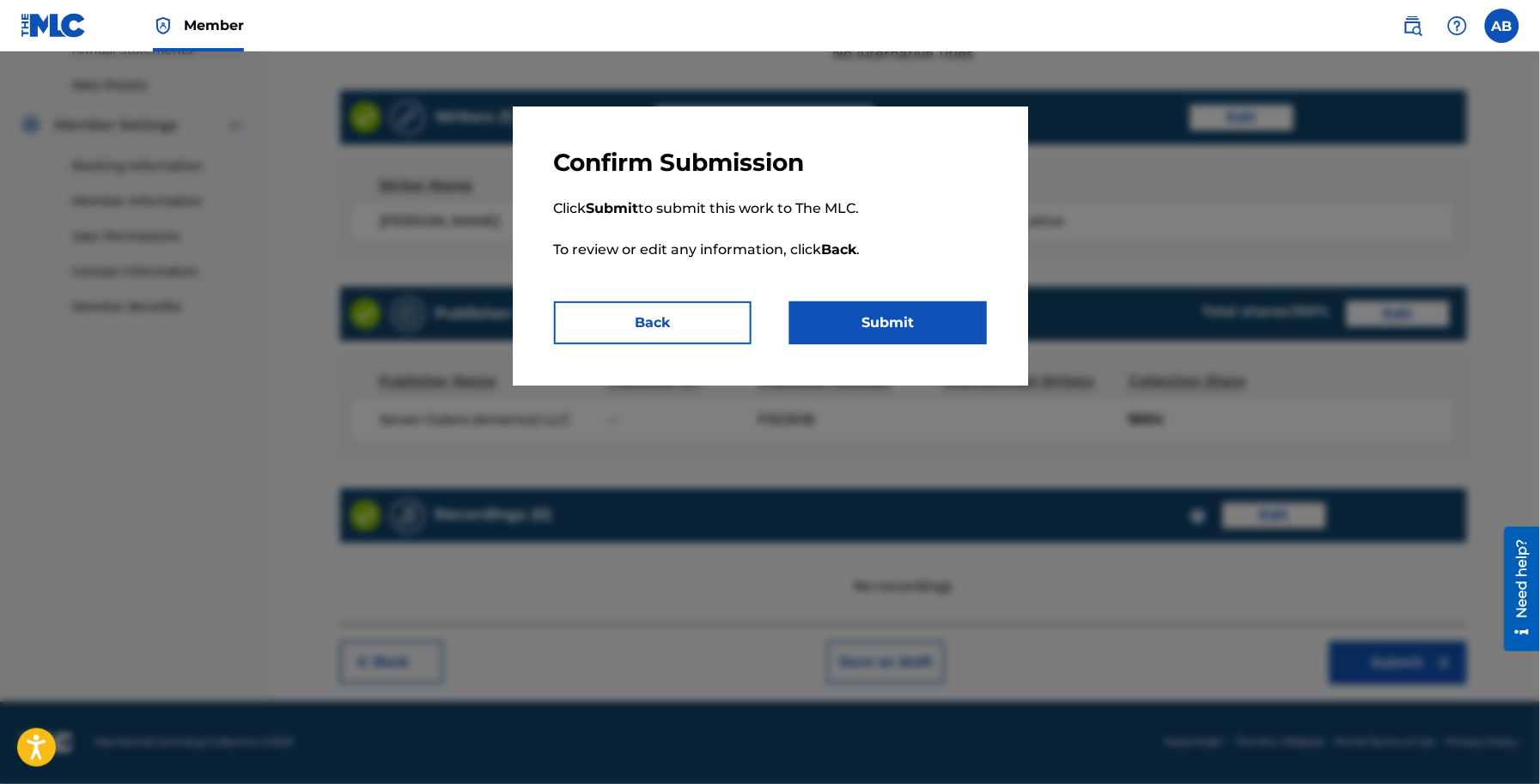 click on "Submit" at bounding box center [888, 323] 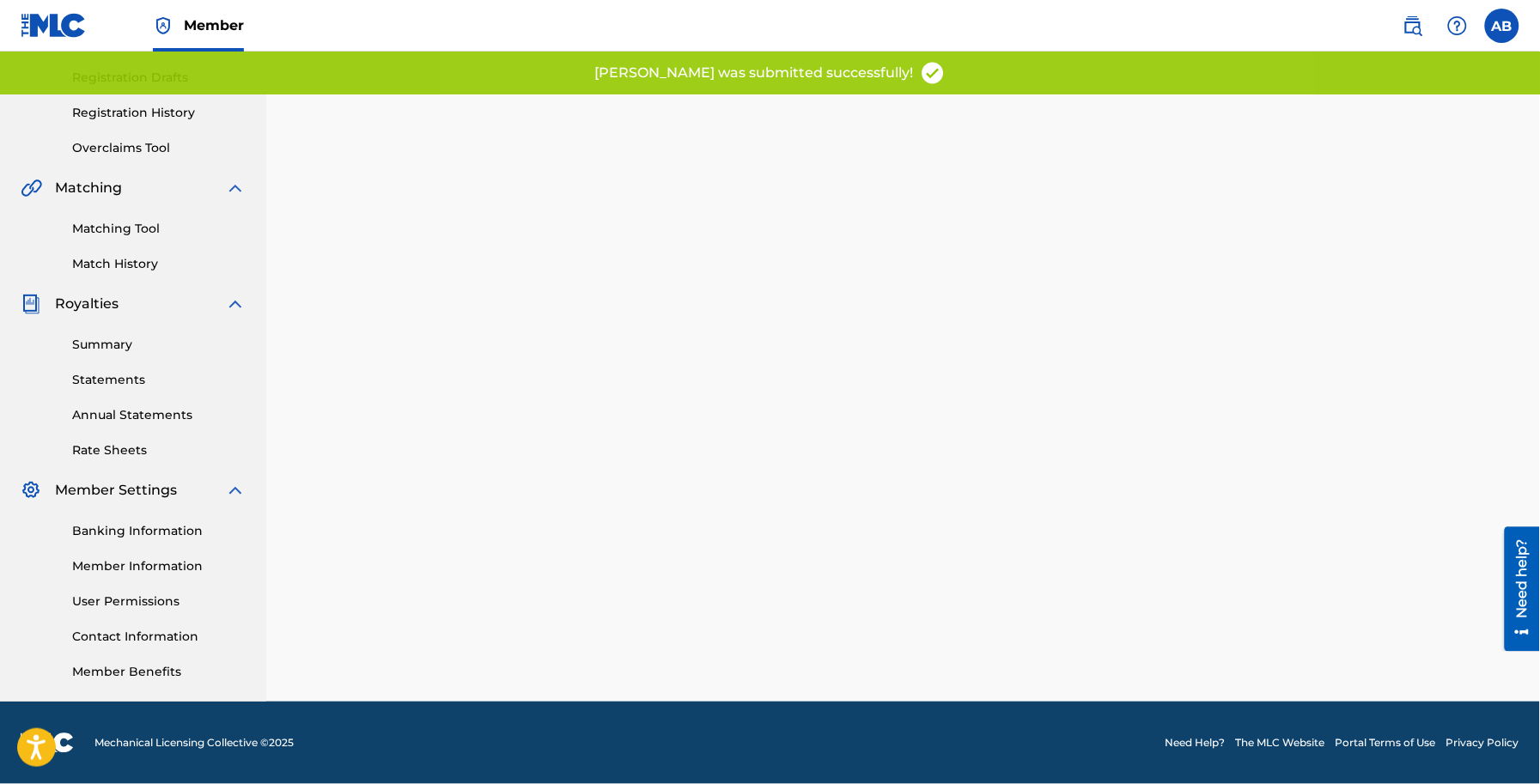 scroll, scrollTop: 0, scrollLeft: 0, axis: both 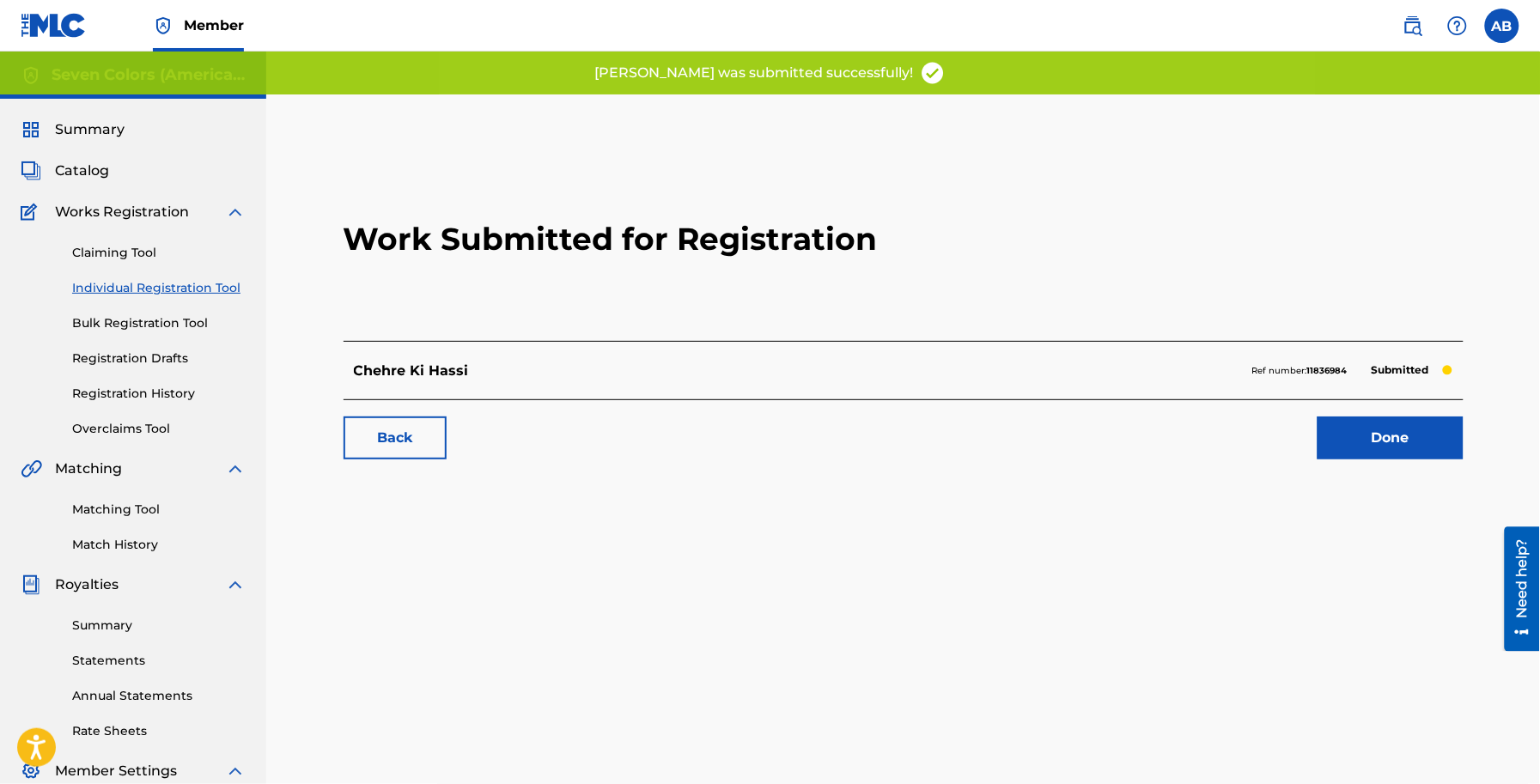 click on "Done" at bounding box center (1391, 438) 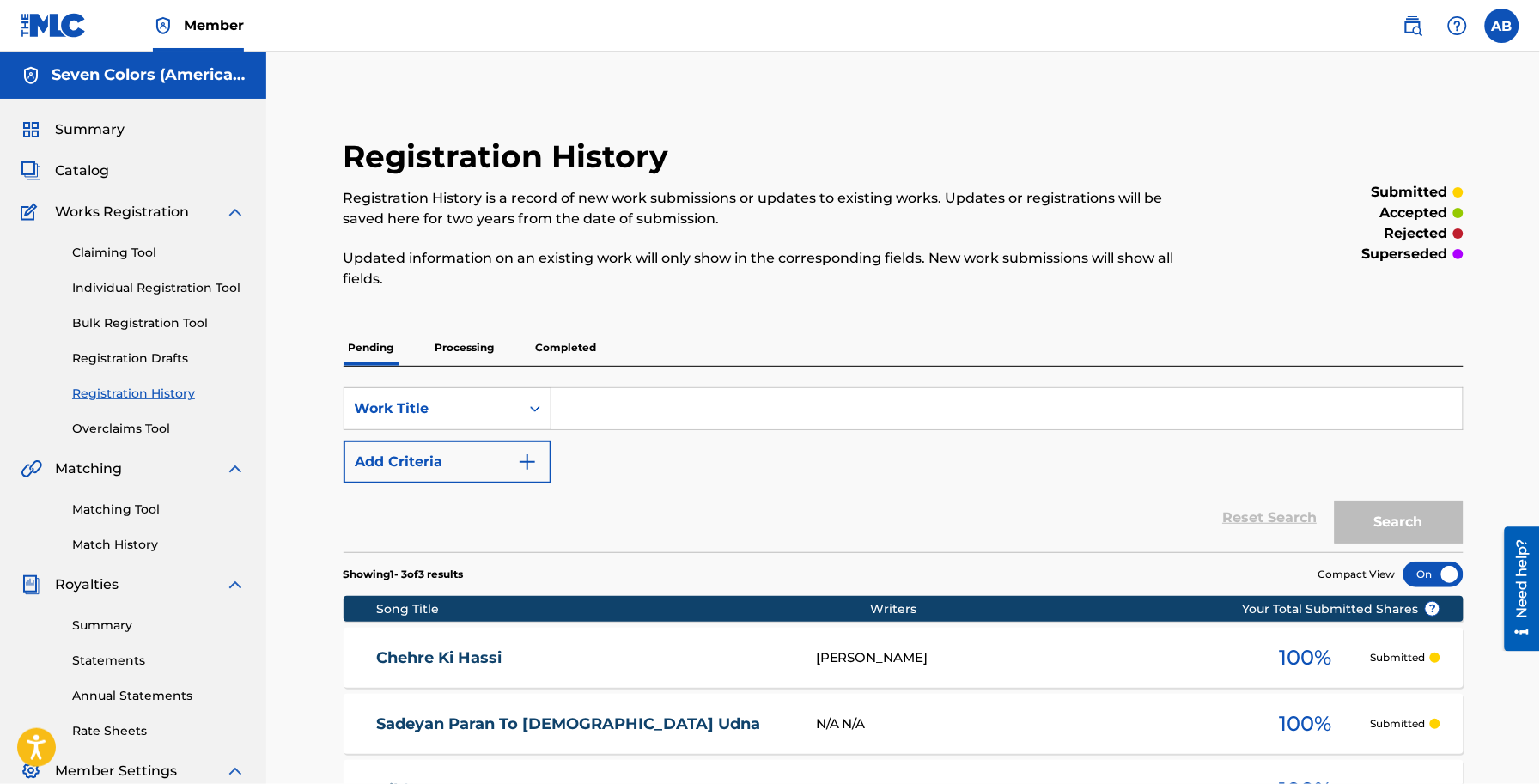 drag, startPoint x: 702, startPoint y: 408, endPoint x: 688, endPoint y: 409, distance: 14.03567 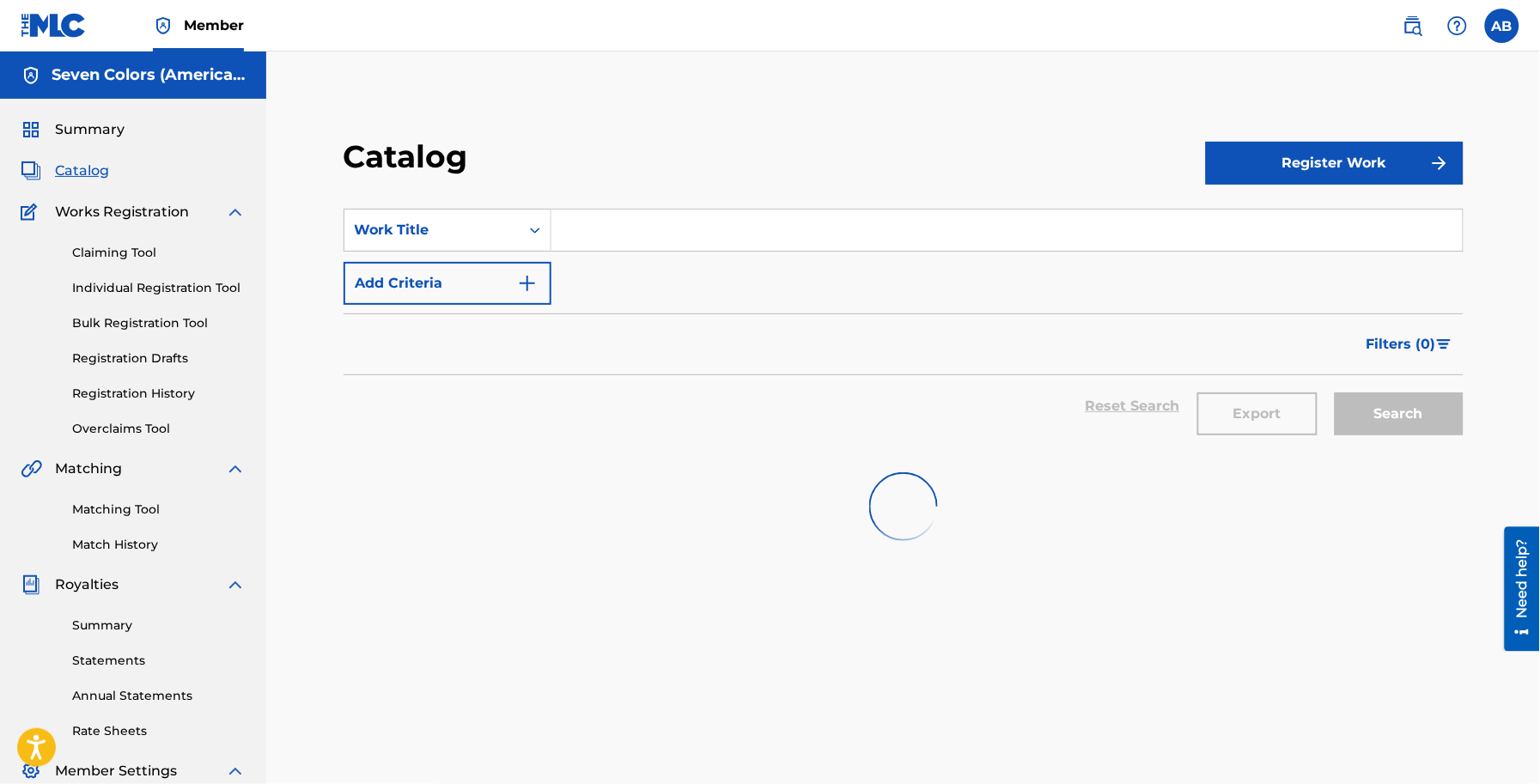 click on "Register Work" at bounding box center (1335, 163) 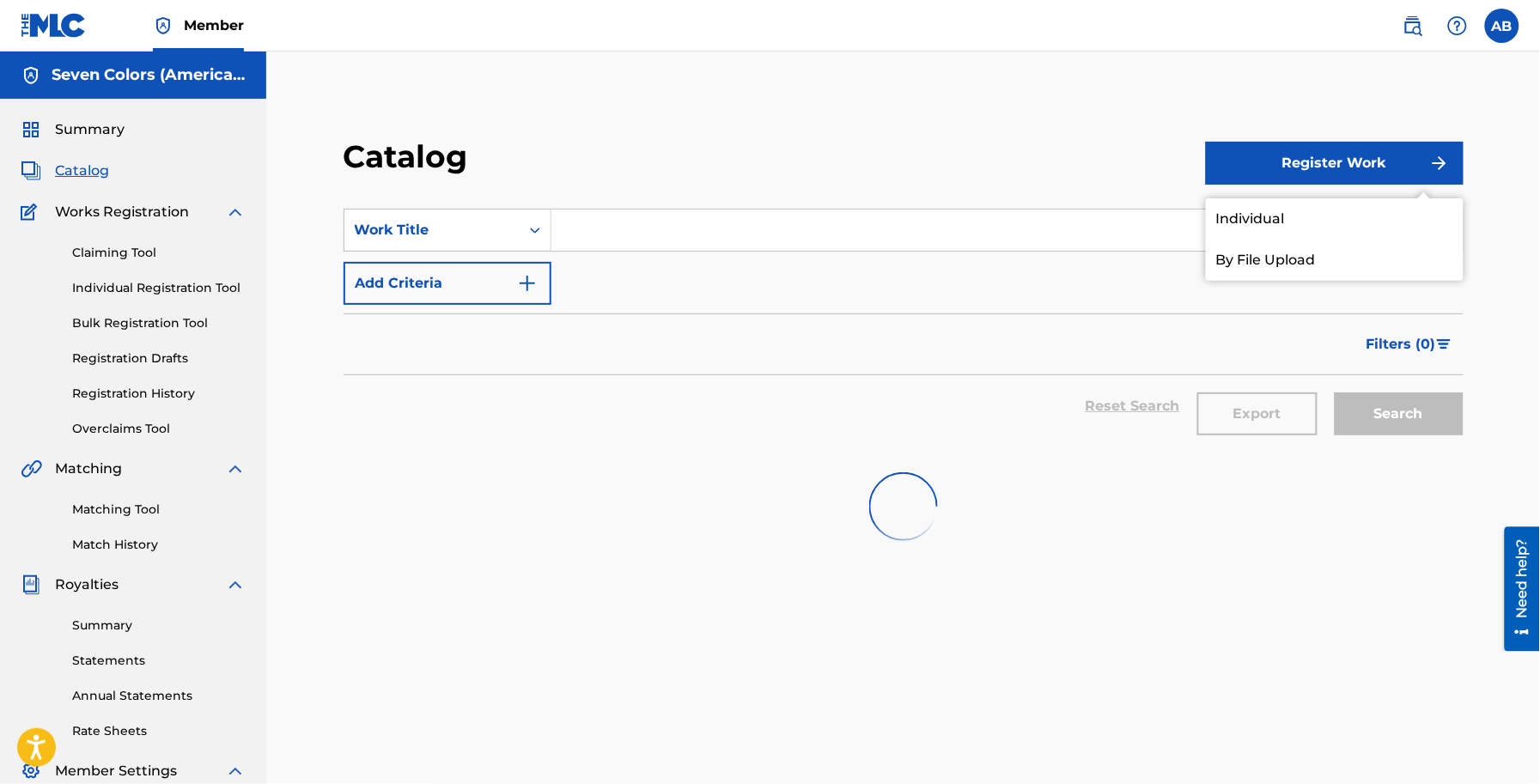 click on "Individual" at bounding box center [1335, 219] 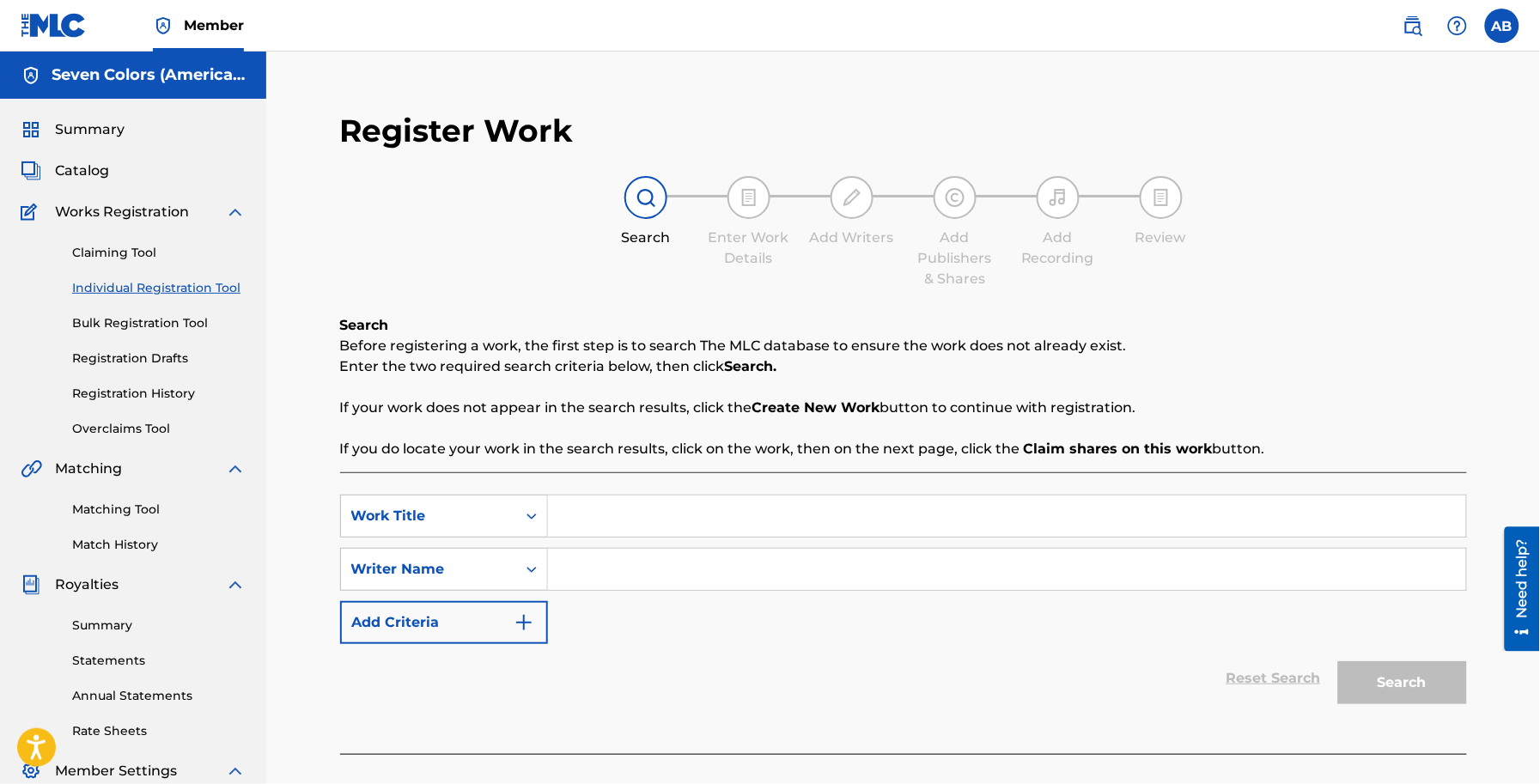 click at bounding box center (1007, 516) 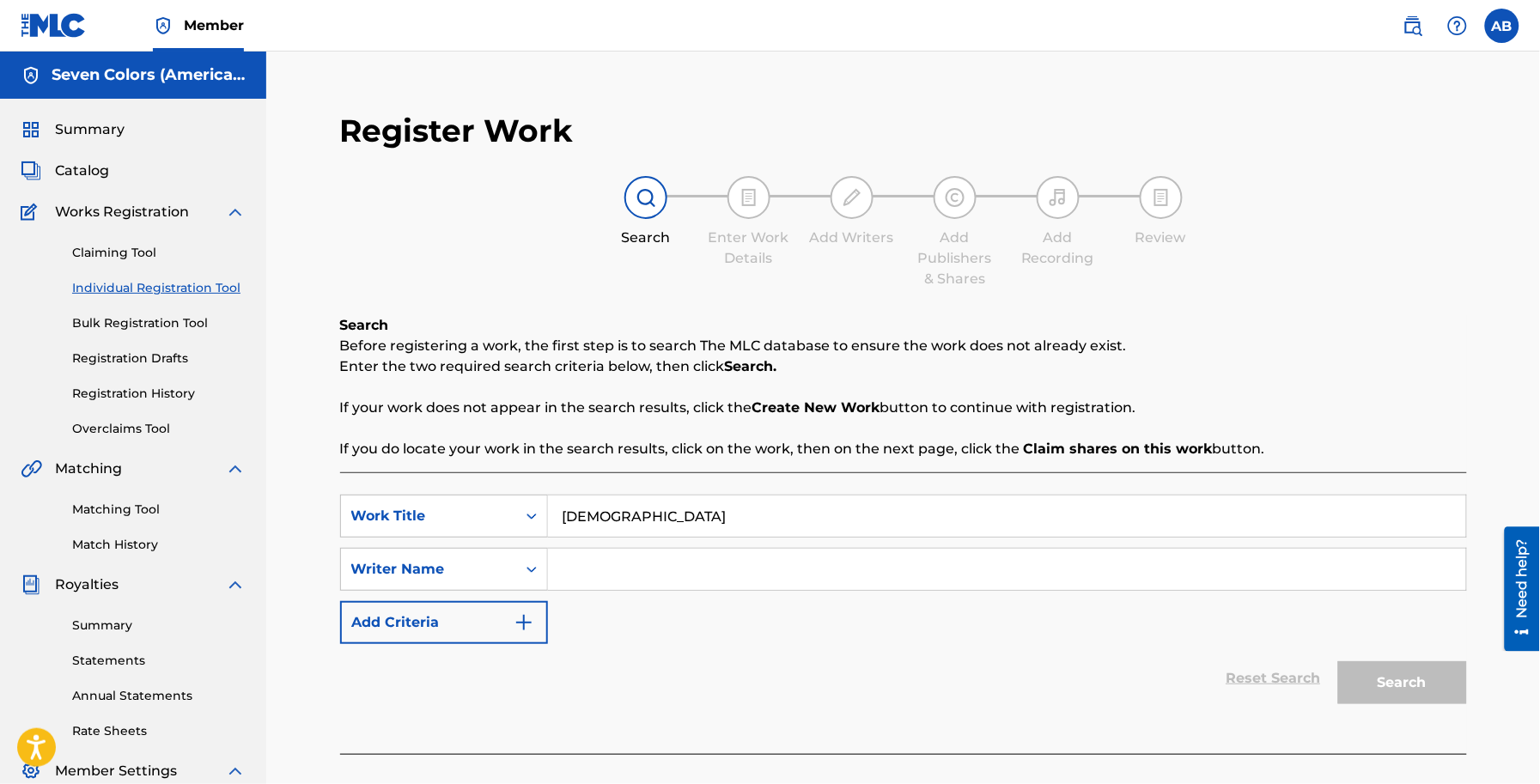 type on "[DEMOGRAPHIC_DATA]" 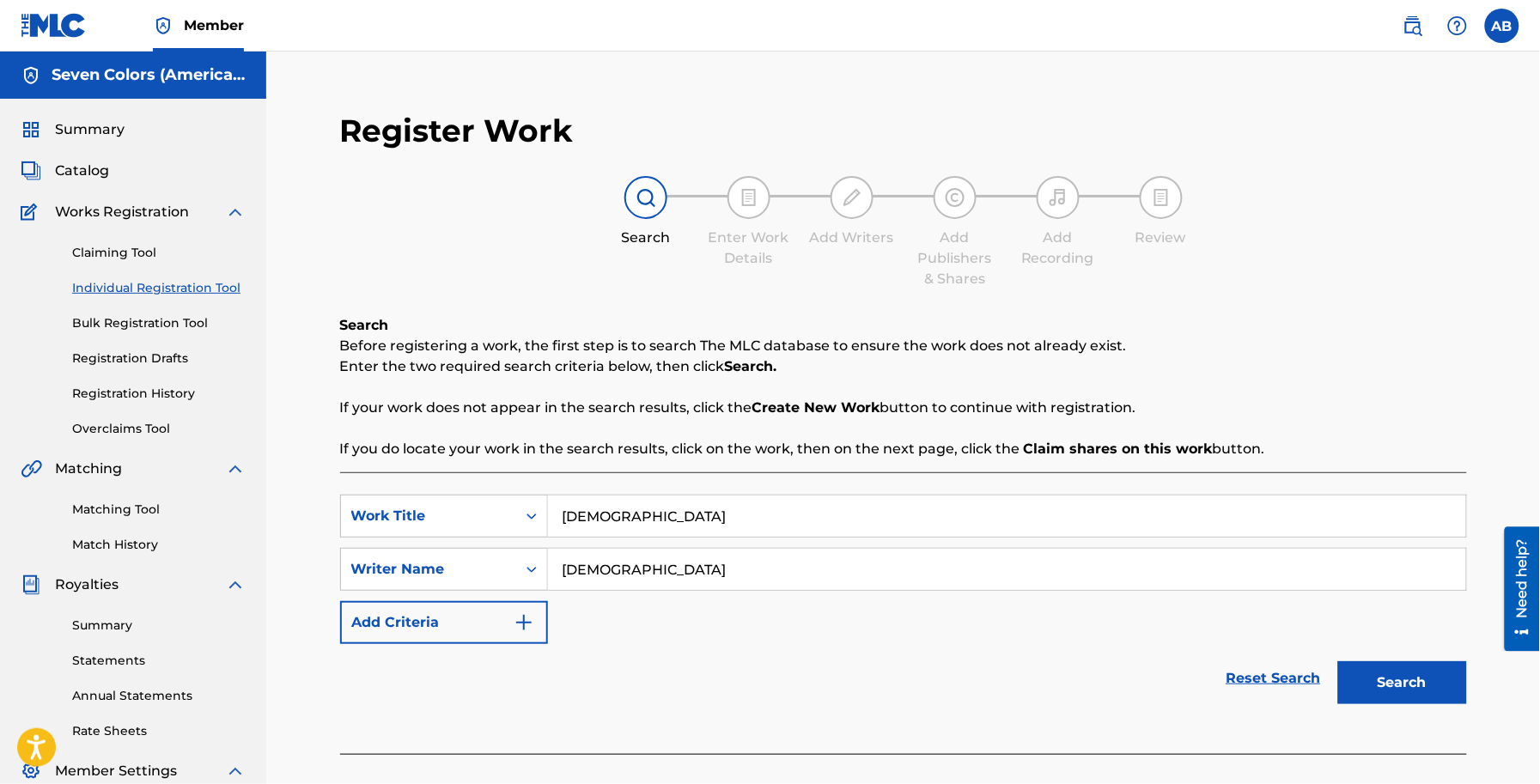 type on "[DEMOGRAPHIC_DATA]" 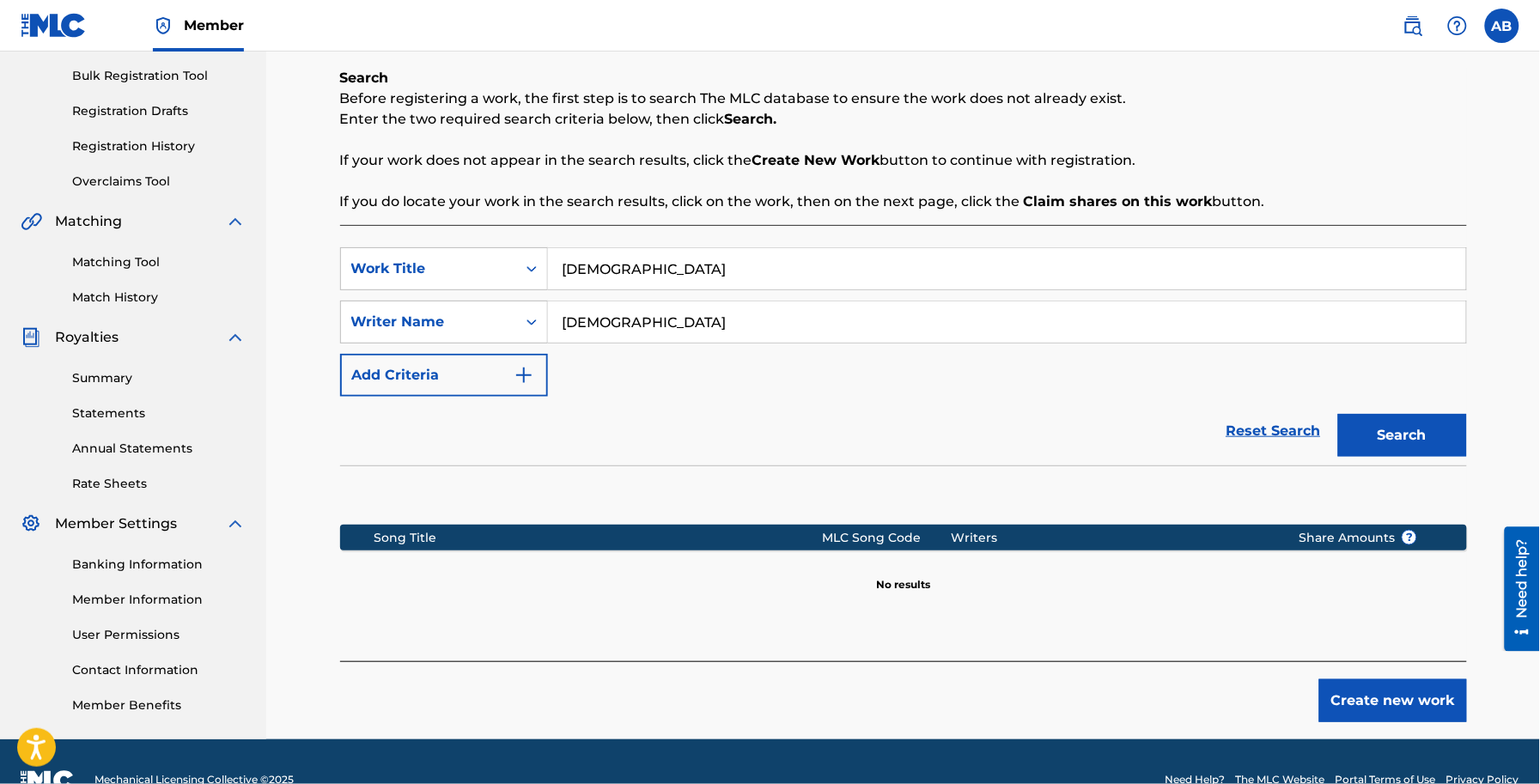 scroll, scrollTop: 284, scrollLeft: 0, axis: vertical 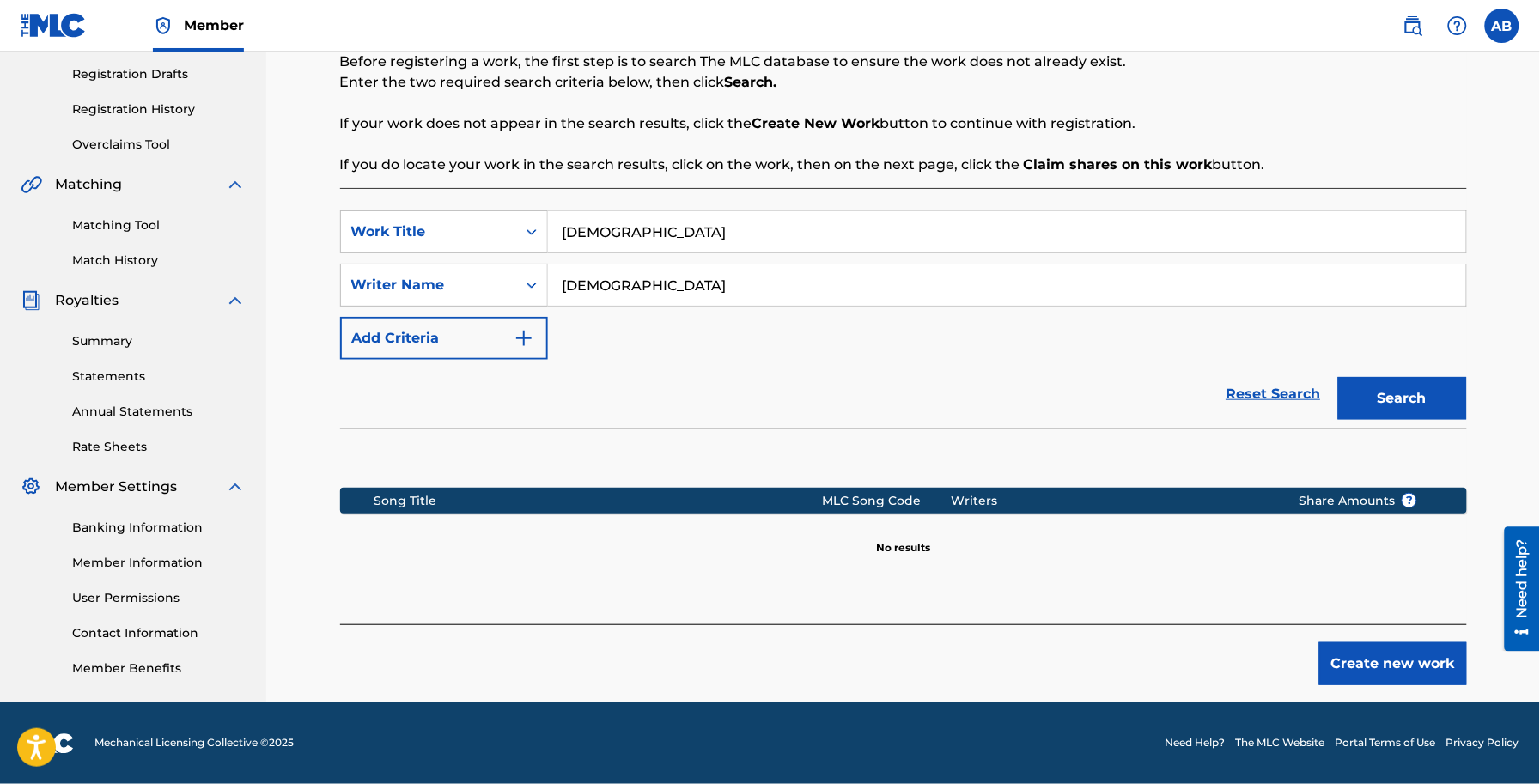 drag, startPoint x: 1407, startPoint y: 675, endPoint x: 1398, endPoint y: 672, distance: 9.486833 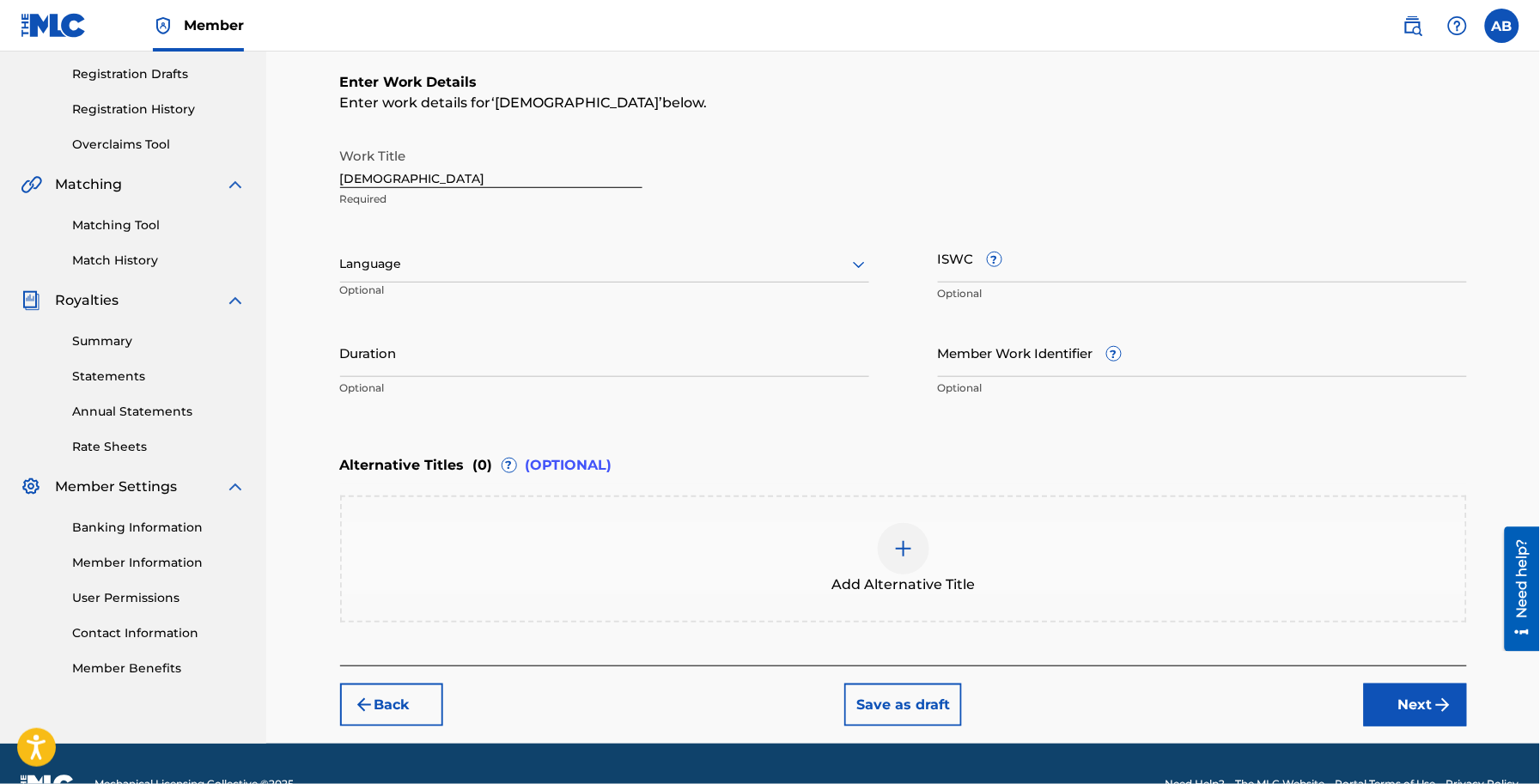 click on "[DEMOGRAPHIC_DATA]" at bounding box center [491, 163] 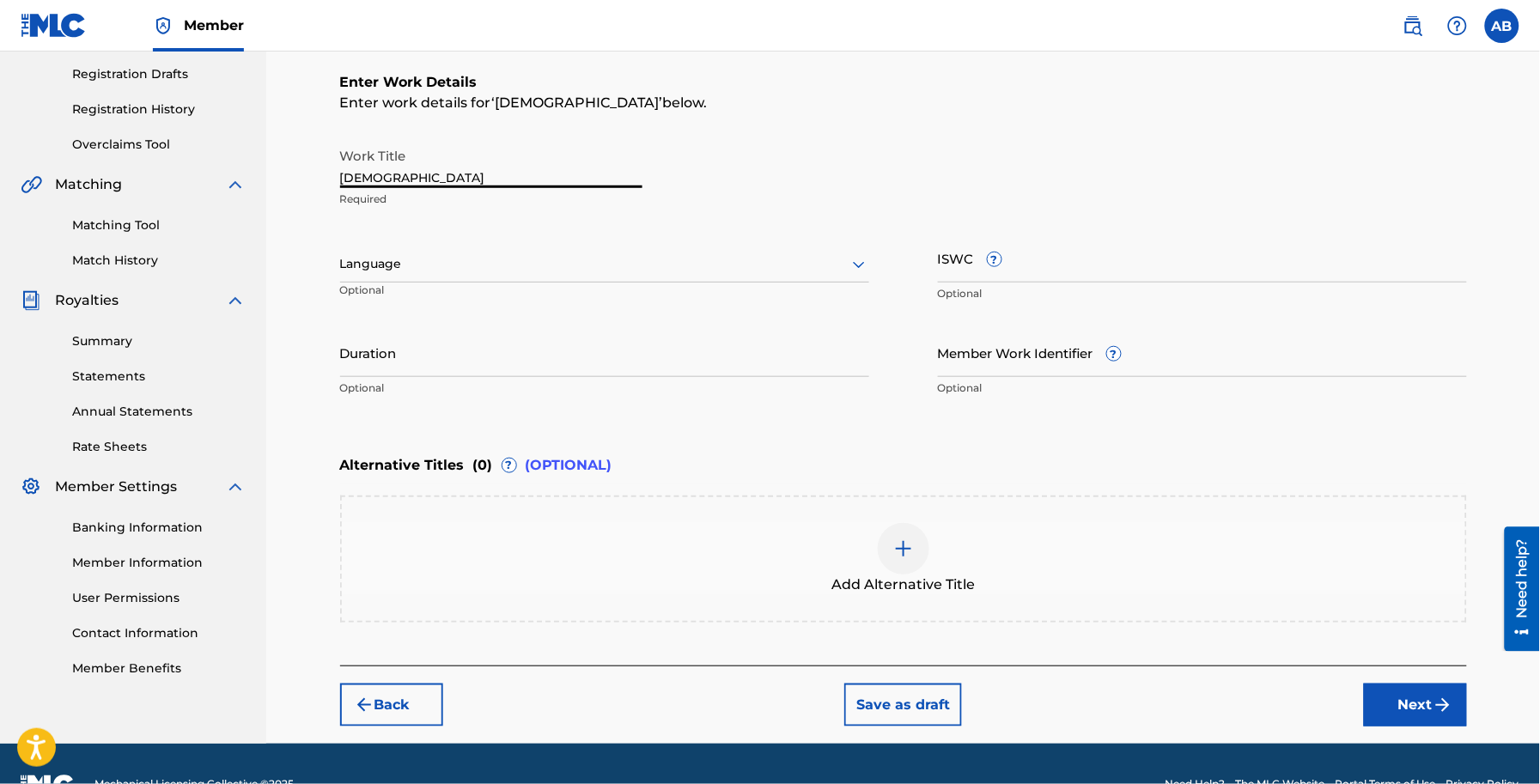 click at bounding box center [605, 264] 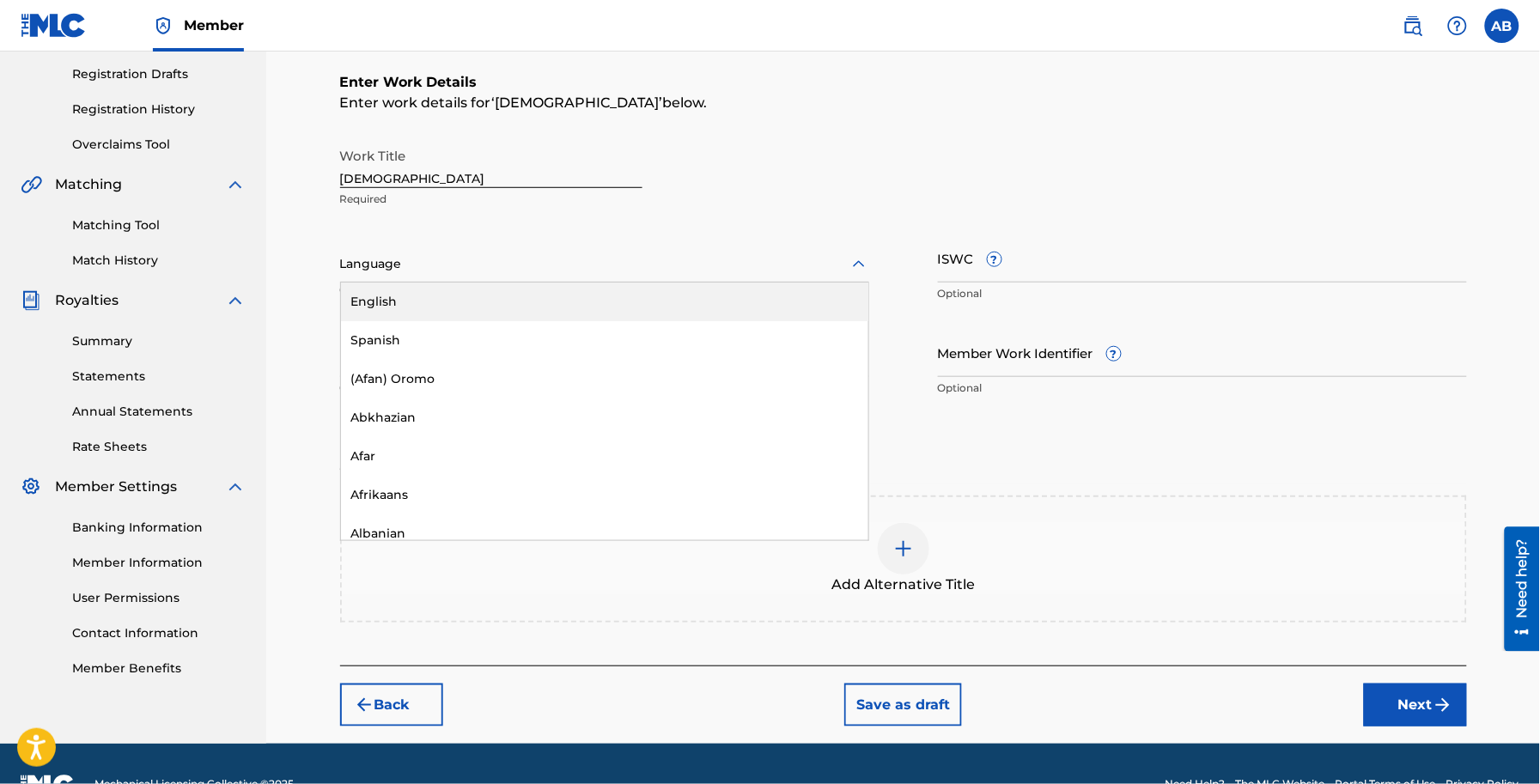 click at bounding box center (605, 264) 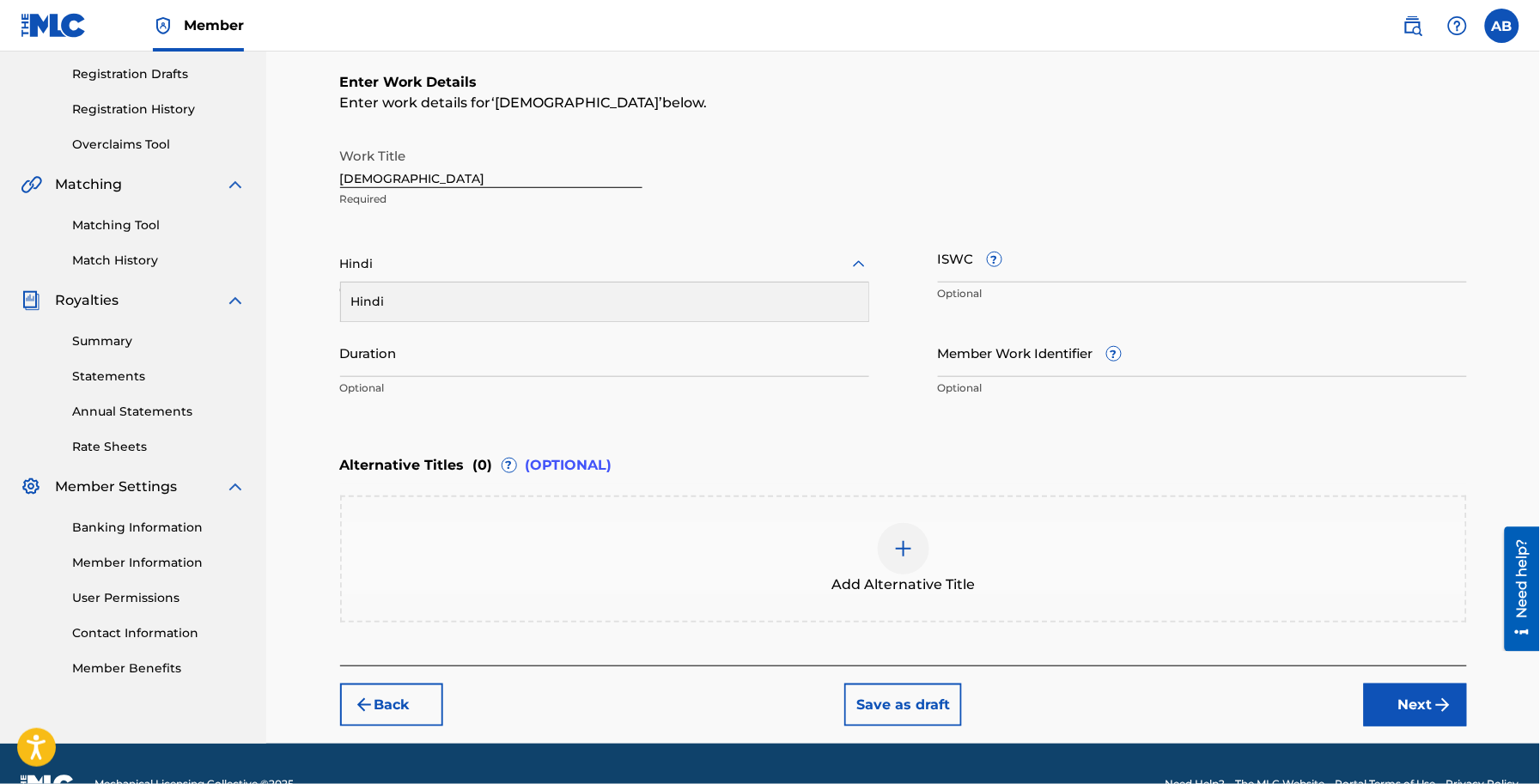 type 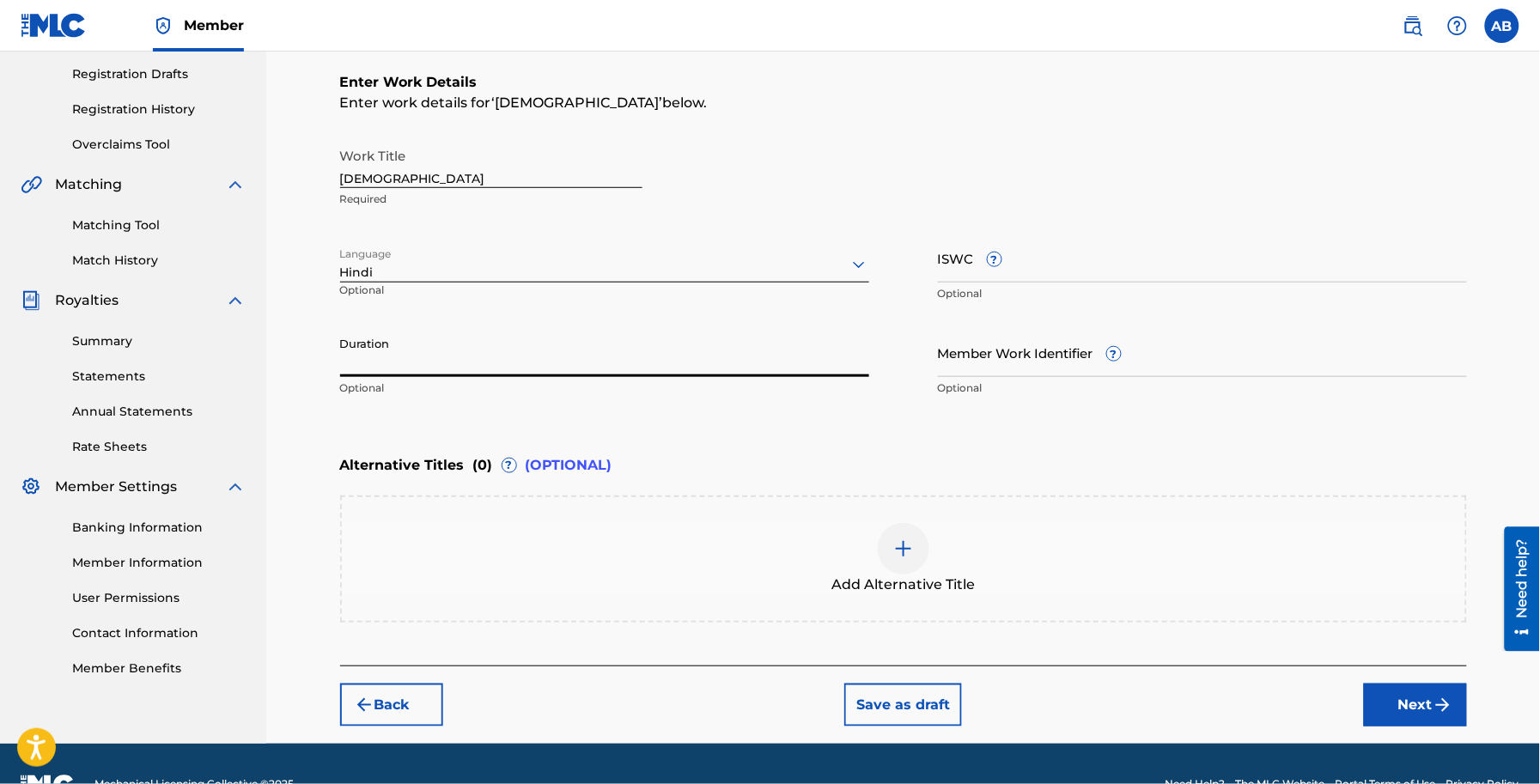 click on "Duration" at bounding box center [605, 352] 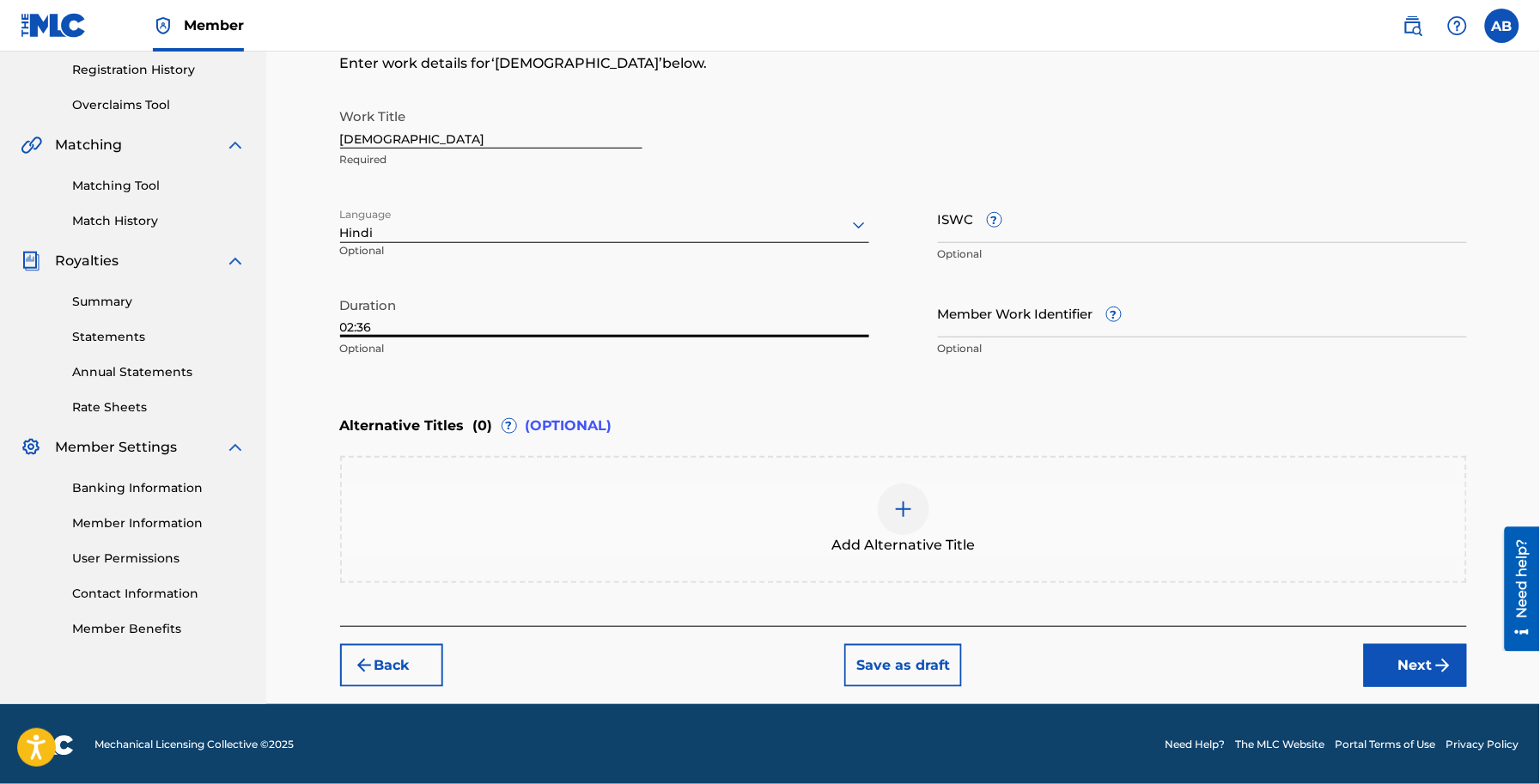 type on "02:36" 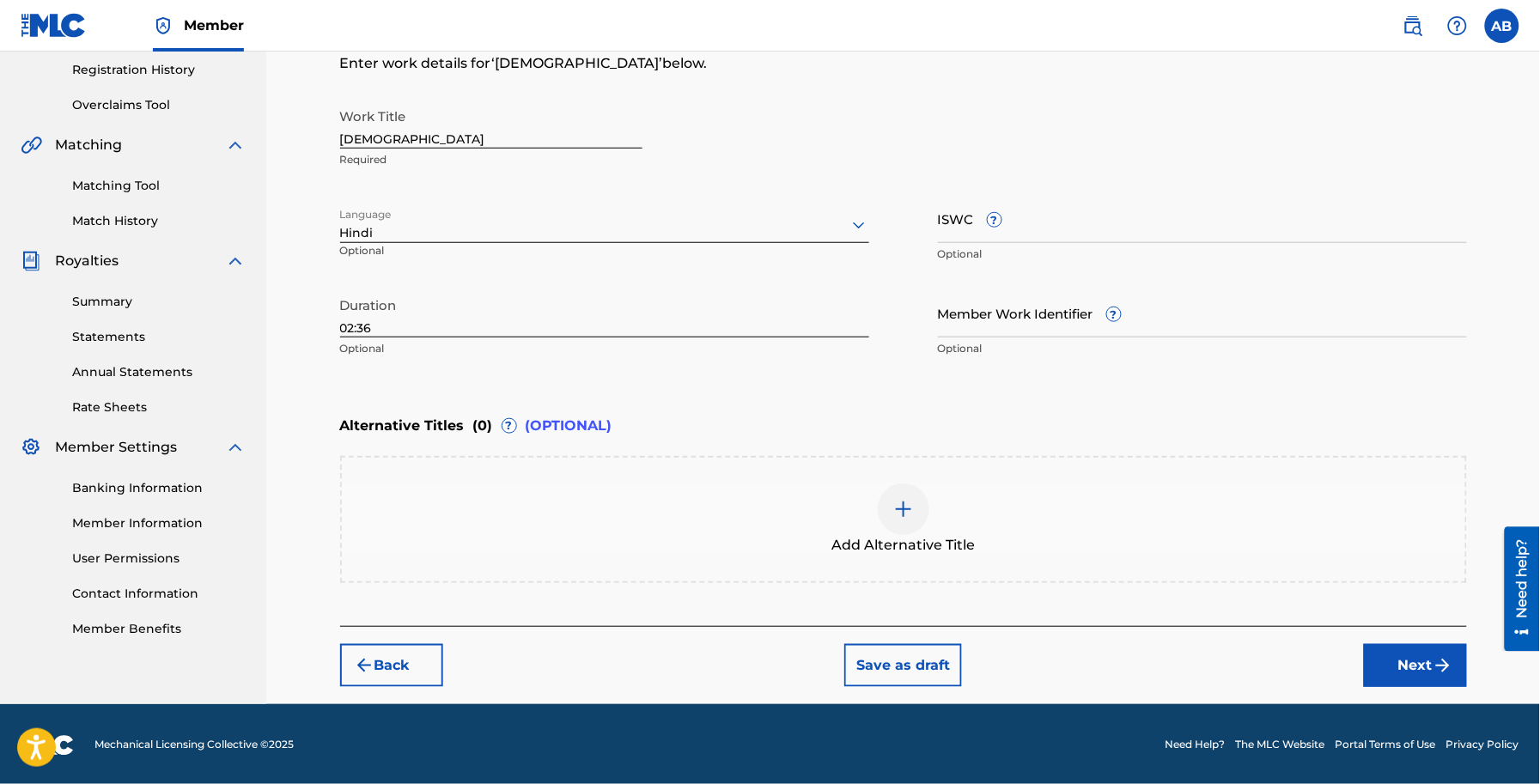 click on "Next" at bounding box center (1415, 665) 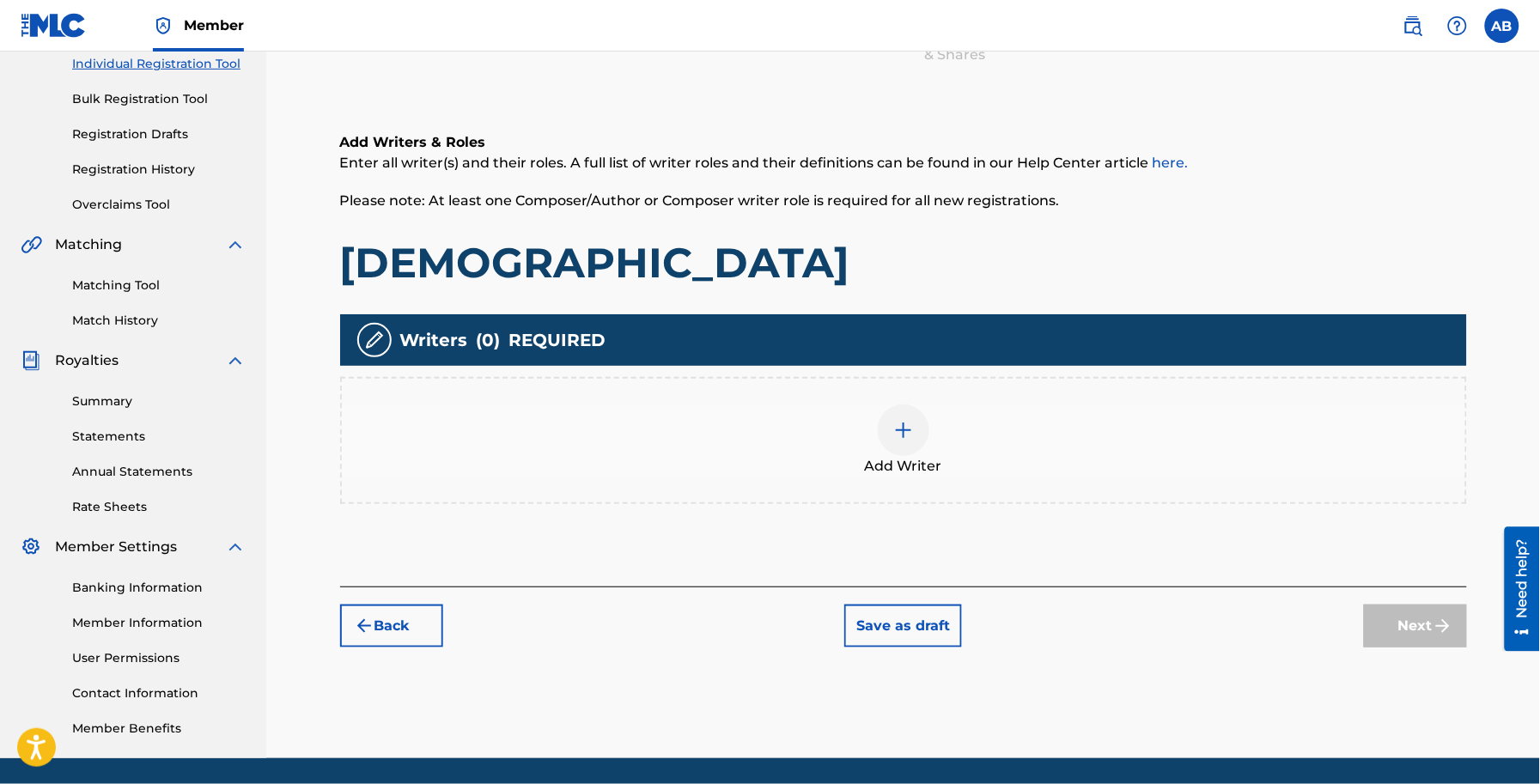 scroll, scrollTop: 77, scrollLeft: 0, axis: vertical 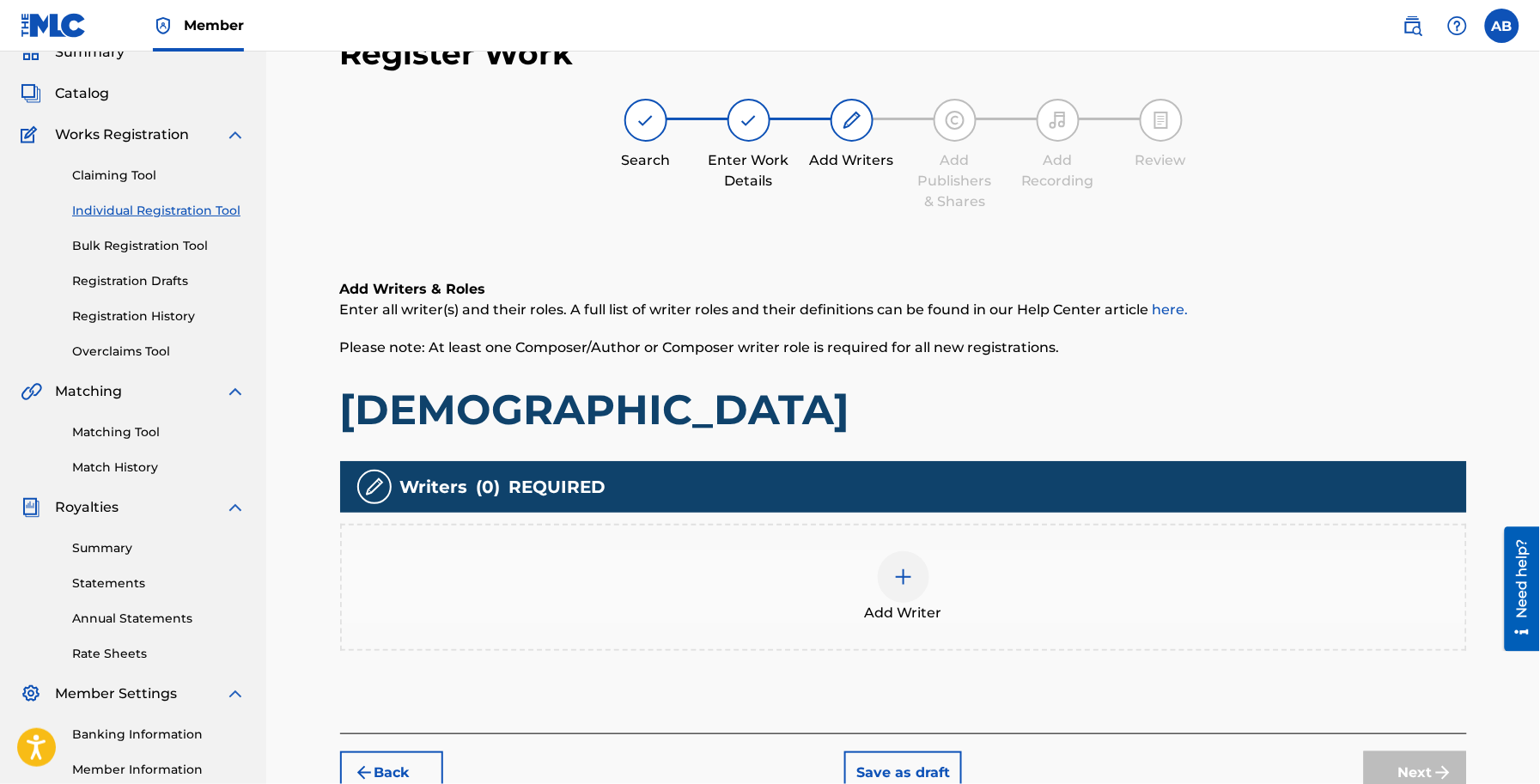 click on "Add Writer" at bounding box center [904, 587] 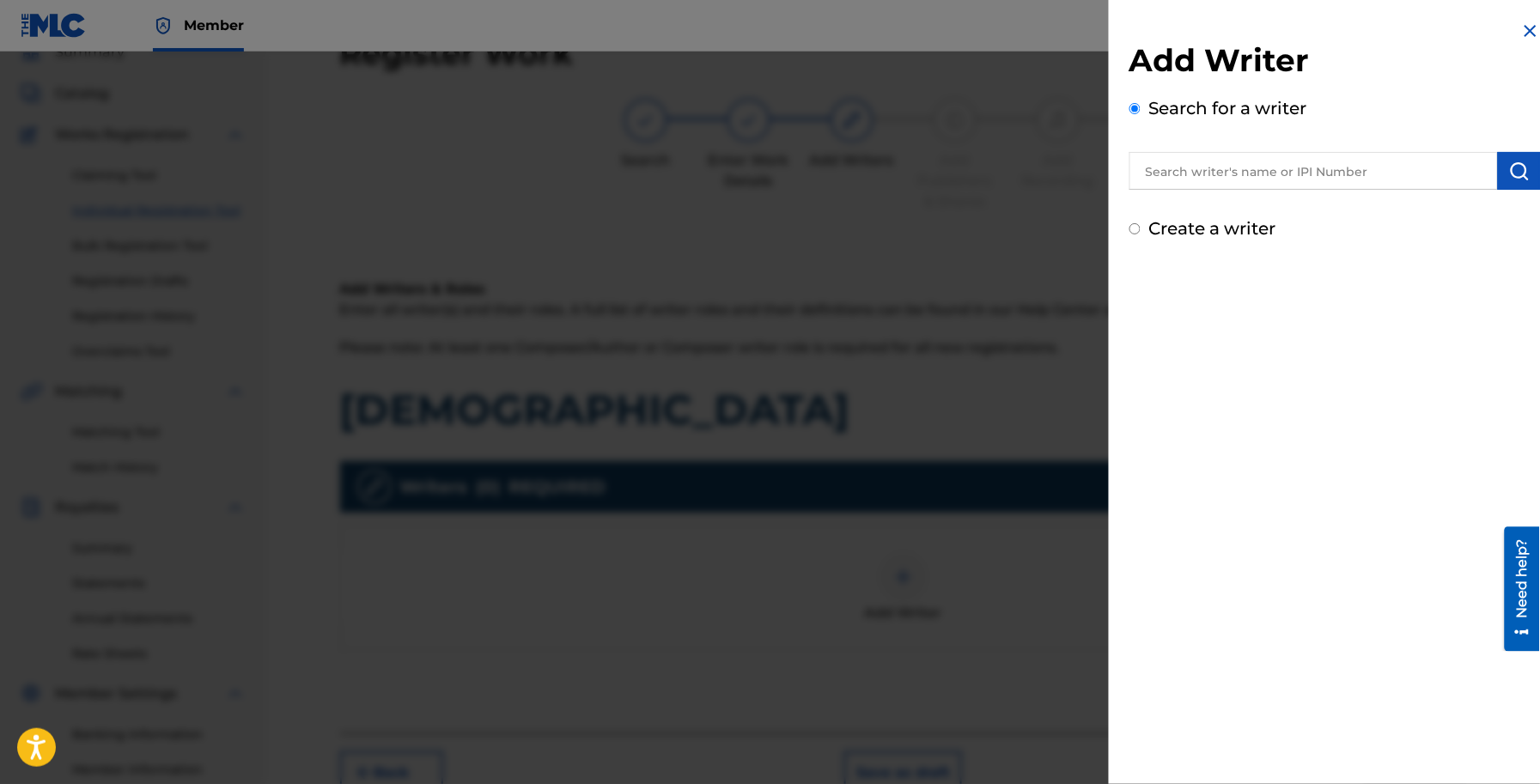 click on "Create a writer" at bounding box center (1213, 228) 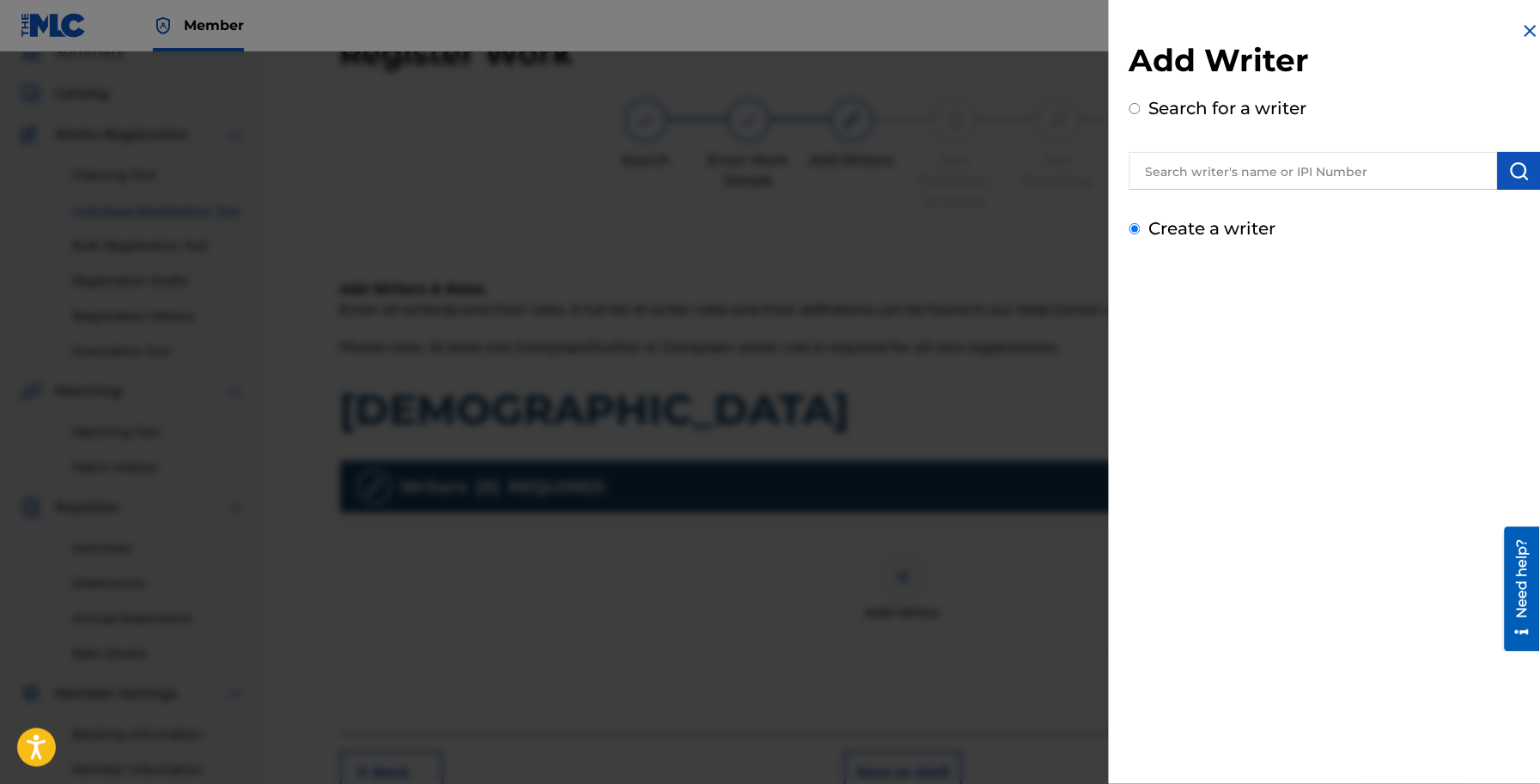 click on "Create a writer" at bounding box center [1135, 228] 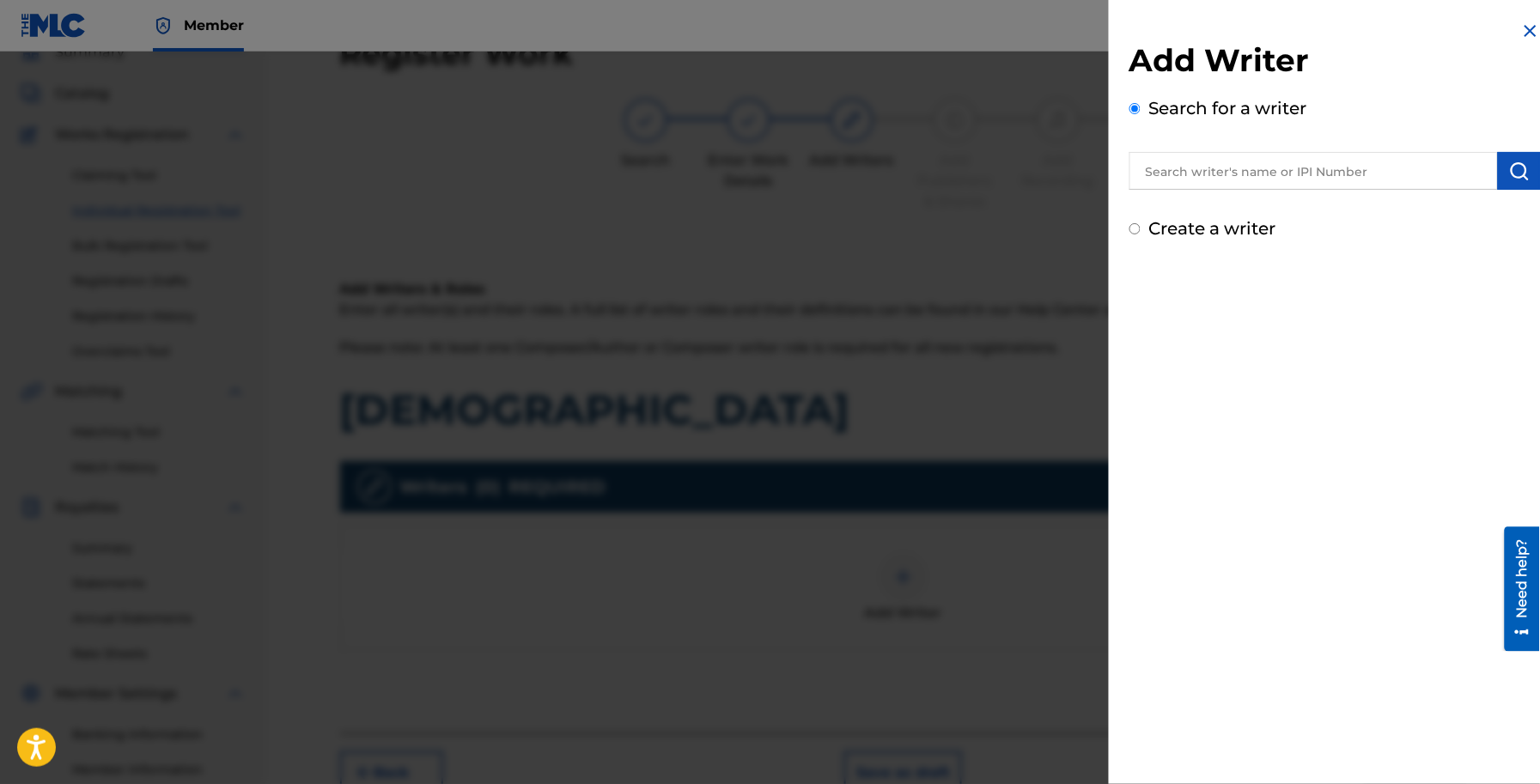 radio on "false" 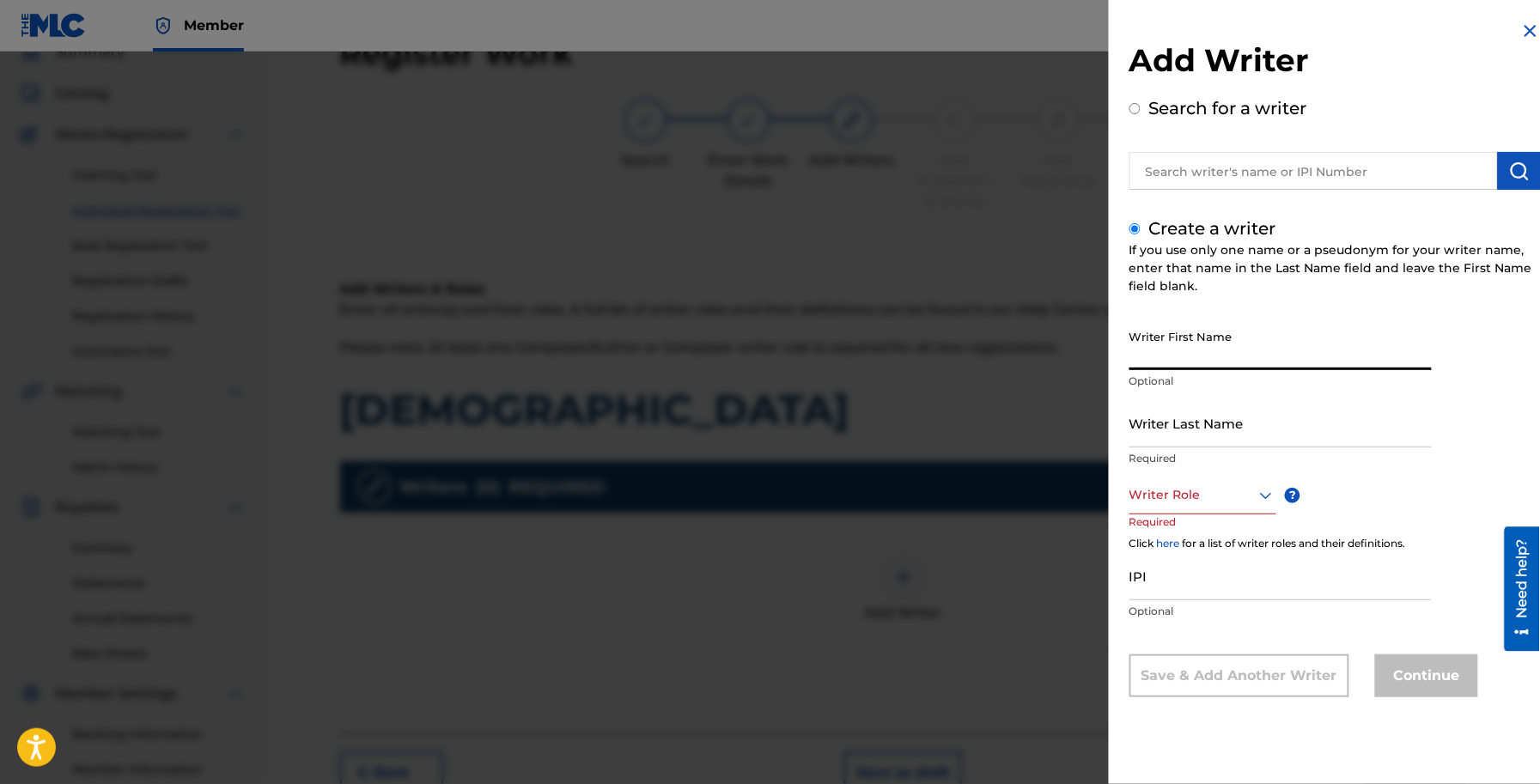 click on "Writer First Name" at bounding box center [1281, 345] 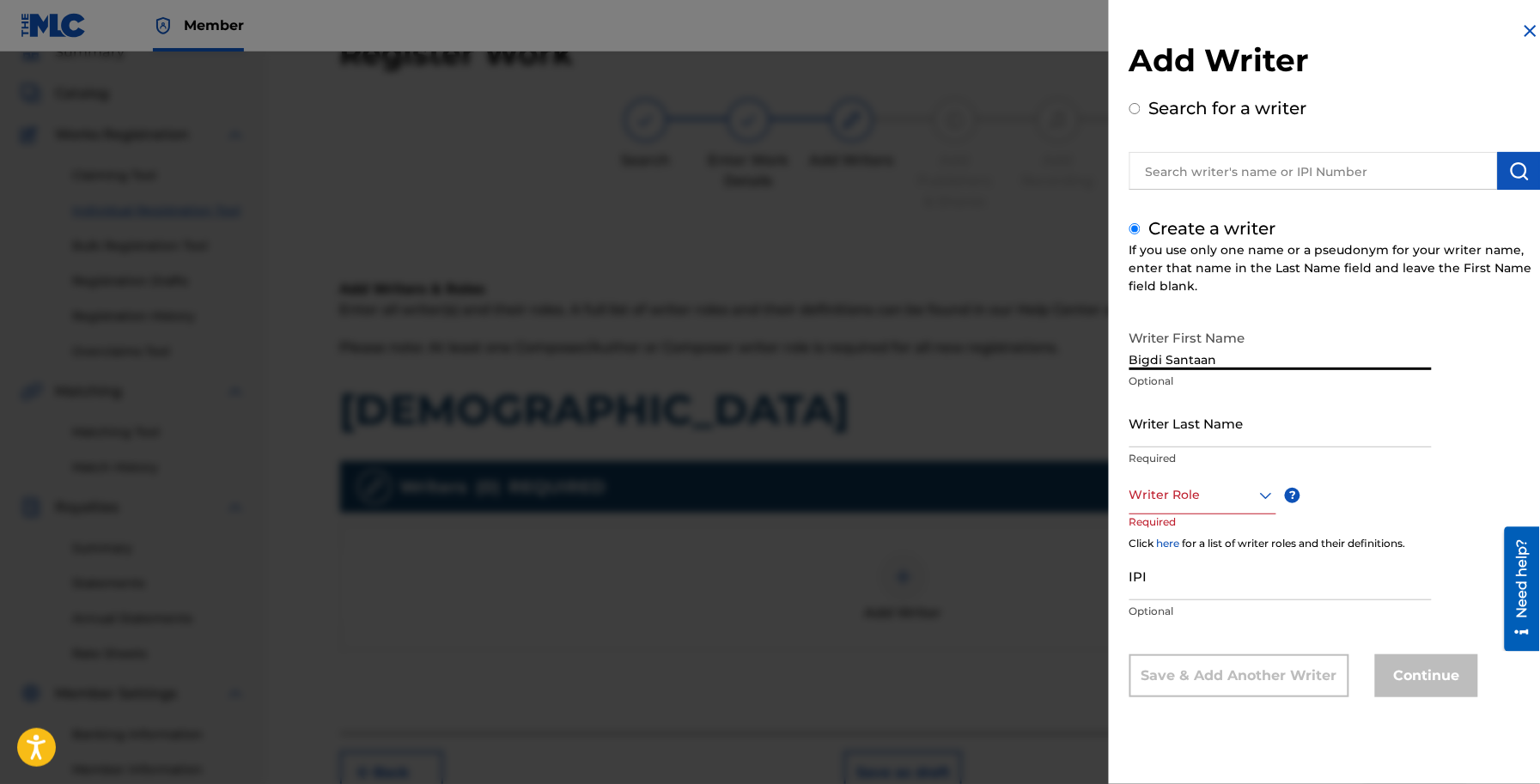 type 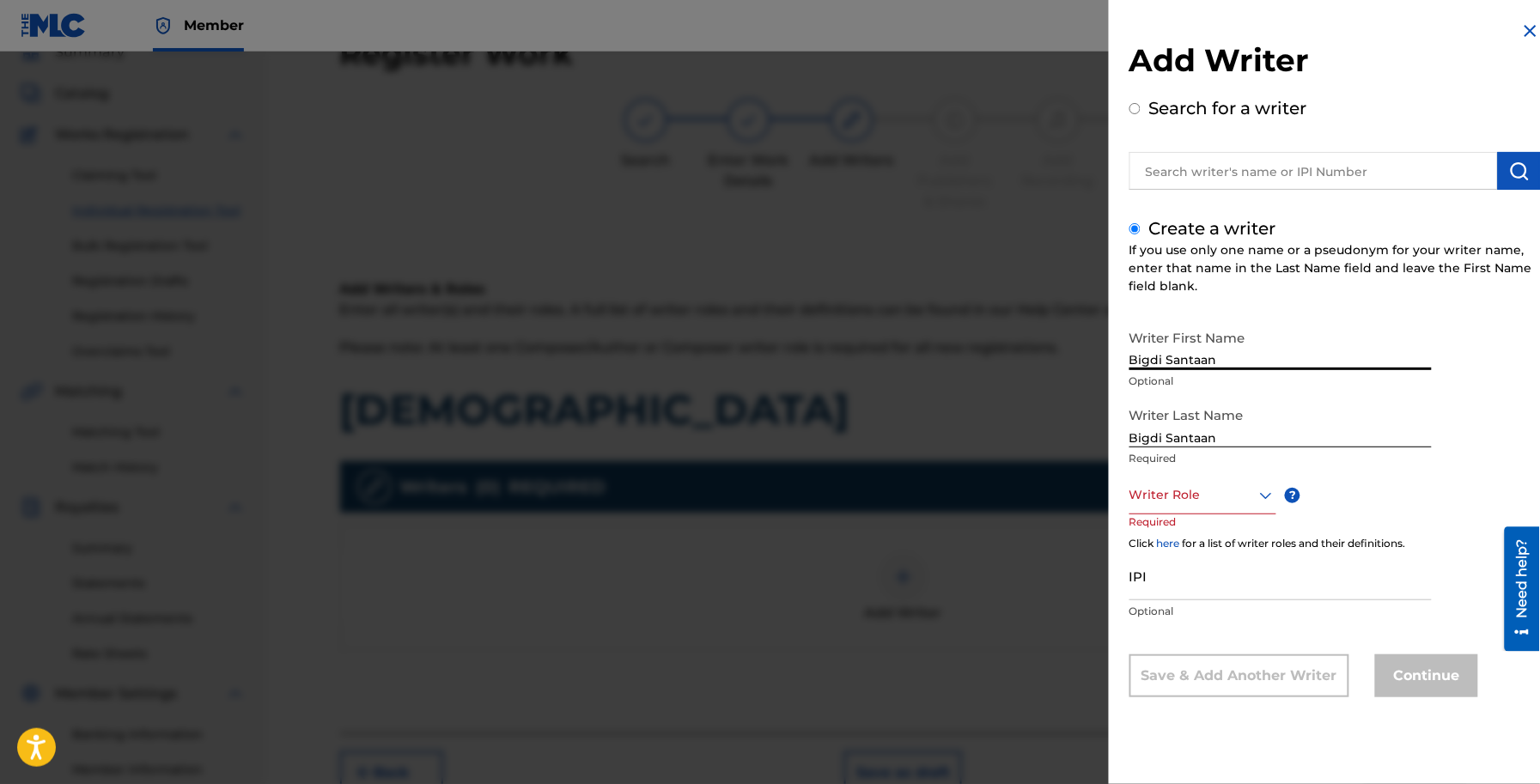 click on "Bigdi Santaan" at bounding box center (1281, 345) 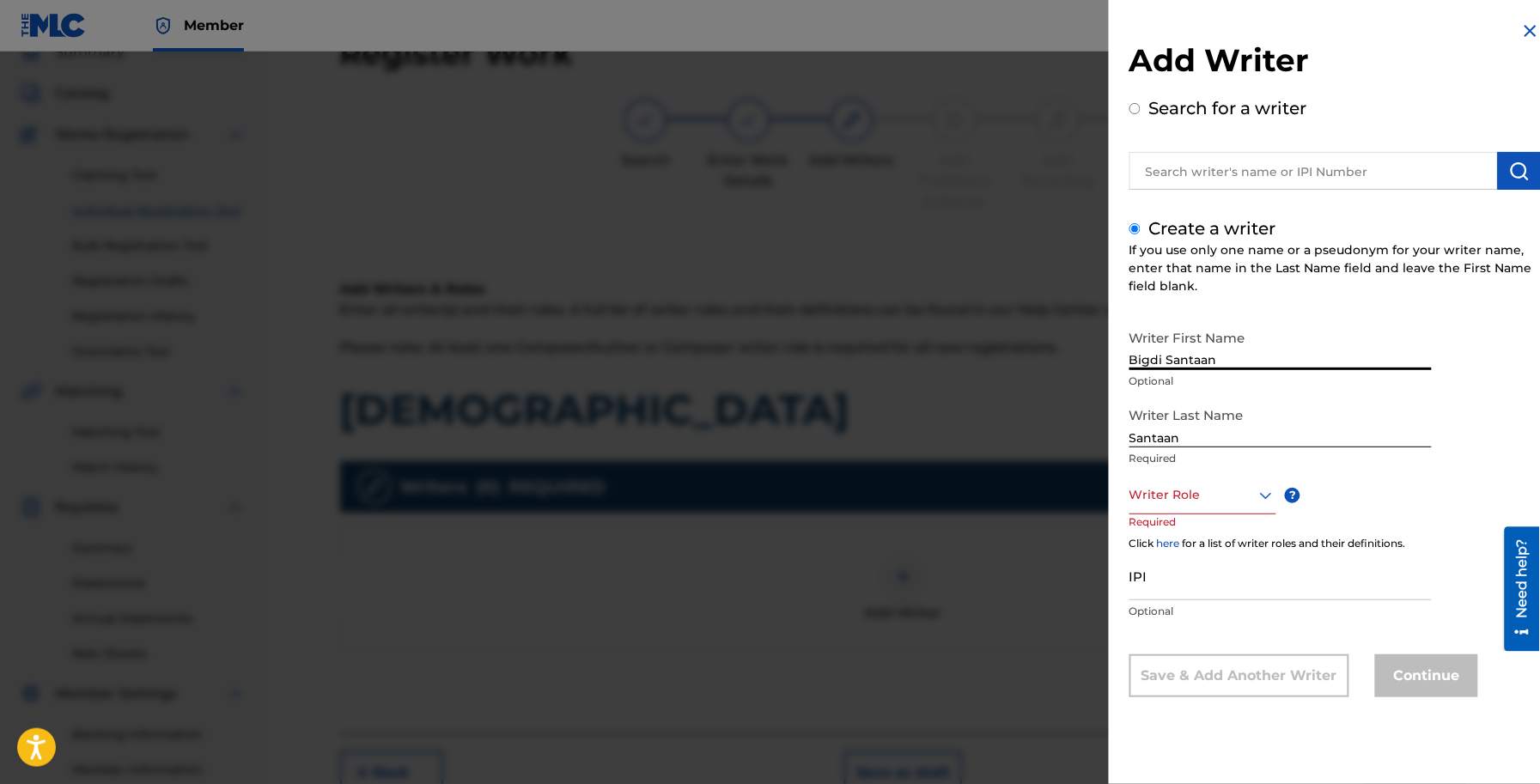 click on "Bigdi Santaan" at bounding box center (1281, 345) 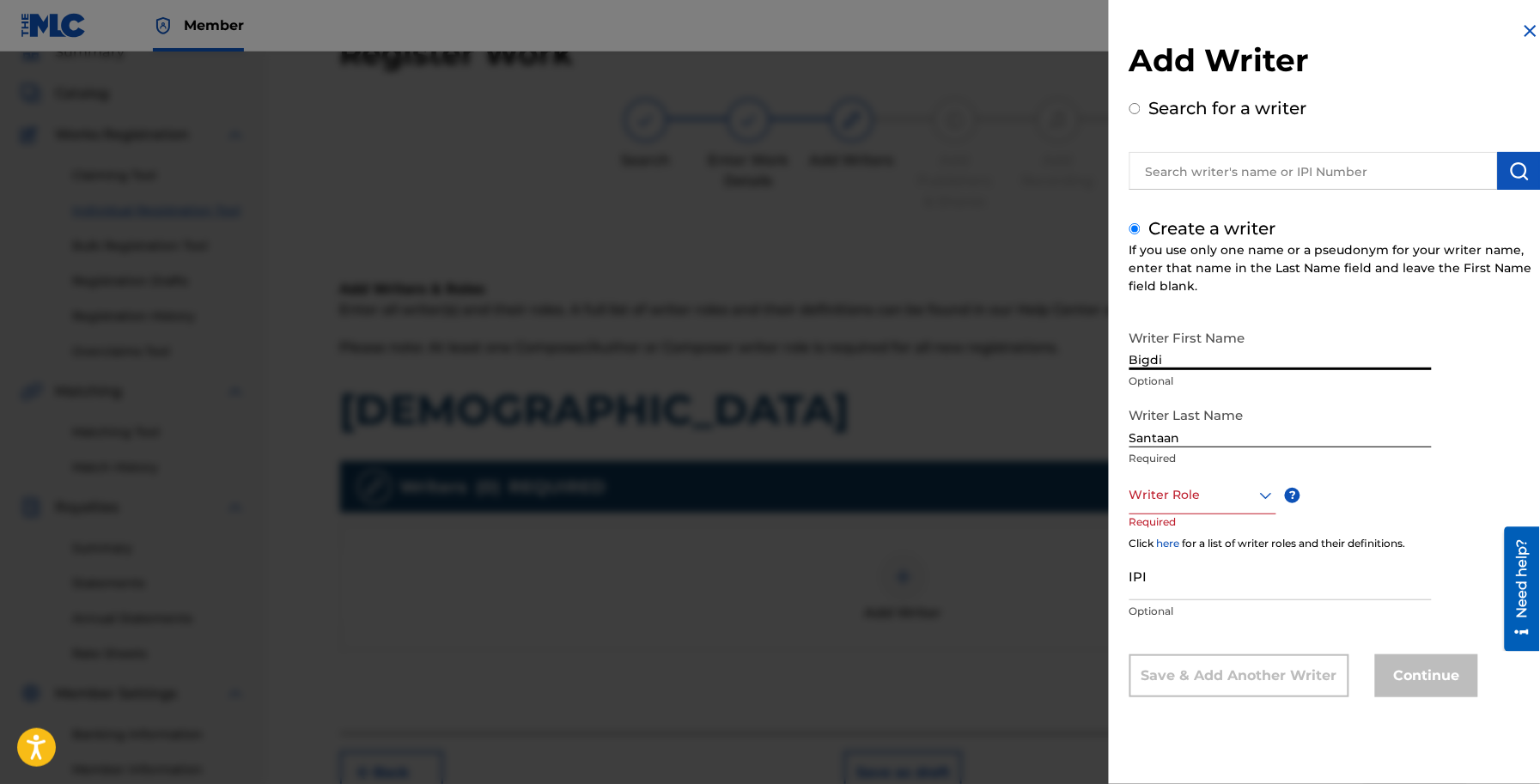 click at bounding box center (1202, 495) 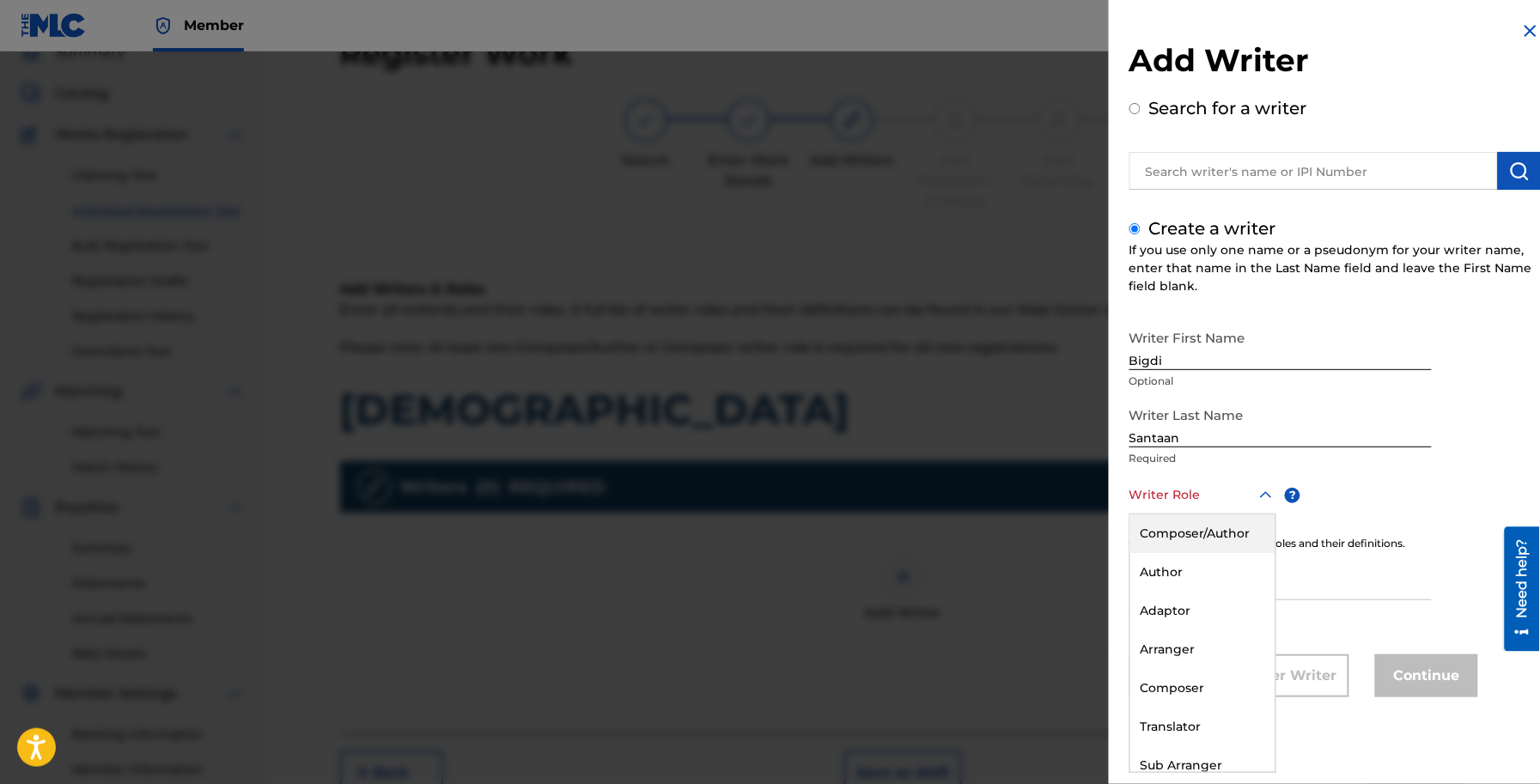 click on "Composer/Author" at bounding box center [1202, 533] 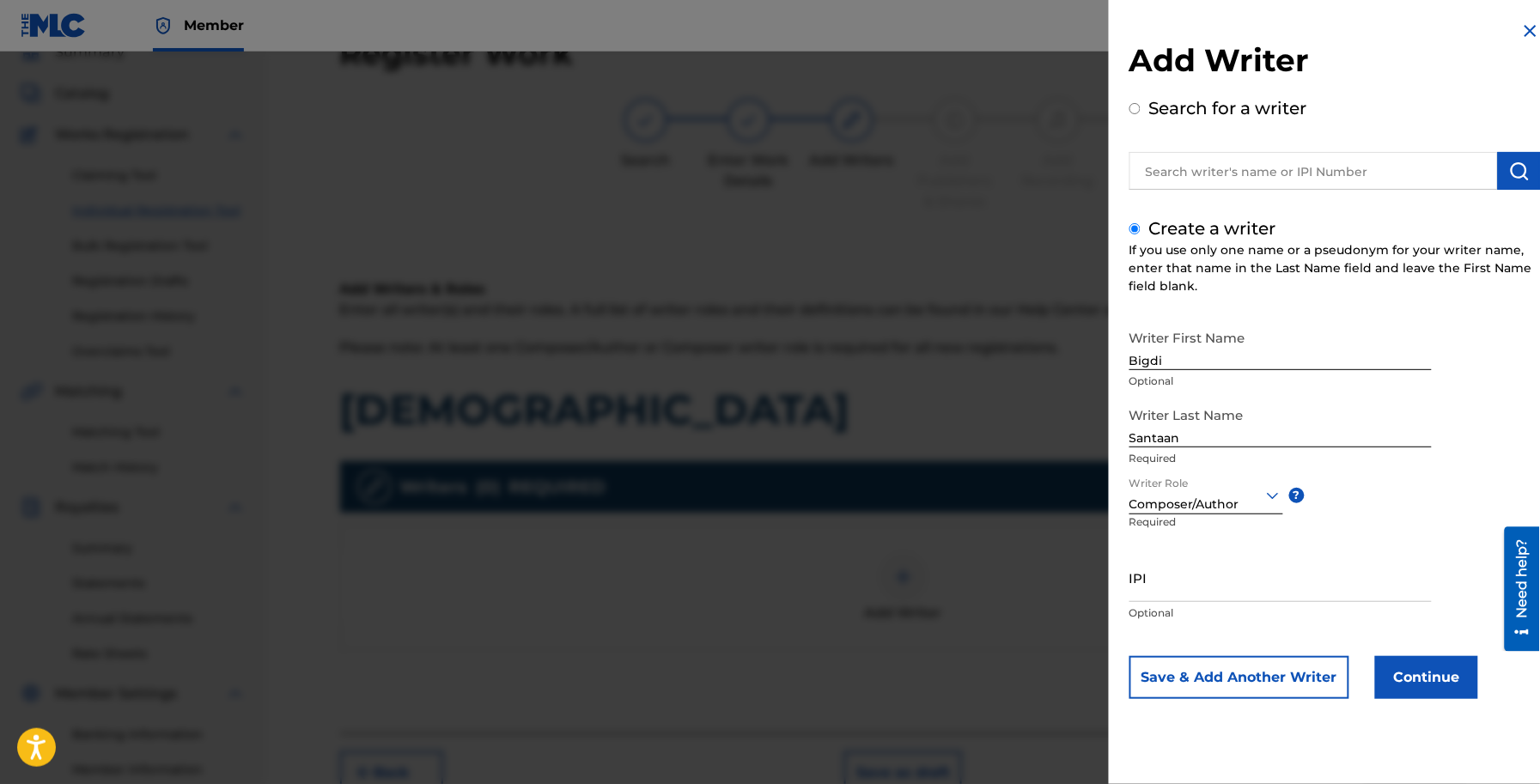 click on "Continue" at bounding box center (1427, 678) 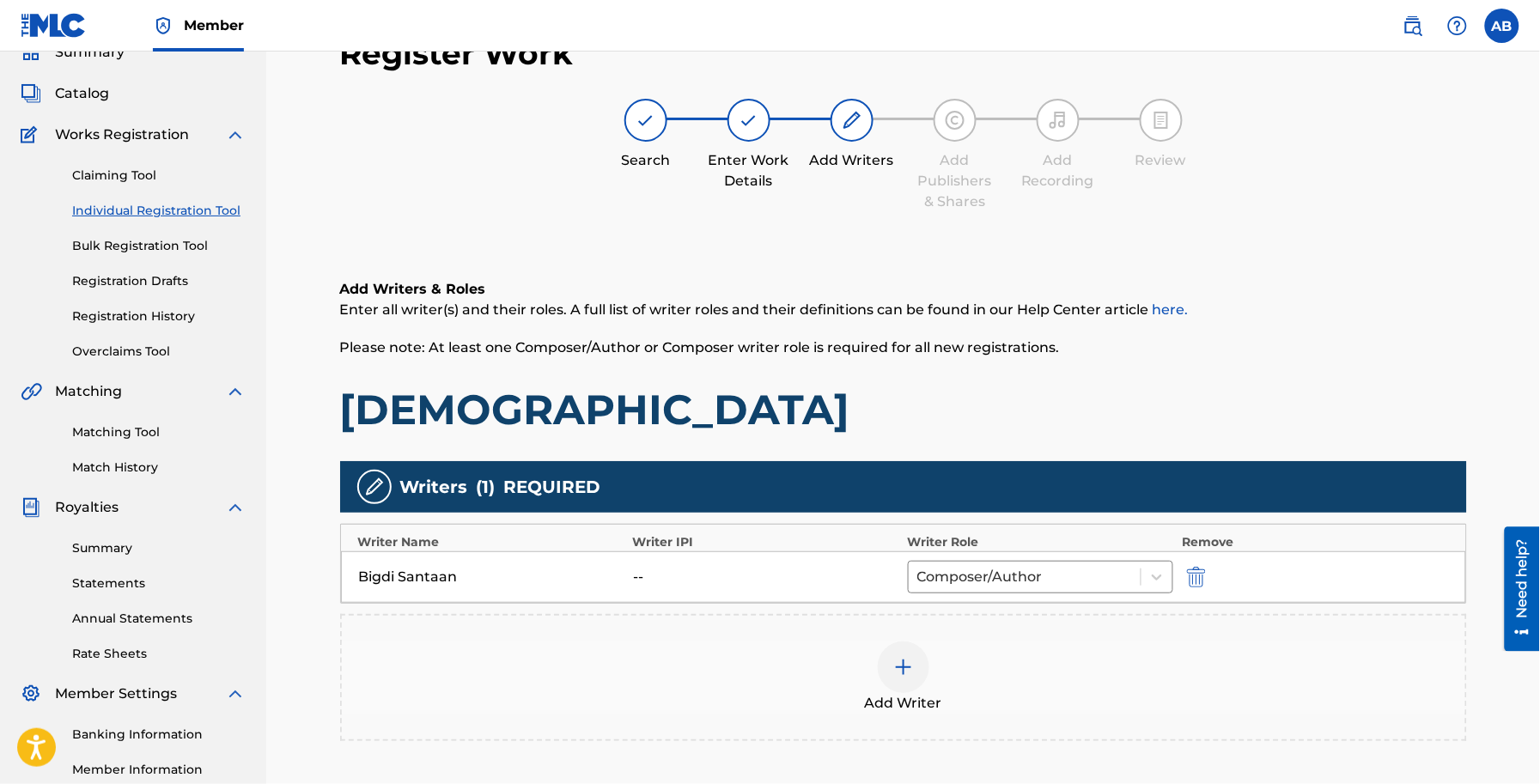 click on "Bigdi Santaan -- Composer/Author" at bounding box center [904, 577] 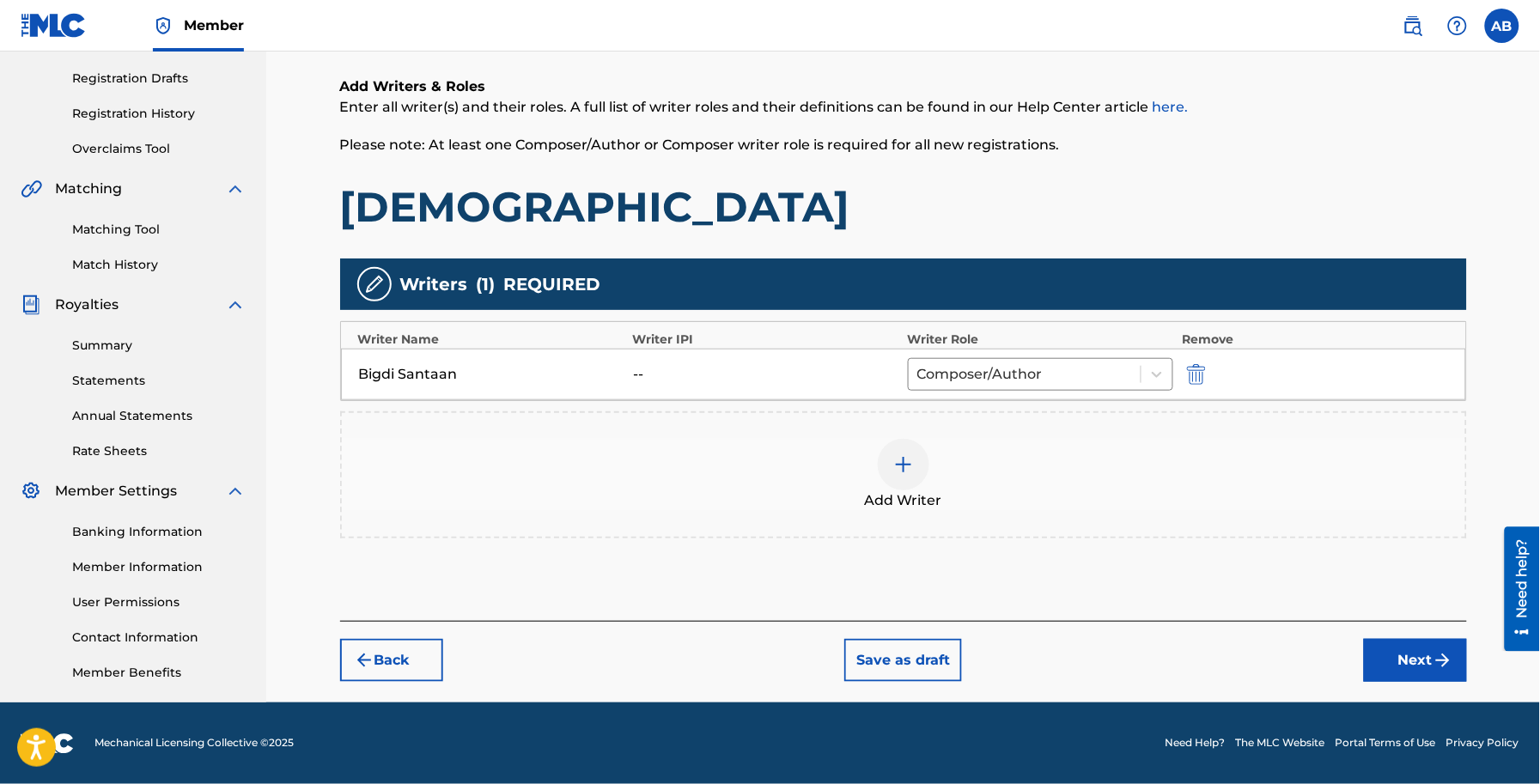 click at bounding box center (1443, 660) 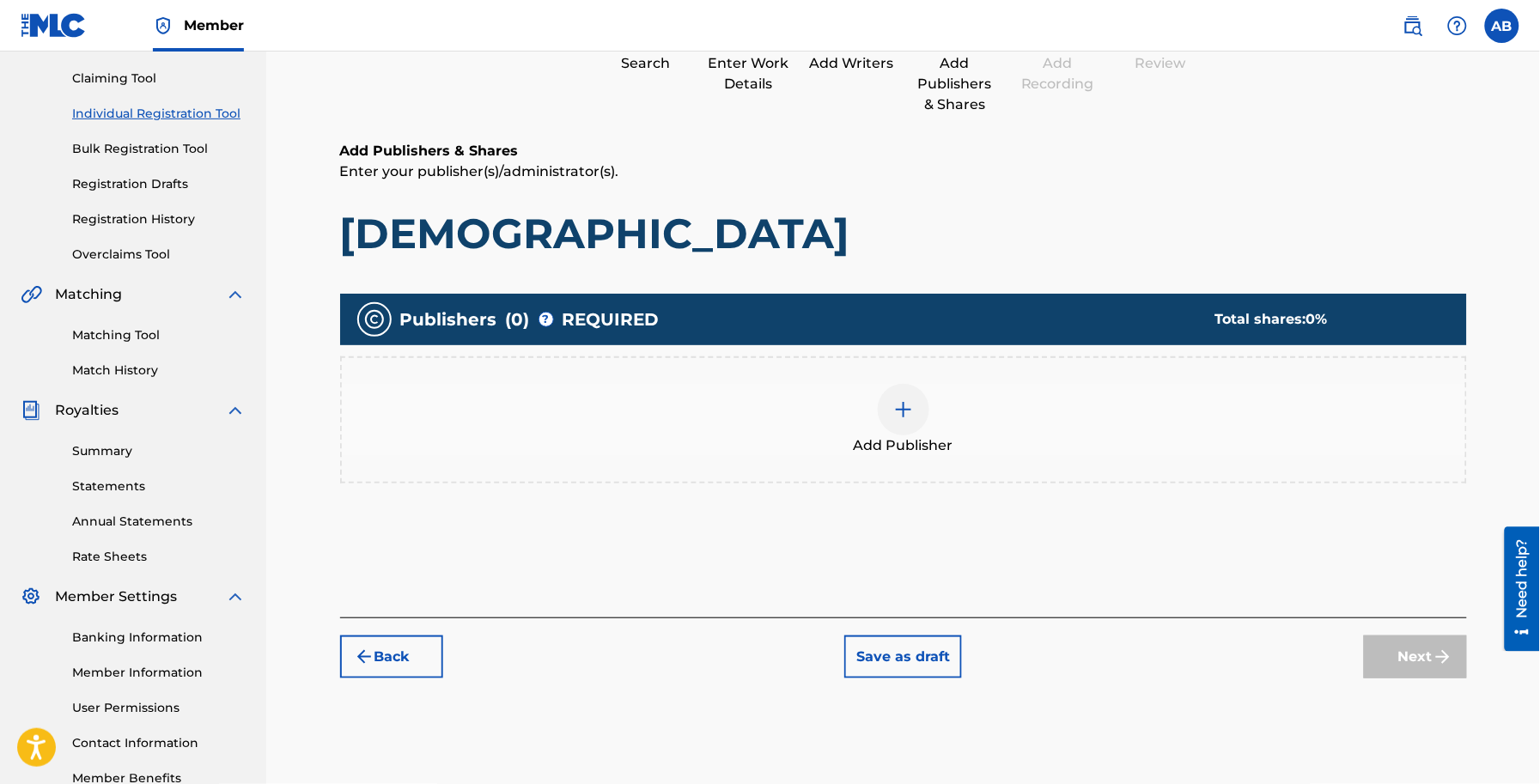 scroll, scrollTop: 77, scrollLeft: 0, axis: vertical 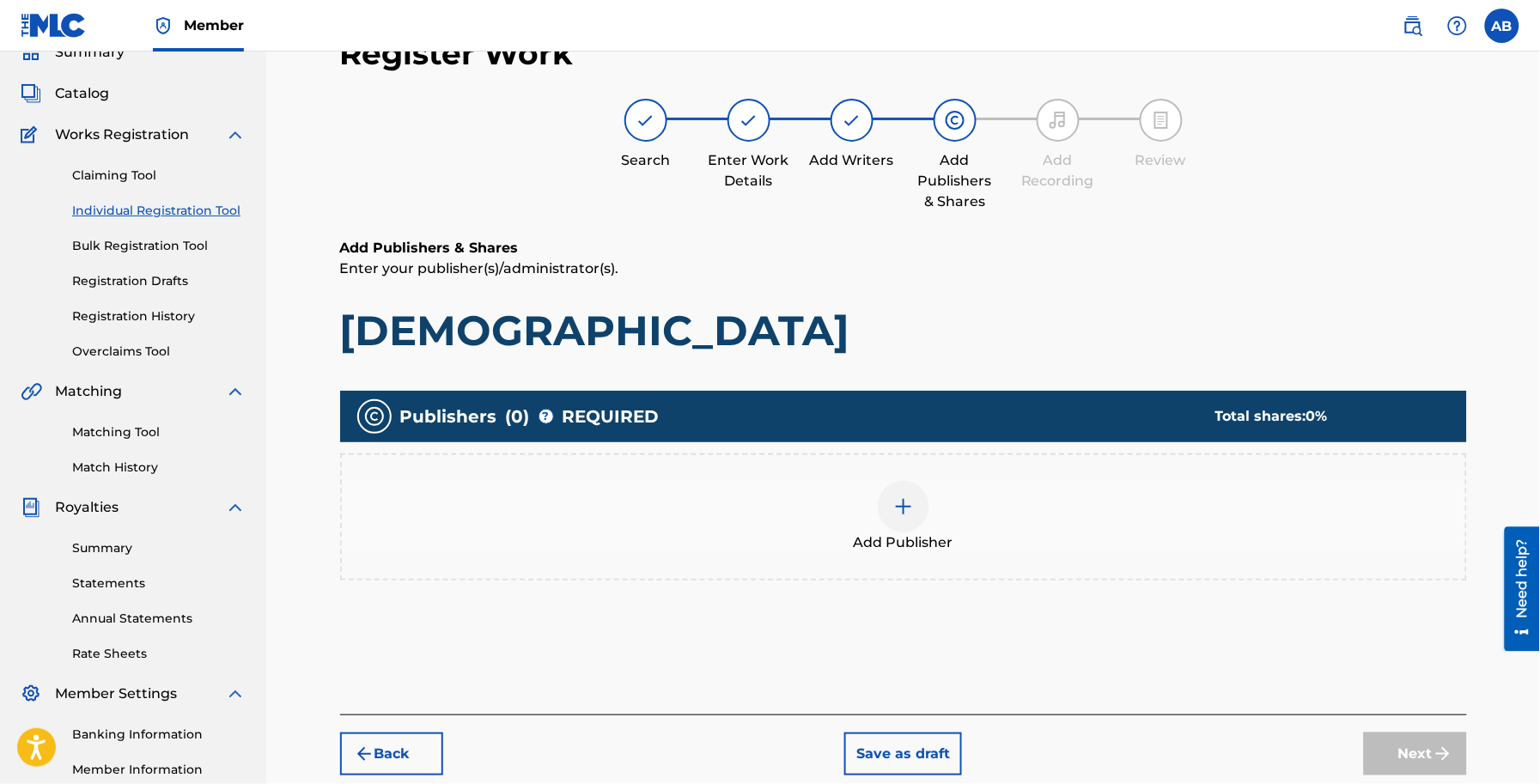 click on "Add Publisher" at bounding box center (904, 517) 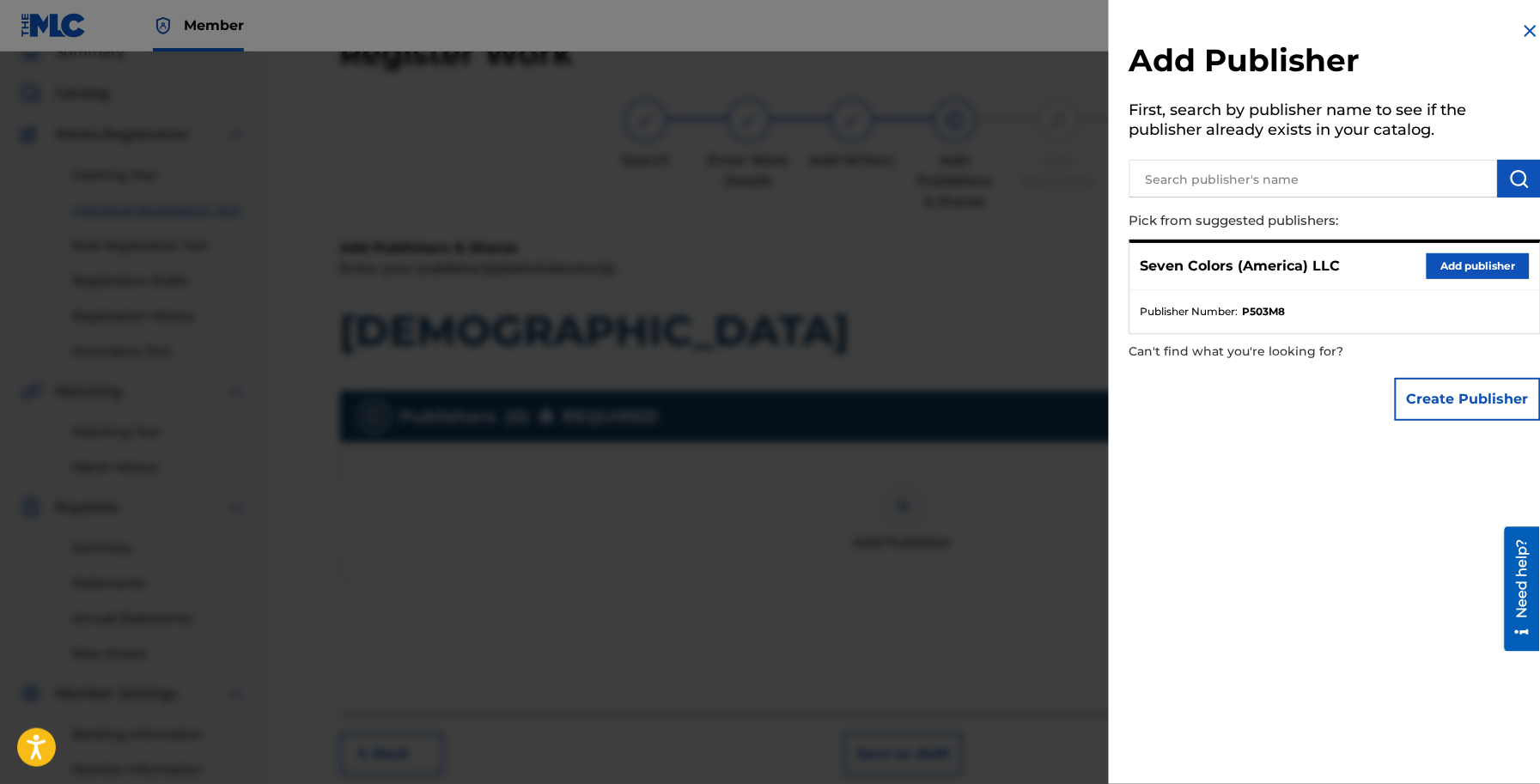 click on "Add publisher" at bounding box center (1478, 266) 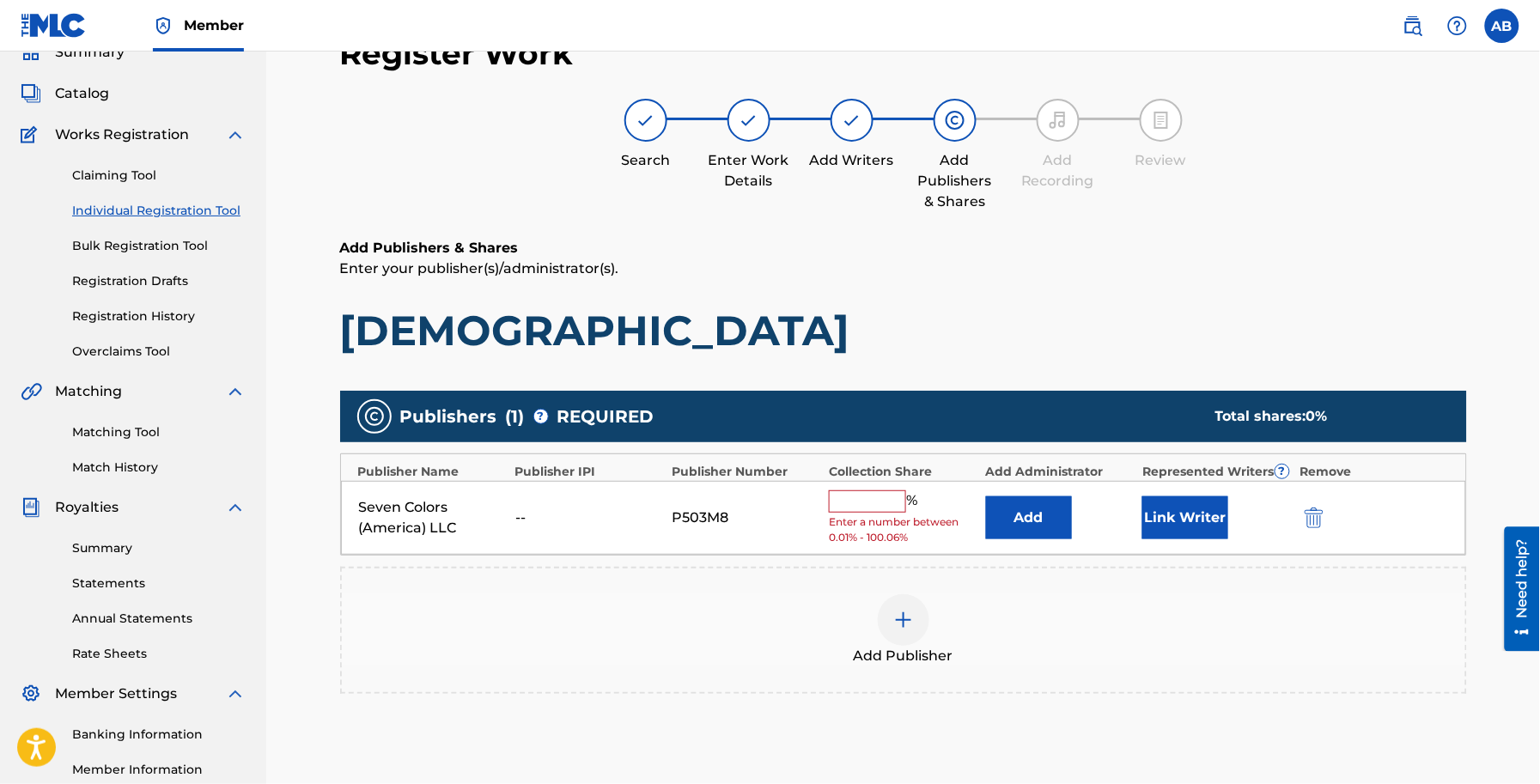 click on "Enter a number between 0.01% - 100.06%" at bounding box center [903, 530] 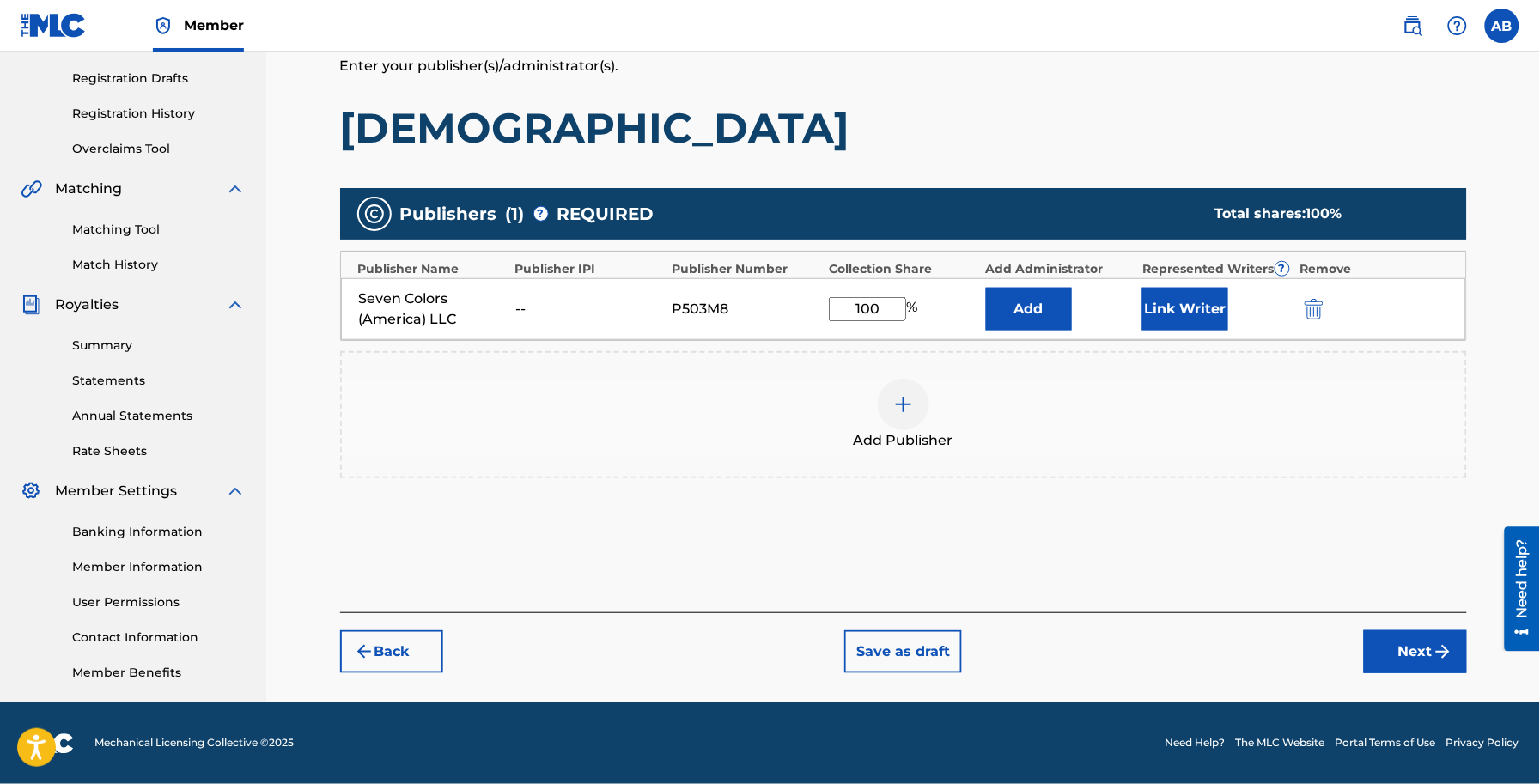 click on "Next" at bounding box center (1415, 652) 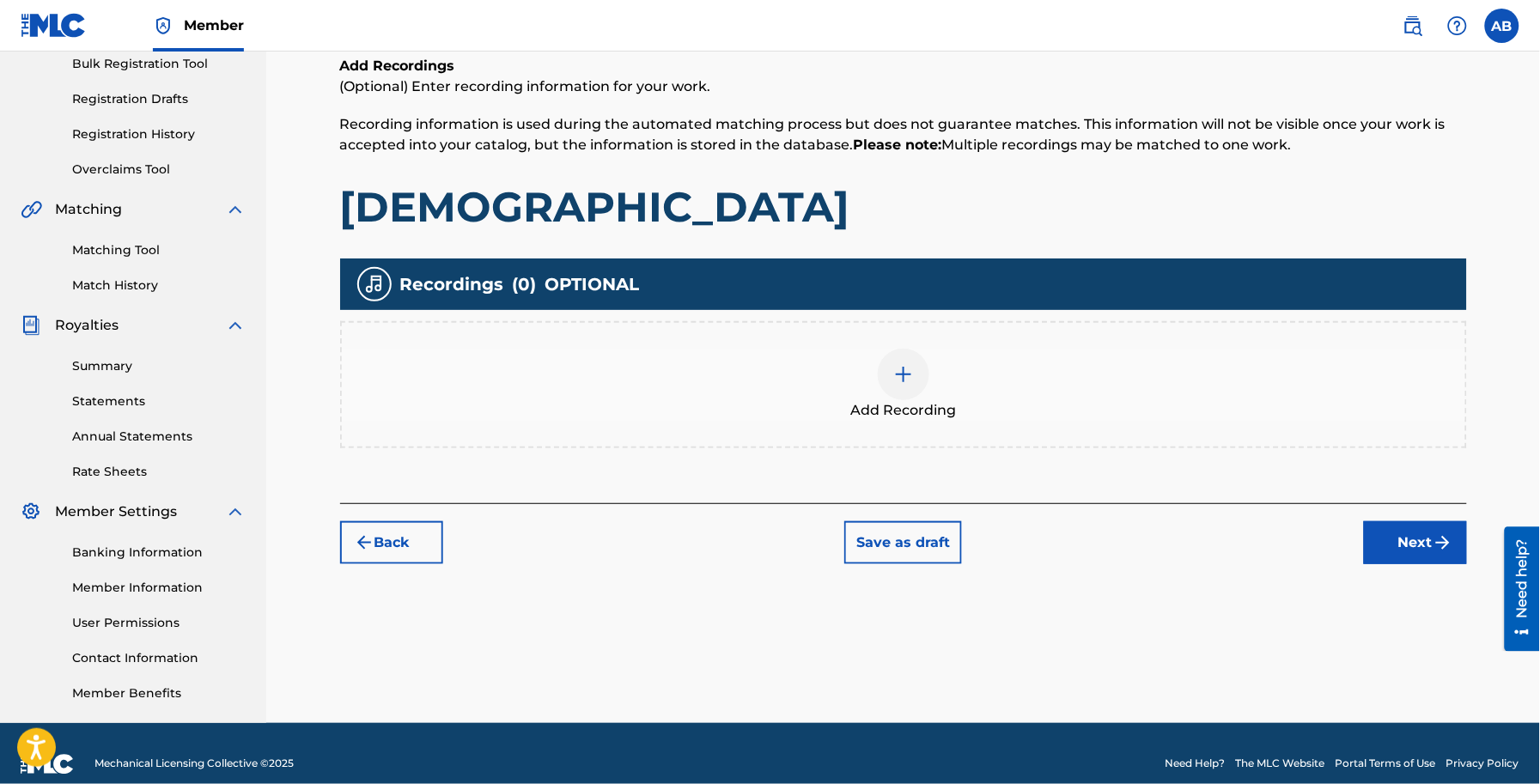 scroll, scrollTop: 77, scrollLeft: 0, axis: vertical 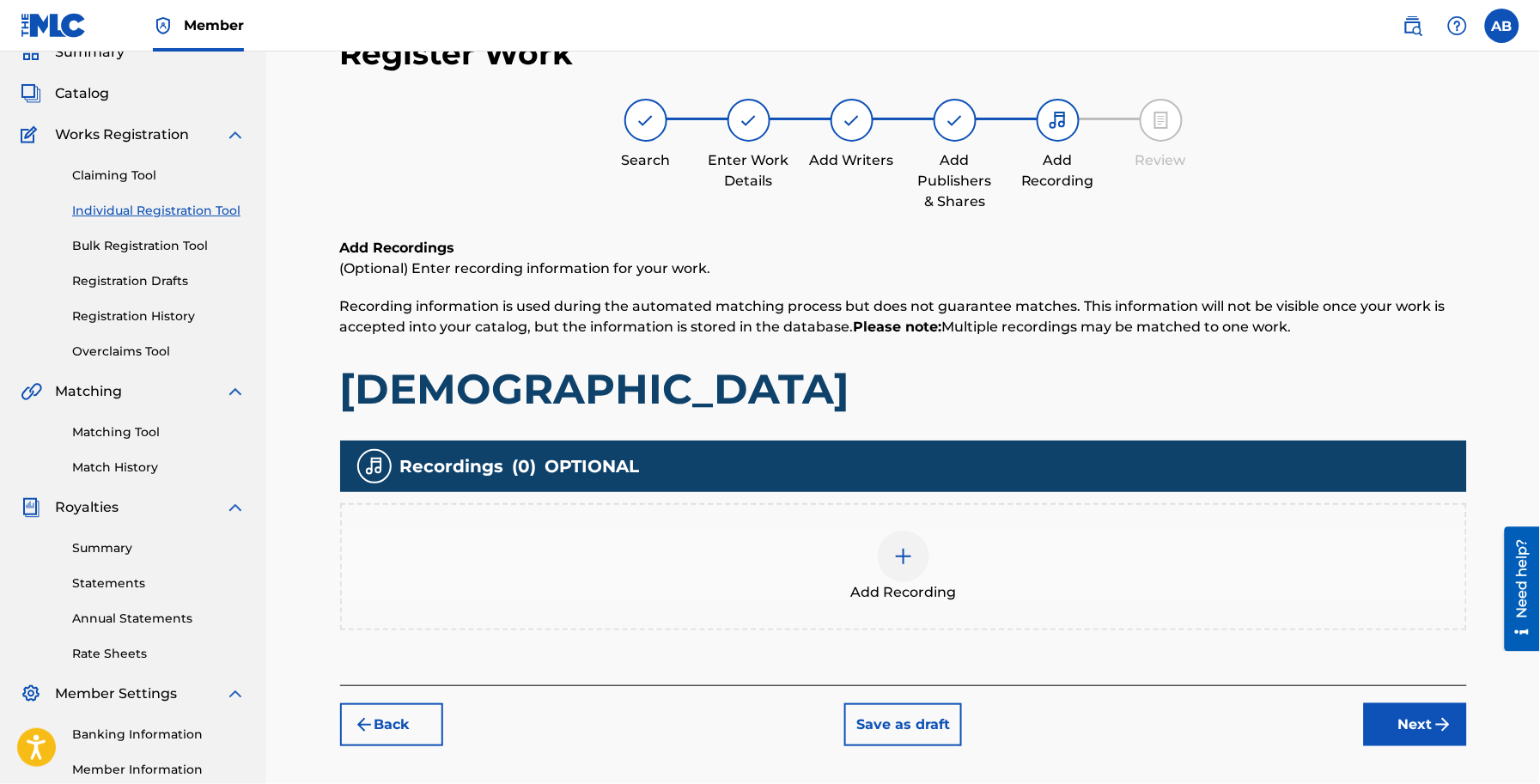 click on "Next" at bounding box center [1415, 725] 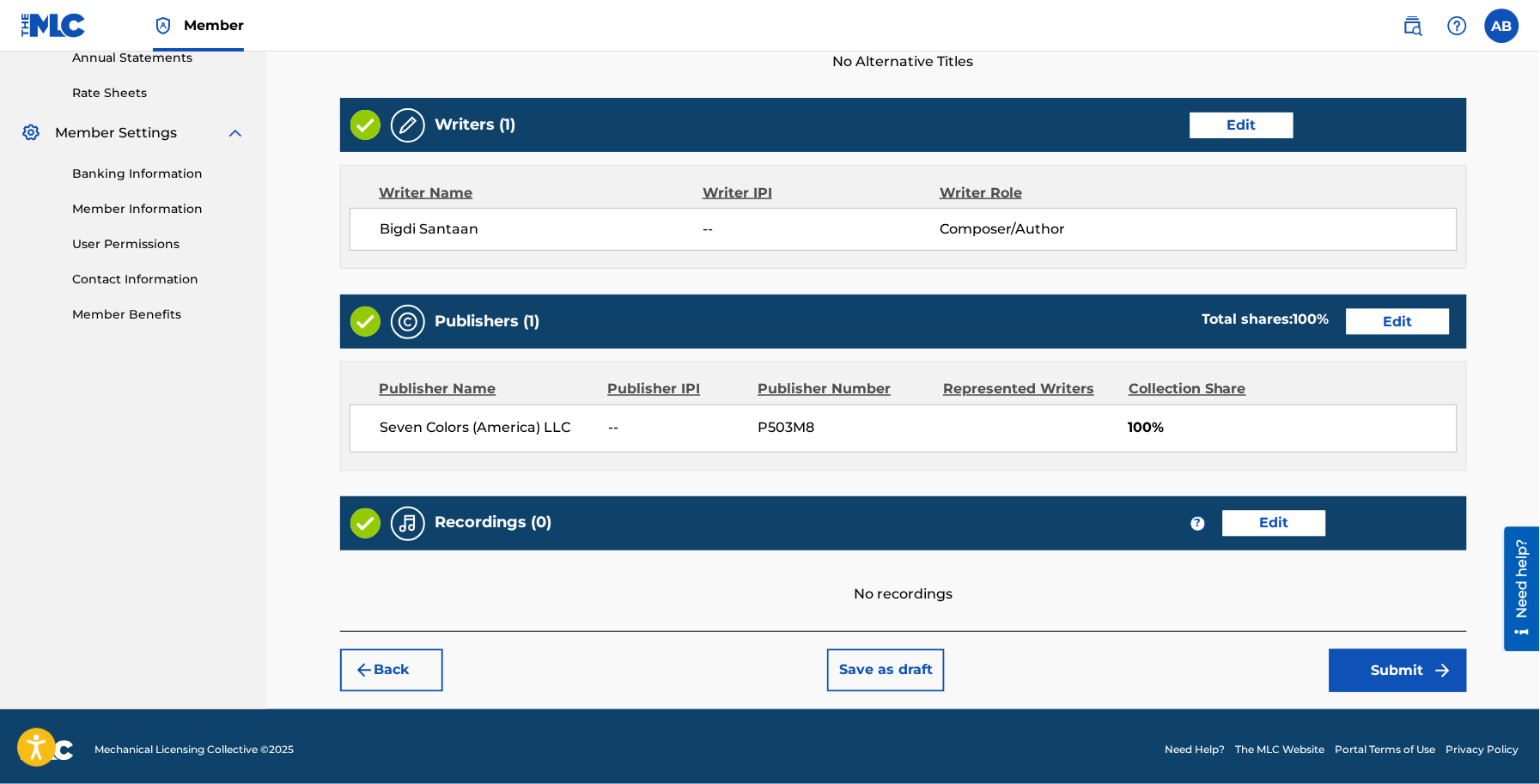 scroll, scrollTop: 646, scrollLeft: 0, axis: vertical 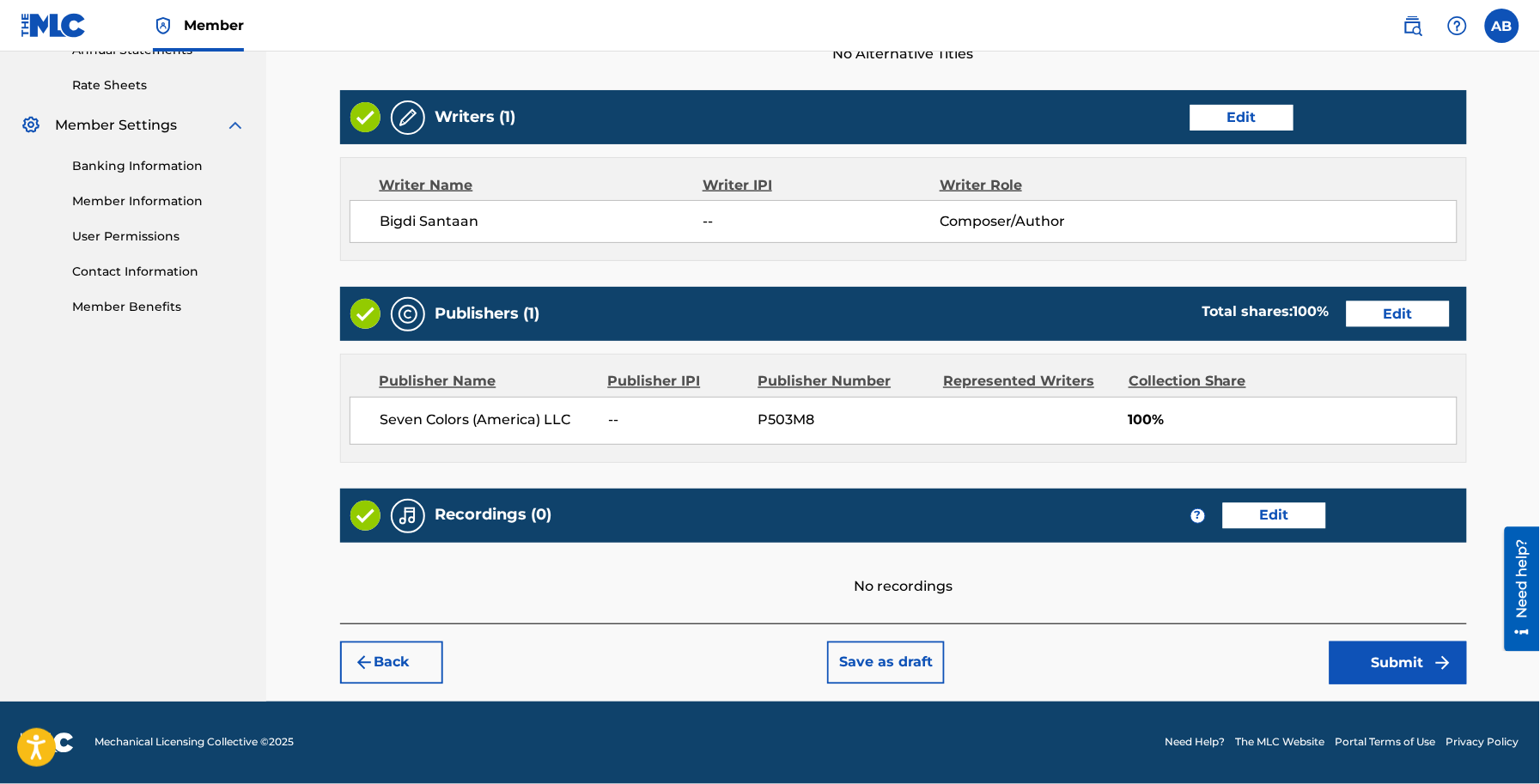 click on "Submit" at bounding box center (1398, 663) 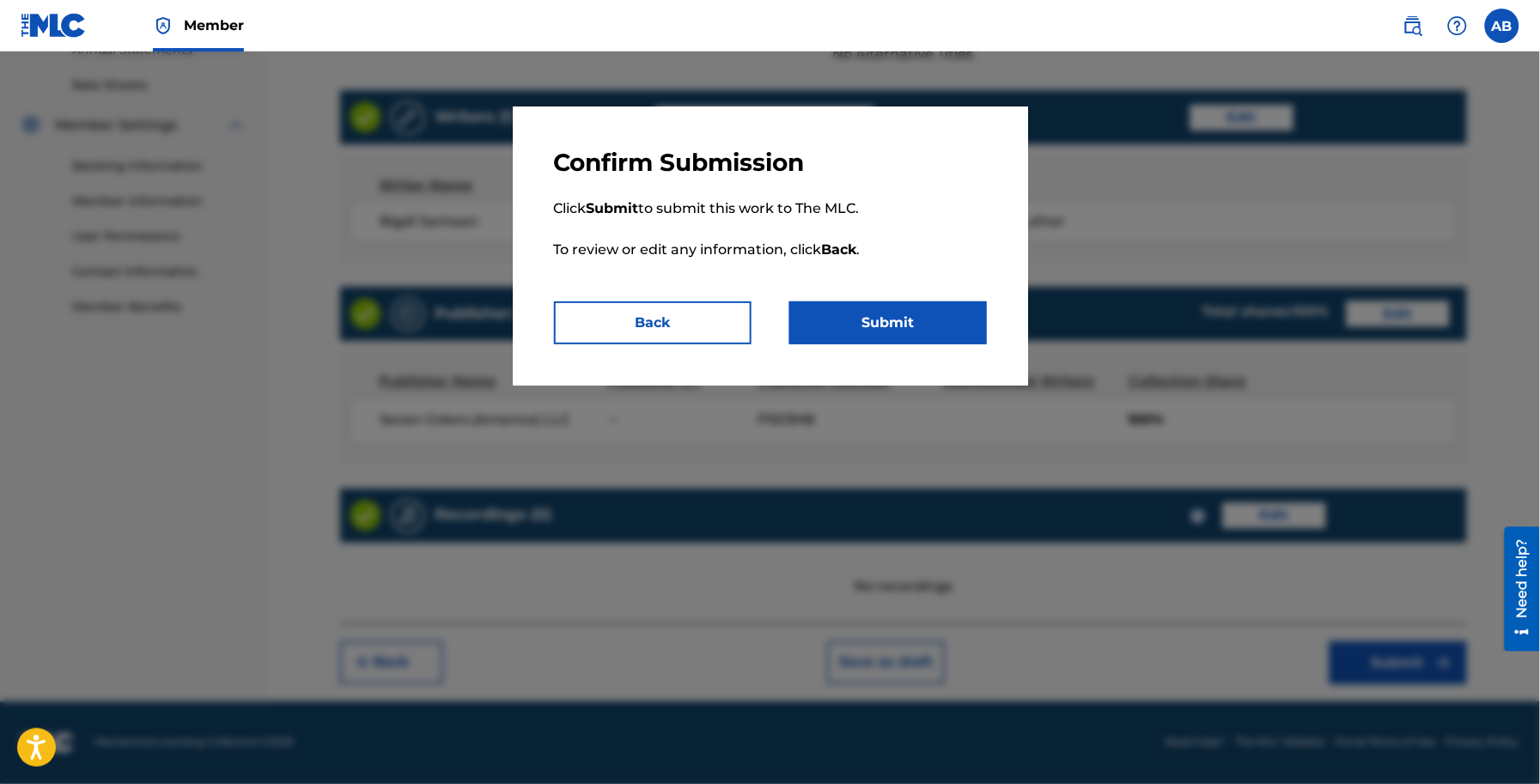 click on "Submit" at bounding box center (888, 323) 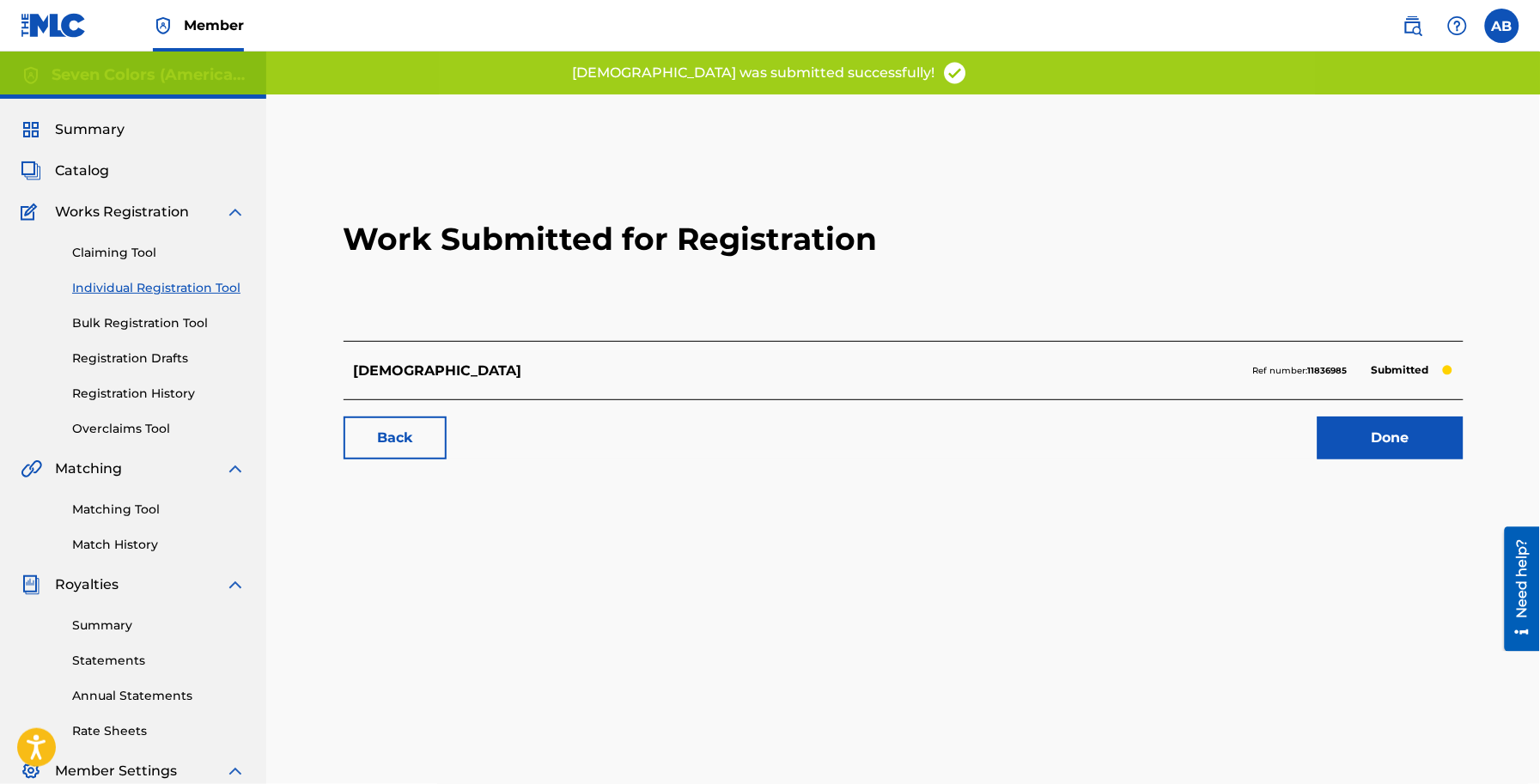 click on "Work Submitted for Registration Sajna Ref number:  11836985 Submitted Back Done" at bounding box center [904, 307] 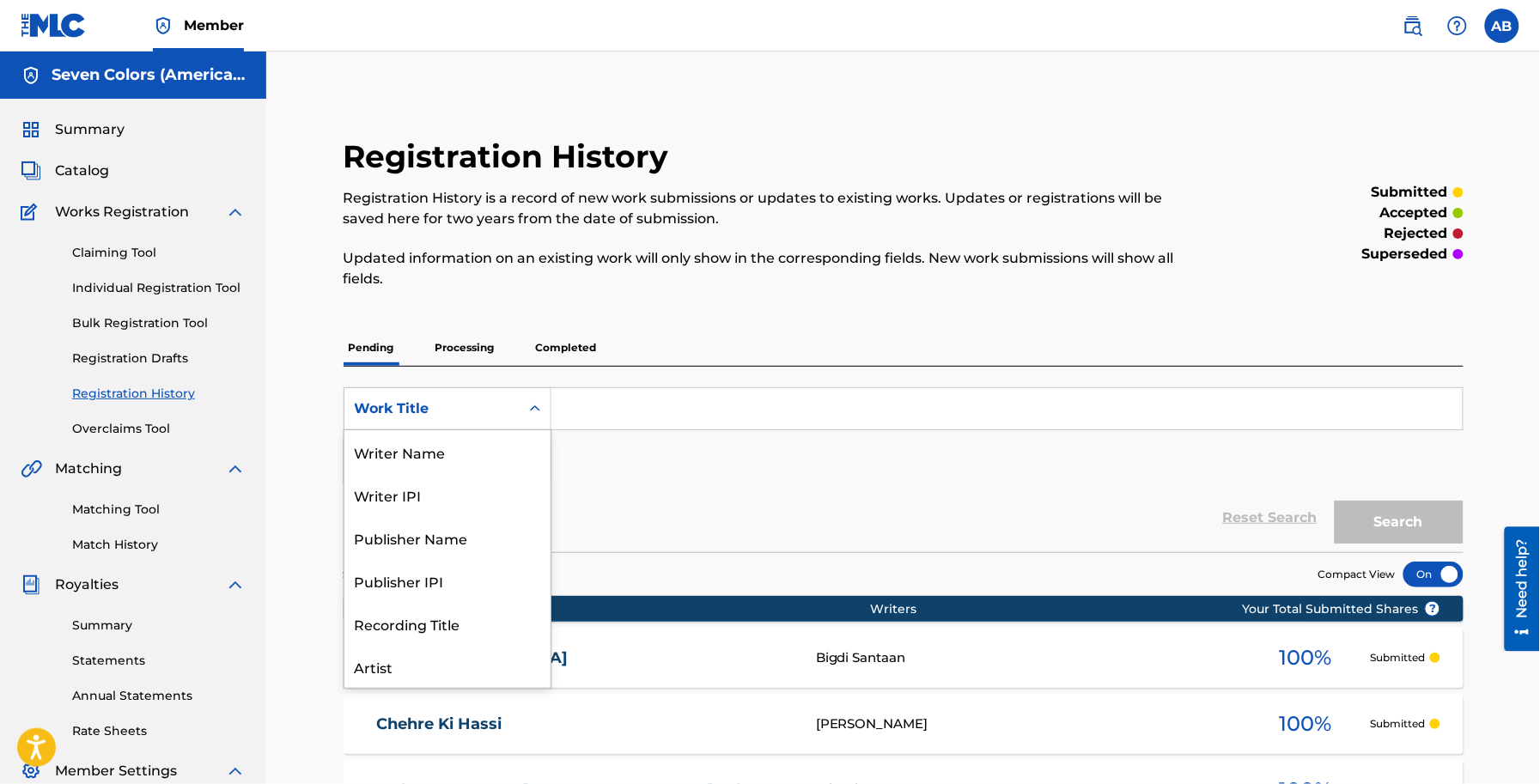 click on "Work Title" at bounding box center [432, 409] 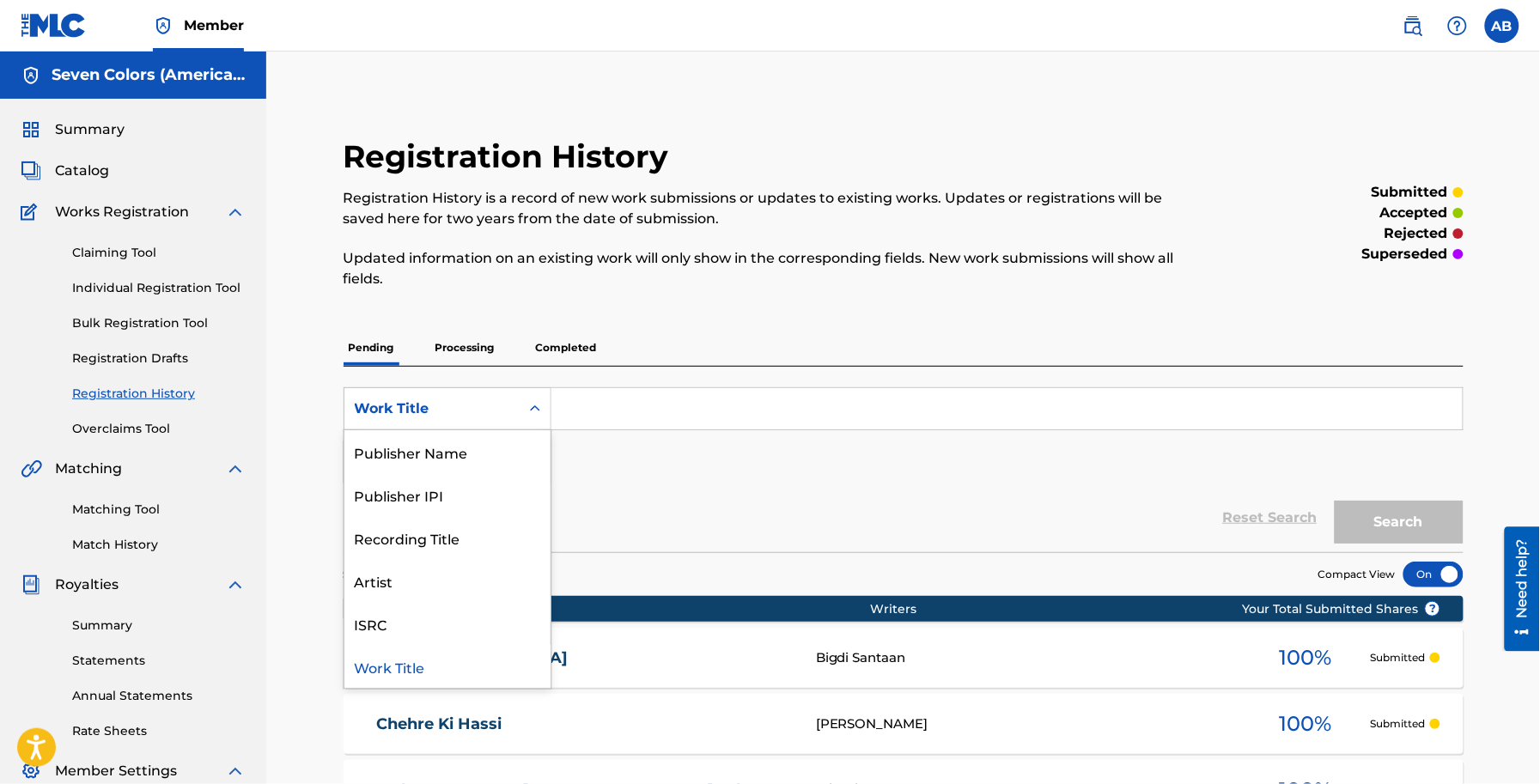 click on "Catalog" at bounding box center [82, 171] 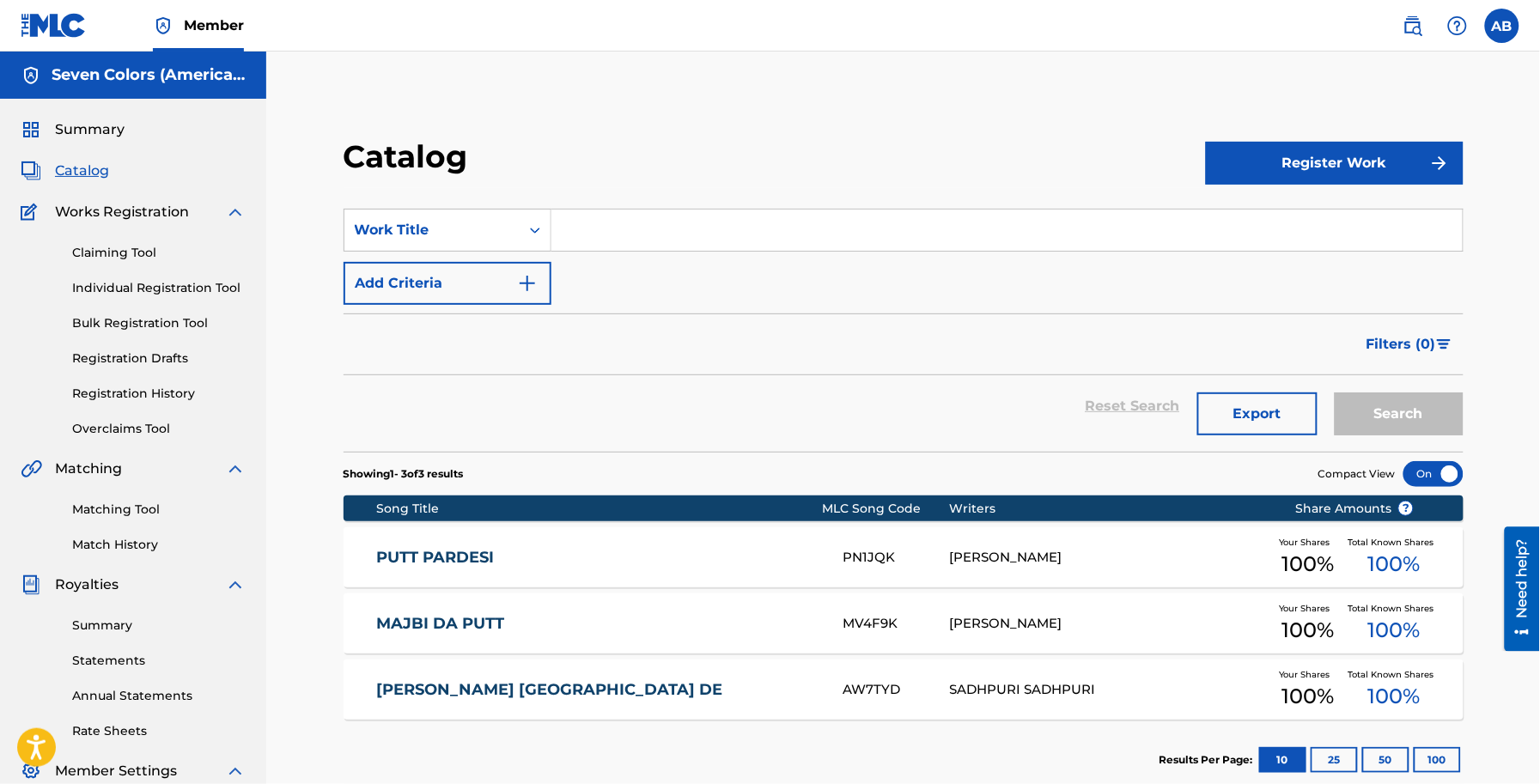 click on "Register Work" at bounding box center [1335, 163] 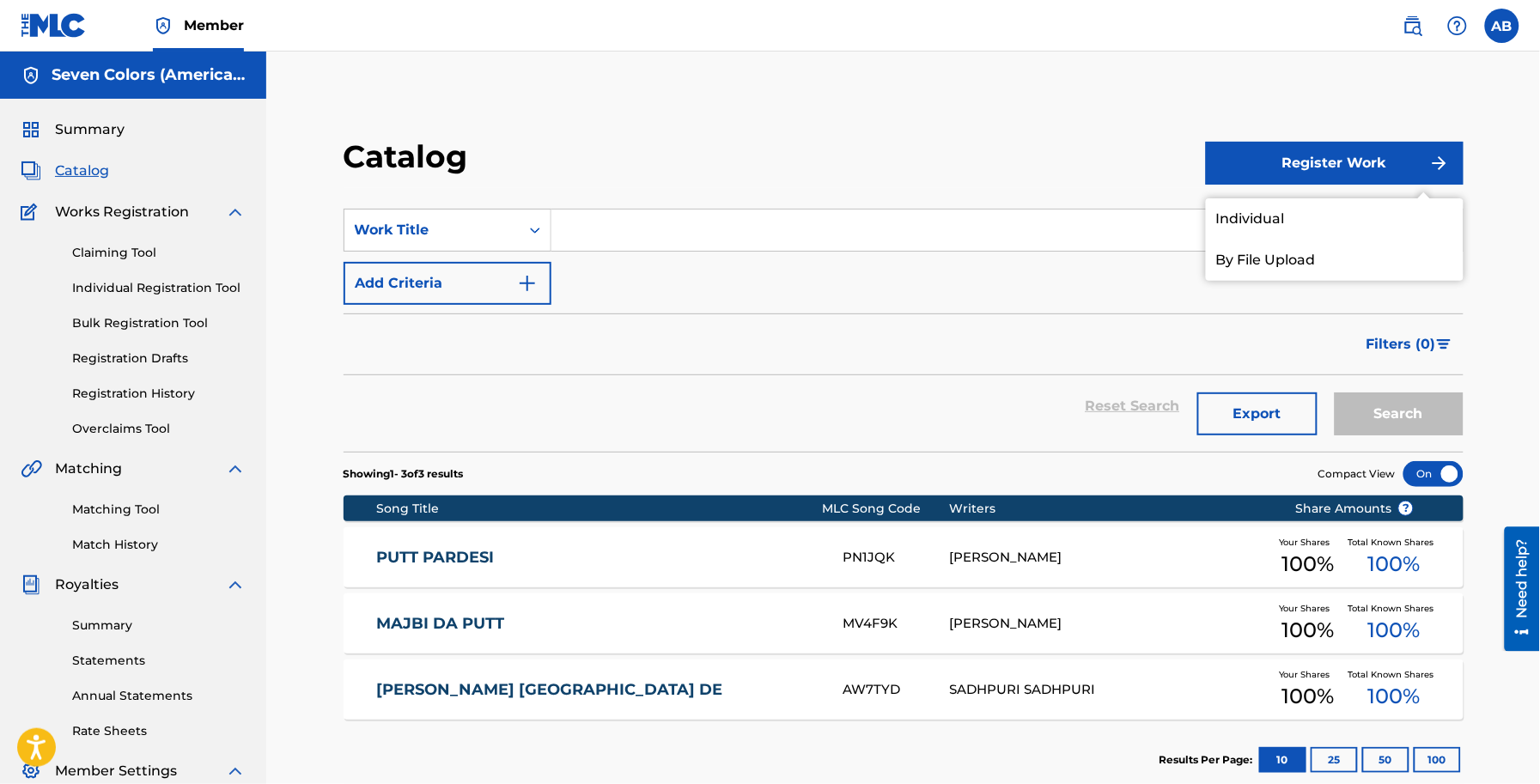 click on "Individual" at bounding box center [1335, 219] 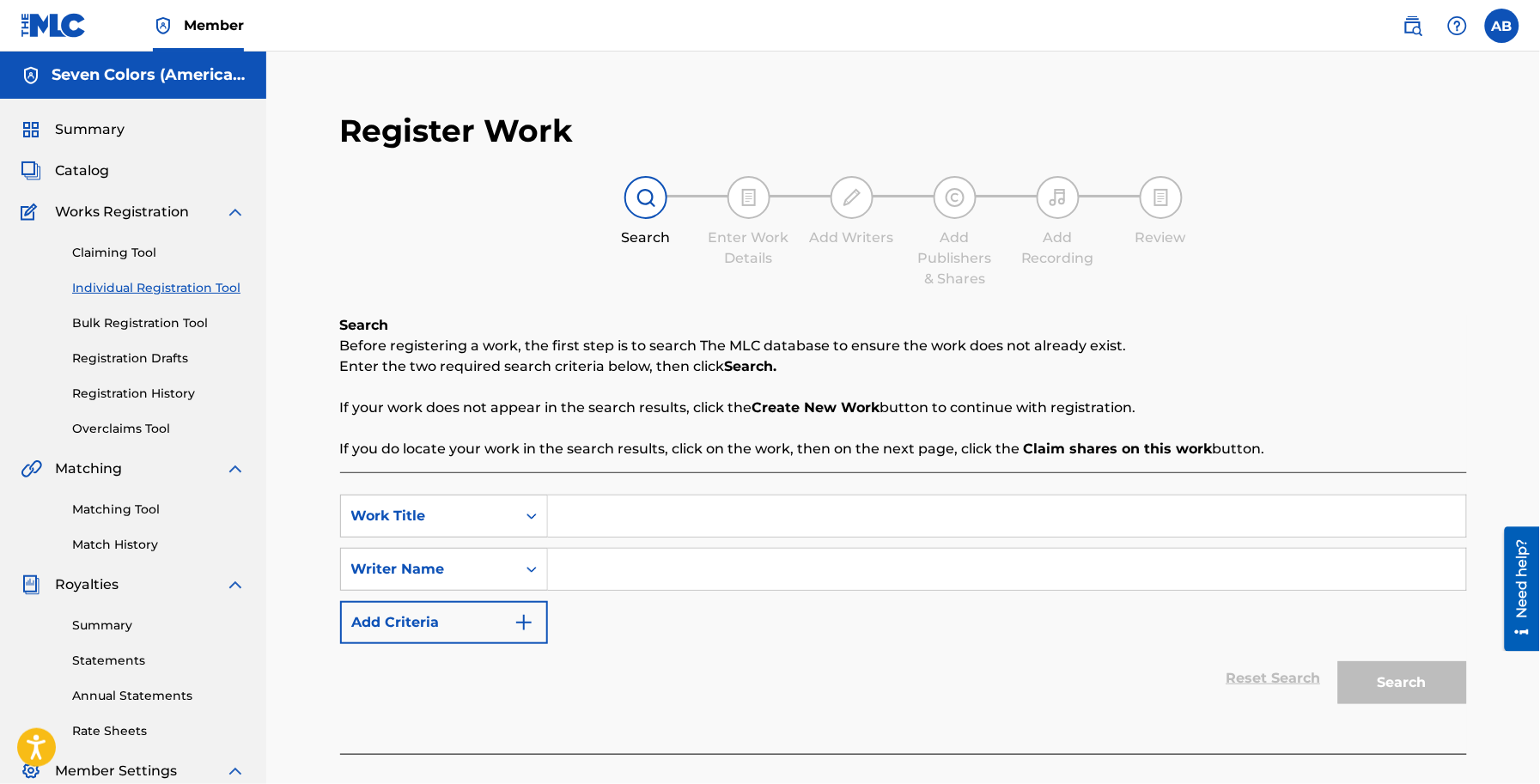 click at bounding box center (1007, 516) 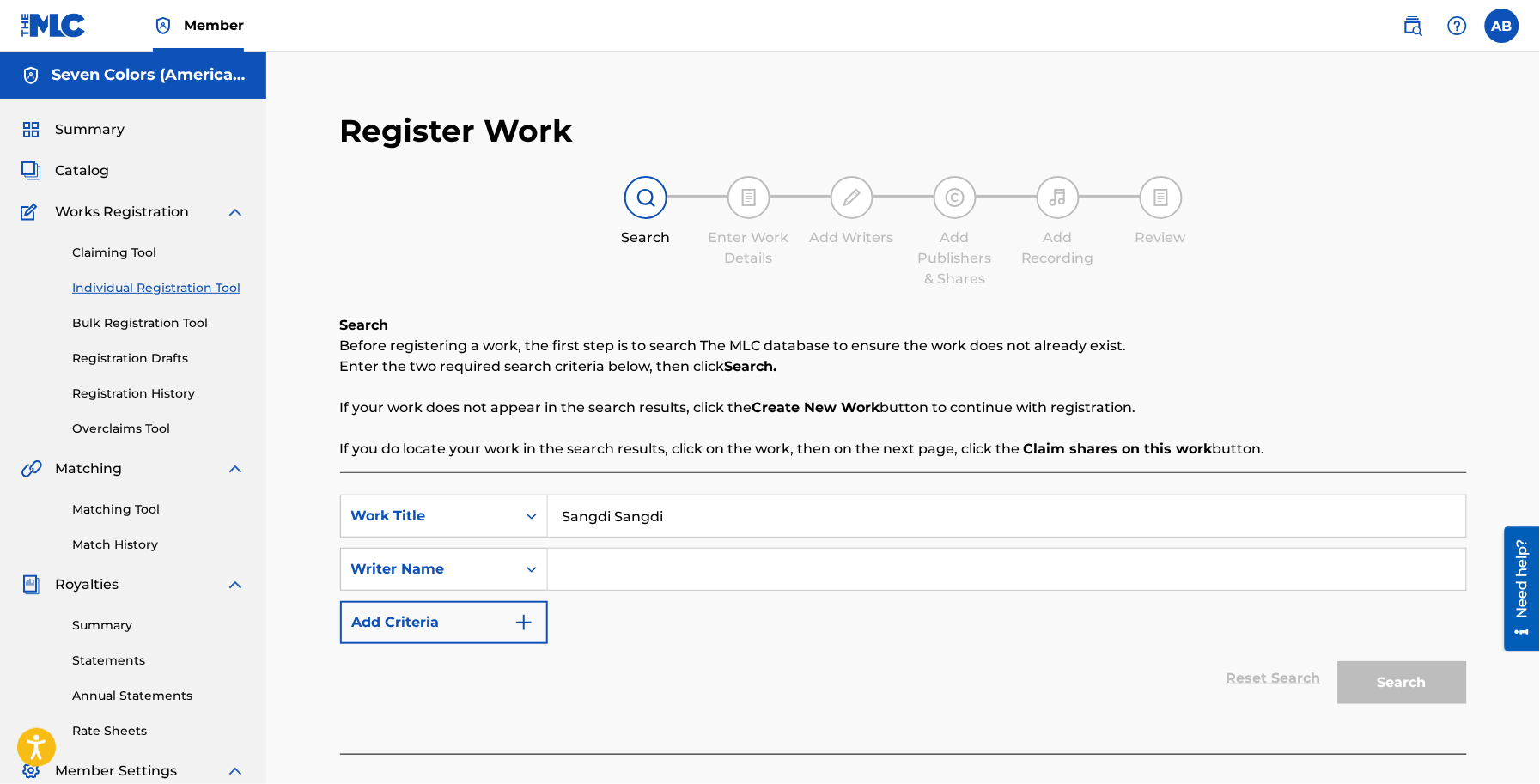 click at bounding box center [1007, 569] 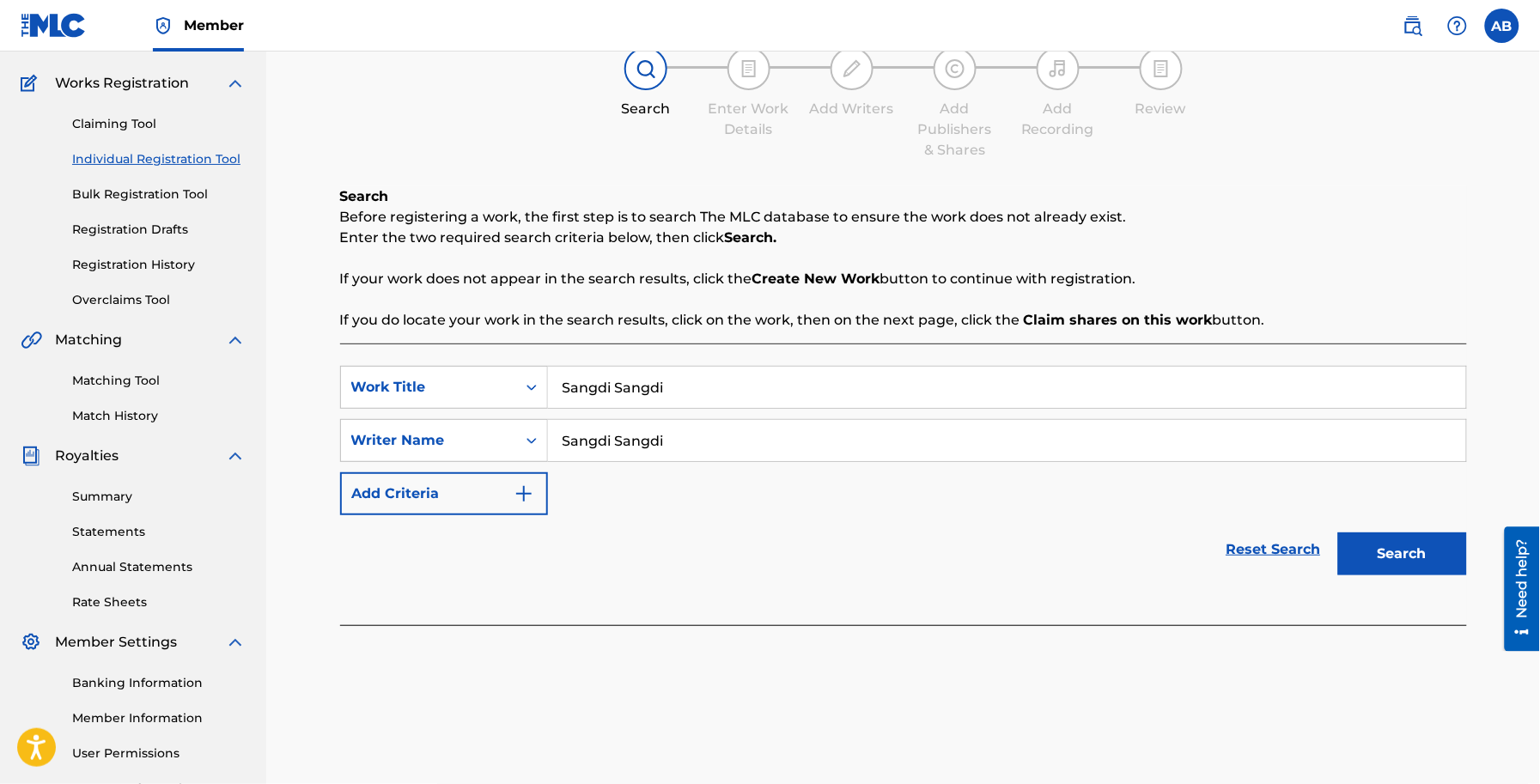 scroll, scrollTop: 280, scrollLeft: 0, axis: vertical 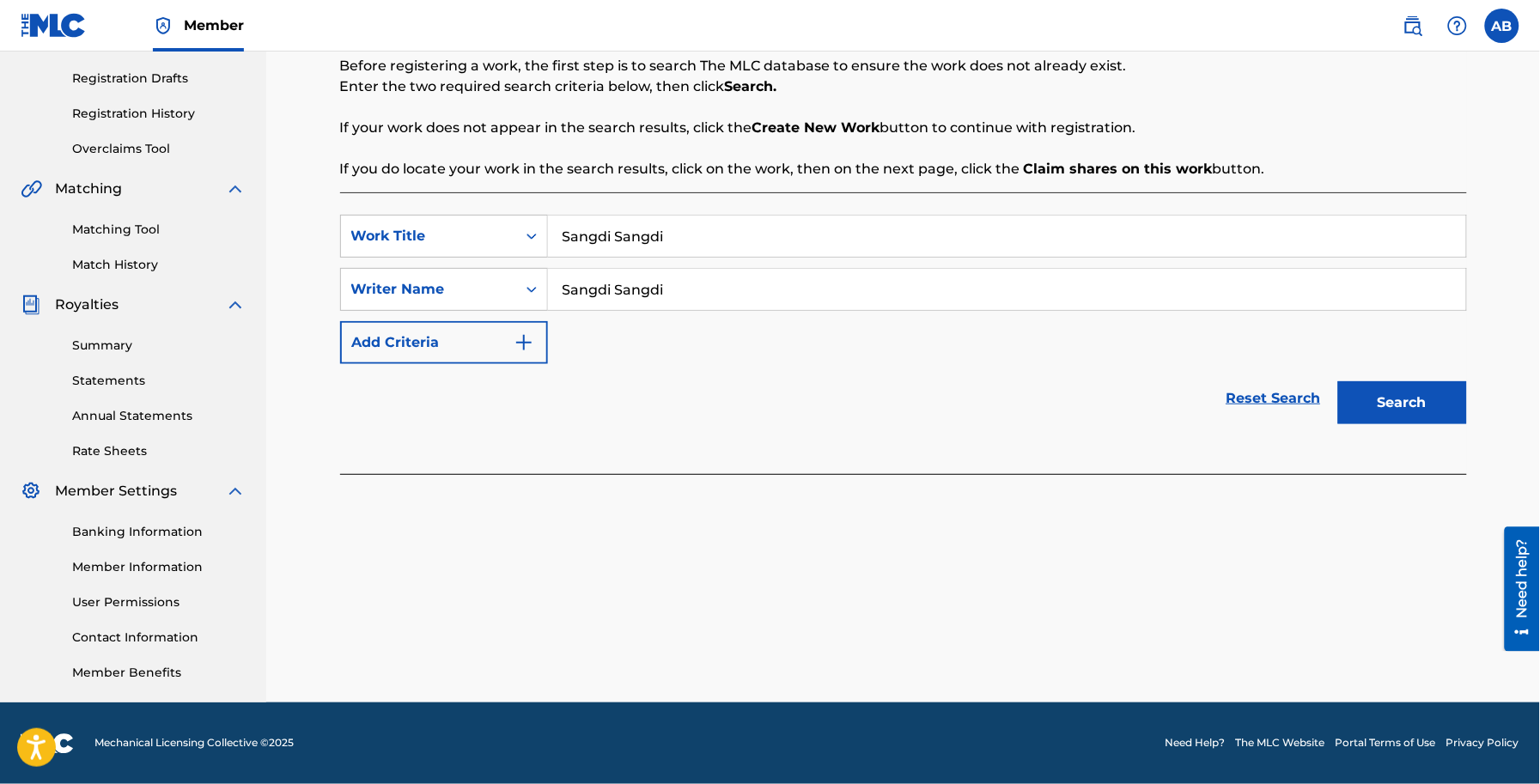 click on "Search" at bounding box center [1403, 403] 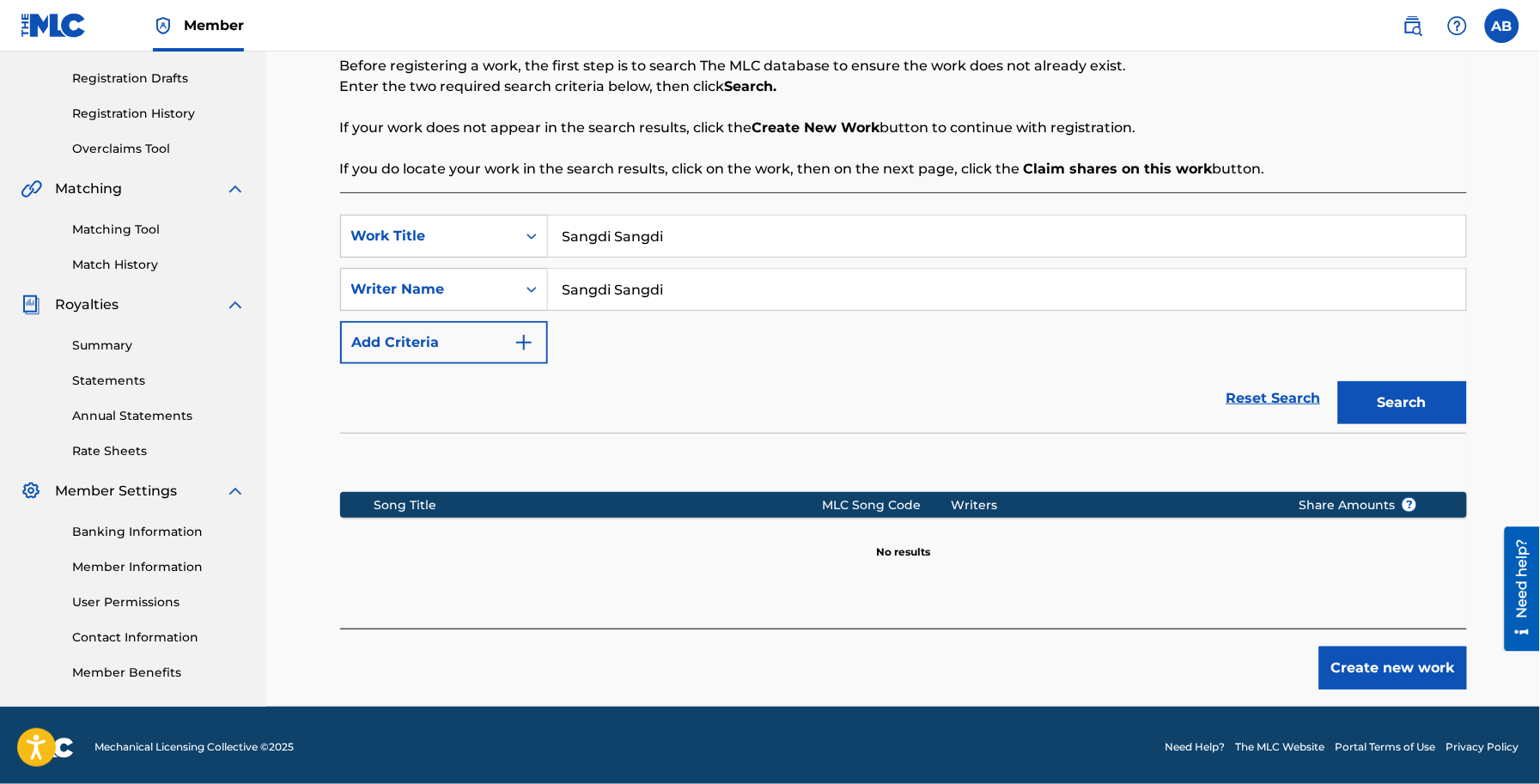 scroll, scrollTop: 284, scrollLeft: 0, axis: vertical 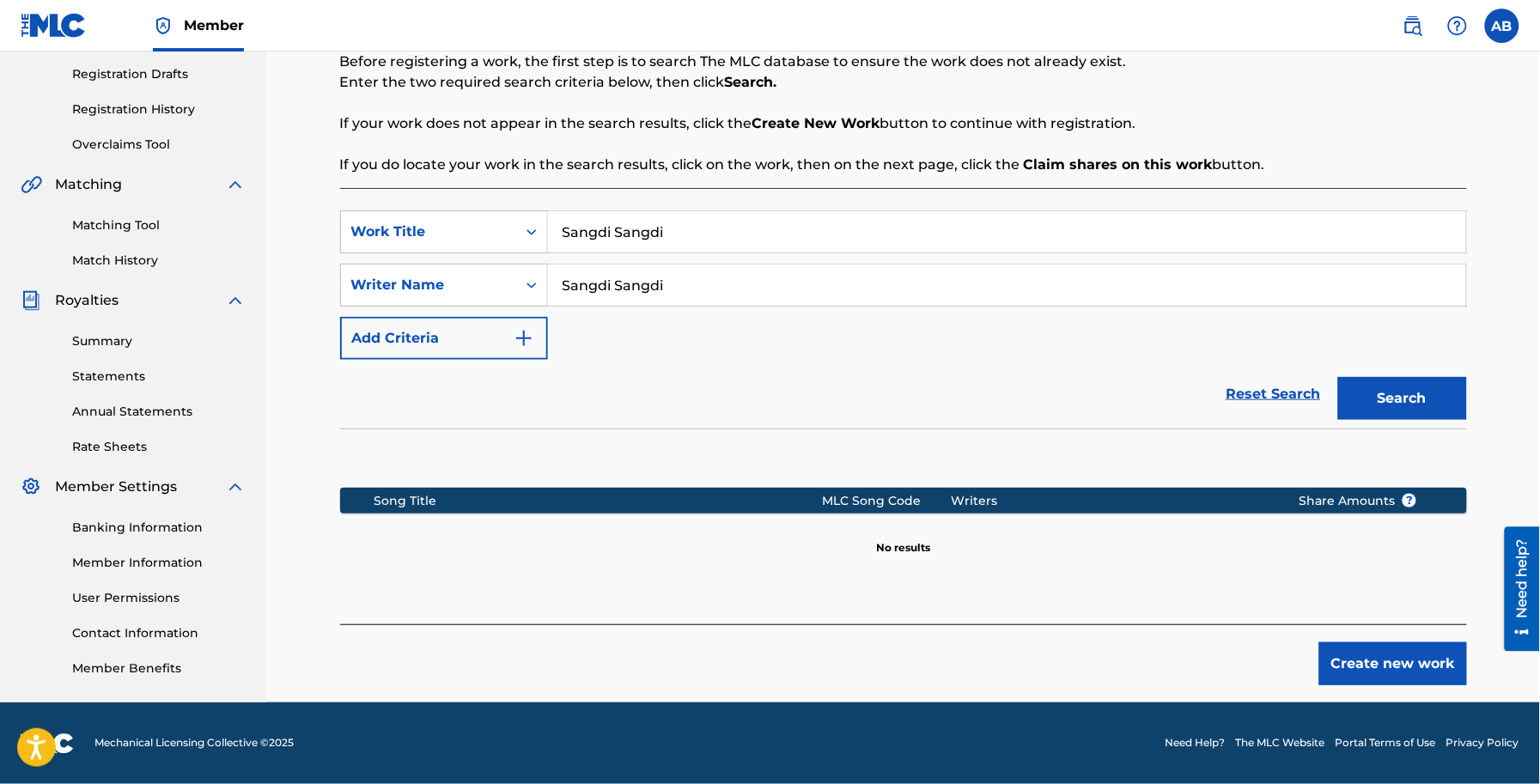 click on "Create new work" at bounding box center (1393, 664) 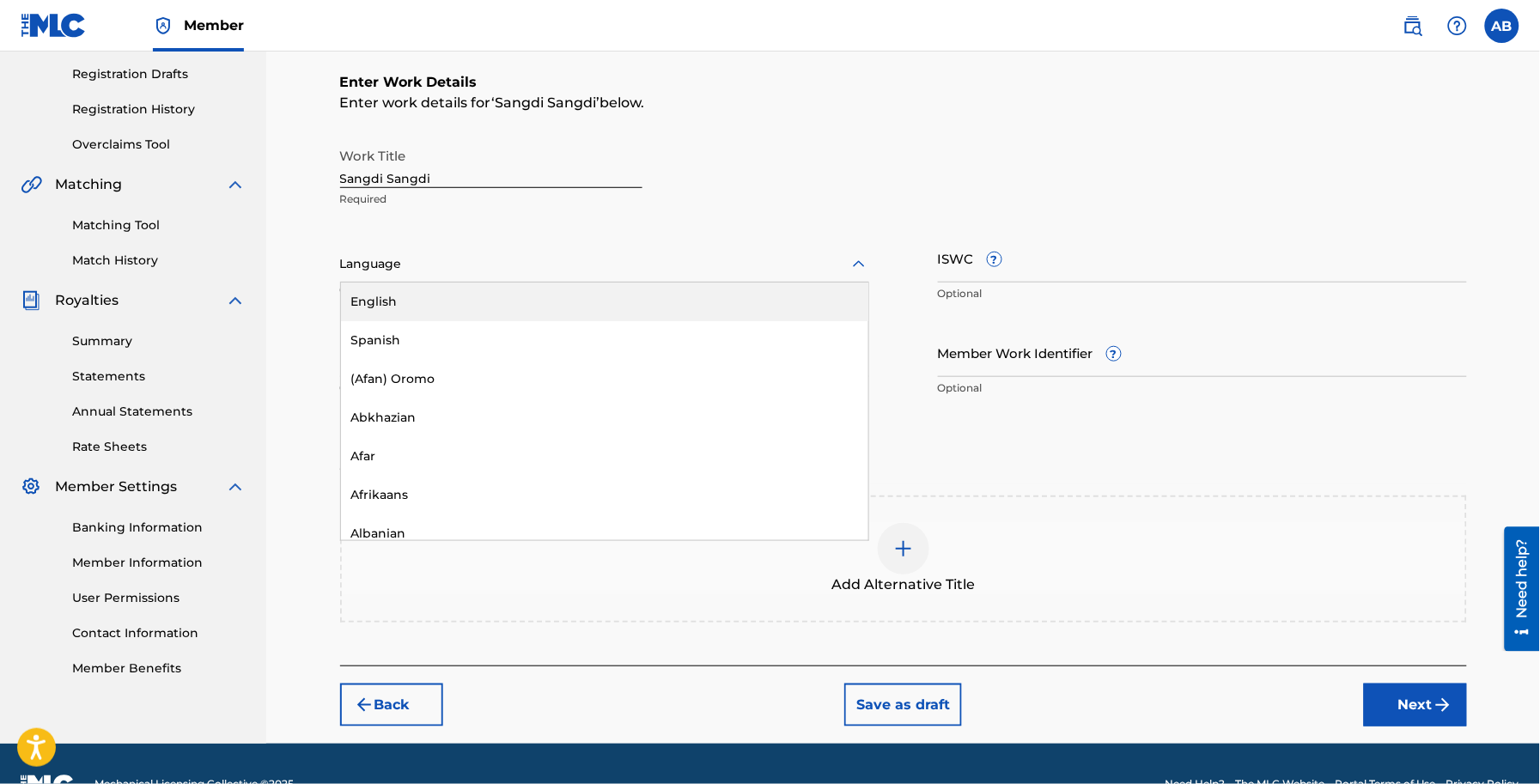 click at bounding box center [605, 264] 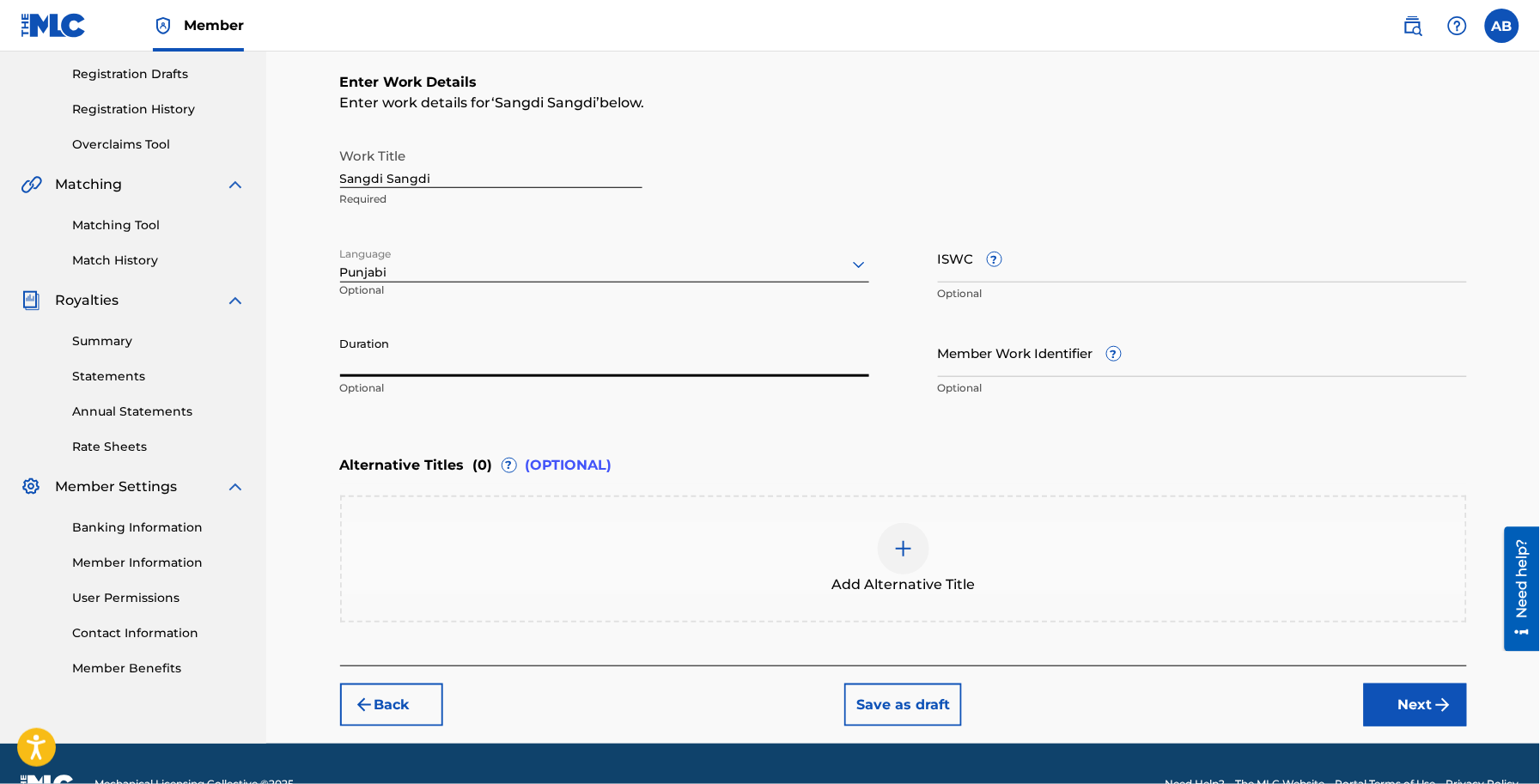 click on "Duration" at bounding box center [605, 352] 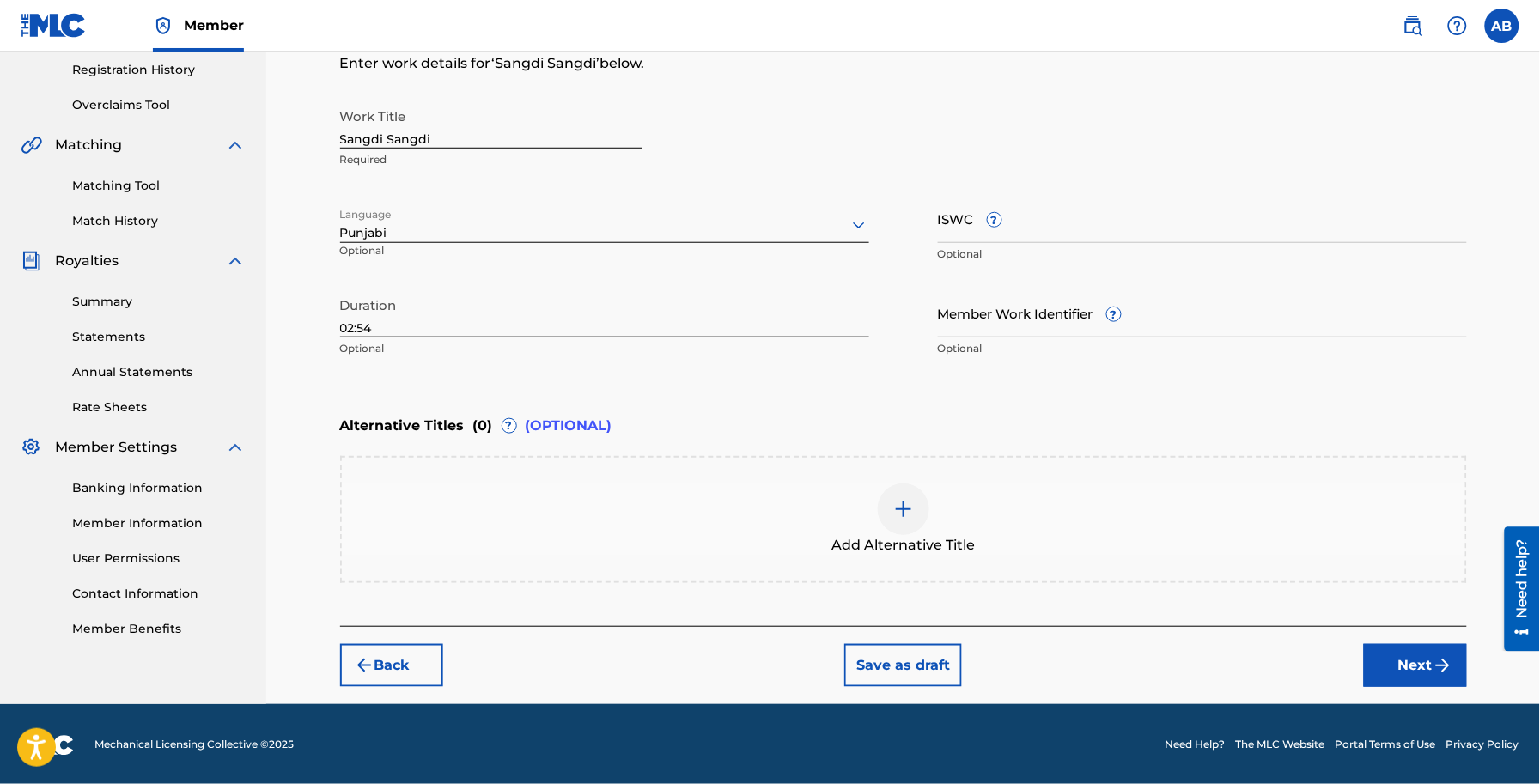 click on "Next" at bounding box center (1415, 665) 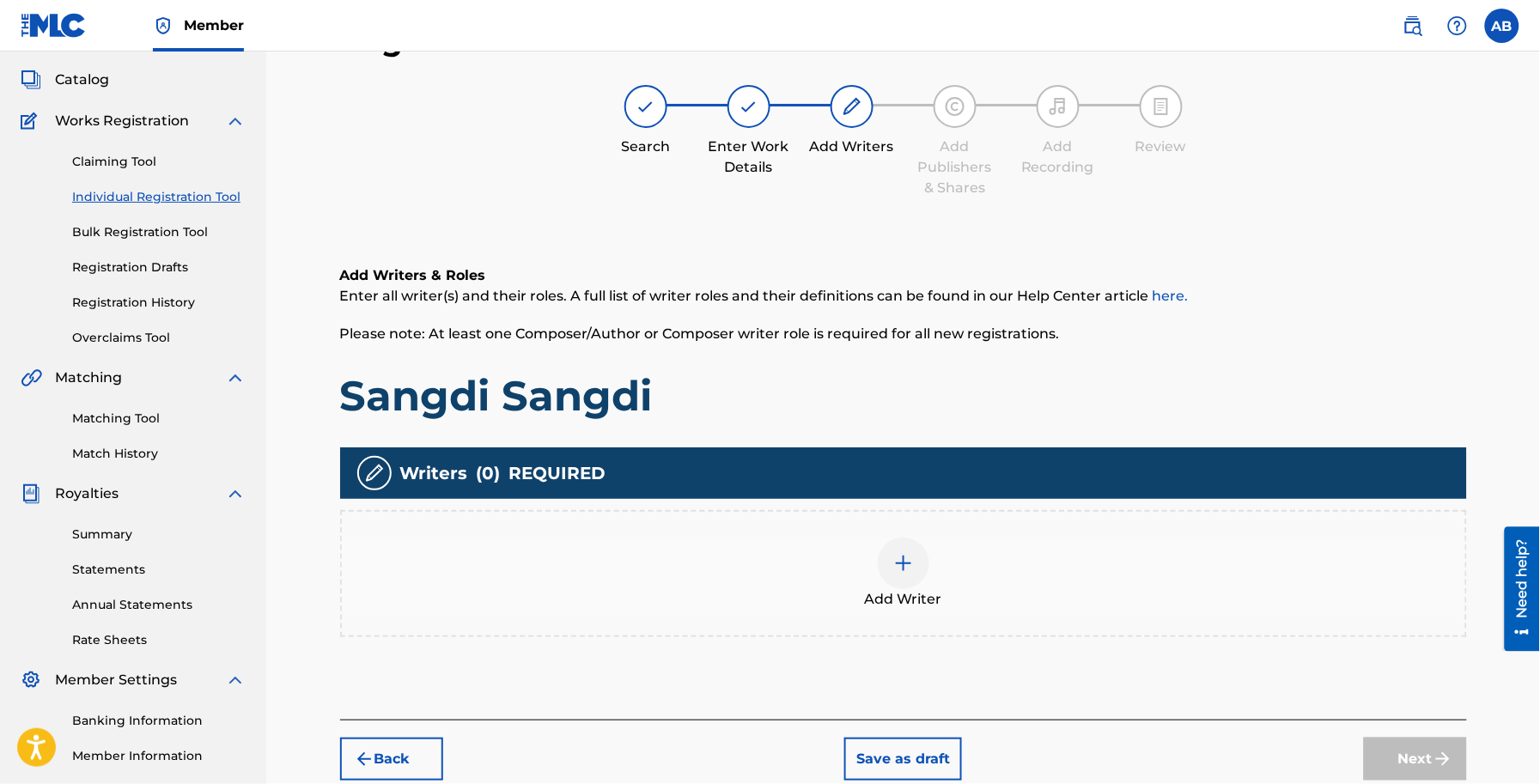scroll, scrollTop: 280, scrollLeft: 0, axis: vertical 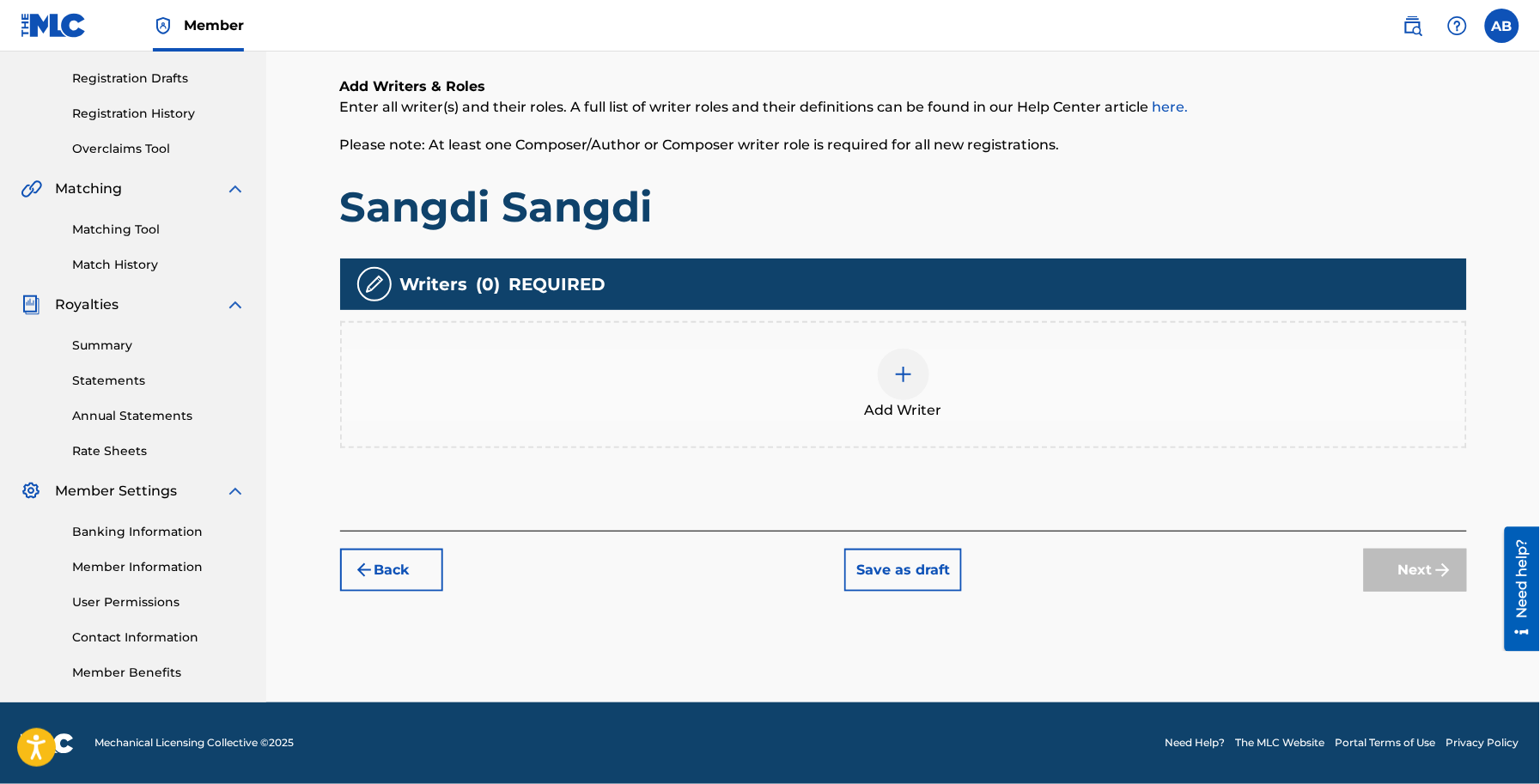 click at bounding box center [904, 374] 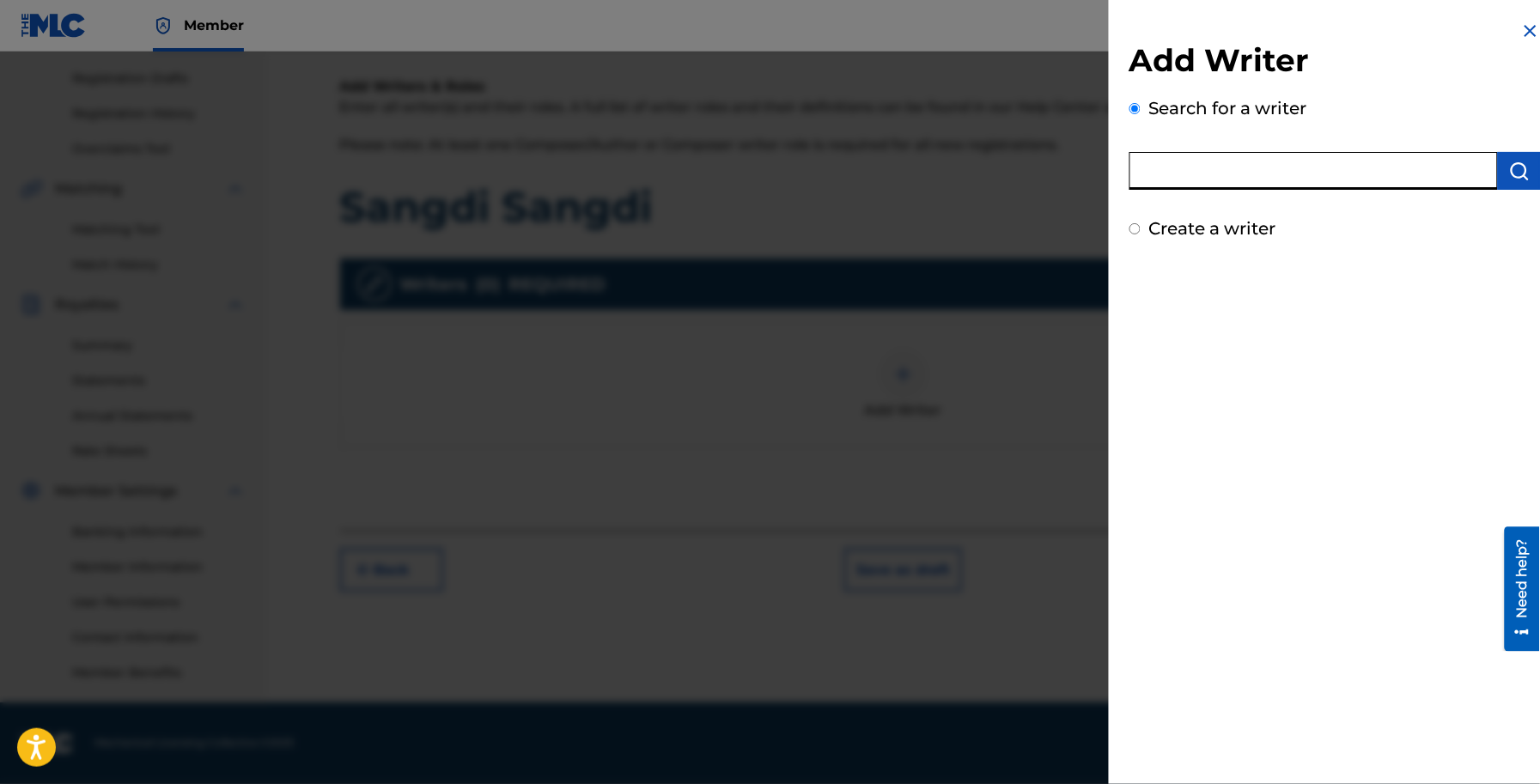 click at bounding box center [1313, 171] 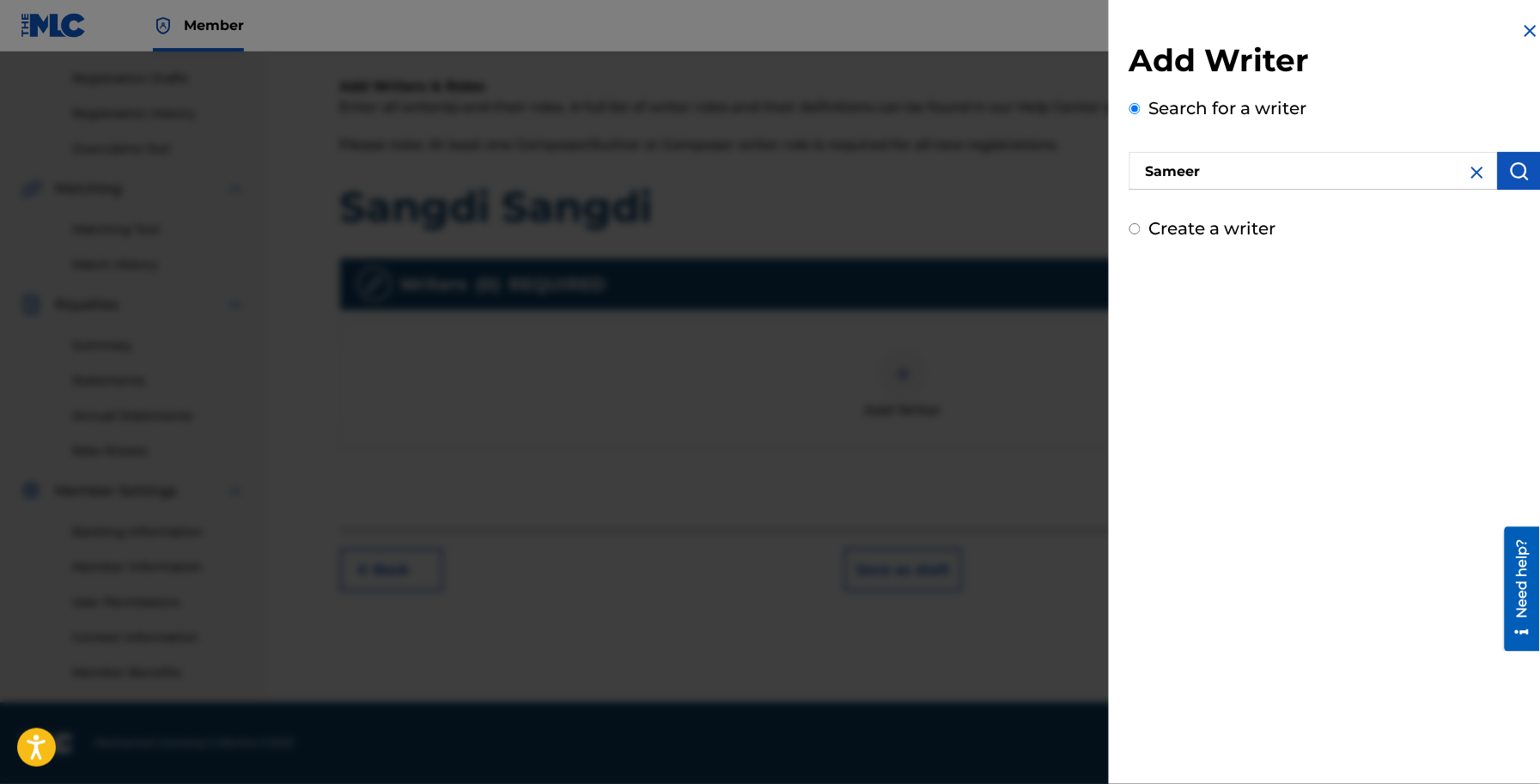 click at bounding box center (1519, 171) 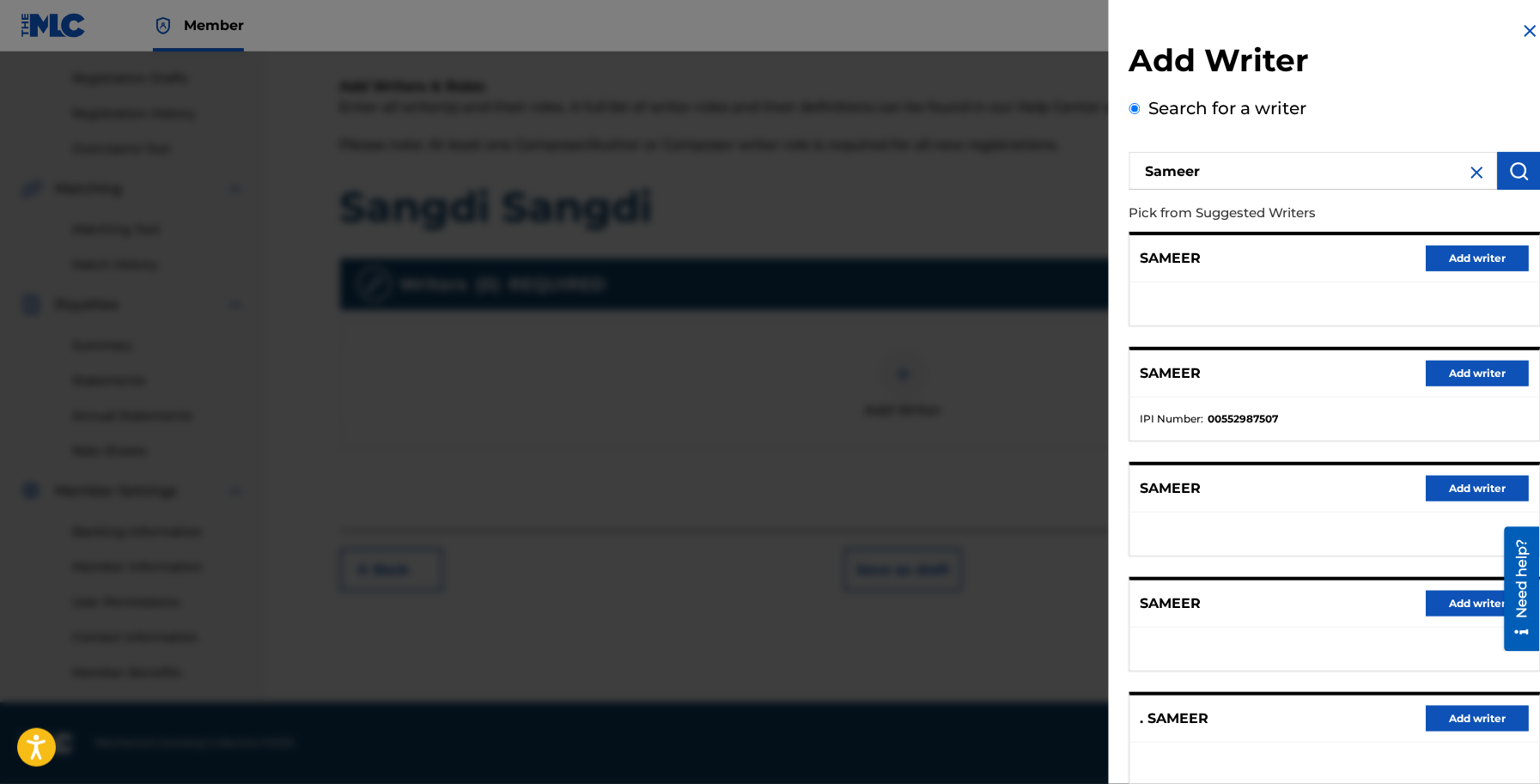 click on "Add writer" at bounding box center [1478, 258] 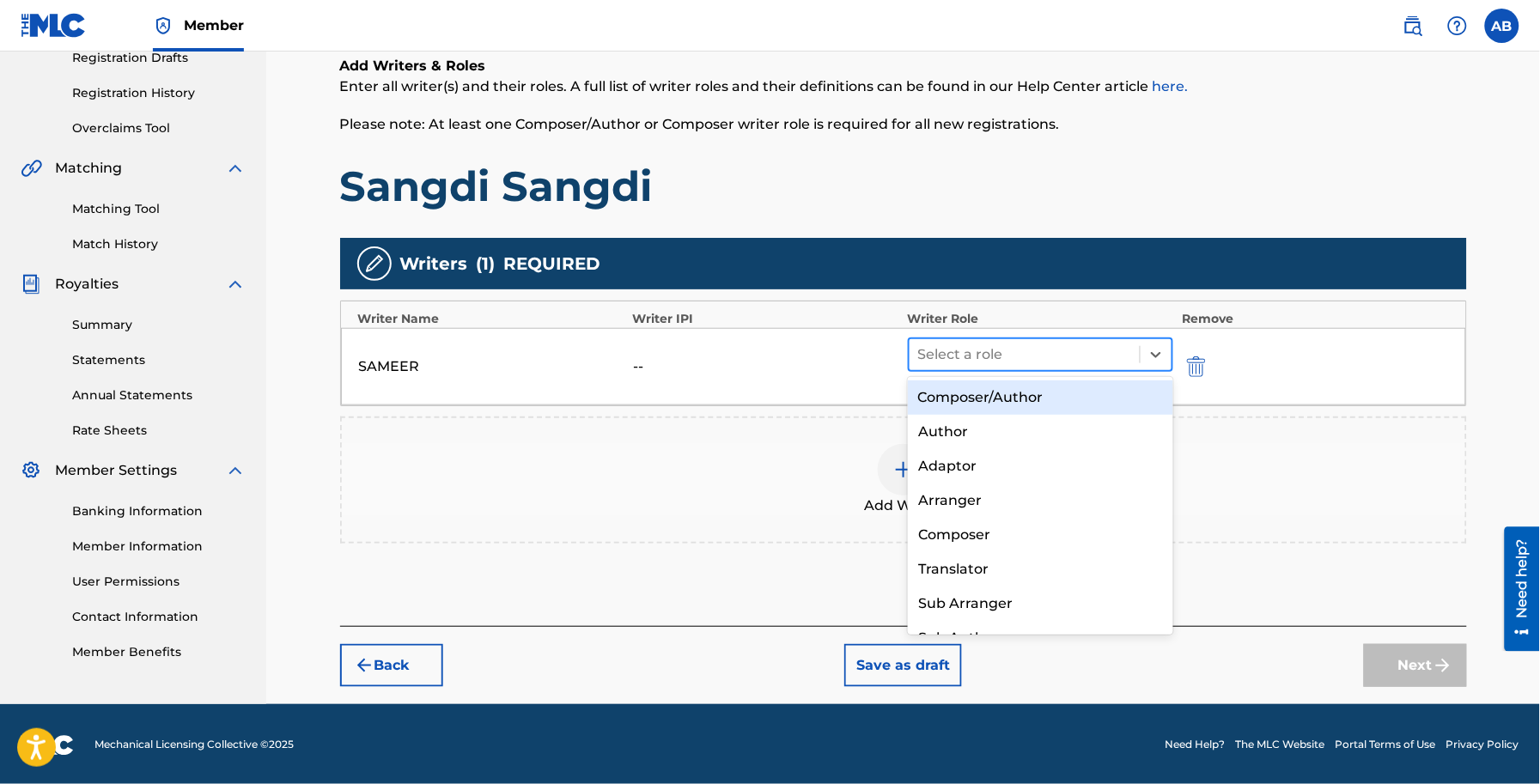 click at bounding box center [1025, 355] 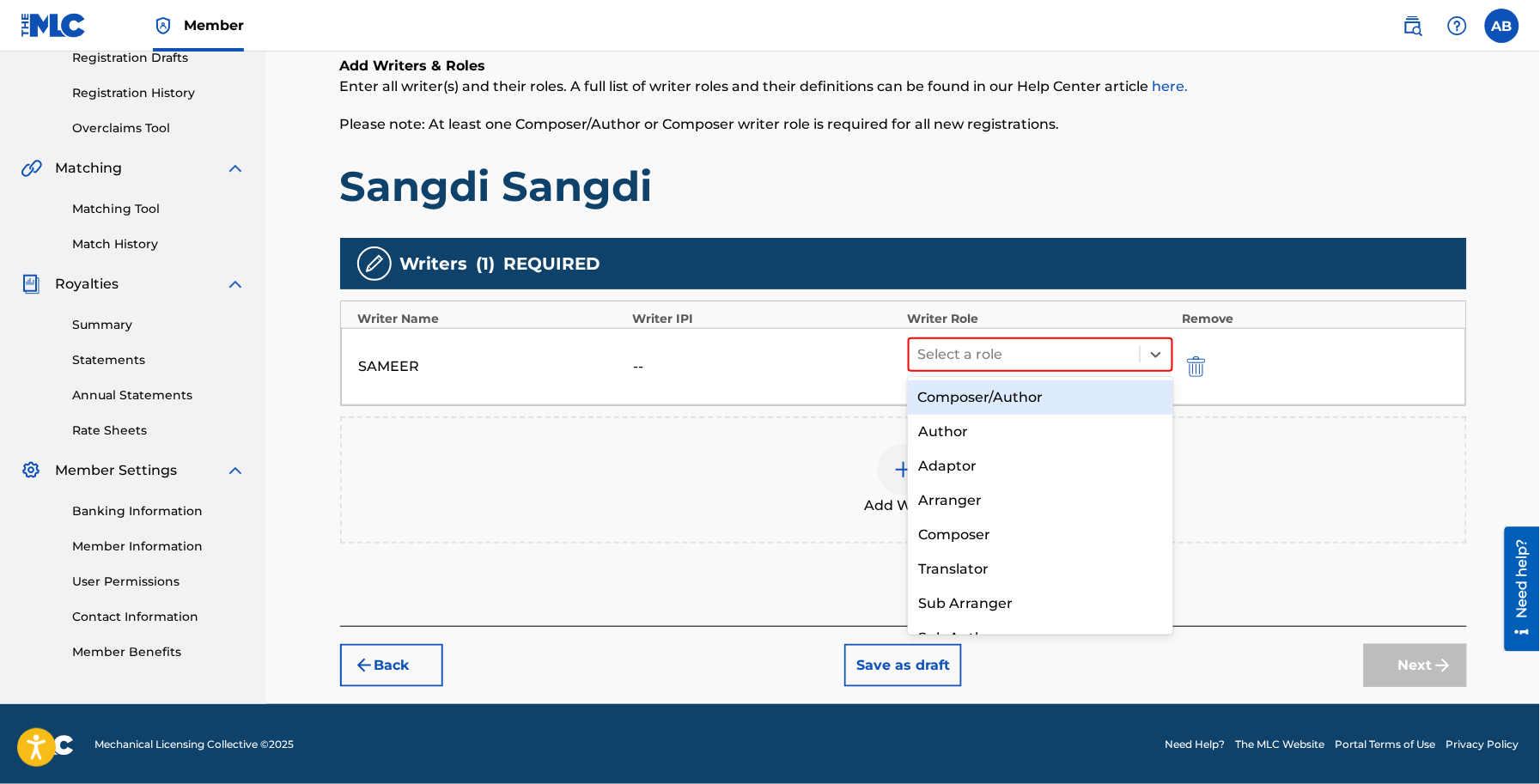 click on "Composer/Author" at bounding box center (1040, 398) 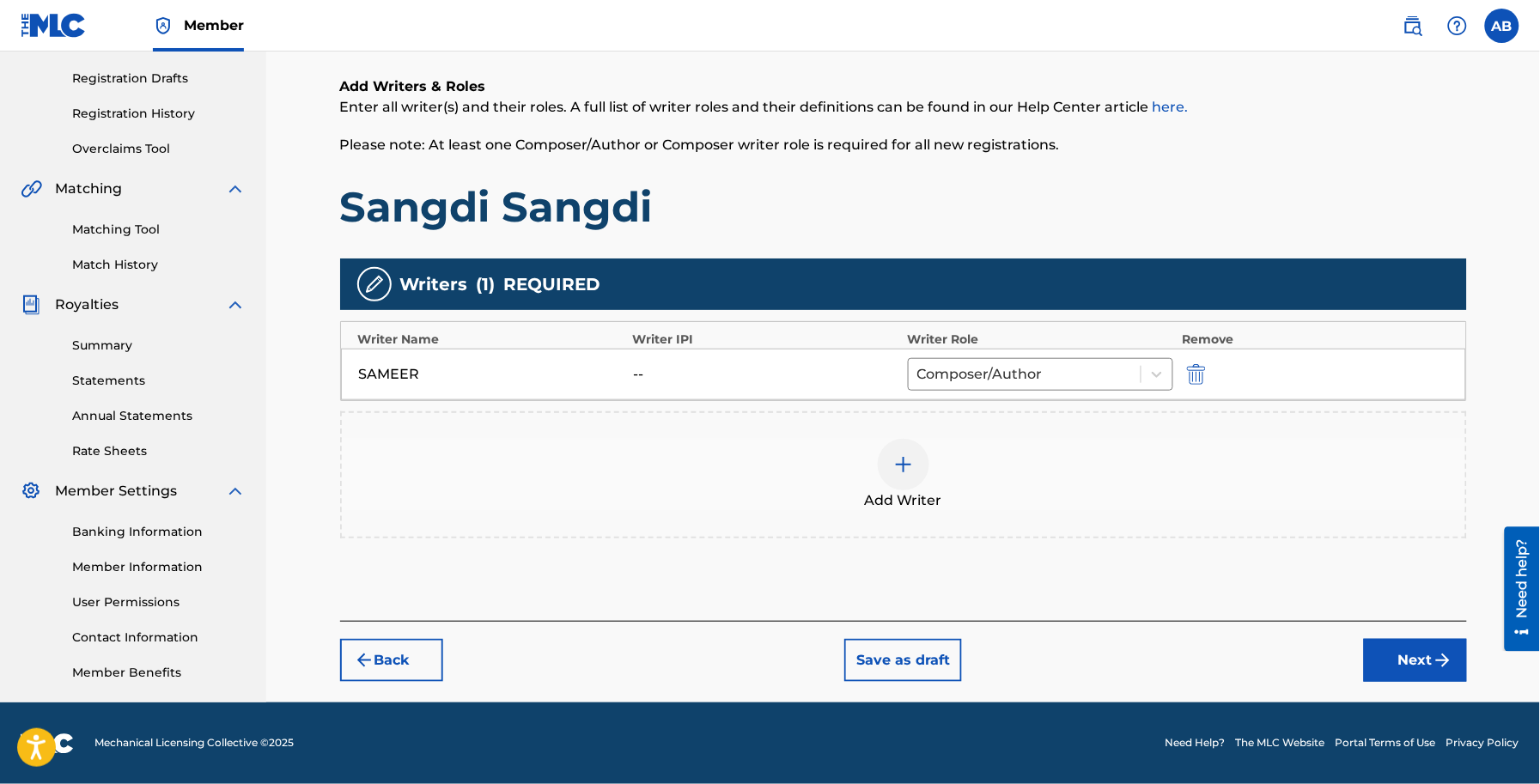 click on "Next" at bounding box center (1415, 660) 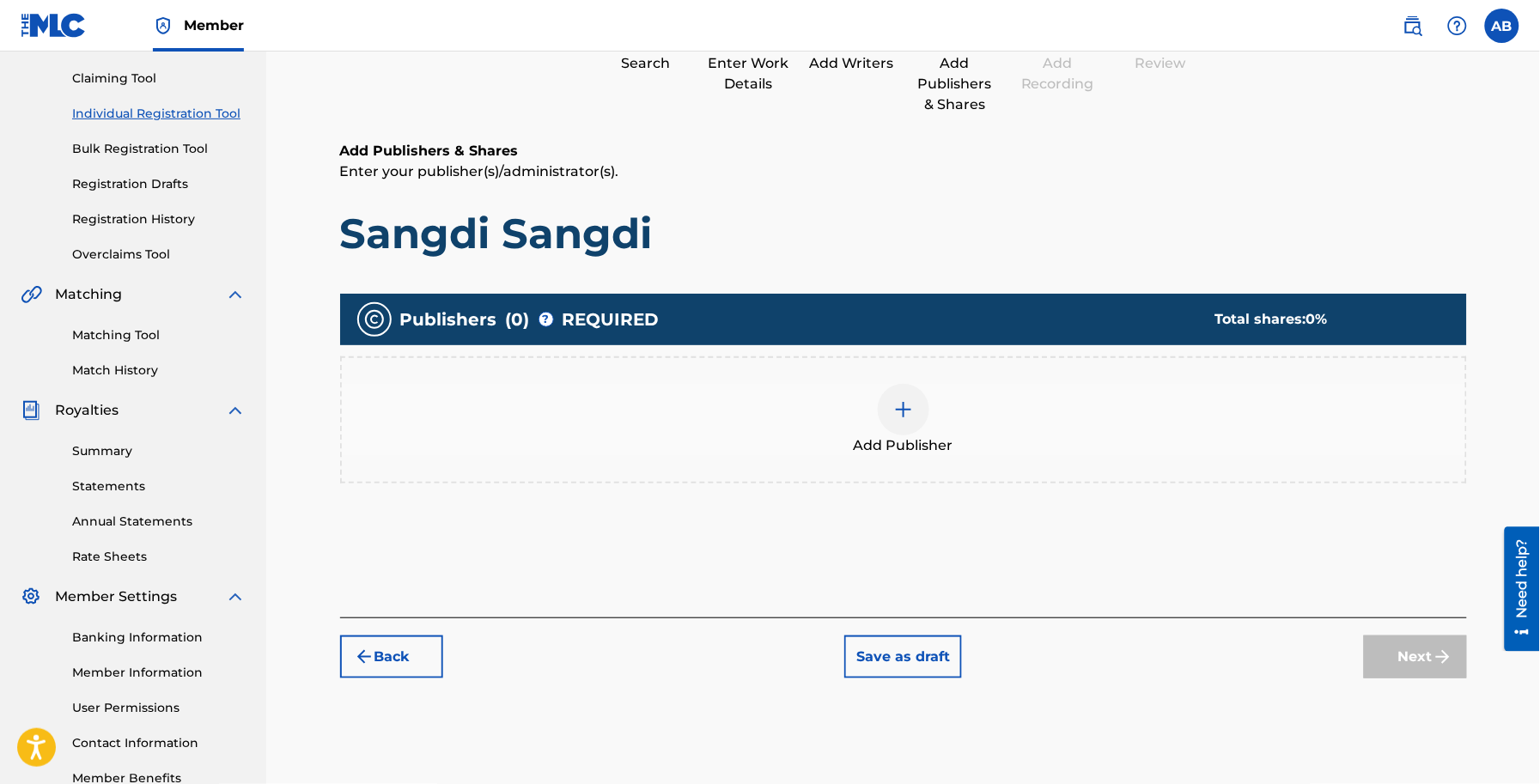 scroll, scrollTop: 77, scrollLeft: 0, axis: vertical 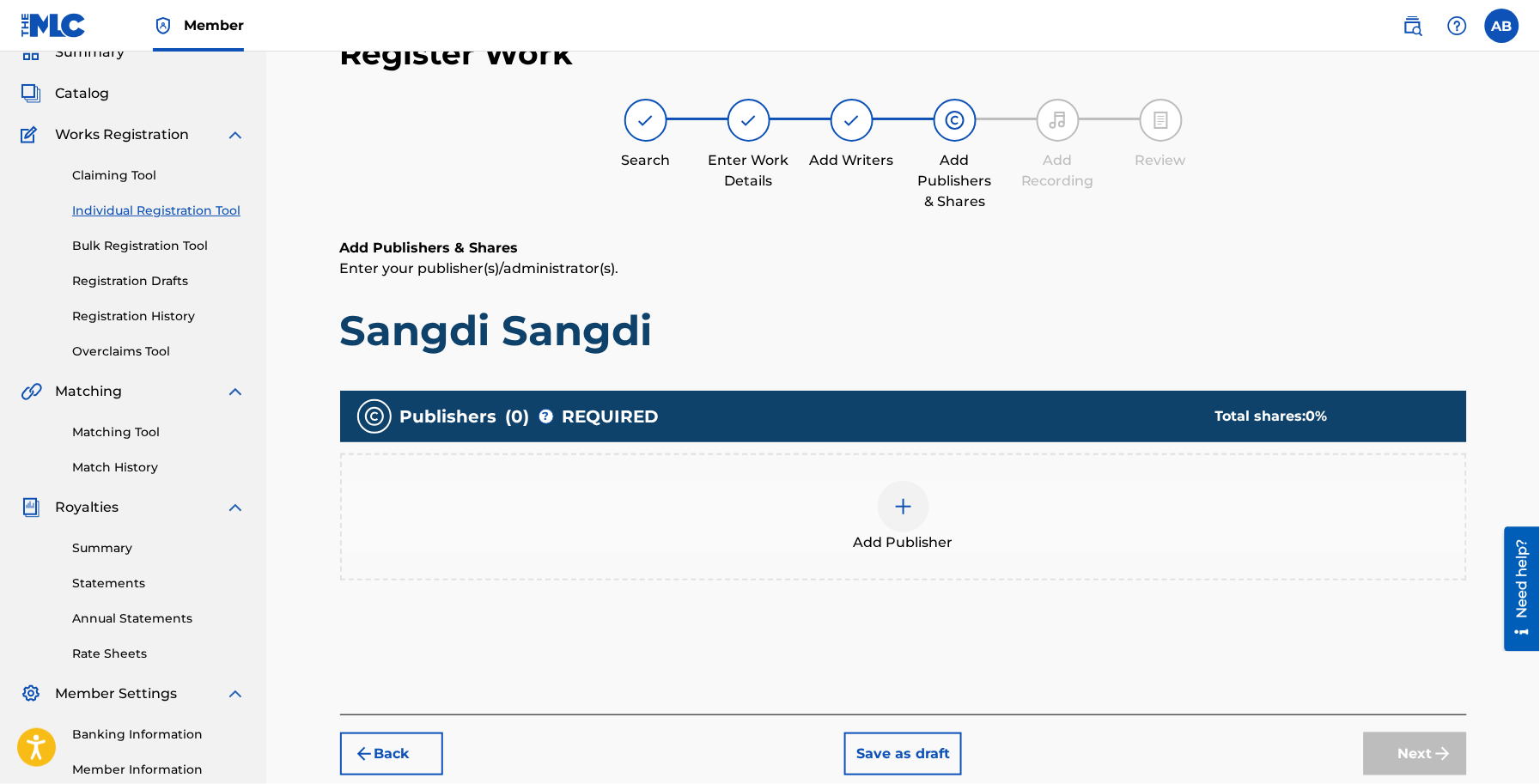 drag, startPoint x: 821, startPoint y: 514, endPoint x: 860, endPoint y: 520, distance: 39.45884 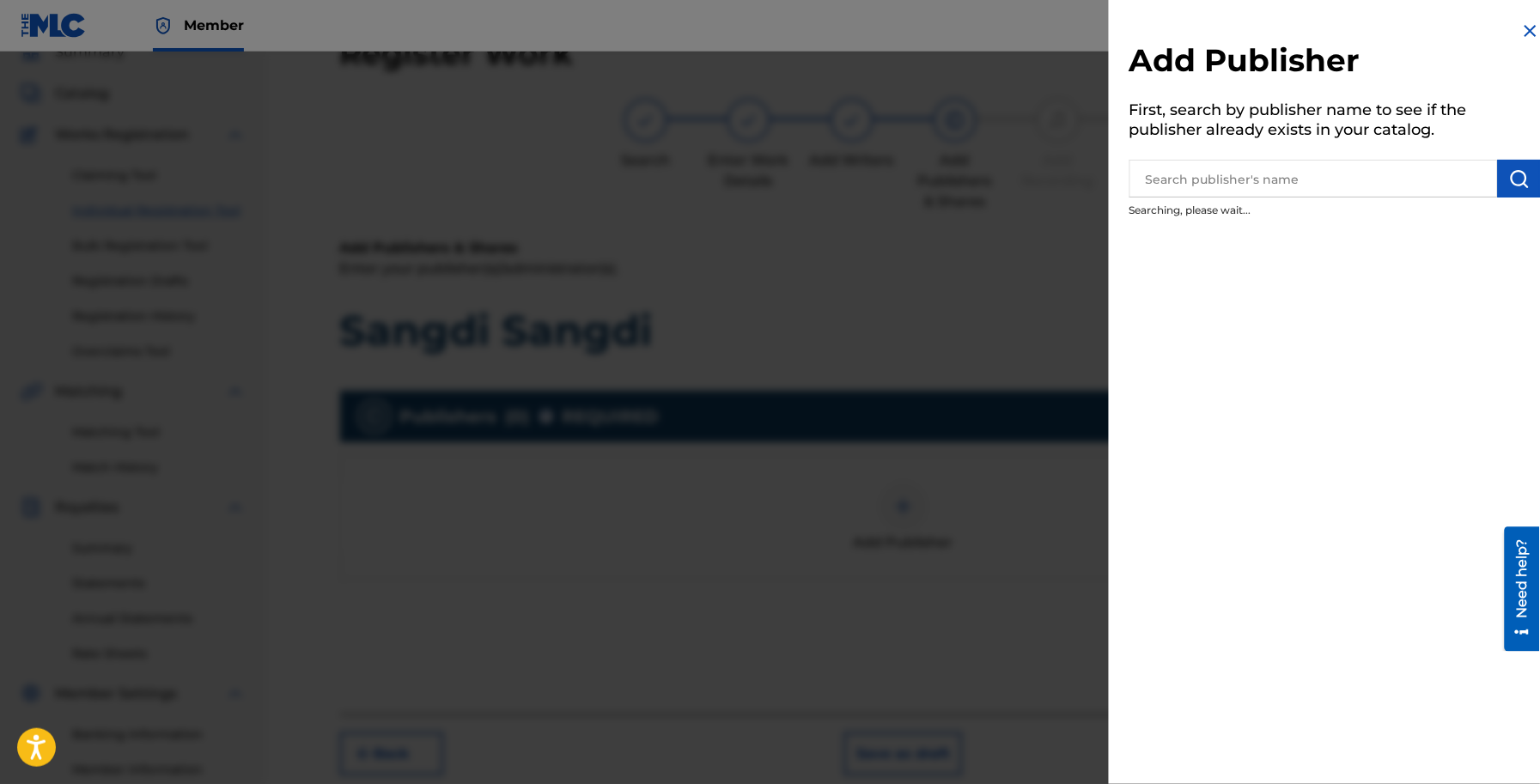 click at bounding box center [770, 443] 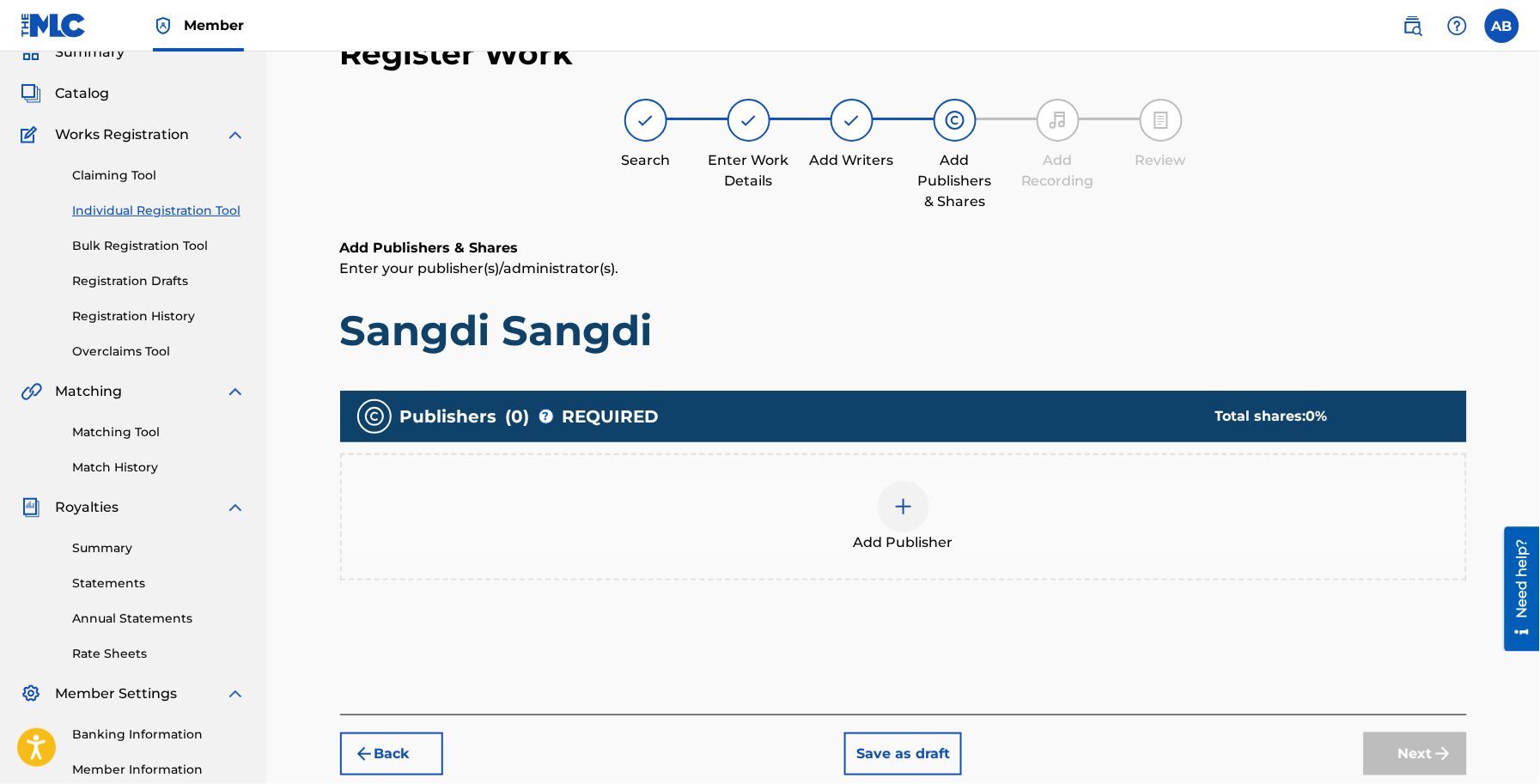 click on "Add Publisher" at bounding box center [904, 517] 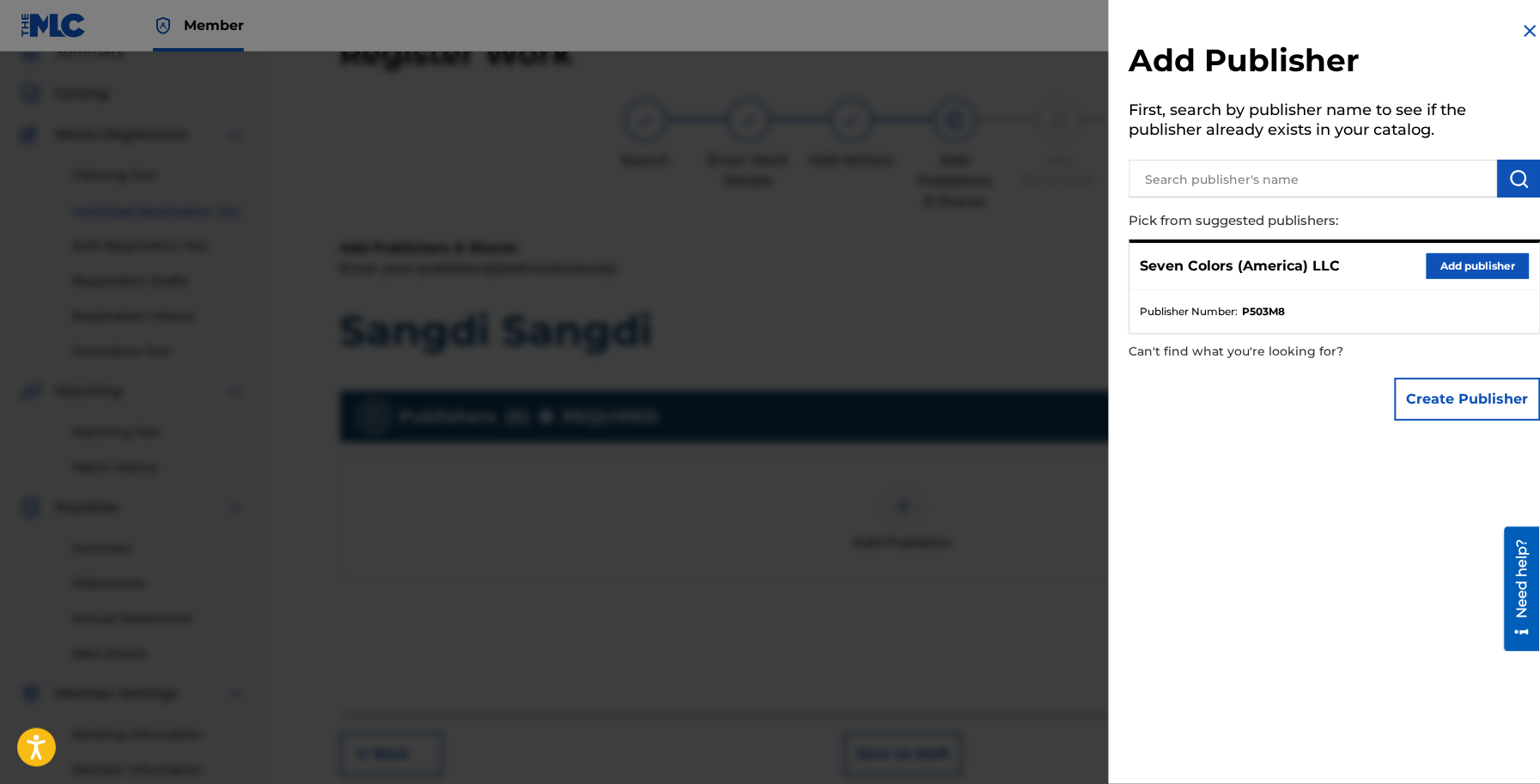 click on "Add publisher" at bounding box center [1478, 266] 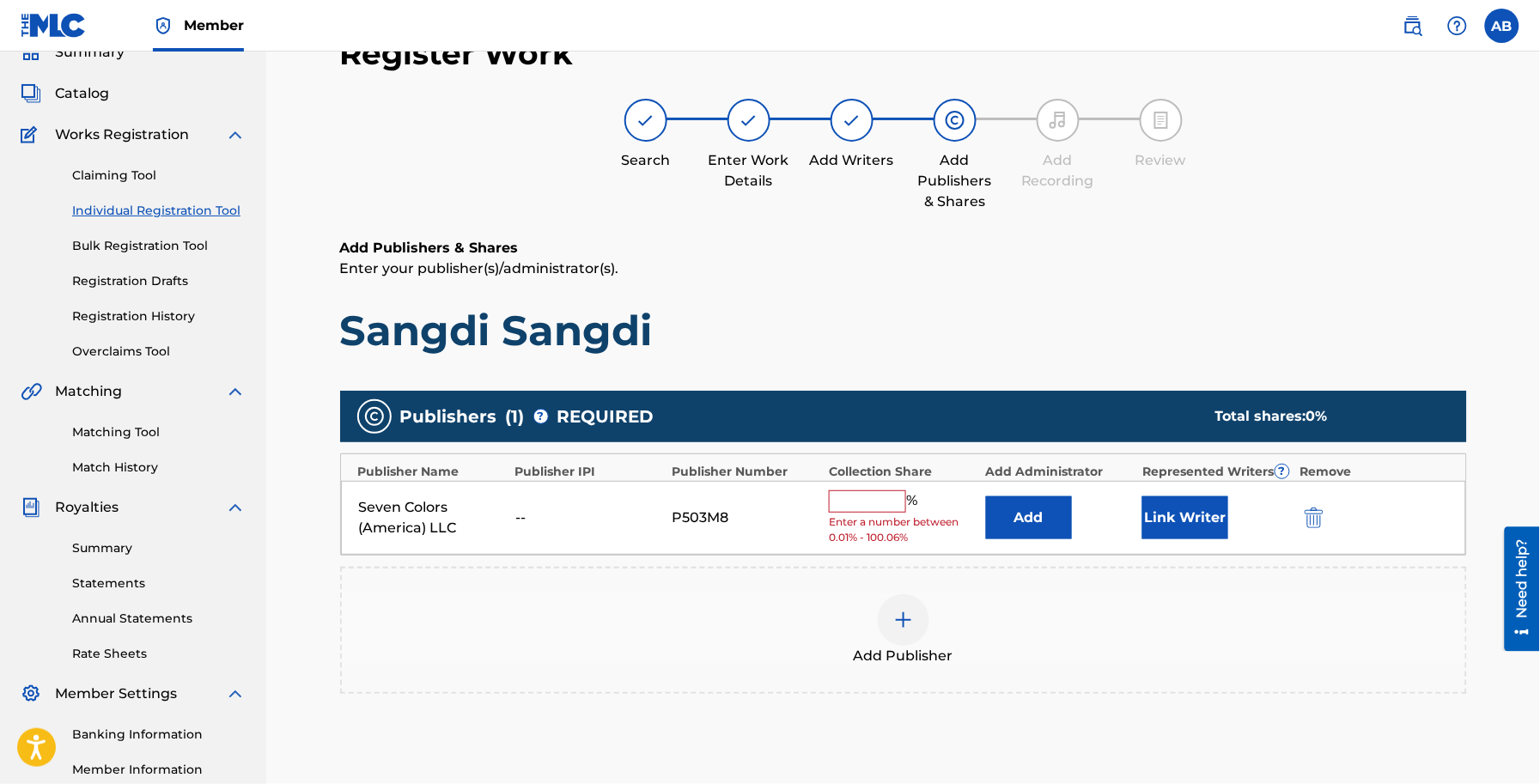 click at bounding box center [867, 501] 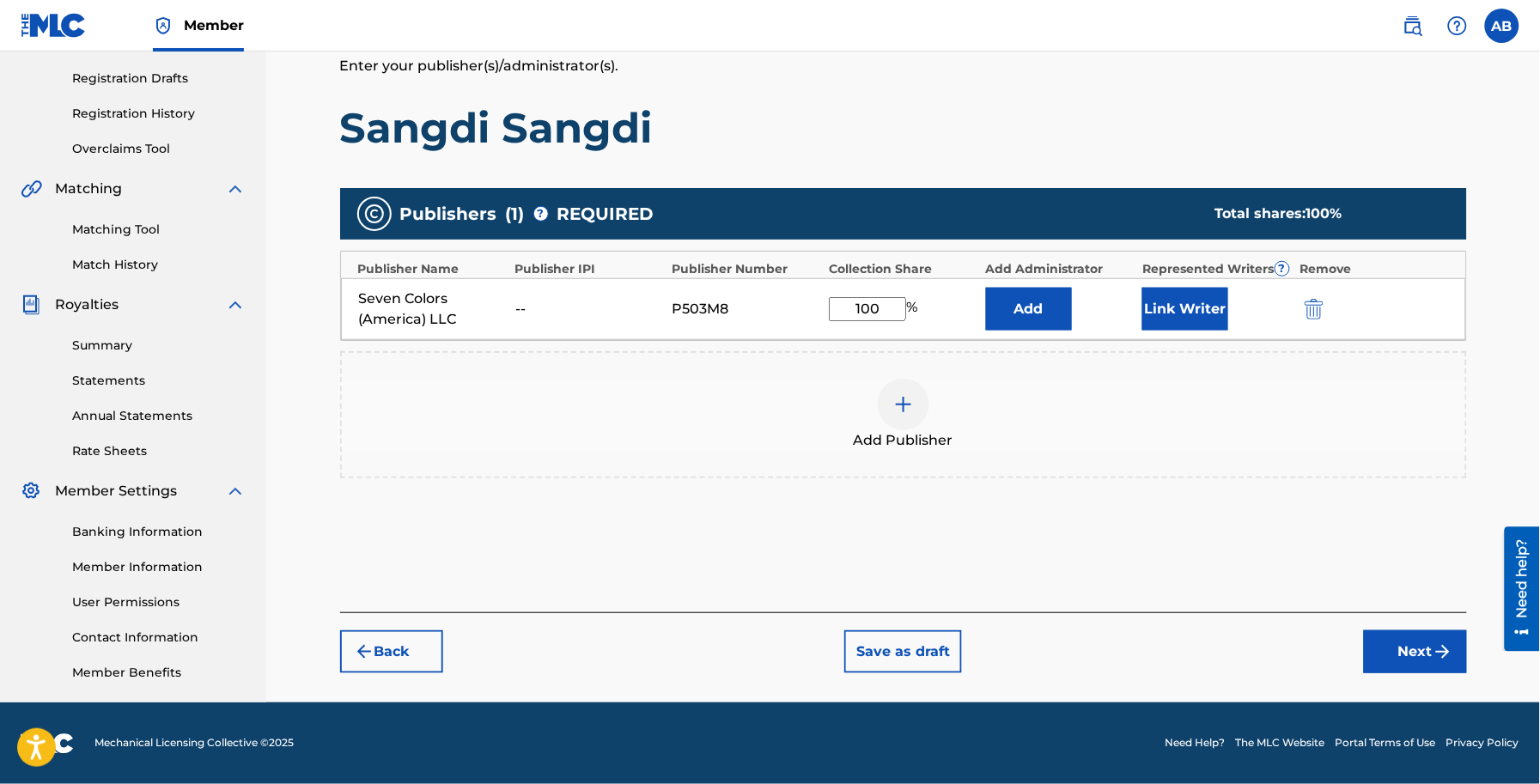 click on "Next" at bounding box center (1415, 652) 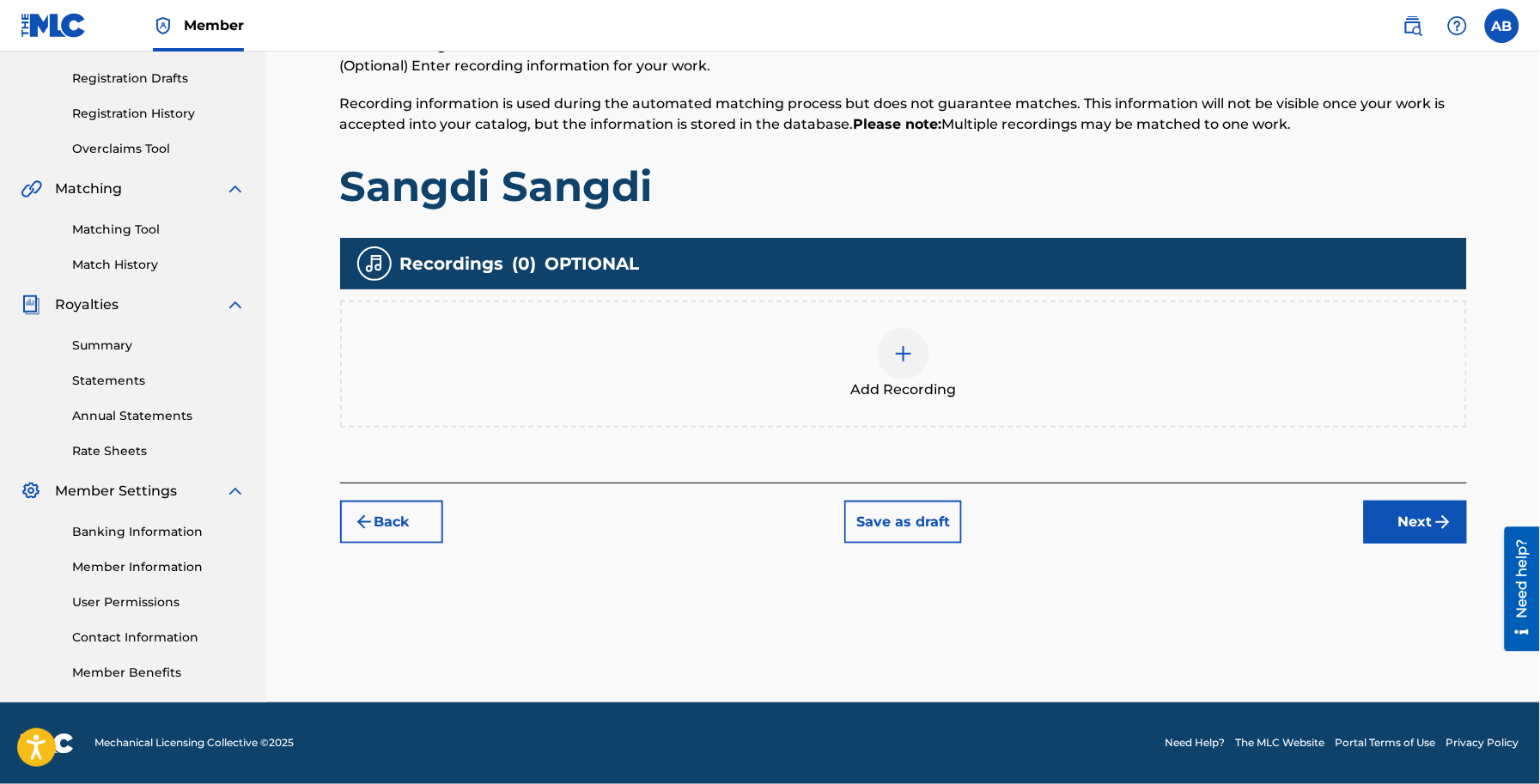 drag, startPoint x: 1420, startPoint y: 551, endPoint x: 1407, endPoint y: 528, distance: 26.41969 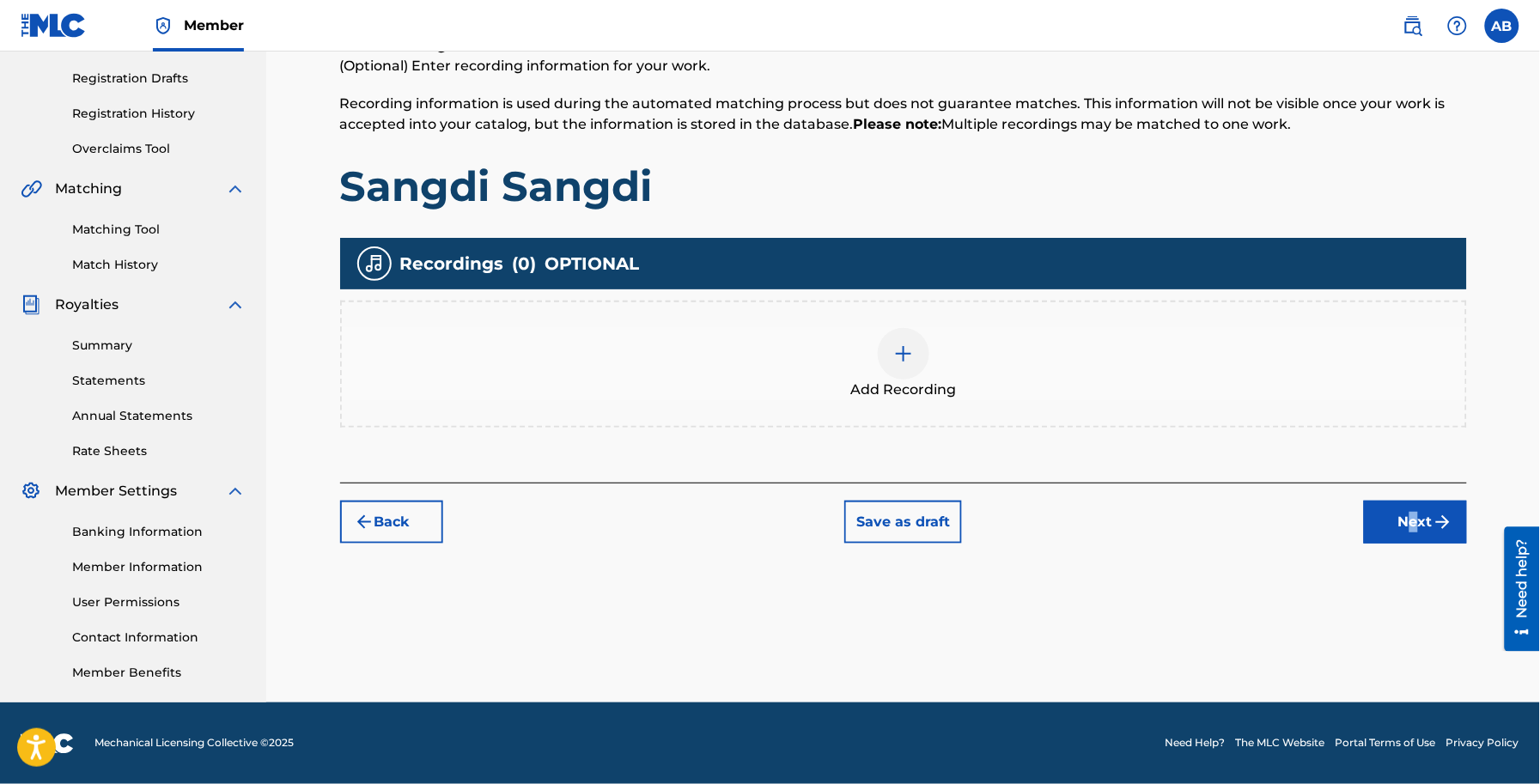 click on "Next" at bounding box center (1415, 522) 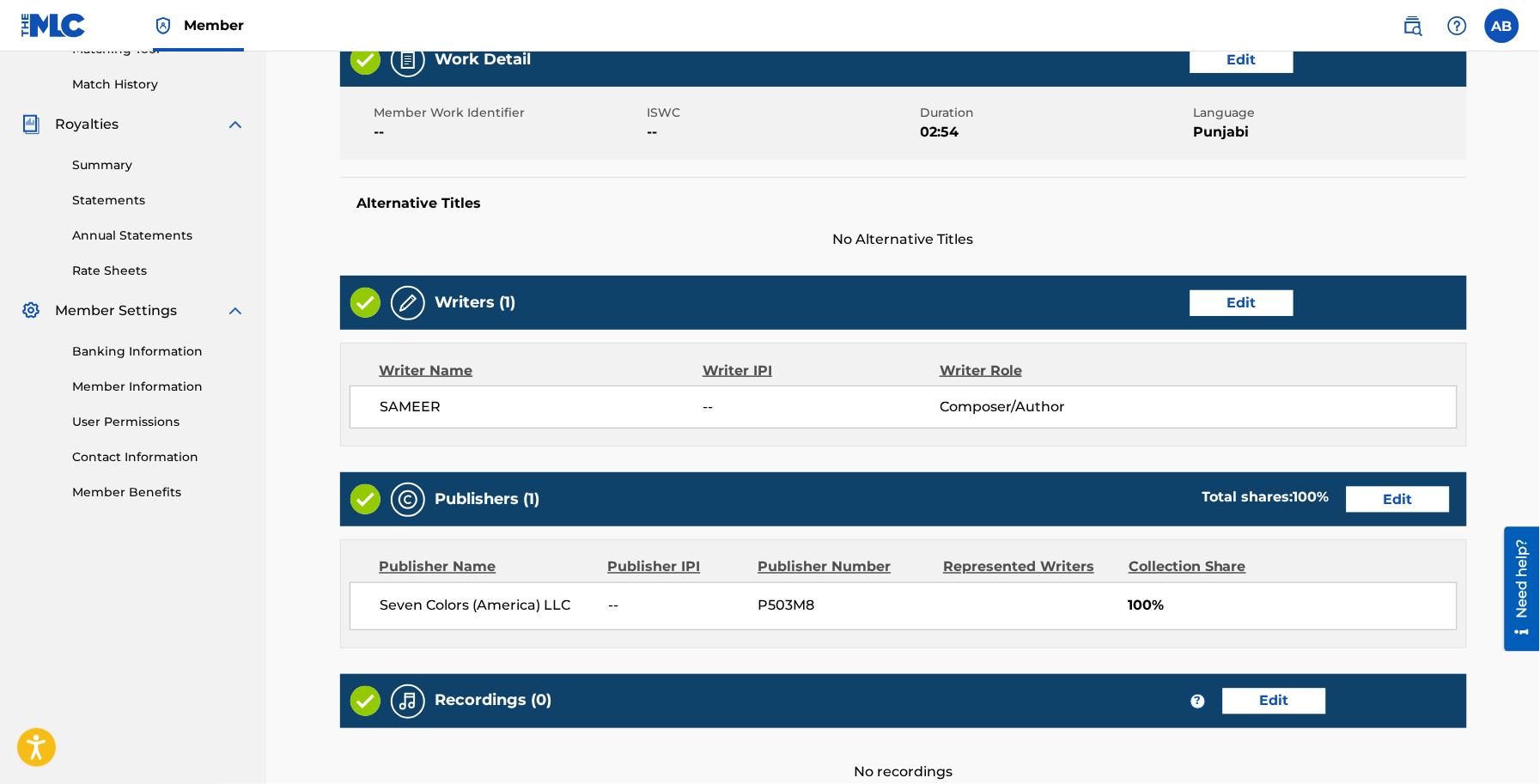 scroll, scrollTop: 646, scrollLeft: 0, axis: vertical 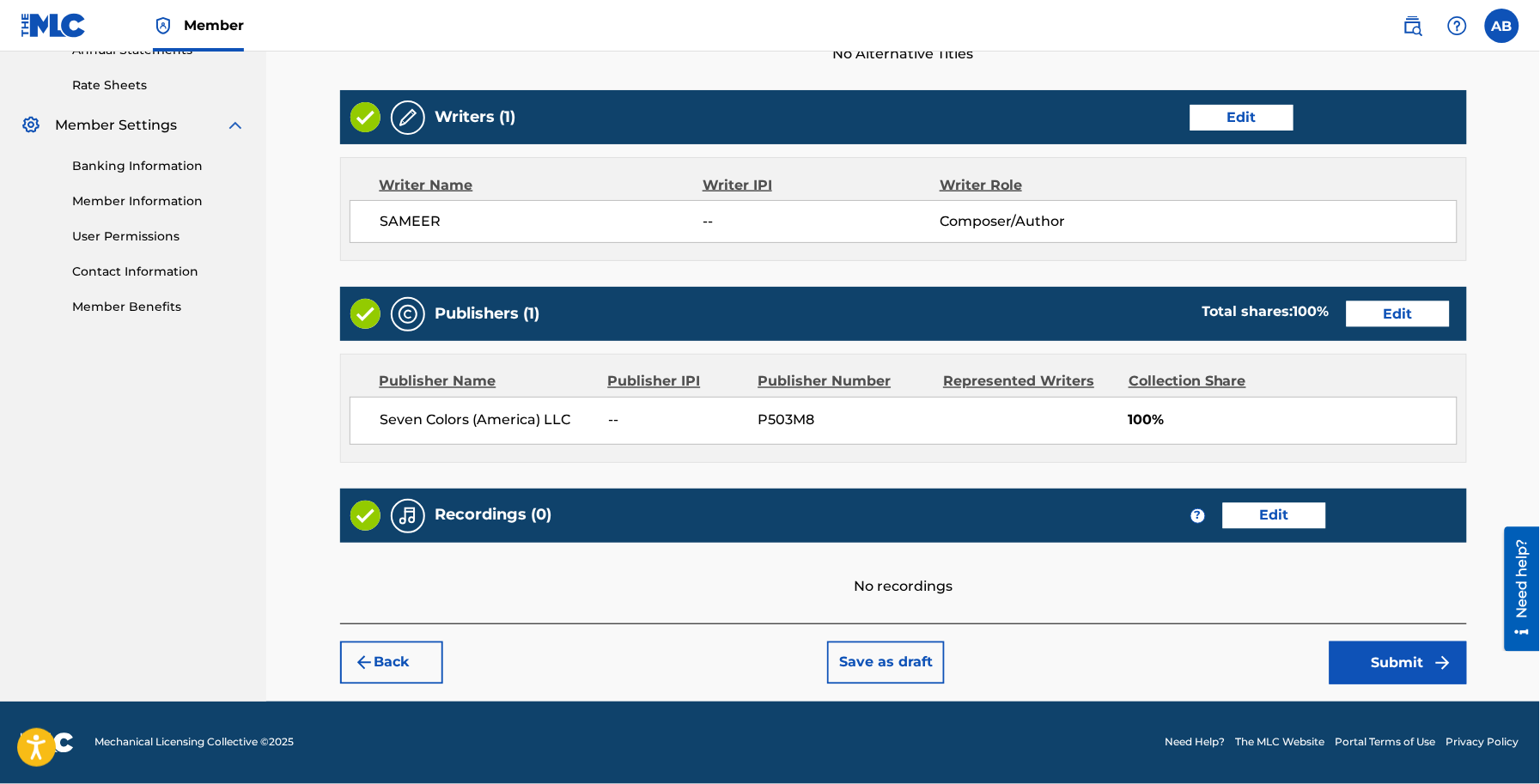 click on "Submit" at bounding box center (1398, 663) 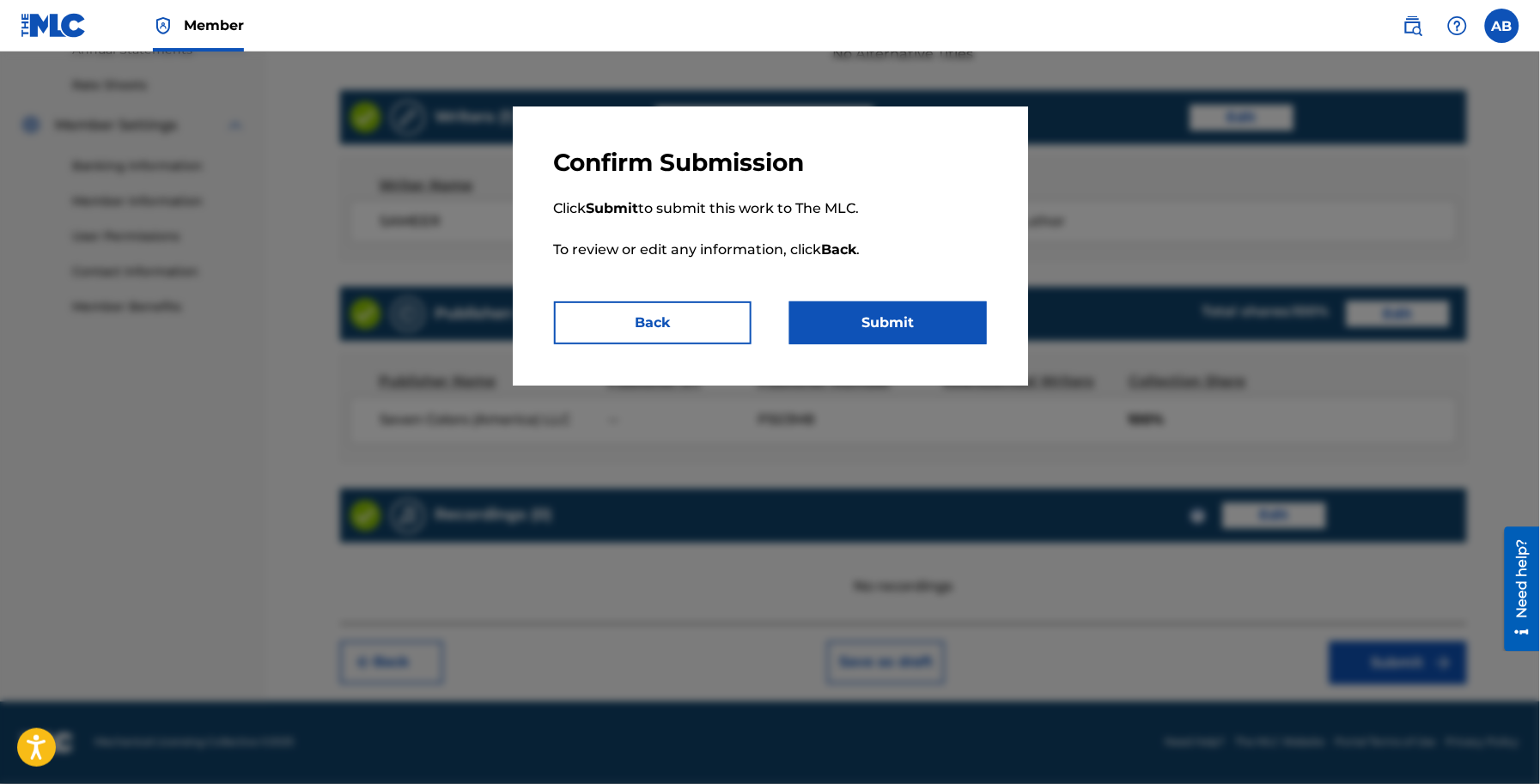 click on "Submit" at bounding box center [888, 323] 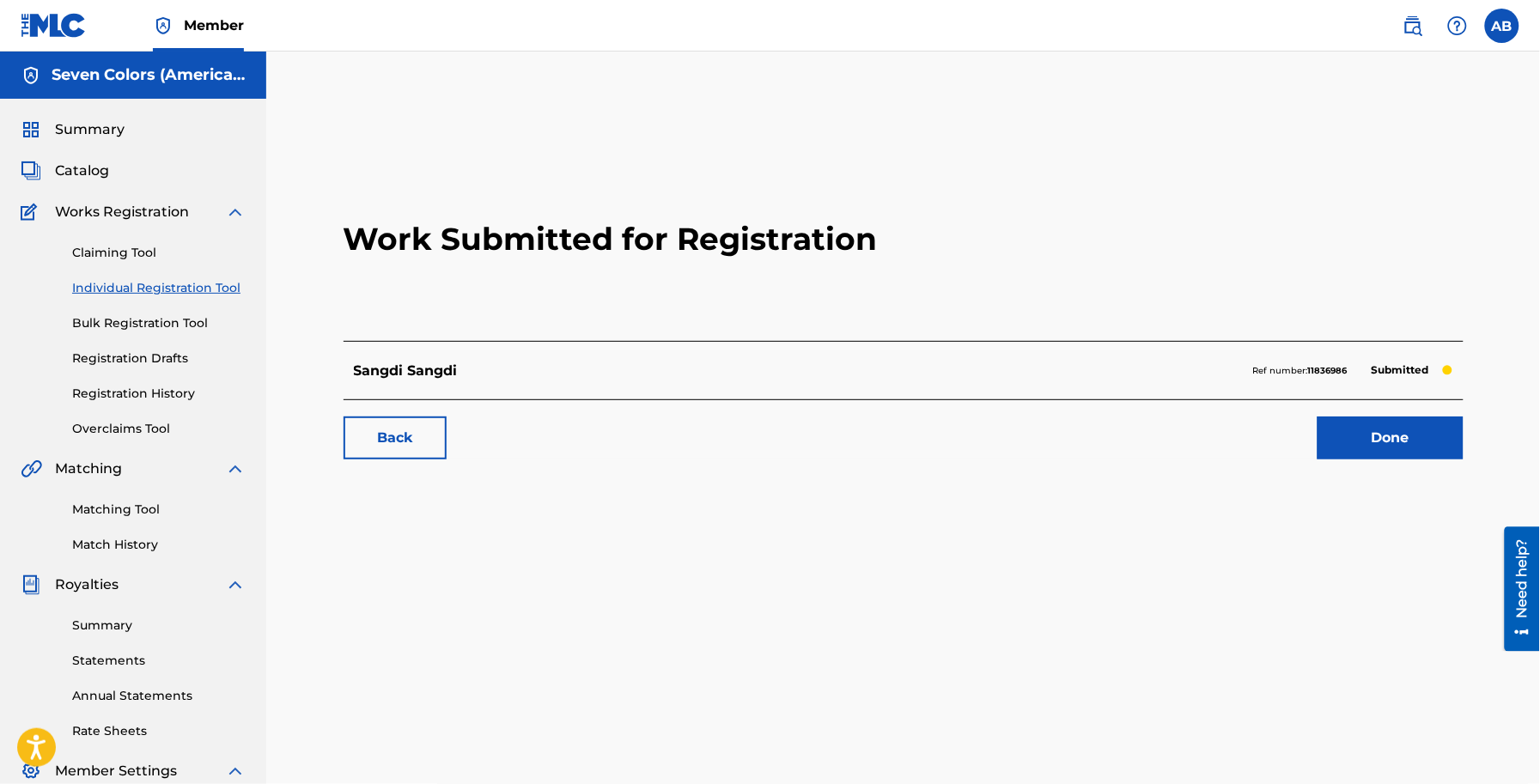 click on "Done" at bounding box center [1391, 438] 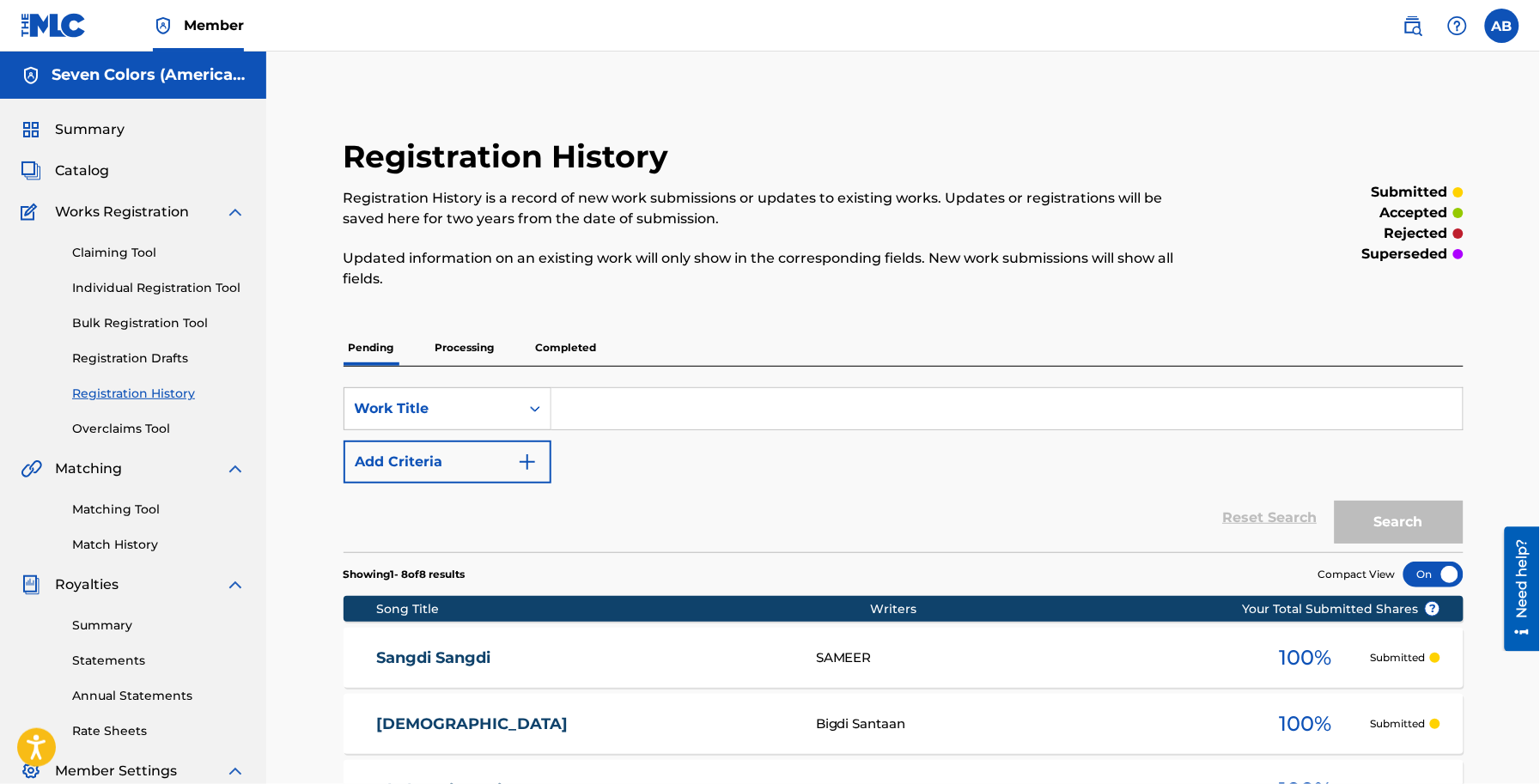 click on "Catalog" at bounding box center [82, 171] 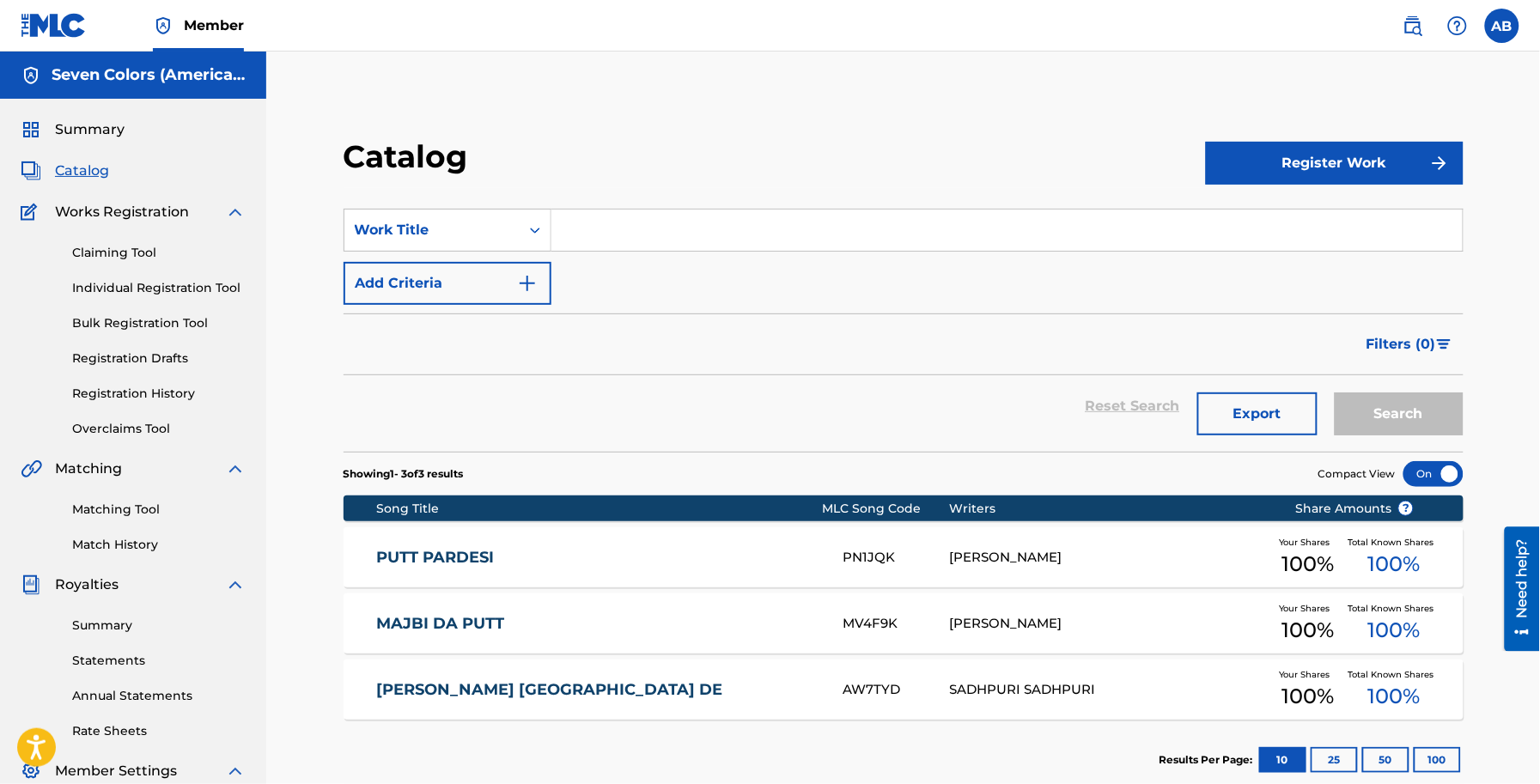 click on "Register Work" at bounding box center (1335, 163) 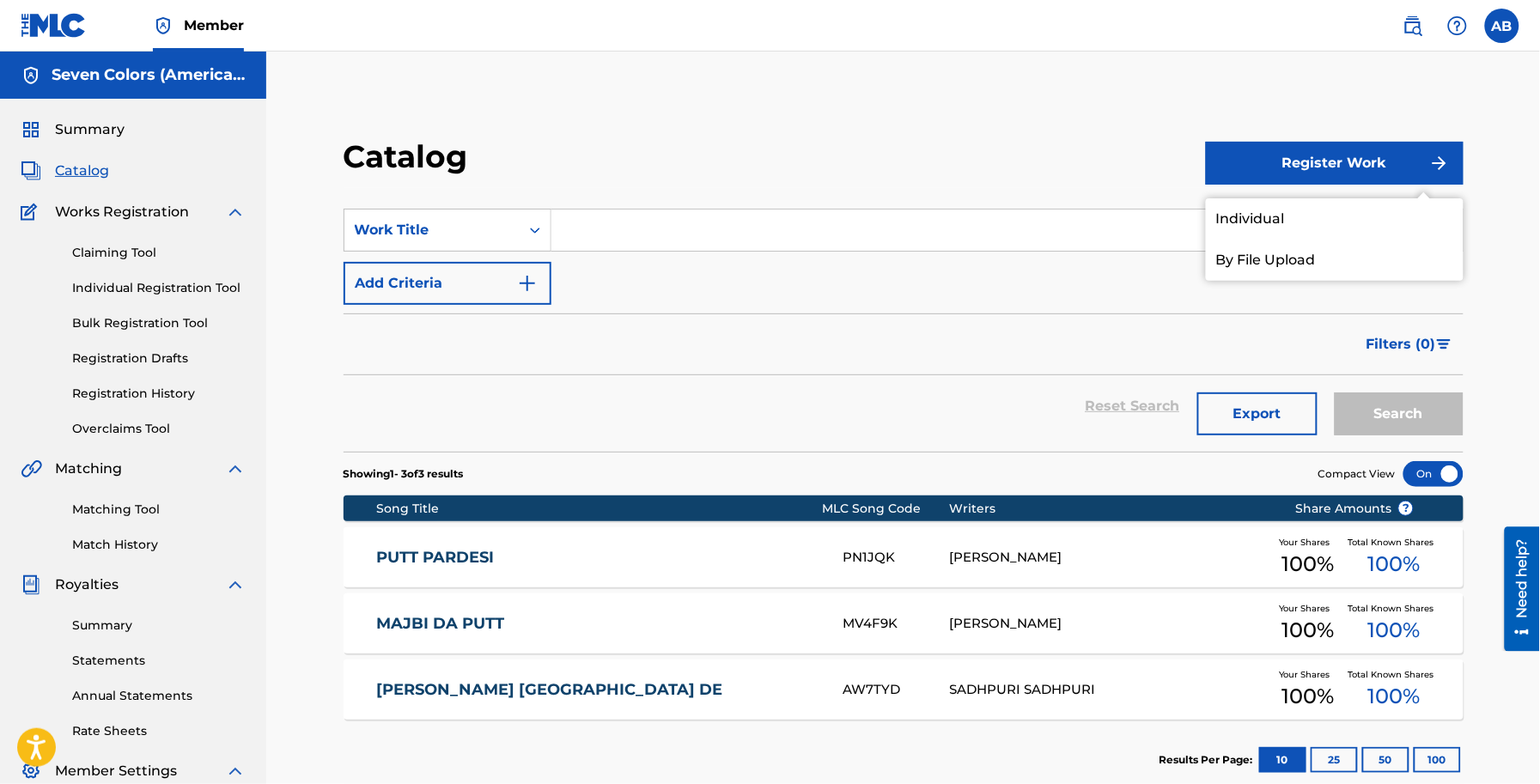 click on "Individual" at bounding box center (1335, 219) 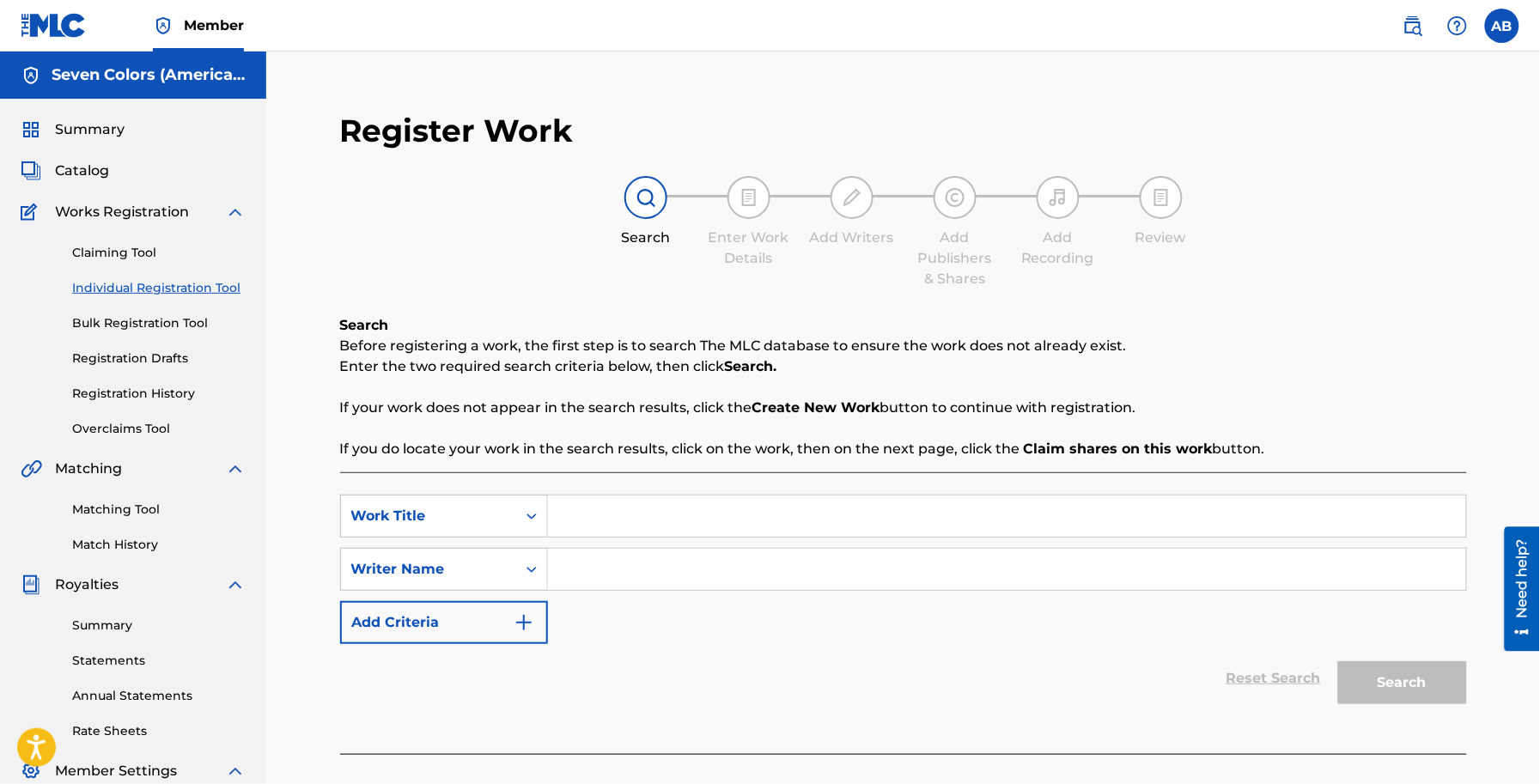 click at bounding box center (1007, 516) 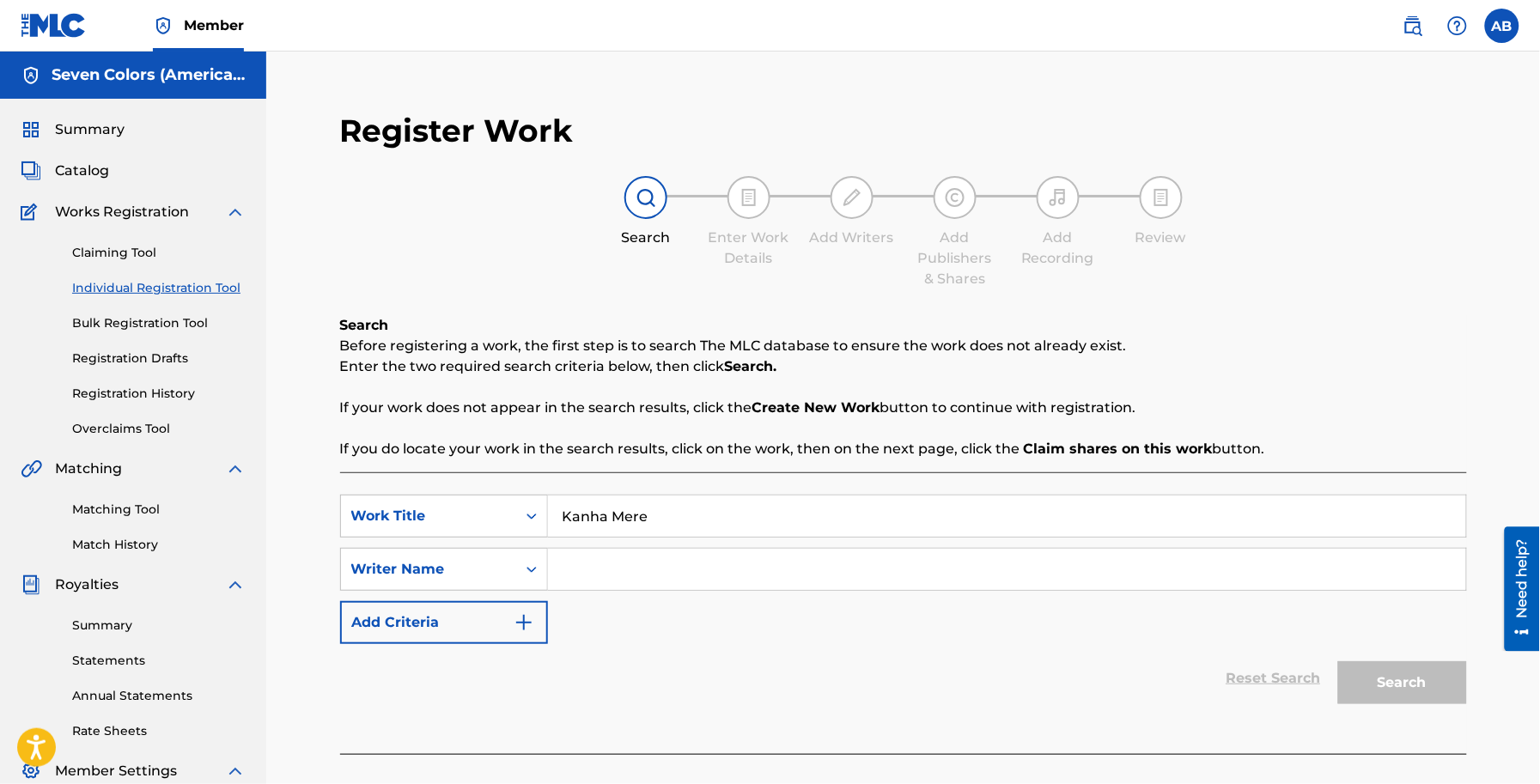 click at bounding box center [1007, 569] 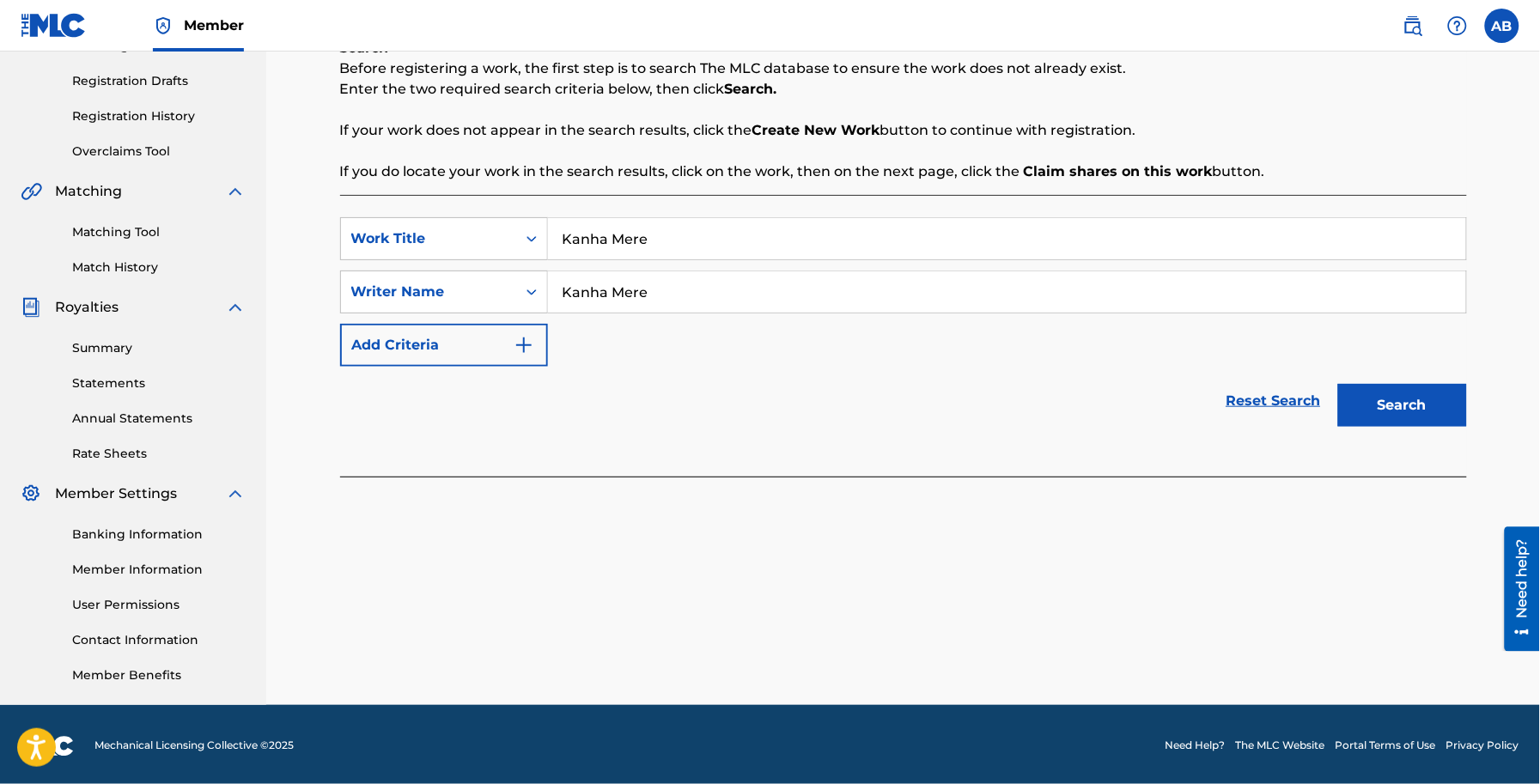 scroll, scrollTop: 280, scrollLeft: 0, axis: vertical 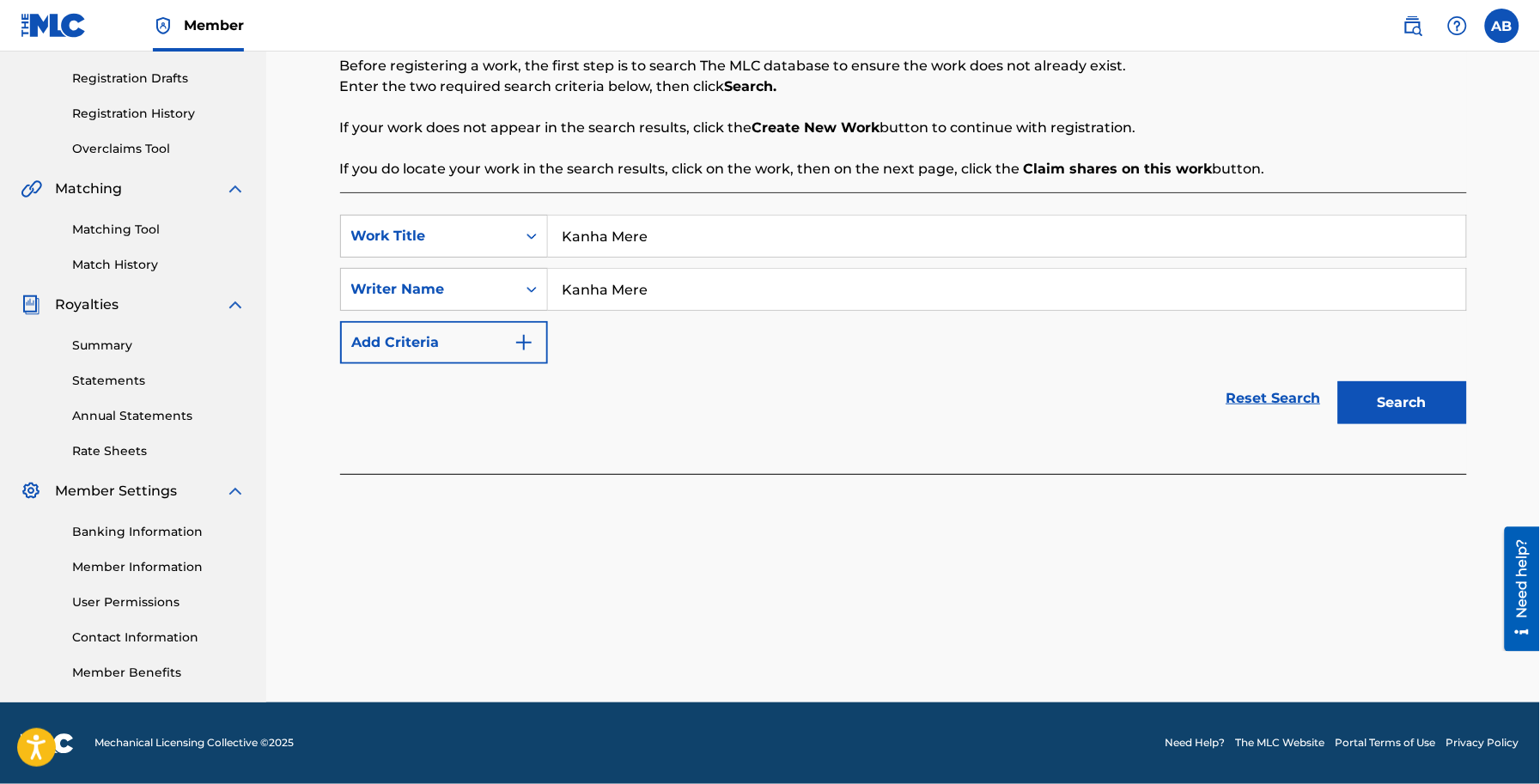 click on "Search" at bounding box center [1403, 403] 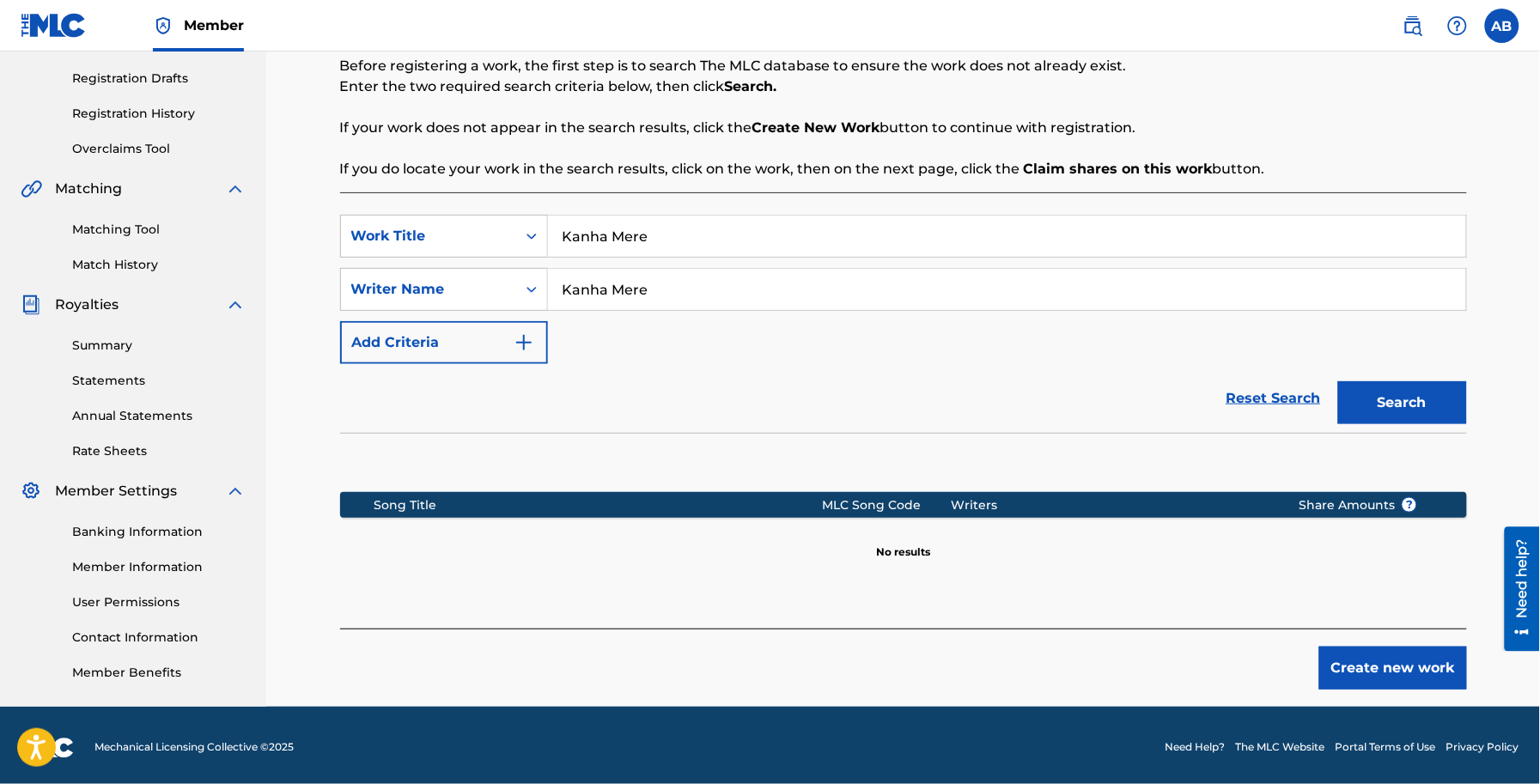 click on "Create new work" at bounding box center (1393, 668) 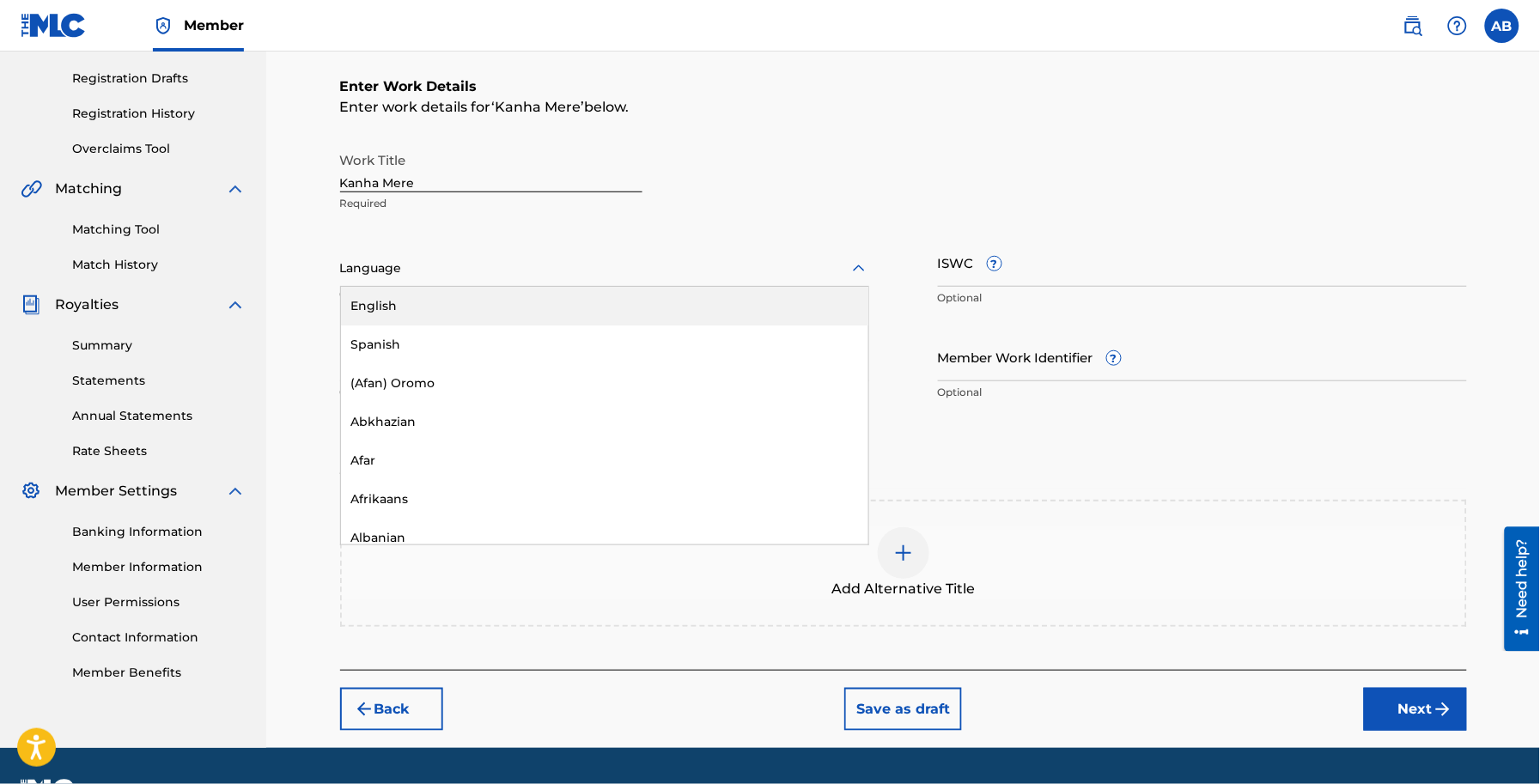 click at bounding box center [605, 268] 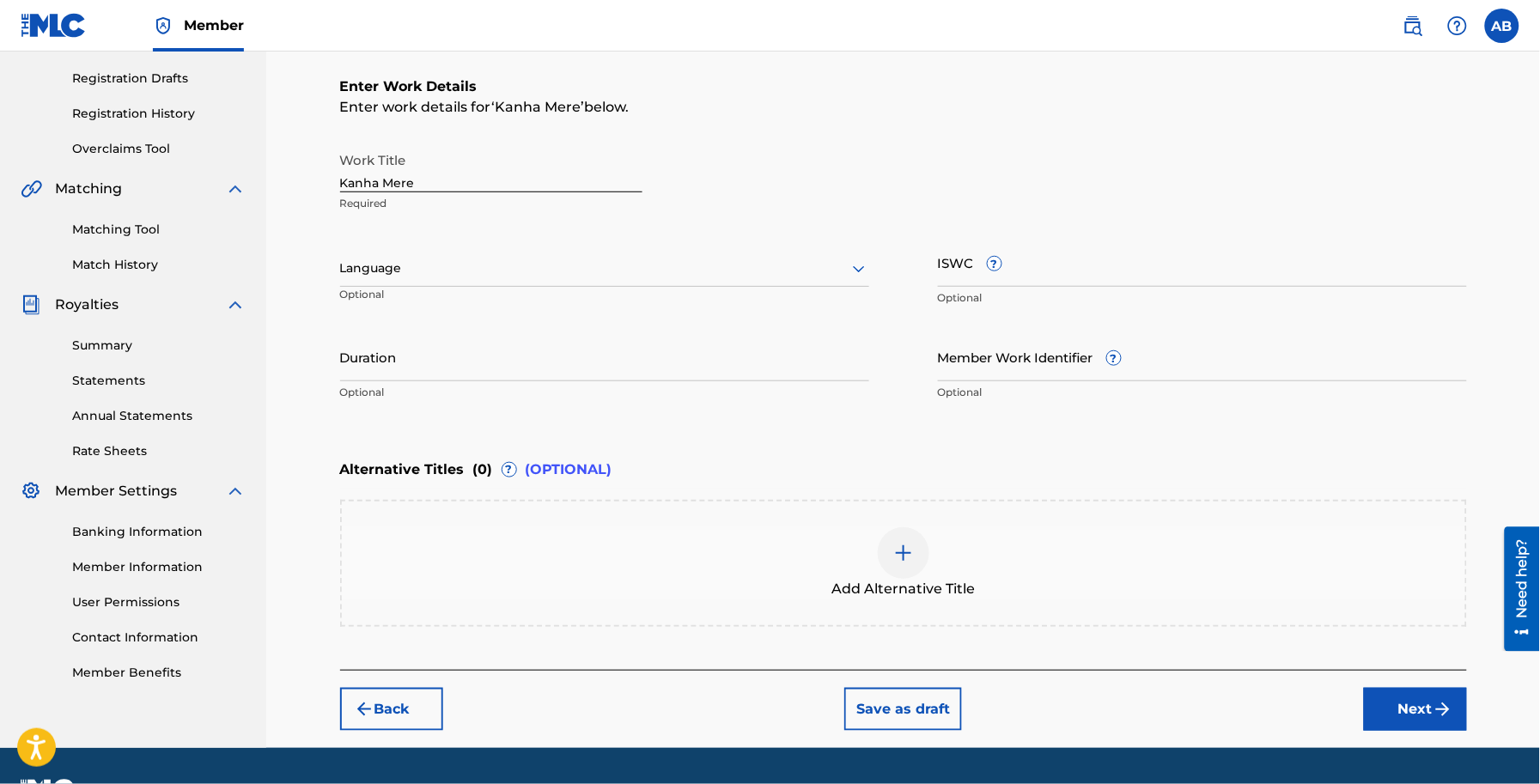 click at bounding box center (605, 268) 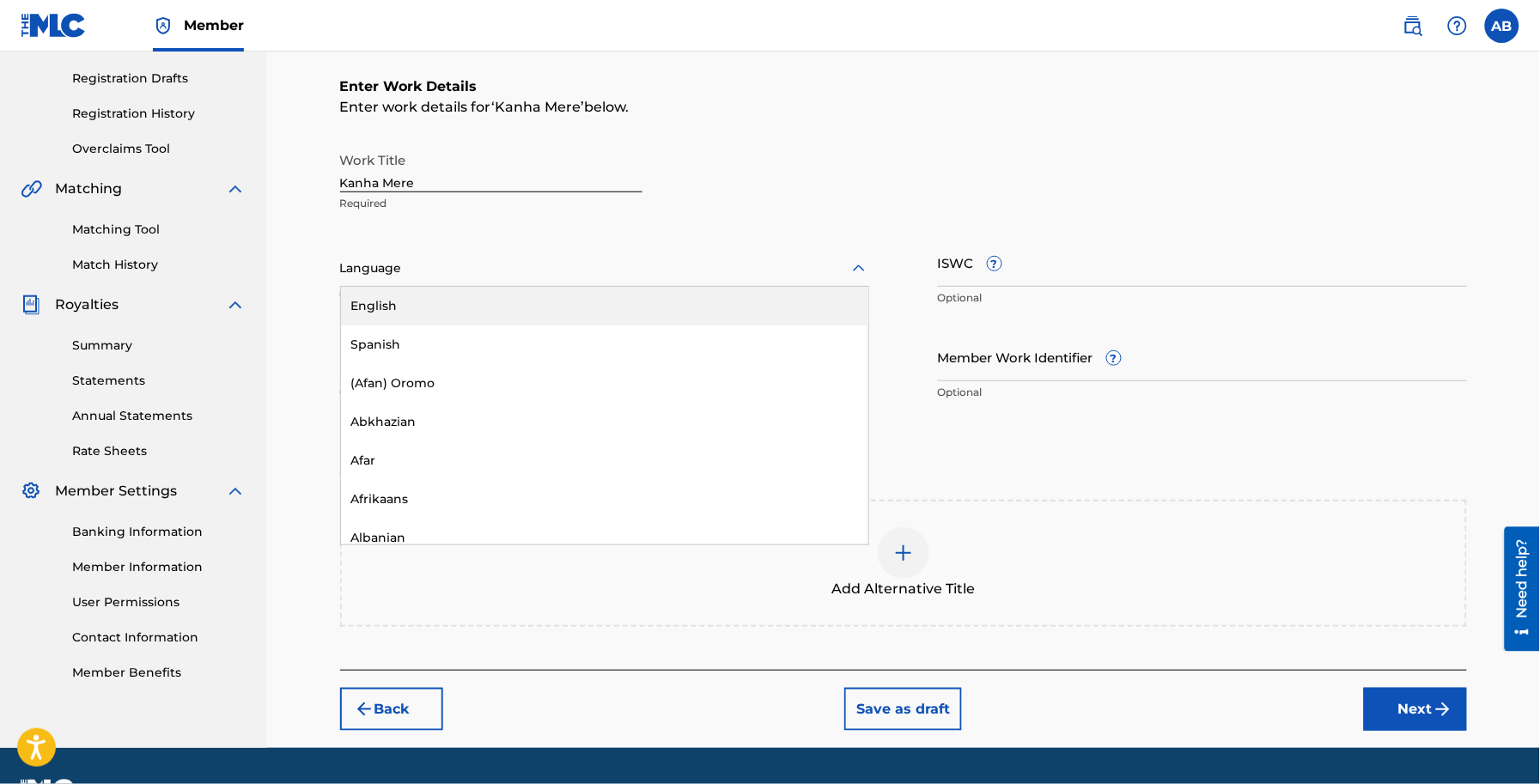 click on "Language" at bounding box center [605, 269] 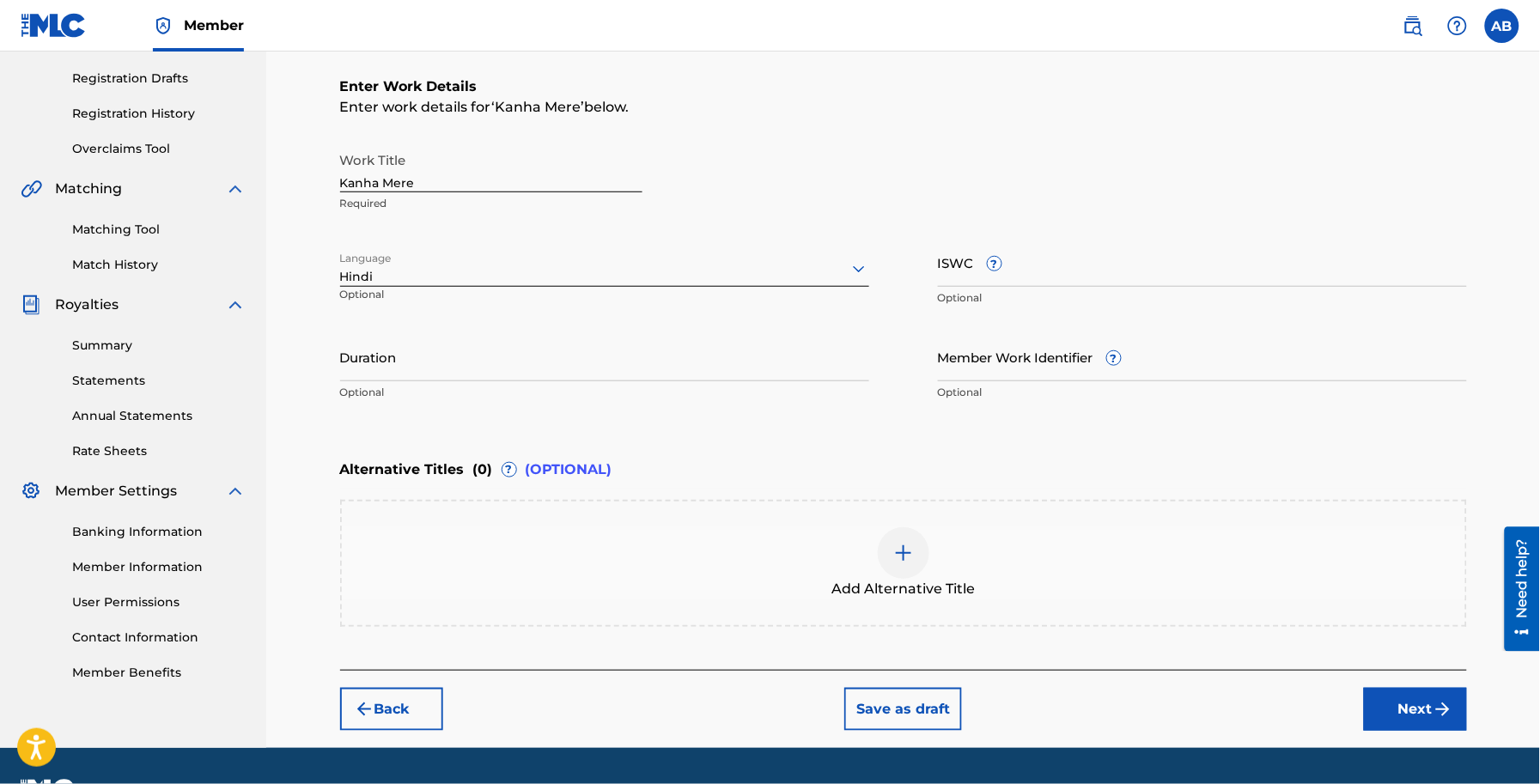 click on "Duration" at bounding box center (605, 356) 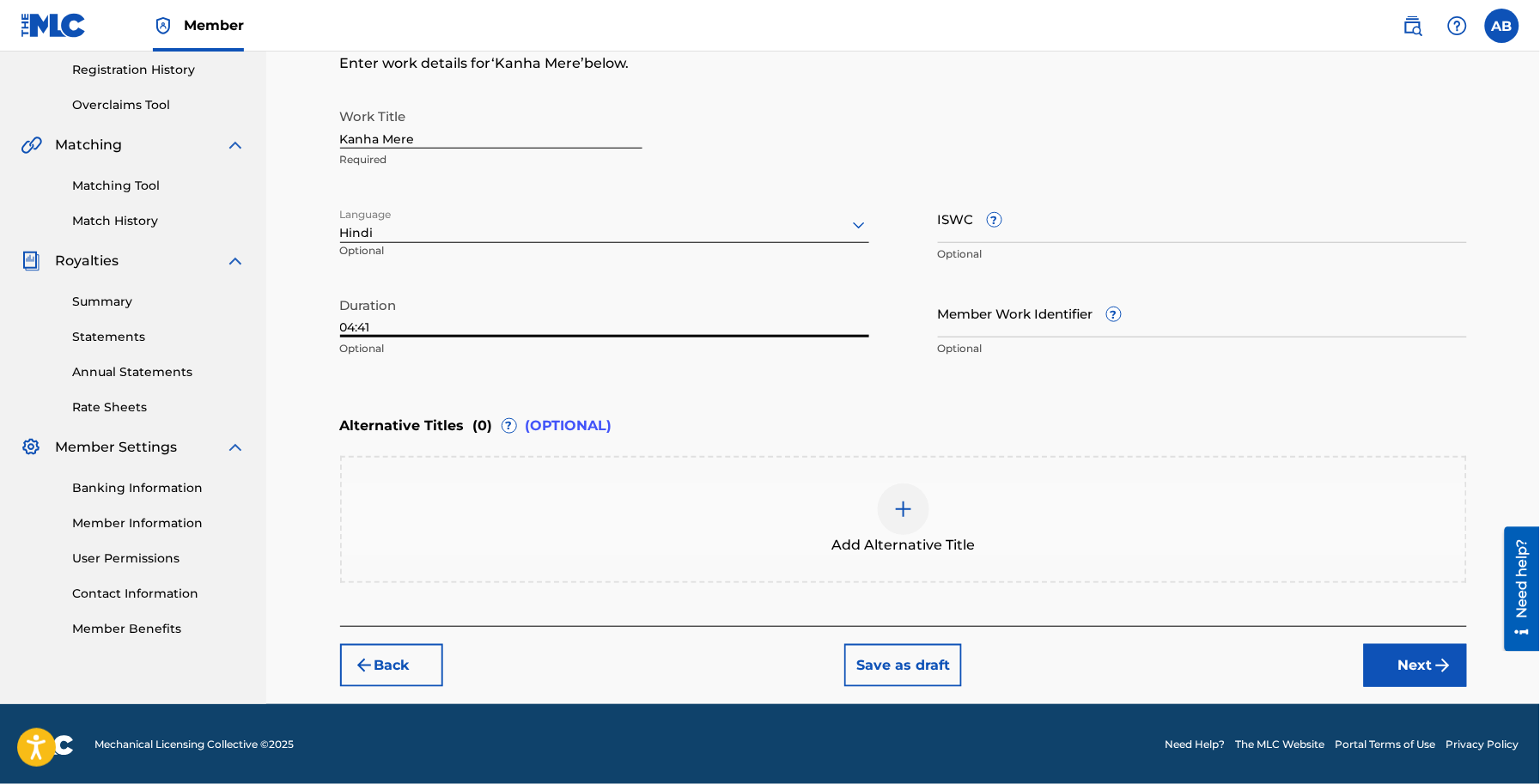 click on "Next" at bounding box center (1415, 665) 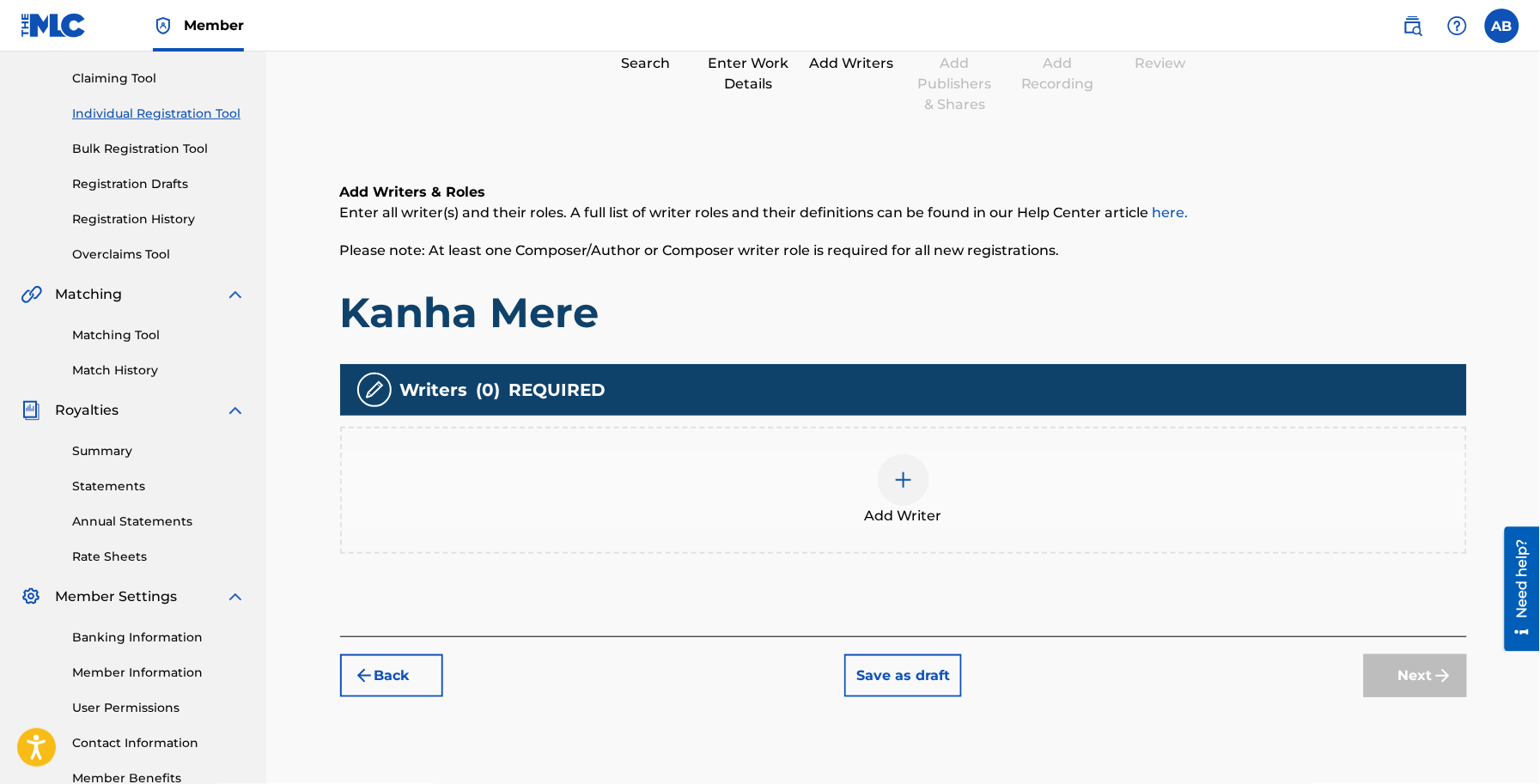 scroll, scrollTop: 77, scrollLeft: 0, axis: vertical 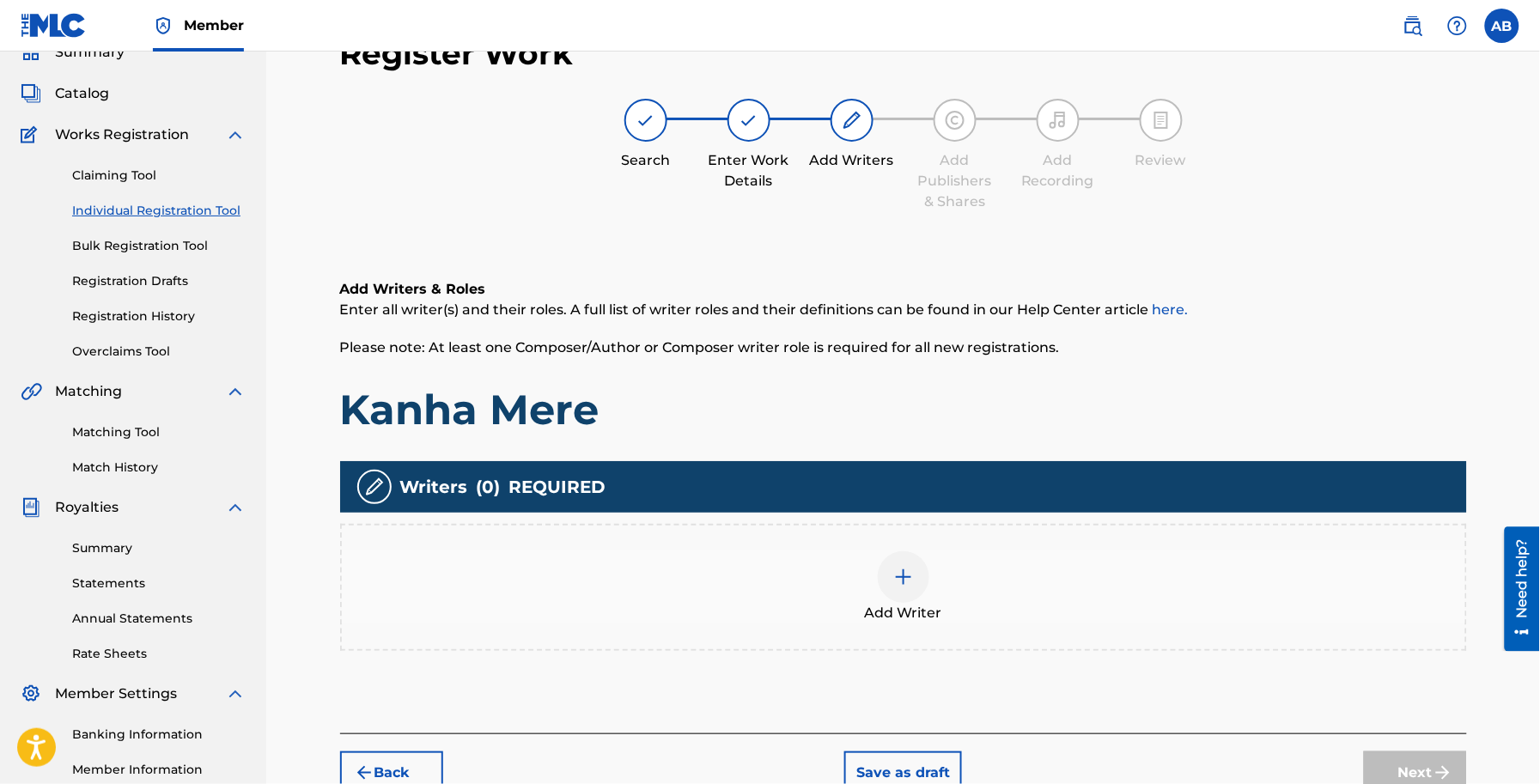 click at bounding box center (904, 577) 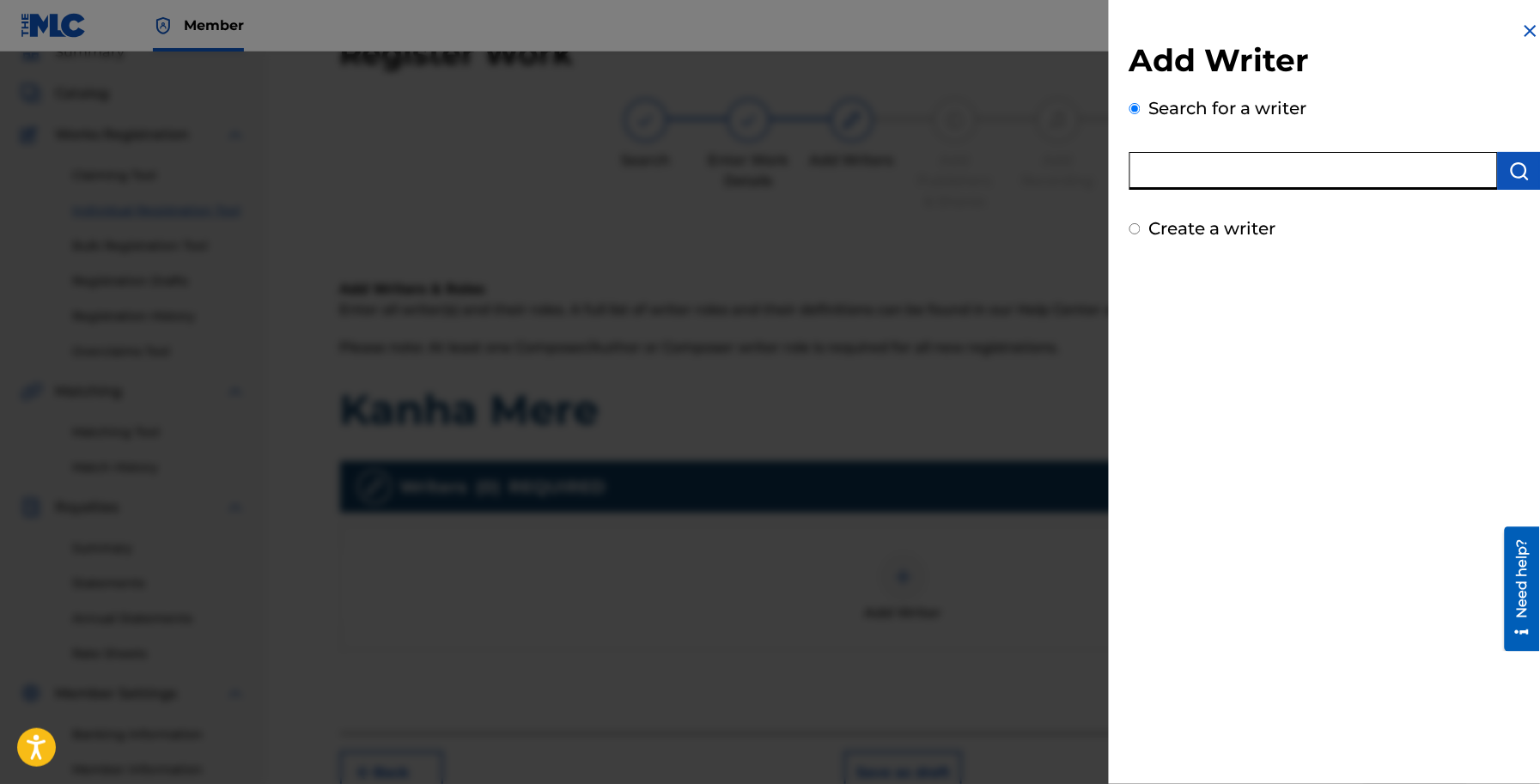 click at bounding box center [1313, 171] 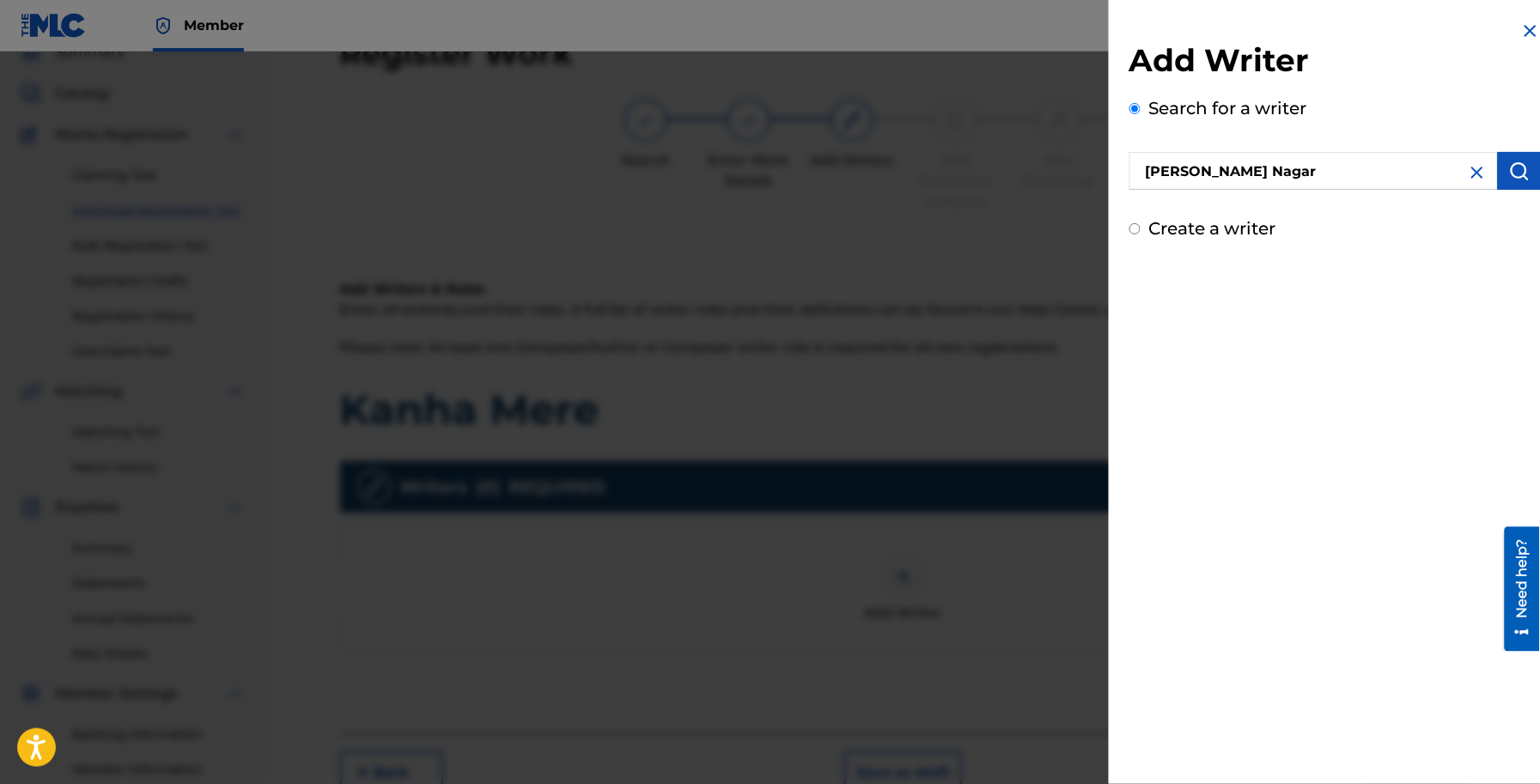 click at bounding box center [1519, 171] 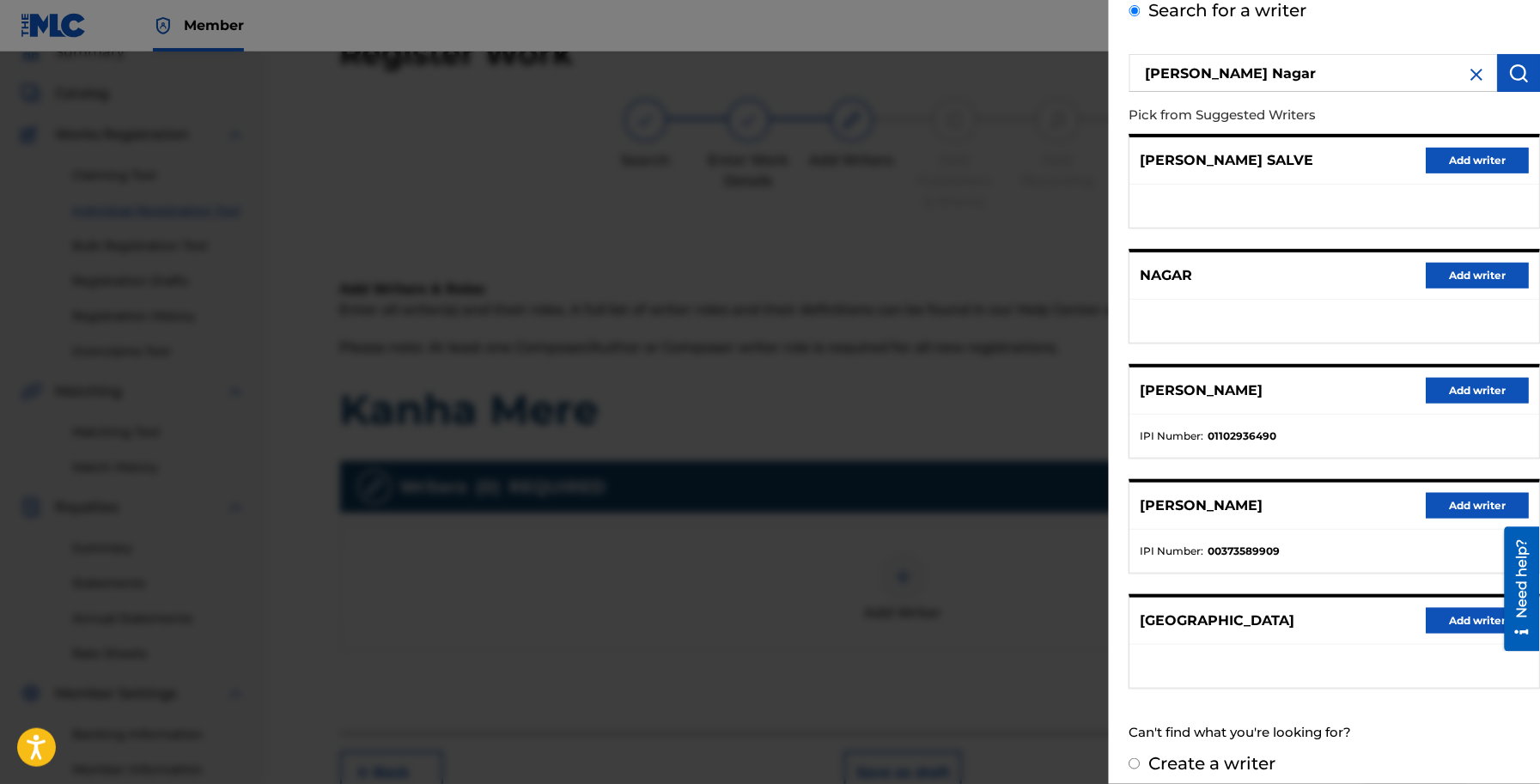 scroll, scrollTop: 113, scrollLeft: 0, axis: vertical 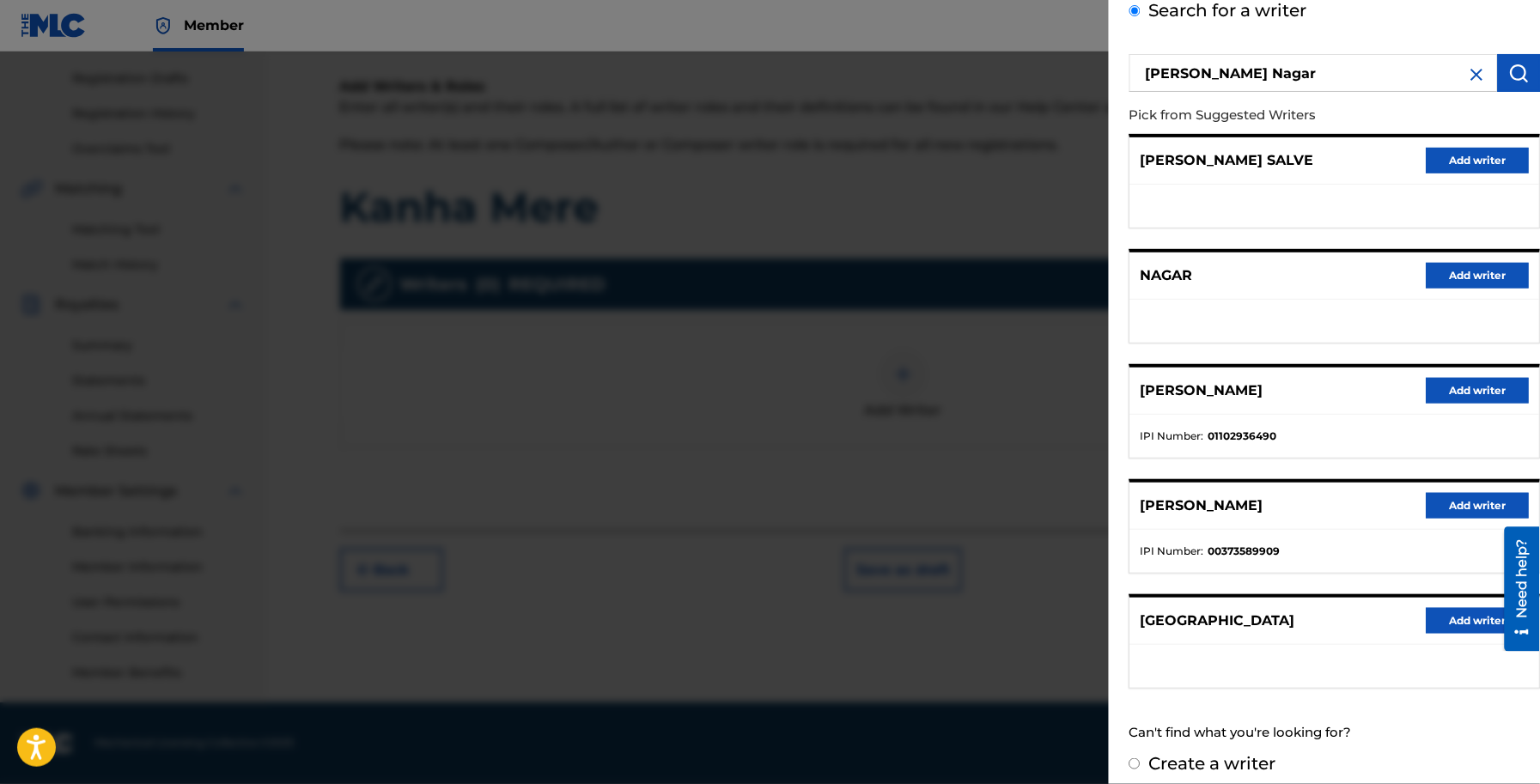 click on "Create a writer" at bounding box center [1135, 763] 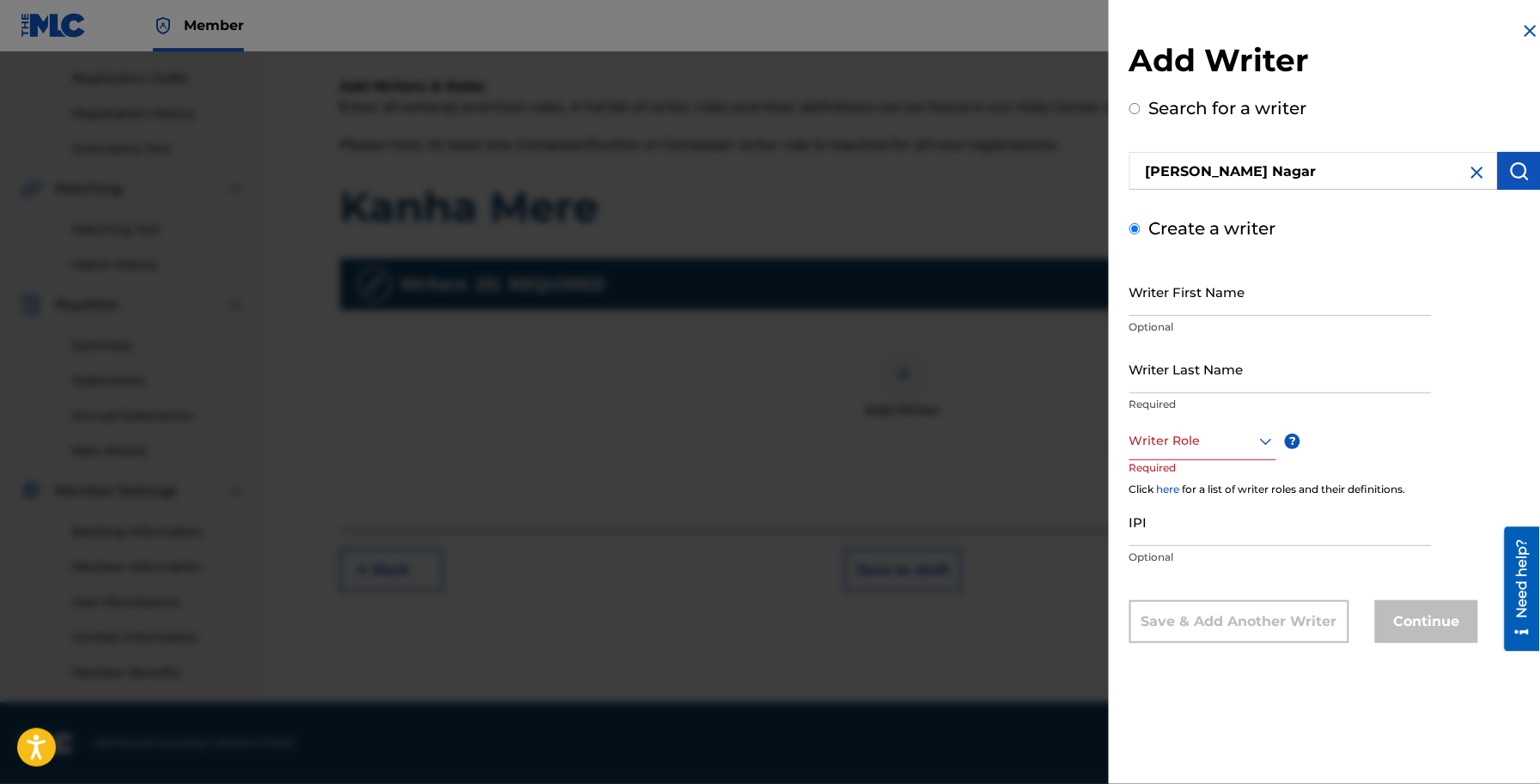 scroll, scrollTop: 0, scrollLeft: 0, axis: both 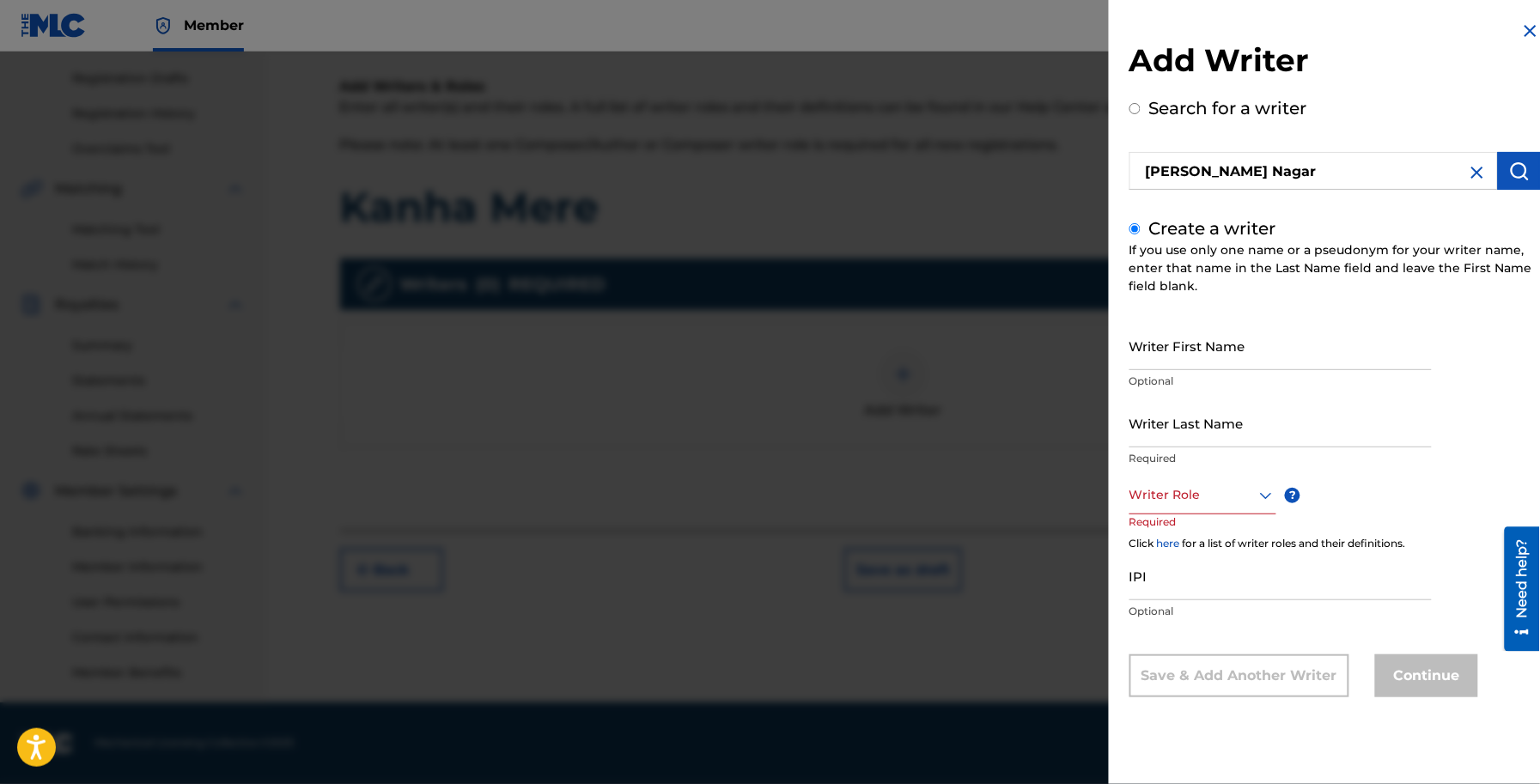 click on "Writer First Name" at bounding box center (1281, 345) 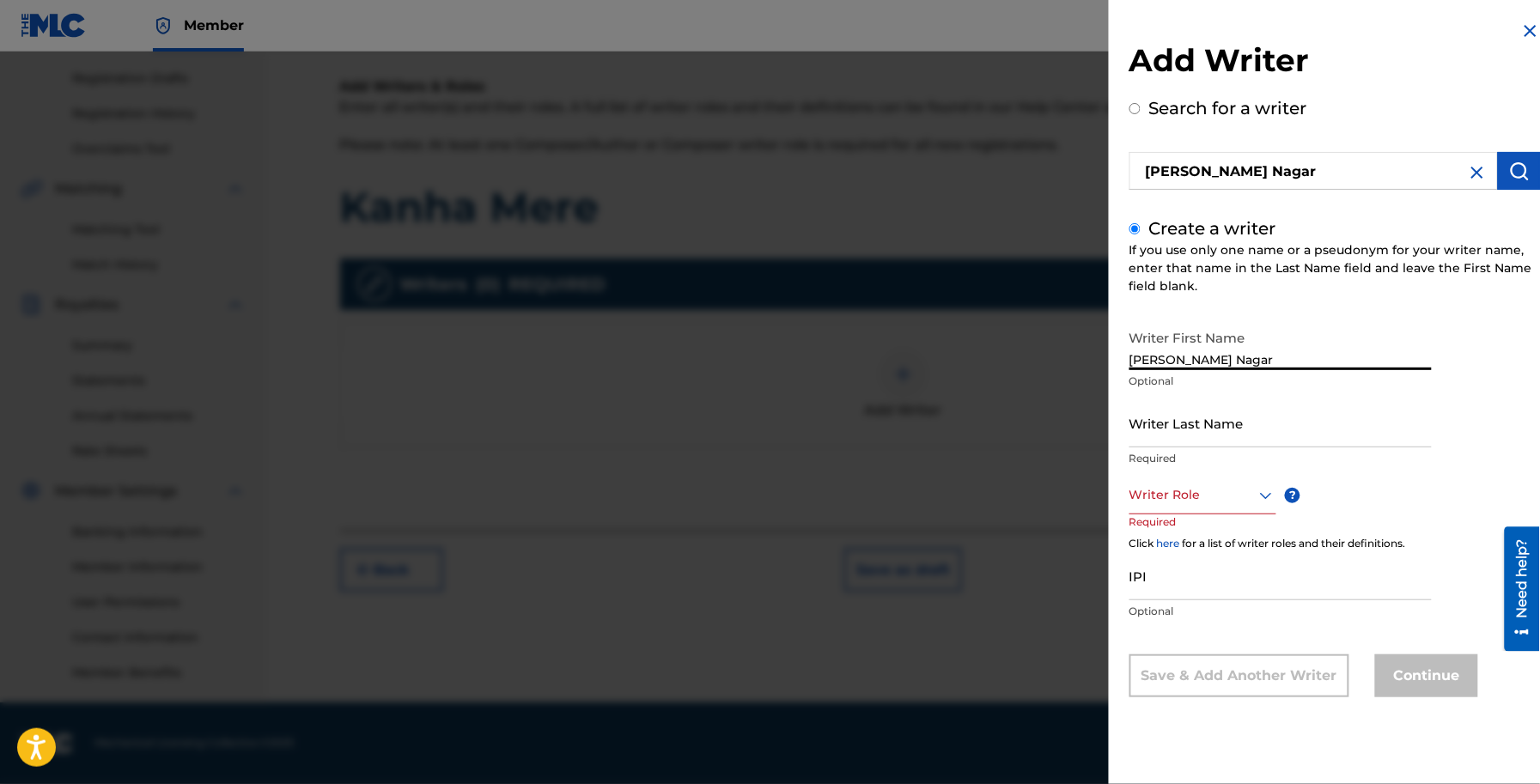 click on "[PERSON_NAME] Nagar" at bounding box center [1281, 345] 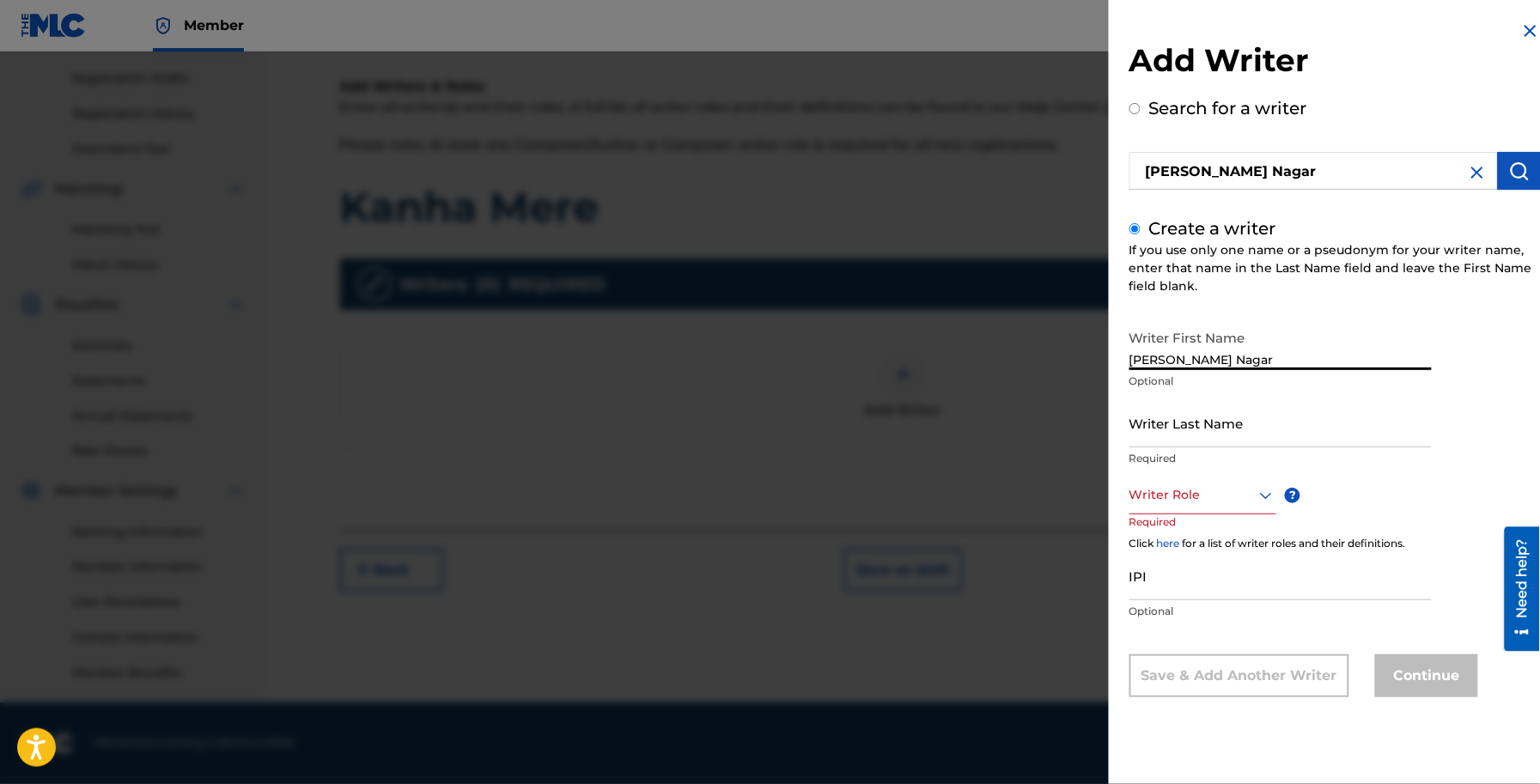 click on "[PERSON_NAME] Nagar" at bounding box center [1281, 345] 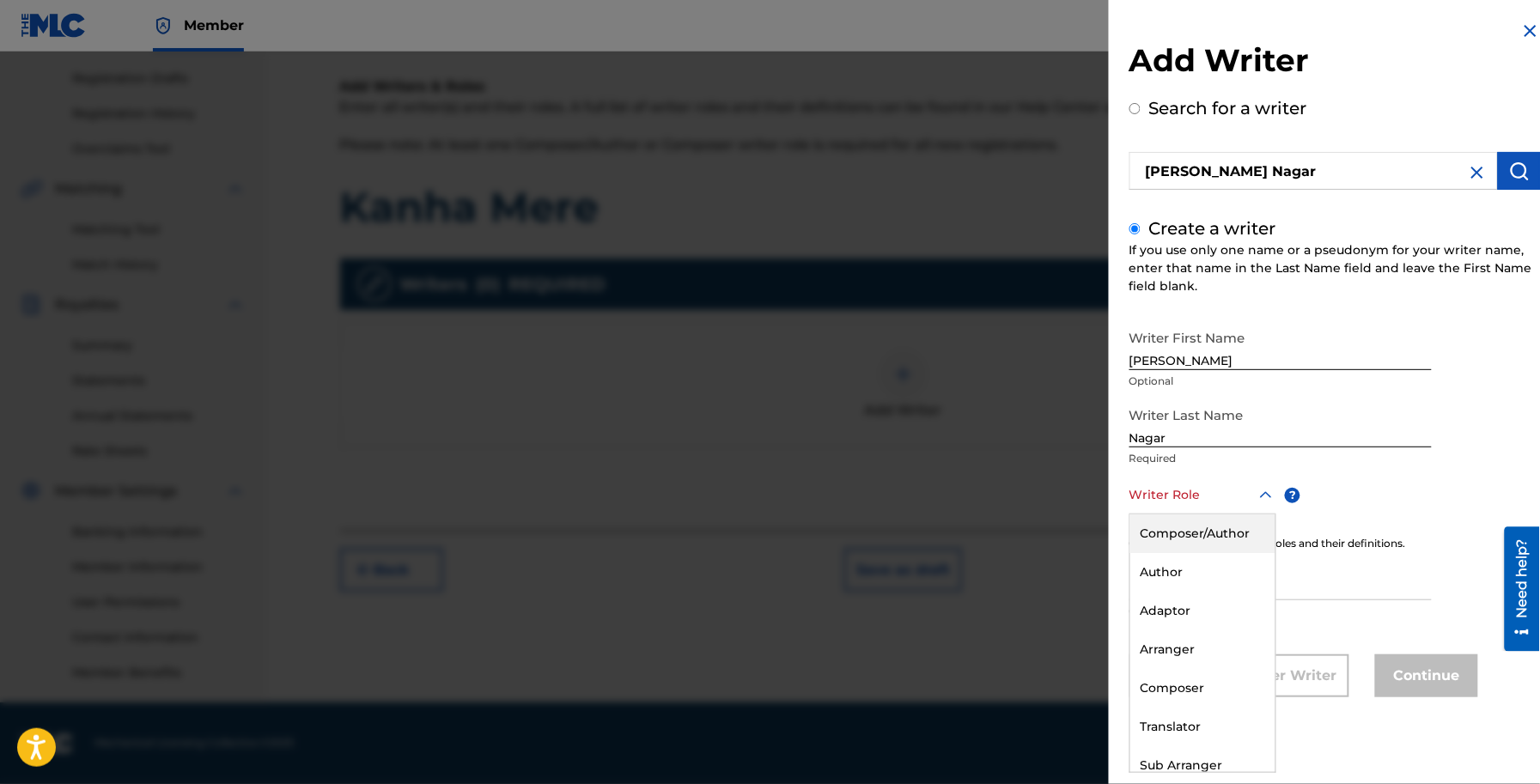 click at bounding box center (1202, 495) 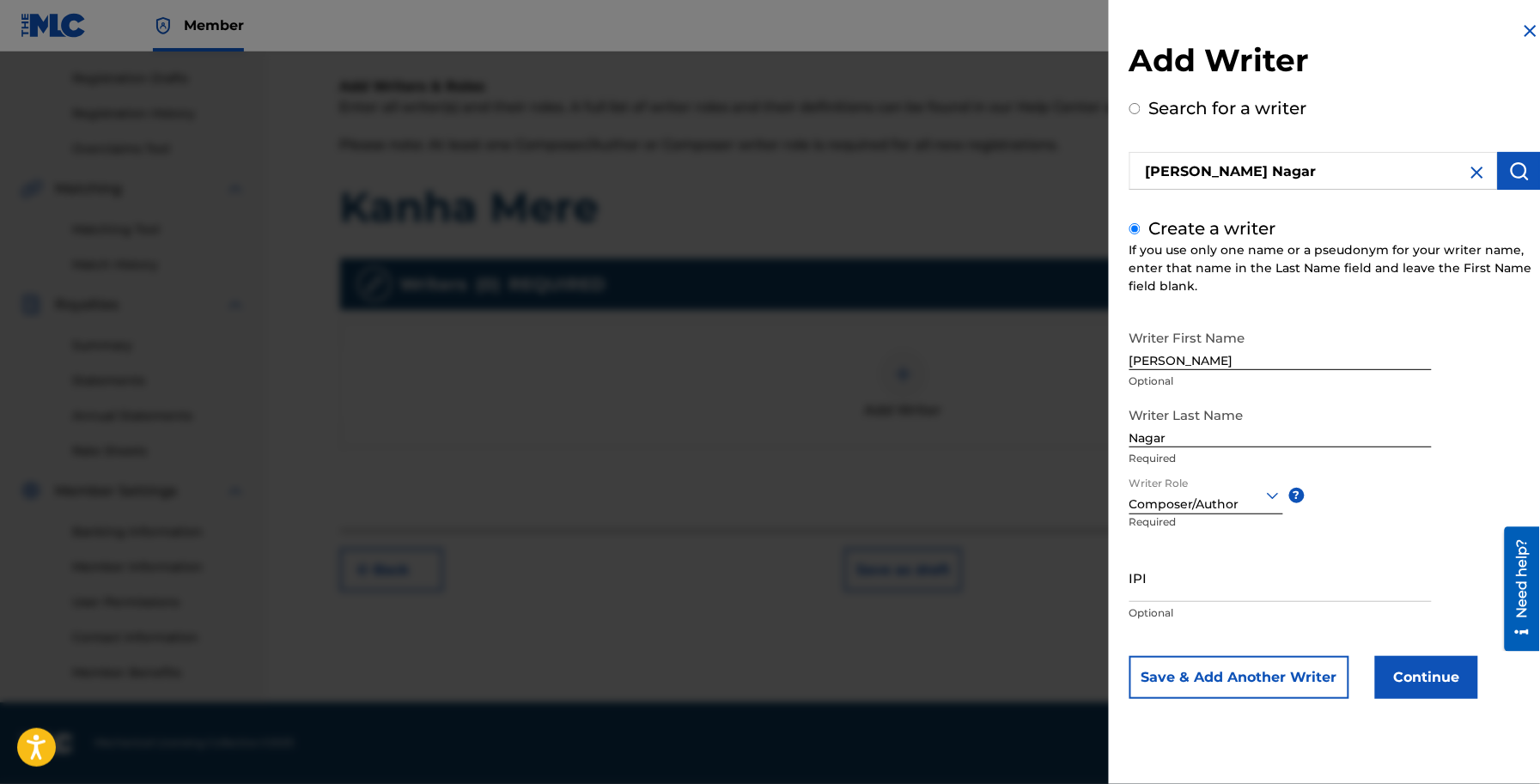 click on "Continue" at bounding box center [1427, 678] 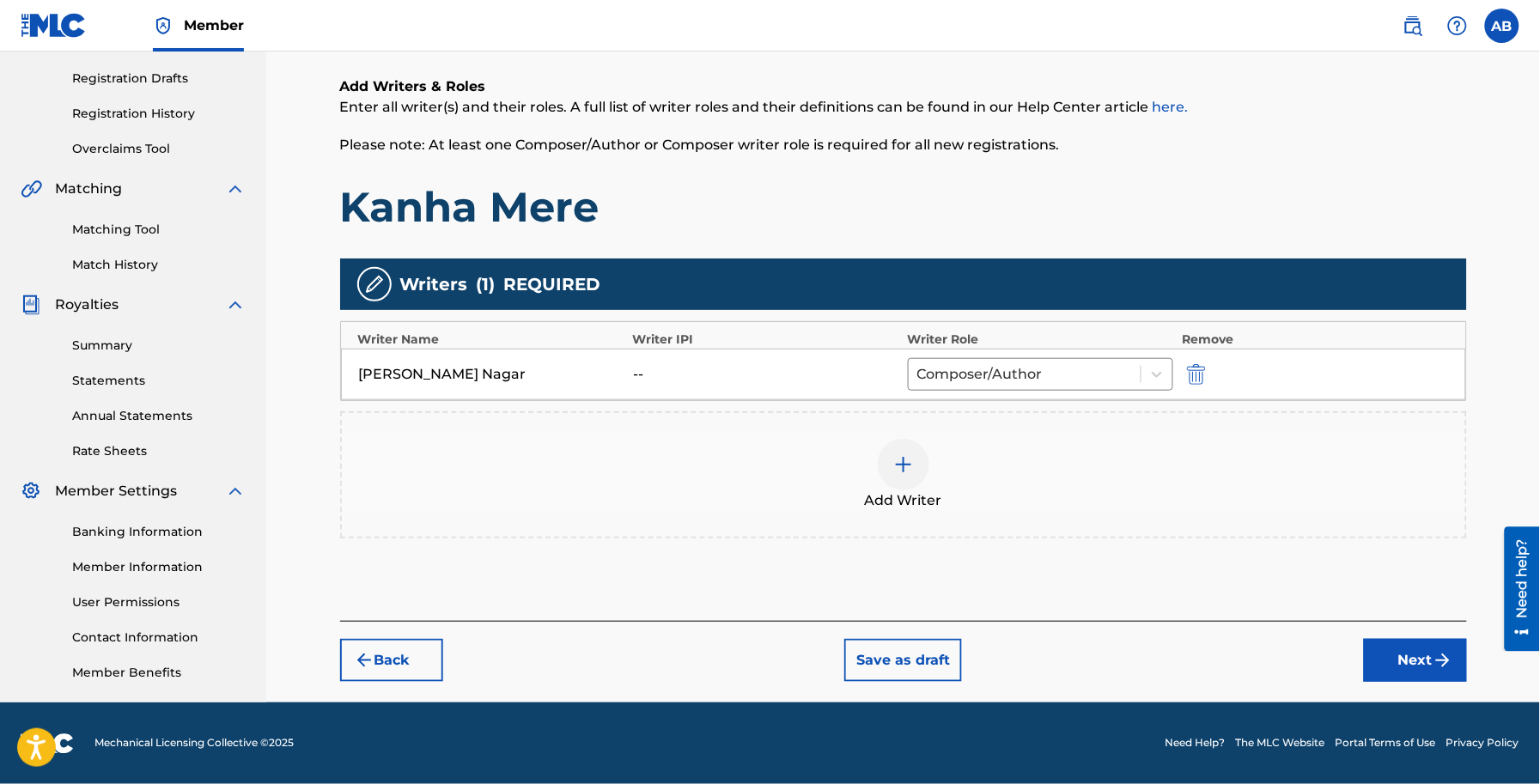 click on "Register Work Search Enter Work Details Add Writers Add Publishers & Shares Add Recording Review Add Writers & Roles Enter all writer(s) and their roles. A full list of writer roles and their definitions can be found in our Help Center article   here. Please note: At least one Composer/Author or Composer writer role is required for all new registrations. [PERSON_NAME] Writers ( 1 ) REQUIRED Writer Name Writer IPI Writer Role Remove [PERSON_NAME] -- Composer/Author Add Writer Back Save as draft Next" at bounding box center [904, 257] 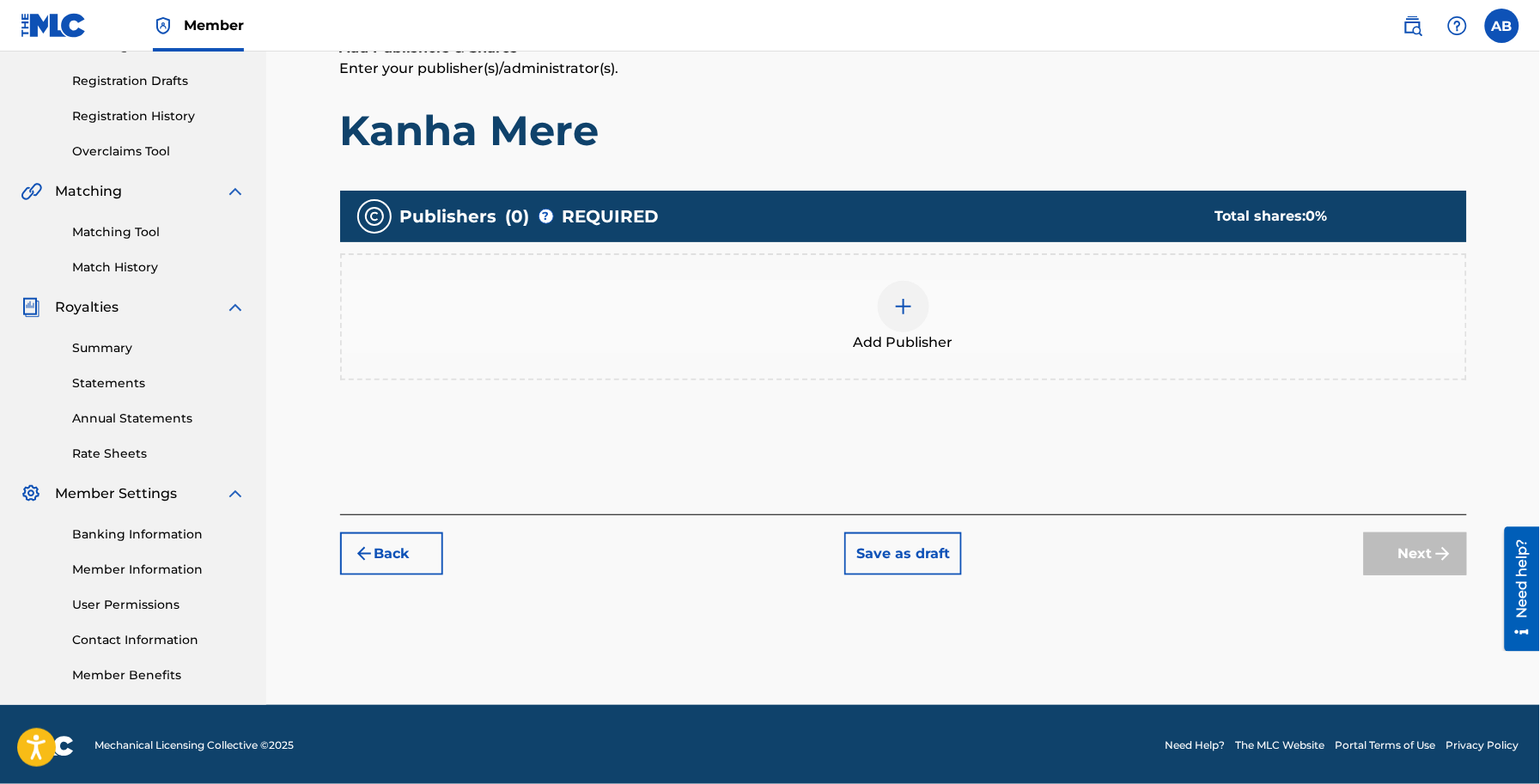 scroll, scrollTop: 280, scrollLeft: 0, axis: vertical 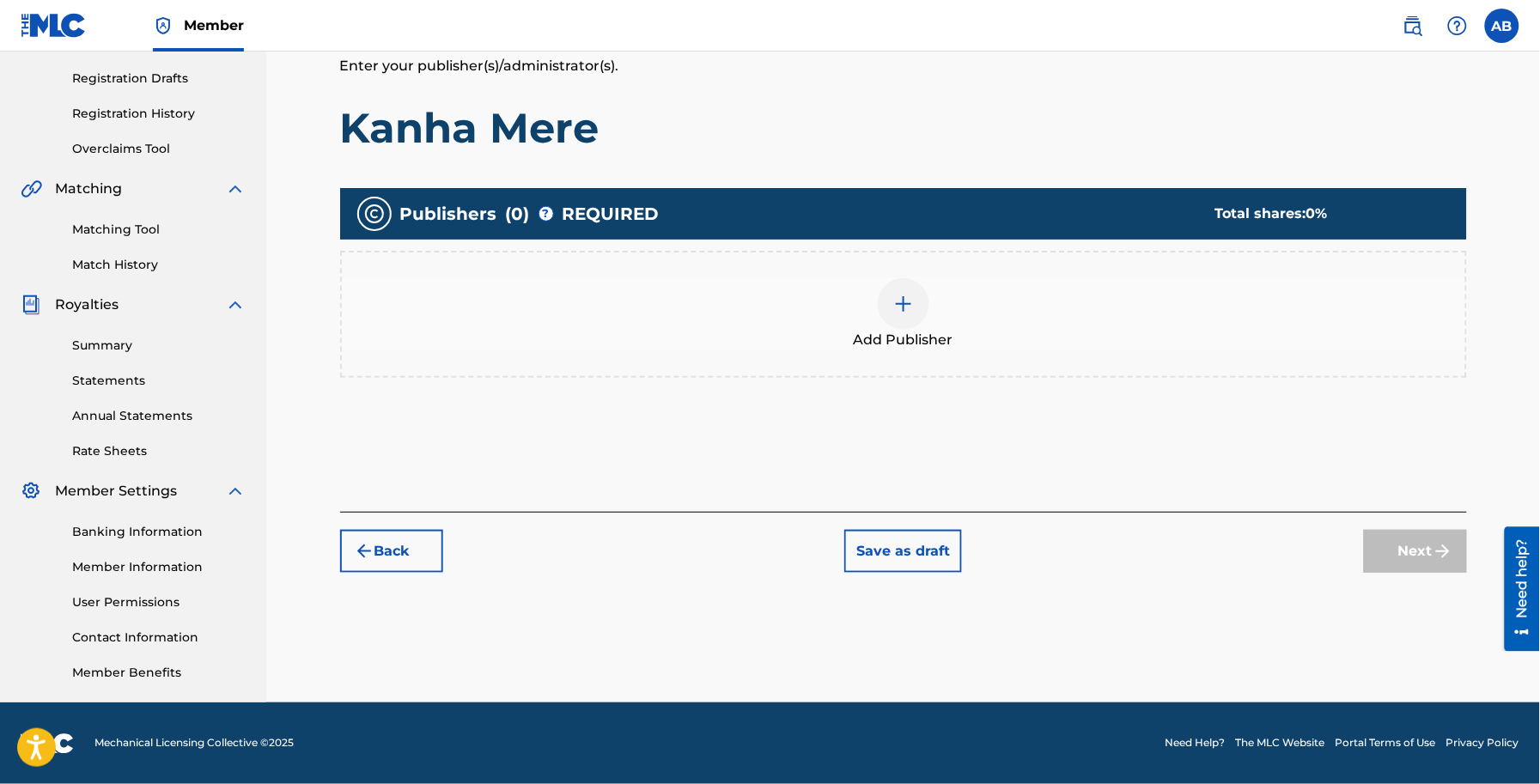 click on "Add Publisher" at bounding box center [904, 314] 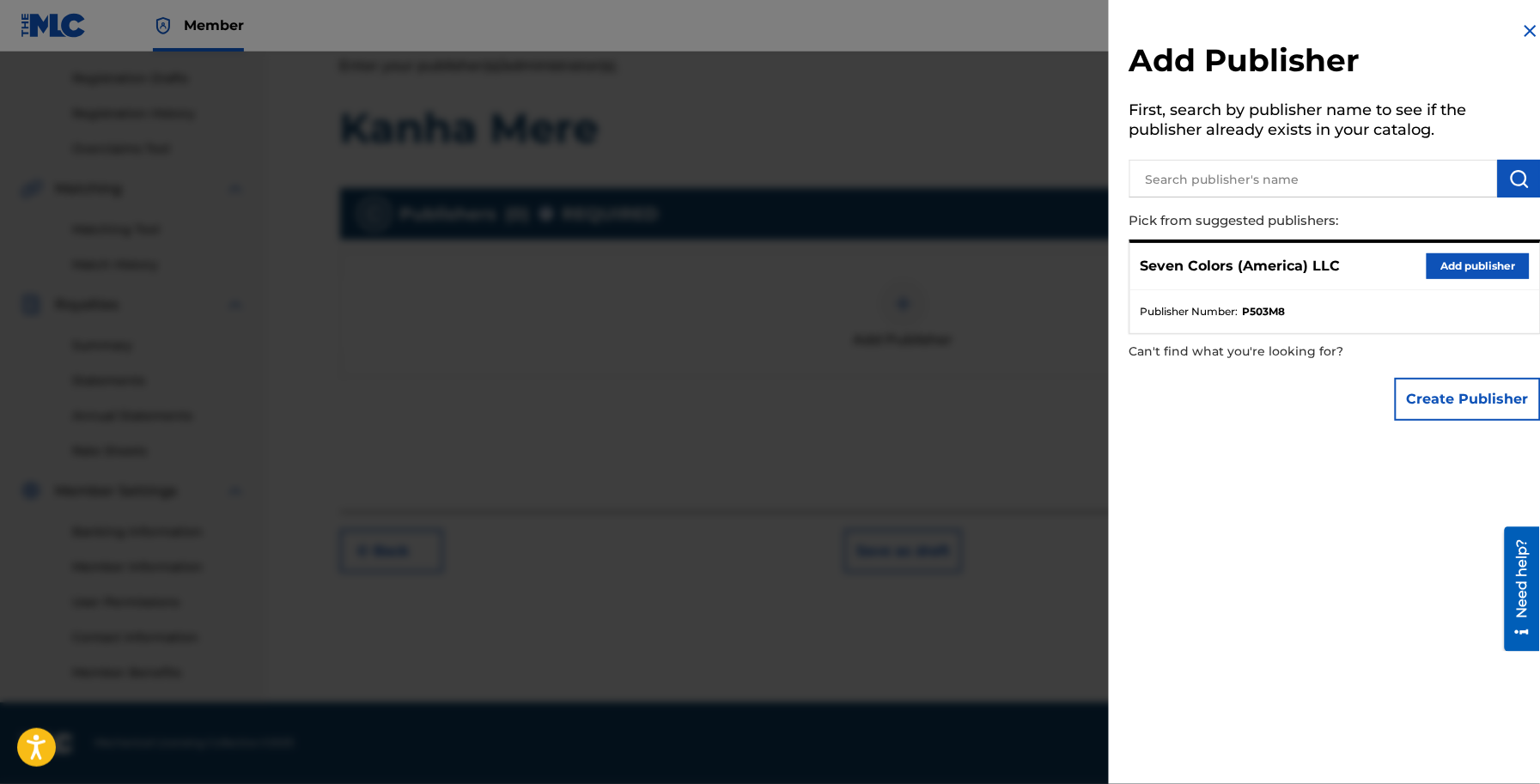 click on "Add publisher" at bounding box center (1478, 266) 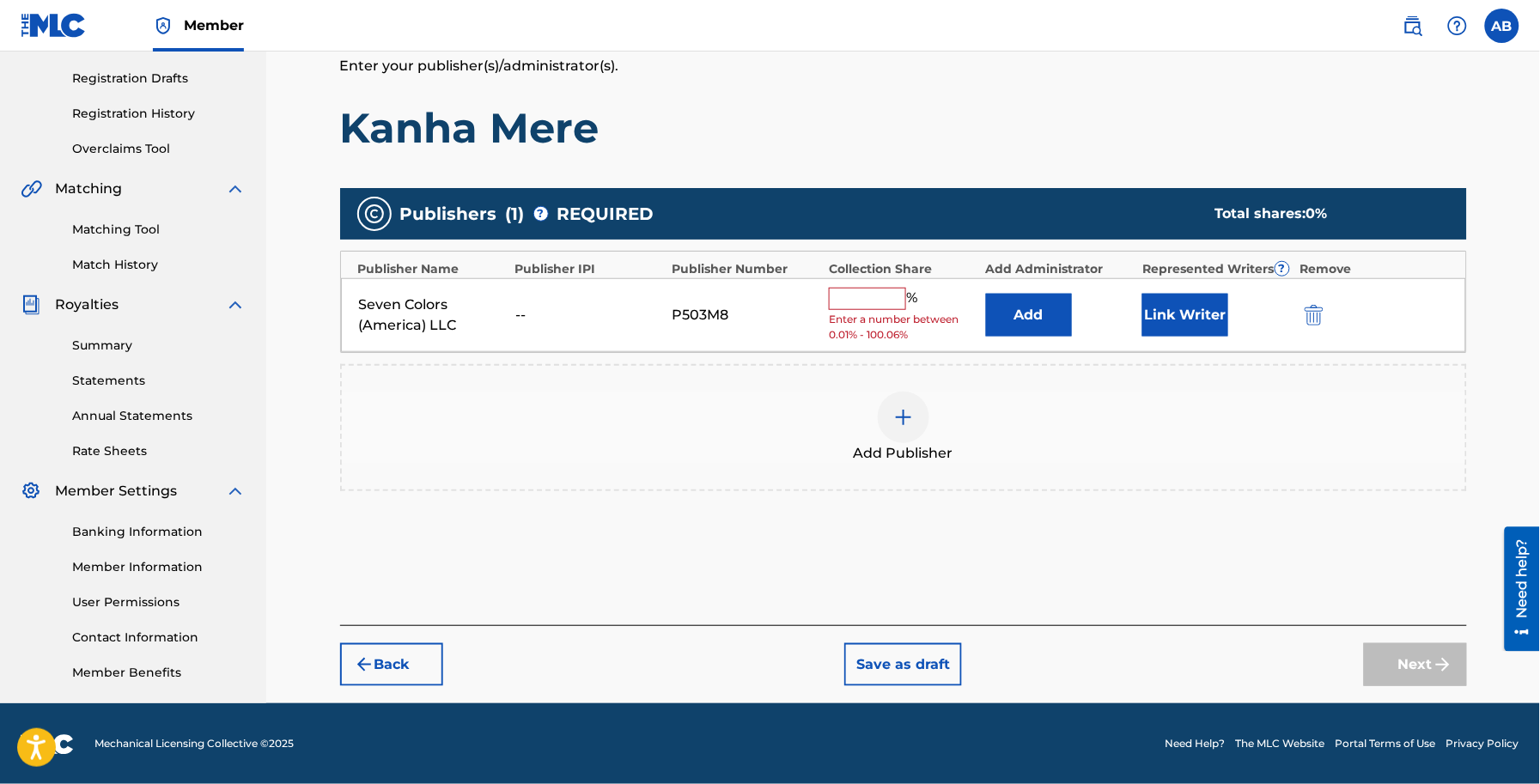 click at bounding box center [867, 299] 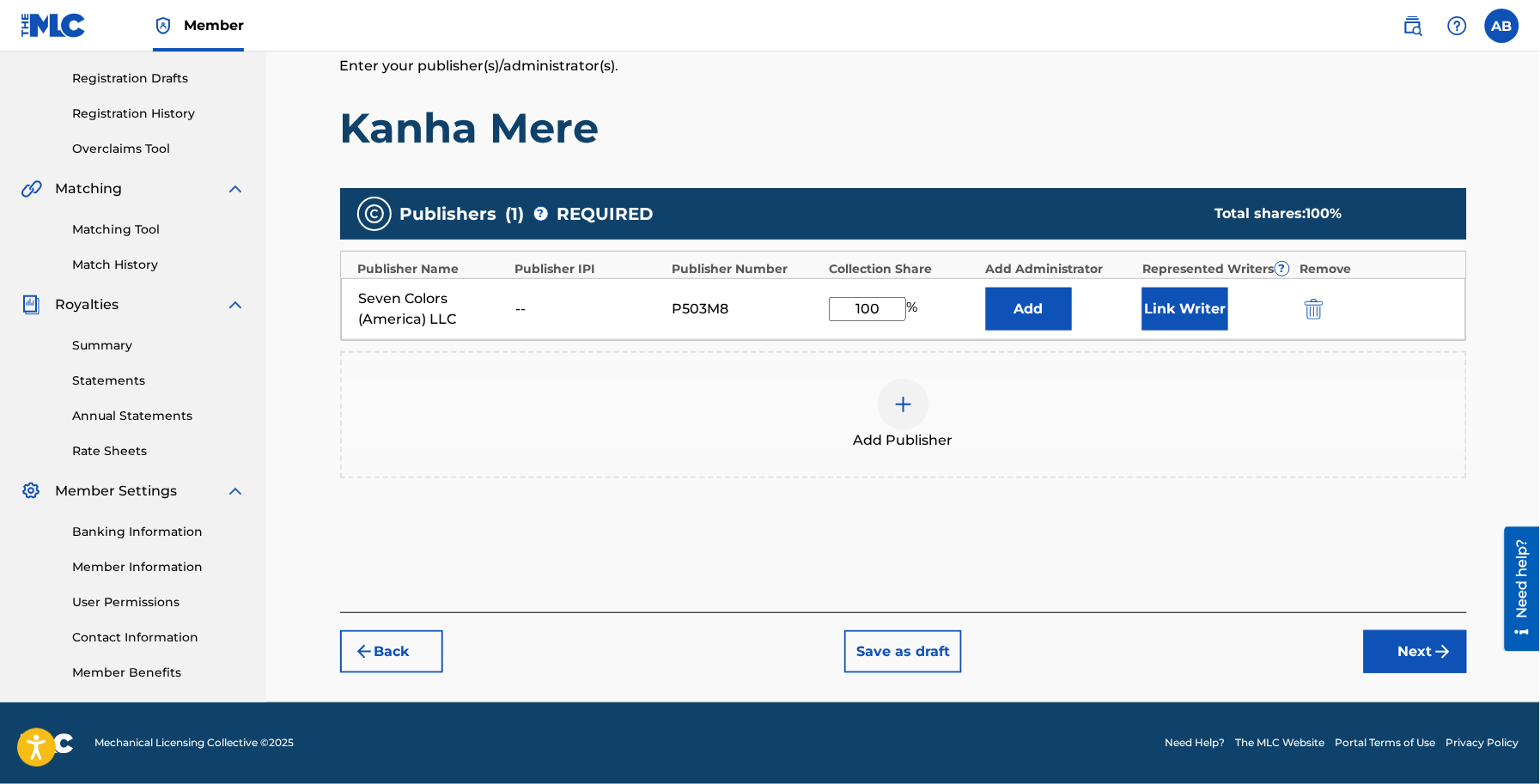 click on "Next" at bounding box center (1415, 652) 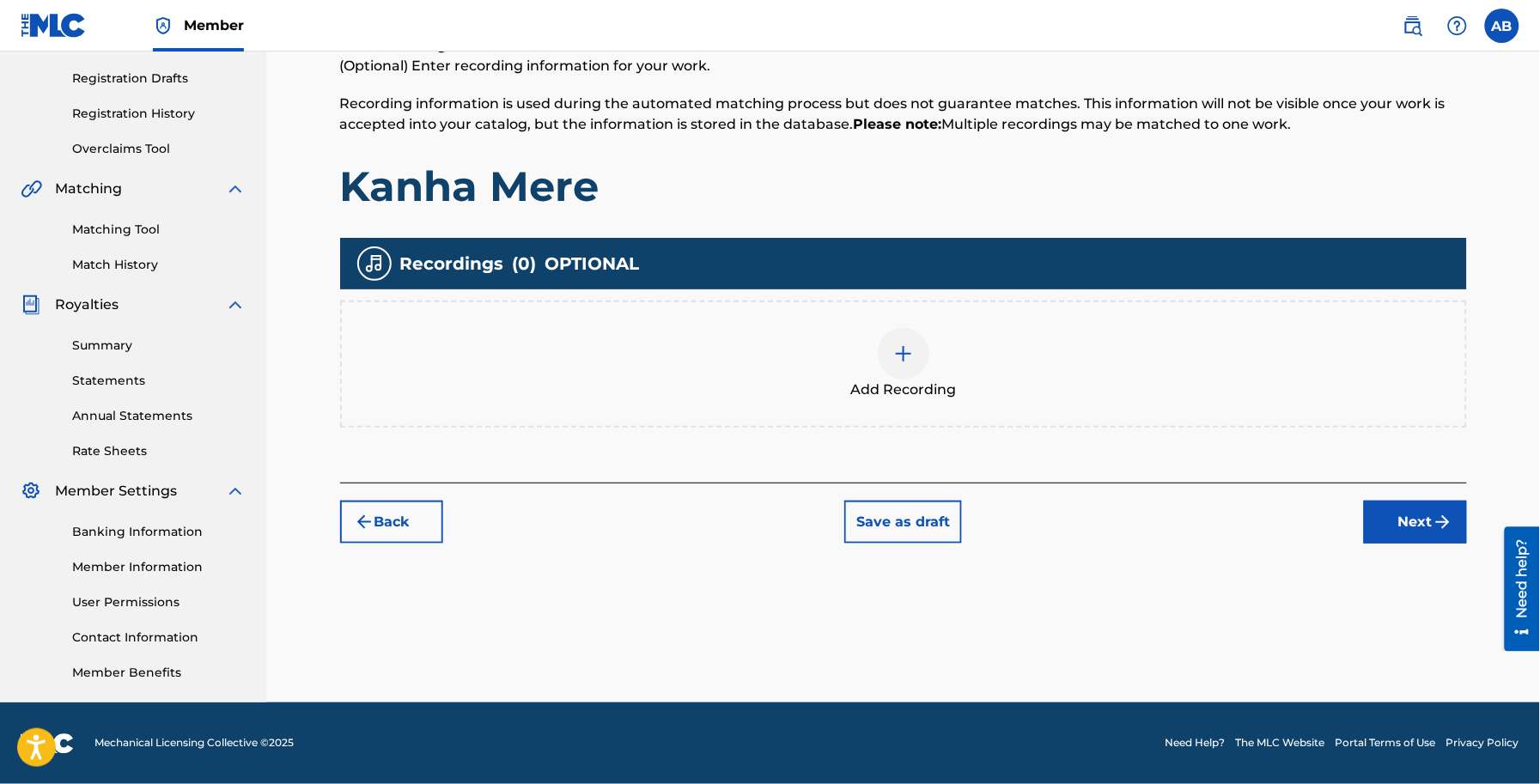 click on "Next" at bounding box center (1415, 522) 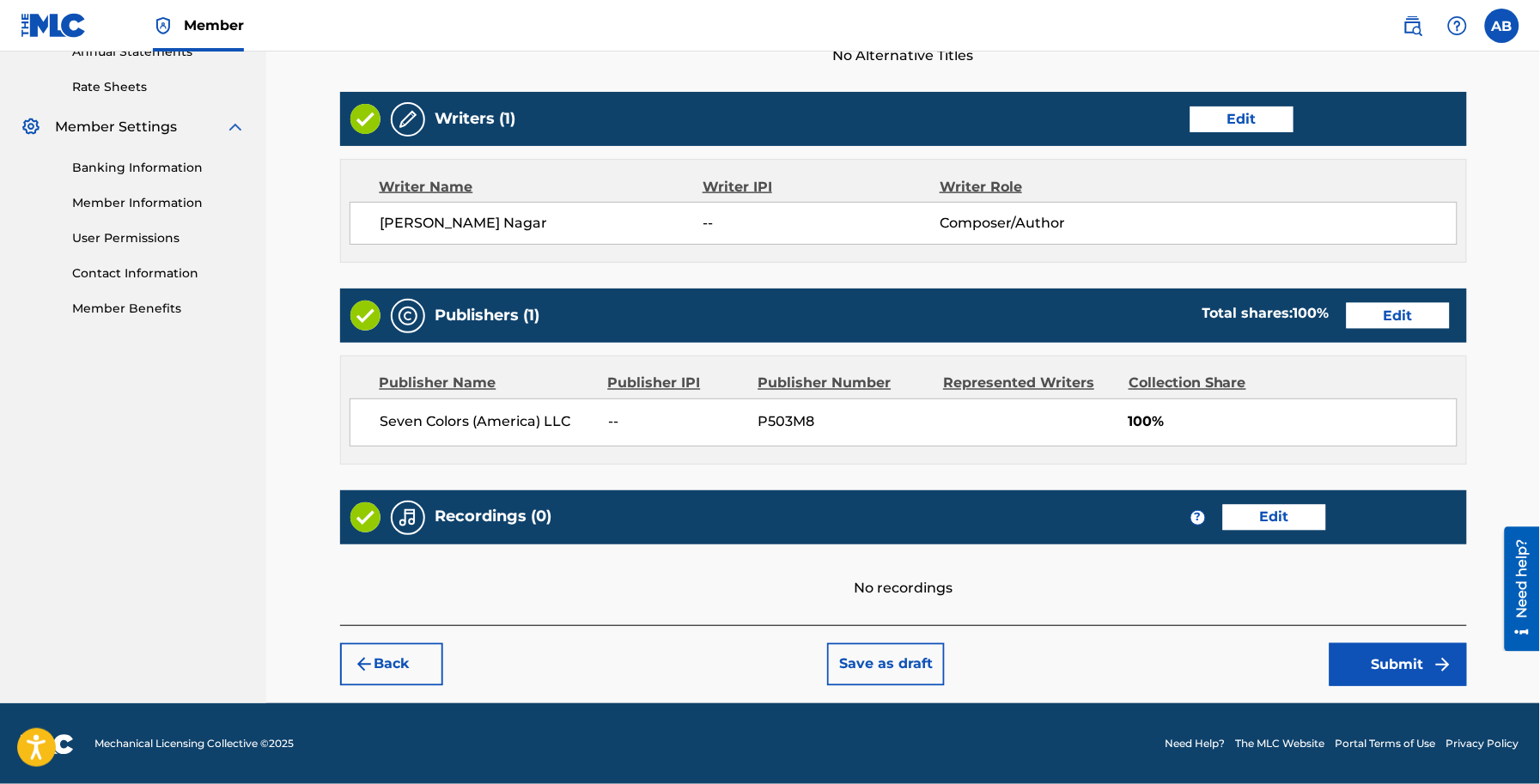 scroll, scrollTop: 646, scrollLeft: 0, axis: vertical 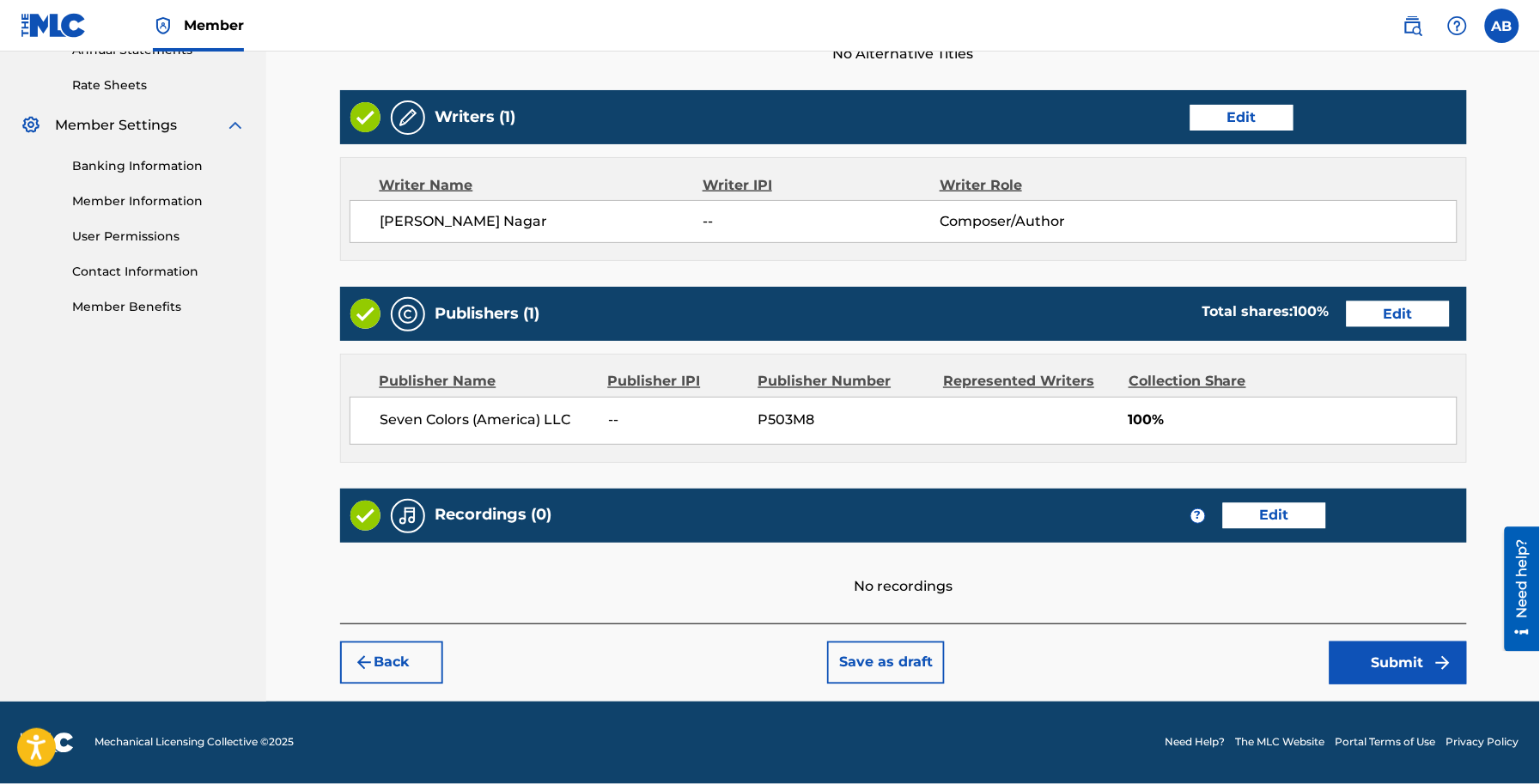 click on "Submit" at bounding box center [1398, 663] 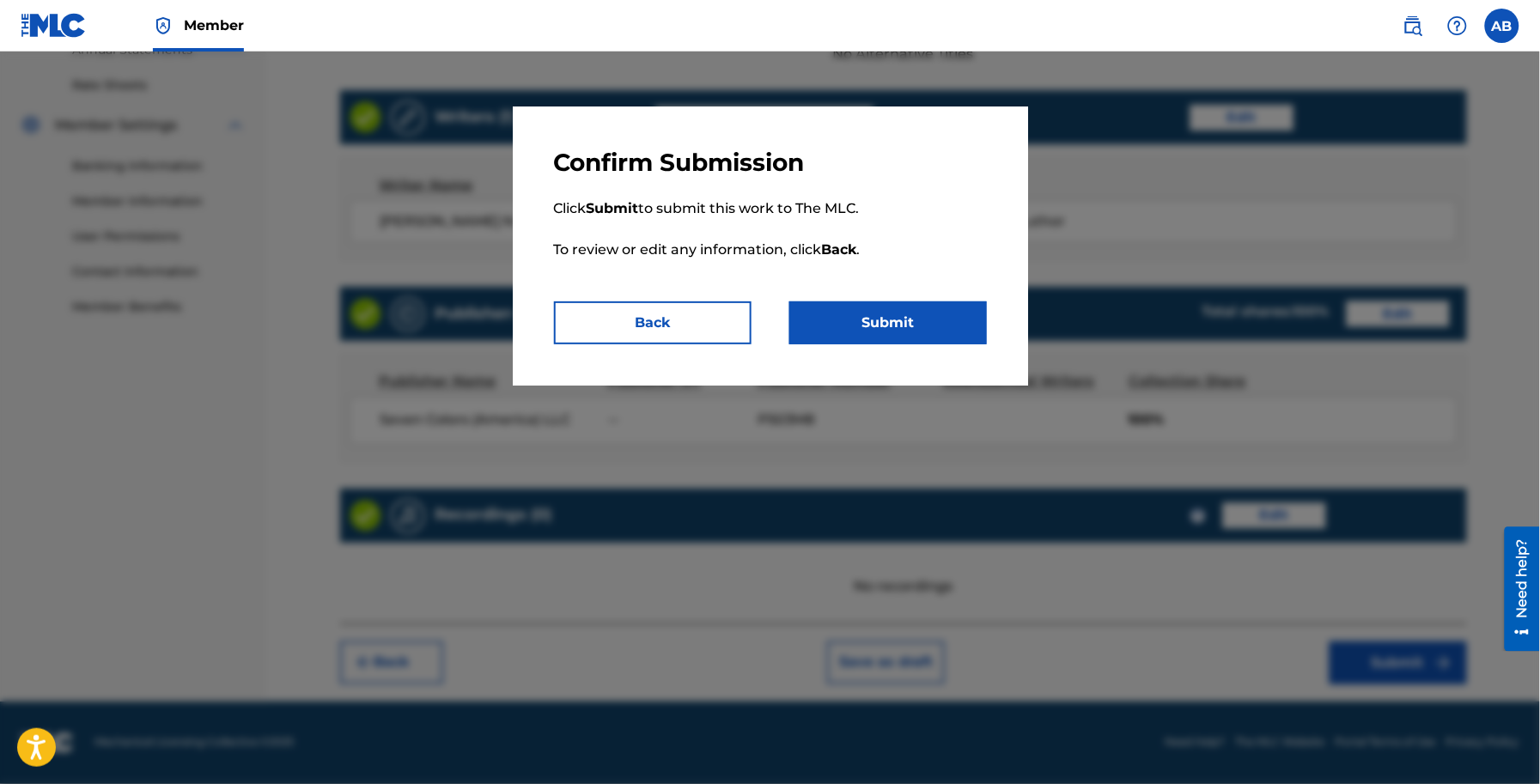 click on "Submit" at bounding box center (888, 323) 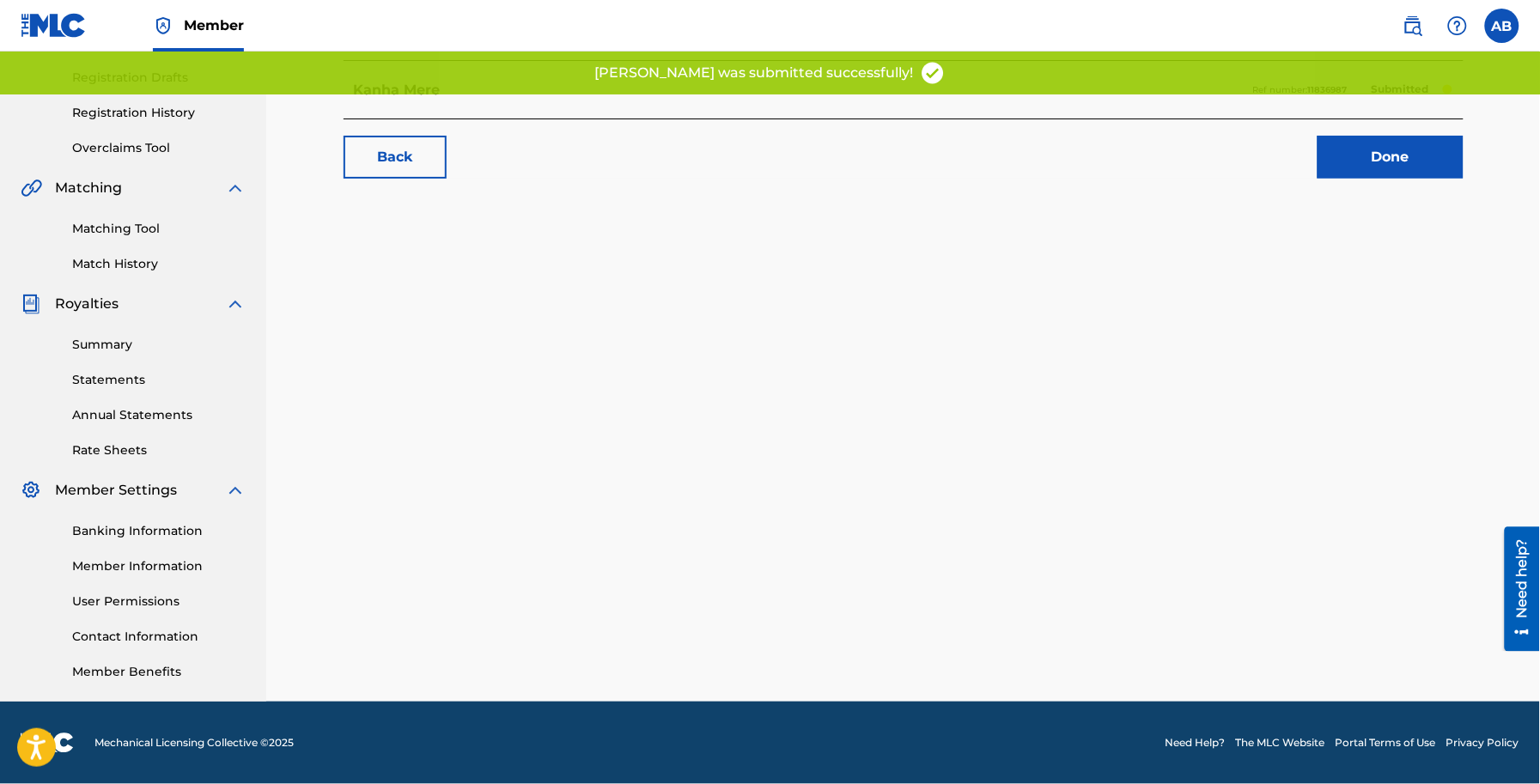 scroll, scrollTop: 0, scrollLeft: 0, axis: both 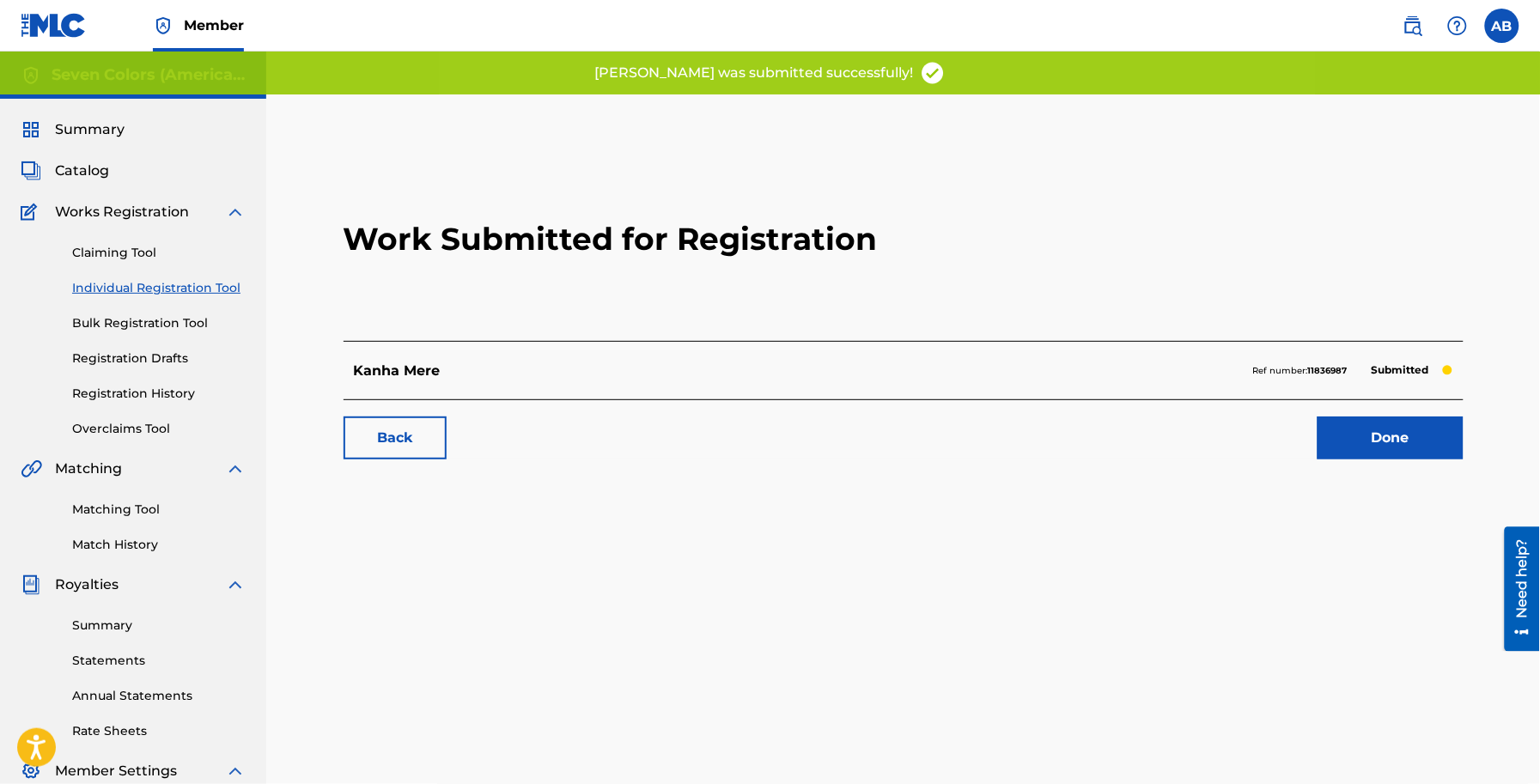 click on "Done" at bounding box center [1391, 438] 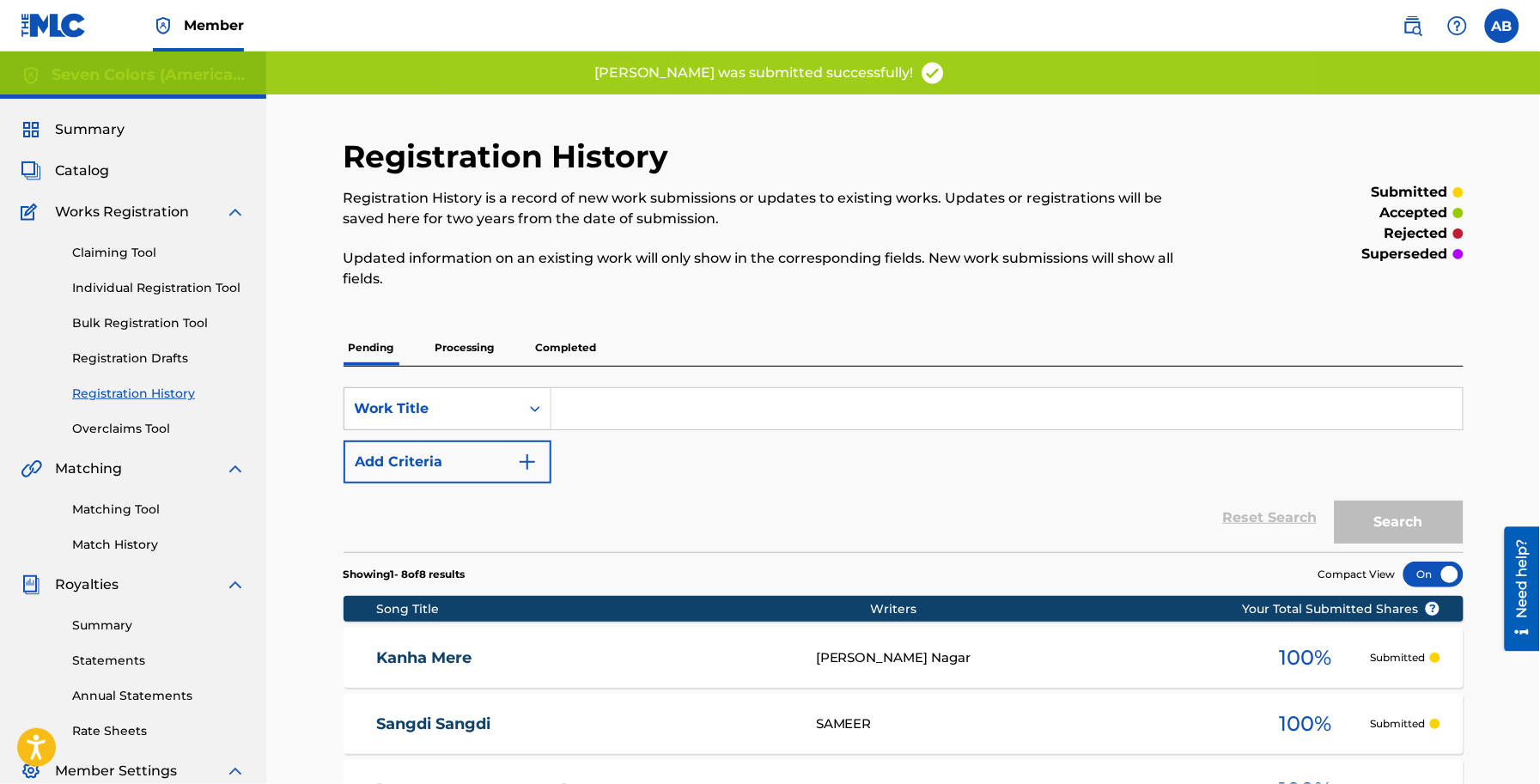 click on "Works Registration" at bounding box center (122, 212) 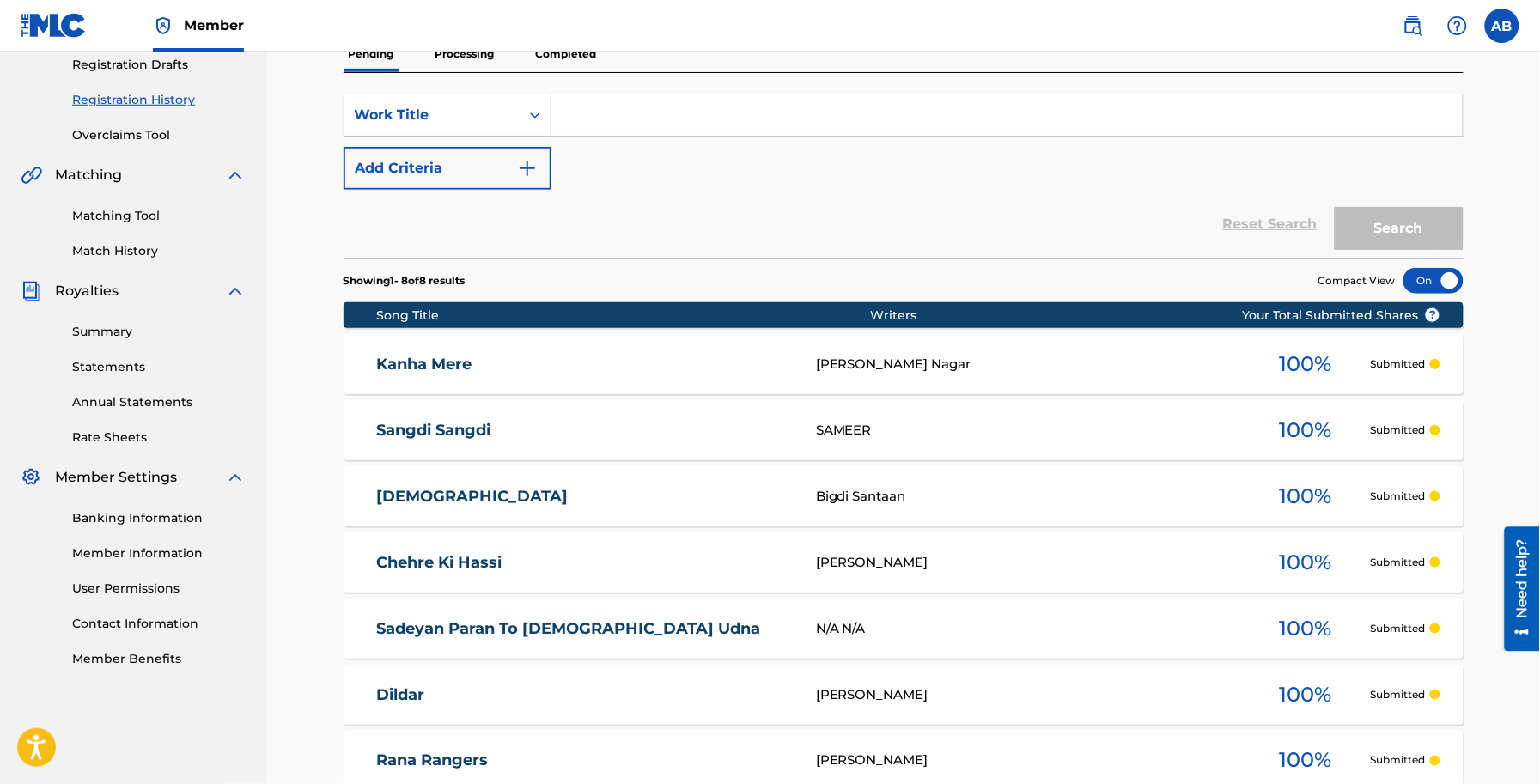 scroll, scrollTop: 45, scrollLeft: 0, axis: vertical 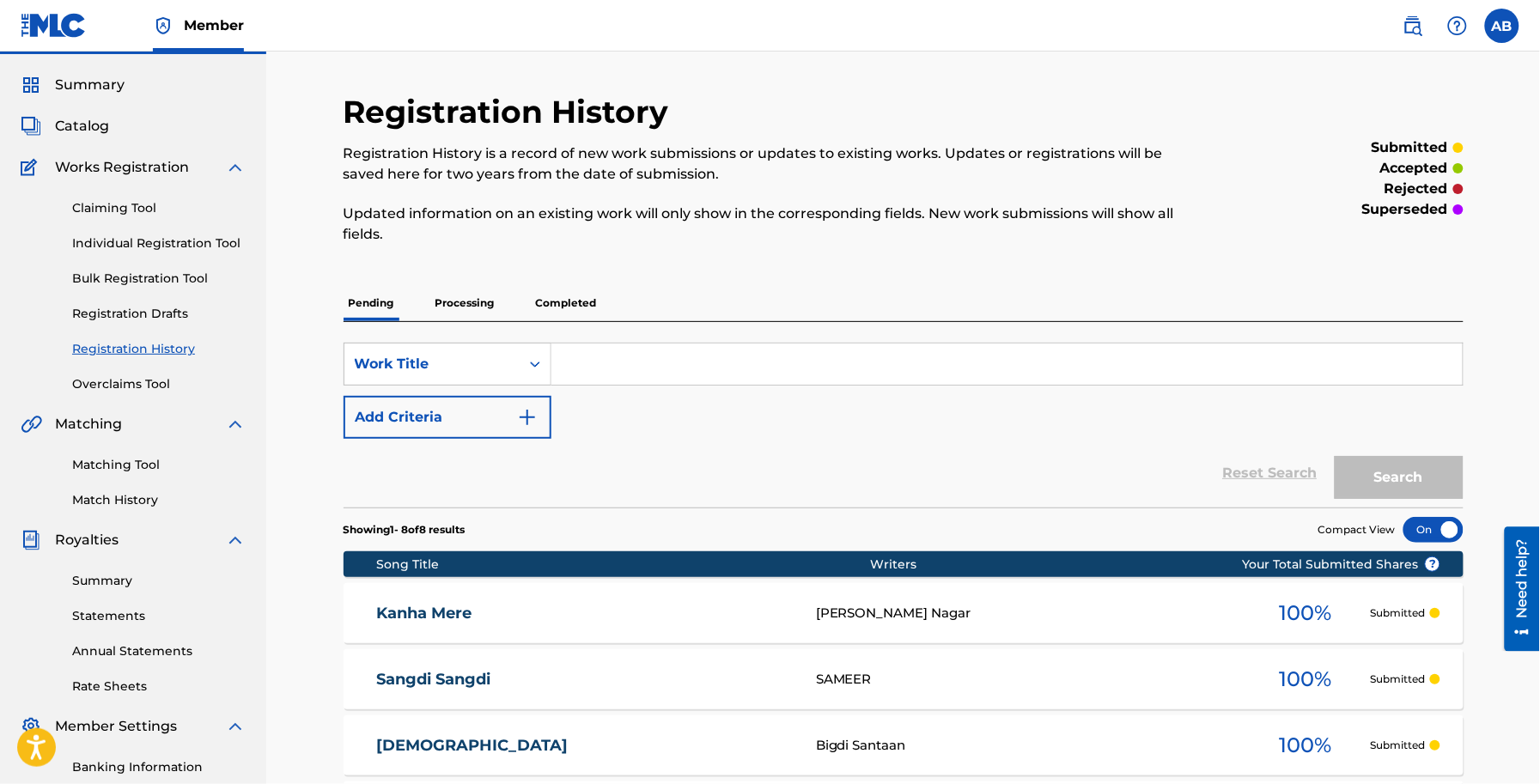 click on "Catalog" at bounding box center (82, 126) 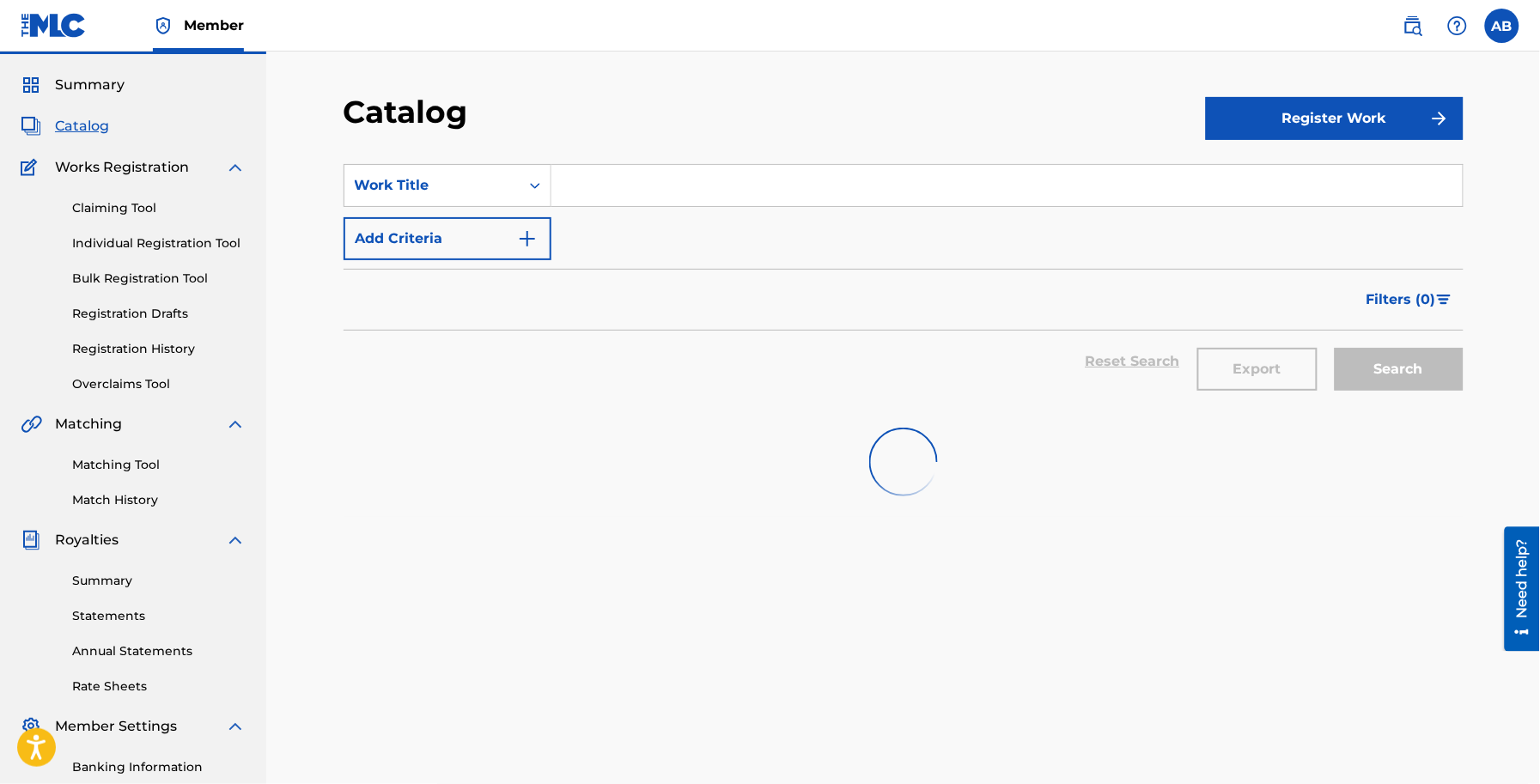 scroll, scrollTop: 0, scrollLeft: 0, axis: both 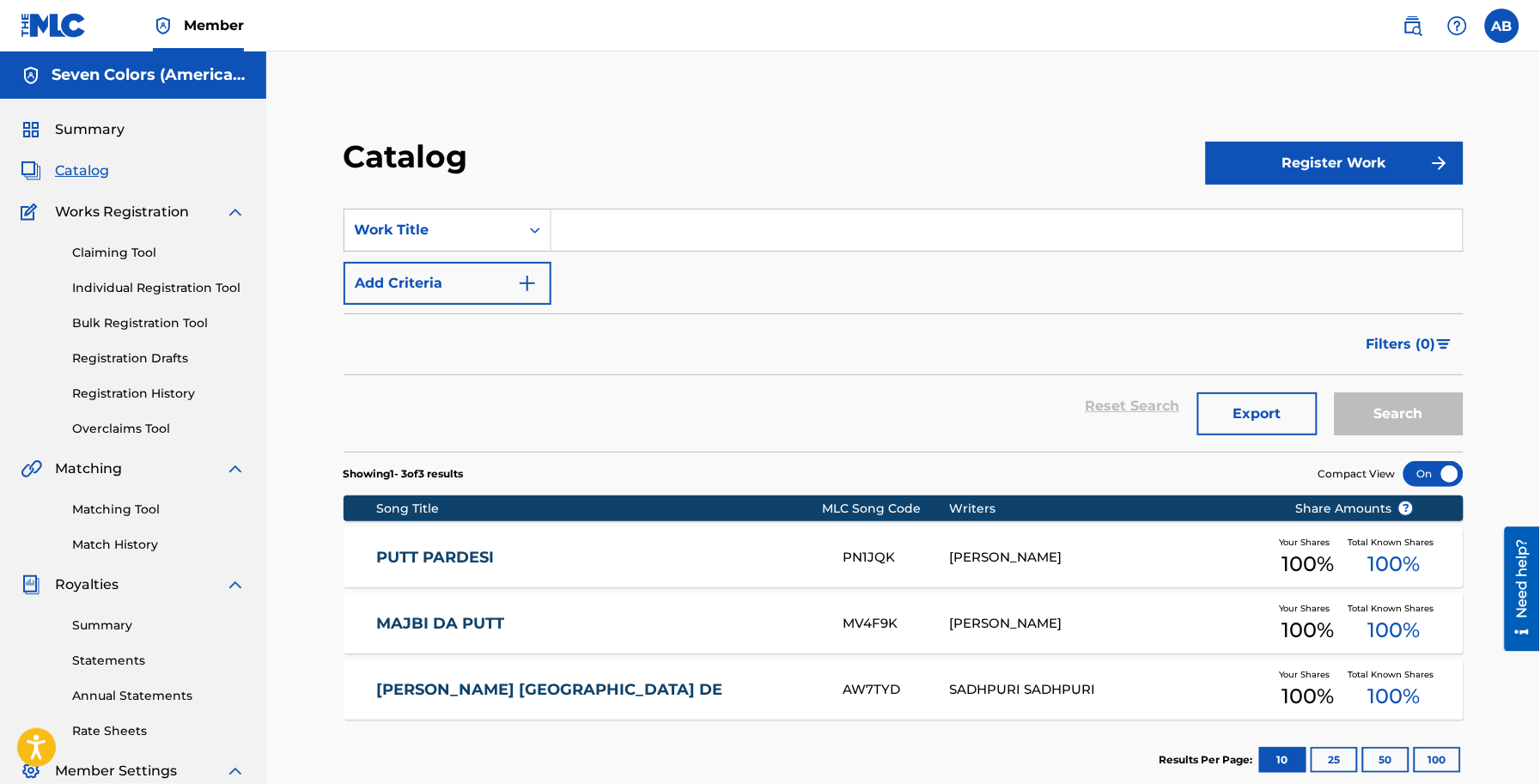 click on "Register Work" at bounding box center [1335, 162] 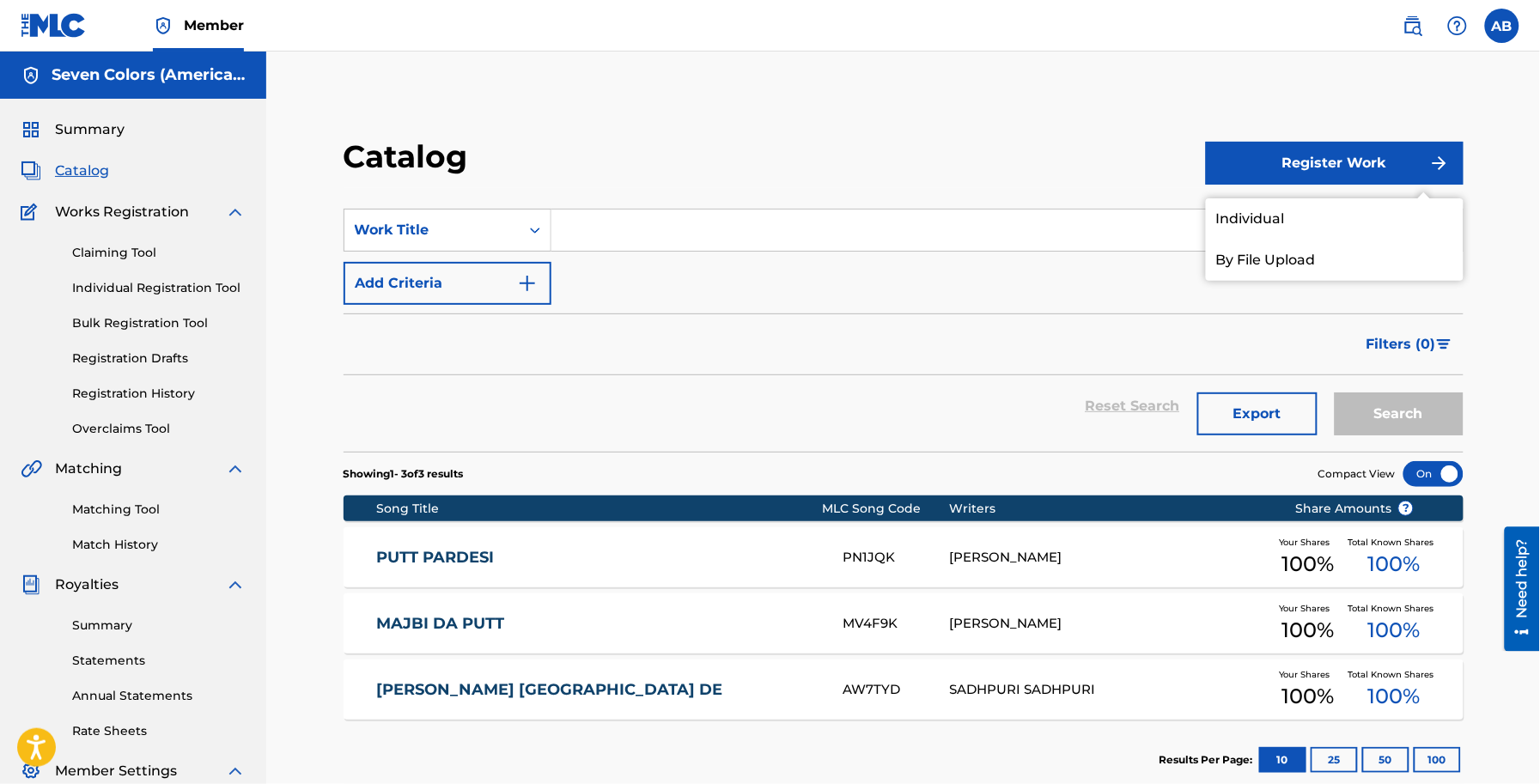 click on "Individual" at bounding box center (1335, 219) 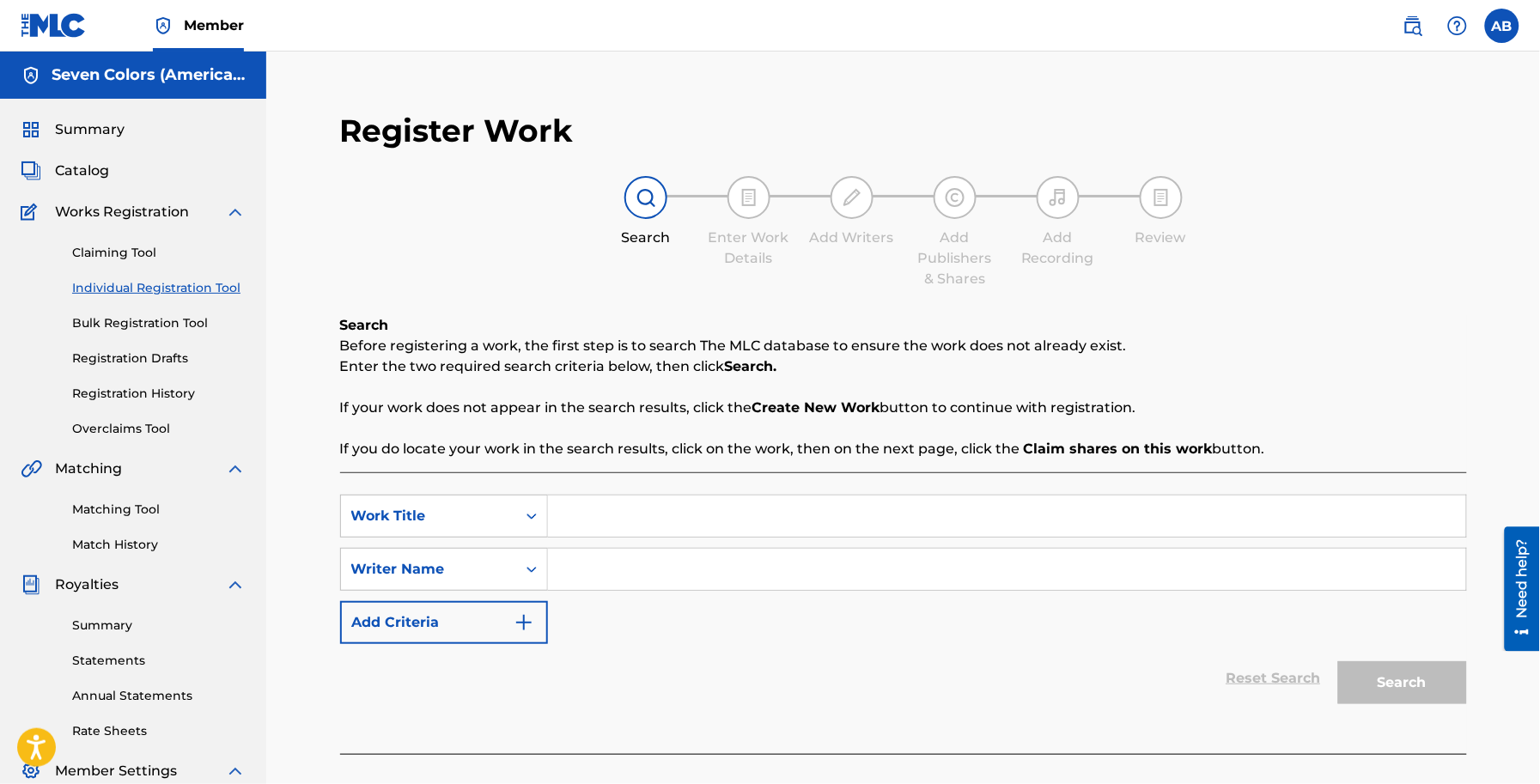 click at bounding box center [1007, 516] 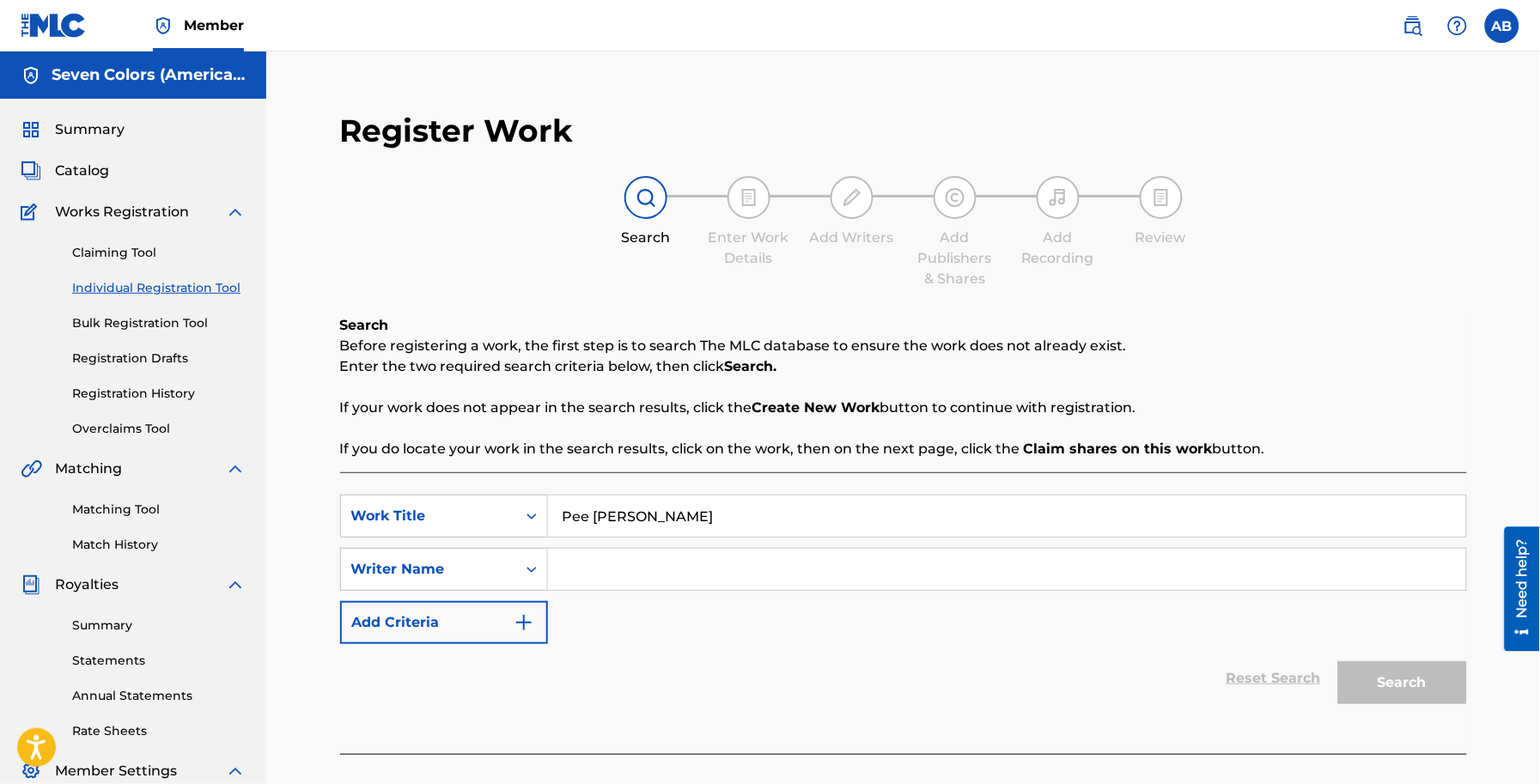 click at bounding box center [1007, 569] 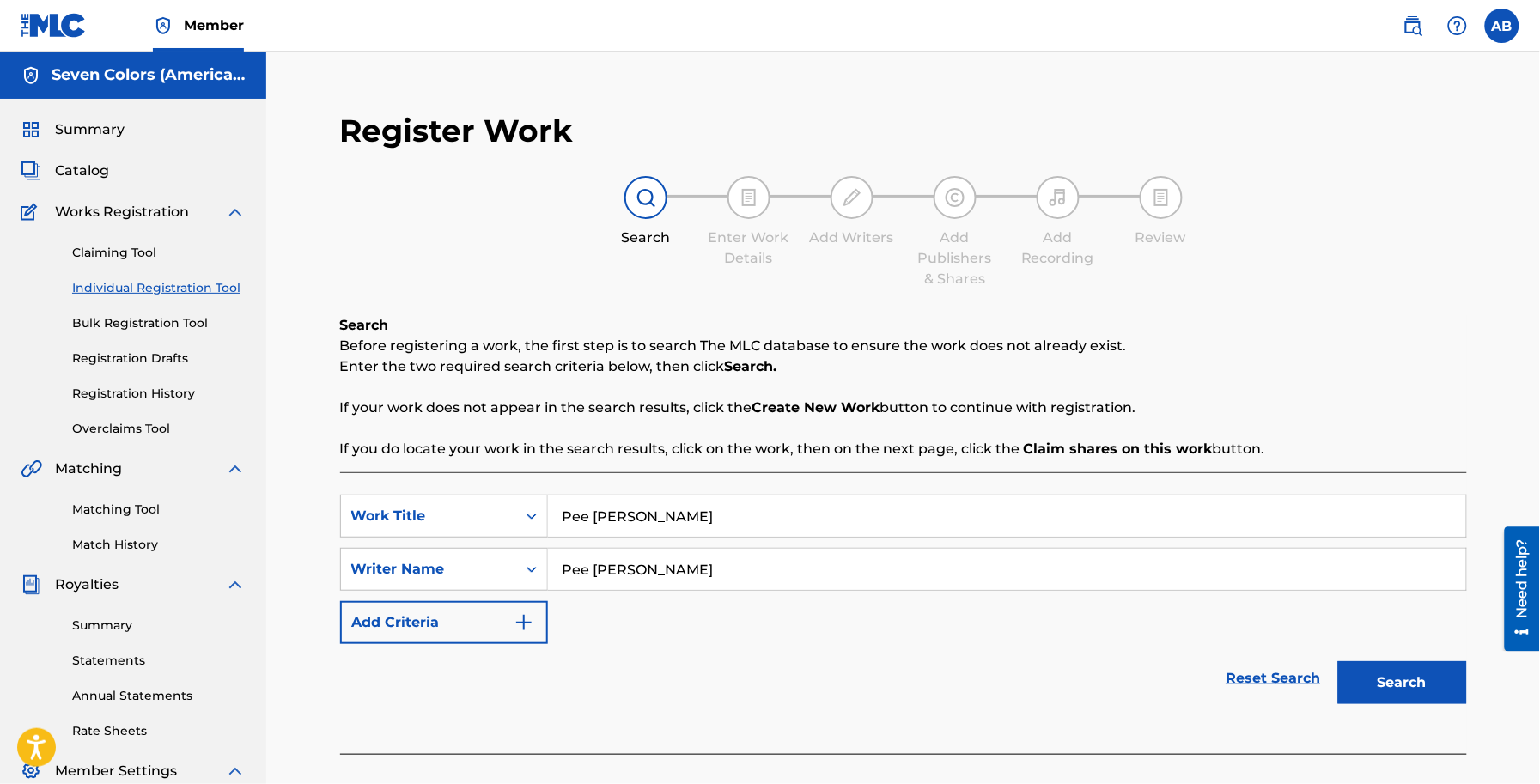 click on "Search" at bounding box center (1403, 683) 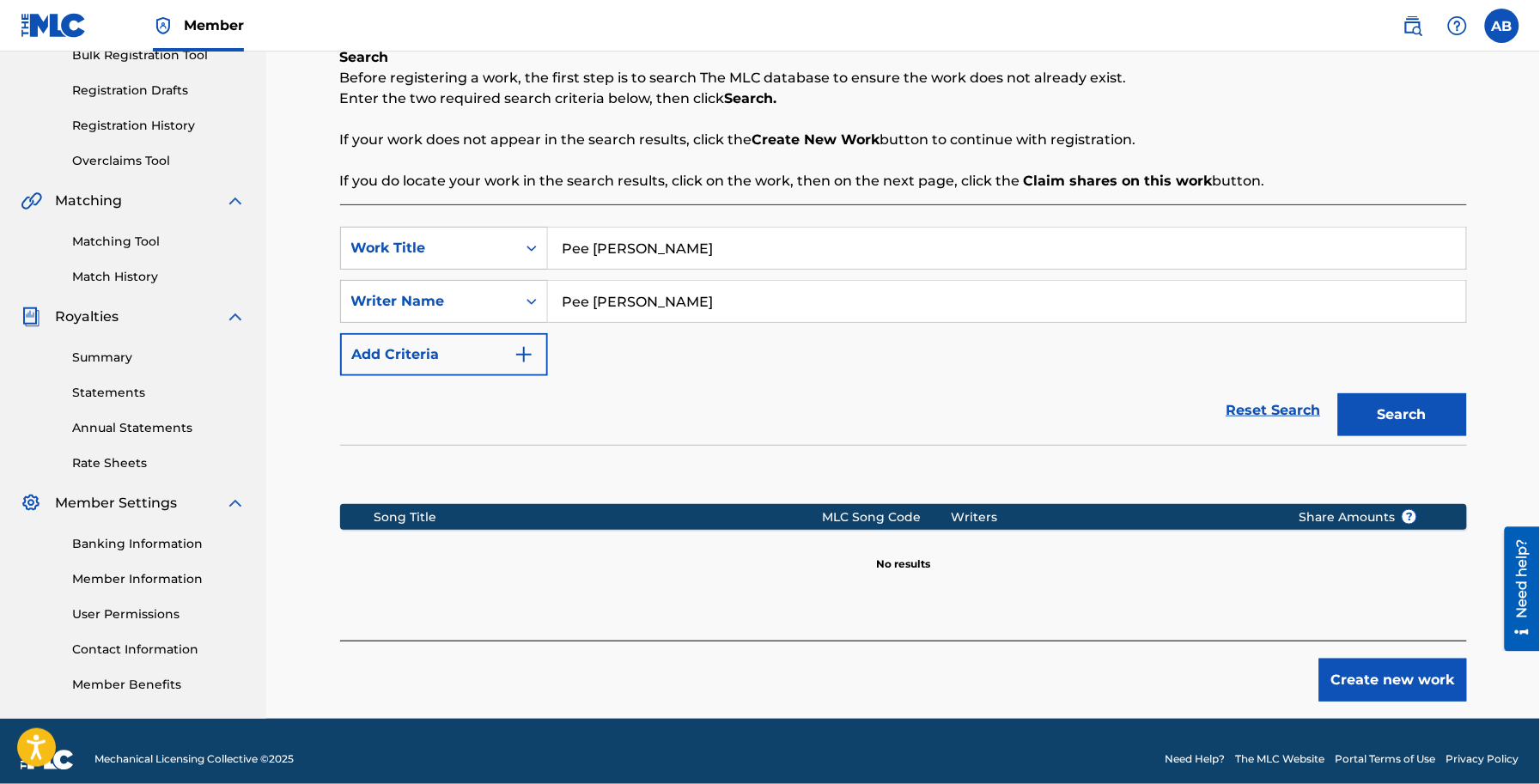 scroll, scrollTop: 284, scrollLeft: 0, axis: vertical 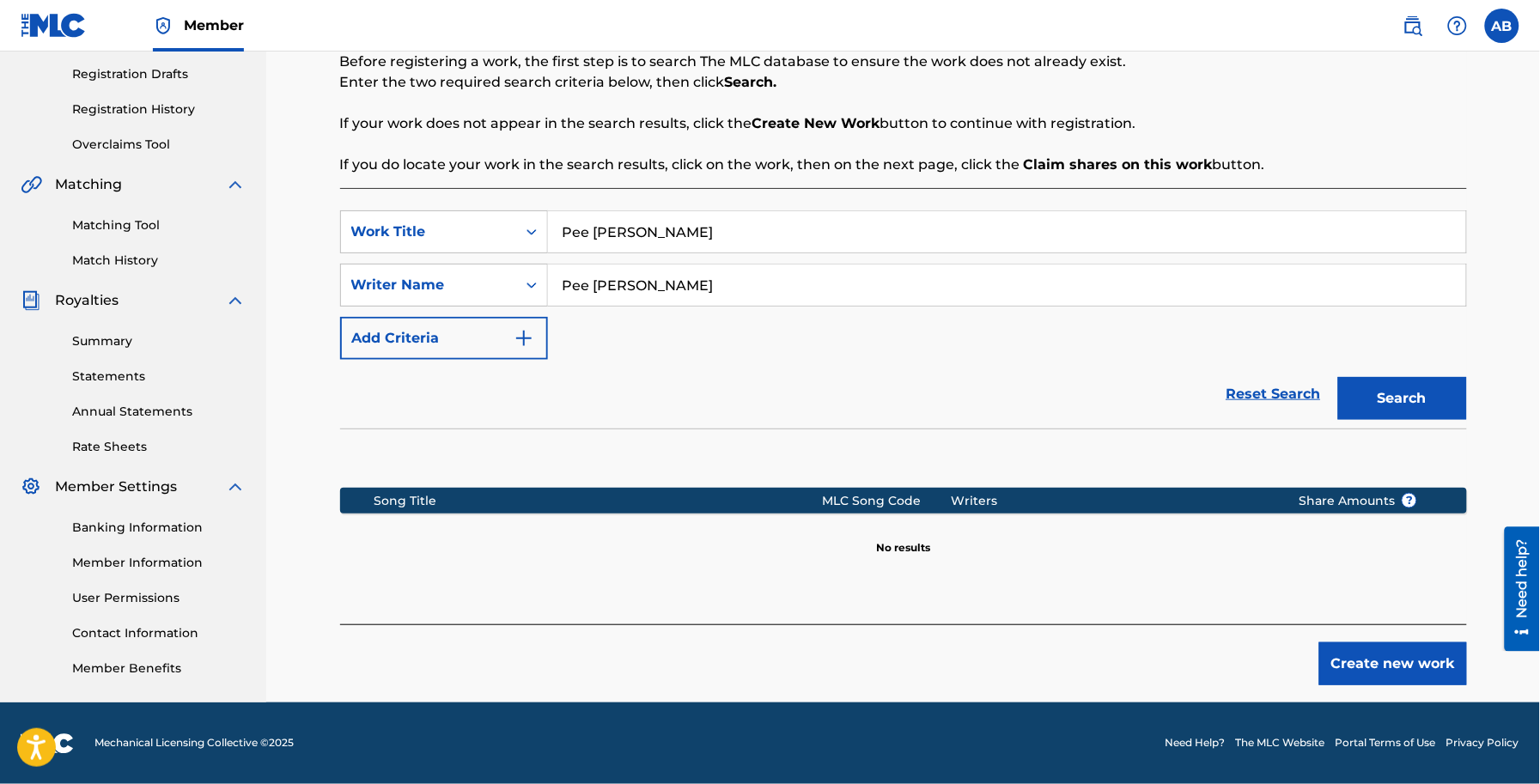 click on "Create new work" at bounding box center (1393, 664) 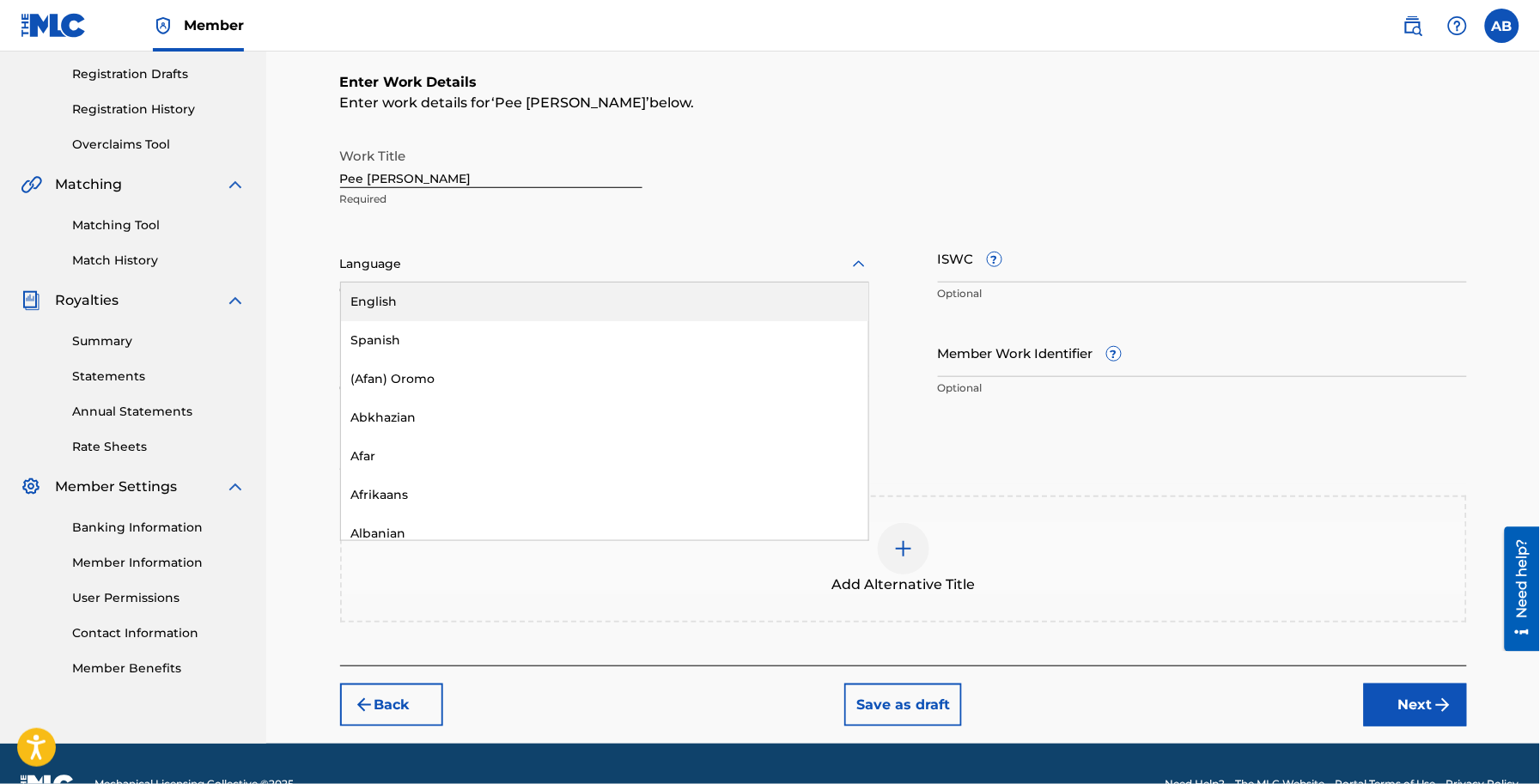 click at bounding box center (605, 264) 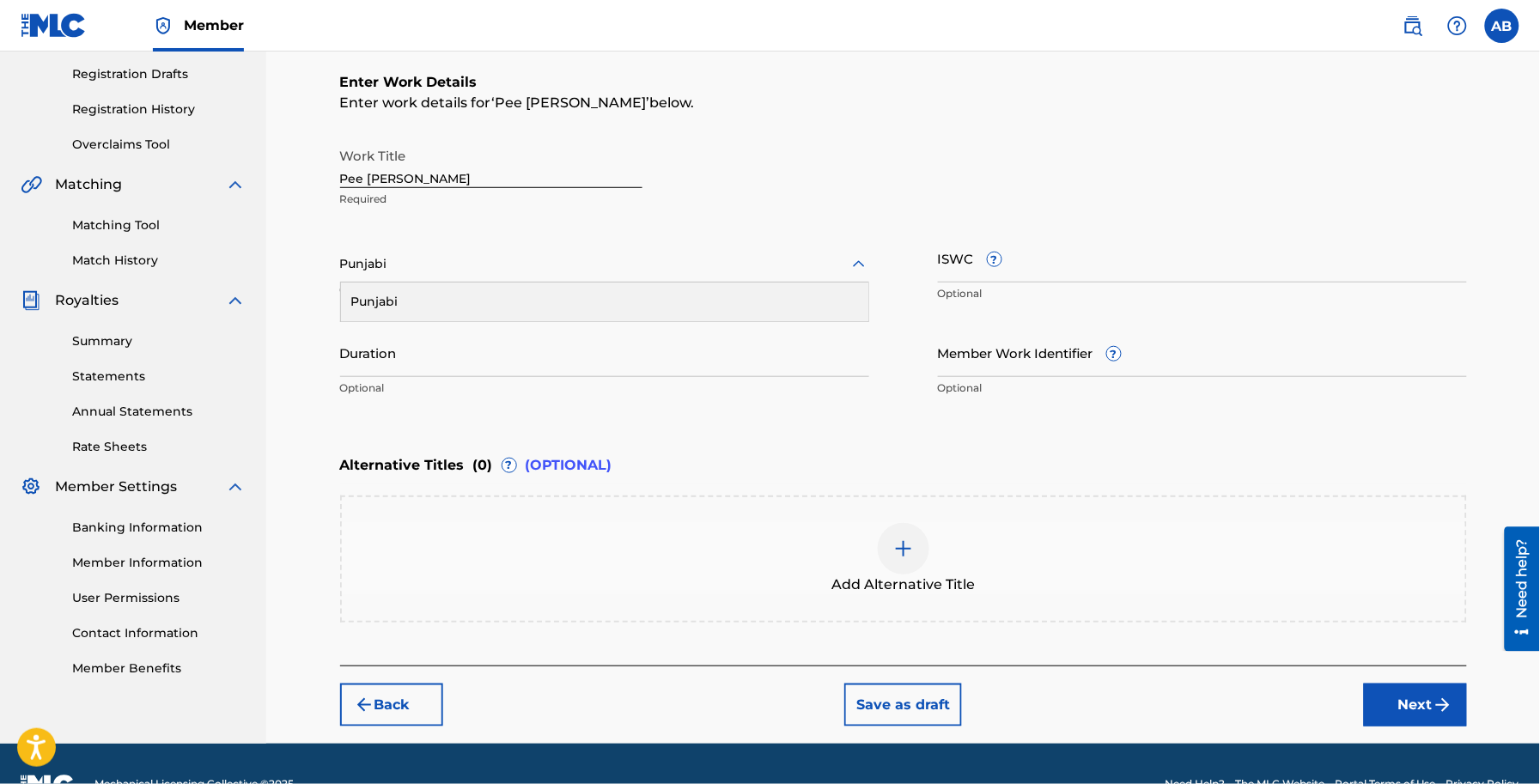 click on "Punjabi" at bounding box center [605, 301] 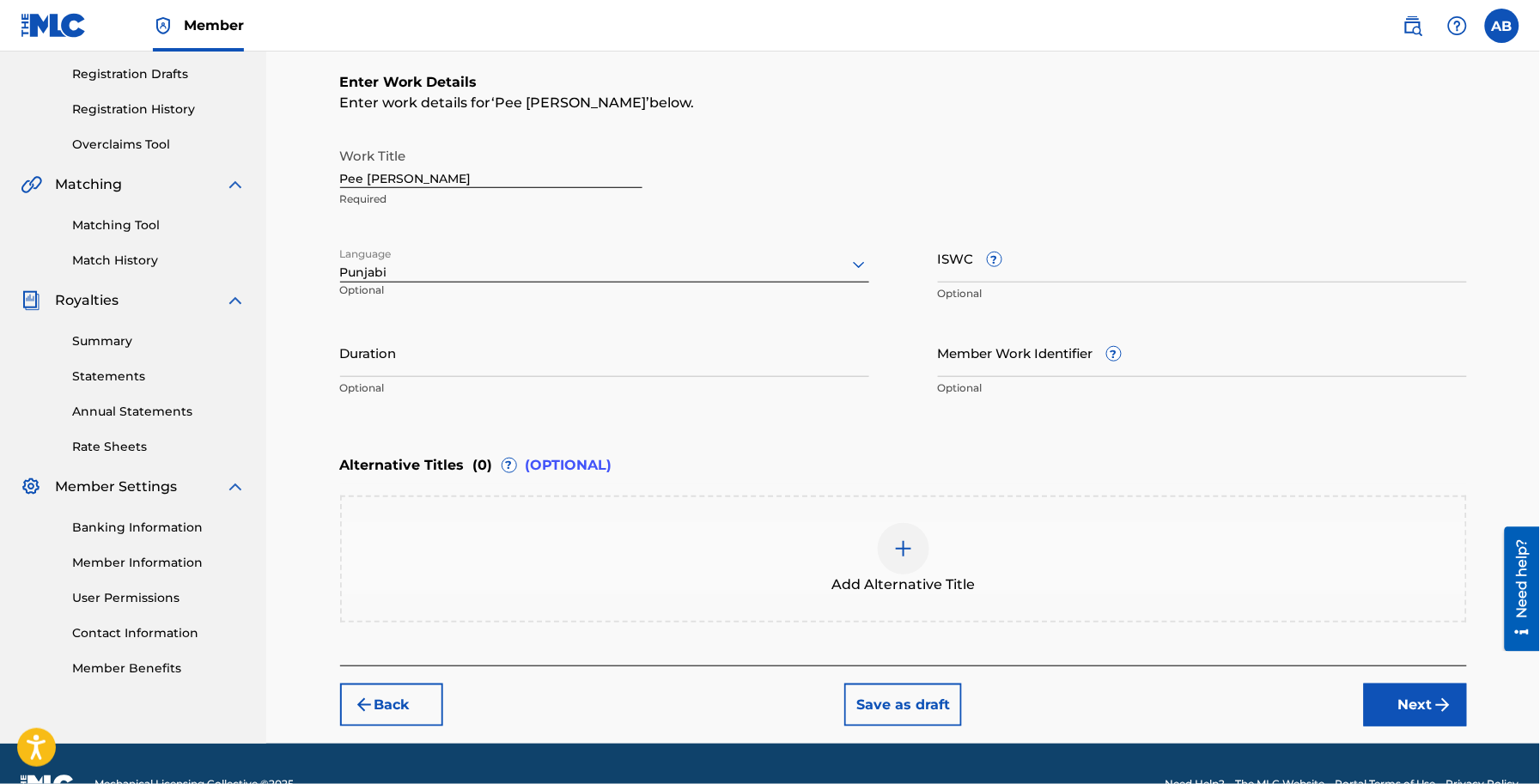 click on "Duration" at bounding box center [605, 352] 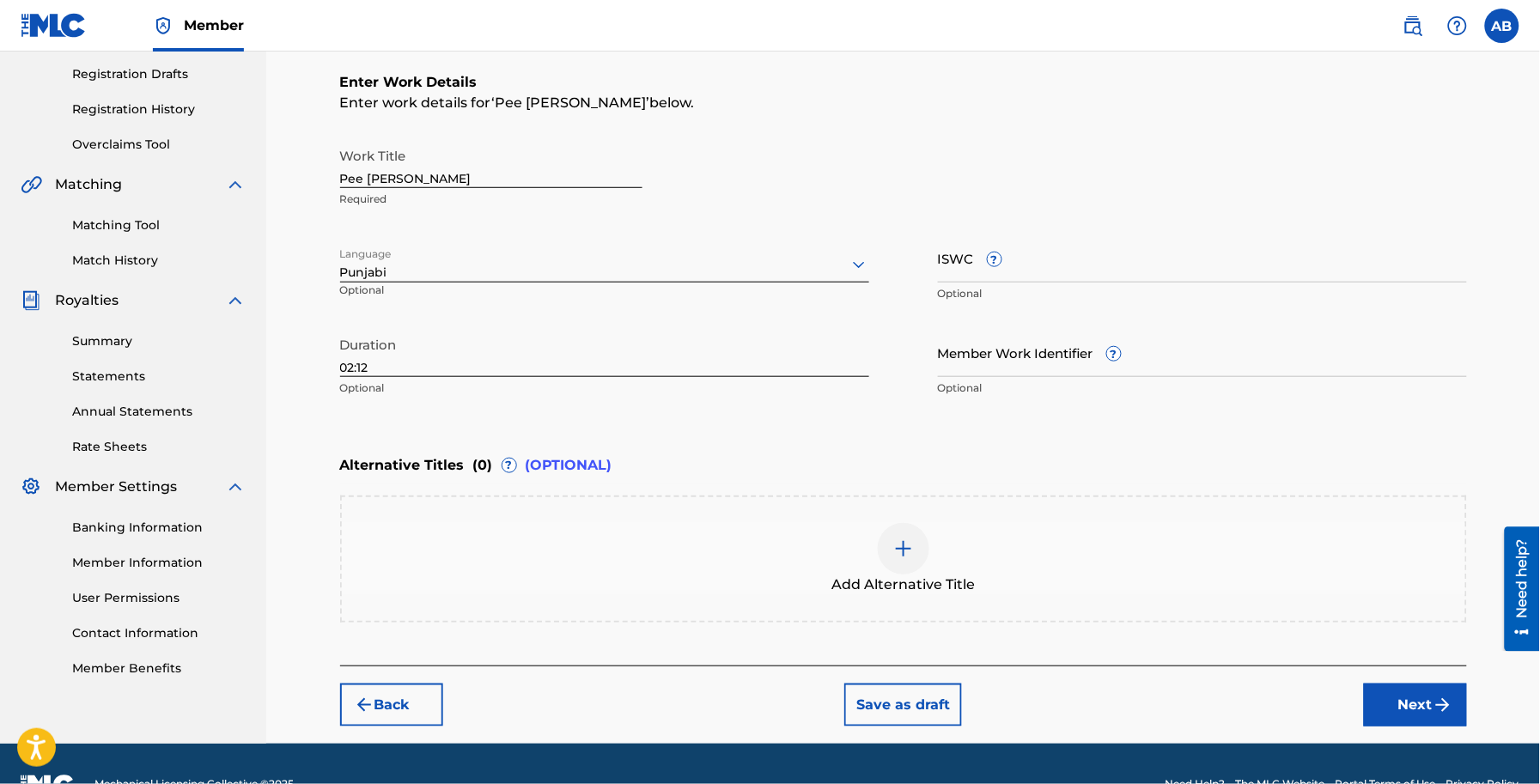 click on "Next" at bounding box center [1415, 705] 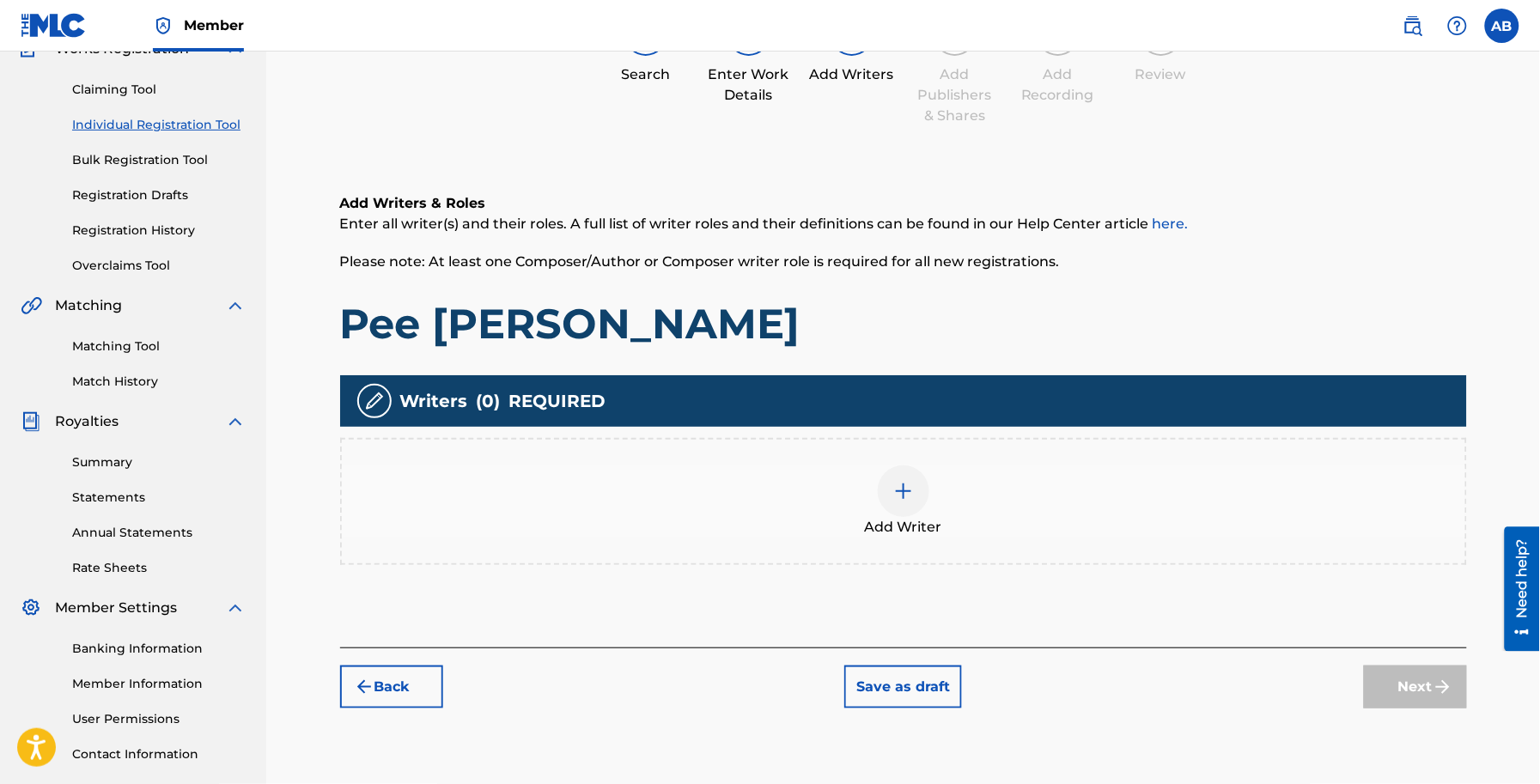 scroll, scrollTop: 280, scrollLeft: 0, axis: vertical 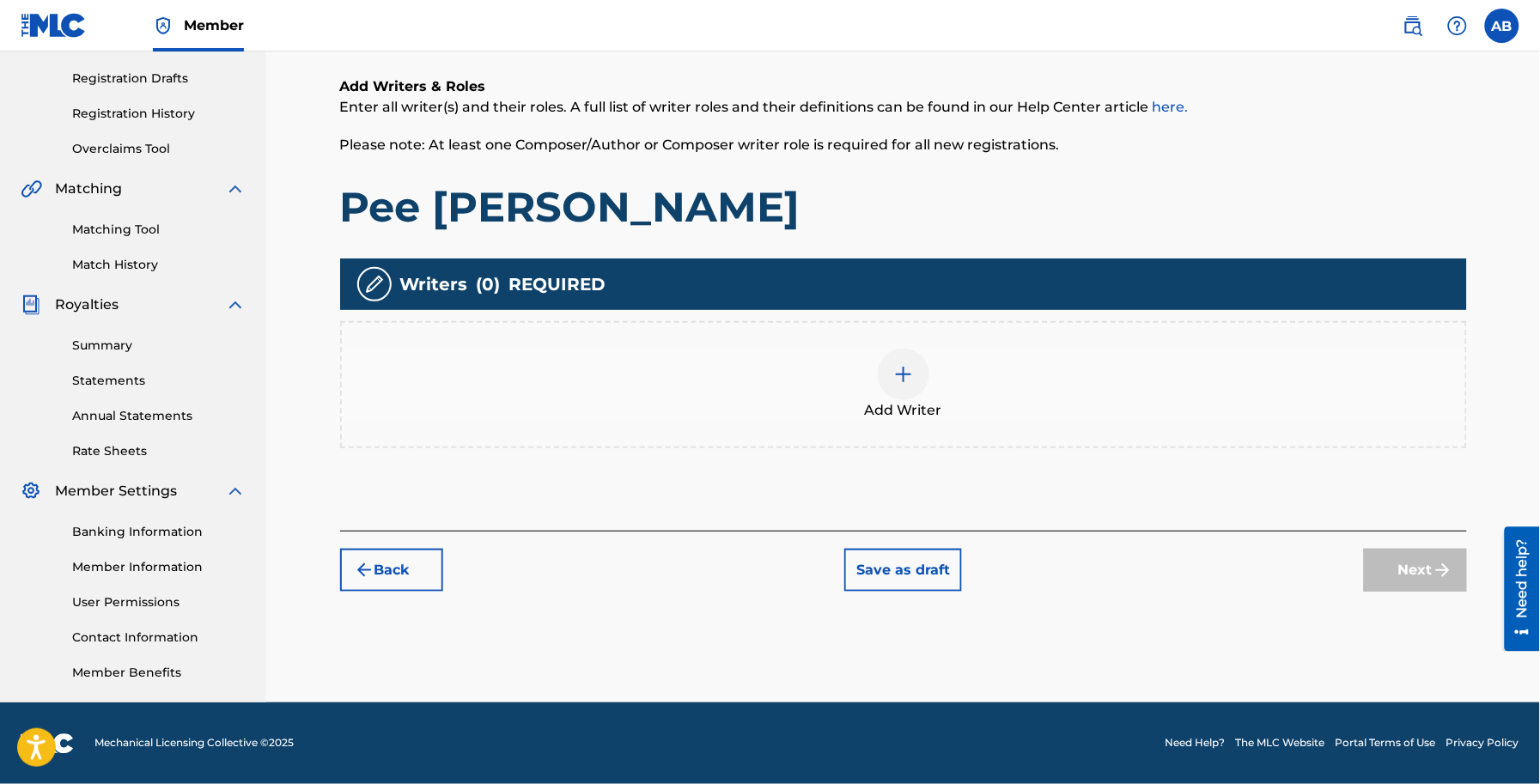 click on "Add Writer" at bounding box center (904, 385) 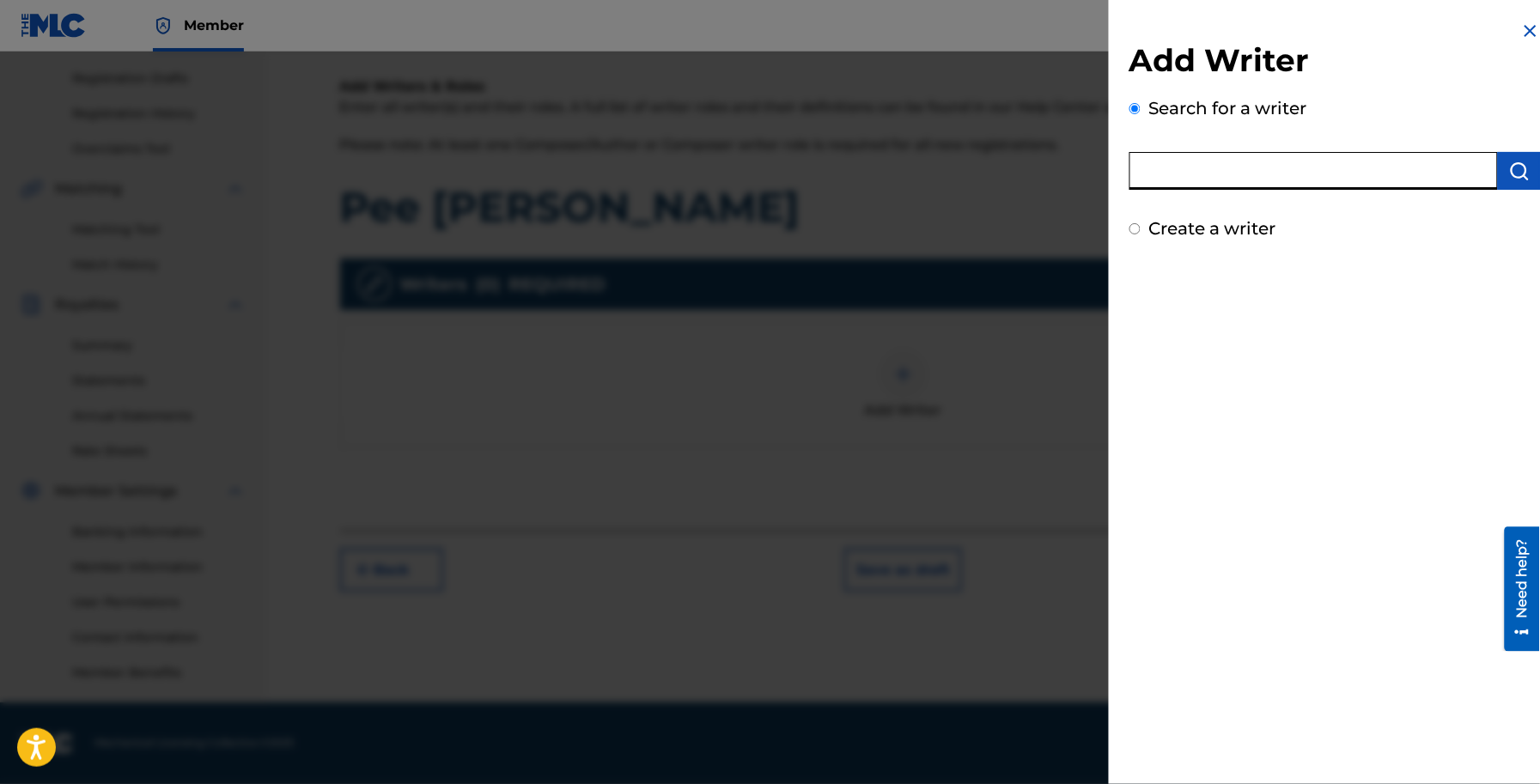 click at bounding box center [1313, 171] 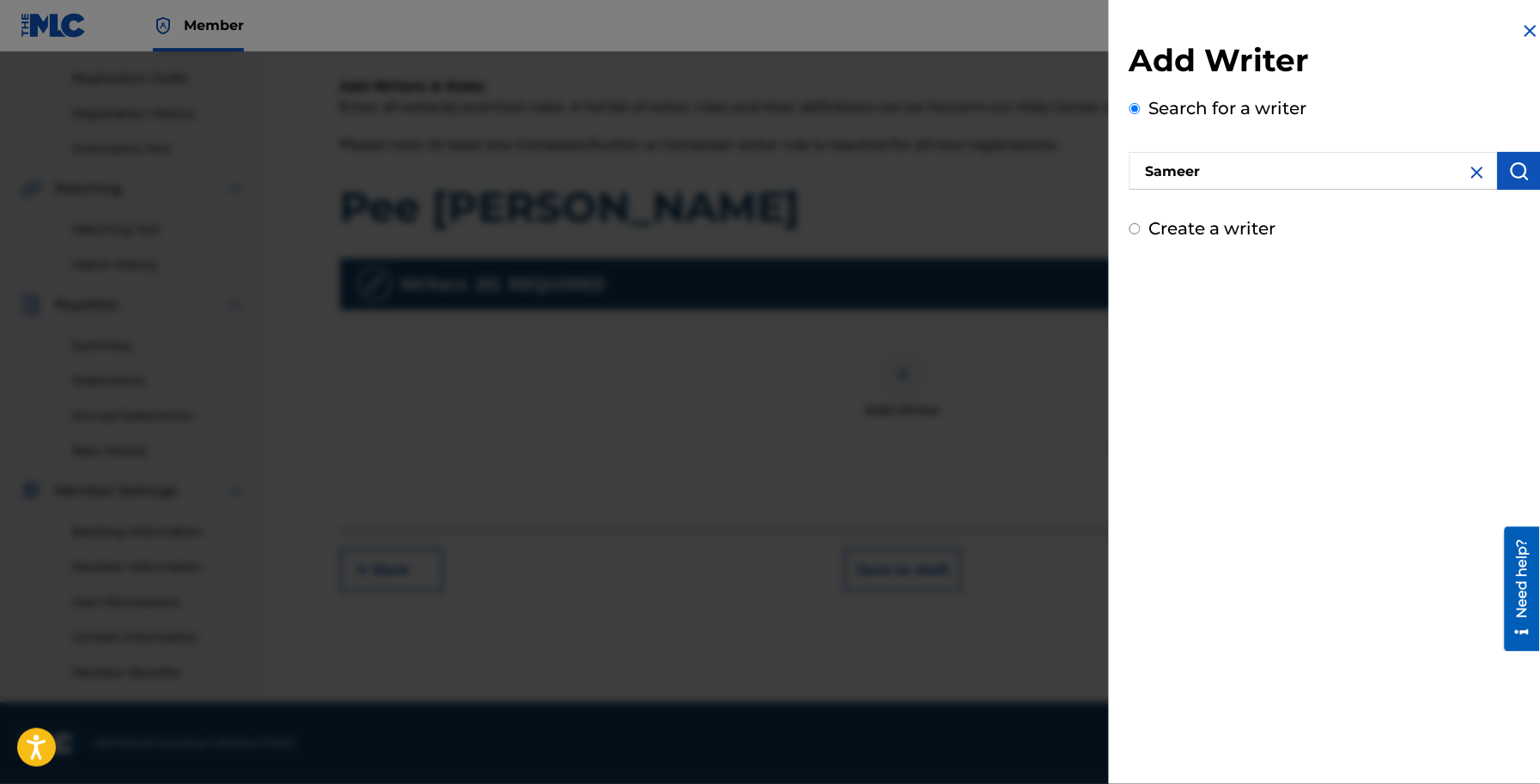 click at bounding box center (1519, 171) 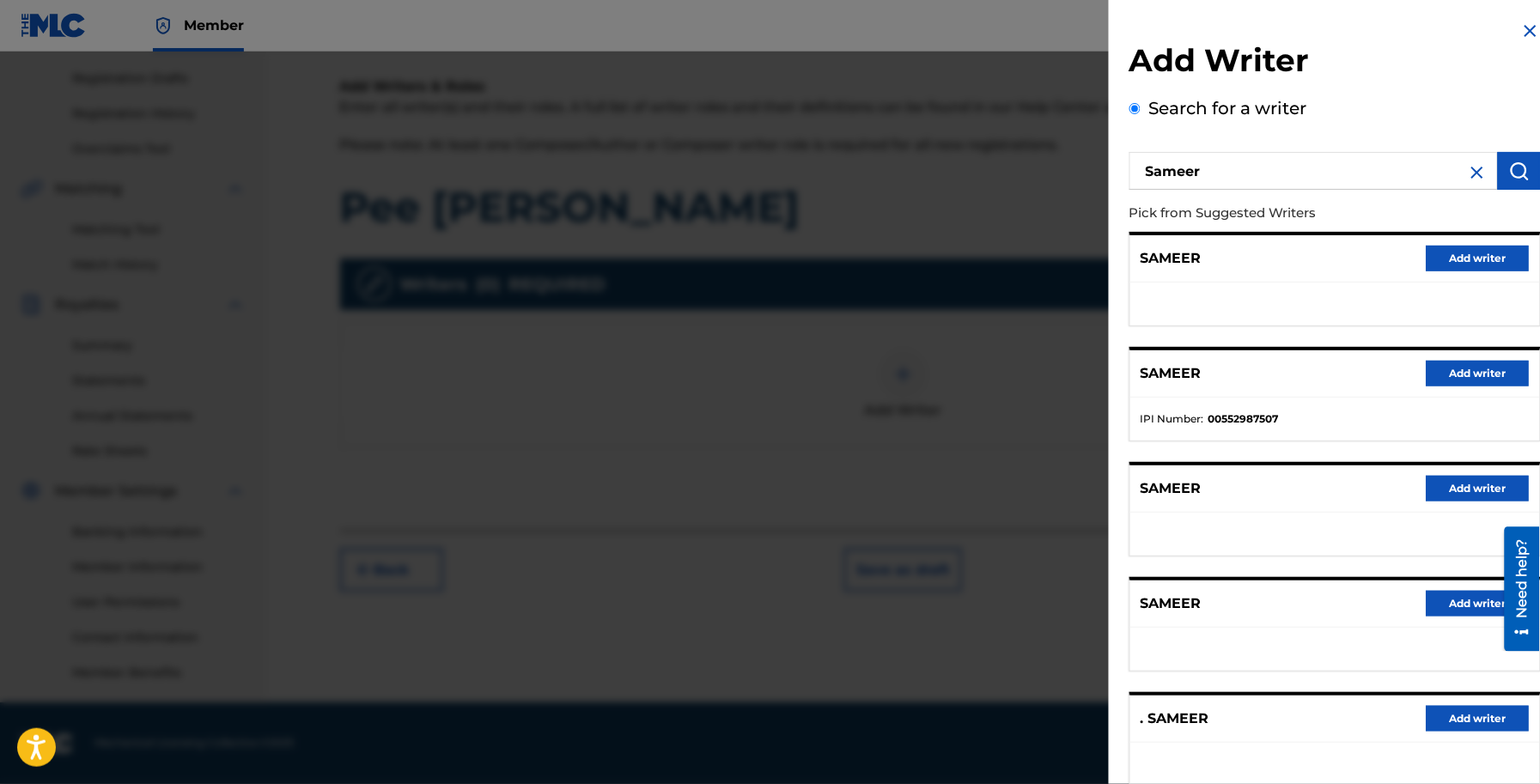 click on "Add writer" at bounding box center (1478, 258) 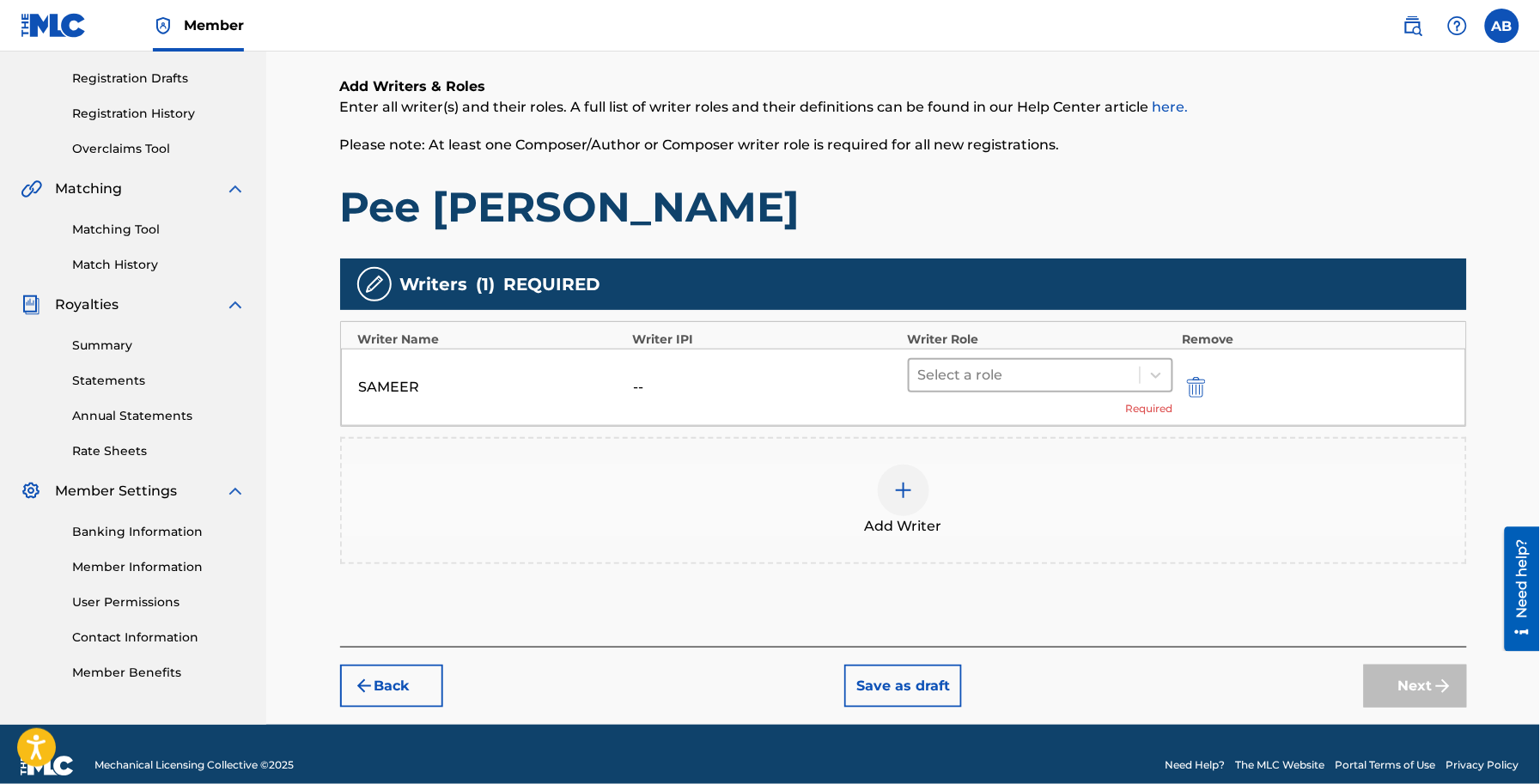 click at bounding box center [1025, 375] 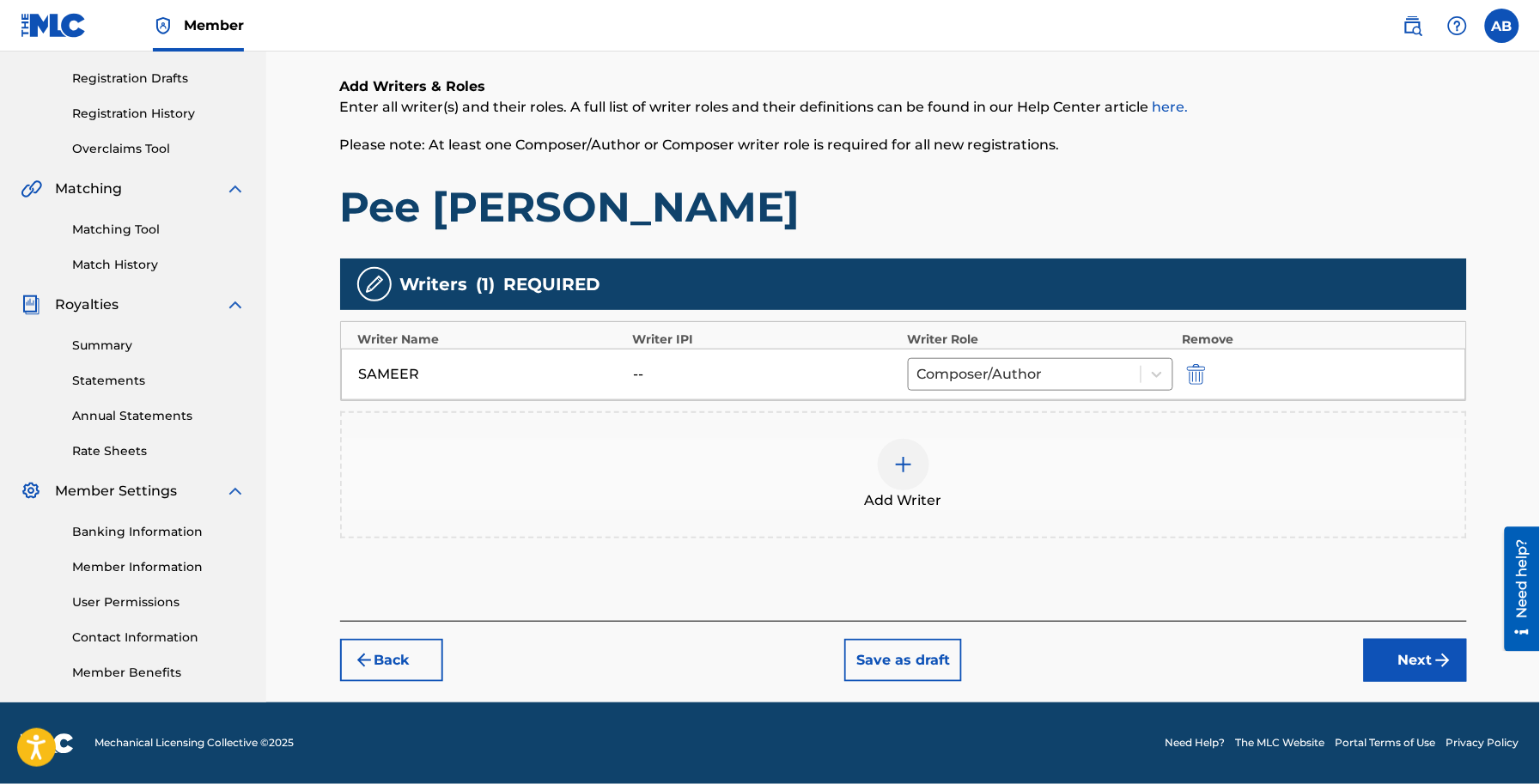 click on "Next" at bounding box center (1415, 660) 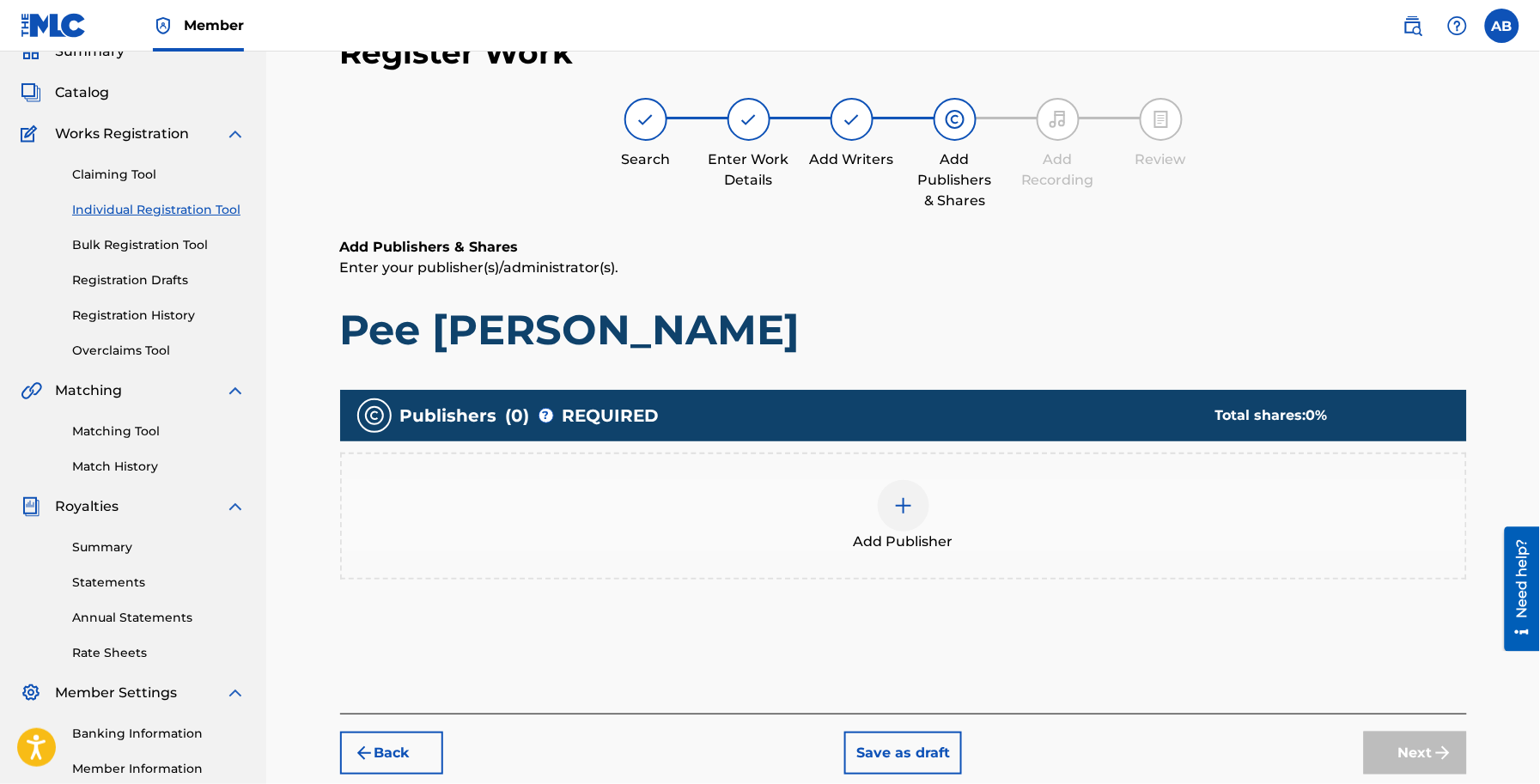 scroll, scrollTop: 77, scrollLeft: 0, axis: vertical 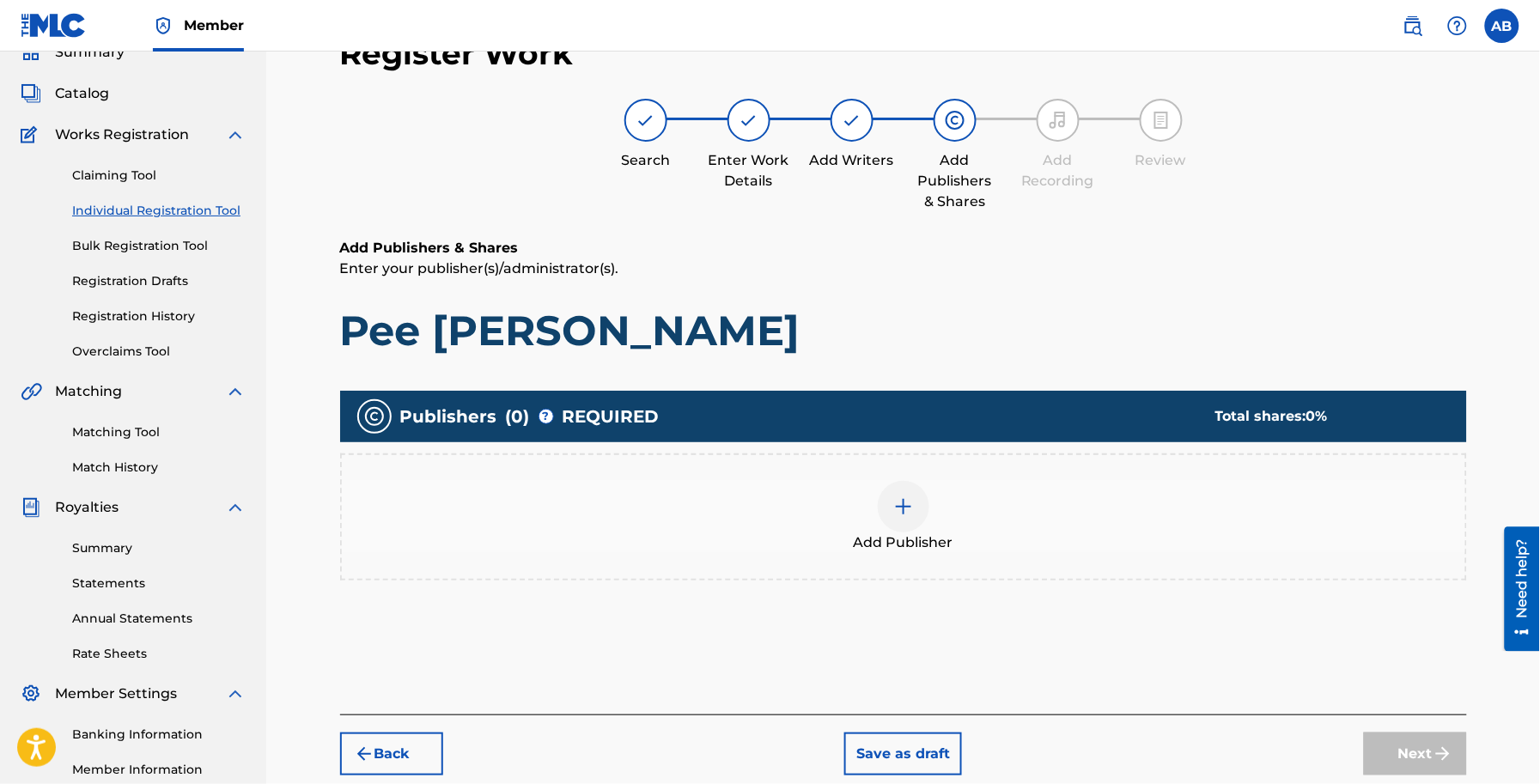 click on "Add Publisher" at bounding box center (904, 517) 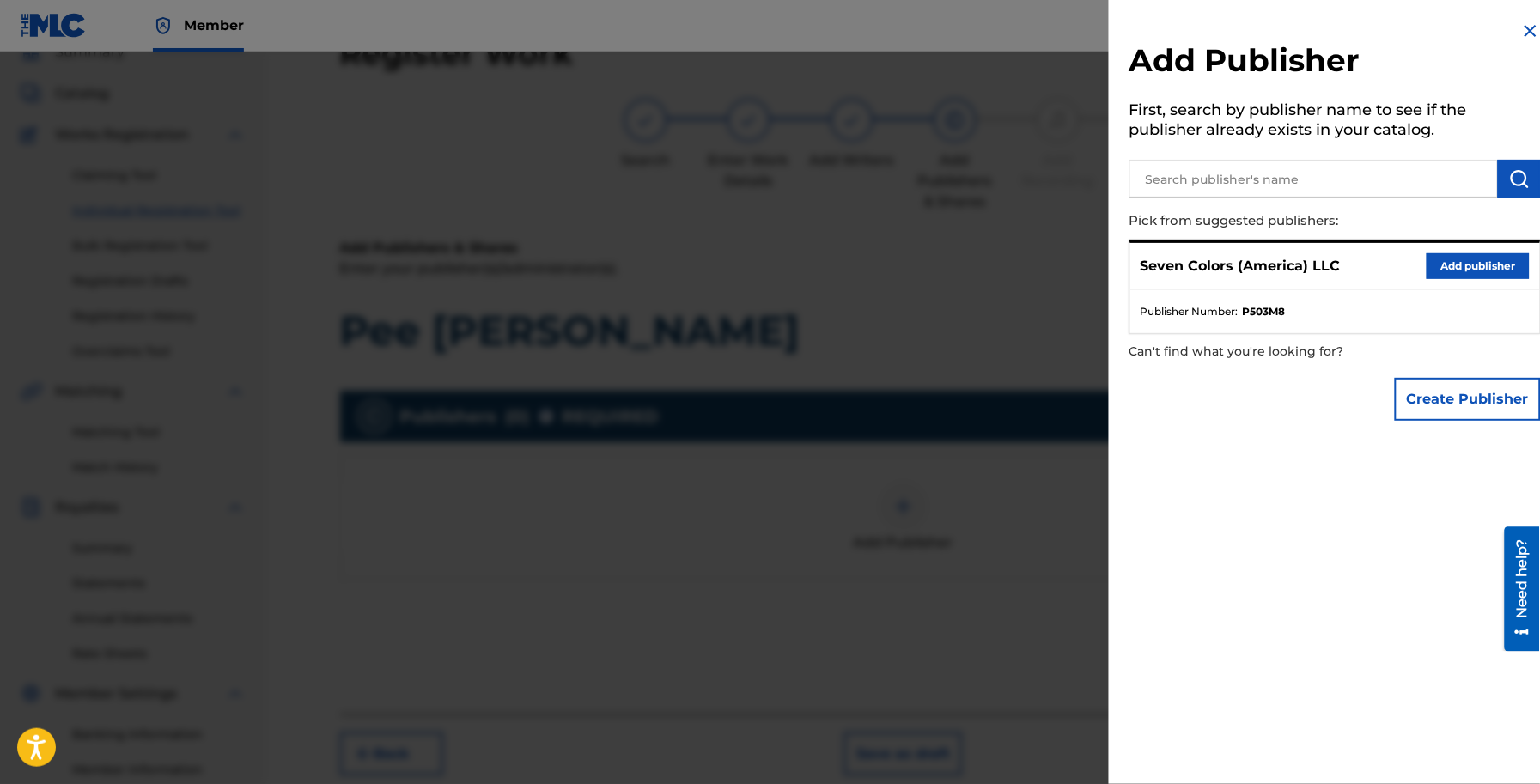 click on "Add publisher" at bounding box center (1478, 266) 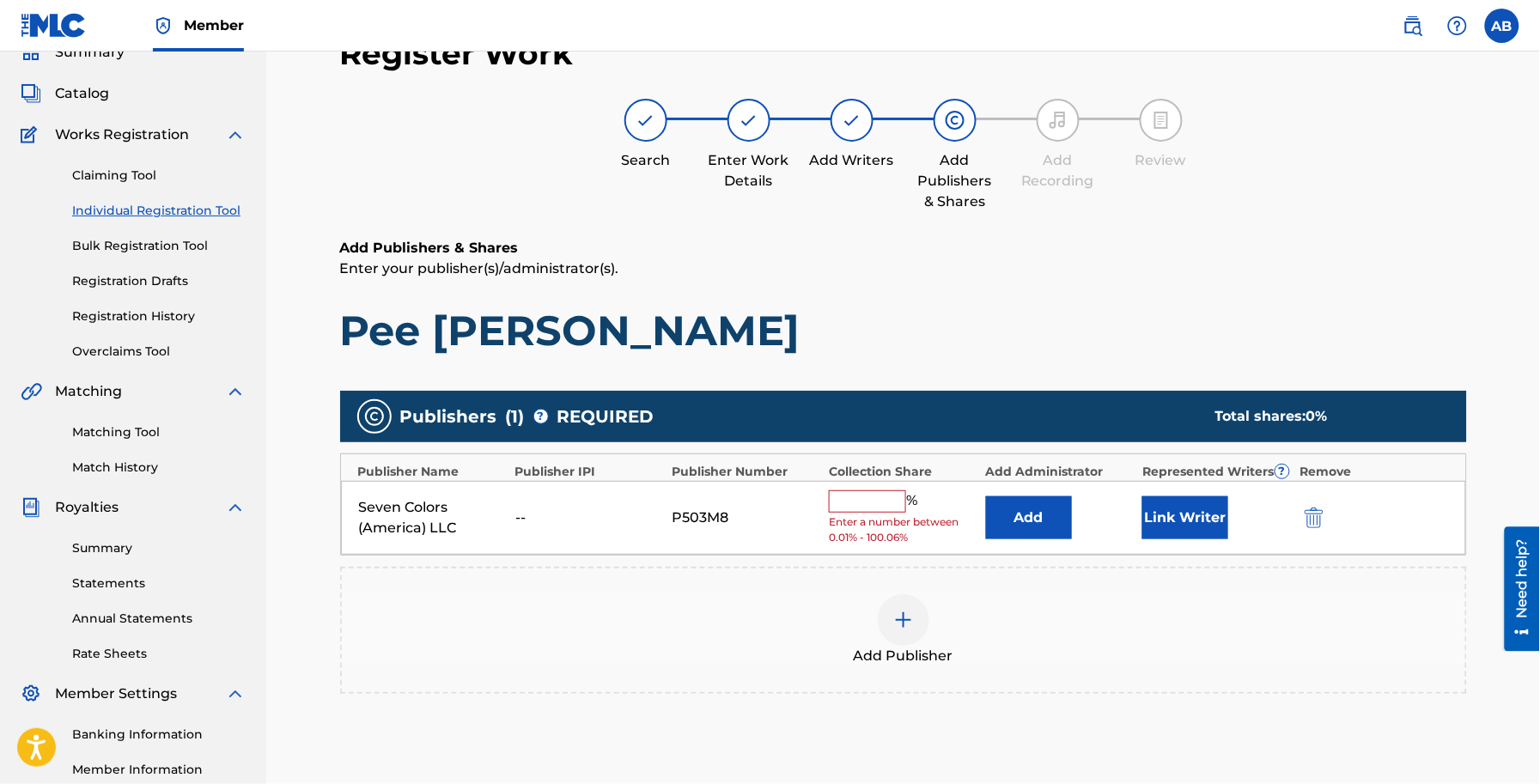 click at bounding box center [867, 501] 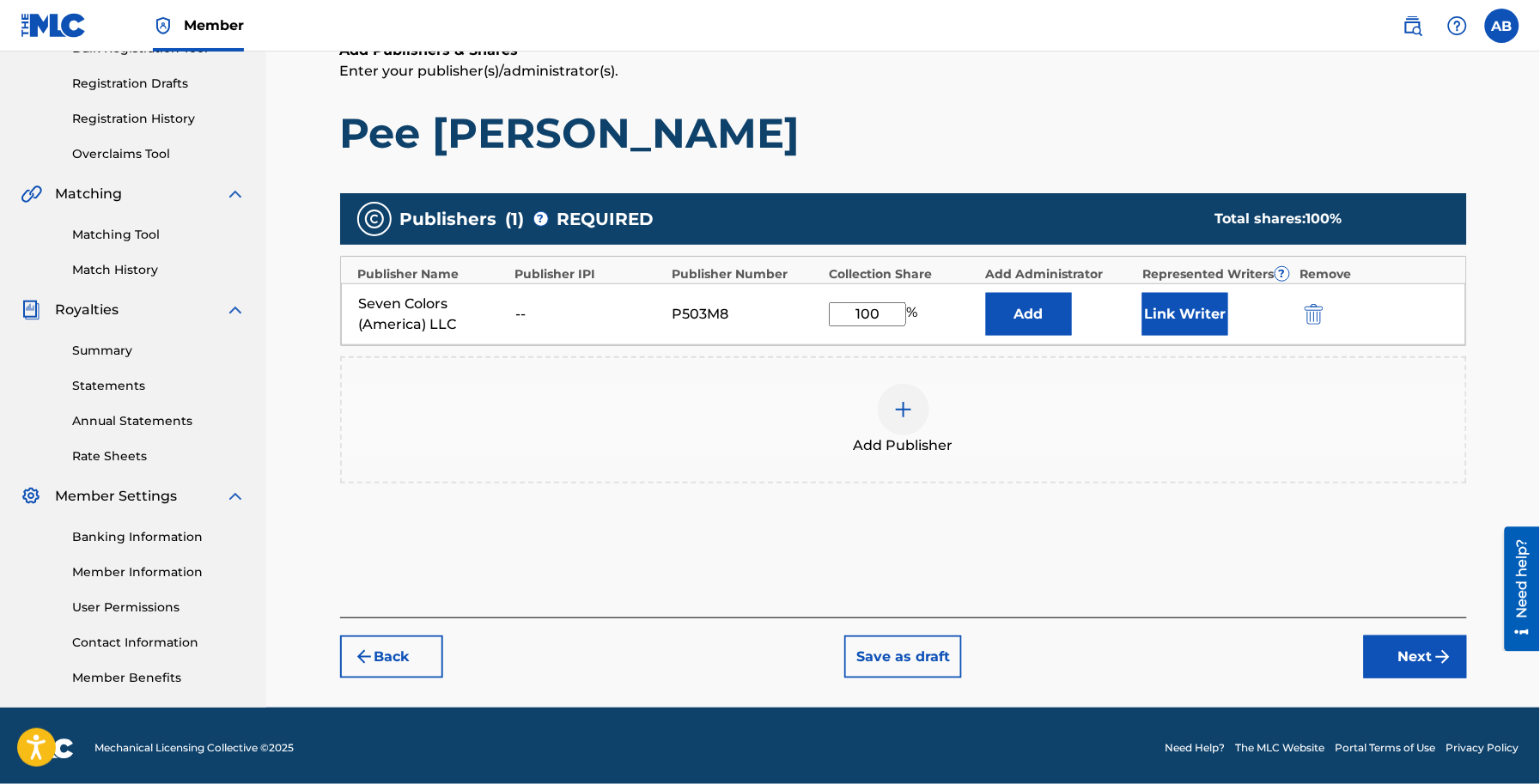 scroll, scrollTop: 280, scrollLeft: 0, axis: vertical 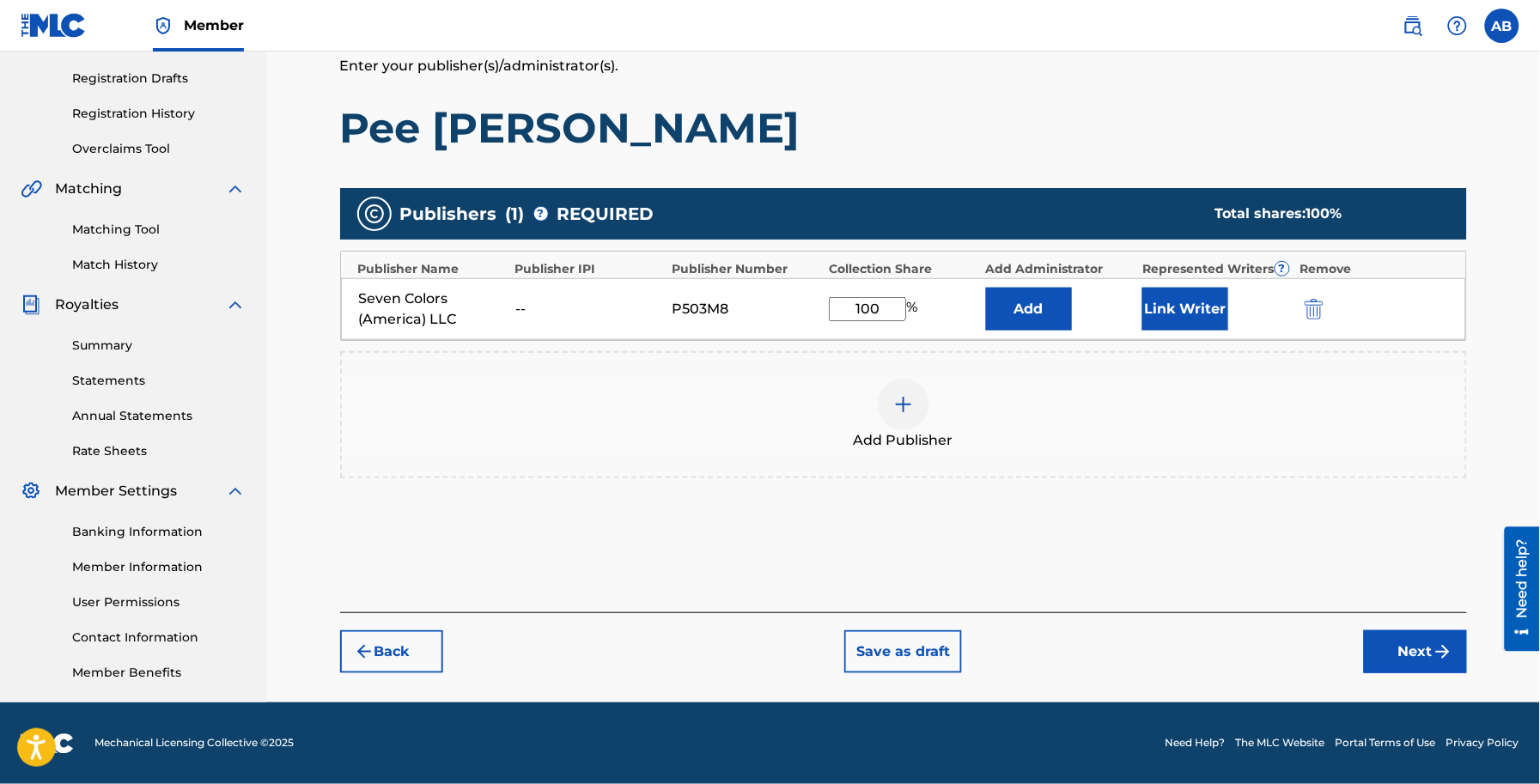 click on "Register Work Search Enter Work Details Add Writers Add Publishers & Shares Add Recording Review Add Publishers & Shares Enter your publisher(s)/administrator(s). Pee [PERSON_NAME] Publishers ( 1 ) ? REQUIRED Total shares:  100 % Publisher Name Publisher IPI Publisher Number Collection Share Add Administrator Represented Writers ? Remove Seven Colors (America) LLC -- P503M8 100 % Add Link Writer Add Publisher Back Save as draft Next" at bounding box center [904, 252] 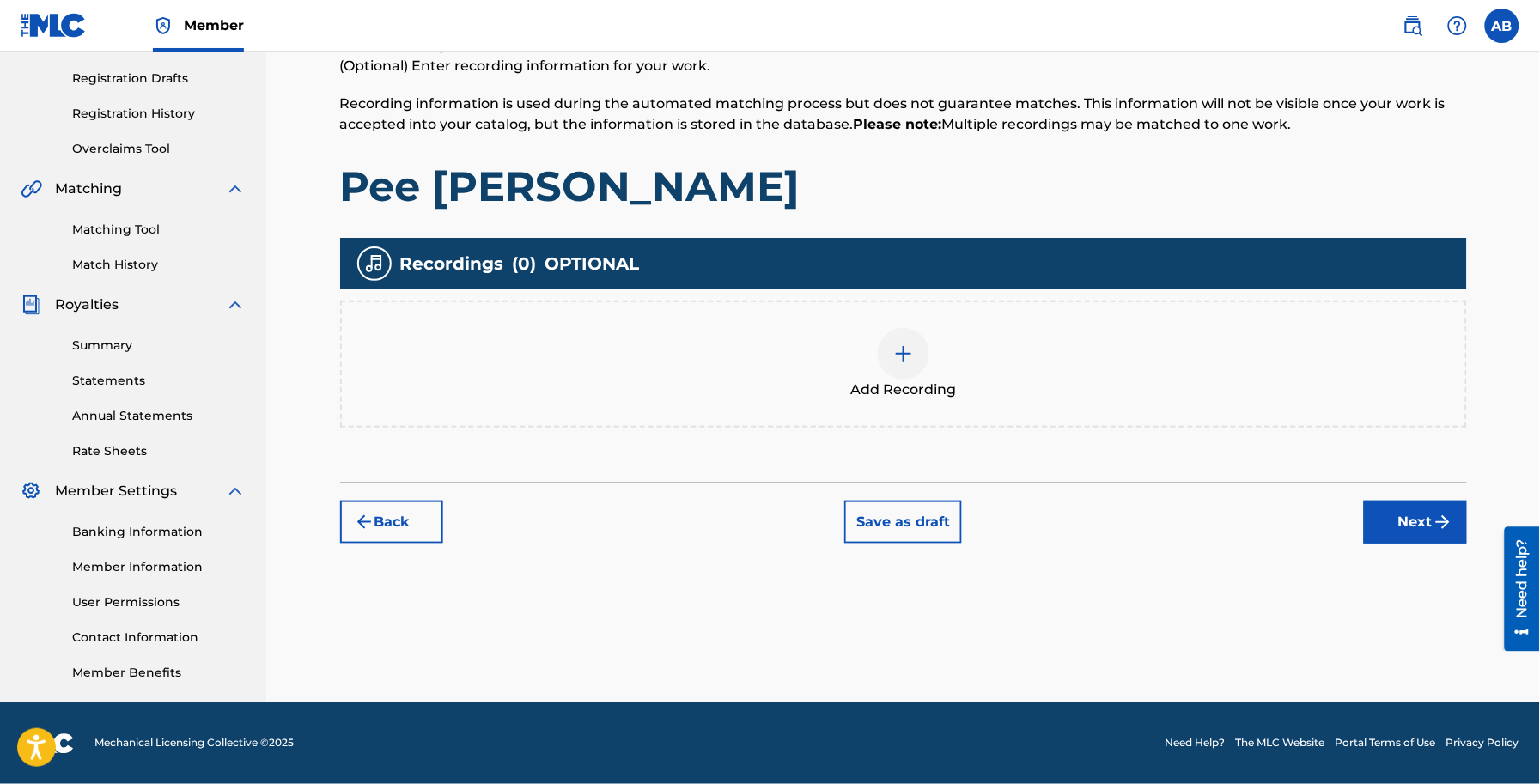 click on "Next" at bounding box center (1415, 522) 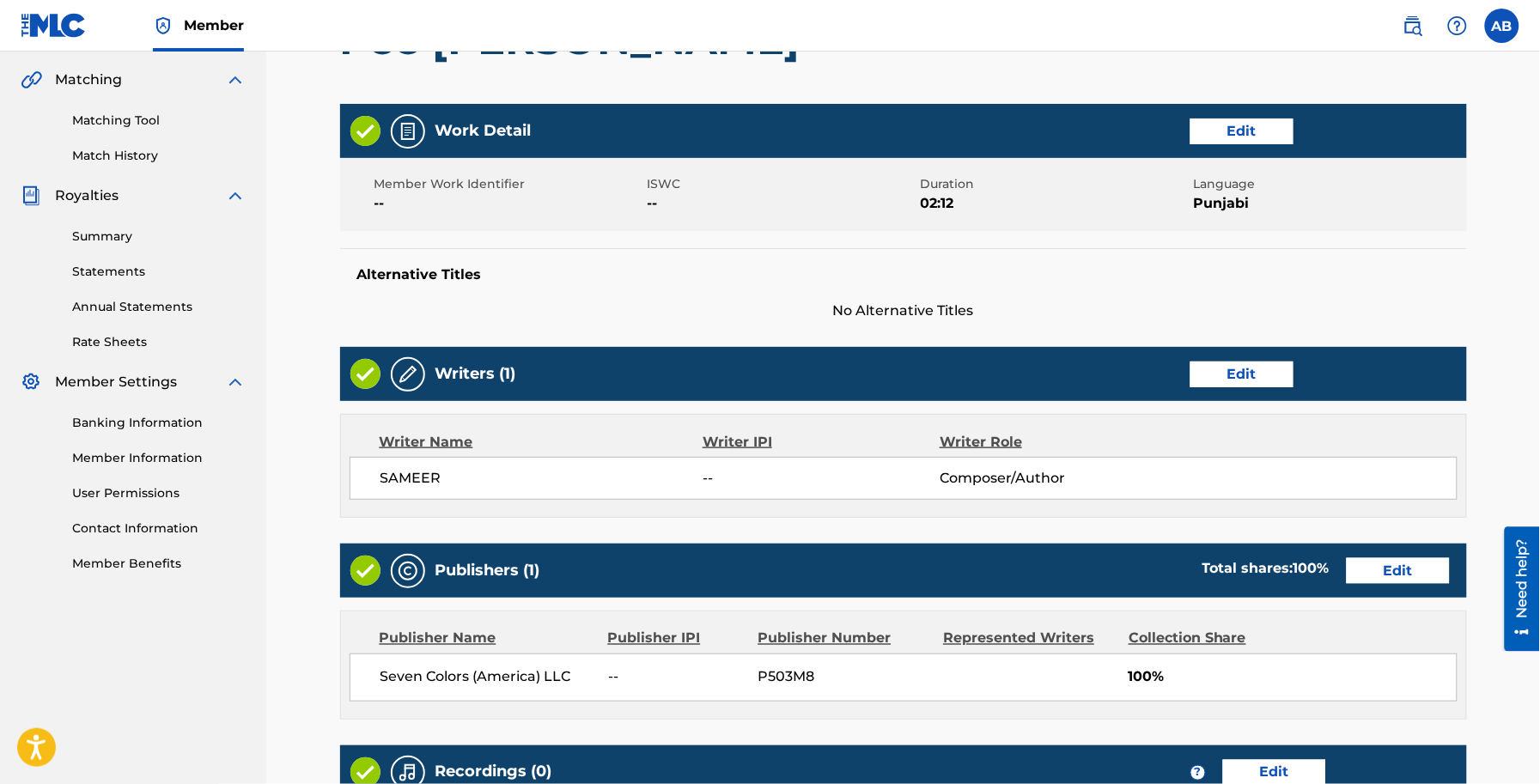 scroll, scrollTop: 646, scrollLeft: 0, axis: vertical 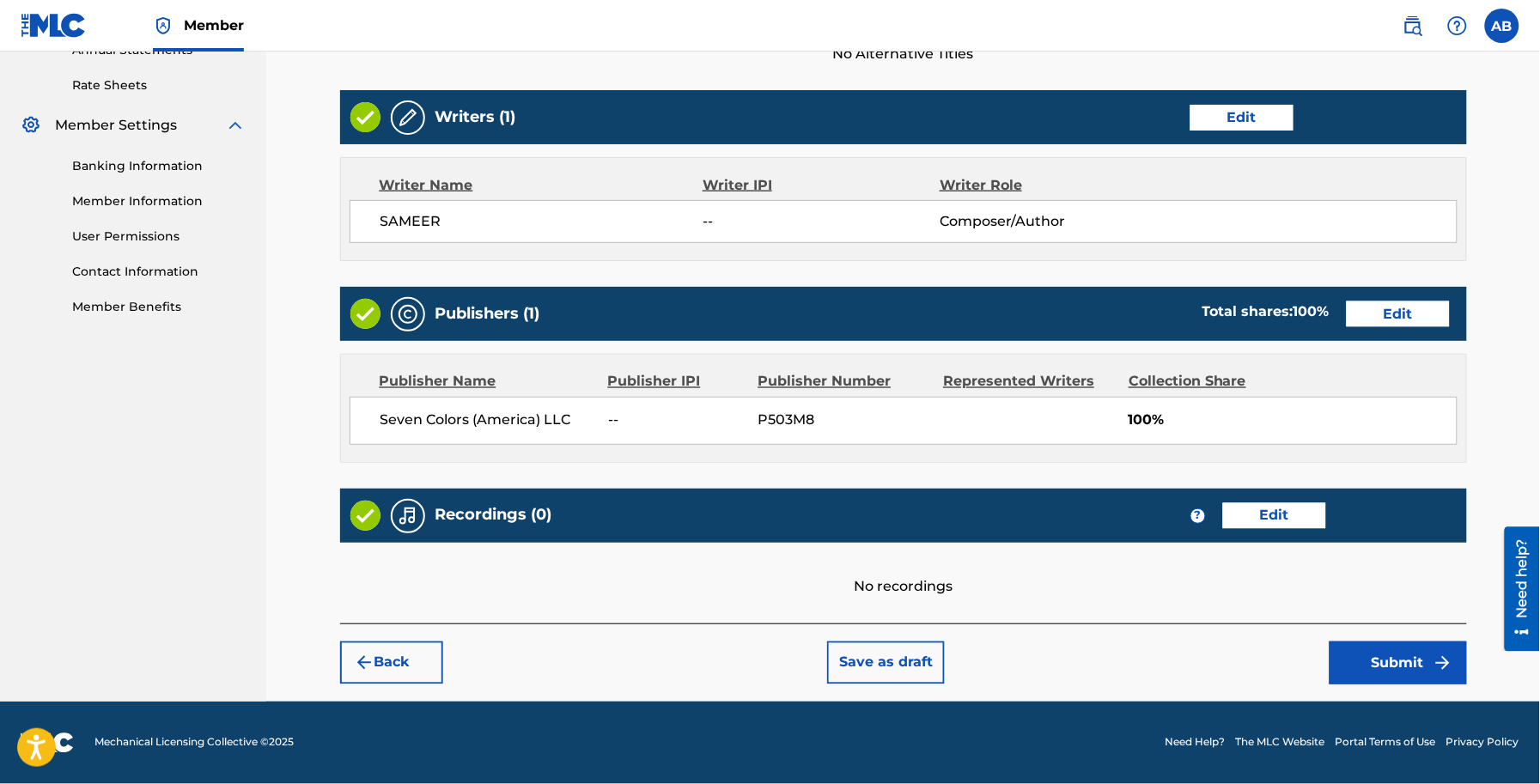 click on "Submit" at bounding box center [1398, 663] 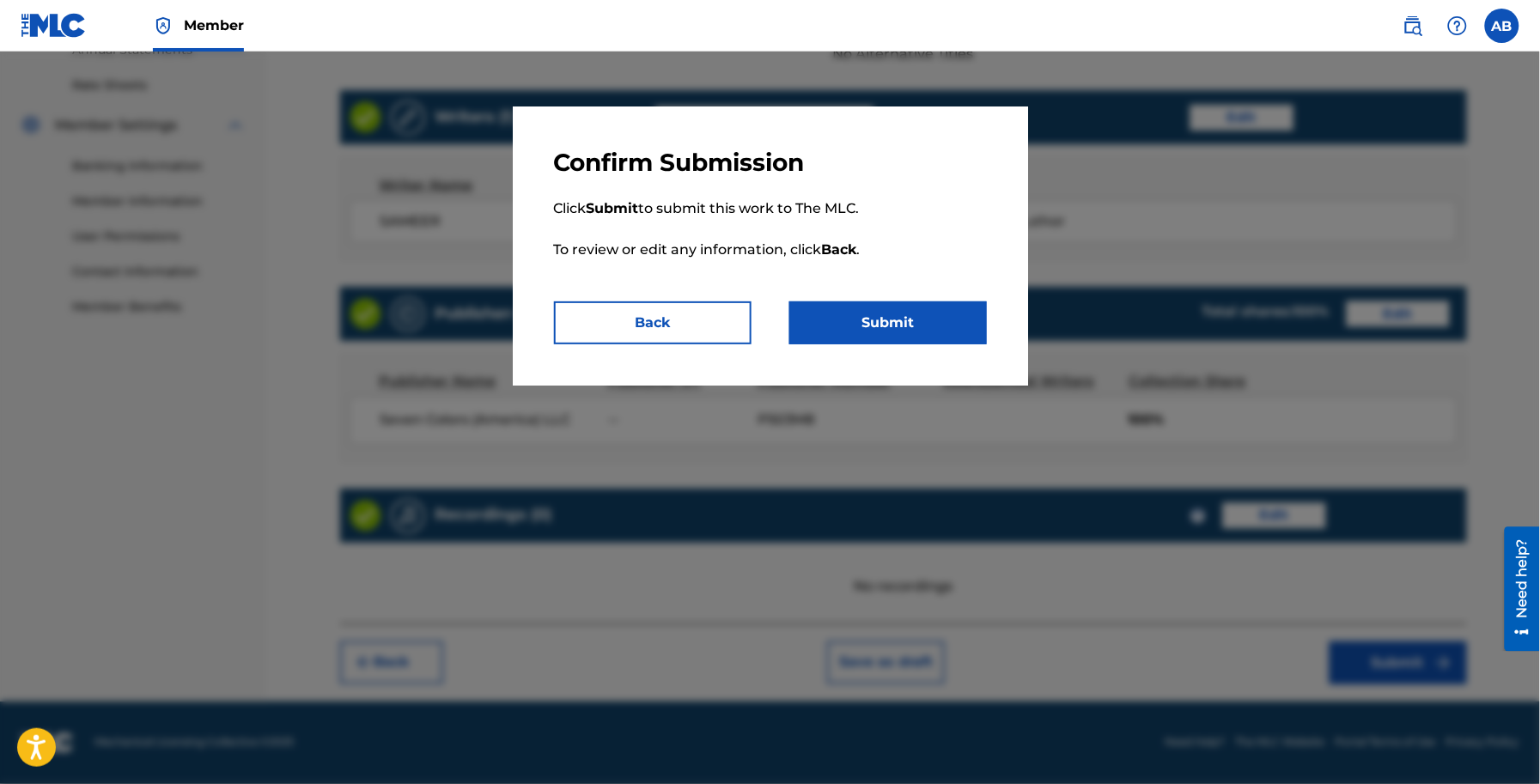 click on "Submit" at bounding box center [888, 323] 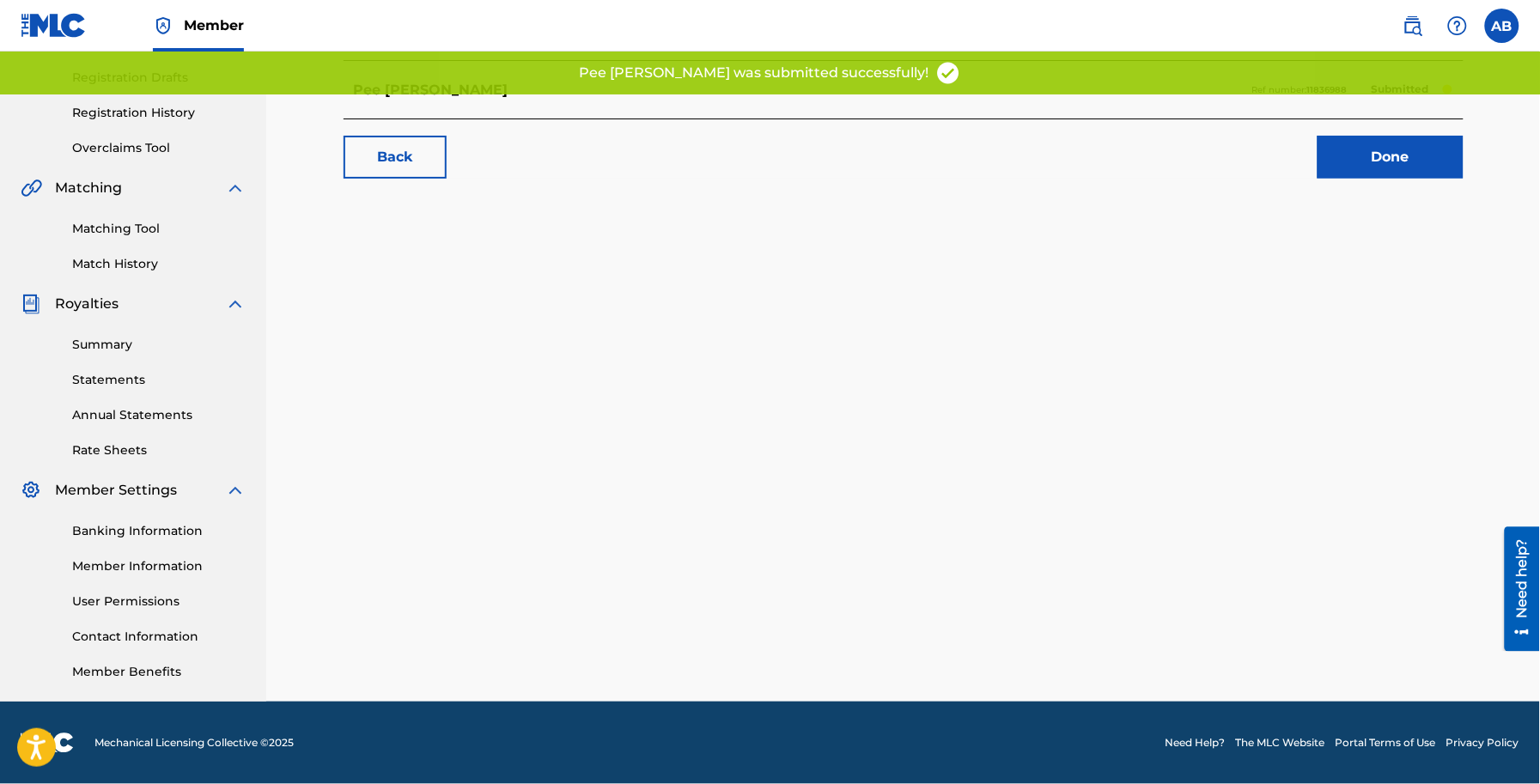 scroll, scrollTop: 0, scrollLeft: 0, axis: both 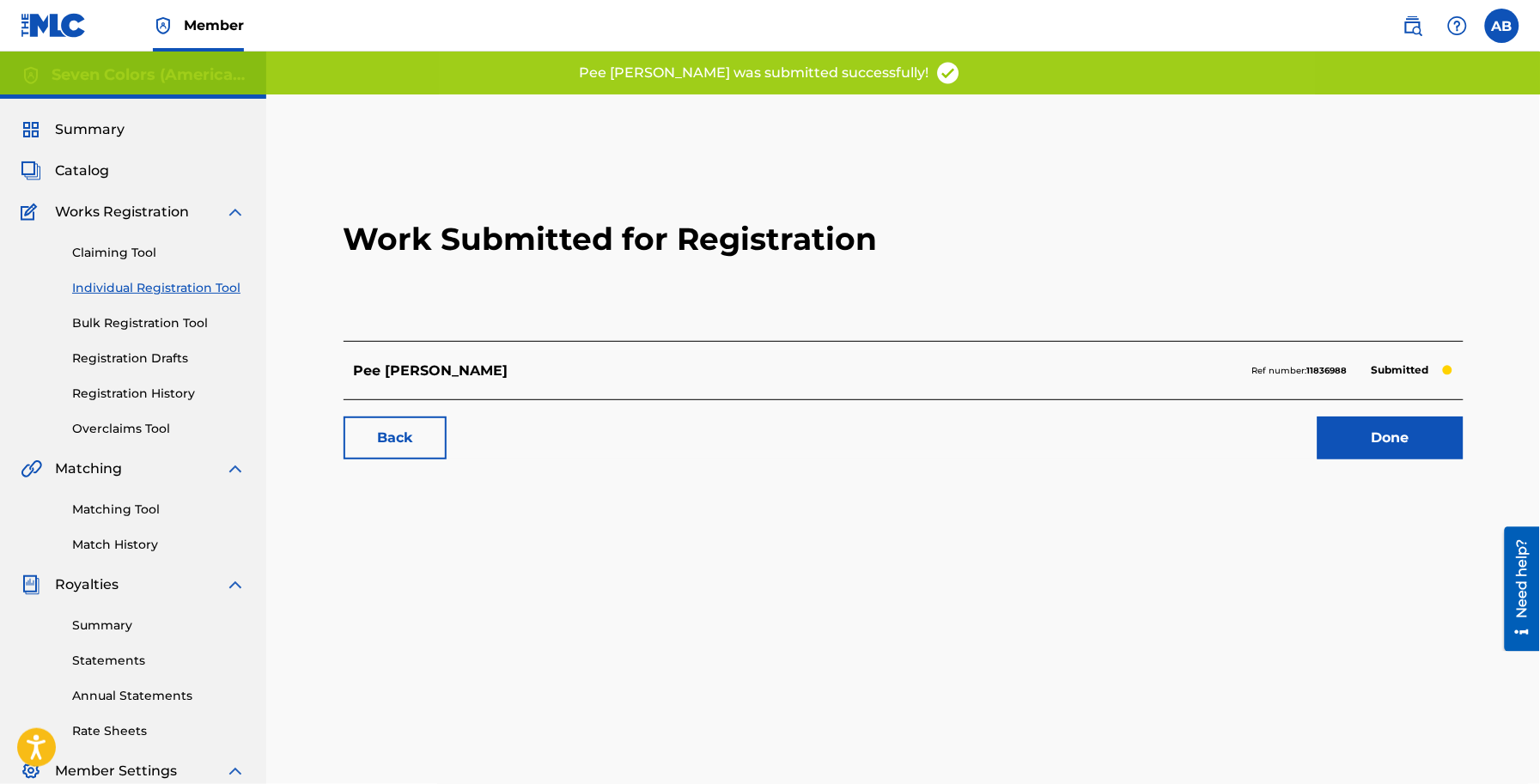 click on "Done" at bounding box center (1391, 438) 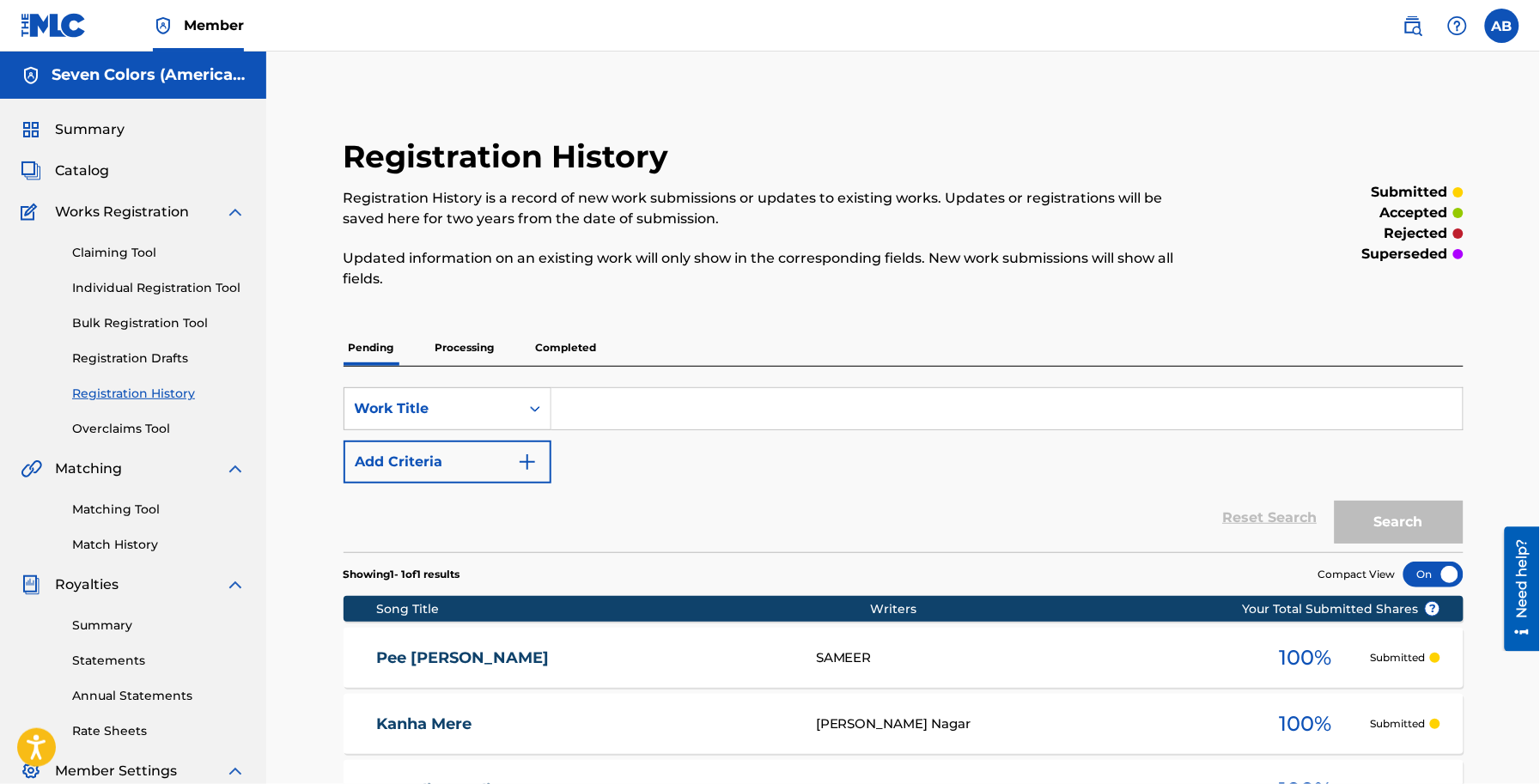 click on "Pee [PERSON_NAME]" at bounding box center (585, 658) 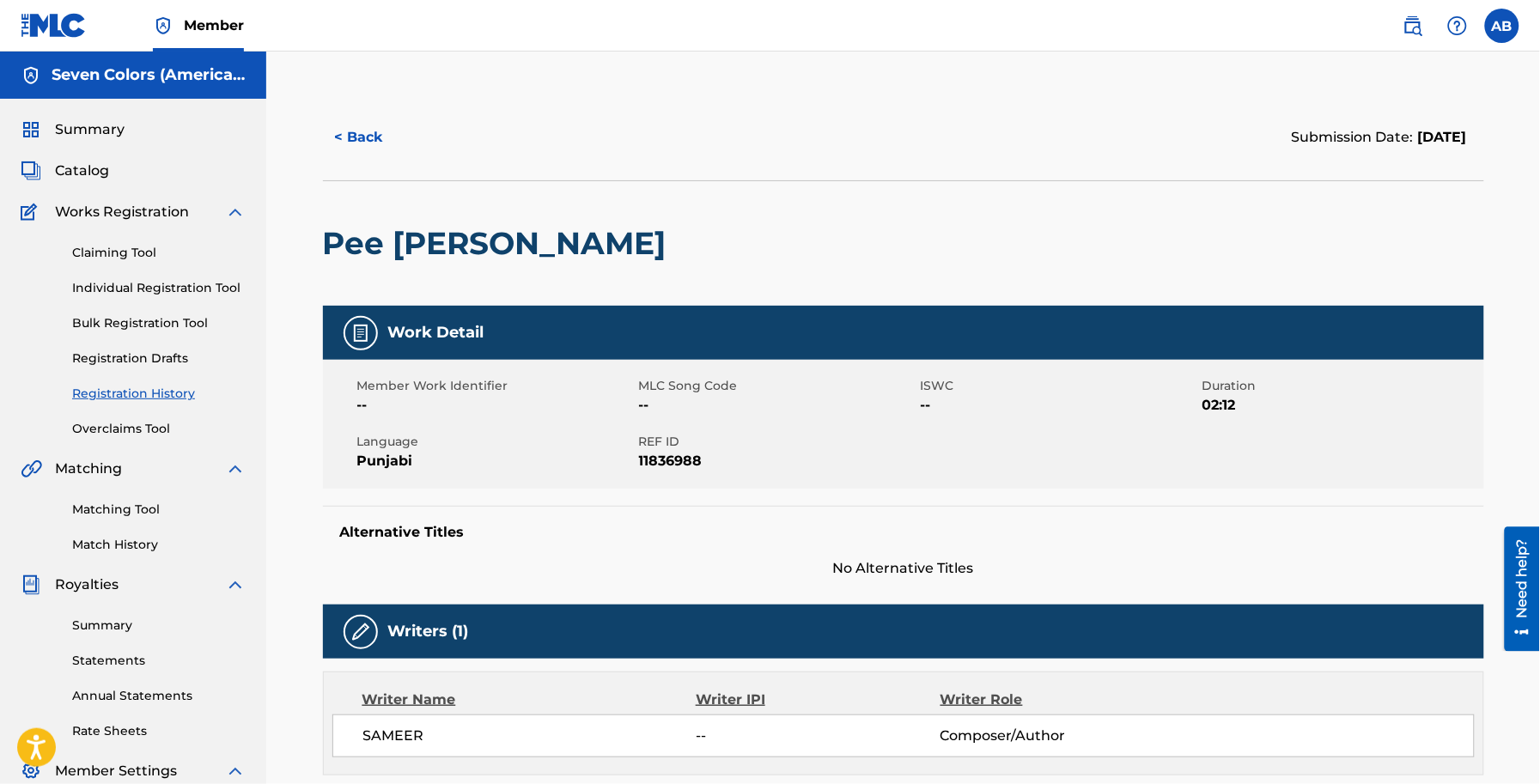 click on "Summary" at bounding box center [89, 130] 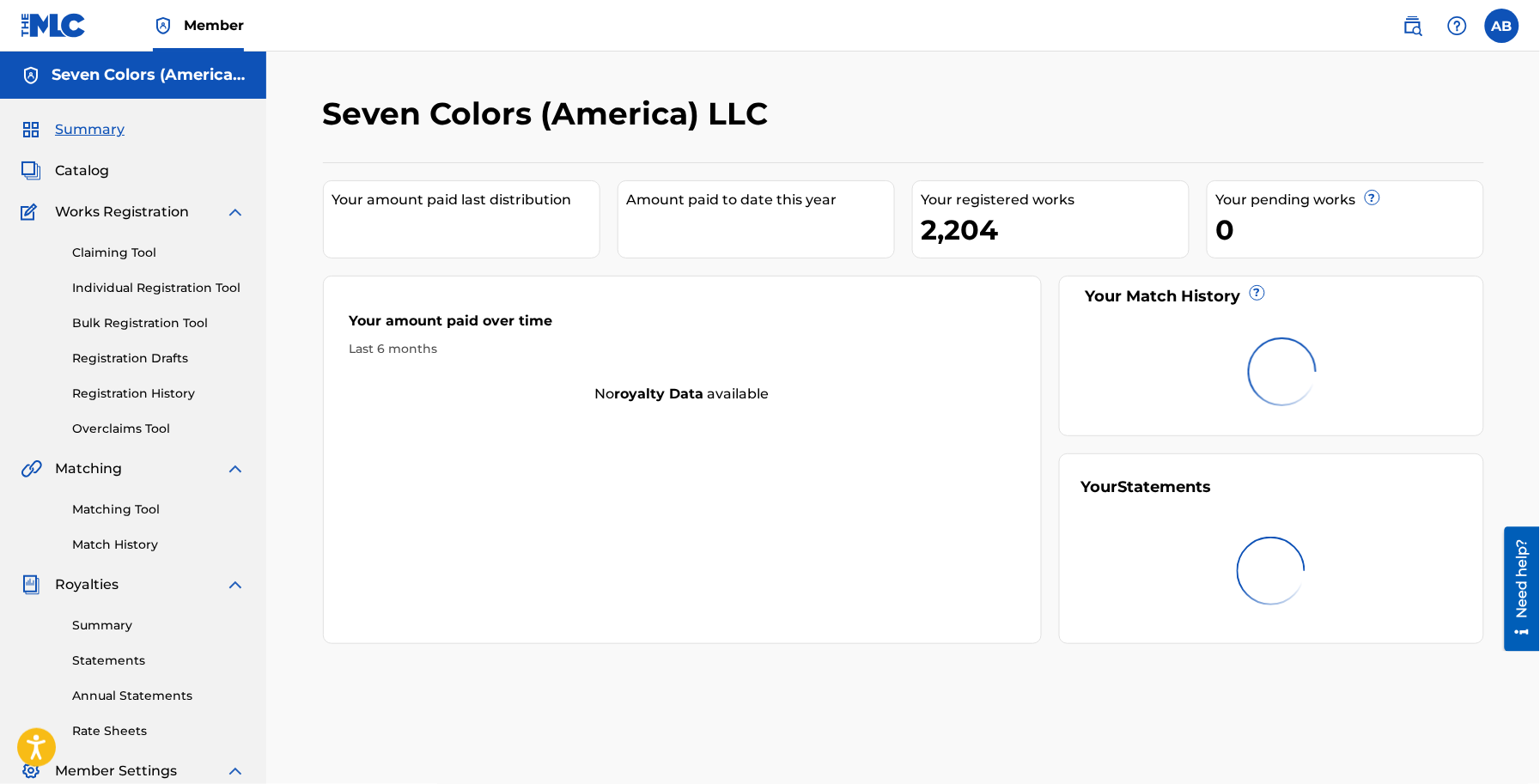 click on "Catalog" at bounding box center (82, 171) 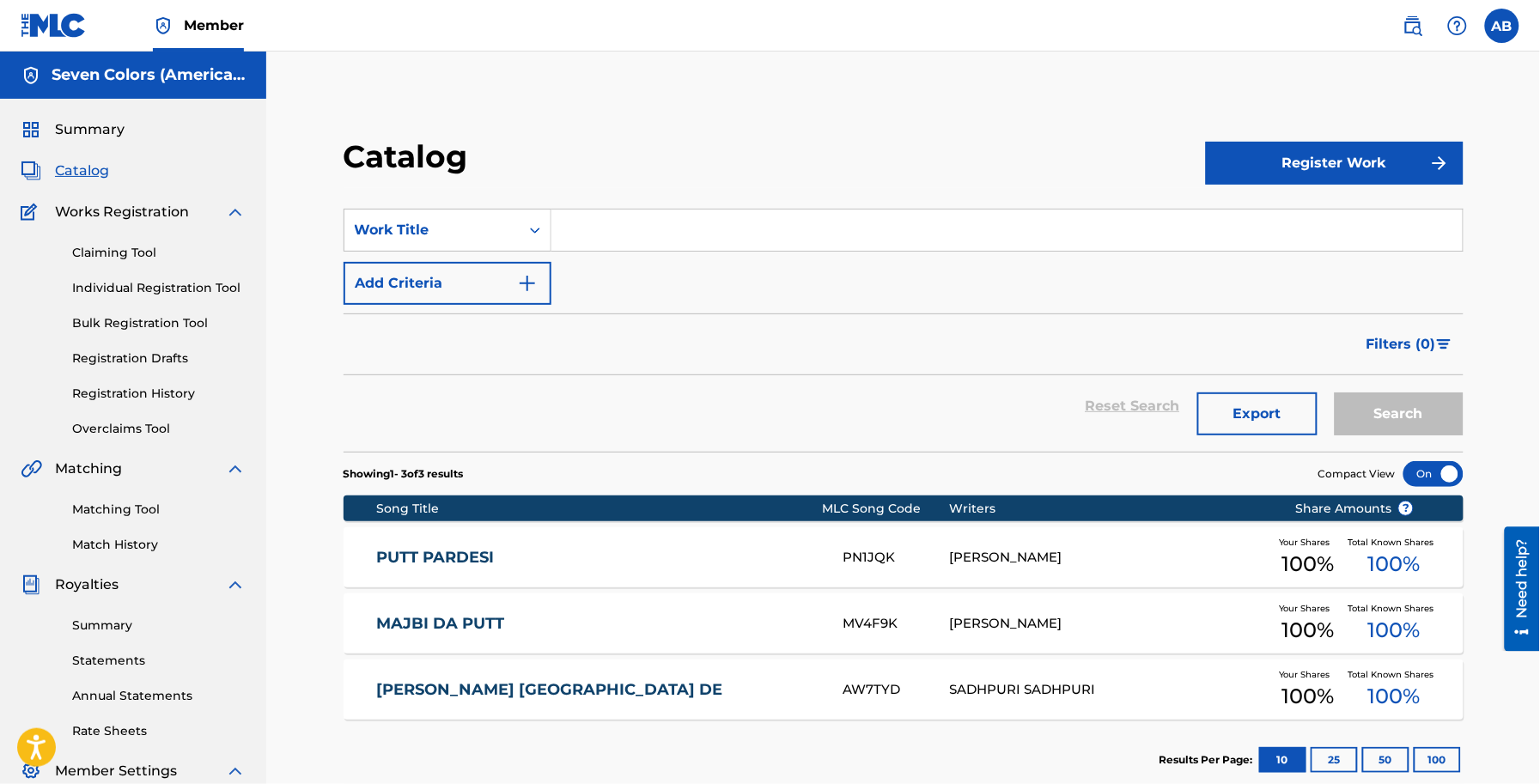 click on "Register Work" at bounding box center [1335, 163] 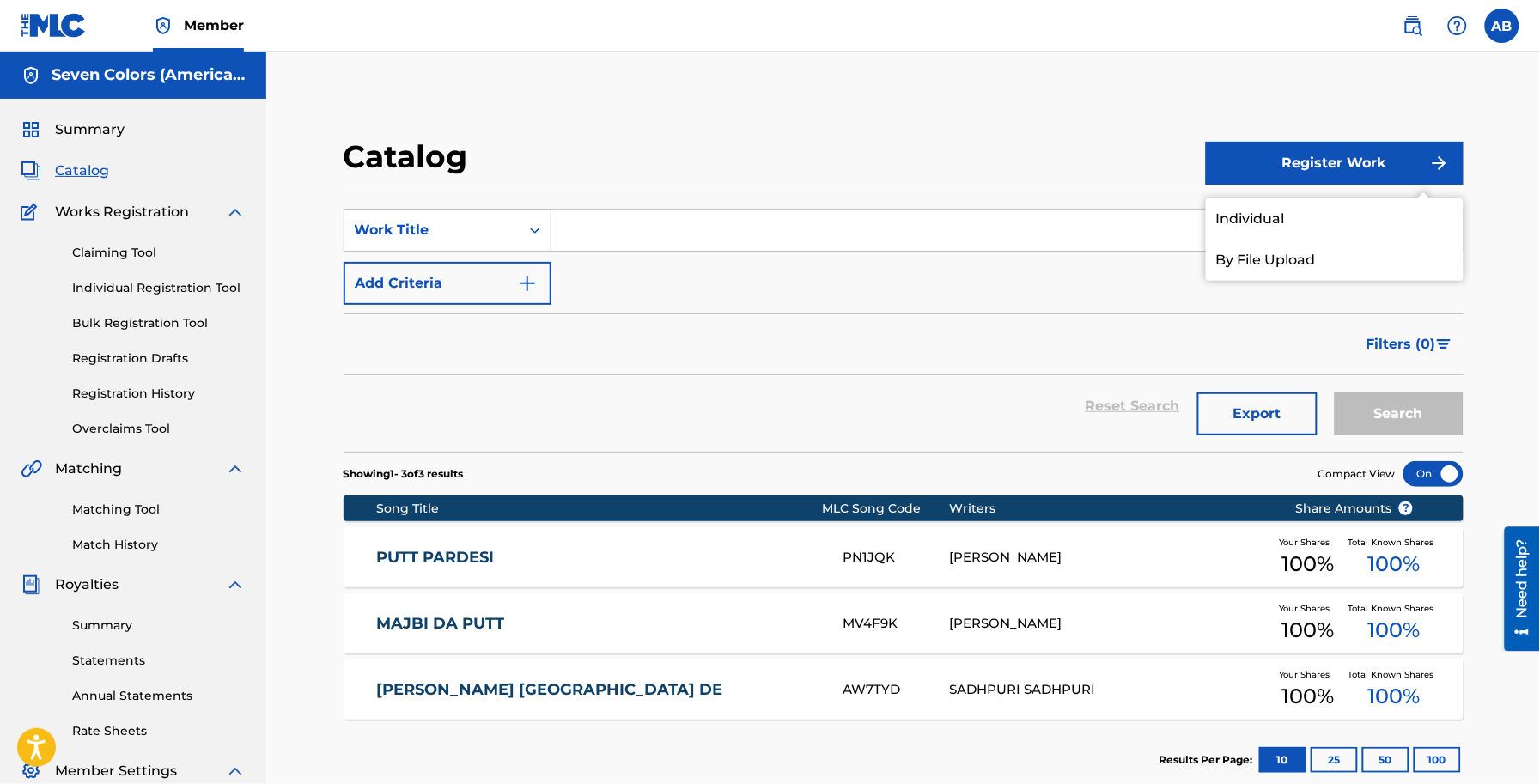 click on "Individual" at bounding box center (1335, 219) 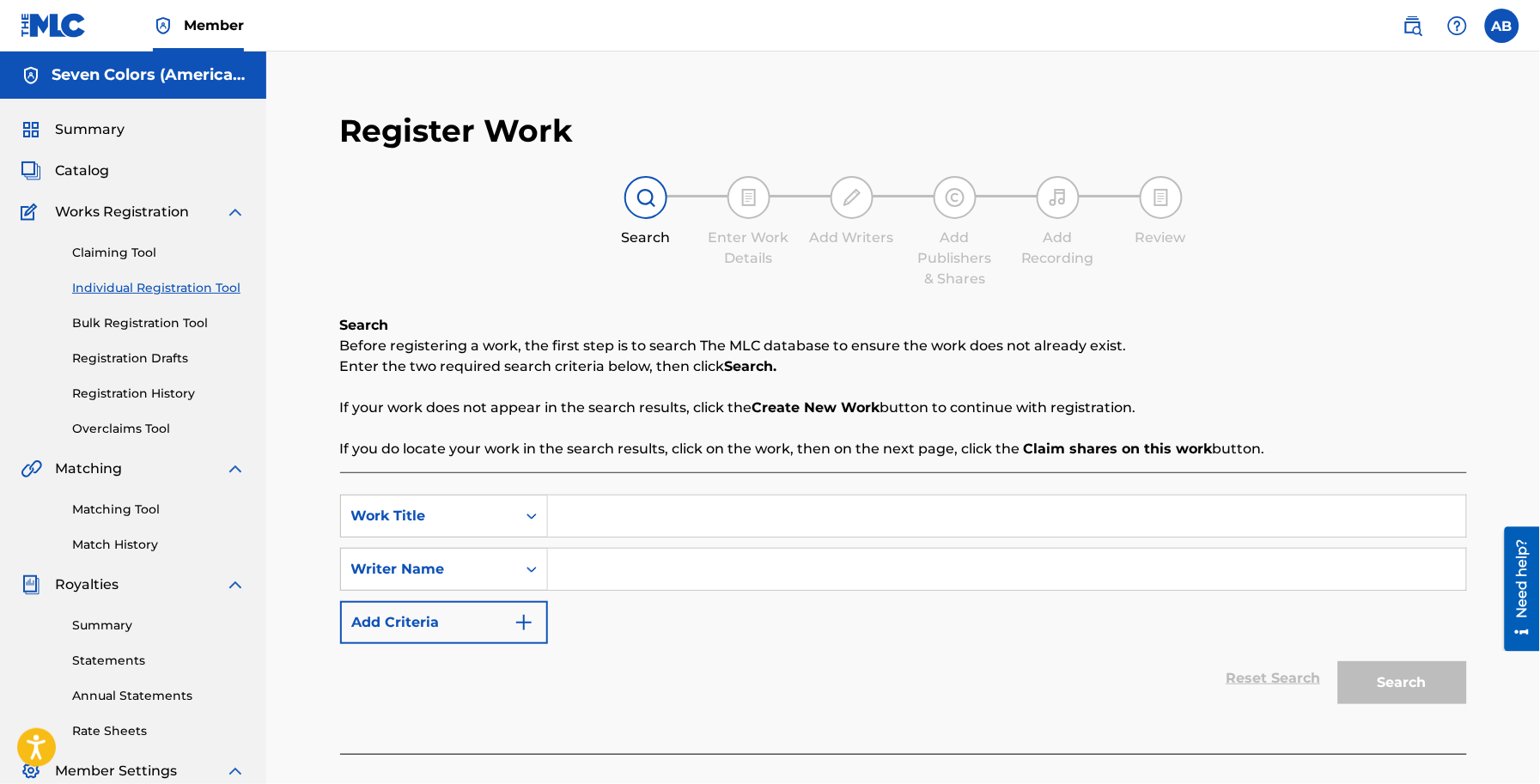 drag, startPoint x: 645, startPoint y: 520, endPoint x: 650, endPoint y: 512, distance: 9.433981 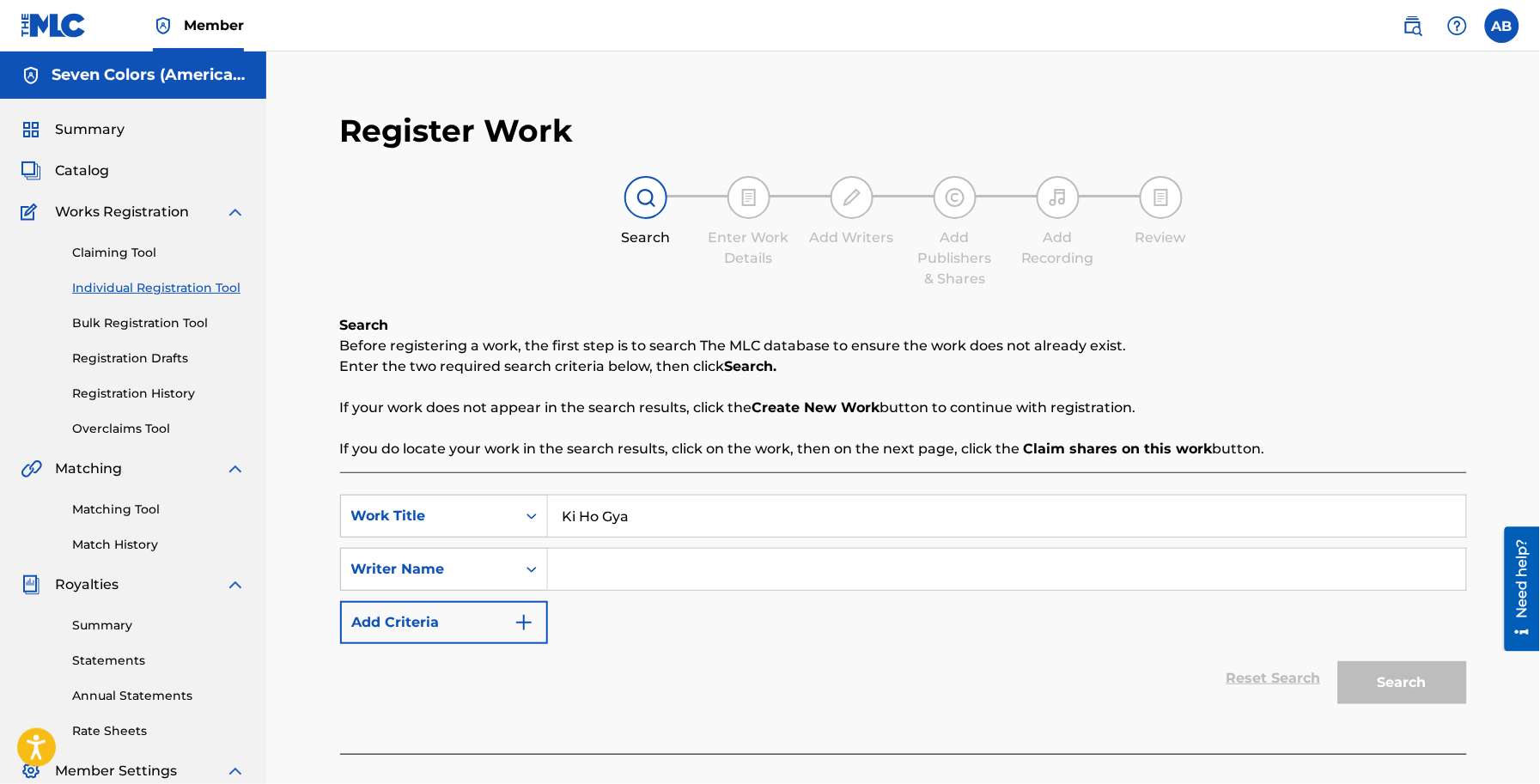 click at bounding box center (1007, 569) 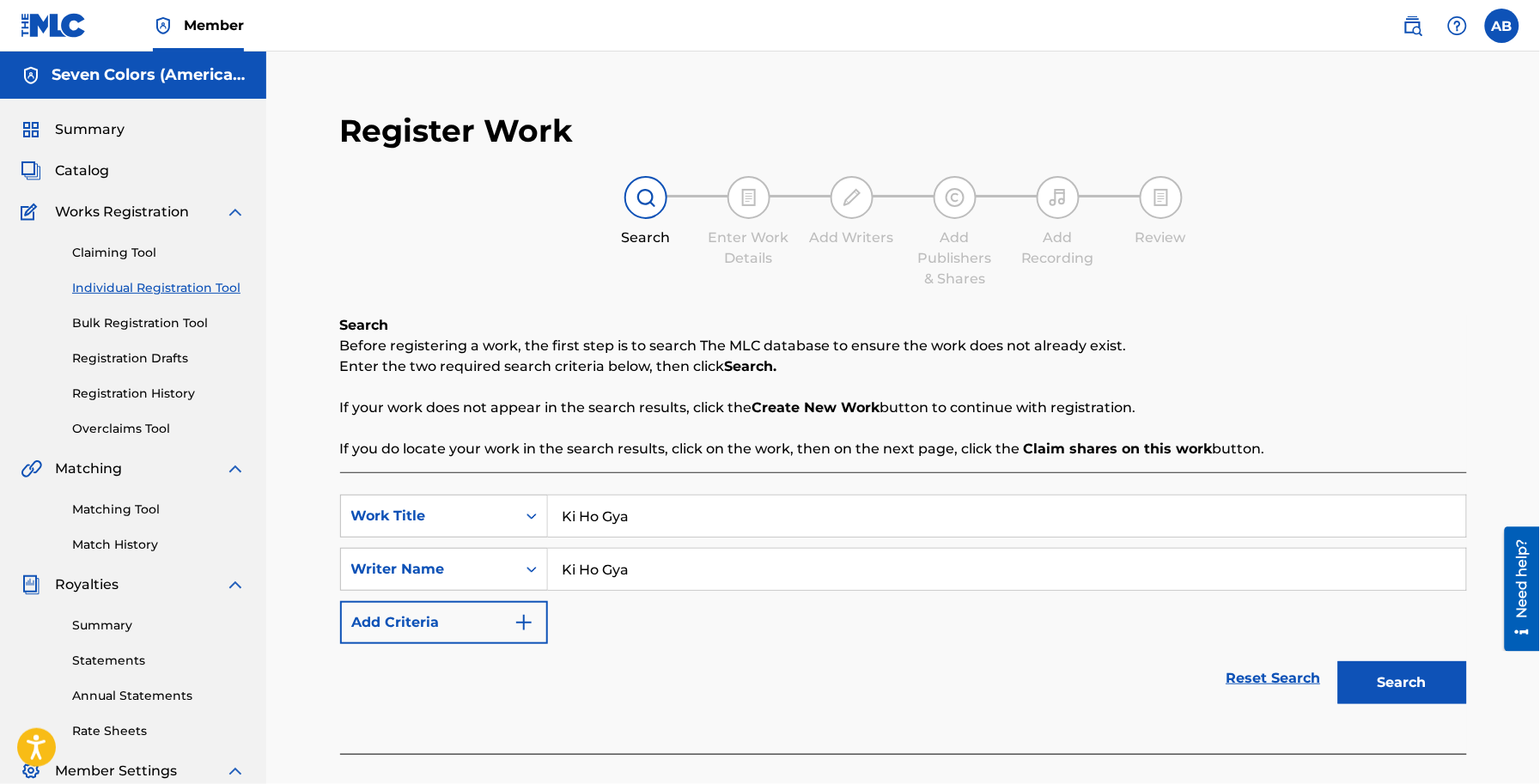 click on "Search" at bounding box center [1403, 683] 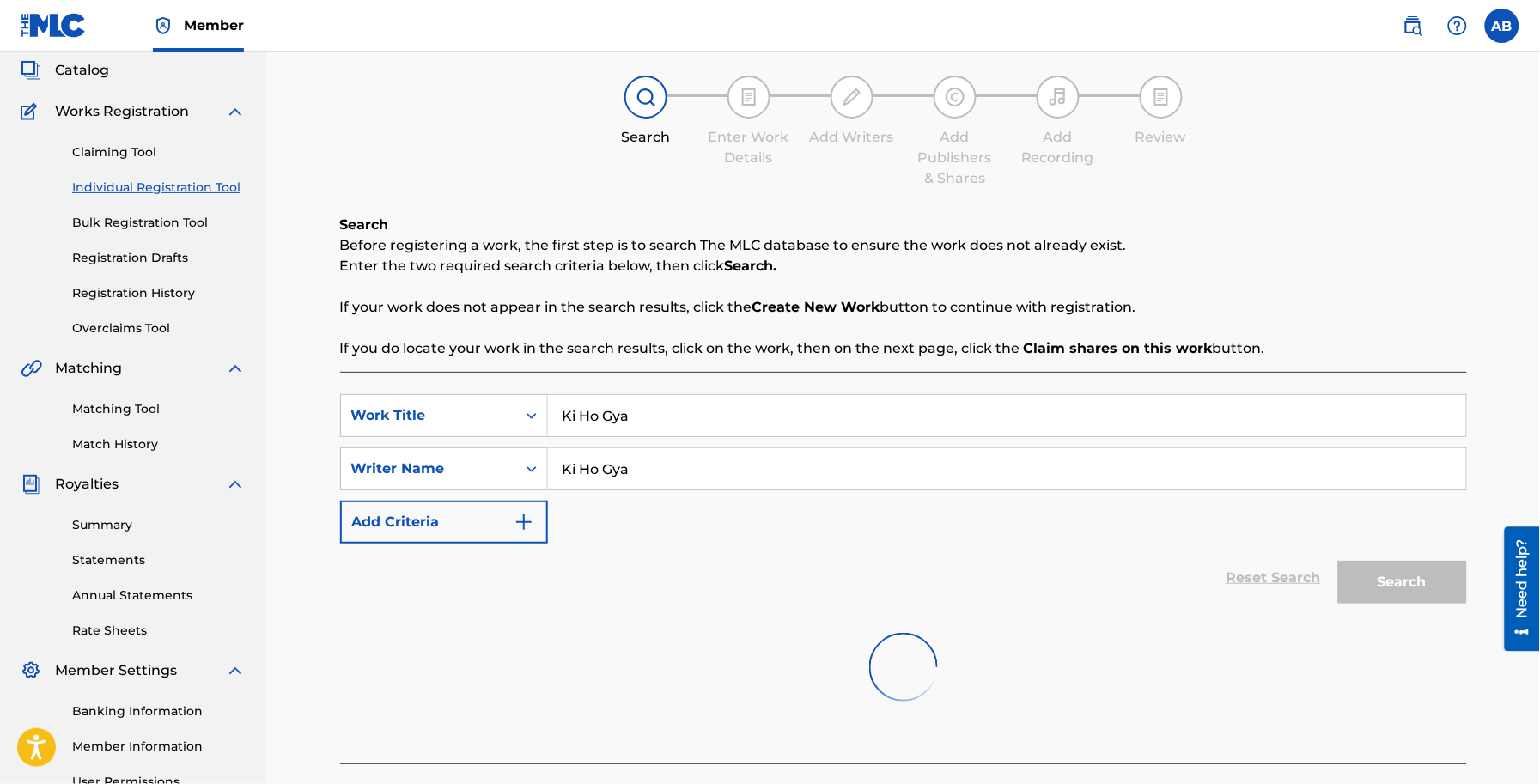 scroll, scrollTop: 280, scrollLeft: 0, axis: vertical 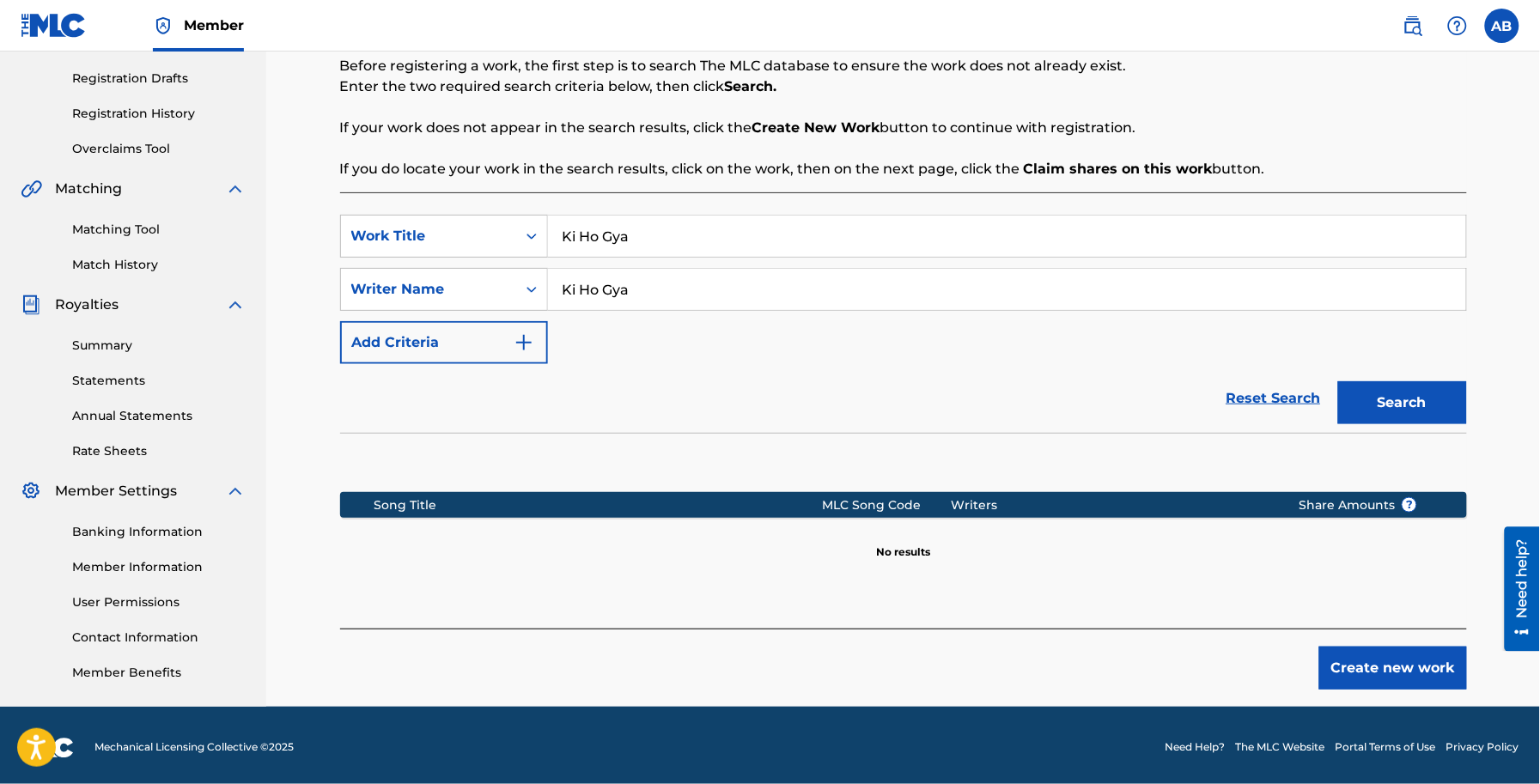 click on "Create new work" at bounding box center (1393, 668) 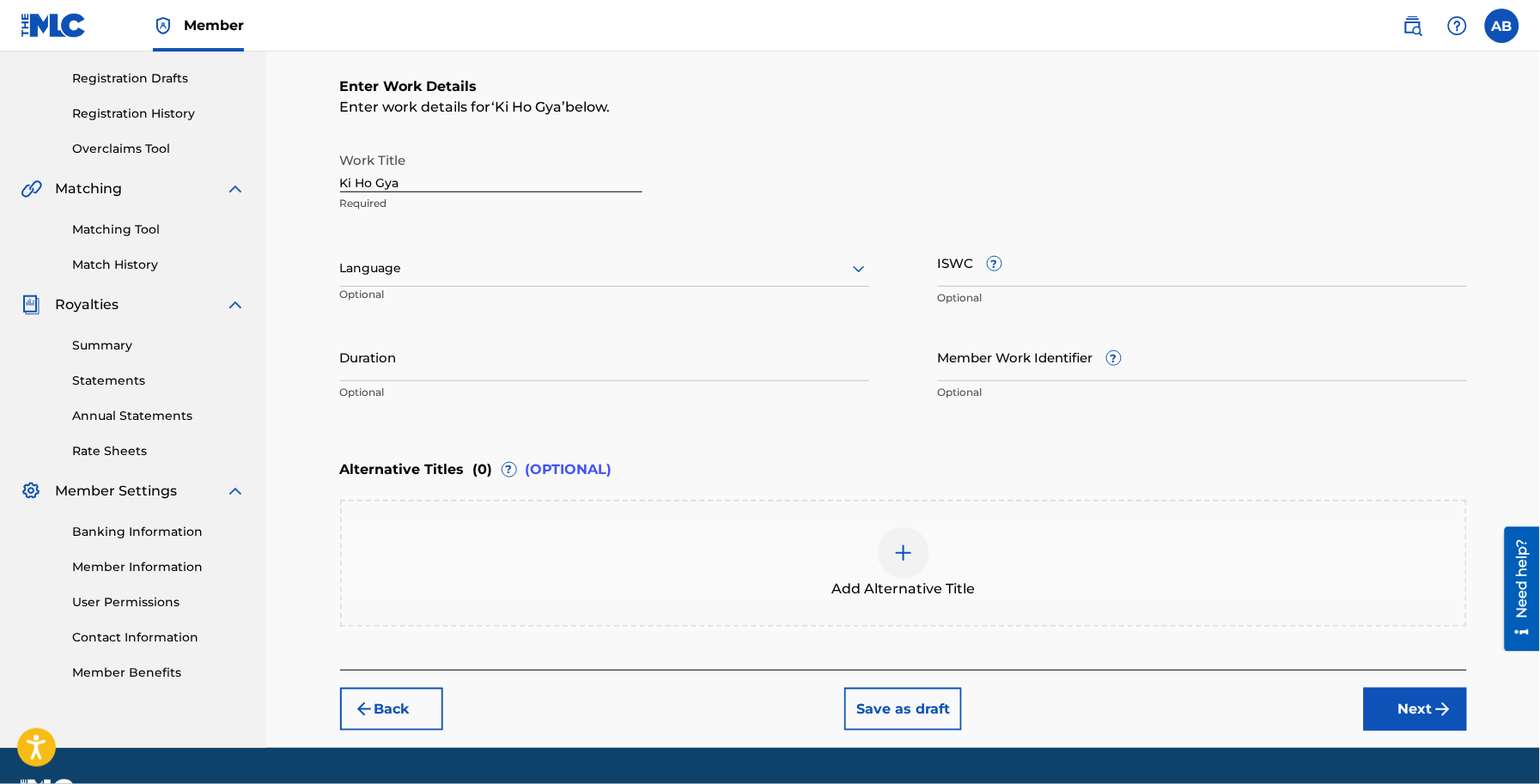 drag, startPoint x: 528, startPoint y: 282, endPoint x: 520, endPoint y: 270, distance: 14.42221 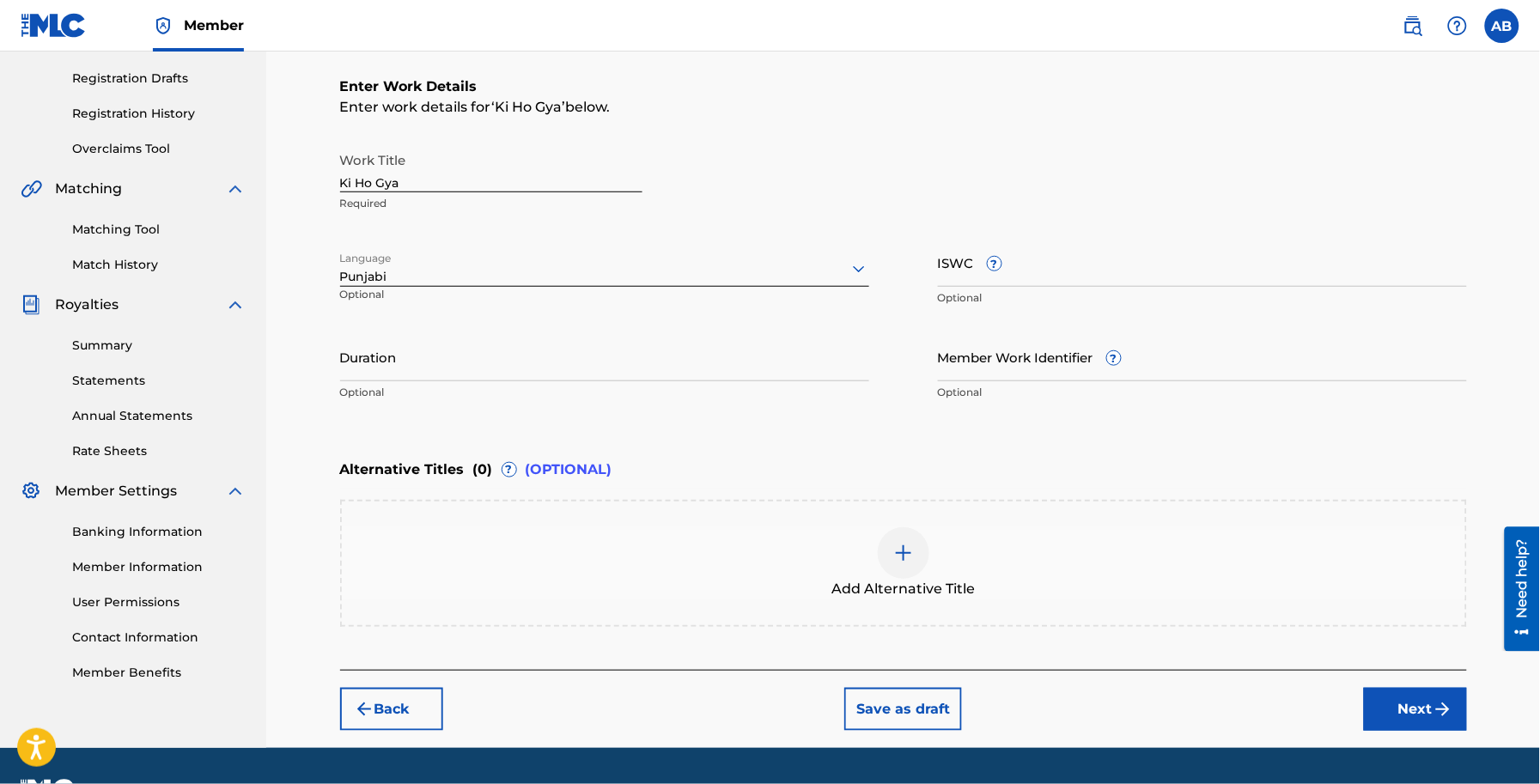 drag, startPoint x: 447, startPoint y: 362, endPoint x: 426, endPoint y: 359, distance: 21.213203 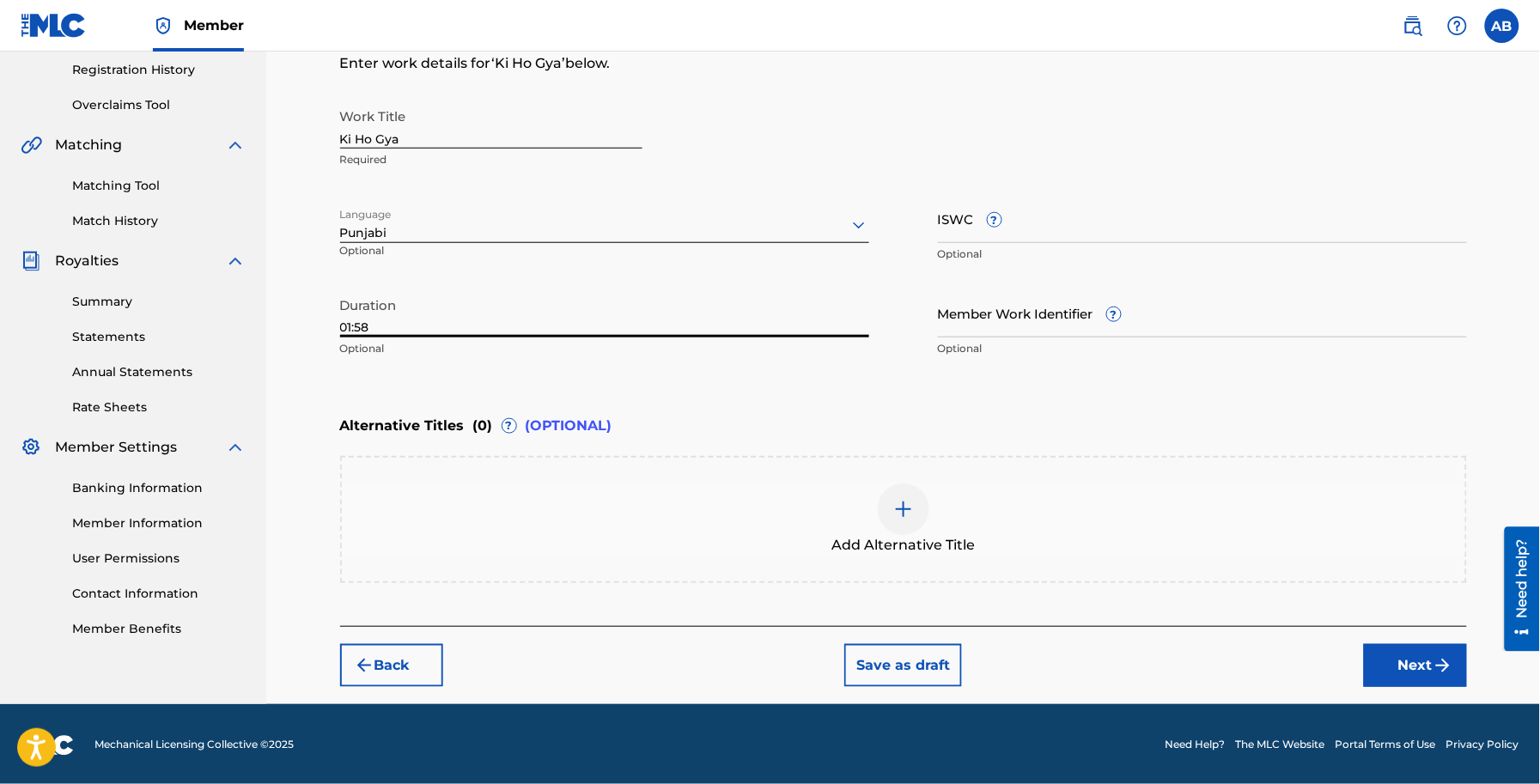 click on "Next" at bounding box center [1415, 665] 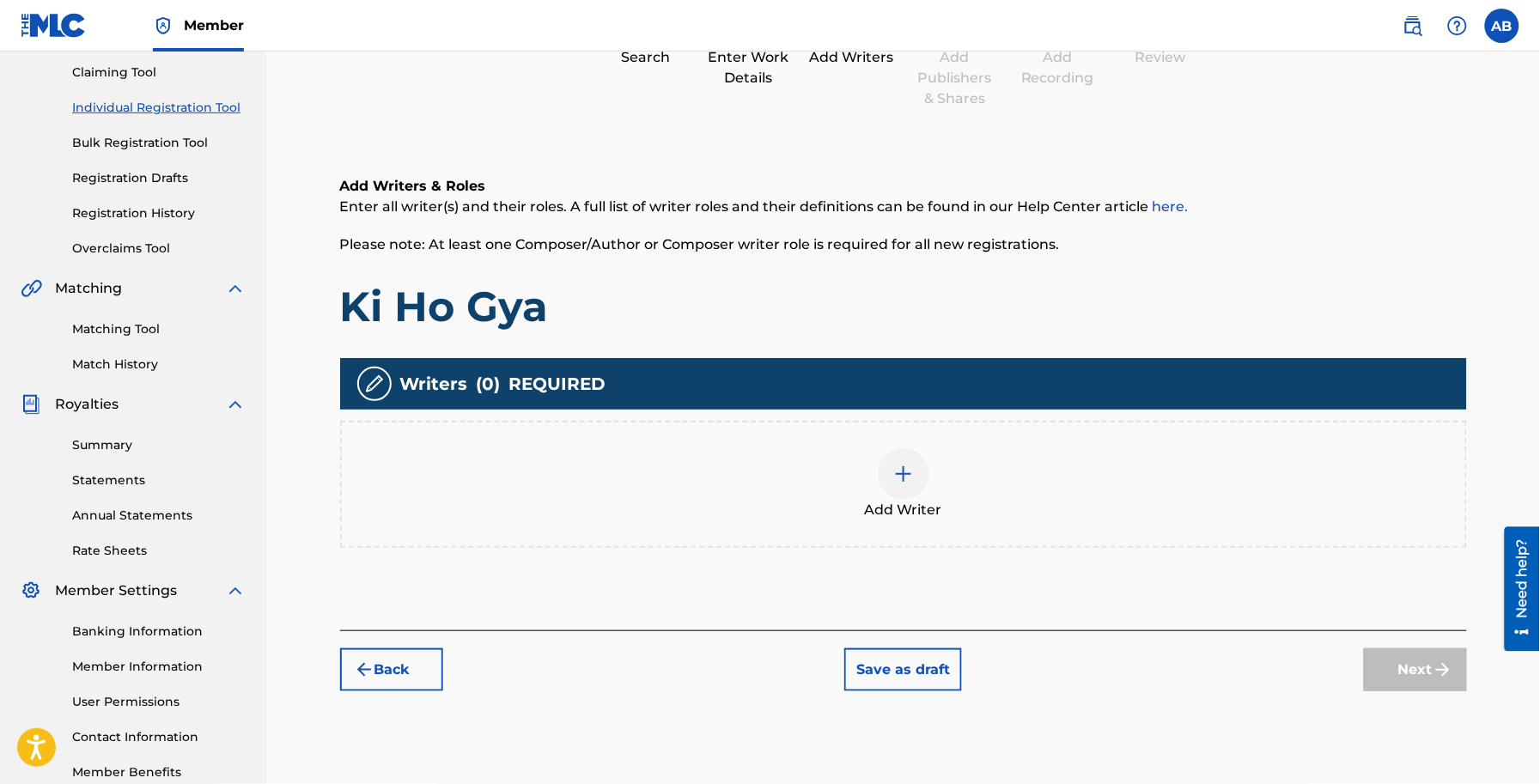 scroll, scrollTop: 280, scrollLeft: 0, axis: vertical 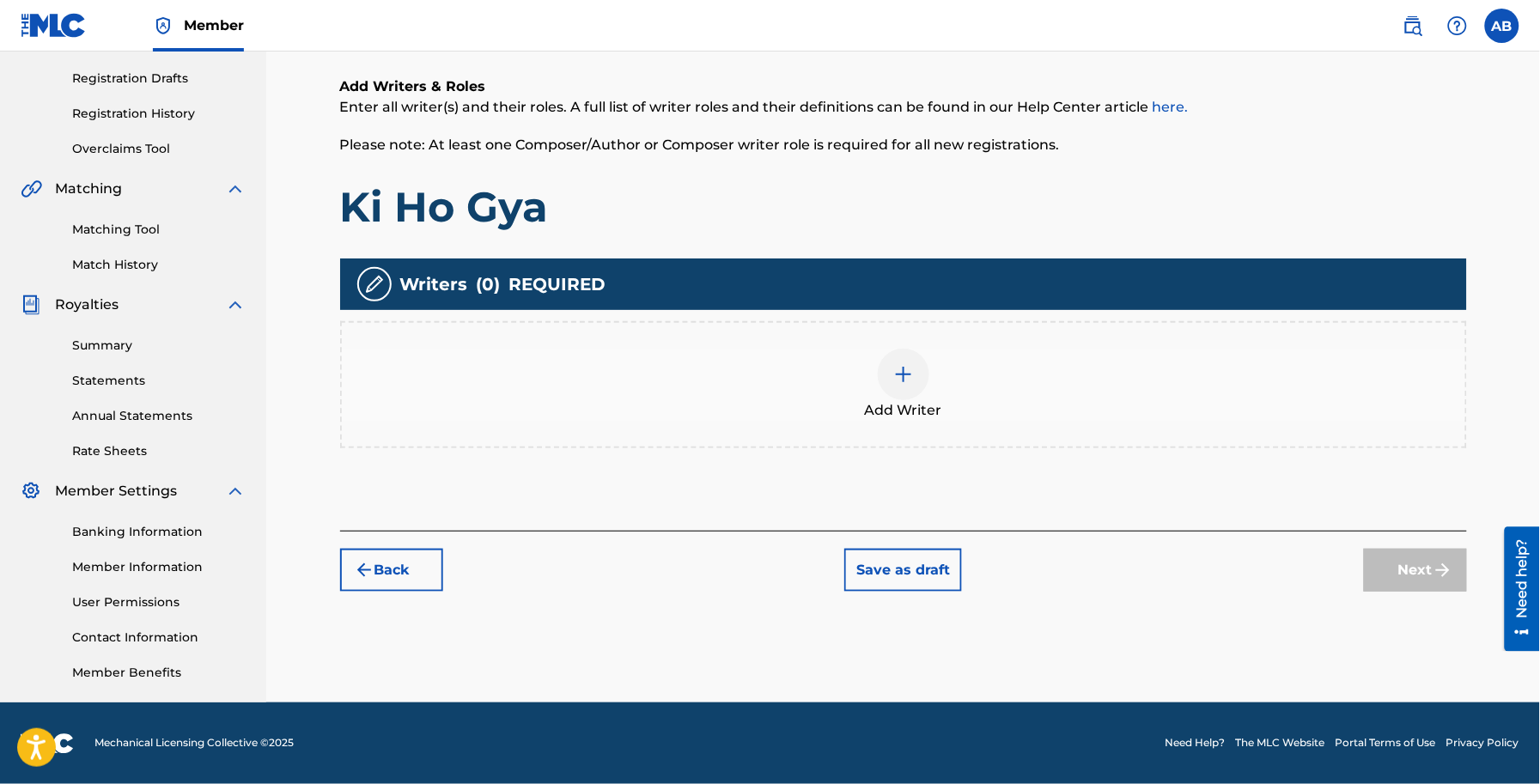 click at bounding box center (904, 374) 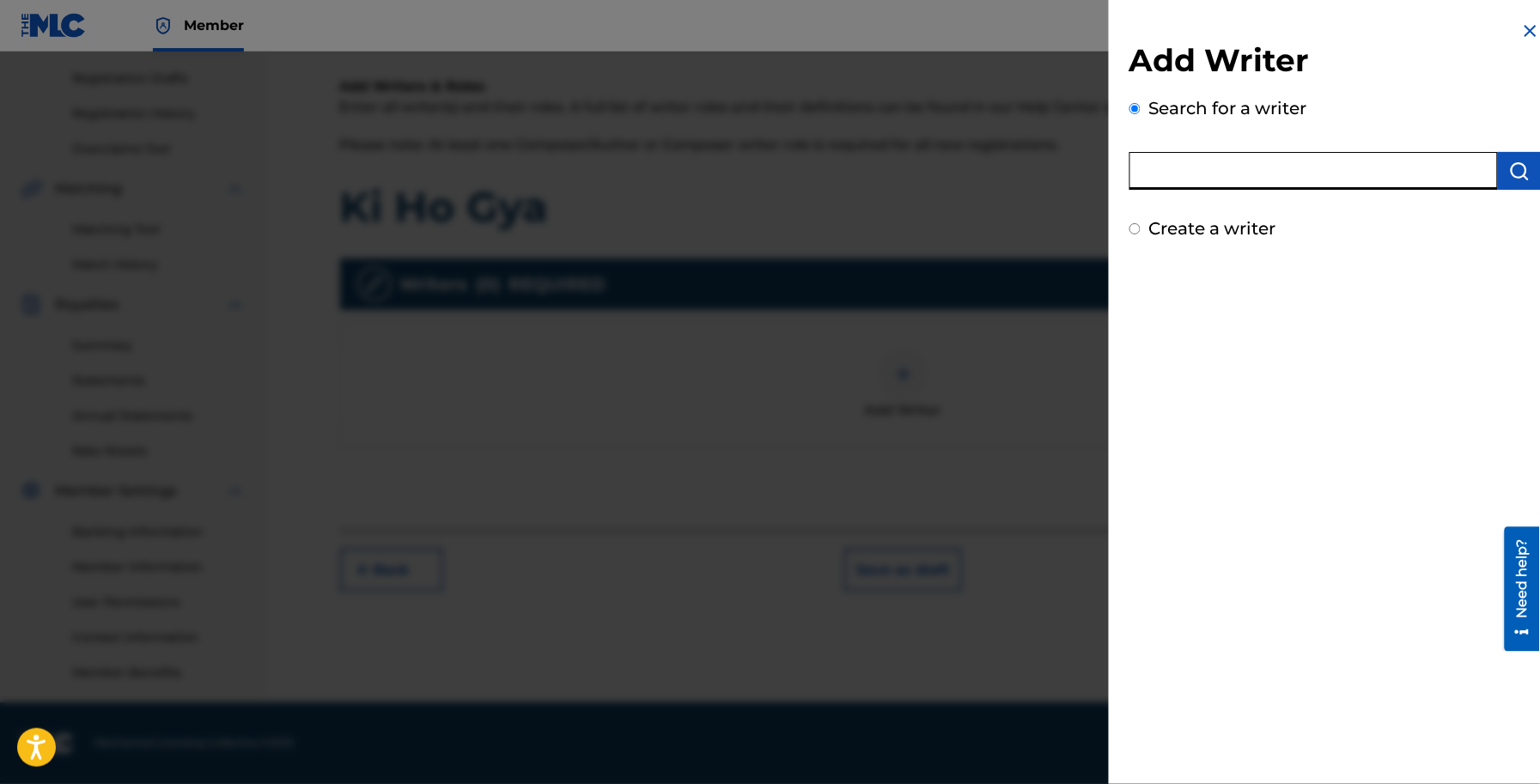 click at bounding box center [1313, 171] 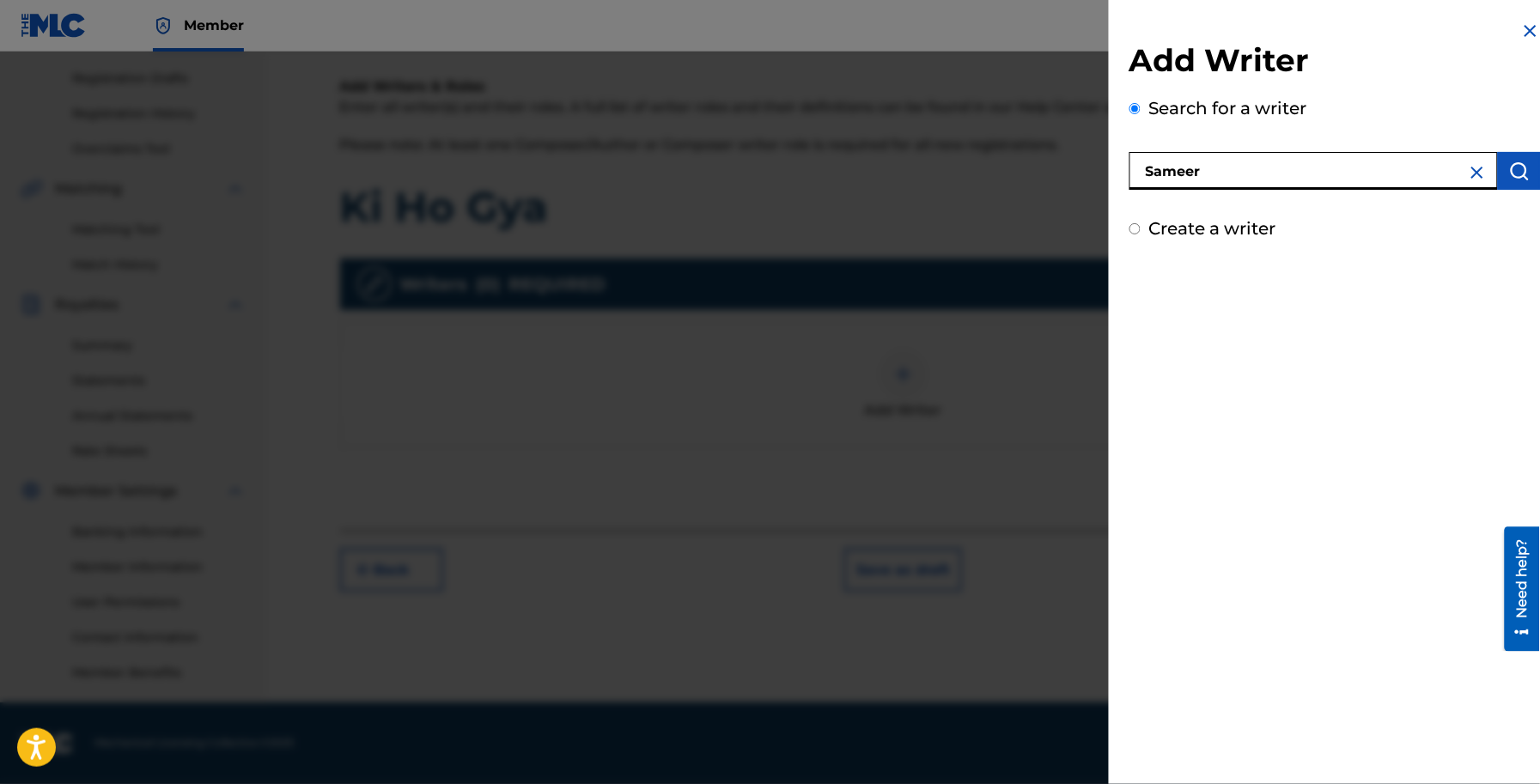 click at bounding box center (1519, 171) 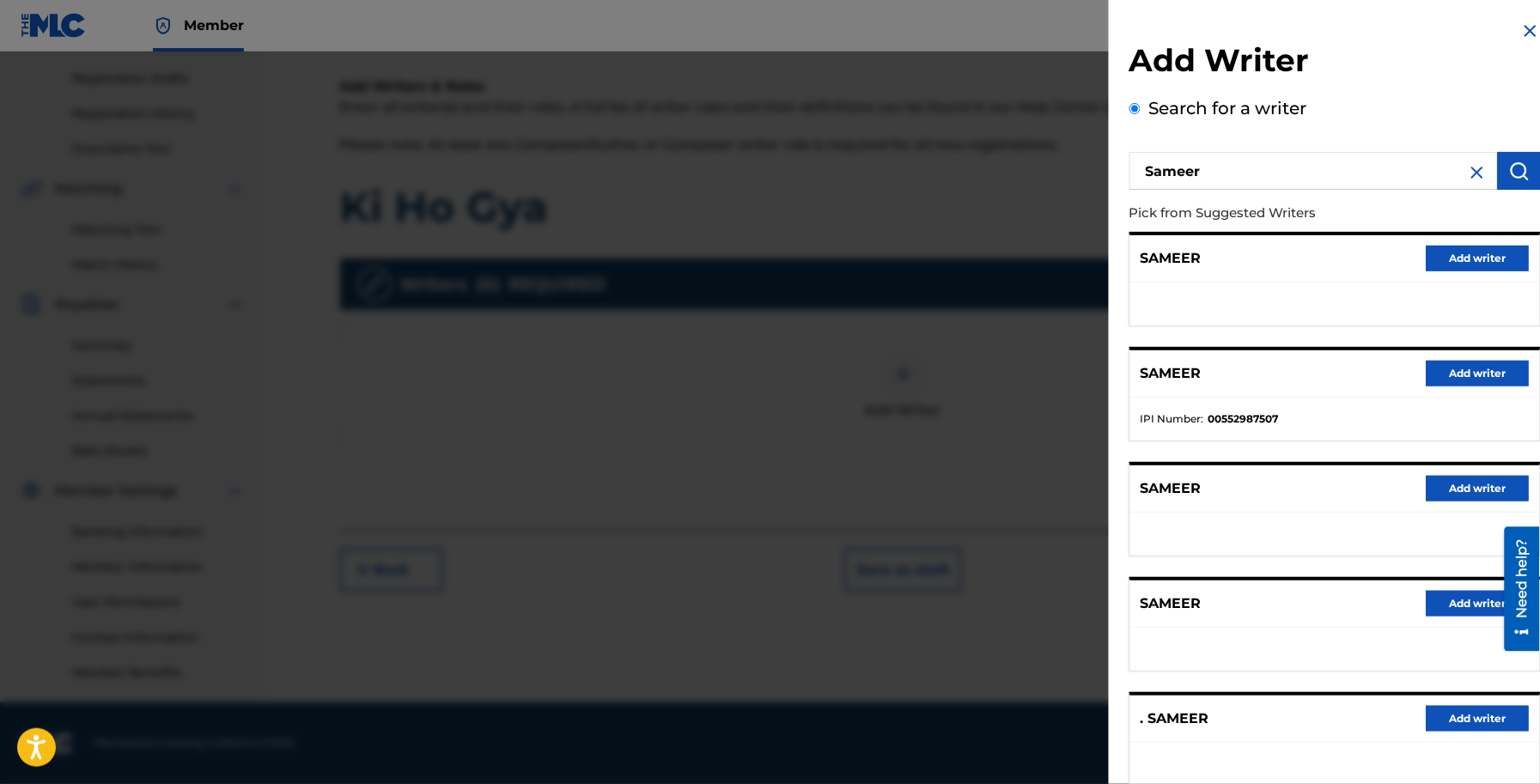 click on "Add writer" at bounding box center [1478, 258] 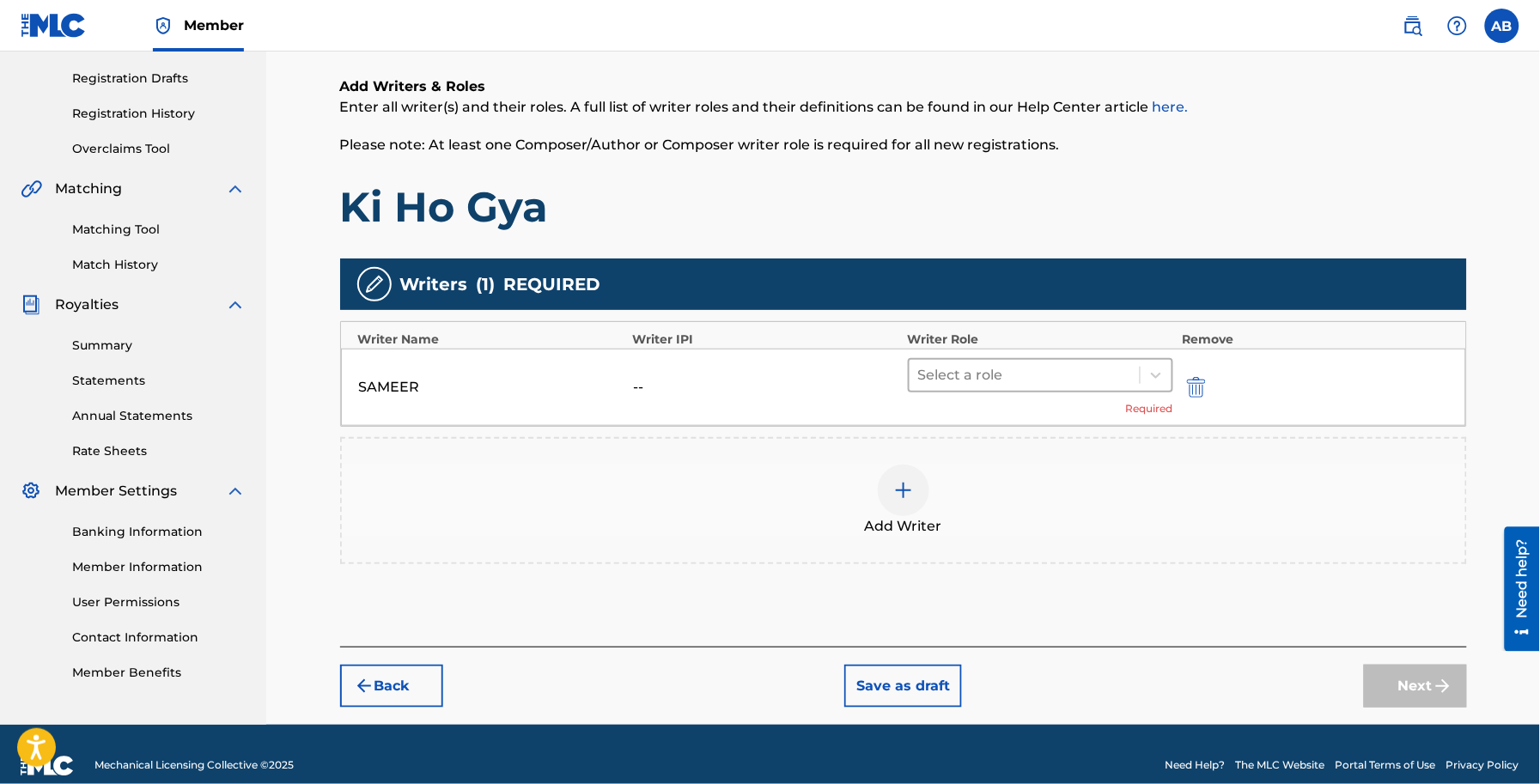 click at bounding box center (1025, 375) 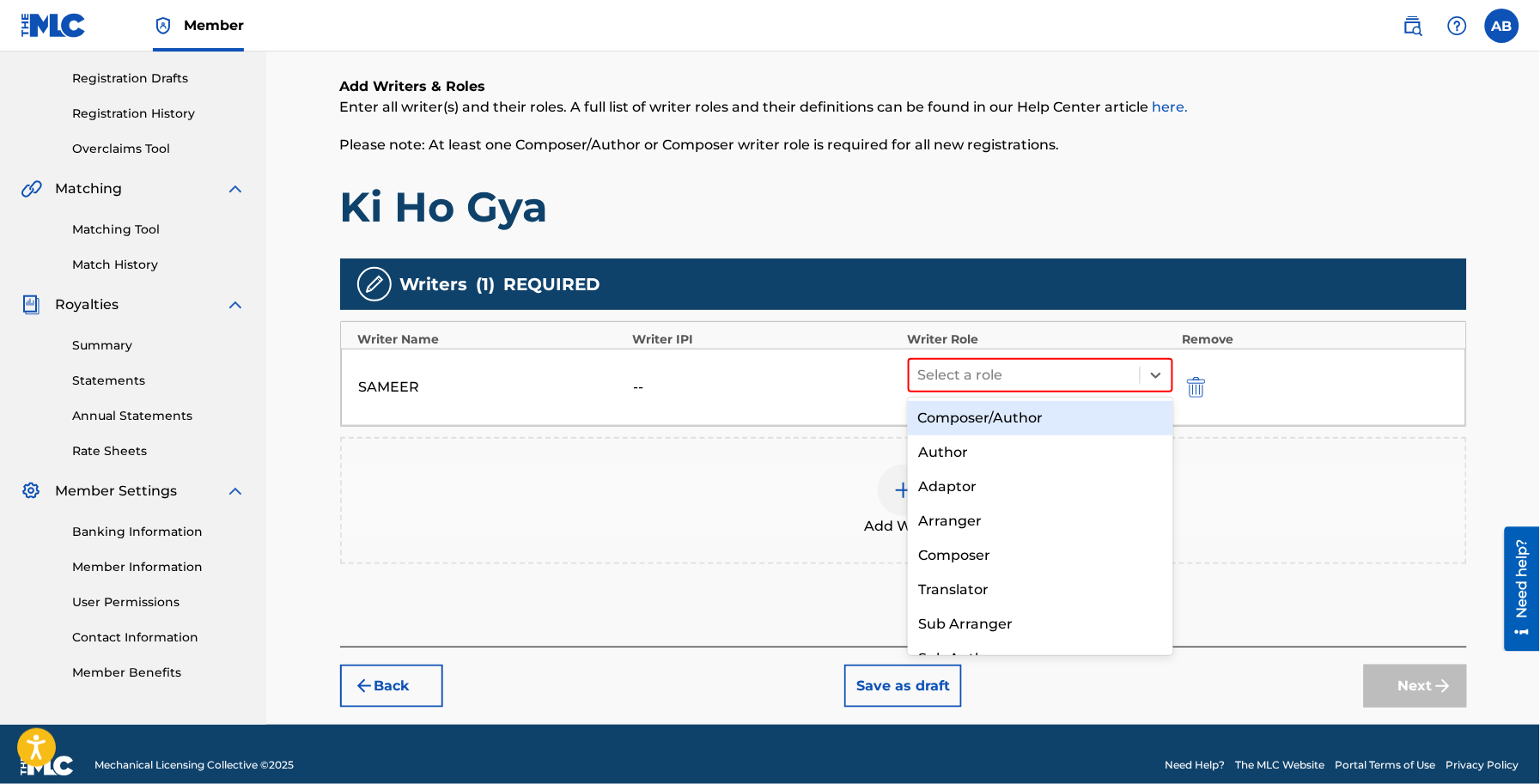 click on "Composer/Author" at bounding box center [1040, 418] 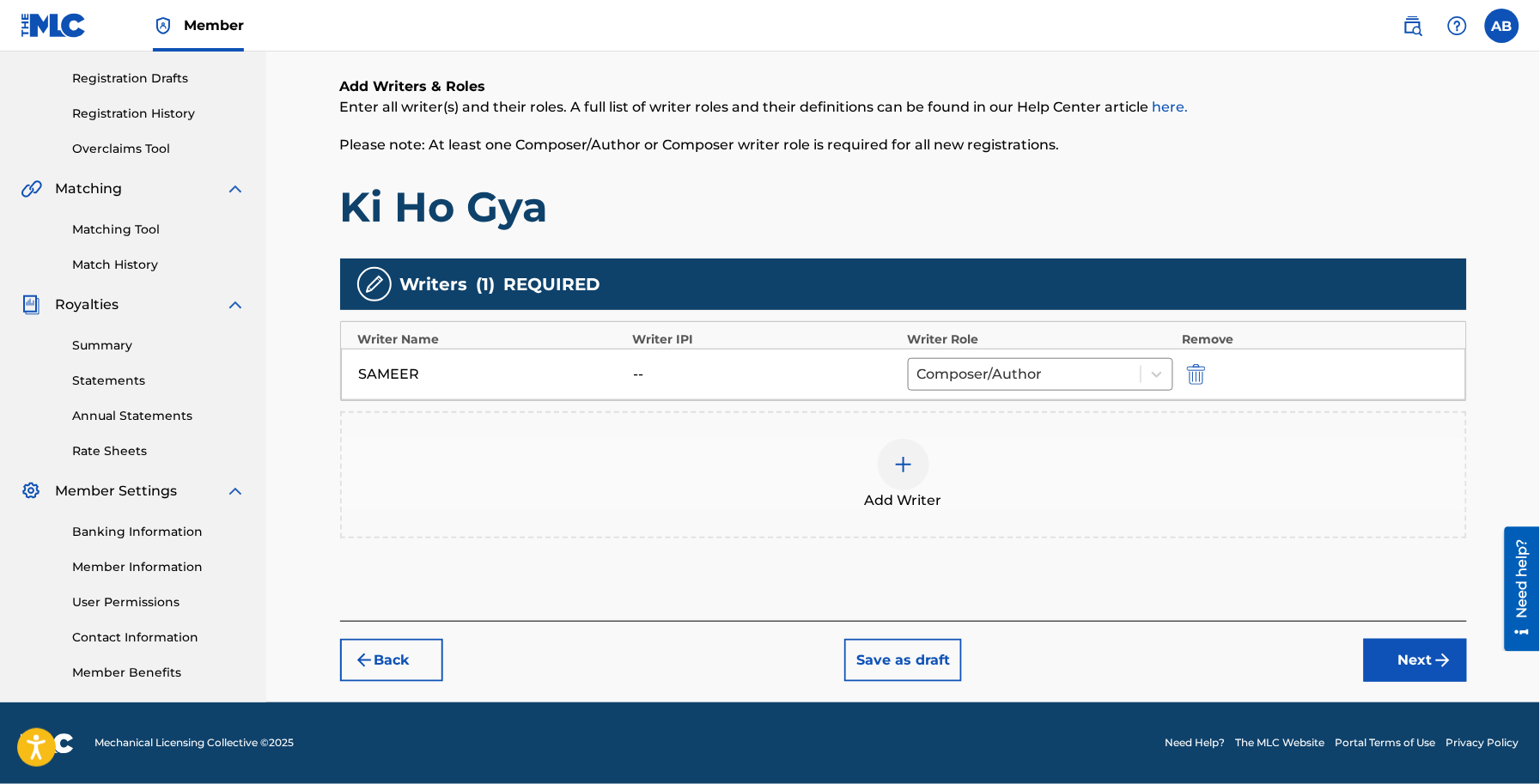 click on "Next" at bounding box center (1415, 660) 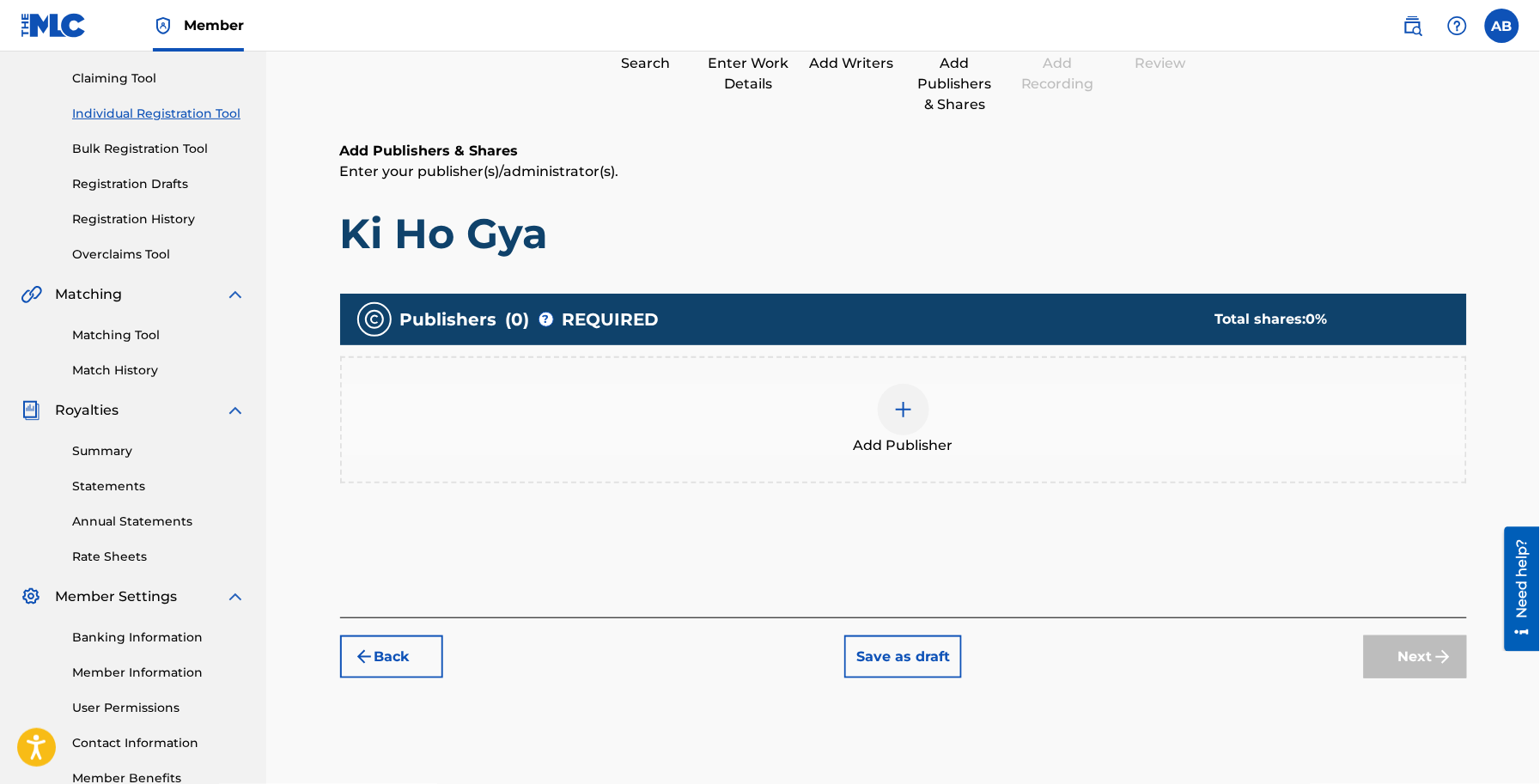 scroll, scrollTop: 77, scrollLeft: 0, axis: vertical 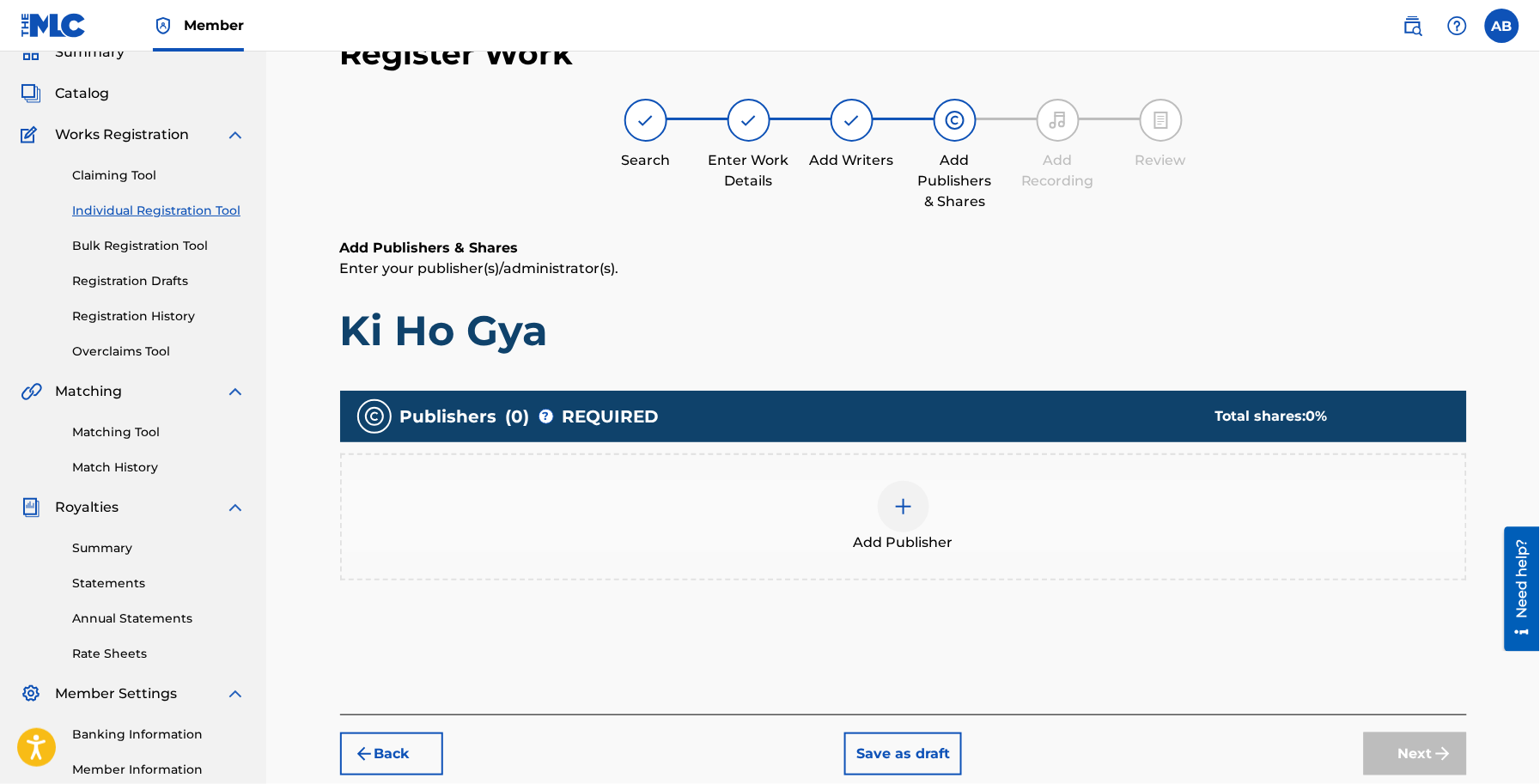 click at bounding box center (904, 507) 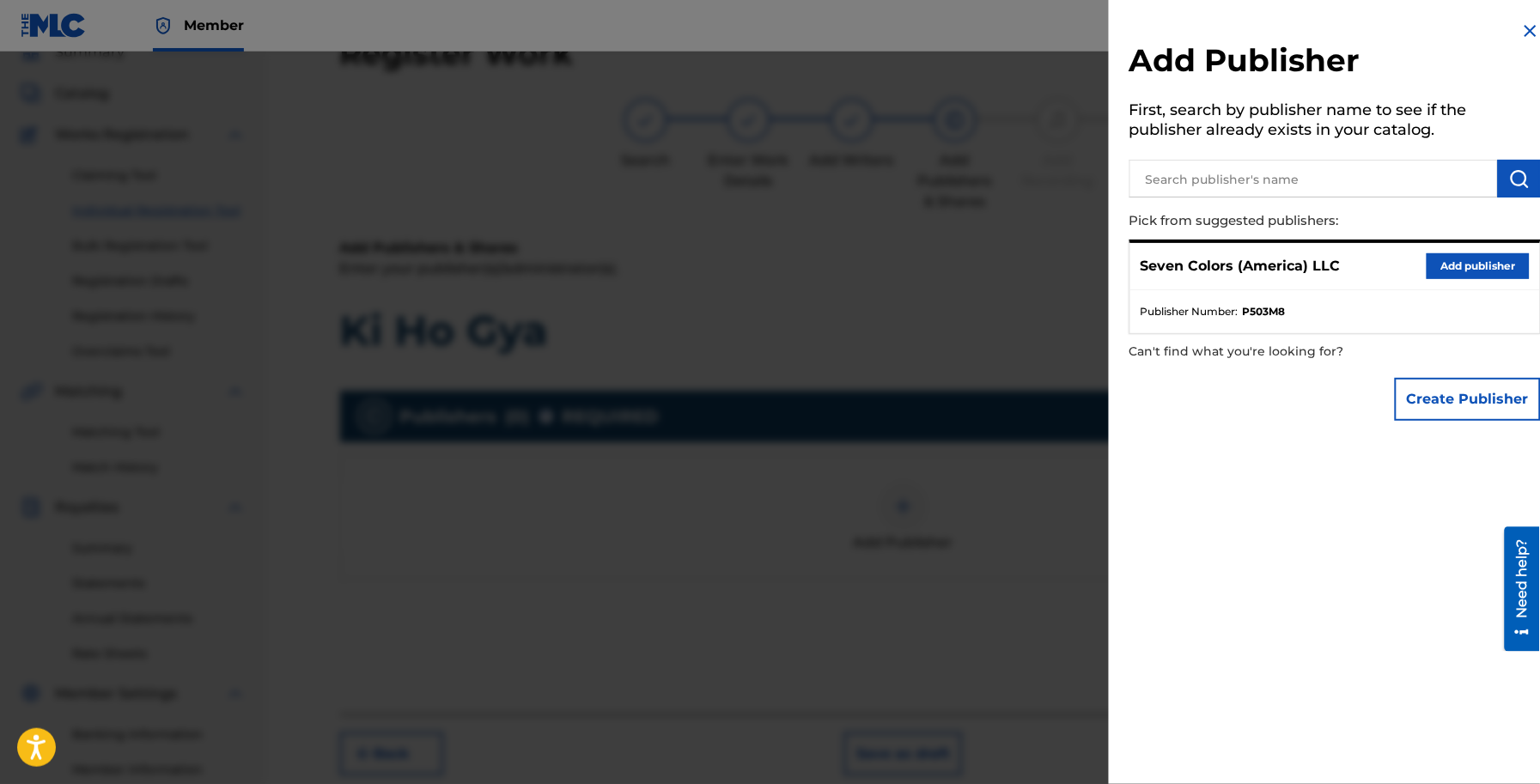 click on "Add publisher" at bounding box center (1478, 266) 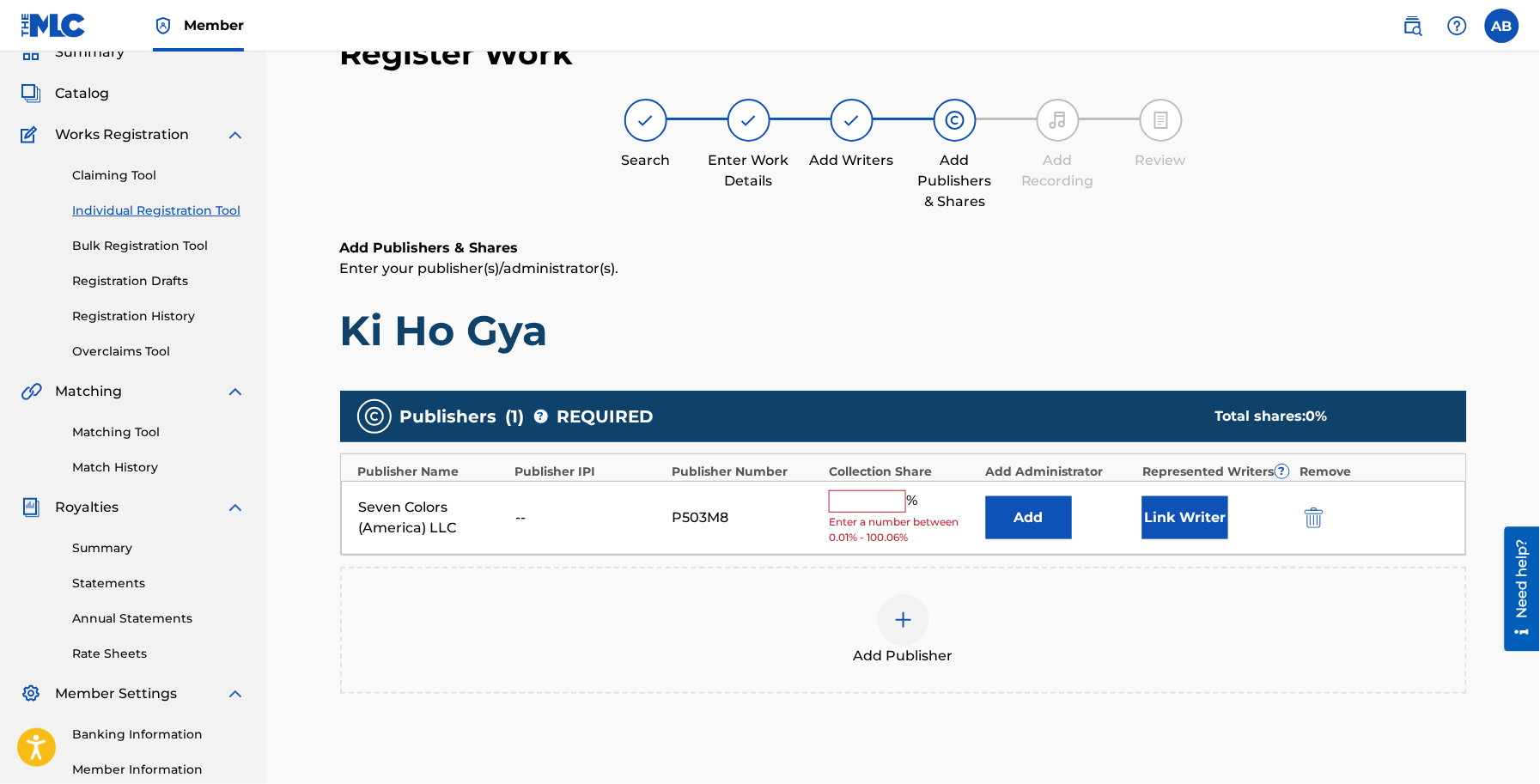 click at bounding box center (867, 501) 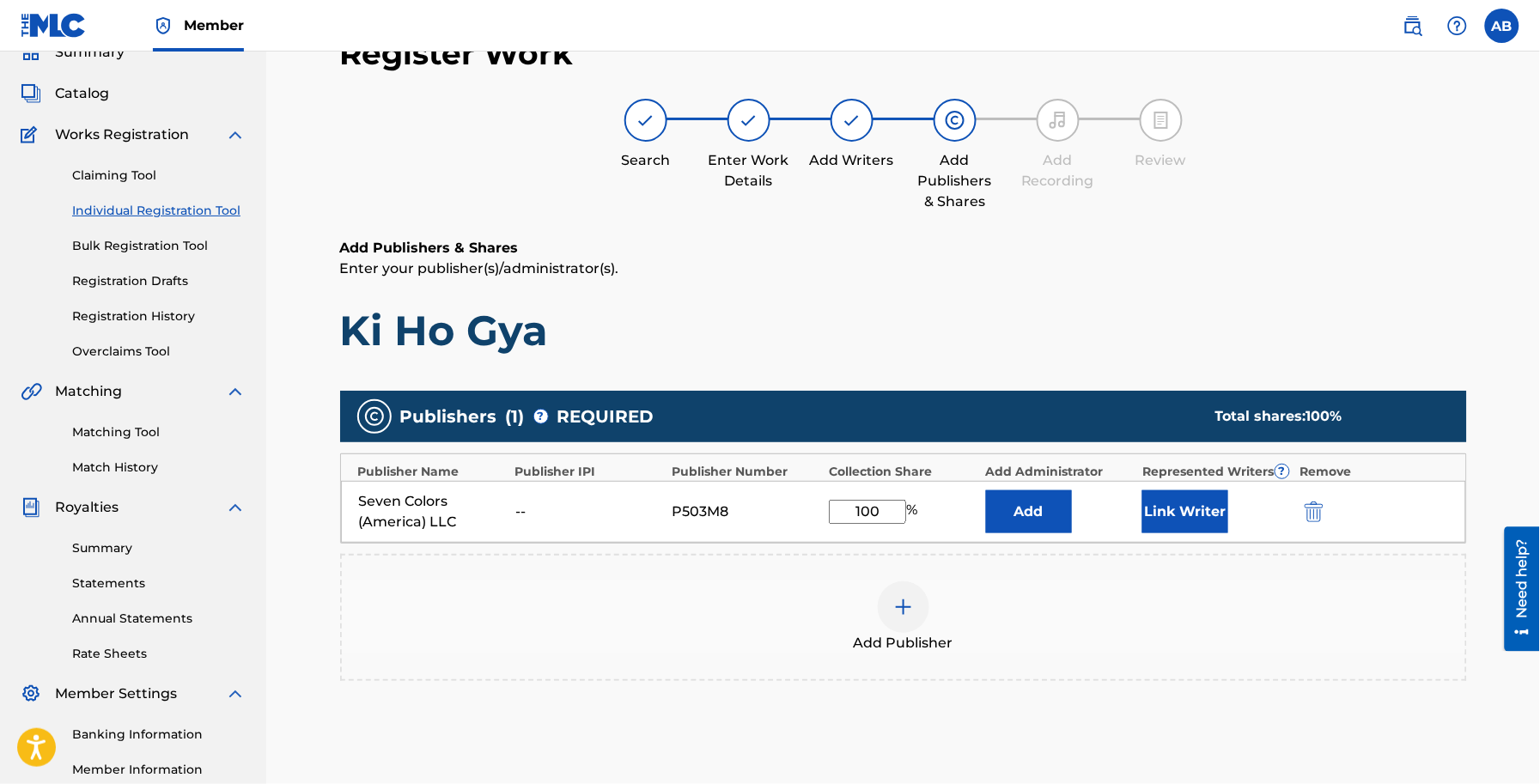 click on "Add Publisher" at bounding box center [904, 617] 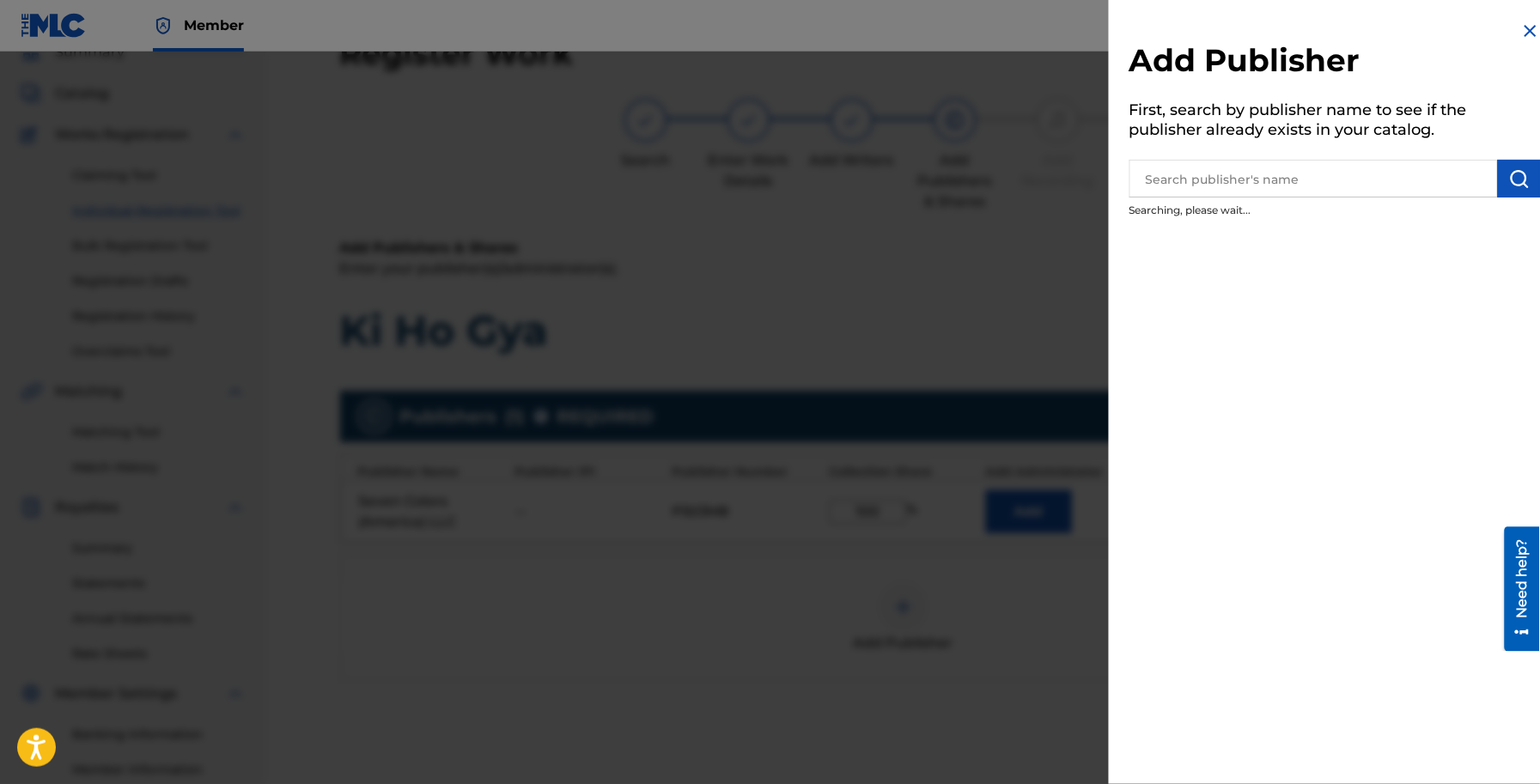 scroll, scrollTop: 280, scrollLeft: 0, axis: vertical 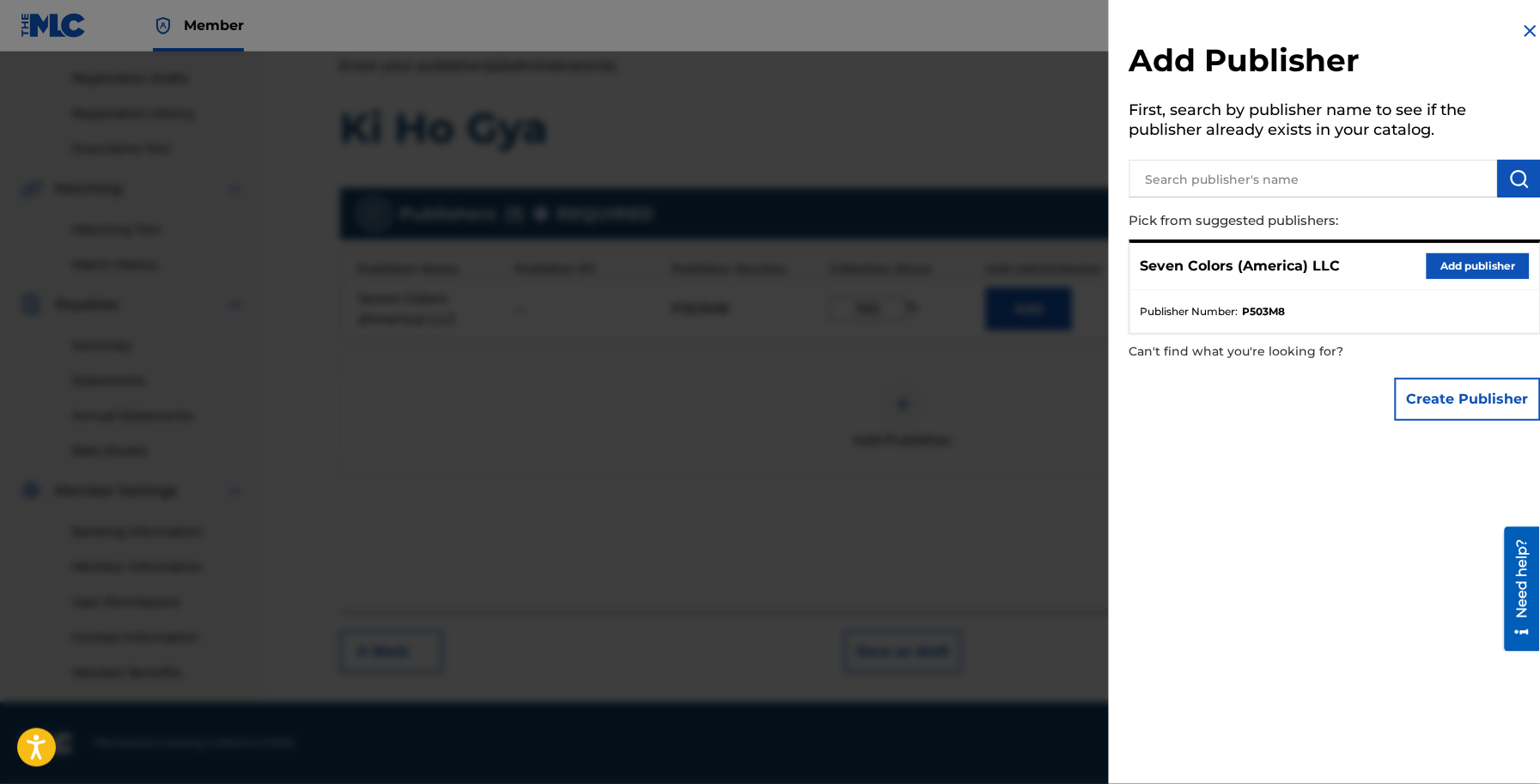 click on "Add Publisher First, search by publisher name to see if the publisher already exists in your catalog. Pick from suggested publishers: Seven Colors (America) LLC Add publisher Publisher Number : P503M8 Can't find what you're looking for? Create Publisher" at bounding box center [1335, 398] 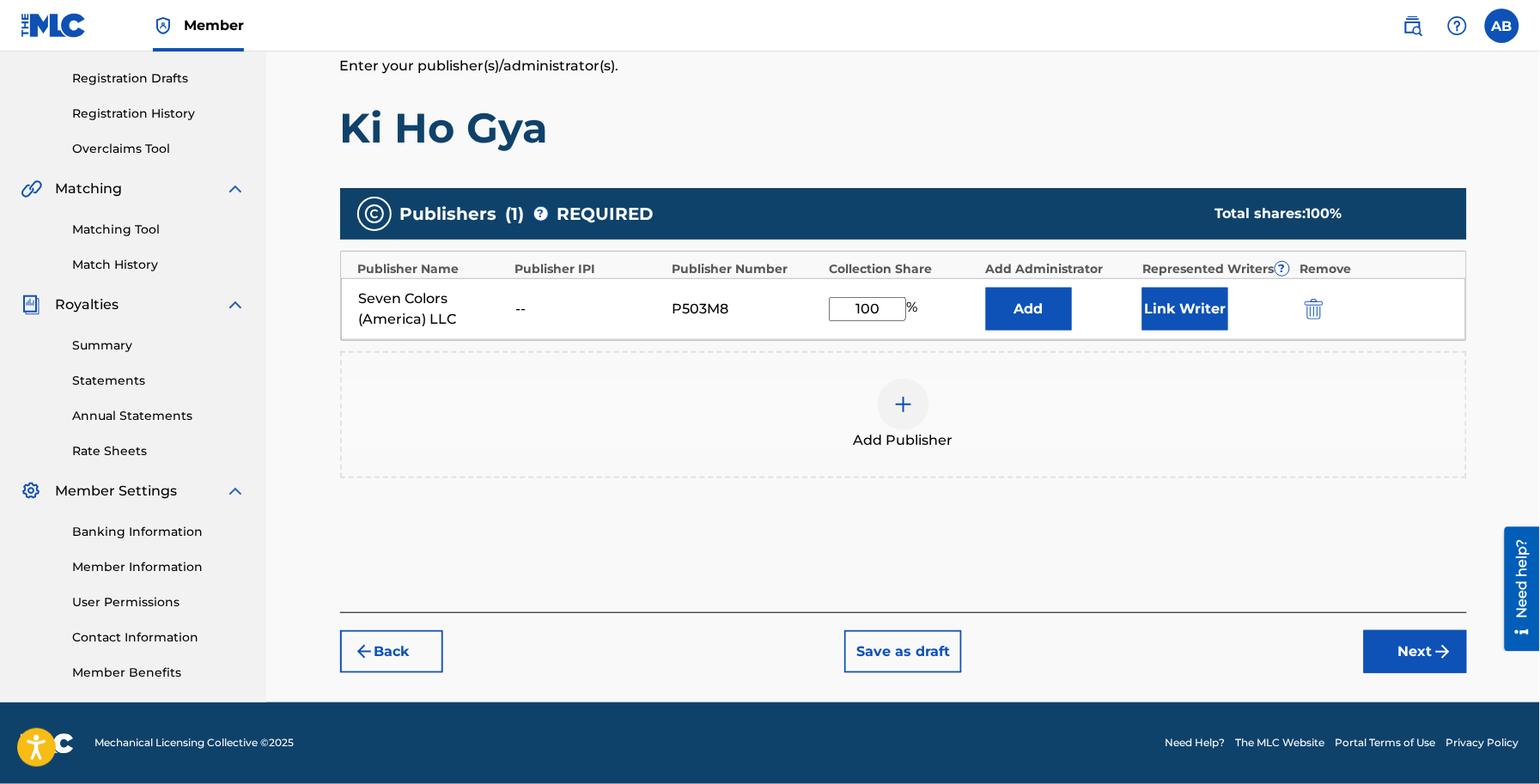 click on "Next" at bounding box center (1415, 652) 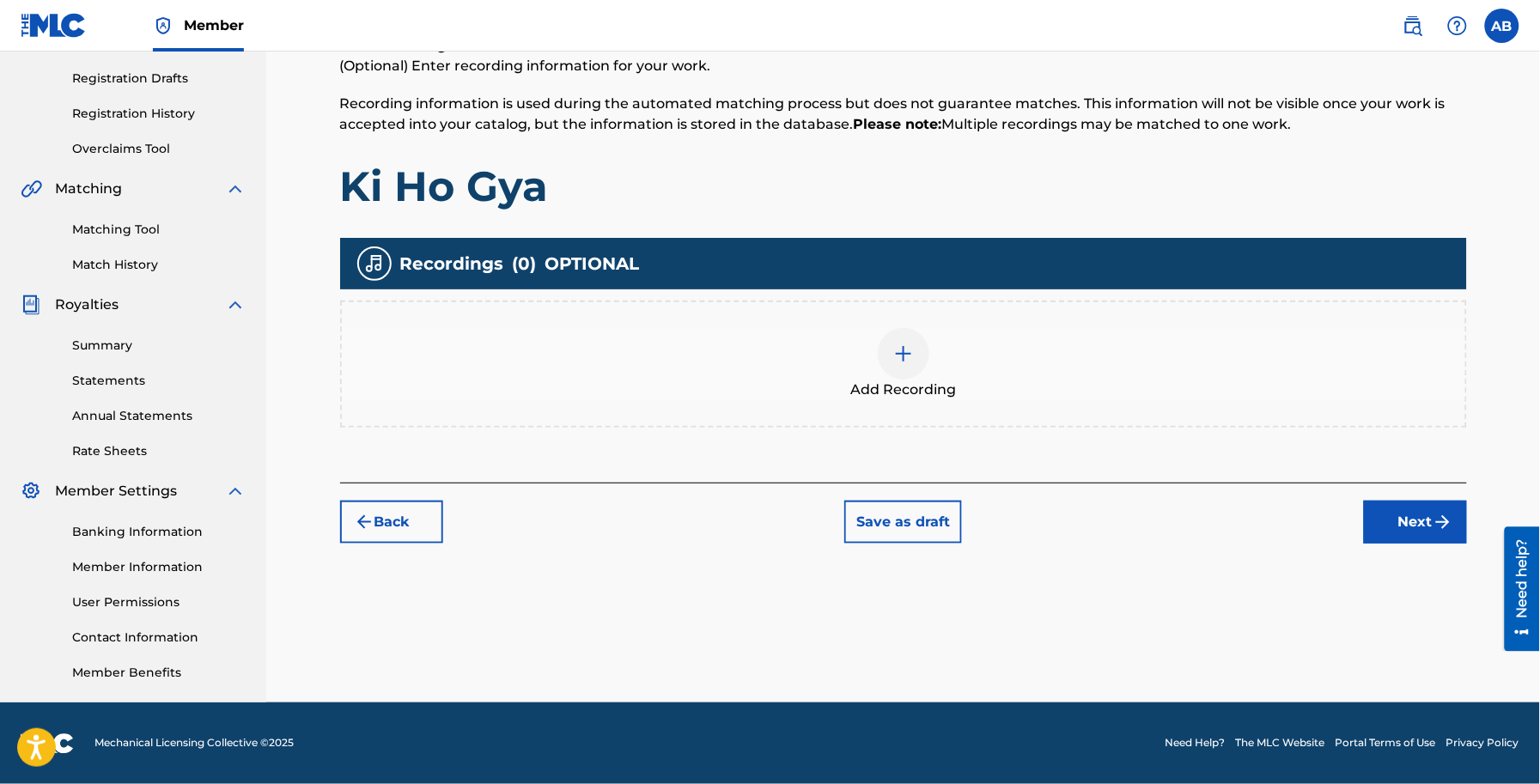 click on "Next" at bounding box center (1415, 522) 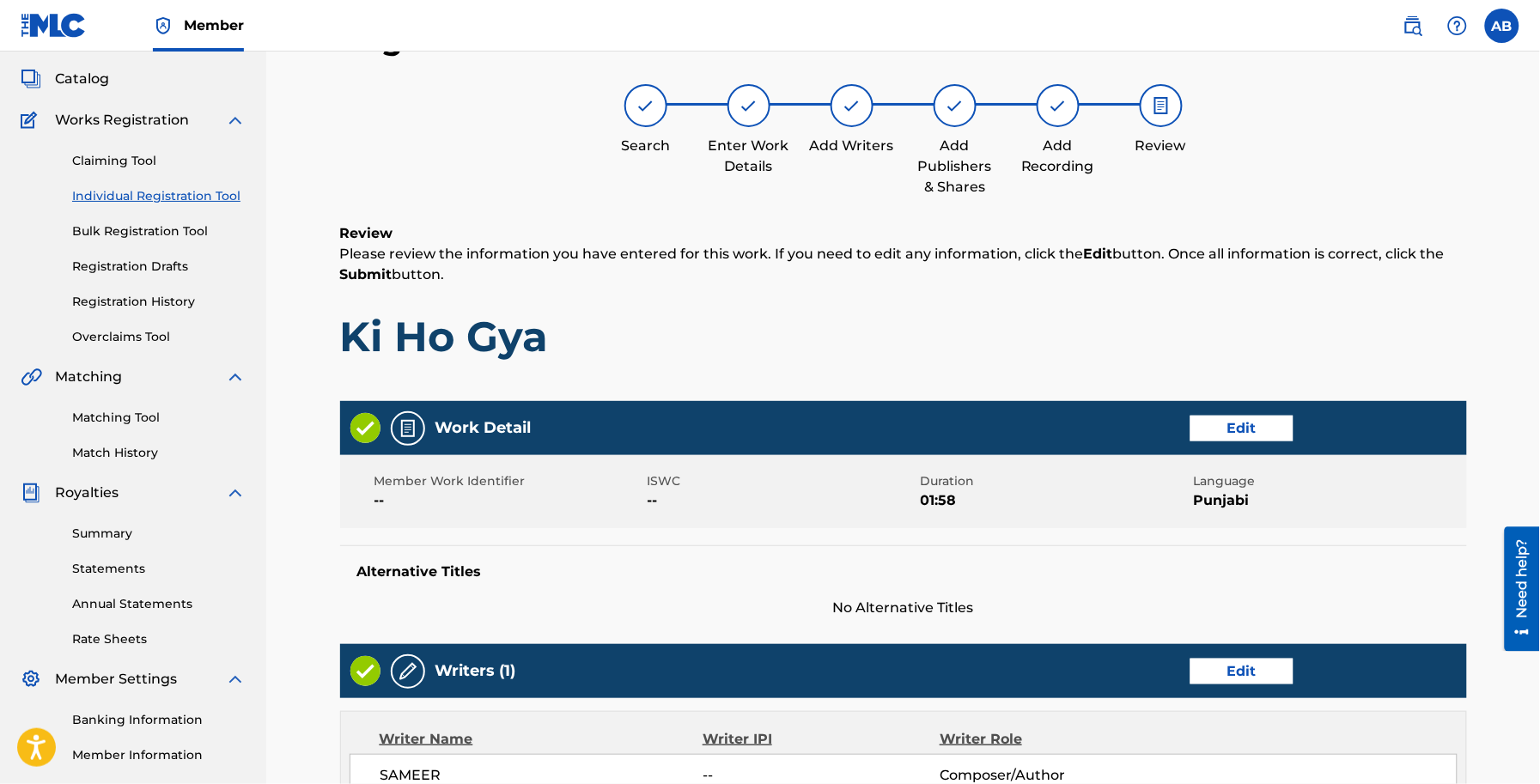 scroll, scrollTop: 614, scrollLeft: 0, axis: vertical 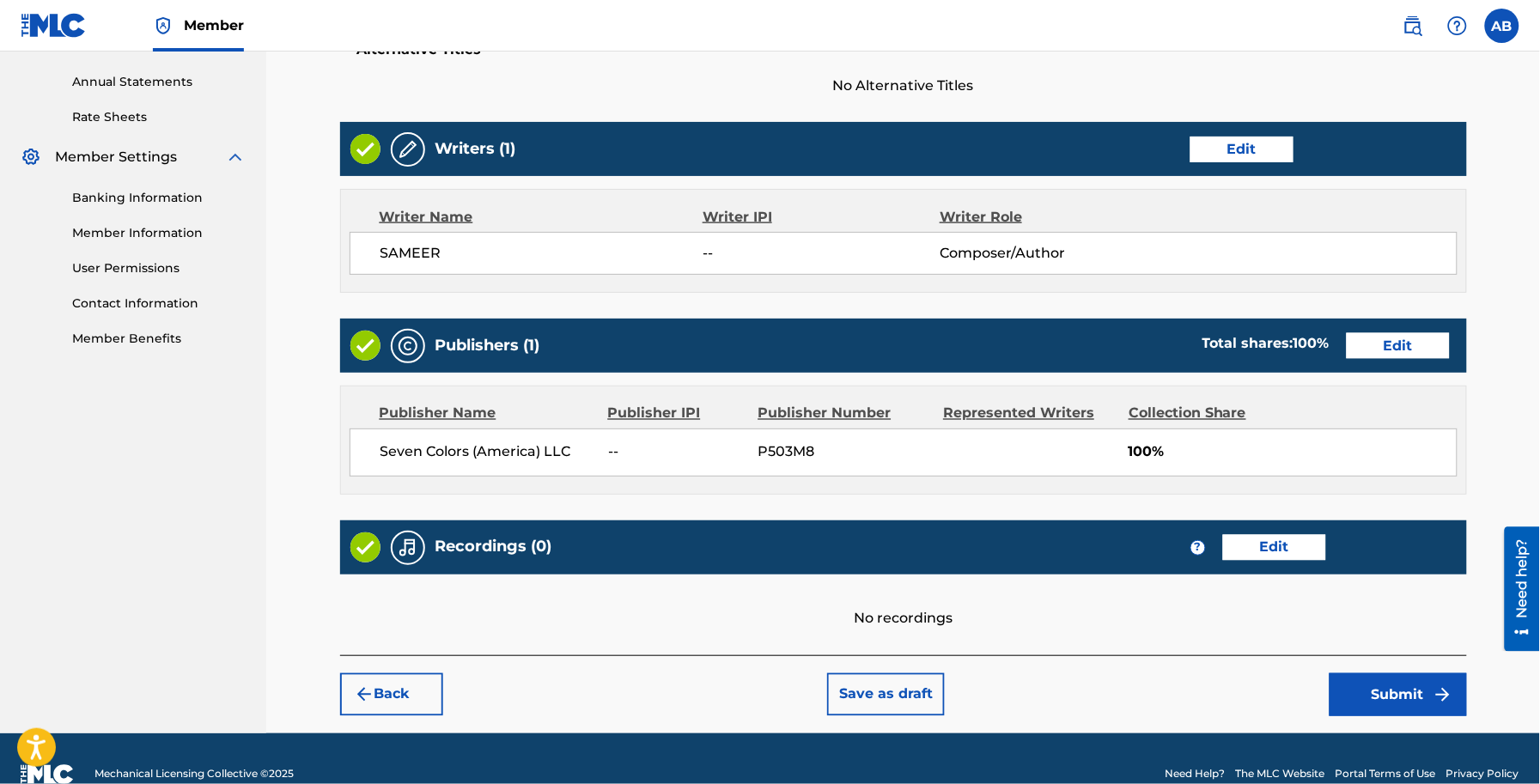 click on "Submit" at bounding box center [1398, 695] 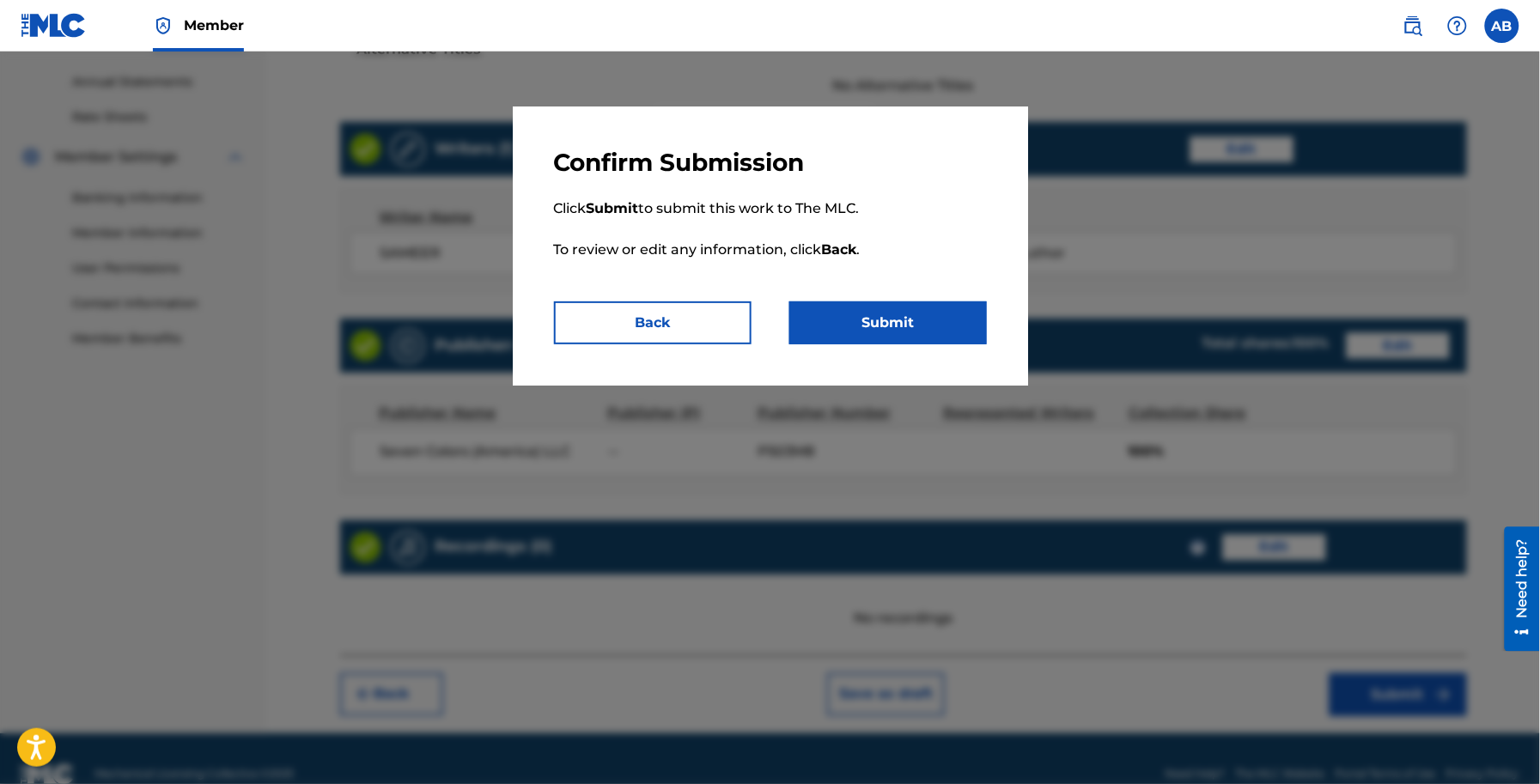 click on "Submit" at bounding box center [888, 323] 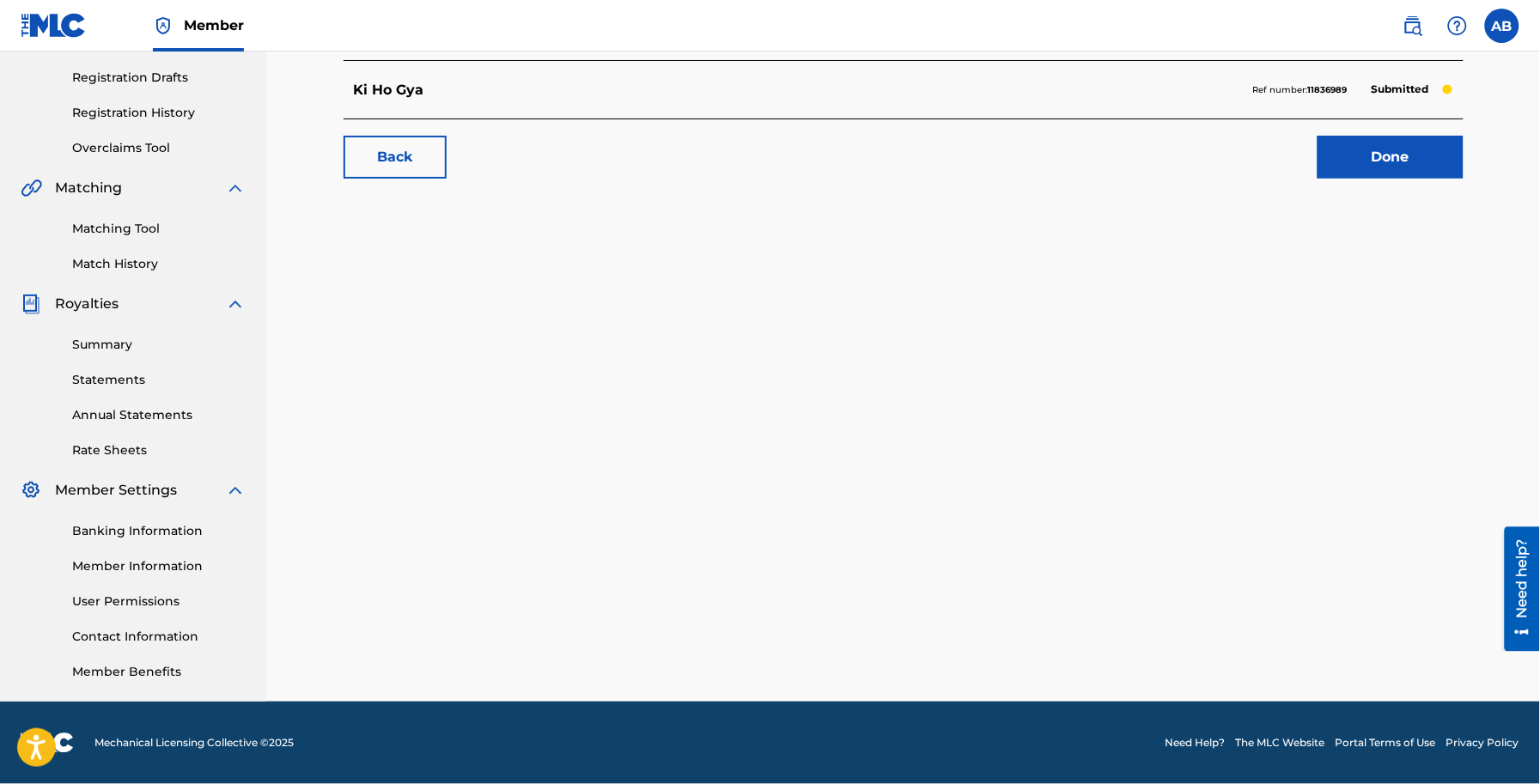 scroll, scrollTop: 0, scrollLeft: 0, axis: both 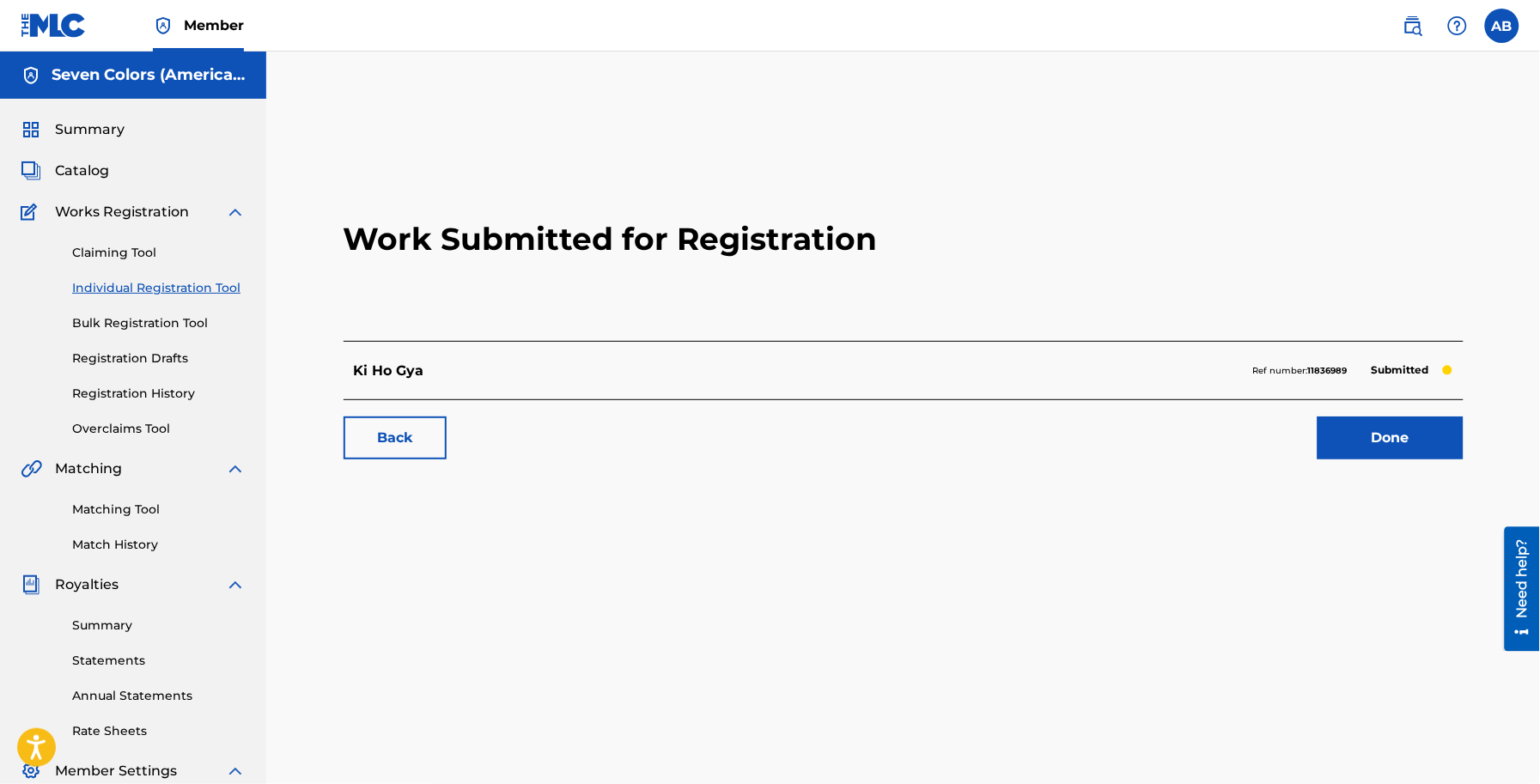 click on "Back" at bounding box center (395, 438) 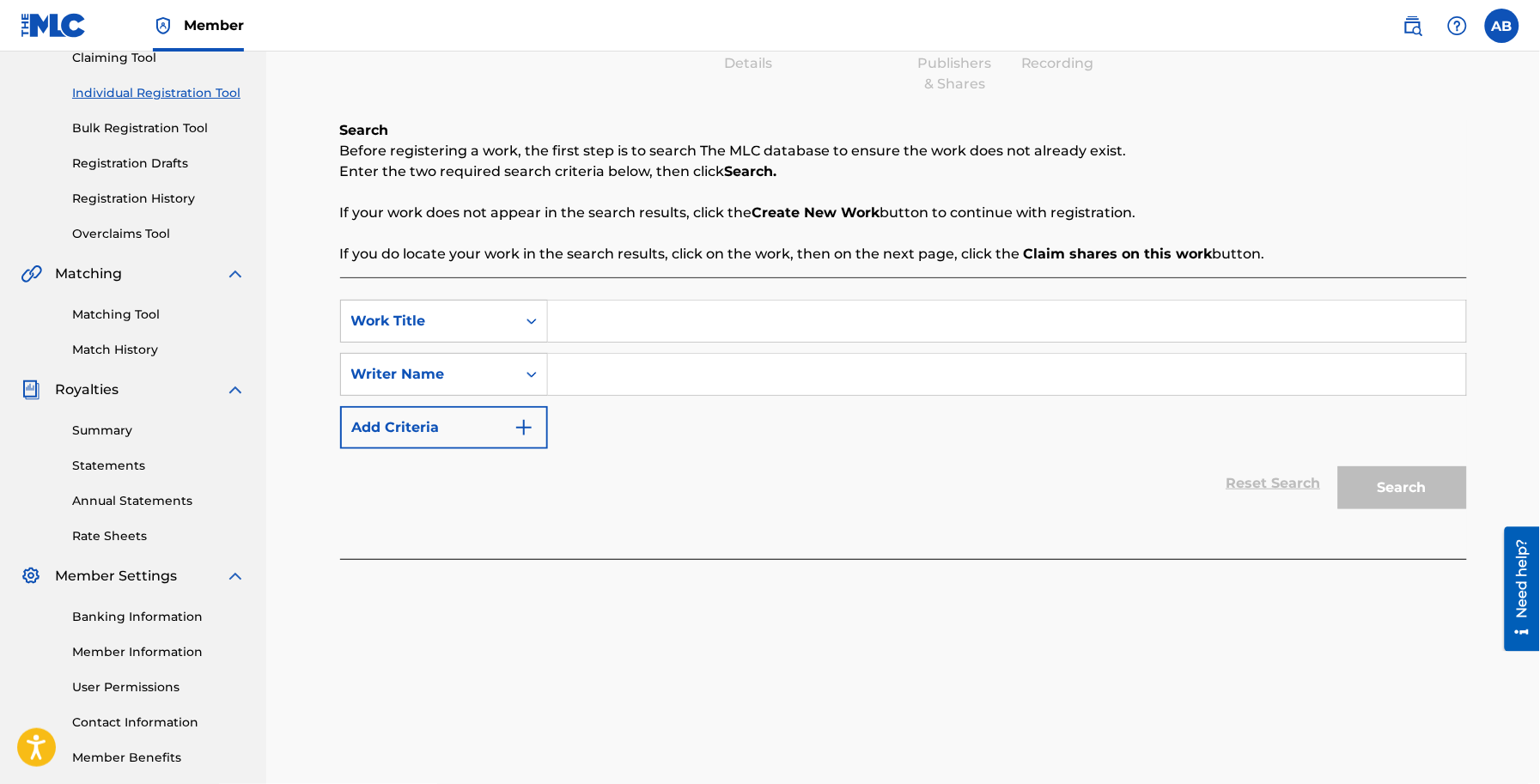 scroll, scrollTop: 280, scrollLeft: 0, axis: vertical 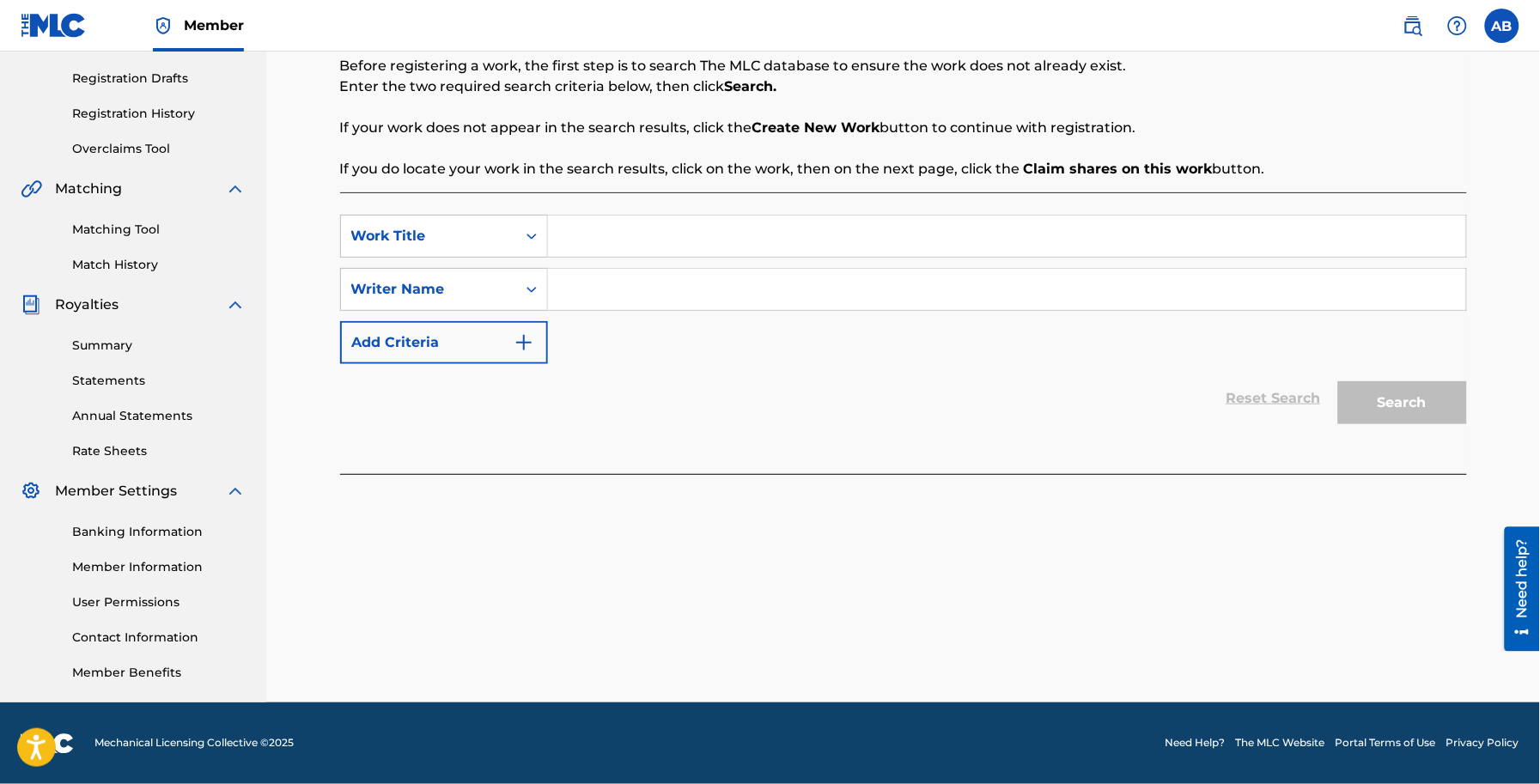 click at bounding box center (1007, 236) 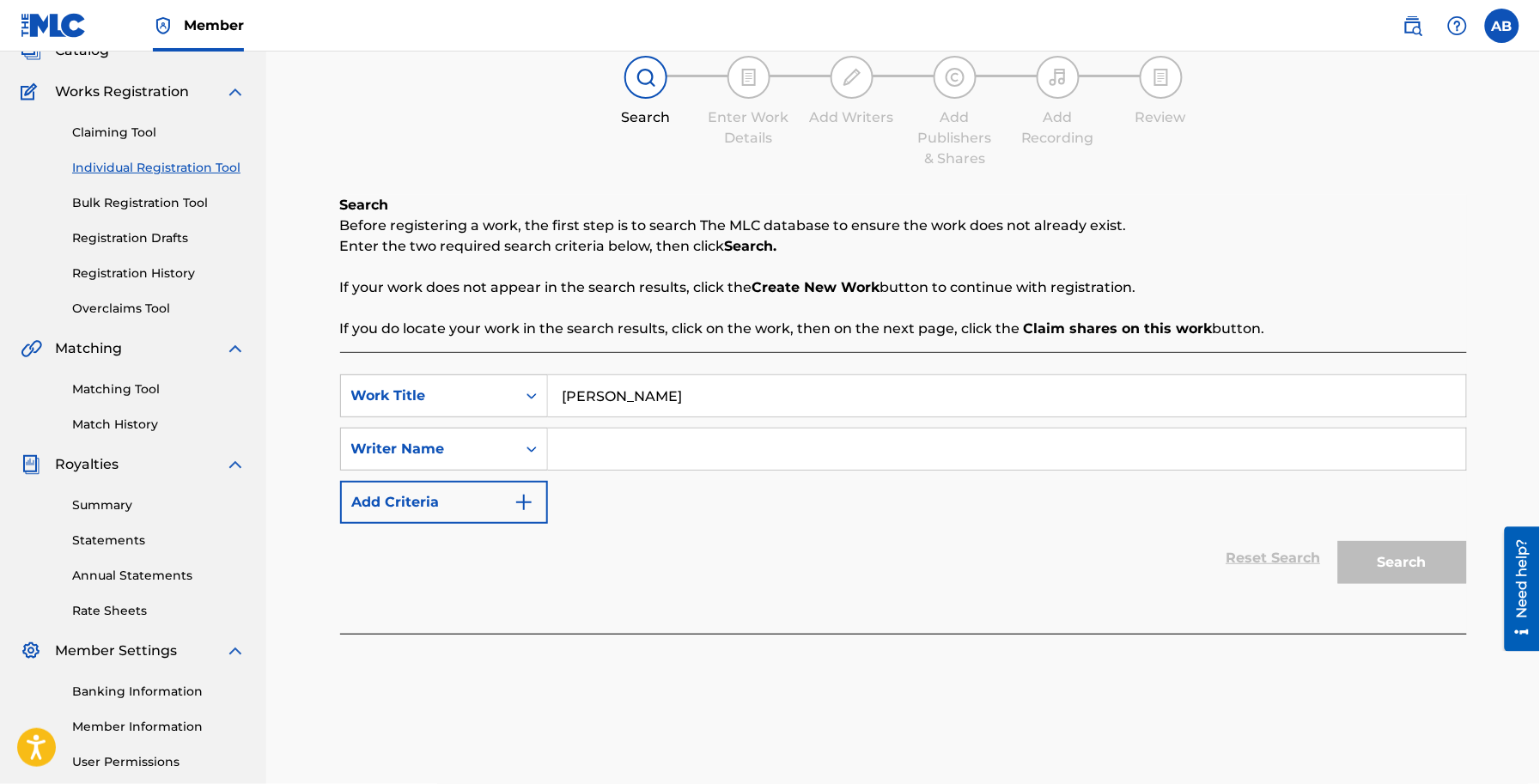 scroll, scrollTop: 0, scrollLeft: 0, axis: both 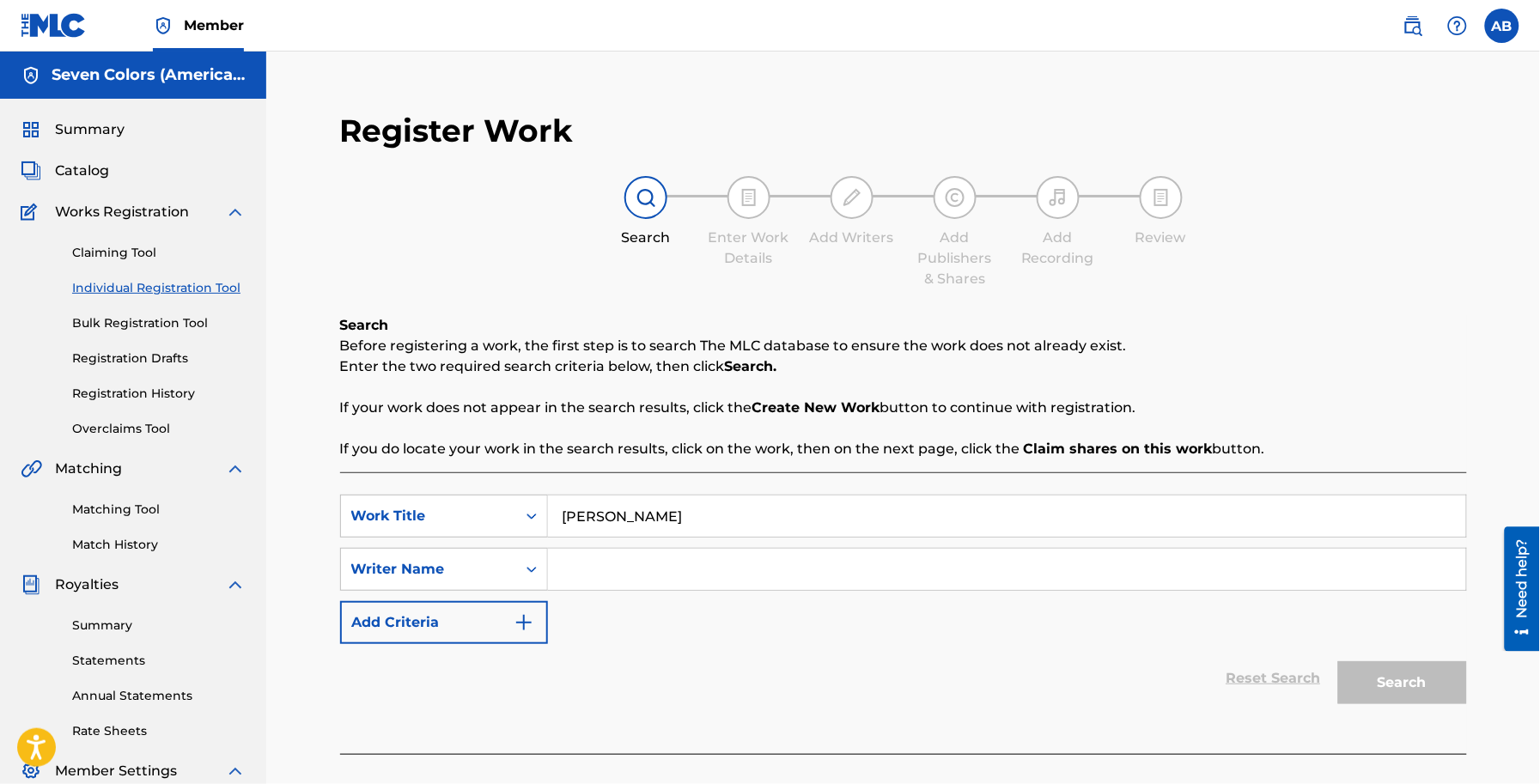 click on "Catalog" at bounding box center (82, 171) 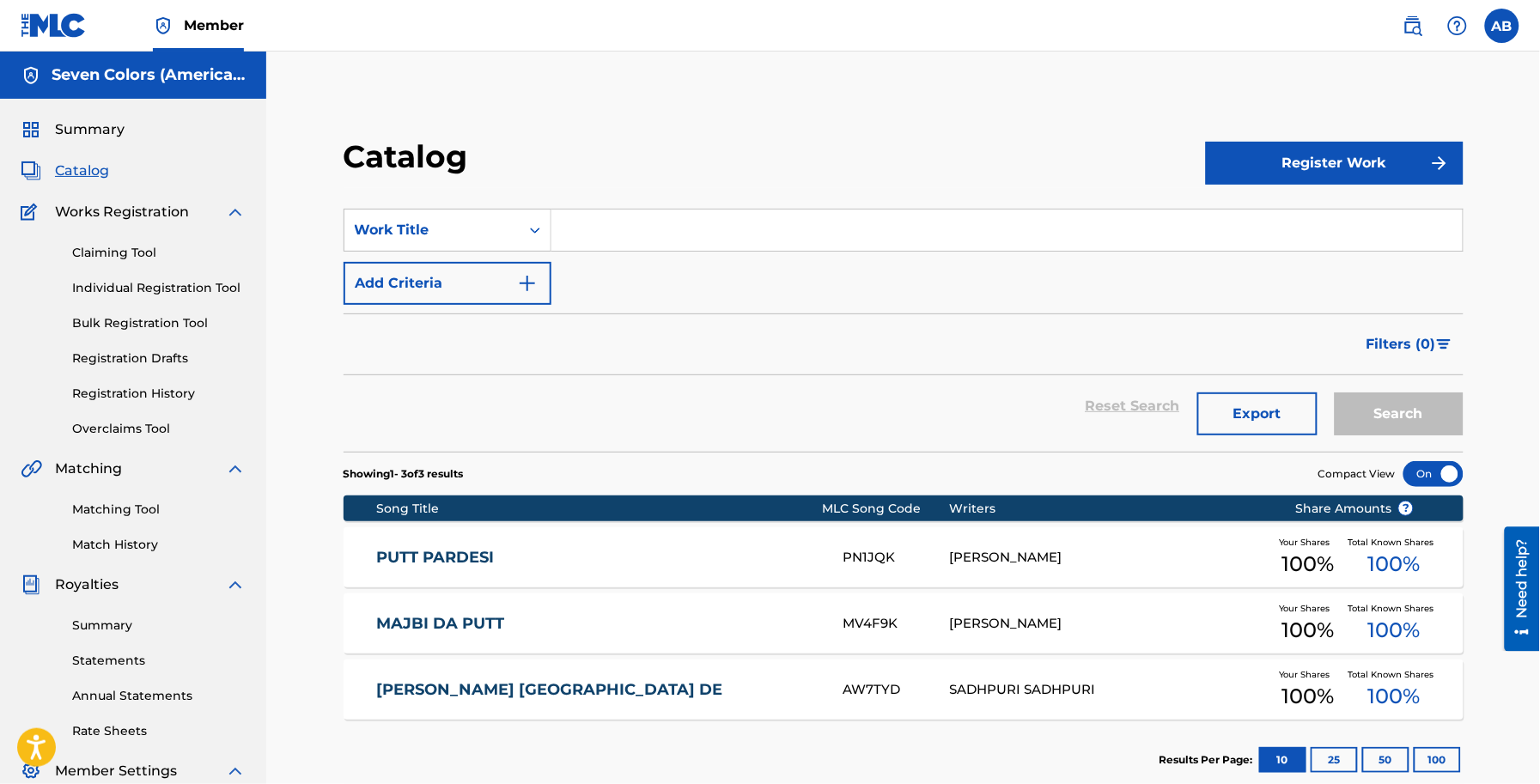 click on "Register Work" at bounding box center [1335, 163] 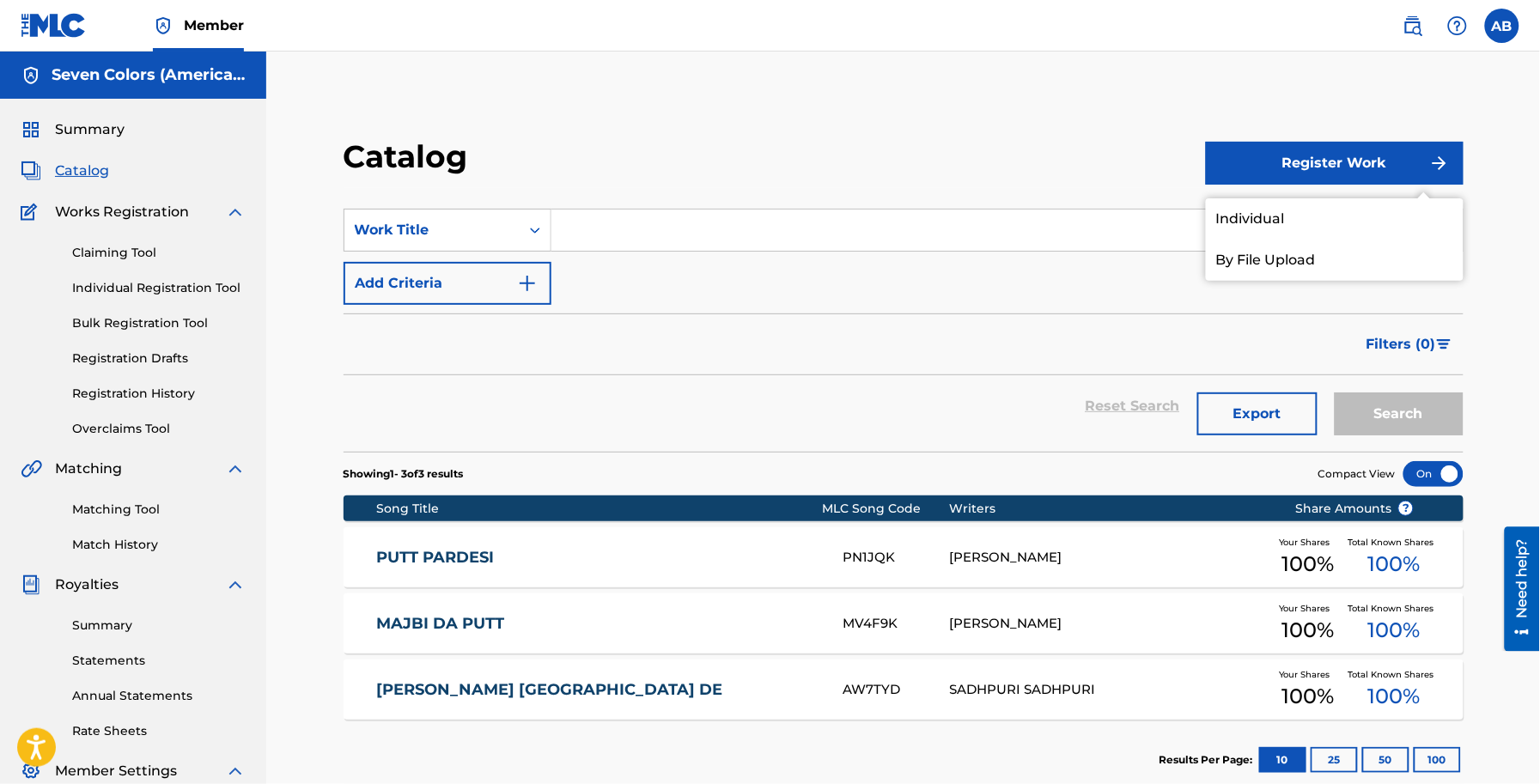click on "Individual" at bounding box center [1335, 219] 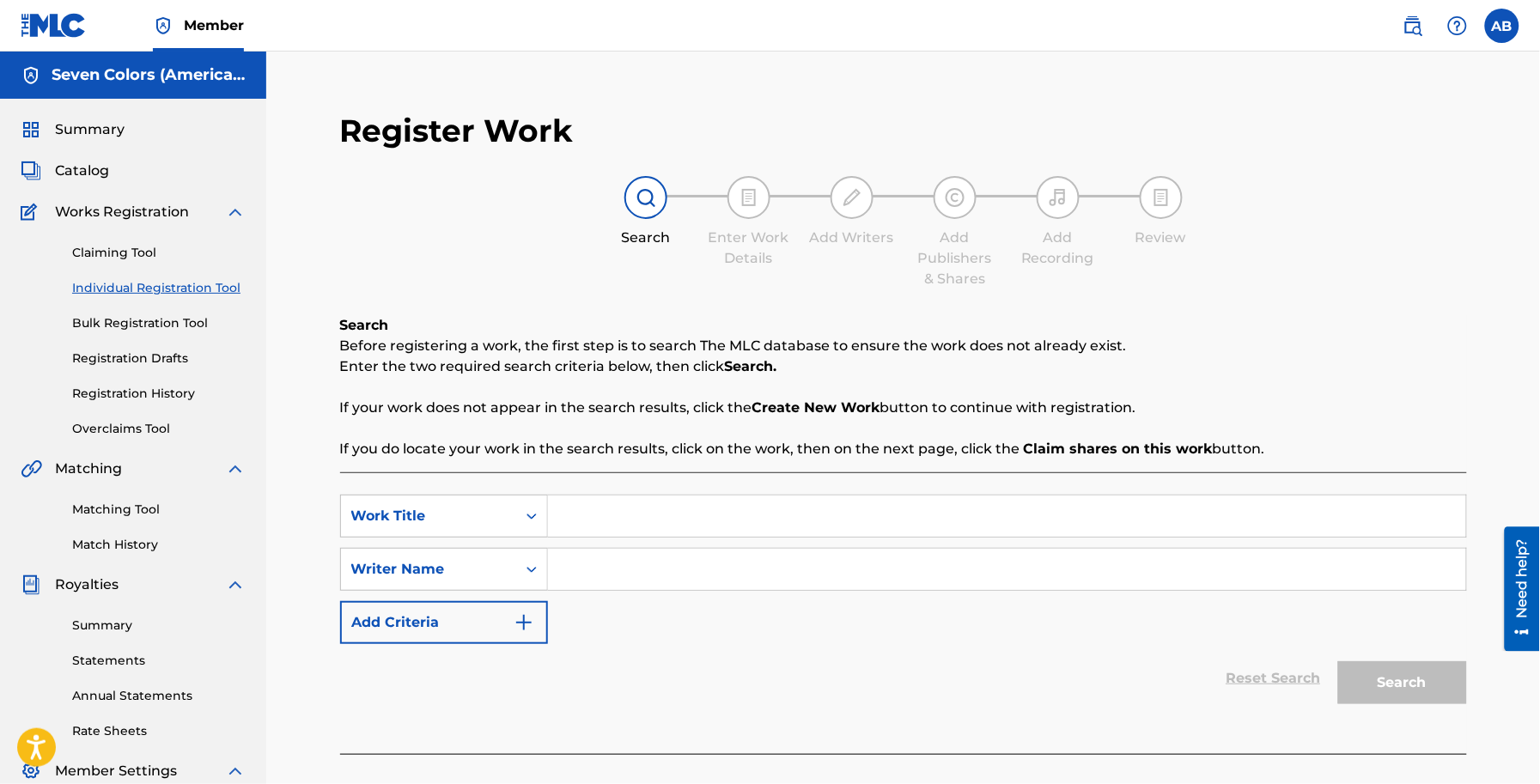 click on "SearchWithCriteria5cc7b2fe-98fc-452f-9230-0785187d5194 Work Title SearchWithCriteriac56d32f7-b01a-4c35-8f7c-316405236596 Writer Name Add Criteria" at bounding box center (904, 569) 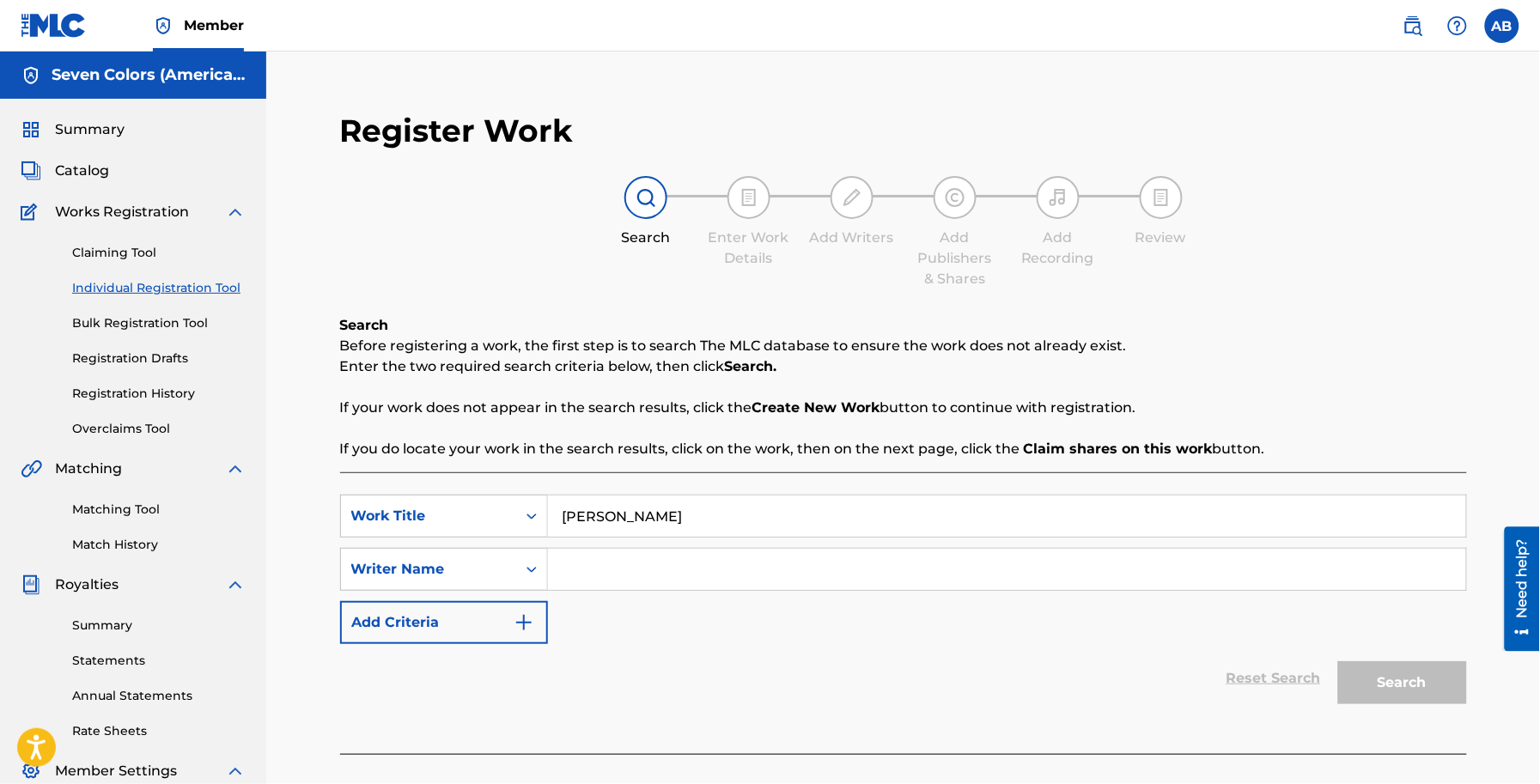 click at bounding box center [1007, 569] 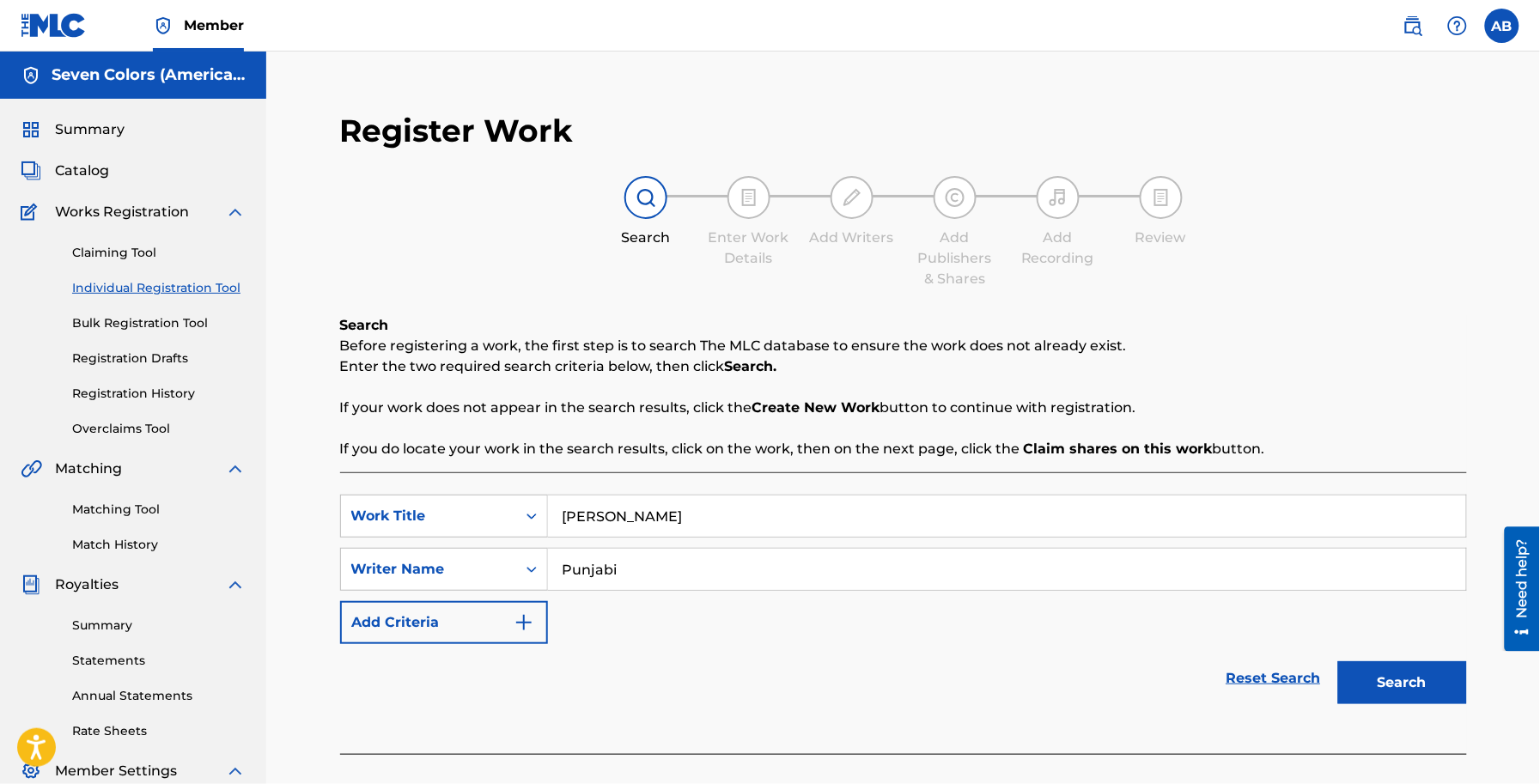 click on "Search" at bounding box center [1403, 683] 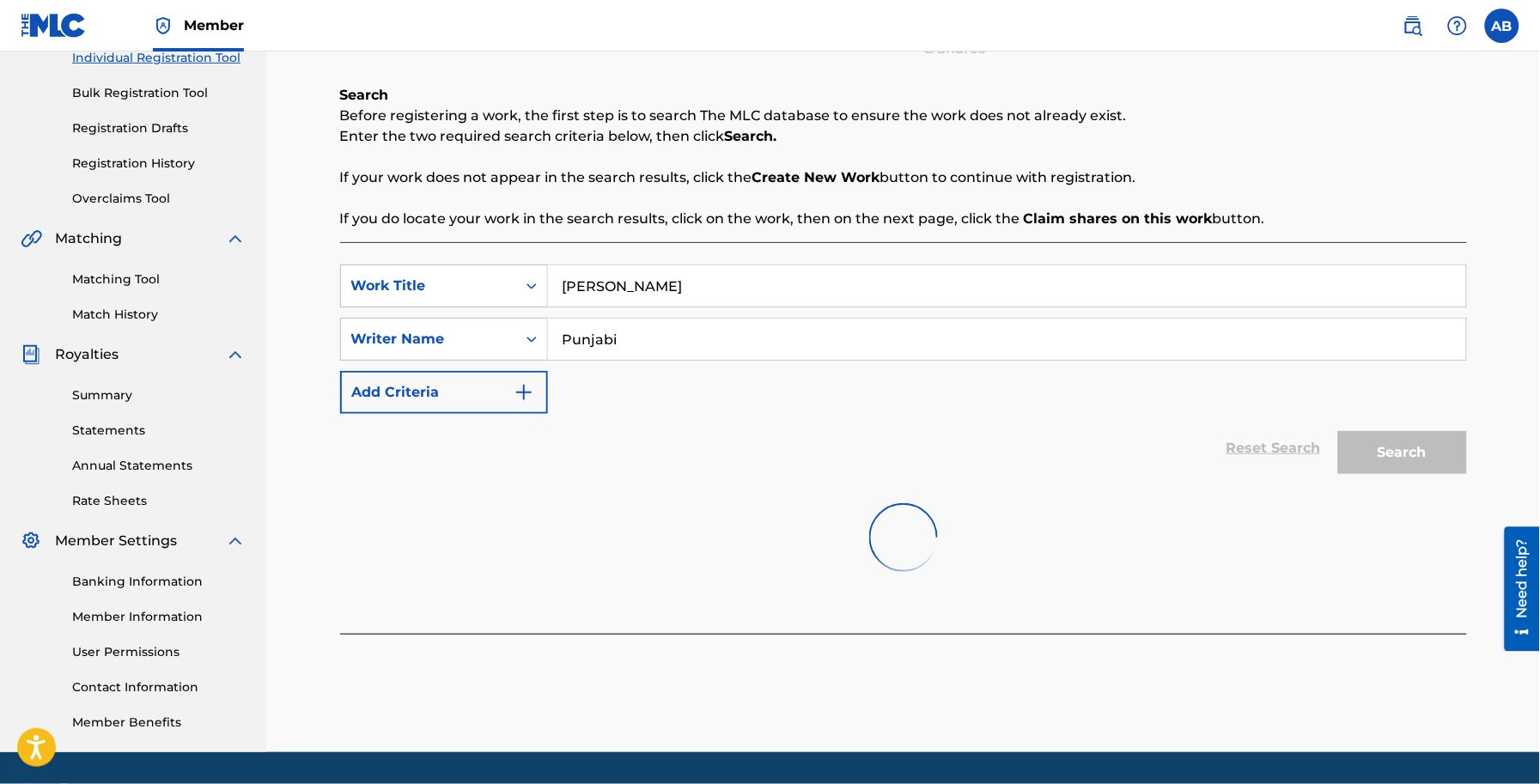 scroll, scrollTop: 280, scrollLeft: 0, axis: vertical 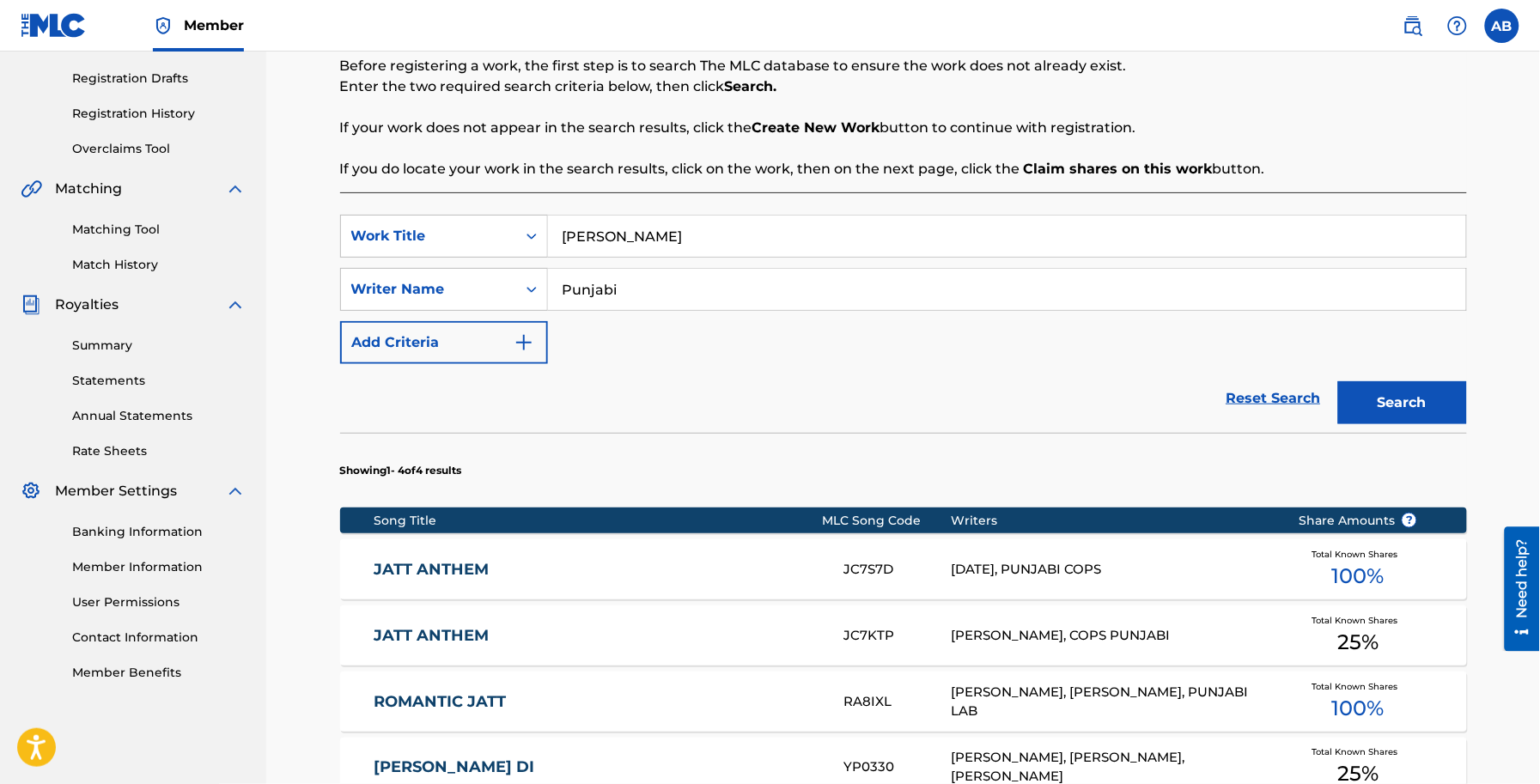 click on "Punjabi" at bounding box center [1007, 289] 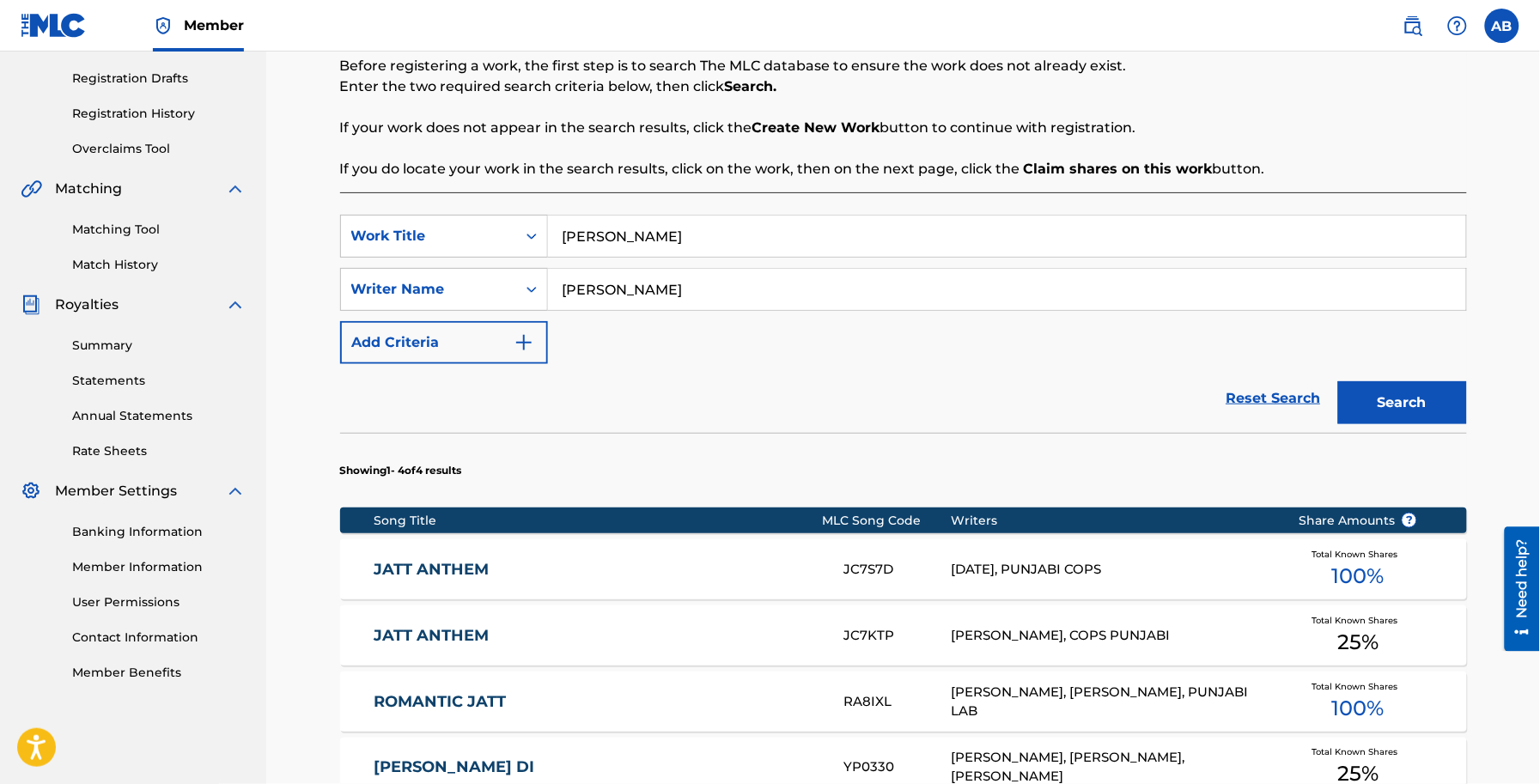 click on "Search" at bounding box center [1403, 403] 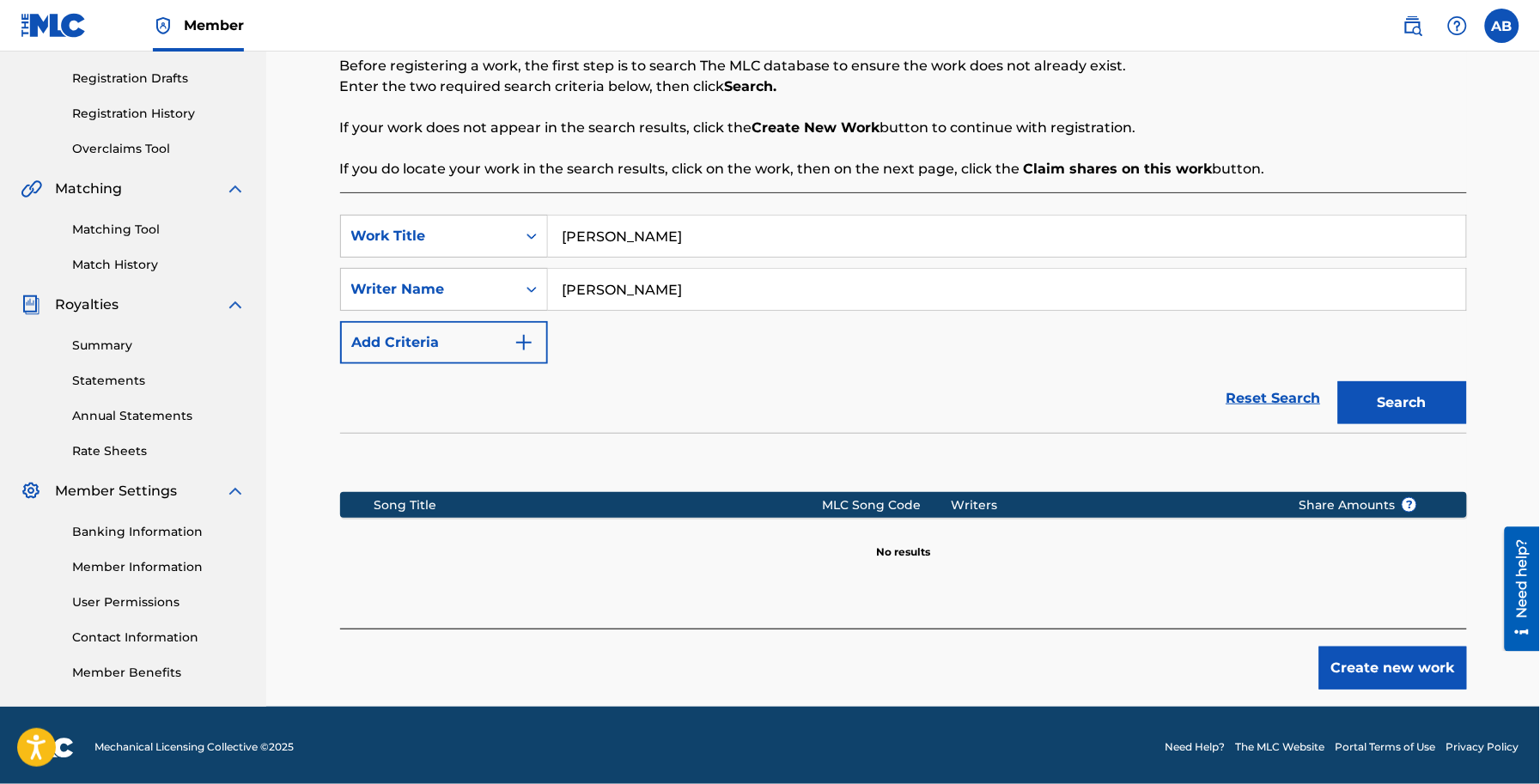 click on "Register Work Search Enter Work Details Add Writers Add Publishers & Shares Add Recording Review Search Before registering a work, the first step is to search The MLC database to ensure the work does not already exist. Enter the two required search criteria below, then click   Search.  If your work does not appear in the search results, click the  Create New Work   button to continue with registration. If you do locate your work in the search results, click on the work, then on the next page, click the   Claim shares on this work  button. SearchWithCriteria5cc7b2fe-98fc-452f-9230-0785187d5194 Work Title Turda Jatt SearchWithCriteriac56d32f7-b01a-4c35-8f7c-316405236596 Writer Name [PERSON_NAME] Add Criteria Reset Search Search Song Title MLC Song Code Writers Share Amounts ? No results Create new work" at bounding box center [904, 260] 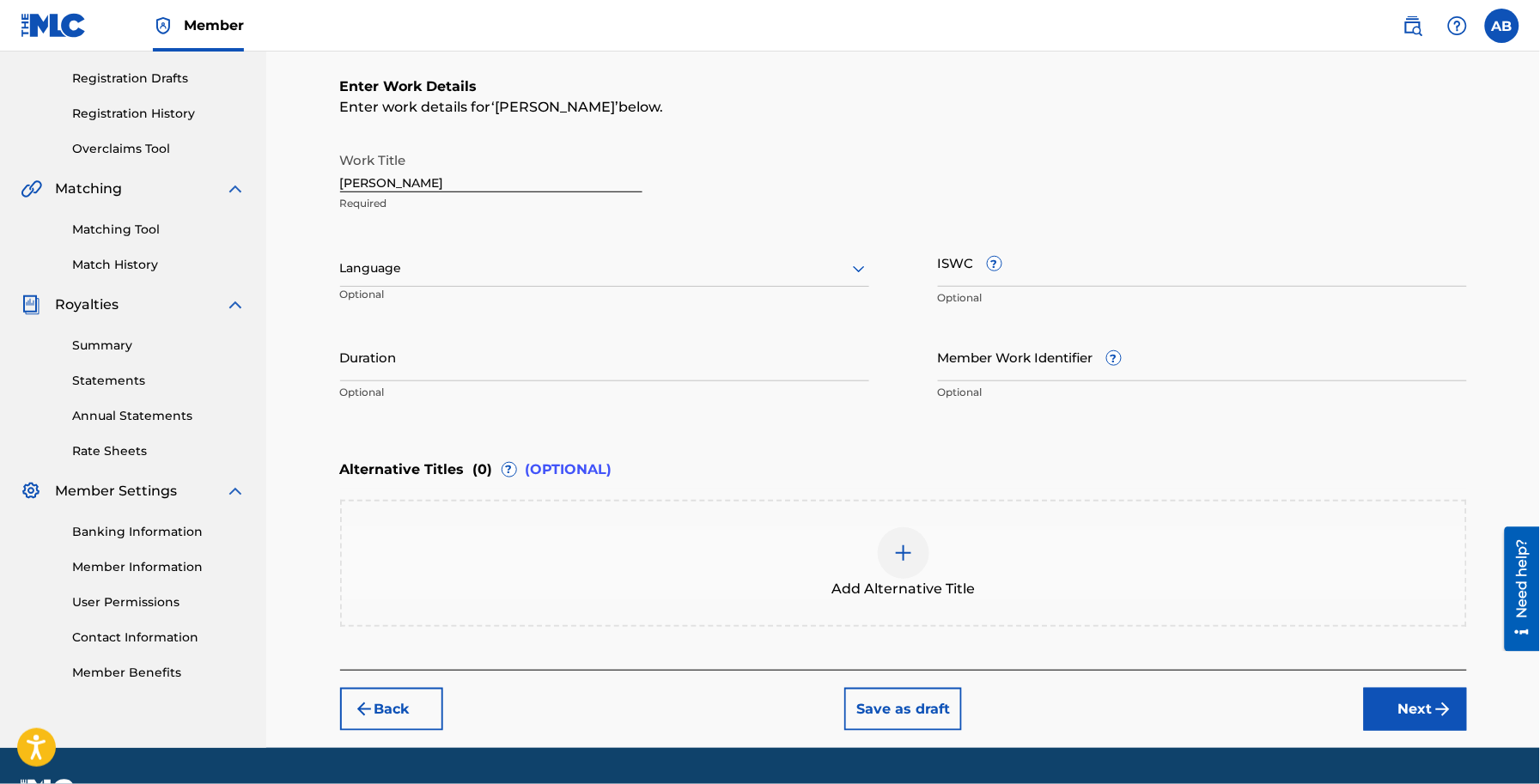 click on "Language" at bounding box center [605, 269] 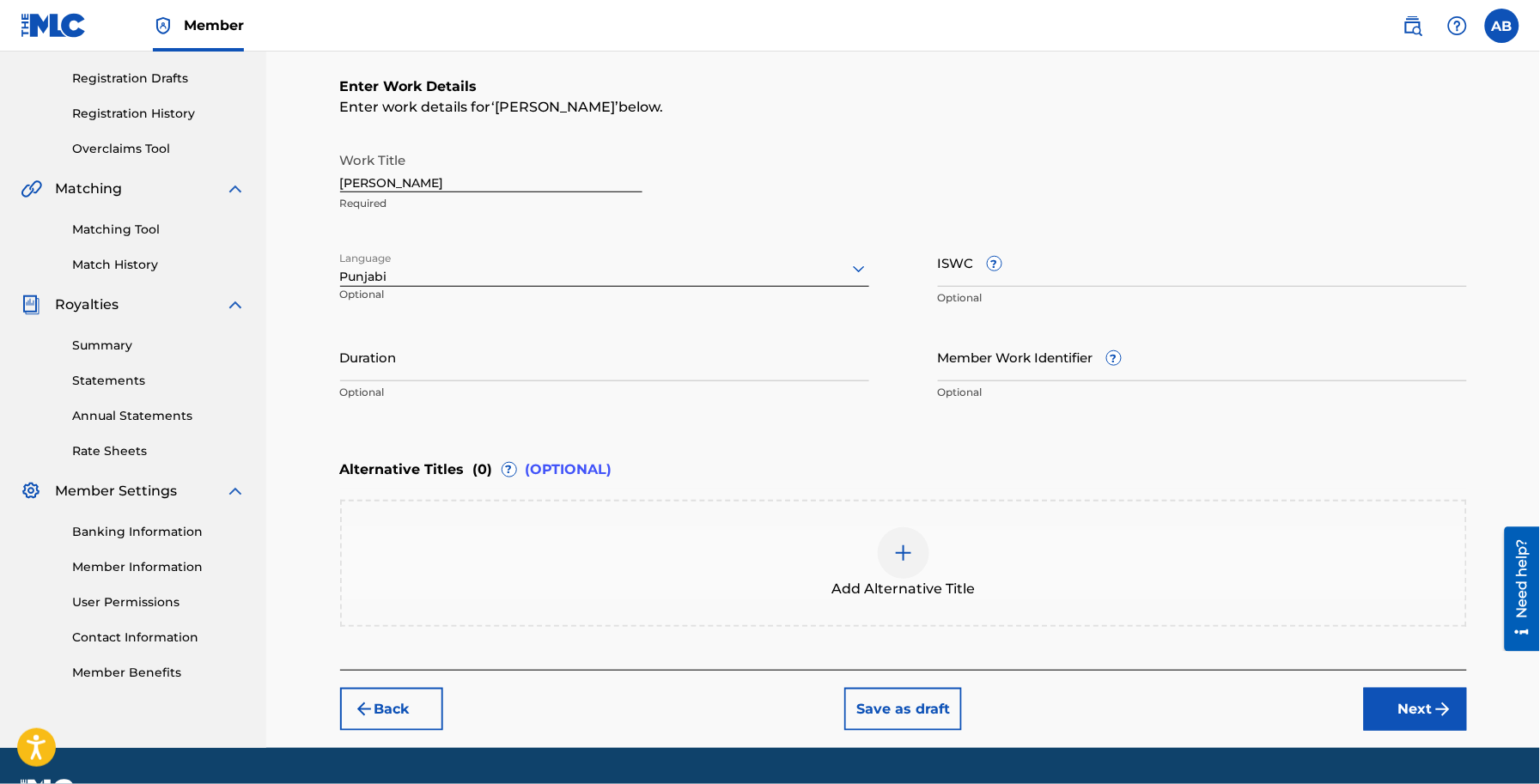 click on "Optional" at bounding box center [605, 392] 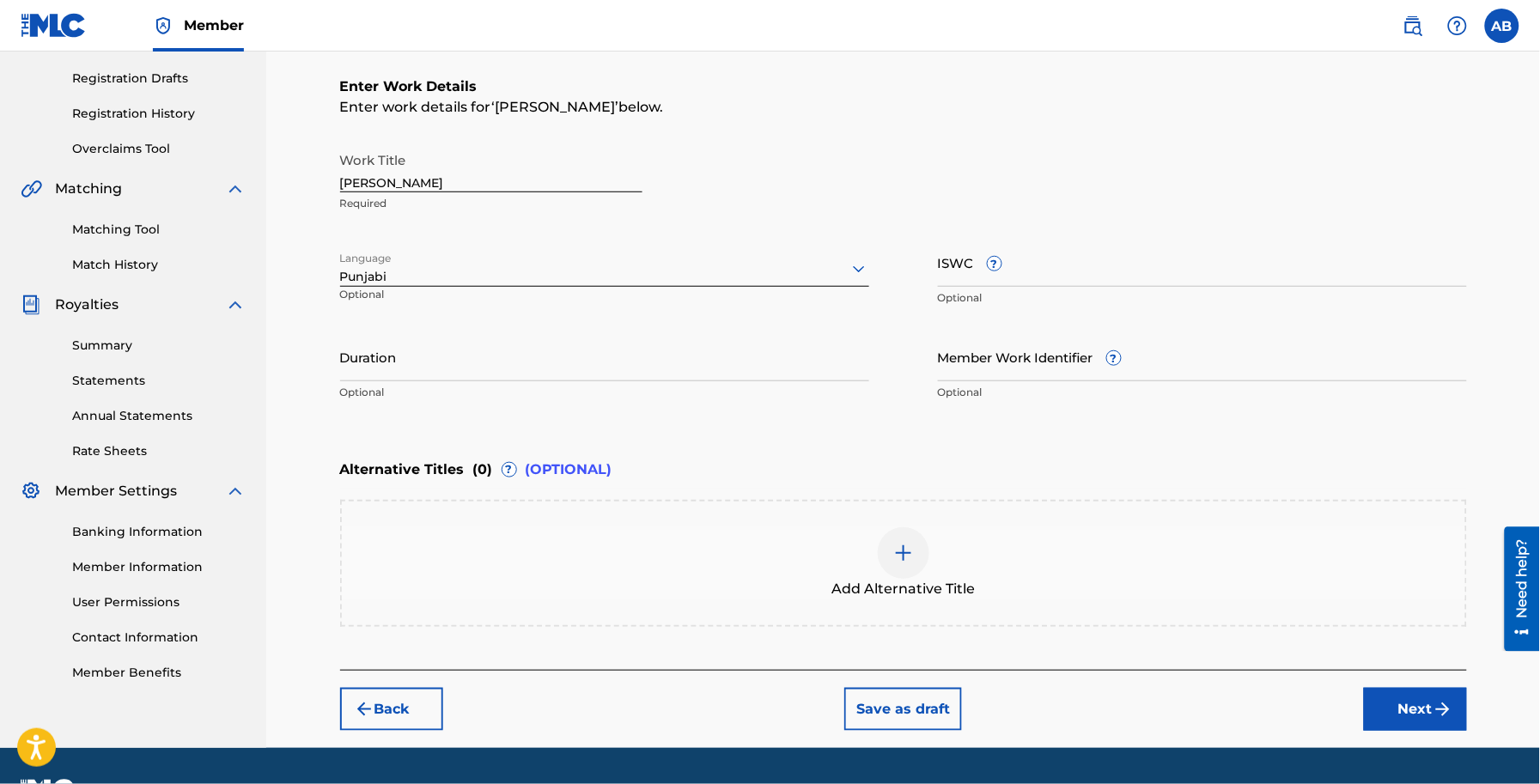 click on "Duration" at bounding box center (605, 356) 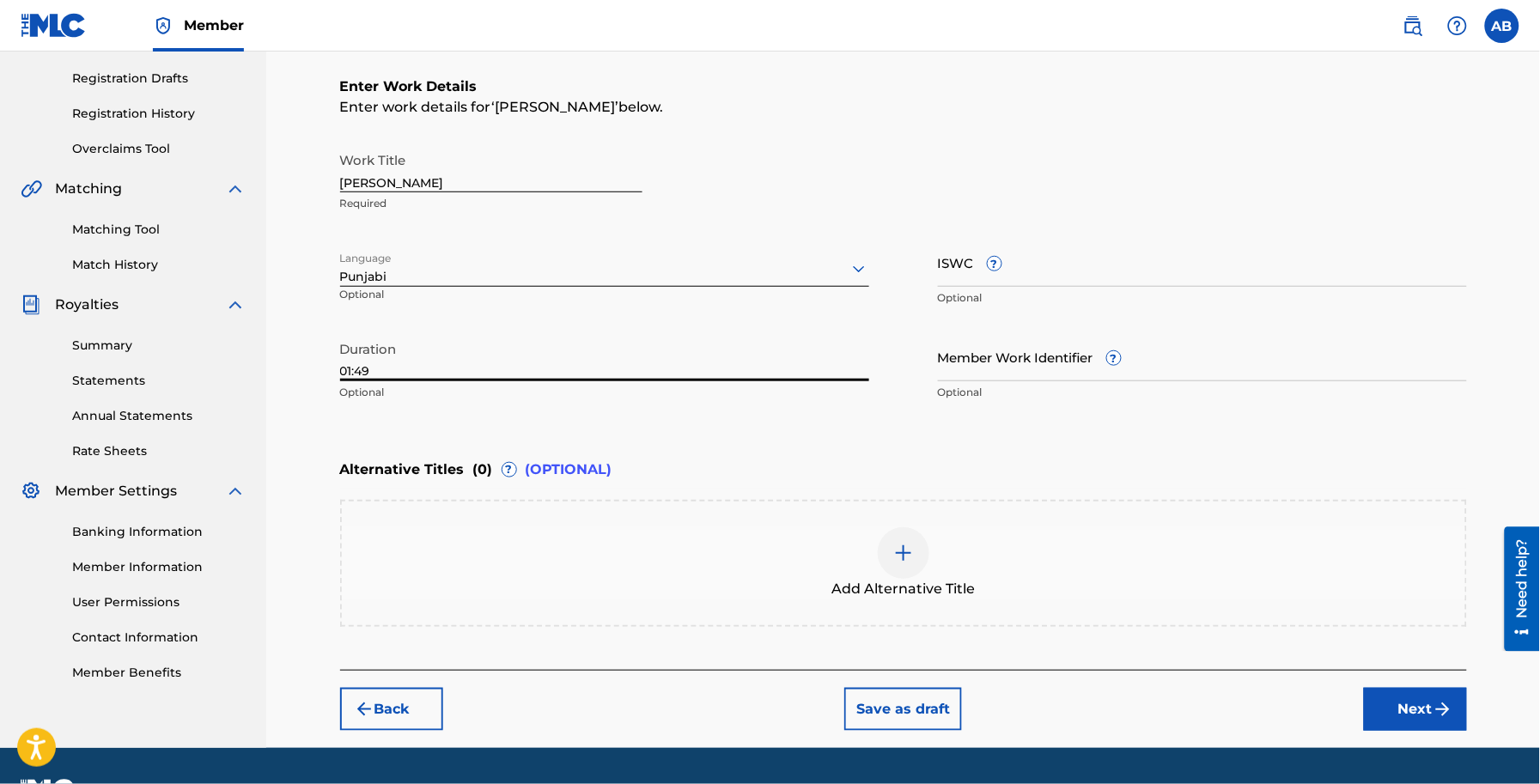 click on "Next" at bounding box center (1415, 709) 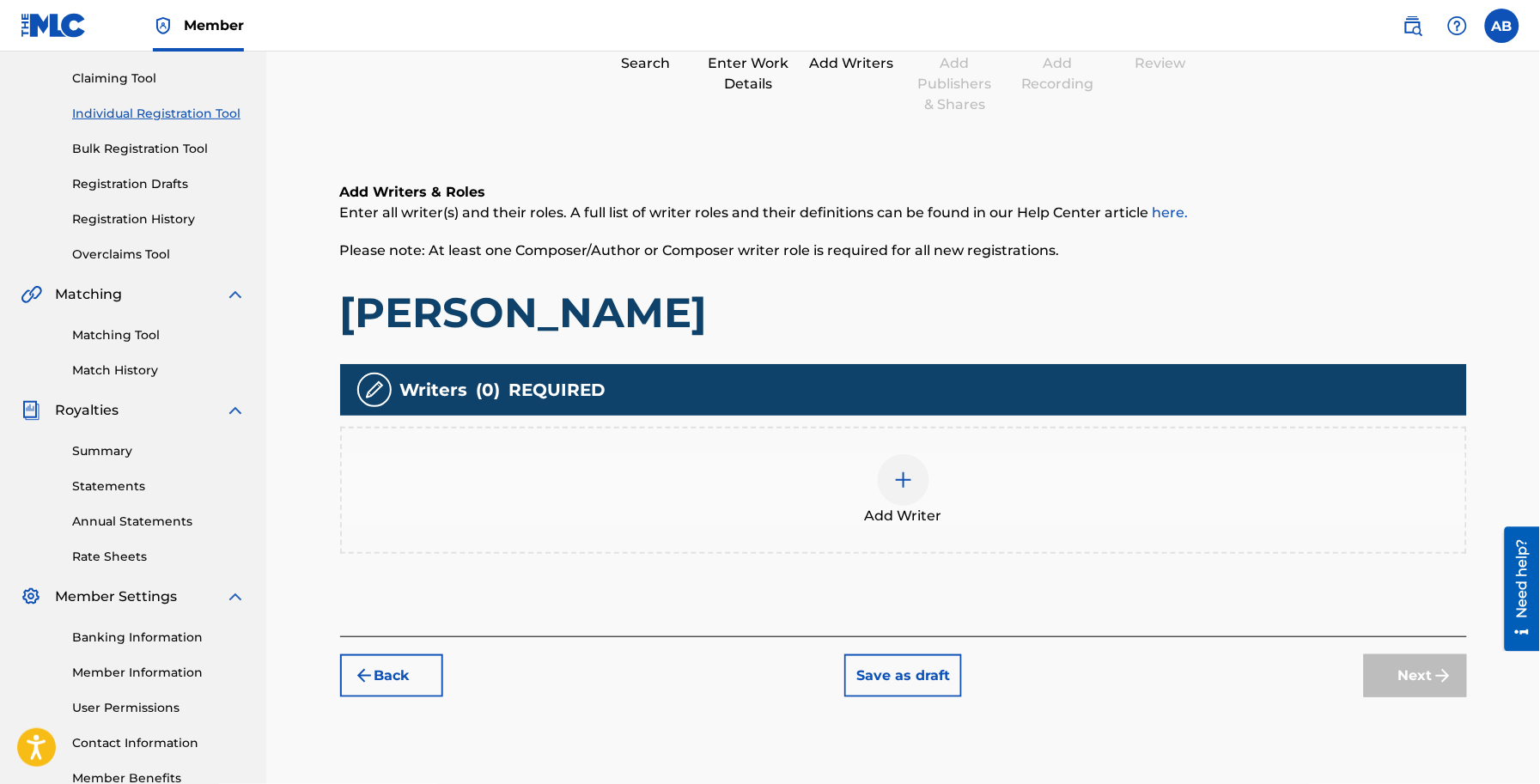 scroll, scrollTop: 77, scrollLeft: 0, axis: vertical 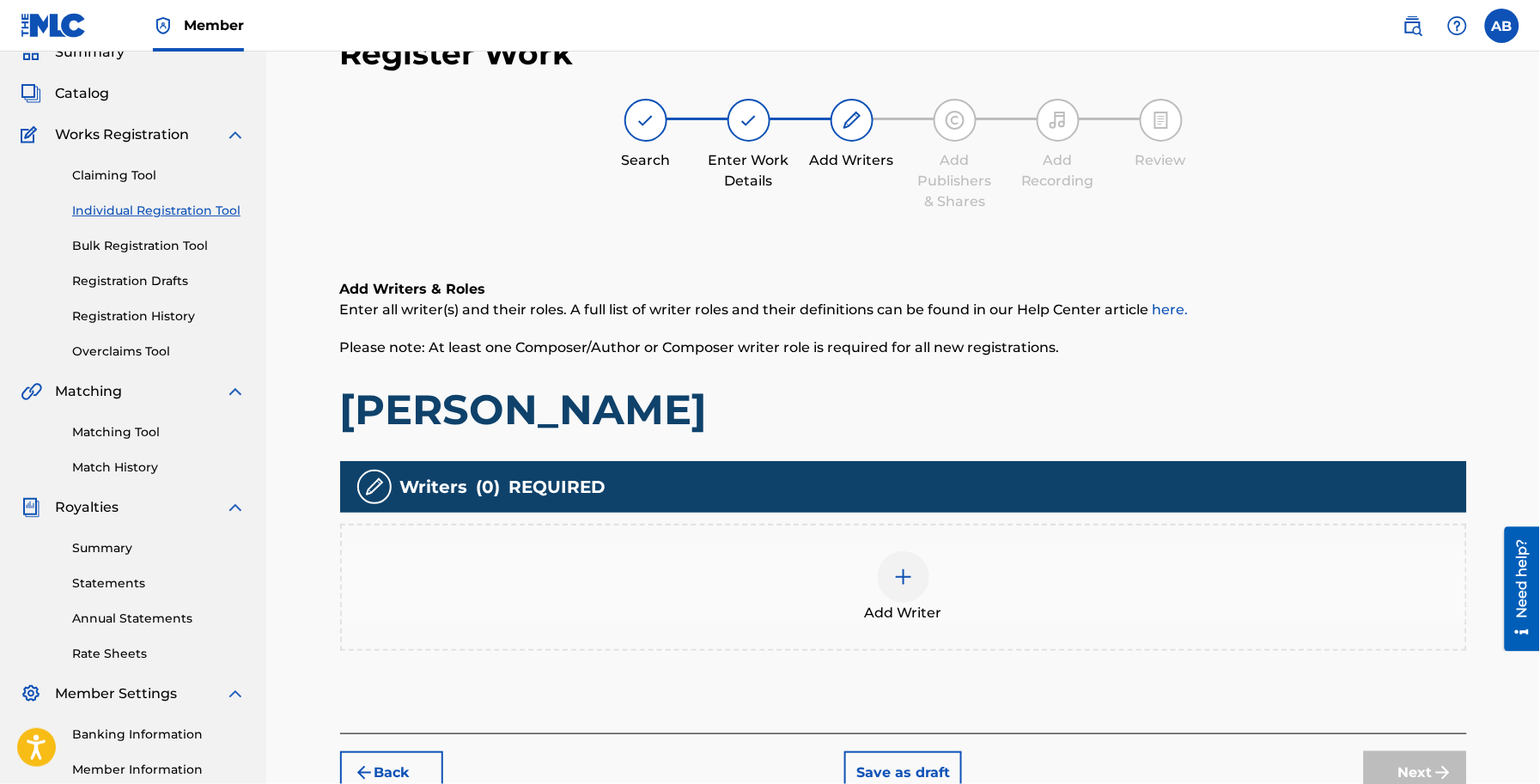 click at bounding box center (904, 577) 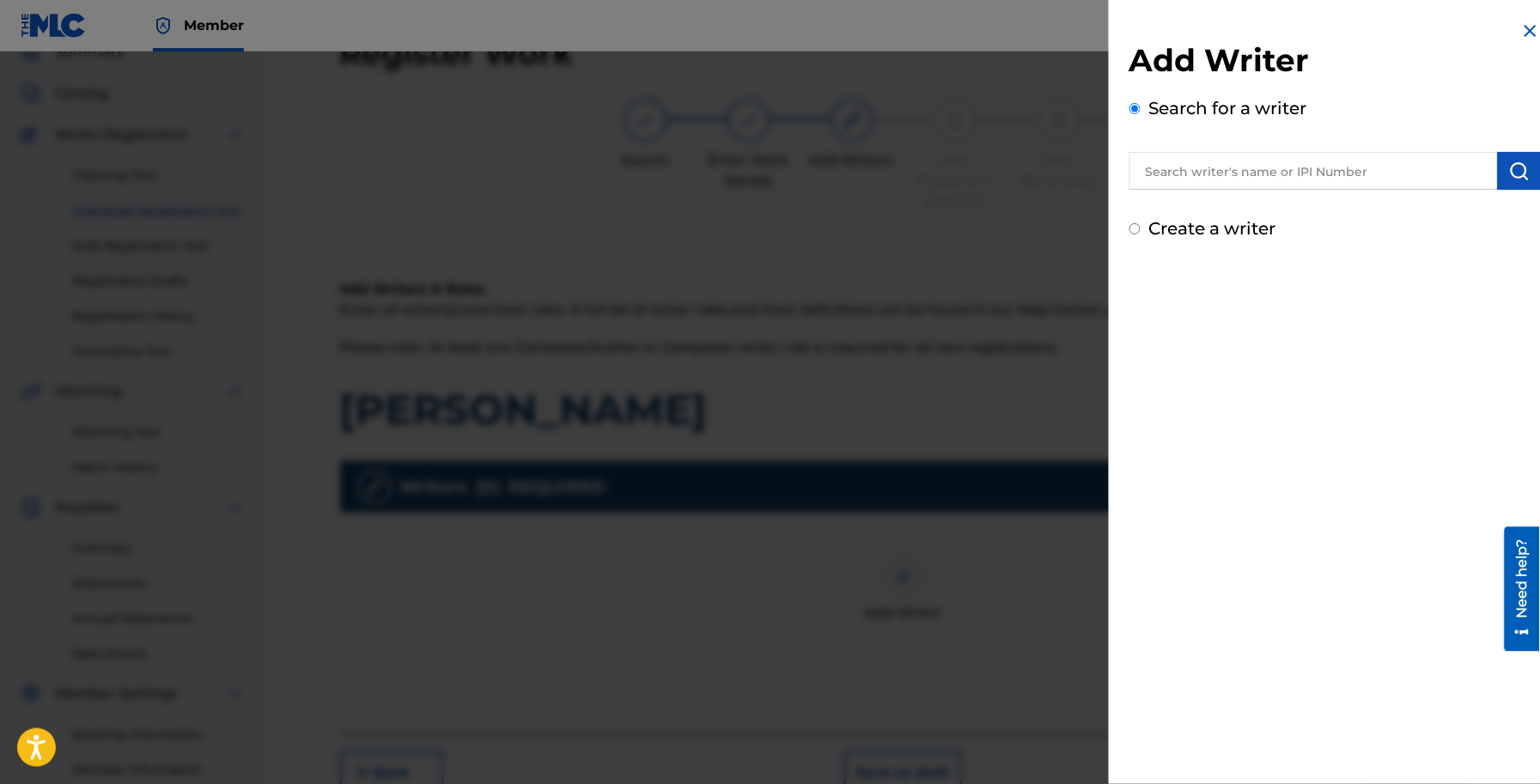 click on "Create a writer" at bounding box center (1135, 228) 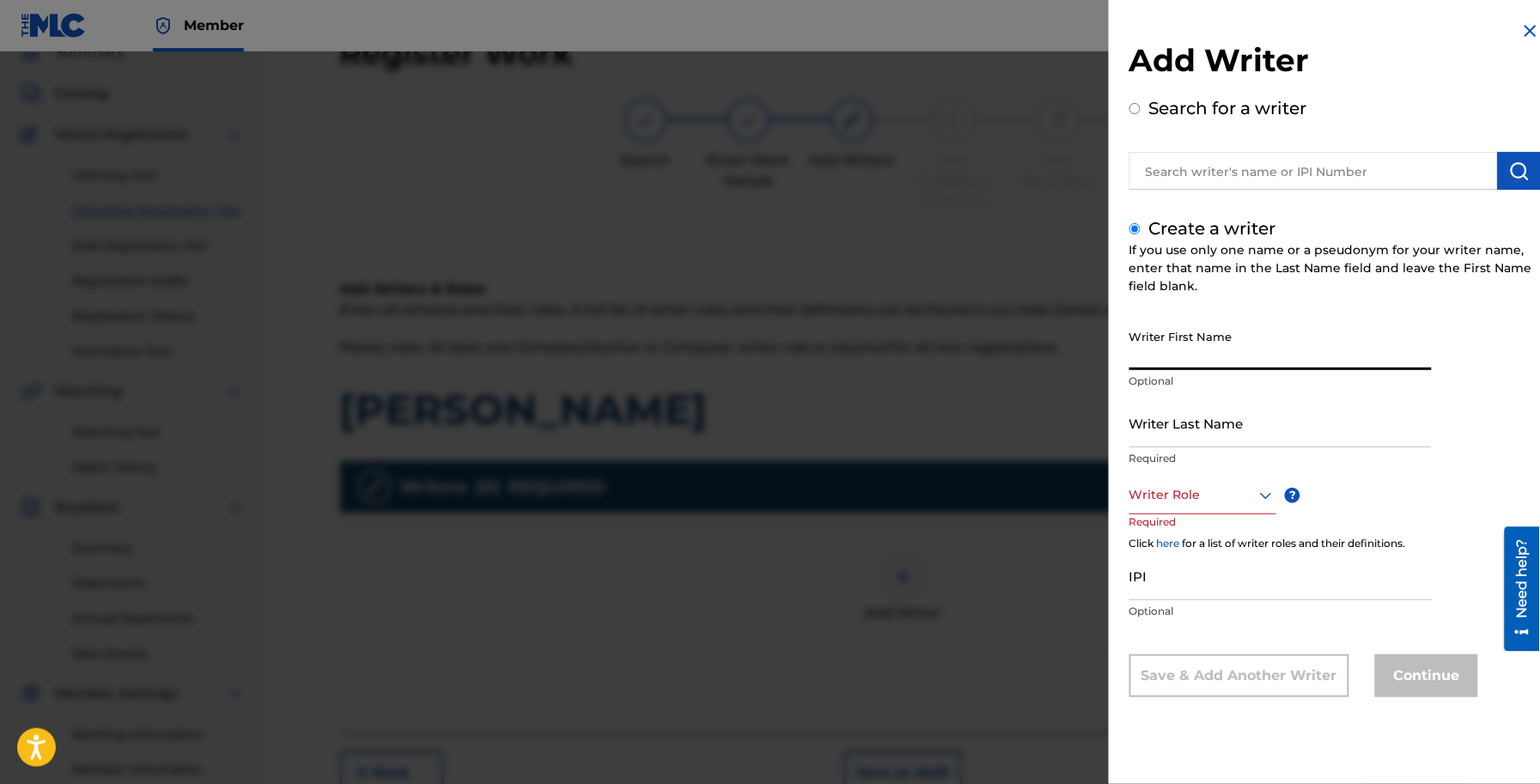 click on "Writer First Name" at bounding box center (1281, 345) 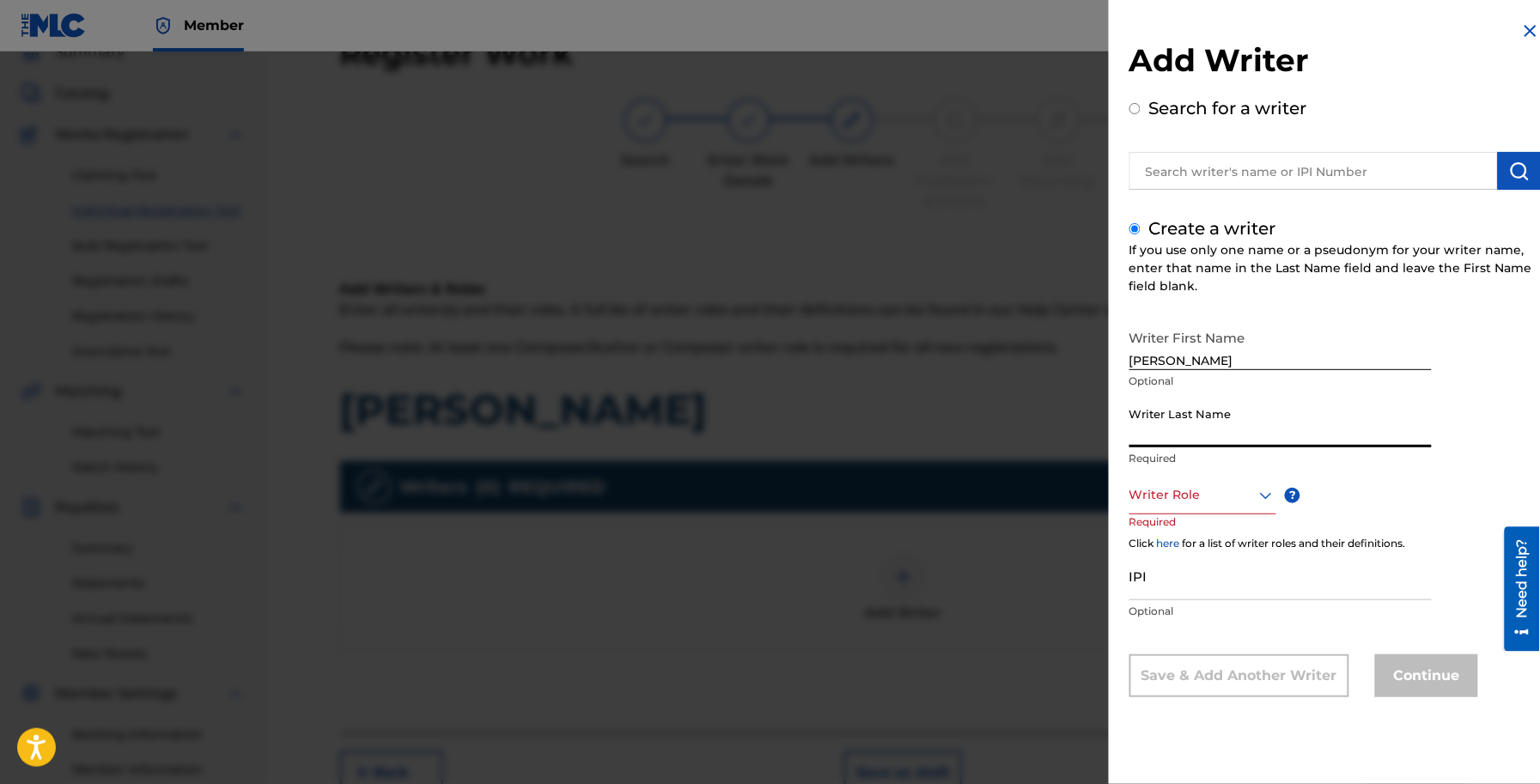 click on "Writer Last Name" at bounding box center [1281, 422] 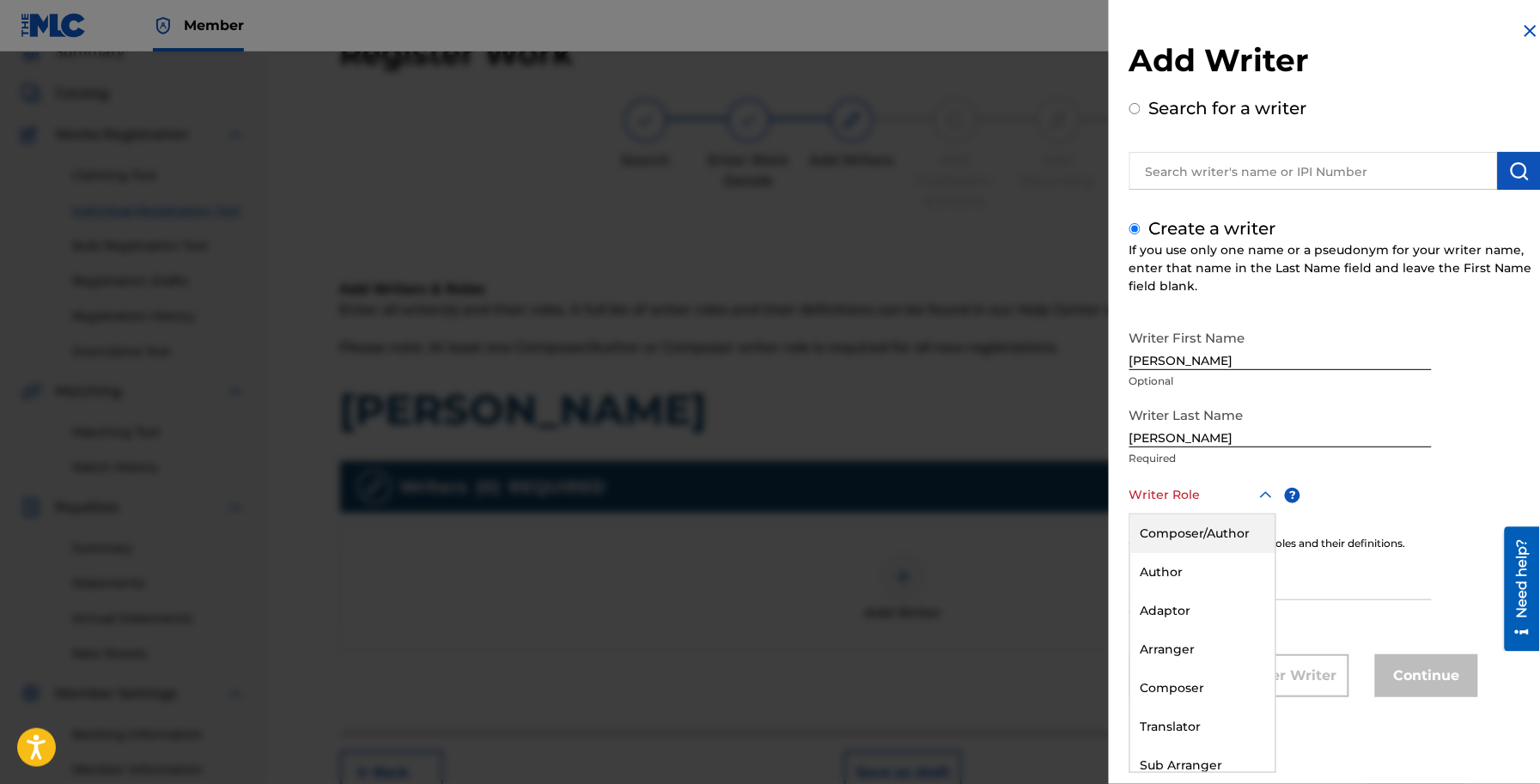 click on "Writer Role" at bounding box center [1202, 495] 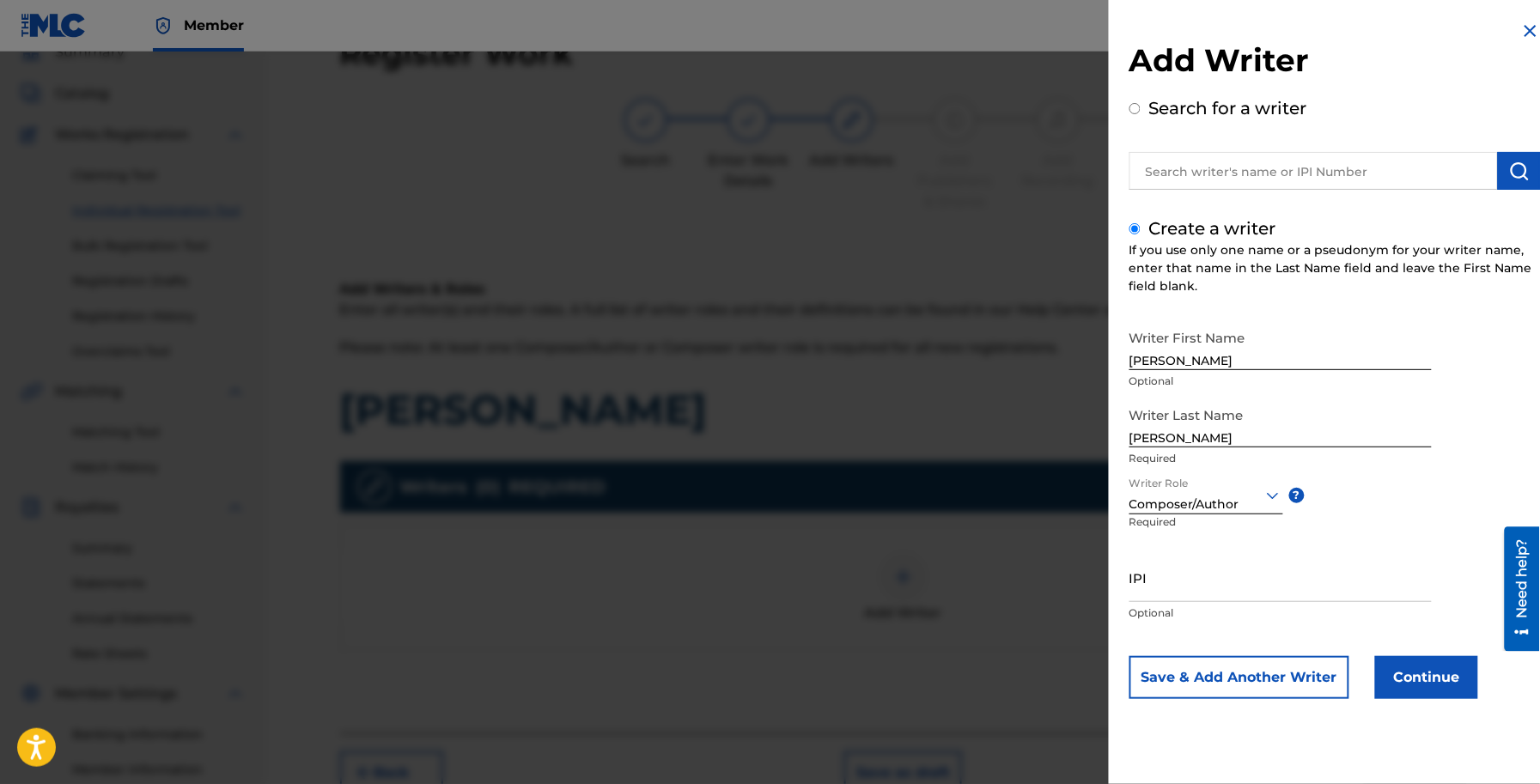 click on "Continue" at bounding box center (1427, 678) 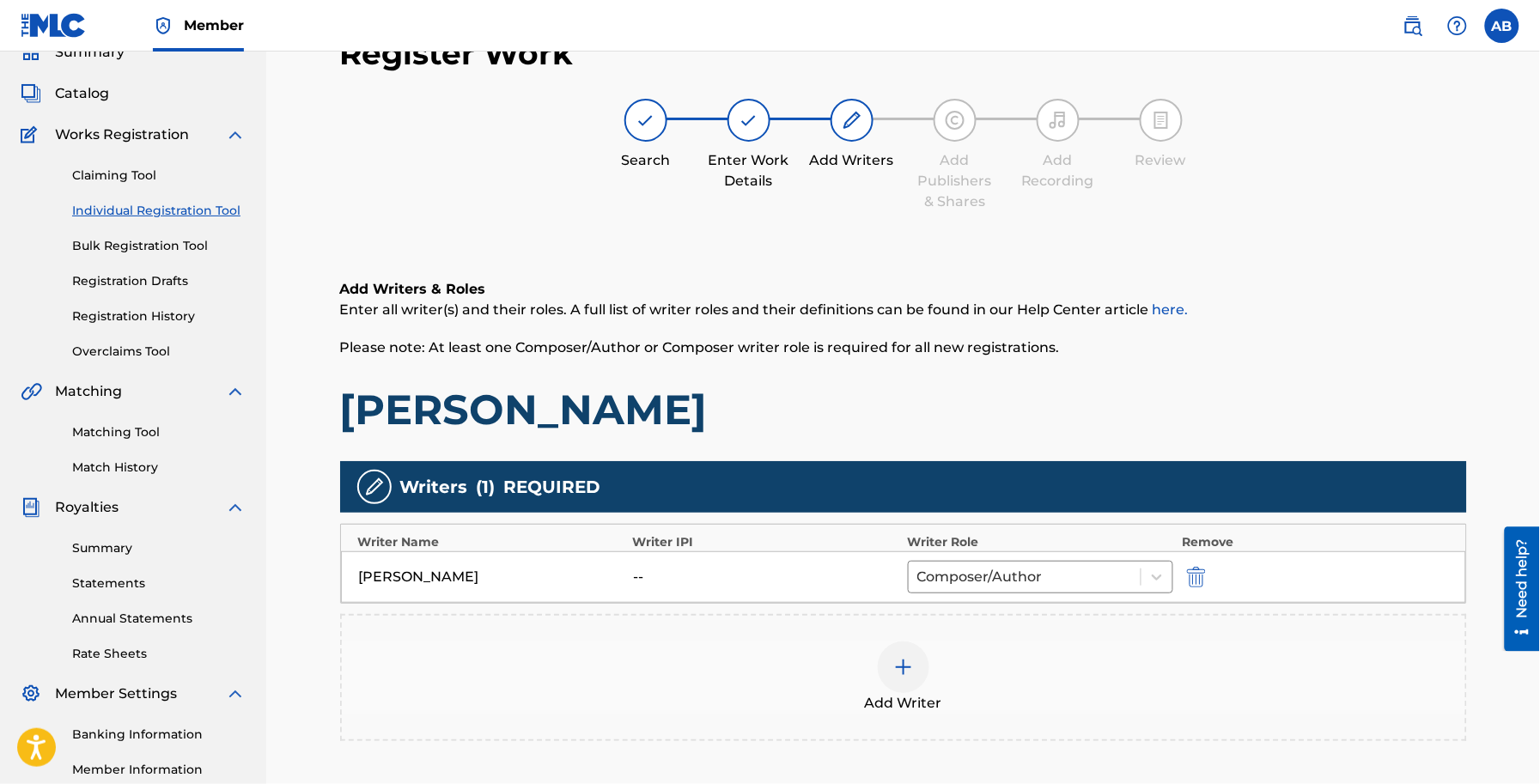 click on "Add Writer" at bounding box center [904, 678] 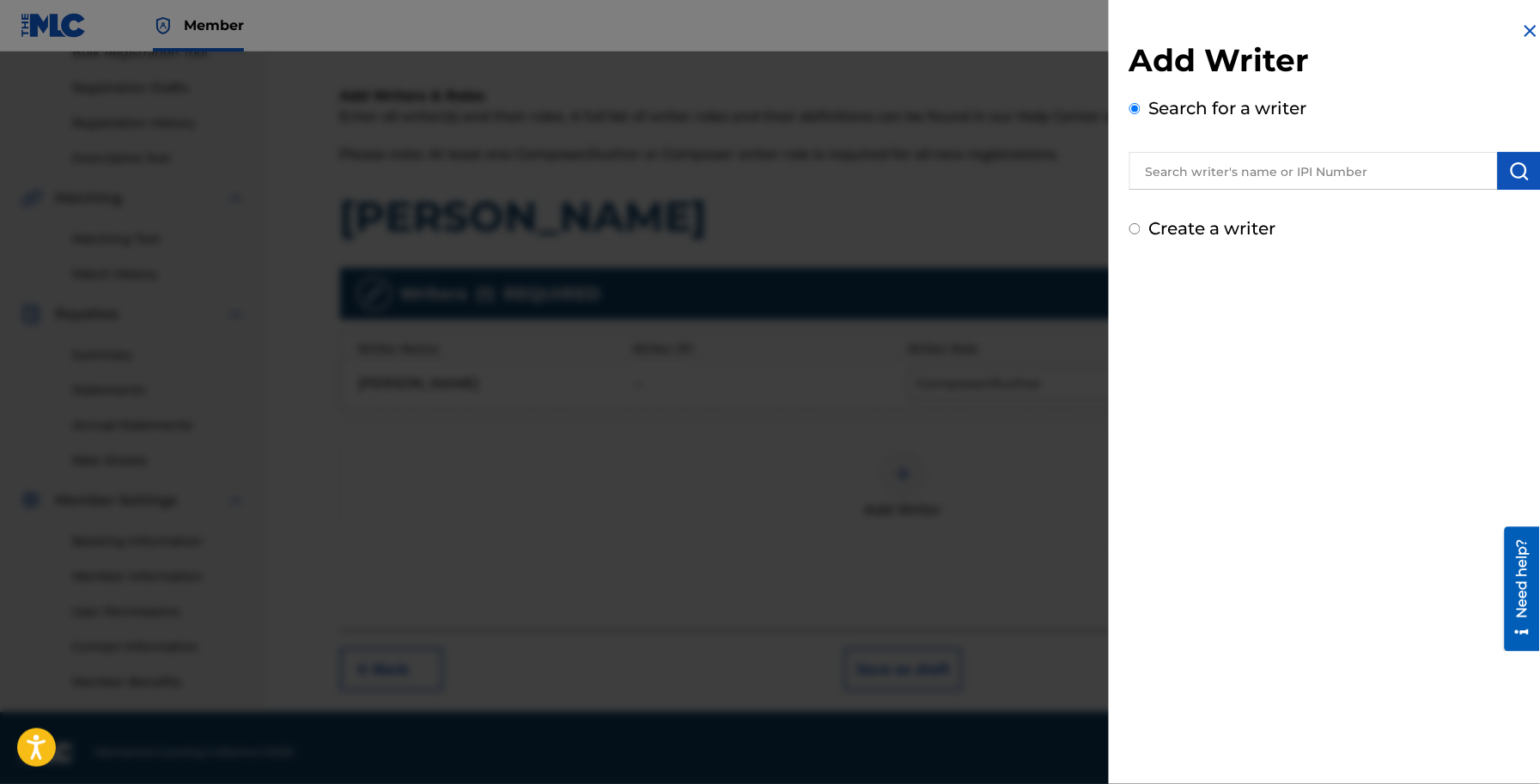 scroll, scrollTop: 280, scrollLeft: 0, axis: vertical 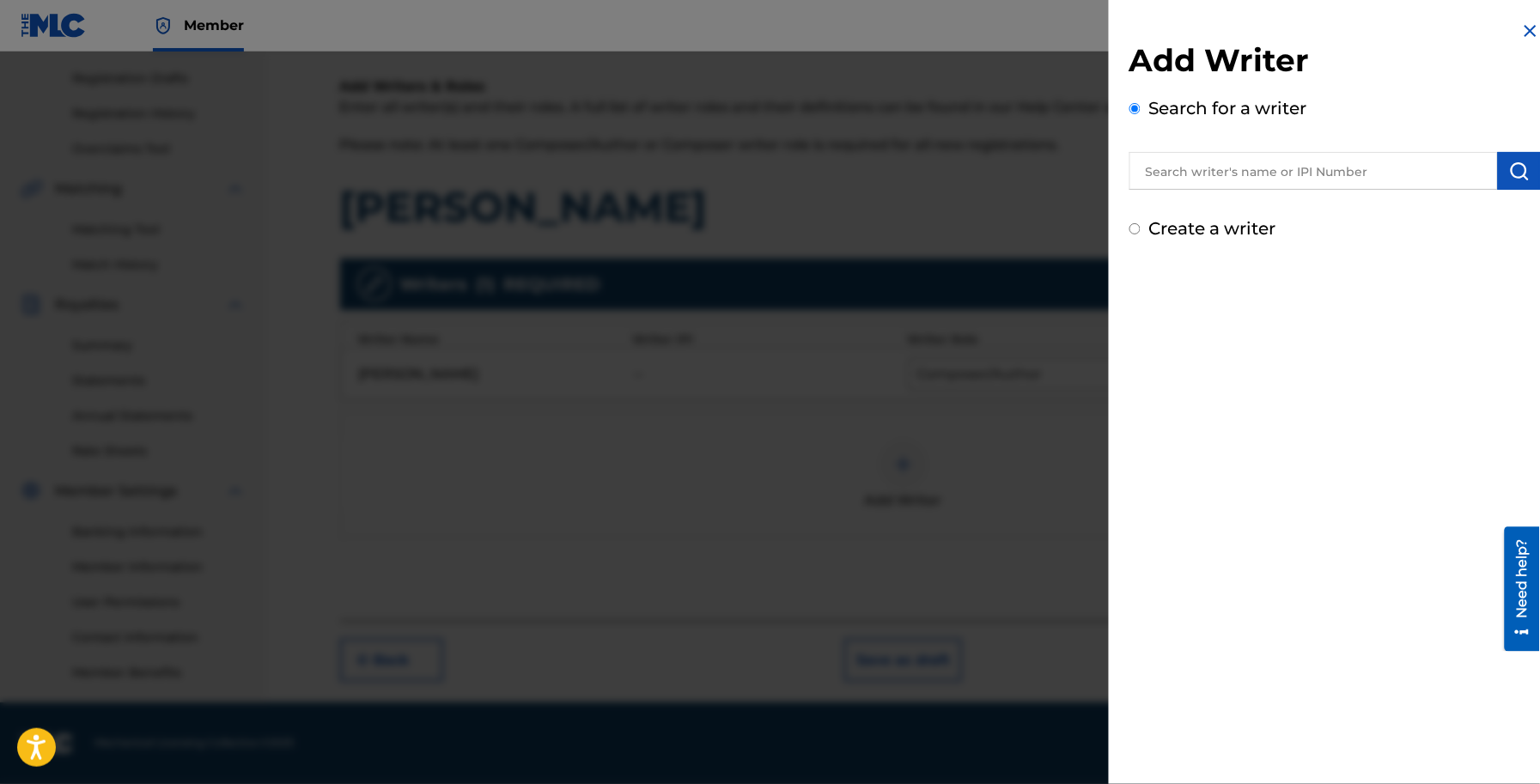 click at bounding box center (770, 443) 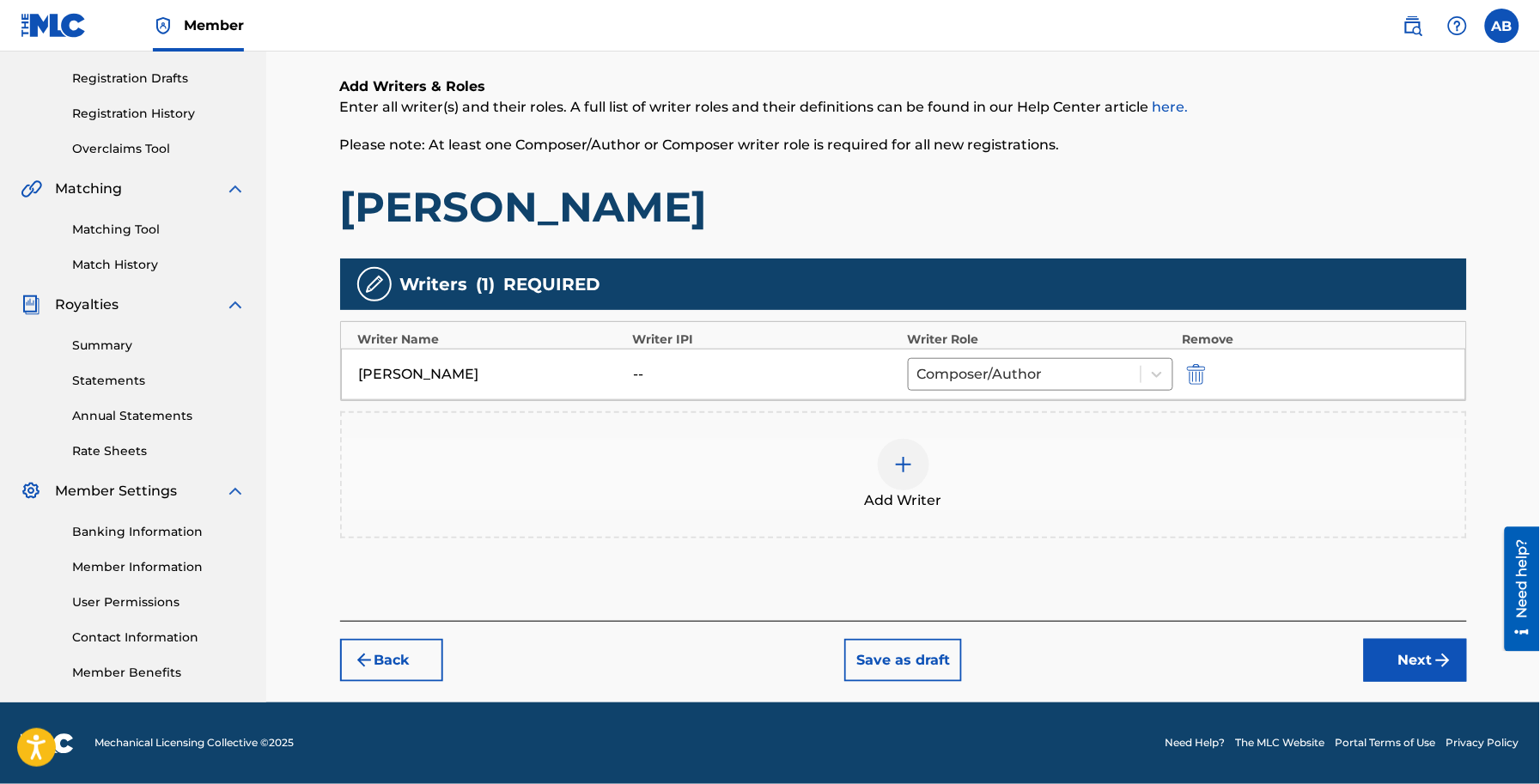 click on "Next" at bounding box center [1415, 660] 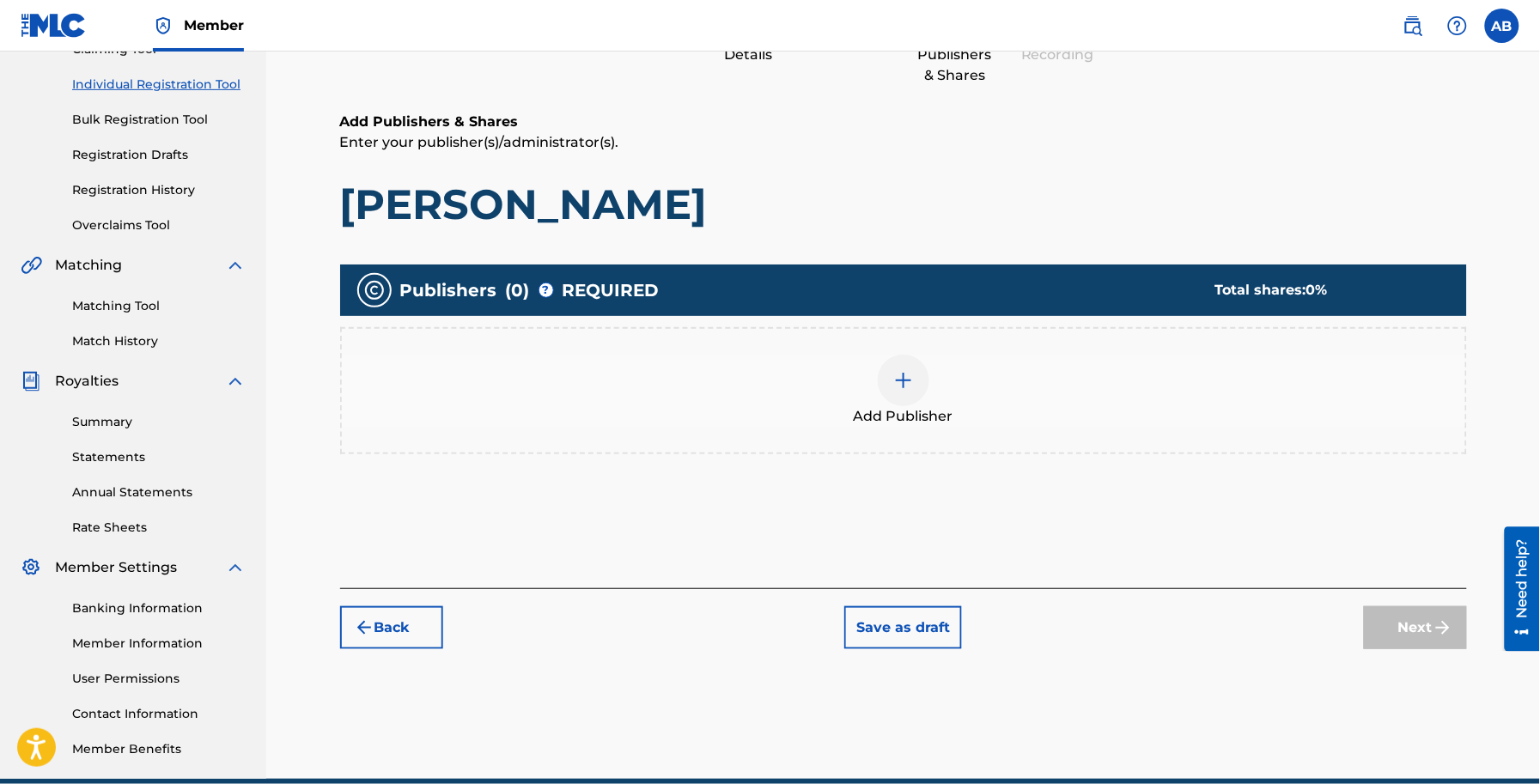 scroll, scrollTop: 280, scrollLeft: 0, axis: vertical 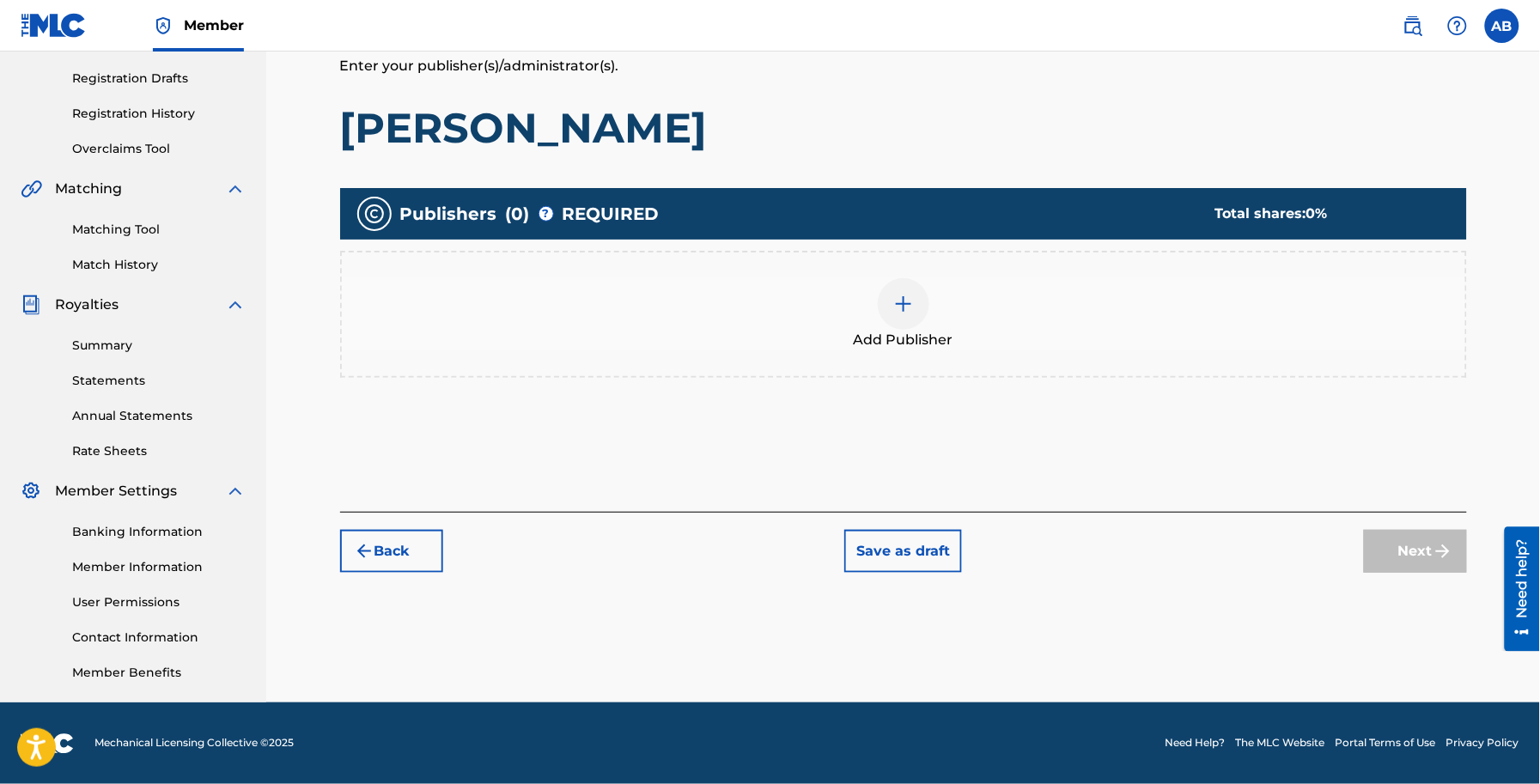 click at bounding box center [904, 304] 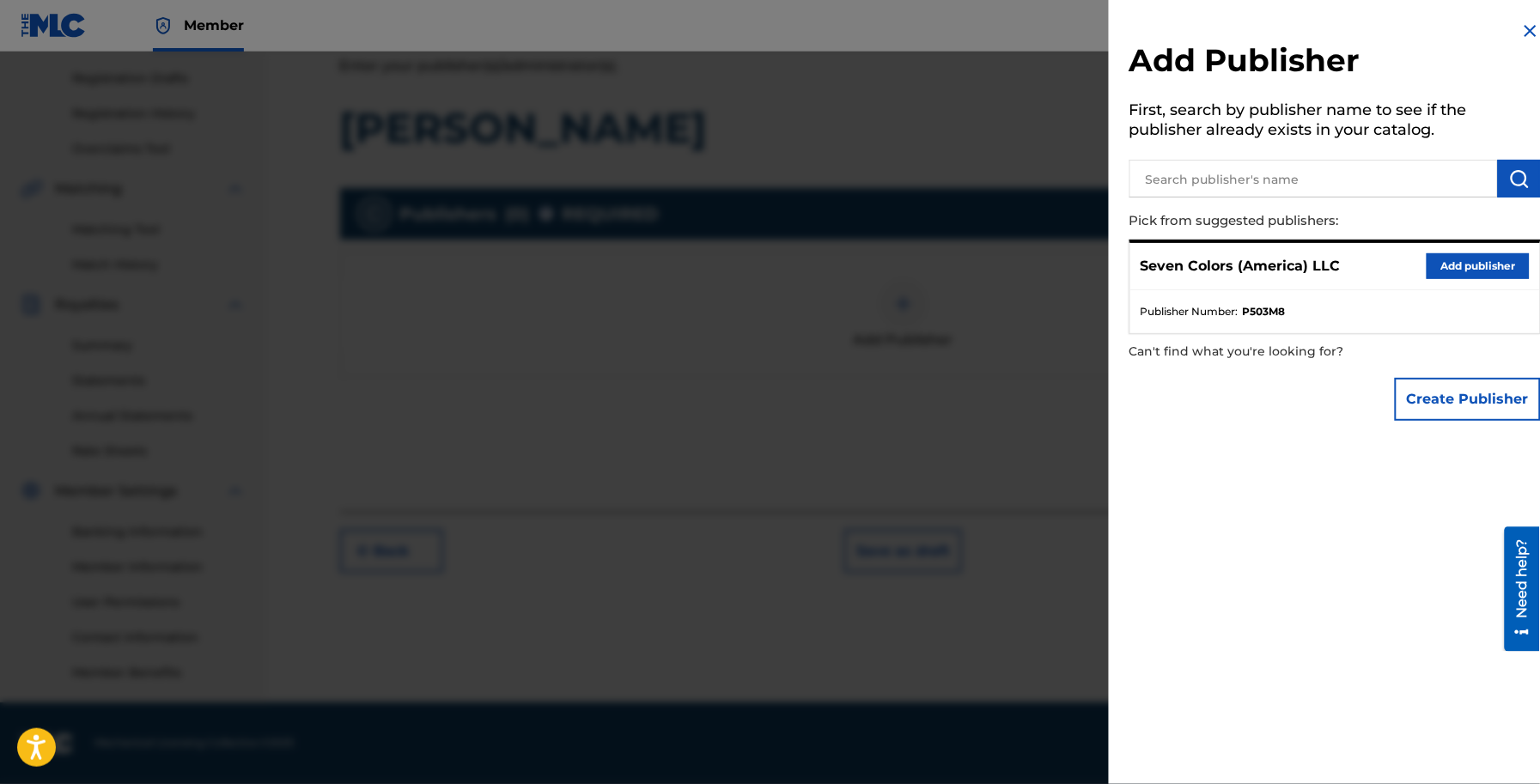 click on "Add publisher" at bounding box center (1478, 266) 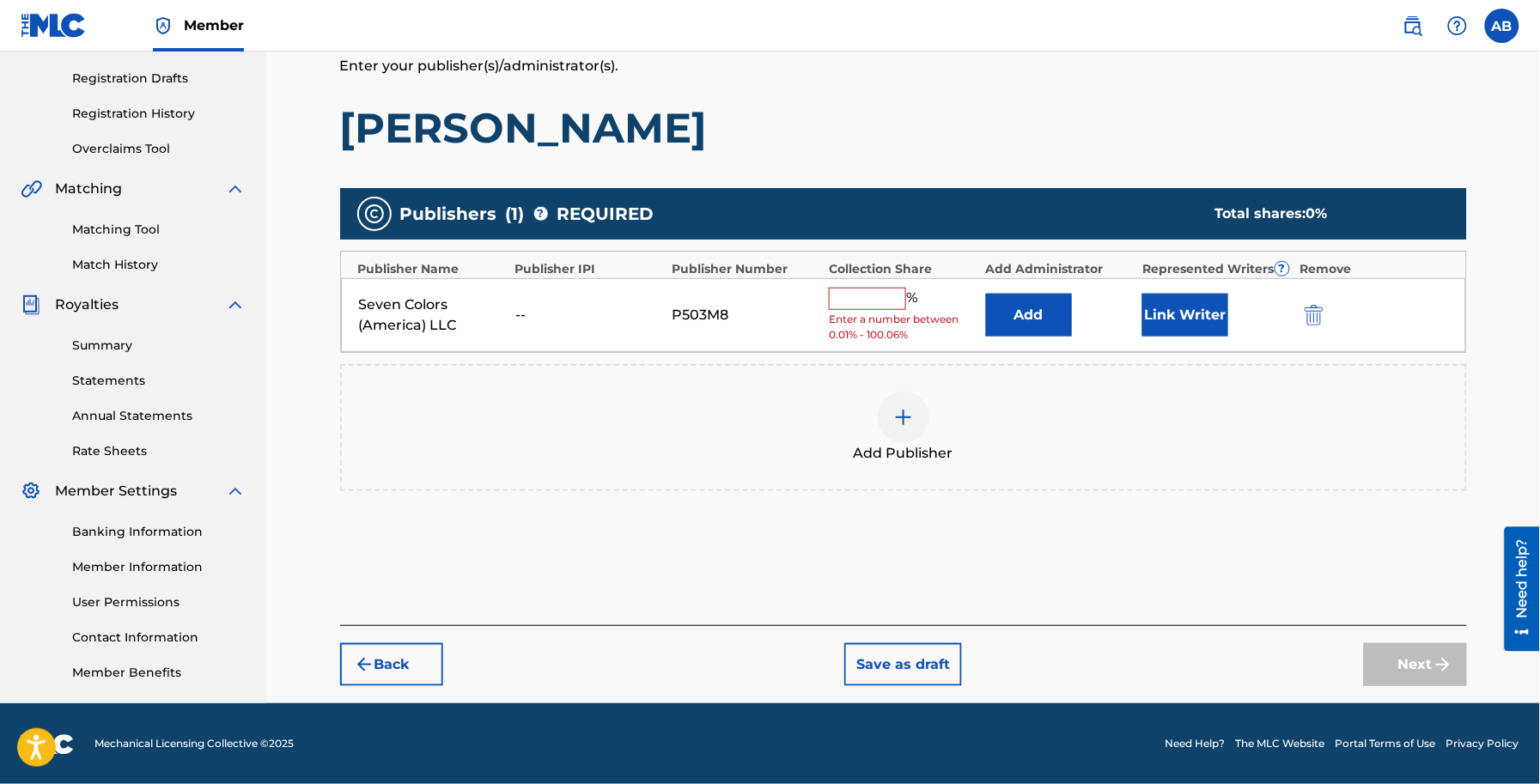 drag, startPoint x: 813, startPoint y: 306, endPoint x: 834, endPoint y: 306, distance: 21 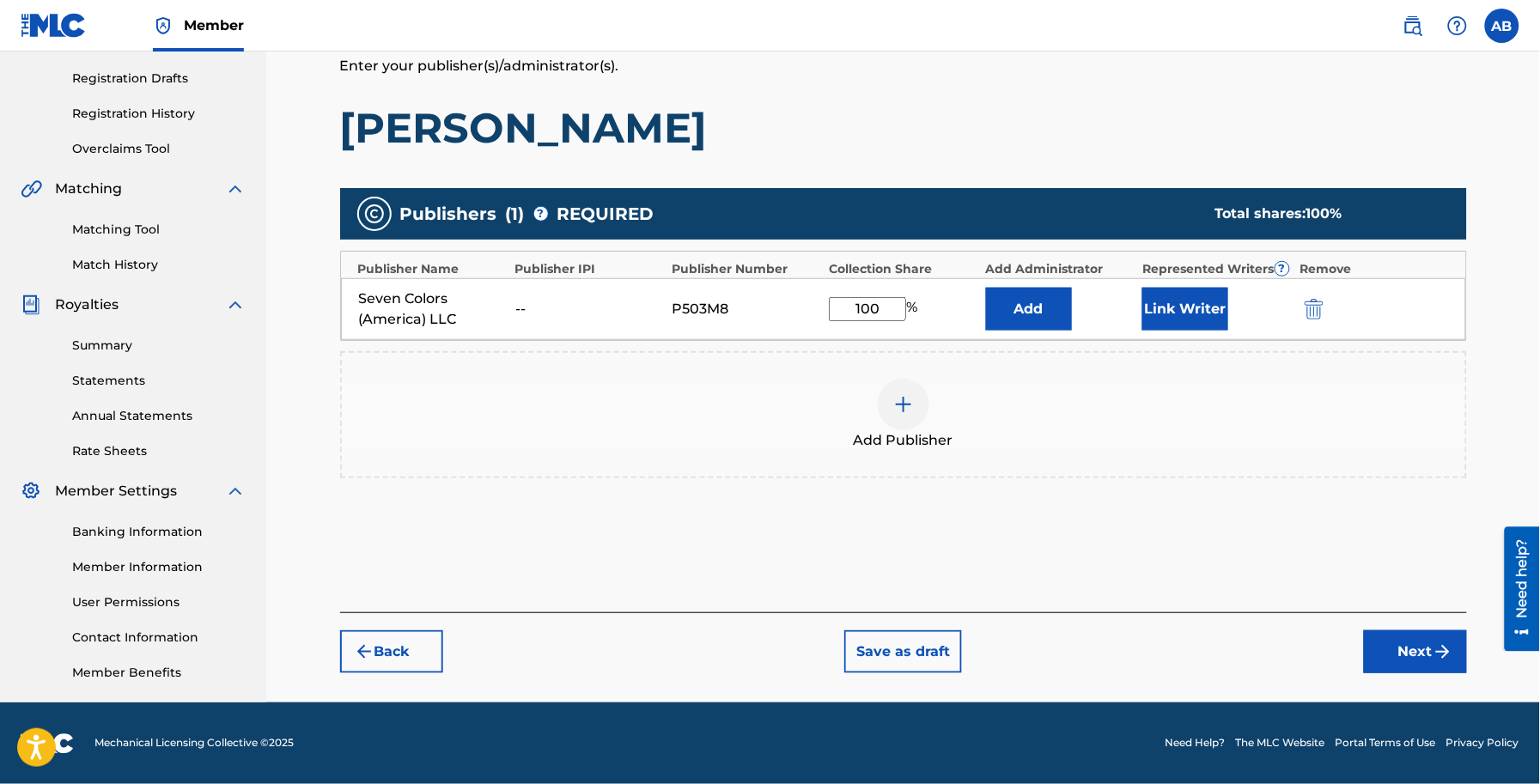 click on "Add Publishers & Shares Enter your publisher(s)/administrator(s). Turda Jatt Publishers ( 1 ) ? REQUIRED Total shares:  100 % Publisher Name Publisher IPI Publisher Number Collection Share Add Administrator Represented Writers ? Remove Seven Colors (America) LLC -- P503M8 100 % Add Link Writer Add Publisher" at bounding box center [904, 324] 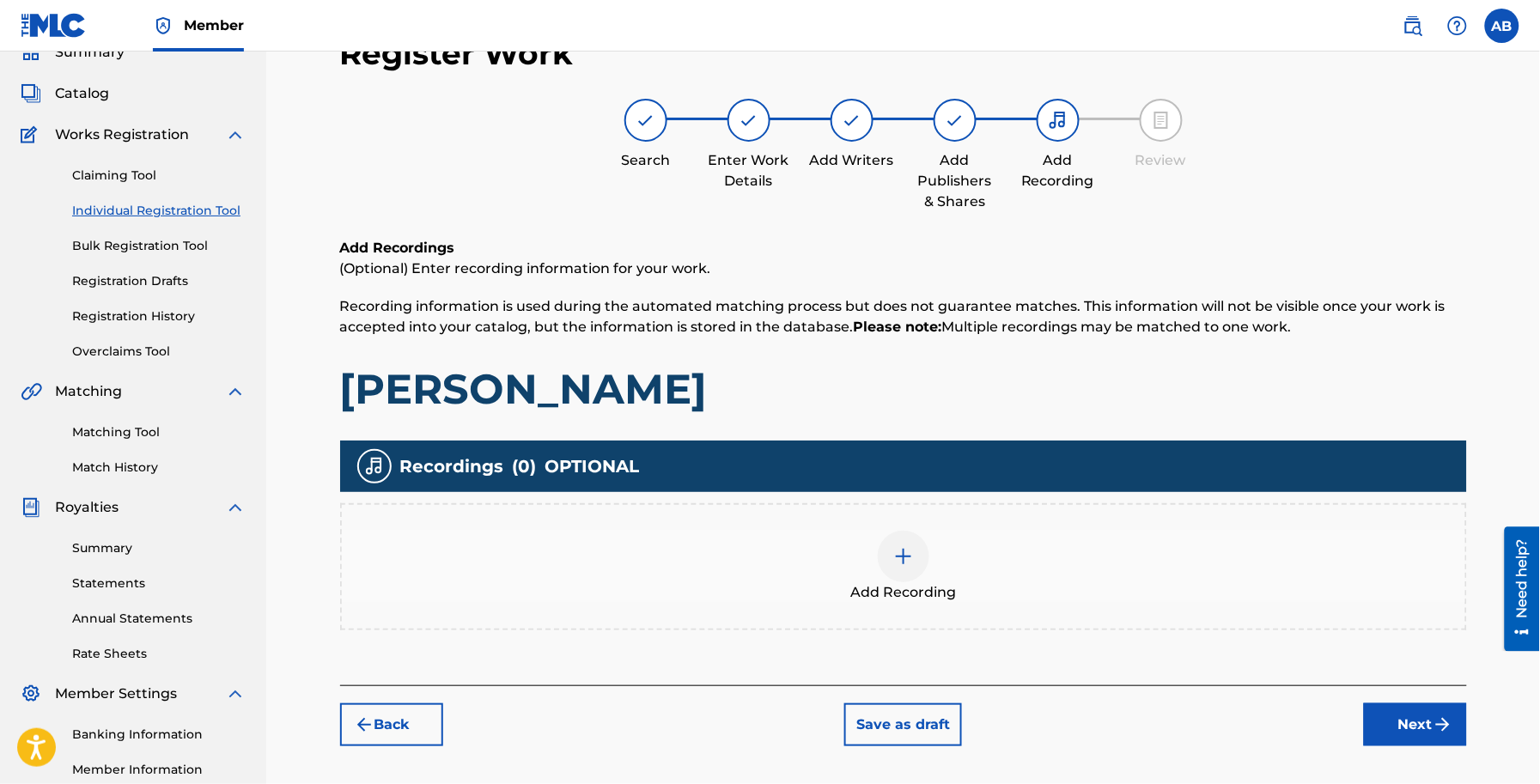 scroll, scrollTop: 280, scrollLeft: 0, axis: vertical 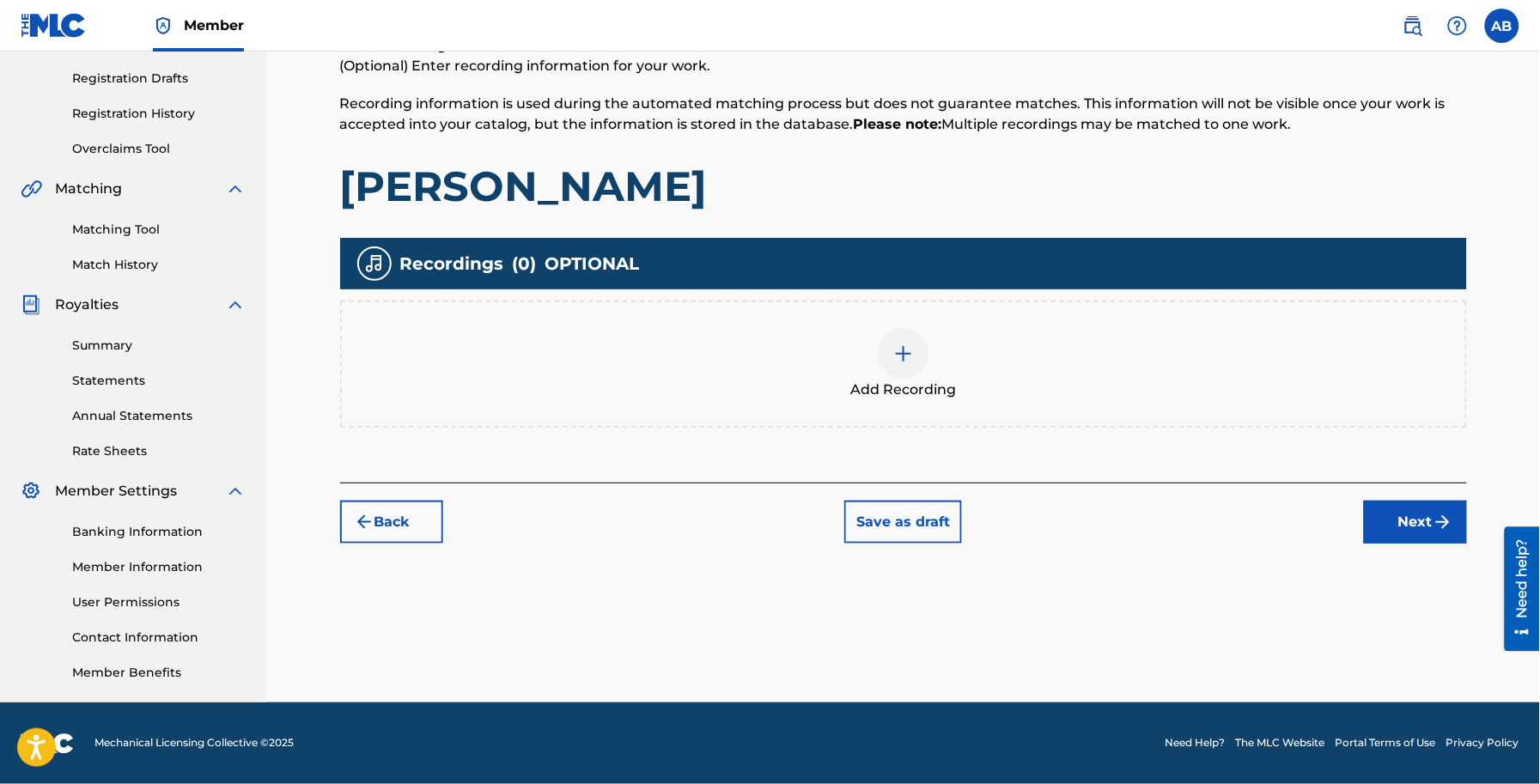 click on "Next" at bounding box center (1415, 522) 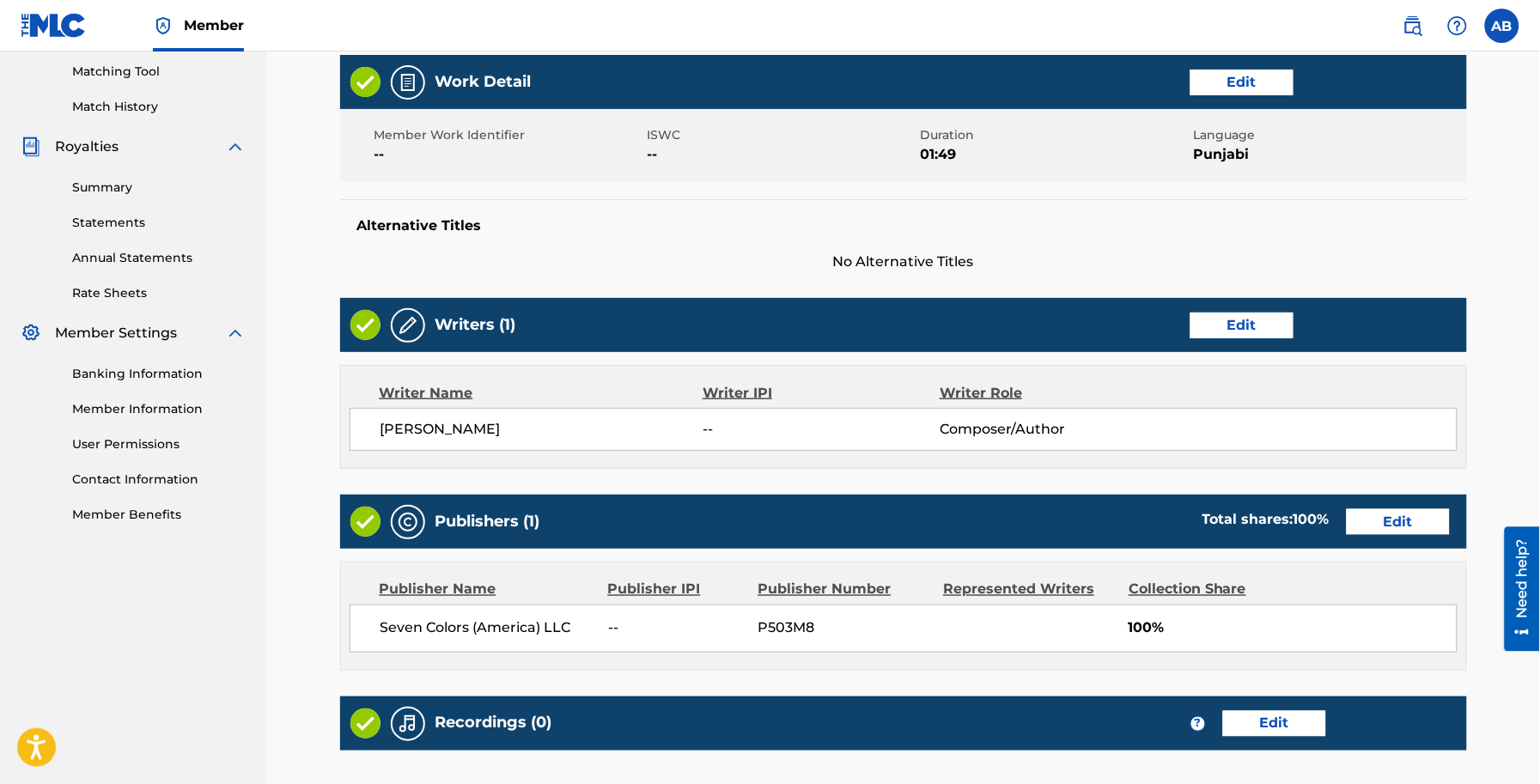 scroll, scrollTop: 646, scrollLeft: 0, axis: vertical 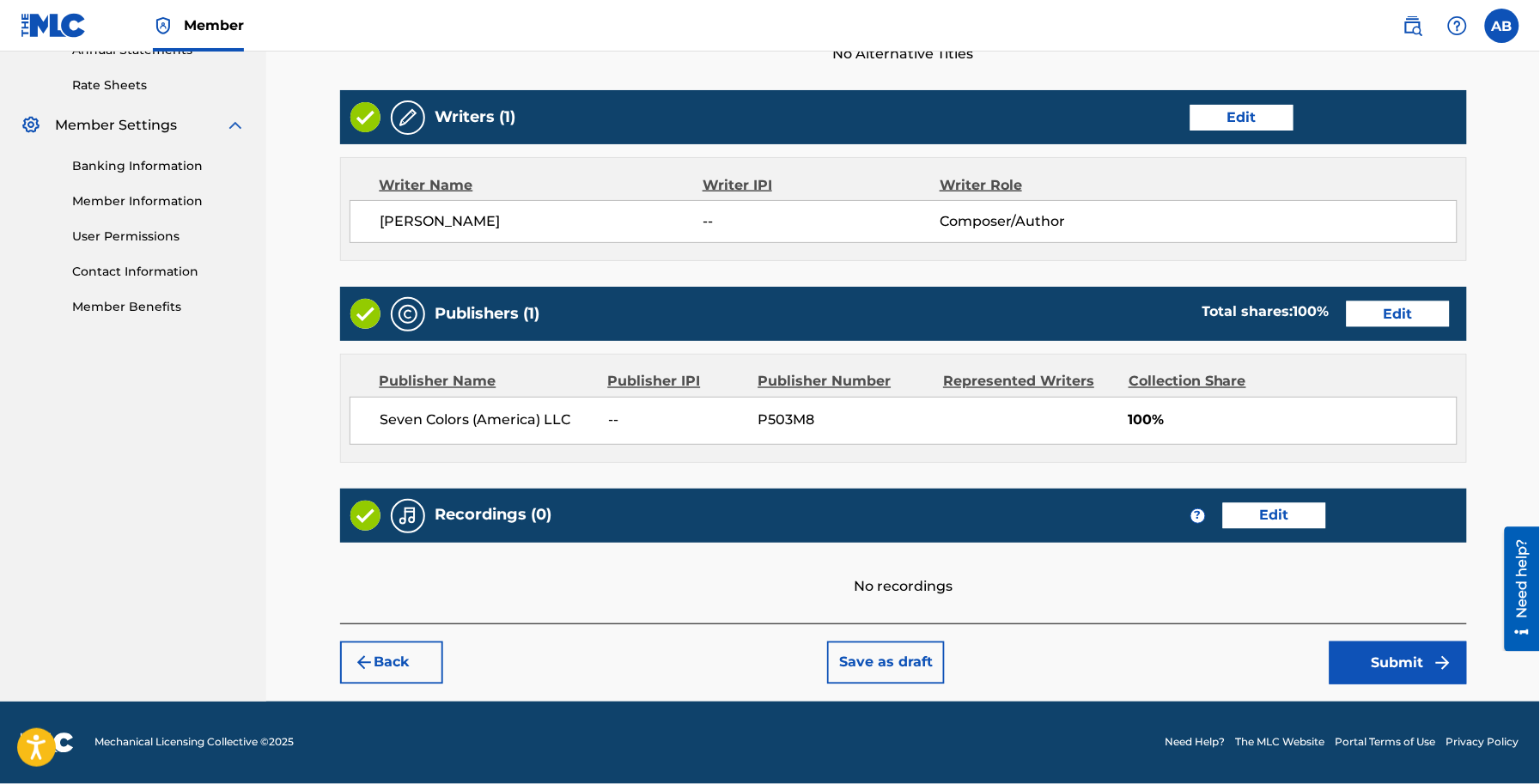 click on "Submit" at bounding box center [1398, 663] 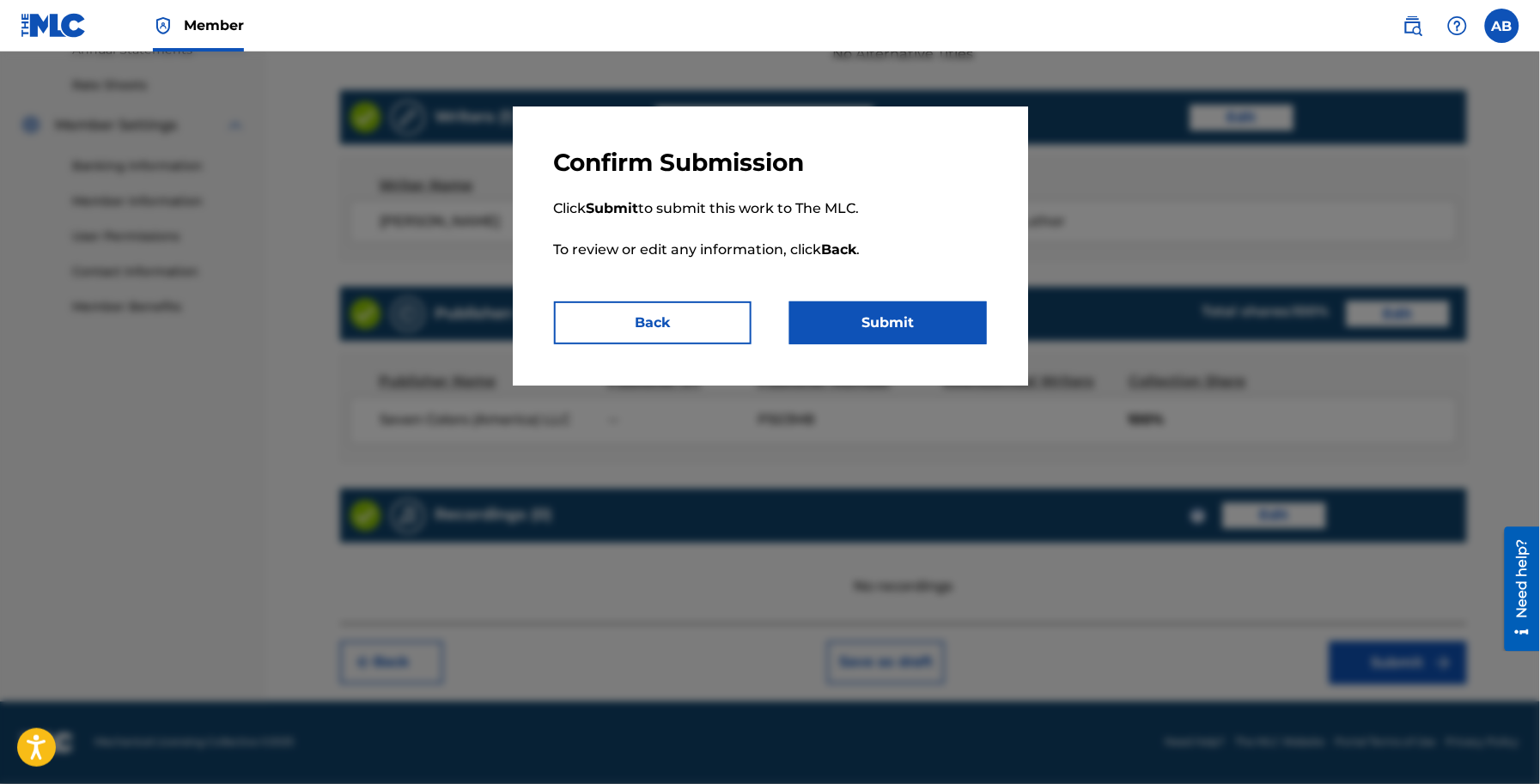 click on "Submit" at bounding box center [888, 323] 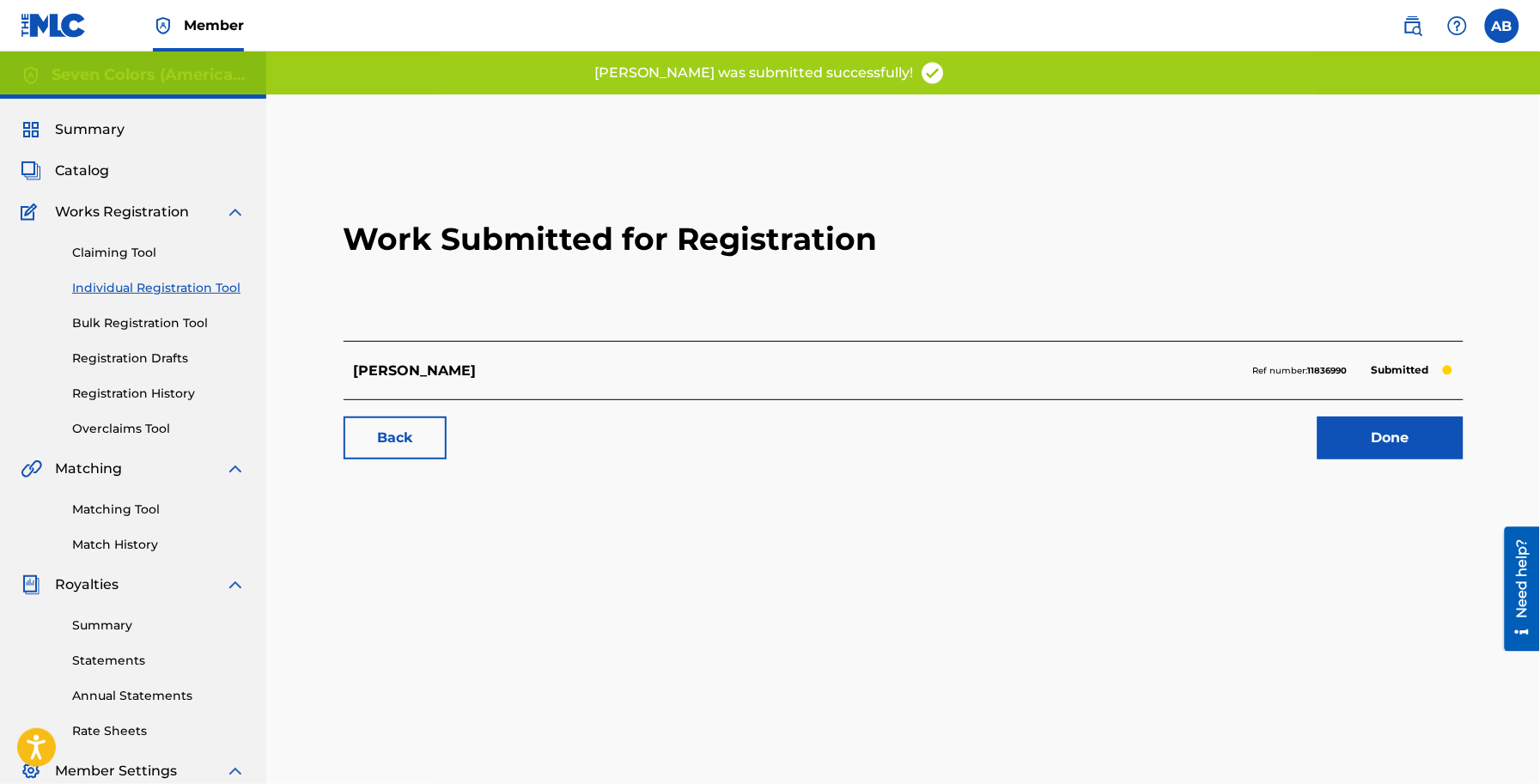 click on "Work Submitted for Registration" at bounding box center (904, 239) 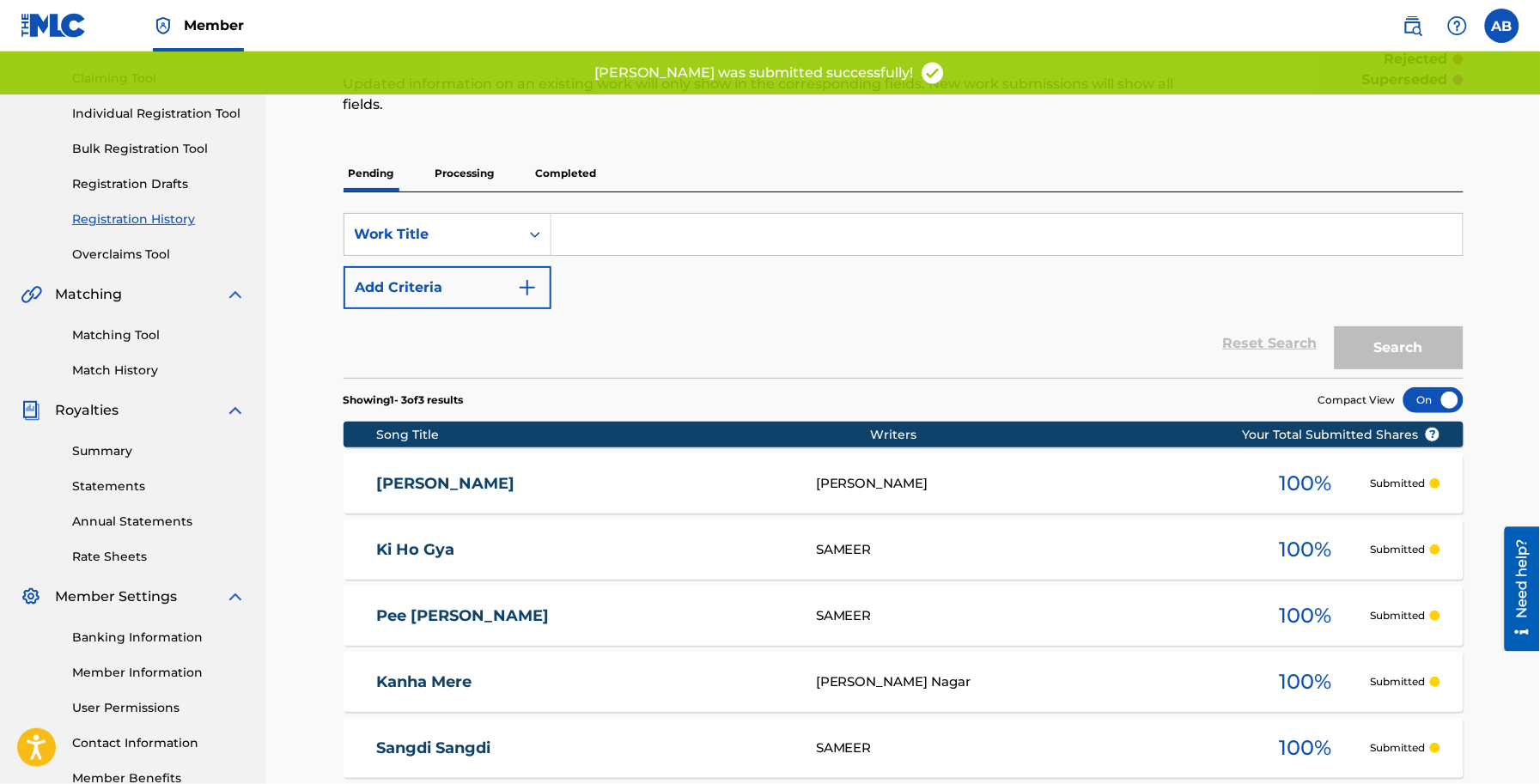 scroll, scrollTop: 429, scrollLeft: 0, axis: vertical 